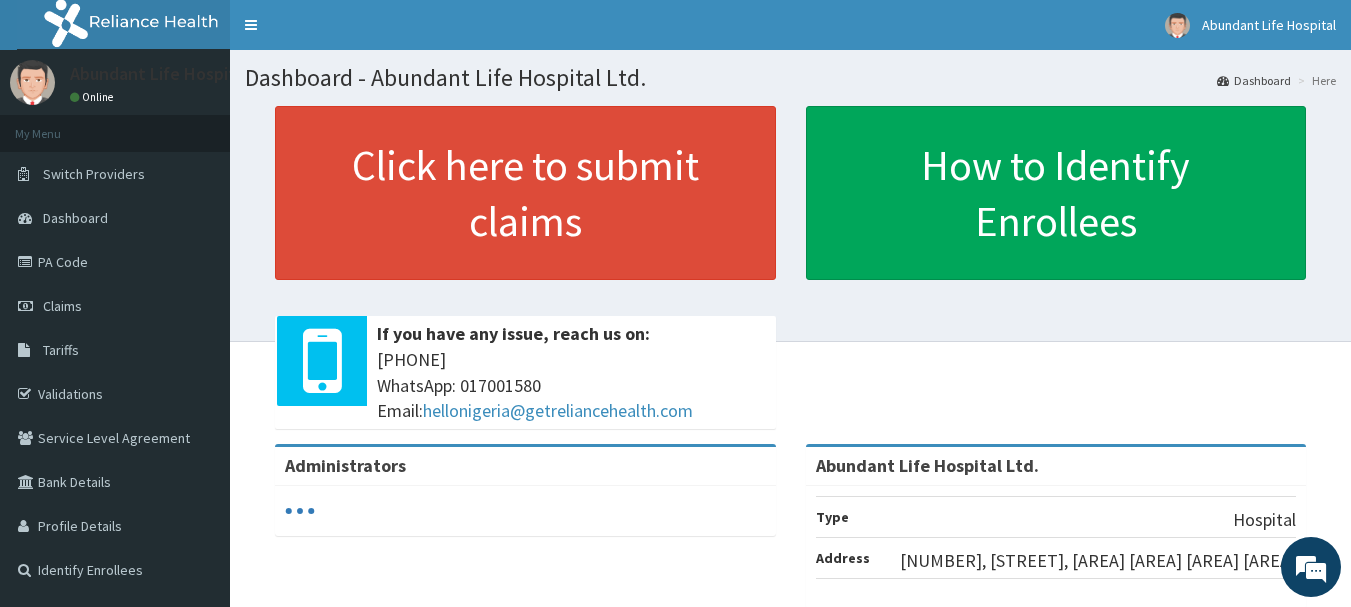 scroll, scrollTop: 0, scrollLeft: 0, axis: both 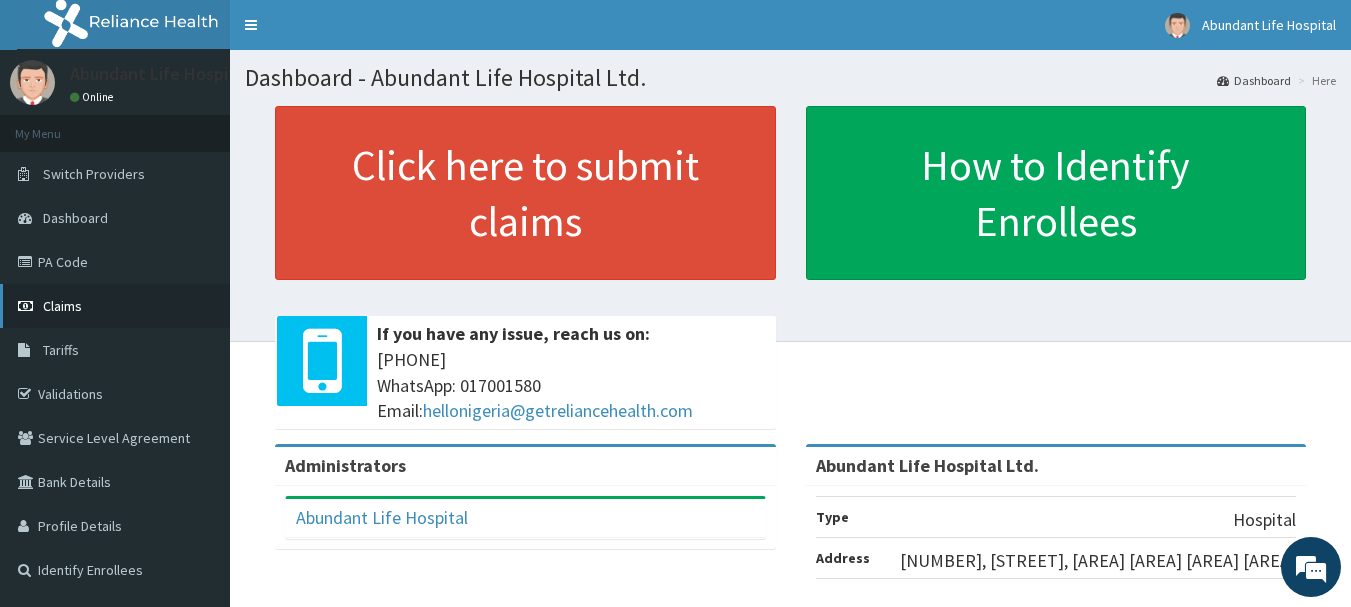 click on "Claims" at bounding box center (115, 306) 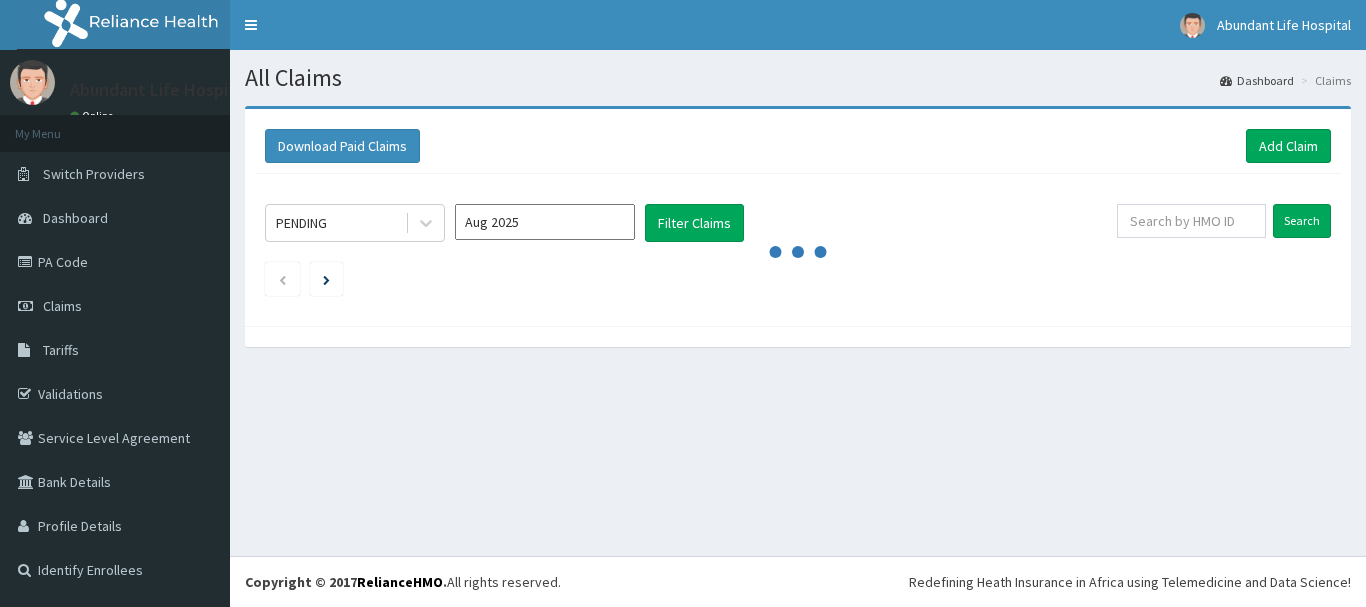 scroll, scrollTop: 0, scrollLeft: 0, axis: both 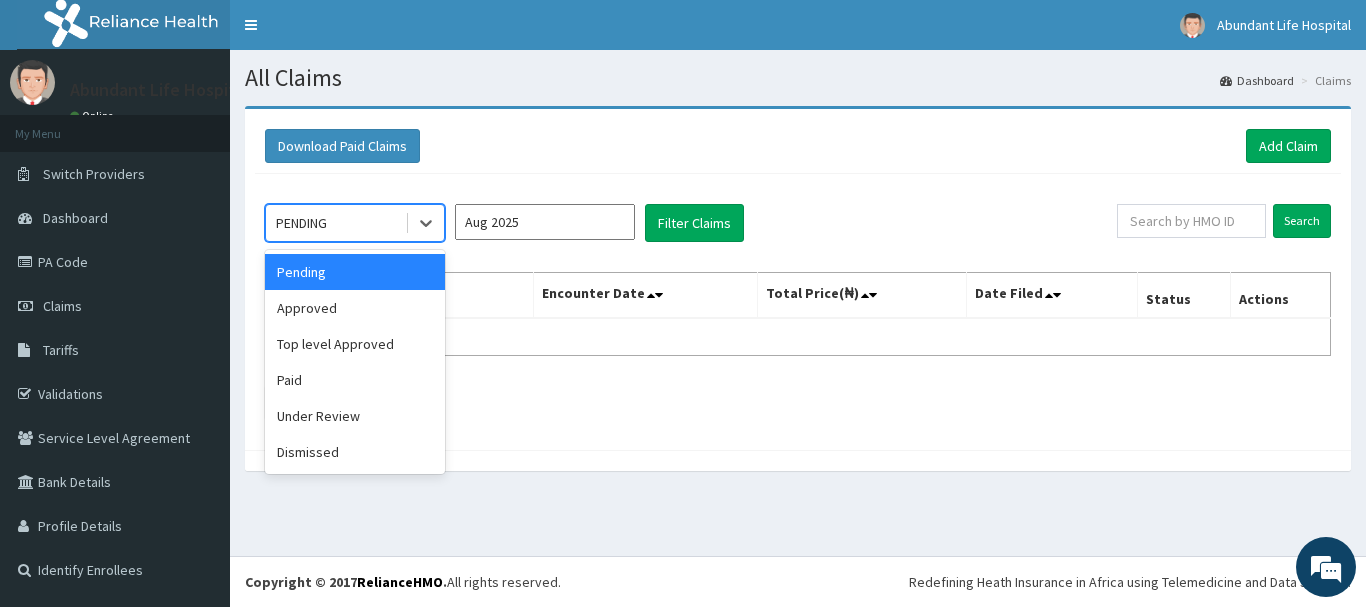 click on "PENDING" at bounding box center (335, 223) 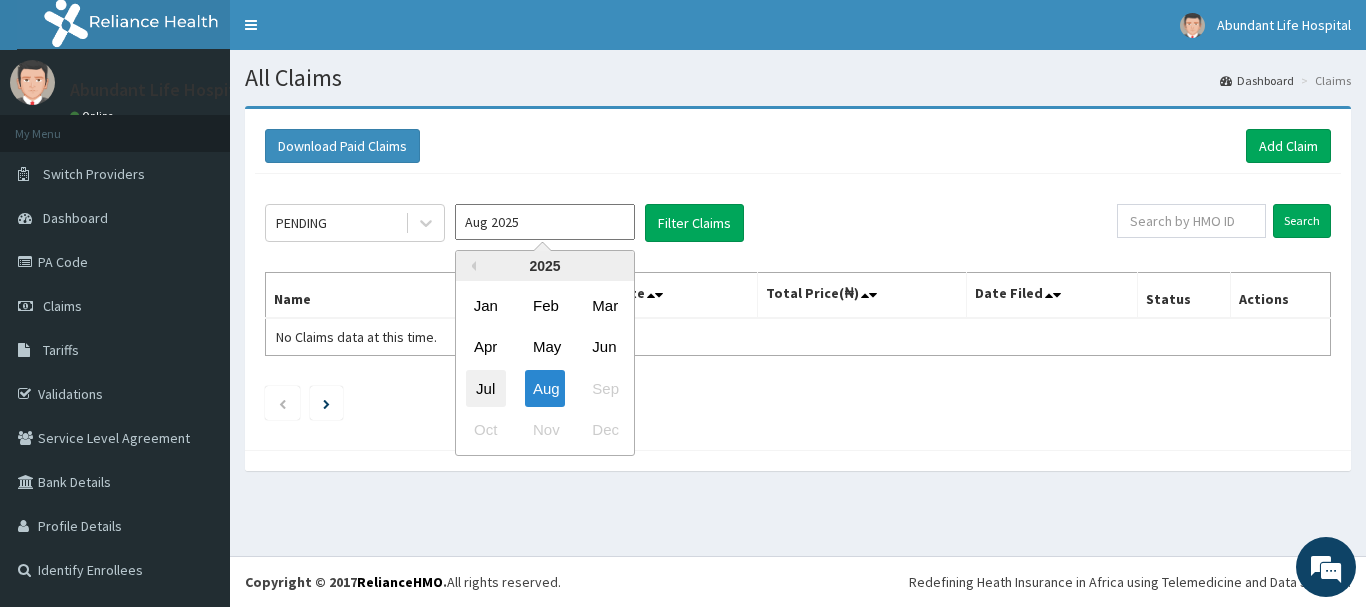 click on "Jul" at bounding box center (486, 388) 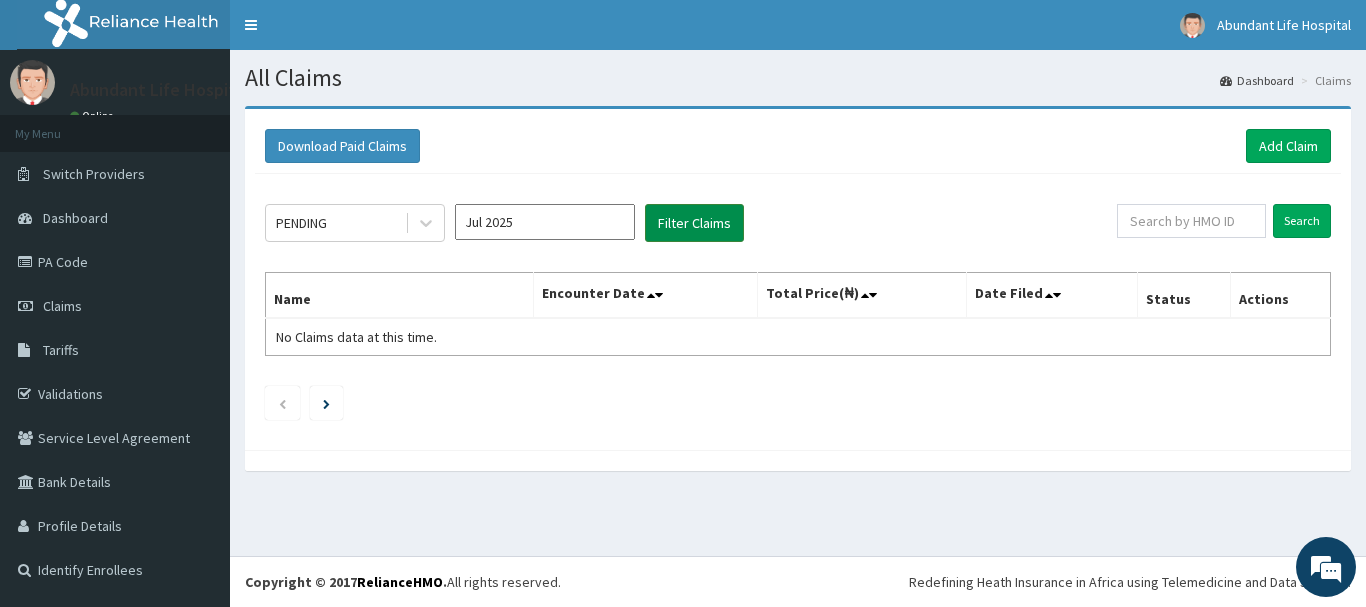 click on "Filter Claims" at bounding box center [694, 223] 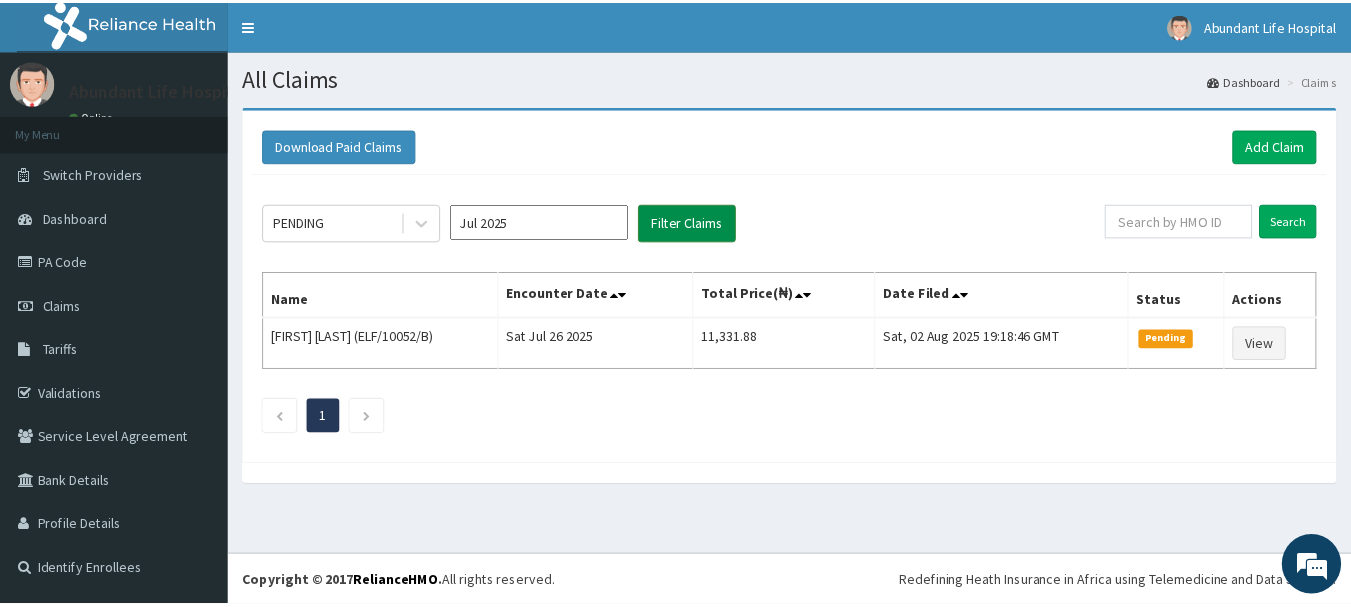 scroll, scrollTop: 0, scrollLeft: 0, axis: both 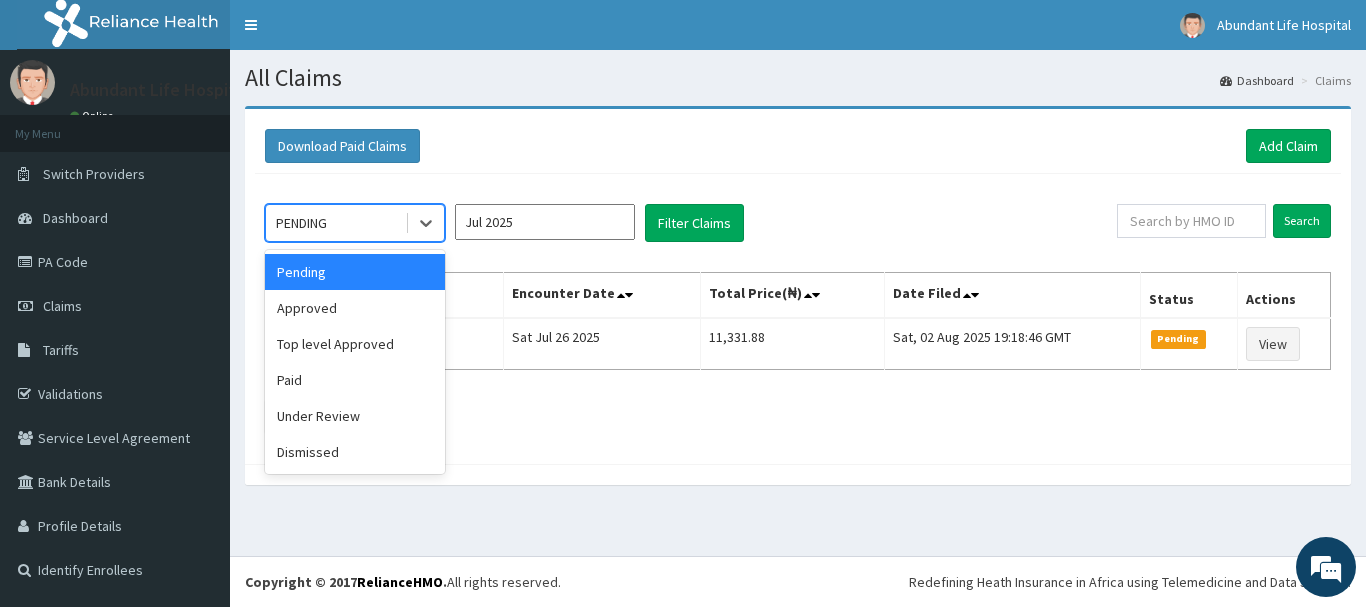 click on "PENDING" at bounding box center [335, 223] 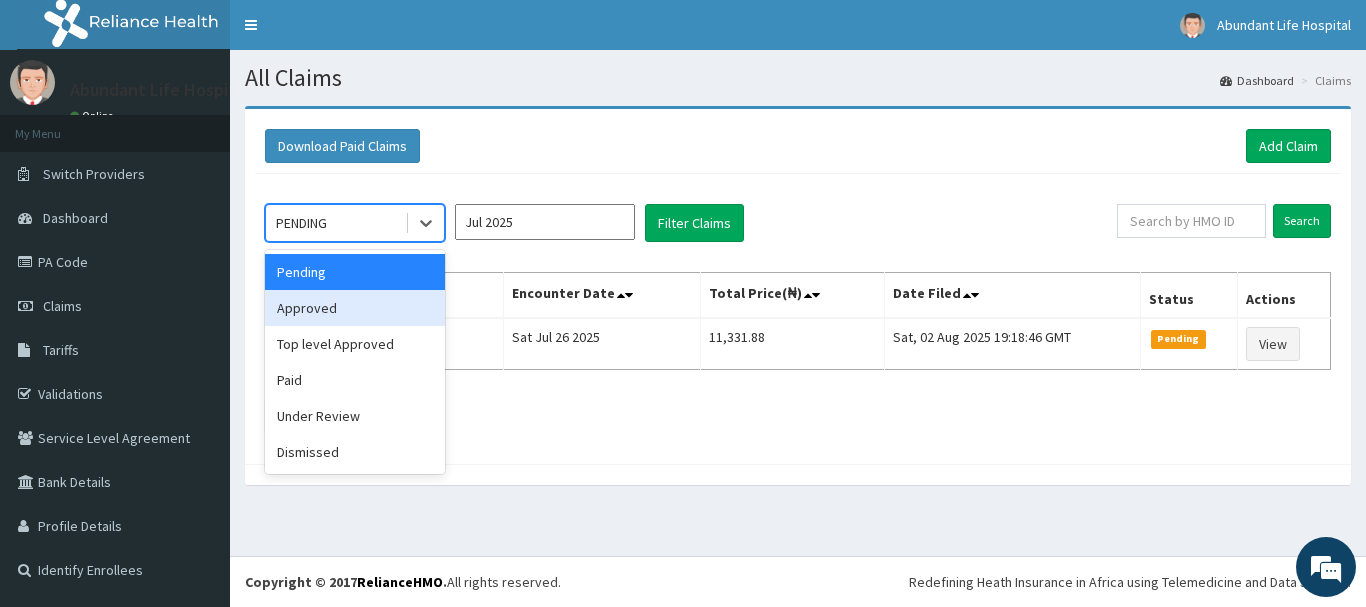 click on "Approved" at bounding box center (355, 308) 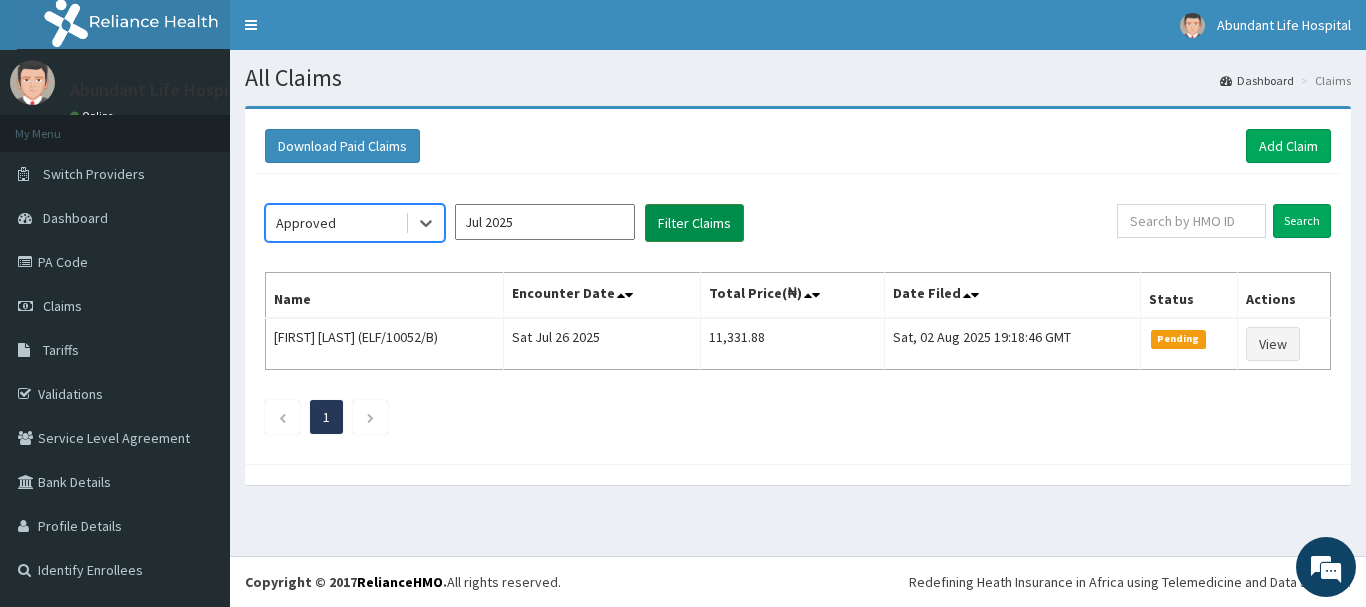 click on "Filter Claims" at bounding box center (694, 223) 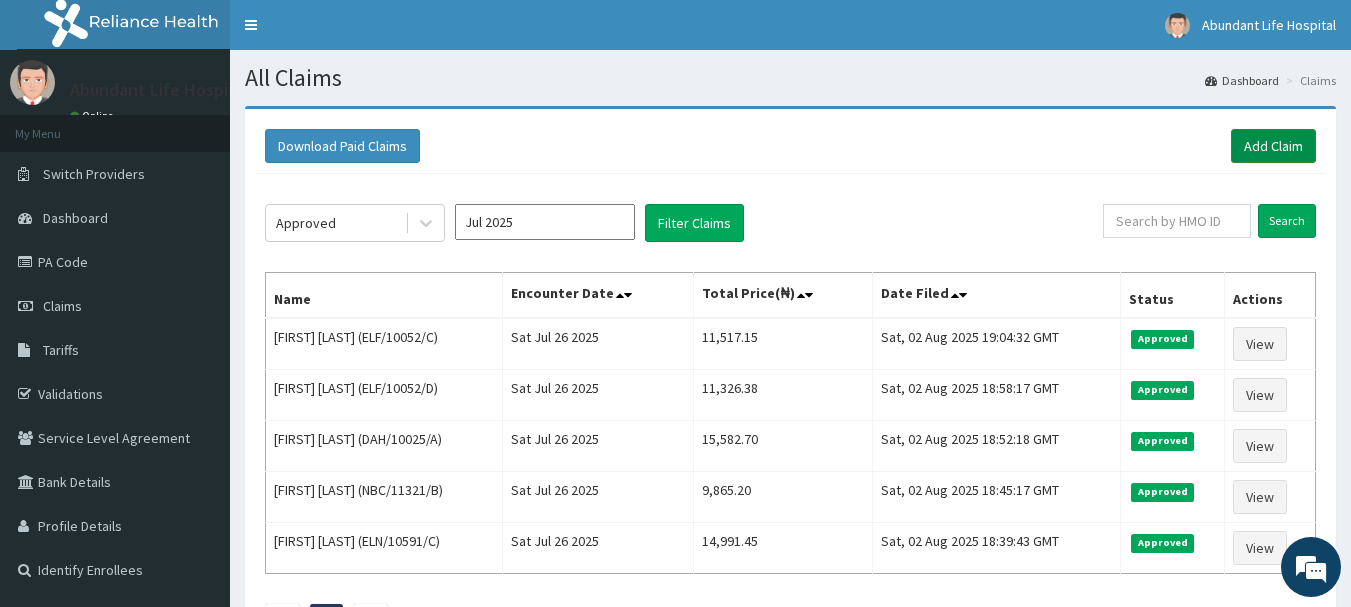 click on "Add Claim" at bounding box center [1273, 146] 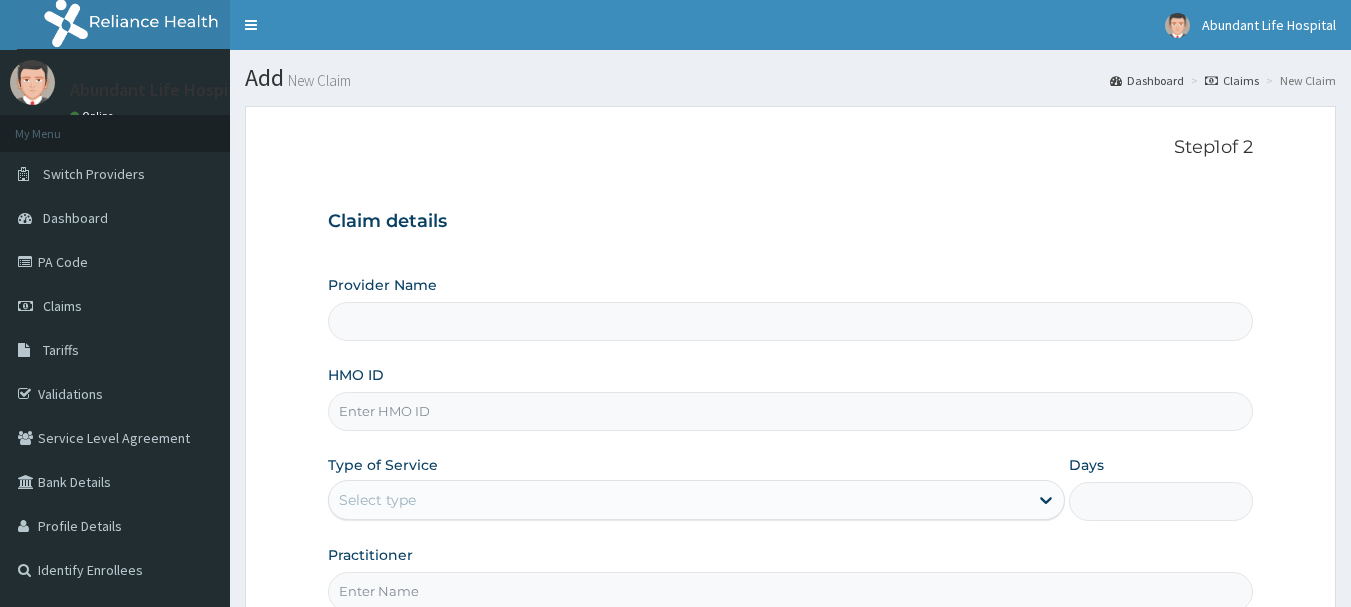 scroll, scrollTop: 0, scrollLeft: 0, axis: both 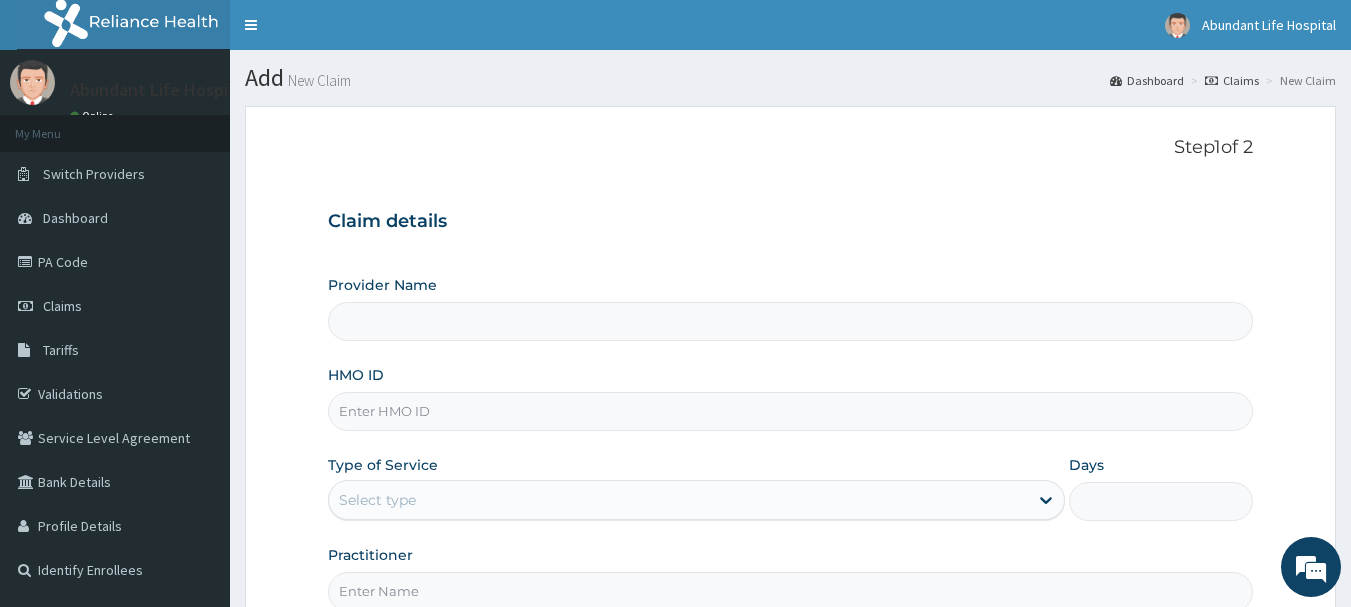 type on "Abundant Life Hospital Ltd." 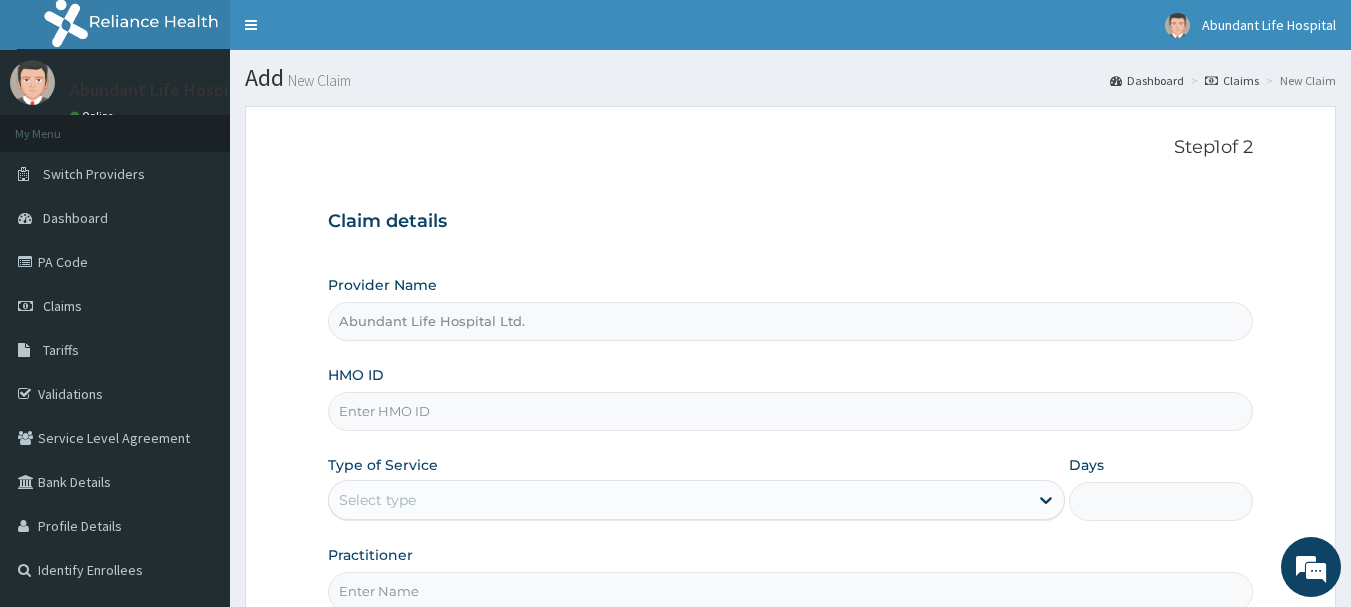 click on "HMO ID" at bounding box center (791, 411) 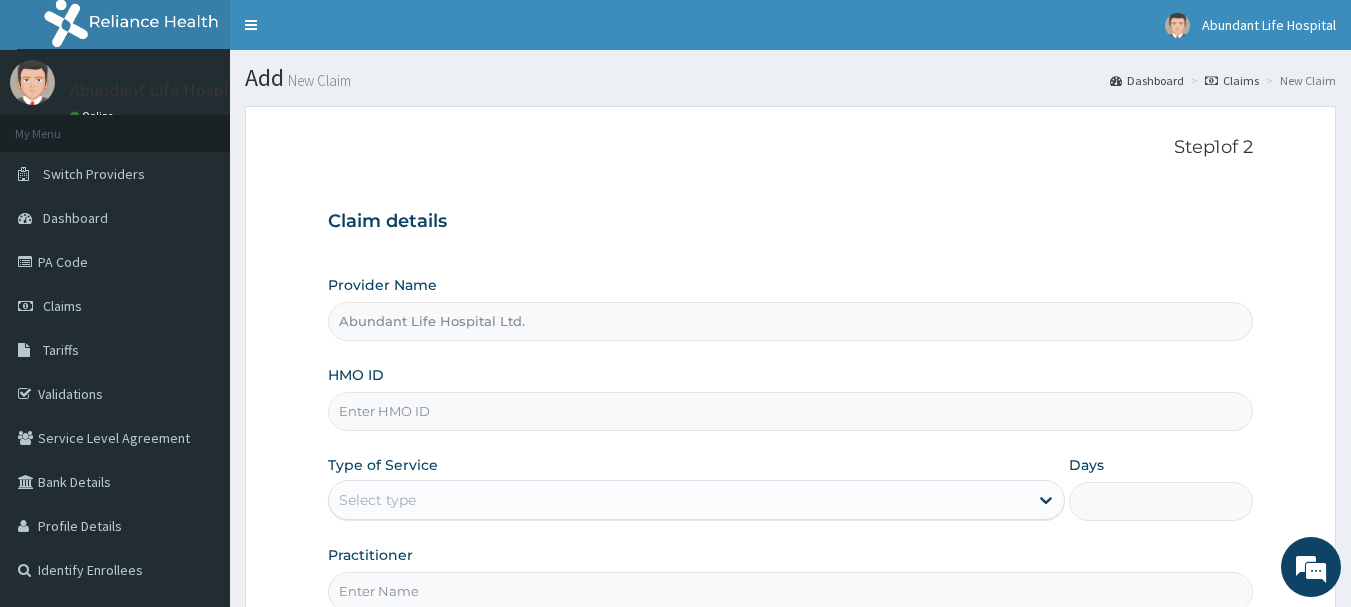 scroll, scrollTop: 0, scrollLeft: 0, axis: both 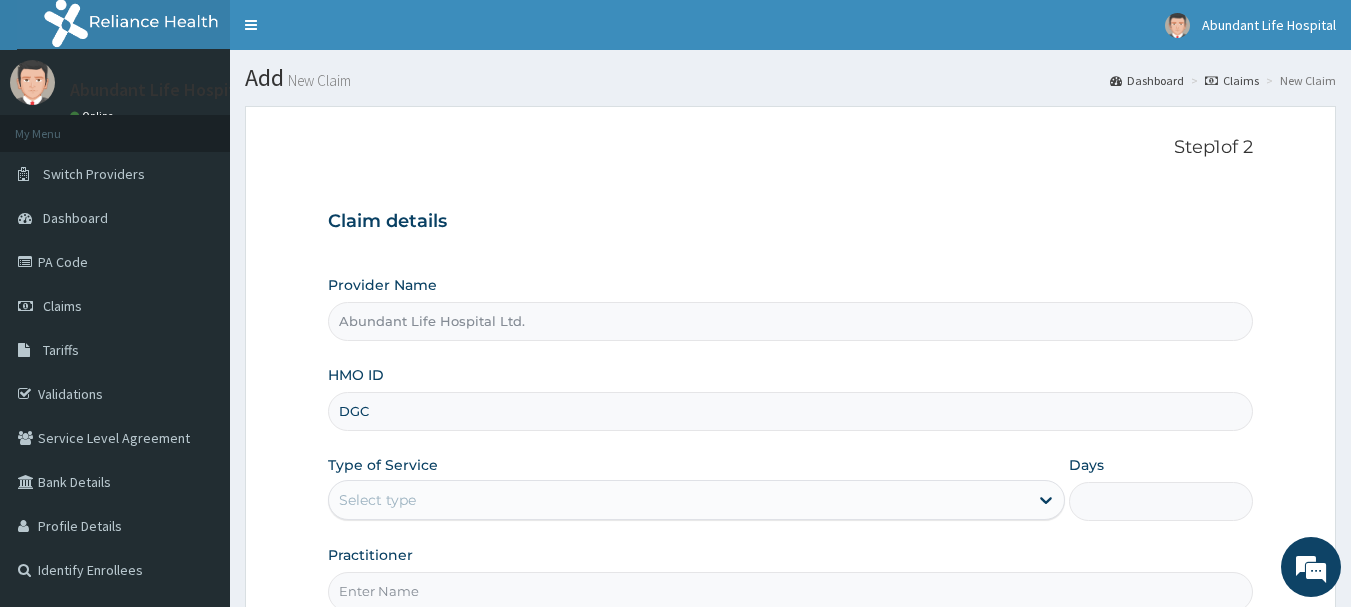 type on "DGC/10178/B" 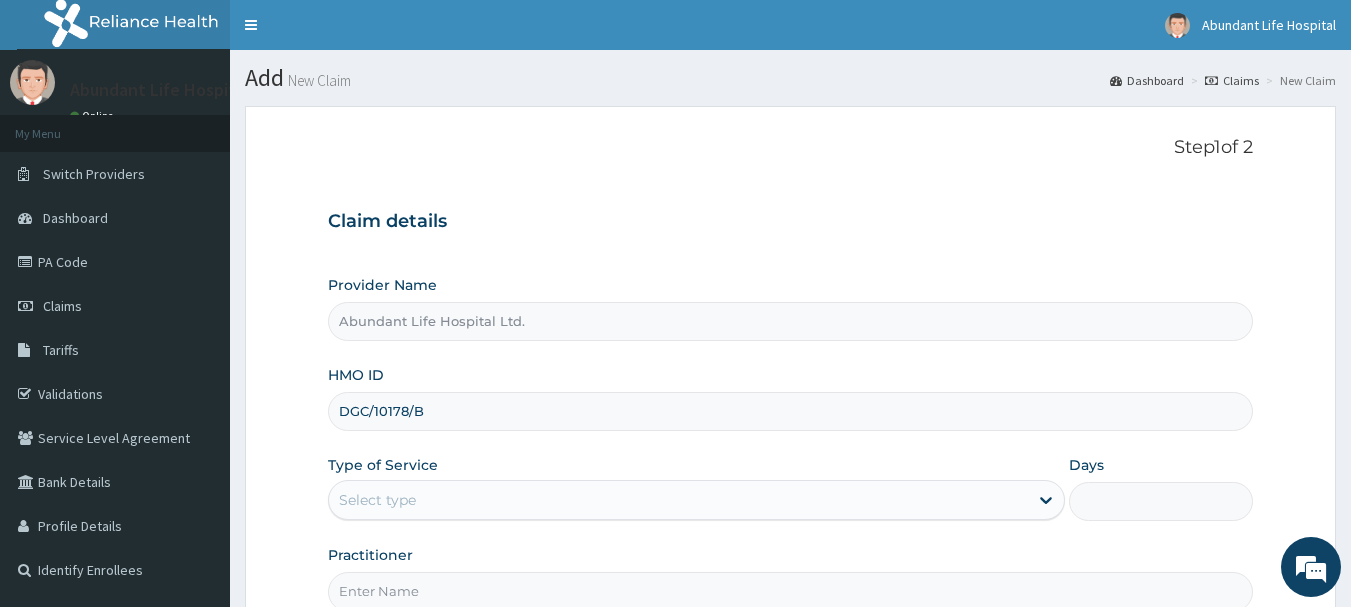 click on "Select type" at bounding box center [678, 500] 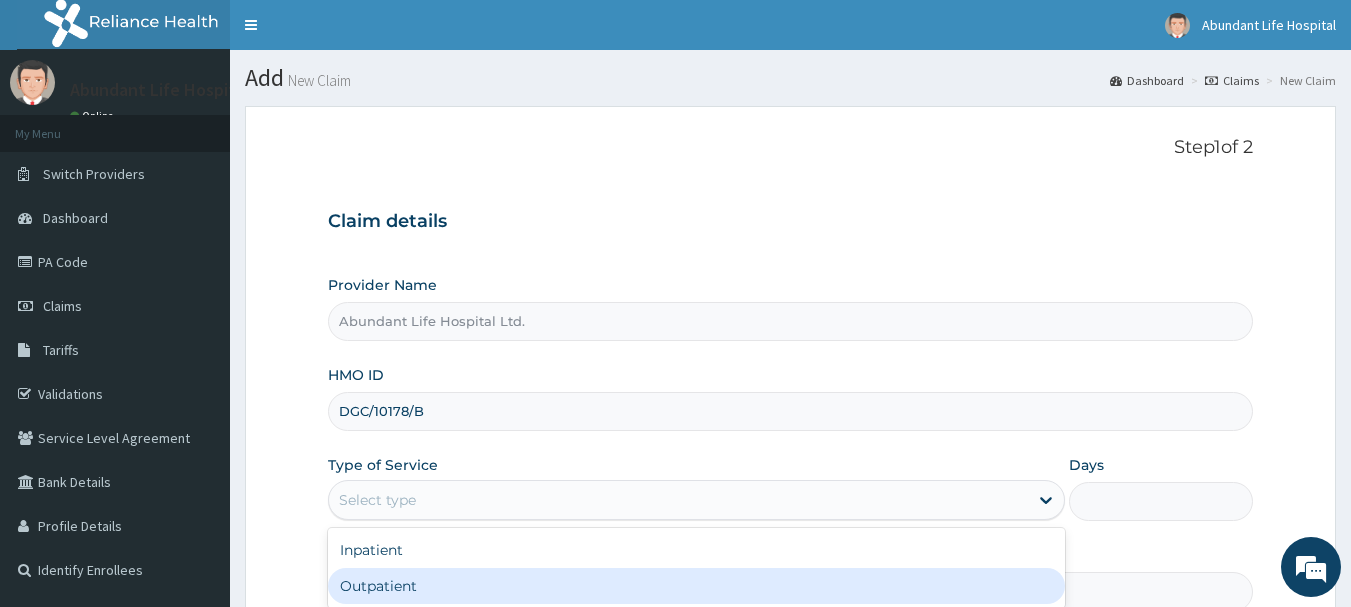 click on "Outpatient" at bounding box center [696, 586] 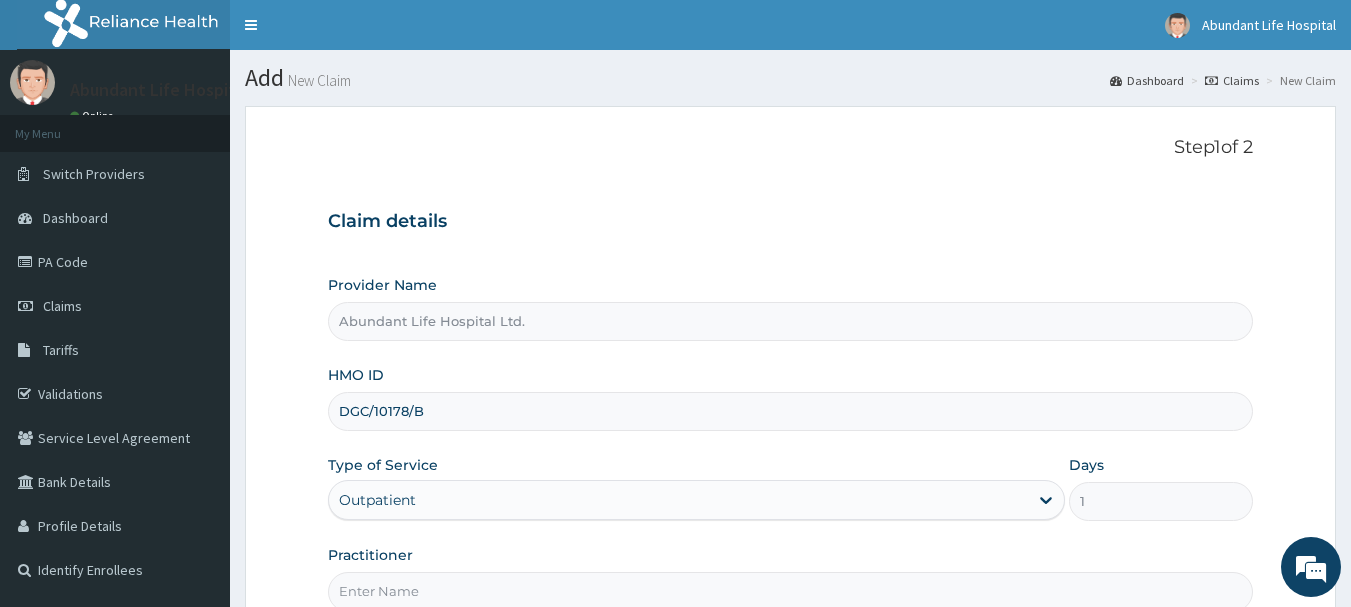 click on "Practitioner" at bounding box center (791, 591) 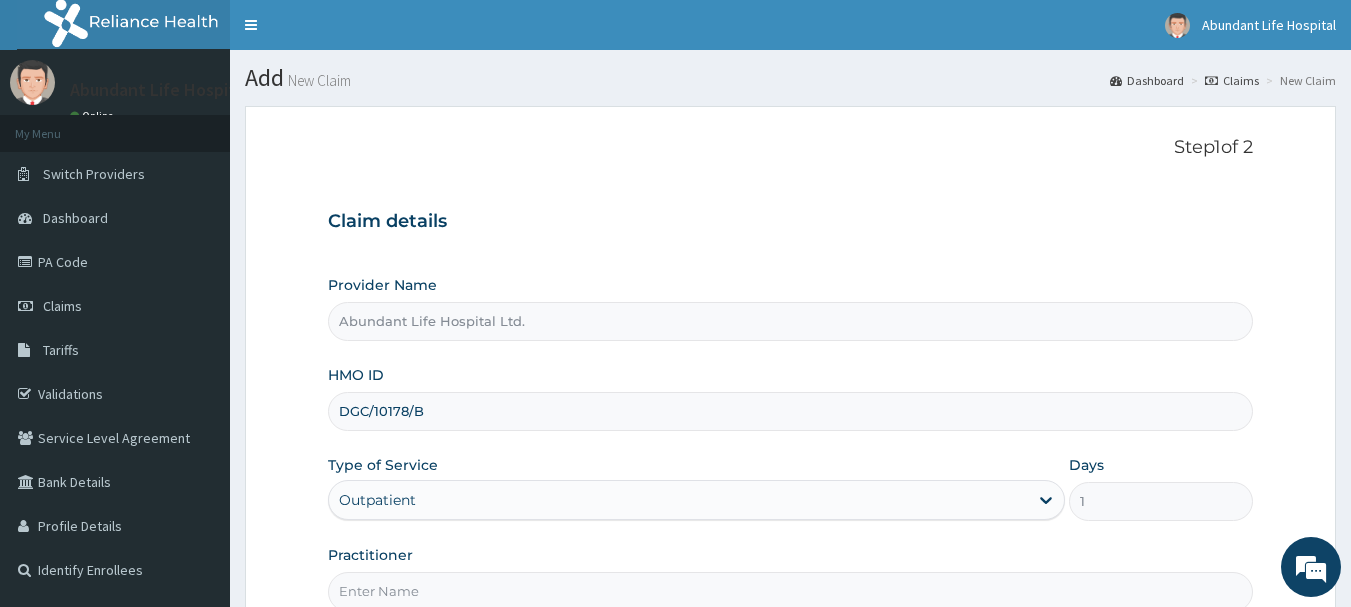 type on "DR ADEOTAN" 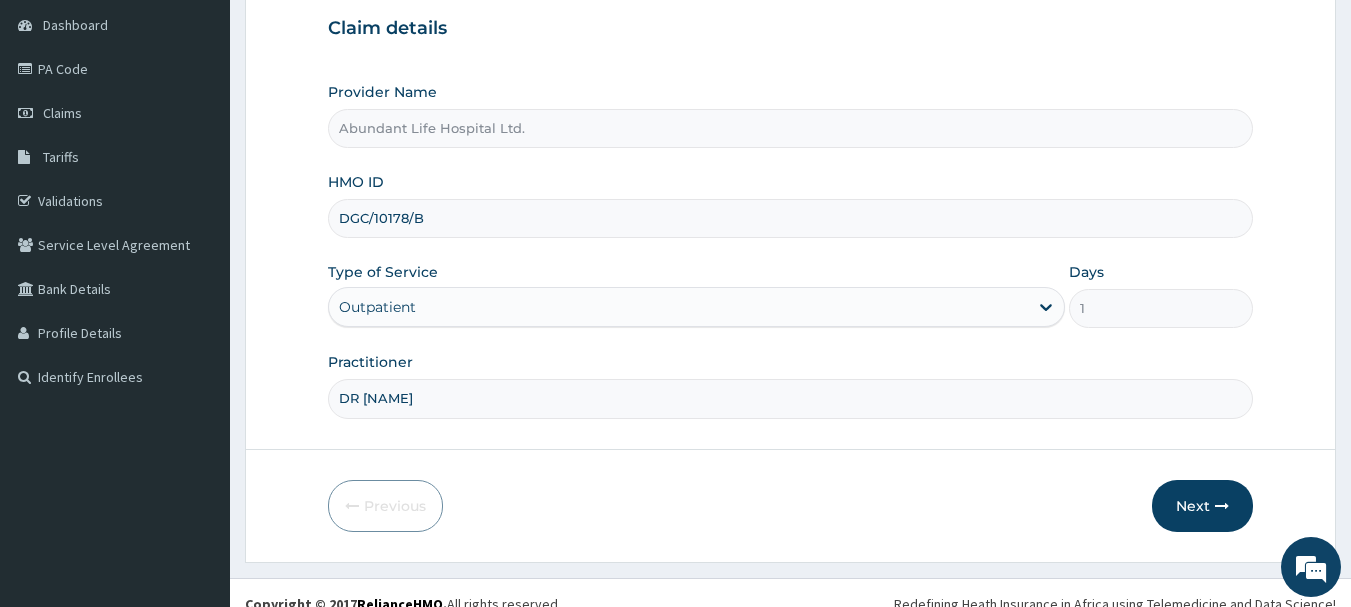 scroll, scrollTop: 200, scrollLeft: 0, axis: vertical 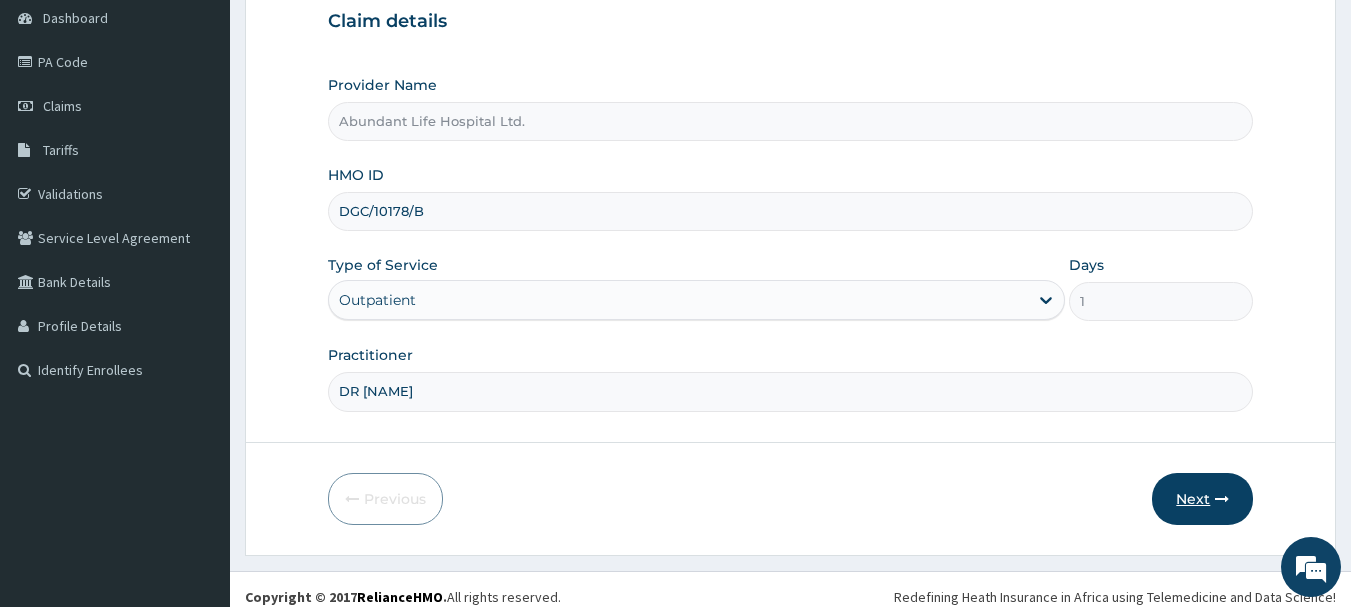 click on "Next" at bounding box center [1202, 499] 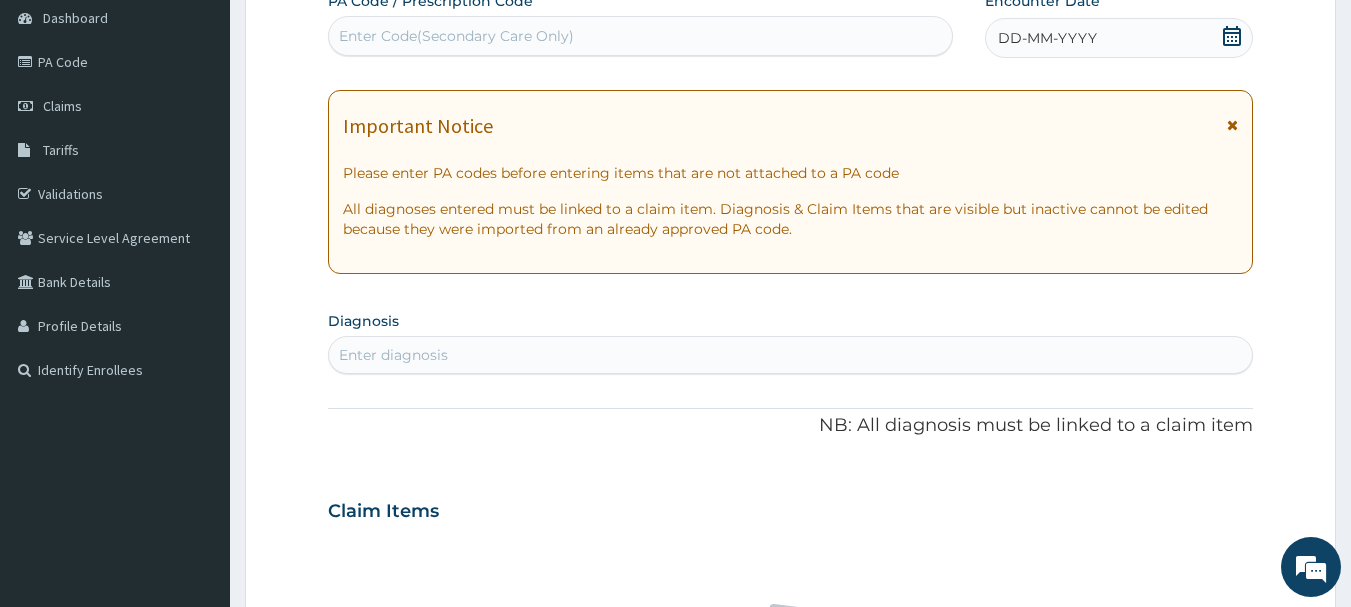 click at bounding box center (1232, 125) 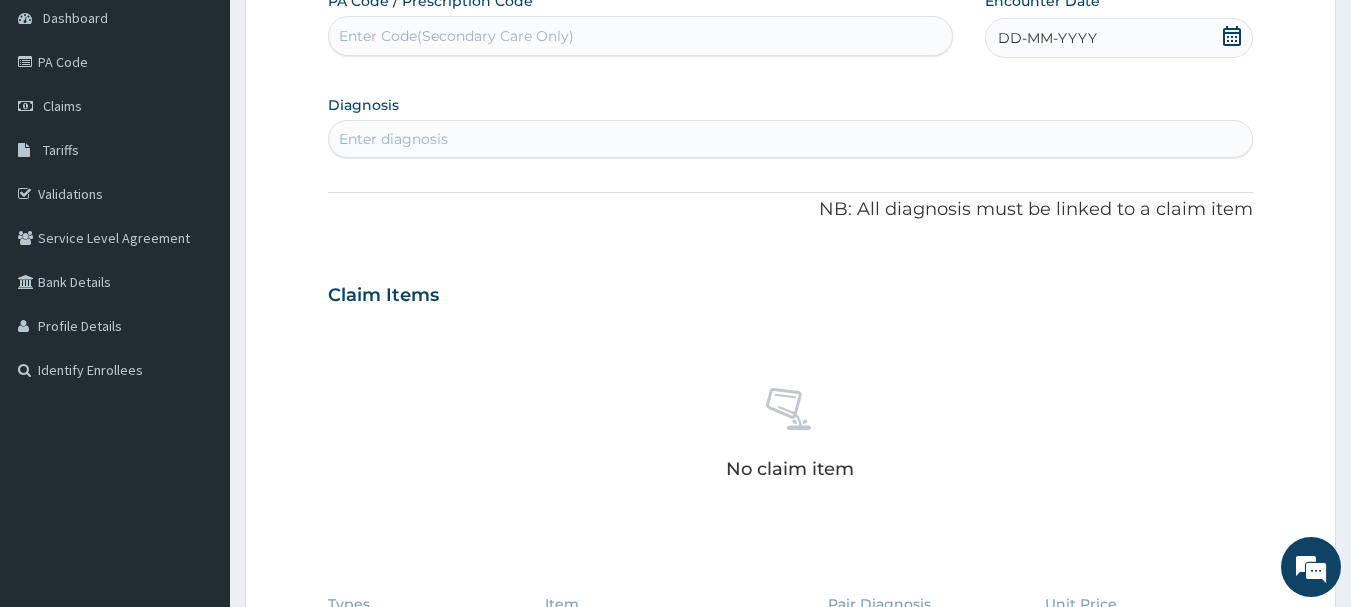 click 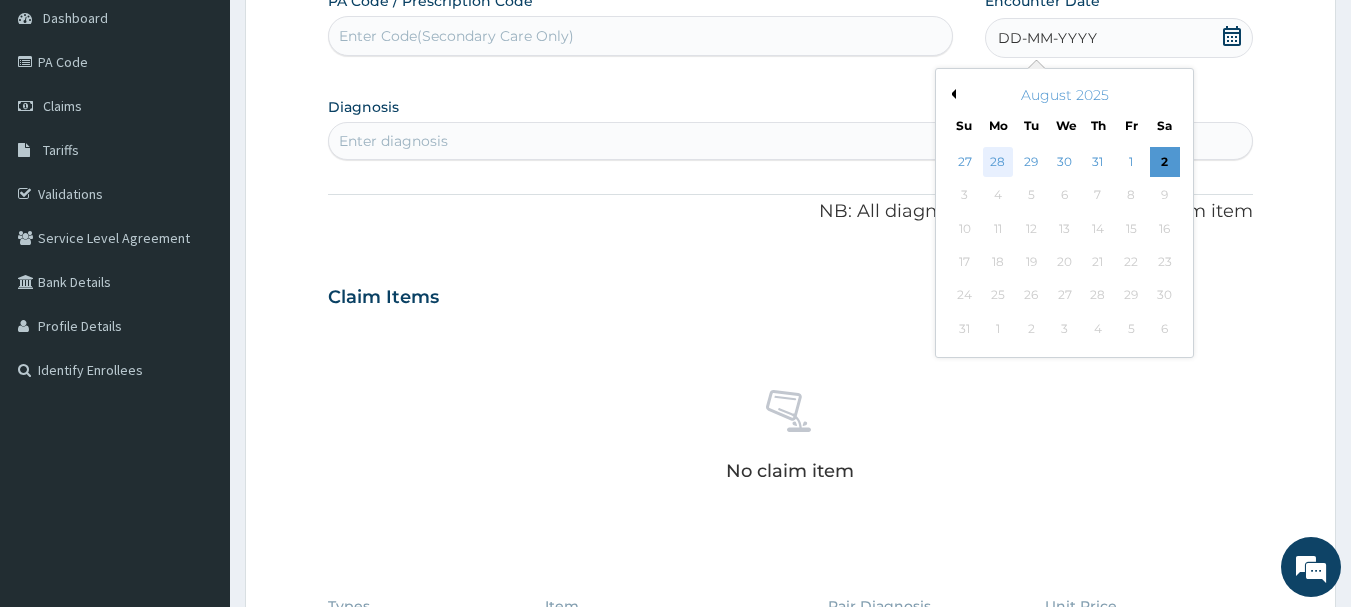 click on "28" at bounding box center [998, 162] 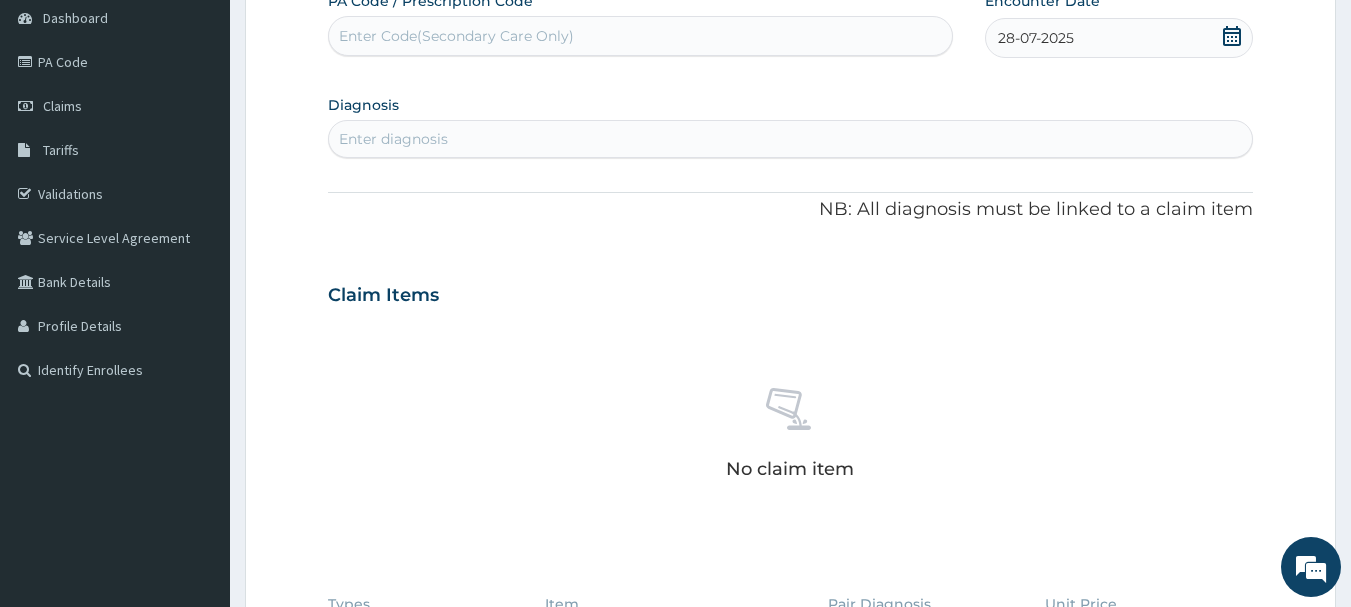 click on "Enter diagnosis" at bounding box center (791, 139) 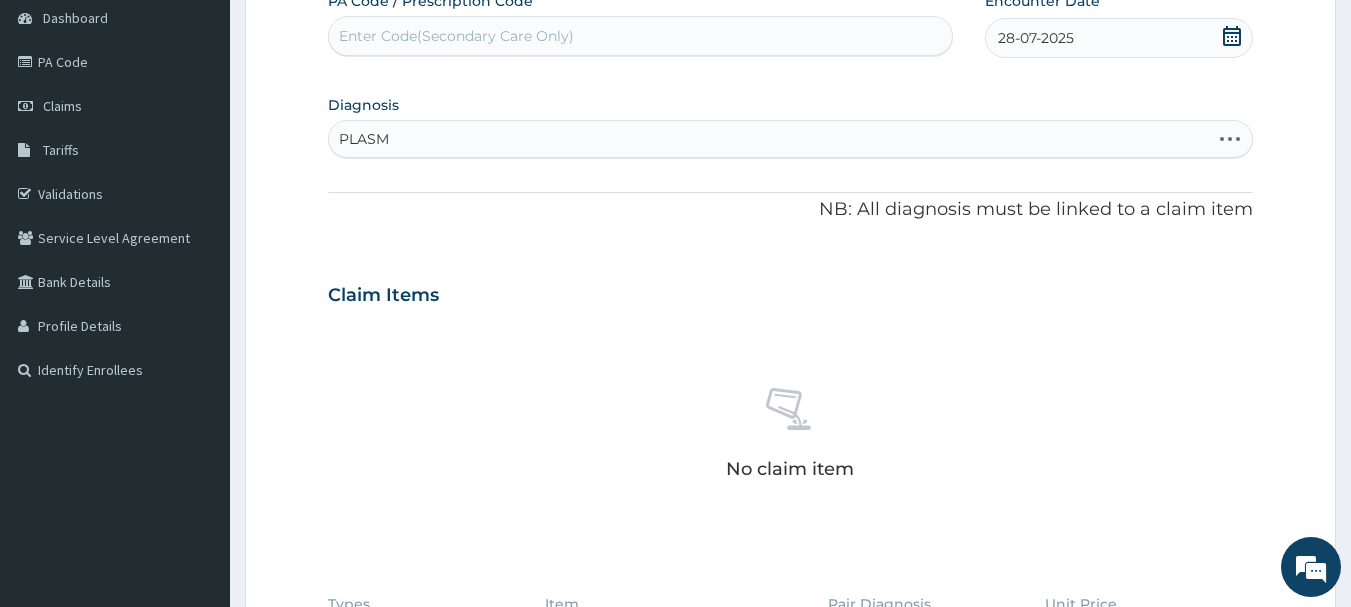 type on "PLASMO" 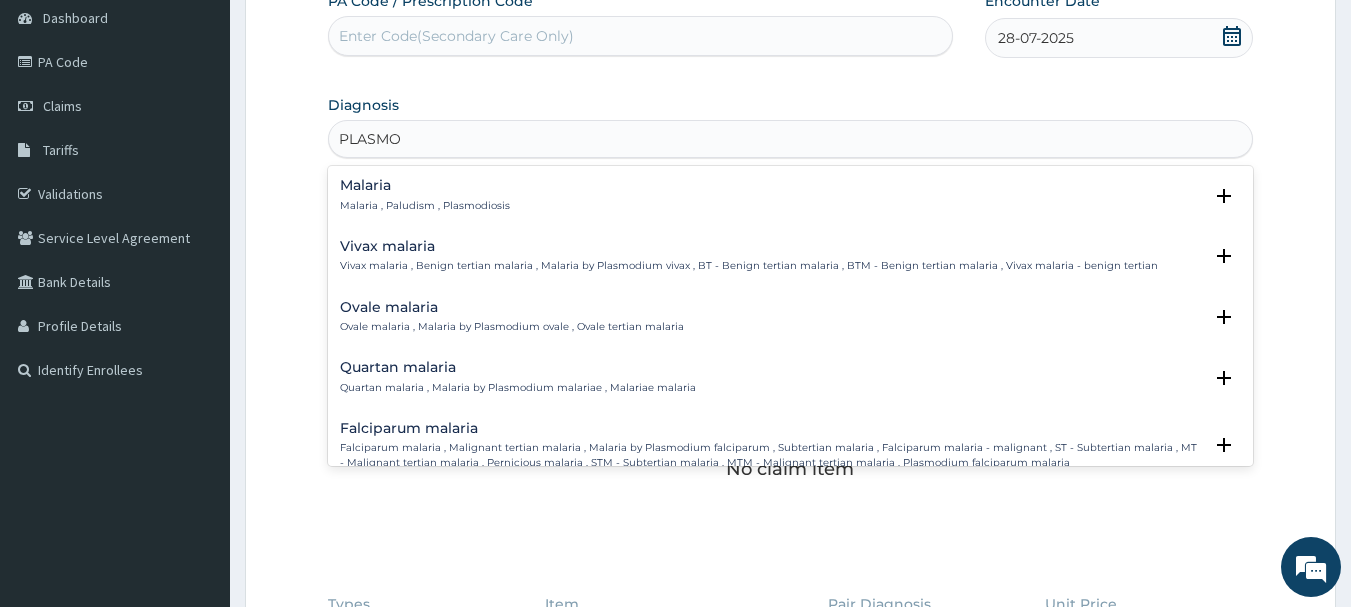 click on "Malaria" at bounding box center [425, 185] 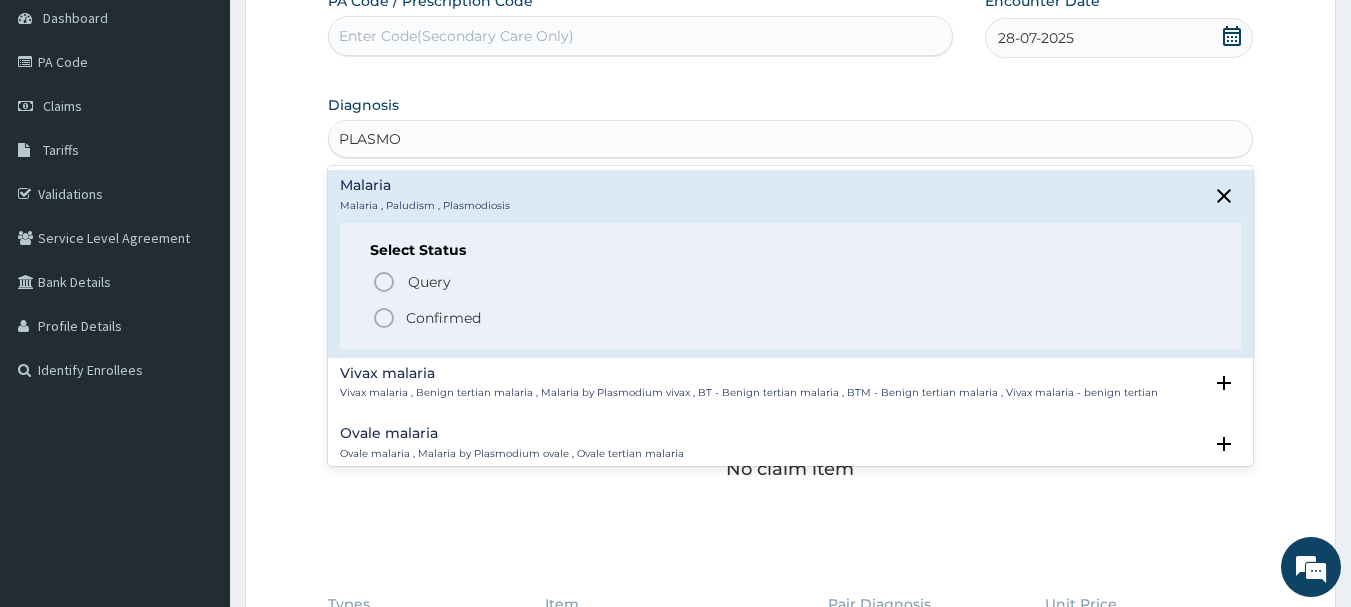 click 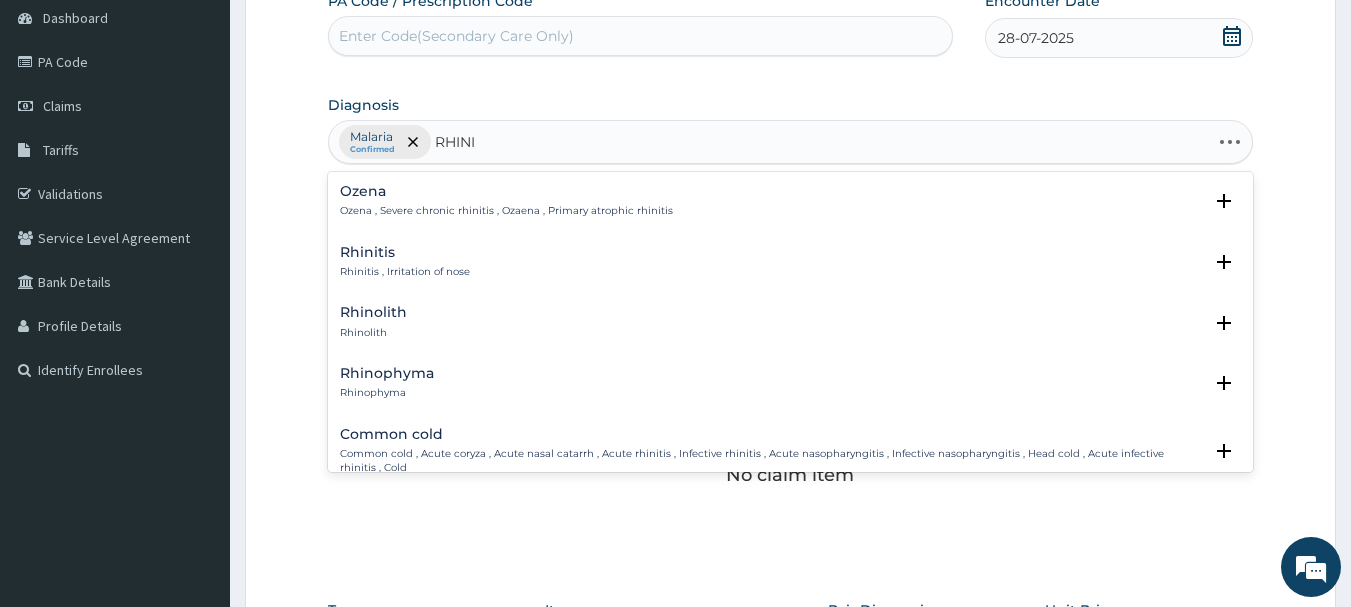 type on "RHINIT" 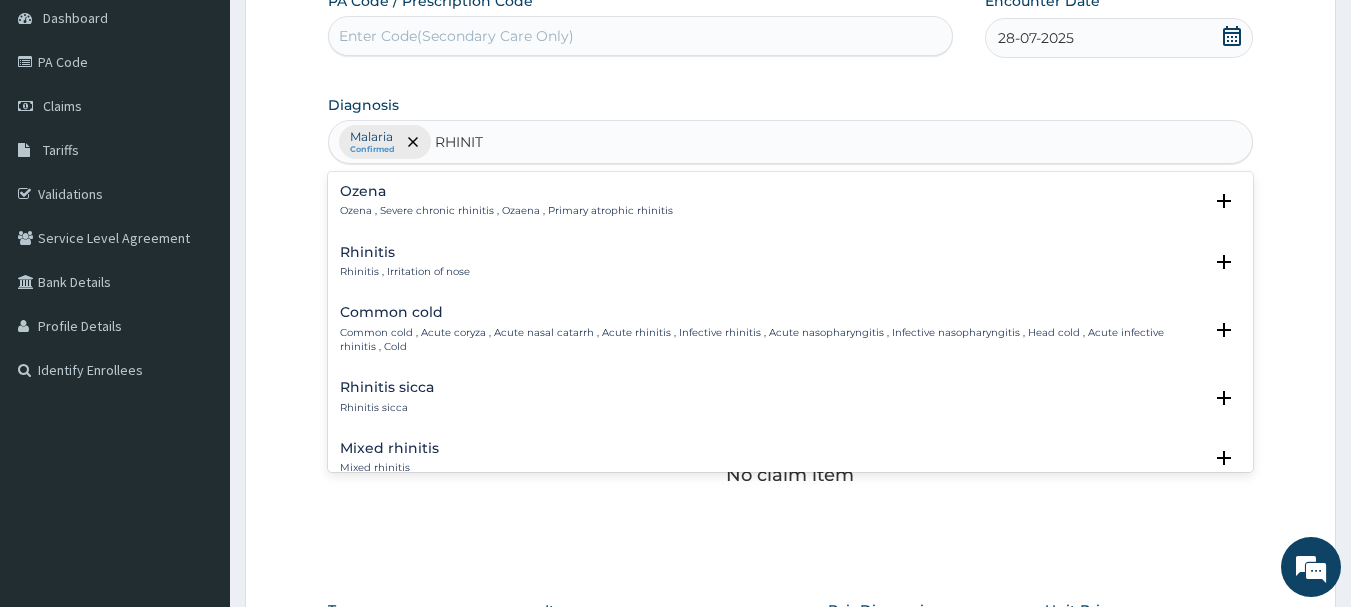 drag, startPoint x: 381, startPoint y: 322, endPoint x: 362, endPoint y: 255, distance: 69.641945 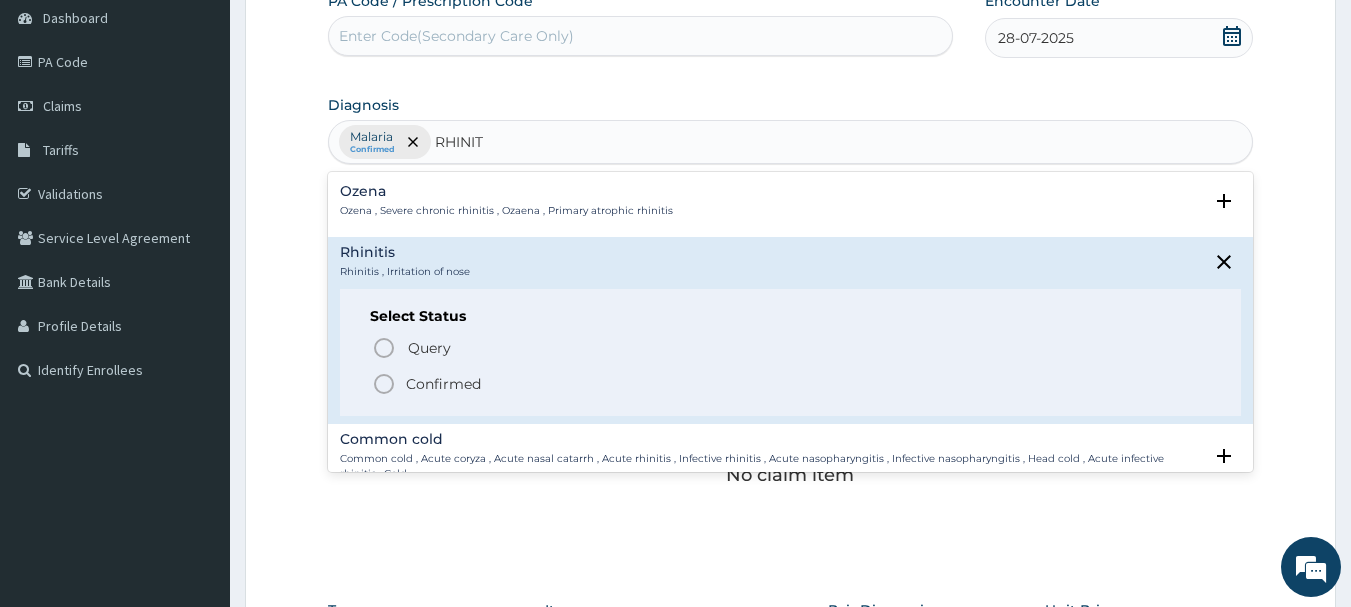 click 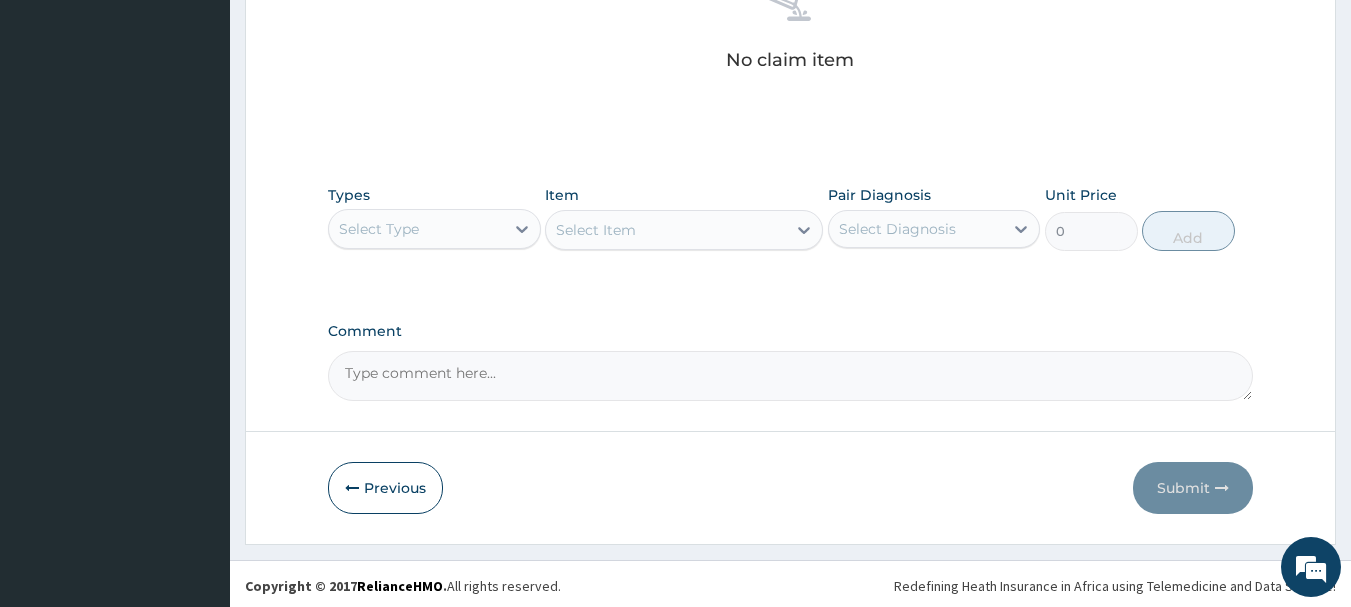 scroll, scrollTop: 619, scrollLeft: 0, axis: vertical 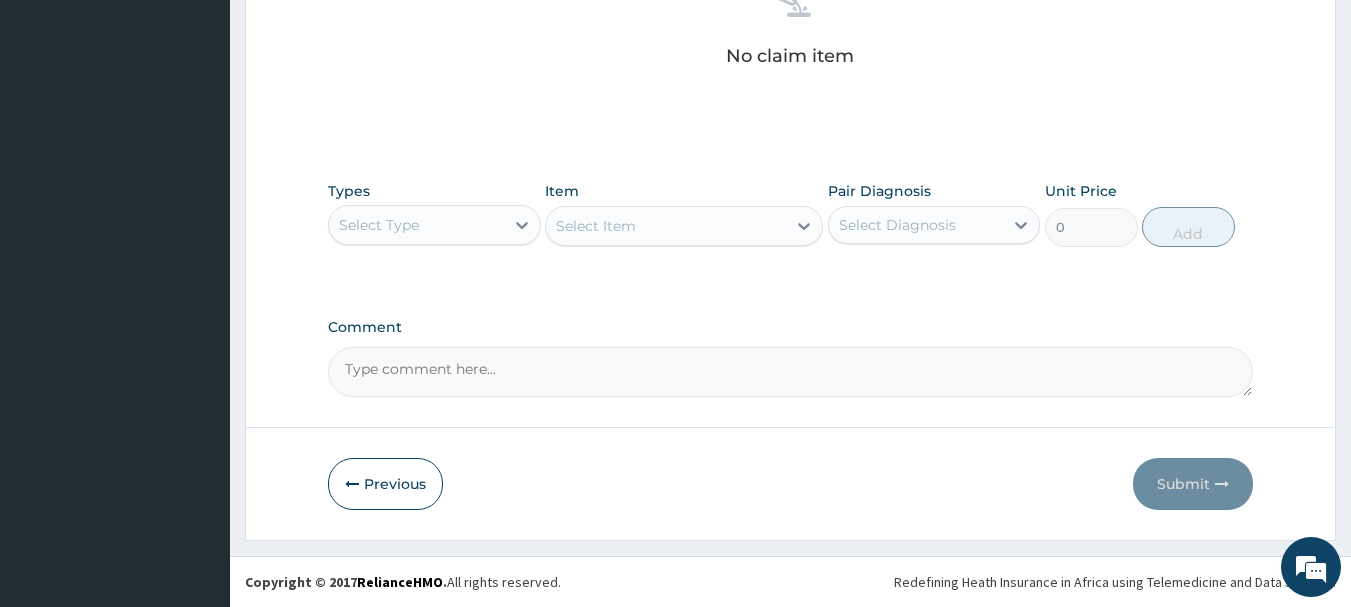 click on "Select Type" at bounding box center (416, 225) 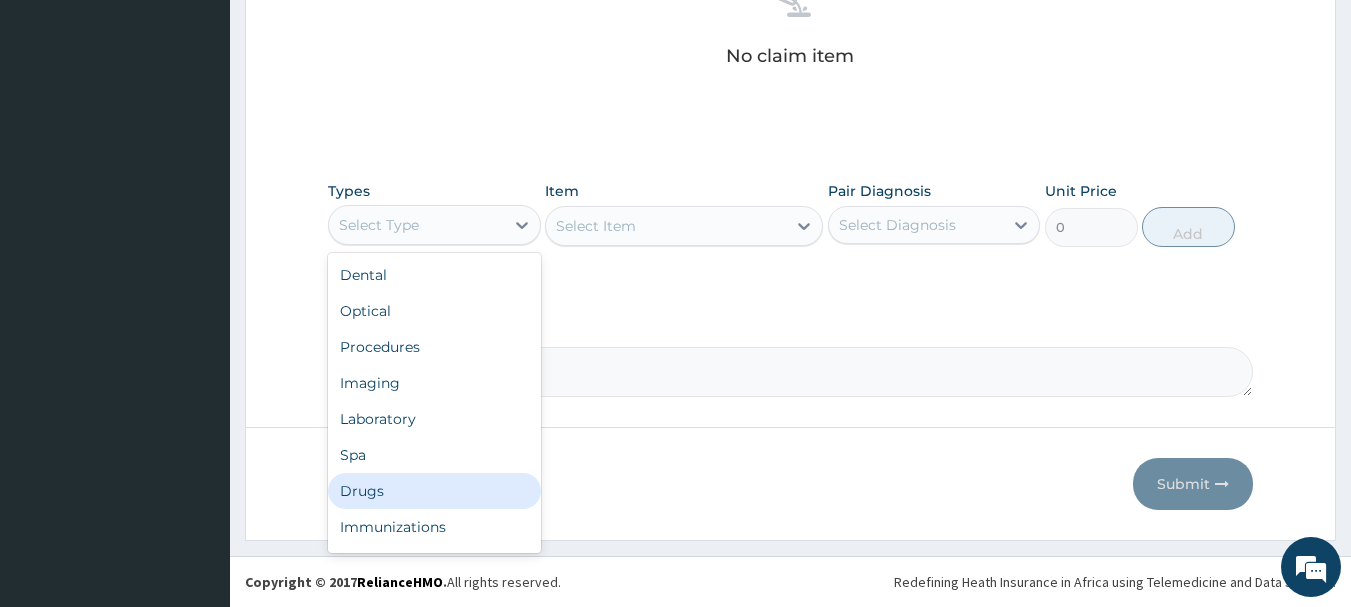click on "Drugs" at bounding box center (434, 491) 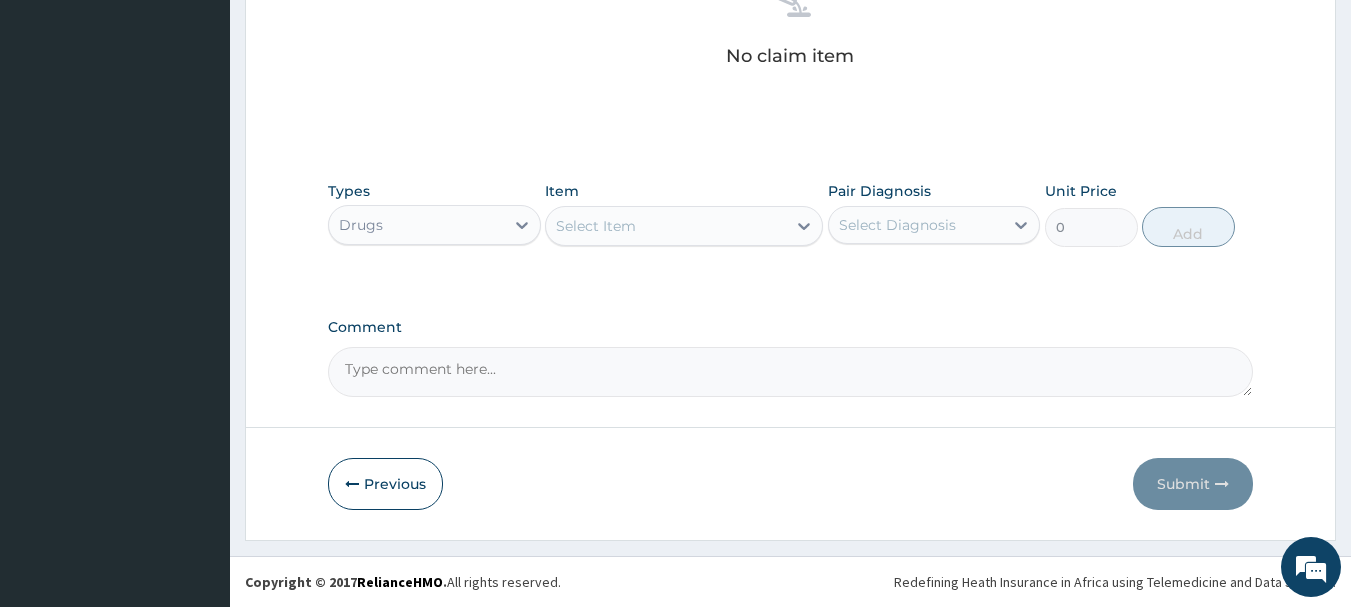 click on "Select Item" at bounding box center (666, 226) 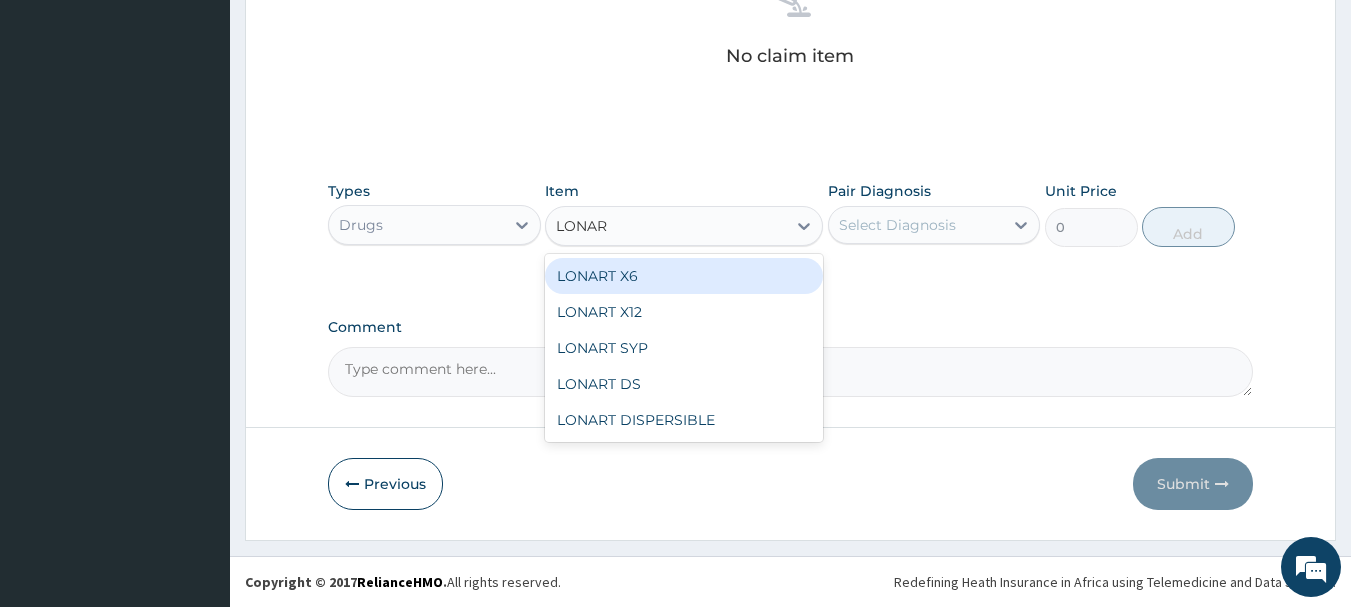 type on "LONART" 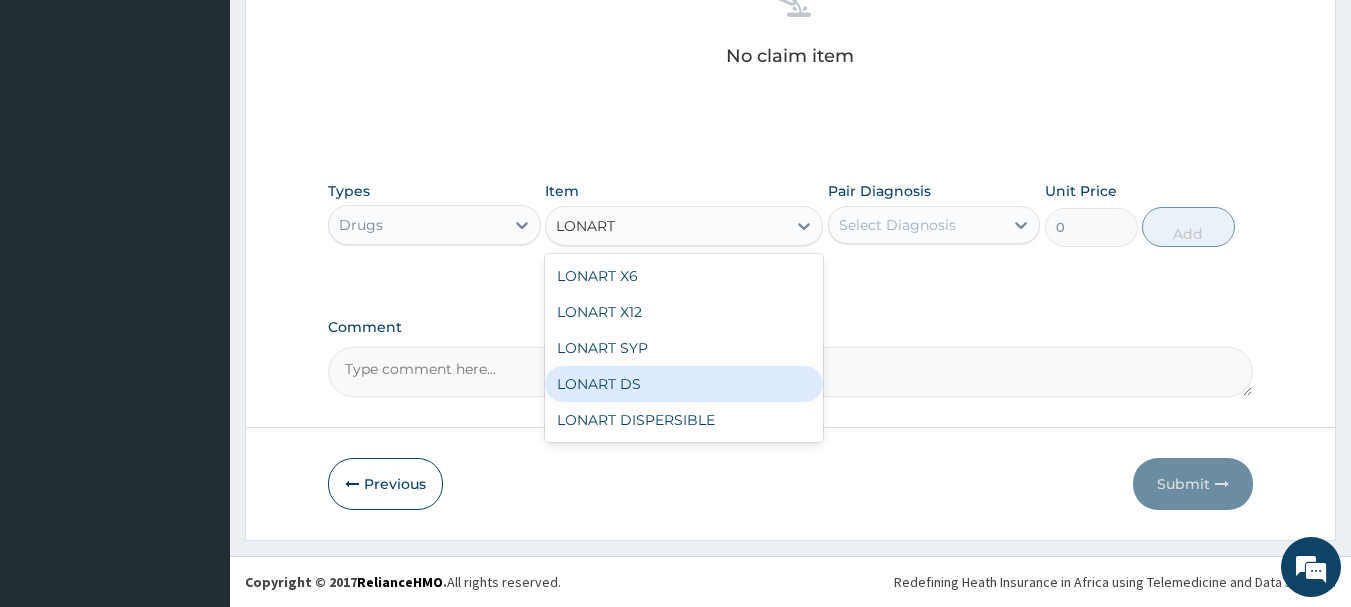 click on "LONART DS" at bounding box center [684, 384] 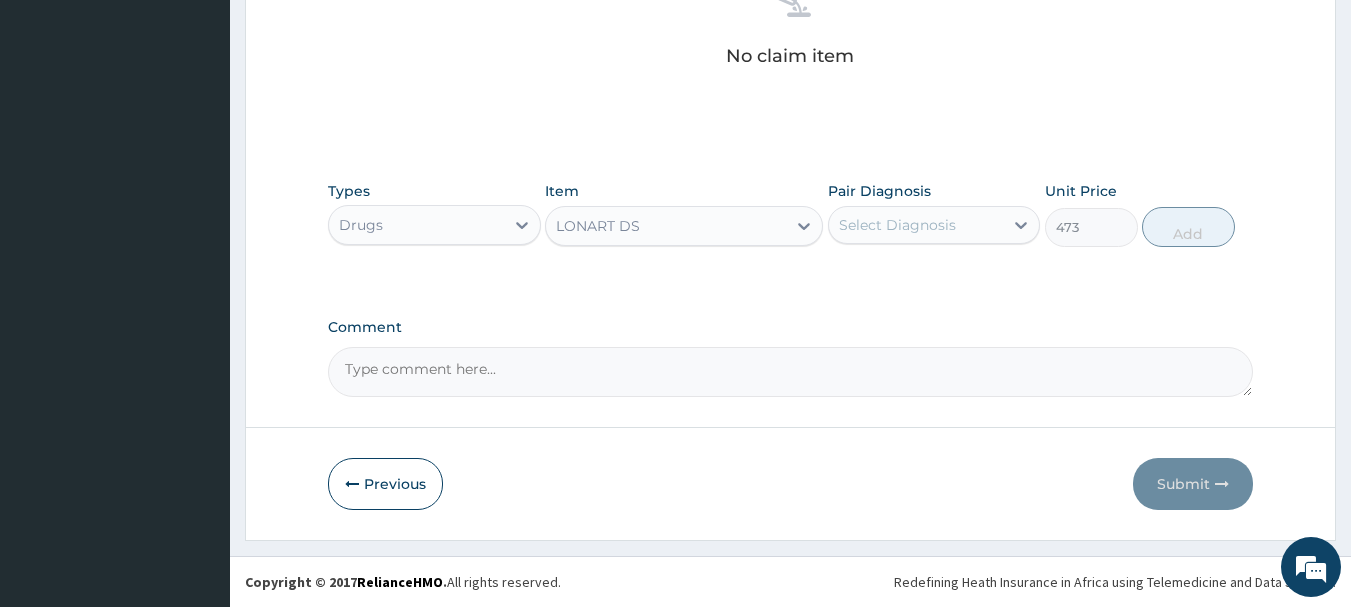 click on "Select Diagnosis" at bounding box center (897, 225) 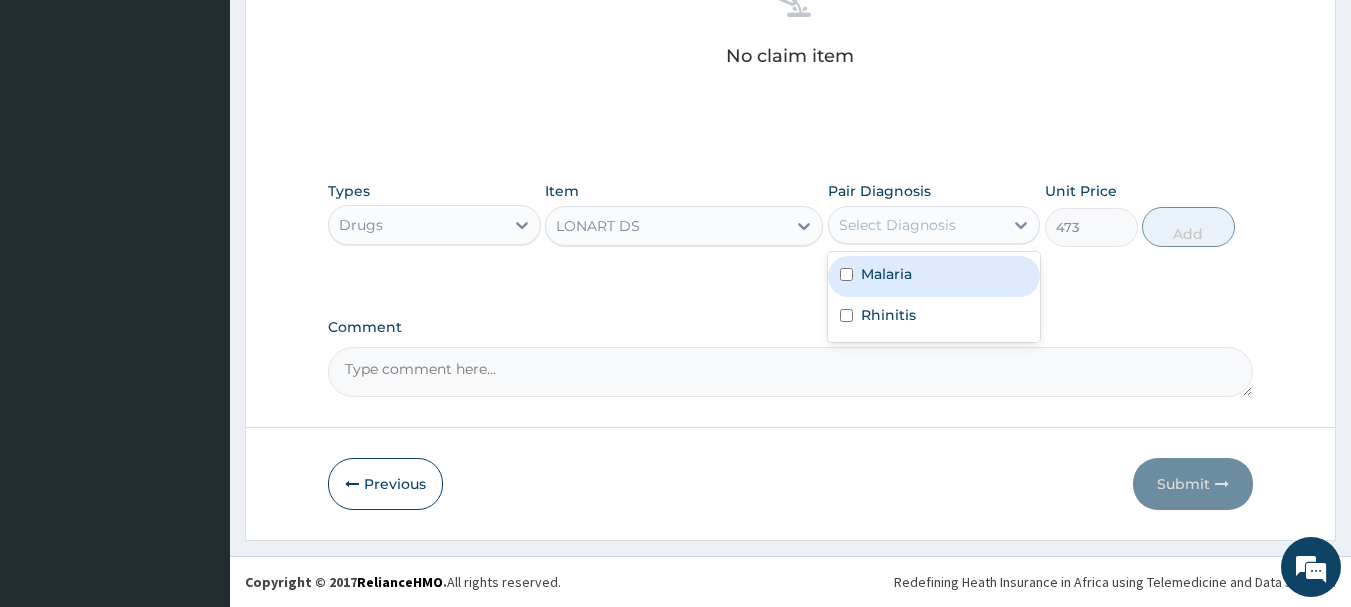 click at bounding box center (846, 274) 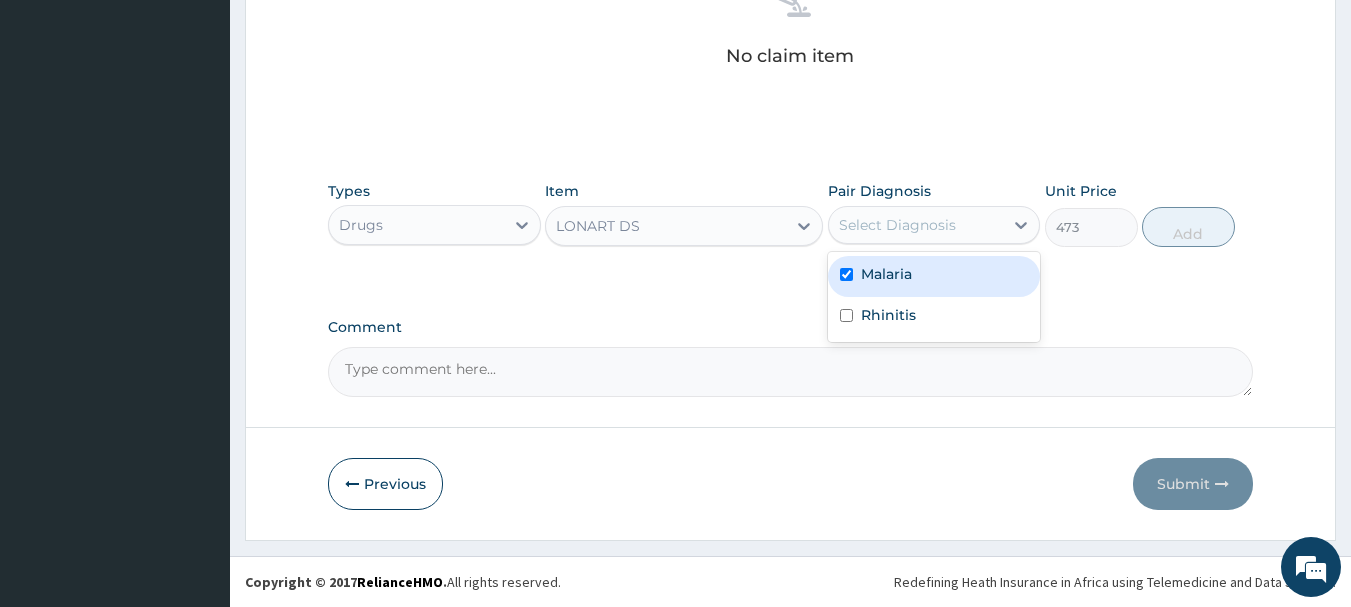 checkbox on "true" 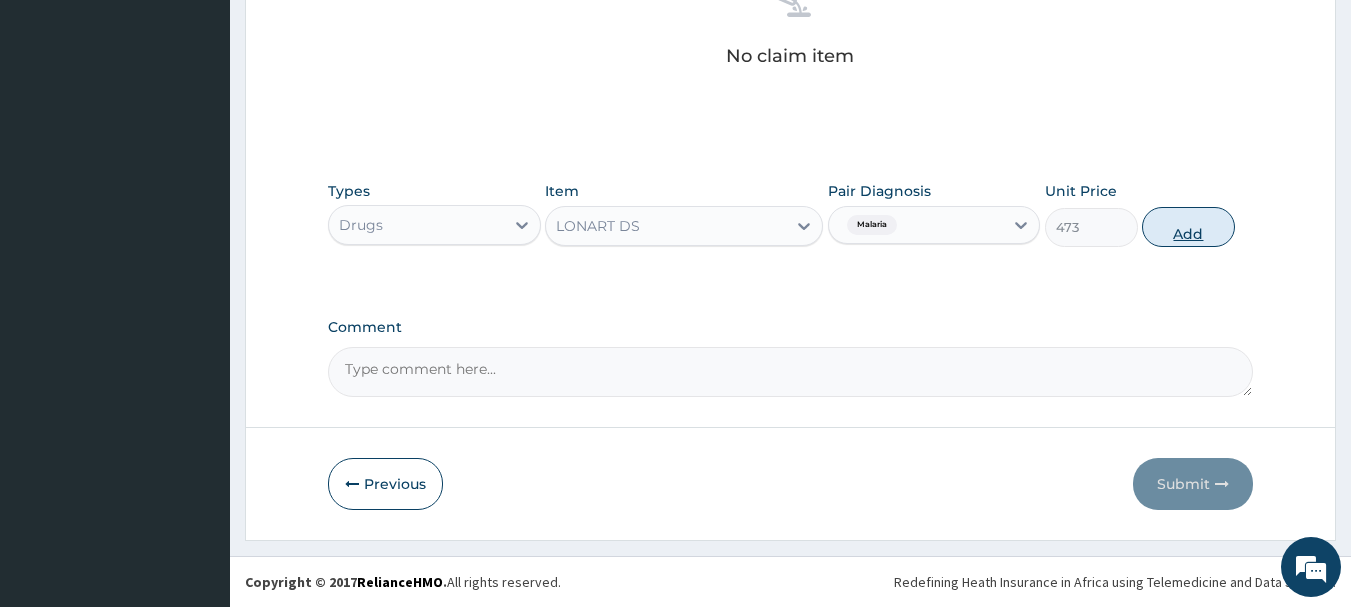 click on "Add" at bounding box center [1188, 227] 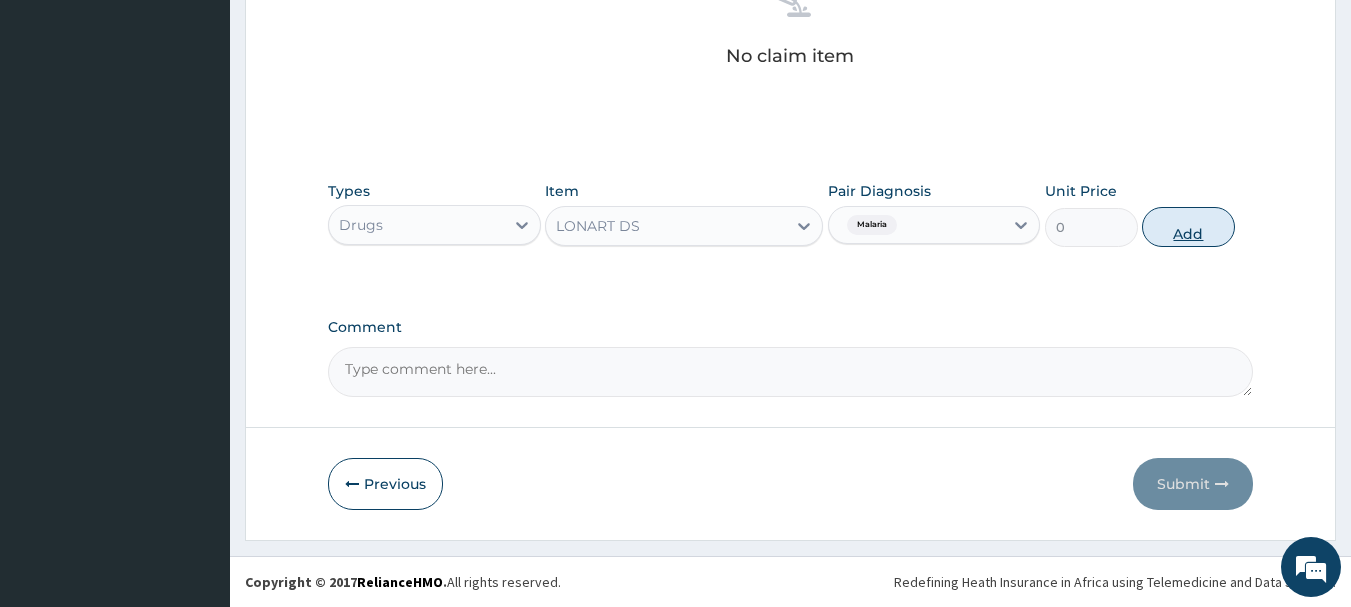 scroll, scrollTop: 539, scrollLeft: 0, axis: vertical 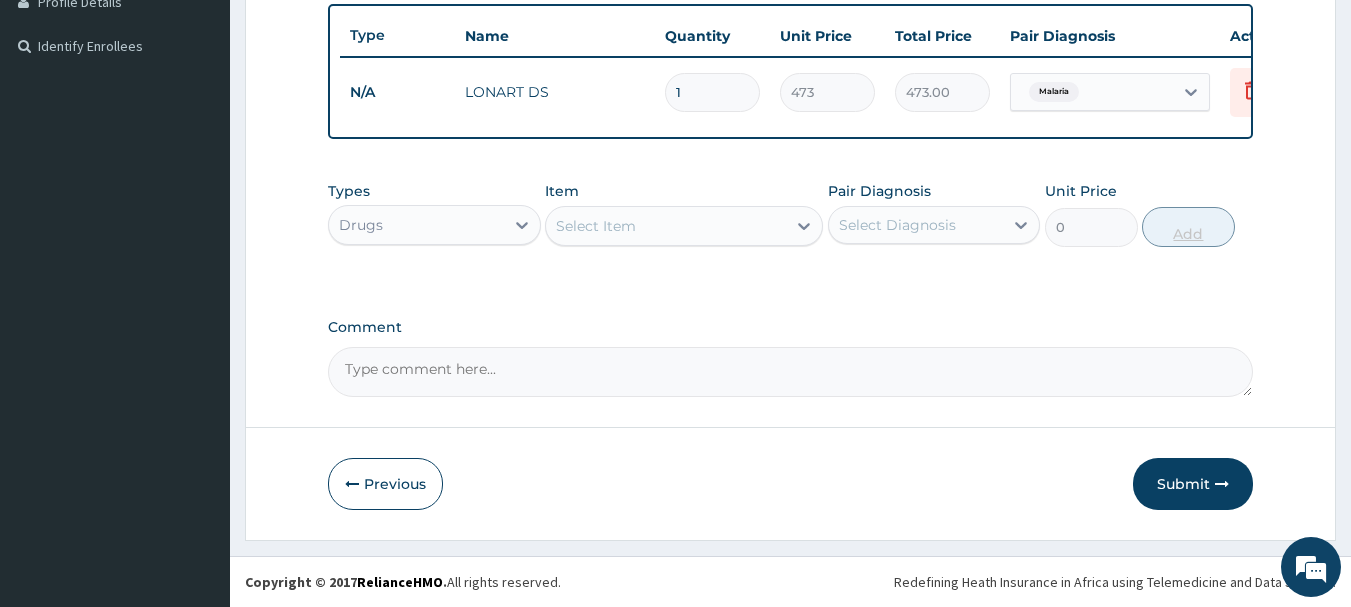 type 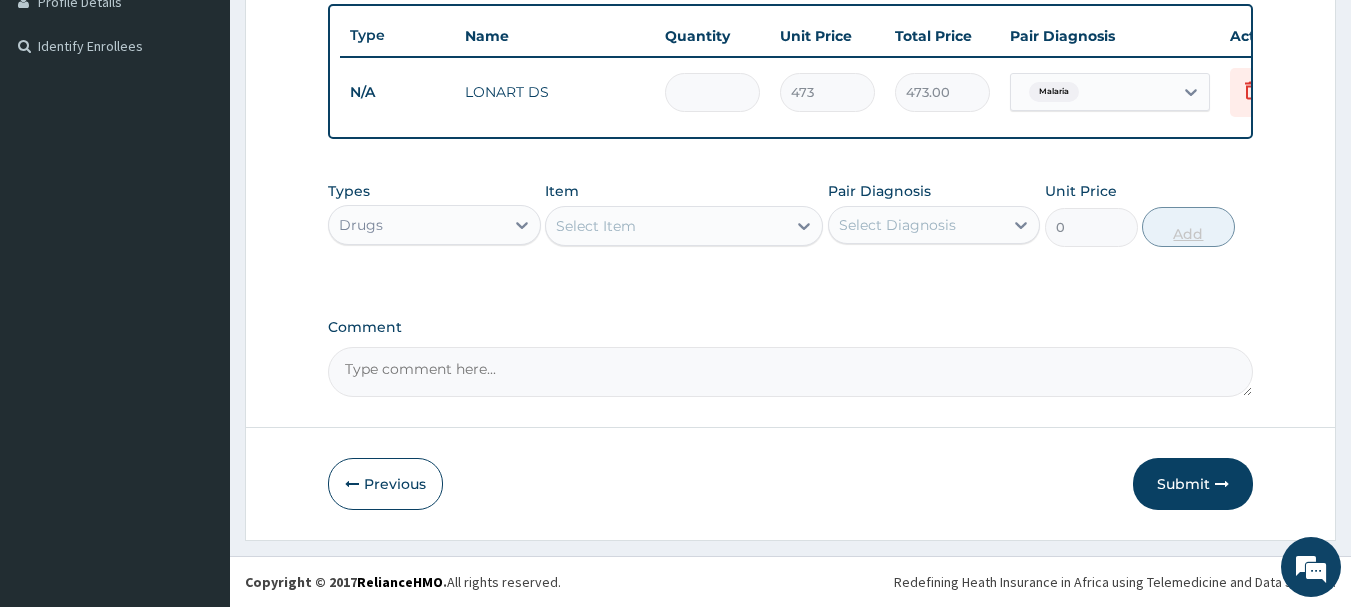 type on "0.00" 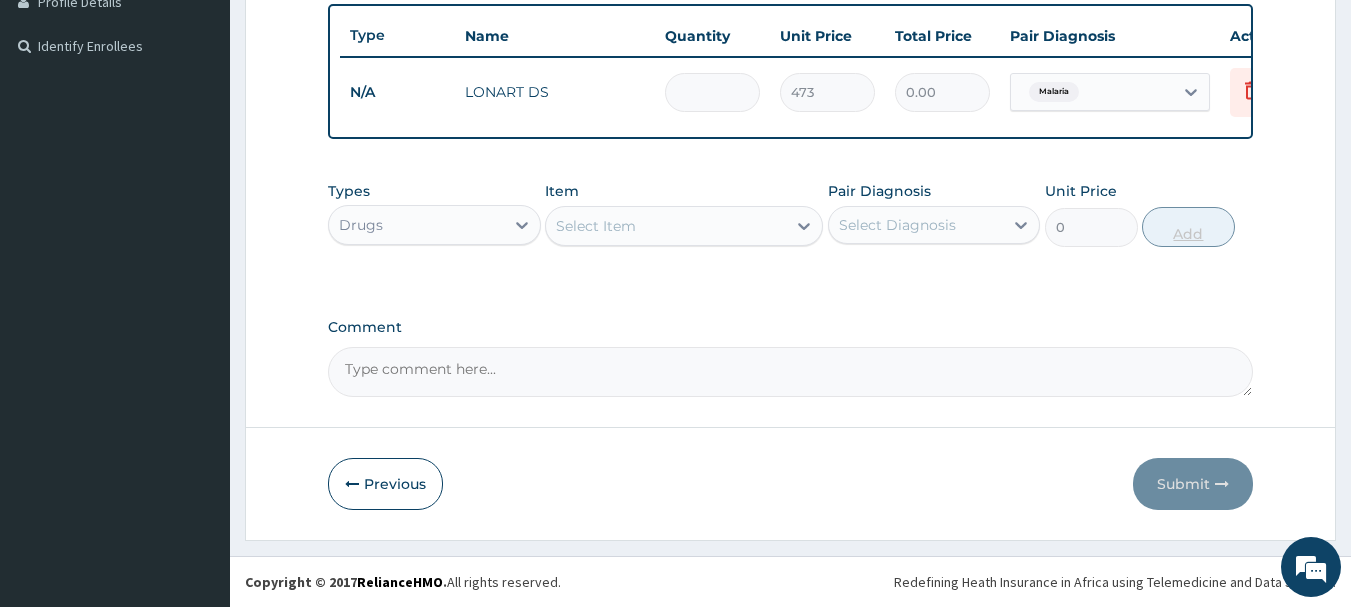 type on "6" 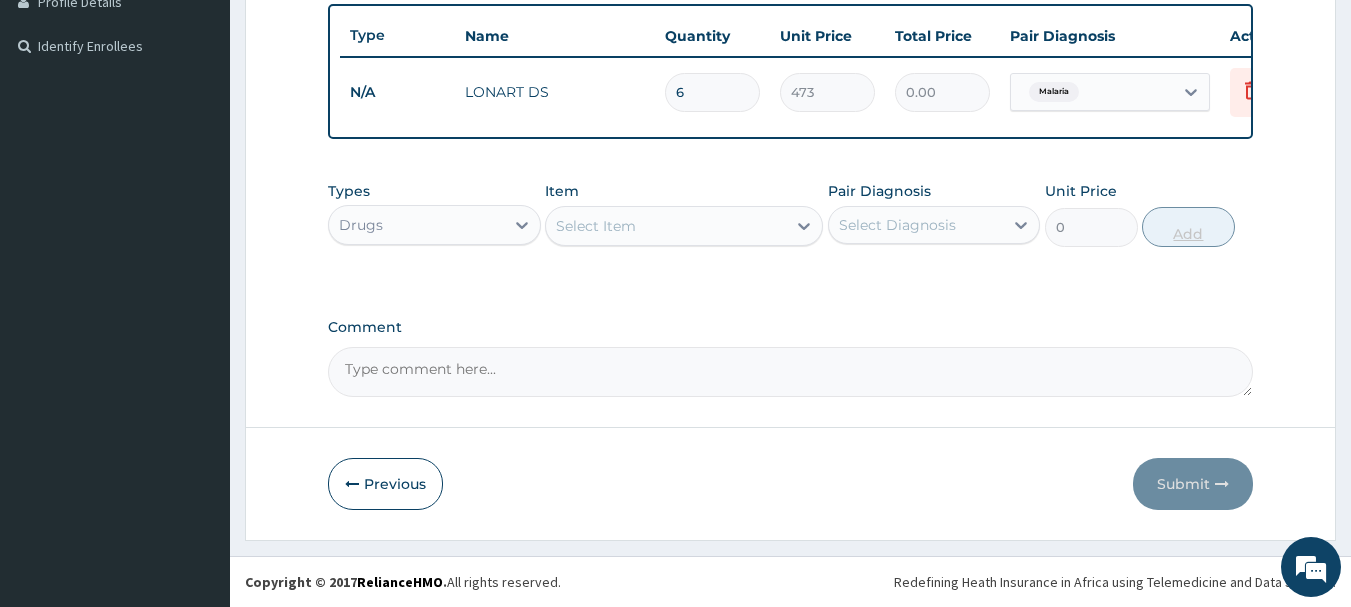 type on "2838.00" 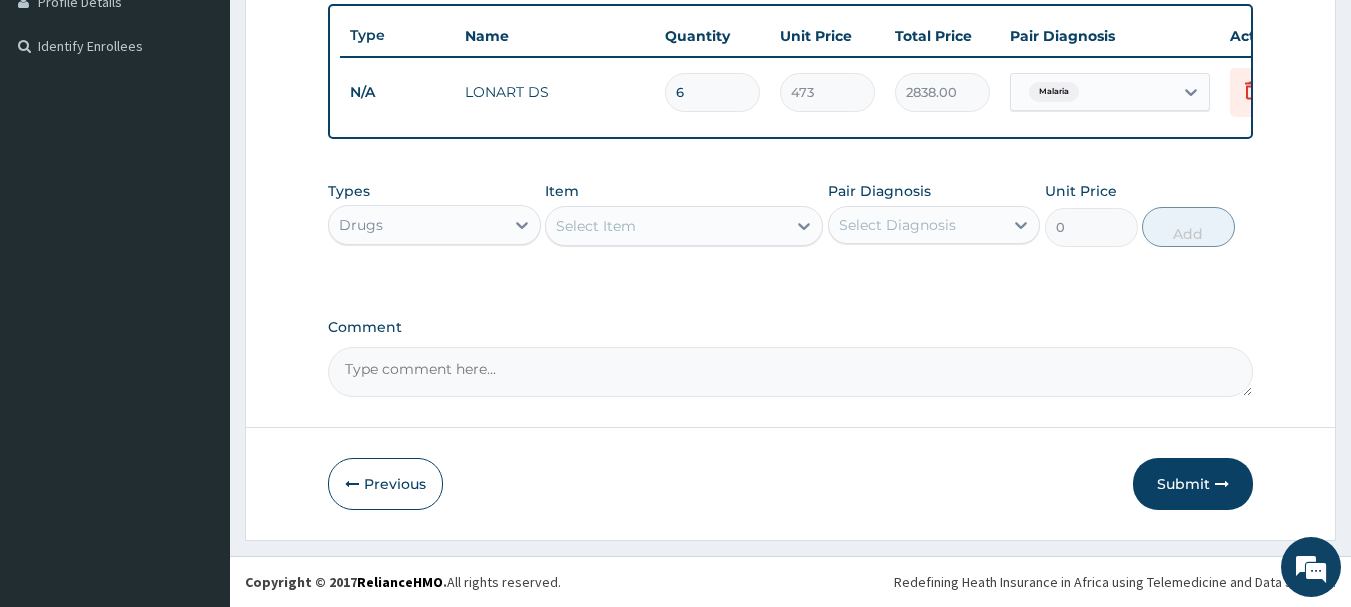 type on "6" 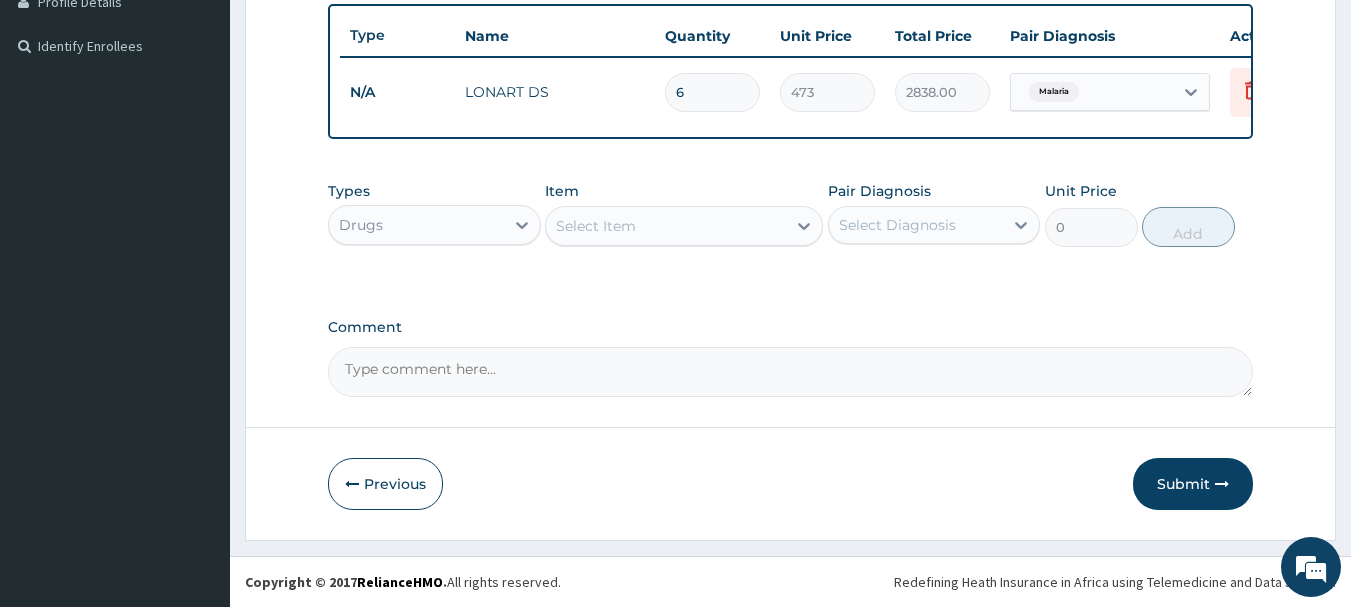 click on "Select Item" at bounding box center [666, 226] 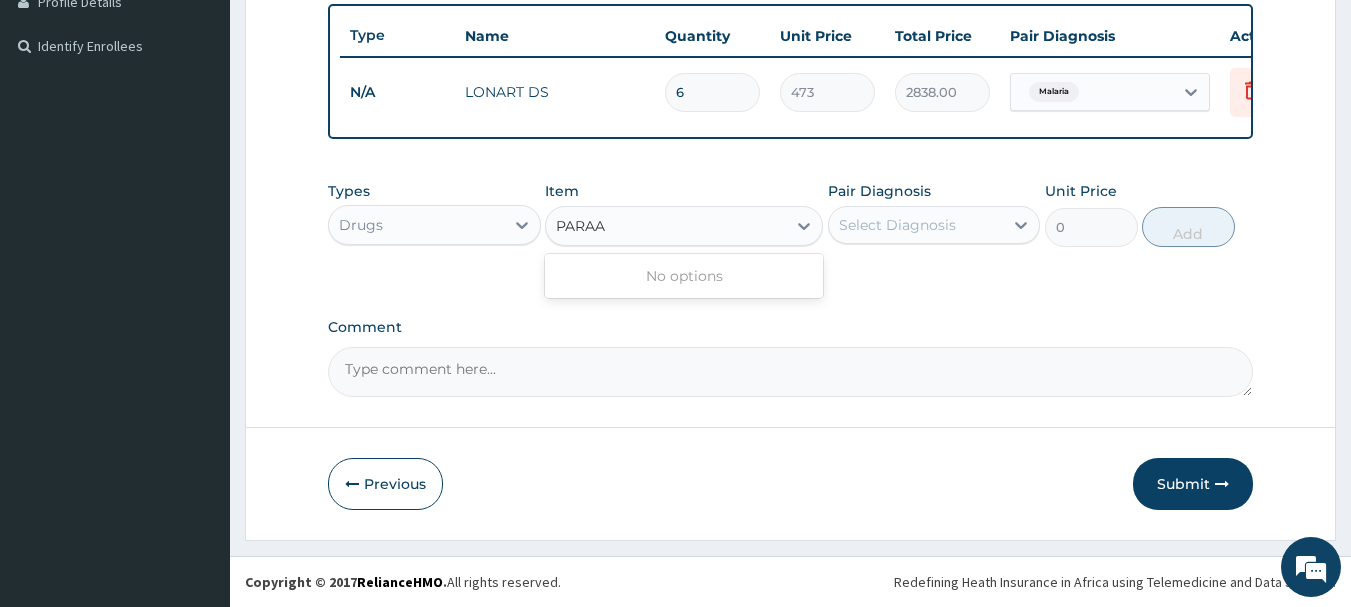 type on "PARA" 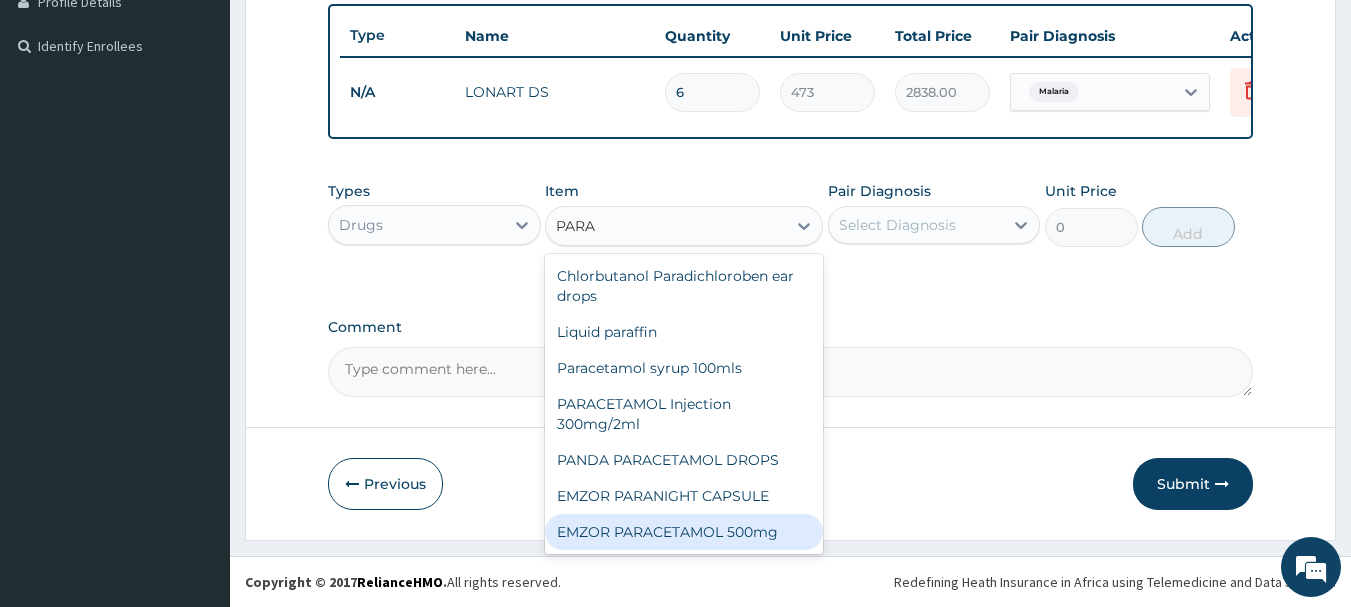click on "EMZOR PARACETAMOL 500mg" at bounding box center (684, 532) 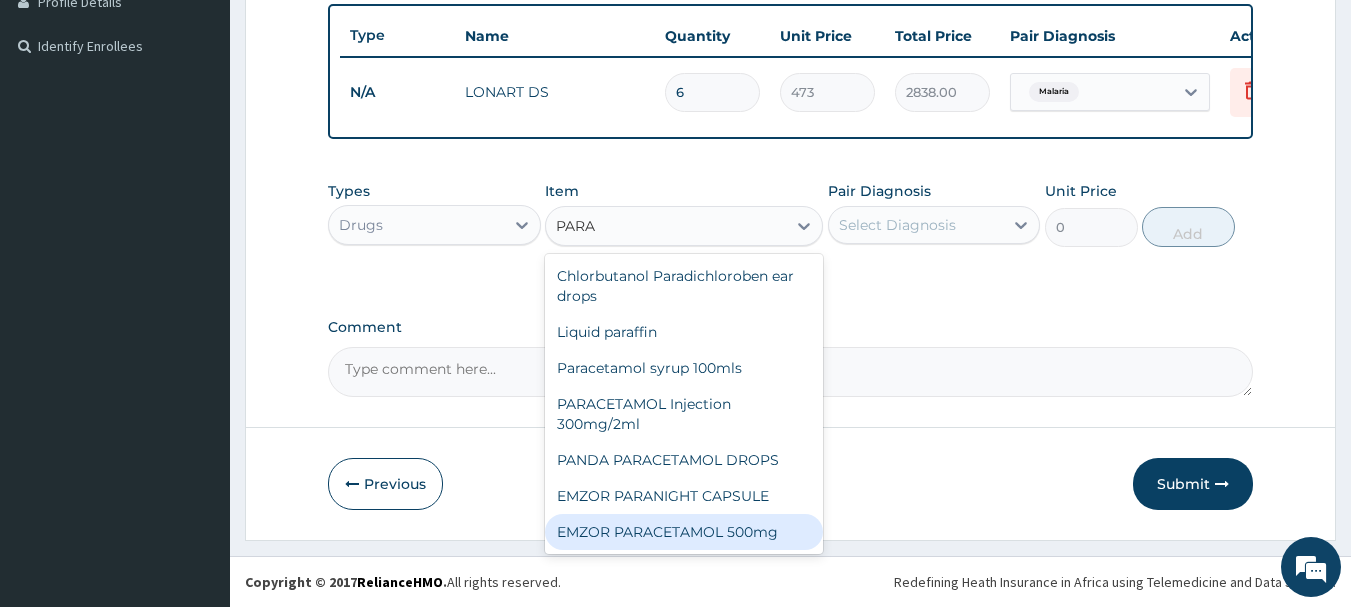 type 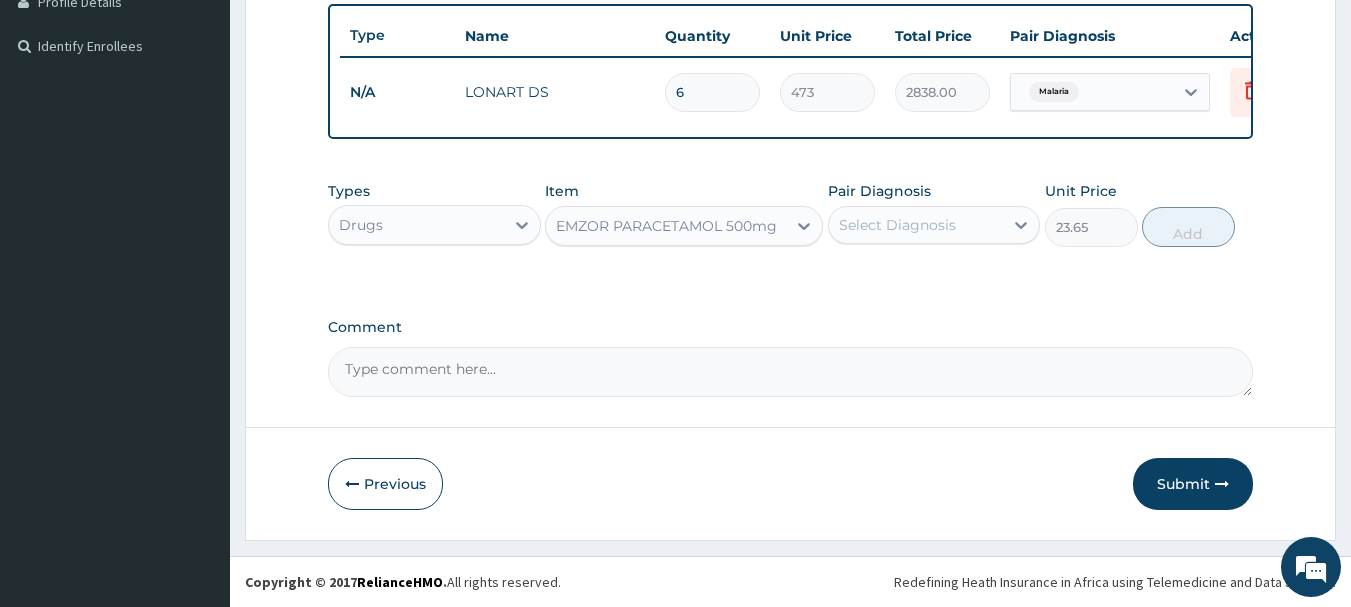 click on "Select Diagnosis" at bounding box center [897, 225] 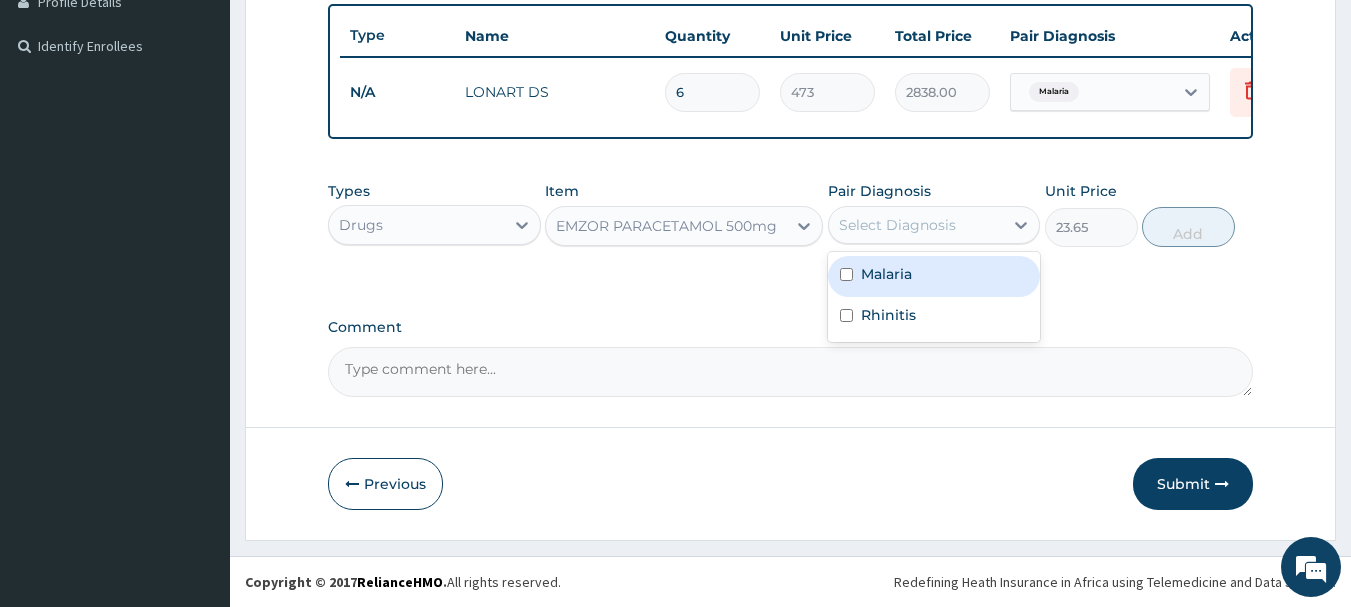 click at bounding box center [846, 274] 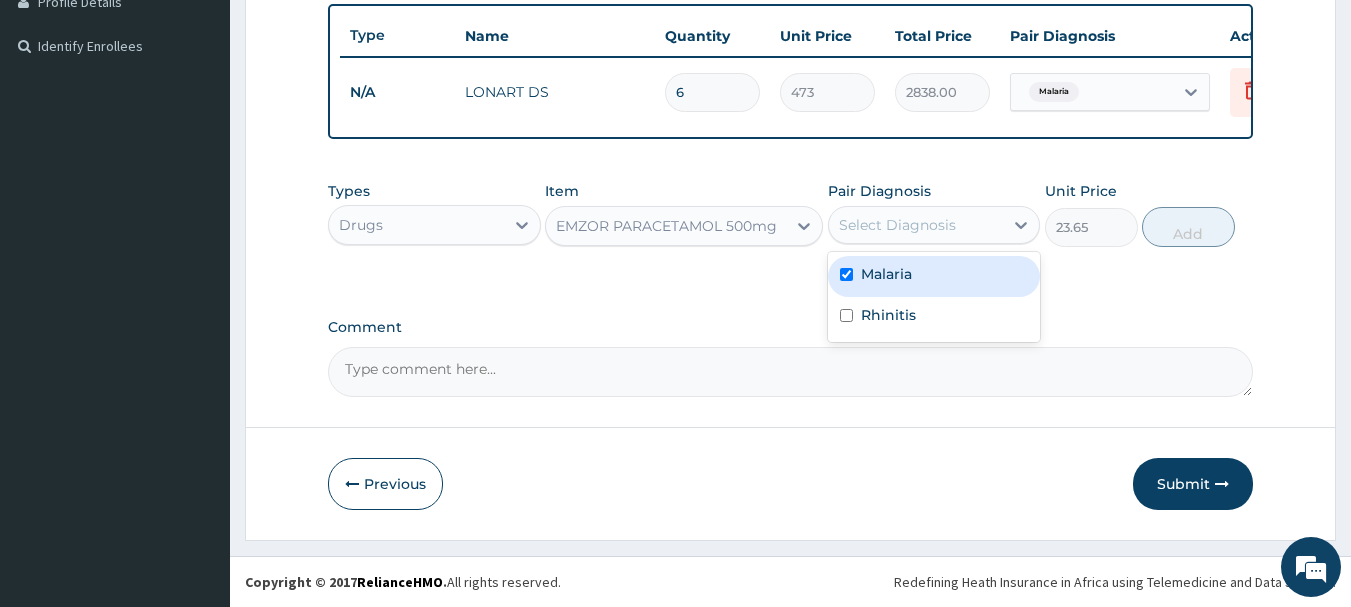 checkbox on "true" 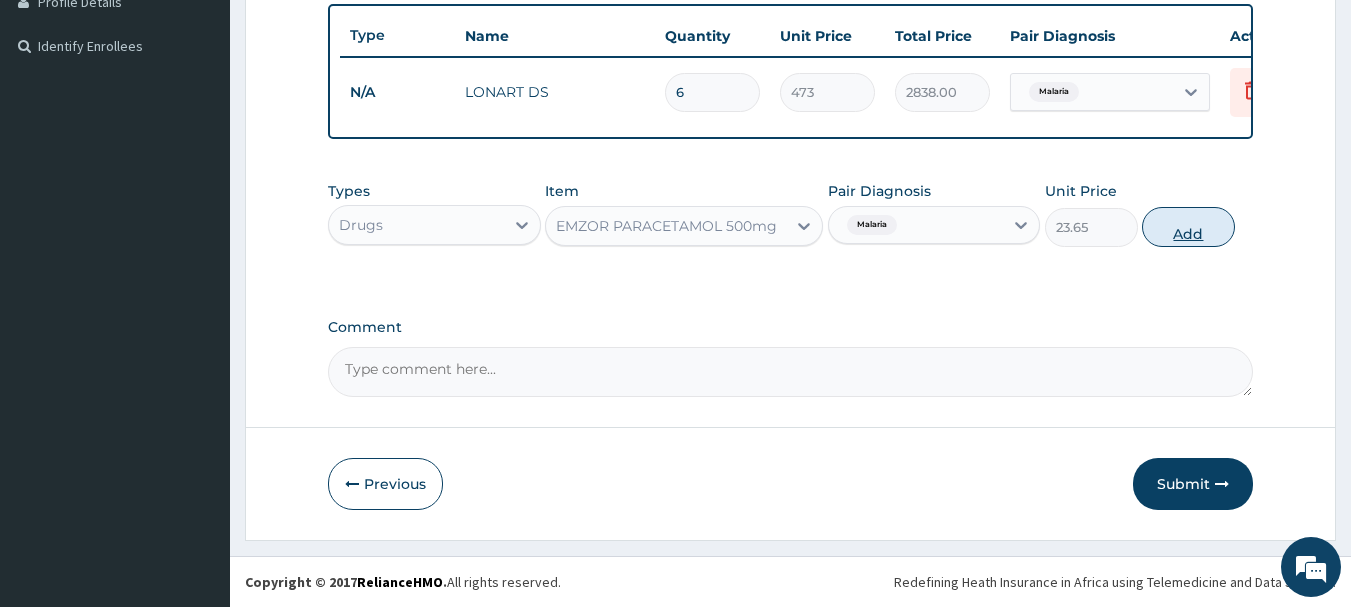 click on "Add" at bounding box center (1188, 227) 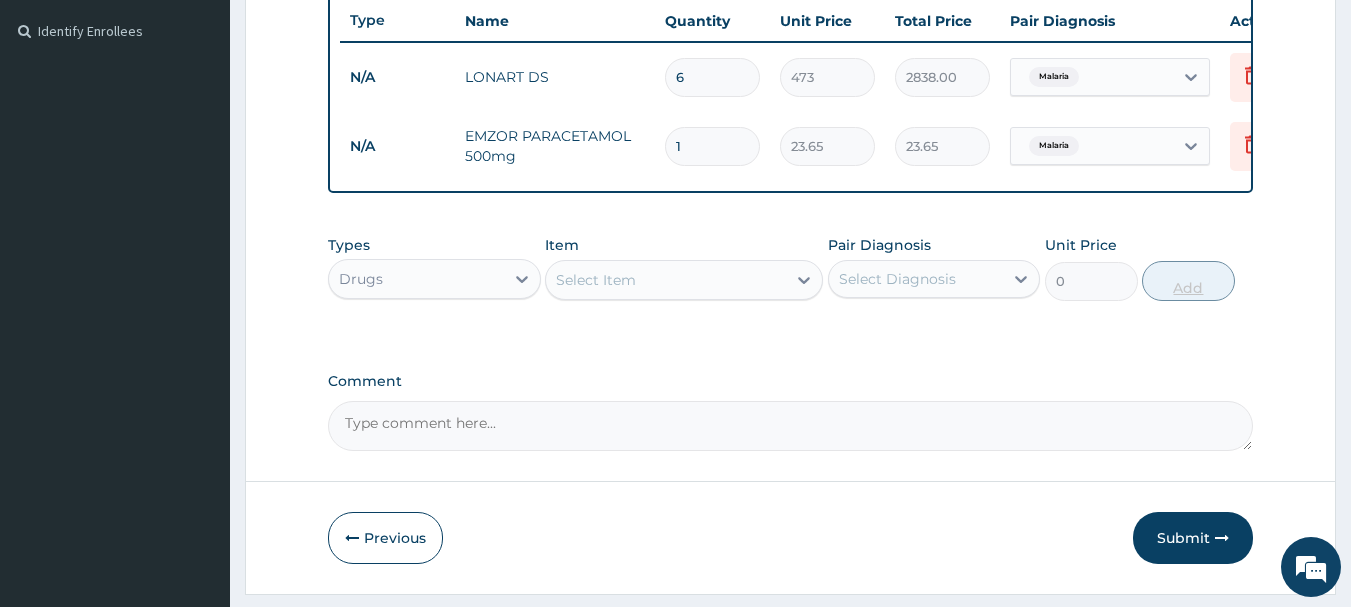 type on "18" 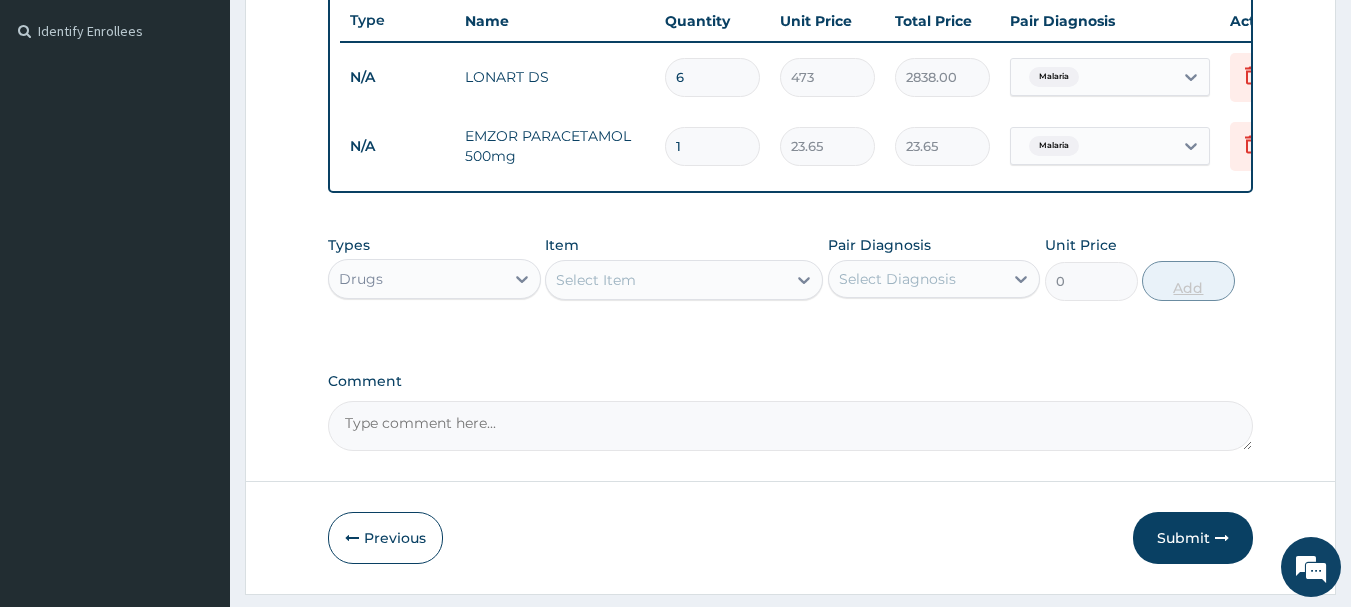 type on "425.70" 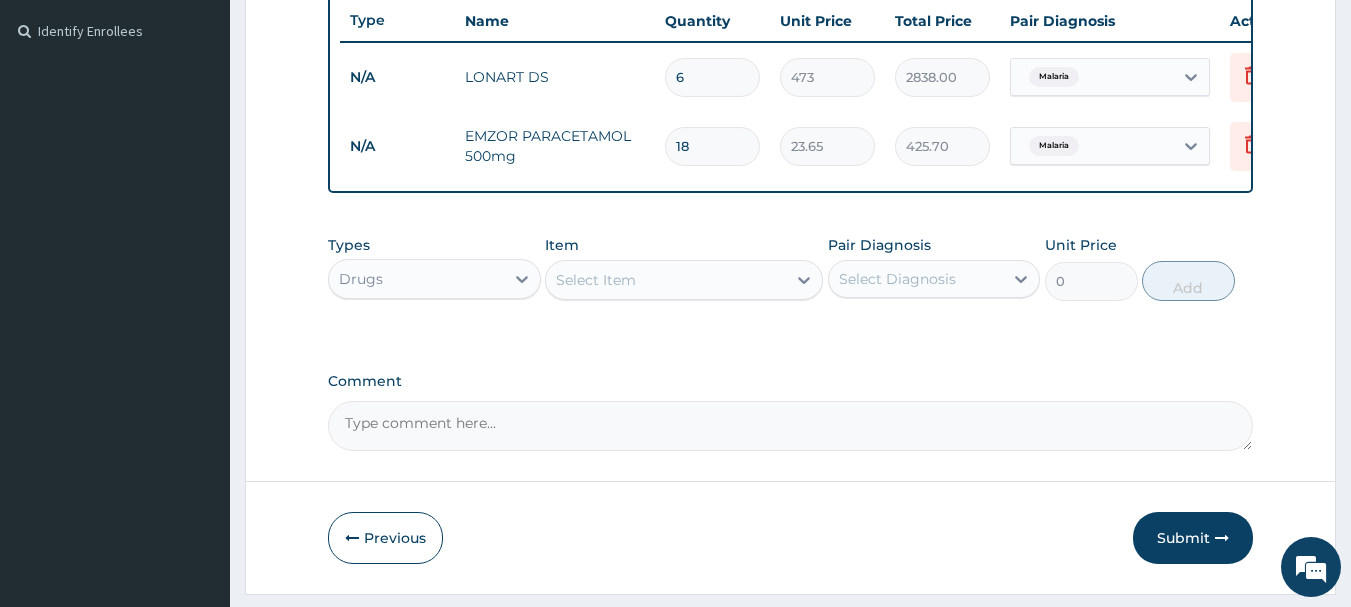 type on "18" 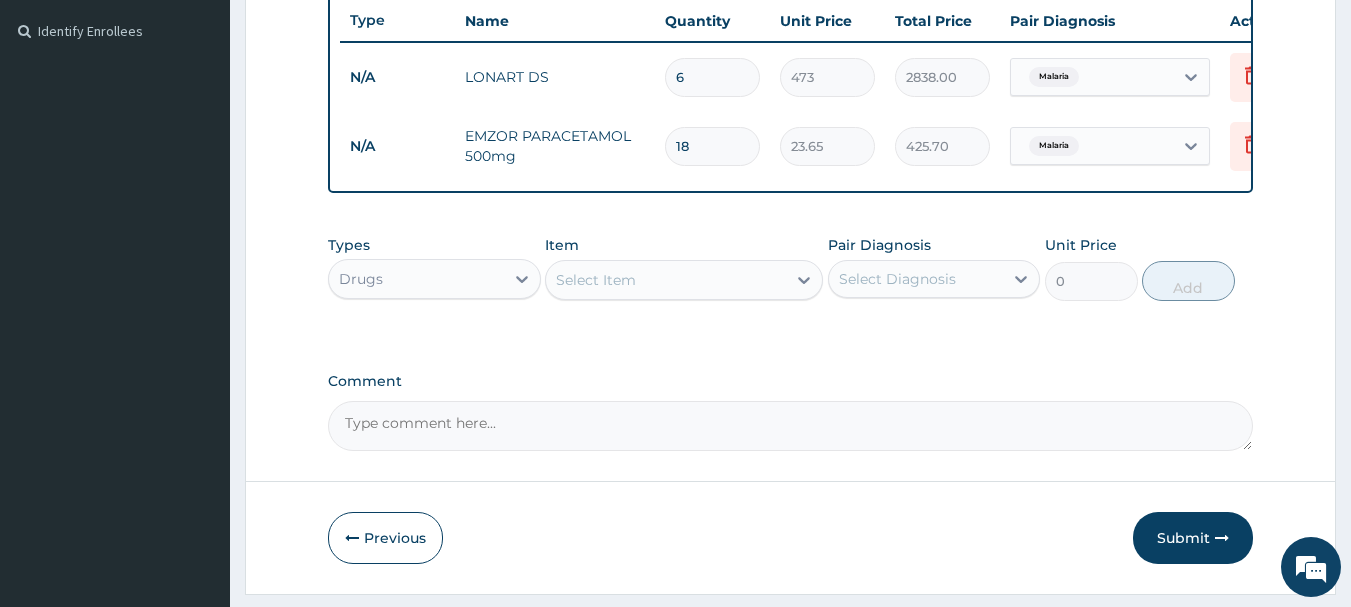 click on "Select Item" at bounding box center [596, 280] 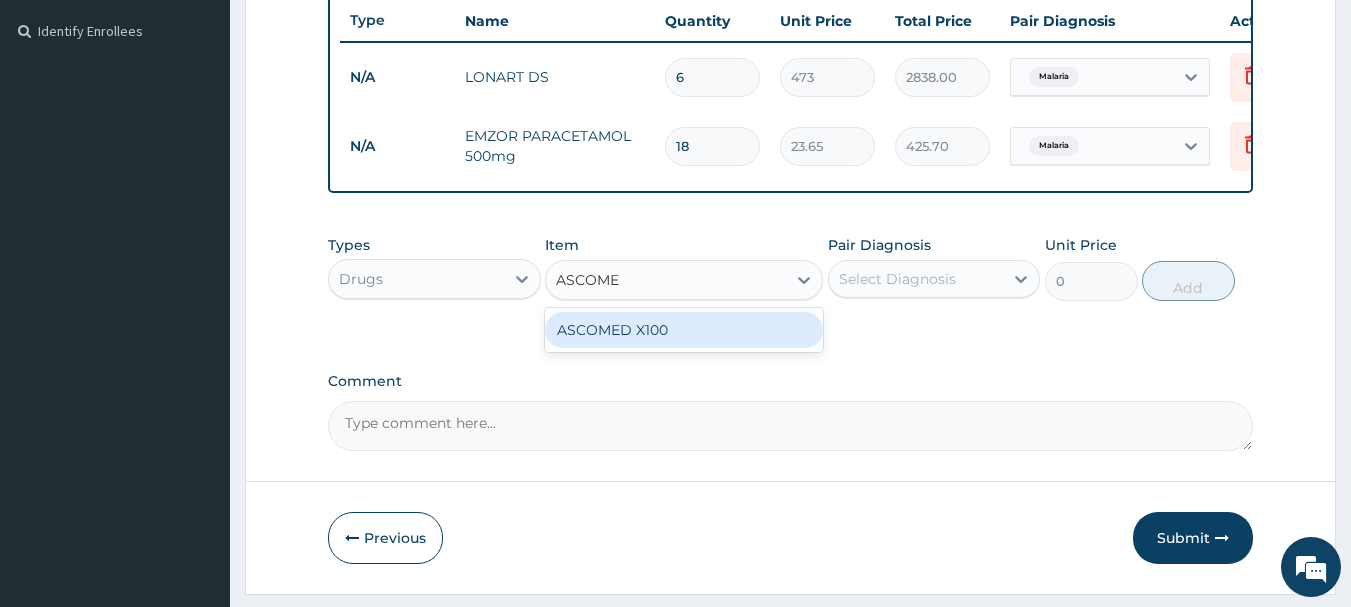 type on "ASCOMED" 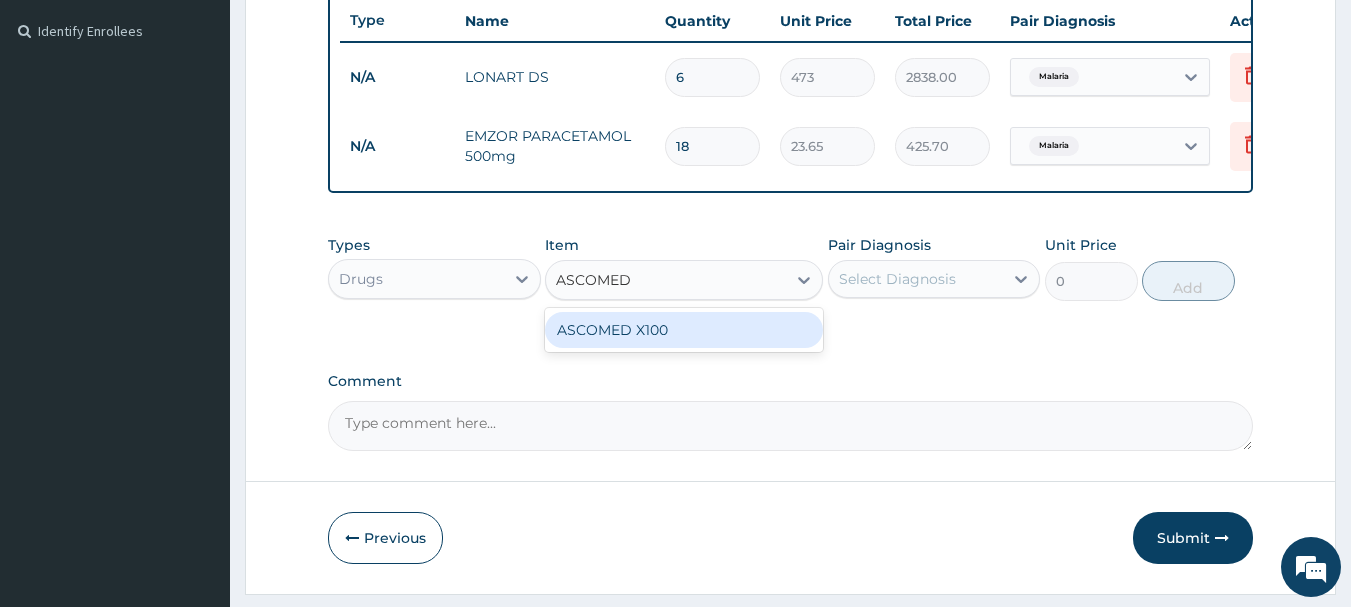click on "ASCOMED X100" at bounding box center (684, 330) 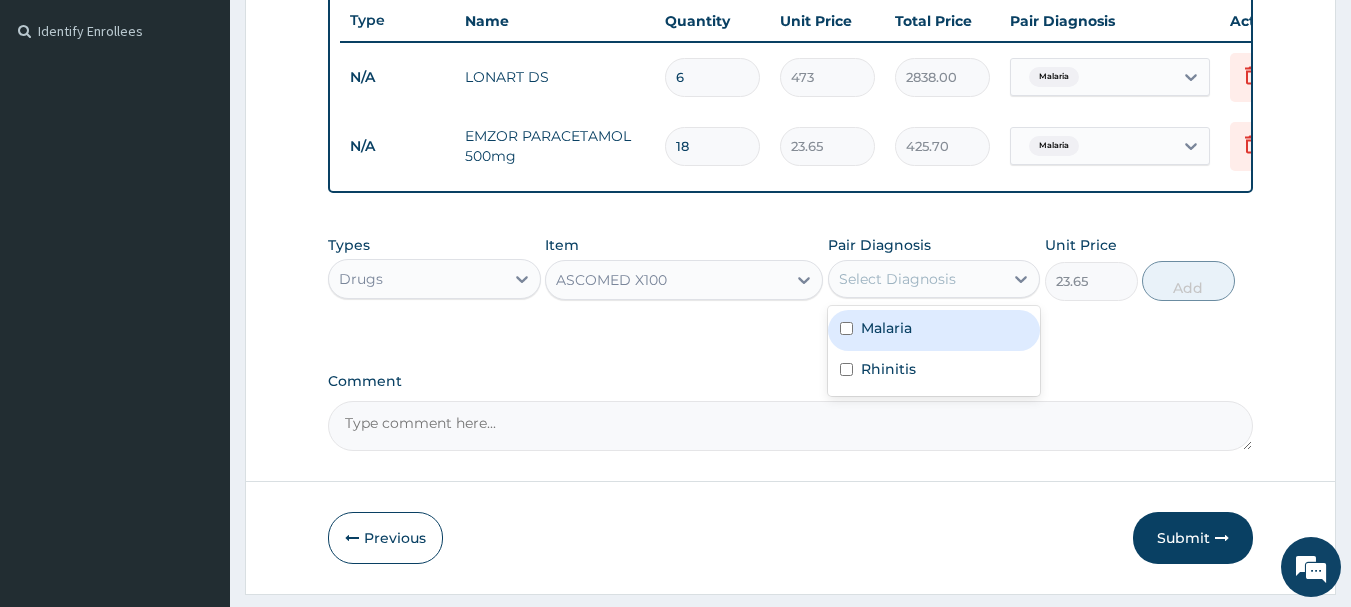click on "Select Diagnosis" at bounding box center (897, 279) 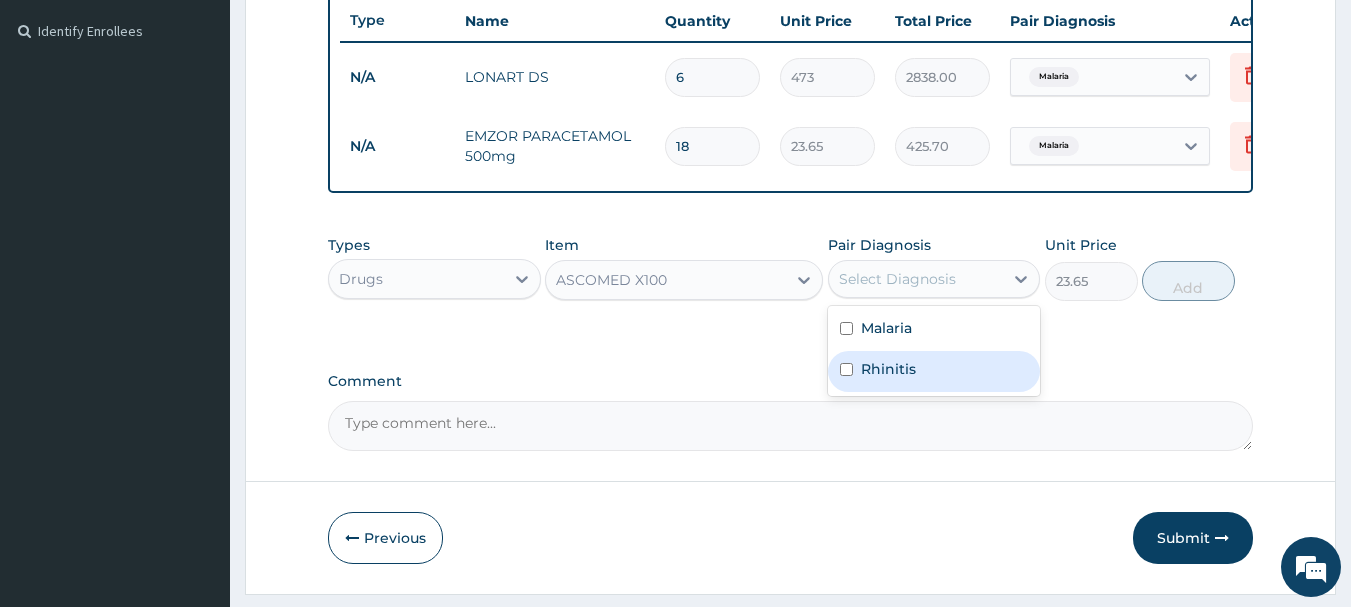 click at bounding box center (846, 369) 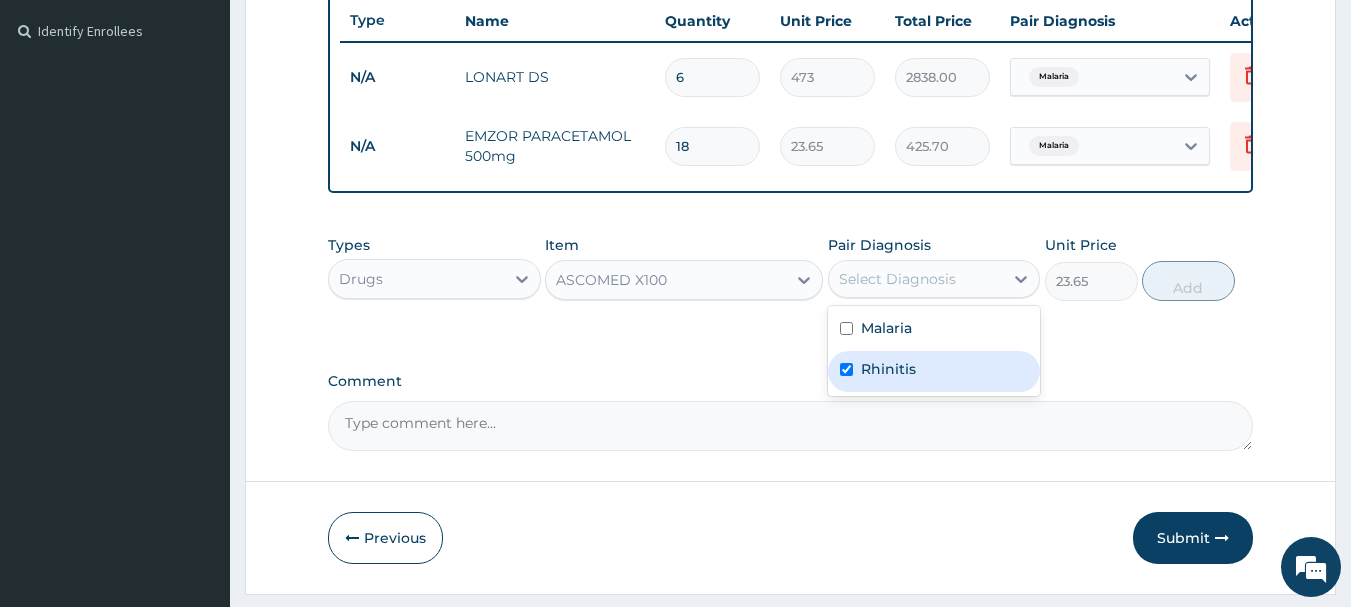 checkbox on "true" 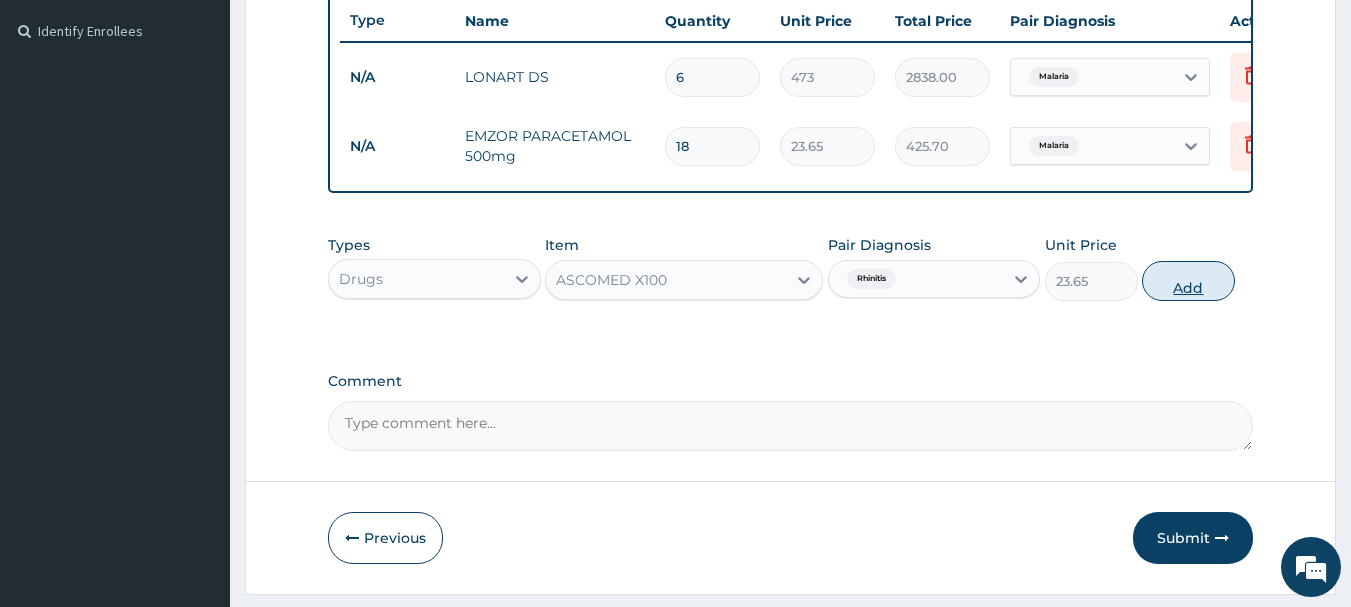 click on "Add" at bounding box center (1188, 281) 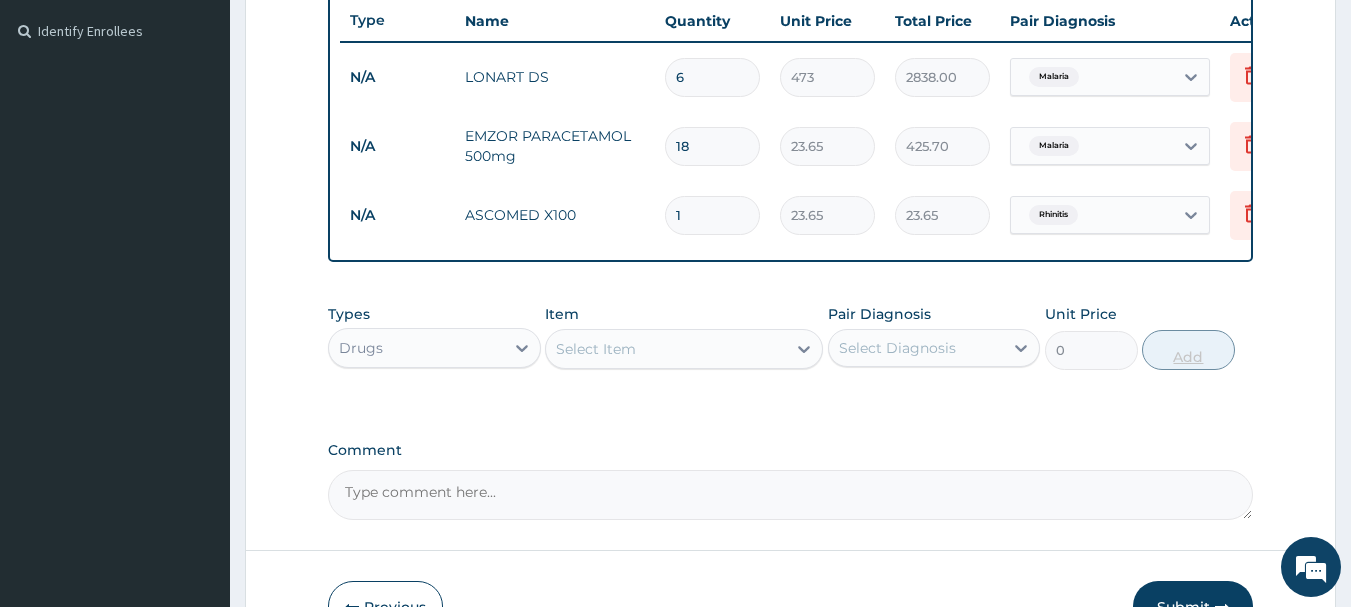 type 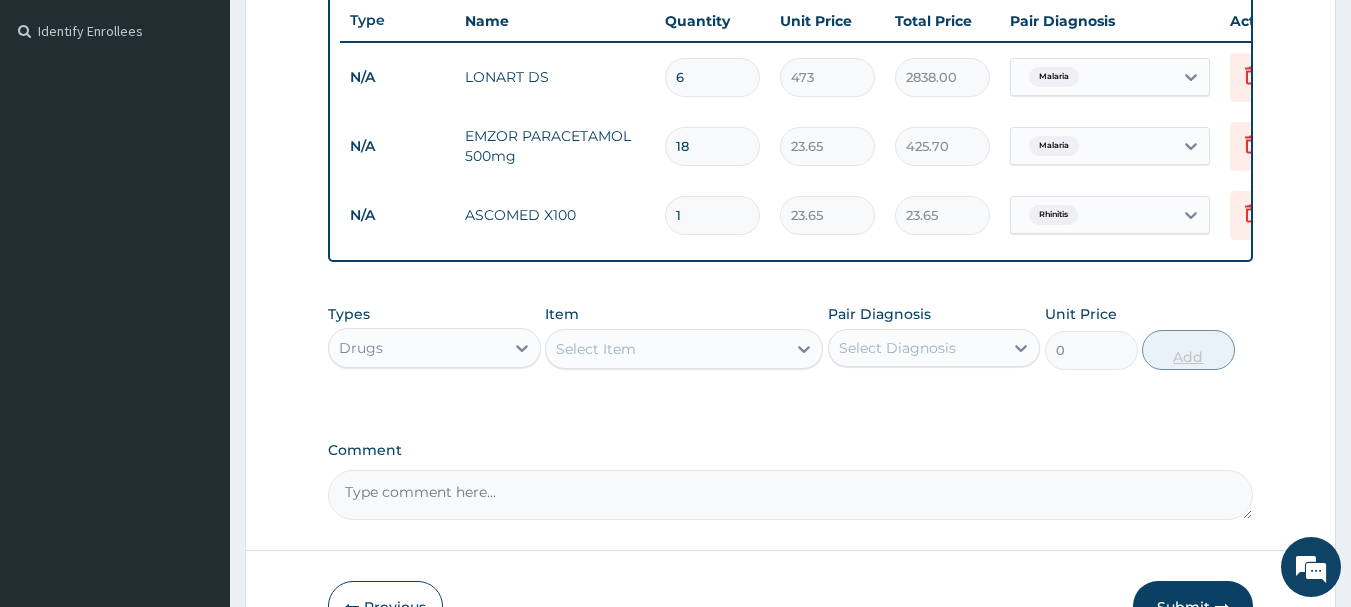 type on "0.00" 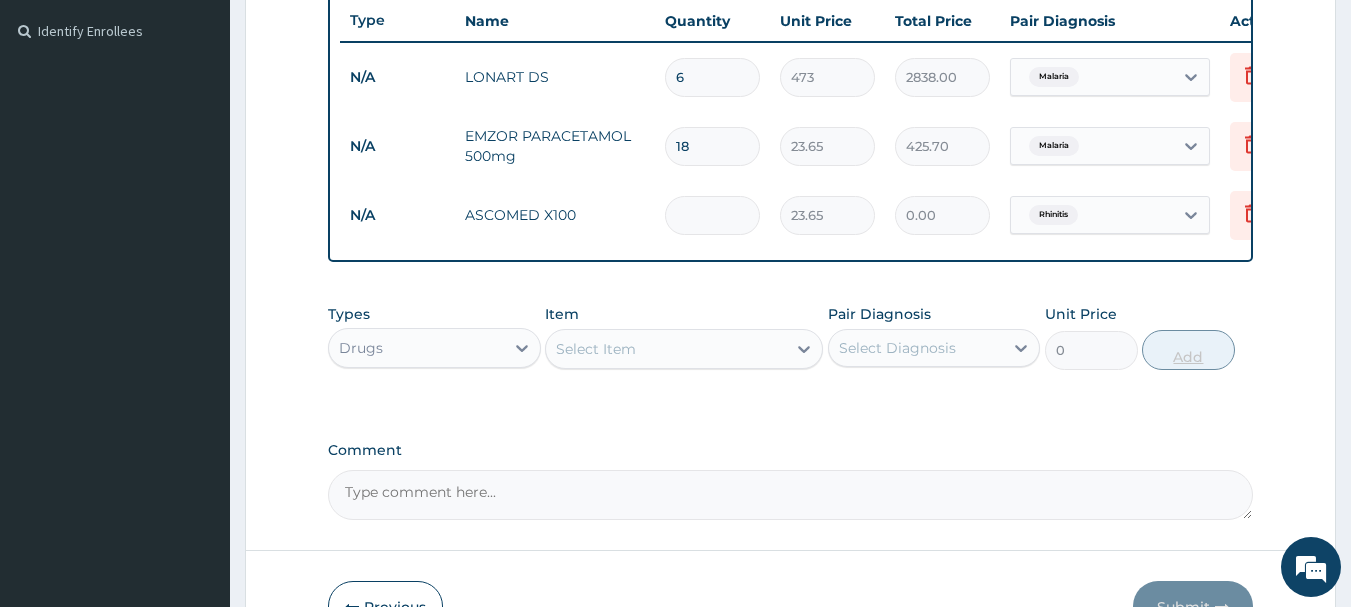 type on "3" 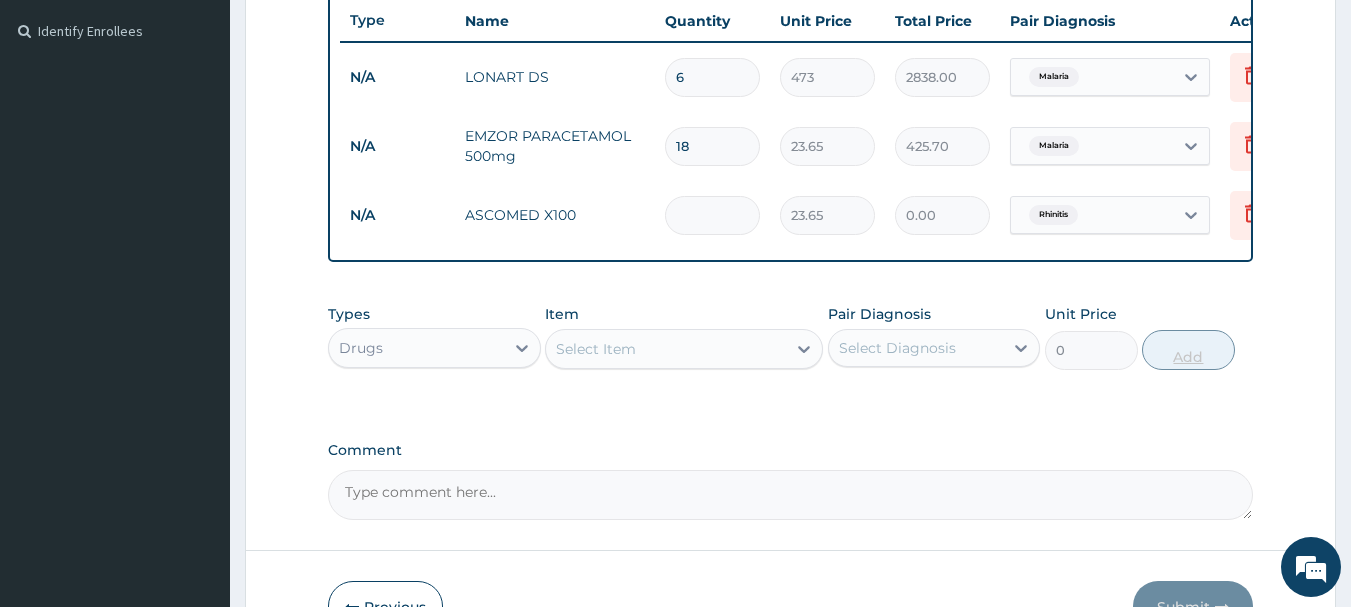 type on "70.95" 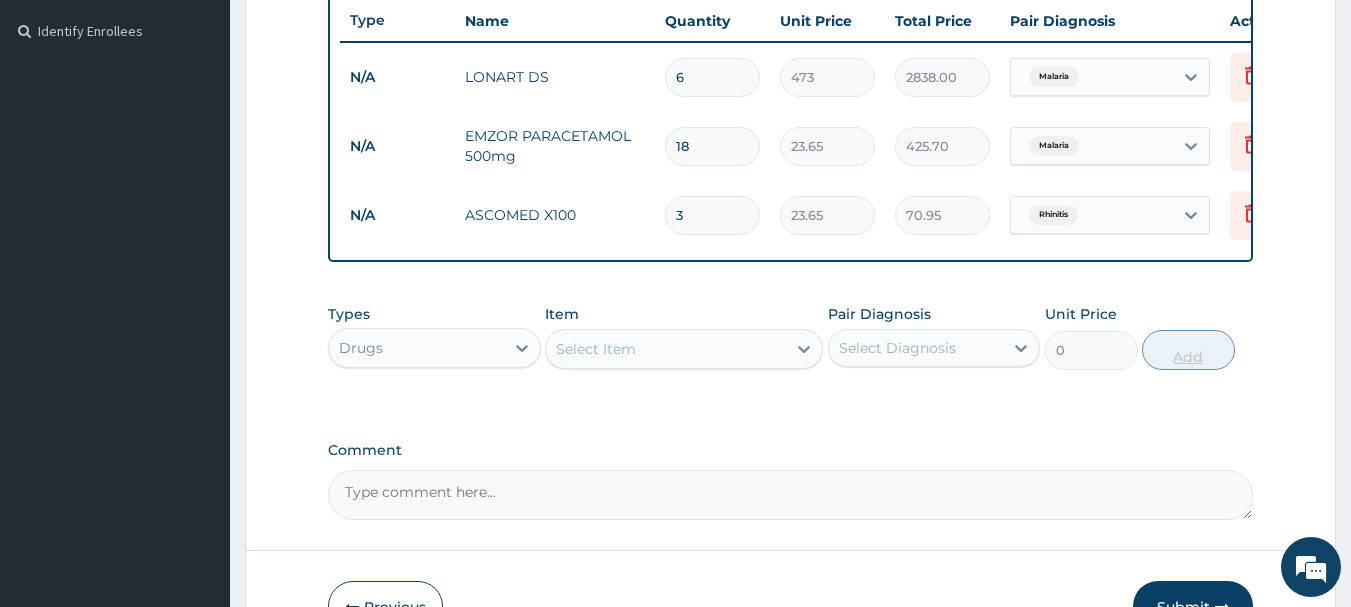 type on "30" 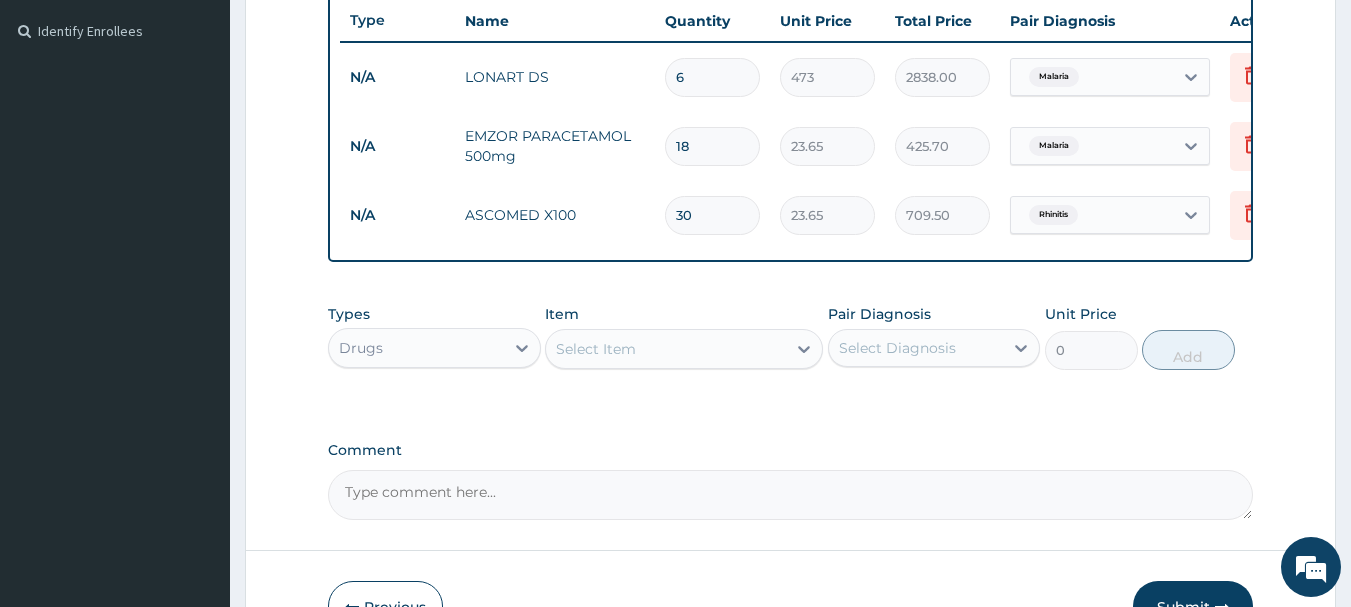 type on "30" 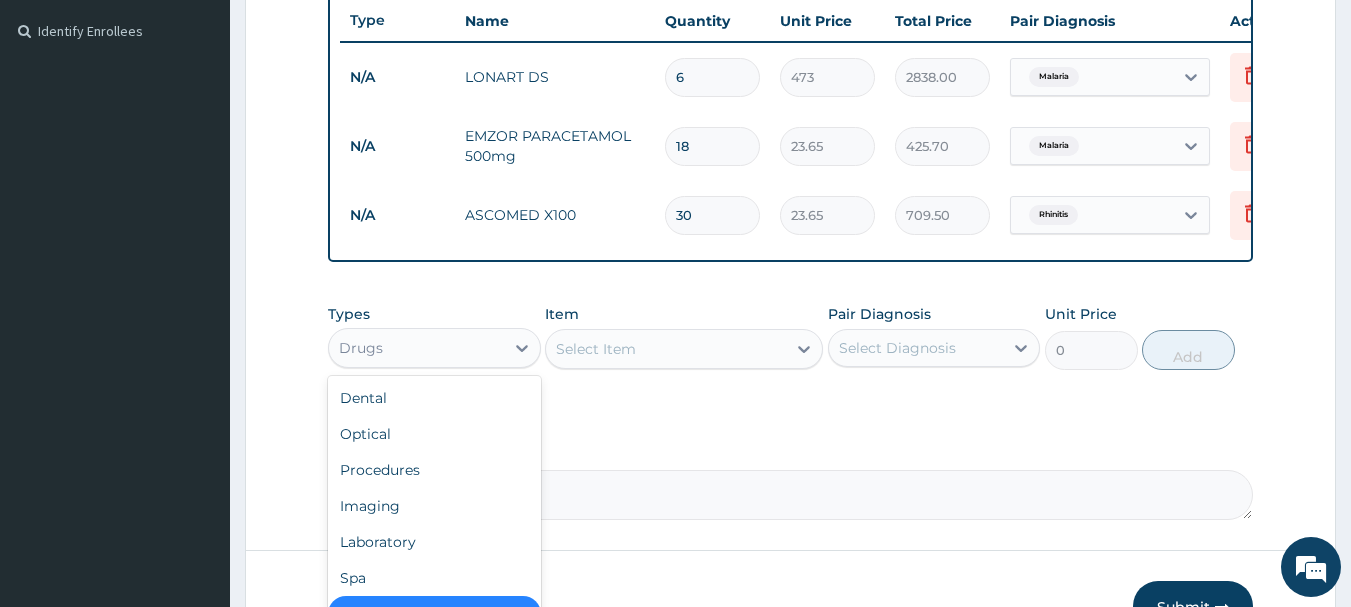 click on "Drugs" at bounding box center [416, 348] 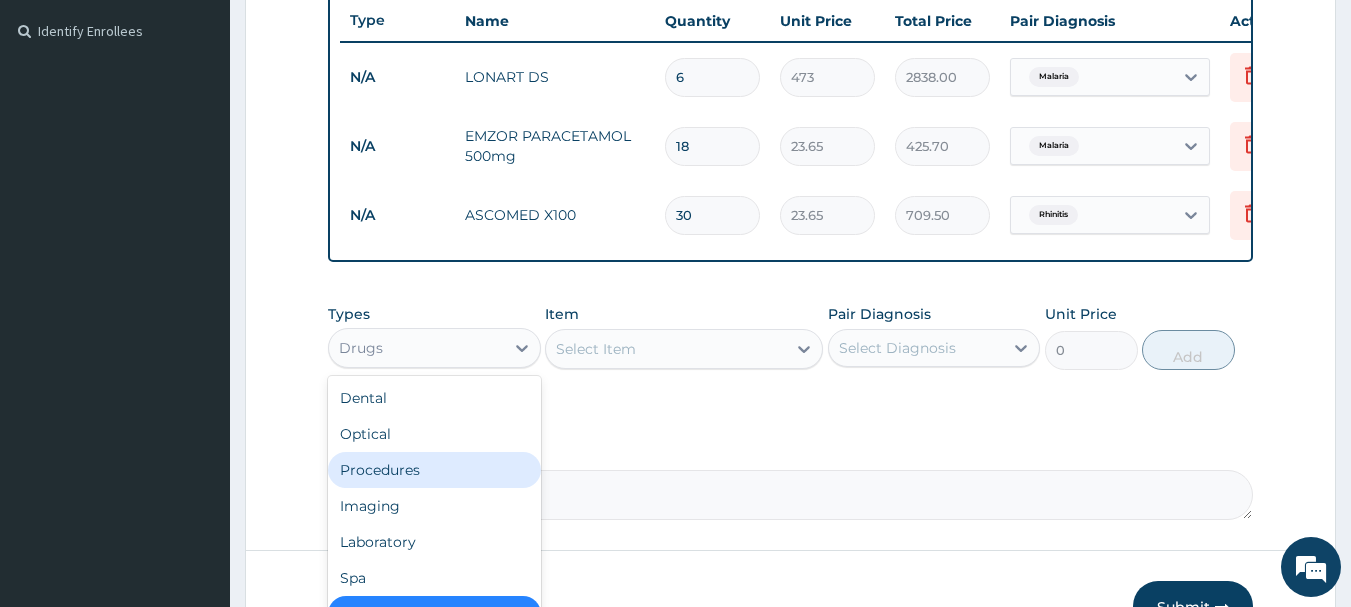 click on "Procedures" at bounding box center [434, 470] 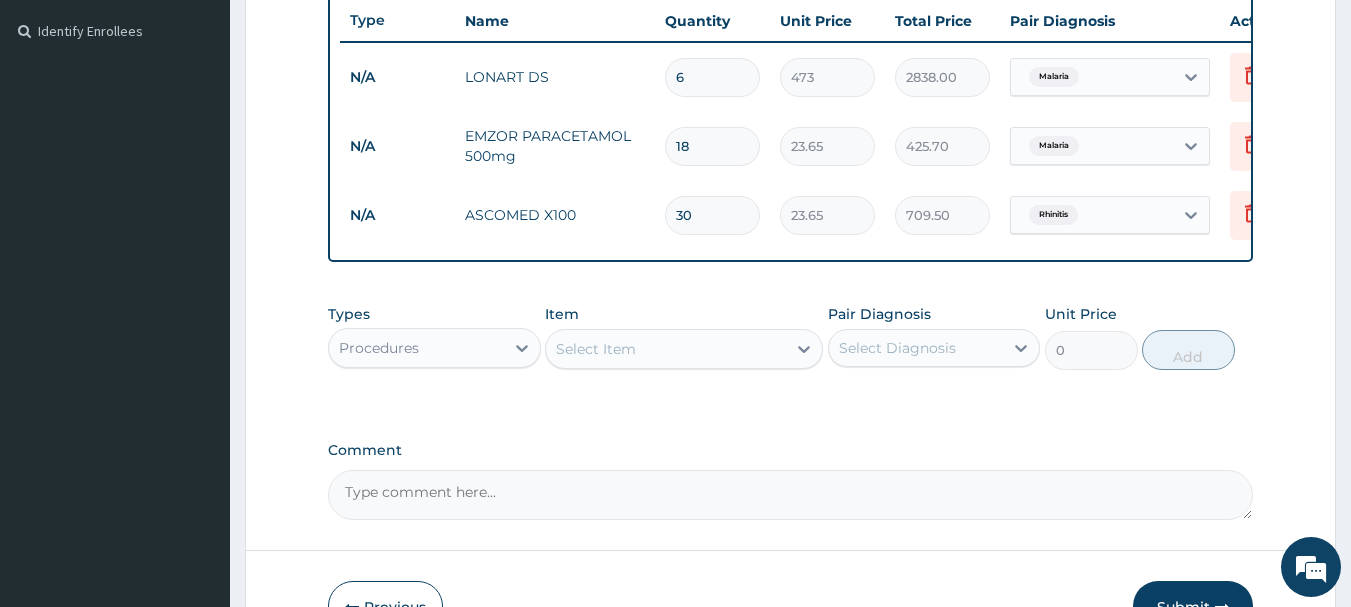 click on "Select Item" at bounding box center (666, 349) 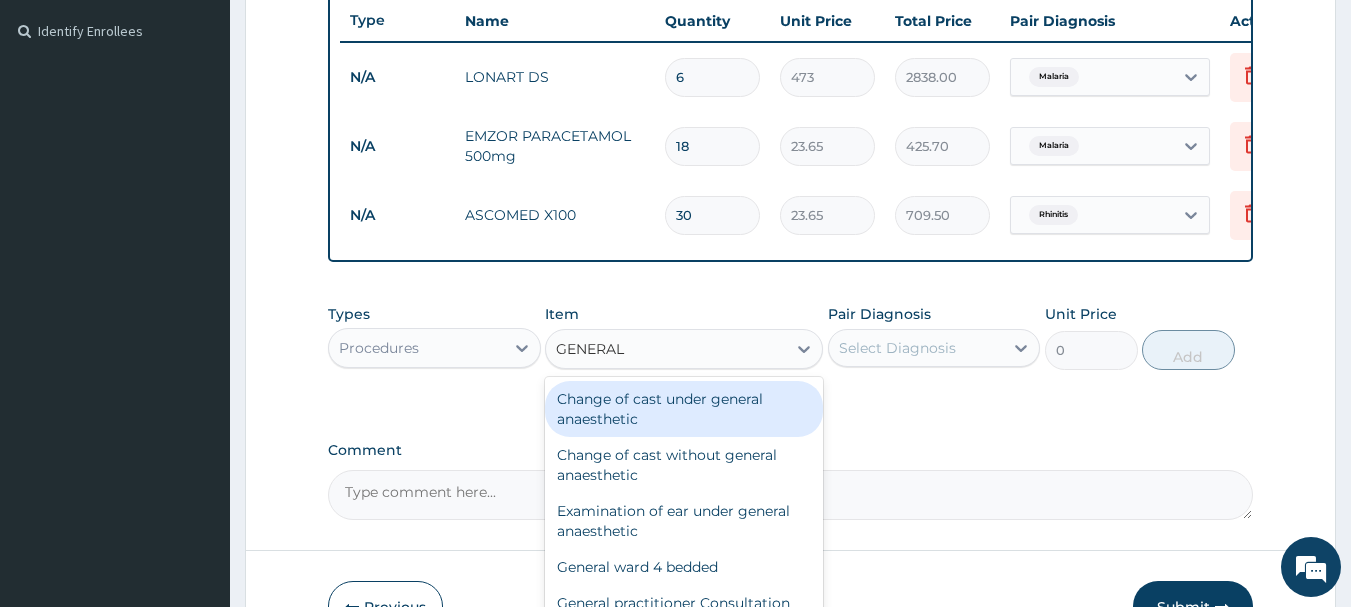 type on "GENERAL P" 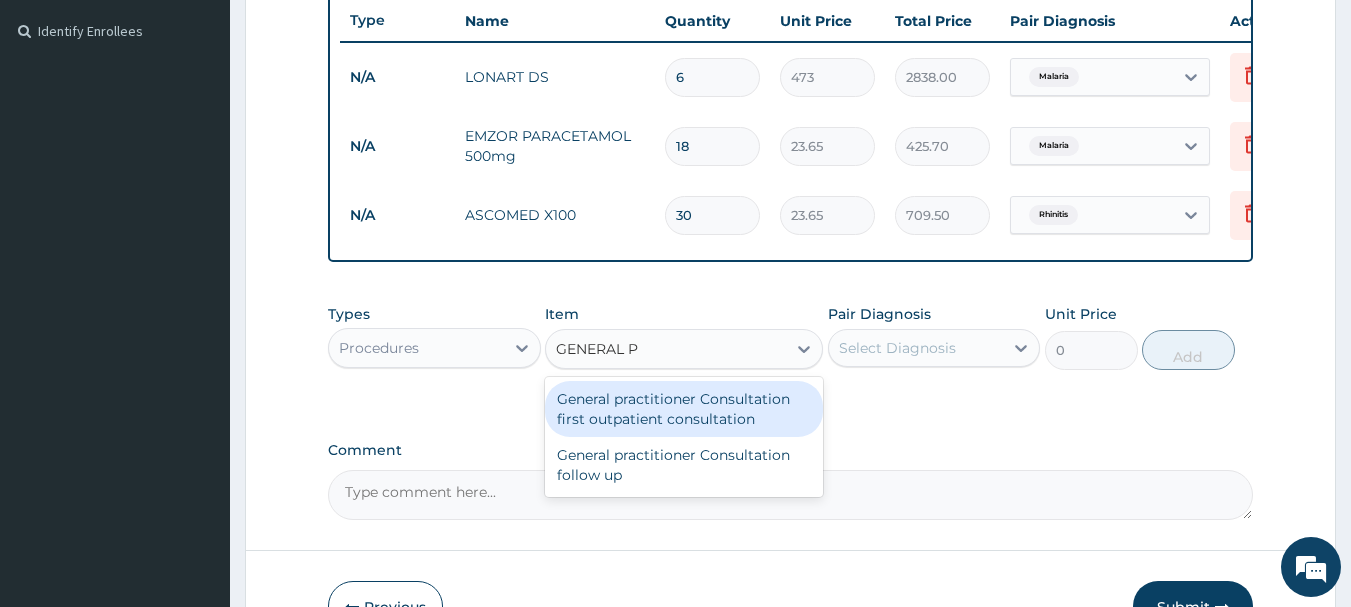 click on "General practitioner Consultation first outpatient consultation" at bounding box center (684, 409) 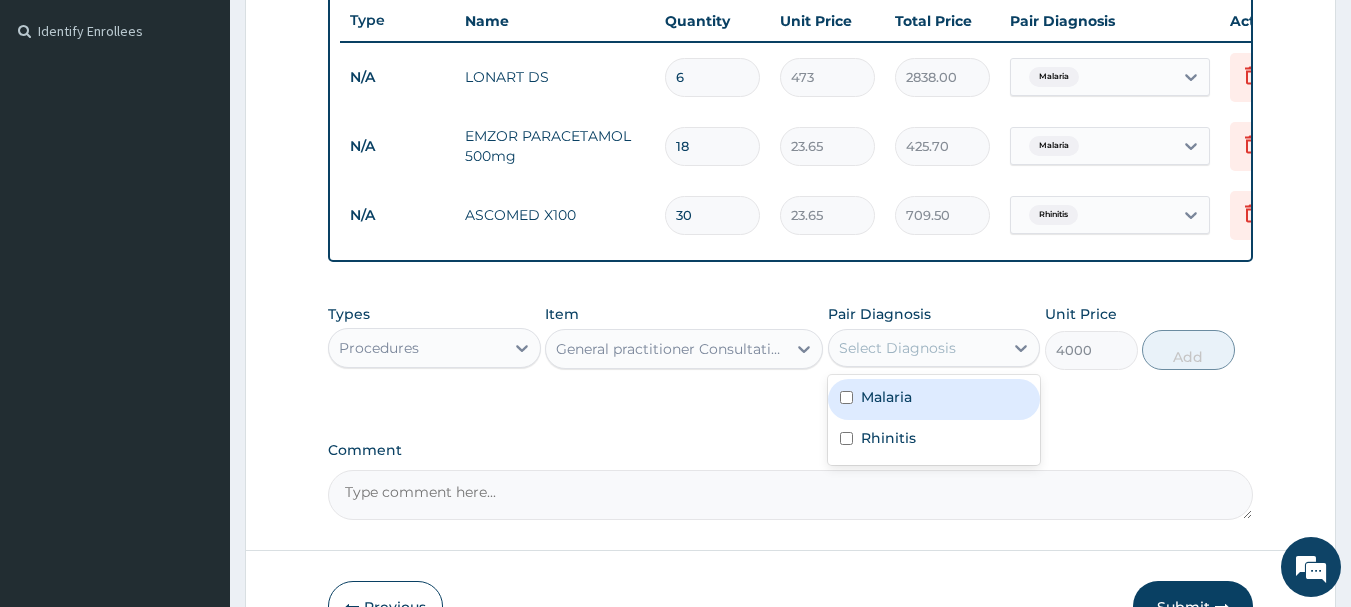 click on "Select Diagnosis" at bounding box center [897, 348] 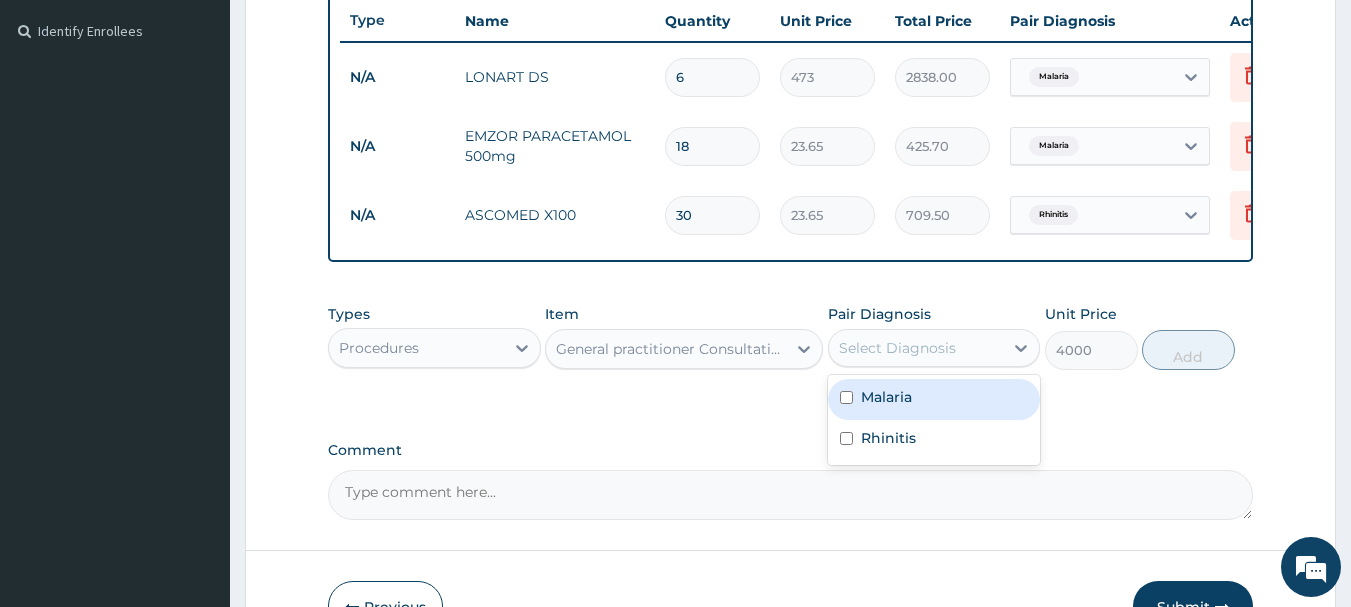 click at bounding box center (846, 397) 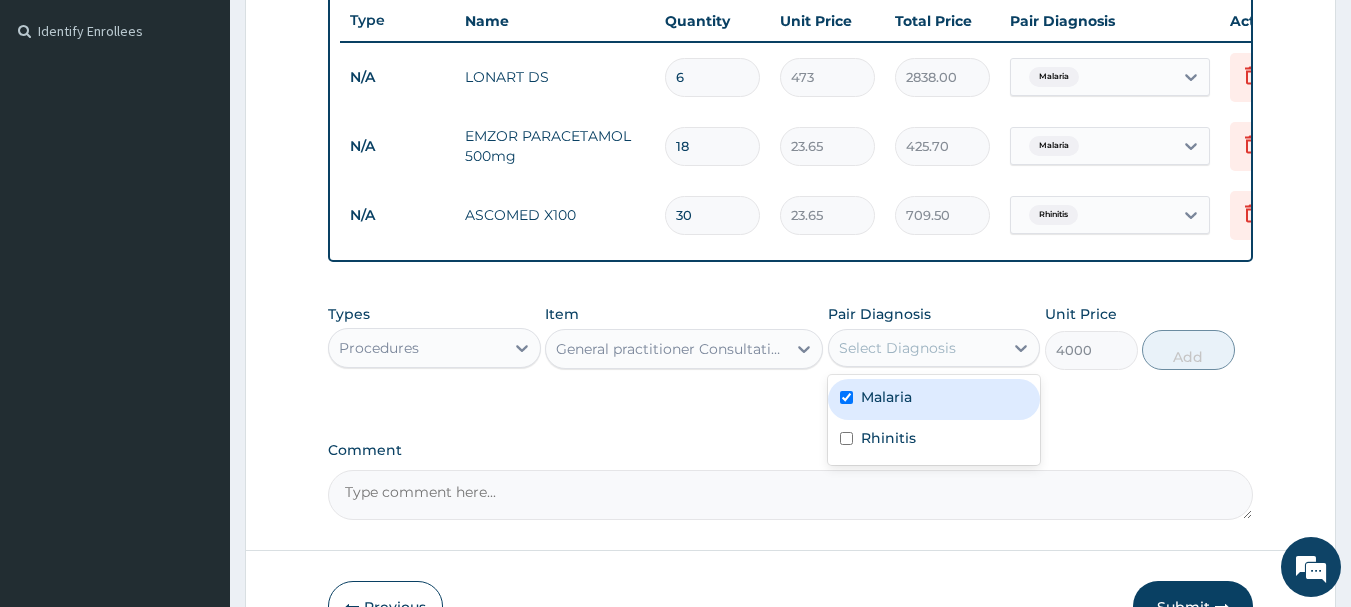 checkbox on "true" 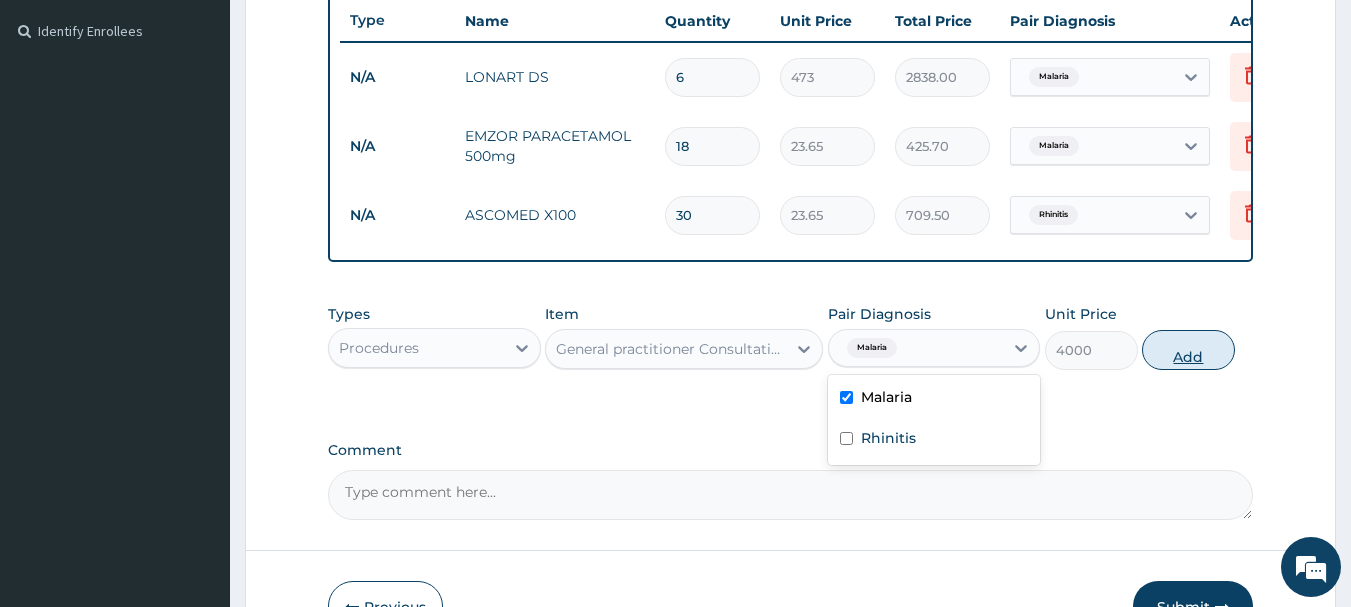 click on "Add" at bounding box center (1188, 350) 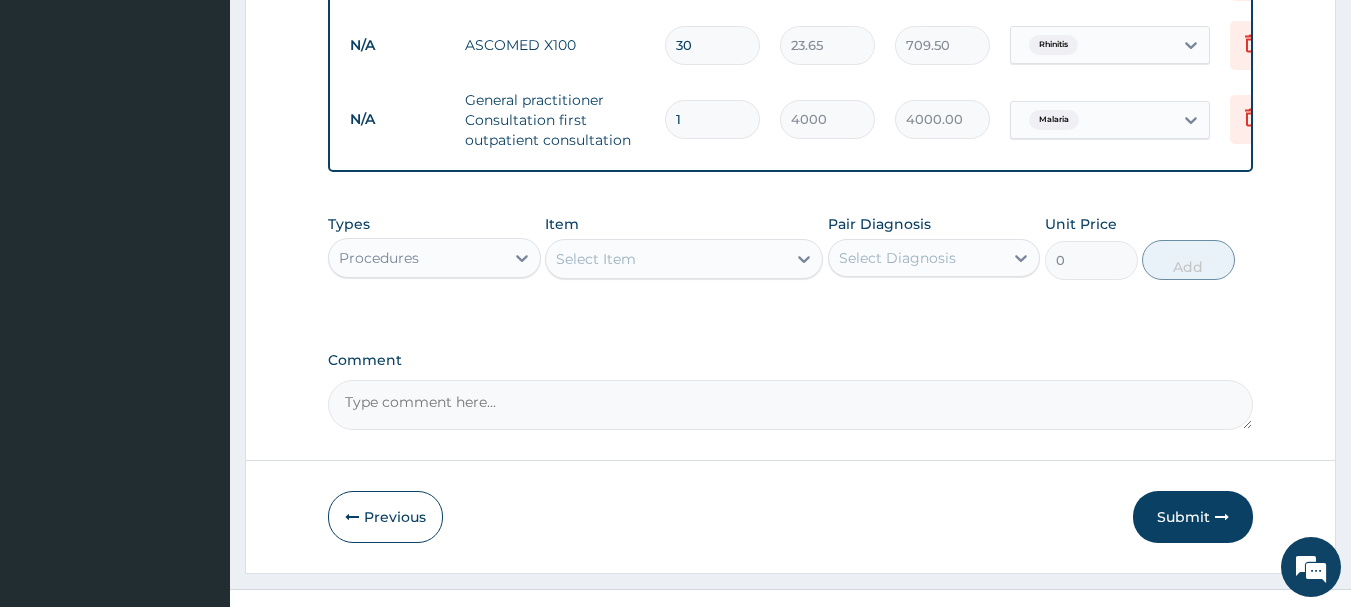 scroll, scrollTop: 739, scrollLeft: 0, axis: vertical 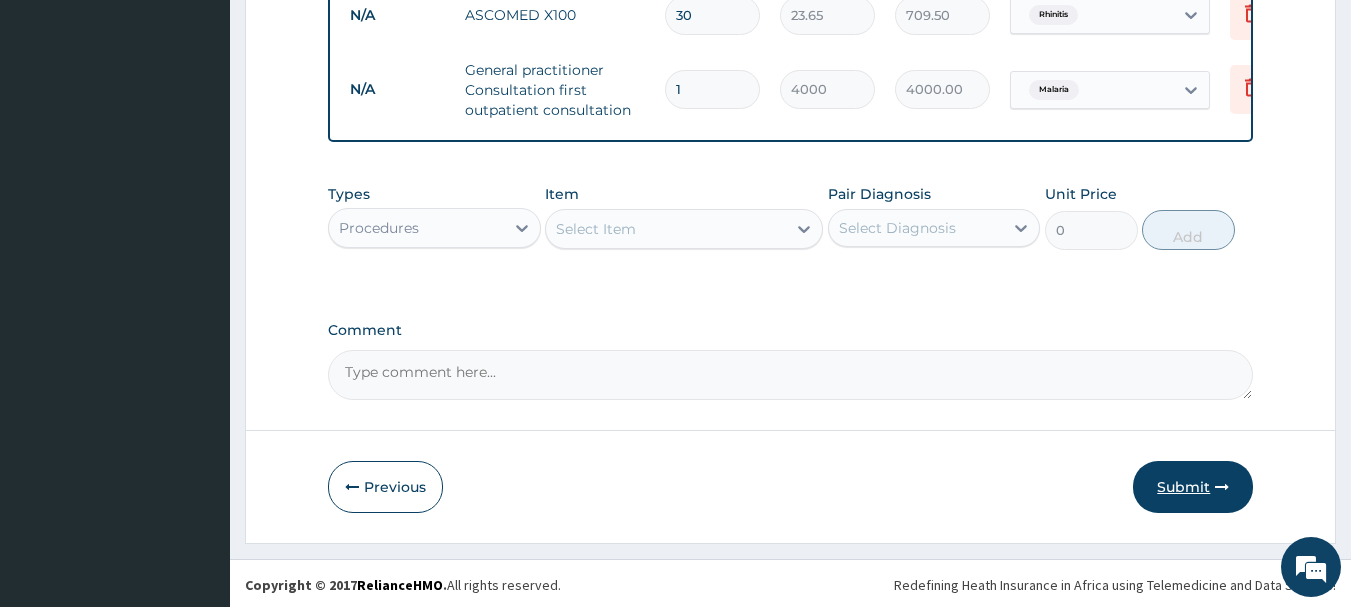 click on "Submit" at bounding box center (1193, 487) 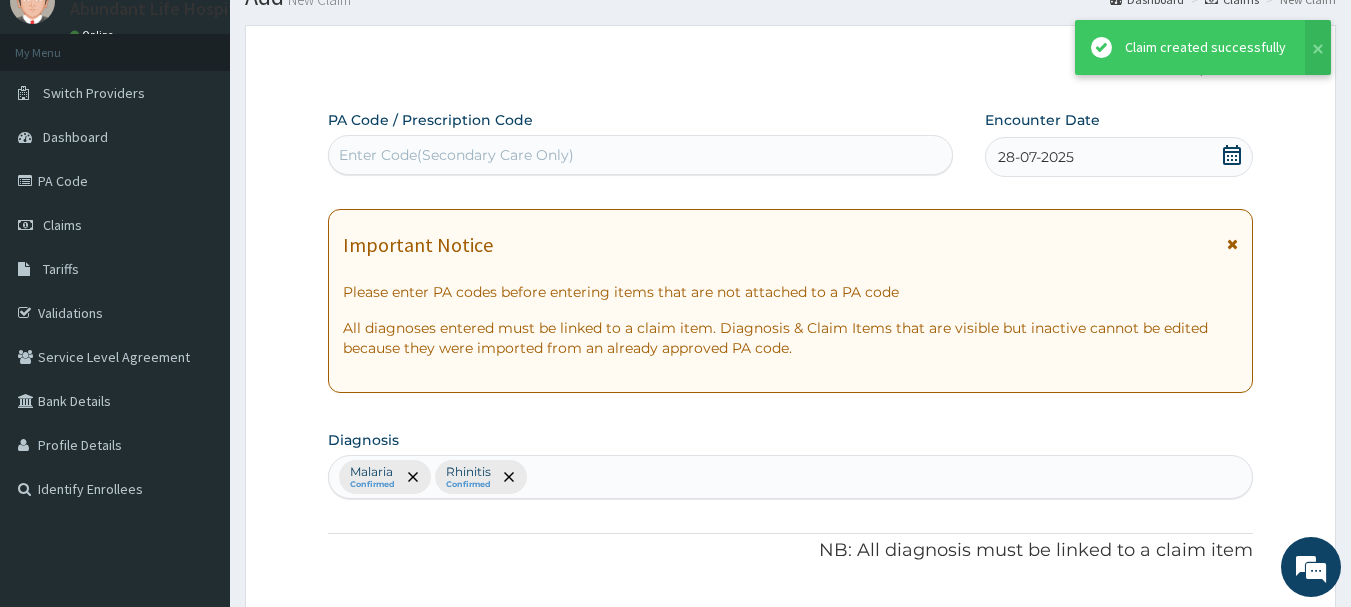 scroll, scrollTop: 739, scrollLeft: 0, axis: vertical 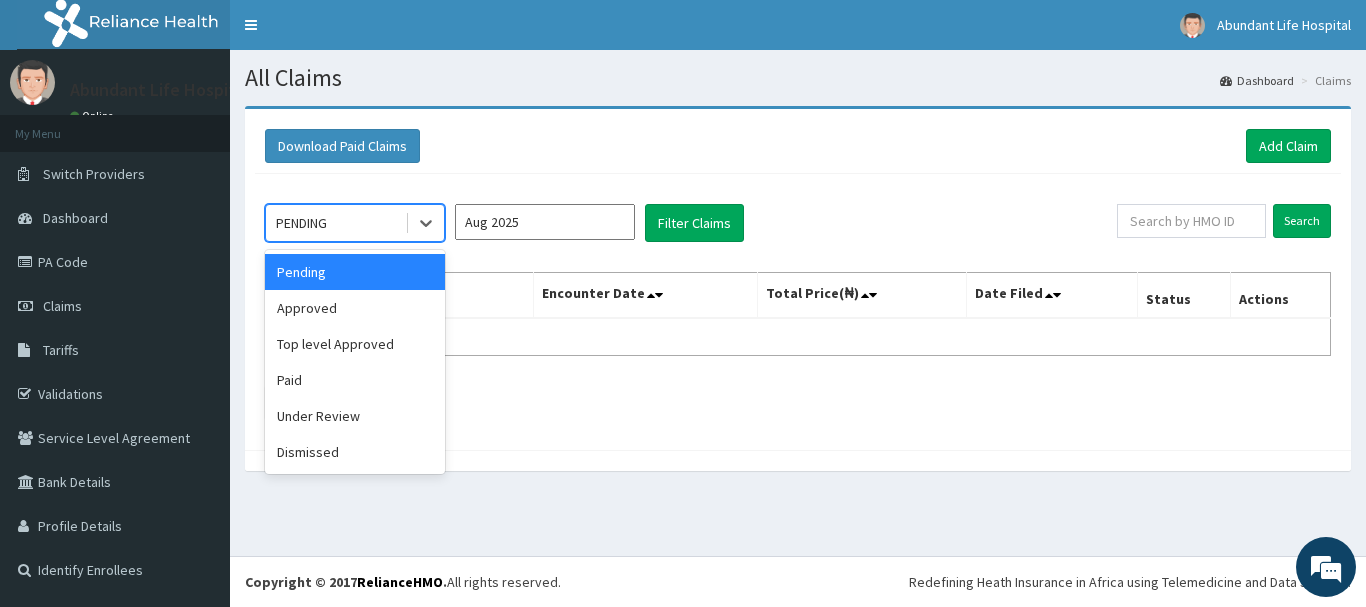 click on "PENDING" at bounding box center [335, 223] 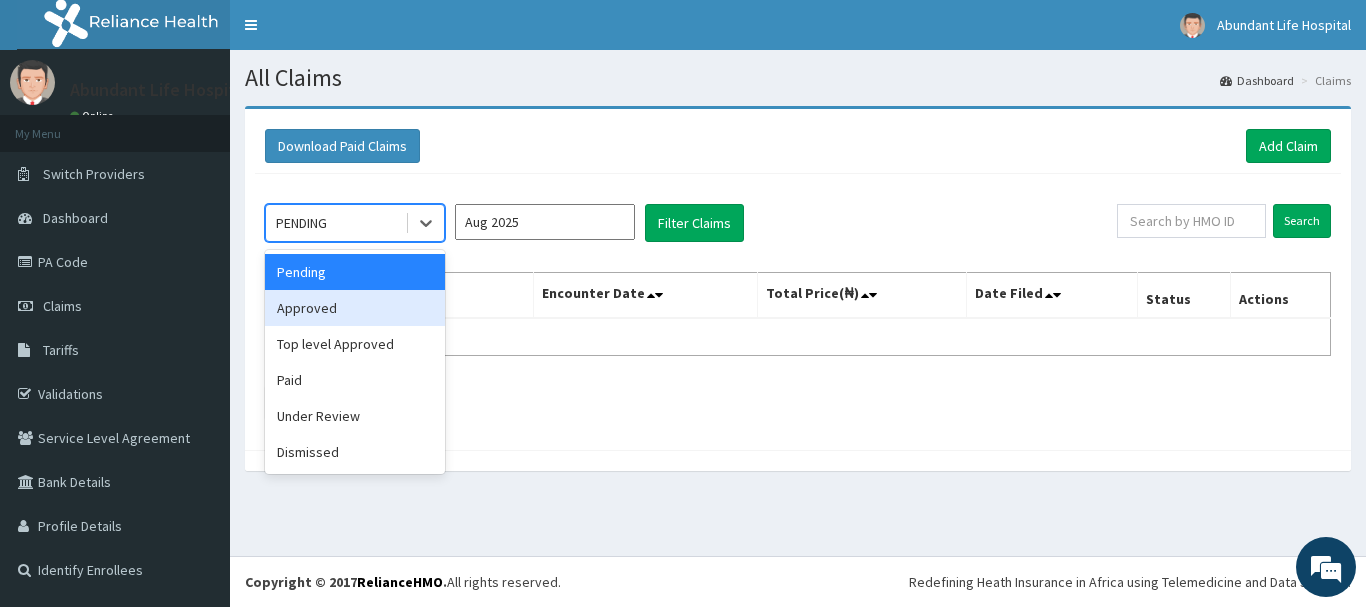 click on "Approved" at bounding box center (355, 308) 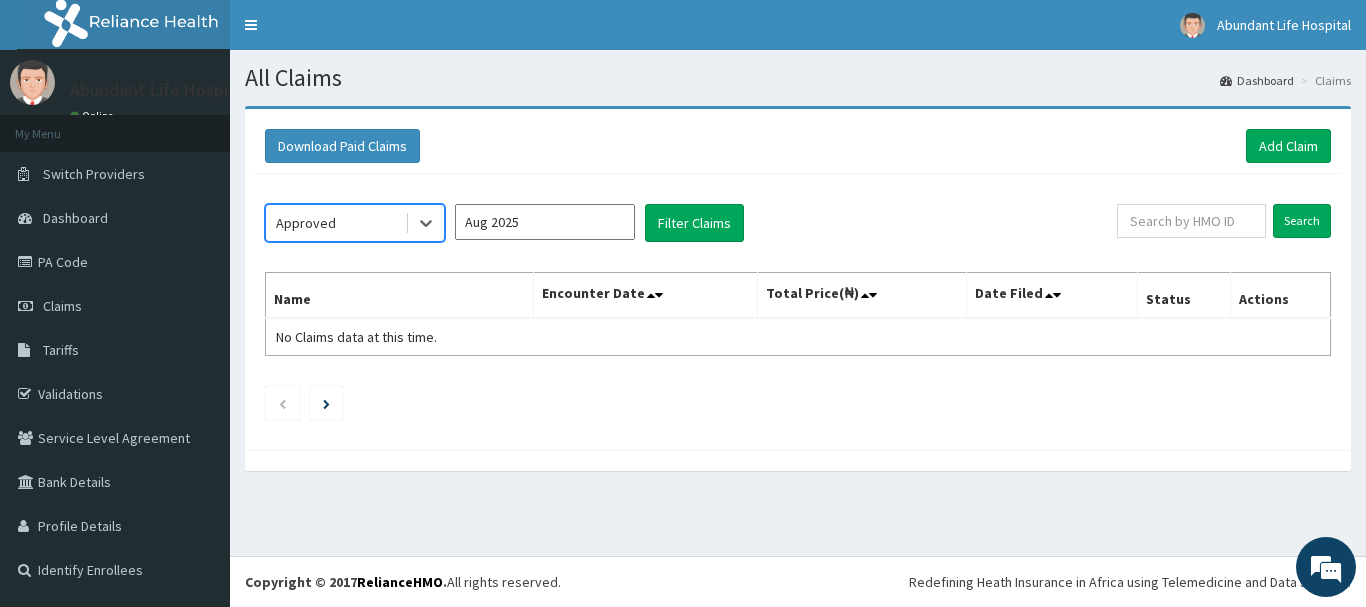 click on "Aug 2025" at bounding box center (545, 222) 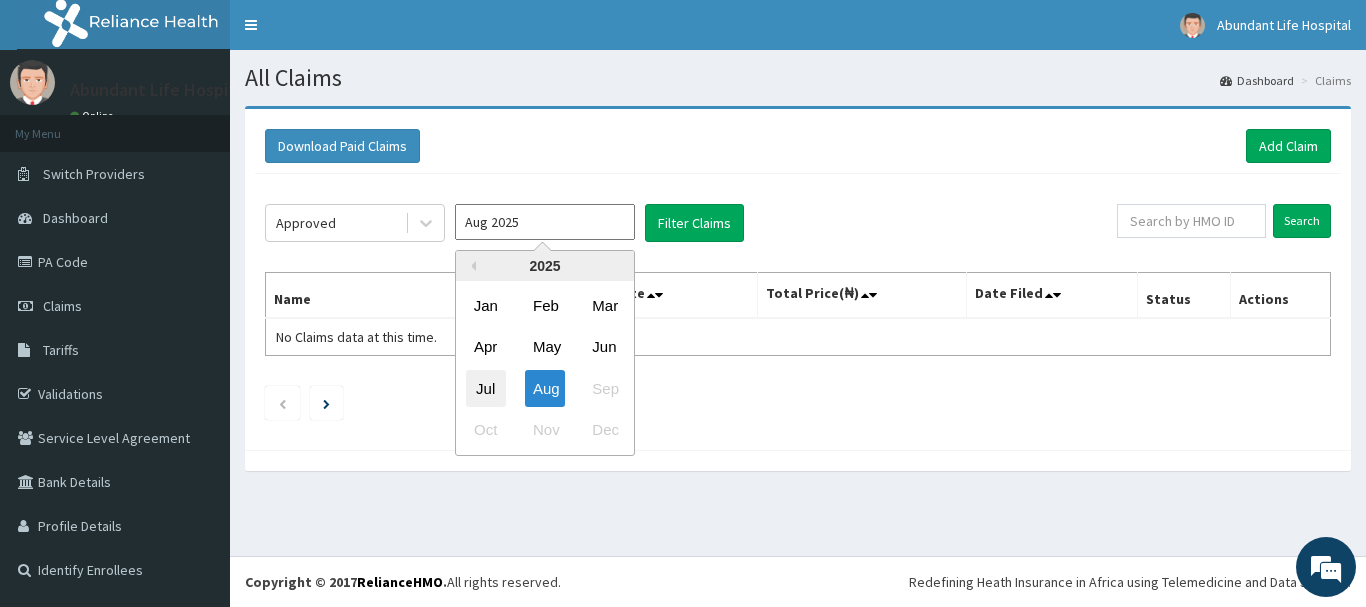 click on "Jul" at bounding box center [486, 388] 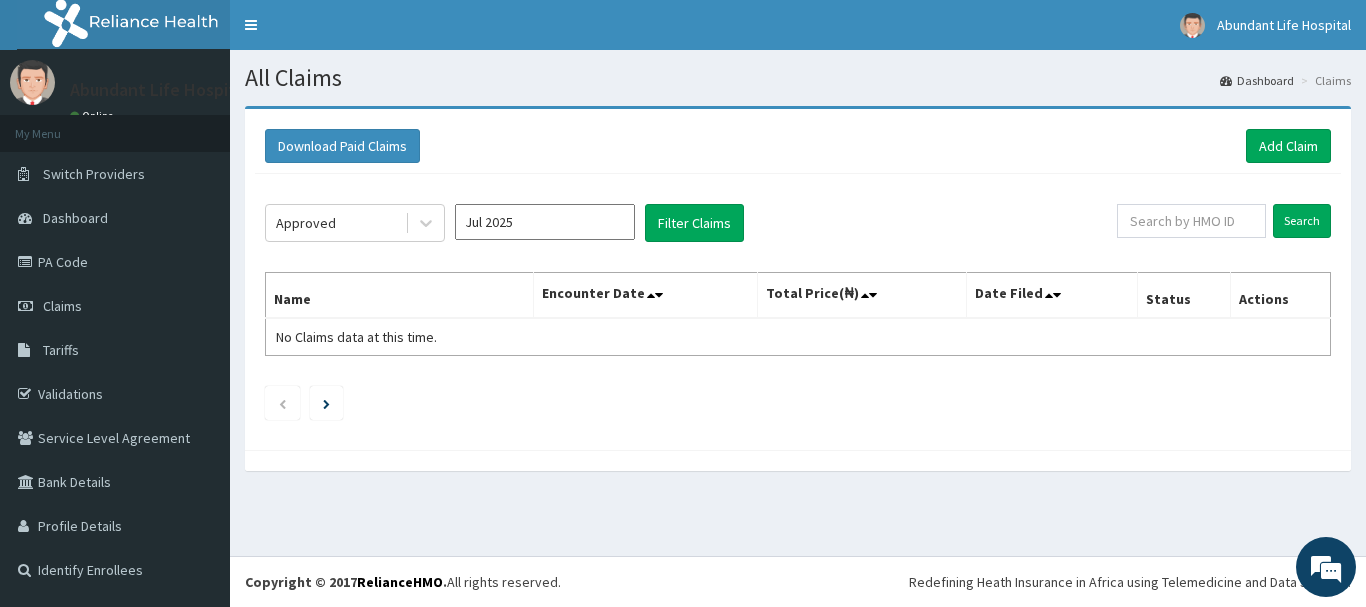 type on "Jul 2025" 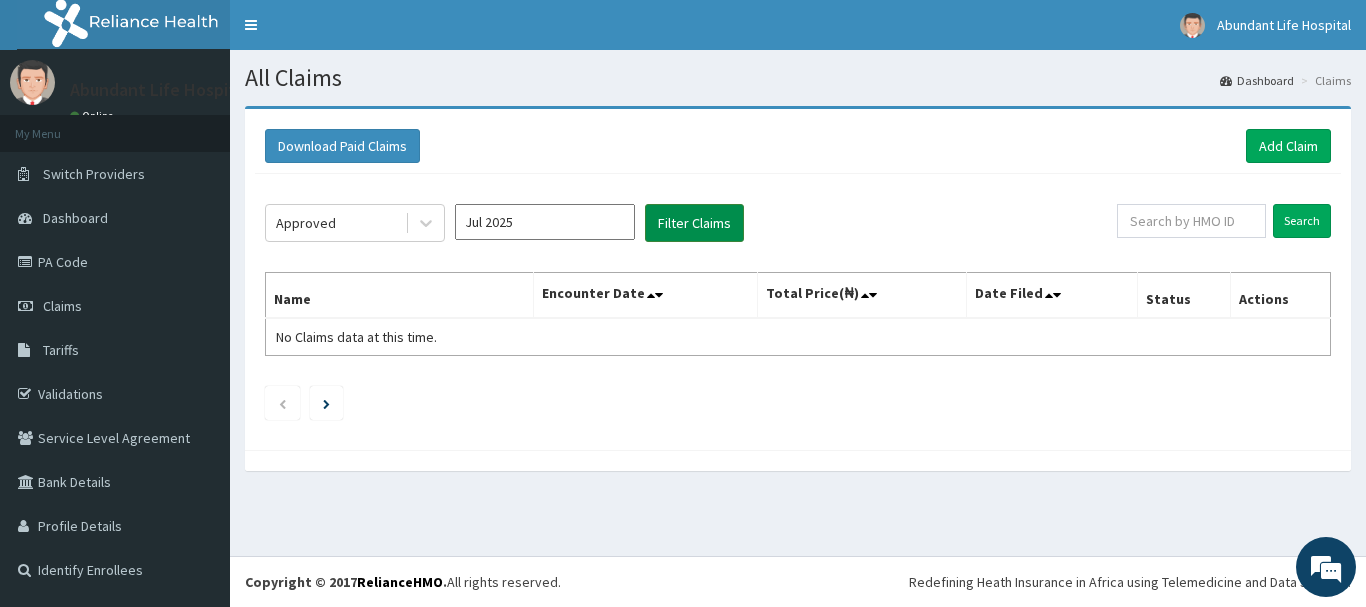 click on "Filter Claims" at bounding box center [694, 223] 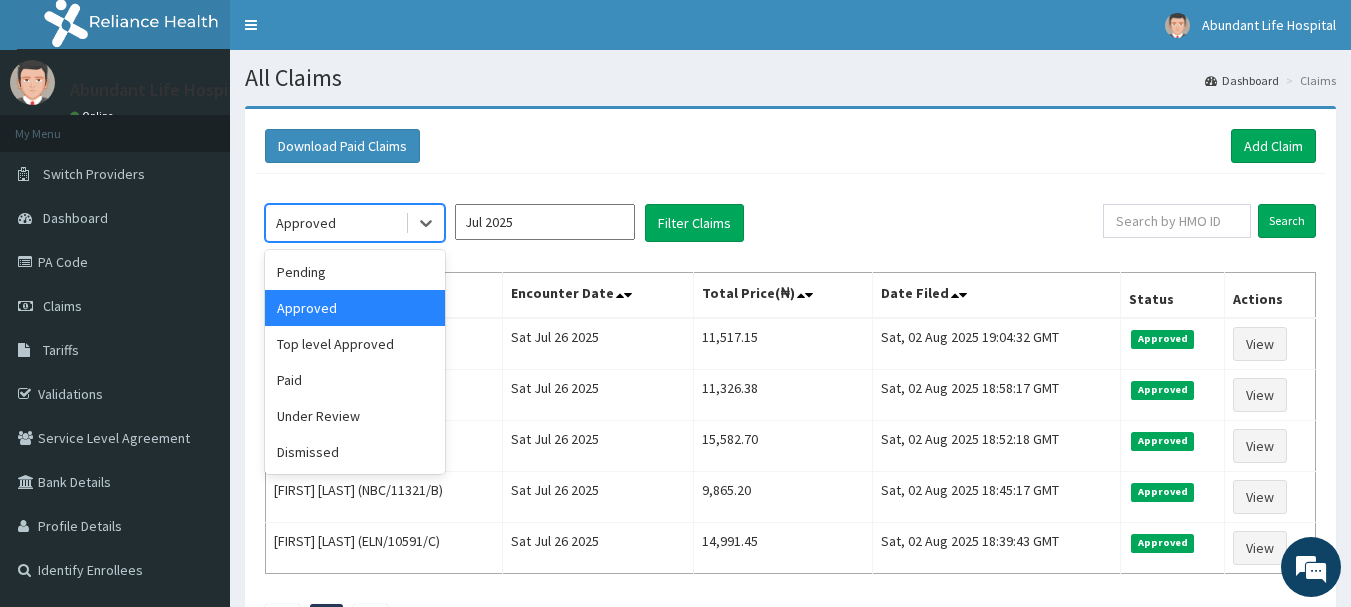 click on "Approved" at bounding box center (335, 223) 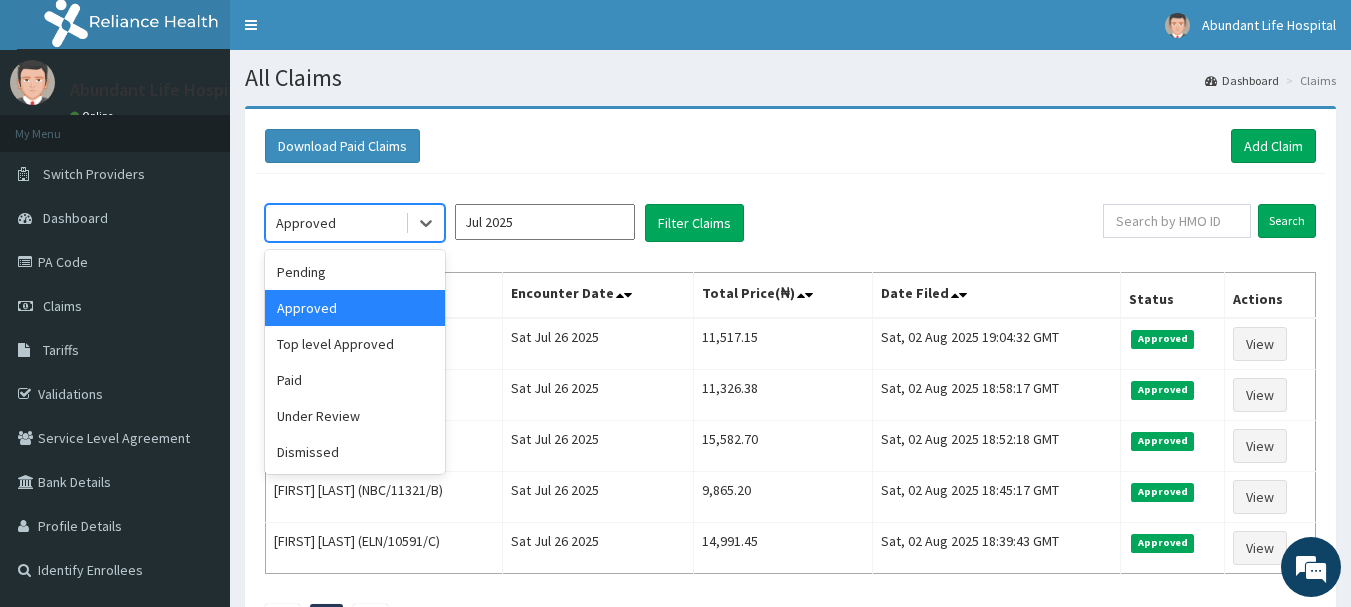 scroll, scrollTop: 0, scrollLeft: 0, axis: both 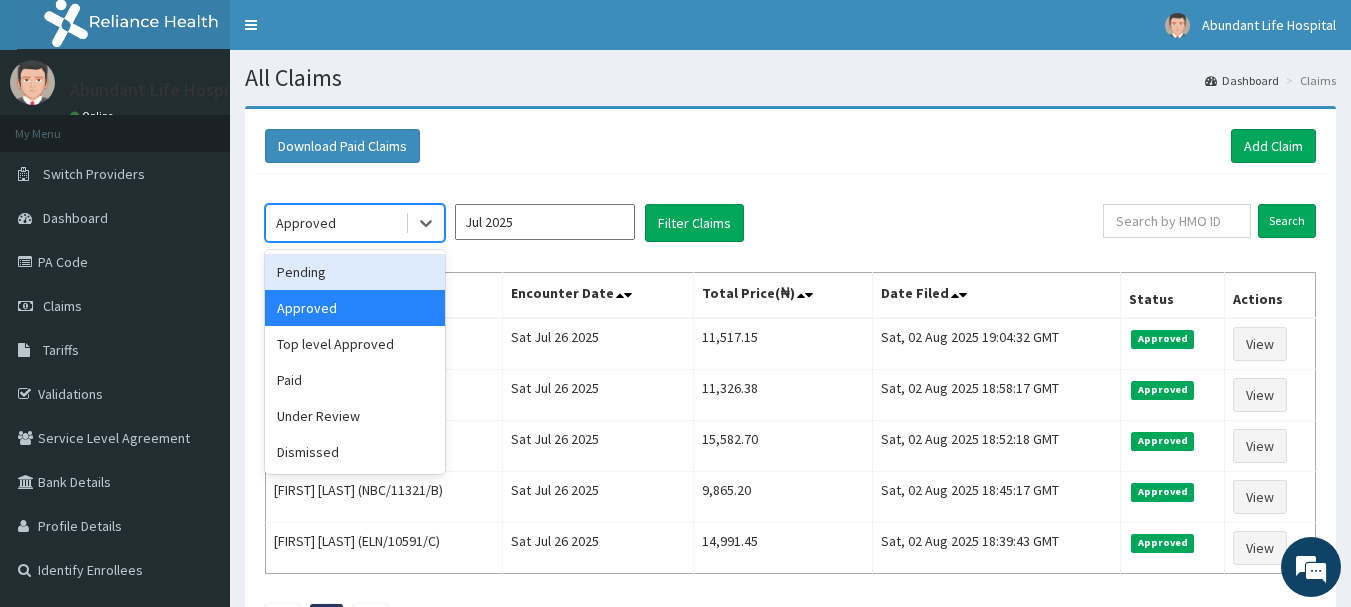 click on "Pending" at bounding box center (355, 272) 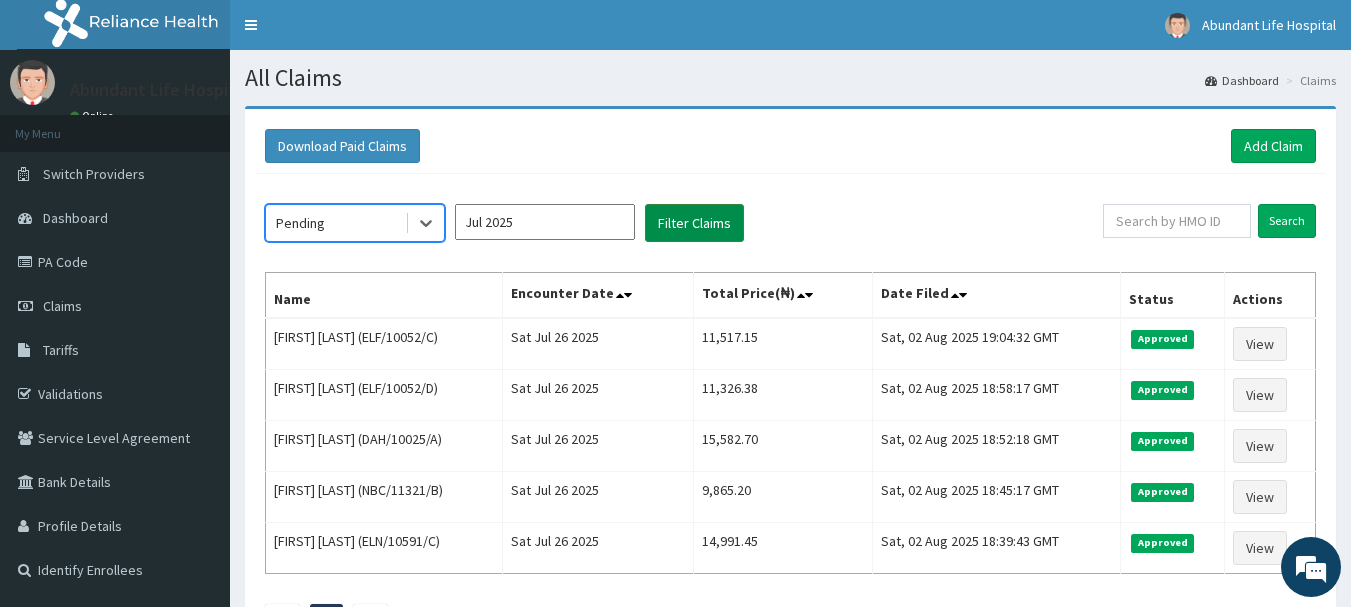click on "Filter Claims" at bounding box center [694, 223] 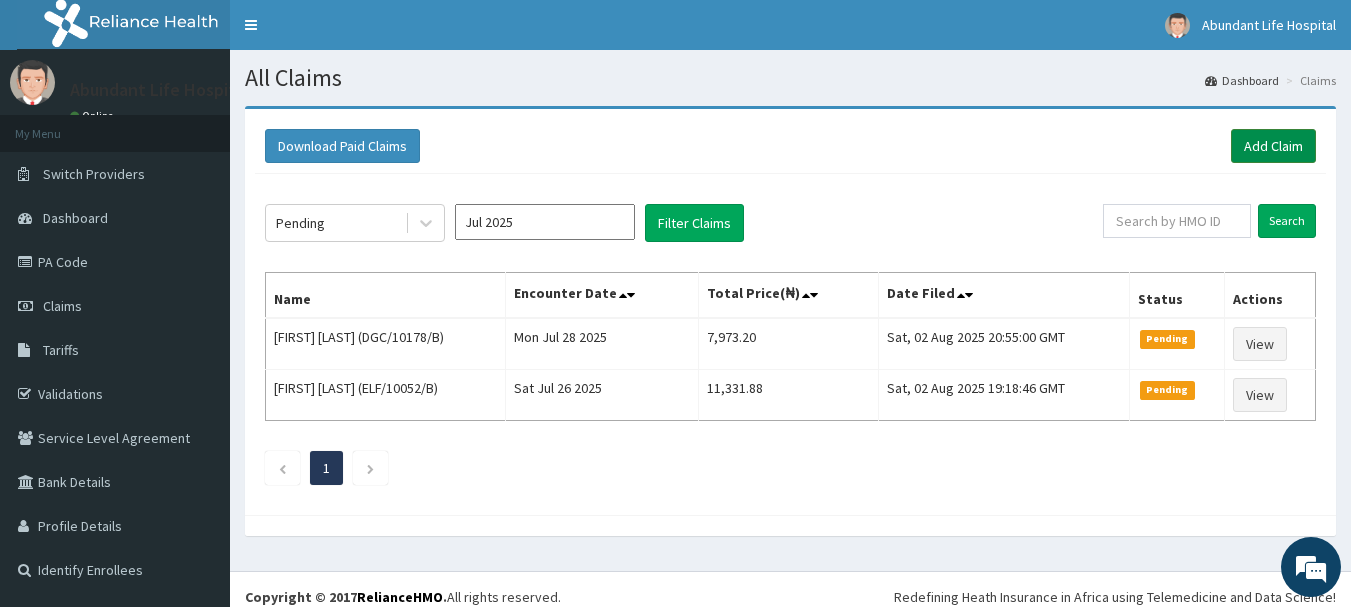 click on "Add Claim" at bounding box center (1273, 146) 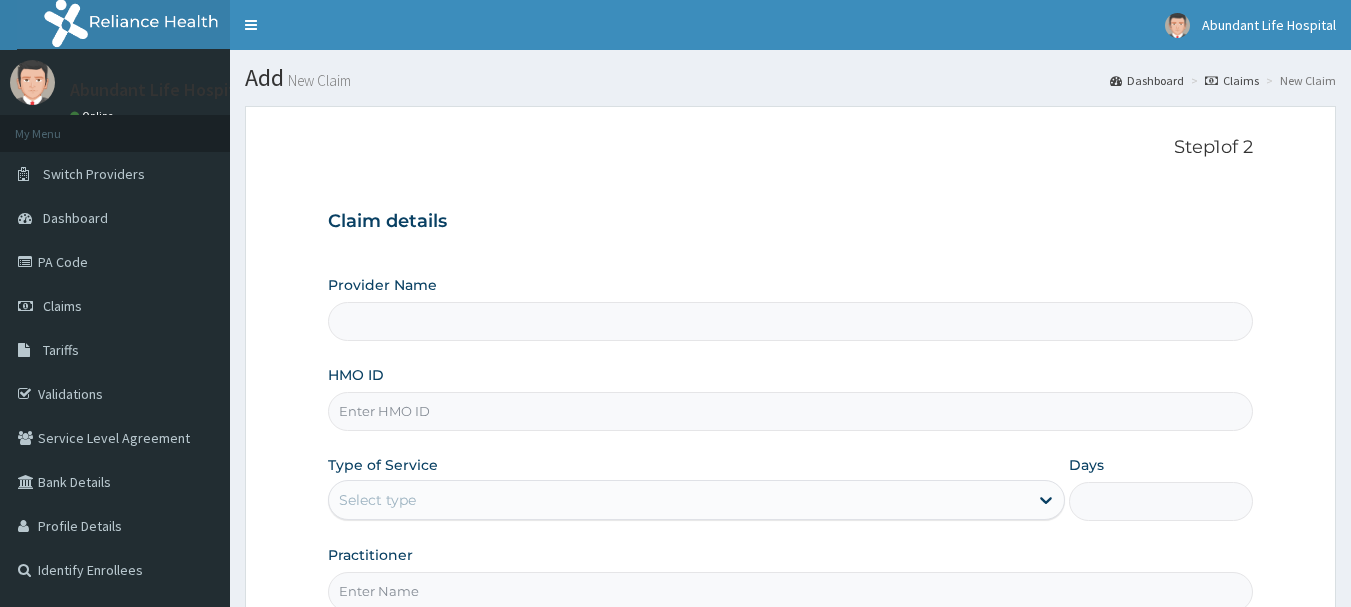 scroll, scrollTop: 0, scrollLeft: 0, axis: both 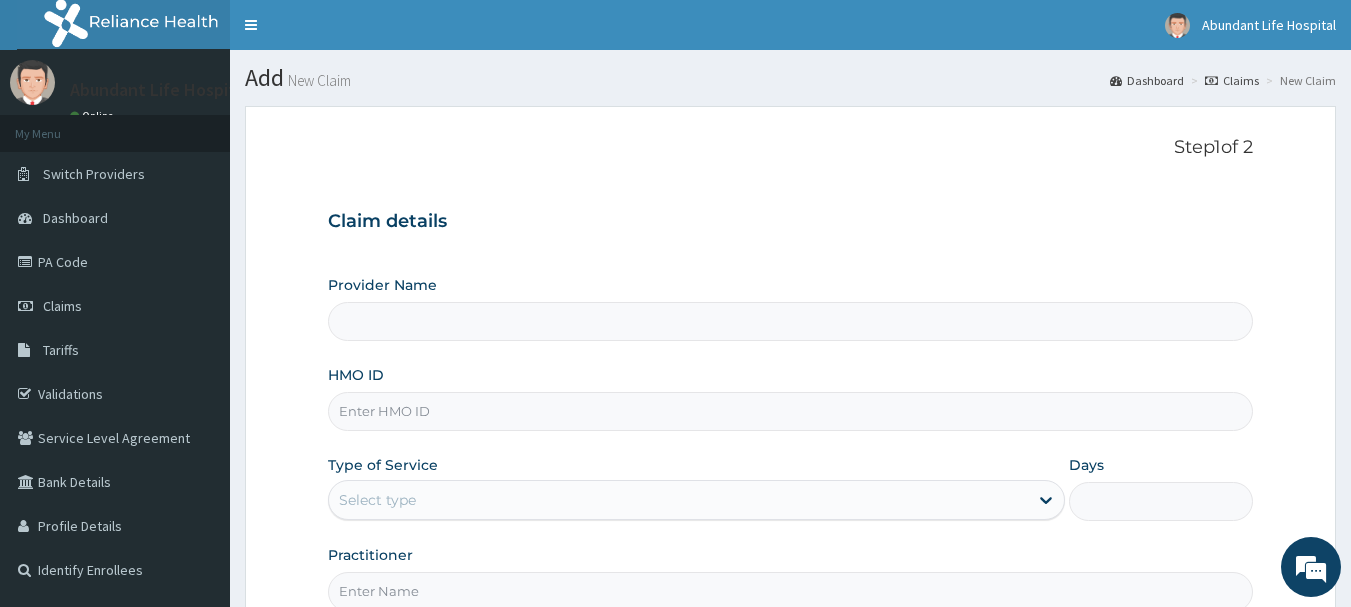 click on "HMO ID" at bounding box center [791, 411] 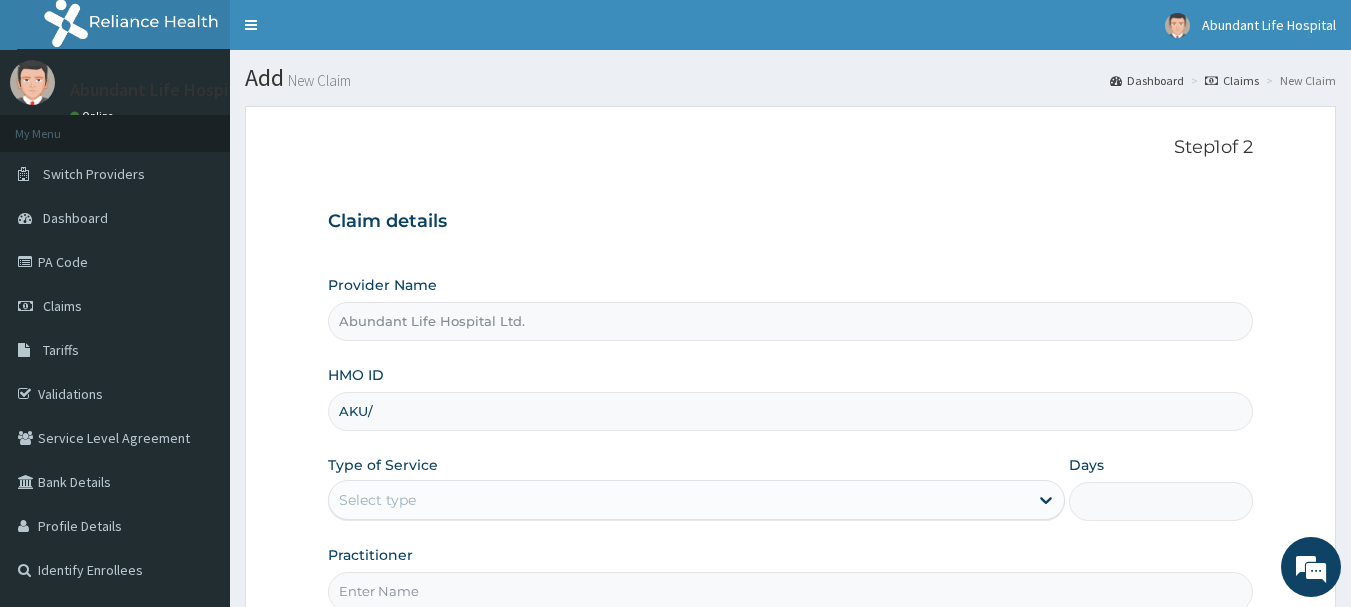 scroll, scrollTop: 0, scrollLeft: 0, axis: both 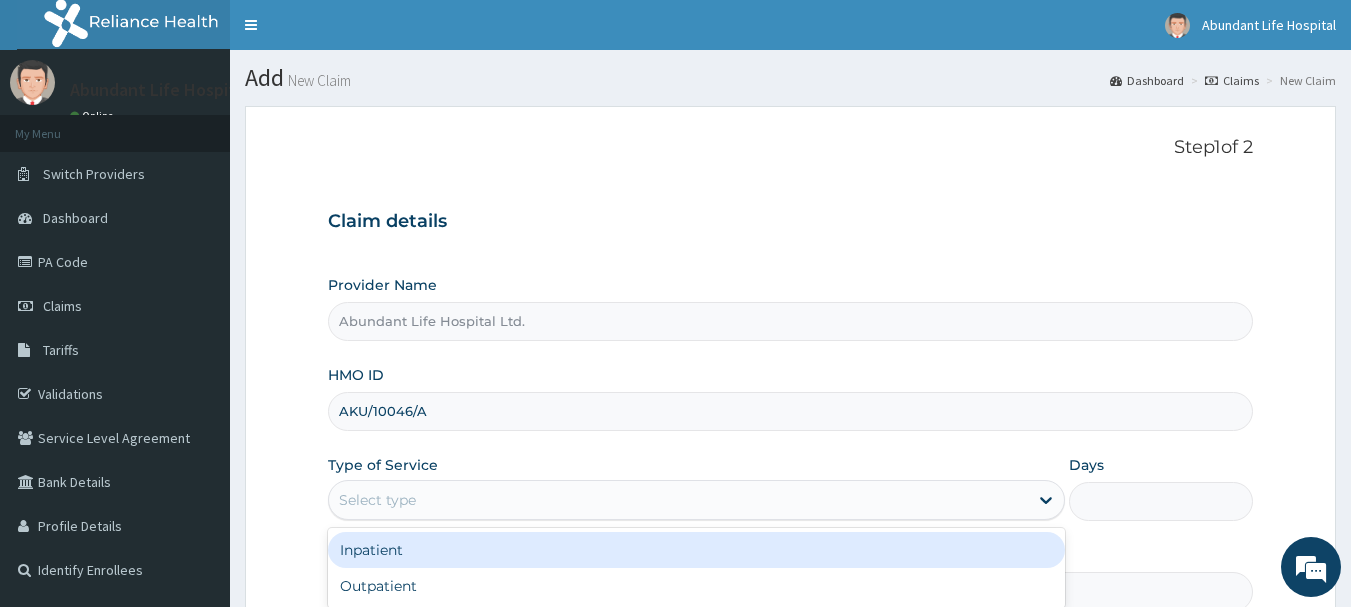 click on "Select type" at bounding box center (678, 500) 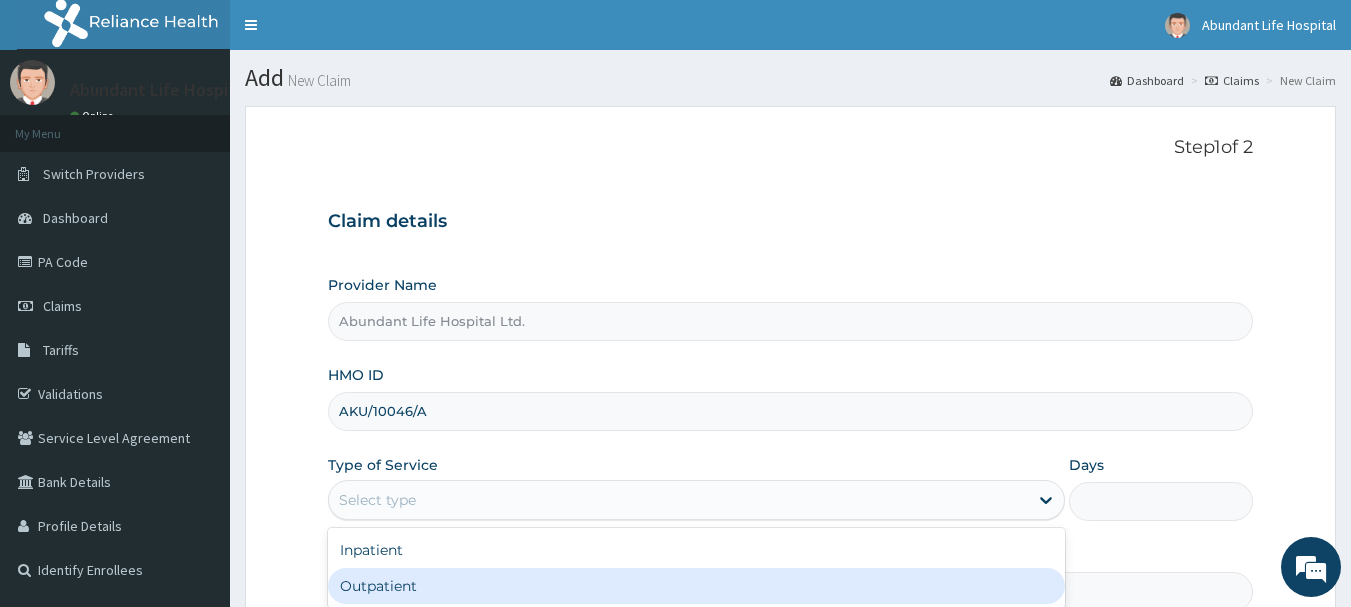 click on "Outpatient" at bounding box center (696, 586) 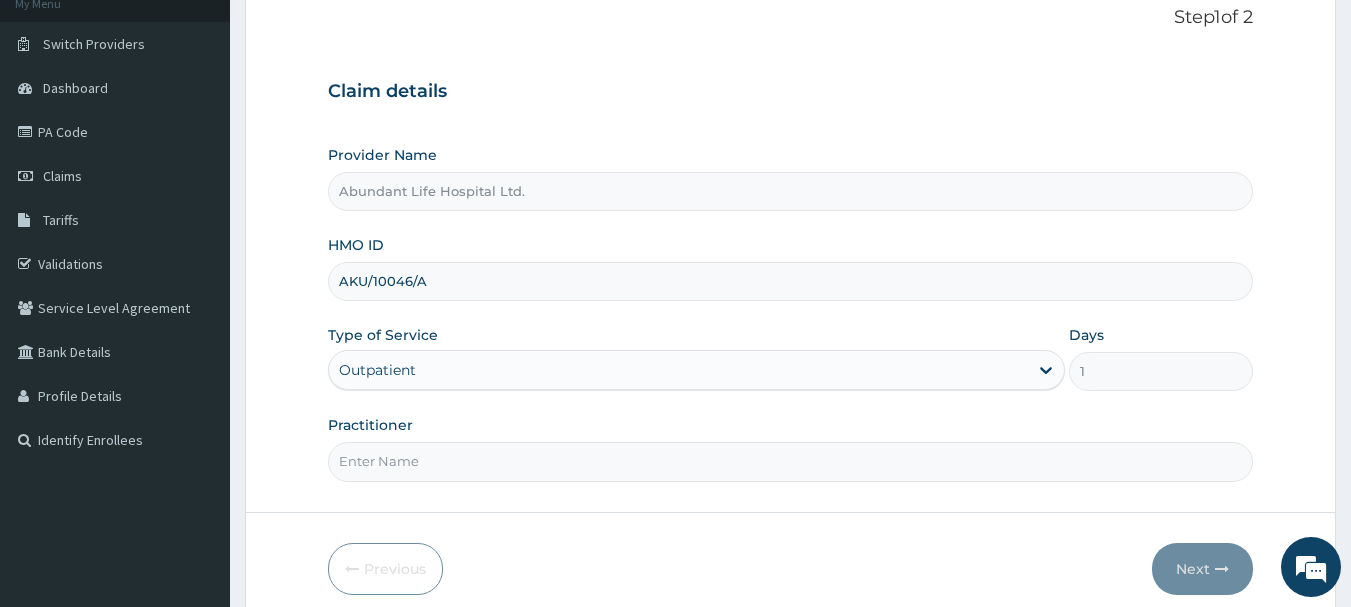 scroll, scrollTop: 160, scrollLeft: 0, axis: vertical 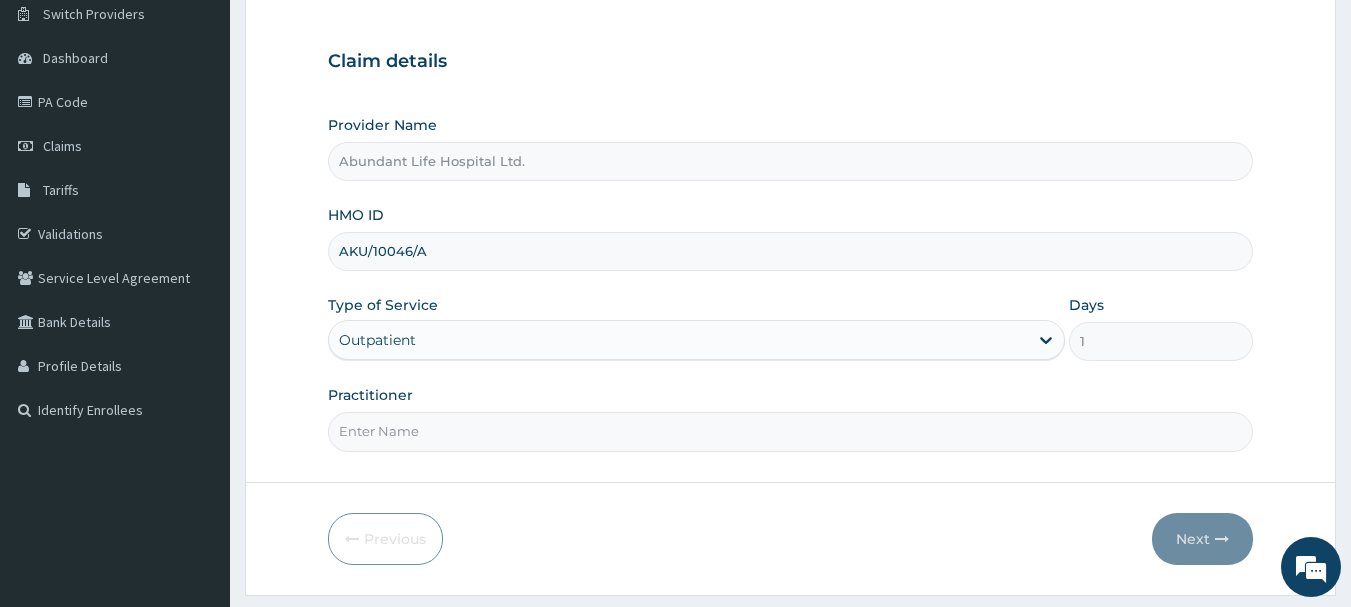click on "Practitioner" at bounding box center (791, 431) 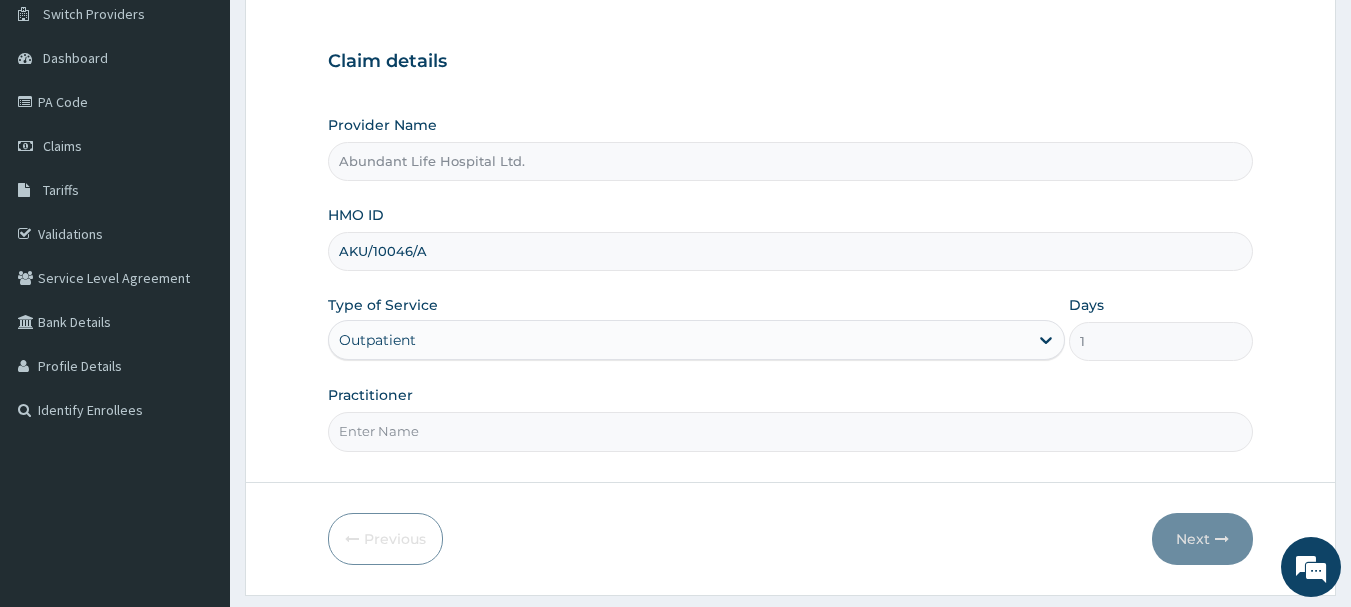 type on "DR [LAST]" 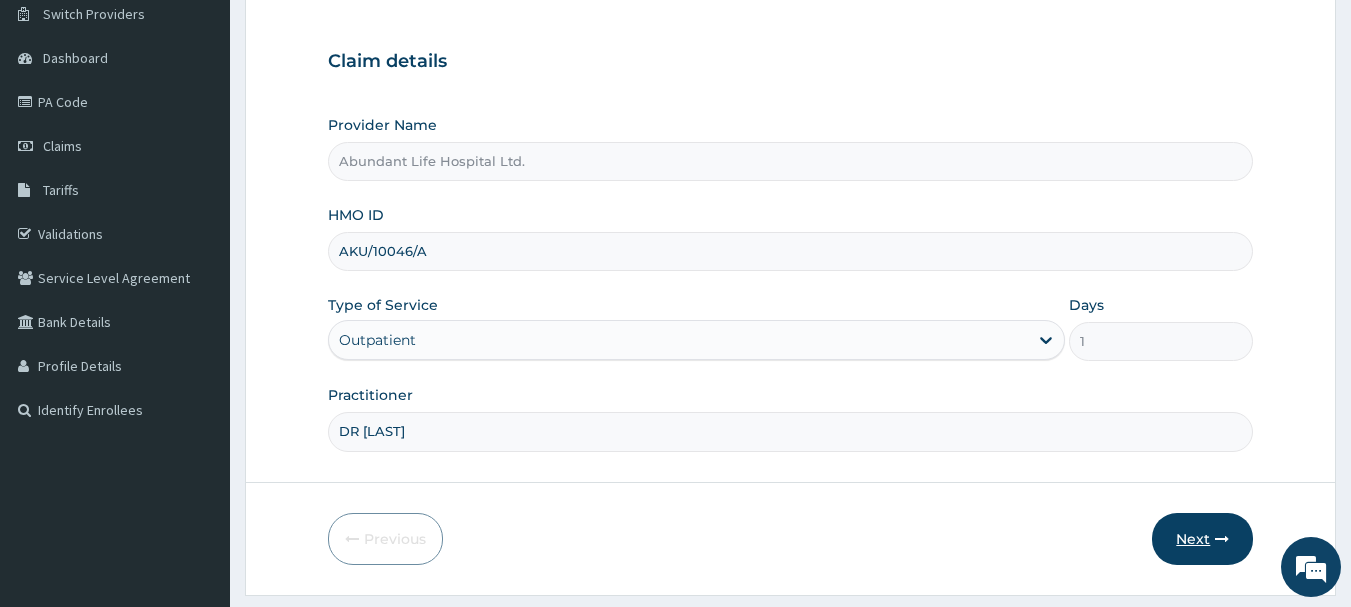 click on "Next" at bounding box center [1202, 539] 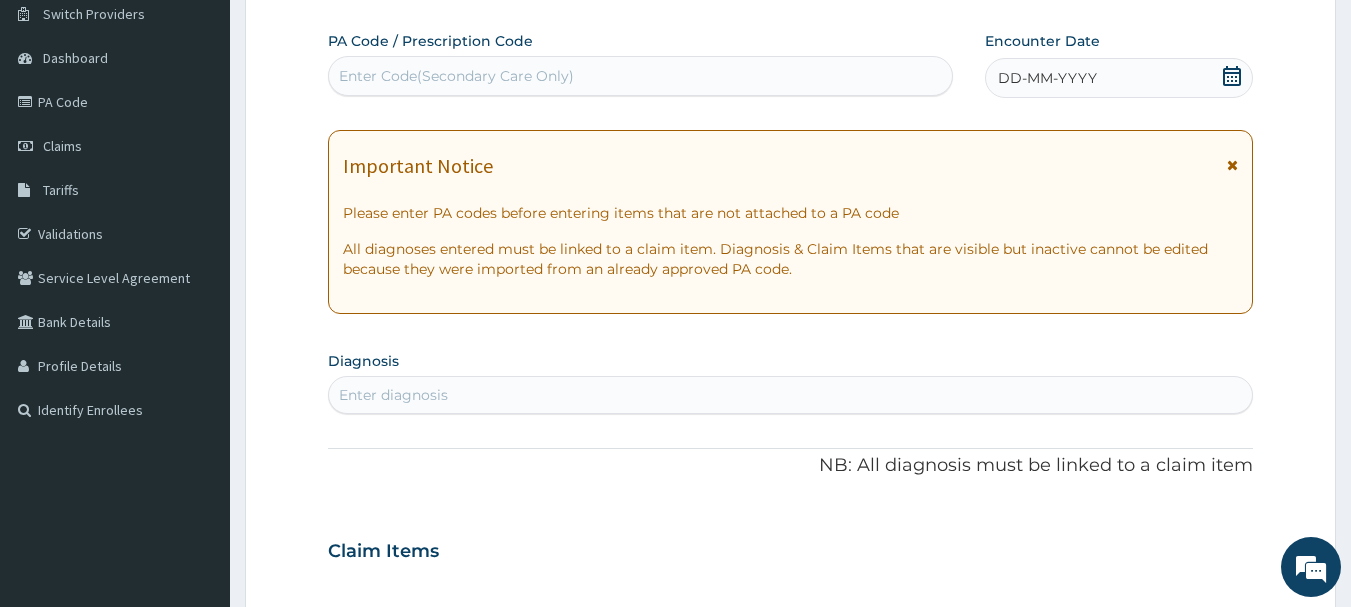click at bounding box center (1232, 165) 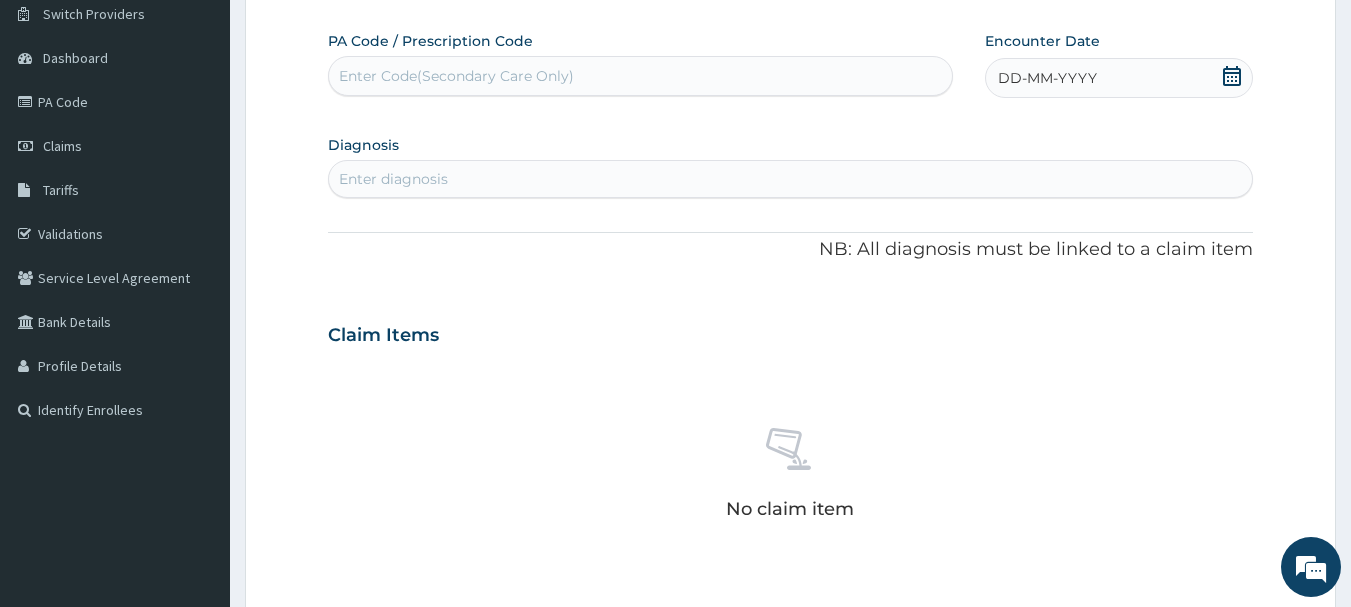 click 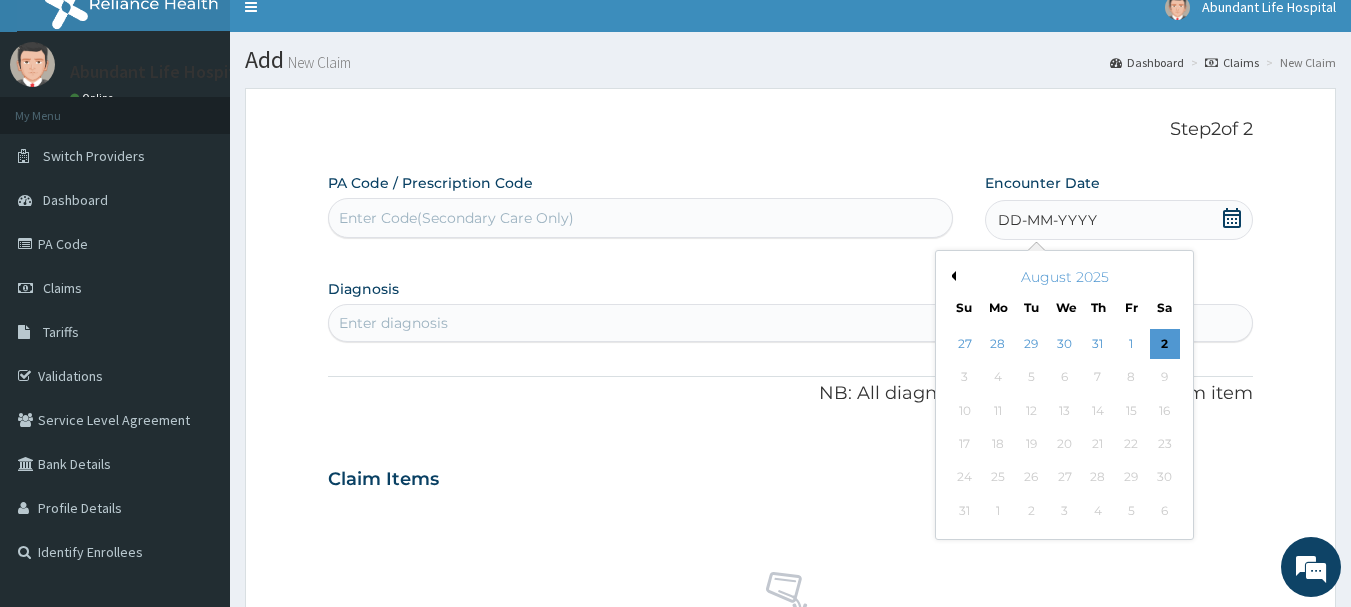 scroll, scrollTop: 0, scrollLeft: 0, axis: both 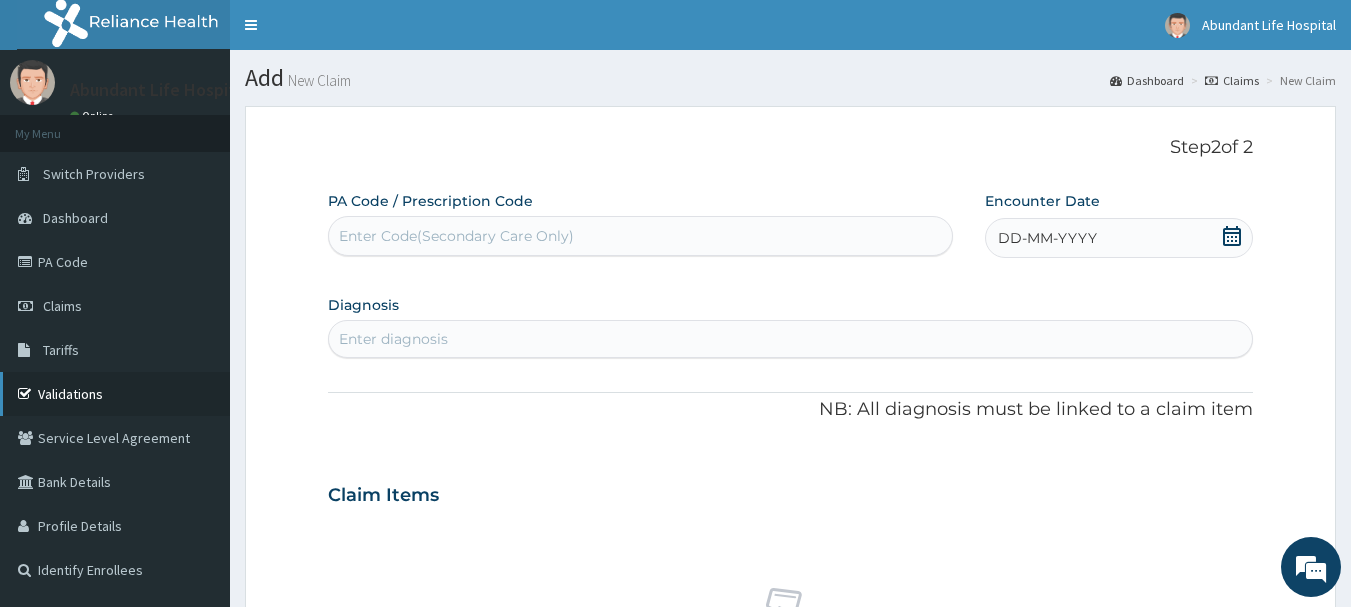 click on "Validations" at bounding box center [115, 394] 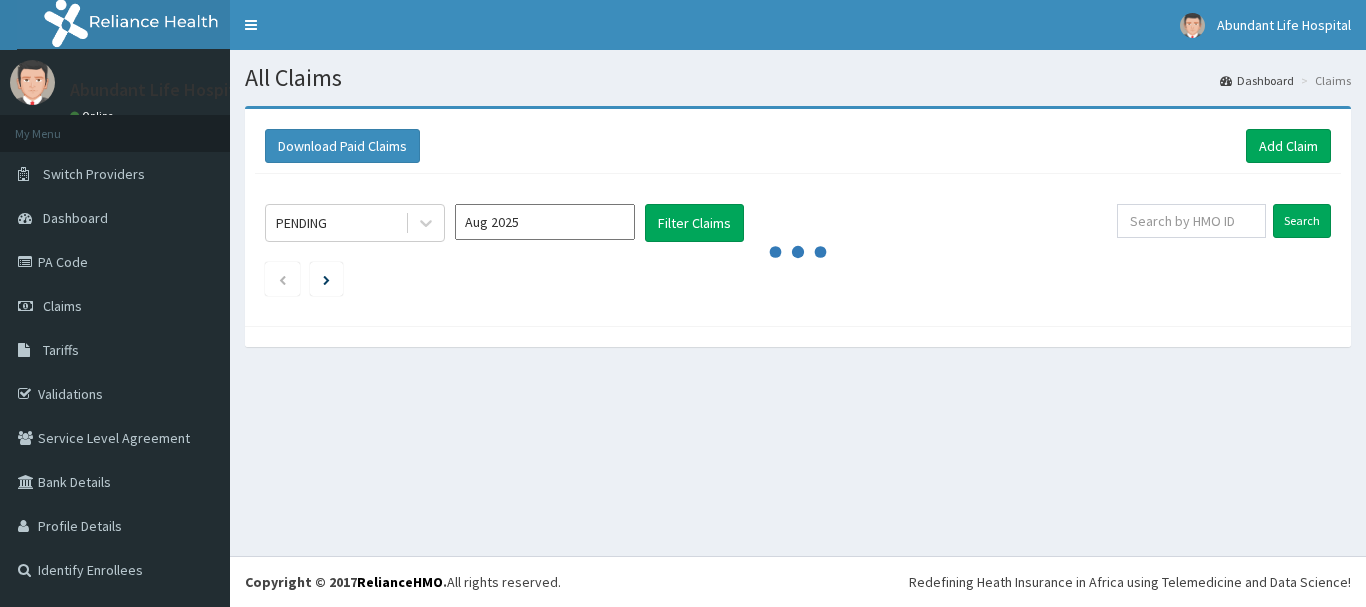 scroll, scrollTop: 0, scrollLeft: 0, axis: both 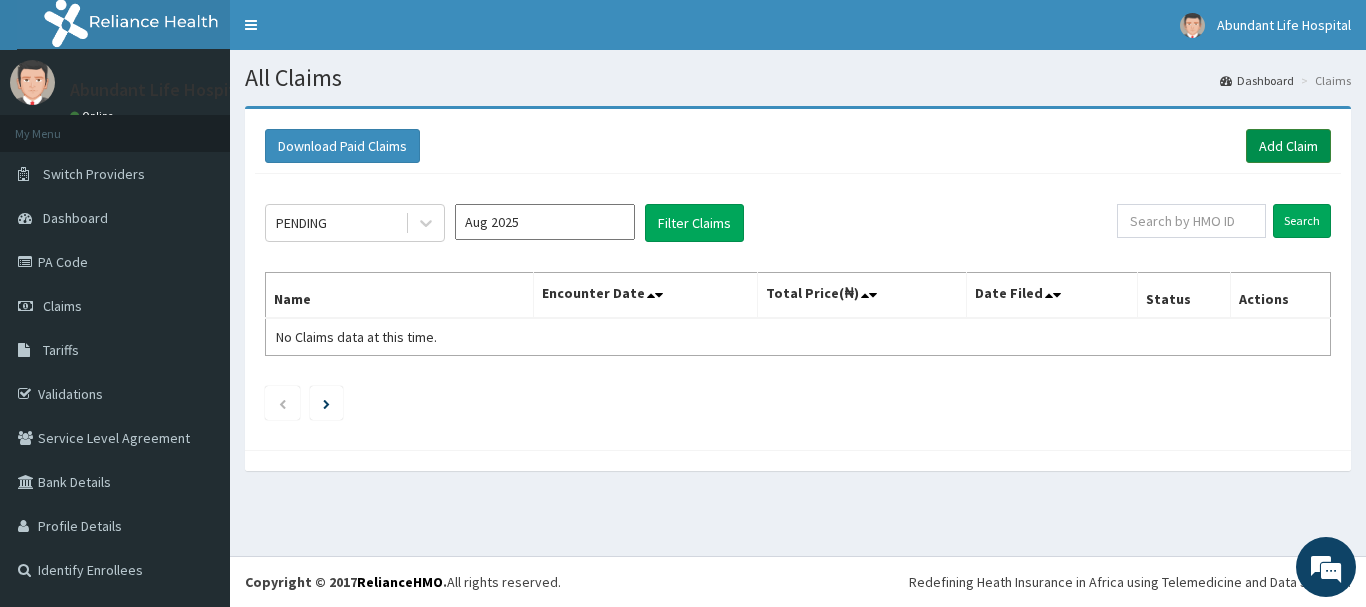click on "Add Claim" at bounding box center (1288, 146) 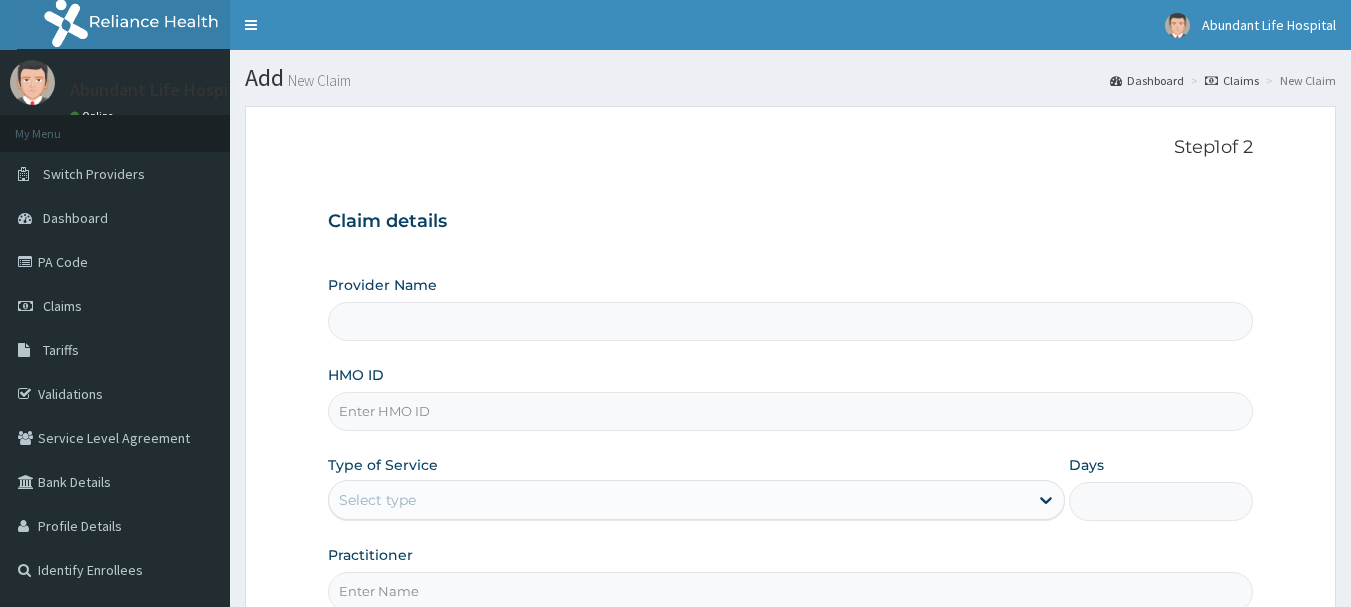scroll, scrollTop: 0, scrollLeft: 0, axis: both 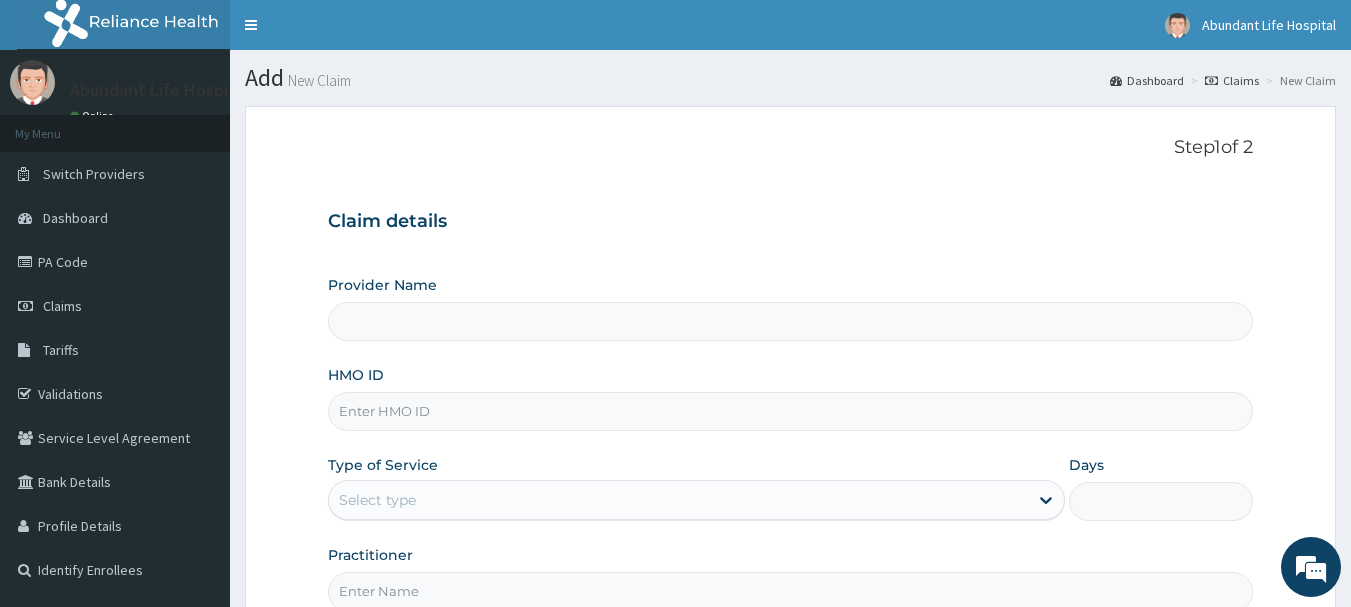click on "HMO ID" at bounding box center [791, 411] 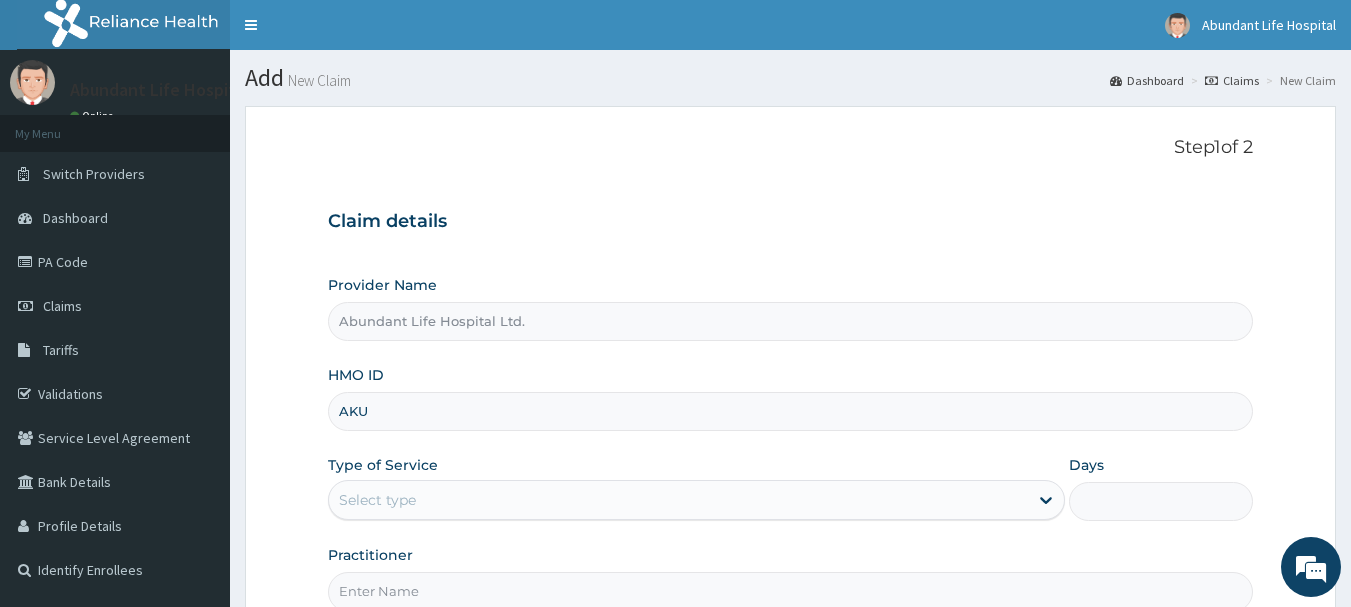 scroll, scrollTop: 0, scrollLeft: 0, axis: both 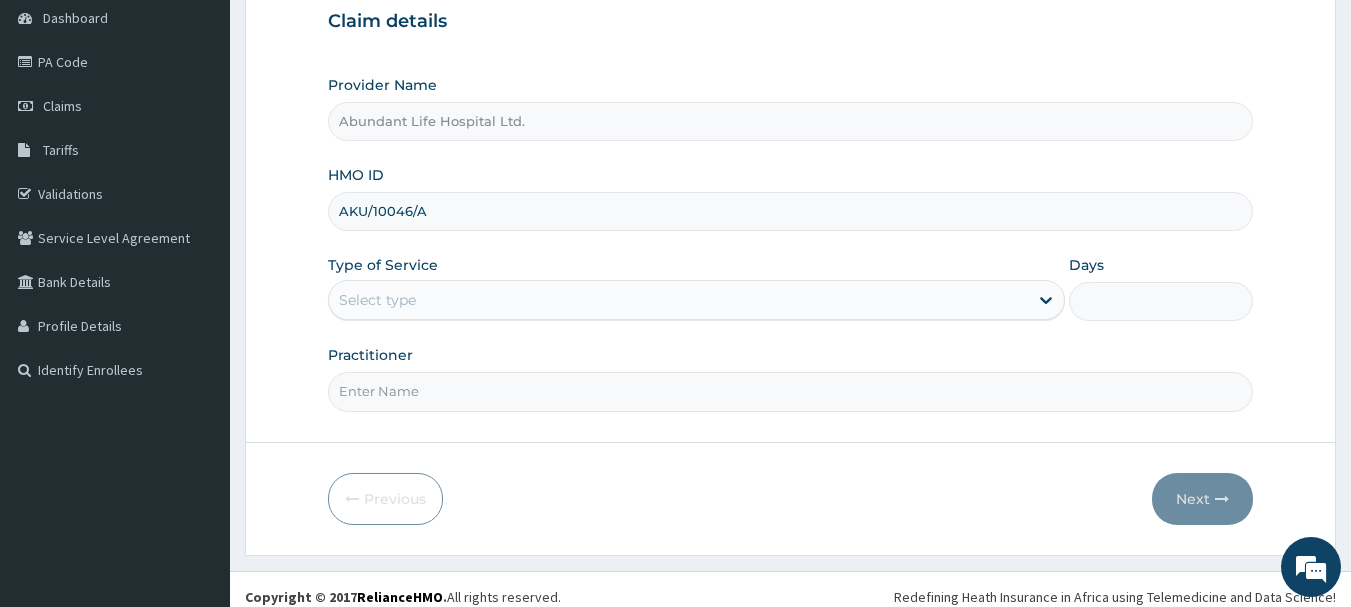 click on "Select type" at bounding box center [678, 300] 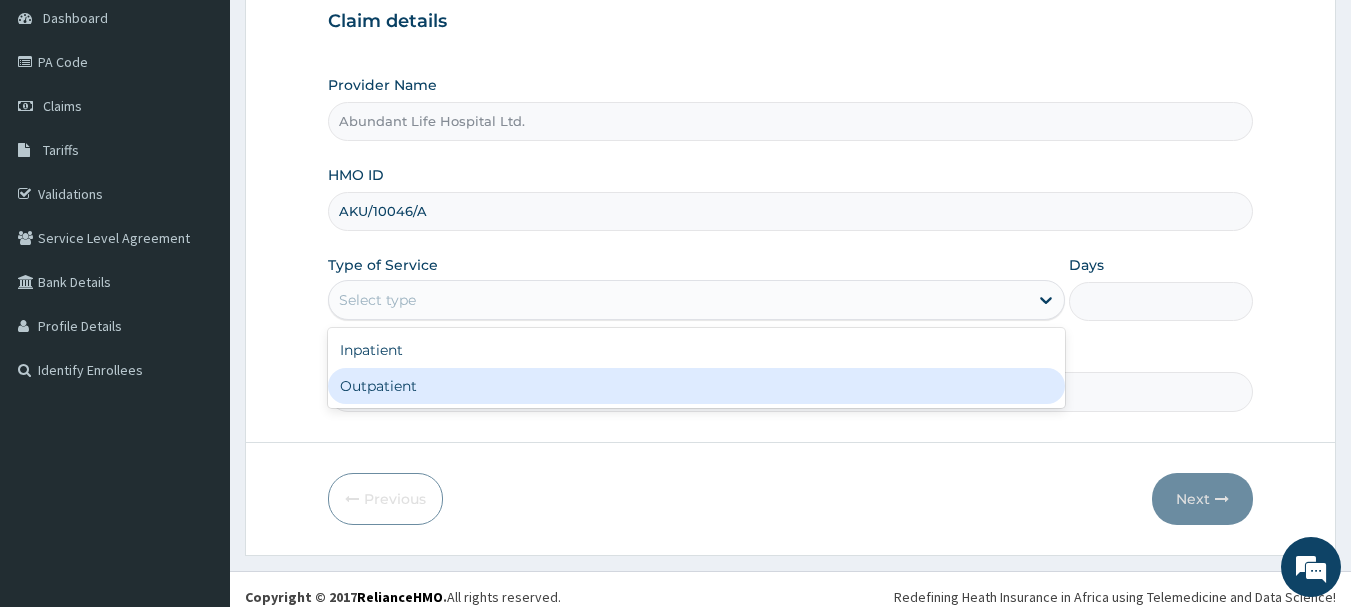 click on "Outpatient" at bounding box center (696, 386) 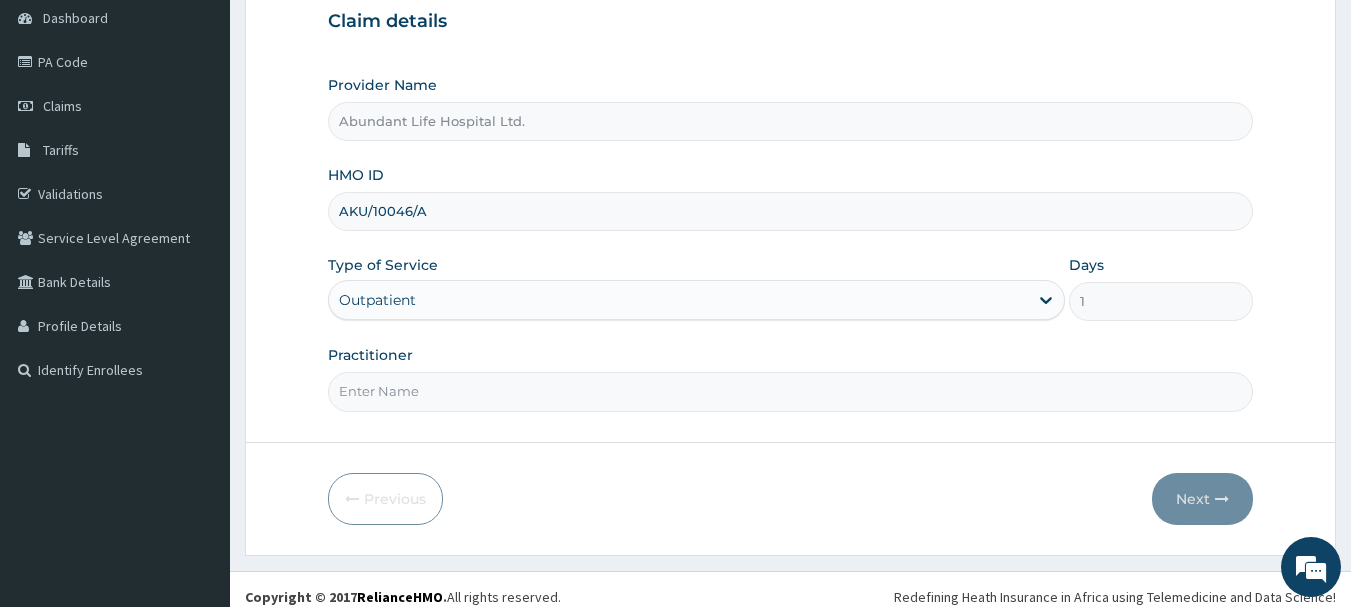 click on "Practitioner" at bounding box center (791, 391) 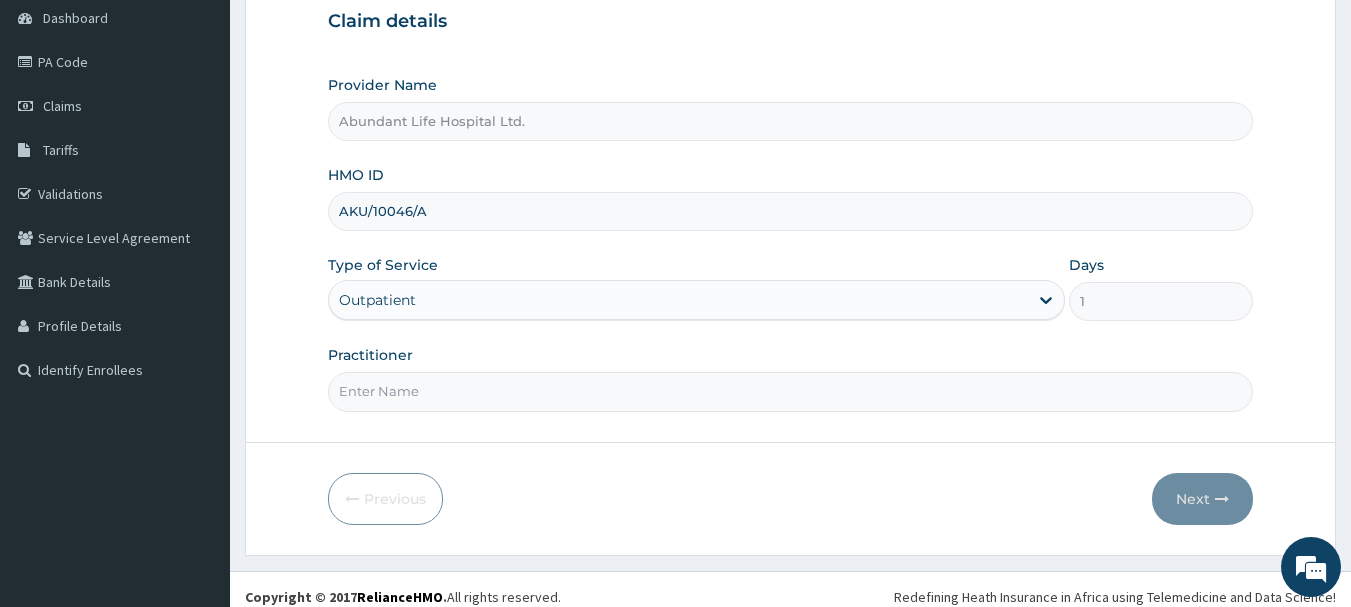 type on "DR ADEOTAN" 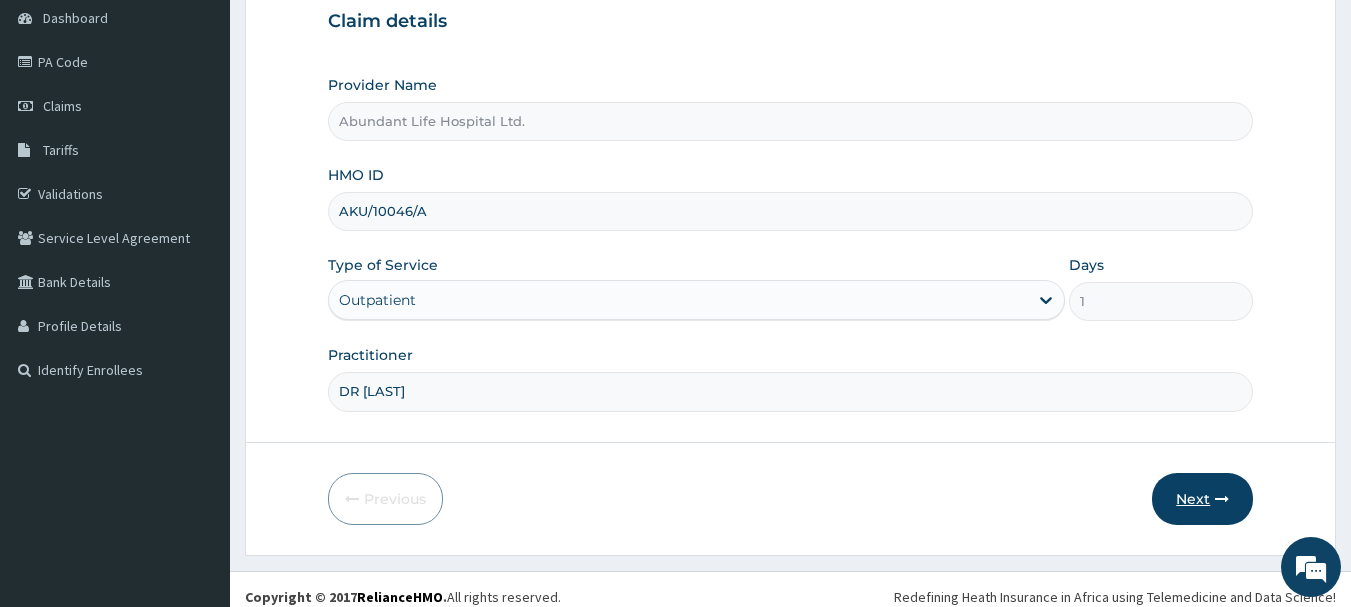 click on "Next" at bounding box center [1202, 499] 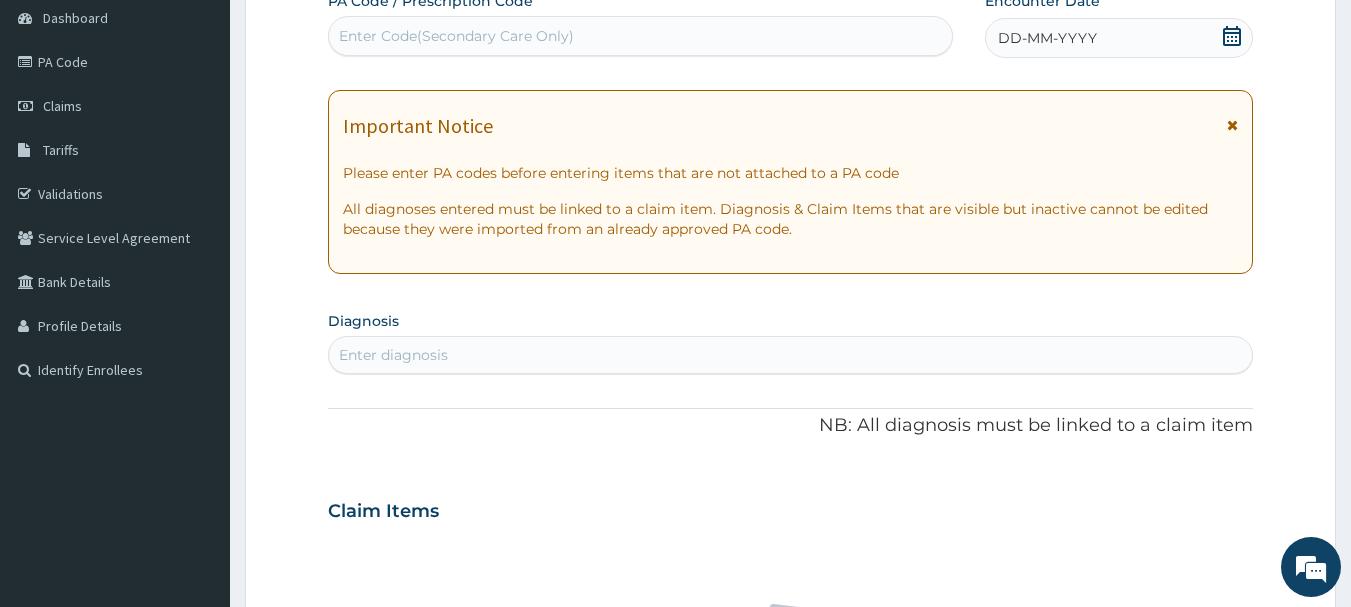 click at bounding box center (1232, 125) 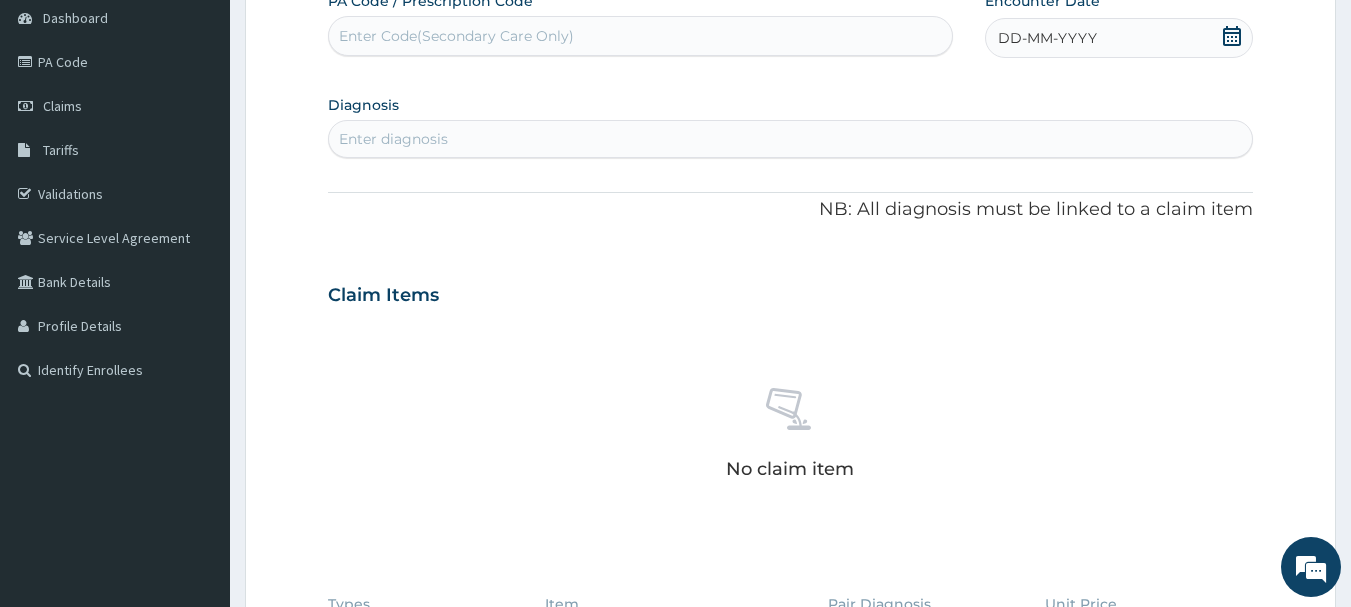 click 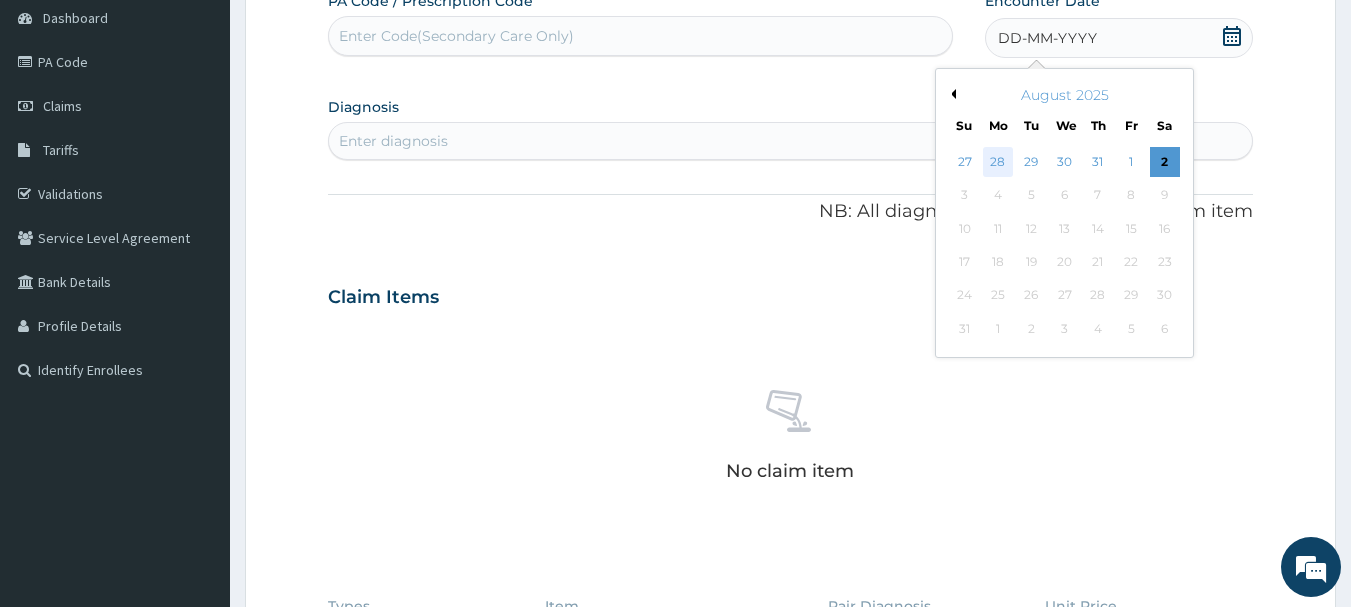 click on "28" at bounding box center (998, 162) 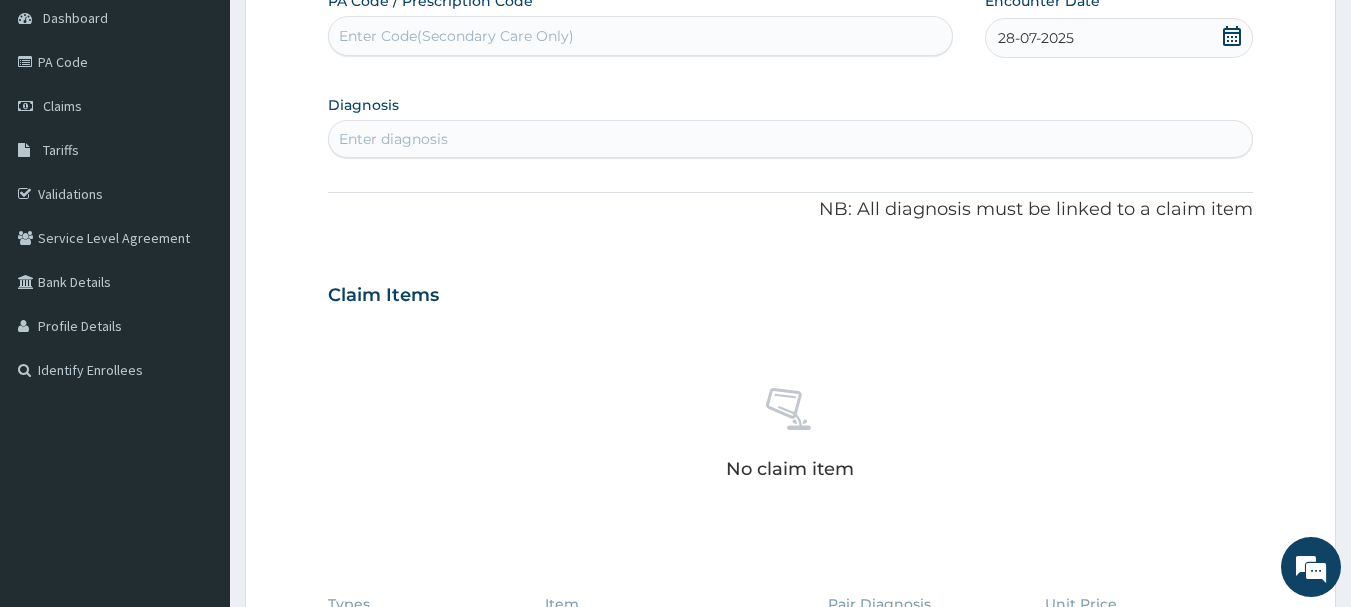 click on "Enter diagnosis" at bounding box center [791, 139] 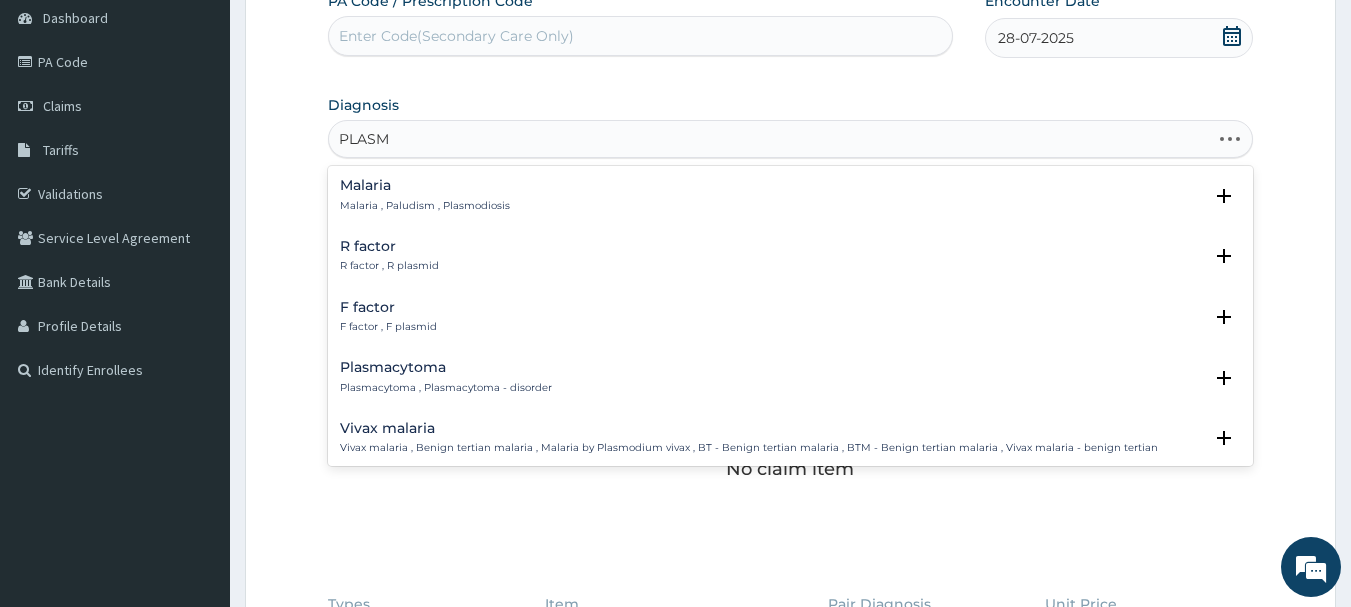 type on "PLASMO" 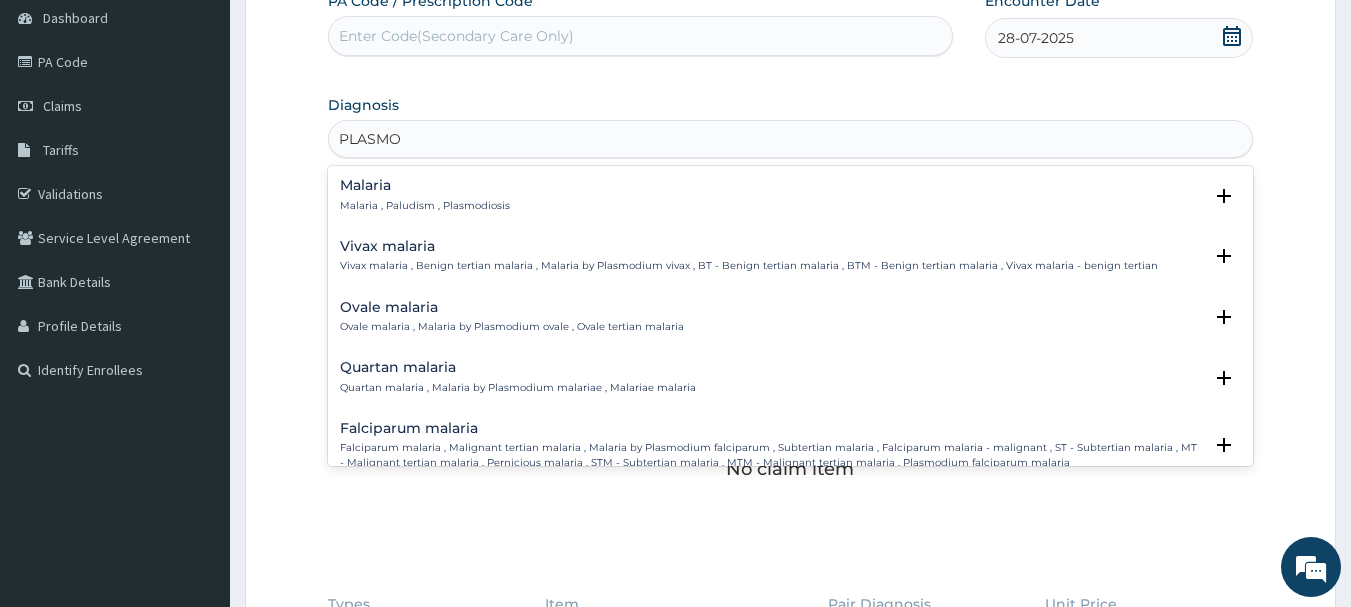 click on "Malaria" at bounding box center (425, 185) 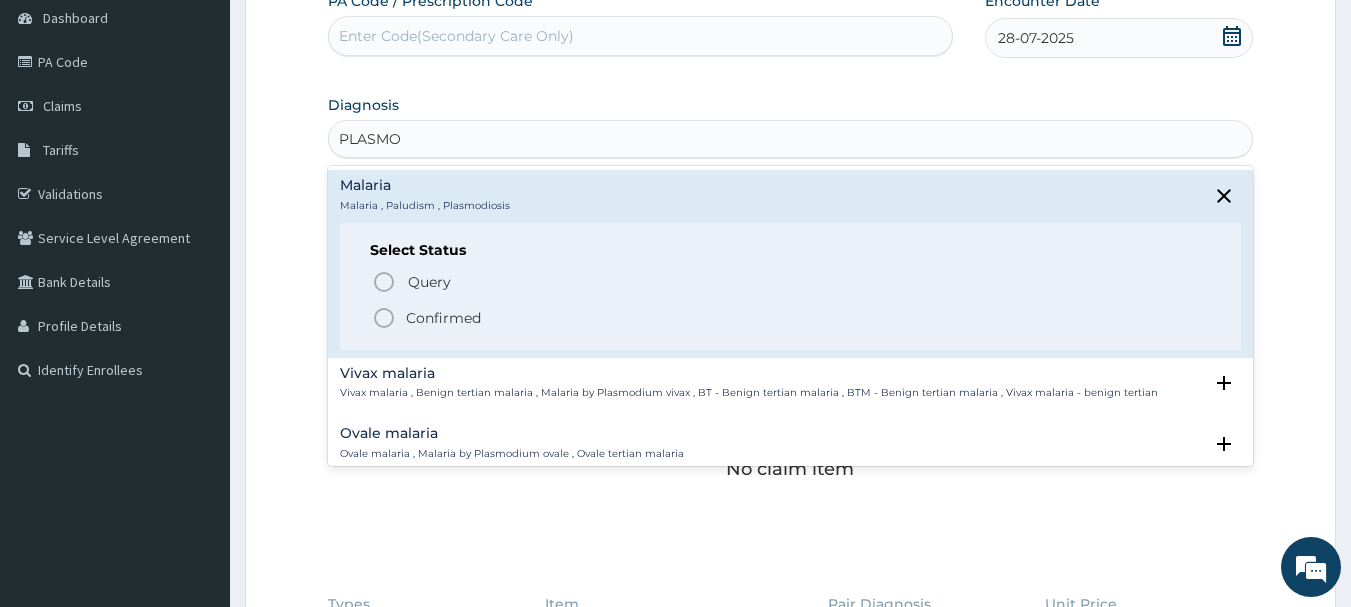 click 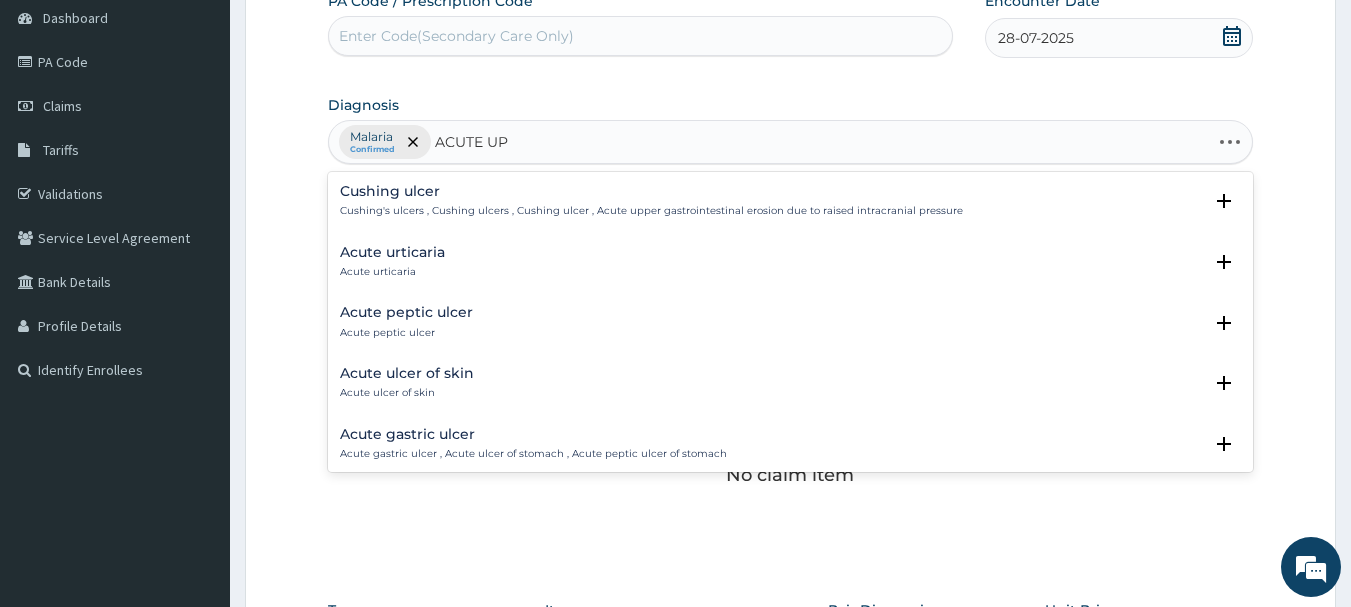 type on "ACUTE UPP" 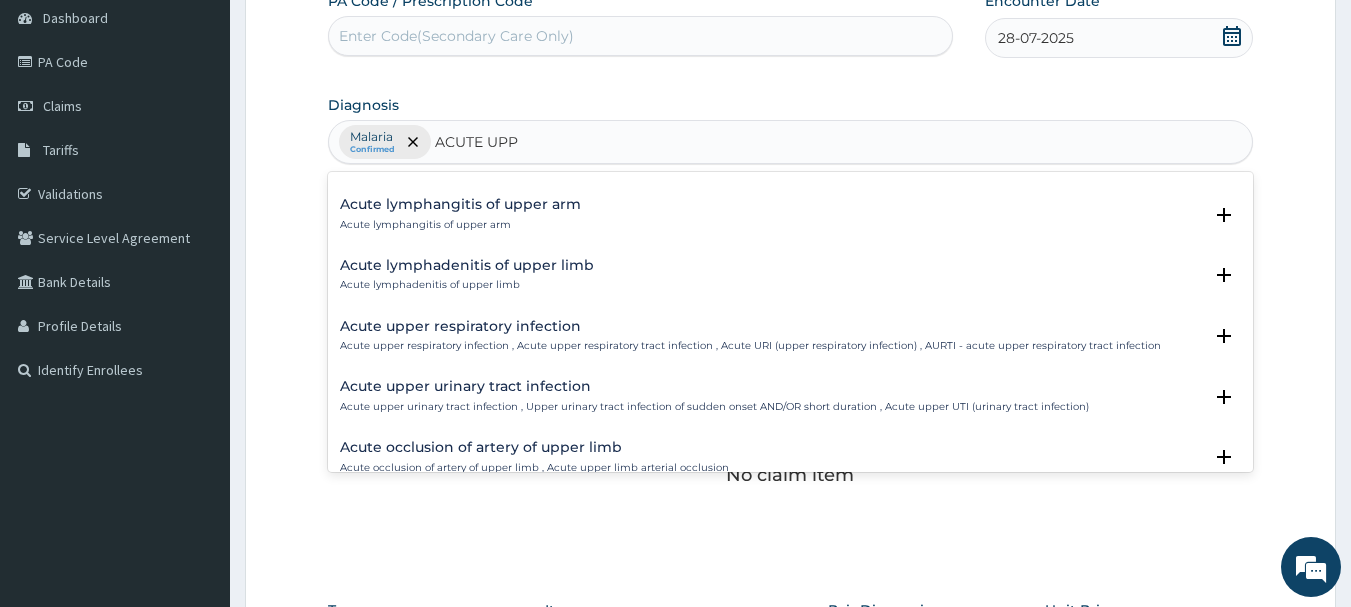 scroll, scrollTop: 120, scrollLeft: 0, axis: vertical 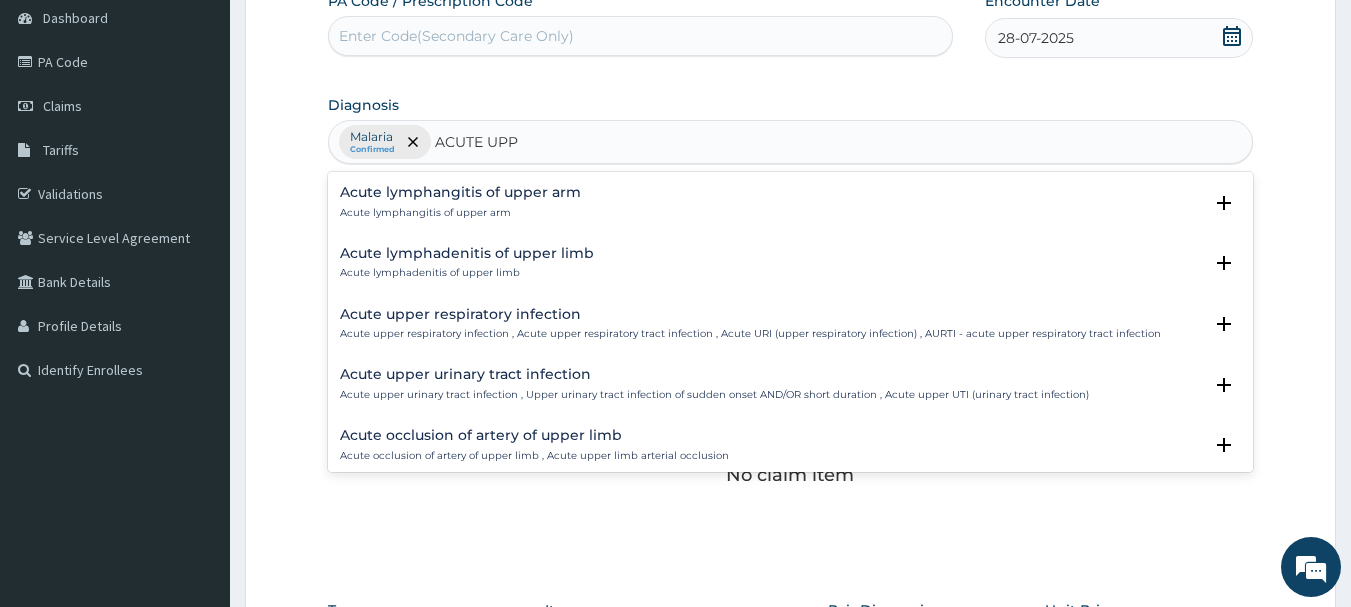 click on "Acute upper respiratory infection" at bounding box center [750, 314] 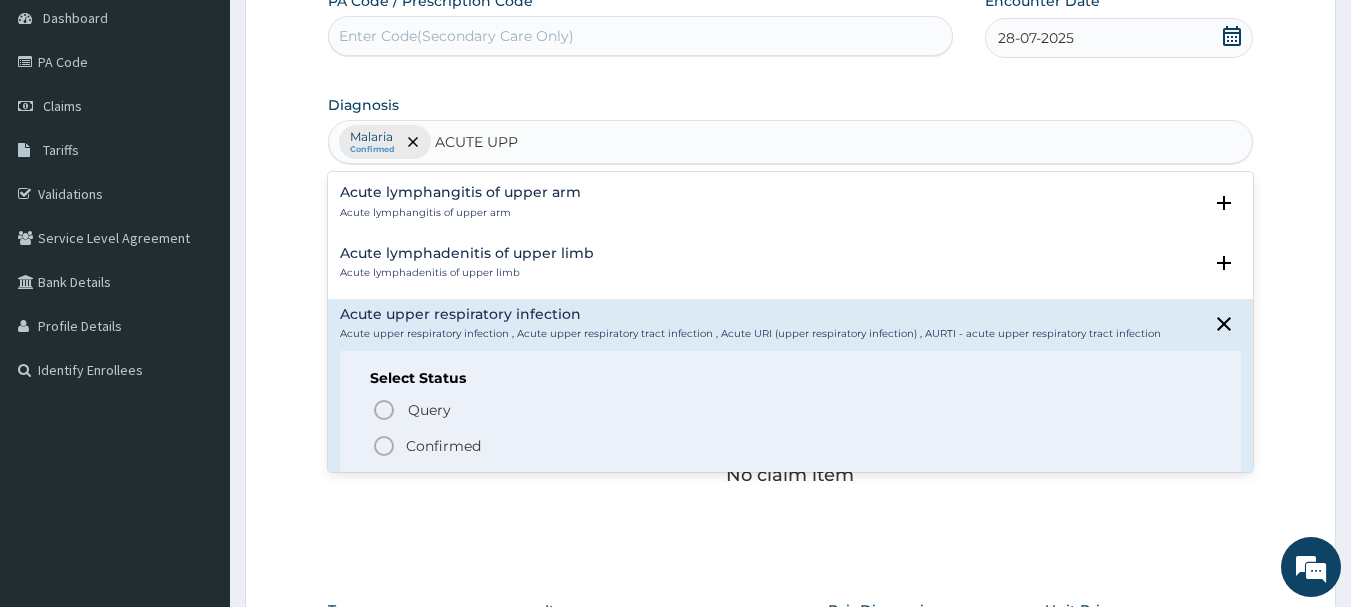 click 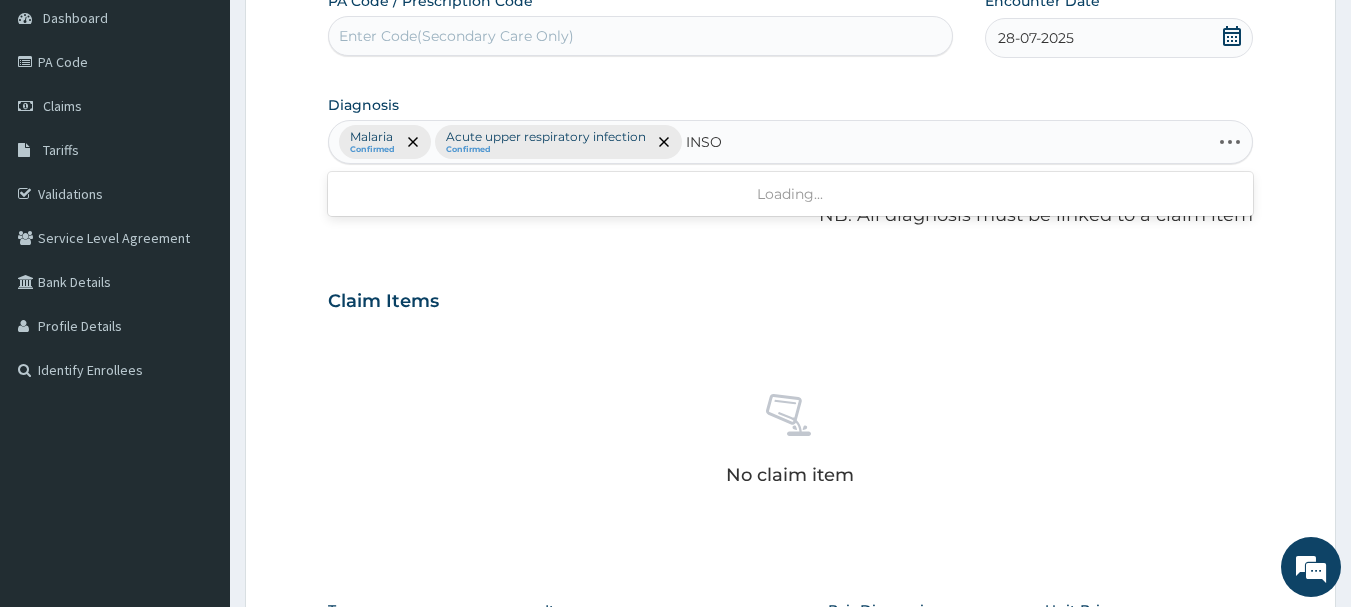 type on "INSOM" 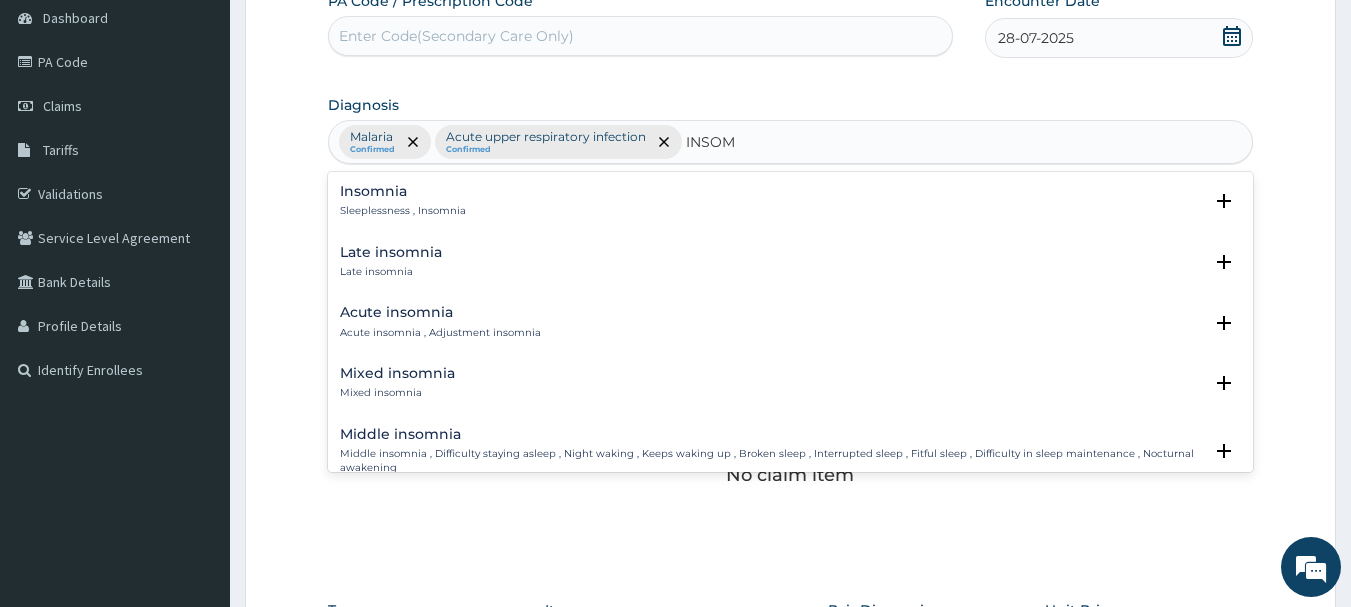 click on "Insomnia" at bounding box center [403, 191] 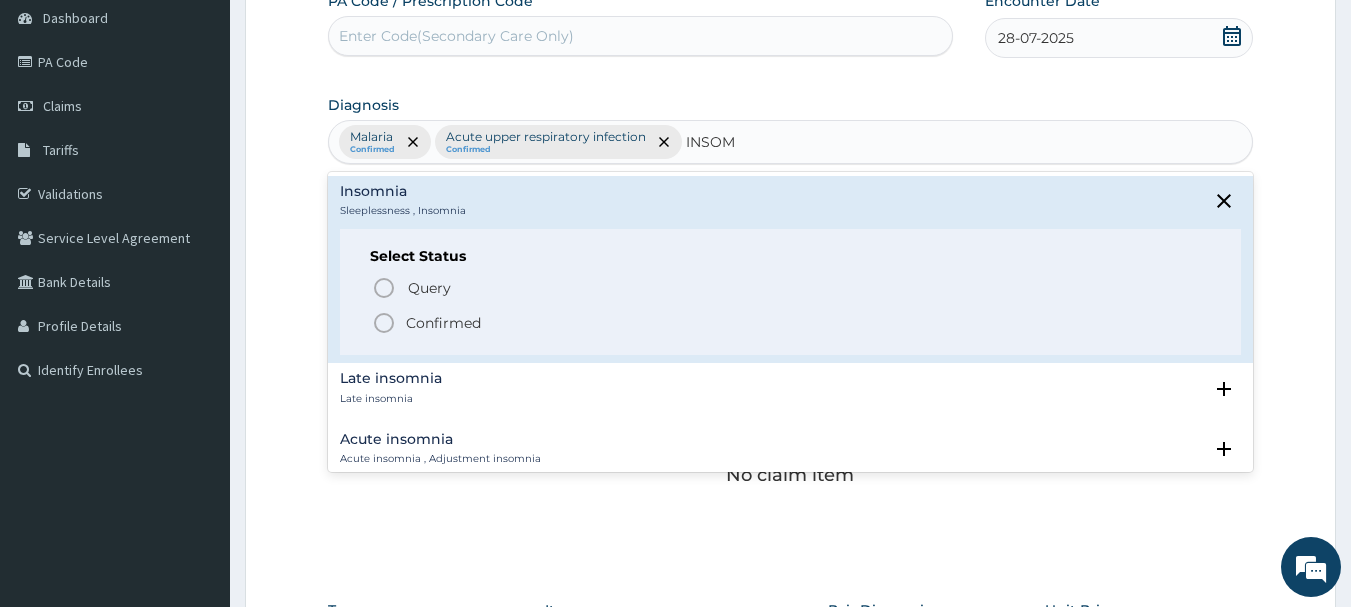 click 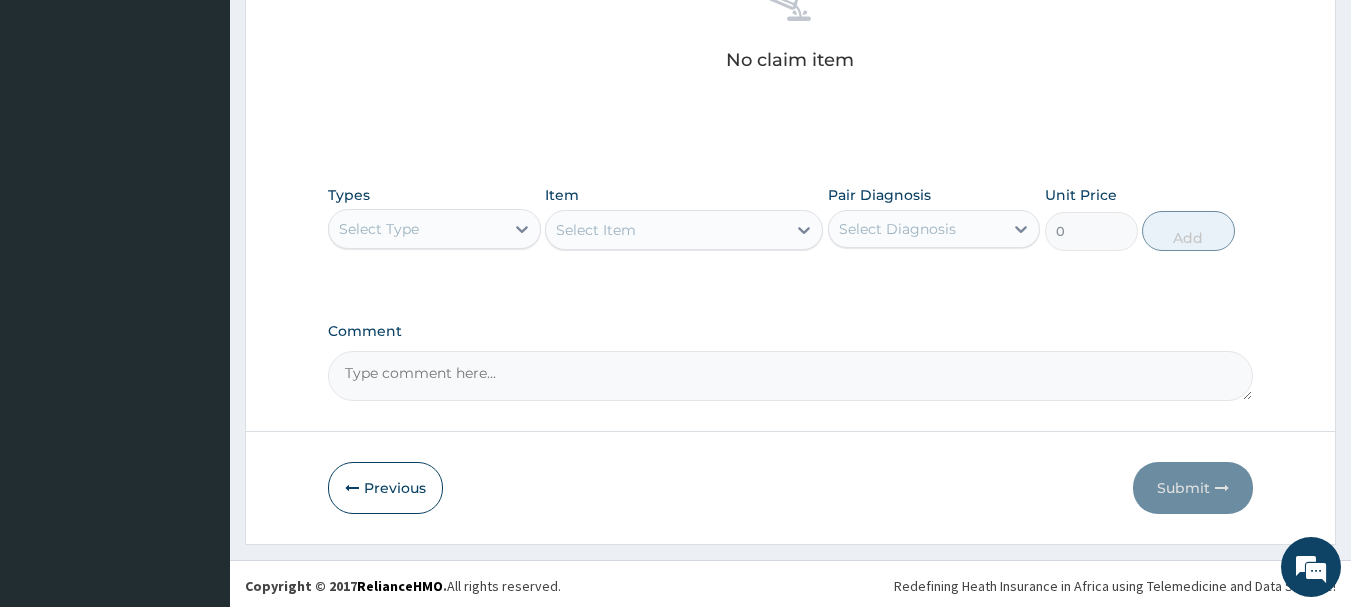 scroll, scrollTop: 619, scrollLeft: 0, axis: vertical 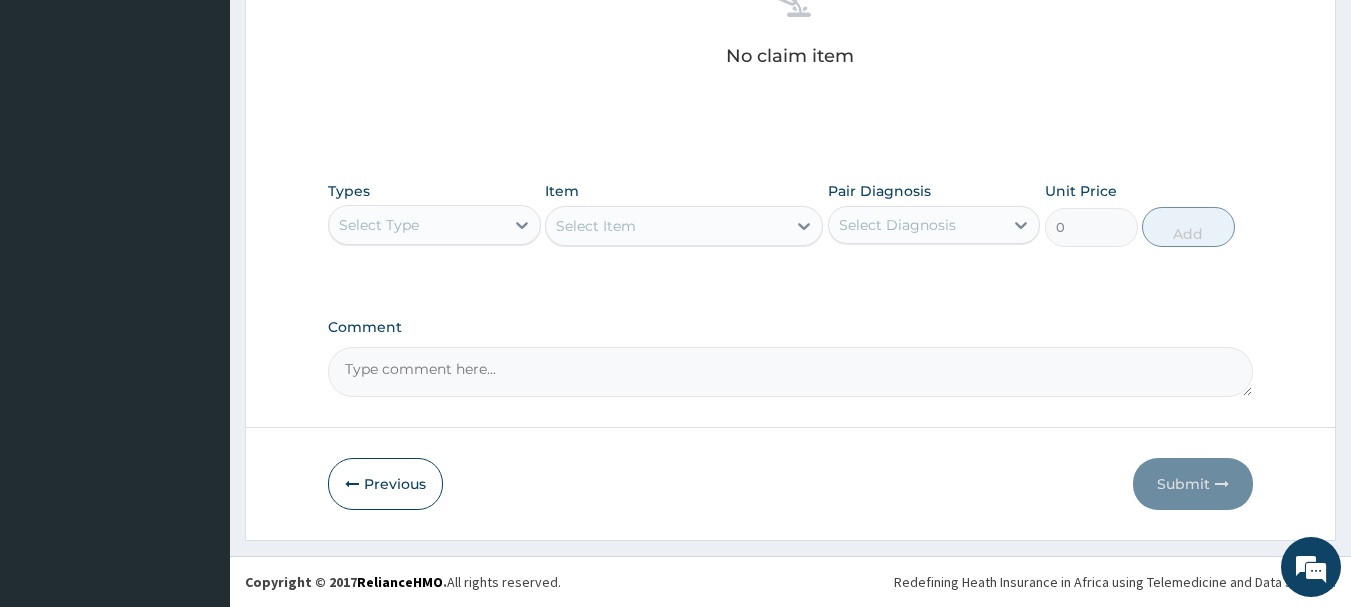 drag, startPoint x: 584, startPoint y: 318, endPoint x: 572, endPoint y: 312, distance: 13.416408 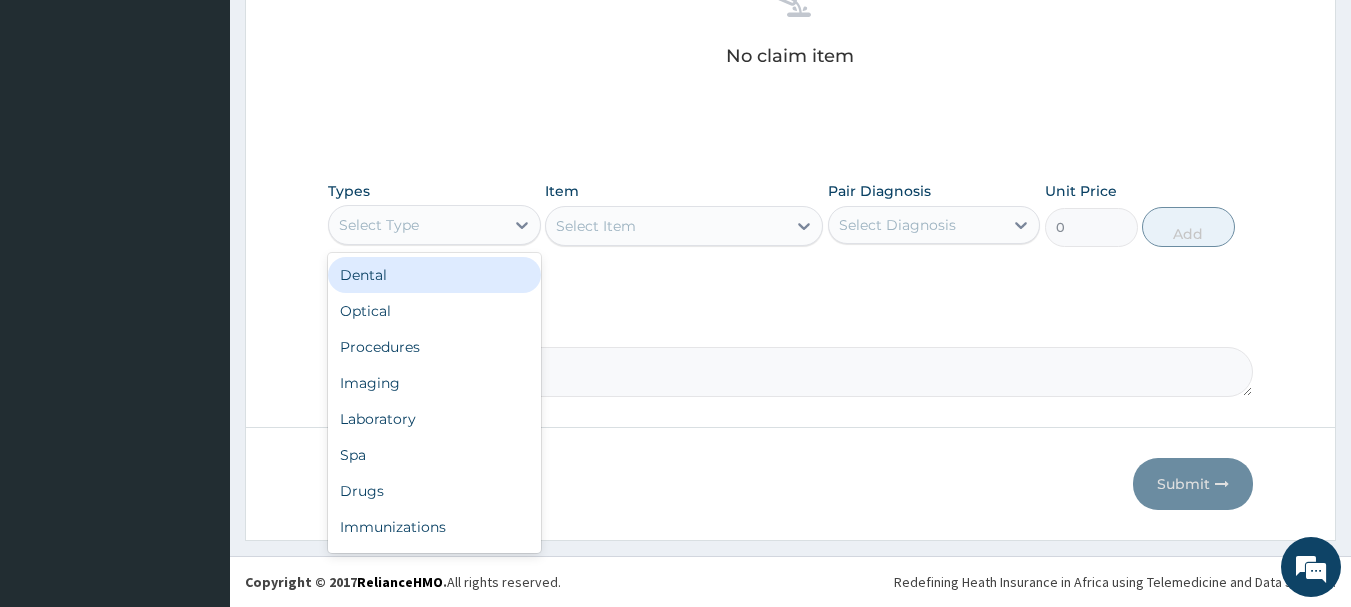 click on "Select Type" at bounding box center (416, 225) 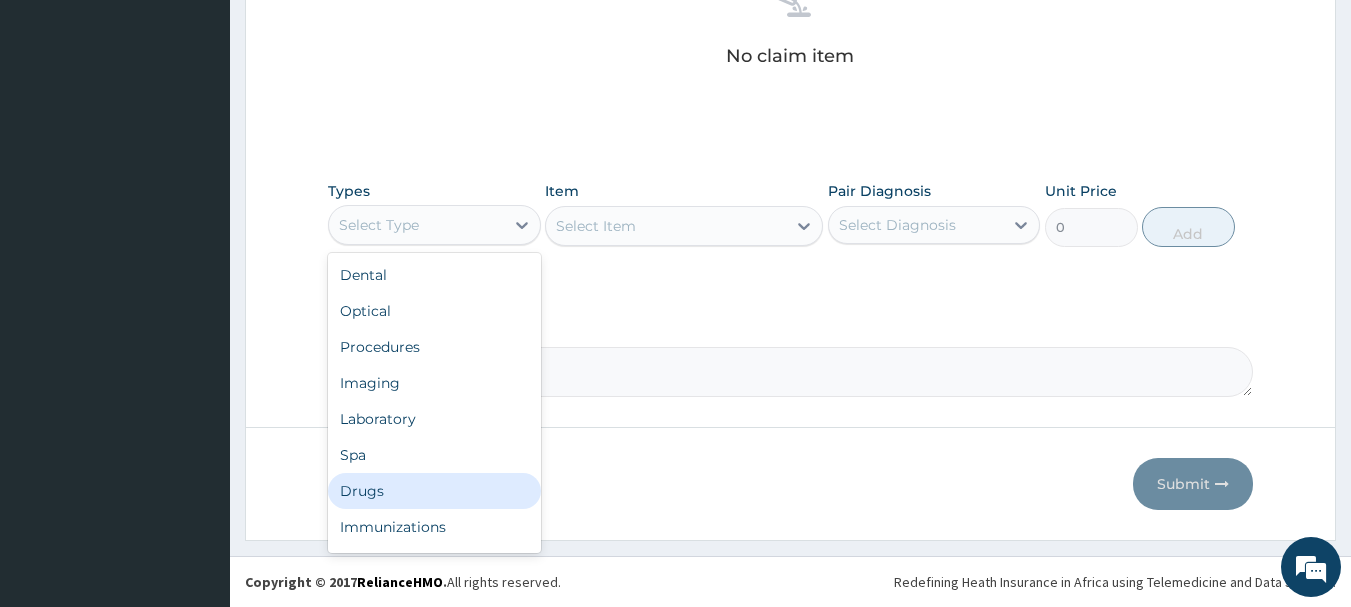 click on "Drugs" at bounding box center (434, 491) 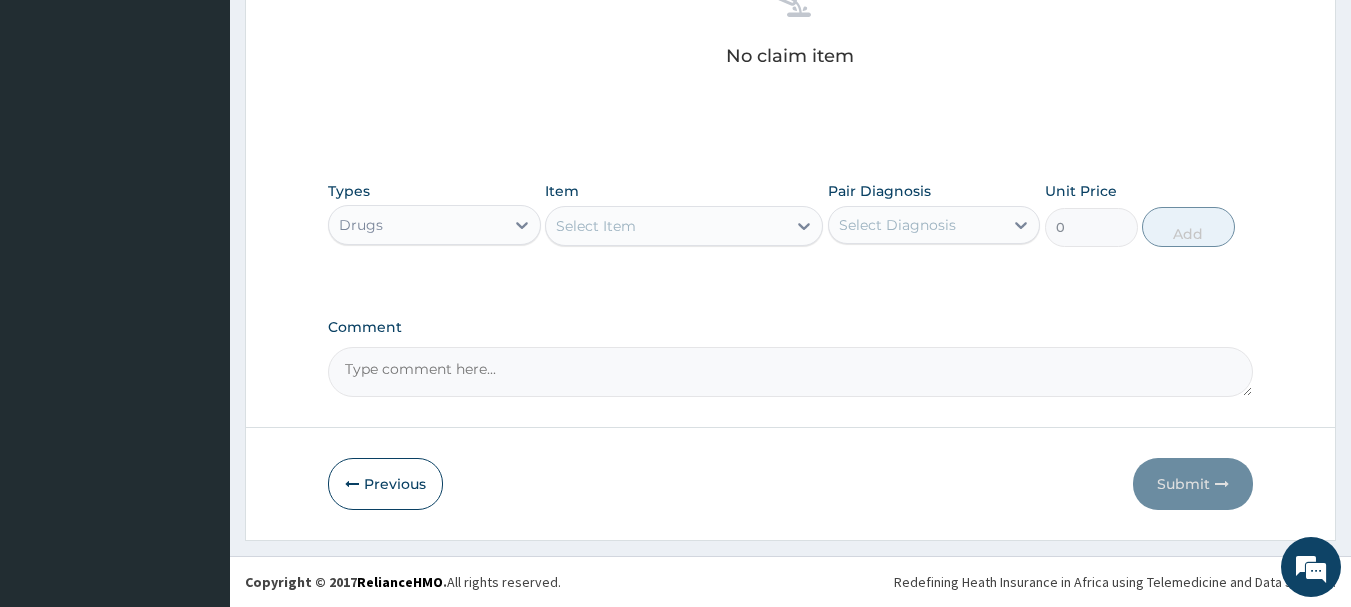 click on "Select Item" at bounding box center (596, 226) 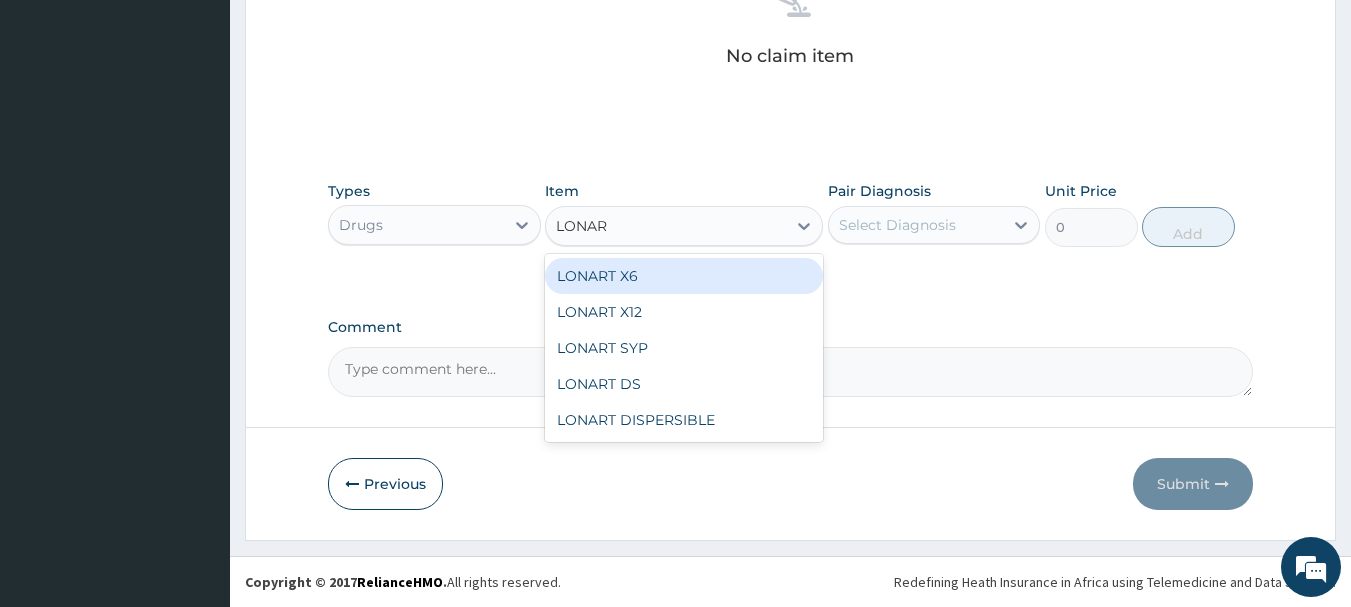 type on "LONART" 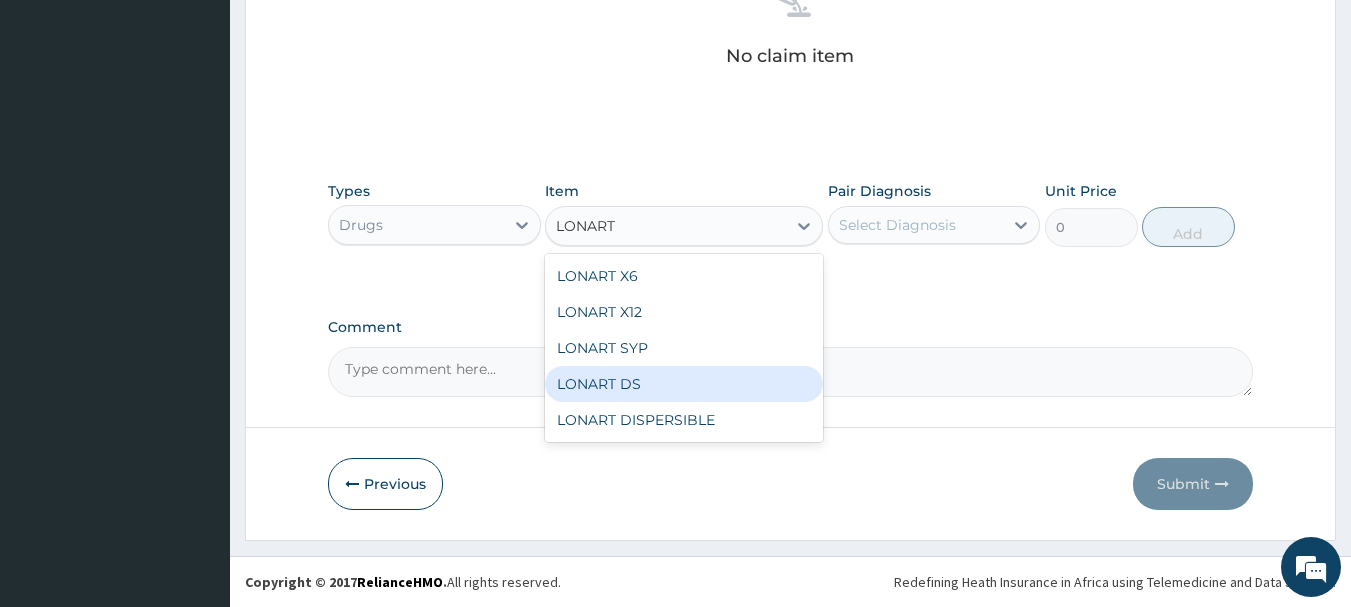 click on "LONART DS" at bounding box center [684, 384] 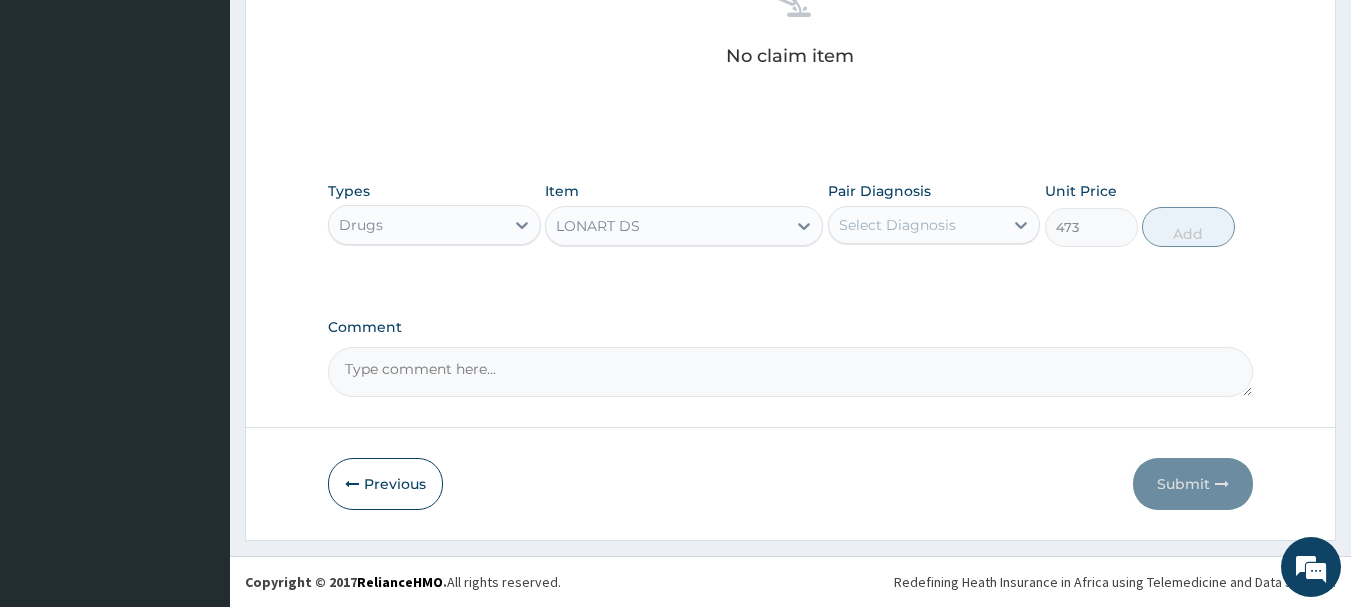 click on "Select Diagnosis" at bounding box center (897, 225) 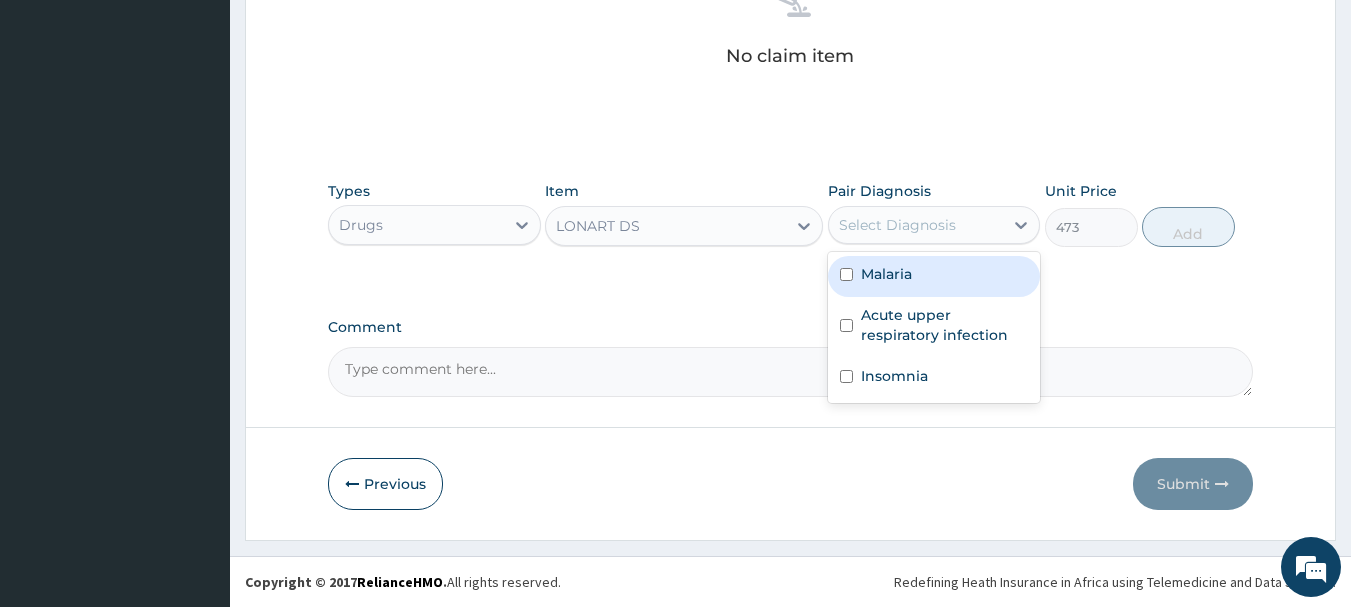 click at bounding box center [846, 274] 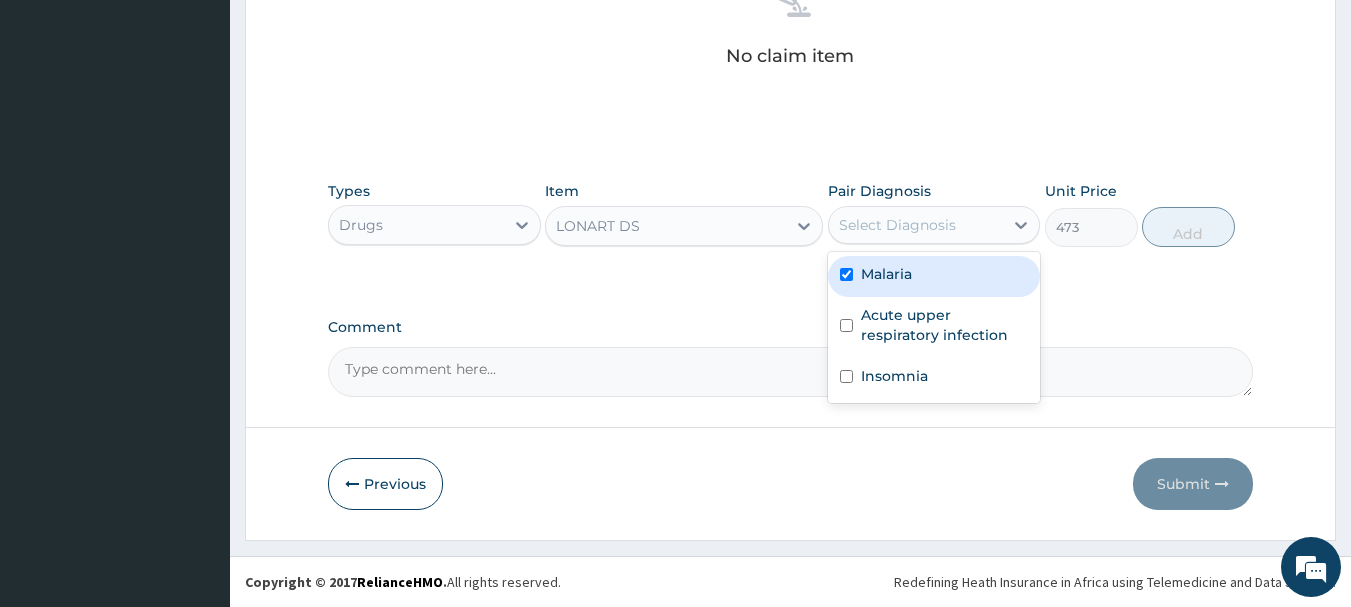 checkbox on "true" 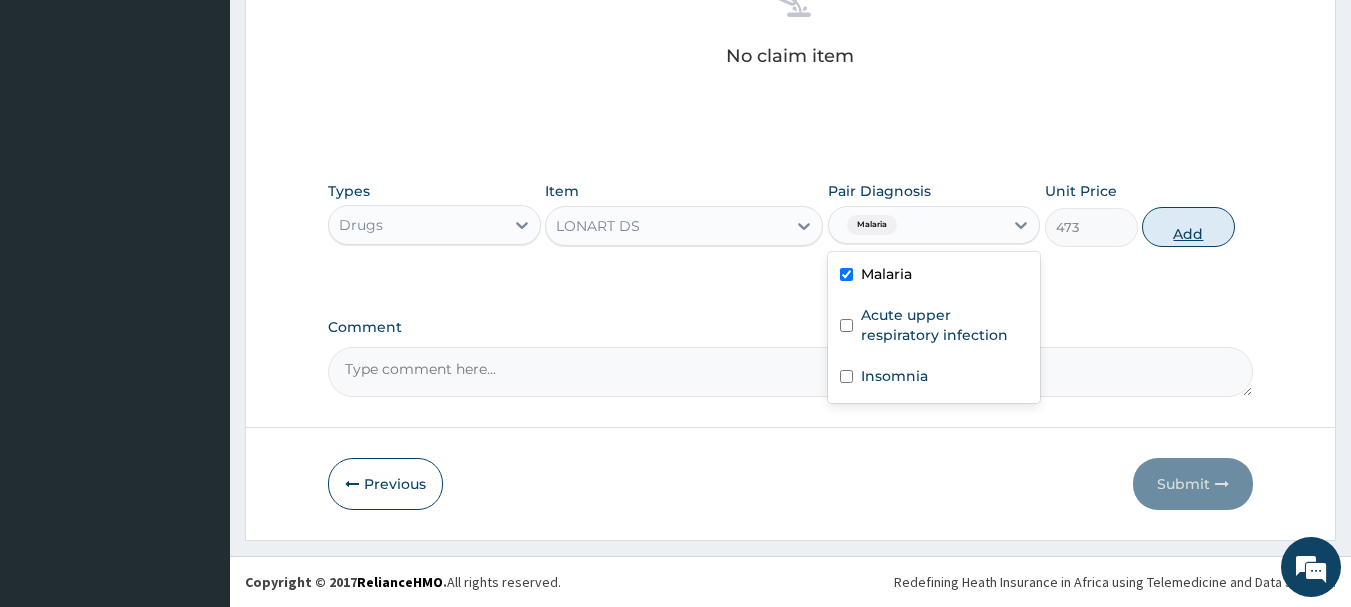 click on "Add" at bounding box center [1188, 227] 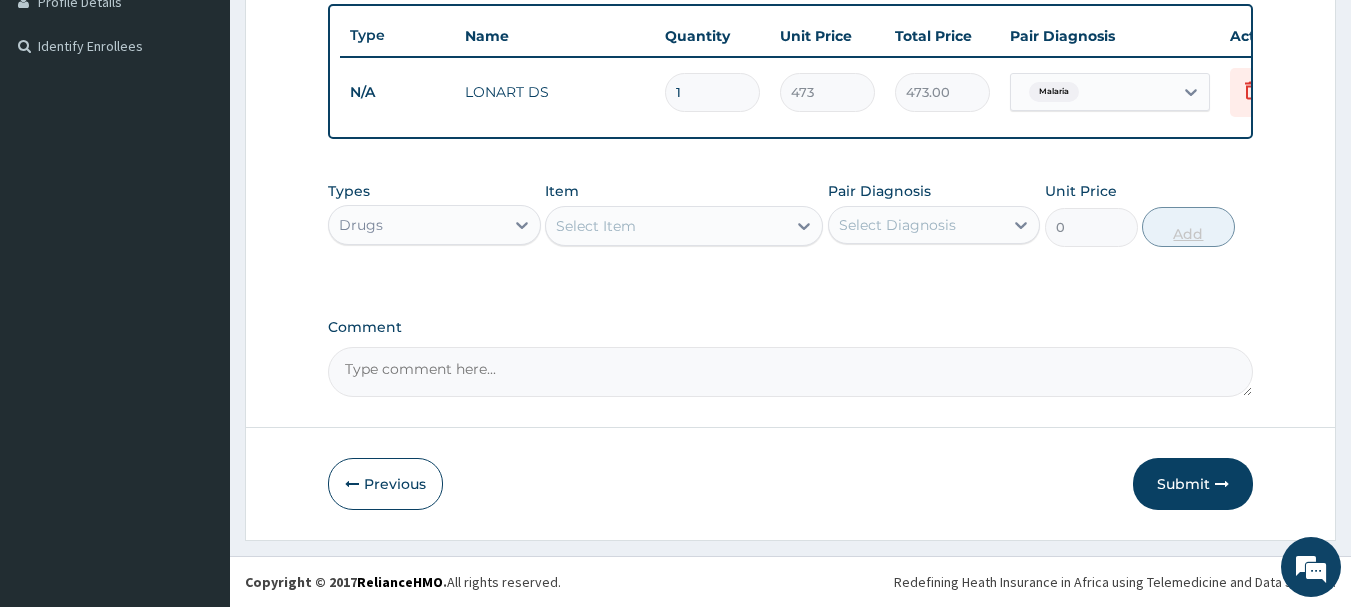scroll, scrollTop: 539, scrollLeft: 0, axis: vertical 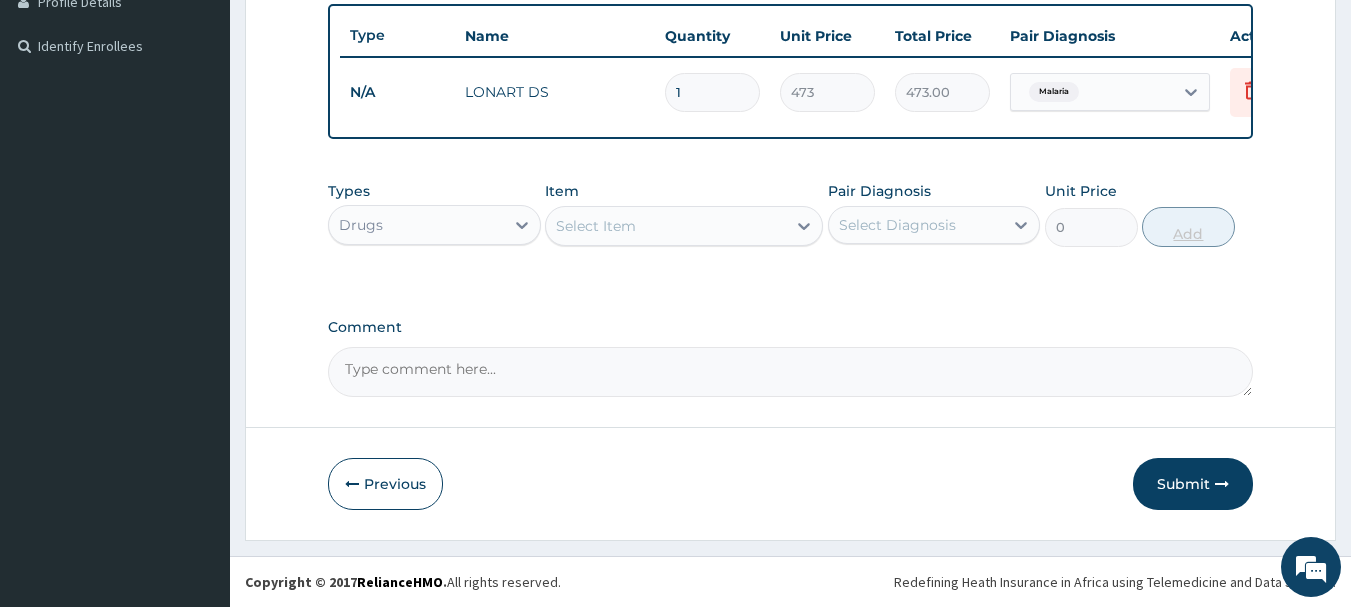type on "0.00" 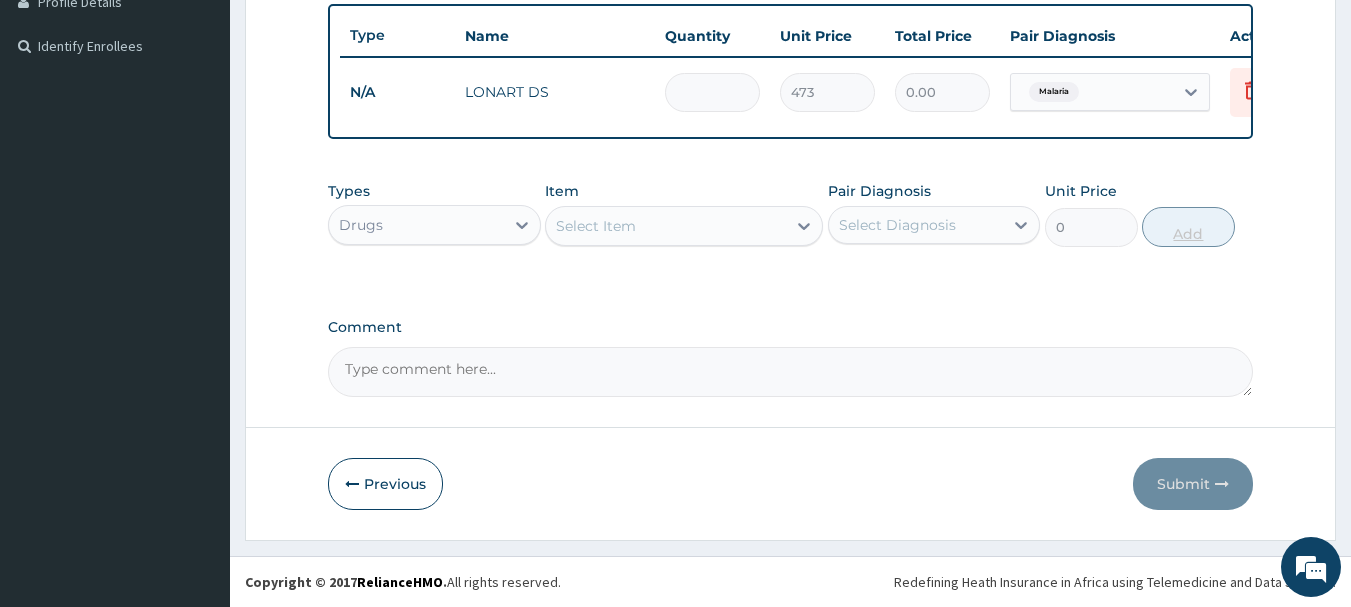 type on "6" 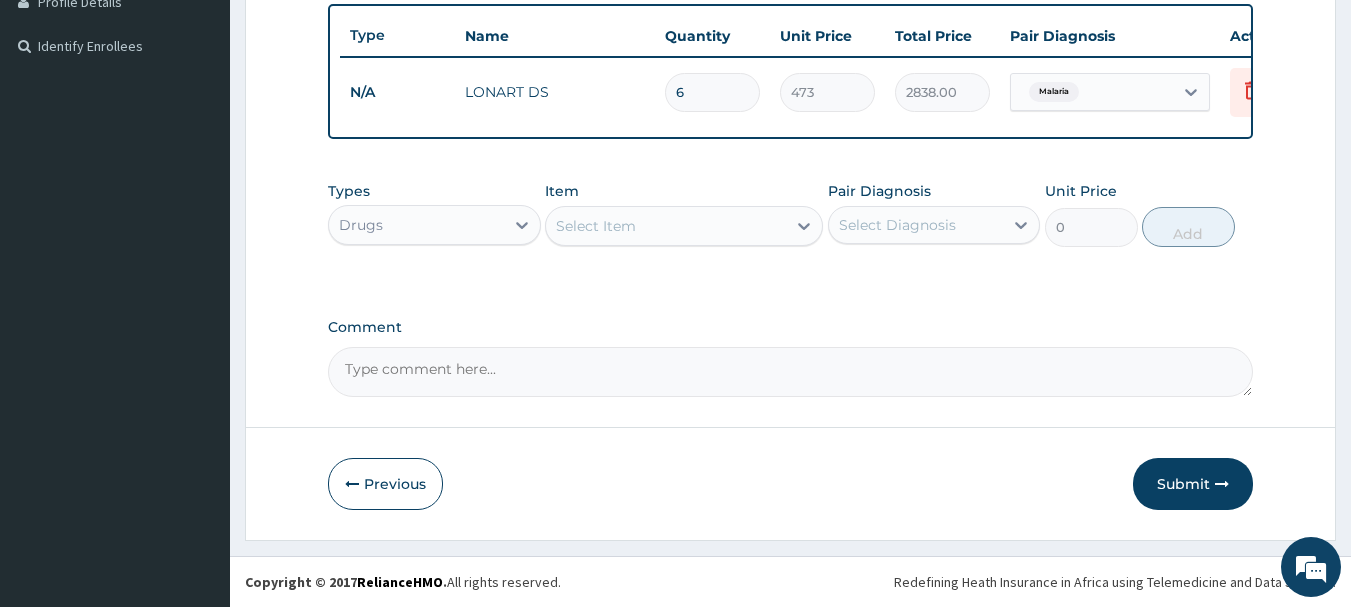 type on "6" 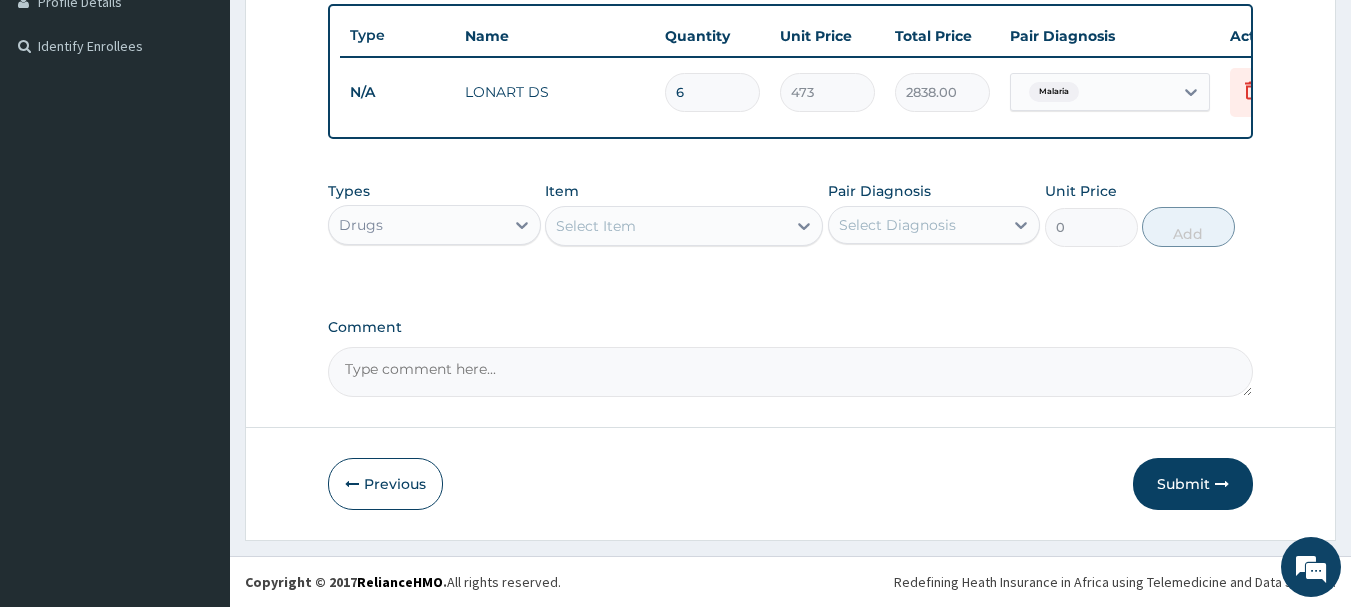 click on "Select Item" at bounding box center [666, 226] 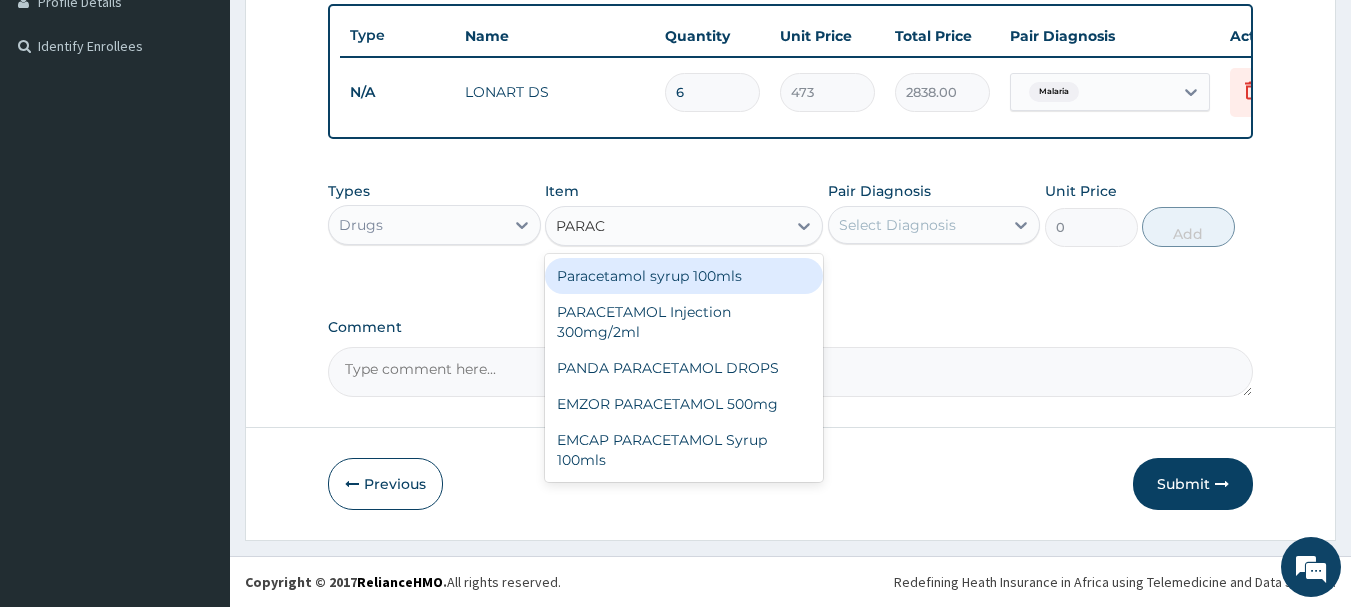 type on "PARACE" 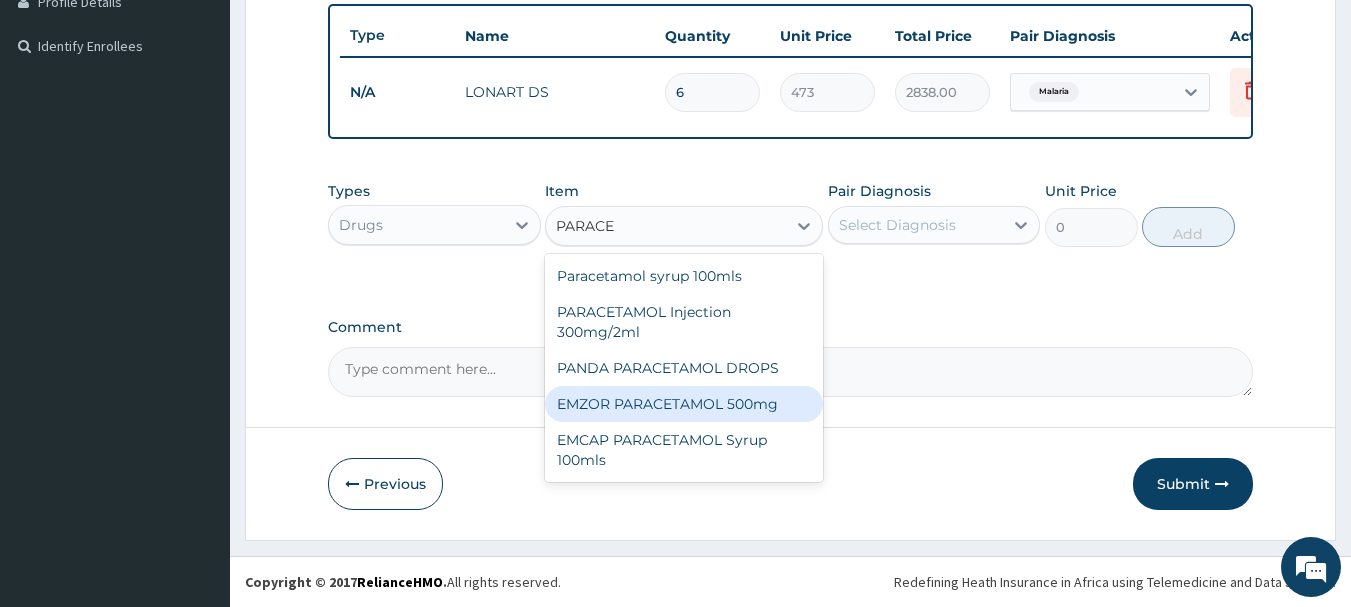 click on "EMZOR PARACETAMOL 500mg" at bounding box center [684, 404] 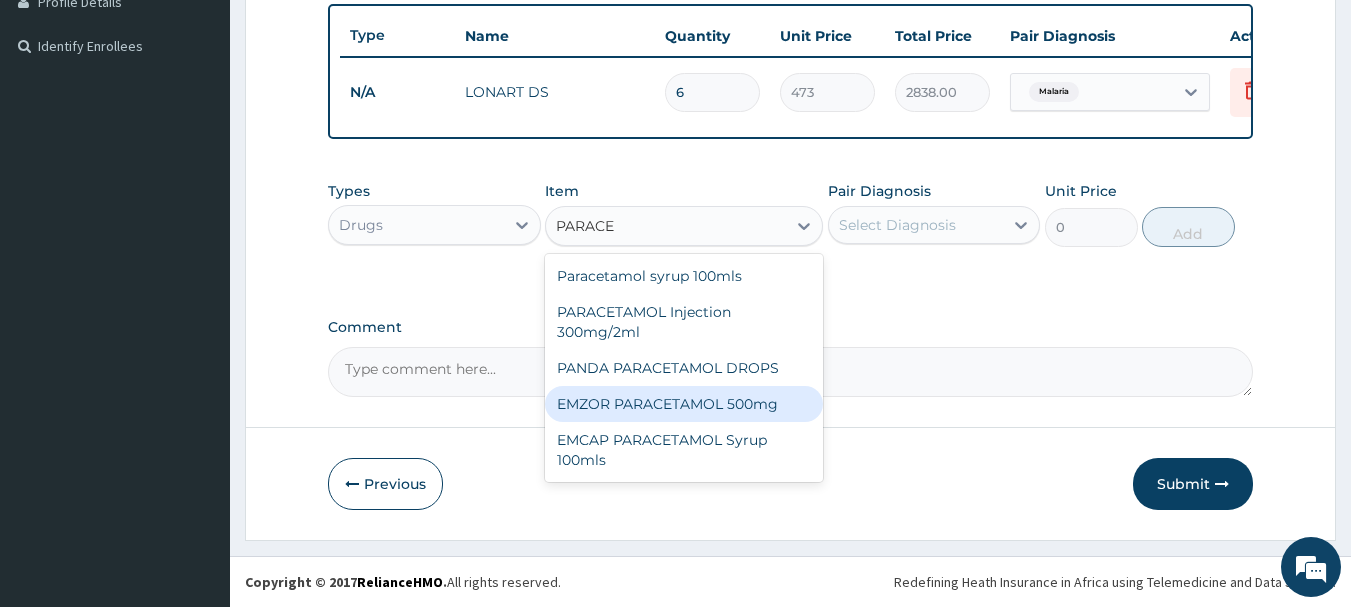 type 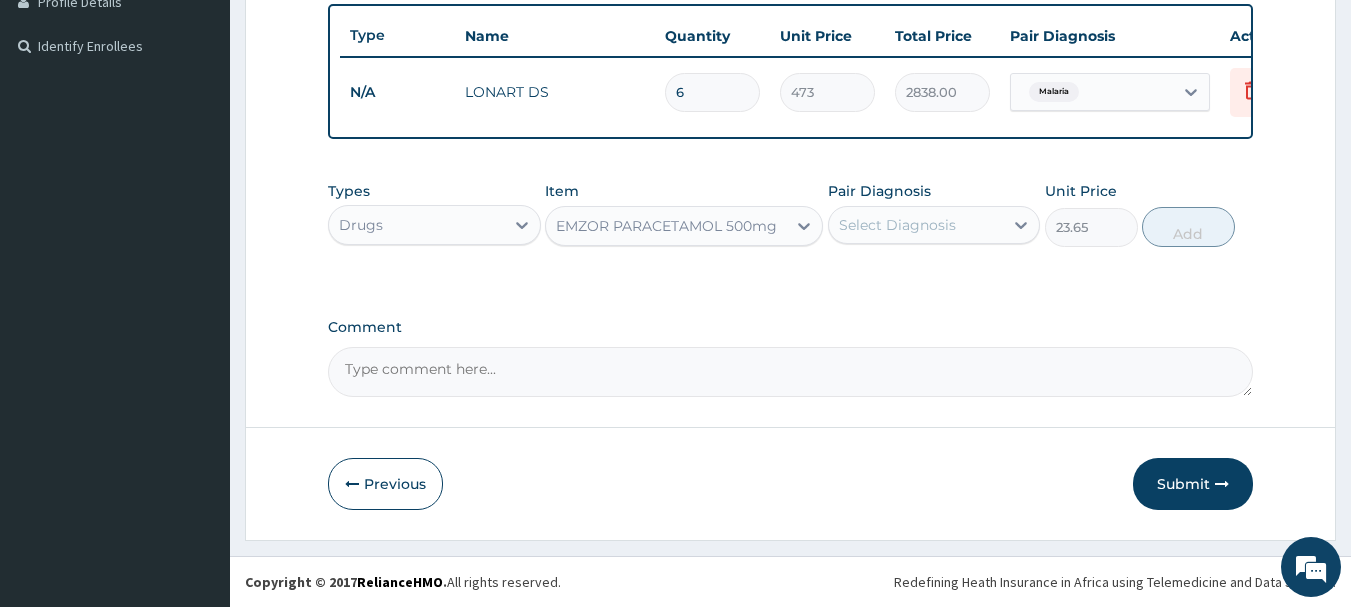 click on "Select Diagnosis" at bounding box center (897, 225) 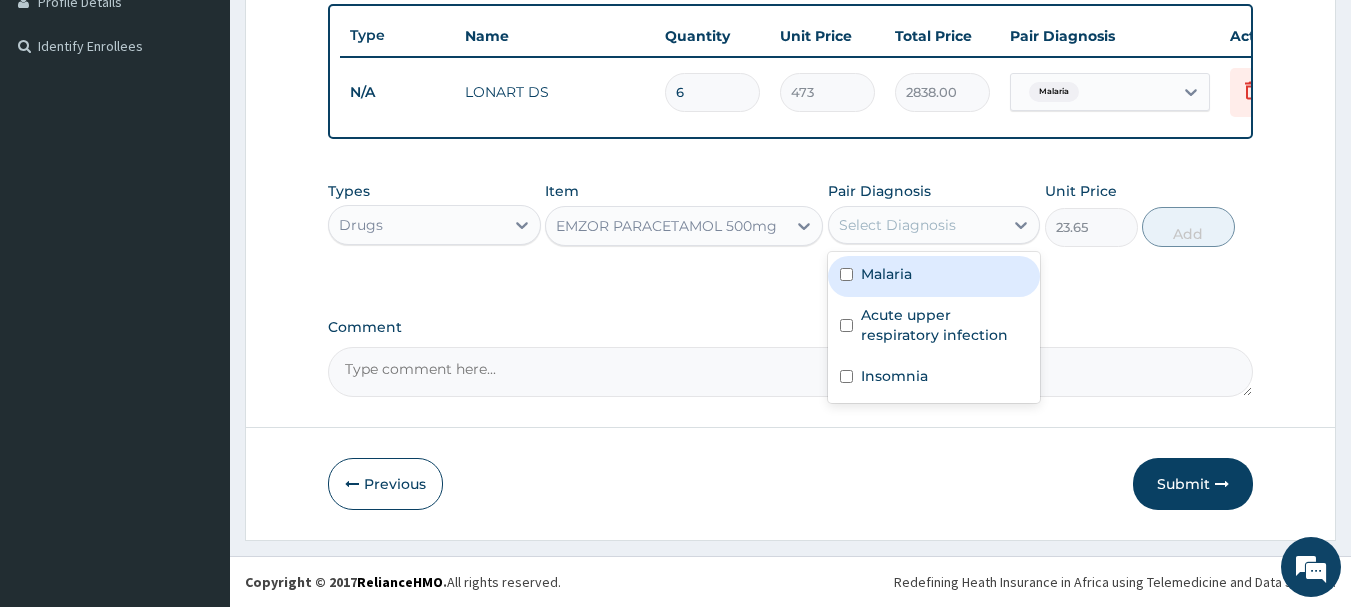click at bounding box center [846, 274] 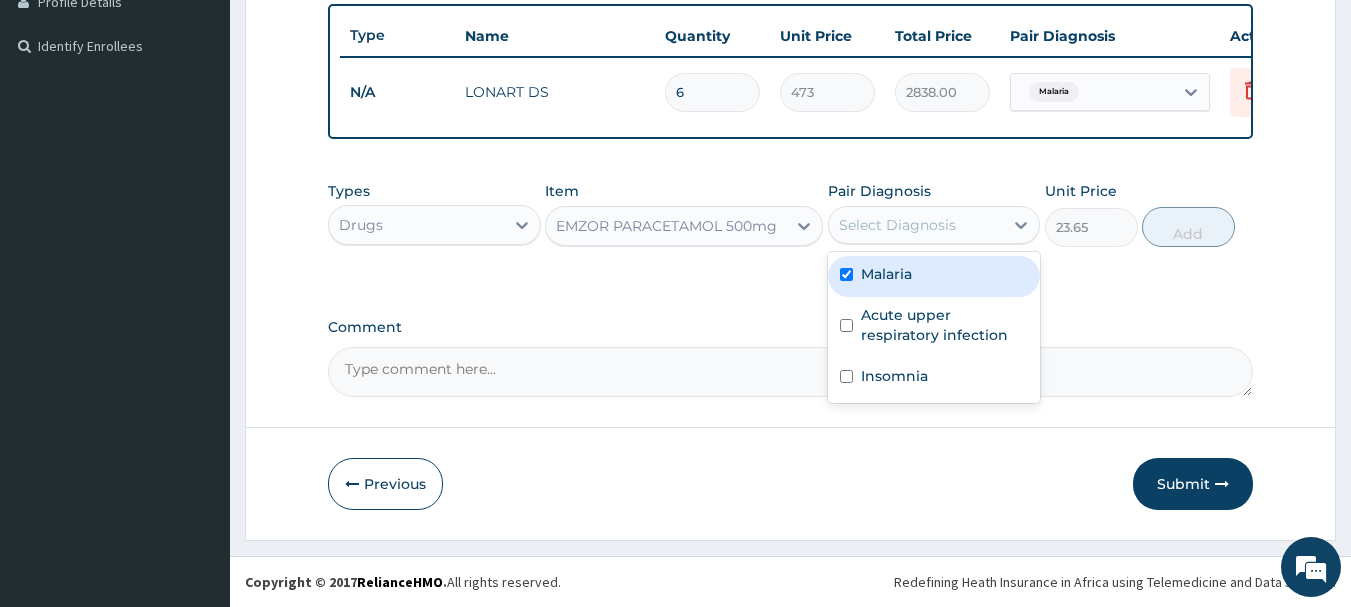 checkbox on "true" 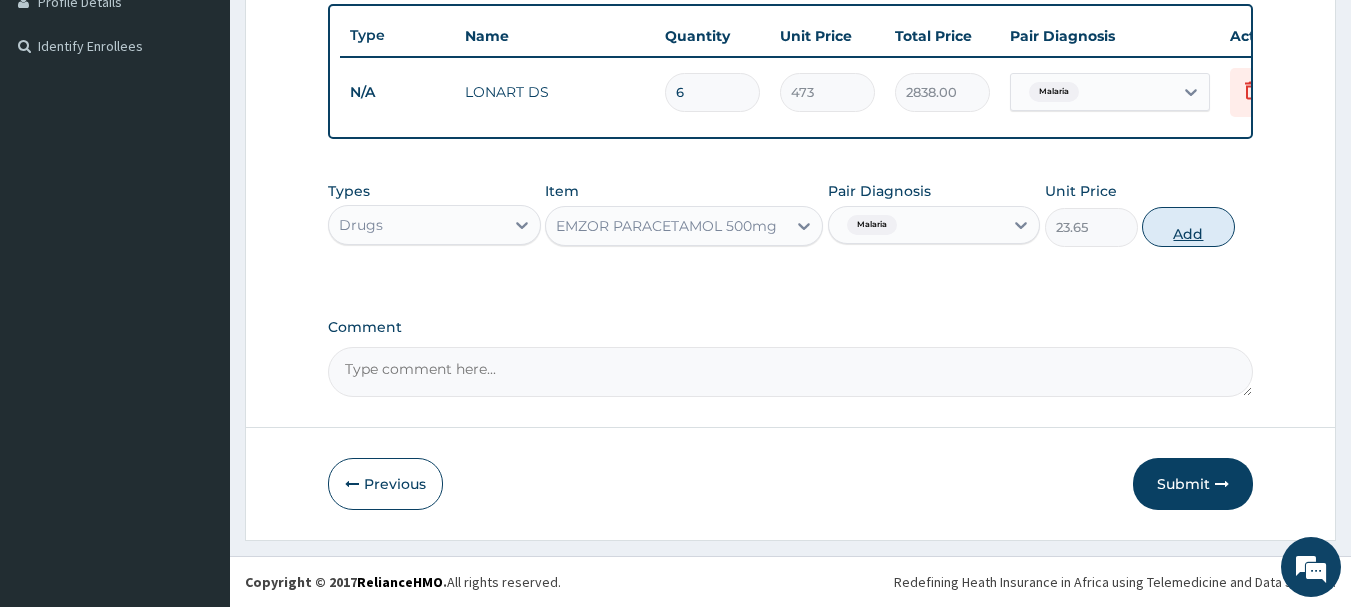 click on "Add" at bounding box center [1188, 227] 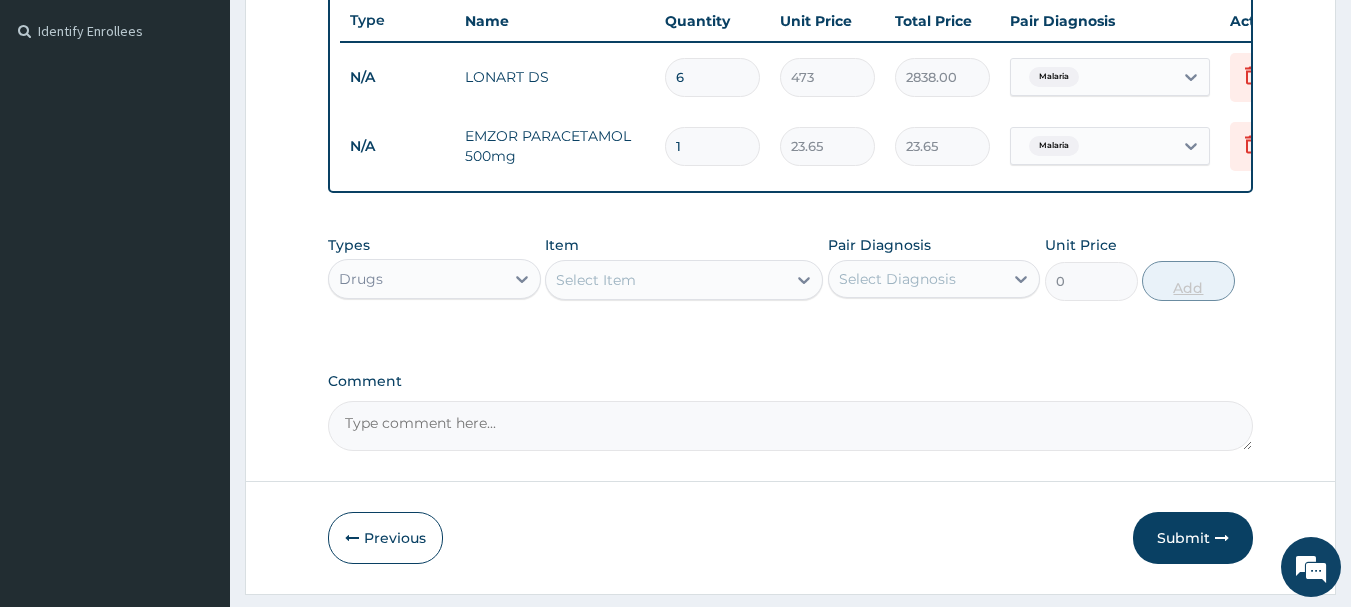 type on "18" 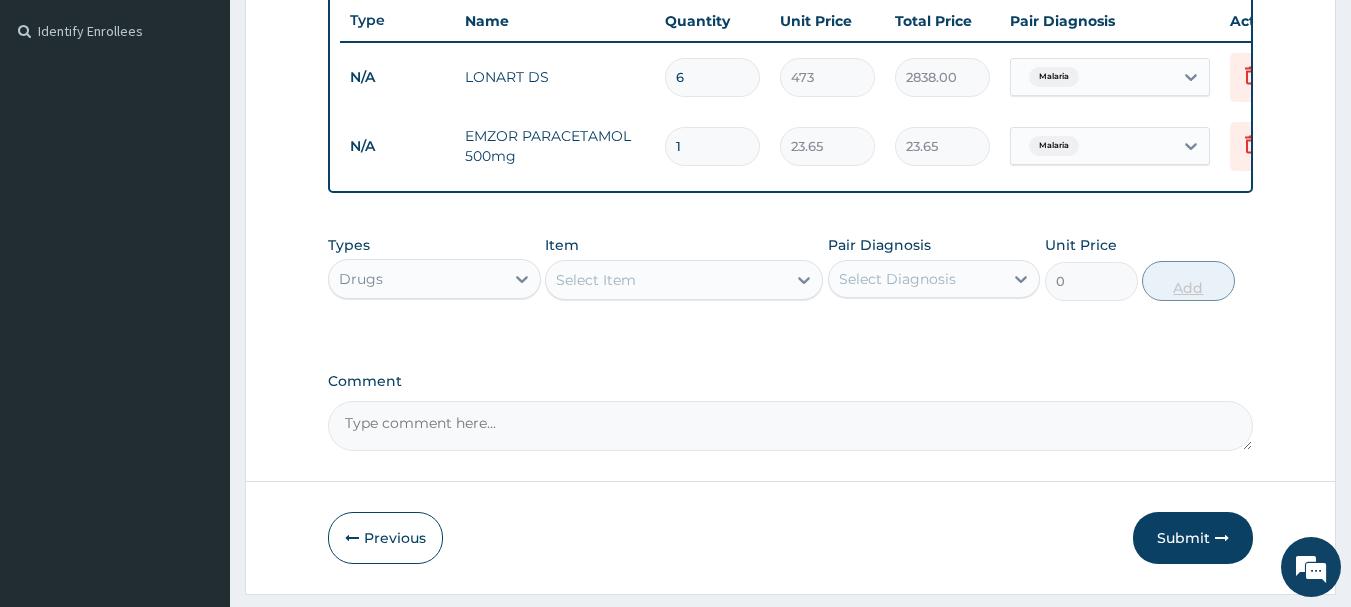 type on "425.70" 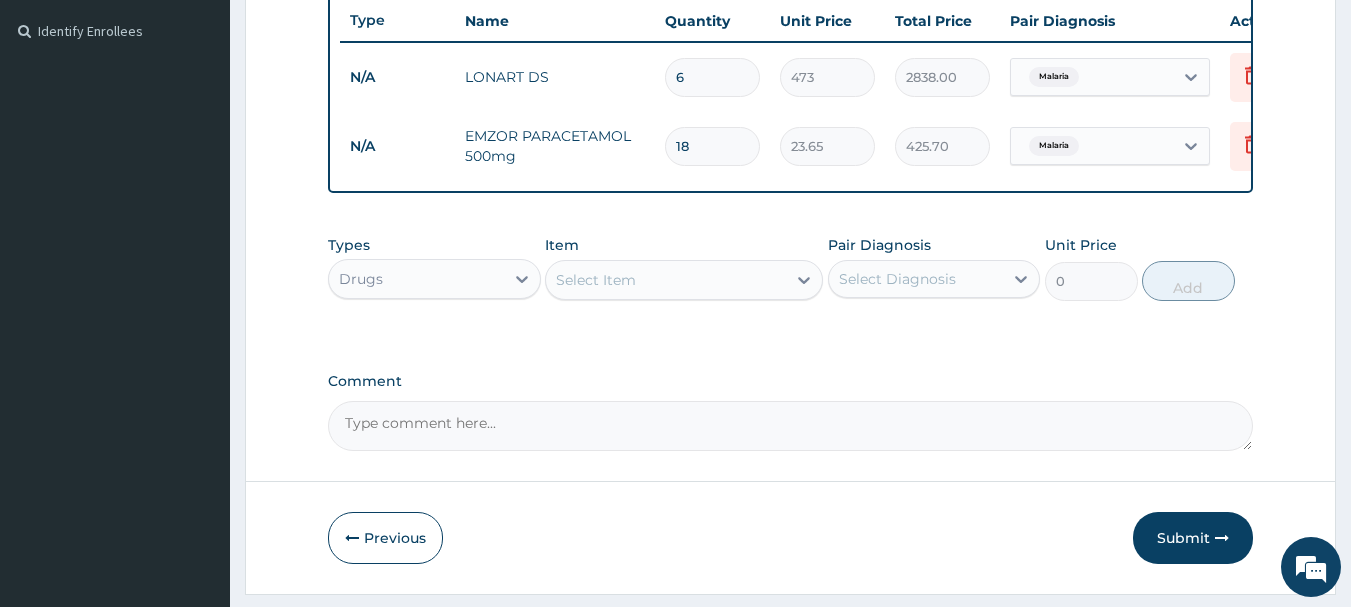 type on "18" 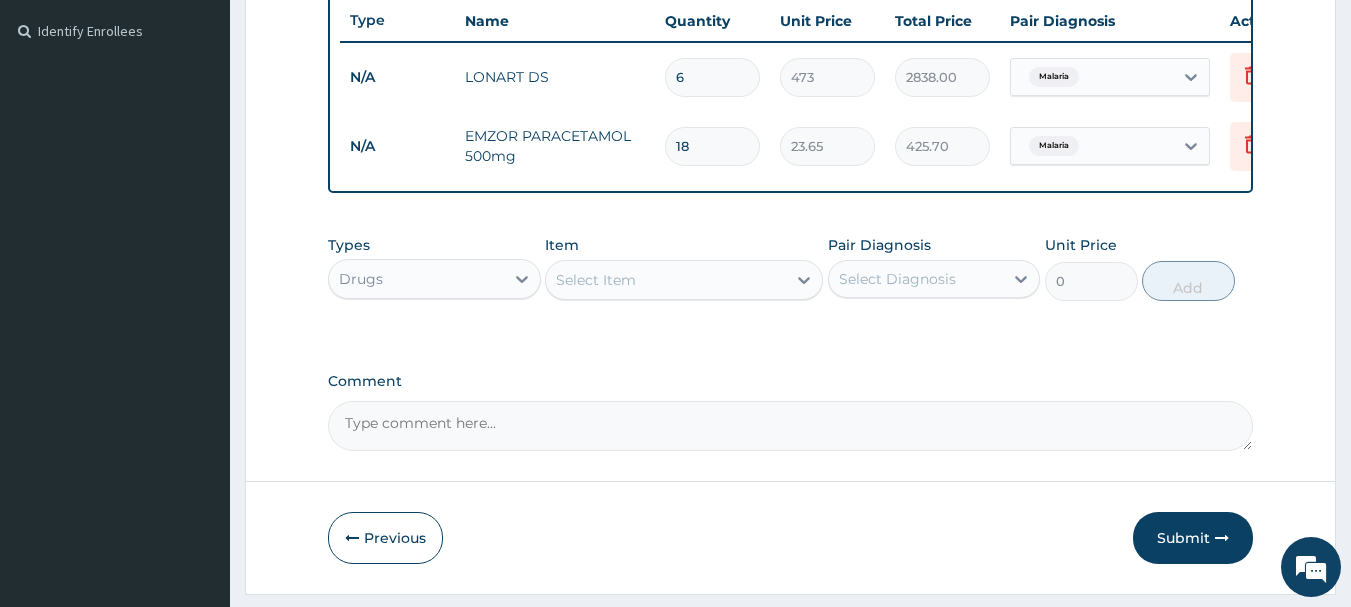 click on "Select Item" at bounding box center (596, 280) 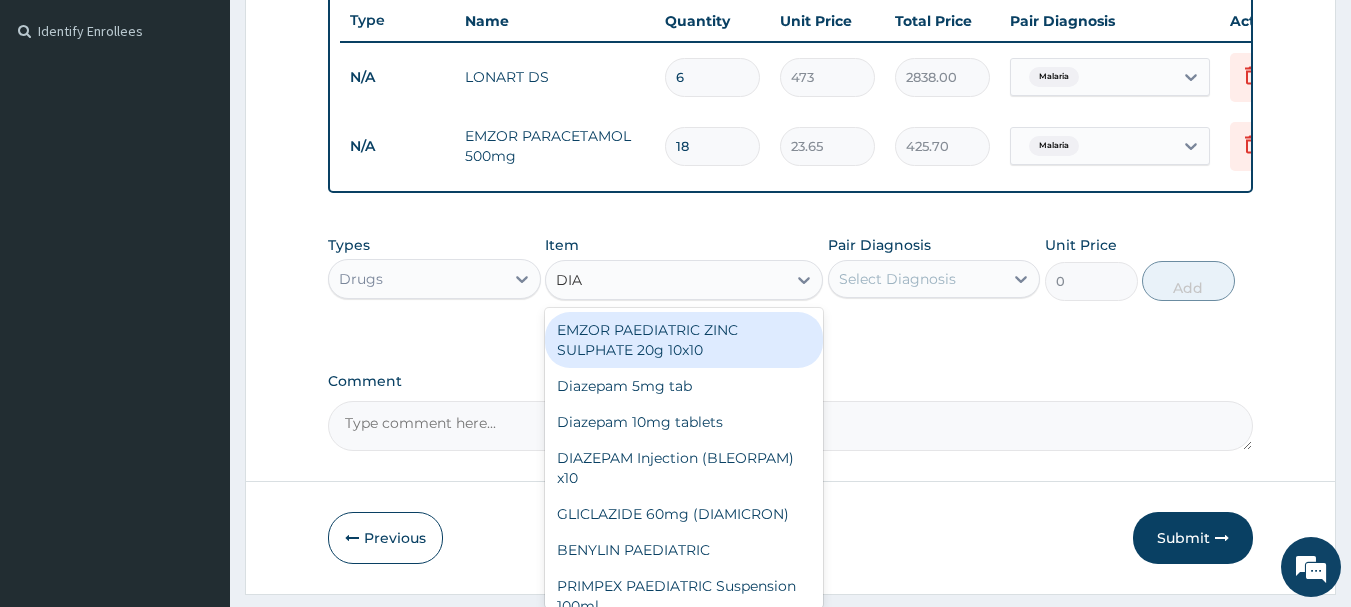 type on "DIAZ" 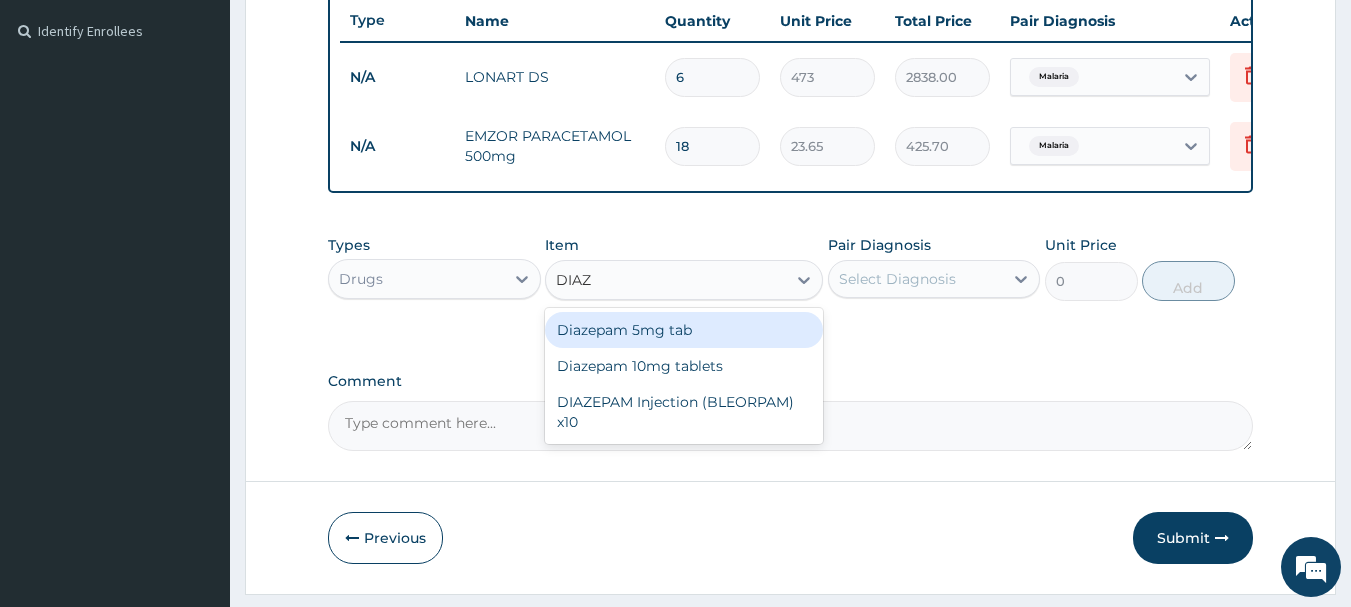 click on "Diazepam 5mg tab" at bounding box center [684, 330] 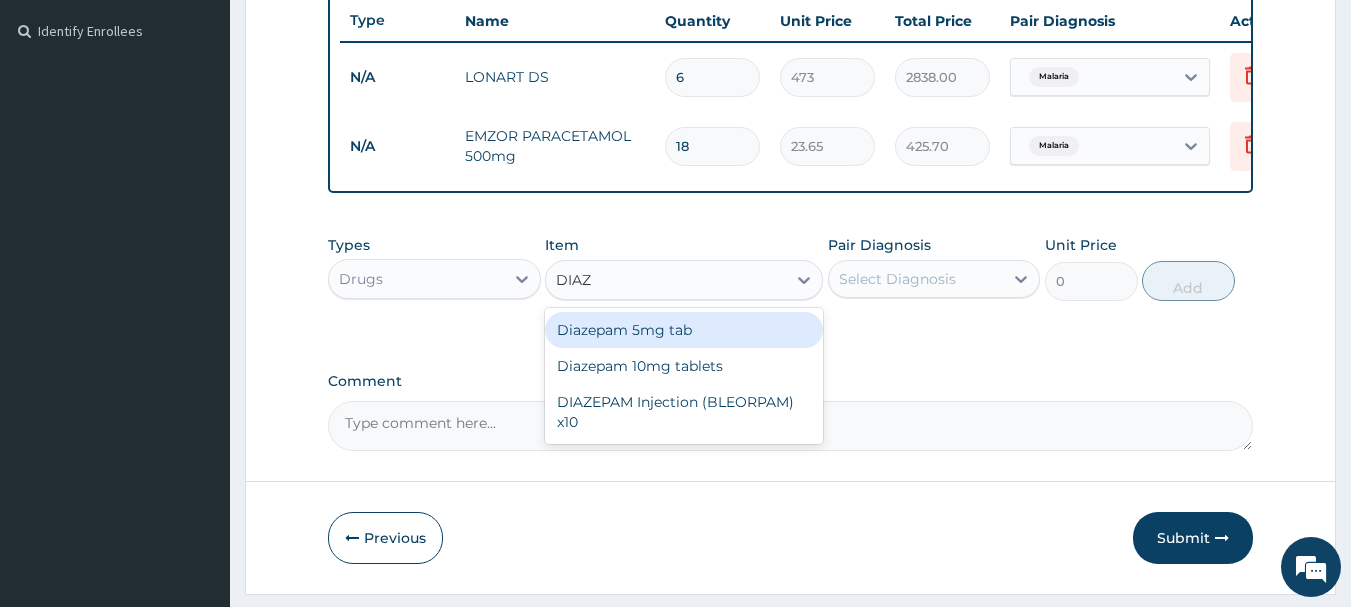 type 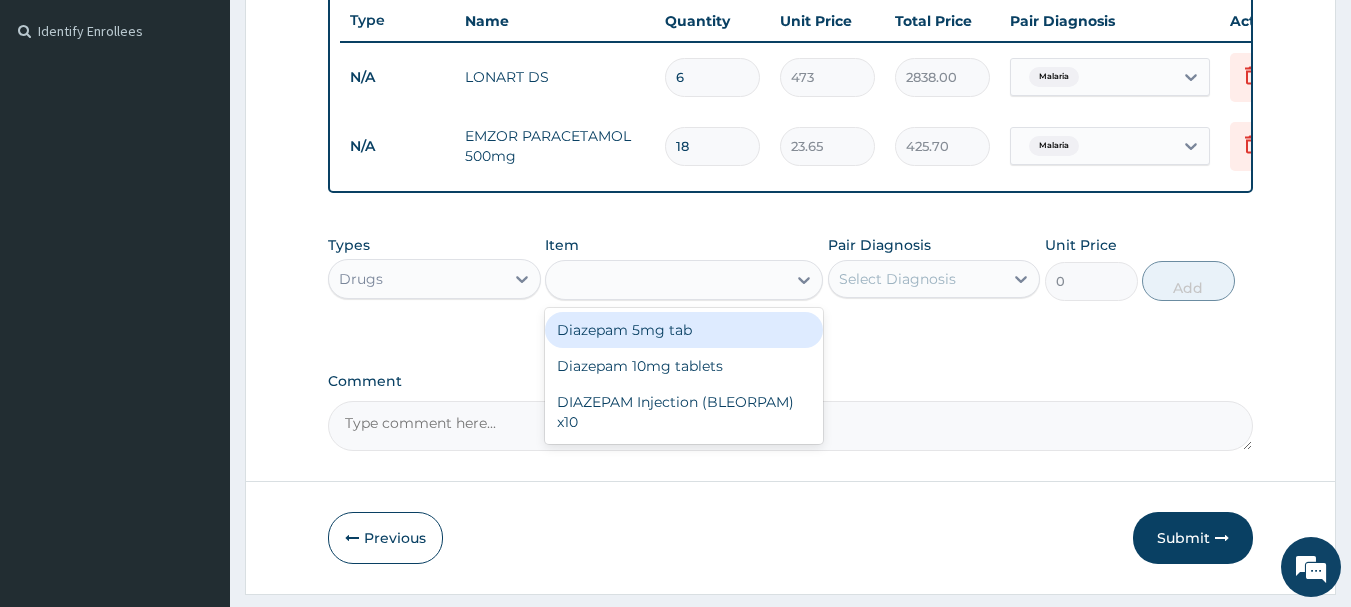 type on "23.65" 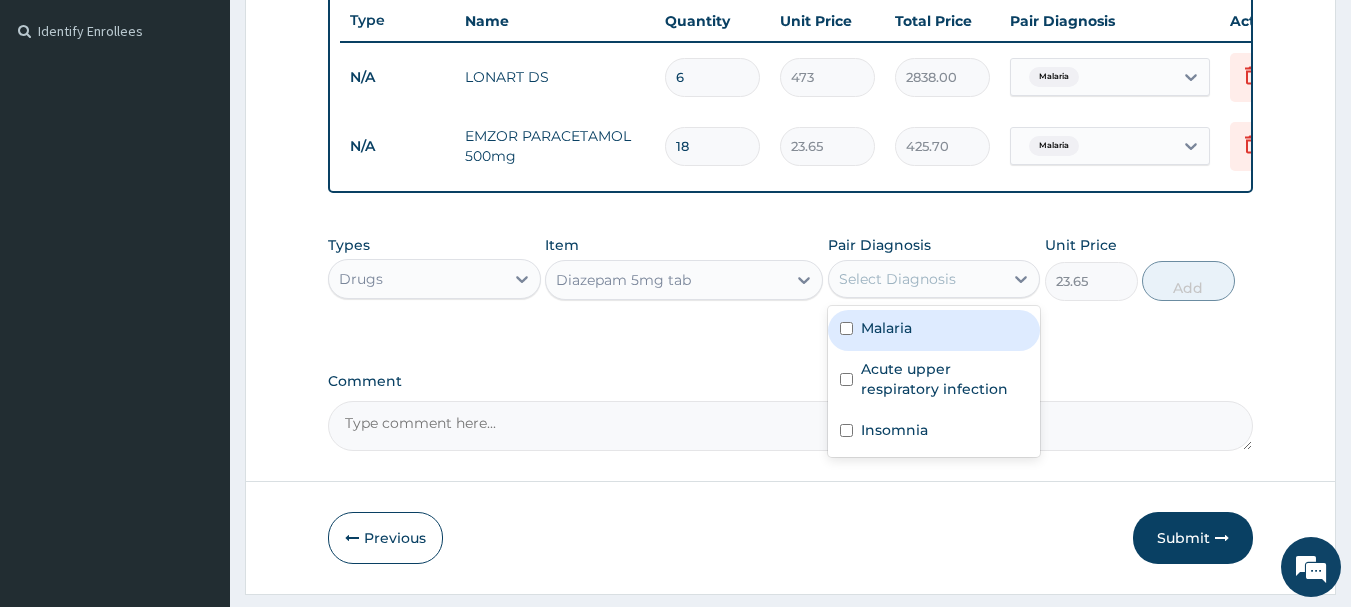 click on "Select Diagnosis" at bounding box center (897, 279) 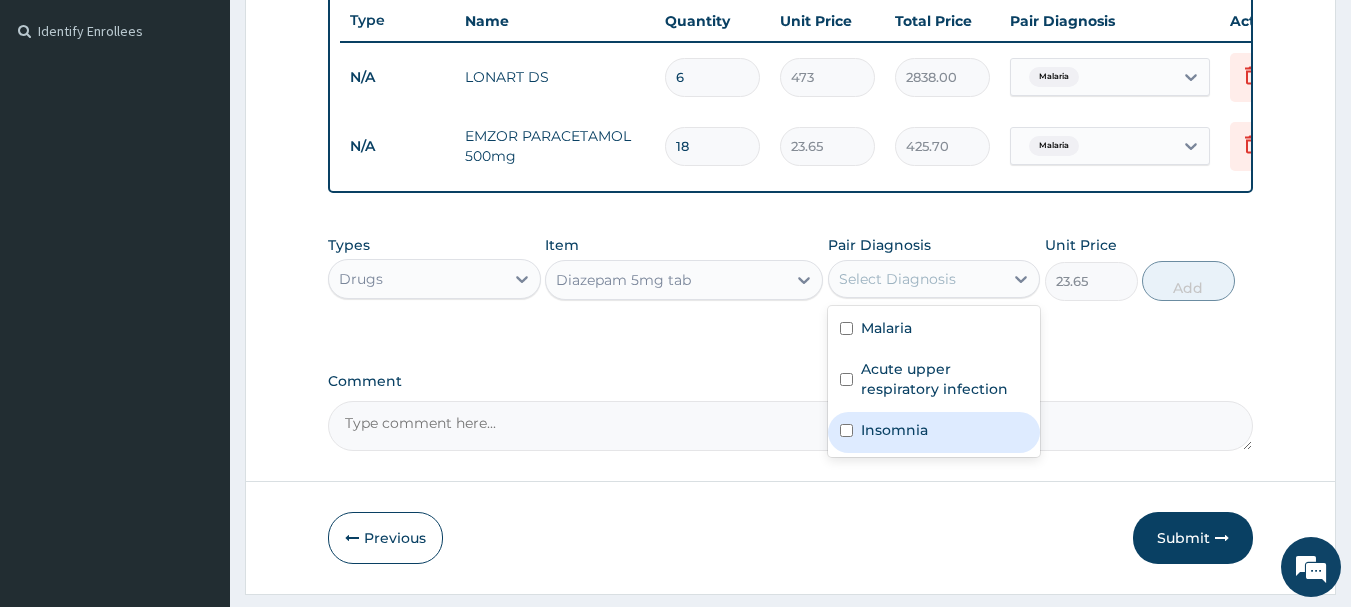 drag, startPoint x: 843, startPoint y: 470, endPoint x: 845, endPoint y: 445, distance: 25.079872 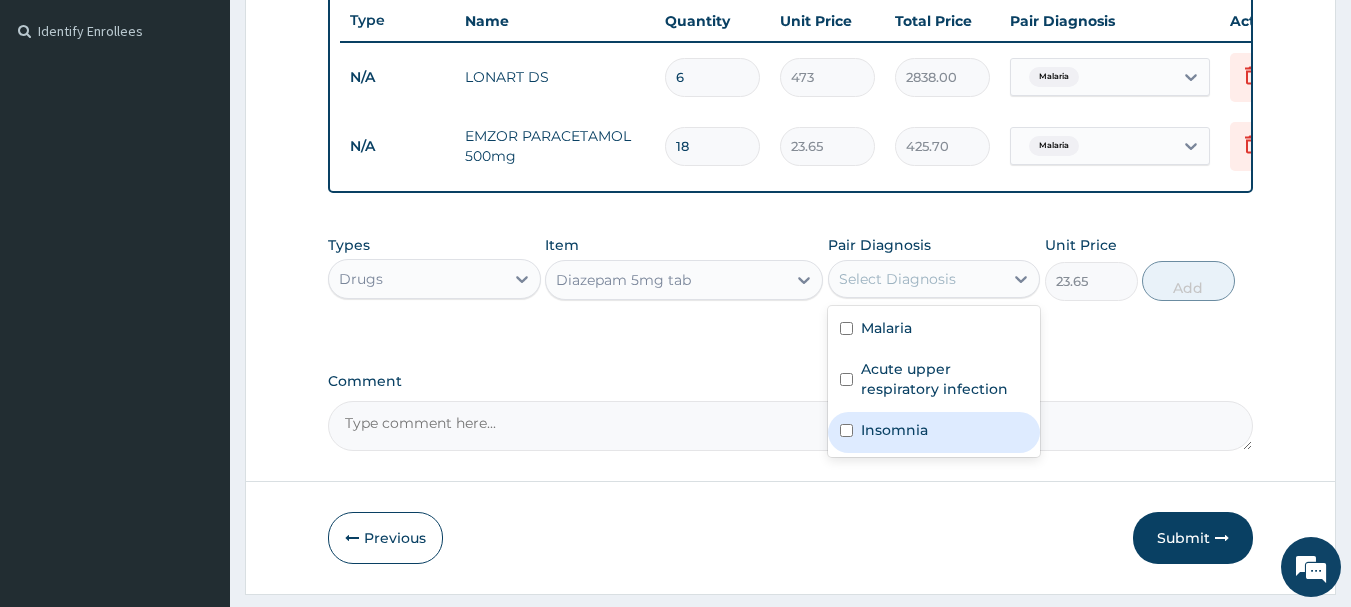 click on "Malaria Acute upper respiratory infection Insomnia" at bounding box center (934, 381) 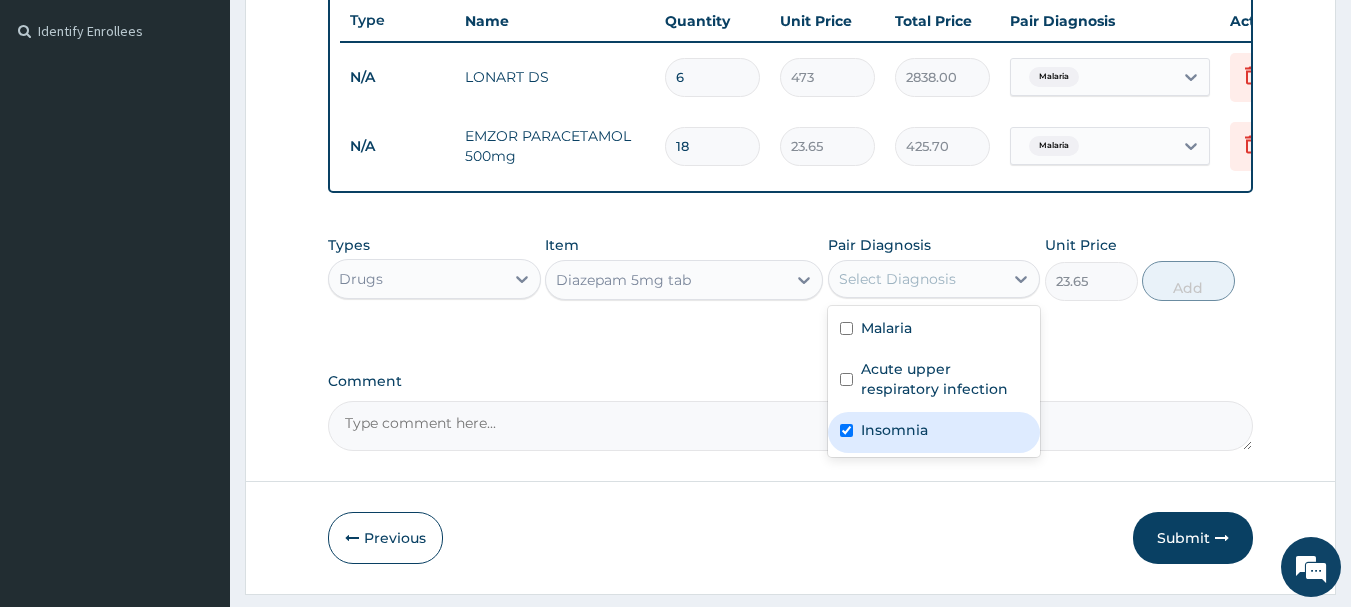 checkbox on "true" 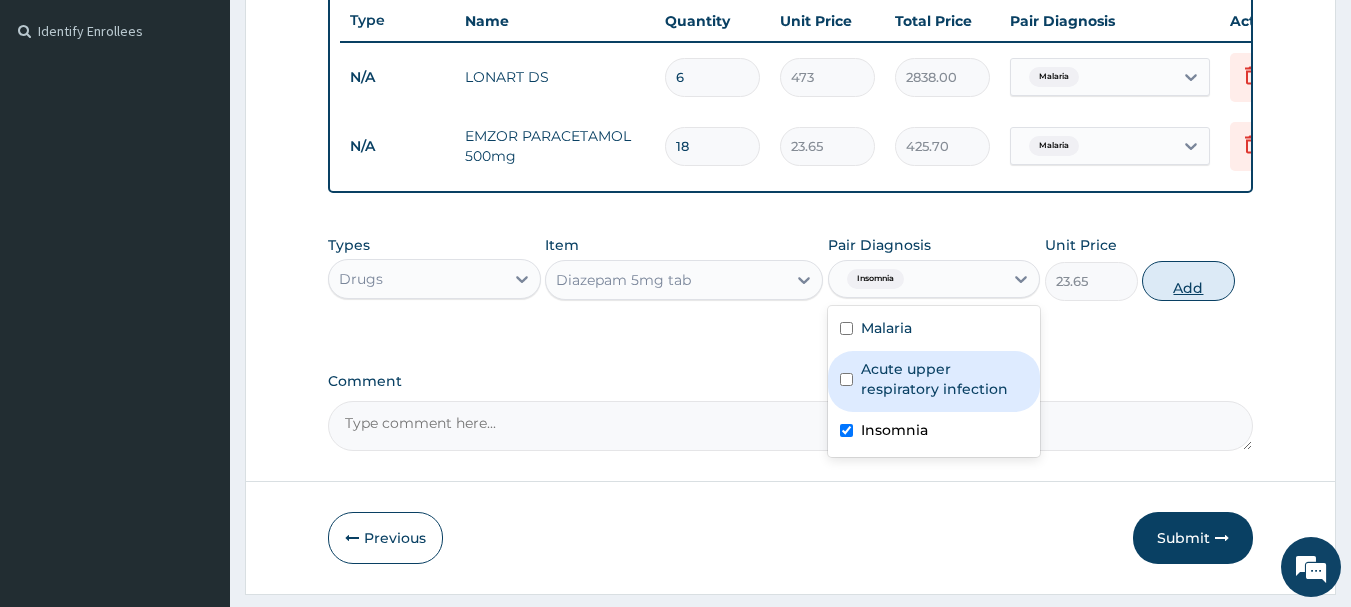 click on "Add" at bounding box center [1188, 281] 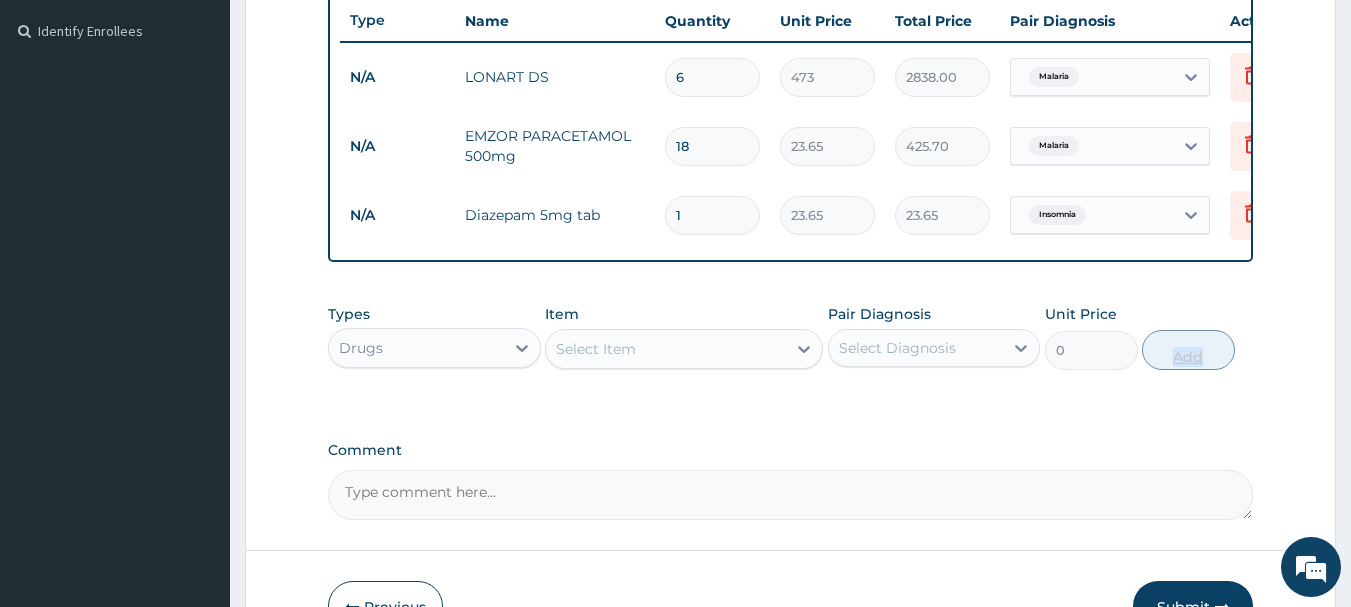click on "PA Code / Prescription Code Enter Code(Secondary Care Only) Encounter Date 28-07-2025 Diagnosis Malaria Confirmed Acute upper respiratory infection Confirmed Insomnia Confirmed NB: All diagnosis must be linked to a claim item Claim Items Type Name Quantity Unit Price Total Price Pair Diagnosis Actions N/A LONART DS 6 473 2838.00 Malaria Delete N/A EMZOR PARACETAMOL 500mg 18 23.65 425.70 Malaria Delete N/A Diazepam 5mg tab 1 23.65 23.65 Insomnia Delete Types Drugs Item Select Item Pair Diagnosis Select Diagnosis Unit Price 0 Add Comment" at bounding box center (791, 86) 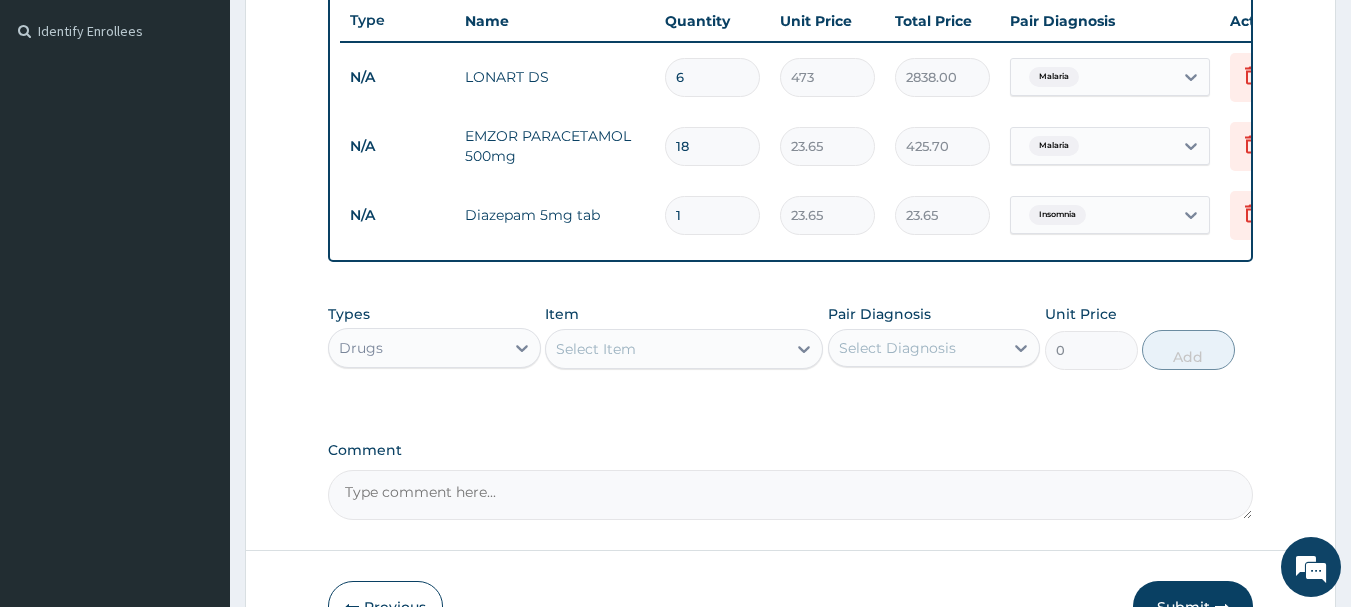click on "1" at bounding box center [712, 215] 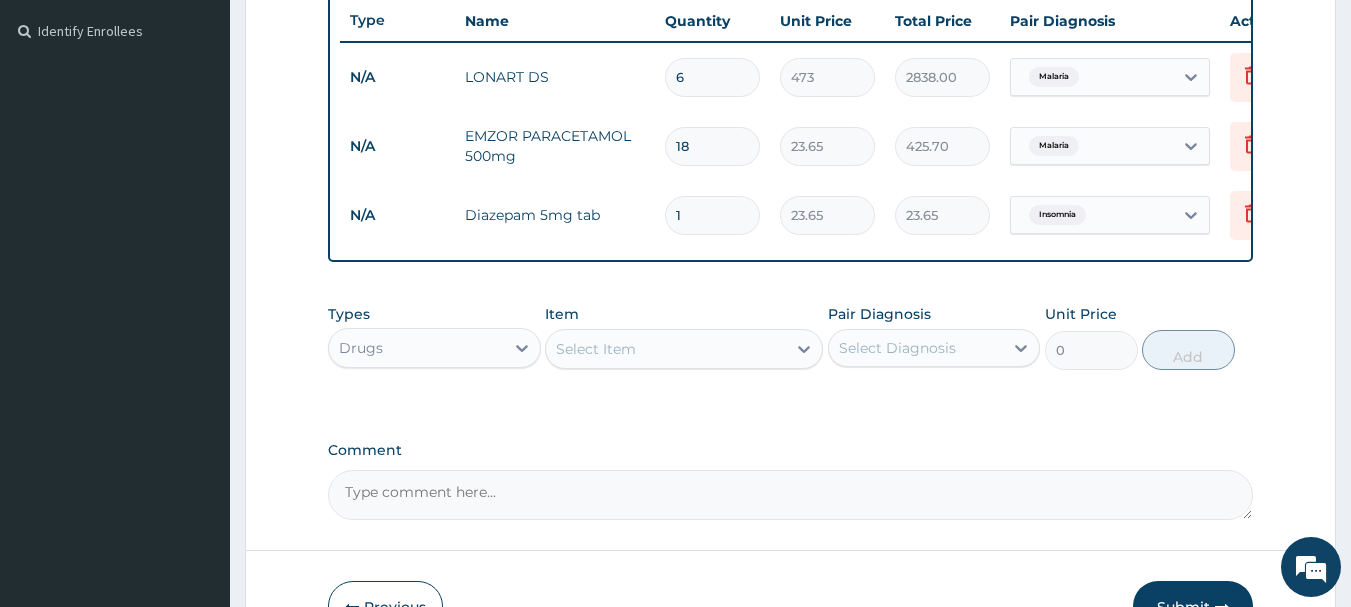 type on "10" 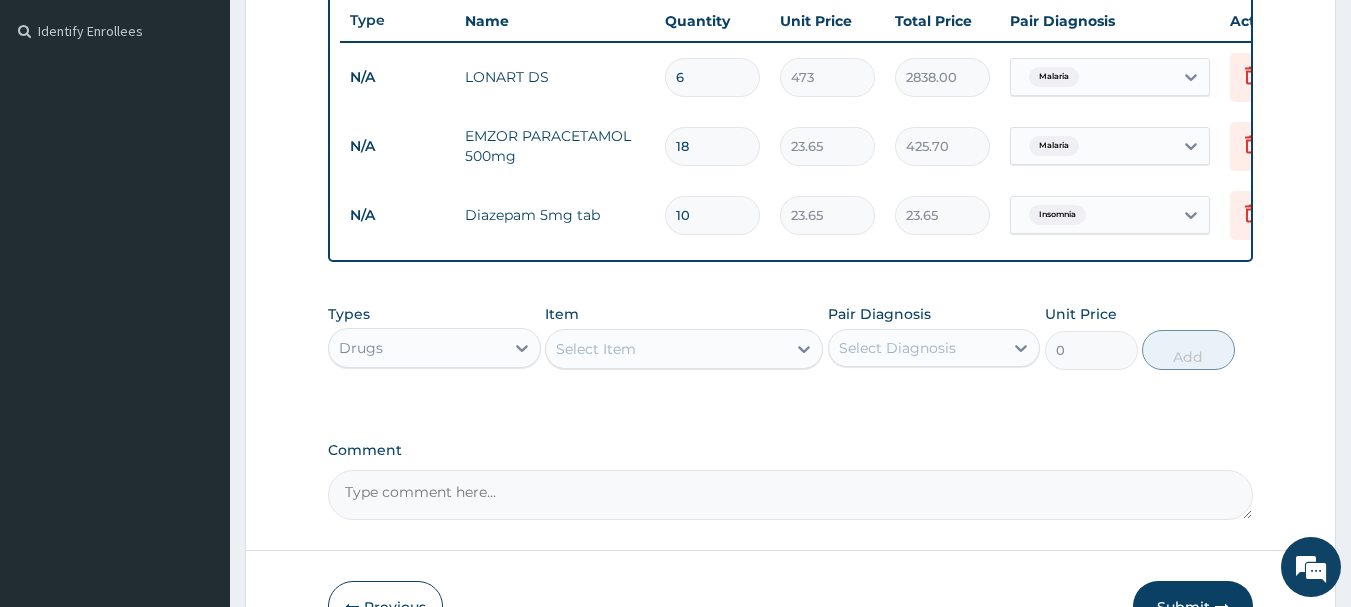 type on "236.50" 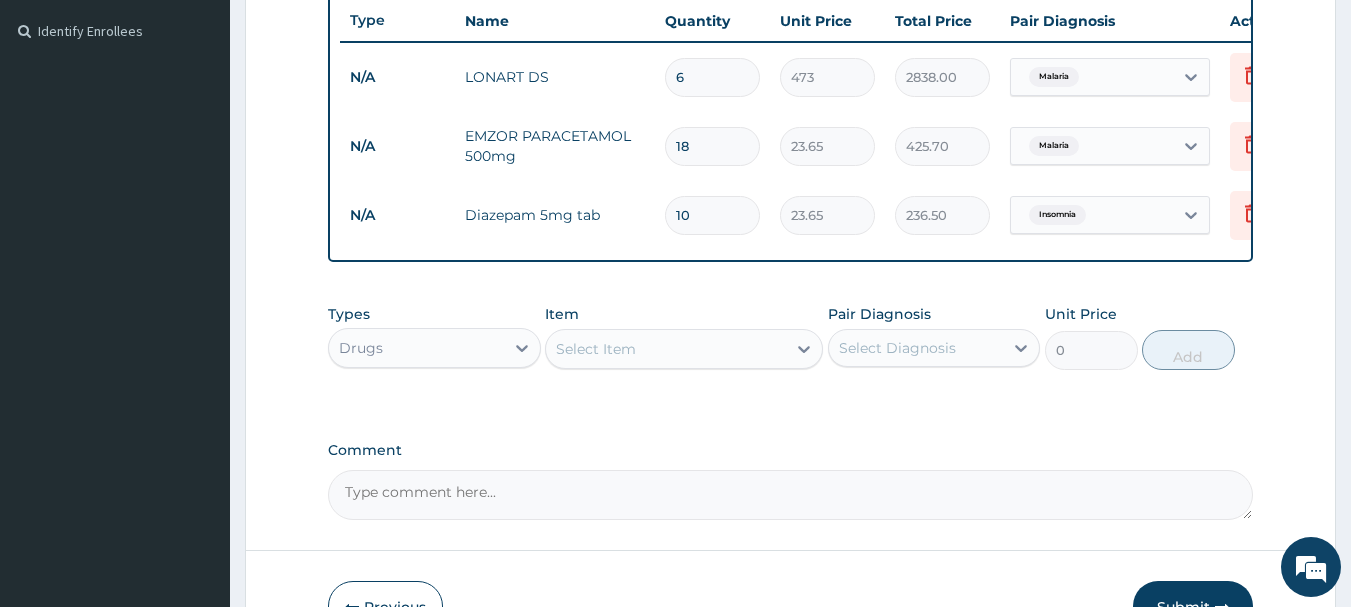 type on "10" 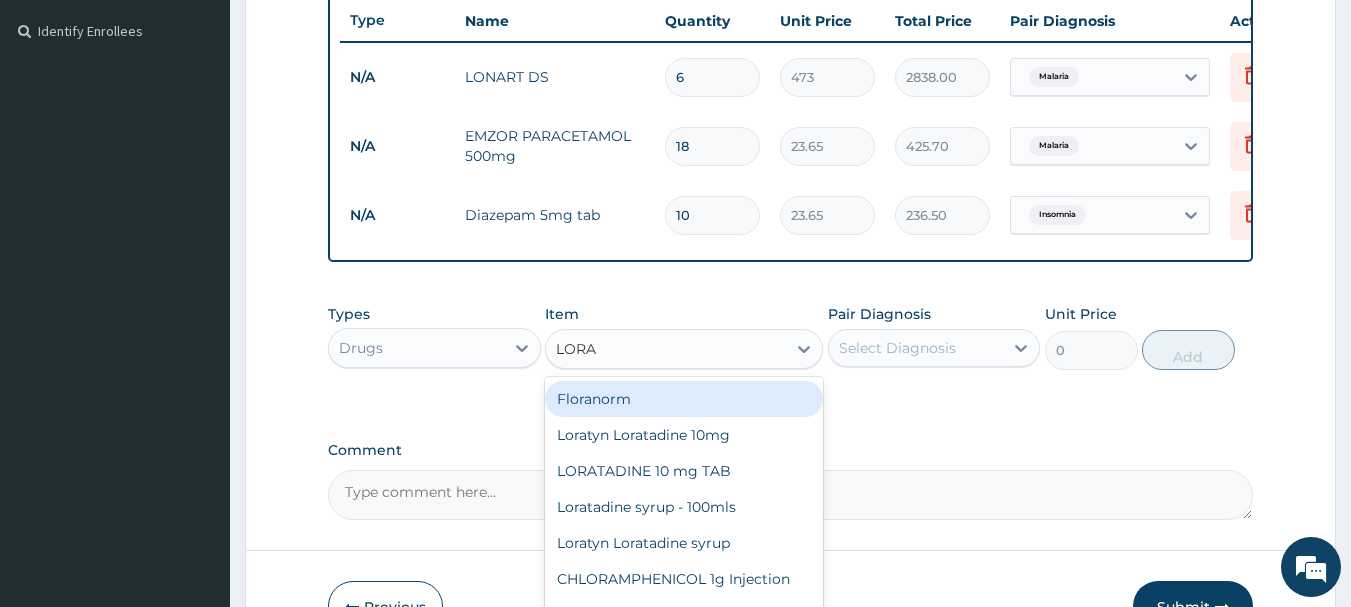 type on "LORAT" 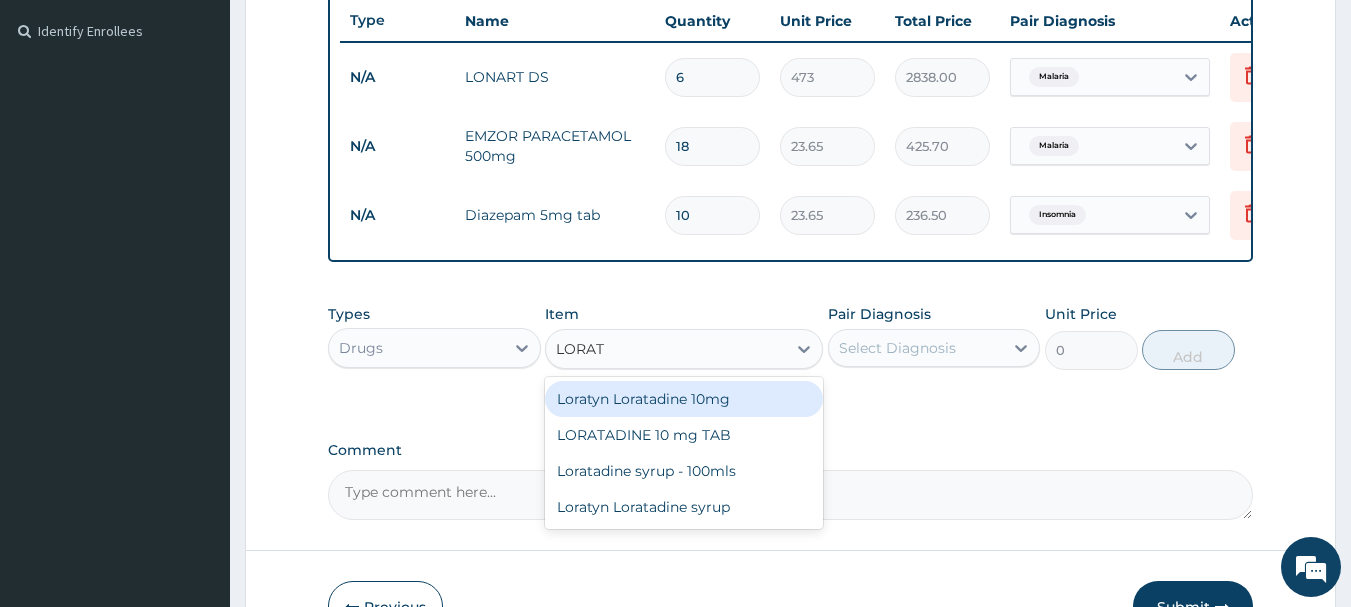 click on "LORAT" at bounding box center [581, 349] 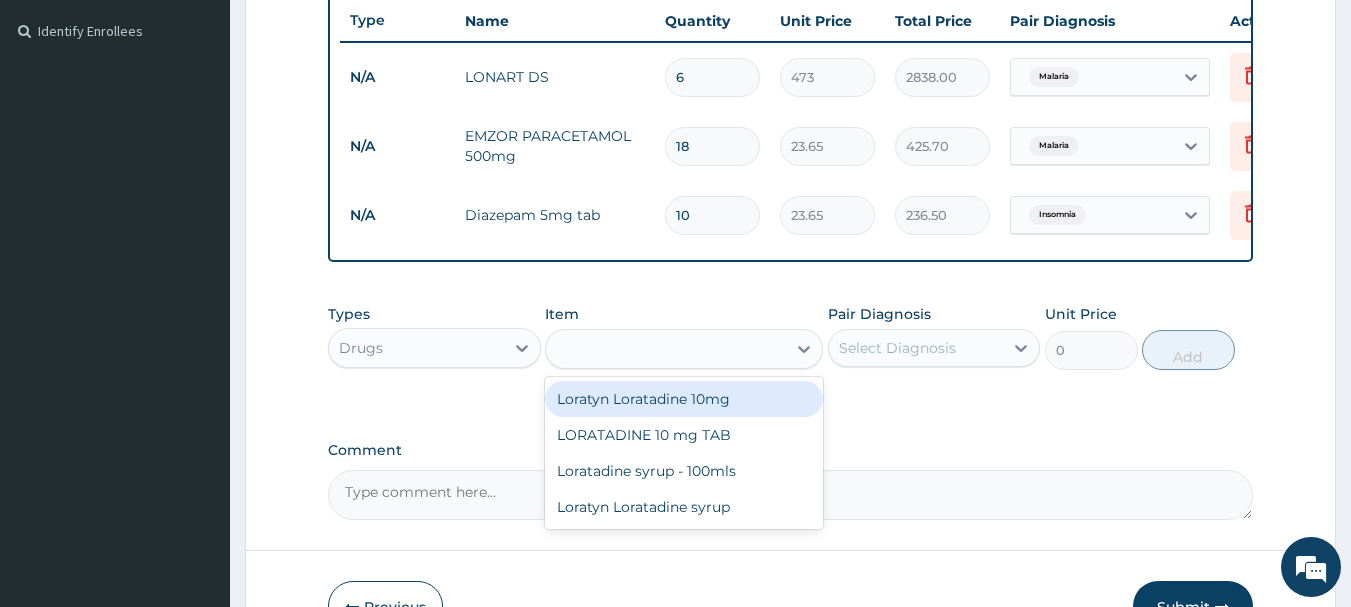 click on "LORAT" at bounding box center (666, 349) 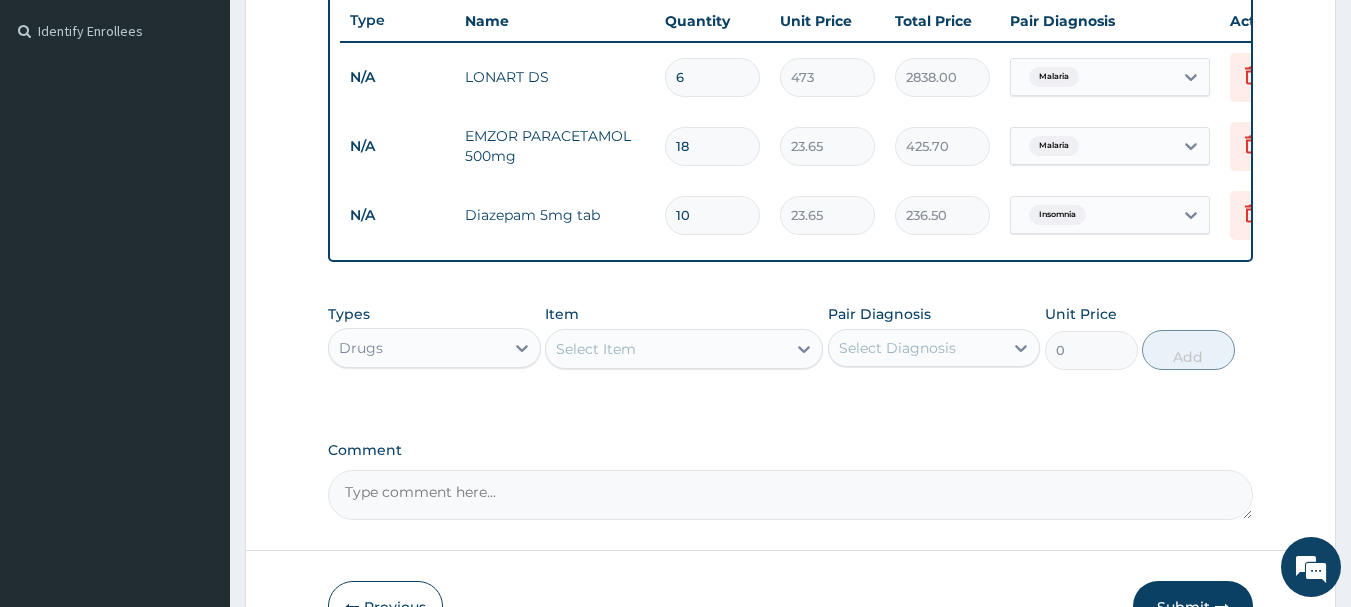 click on "Select Item" at bounding box center [596, 349] 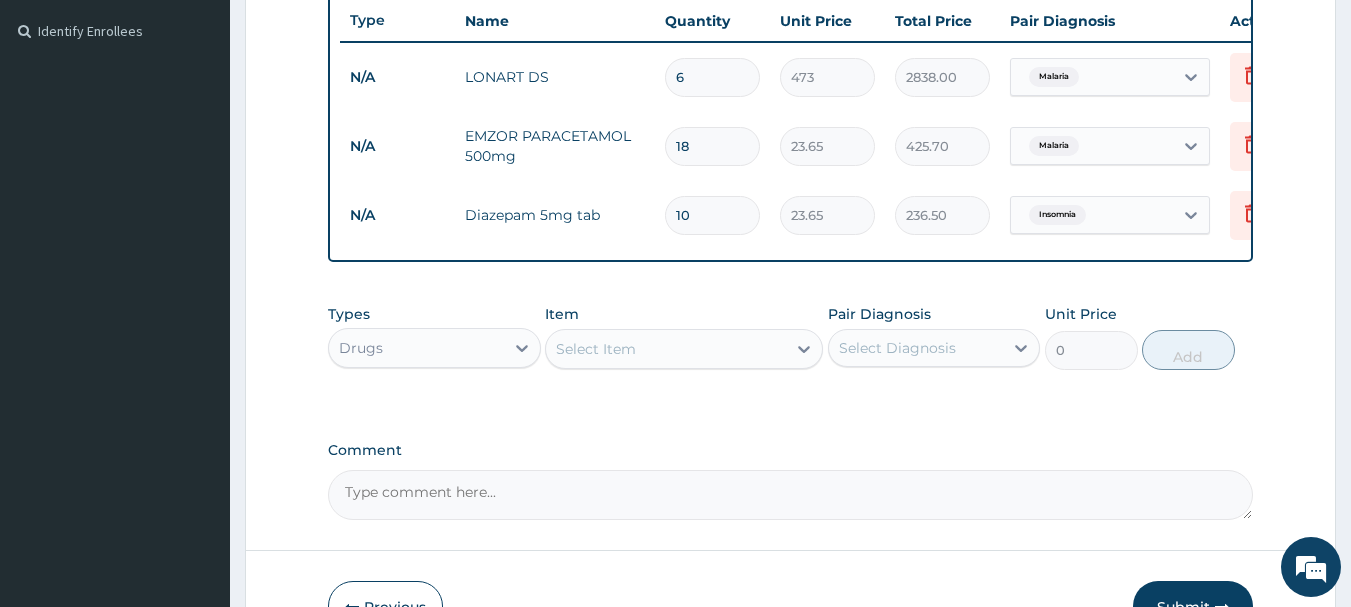 click on "Select Item" at bounding box center [596, 349] 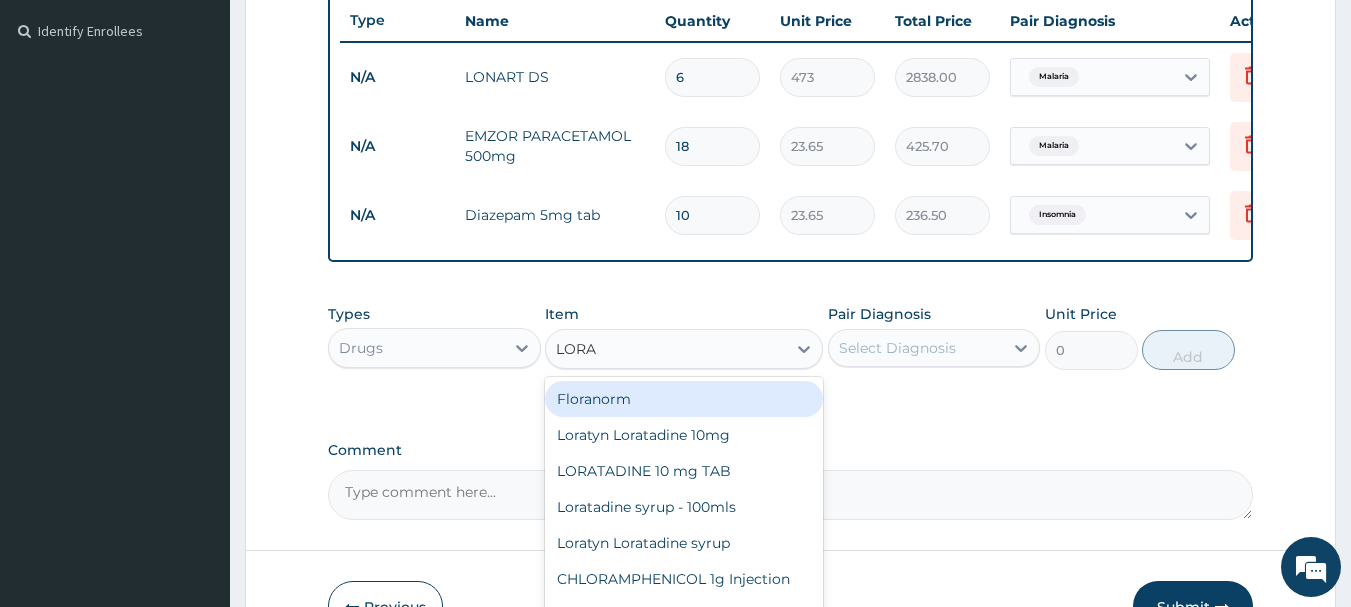 type on "LORAT" 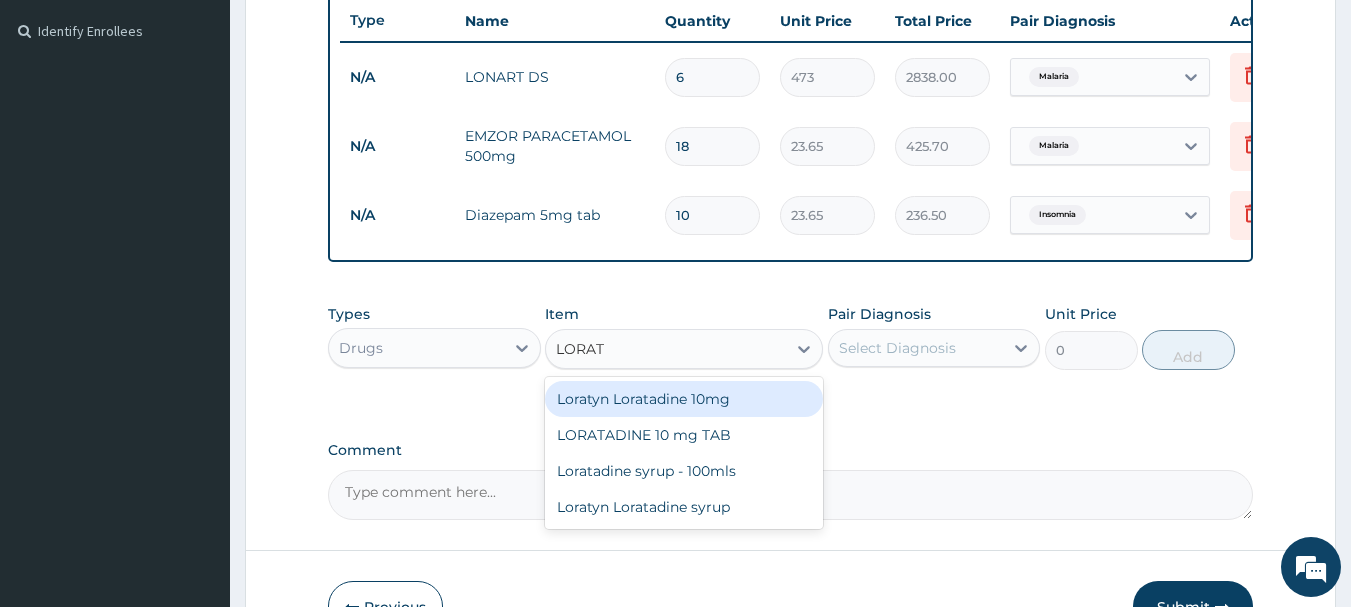 click on "Loratyn Loratadine 10mg" at bounding box center (684, 399) 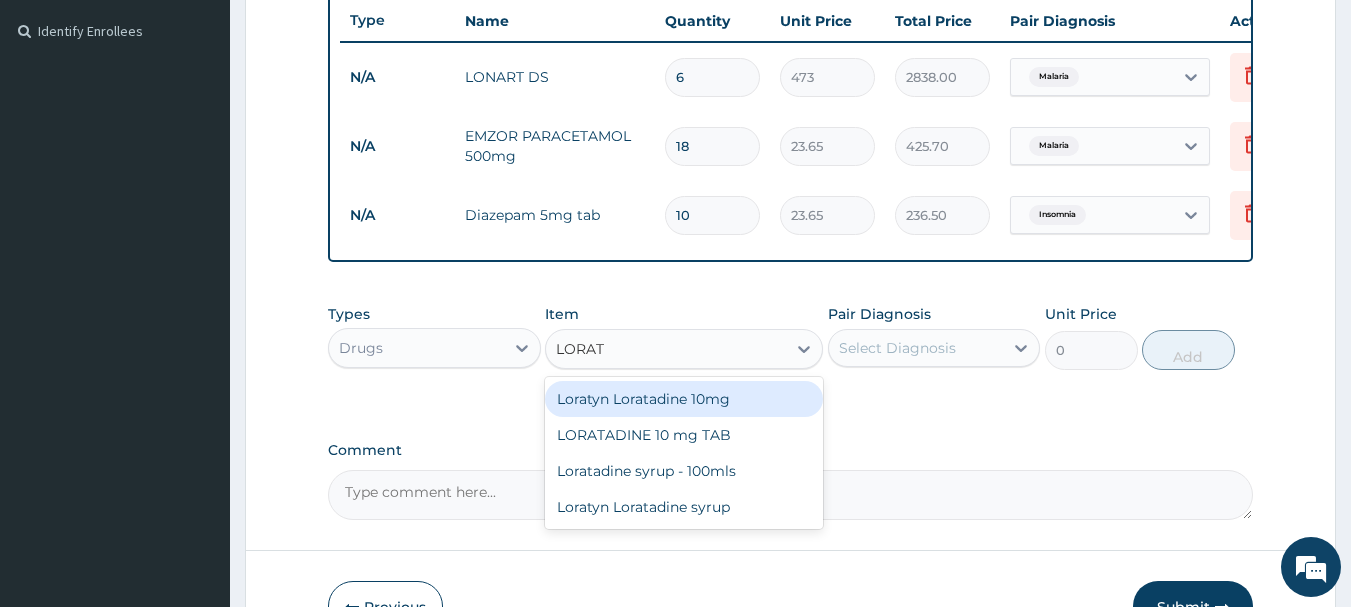 type 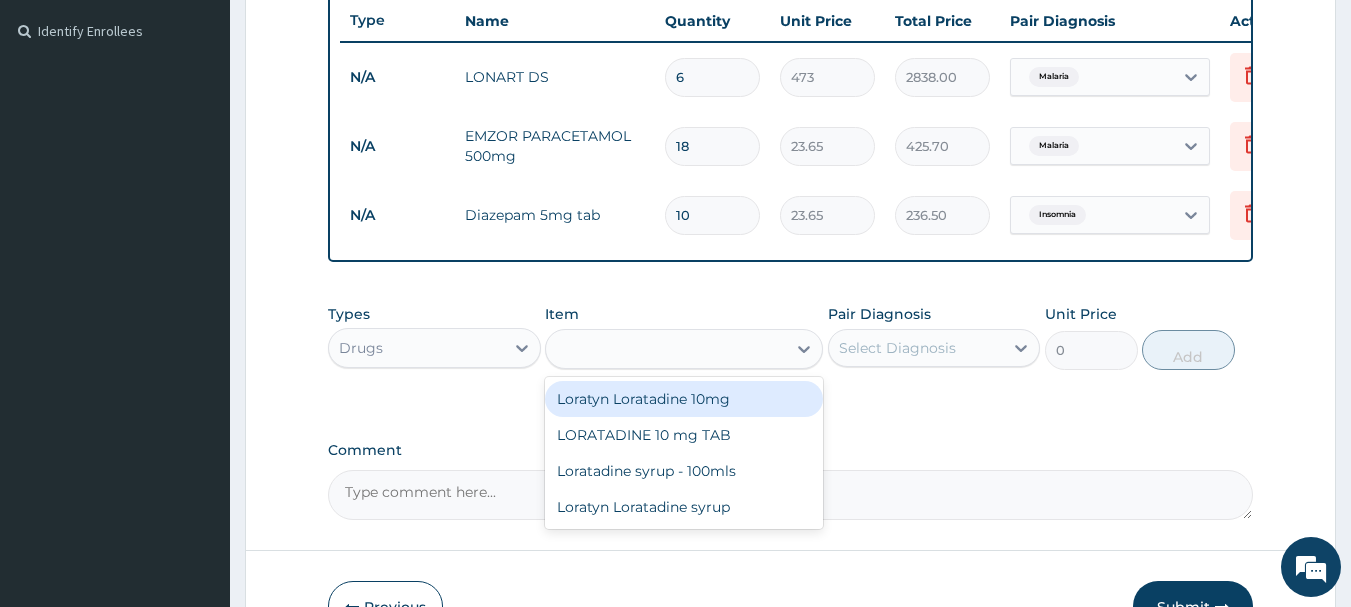 type on "88.6875" 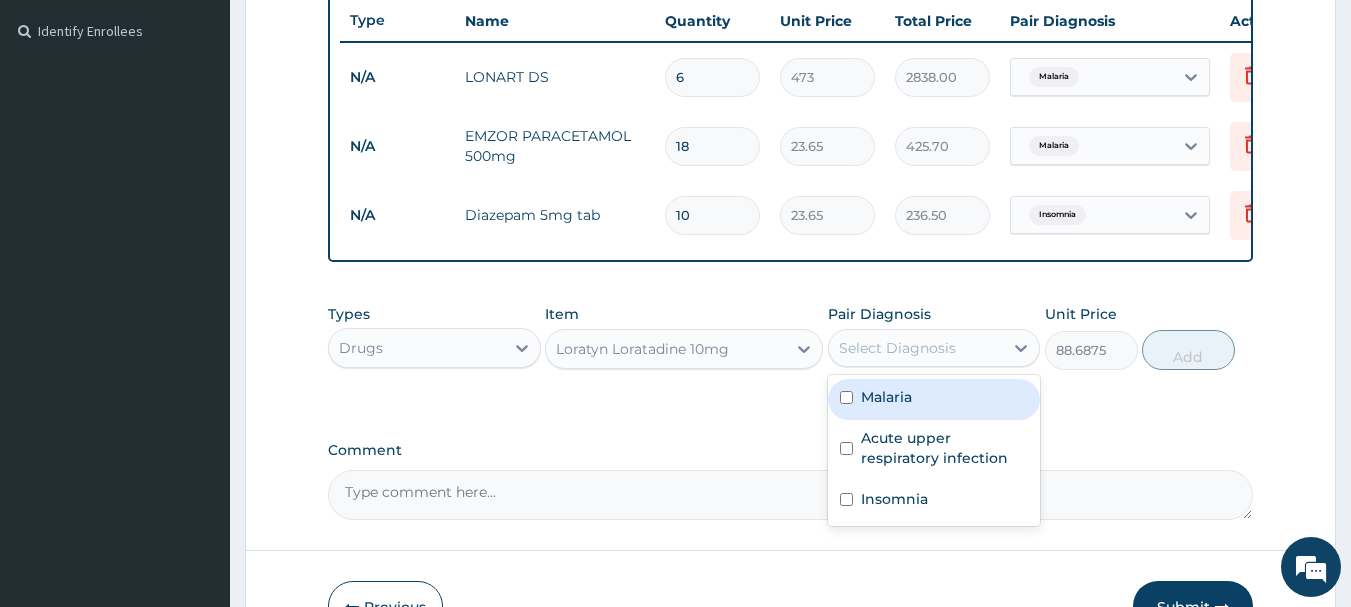 click on "Select Diagnosis" at bounding box center (897, 348) 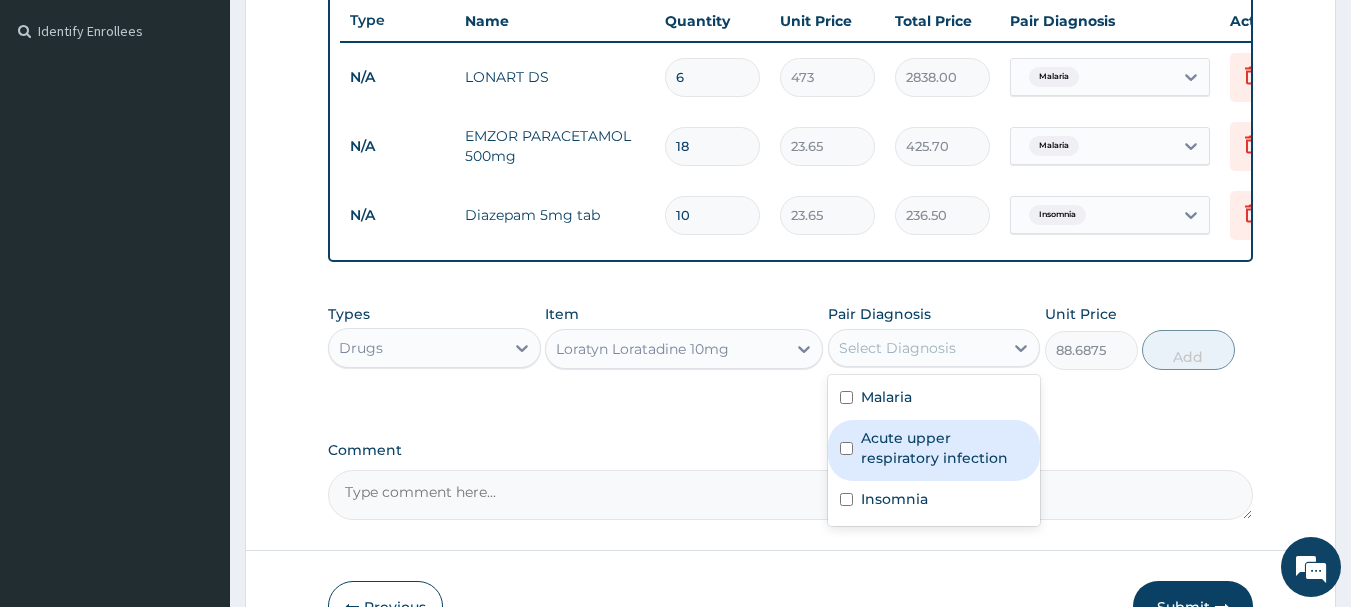 click at bounding box center (846, 448) 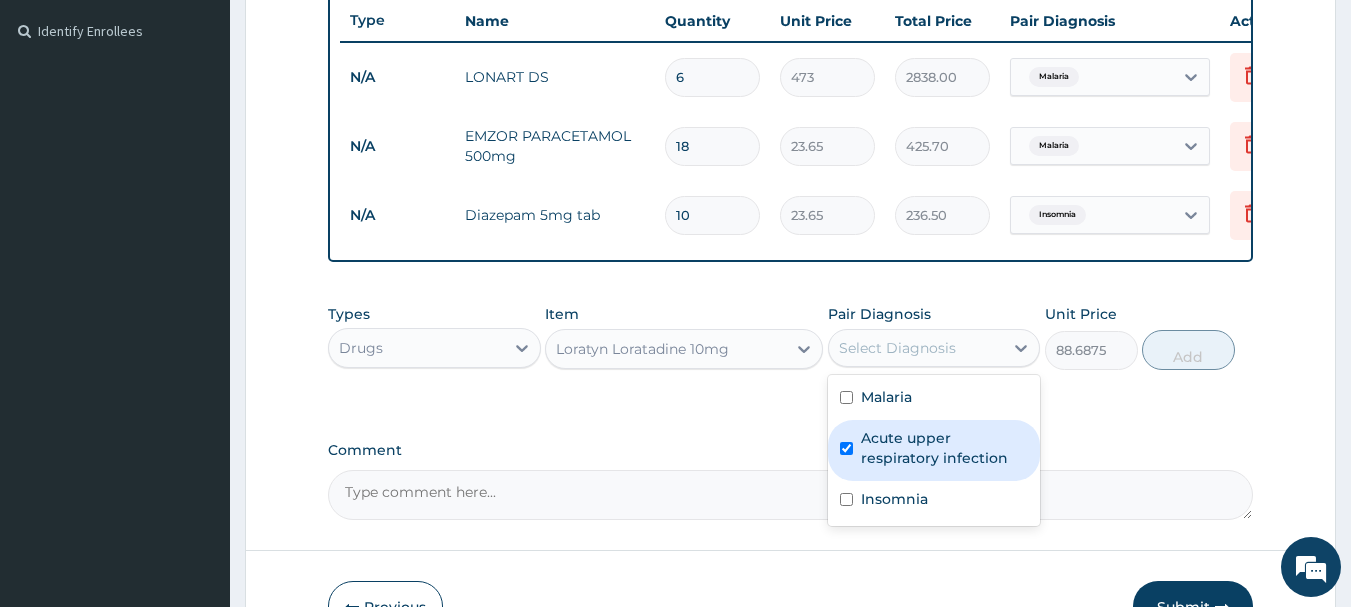 checkbox on "true" 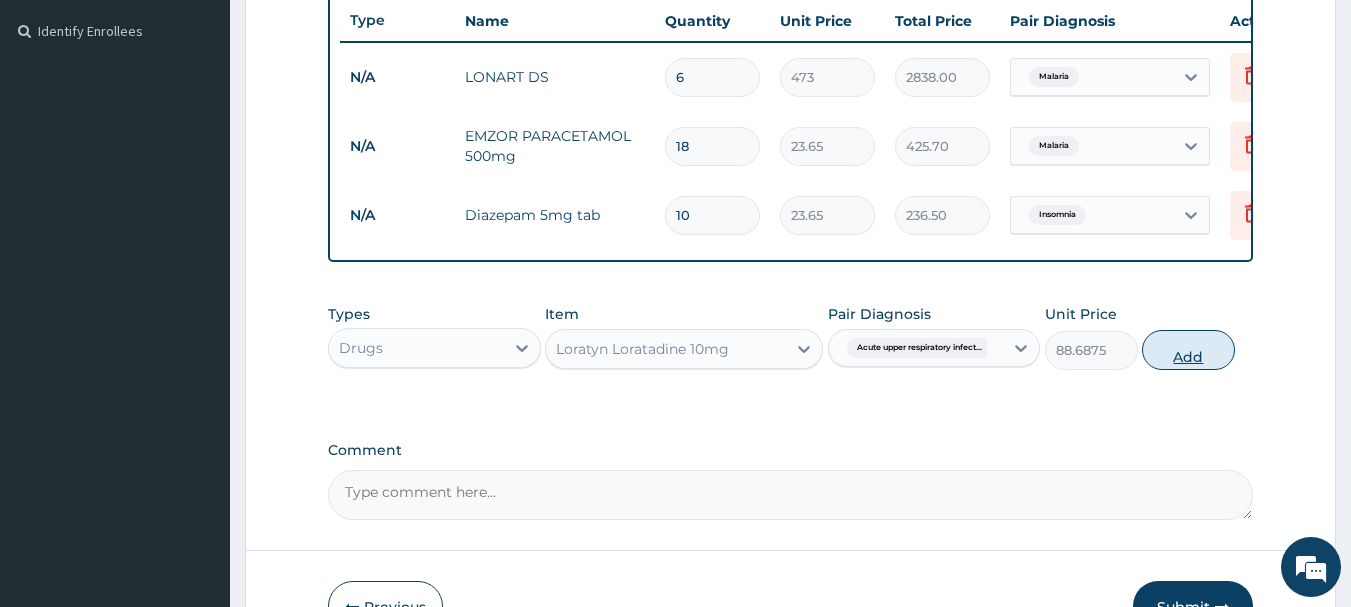 click on "Add" at bounding box center (1188, 350) 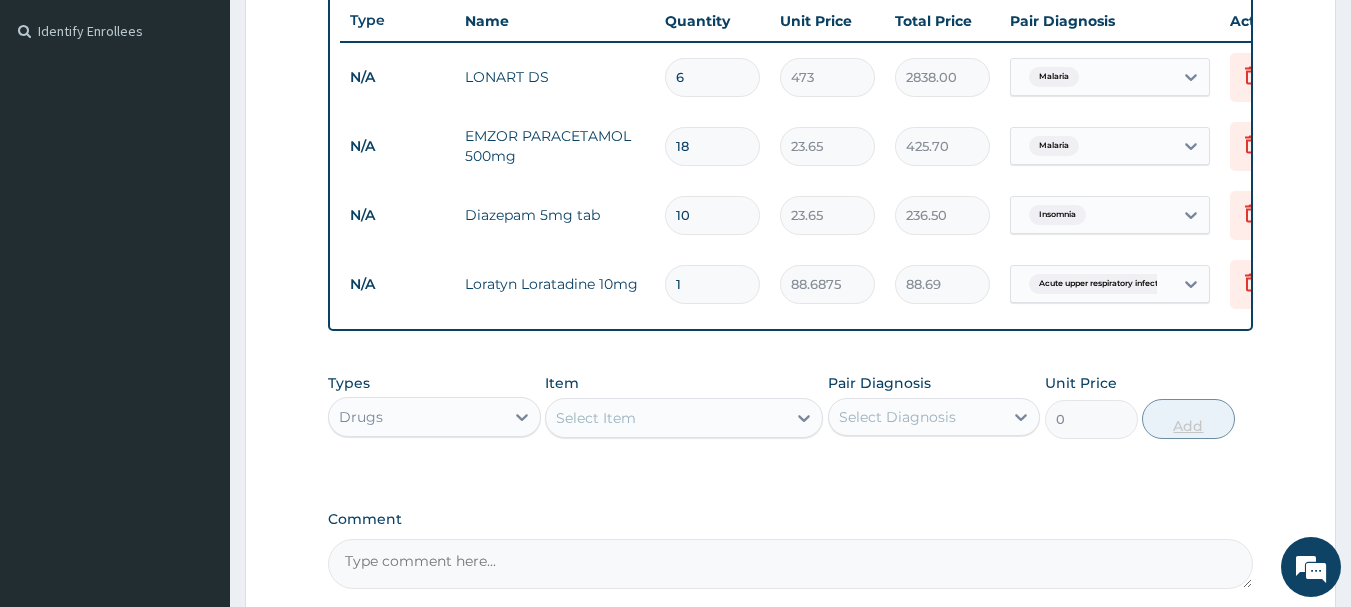 type on "10" 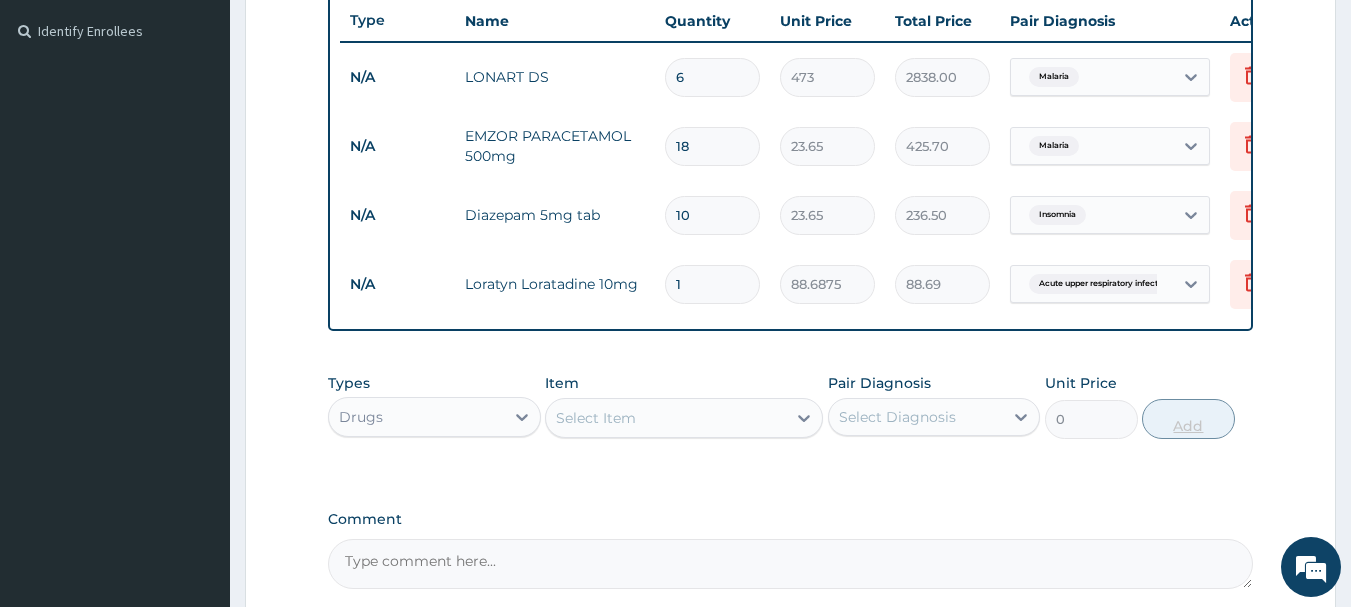 type on "886.88" 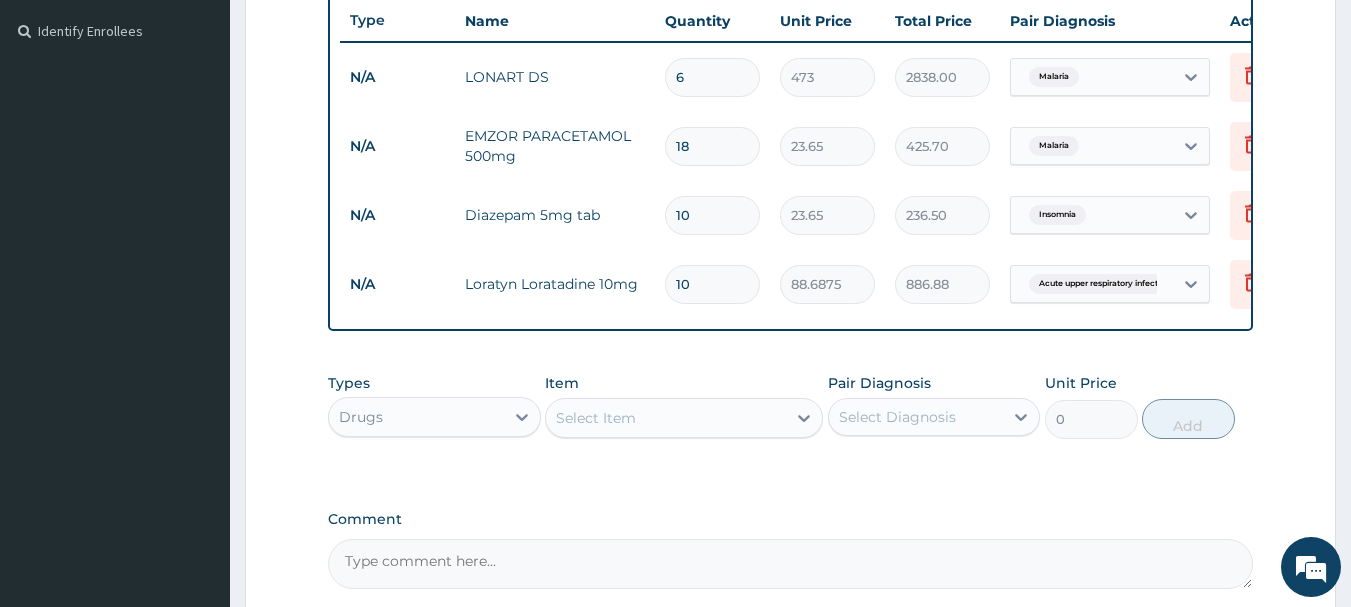 type on "10" 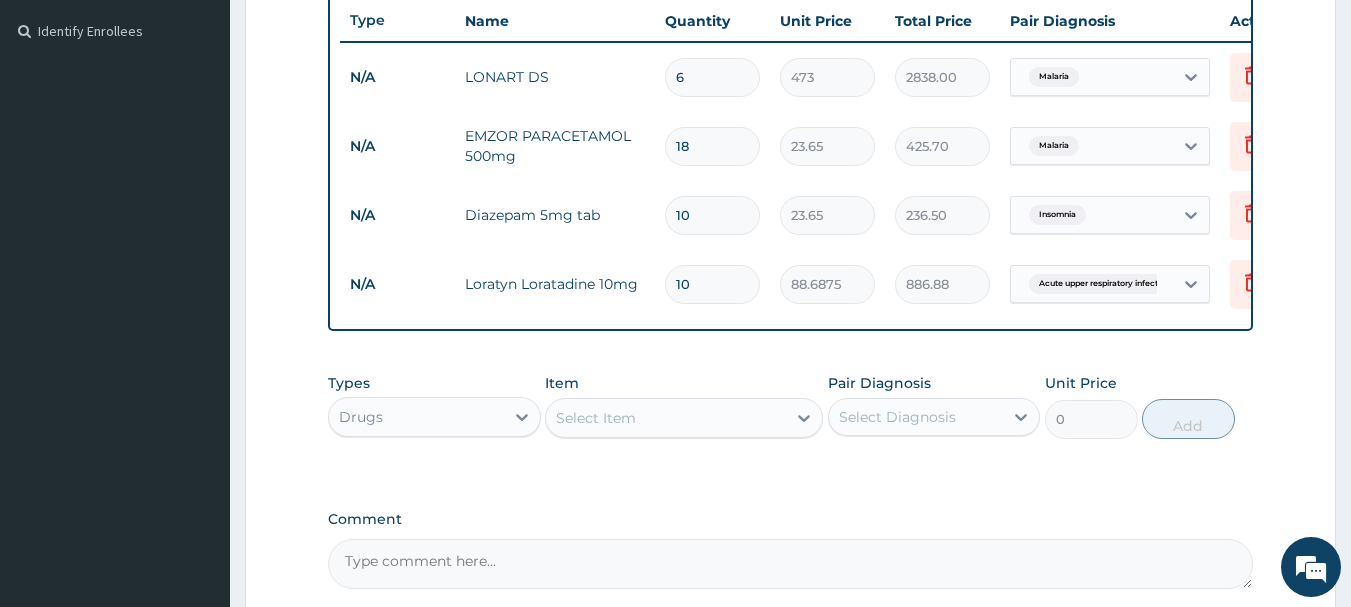 click on "Select Item" at bounding box center [666, 418] 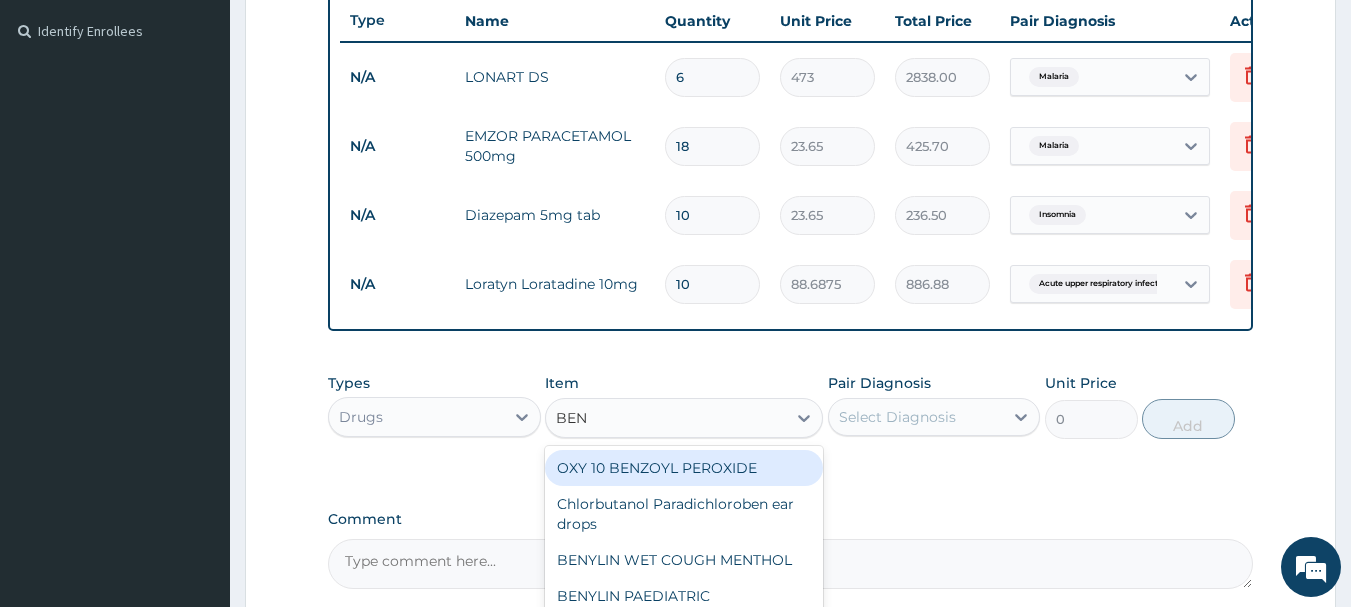 type on "BENY" 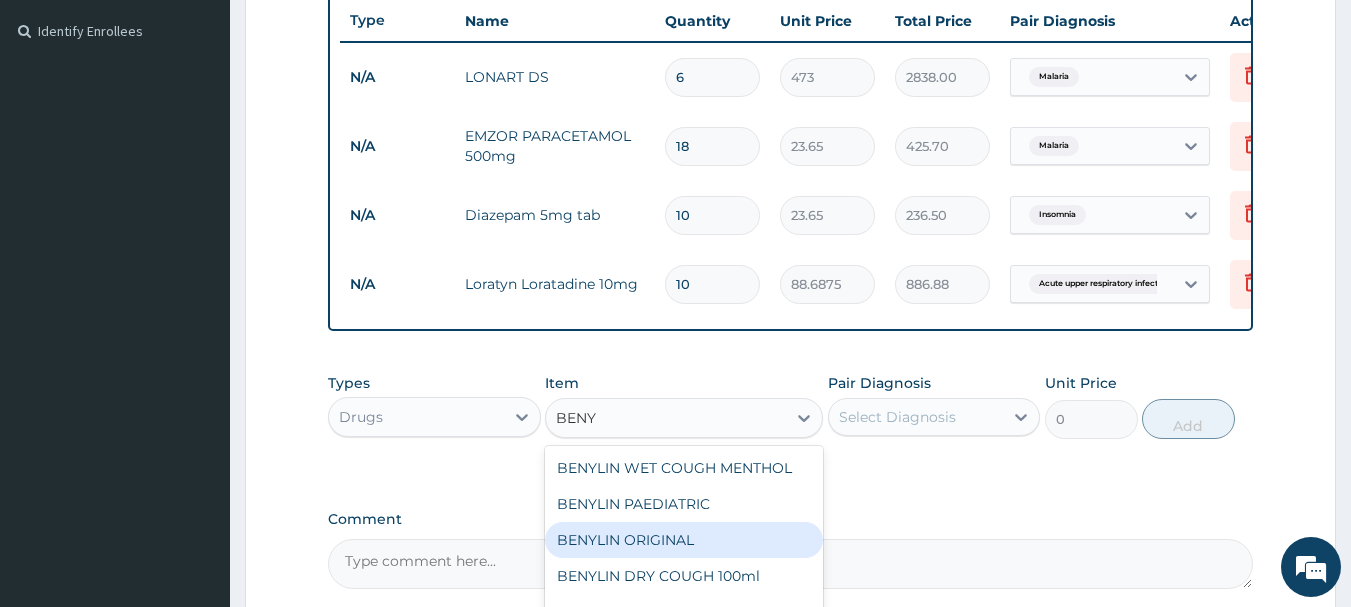 click on "BENYLIN ORIGINAL" at bounding box center [684, 540] 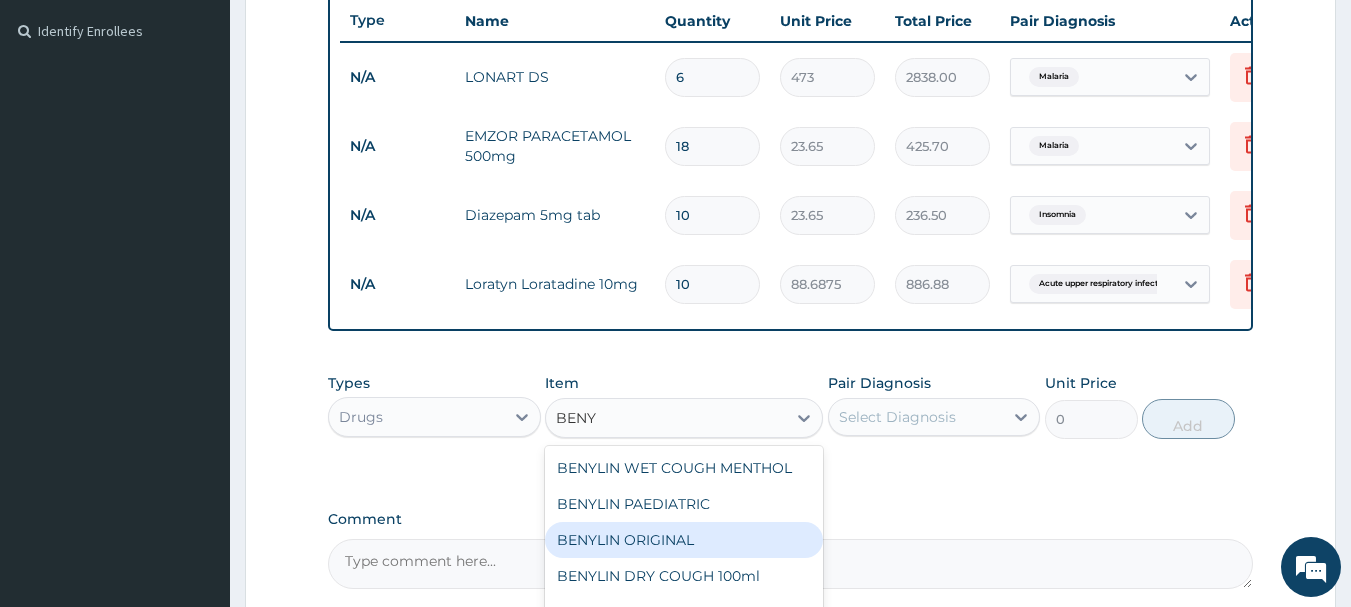 type 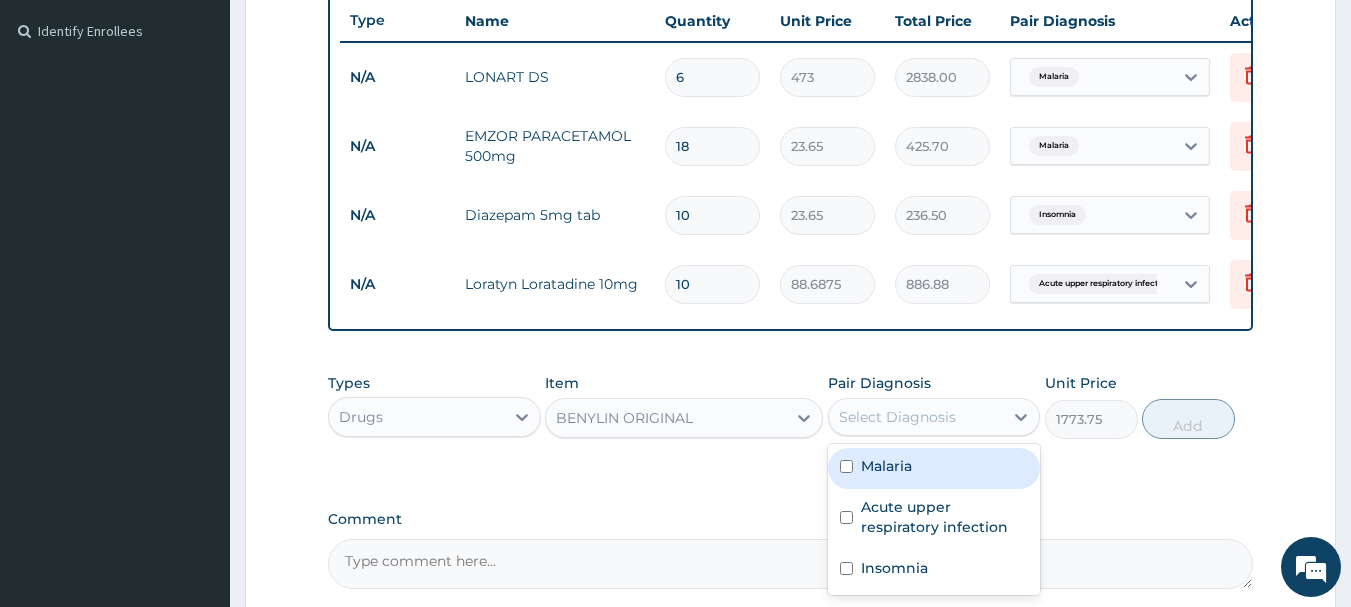 click on "Select Diagnosis" at bounding box center (897, 417) 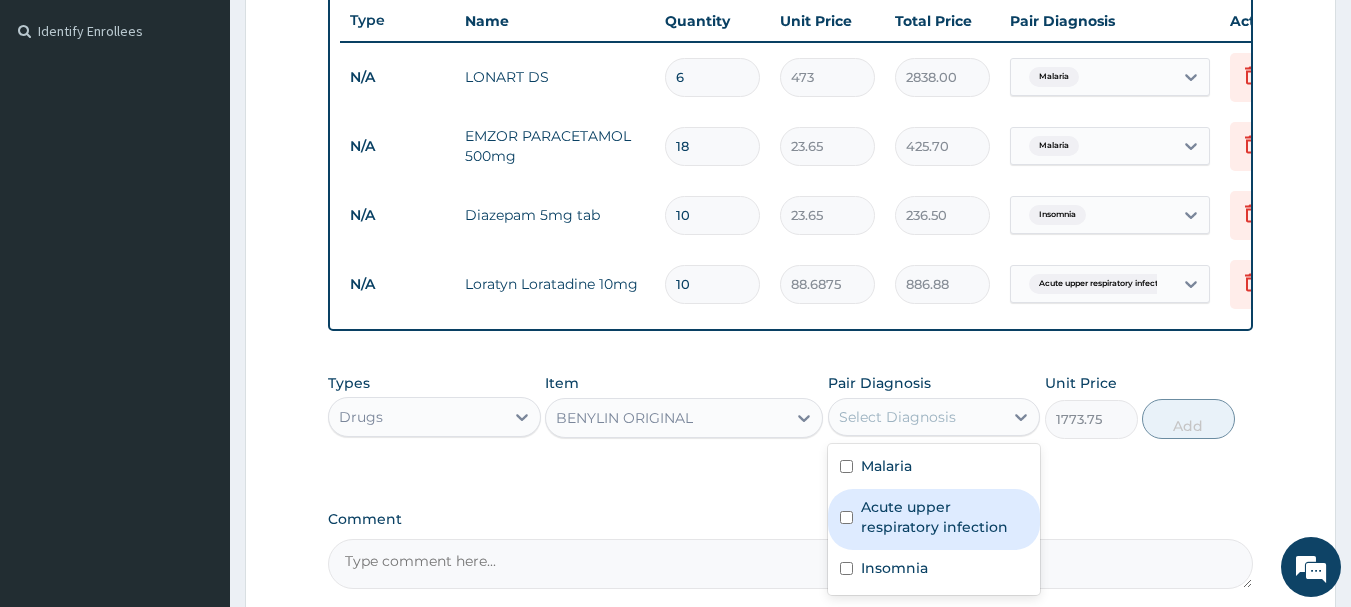 click at bounding box center (846, 517) 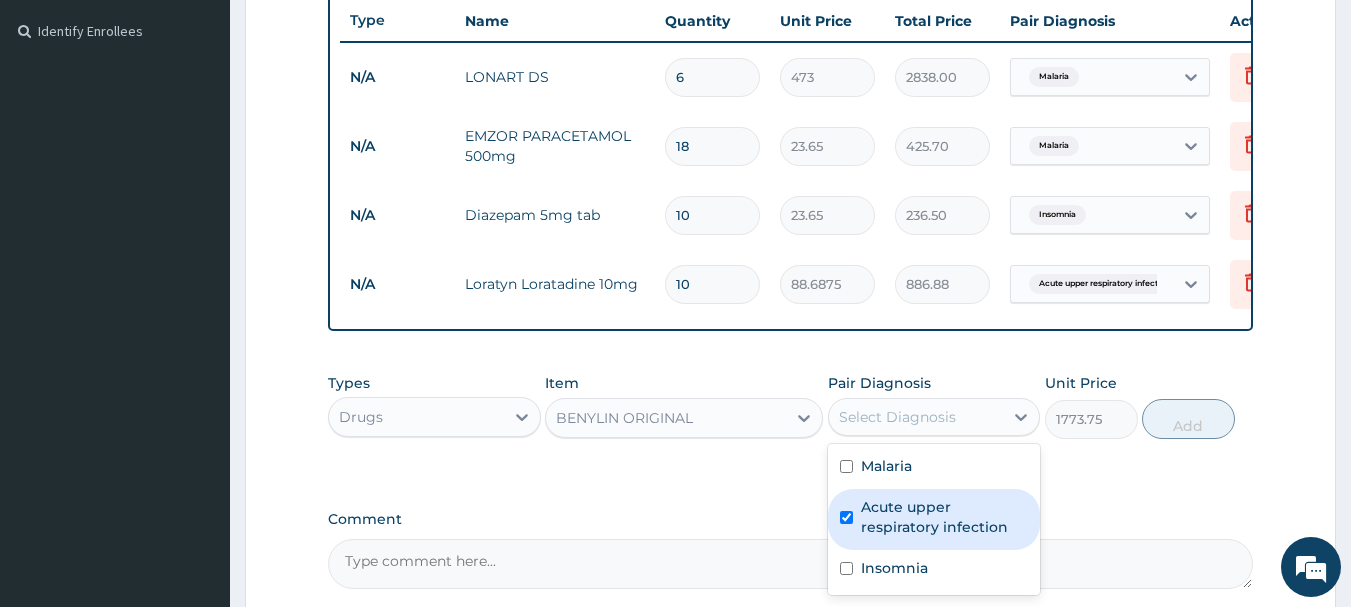 checkbox on "true" 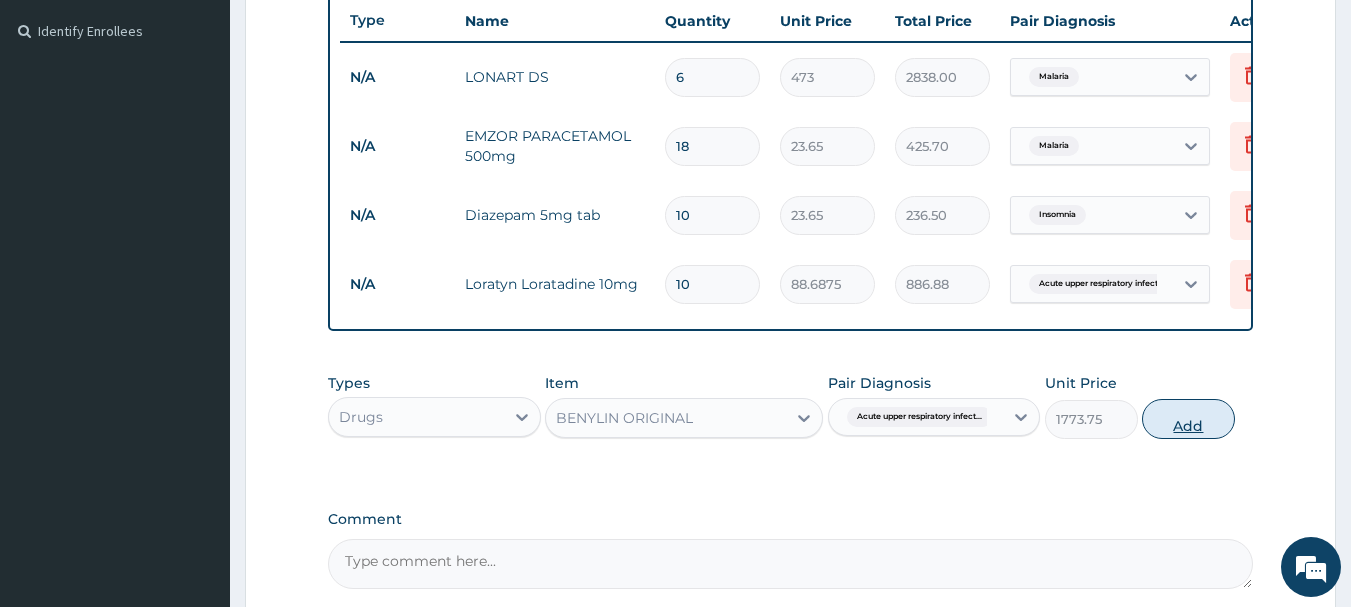 click on "Add" at bounding box center (1188, 419) 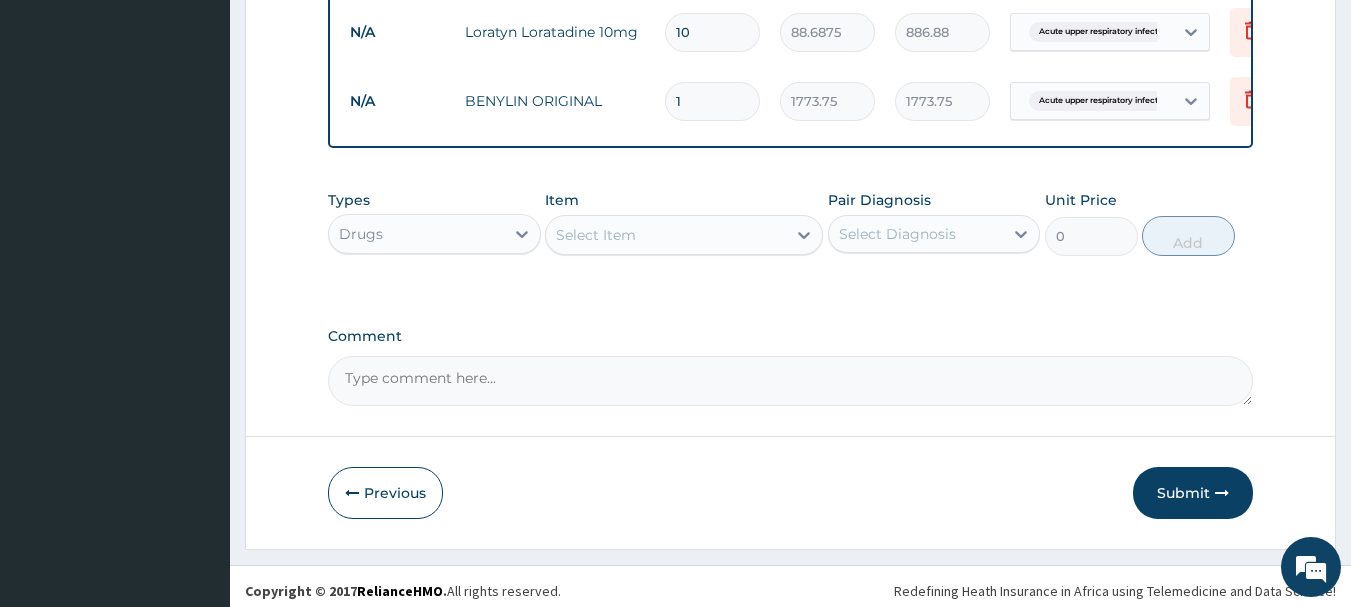 scroll, scrollTop: 815, scrollLeft: 0, axis: vertical 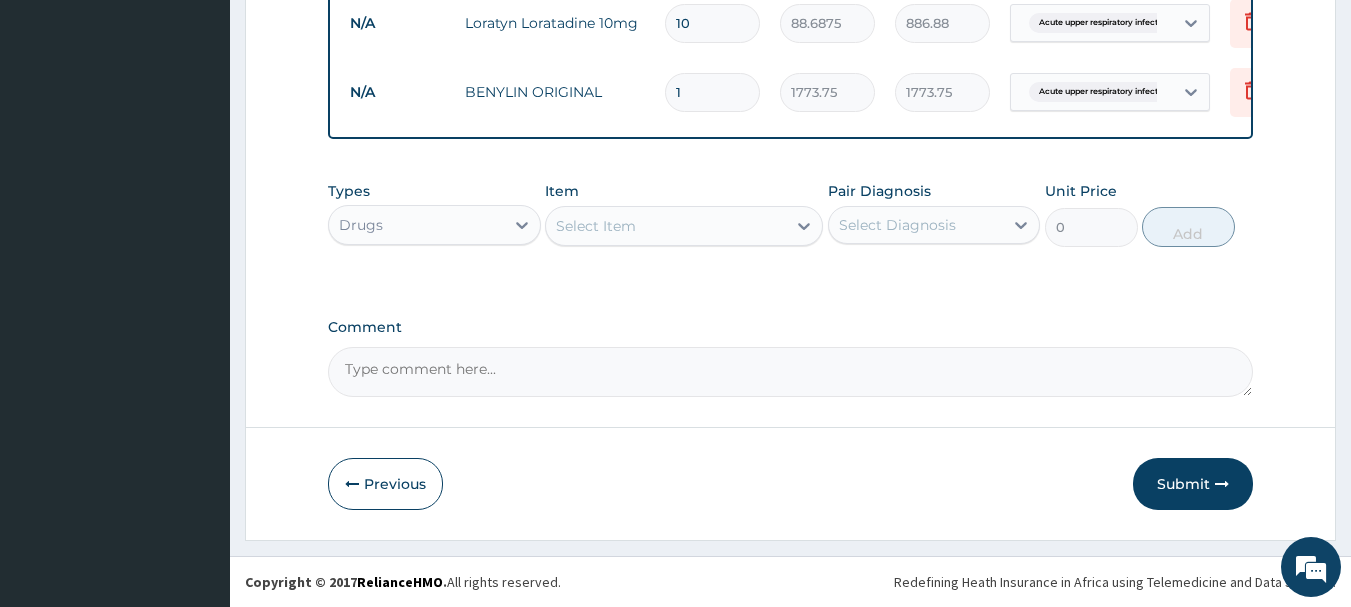 click on "Select Item" at bounding box center (666, 226) 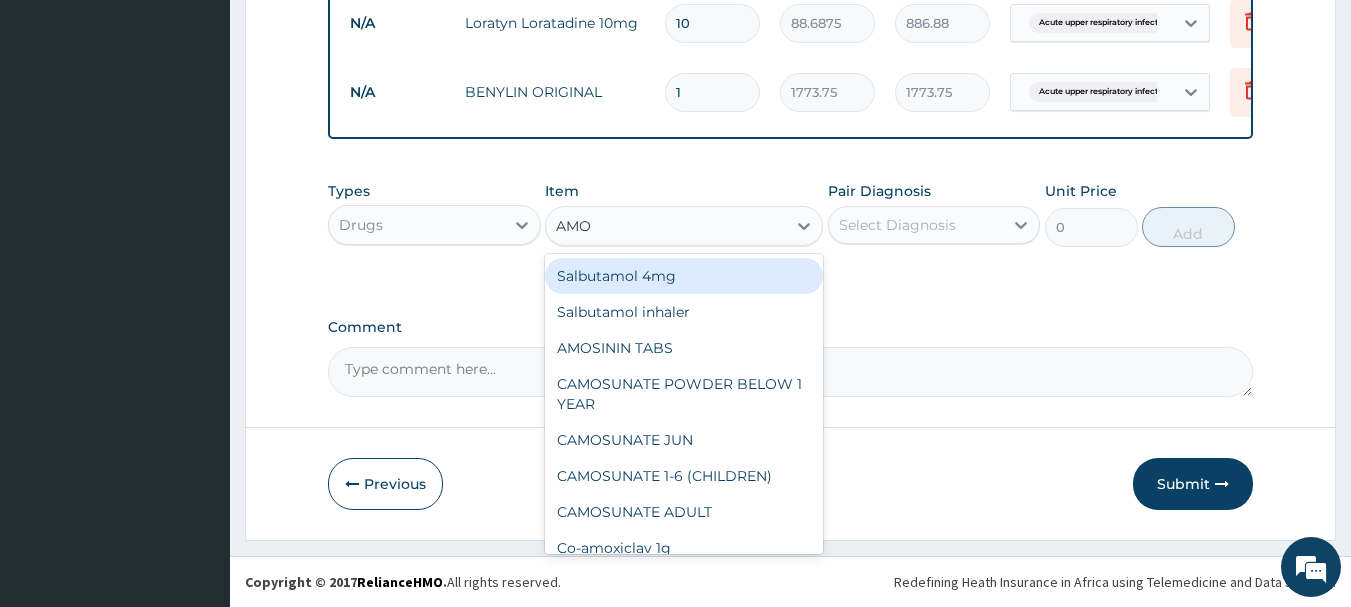 type on "AMOK" 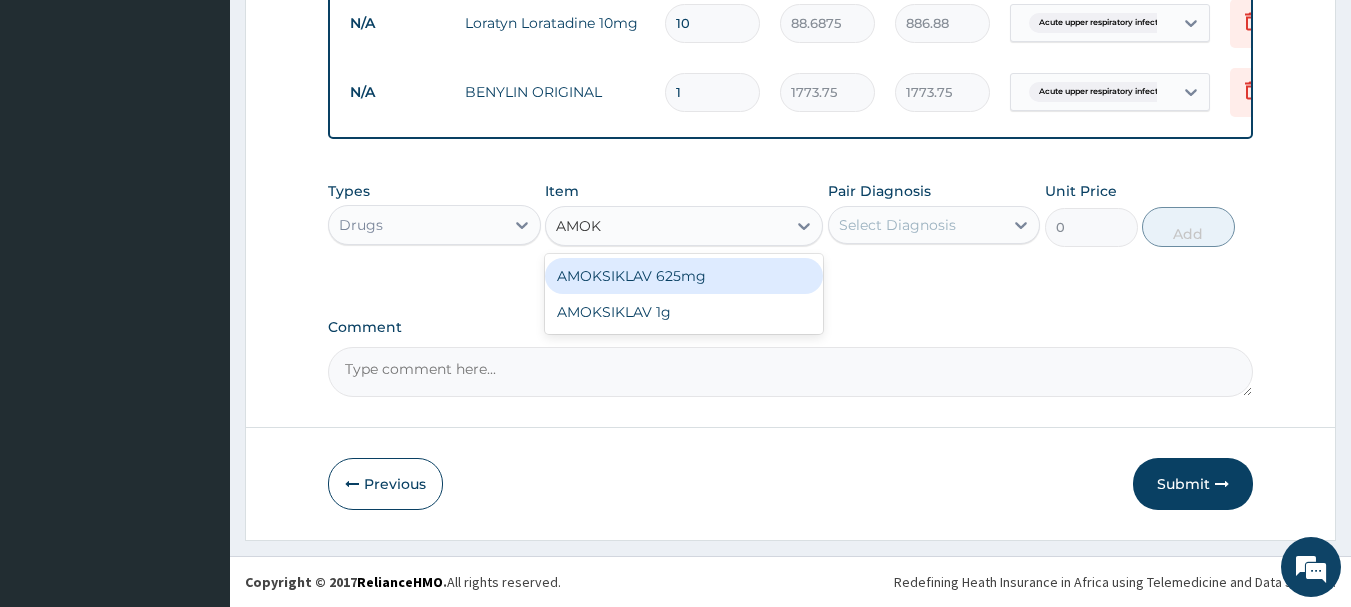 click on "AMOKSIKLAV 625mg" at bounding box center (684, 276) 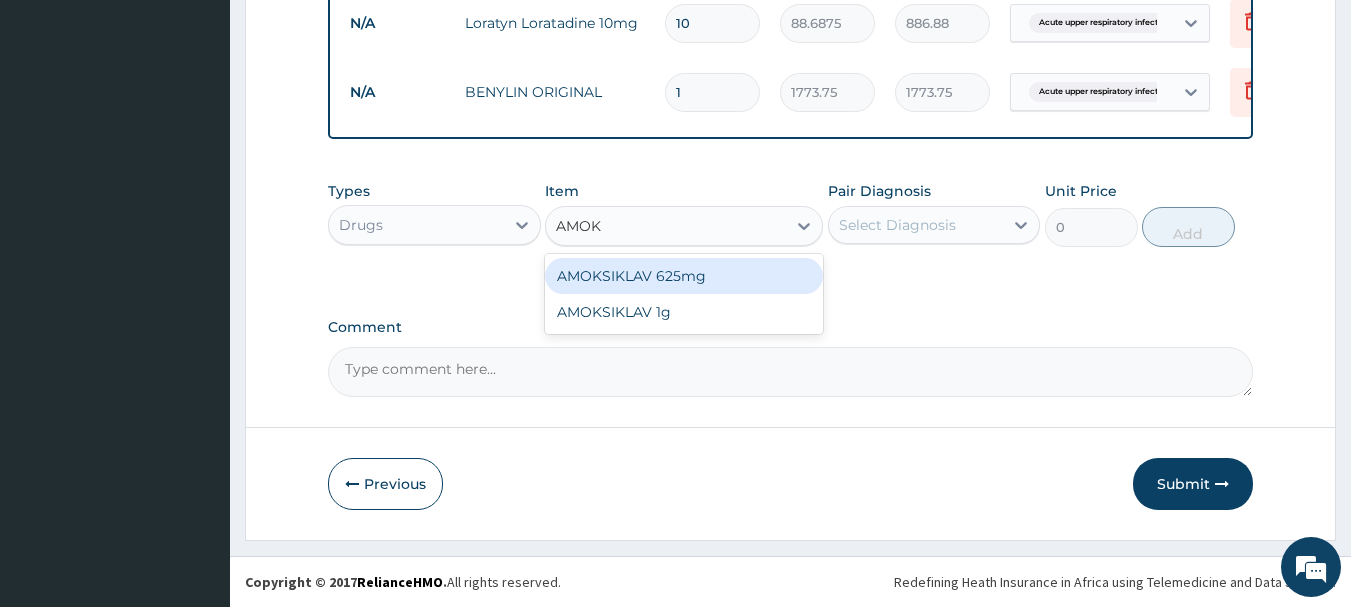 type 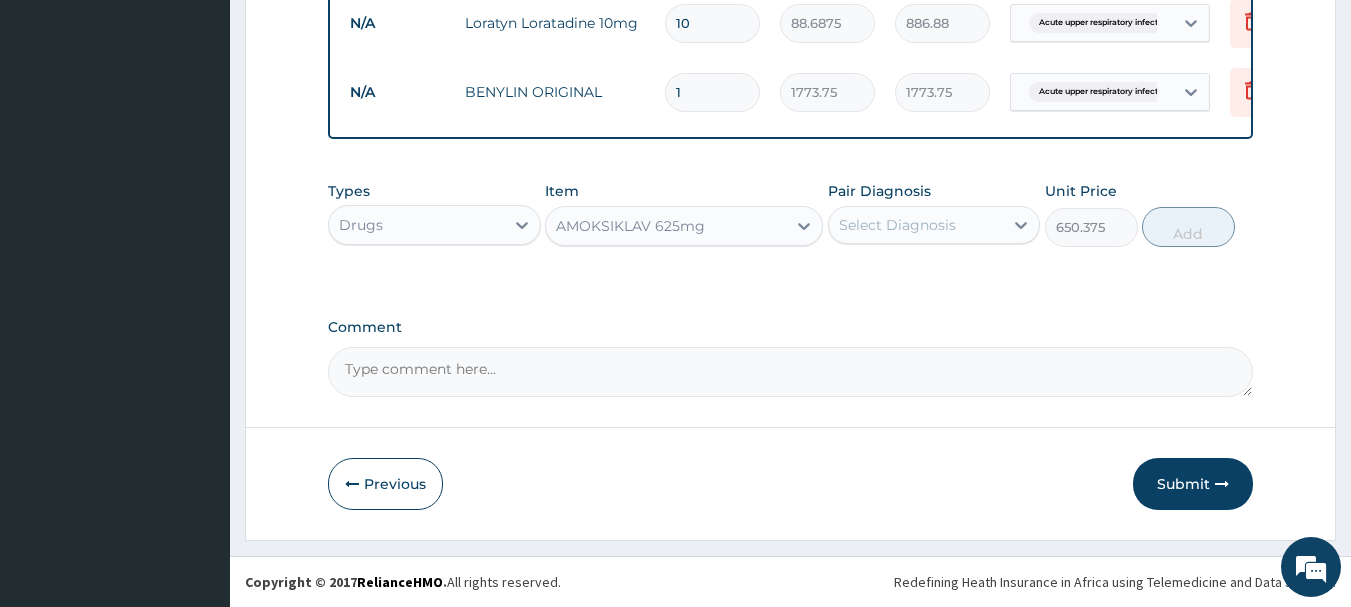 click on "Select Diagnosis" at bounding box center (897, 225) 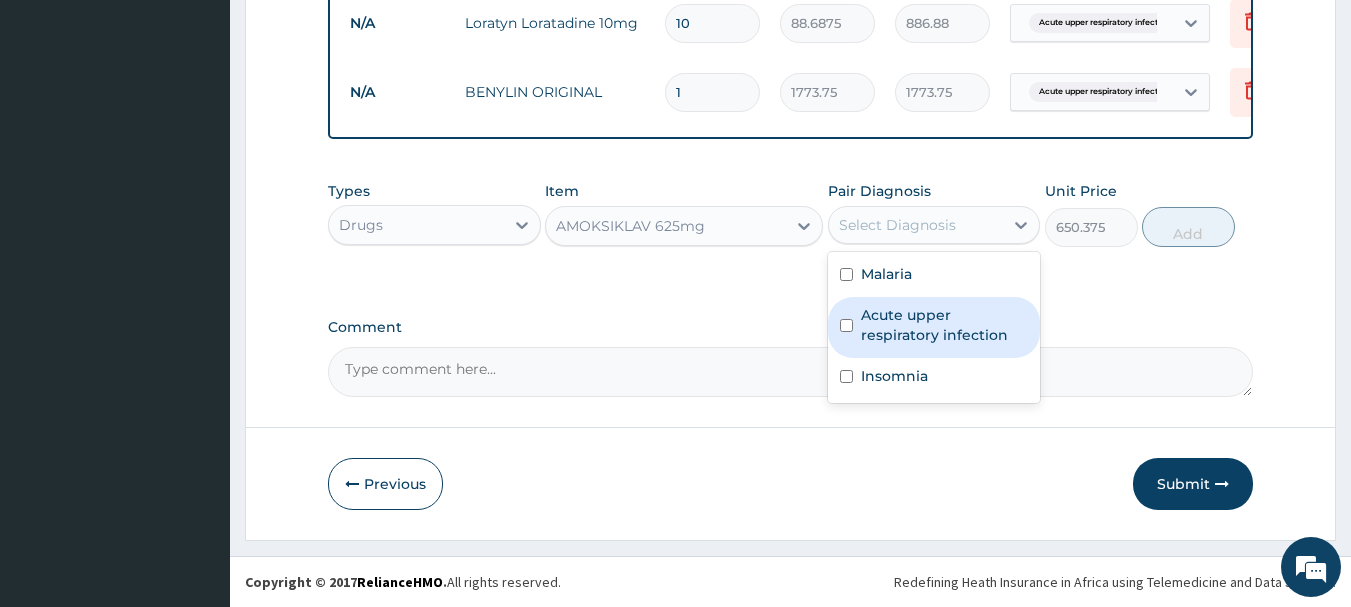 click at bounding box center (846, 325) 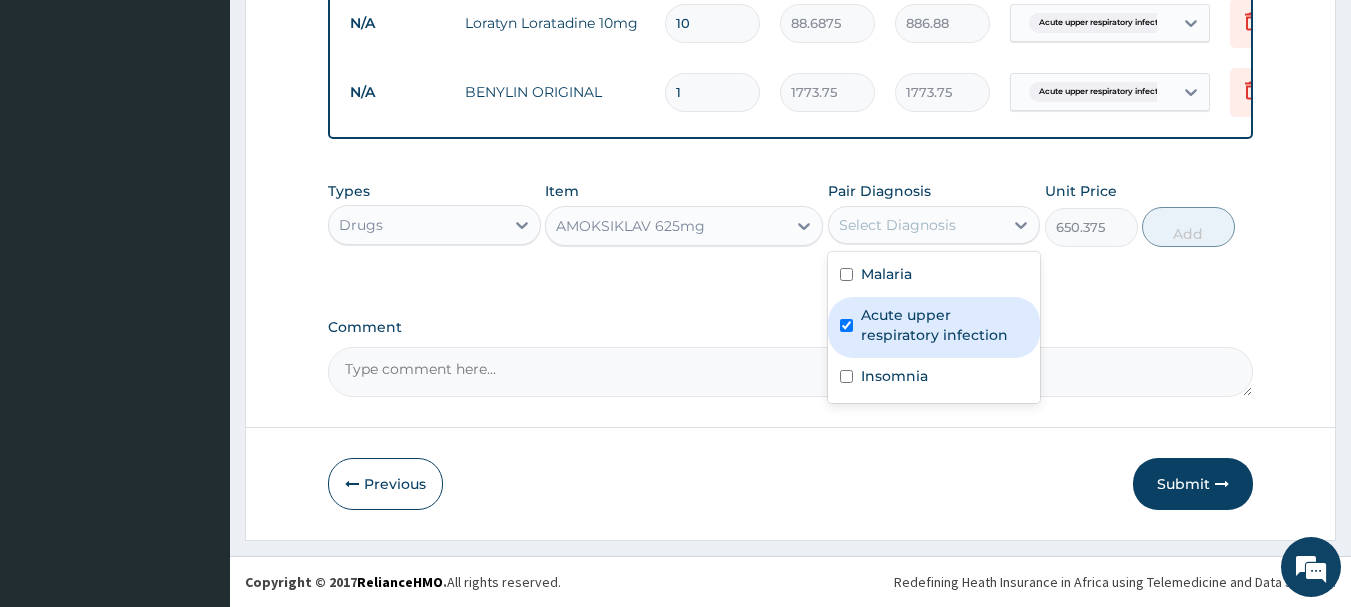 checkbox on "true" 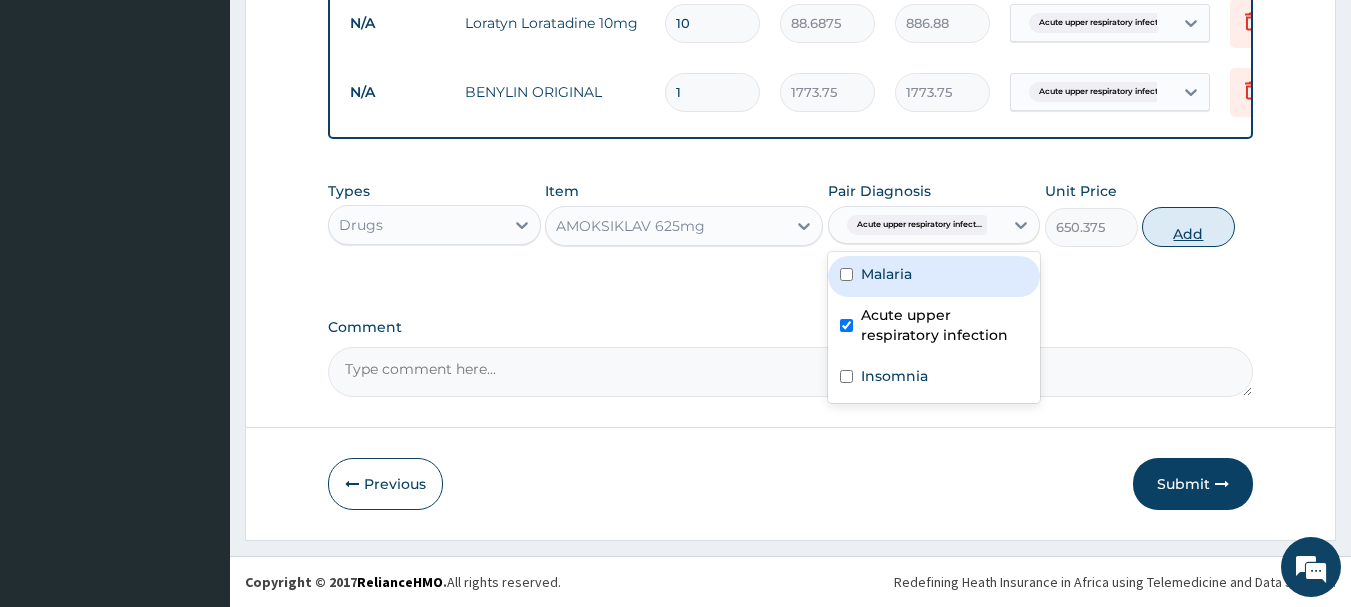 click on "Add" at bounding box center (1188, 227) 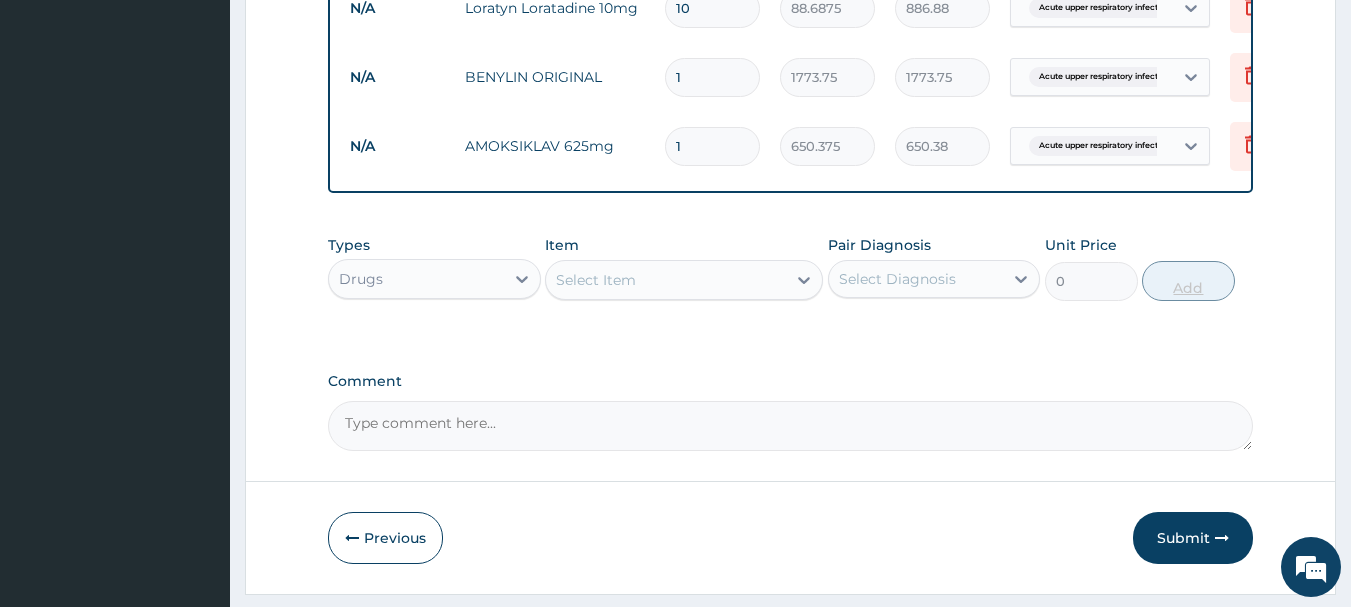 type on "14" 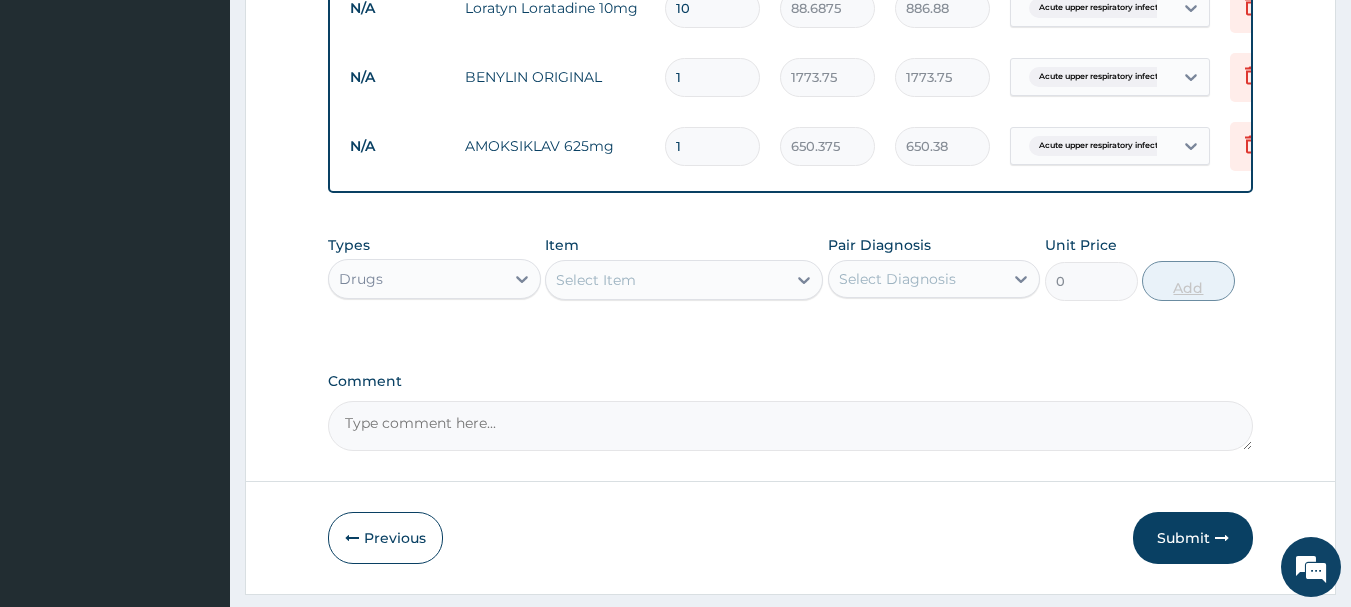 type on "9105.25" 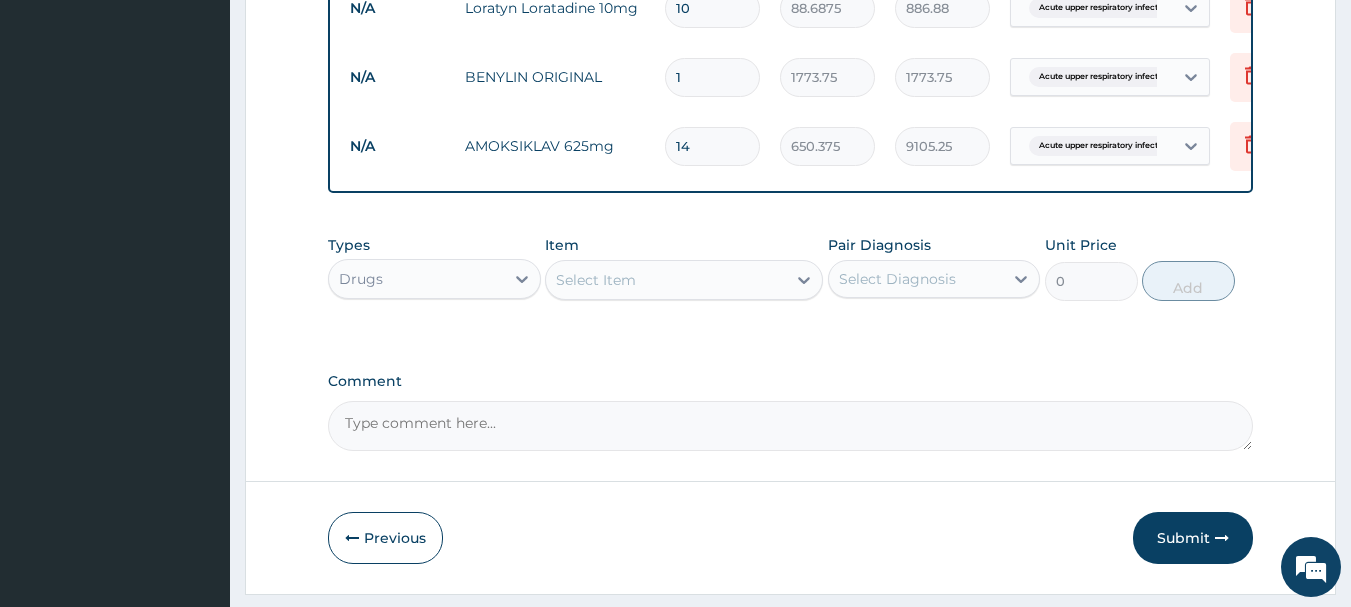type on "14" 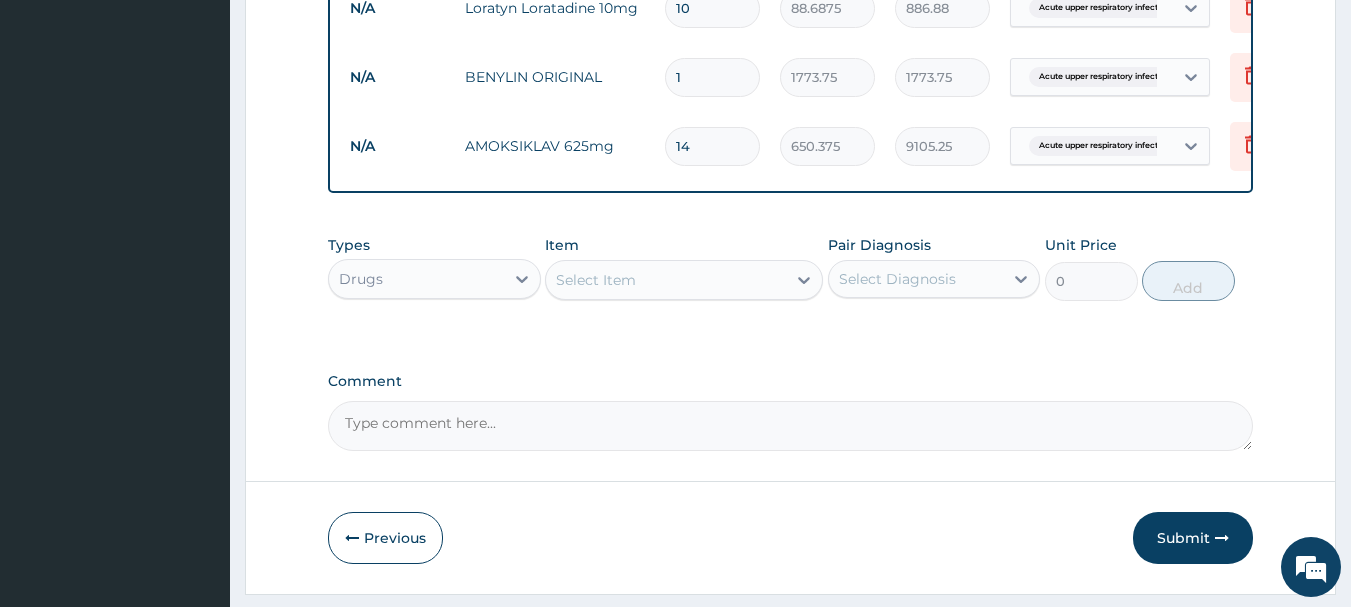 click on "Drugs" at bounding box center [416, 279] 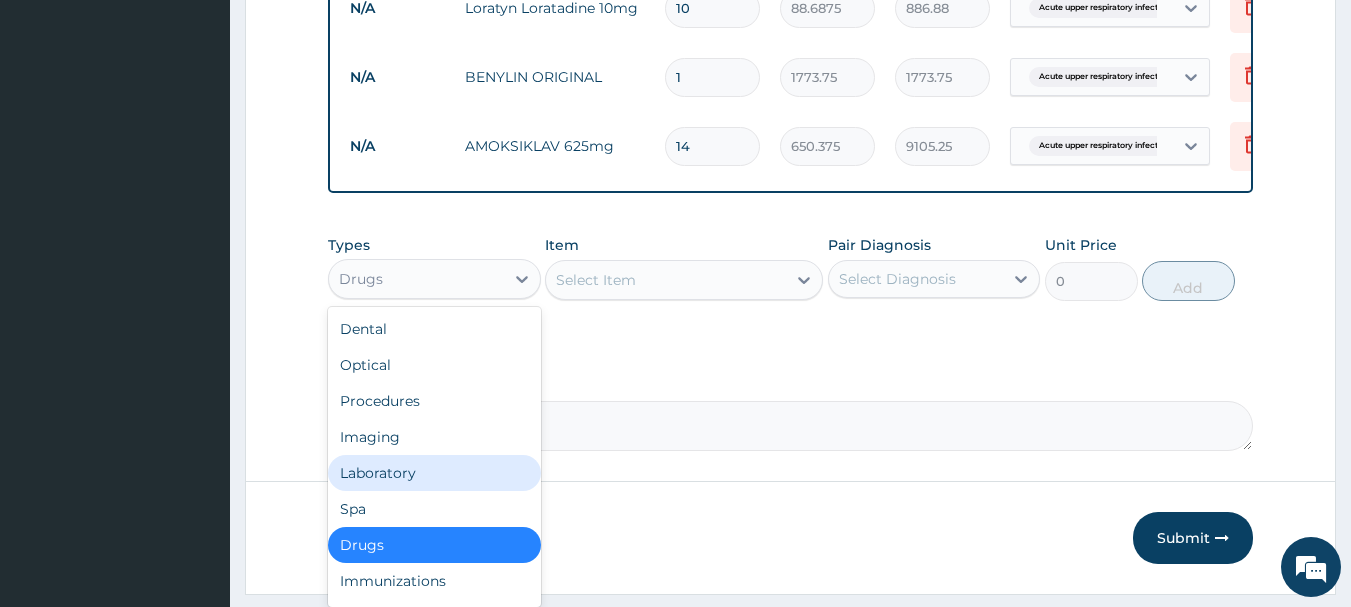 click on "Laboratory" at bounding box center [434, 473] 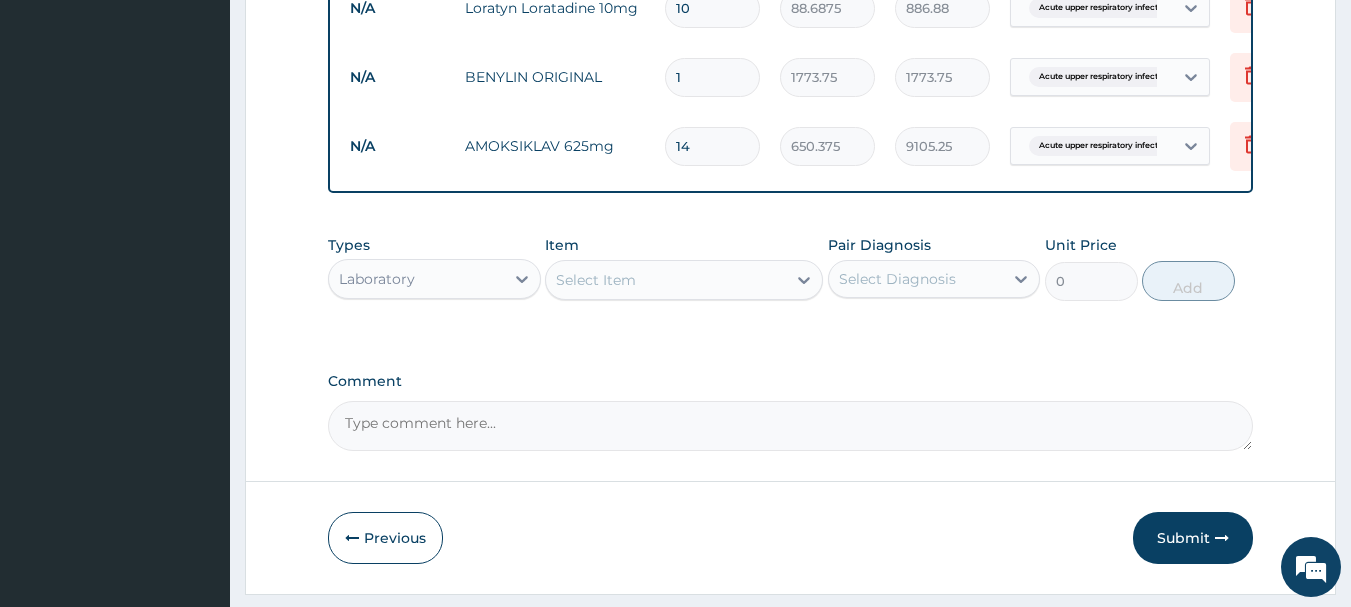 click on "Select Item" at bounding box center (666, 280) 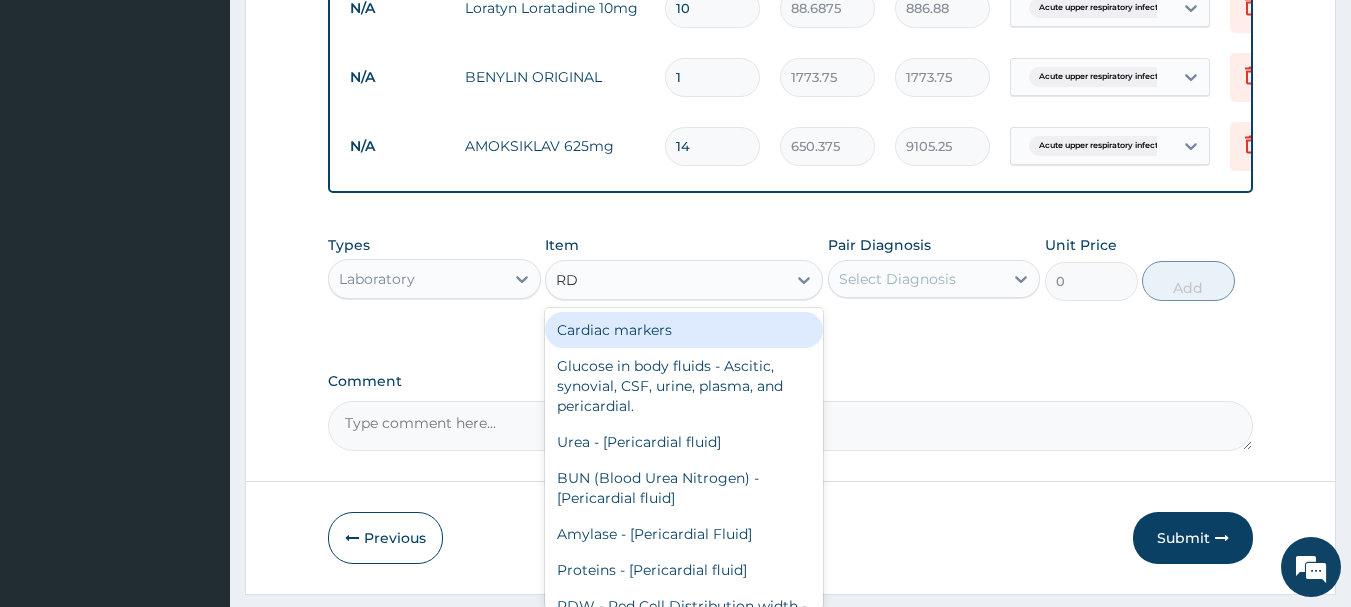 type on "RDT" 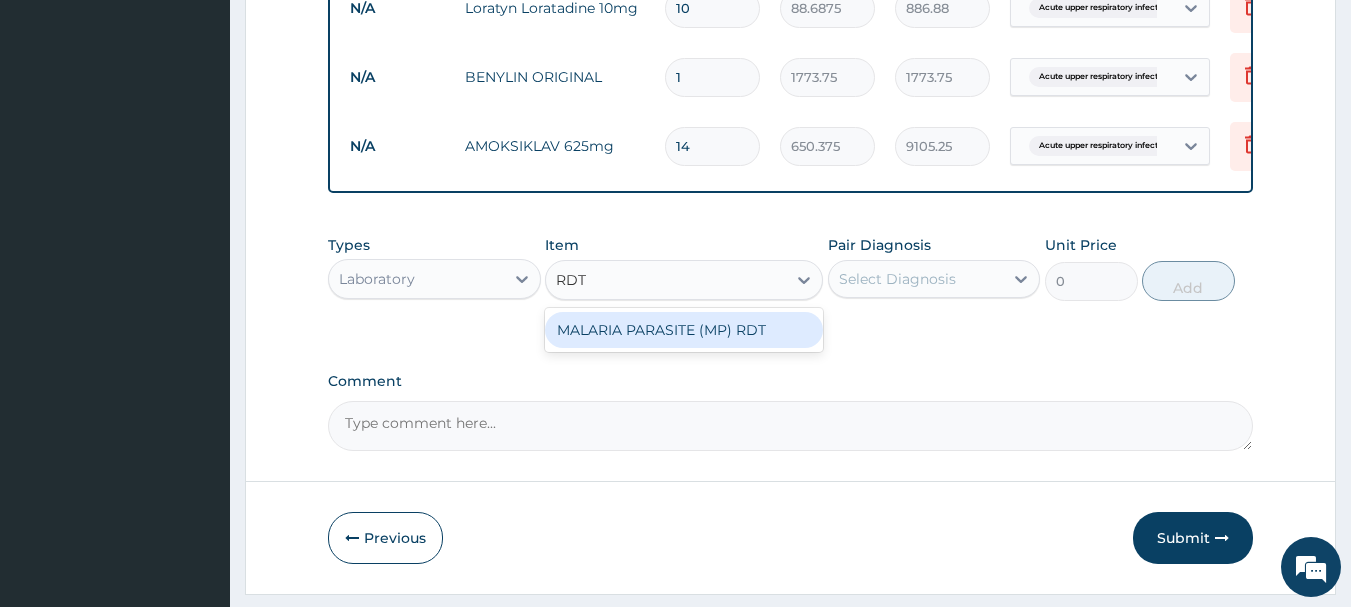 click on "MALARIA PARASITE (MP) RDT" at bounding box center [684, 330] 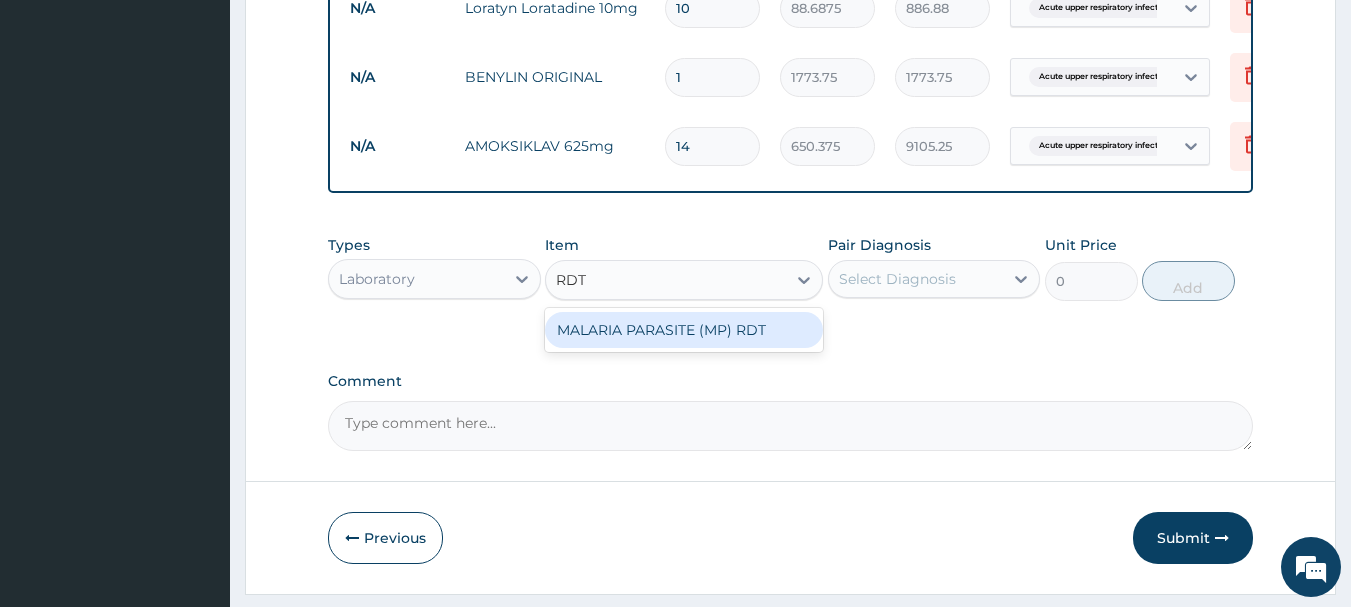 type 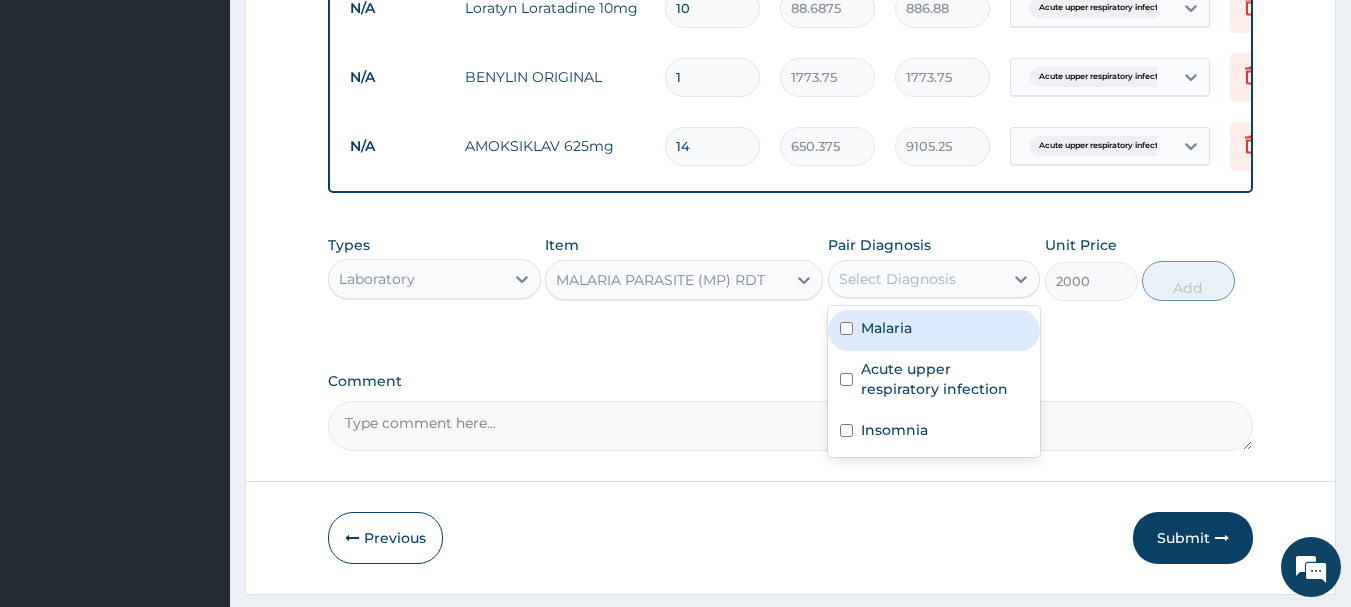 click on "Select Diagnosis" at bounding box center [897, 279] 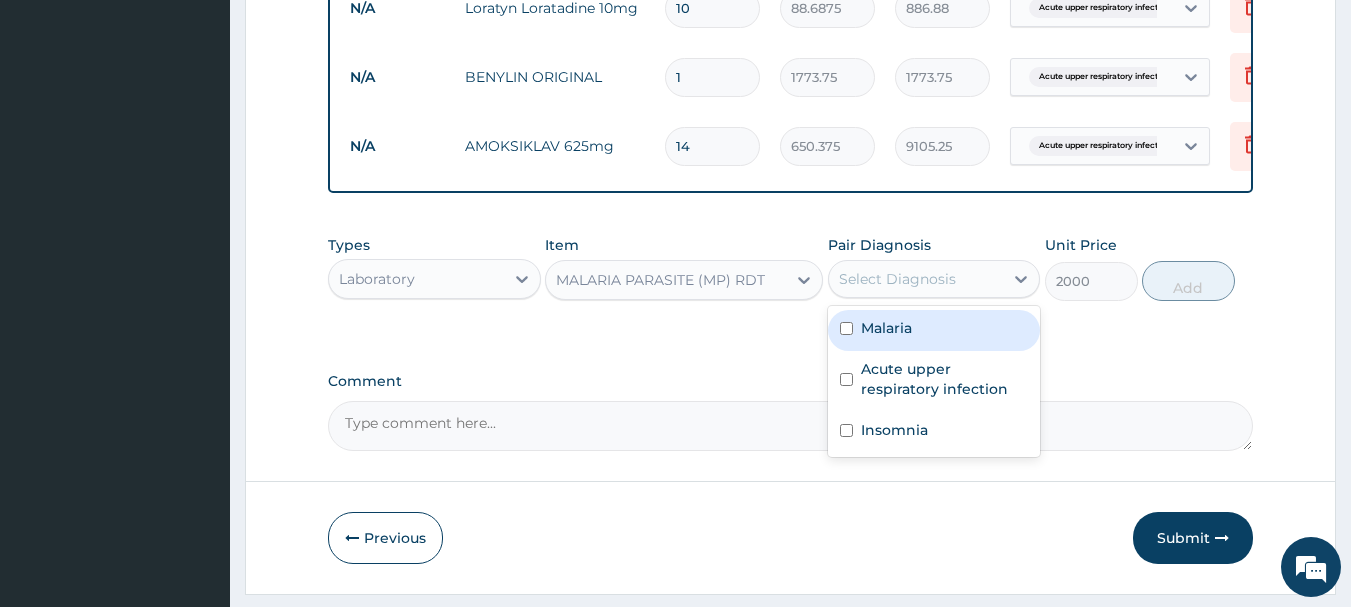 click at bounding box center [846, 328] 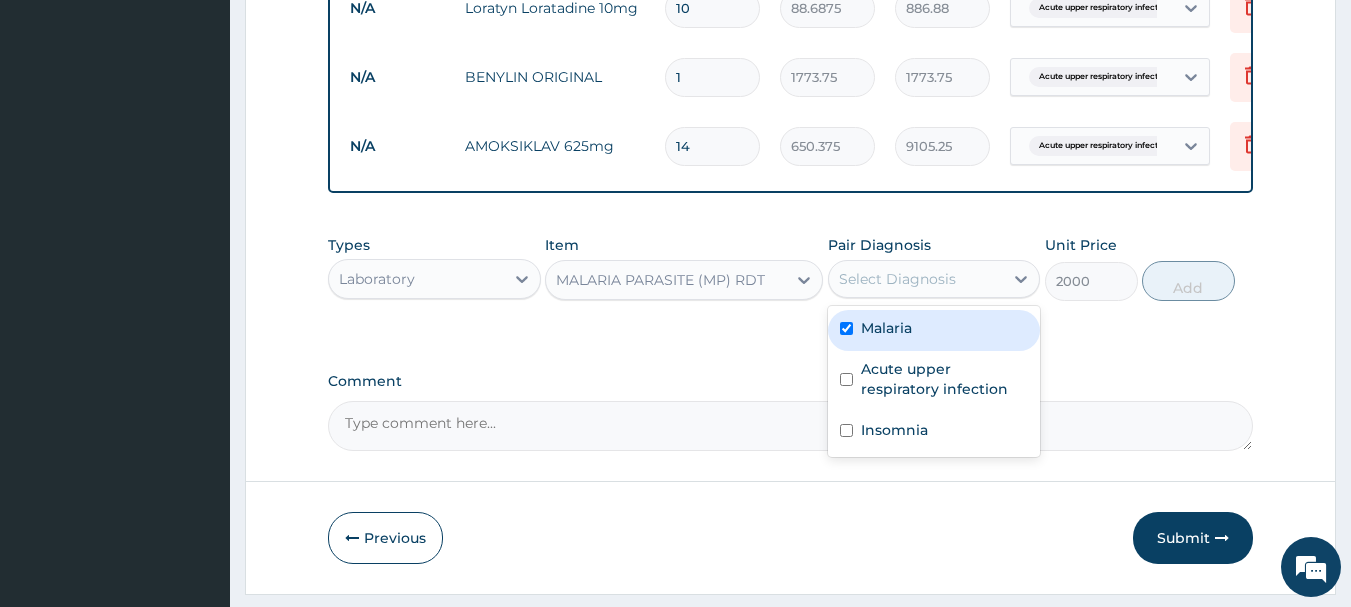 checkbox on "true" 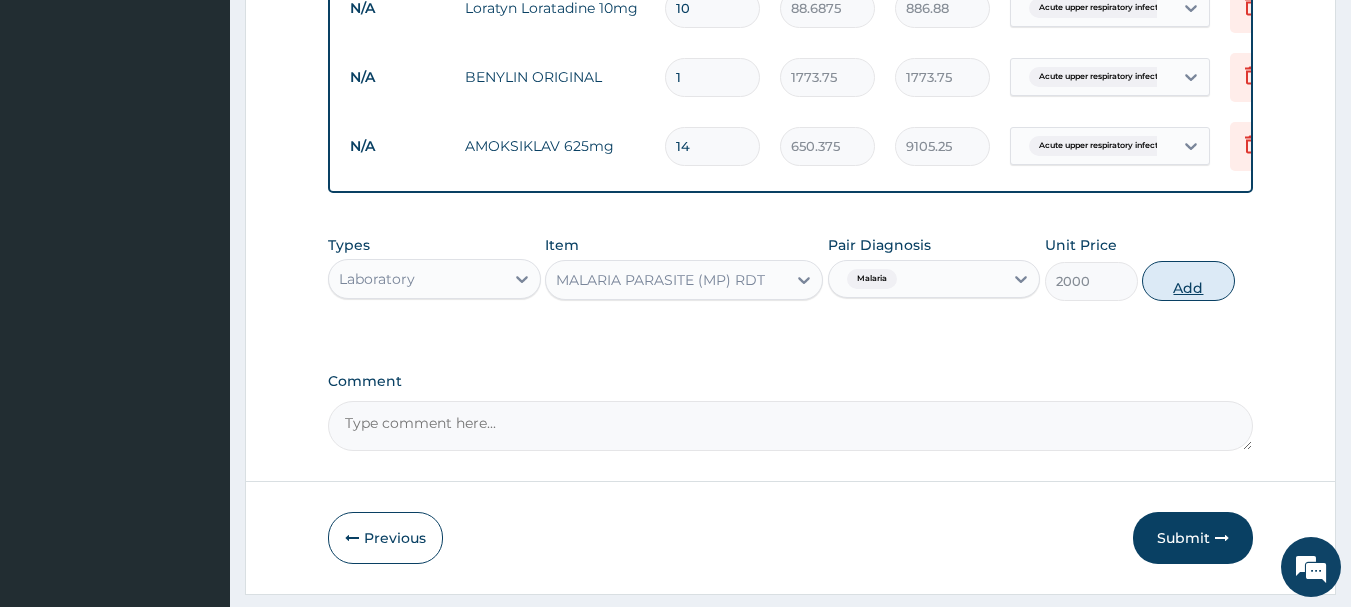 click on "Add" at bounding box center [1188, 281] 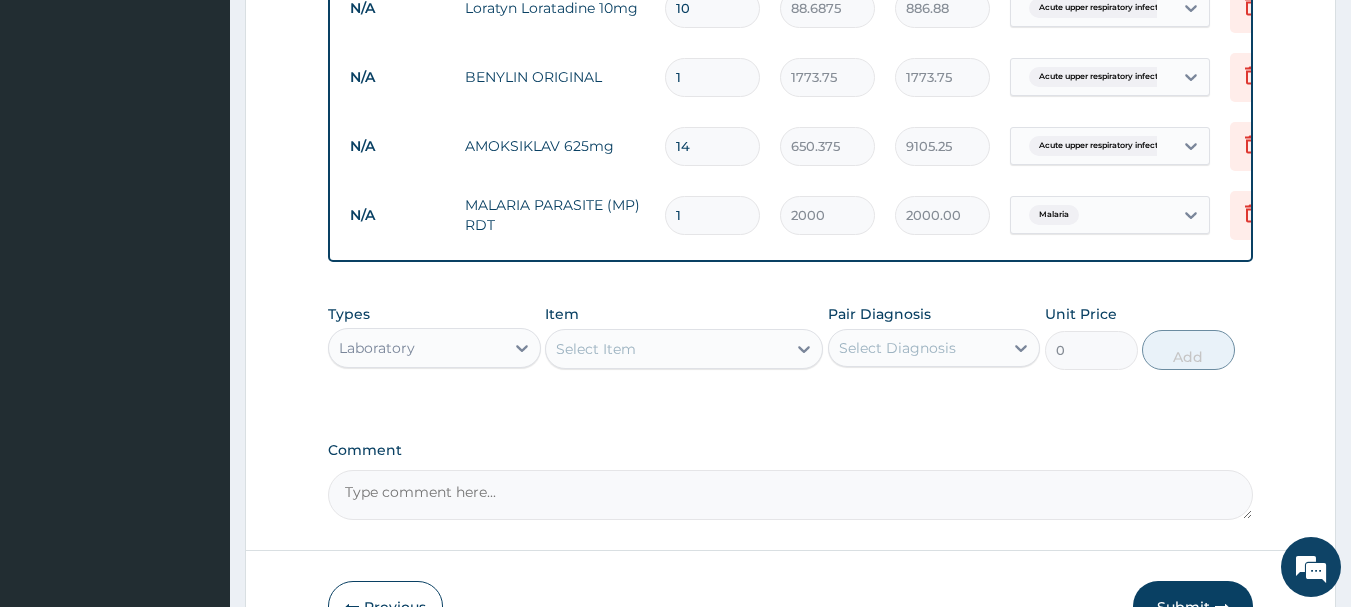 click on "Laboratory" at bounding box center [416, 348] 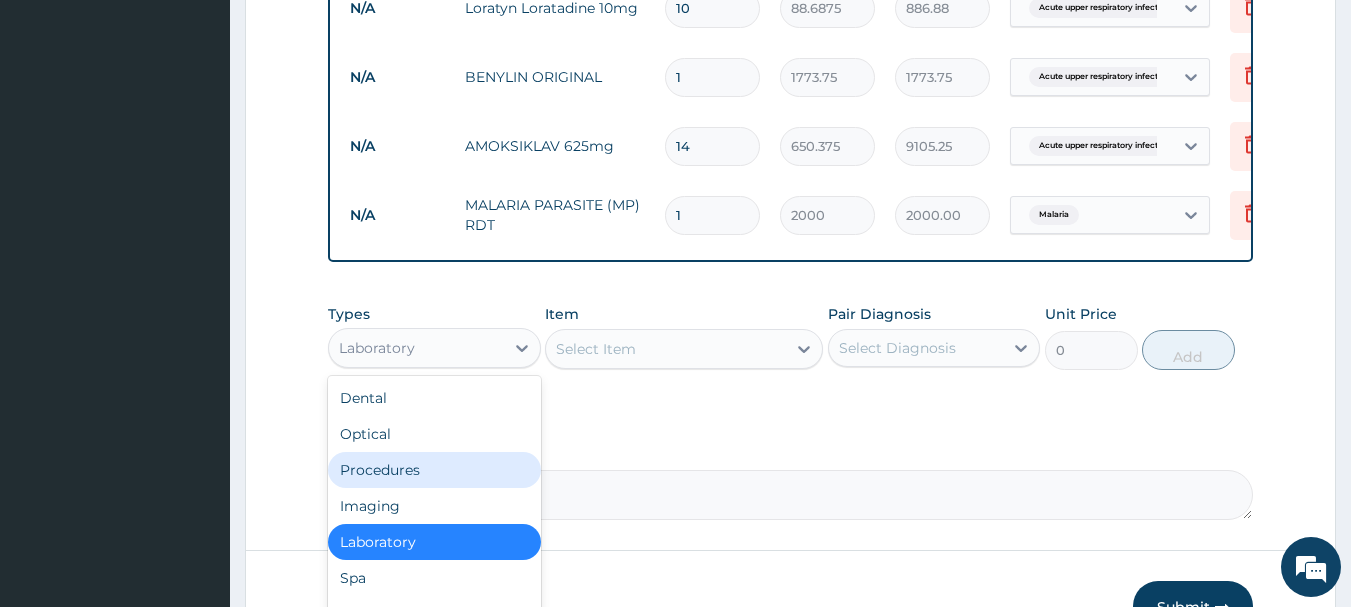 click on "Procedures" at bounding box center [434, 470] 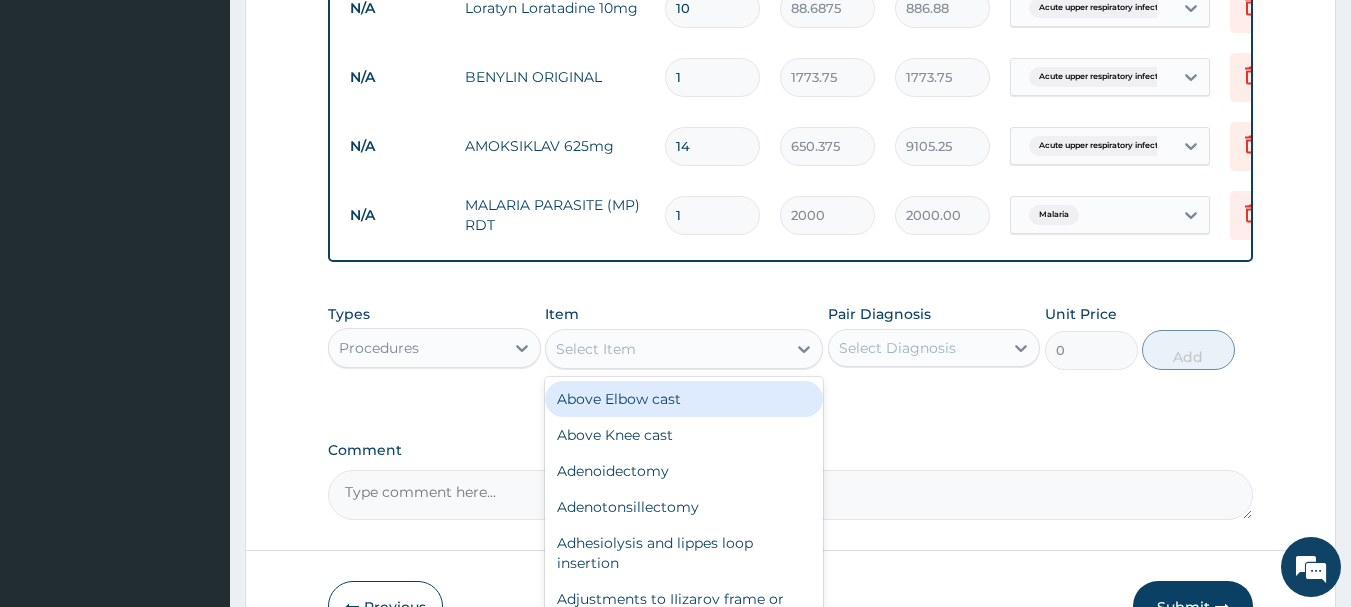 click on "Select Item" at bounding box center (666, 349) 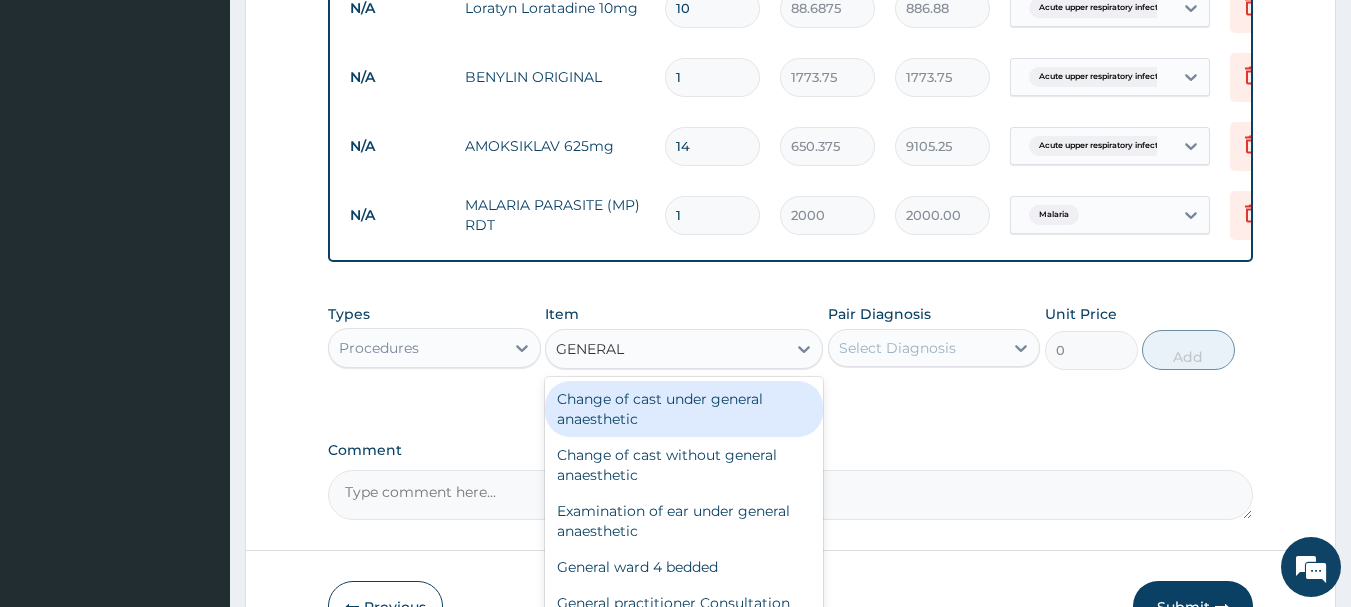 type on "GENERAL P" 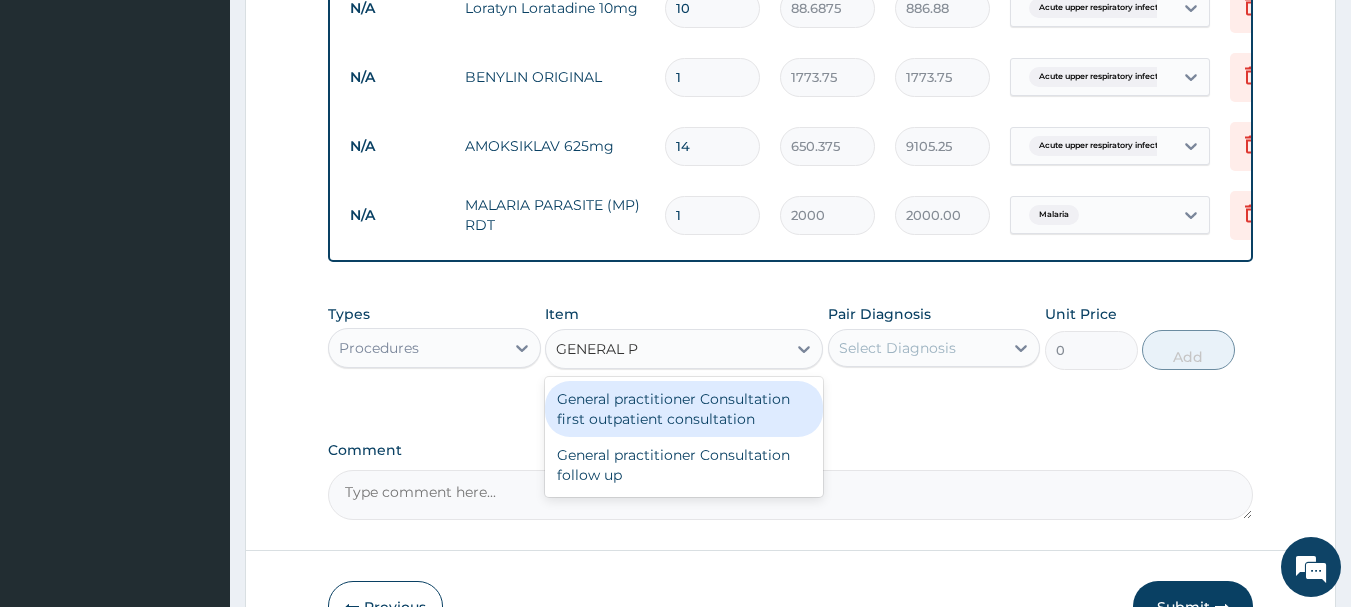 click on "General practitioner Consultation first outpatient consultation" at bounding box center [684, 409] 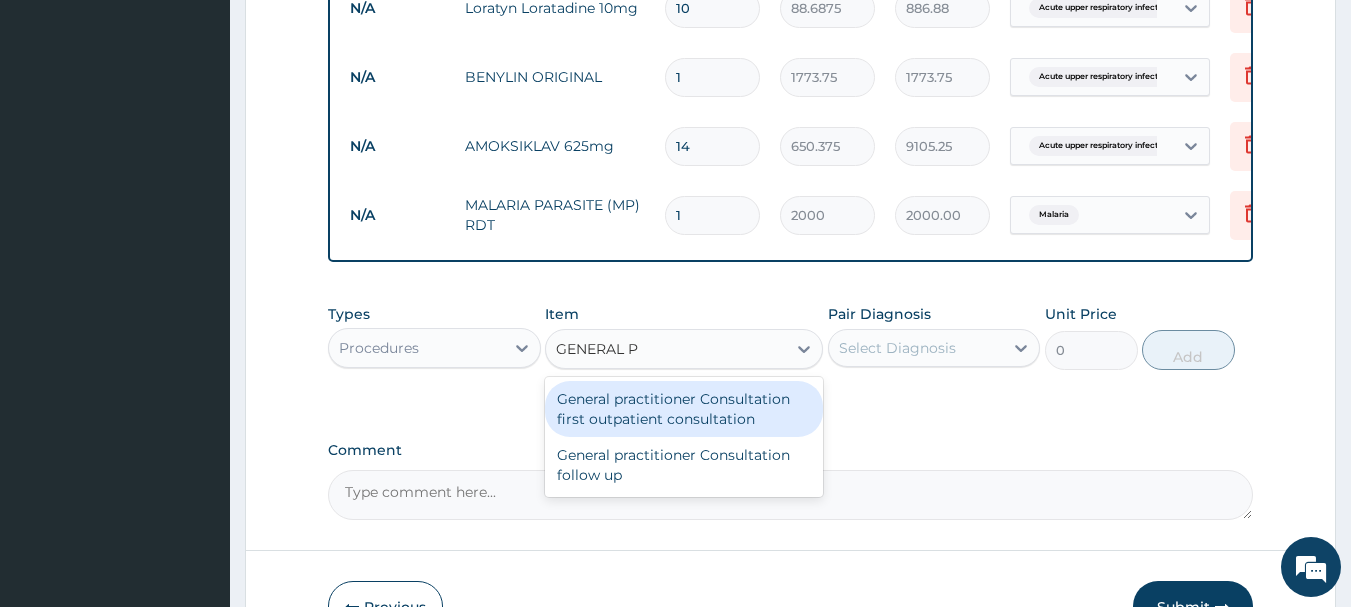 type 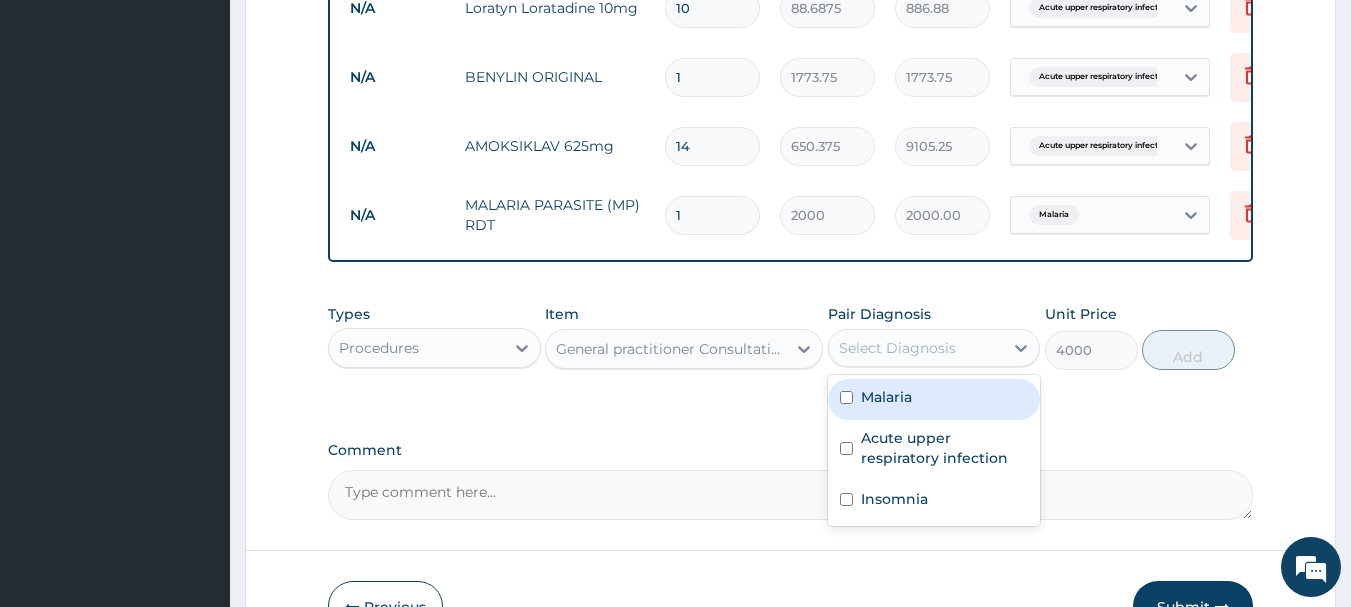 click on "Select Diagnosis" at bounding box center [897, 348] 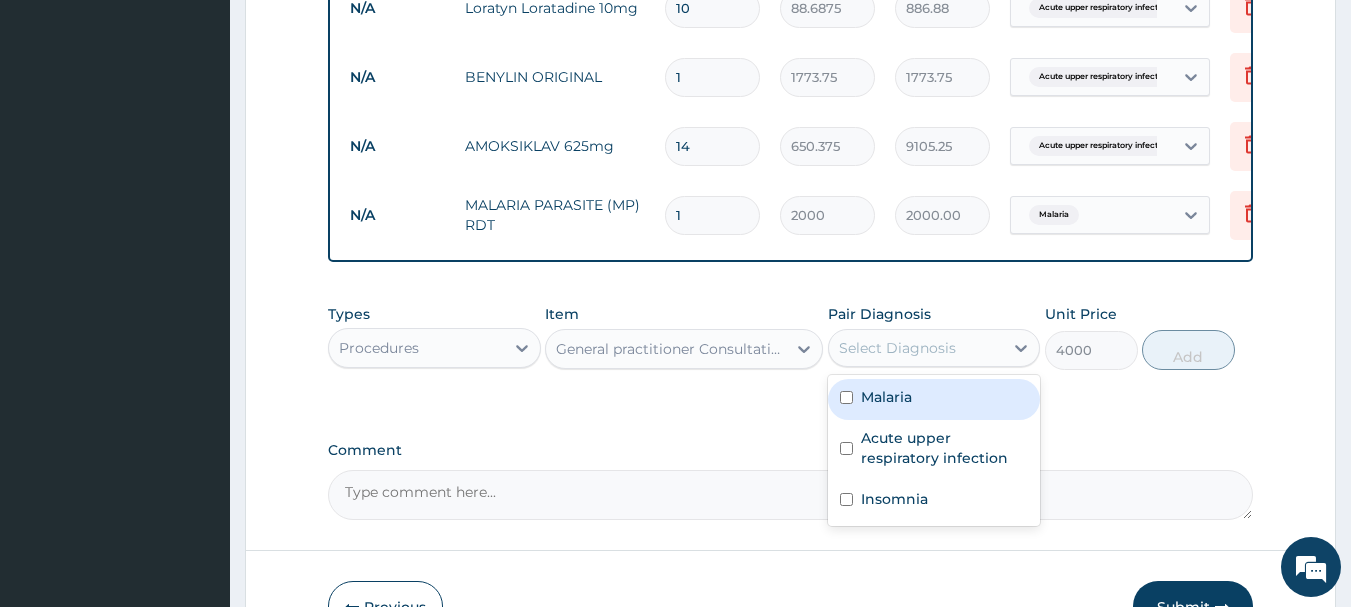 click at bounding box center [846, 397] 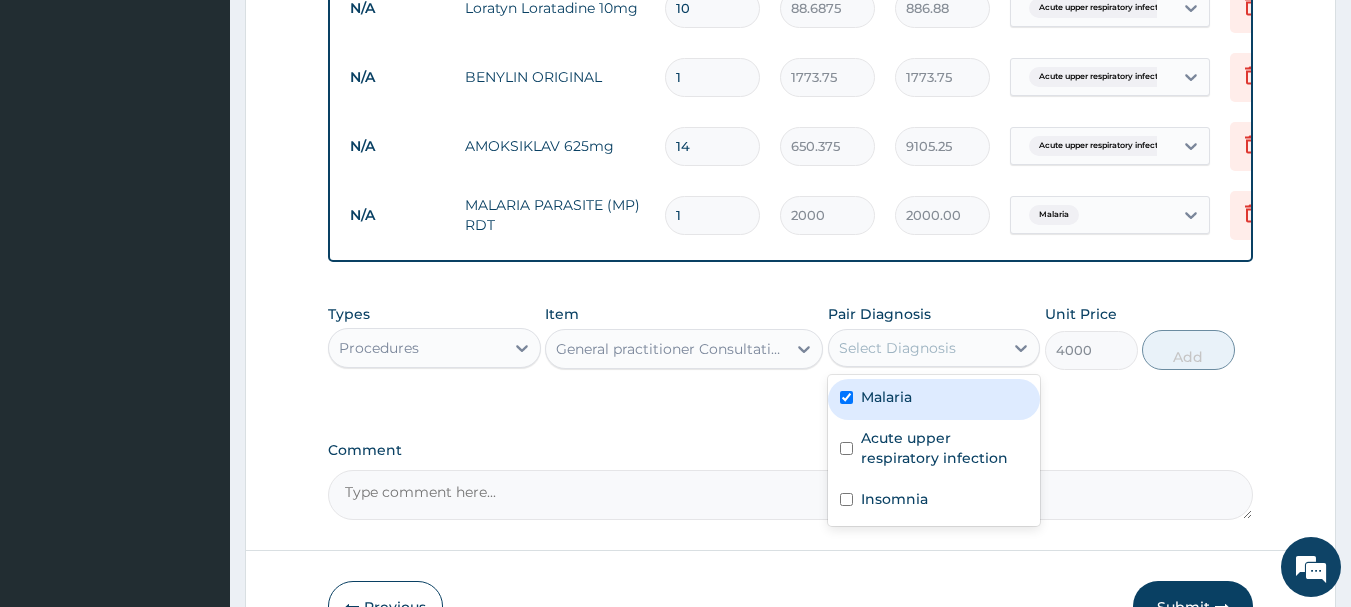 checkbox on "true" 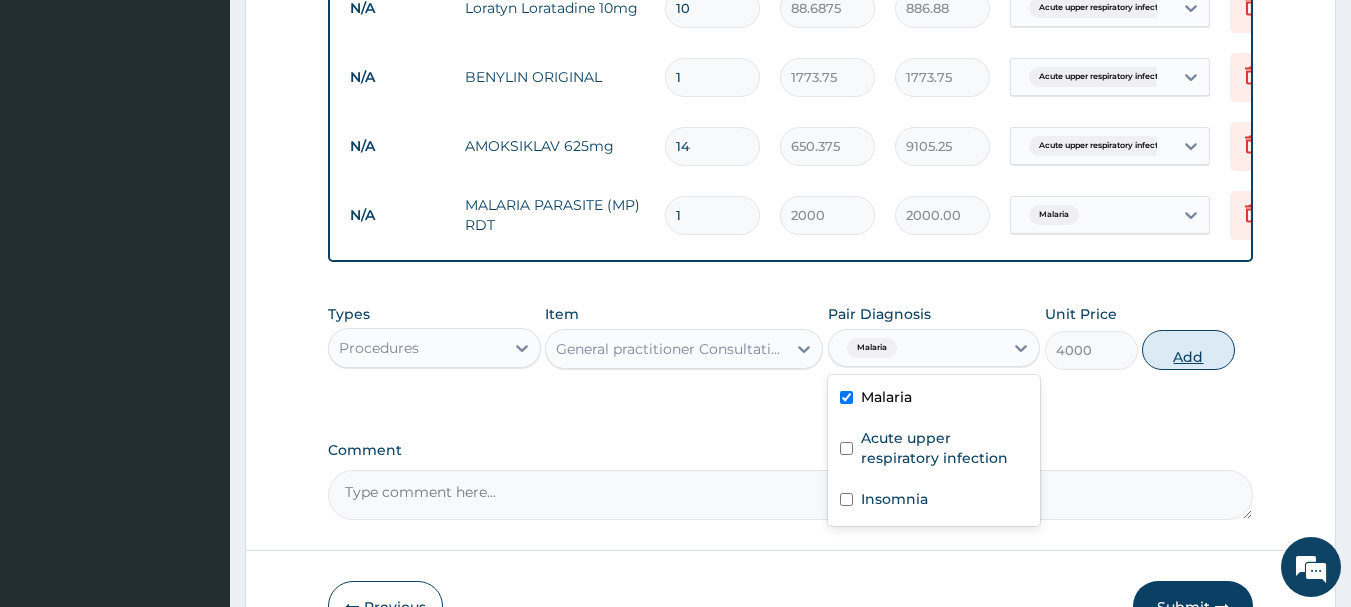 click on "Add" at bounding box center [1188, 350] 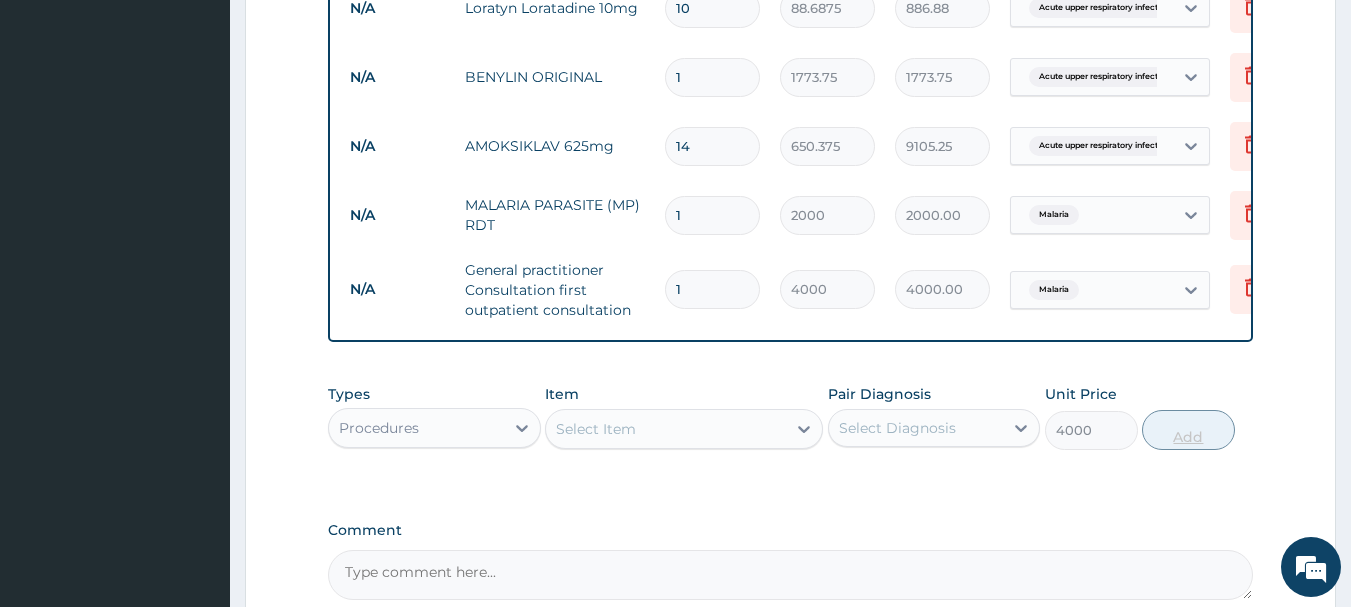 type on "0" 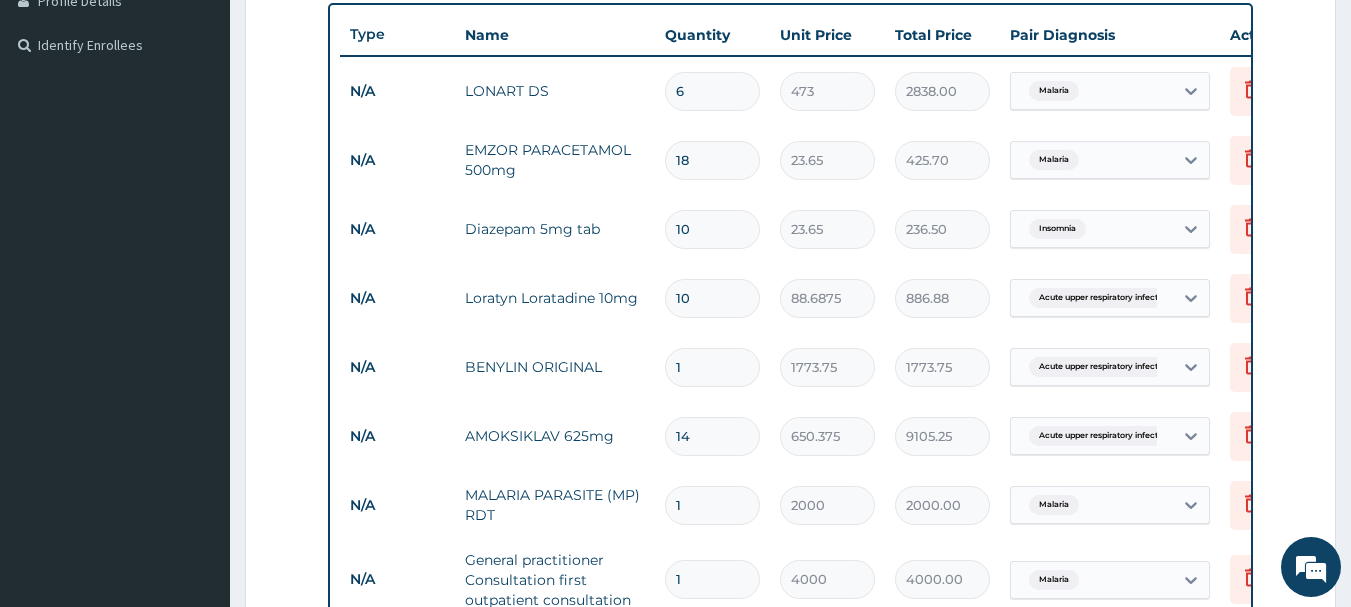 scroll, scrollTop: 495, scrollLeft: 0, axis: vertical 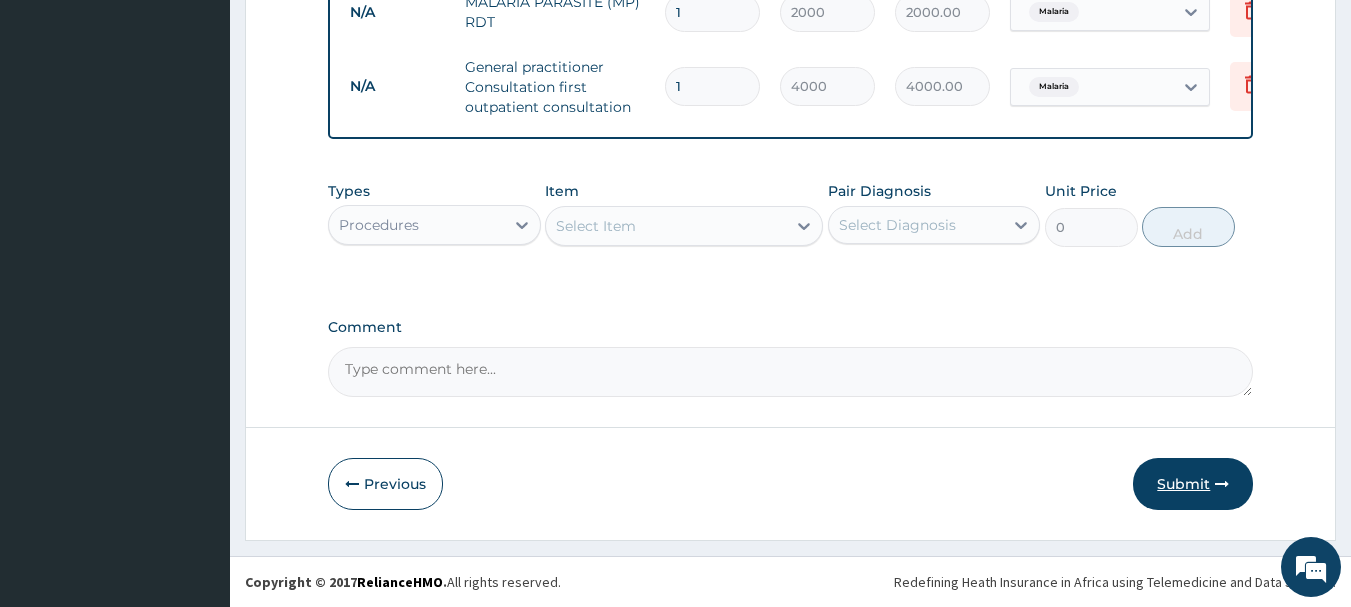 click on "Submit" at bounding box center [1193, 484] 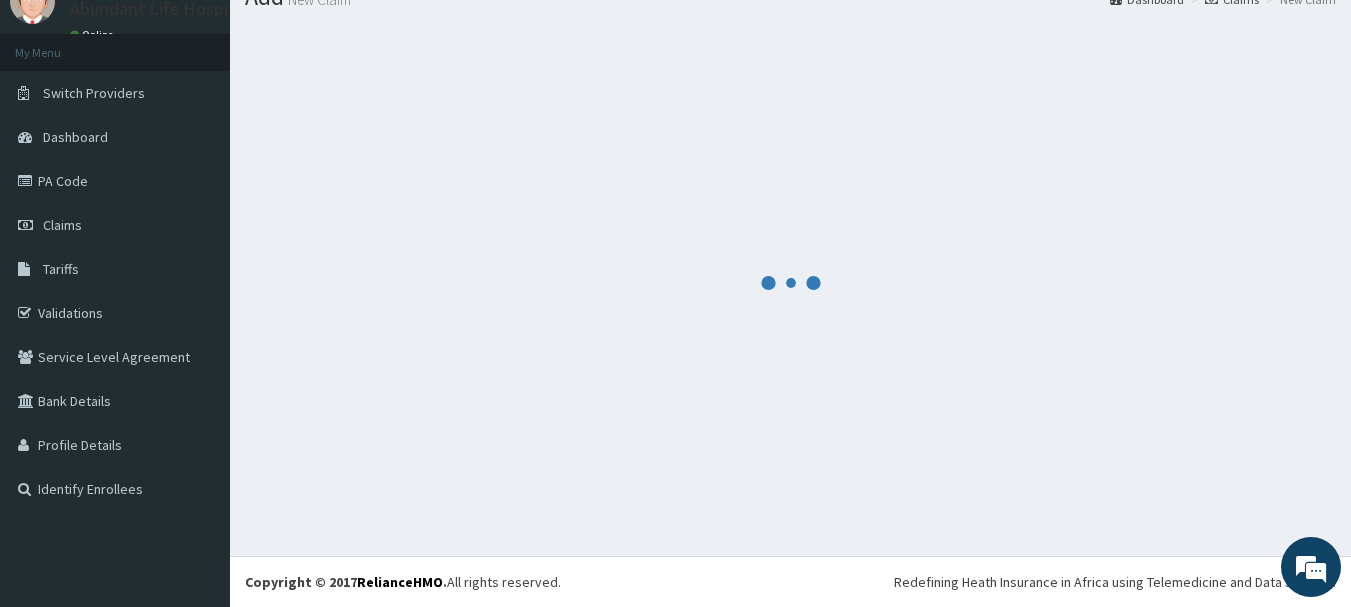 scroll, scrollTop: 1033, scrollLeft: 0, axis: vertical 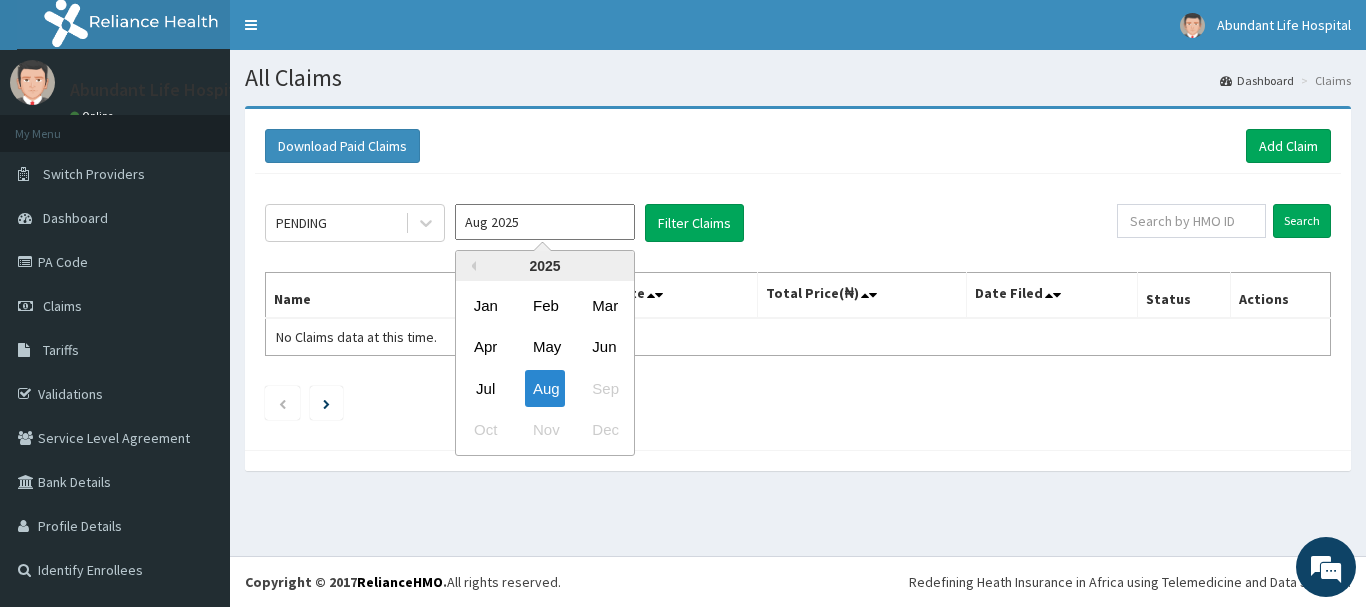 click on "Aug 2025" at bounding box center [545, 222] 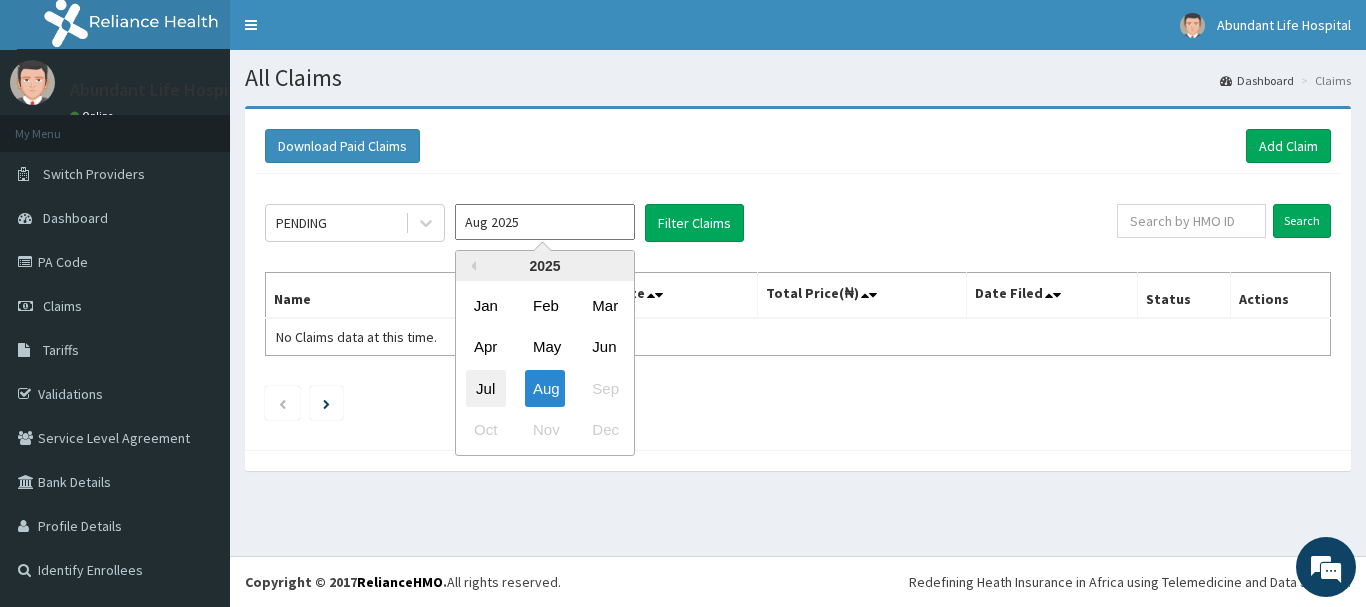click on "Jul" at bounding box center [486, 388] 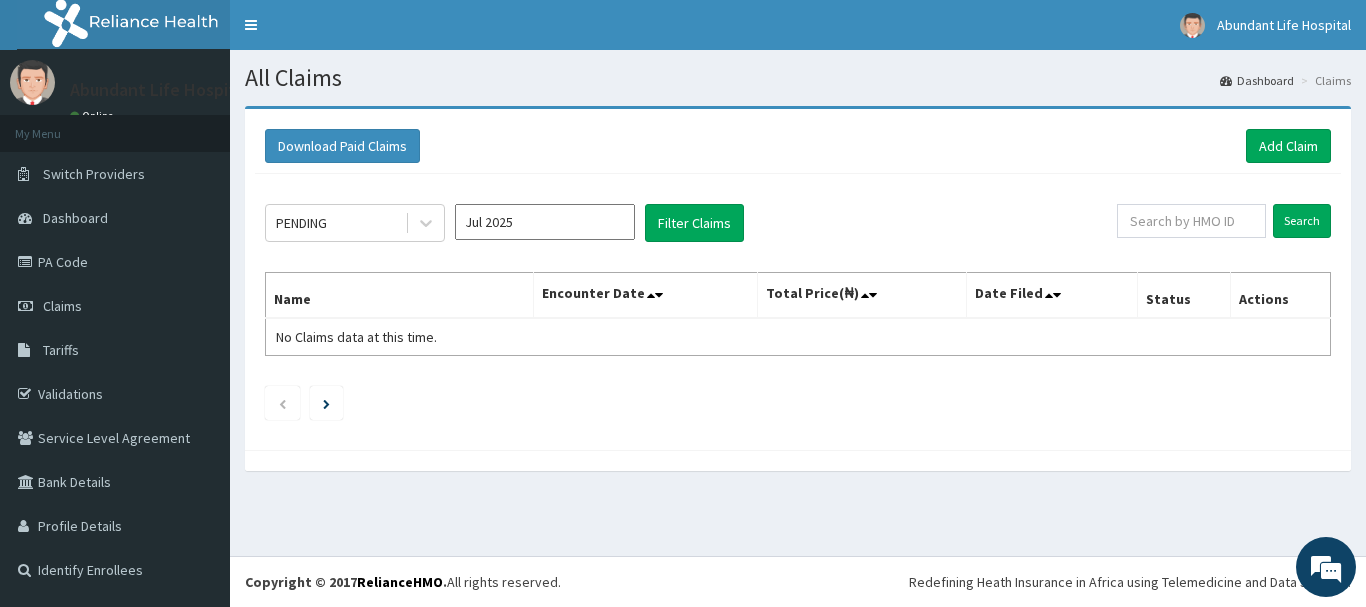 type on "Jul 2025" 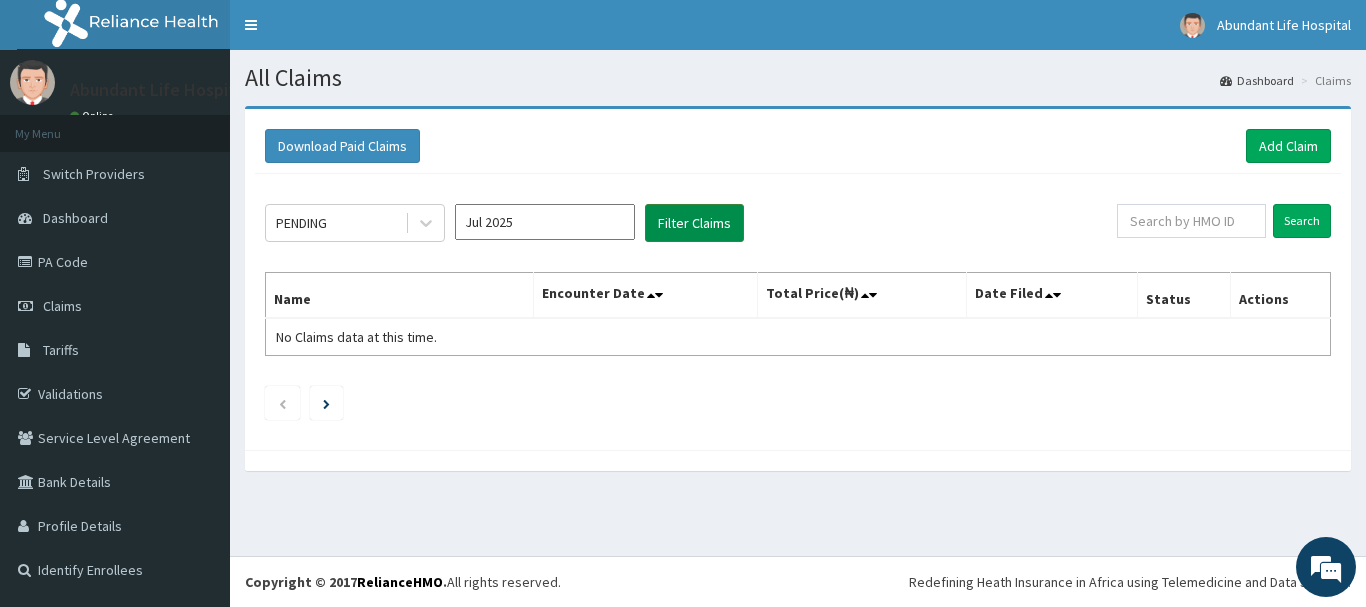 click on "Filter Claims" at bounding box center (694, 223) 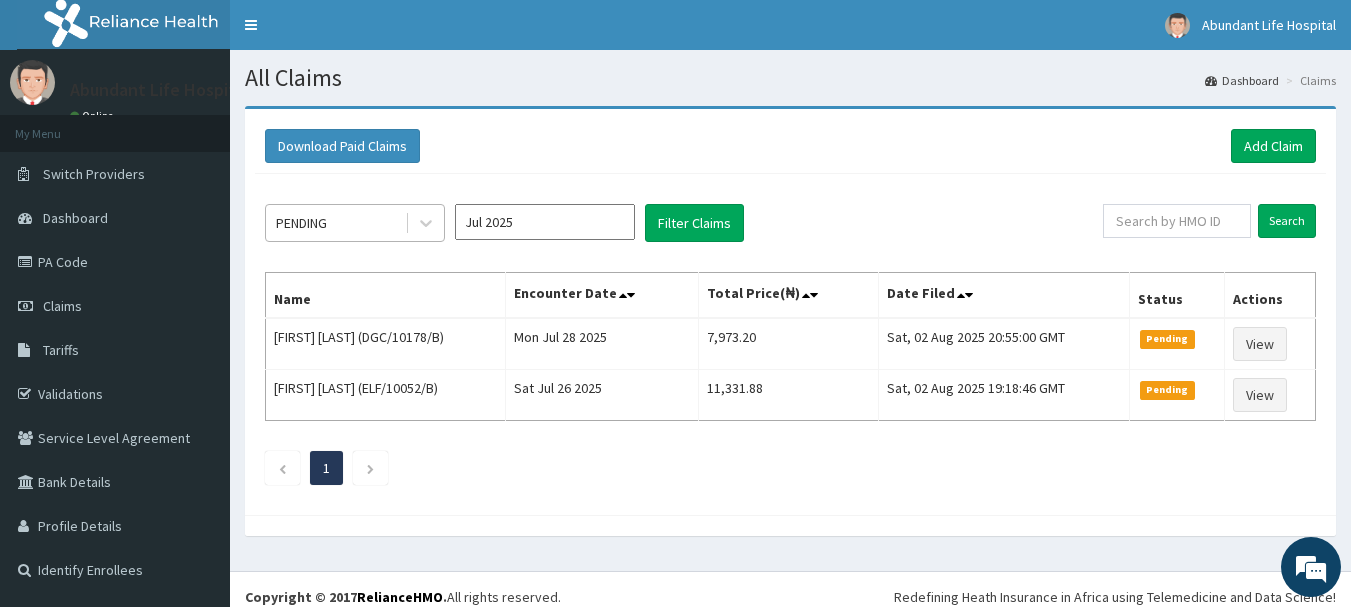 click on "PENDING" at bounding box center [335, 223] 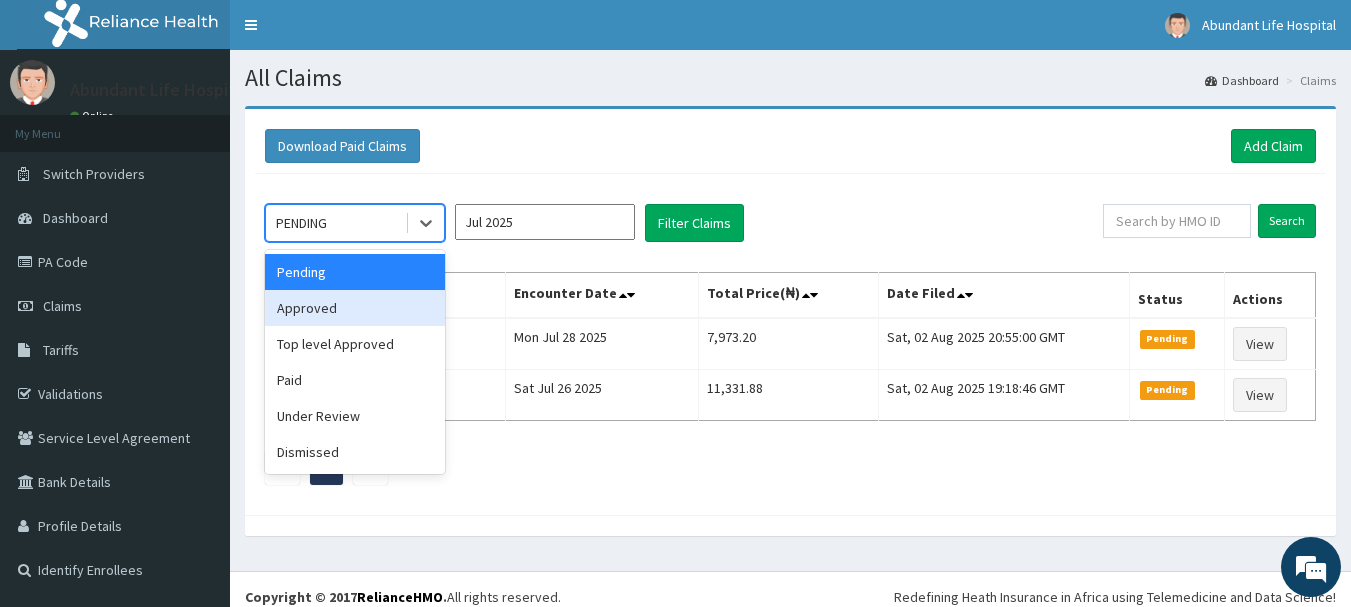 click on "Approved" at bounding box center (355, 308) 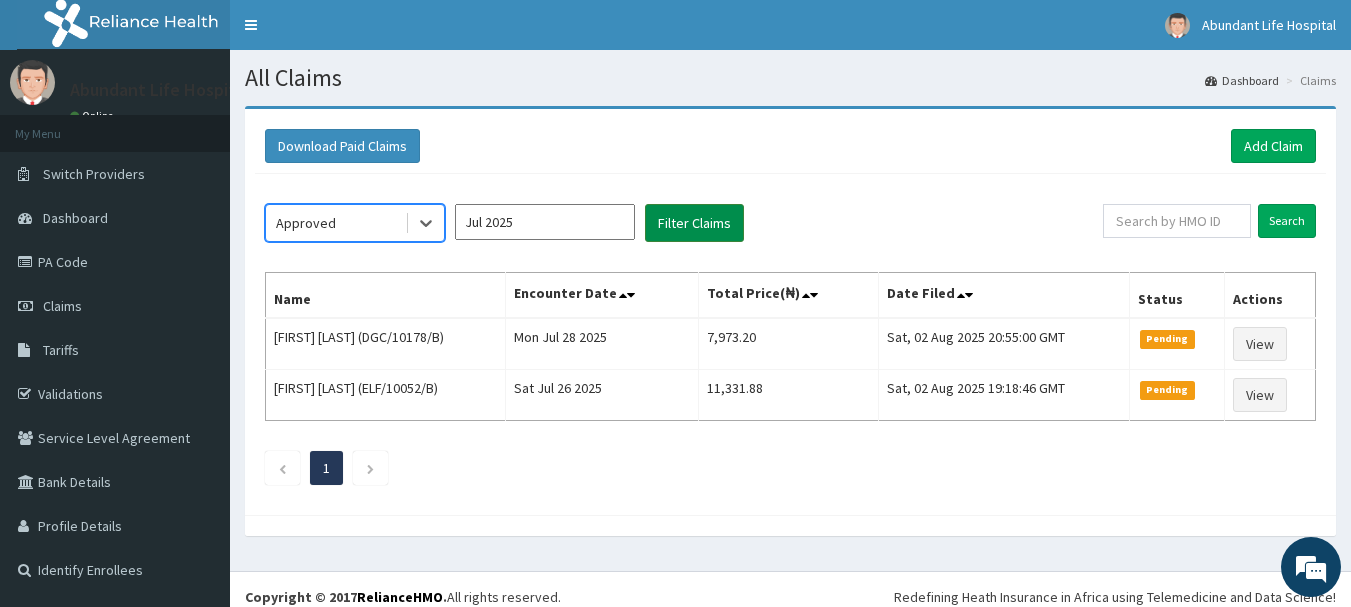 scroll, scrollTop: 0, scrollLeft: 0, axis: both 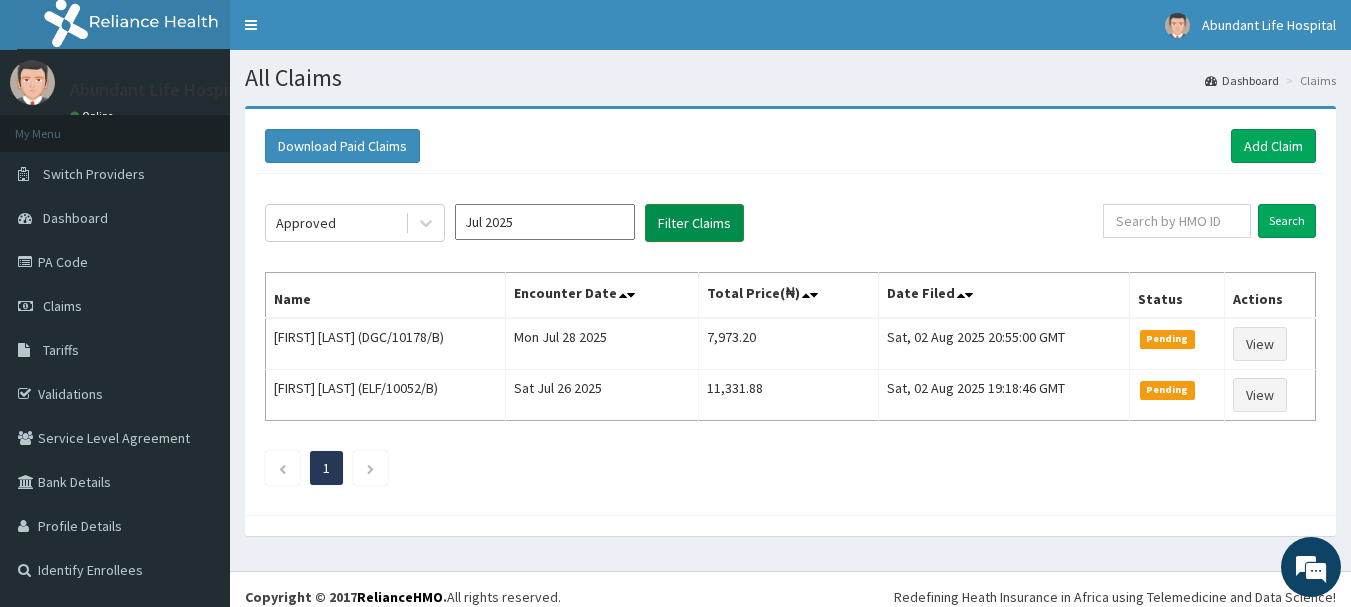 click on "Filter Claims" at bounding box center [694, 223] 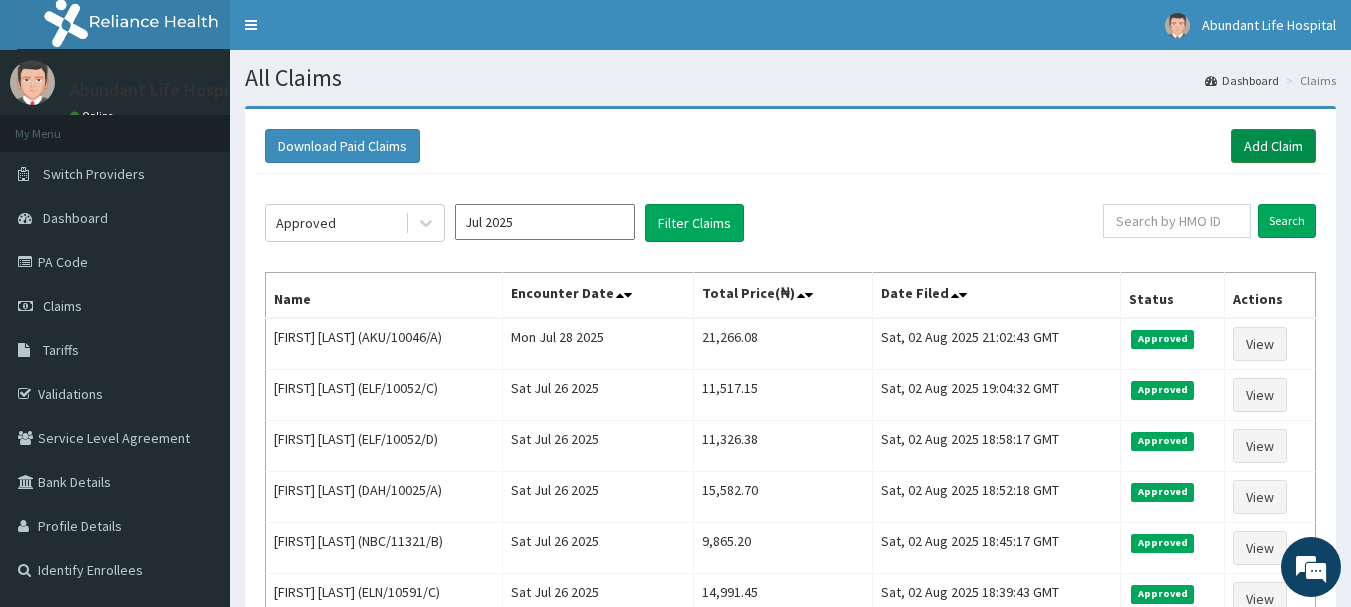 click on "Add Claim" at bounding box center [1273, 146] 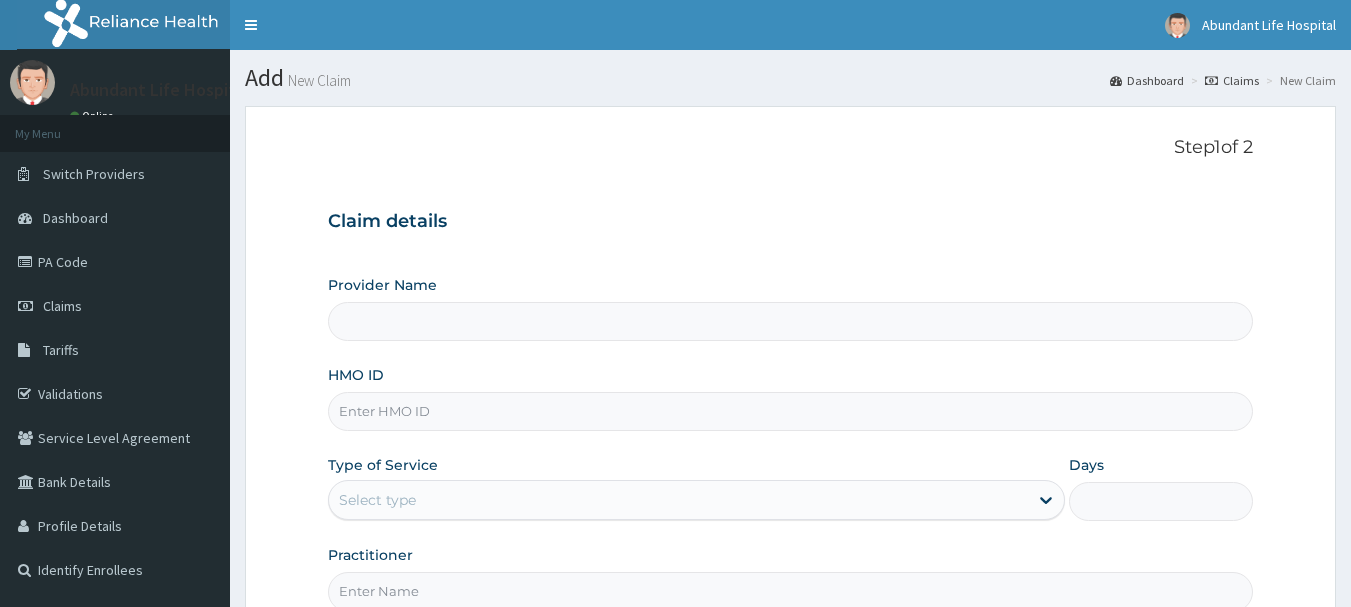 scroll, scrollTop: 0, scrollLeft: 0, axis: both 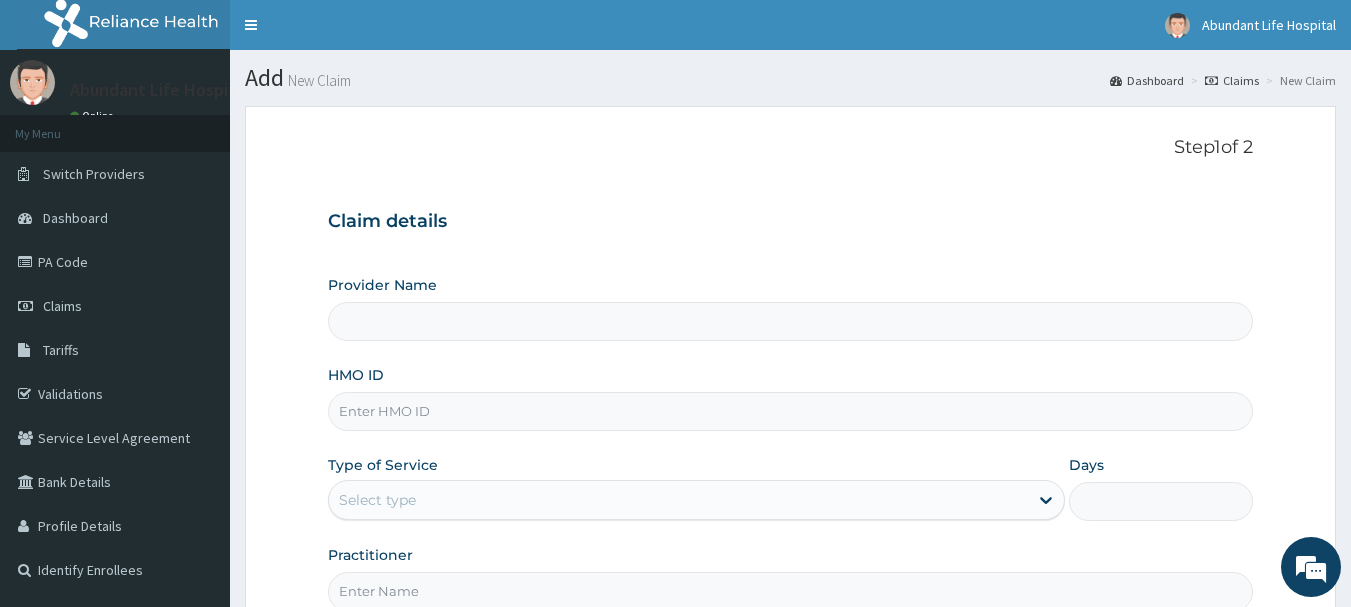 type on "Abundant Life Hospital Ltd." 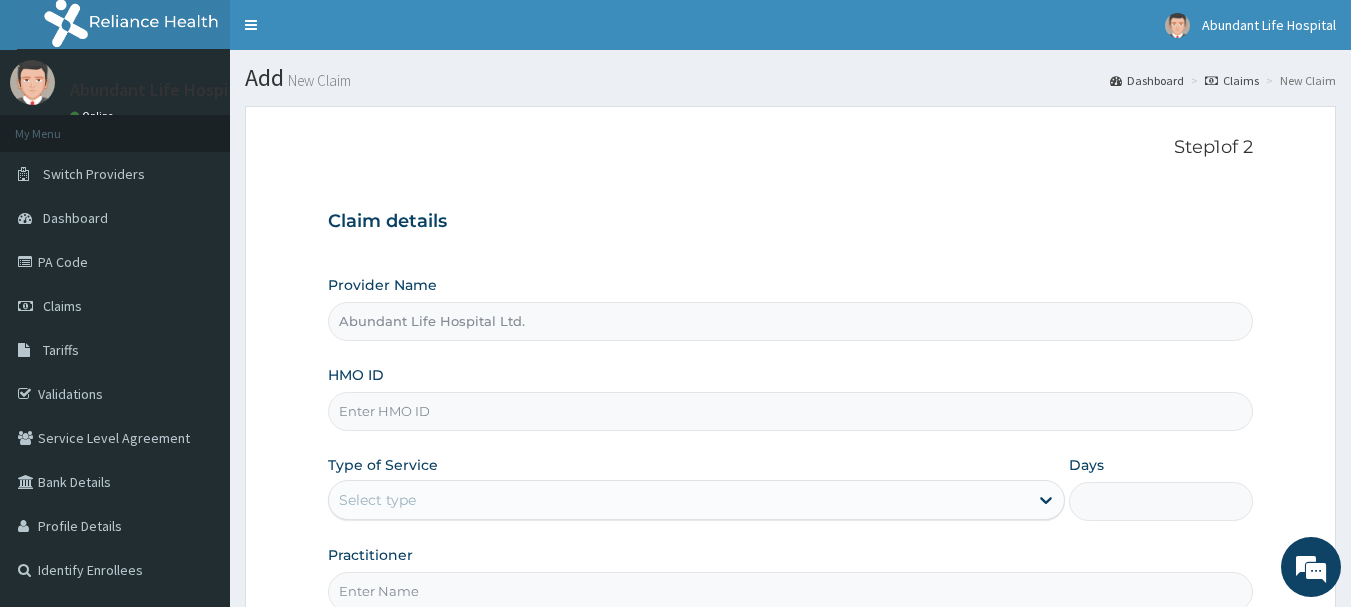 scroll, scrollTop: 0, scrollLeft: 0, axis: both 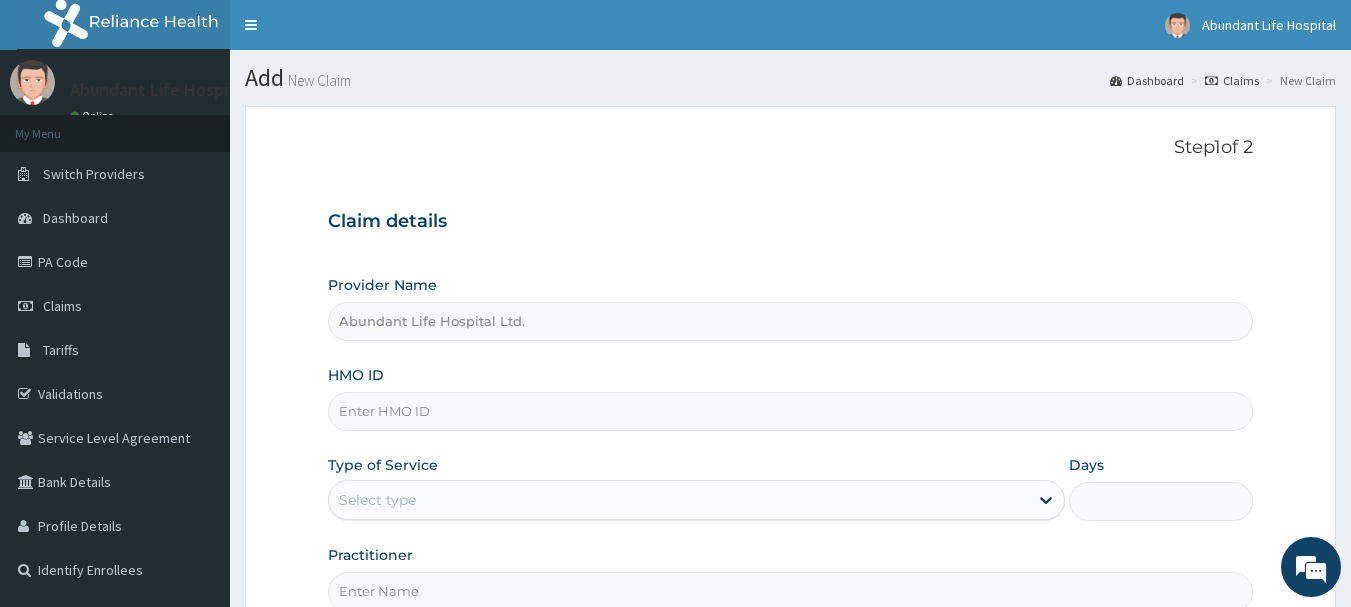 click on "HMO ID" at bounding box center [791, 411] 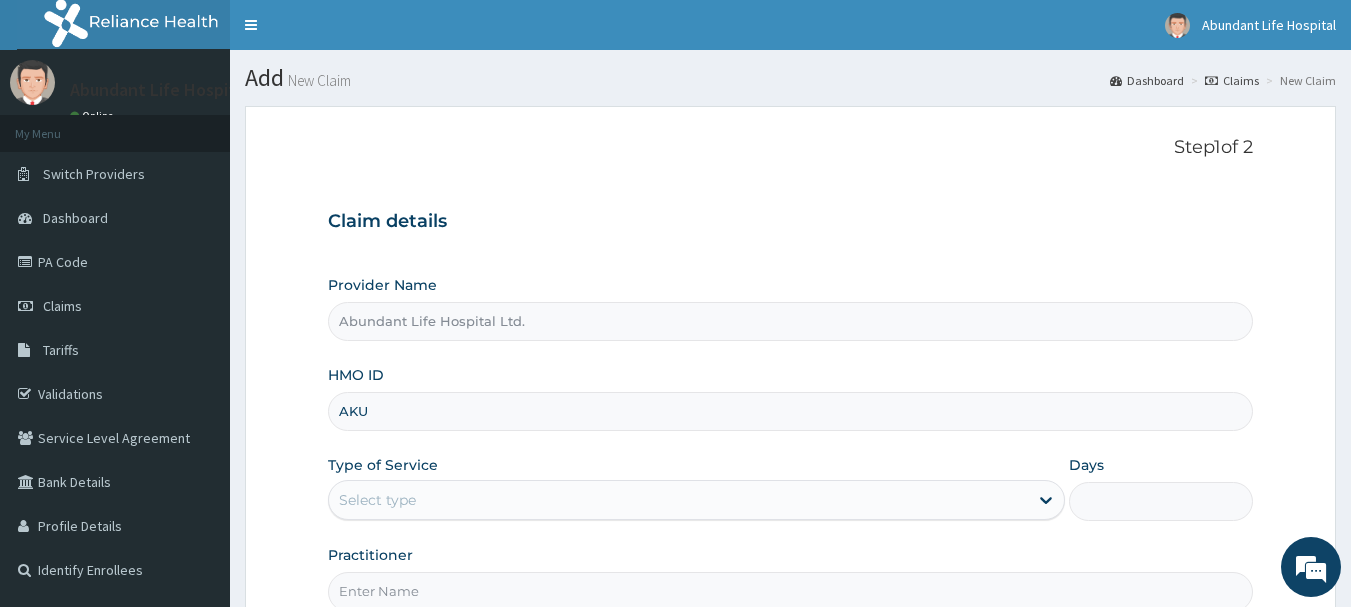 type on "AKU/10046/C" 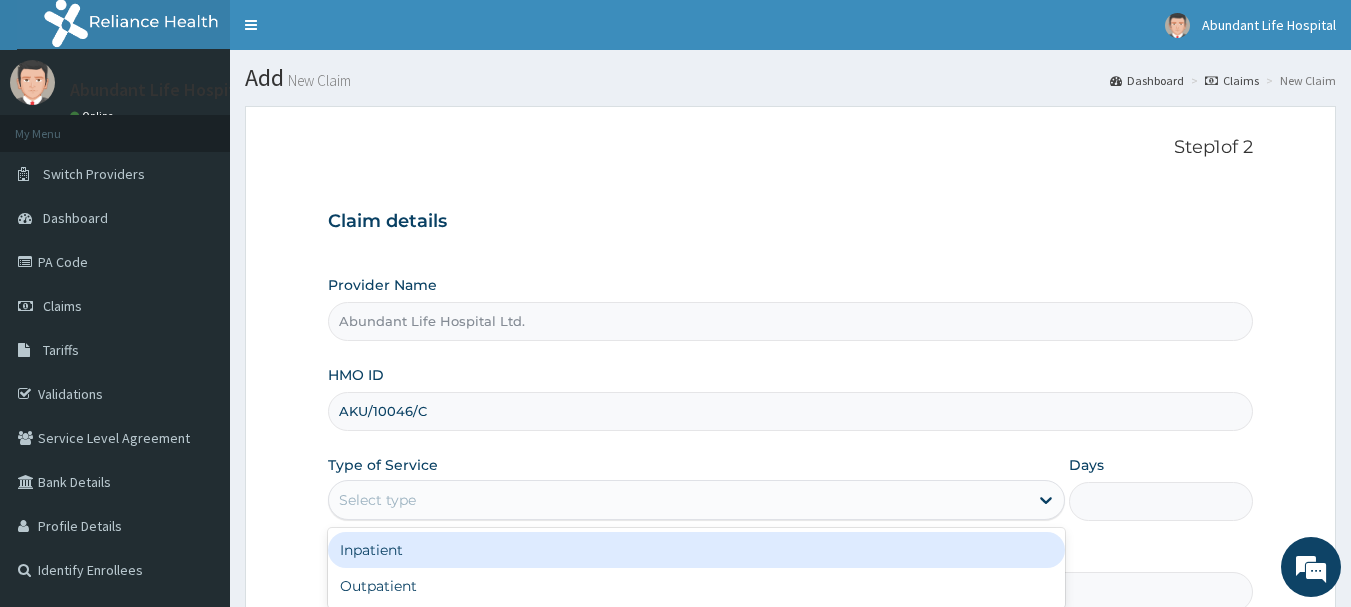 click on "Select type" at bounding box center (678, 500) 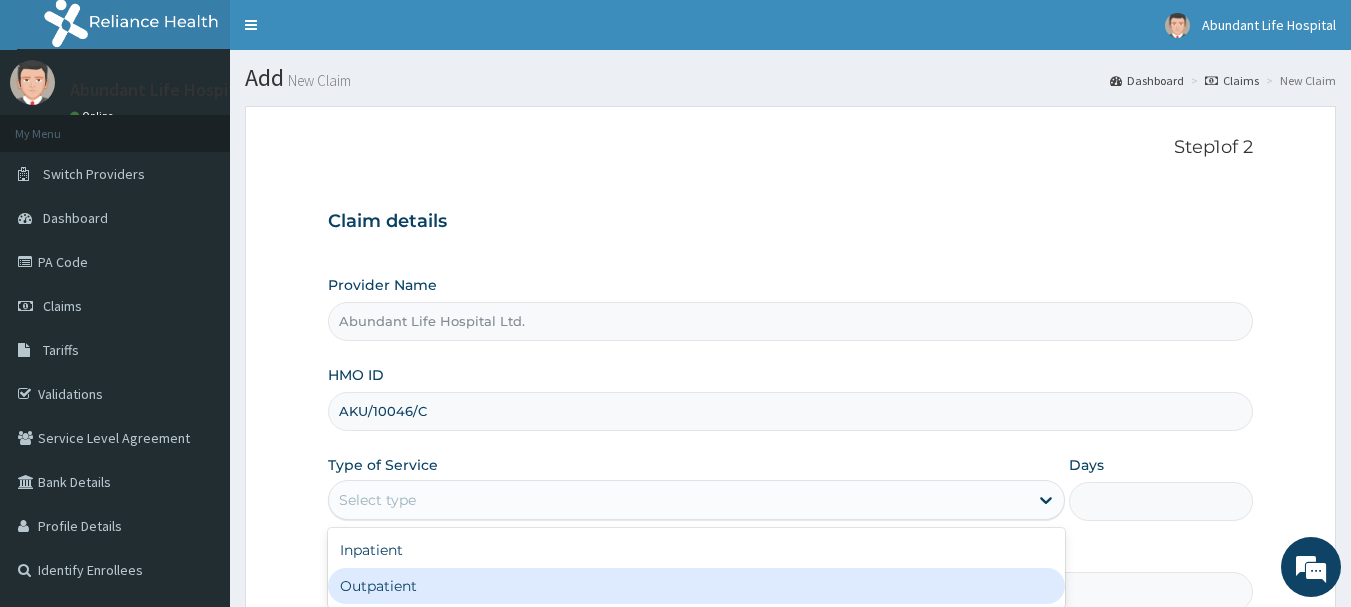 click on "Outpatient" at bounding box center (696, 586) 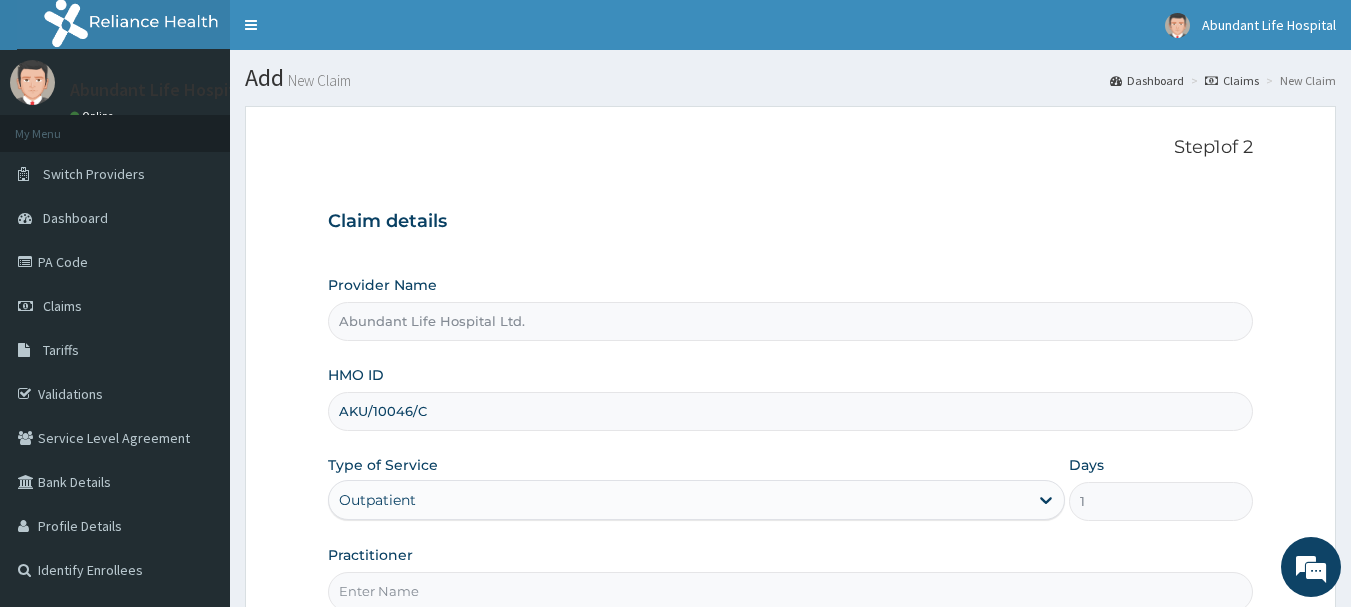 click on "Practitioner" at bounding box center (791, 591) 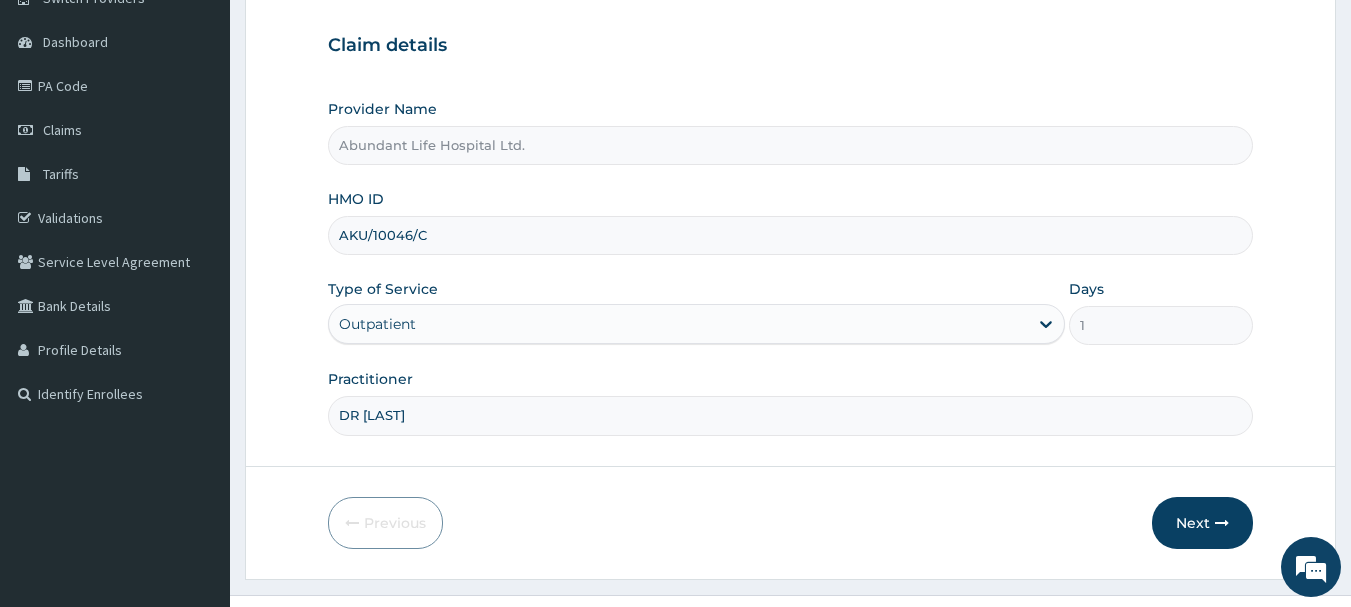 scroll, scrollTop: 200, scrollLeft: 0, axis: vertical 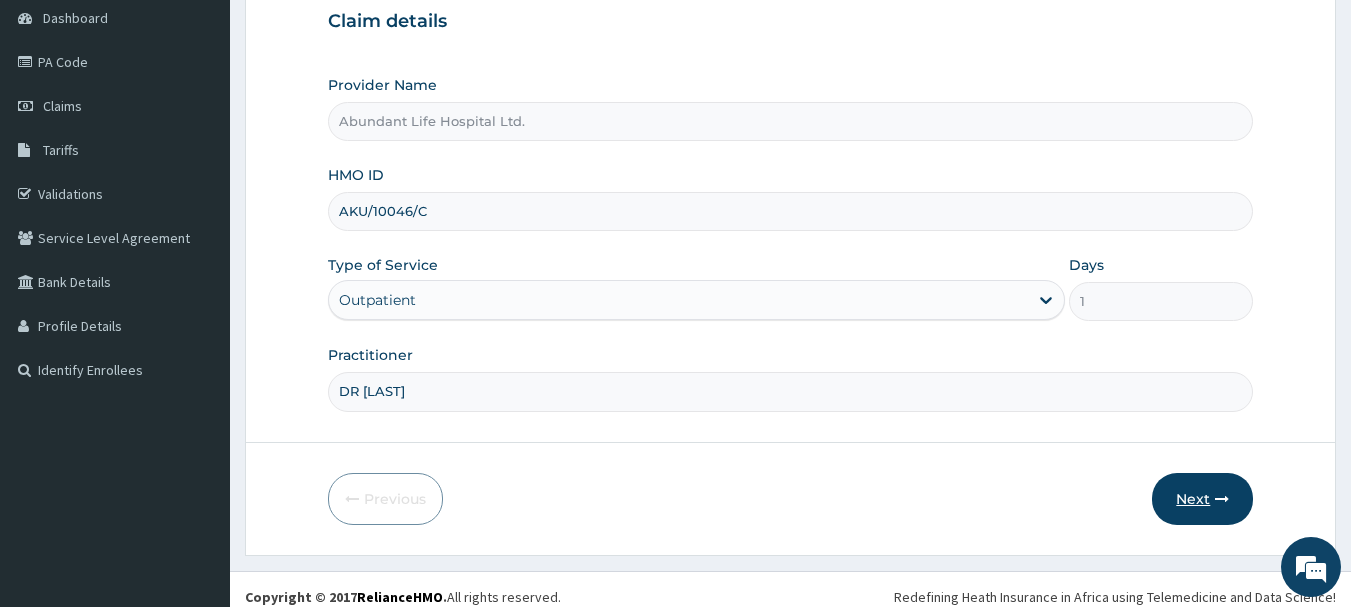click on "Next" at bounding box center (1202, 499) 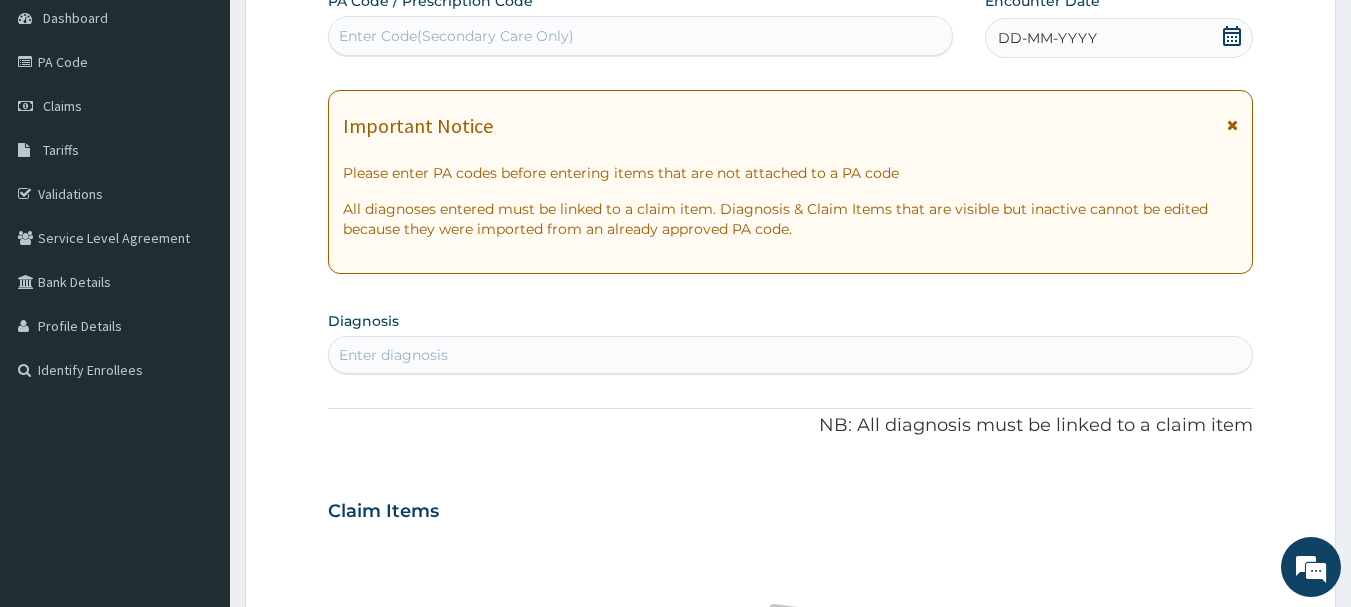 click 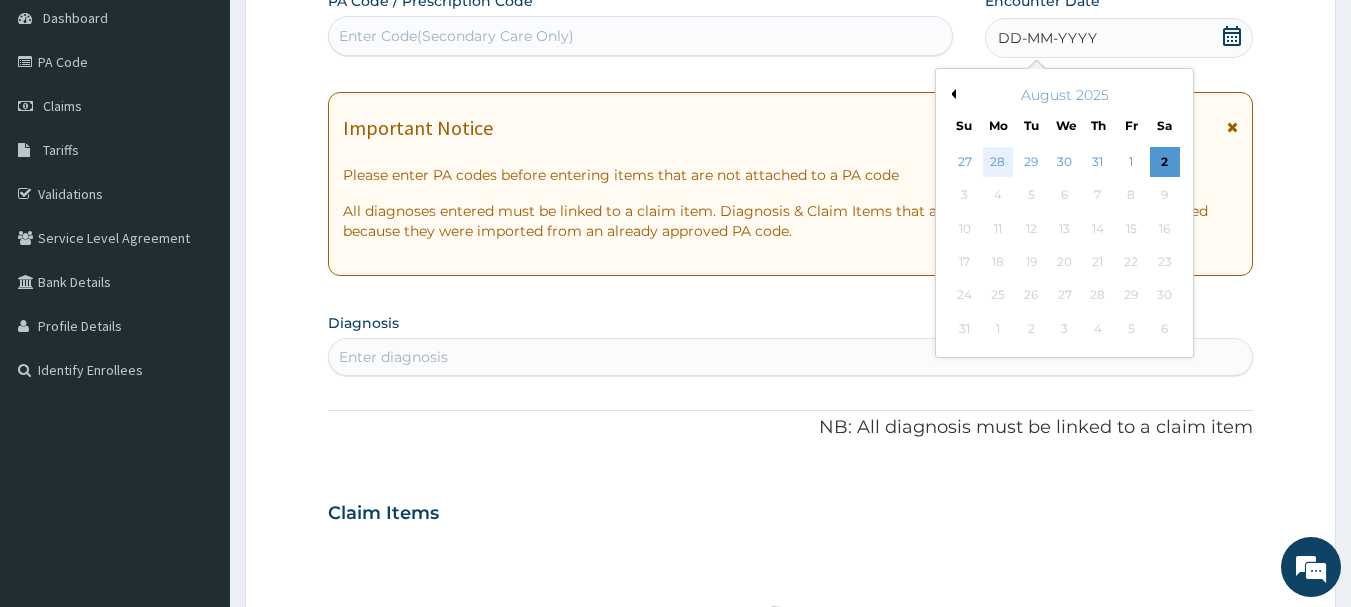 click on "28" at bounding box center (998, 162) 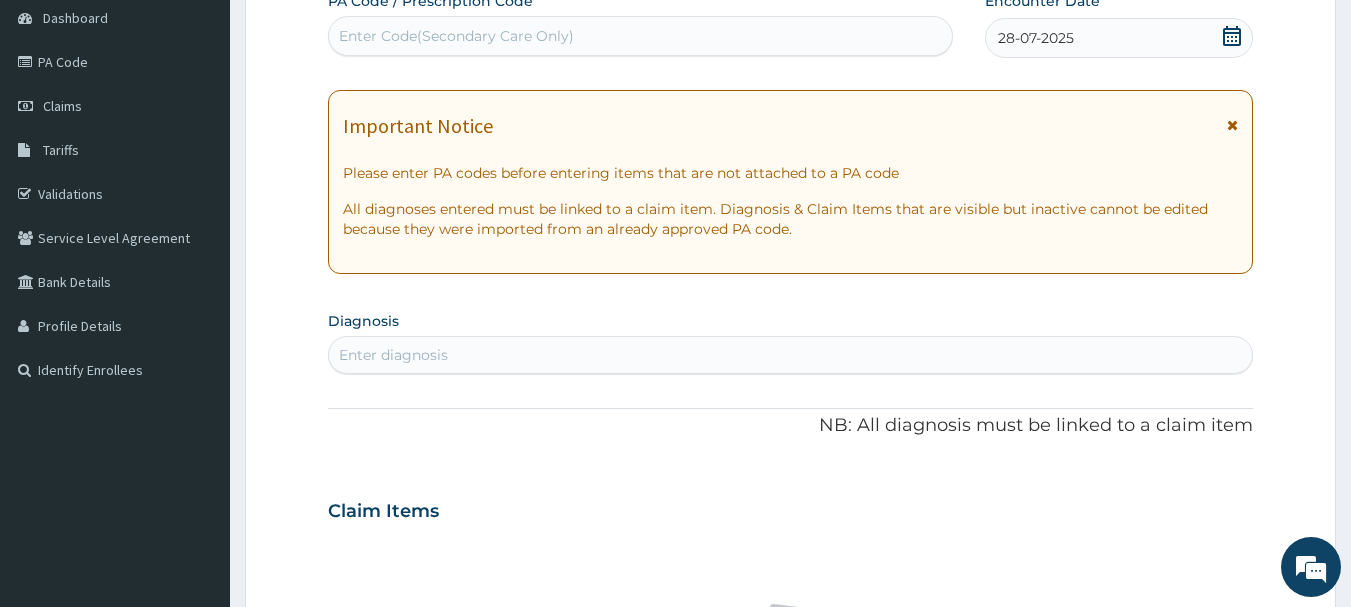 click at bounding box center [1232, 125] 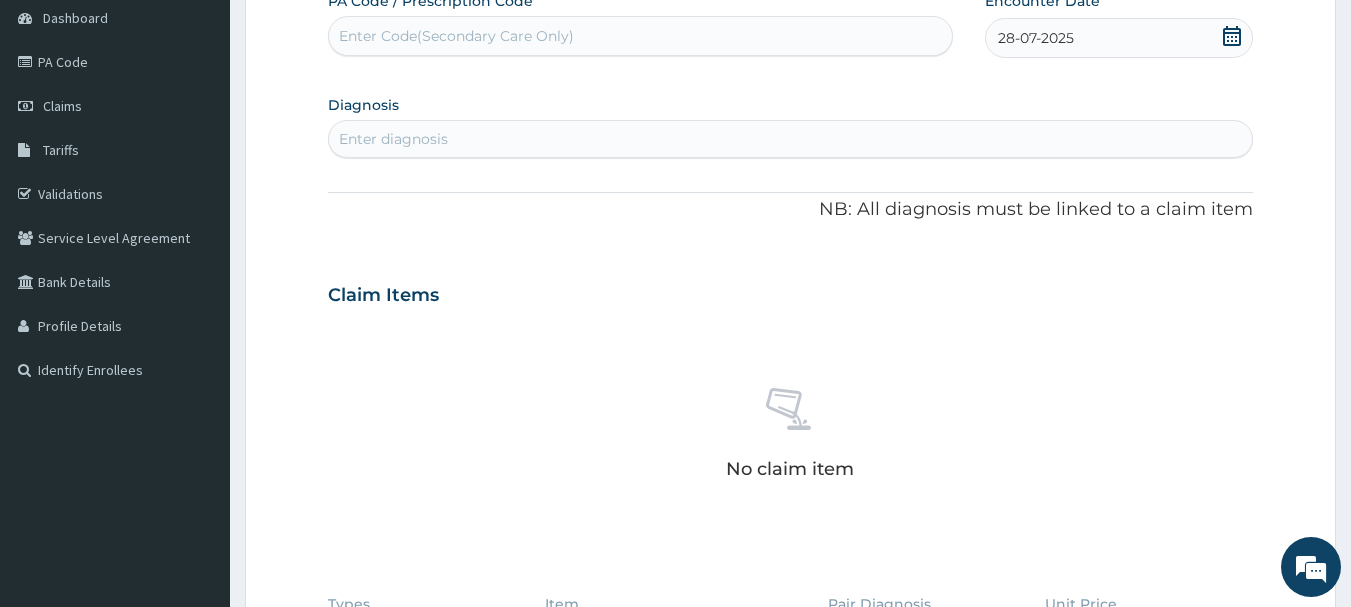click on "Enter diagnosis" at bounding box center [791, 139] 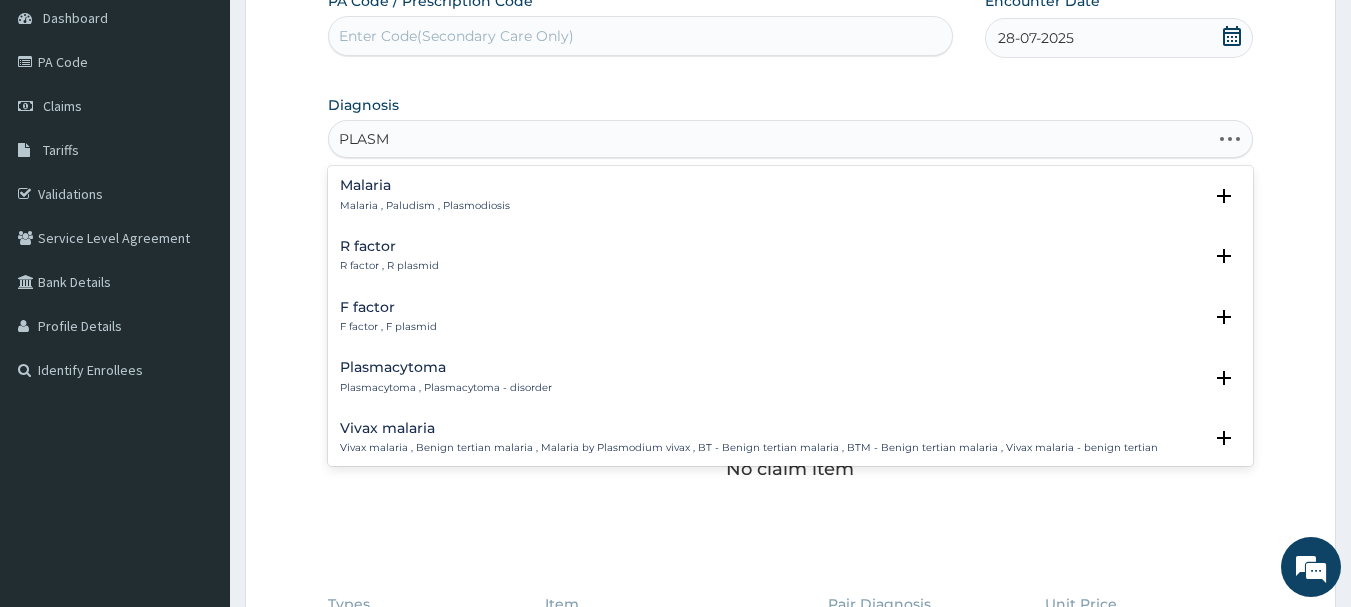 type on "PLASMO" 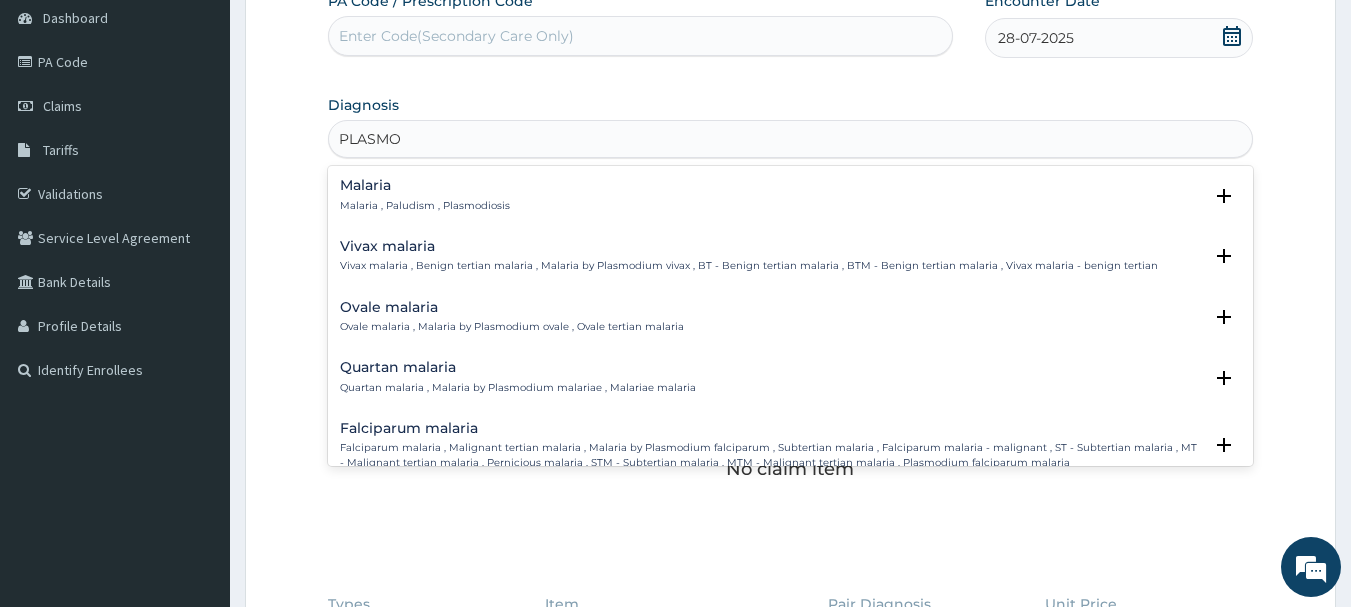 click on "Malaria , Paludism , Plasmodiosis" at bounding box center [425, 206] 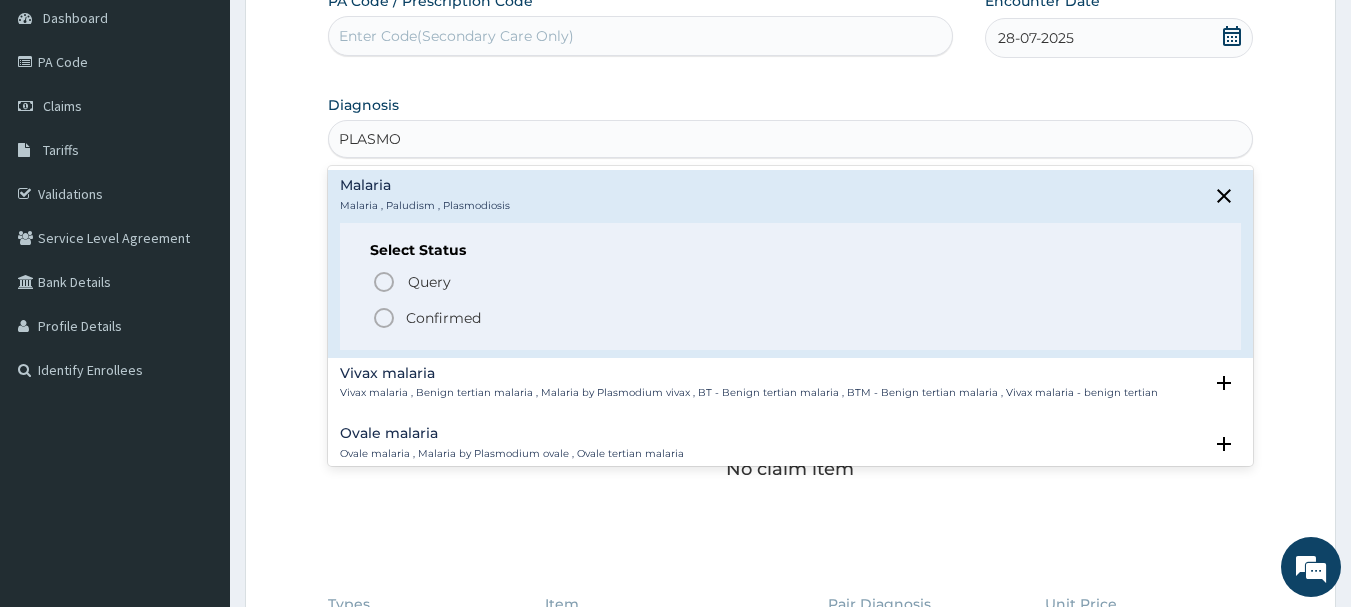 click 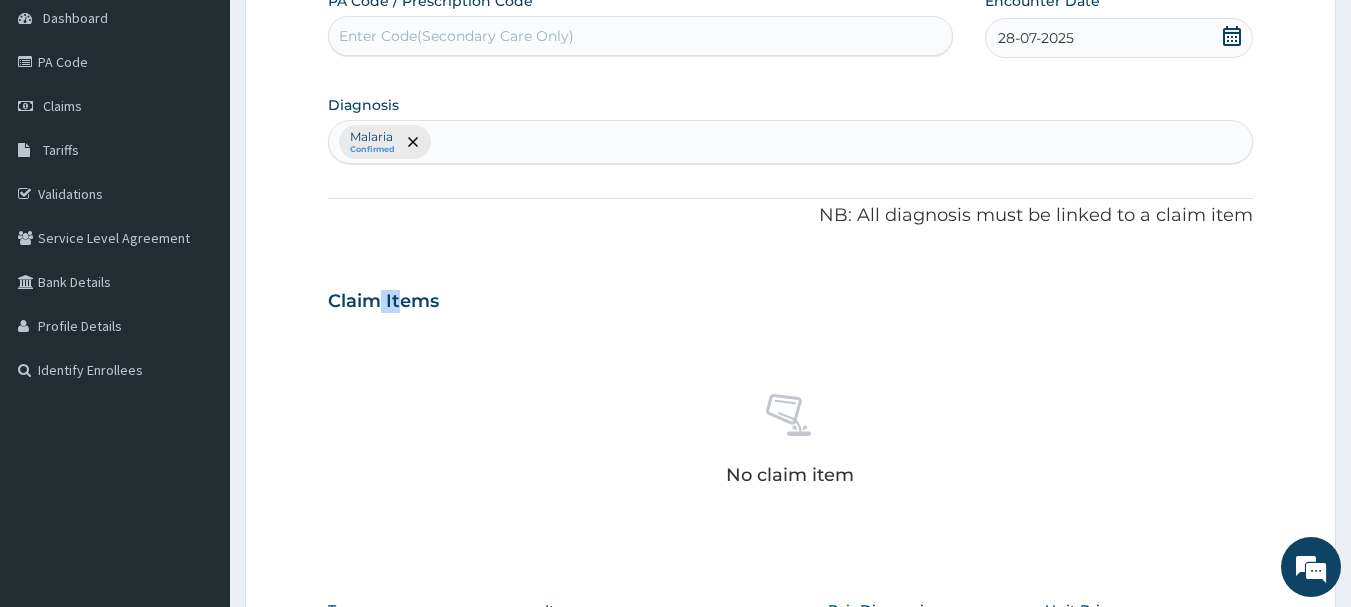 drag, startPoint x: 383, startPoint y: 321, endPoint x: 398, endPoint y: 295, distance: 30.016663 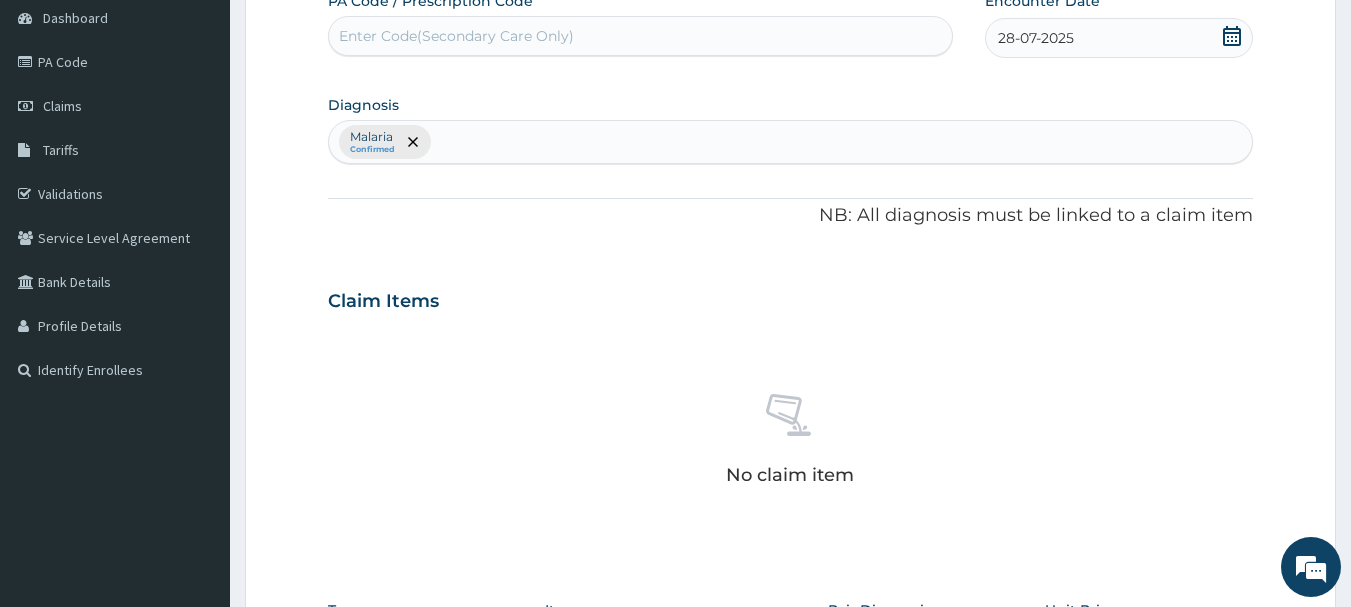 click on "Malaria Confirmed" at bounding box center (791, 142) 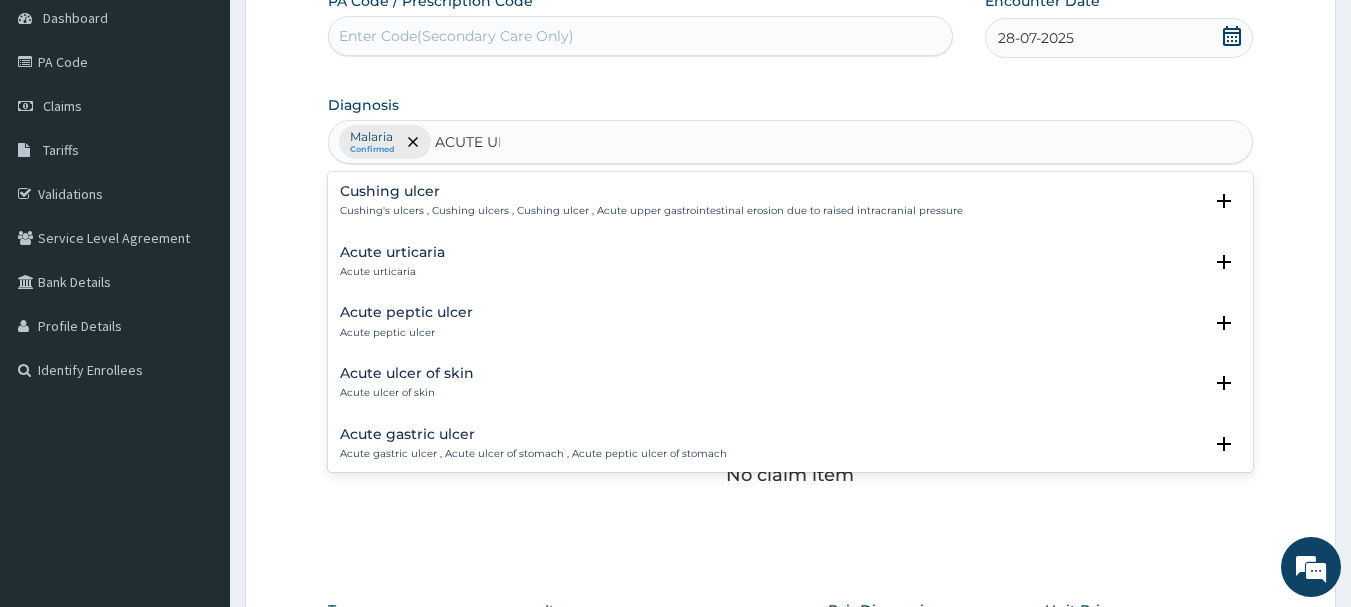 type on "ACUTE UPP" 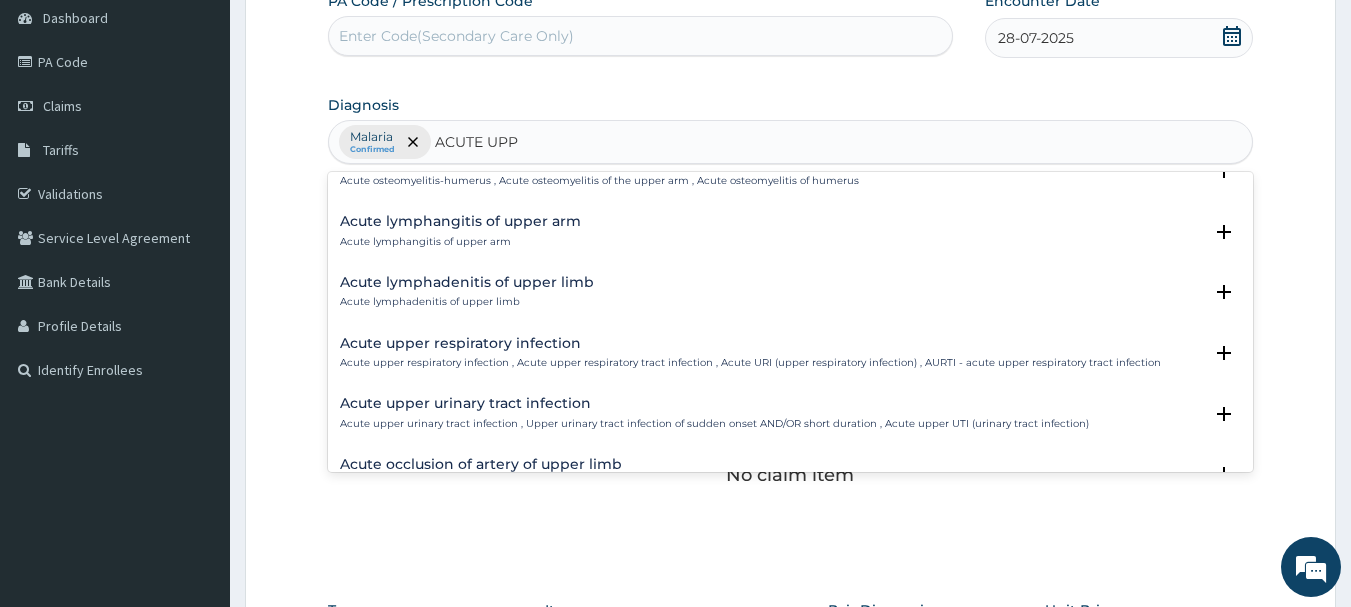 scroll, scrollTop: 120, scrollLeft: 0, axis: vertical 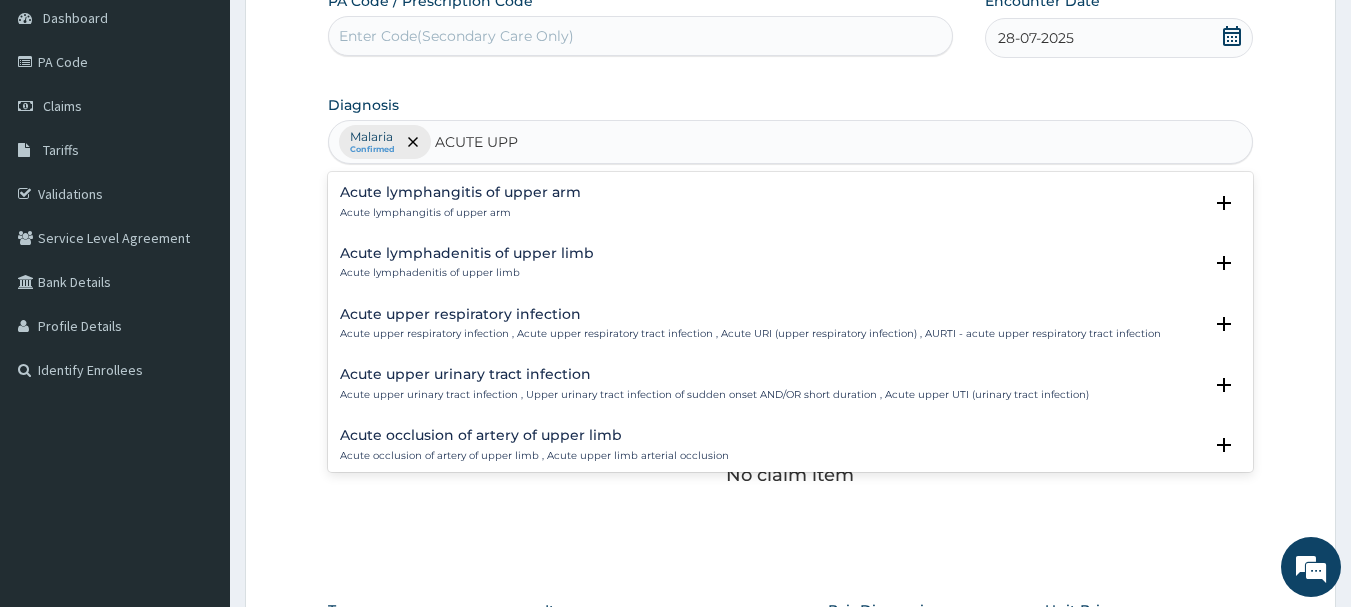 click on "Acute upper respiratory infection" at bounding box center [750, 314] 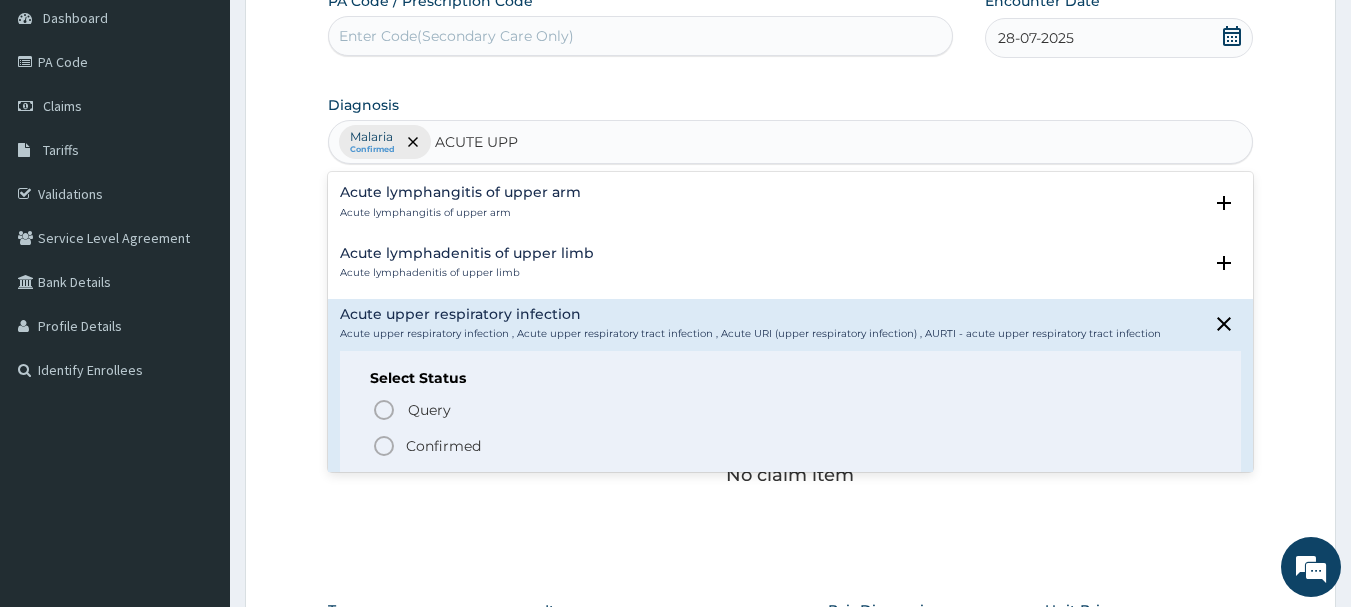 click 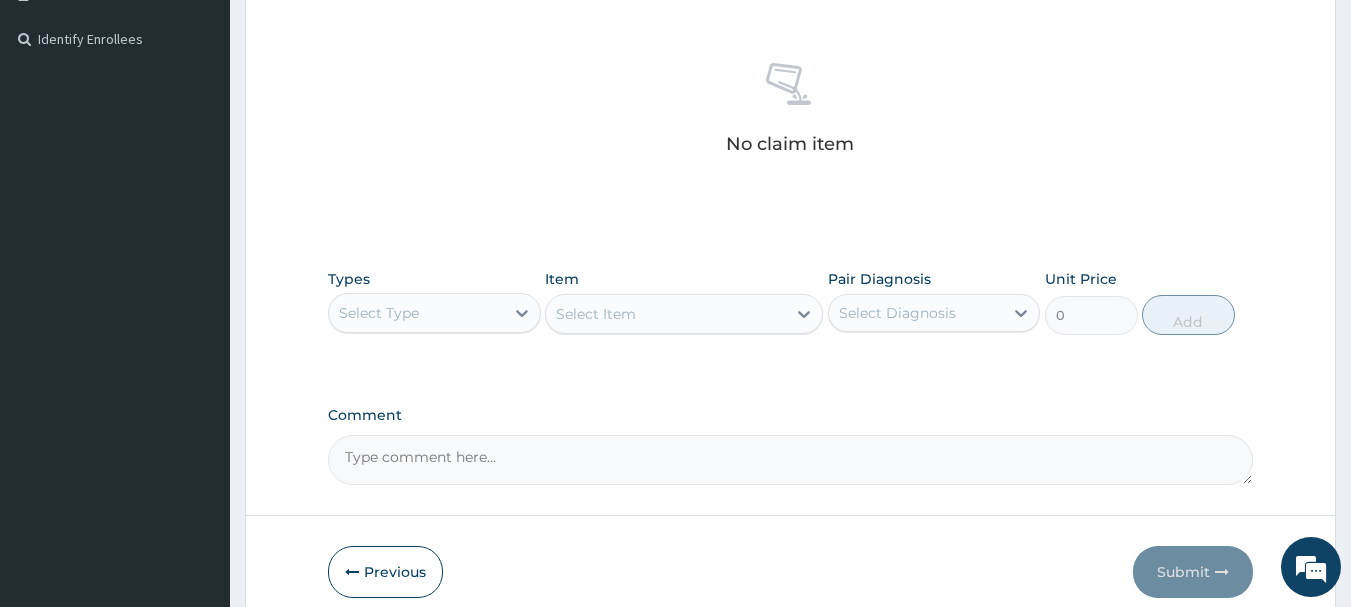scroll, scrollTop: 560, scrollLeft: 0, axis: vertical 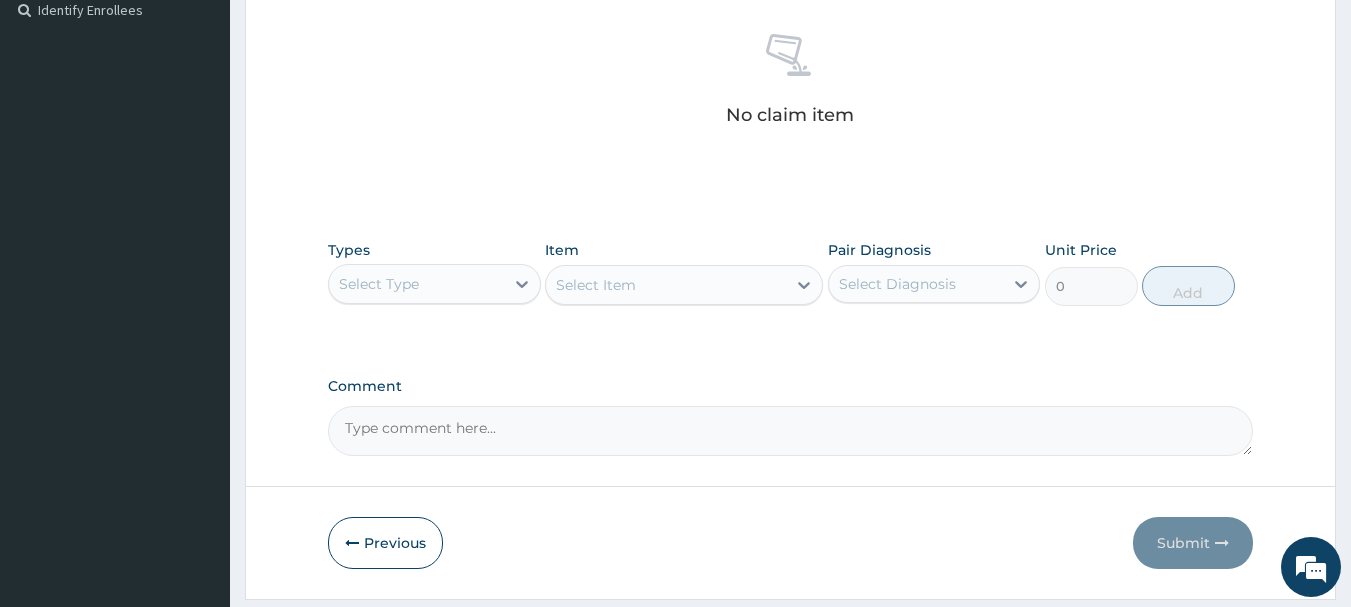 click on "Select Type" at bounding box center [416, 284] 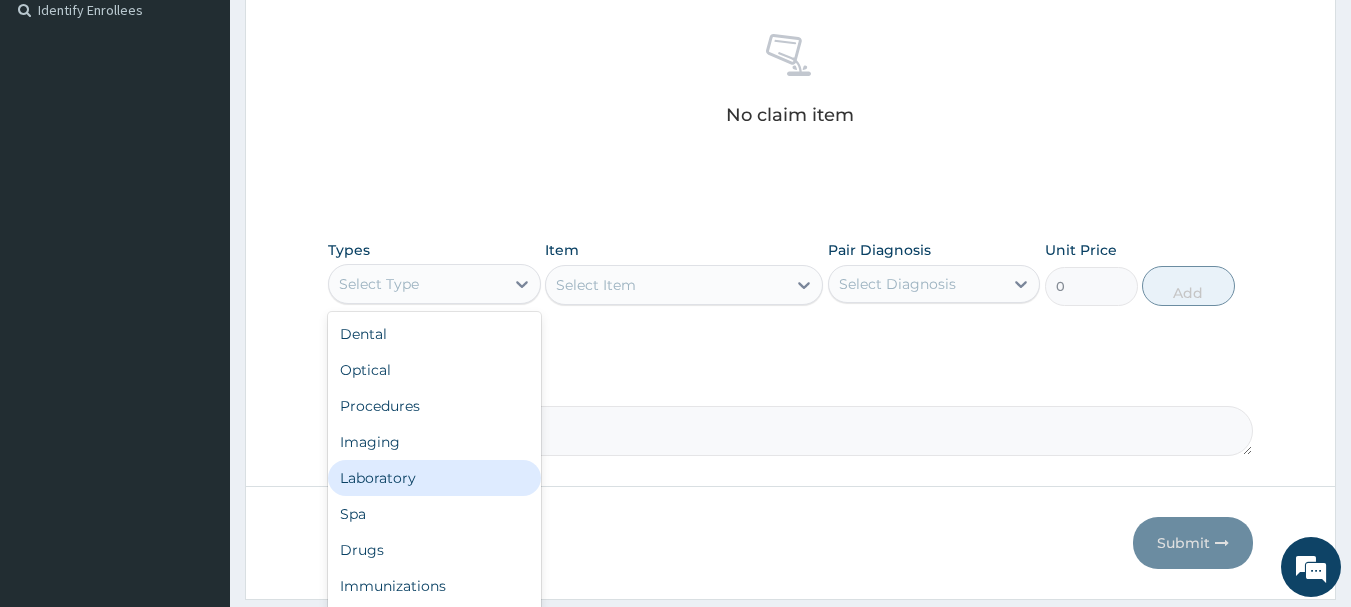click on "Laboratory" at bounding box center (434, 478) 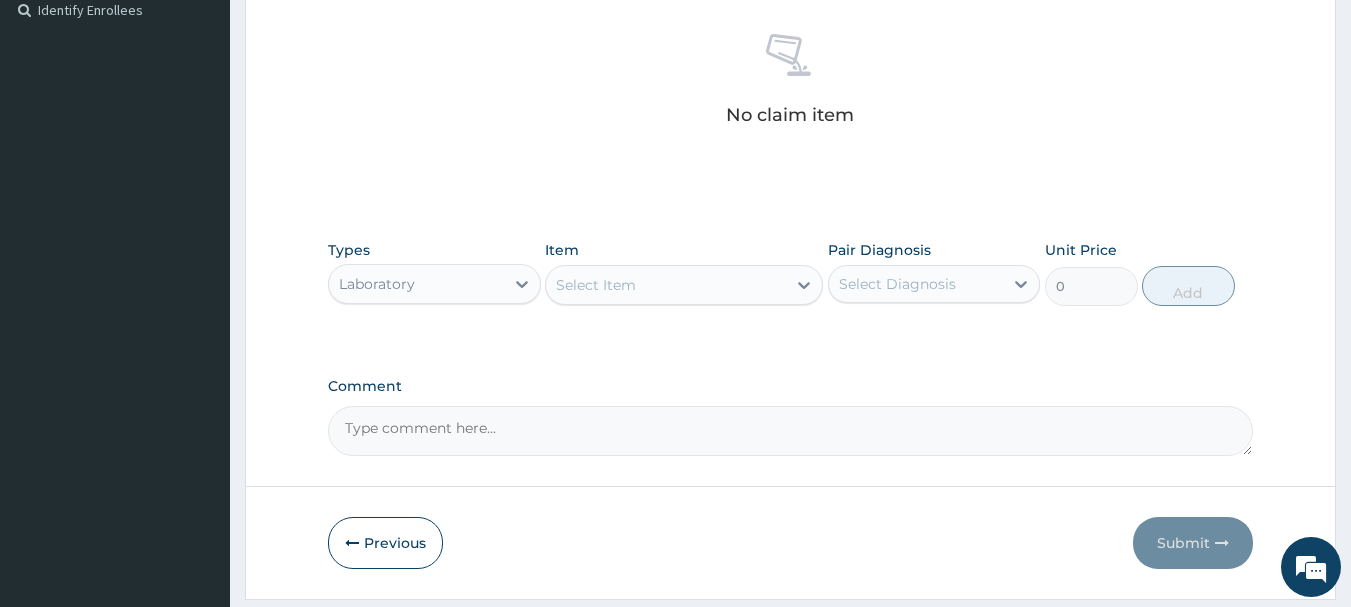 click on "Select Item" at bounding box center (666, 285) 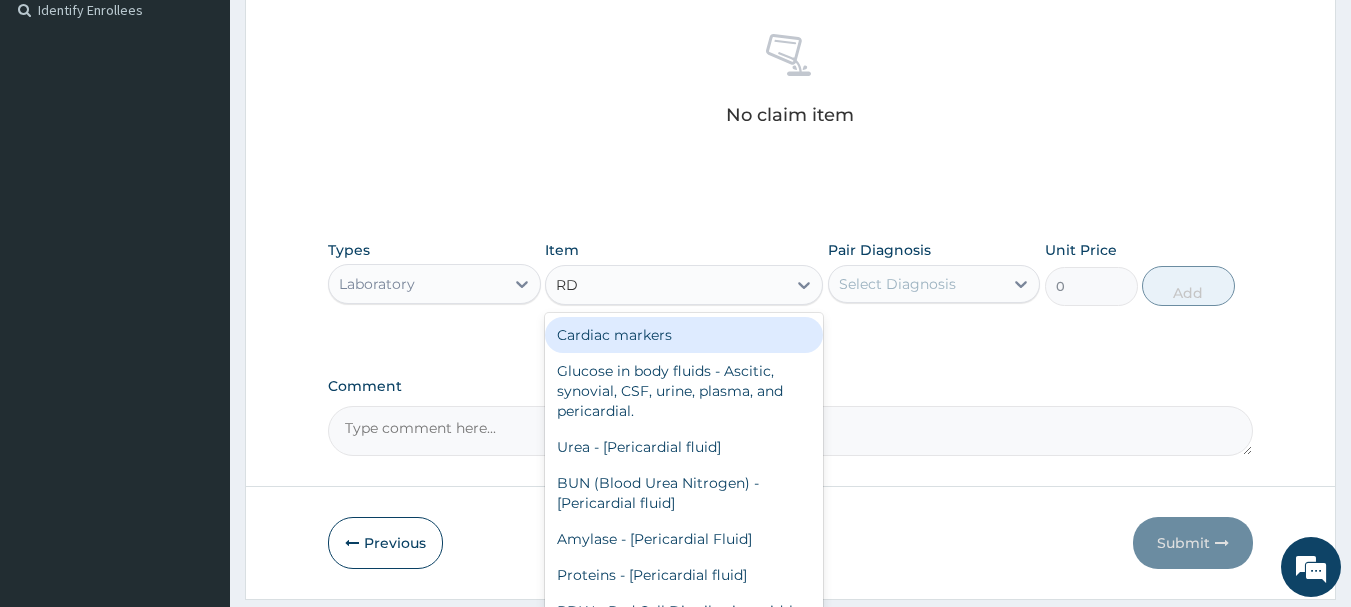 type on "RDT" 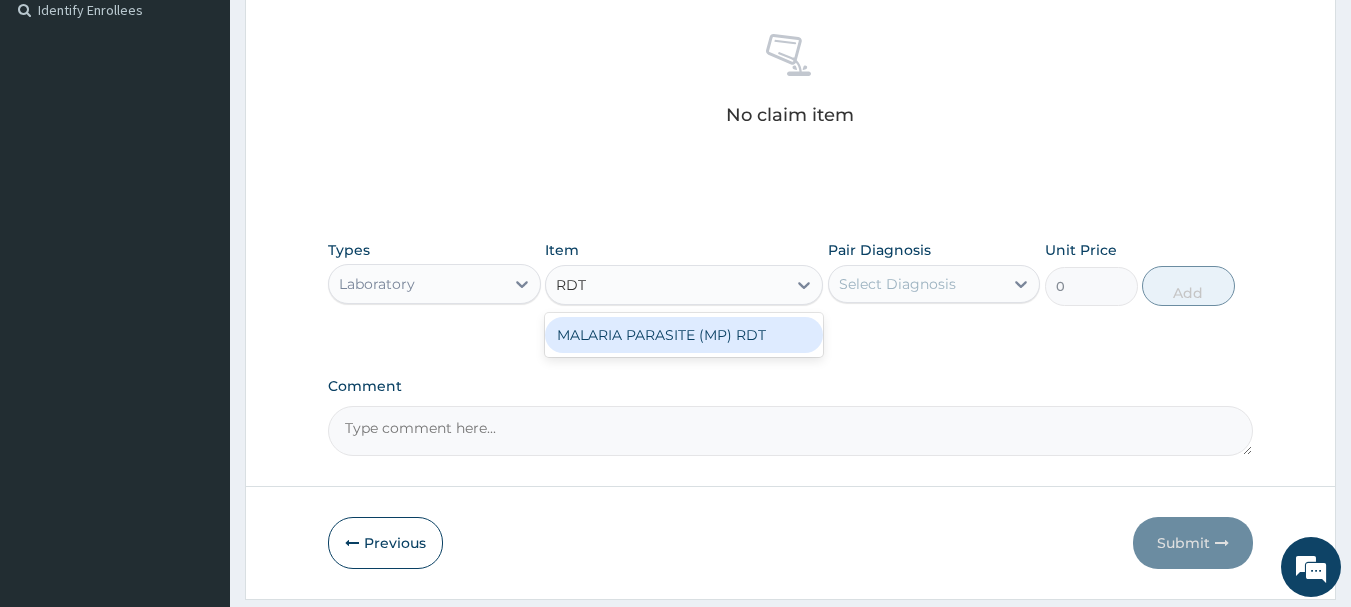 click on "MALARIA PARASITE (MP) RDT" at bounding box center (684, 335) 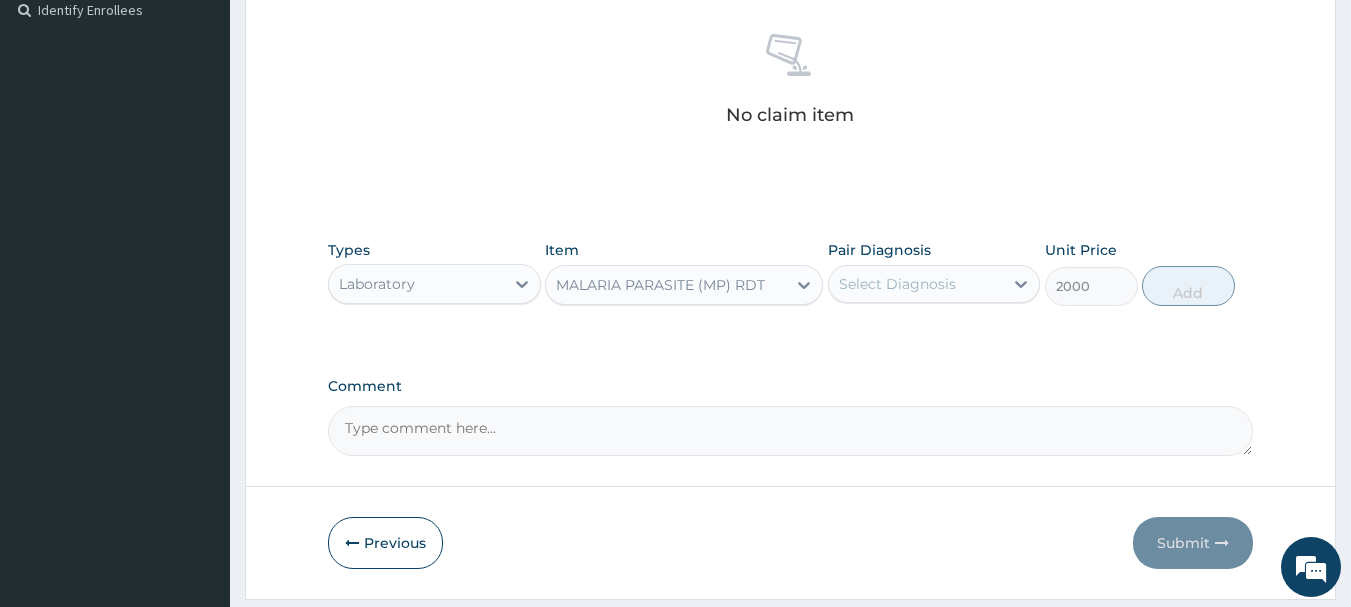 click on "Select Diagnosis" at bounding box center (897, 284) 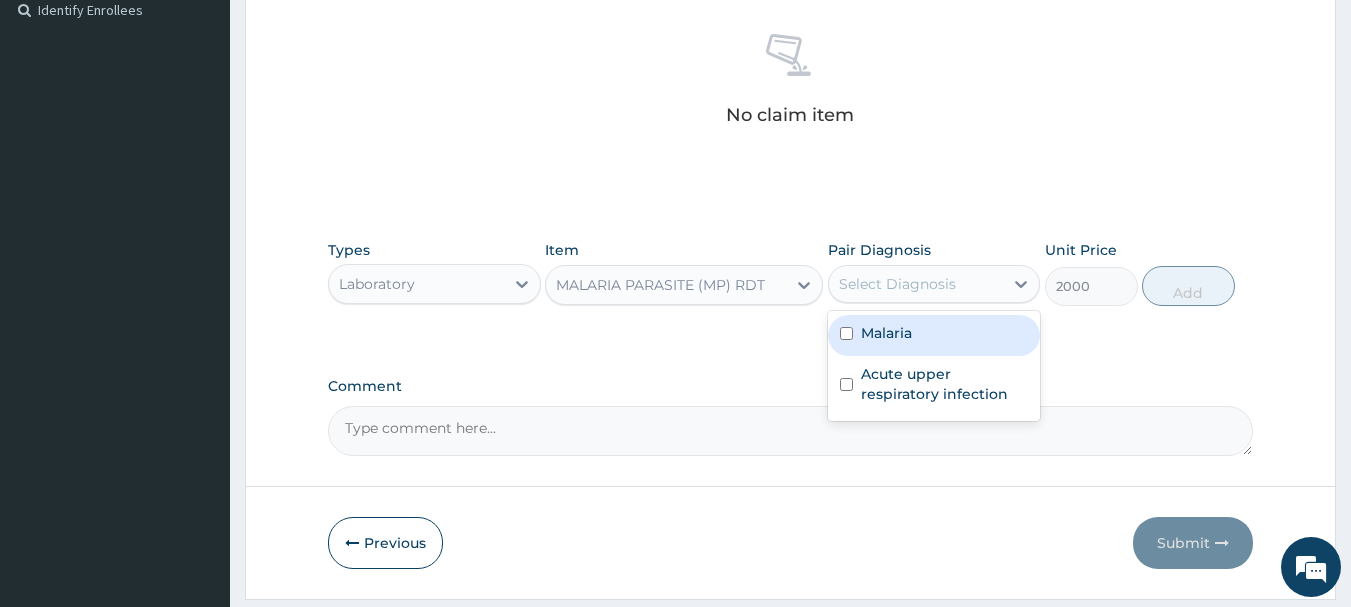 click at bounding box center (846, 333) 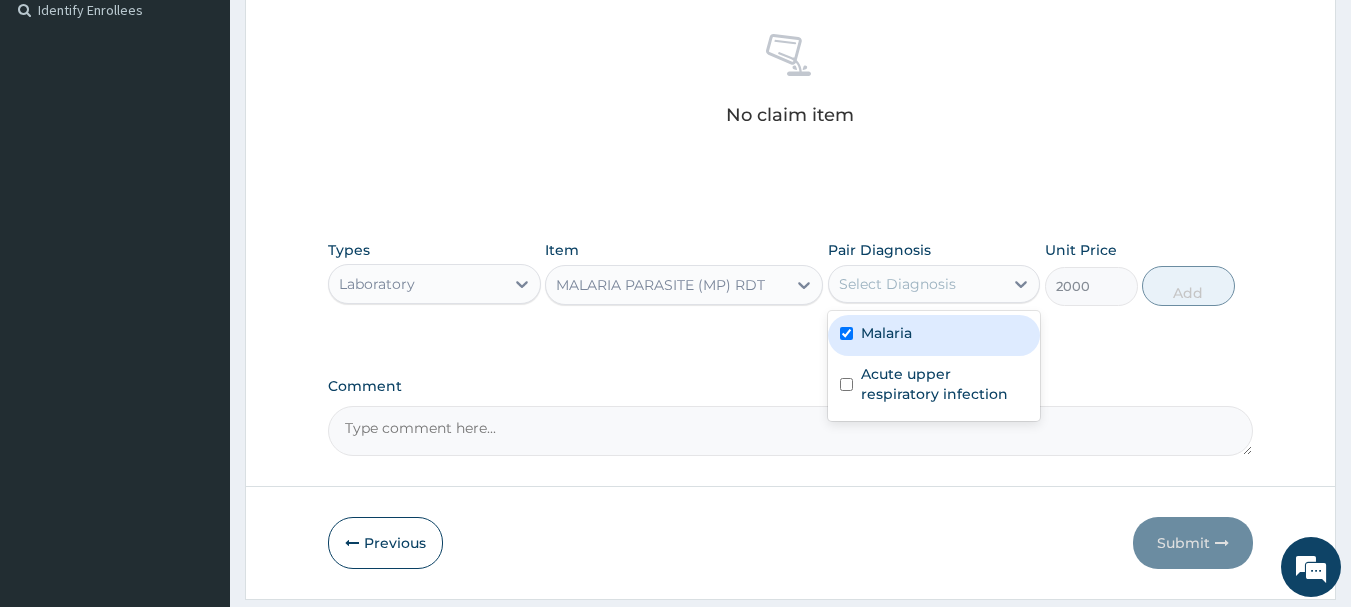checkbox on "true" 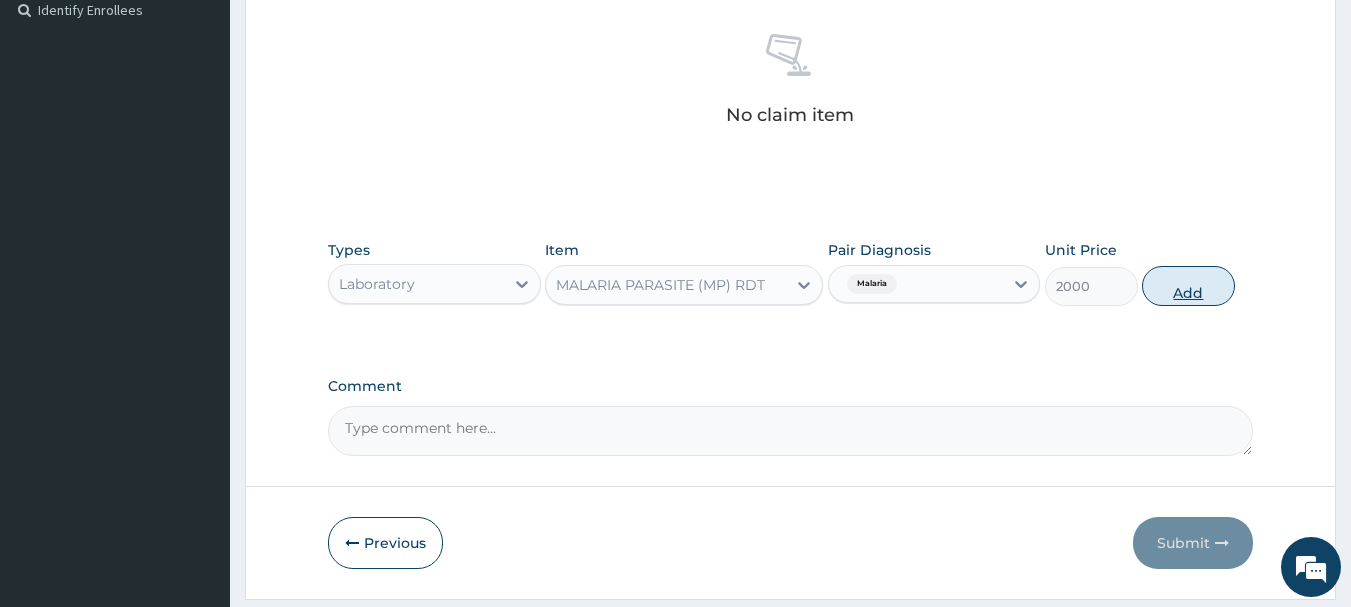 click on "Add" at bounding box center (1188, 286) 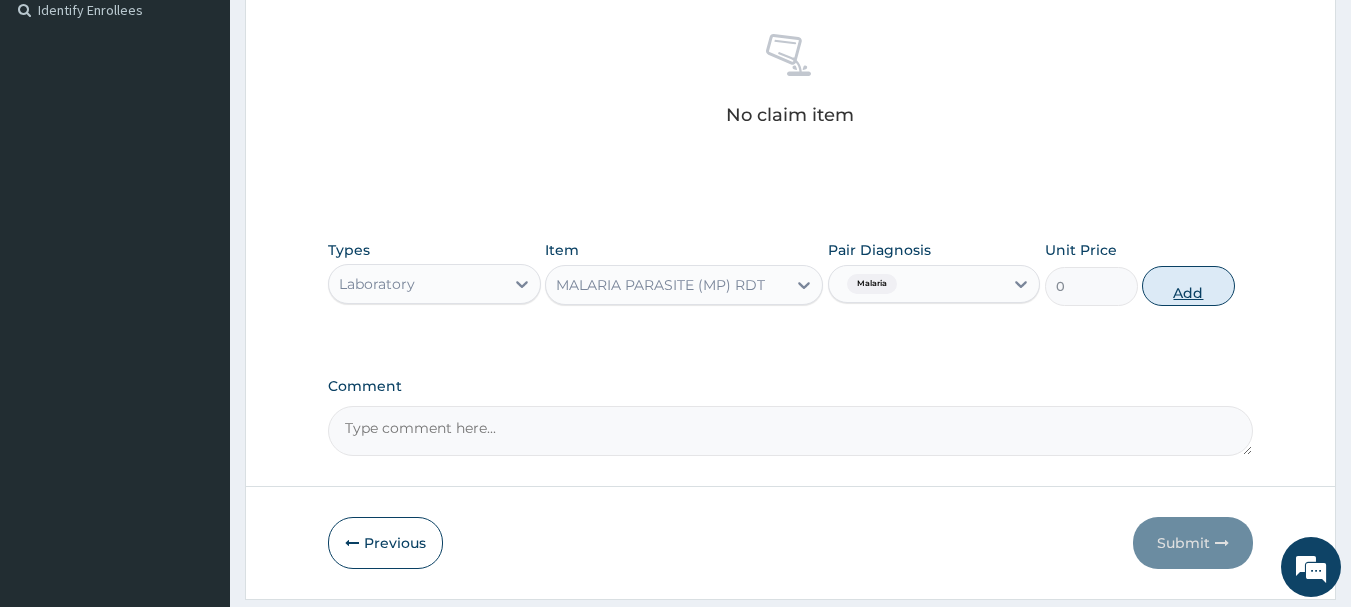 scroll, scrollTop: 539, scrollLeft: 0, axis: vertical 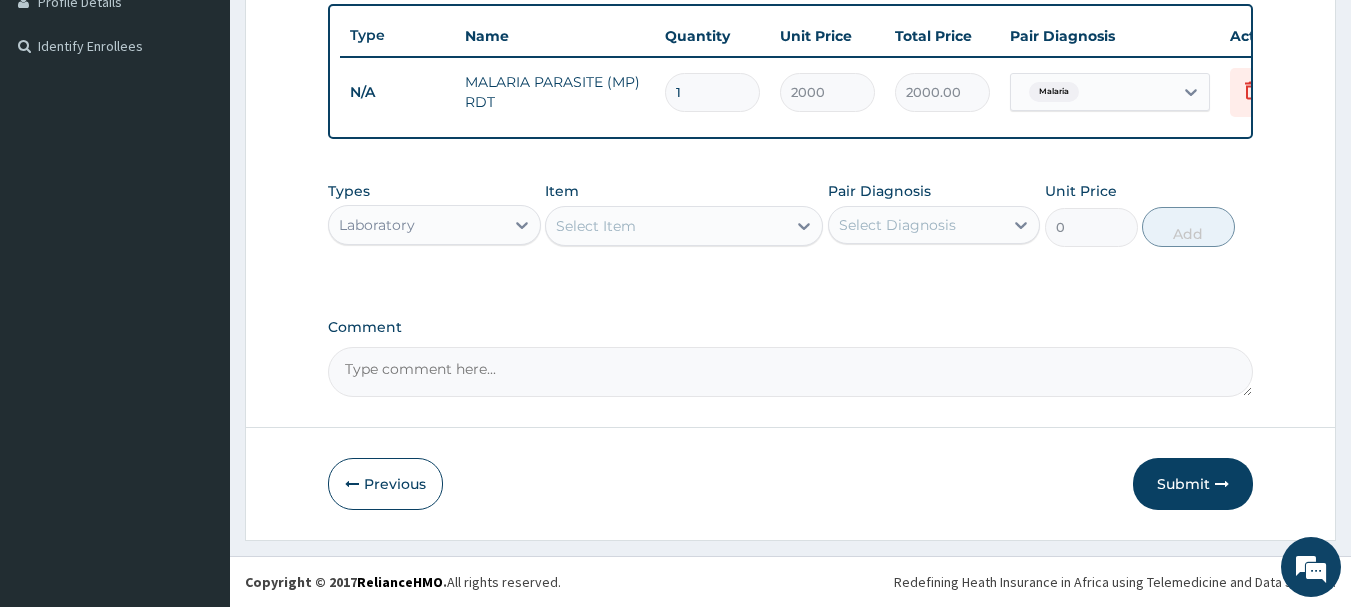 click on "Laboratory" at bounding box center (416, 225) 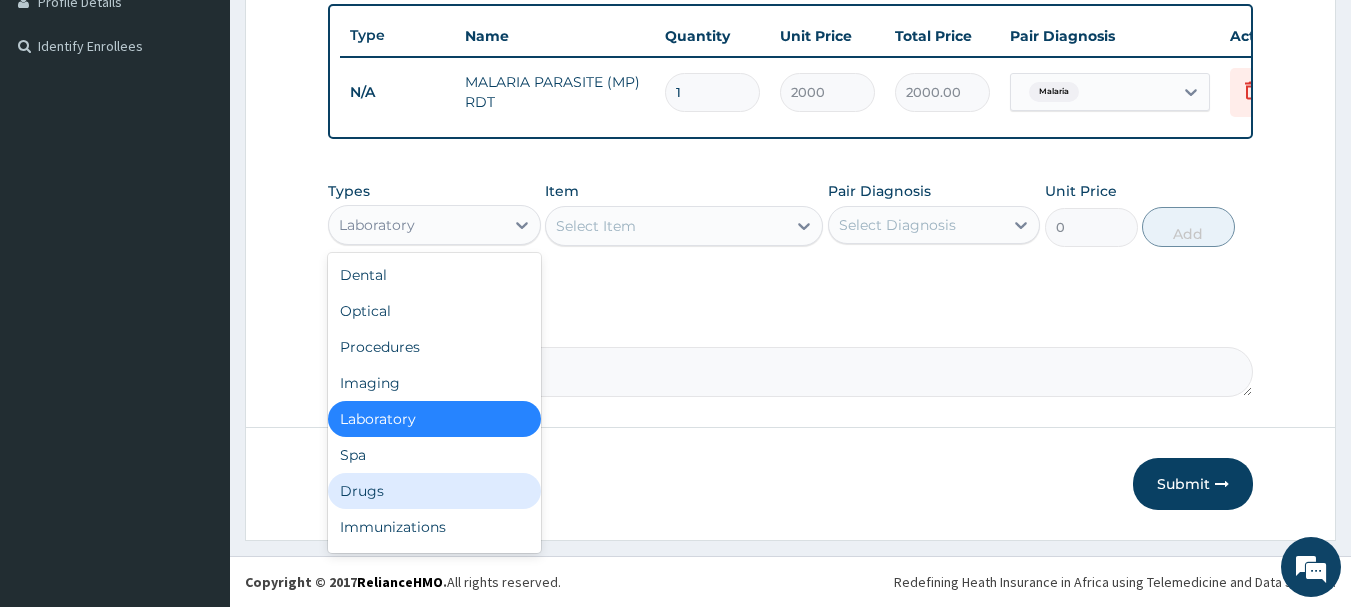 click on "Drugs" at bounding box center (434, 491) 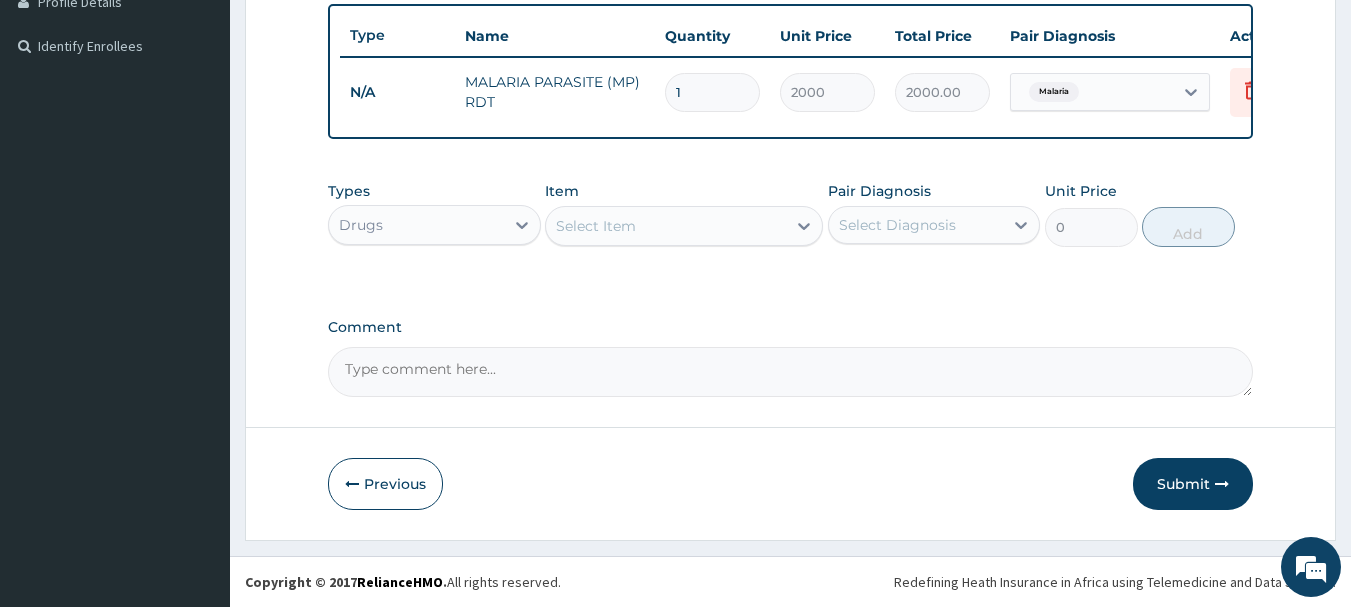 click on "Select Item" at bounding box center (666, 226) 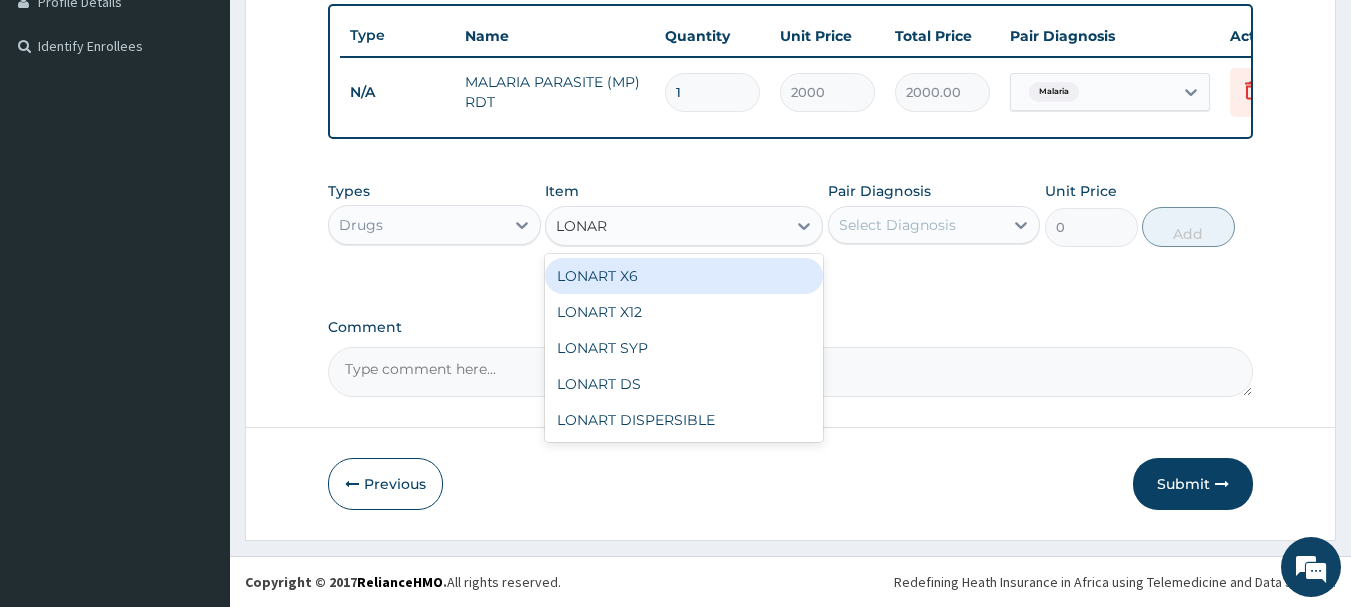 type on "LONART" 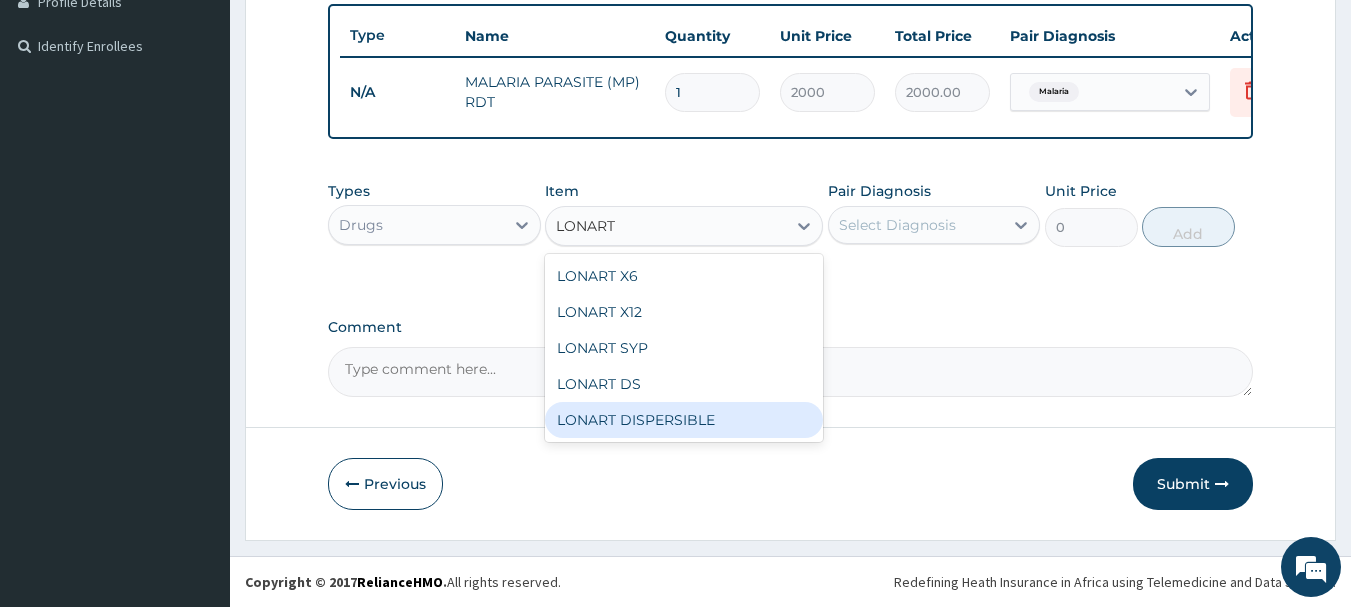 click on "LONART DISPERSIBLE" at bounding box center [684, 420] 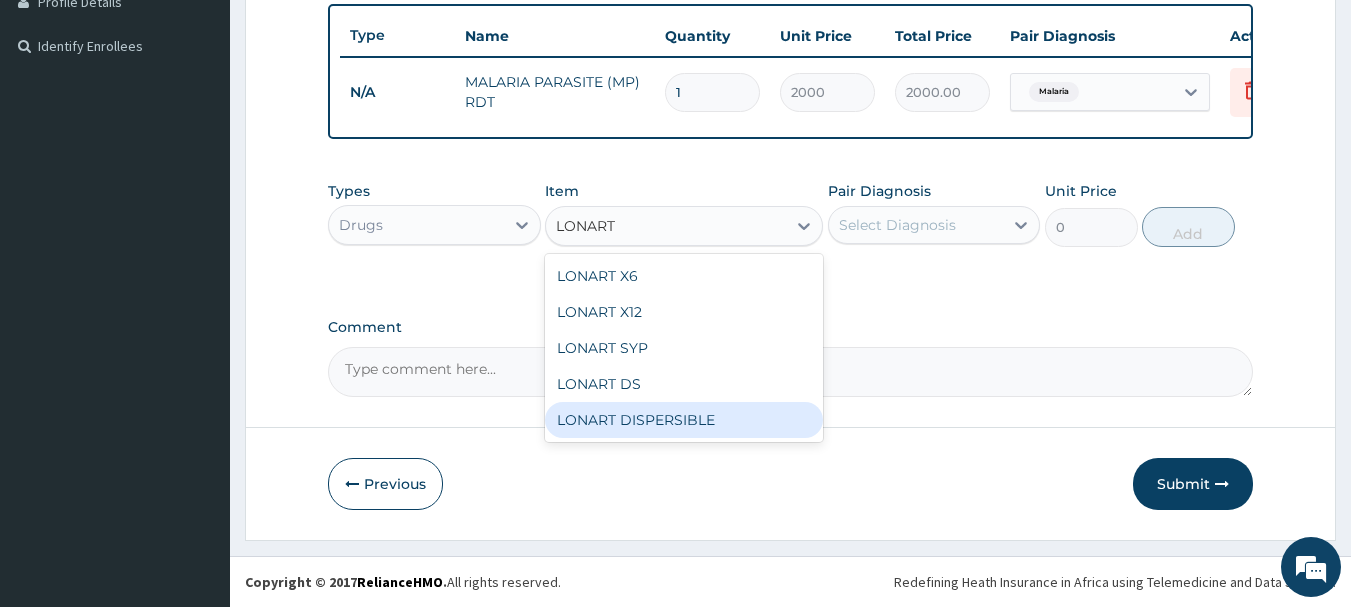 type 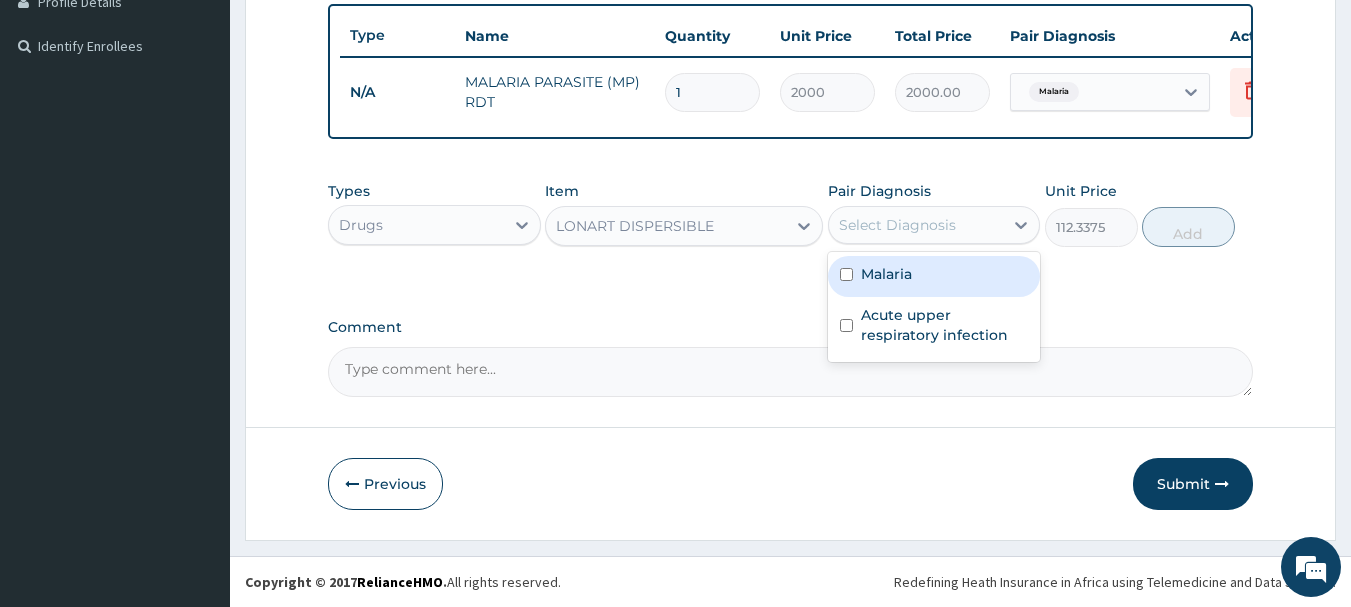 click on "Select Diagnosis" at bounding box center [897, 225] 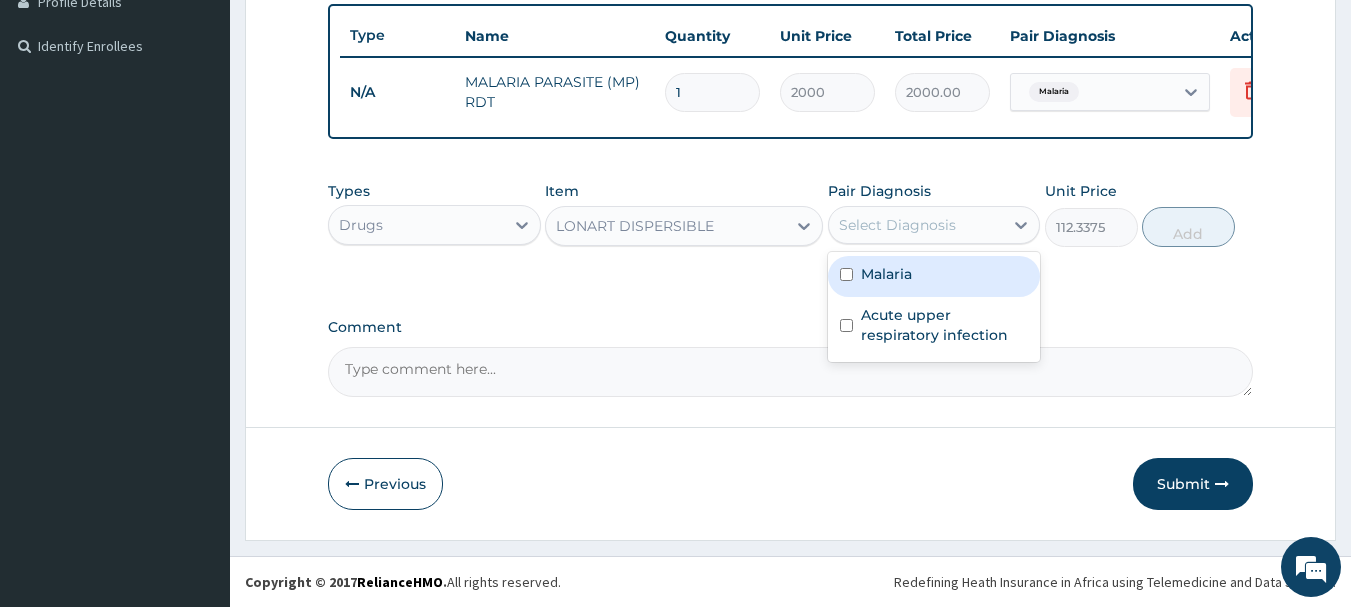 click at bounding box center [846, 274] 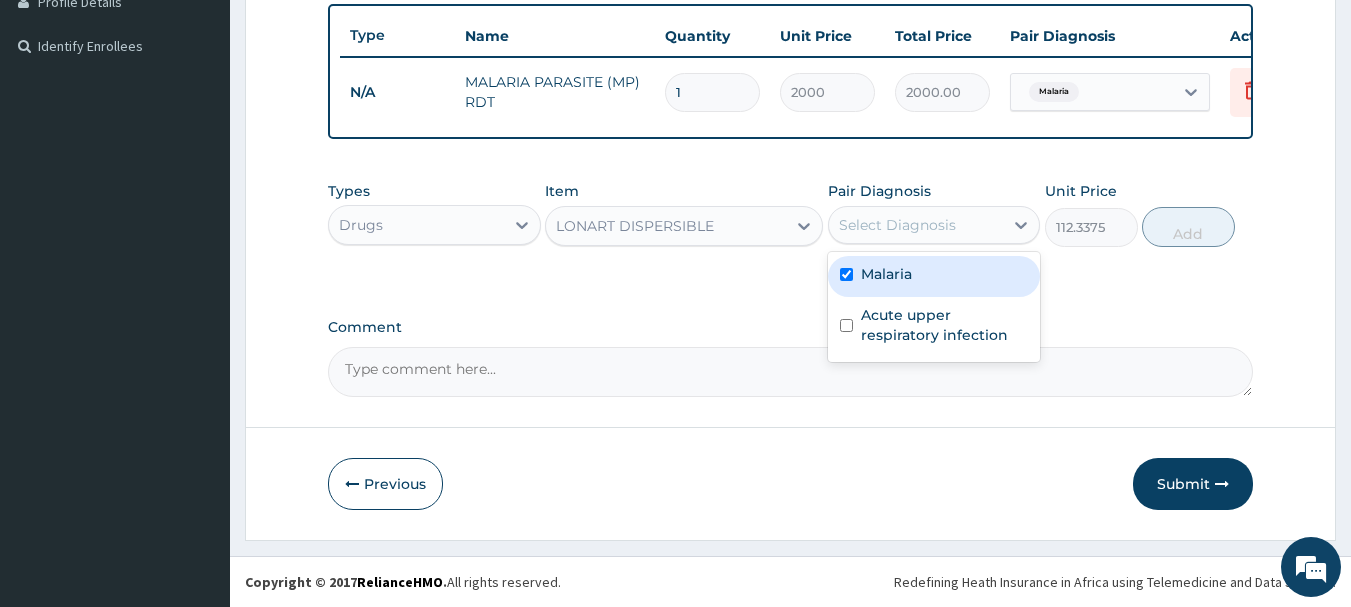 checkbox on "true" 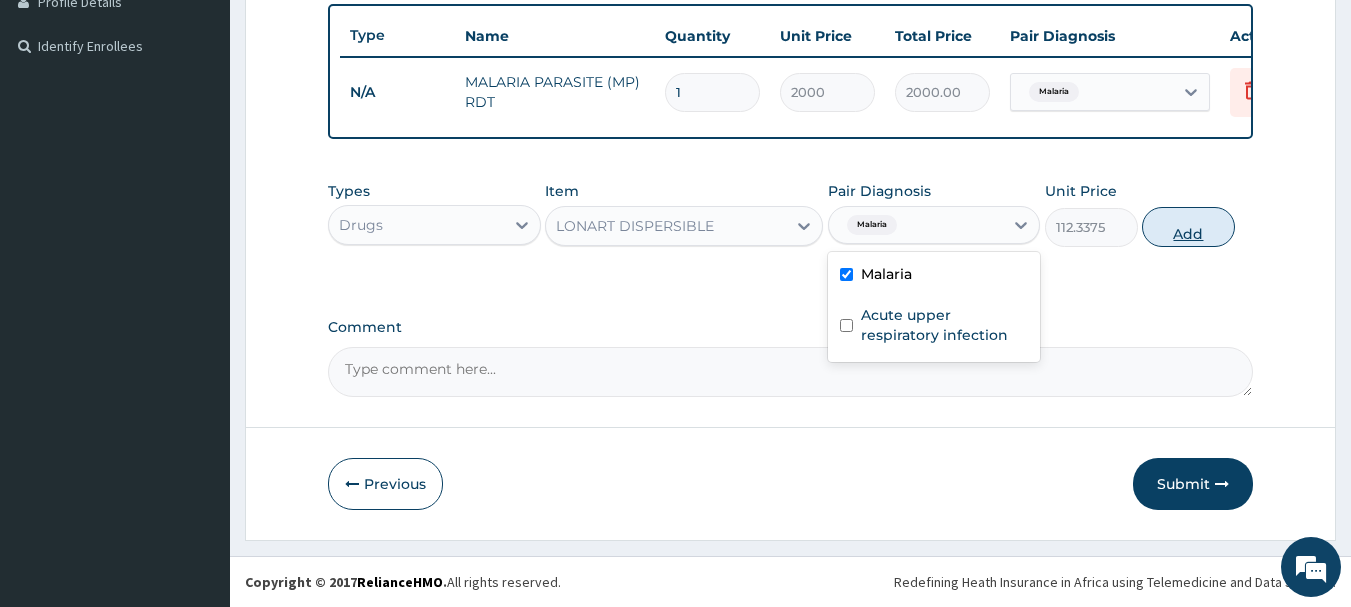 click on "Add" at bounding box center [1188, 227] 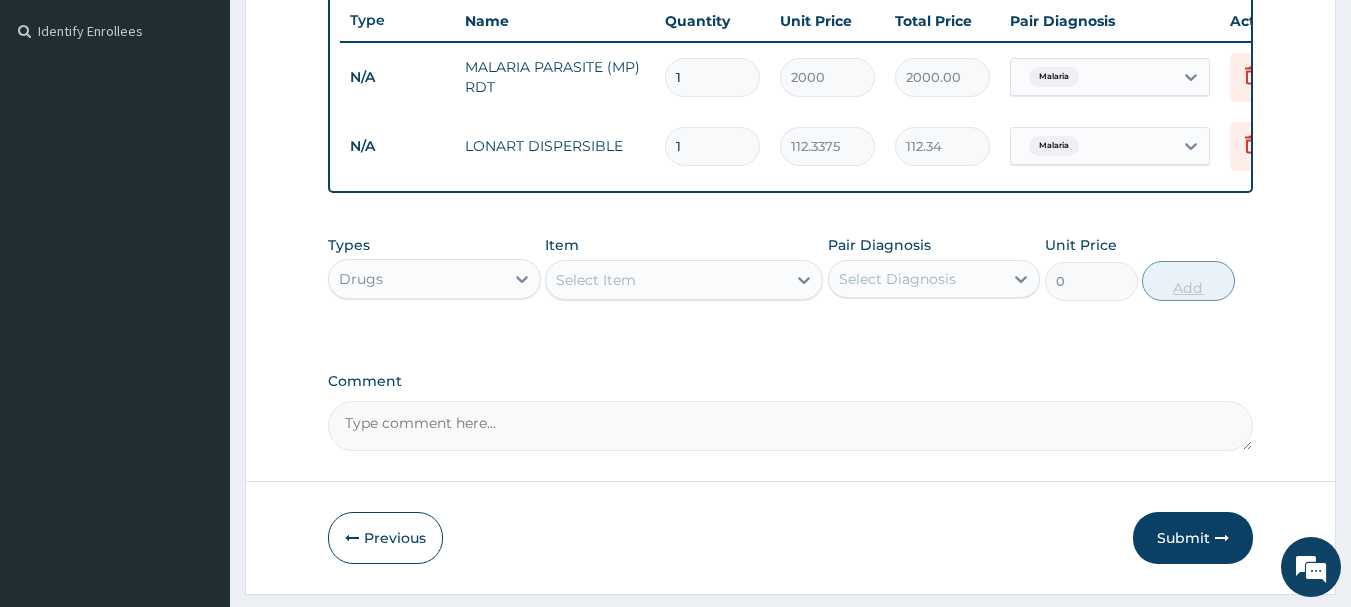 type on "12" 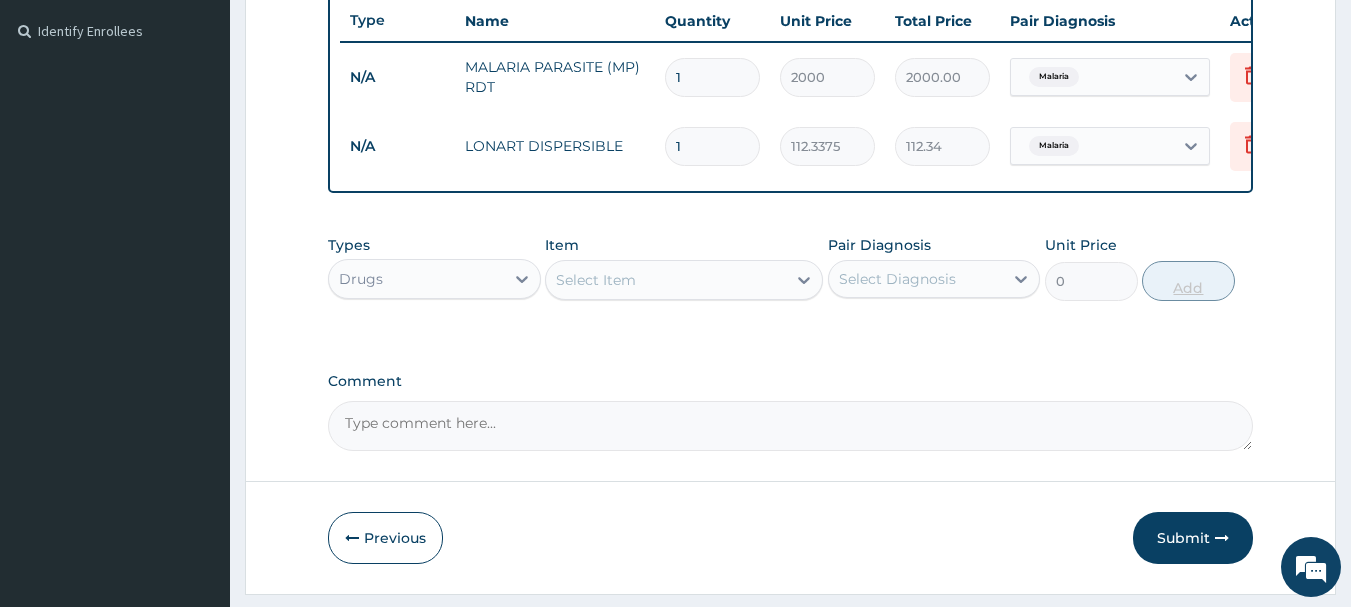 type on "1348.05" 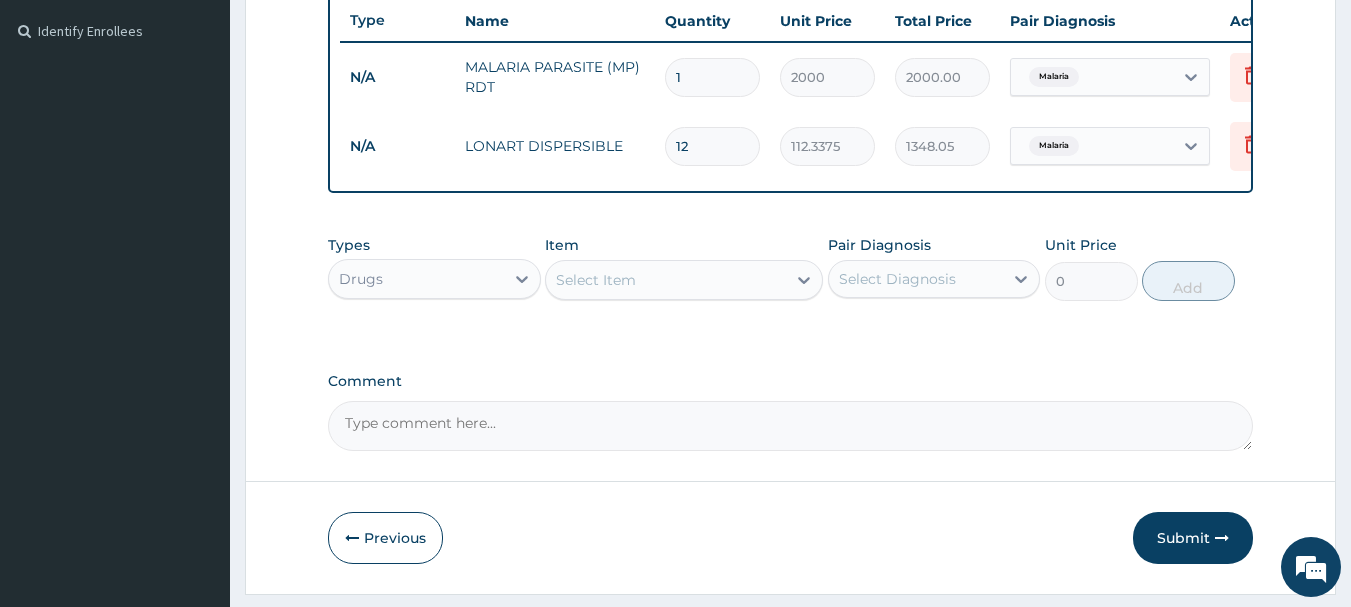 type on "12" 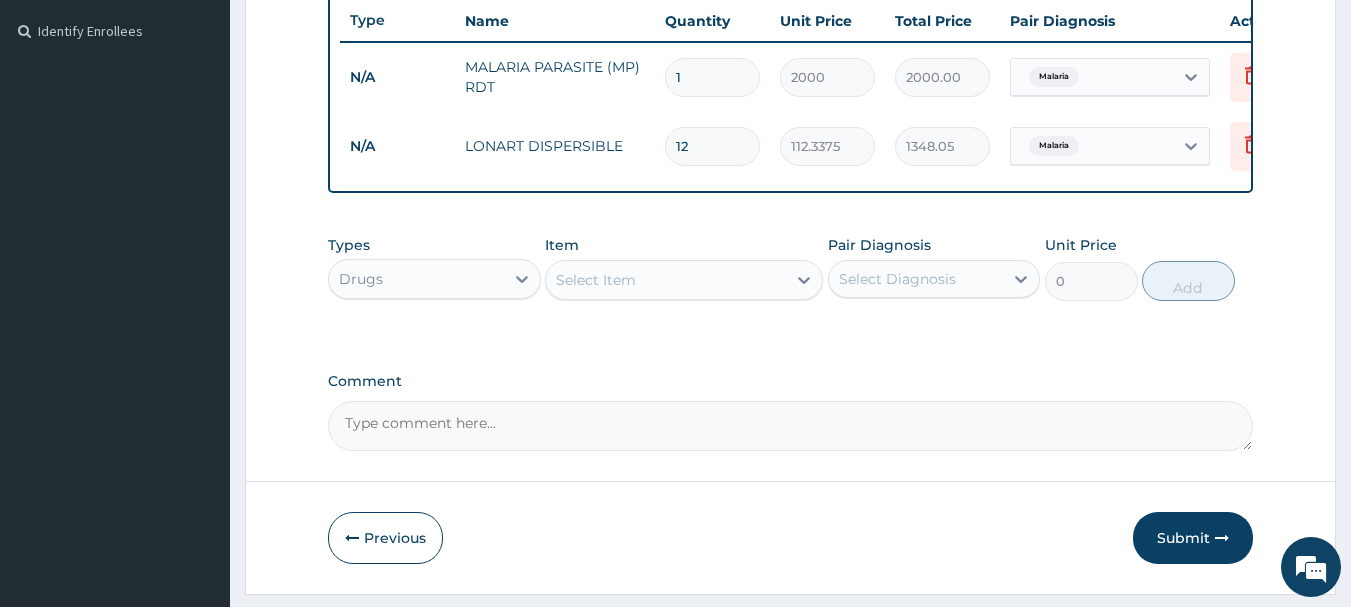 click on "Select Item" at bounding box center [666, 280] 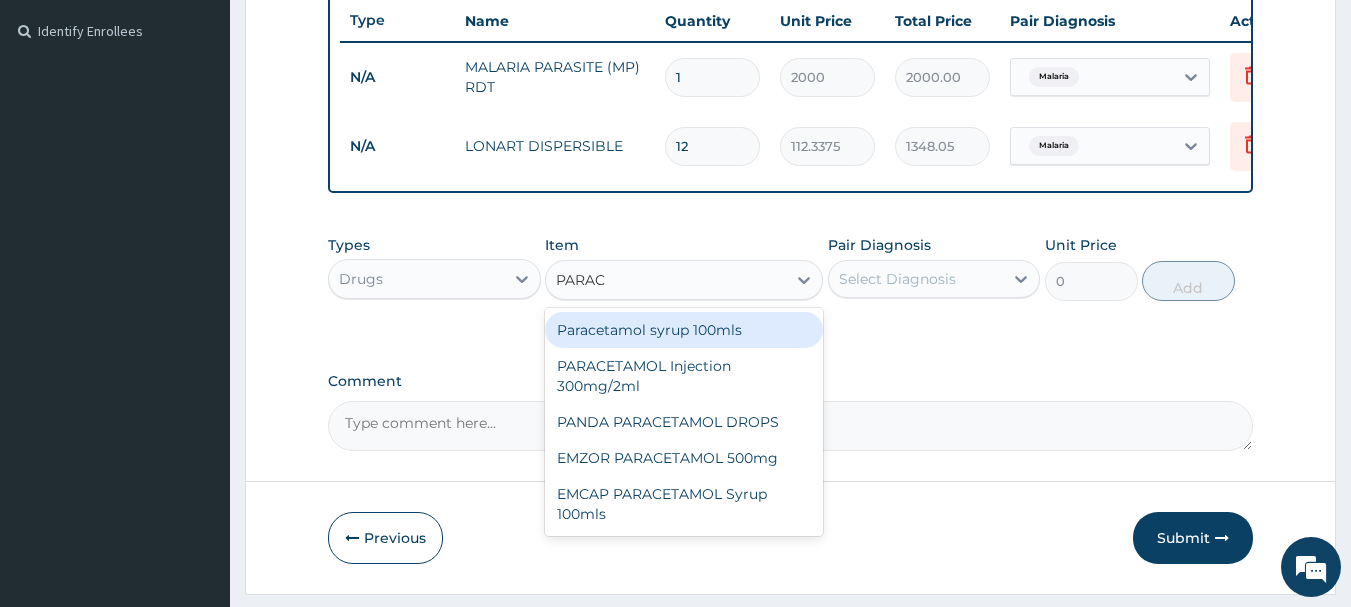 type on "PARACE" 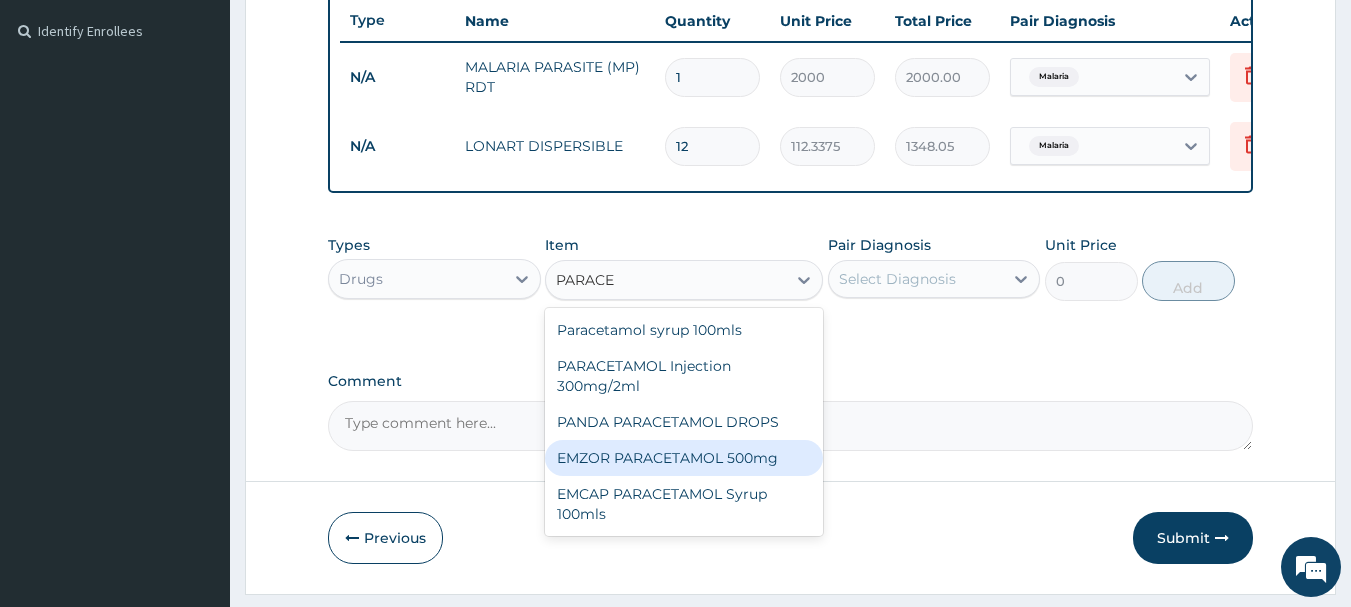 click on "EMZOR PARACETAMOL 500mg" at bounding box center (684, 458) 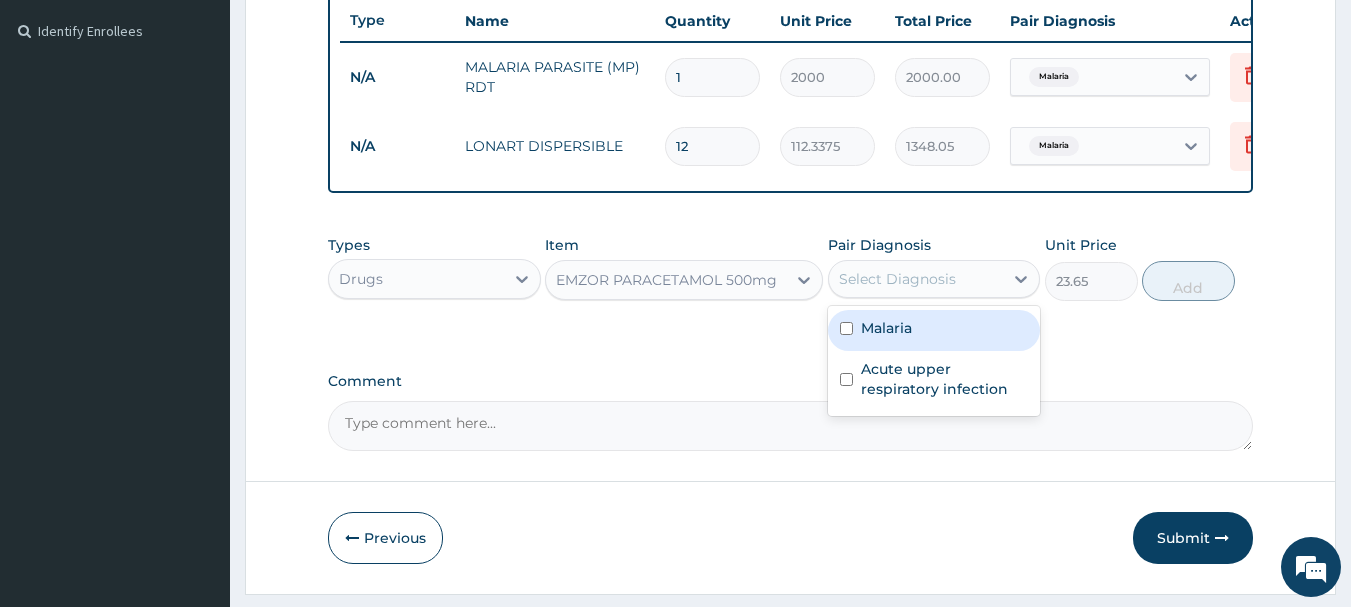 click on "Select Diagnosis" at bounding box center [897, 279] 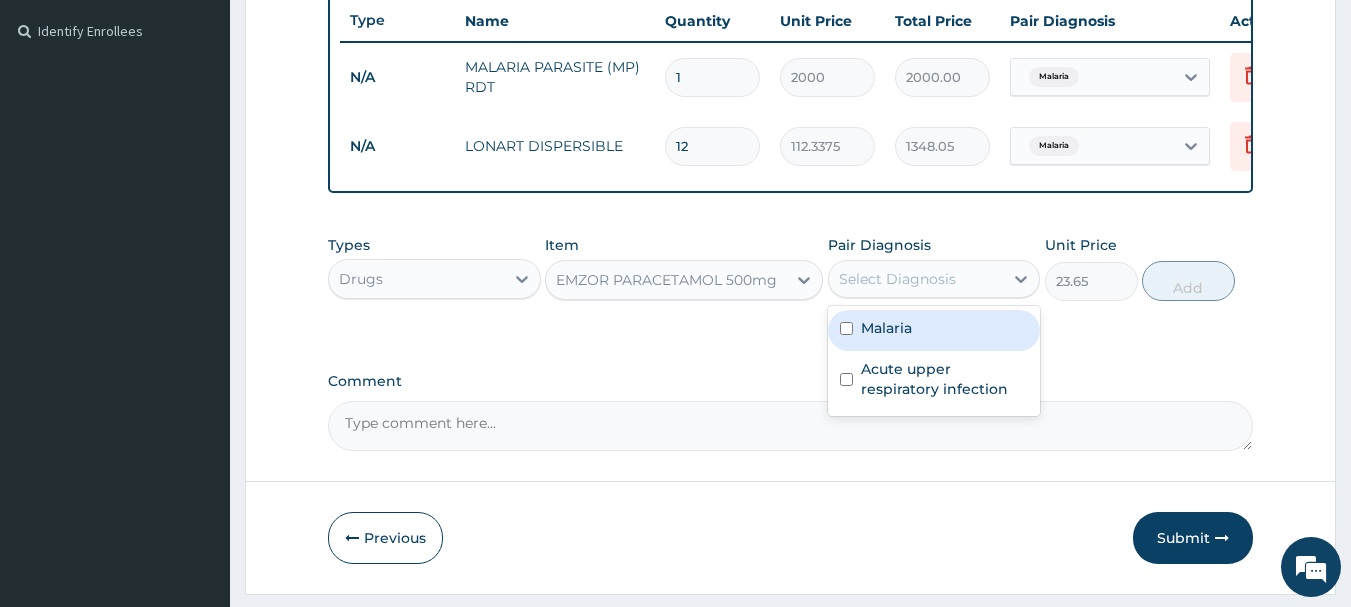 click at bounding box center [846, 328] 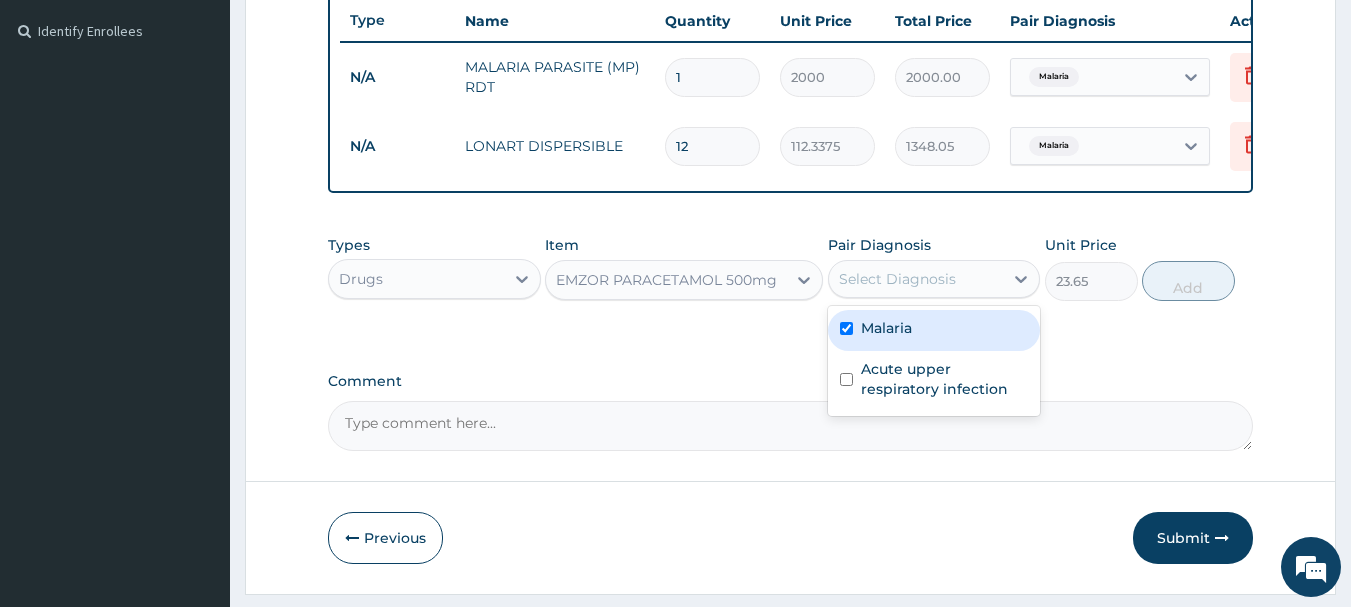 checkbox on "true" 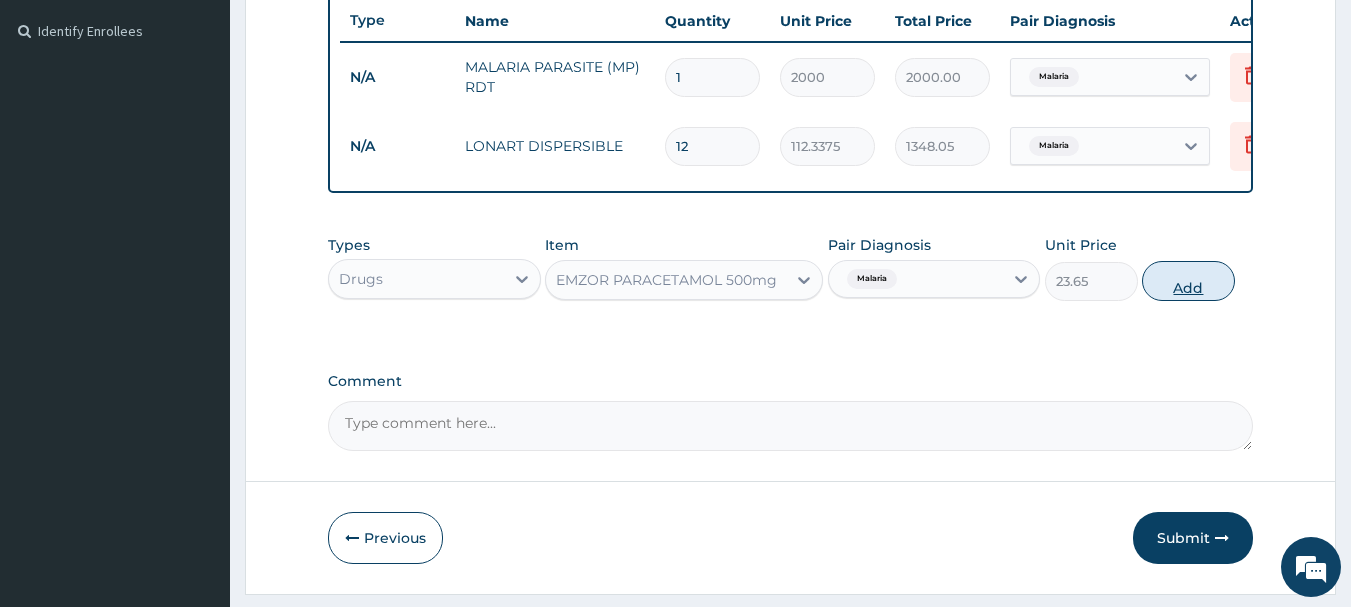click on "Add" at bounding box center (1188, 281) 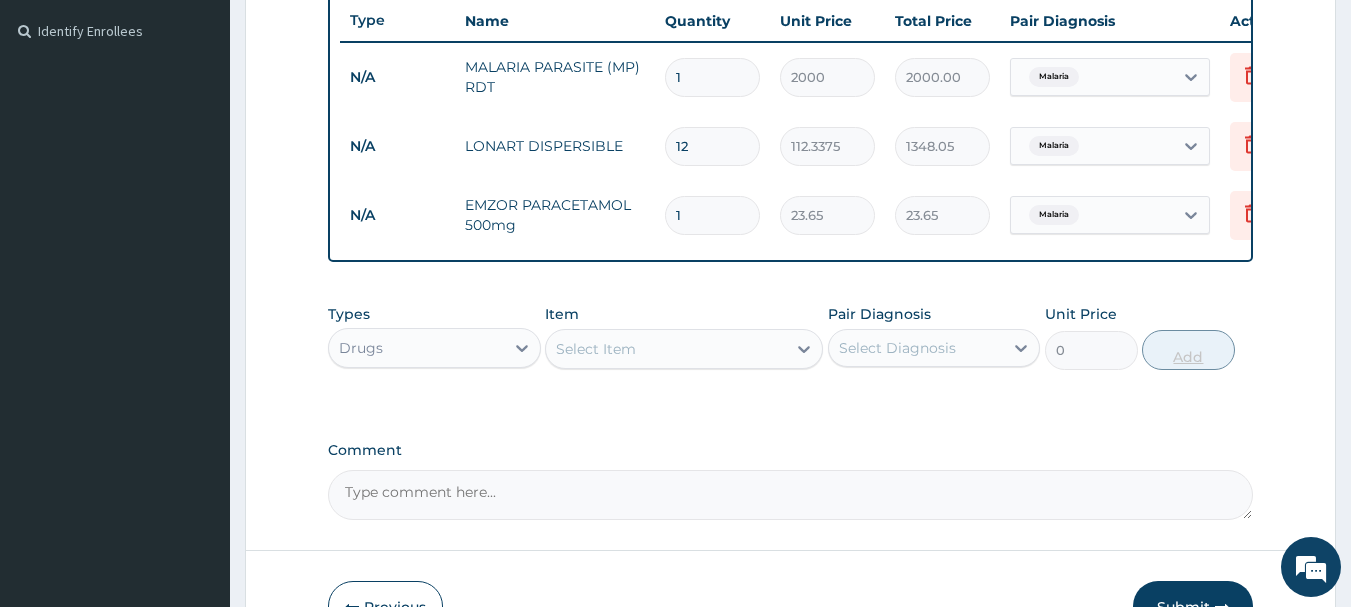 type 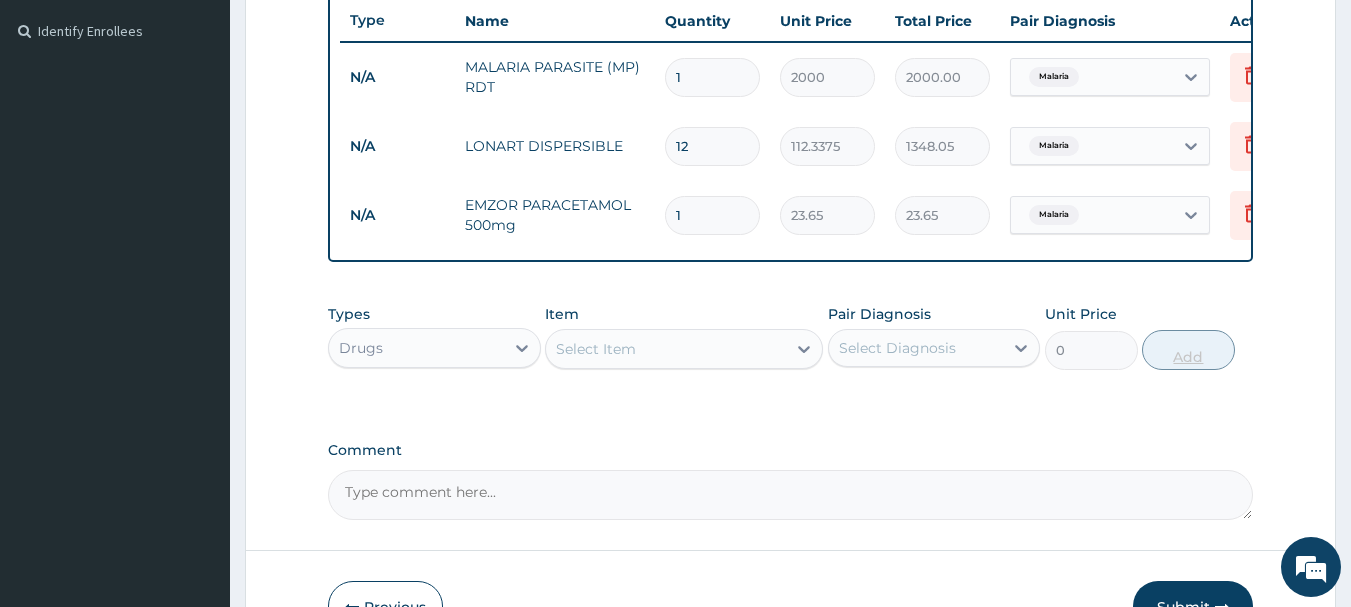 type on "0.00" 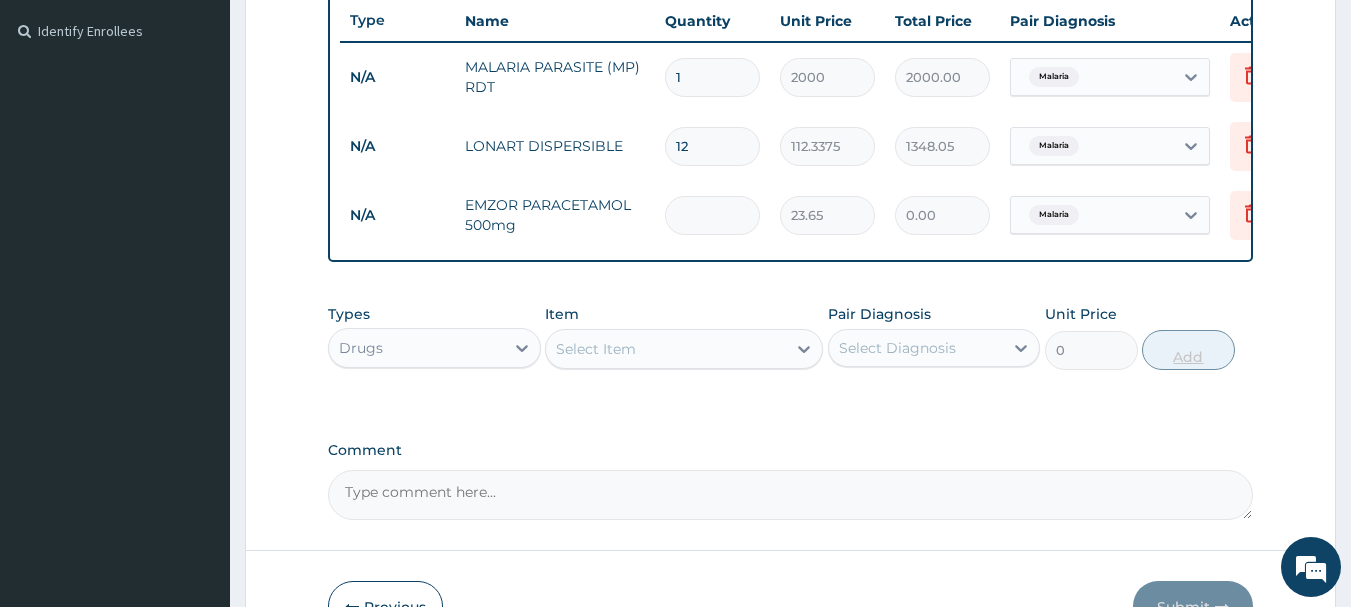 type on "9" 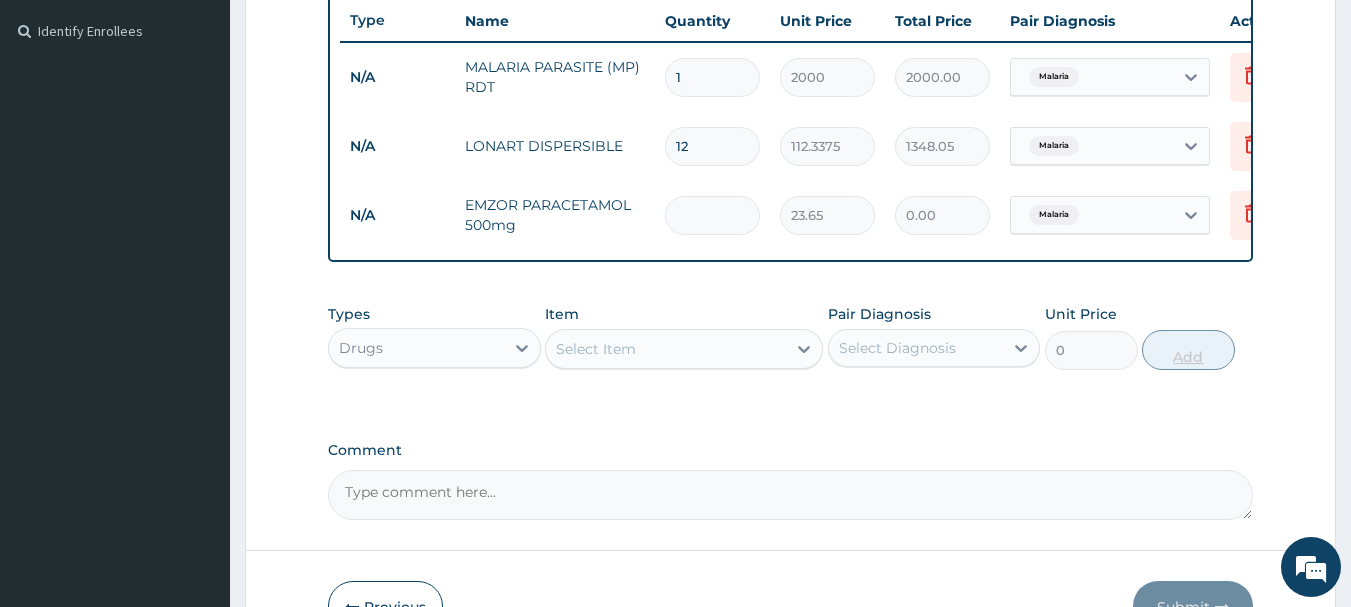type on "212.85" 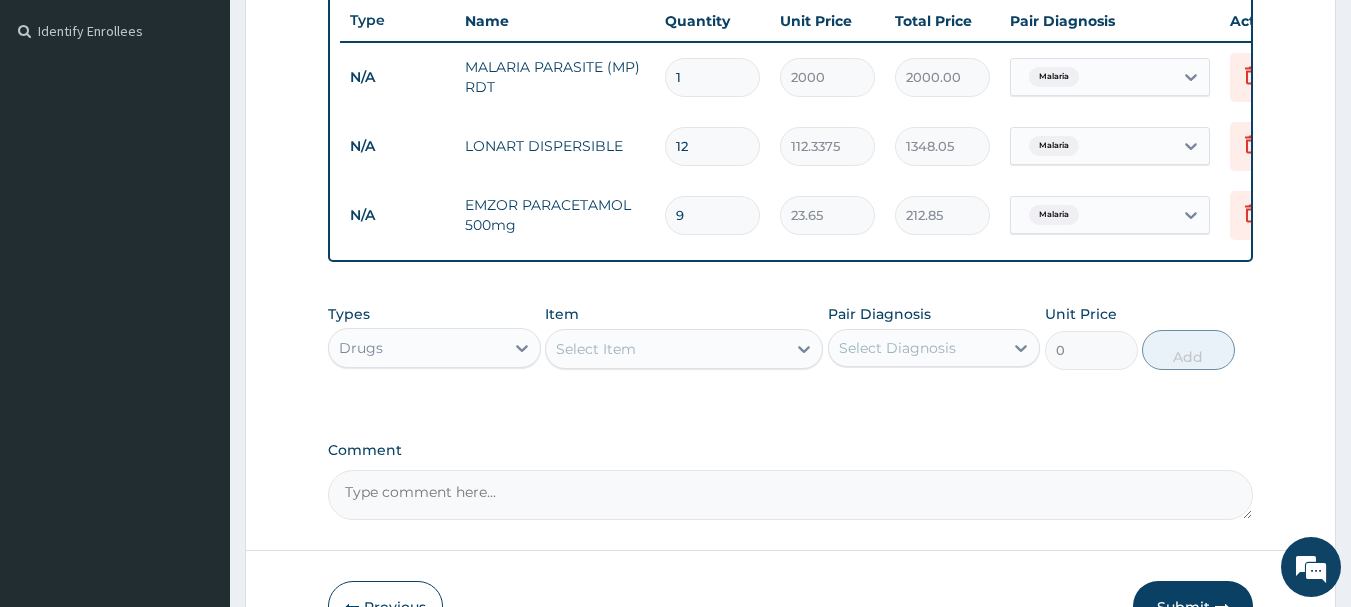 type on "9" 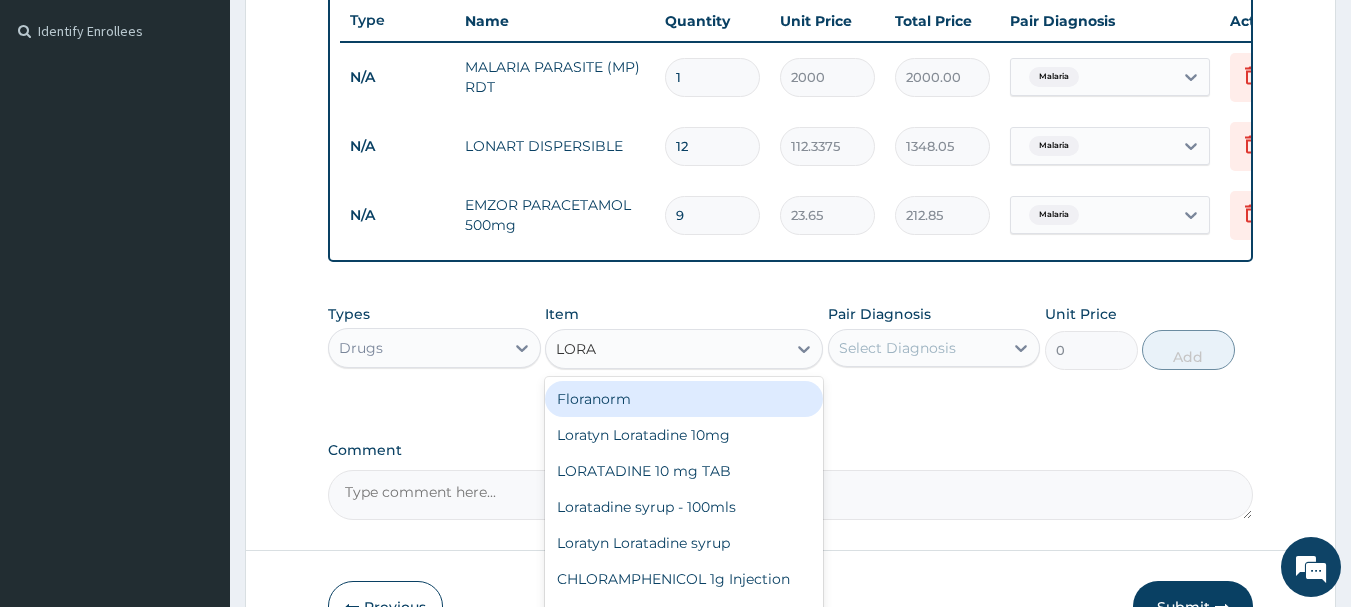 type on "LORAT" 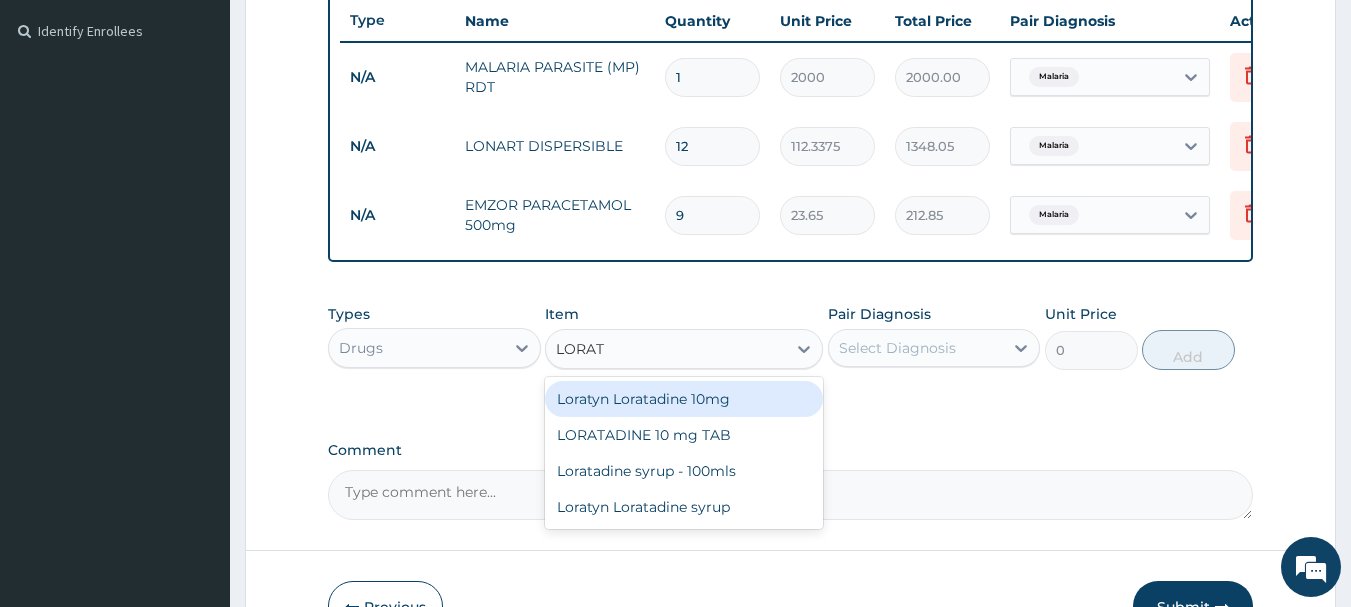 click on "Loratyn Loratadine 10mg" at bounding box center [684, 399] 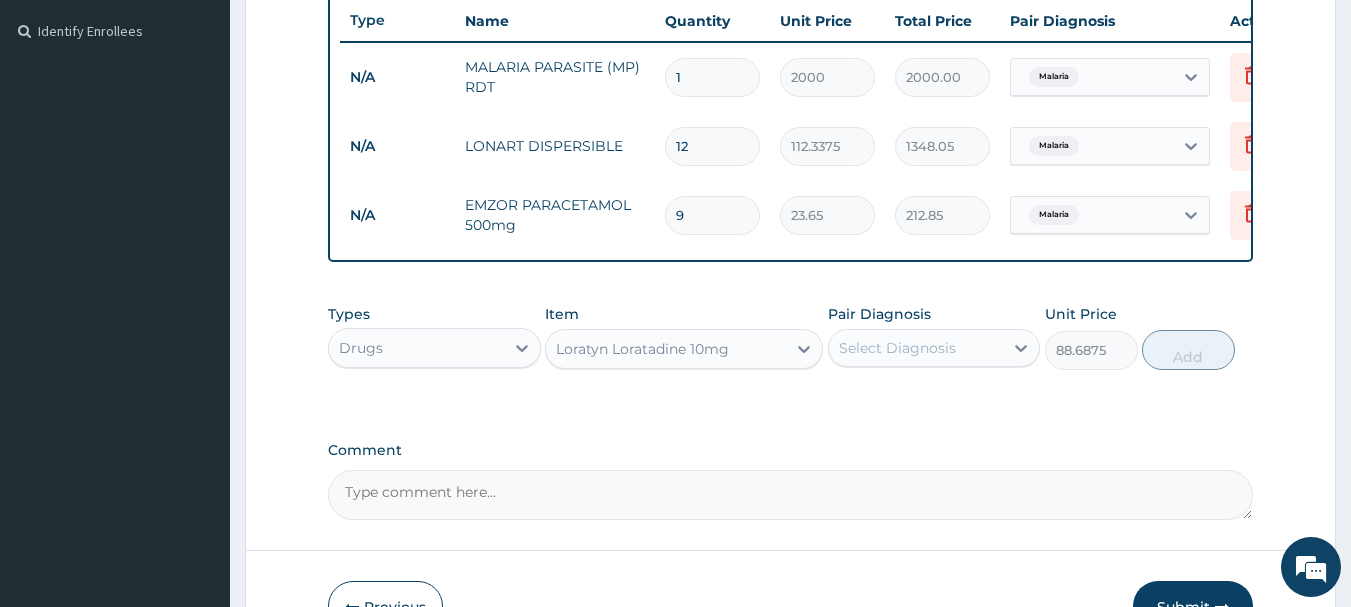 click on "Select Diagnosis" at bounding box center (897, 348) 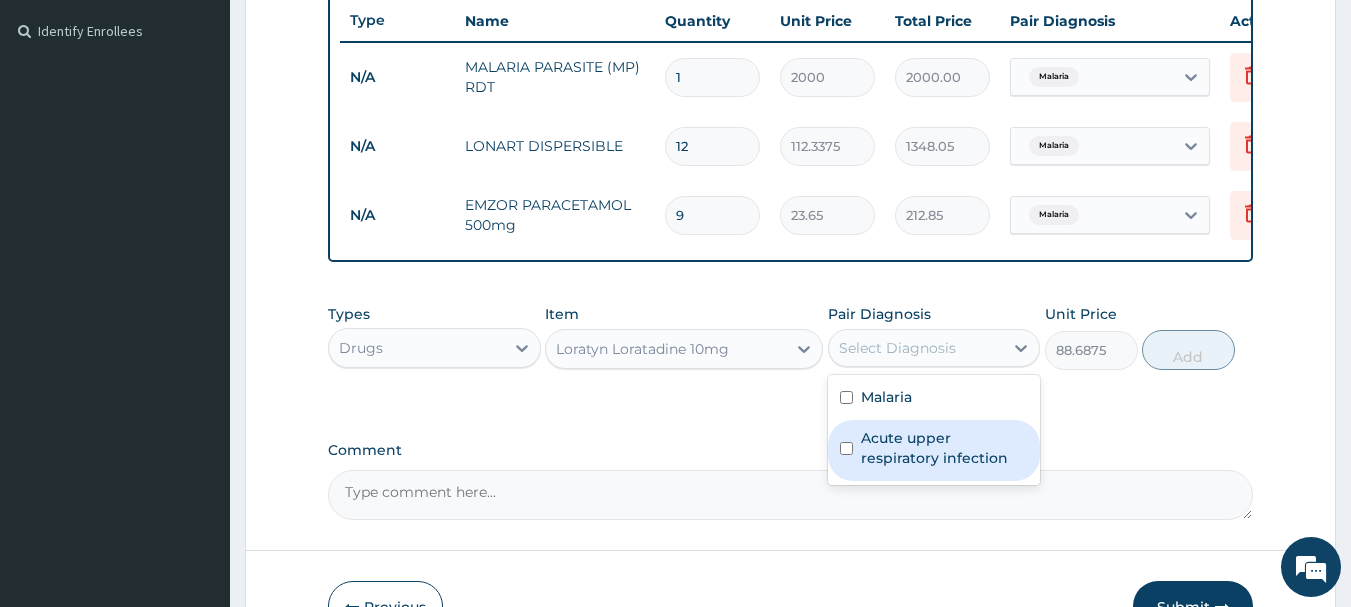 click at bounding box center (846, 448) 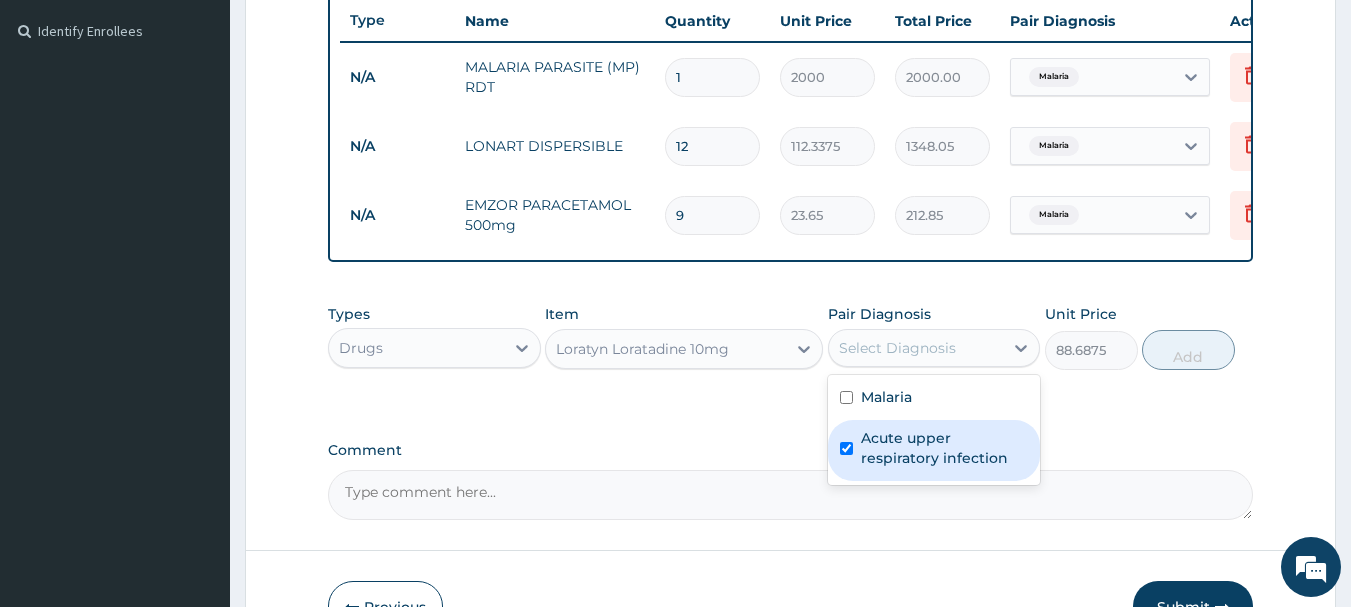checkbox on "true" 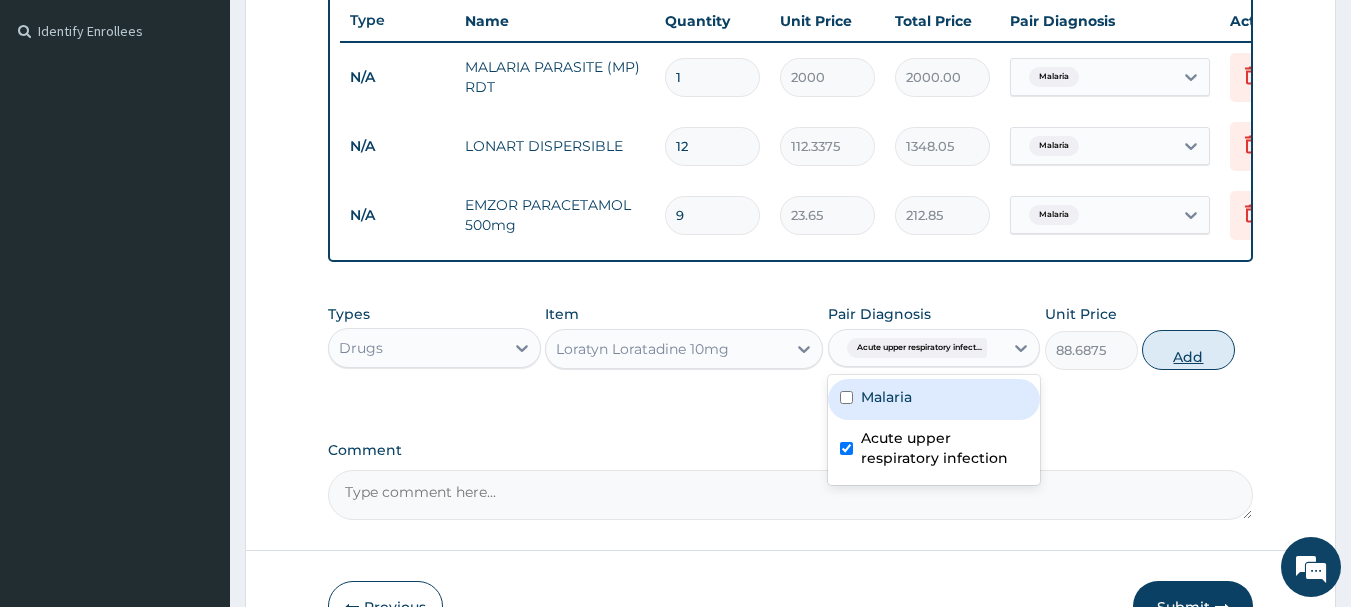 click on "Add" at bounding box center [1188, 350] 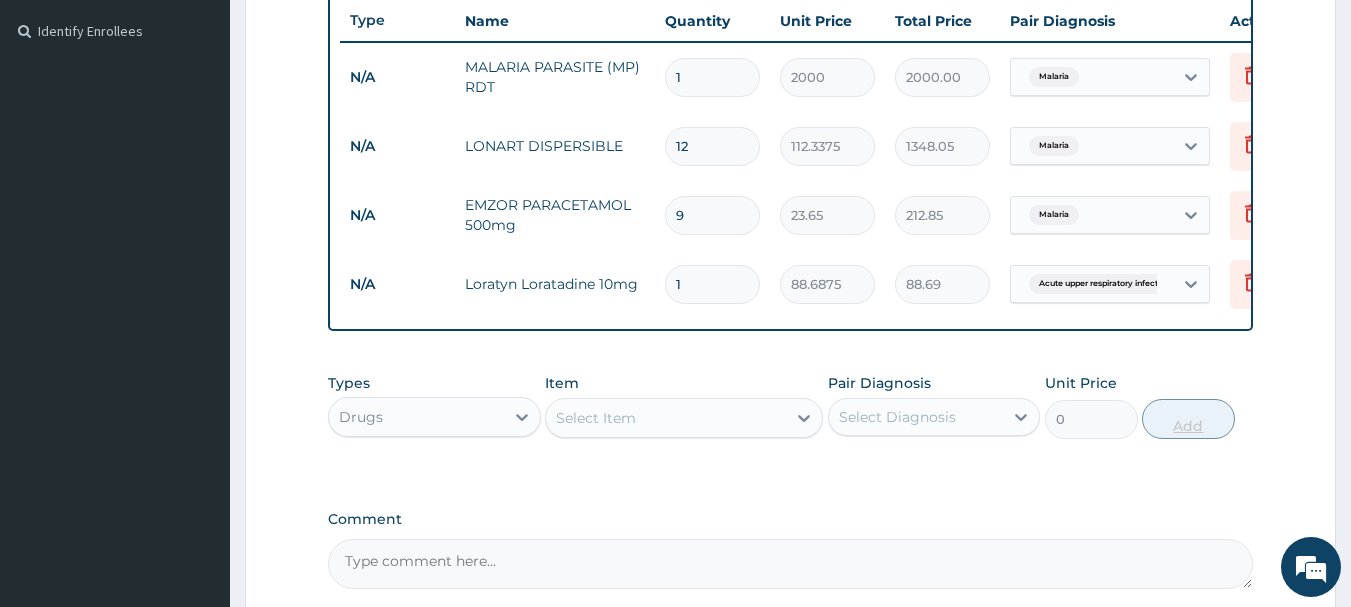 type on "10" 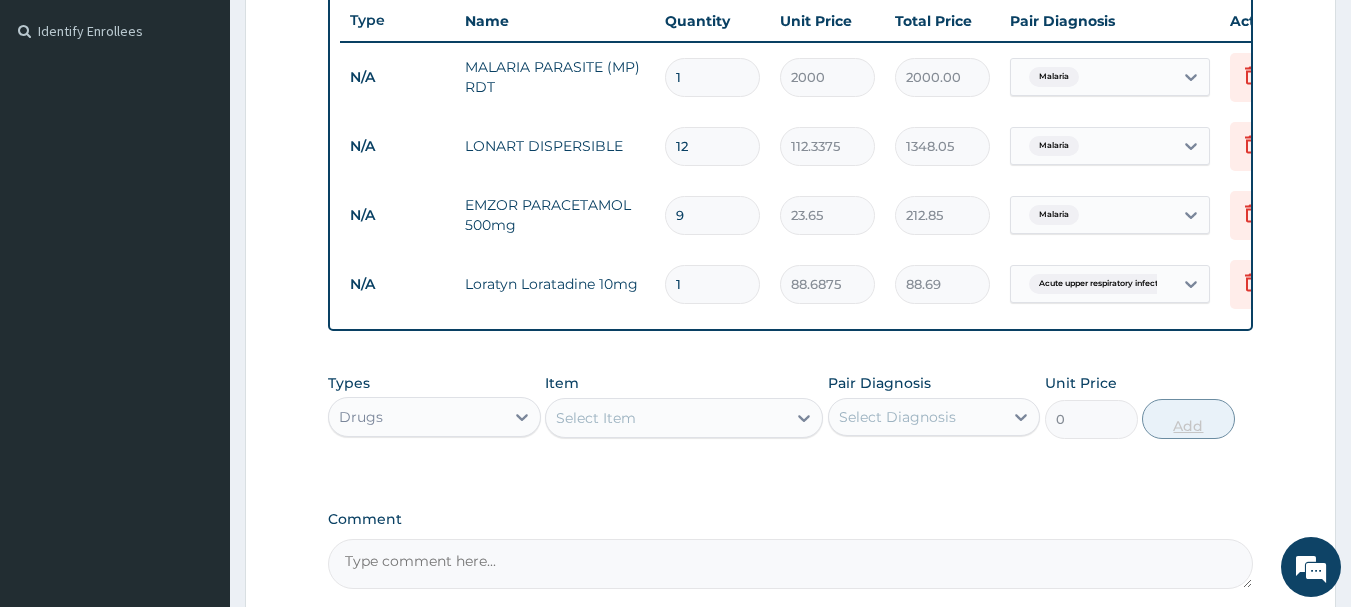 type on "886.88" 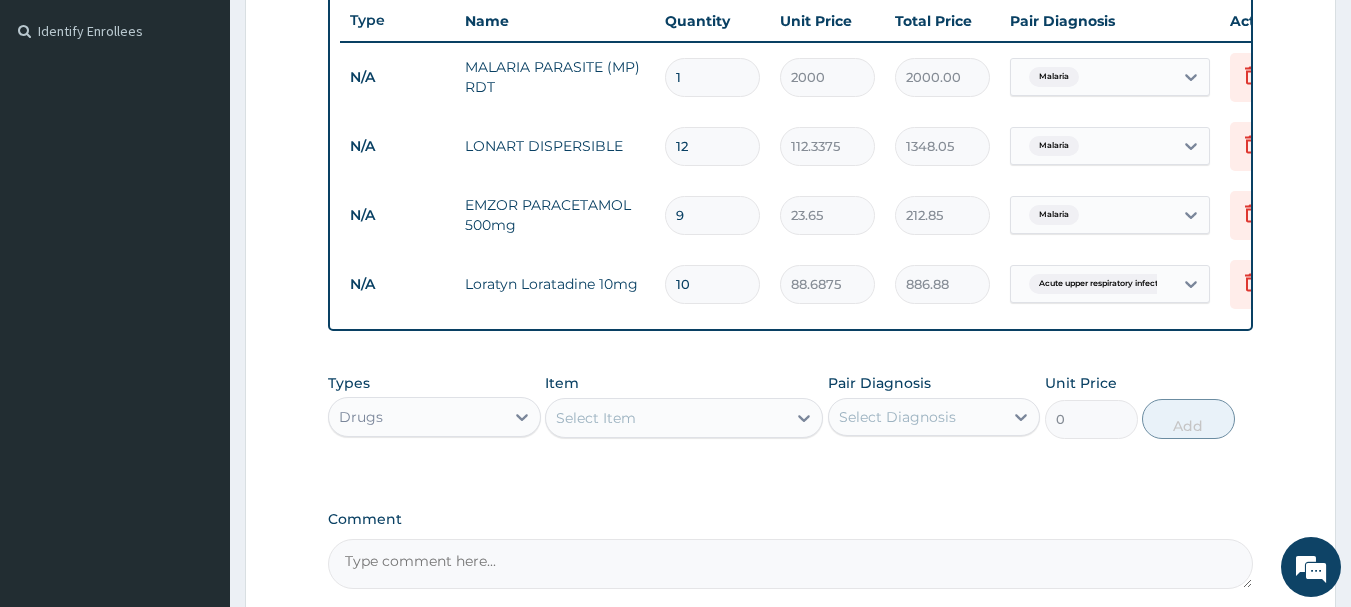 type on "10" 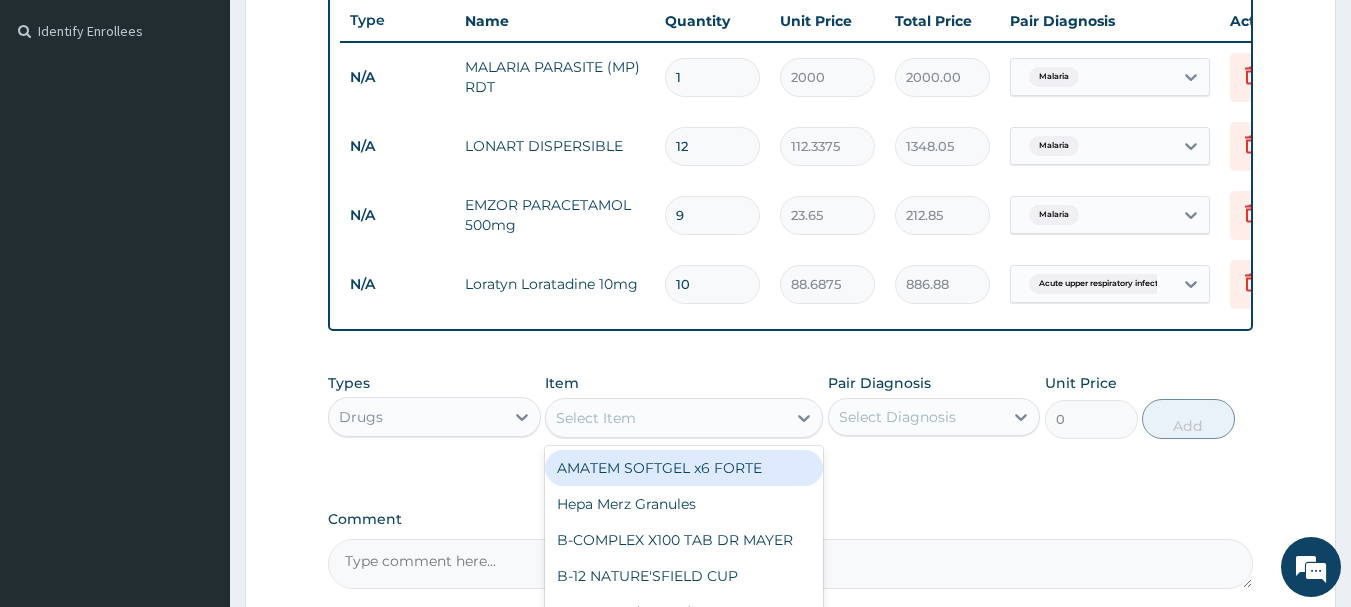 click on "Select Item" at bounding box center [666, 418] 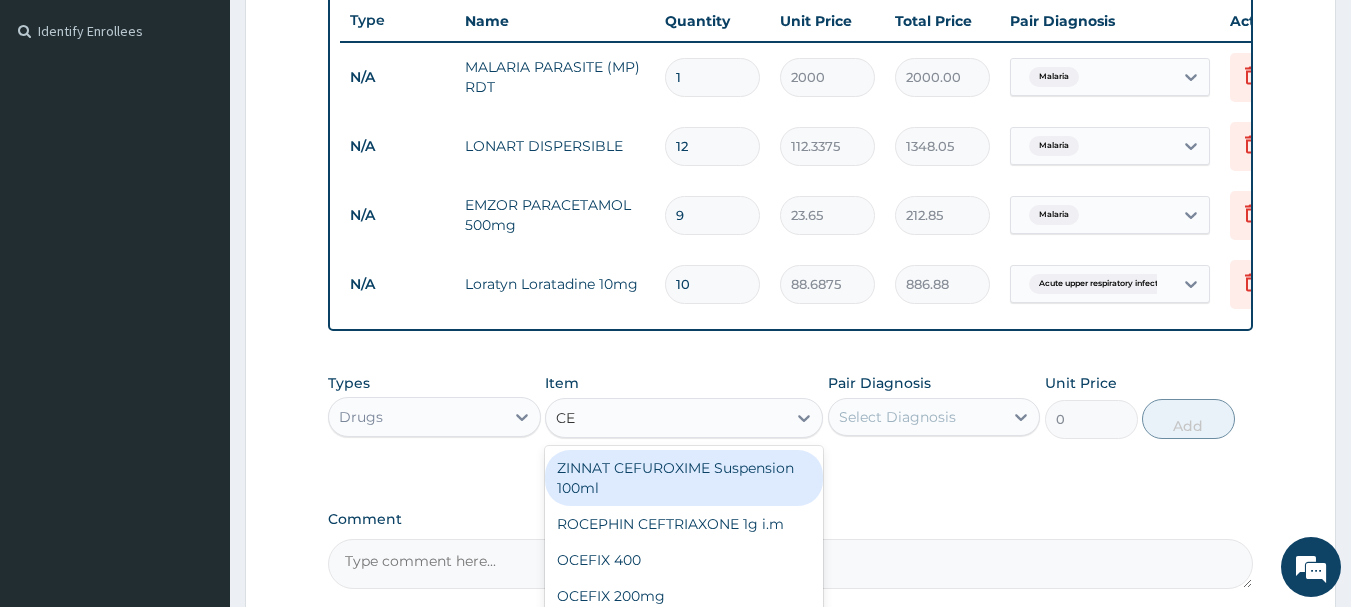type on "C" 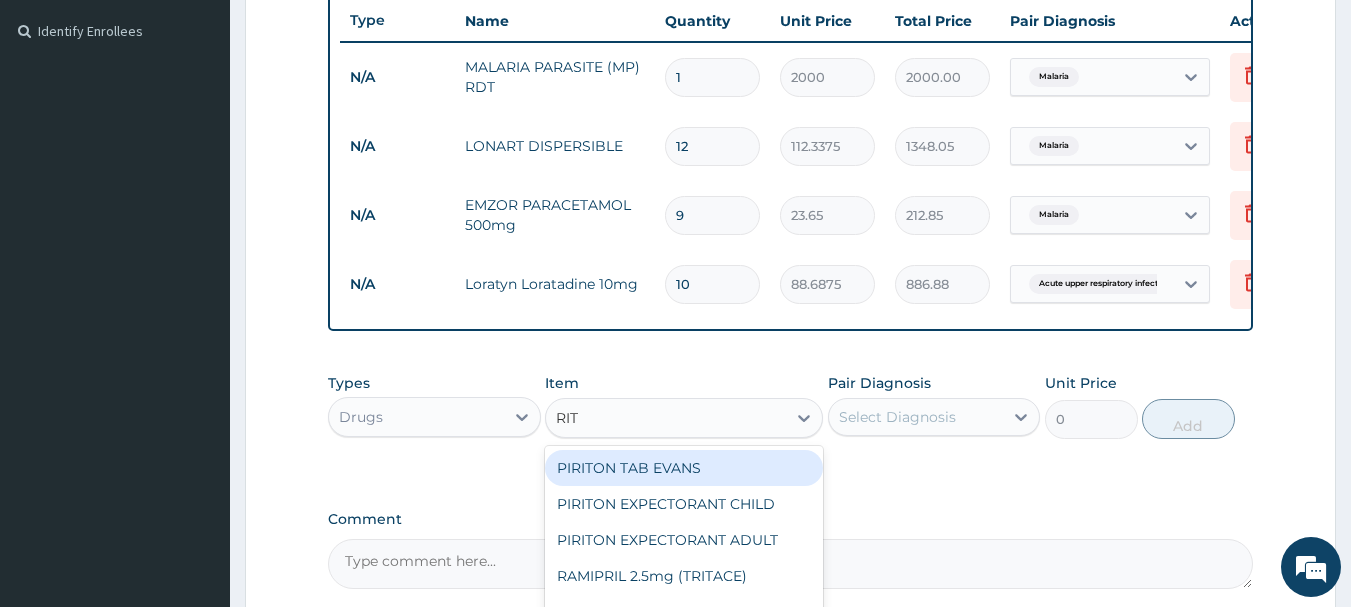 type on "RITE" 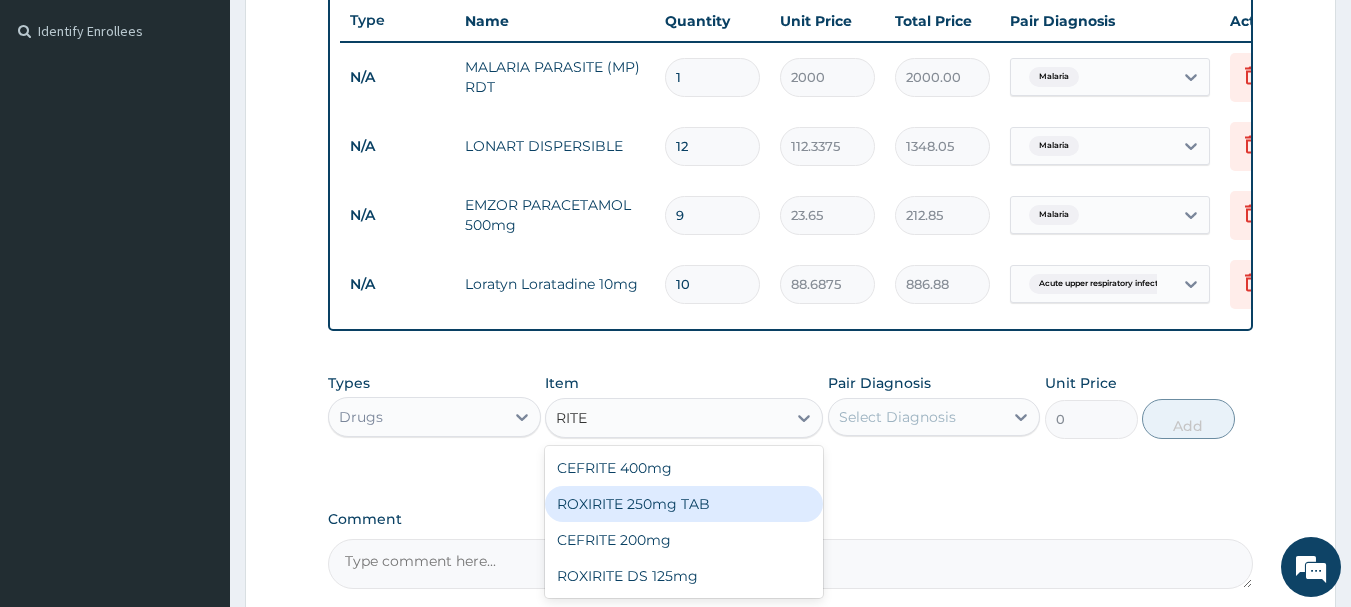 click on "ROXIRITE 250mg TAB" at bounding box center [684, 504] 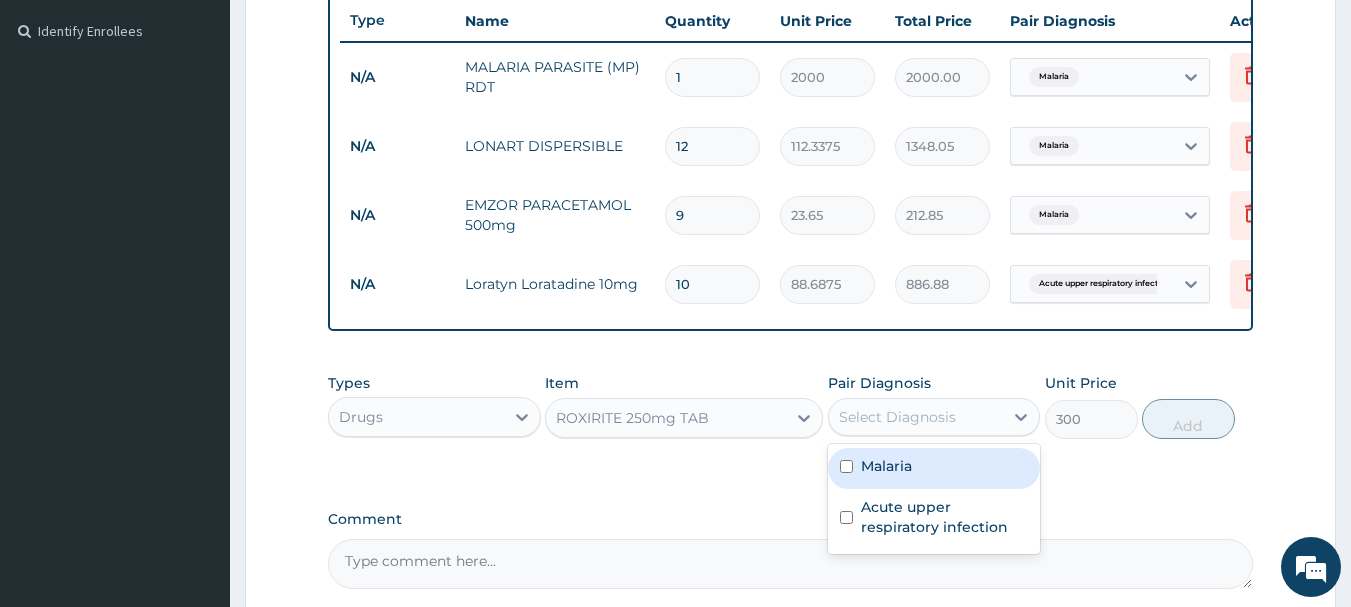 click on "Select Diagnosis" at bounding box center [897, 417] 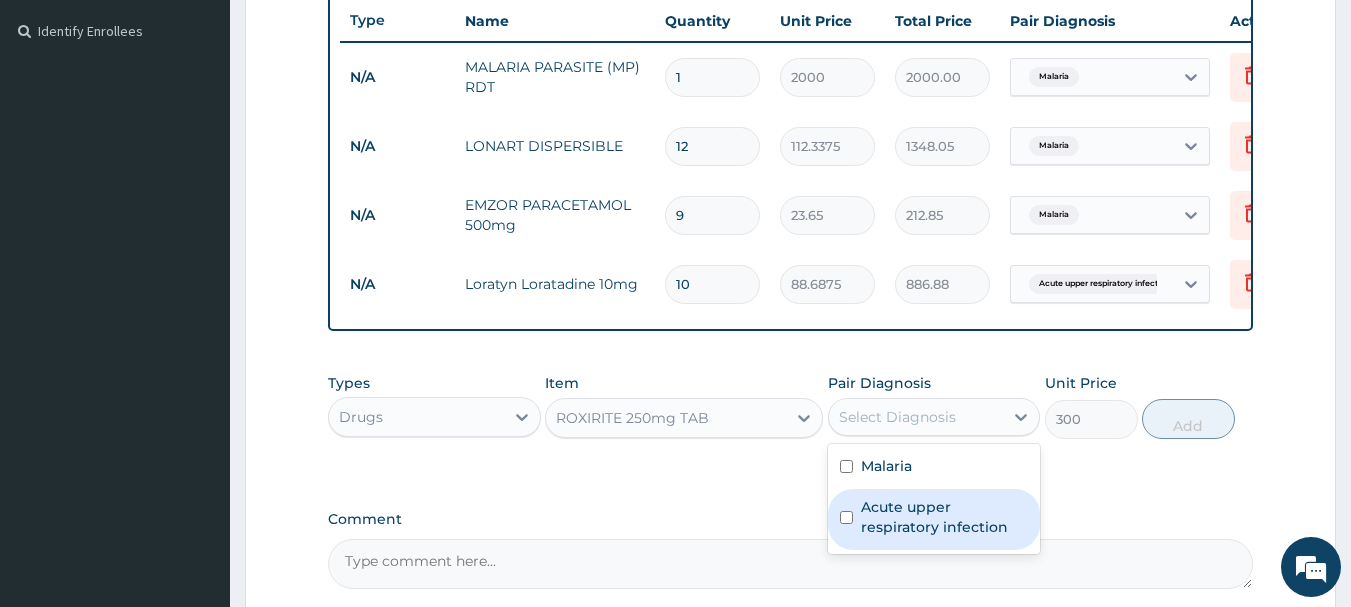 click at bounding box center (846, 517) 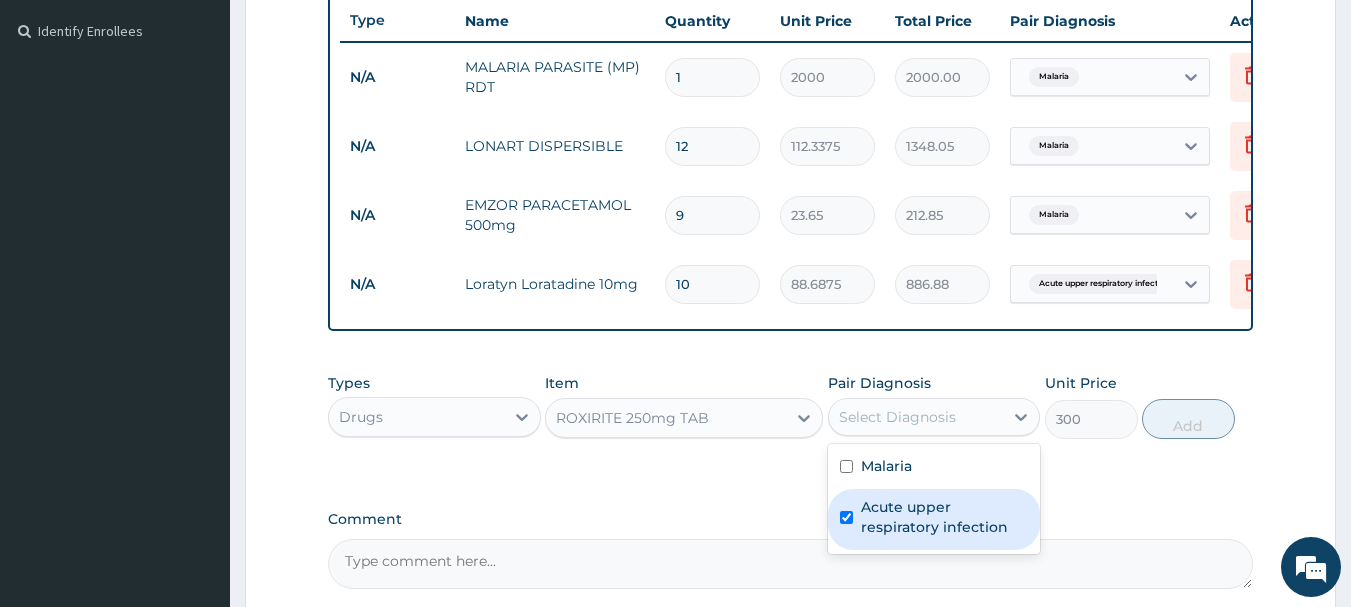 checkbox on "true" 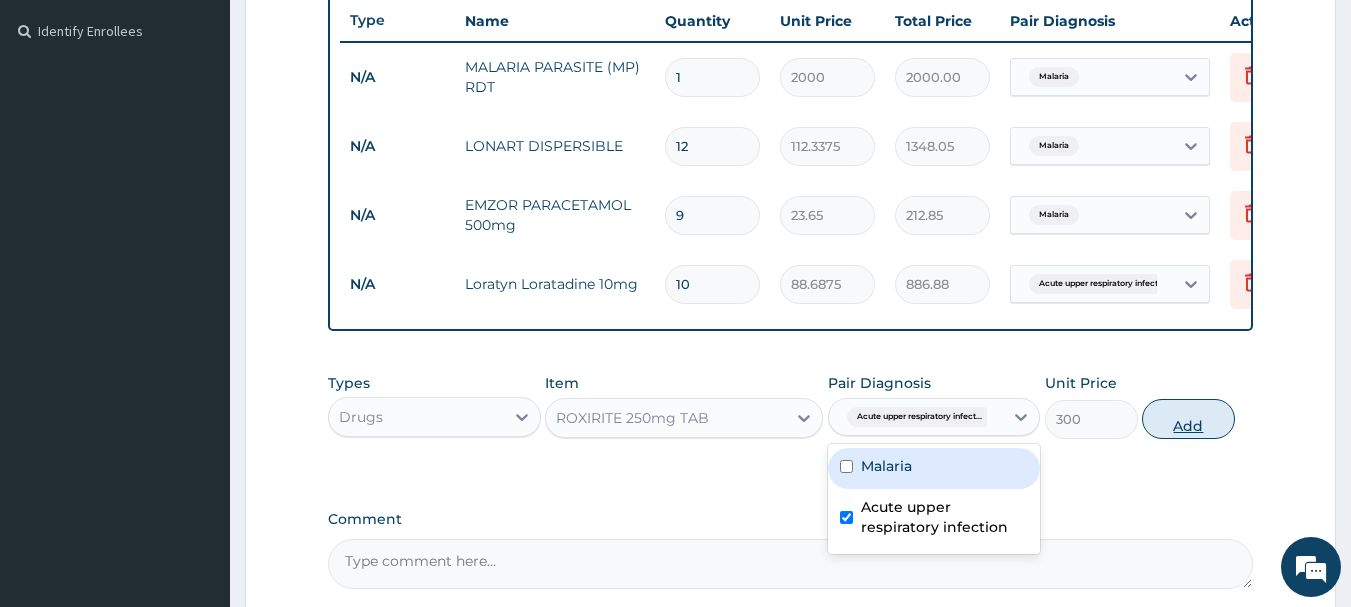 click on "Add" at bounding box center [1188, 419] 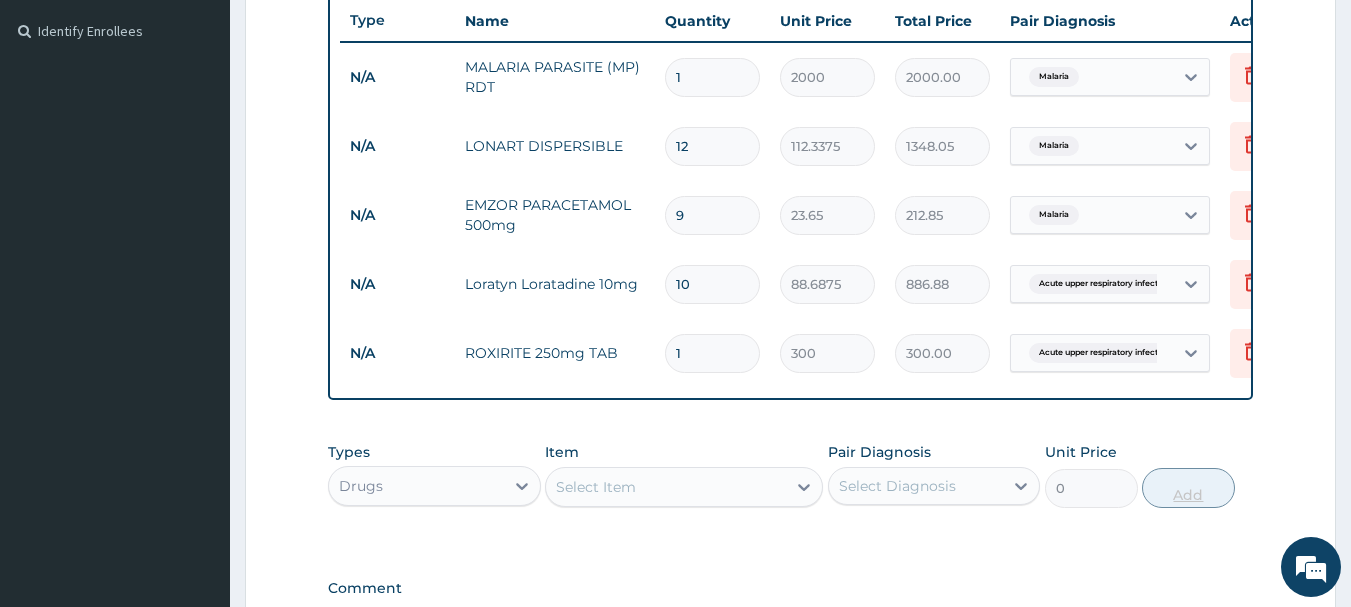 type on "10" 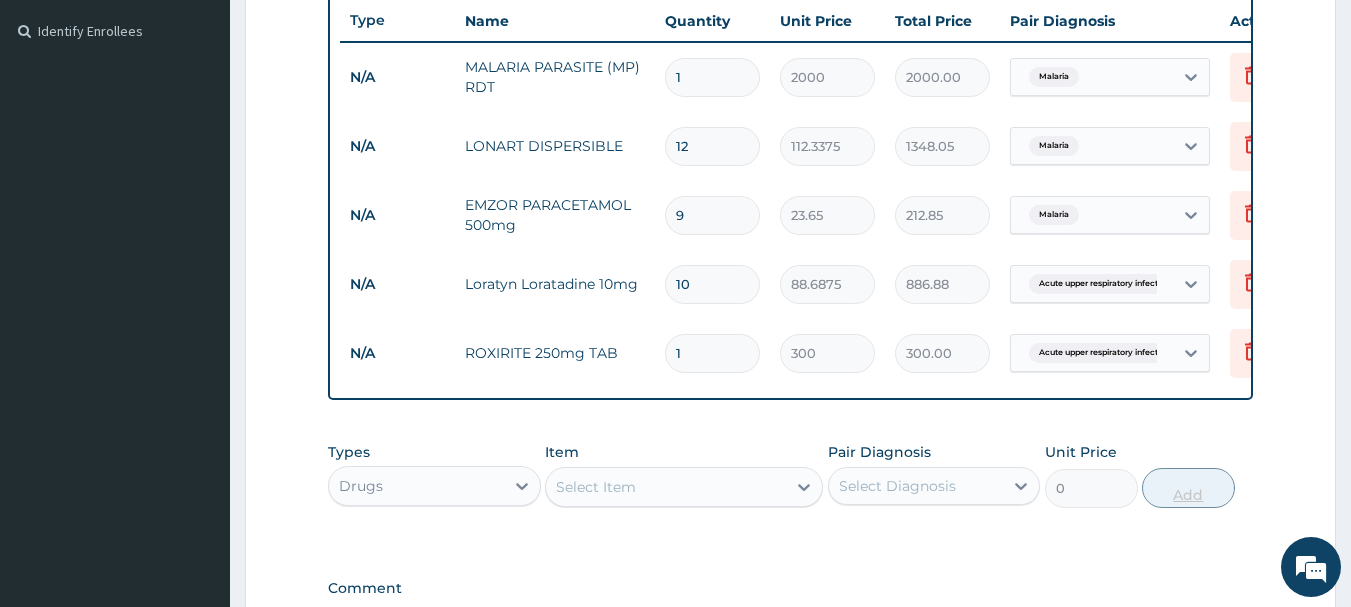 type on "3000.00" 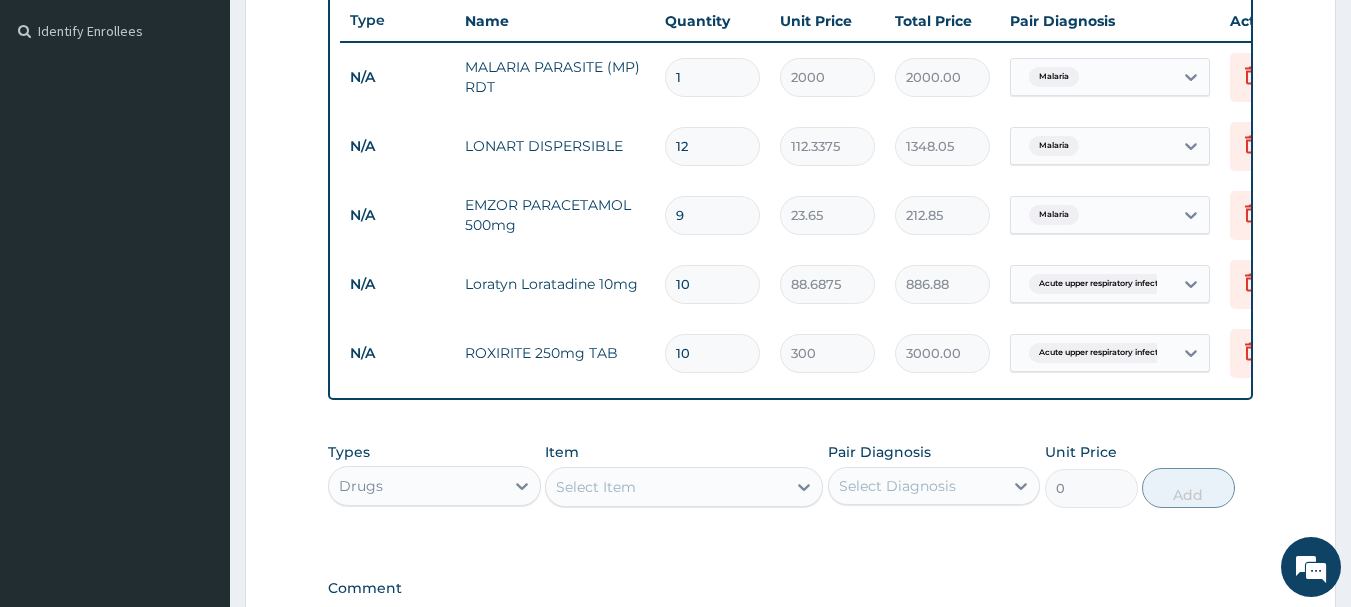 type on "10" 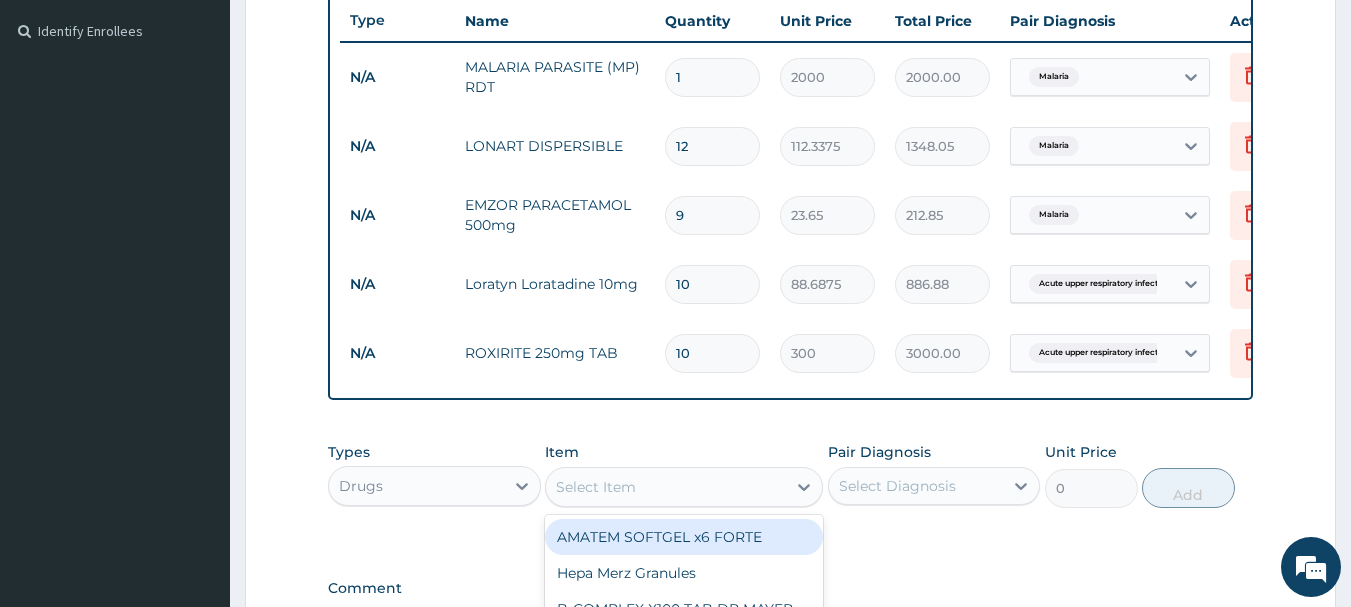 click on "Select Item" at bounding box center [666, 487] 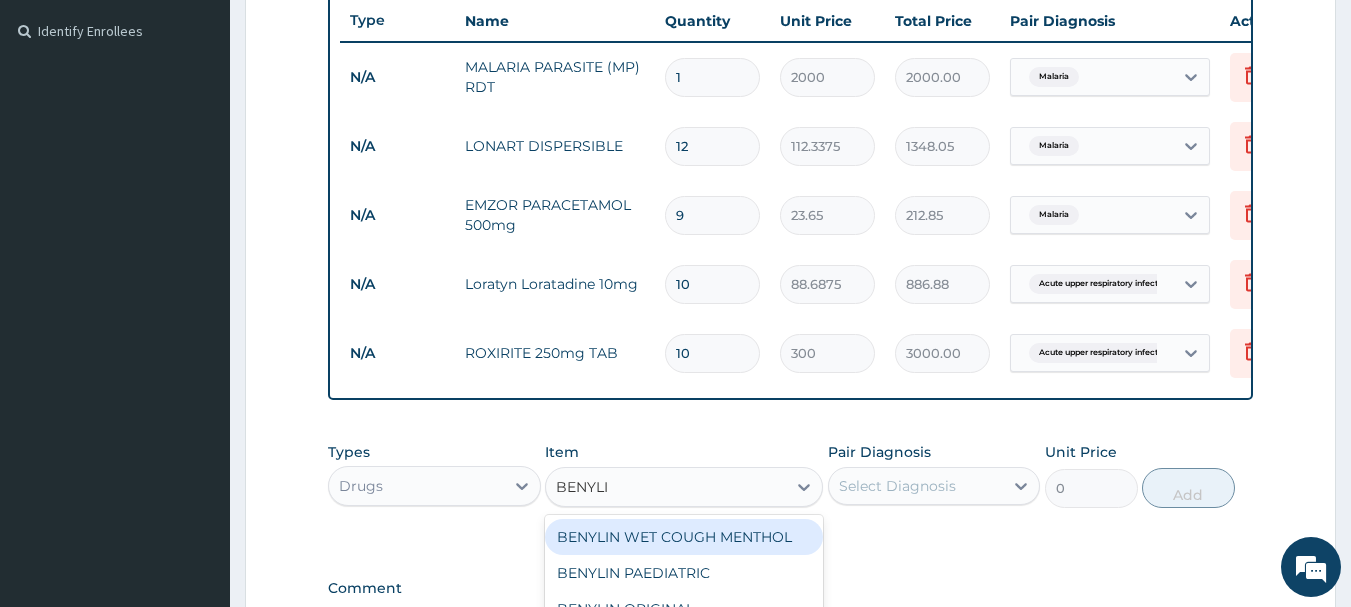 type on "BENYLIN" 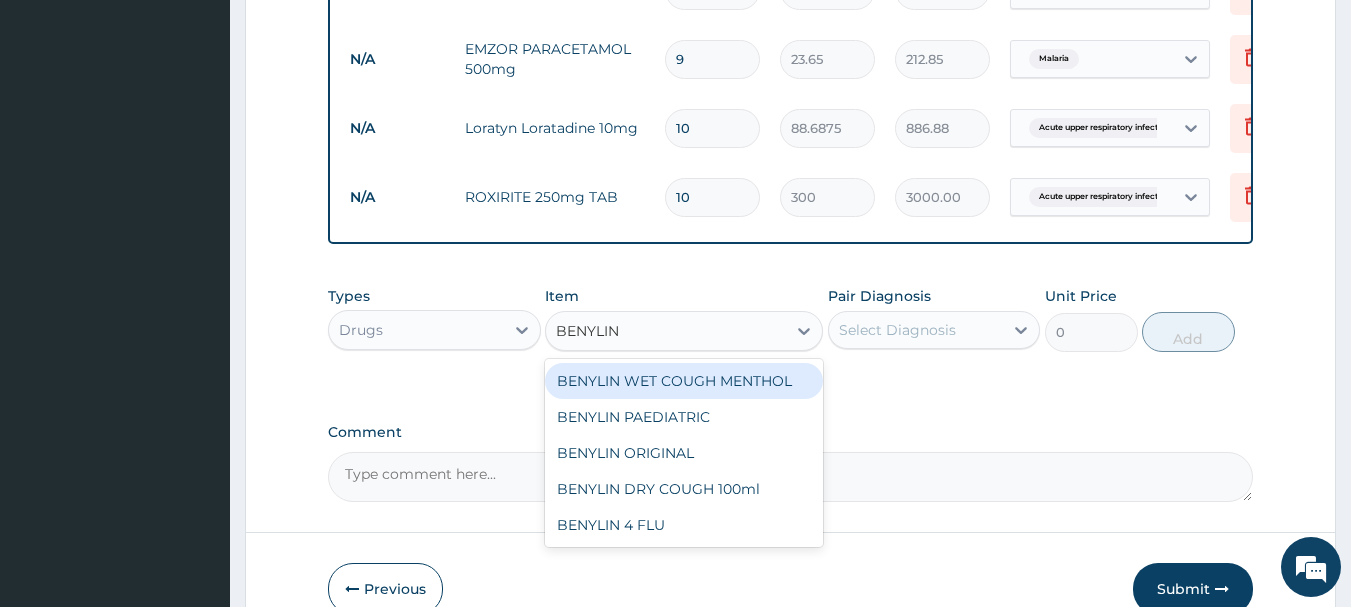 scroll, scrollTop: 699, scrollLeft: 0, axis: vertical 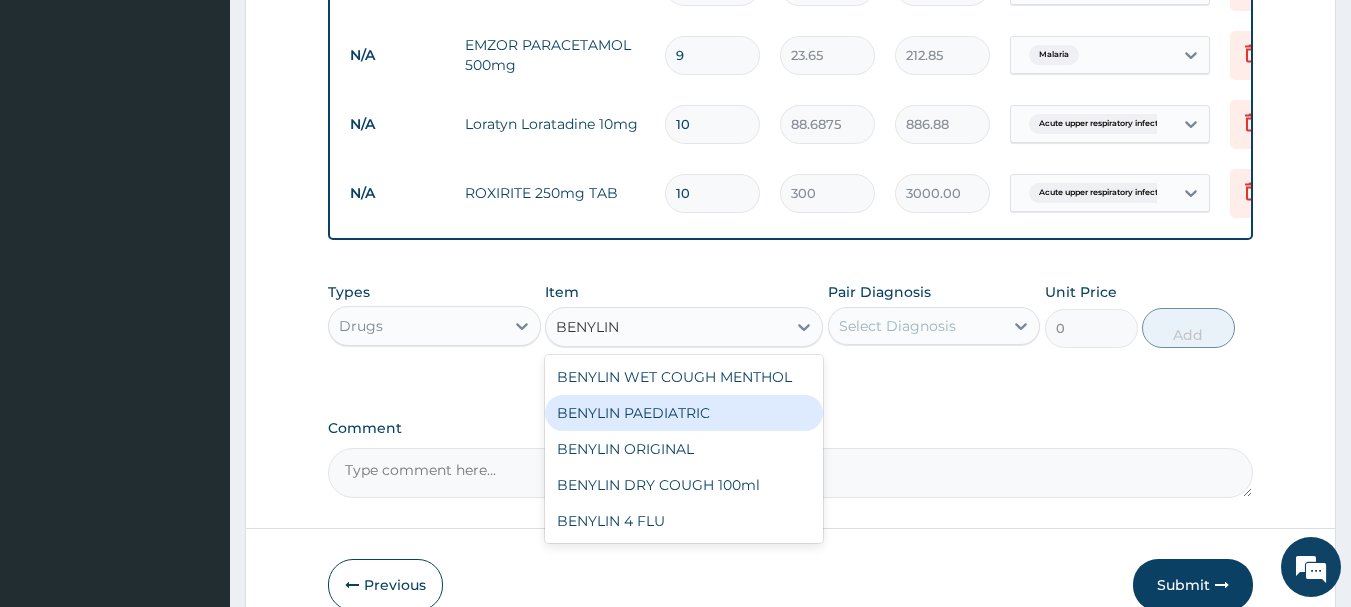 click on "BENYLIN PAEDIATRIC" at bounding box center [684, 413] 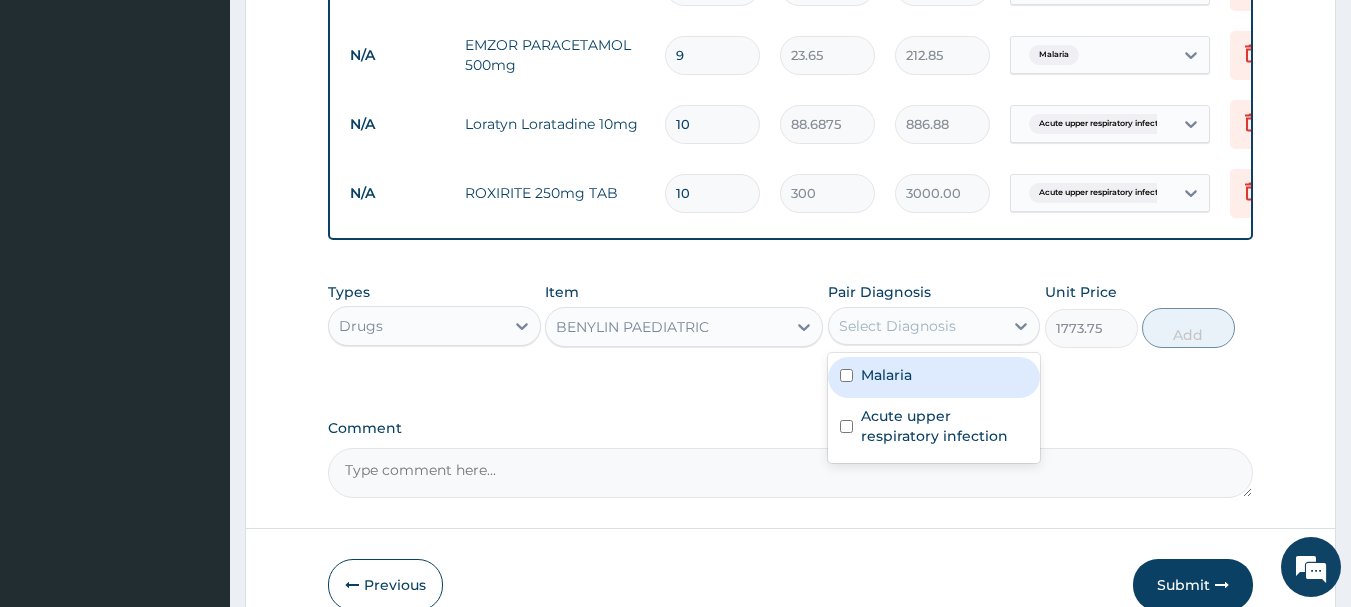 click on "Select Diagnosis" at bounding box center (897, 326) 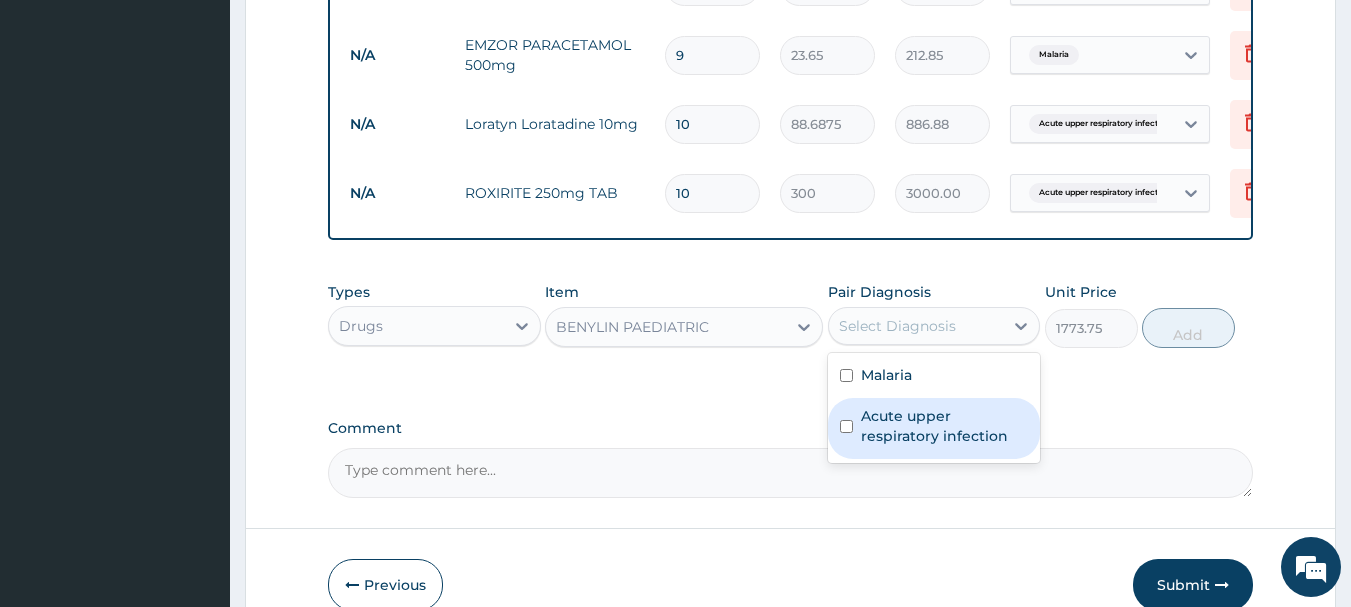 click at bounding box center [846, 426] 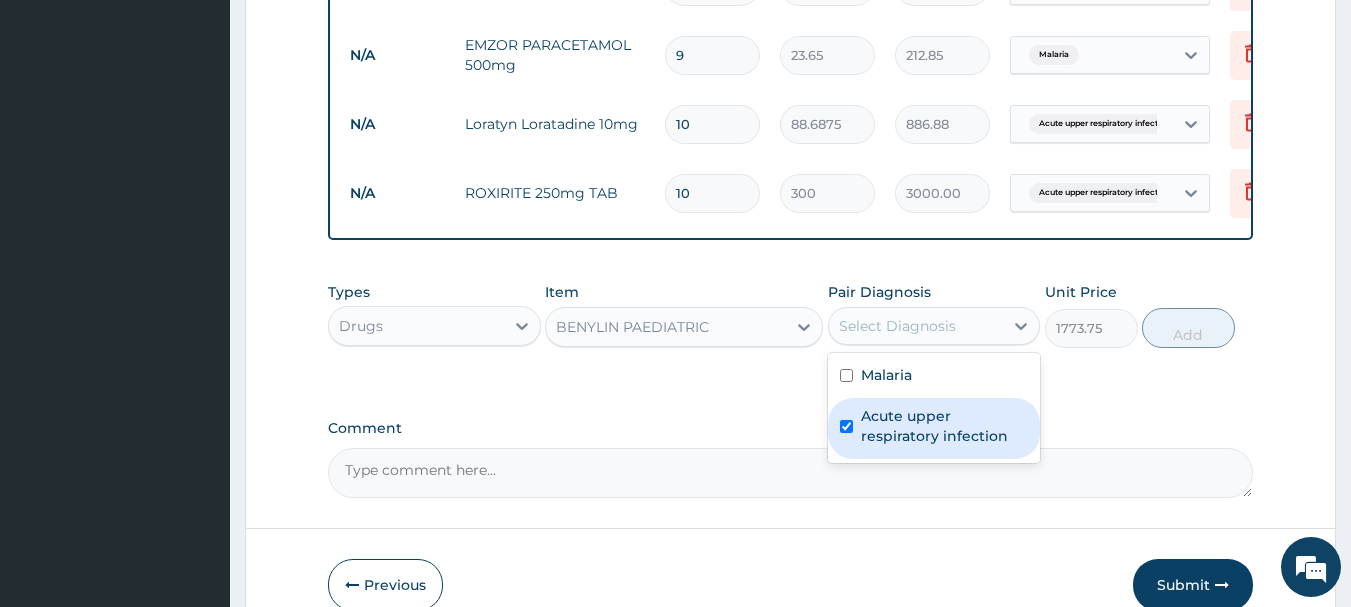 checkbox on "true" 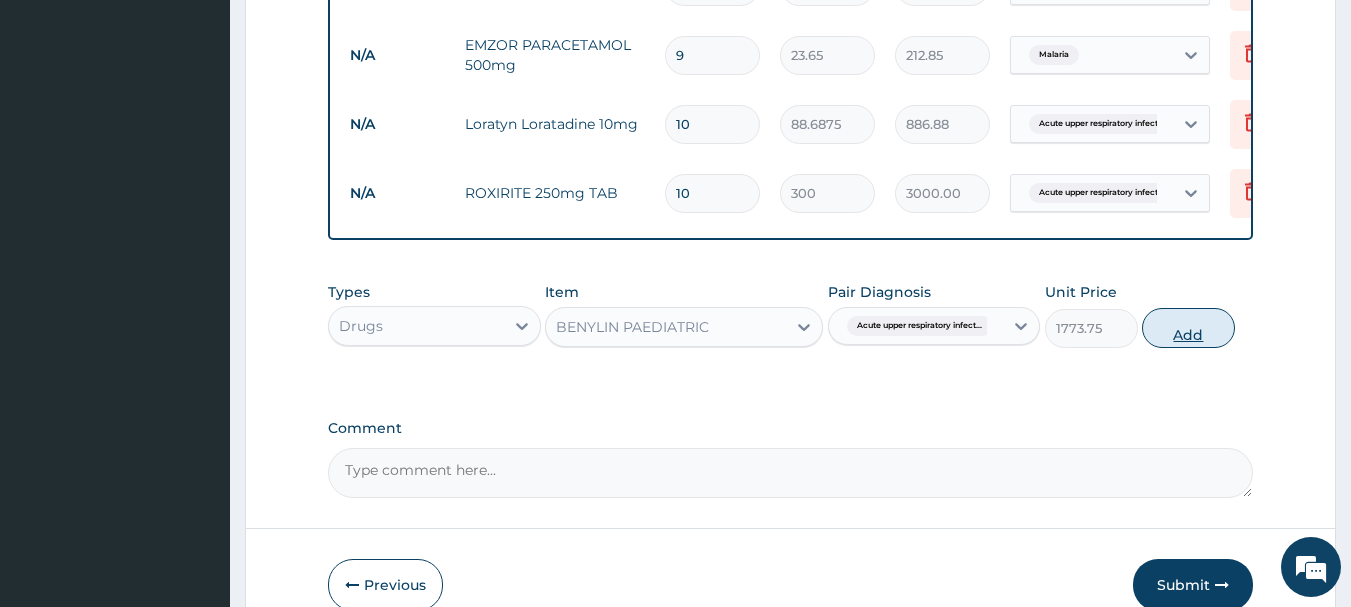 click on "Add" at bounding box center [1188, 328] 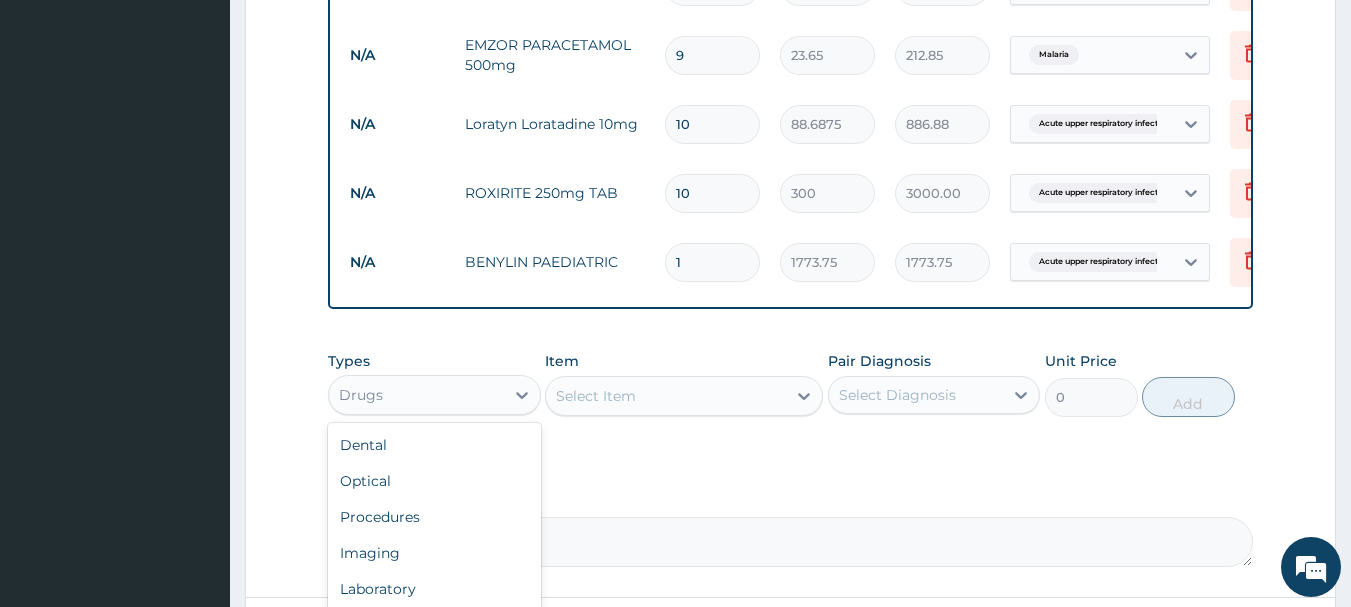 click on "Drugs" at bounding box center (416, 395) 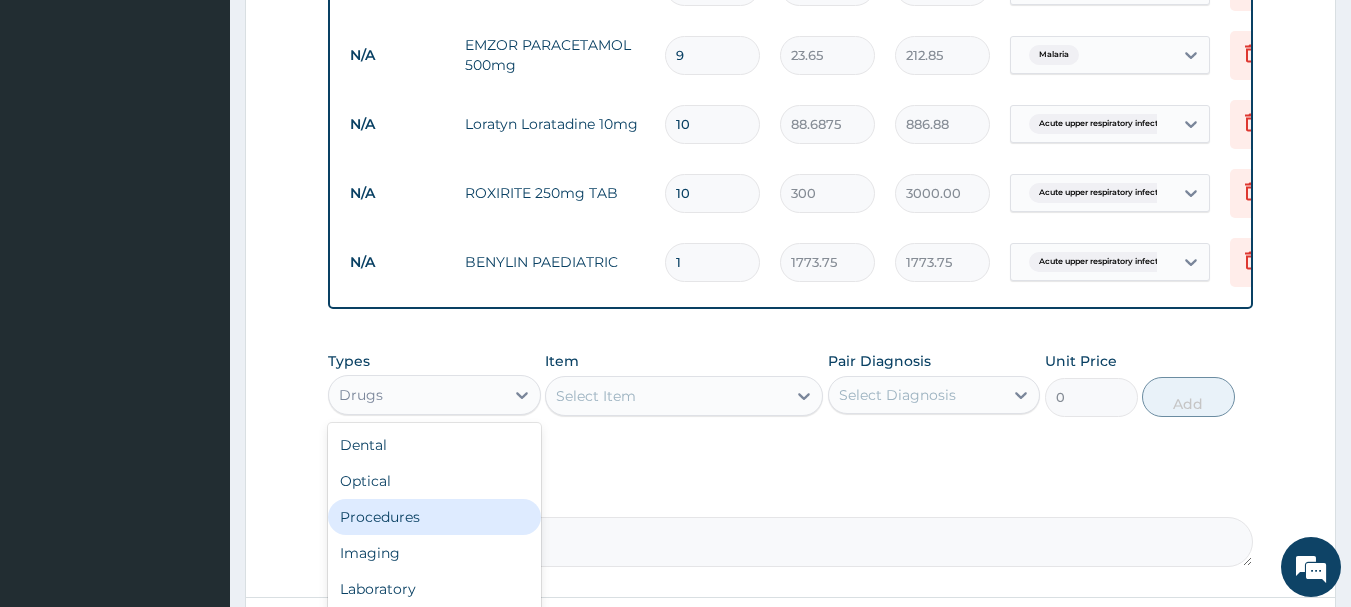 click on "Procedures" at bounding box center [434, 517] 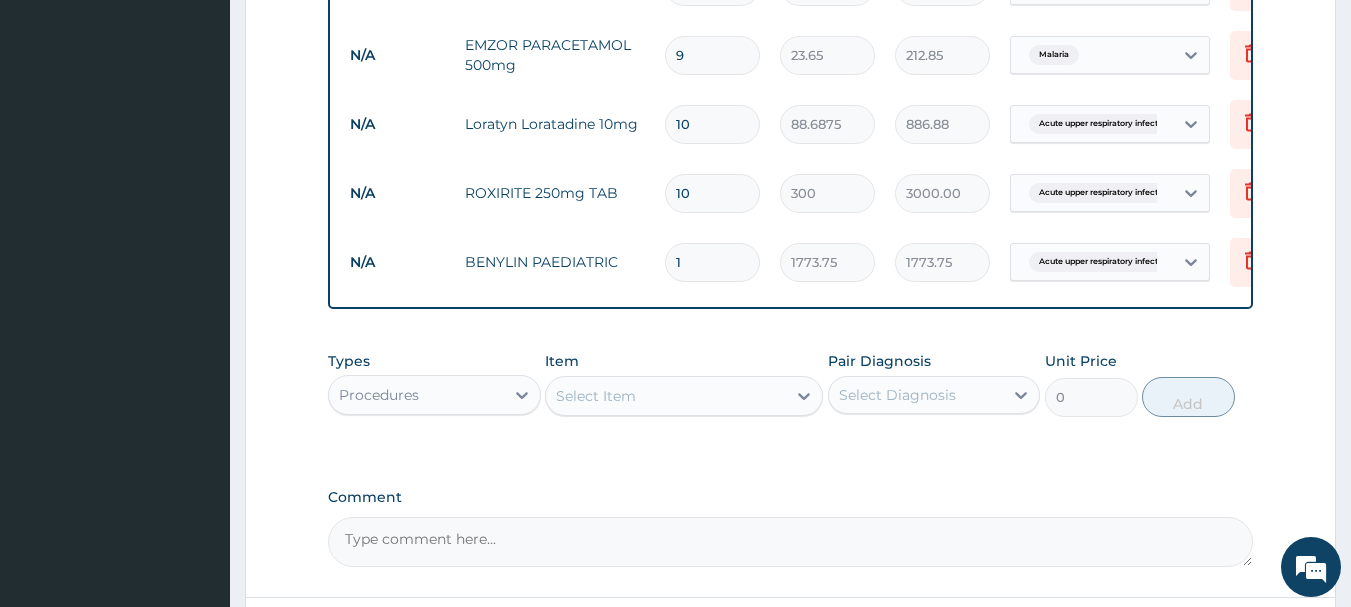 click on "Select Item" at bounding box center (666, 396) 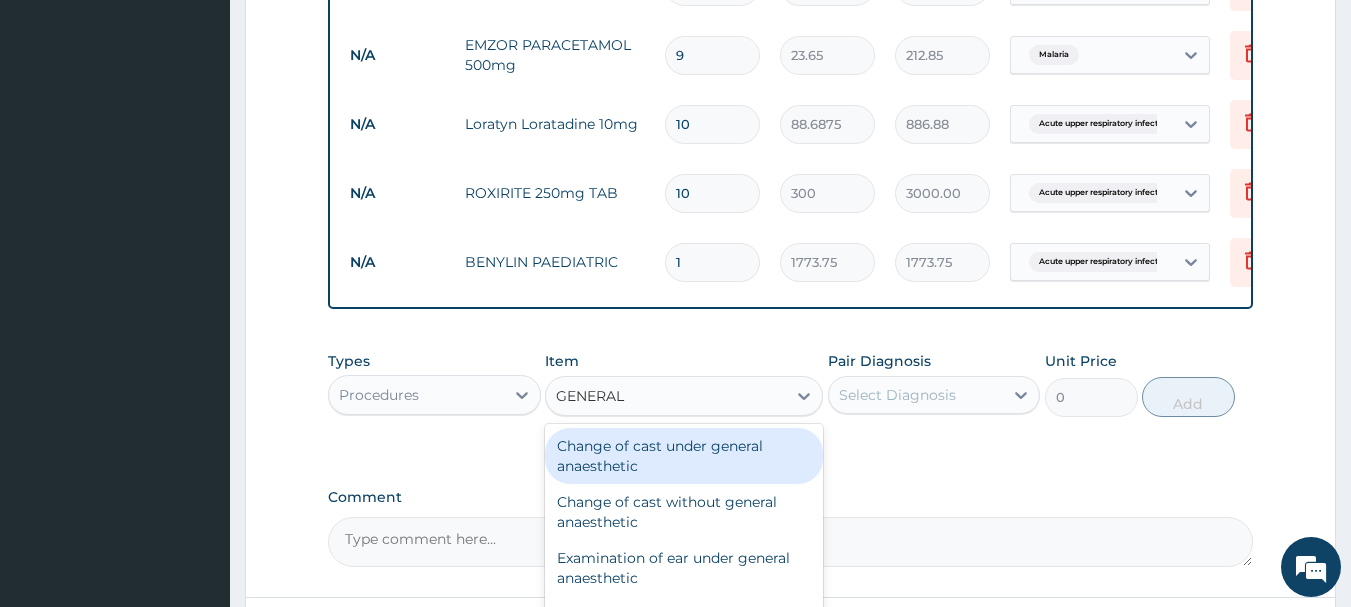 type on "GENERAL P" 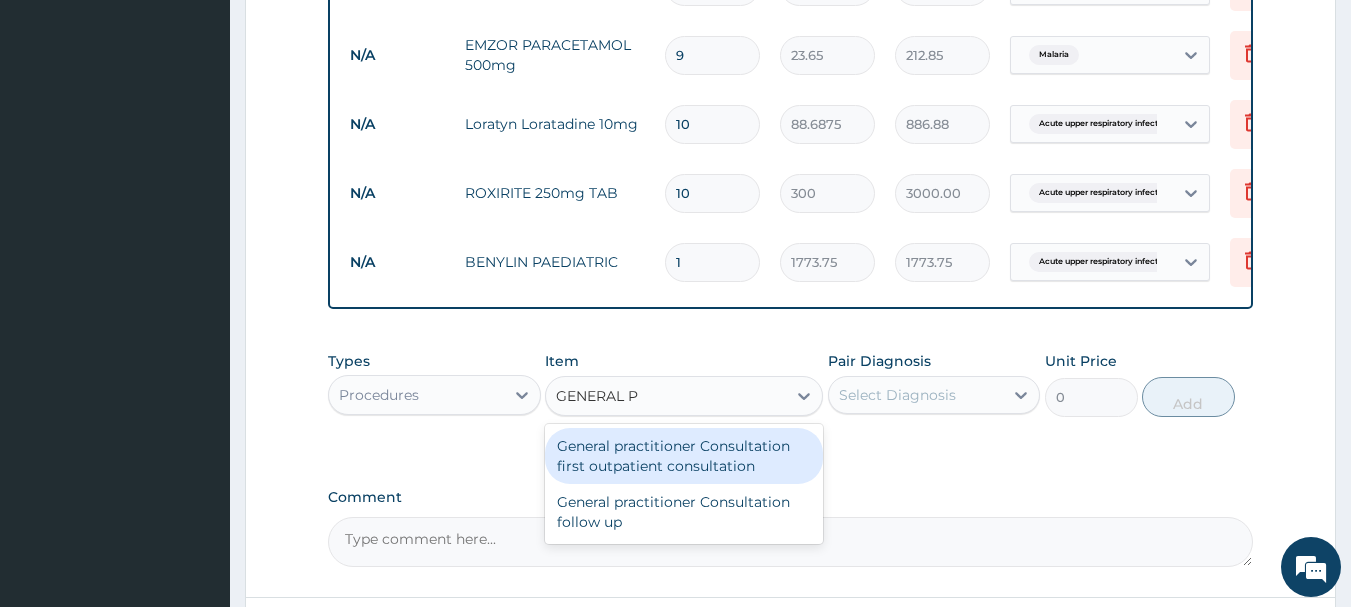 click on "General practitioner Consultation first outpatient consultation" at bounding box center (684, 456) 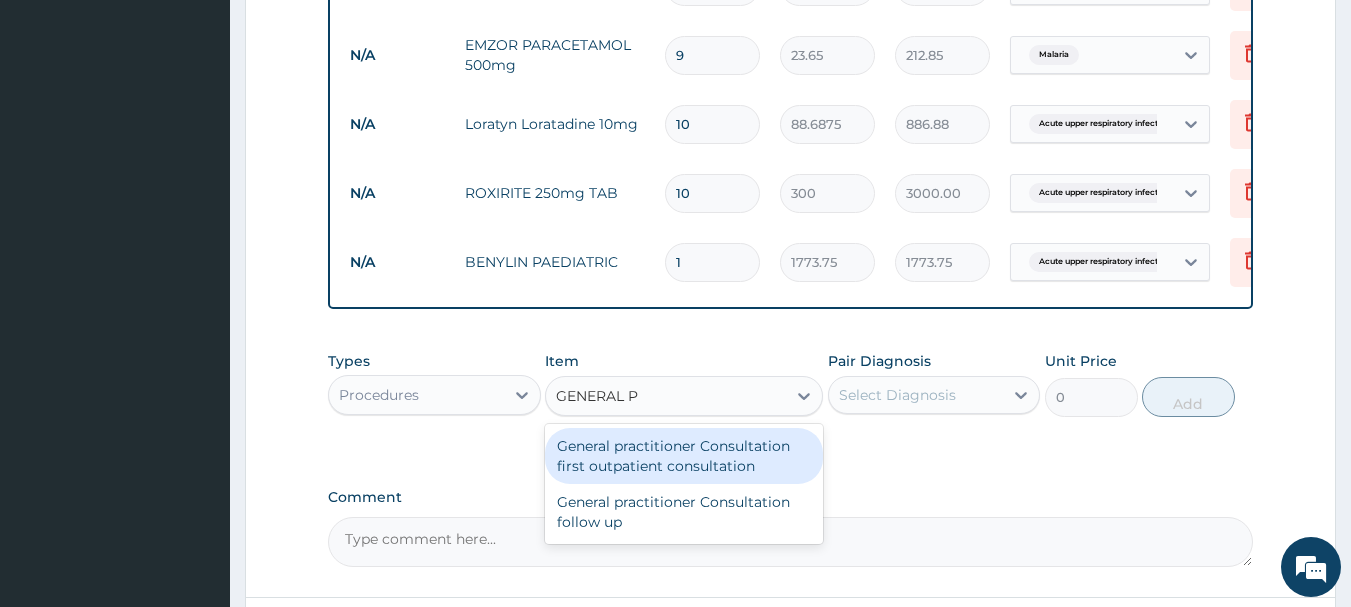 type 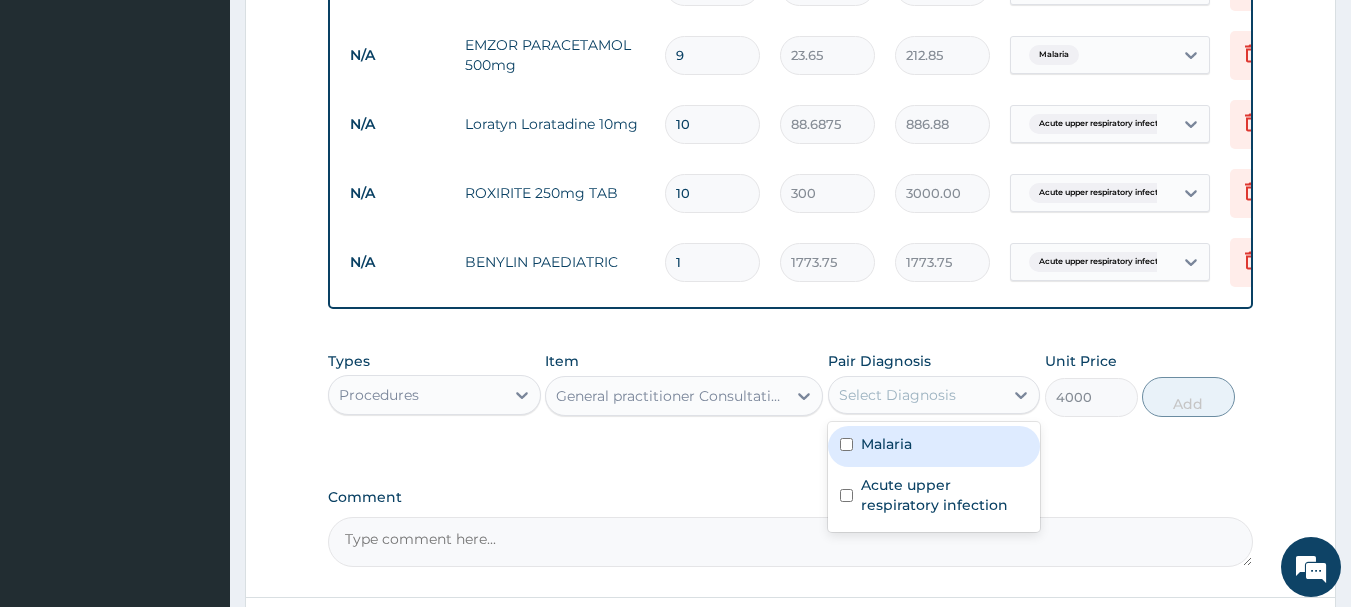 click on "Select Diagnosis" at bounding box center [897, 395] 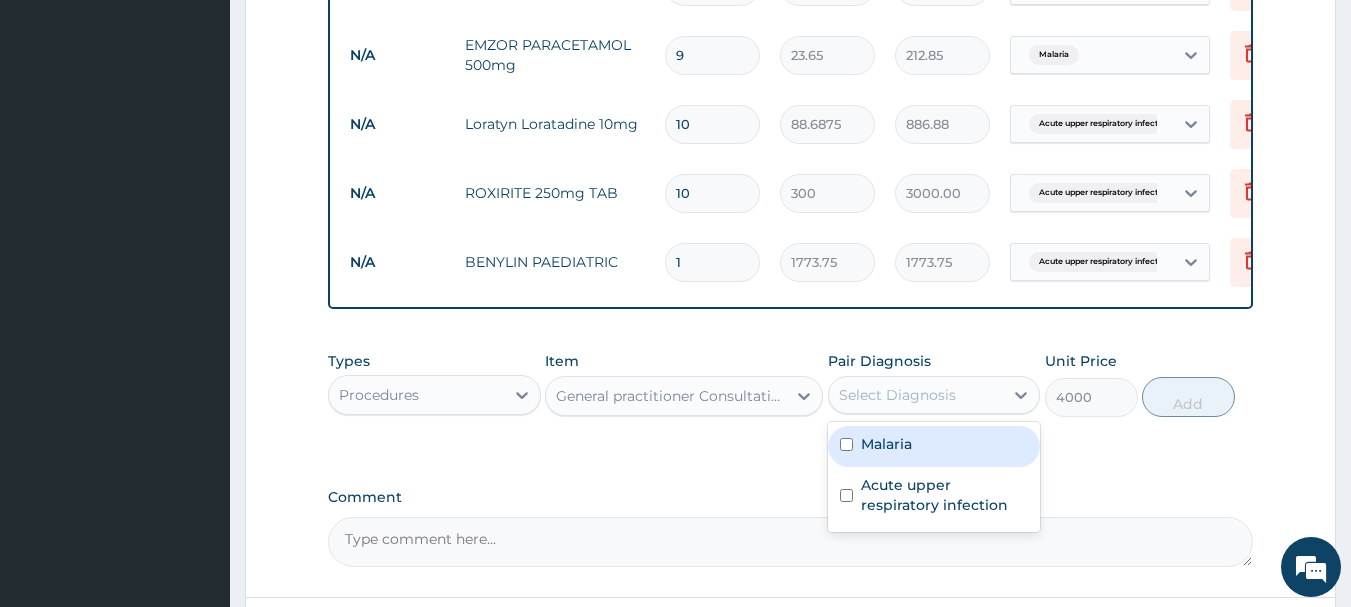 click at bounding box center (846, 444) 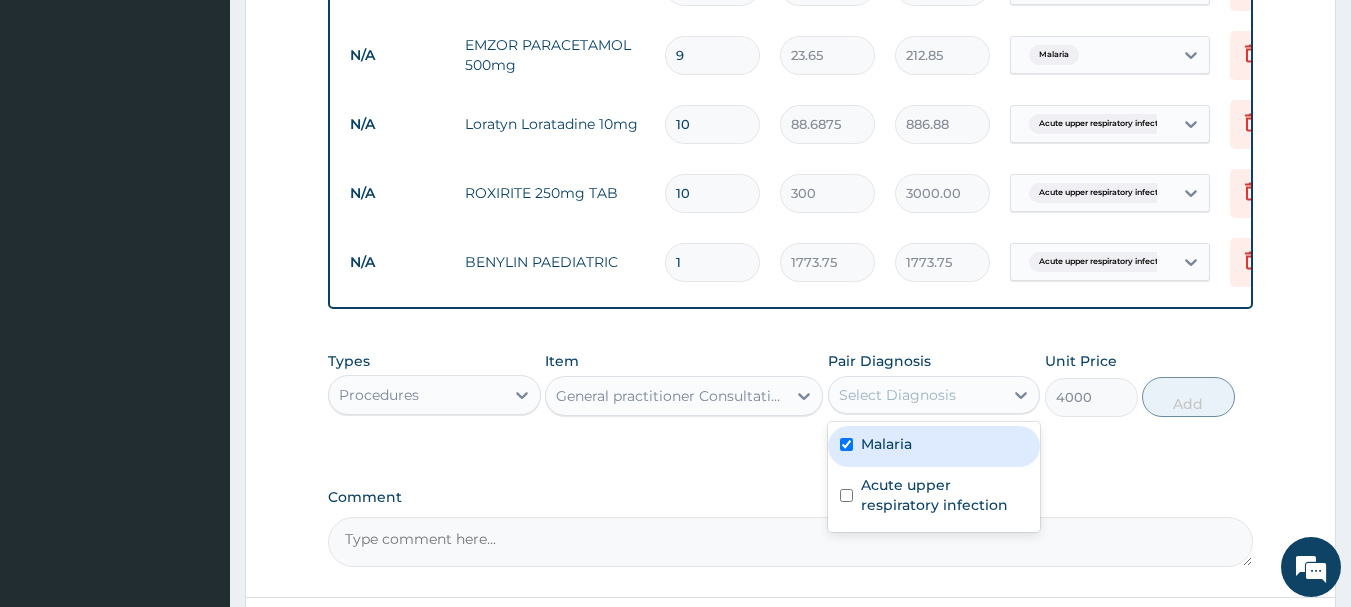 checkbox on "true" 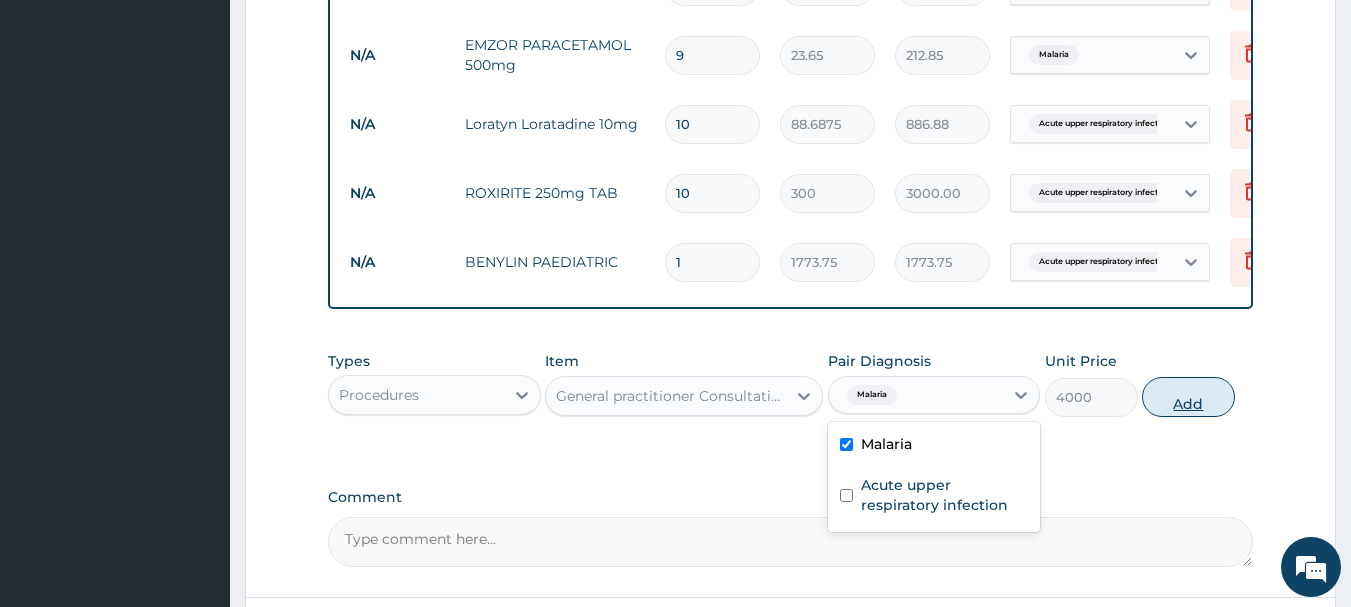 click on "Add" at bounding box center [1188, 397] 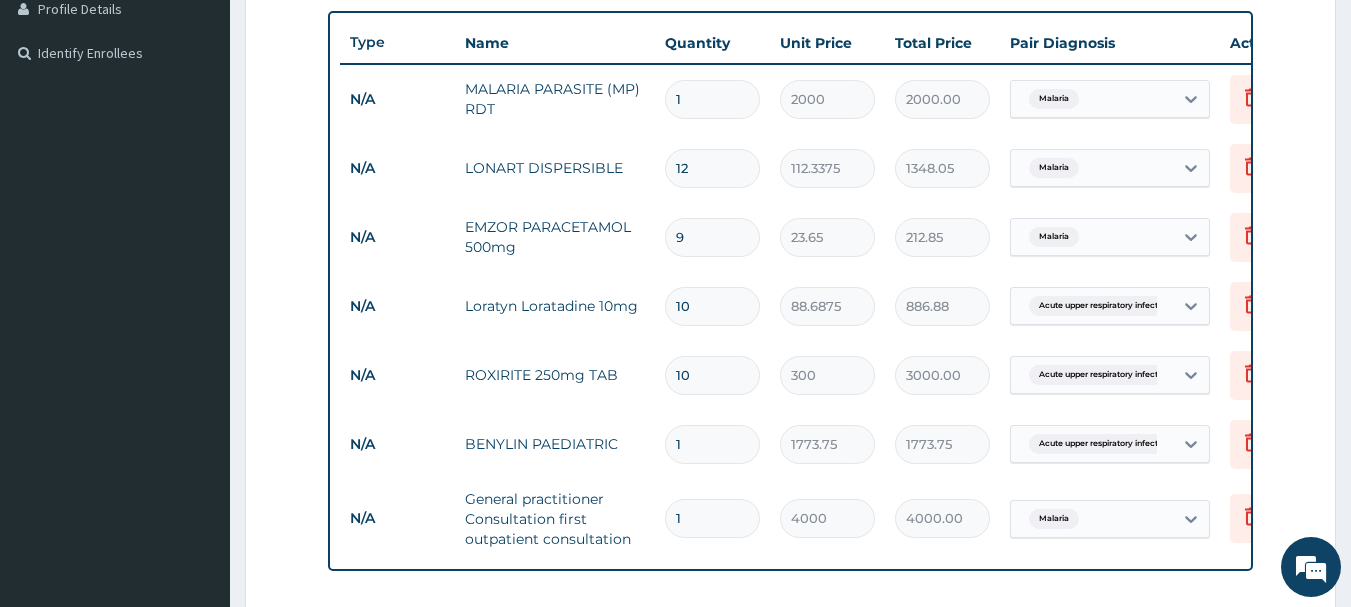scroll, scrollTop: 499, scrollLeft: 0, axis: vertical 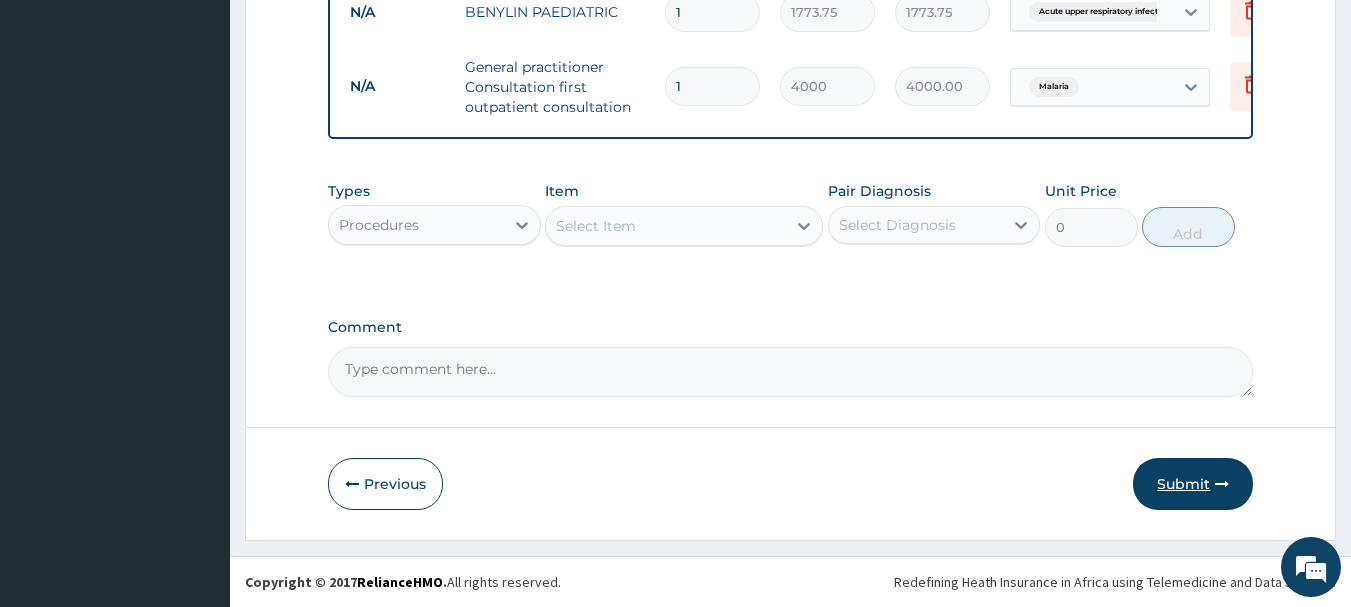 click on "Submit" at bounding box center (1193, 484) 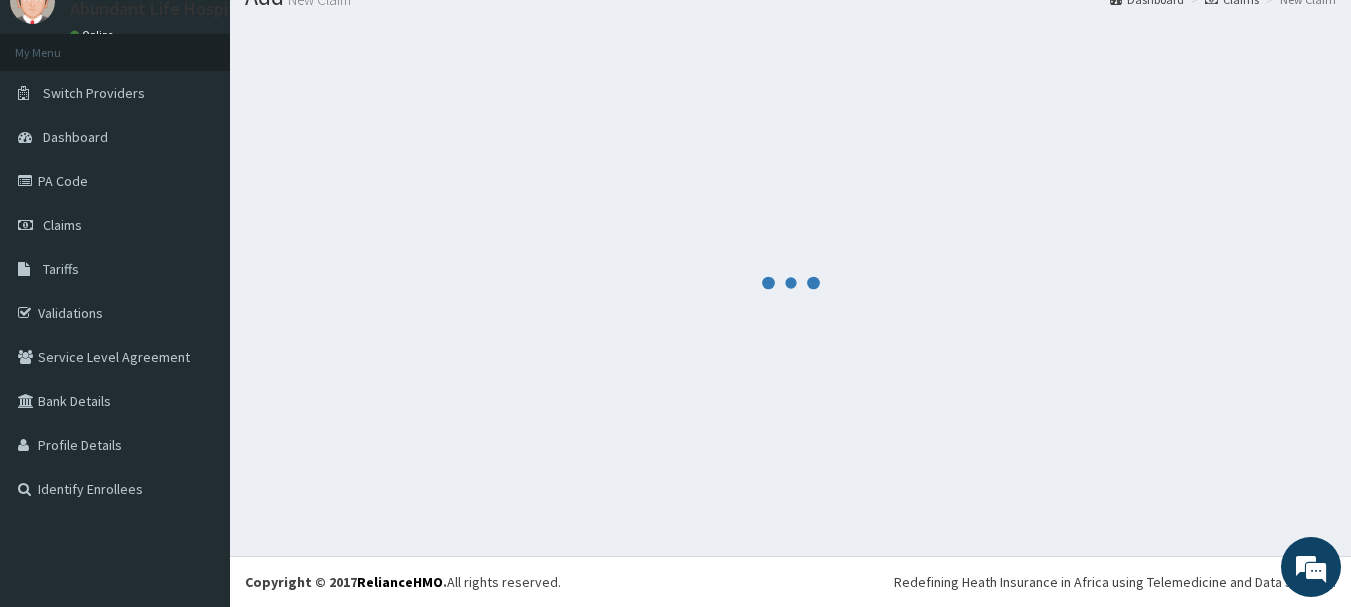 scroll, scrollTop: 964, scrollLeft: 0, axis: vertical 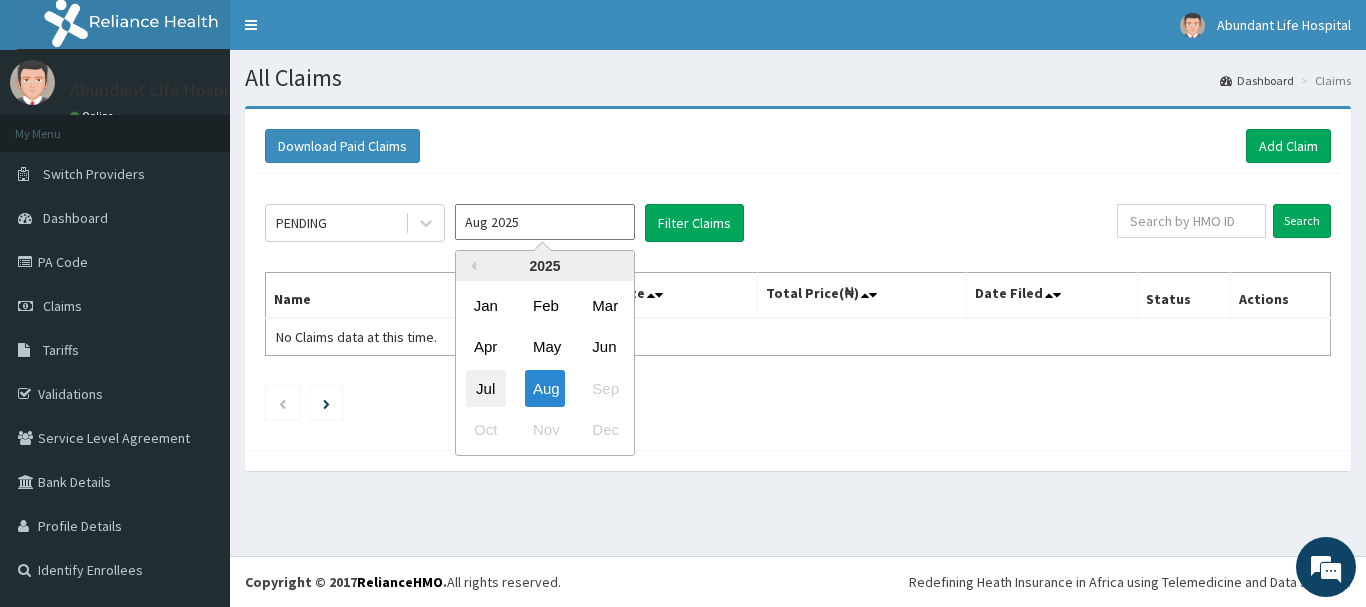 click on "Jul" at bounding box center (486, 388) 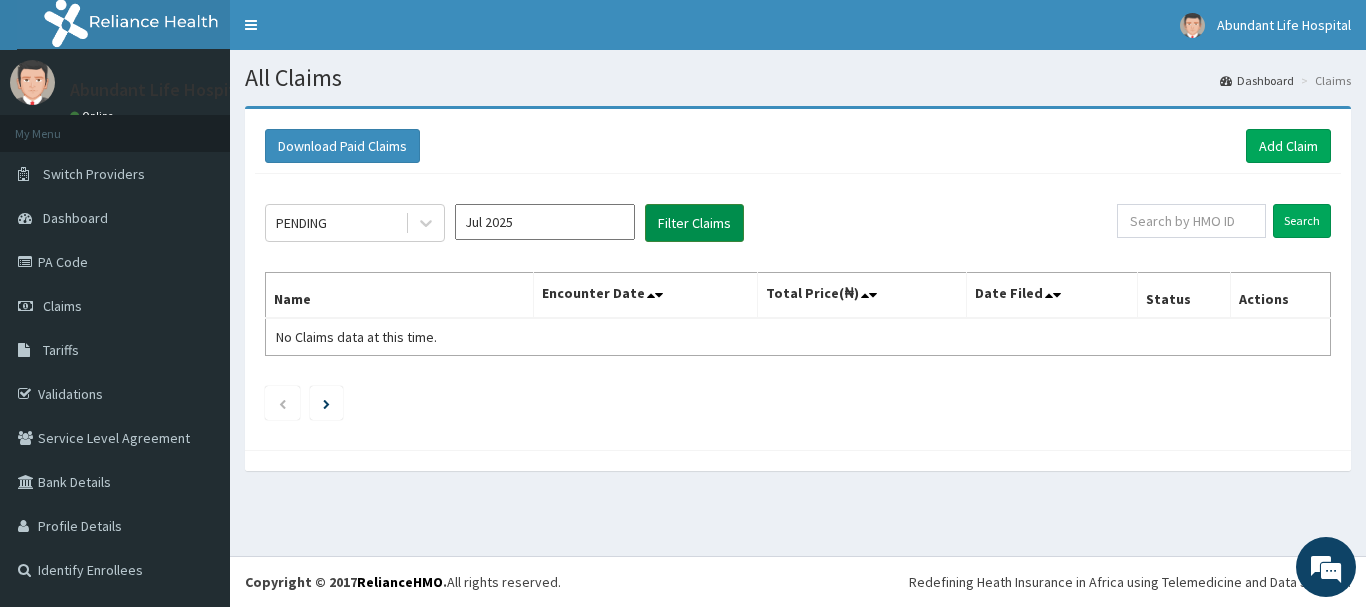 click on "Filter Claims" at bounding box center (694, 223) 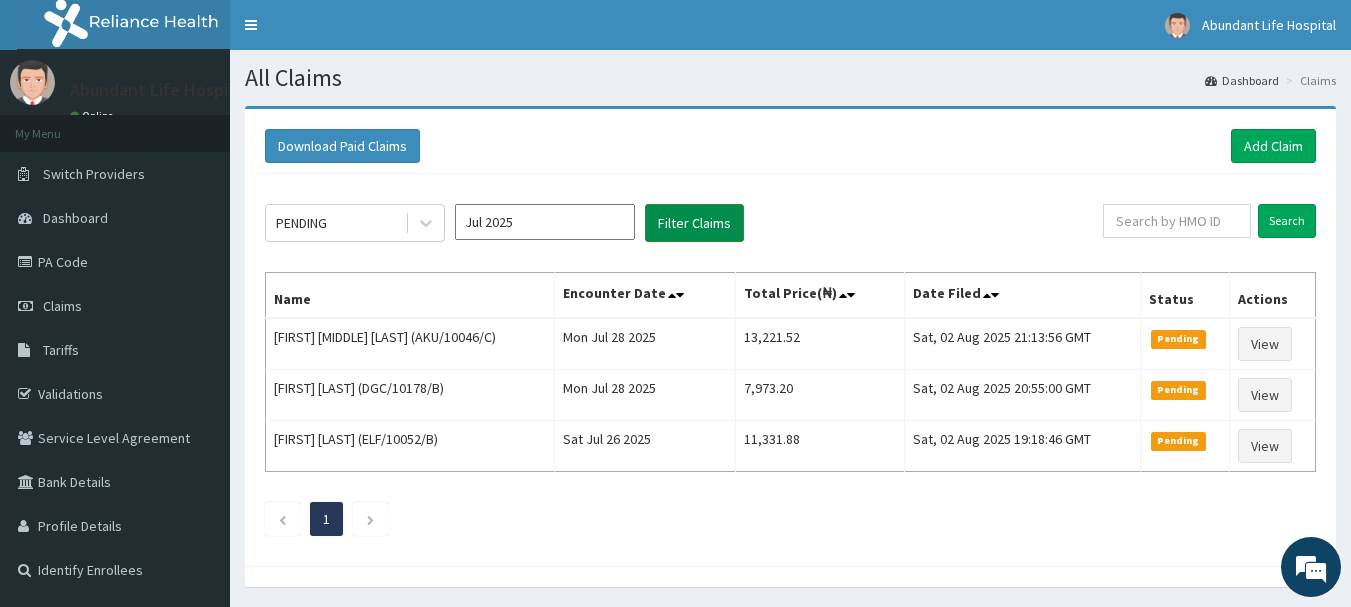 scroll, scrollTop: 0, scrollLeft: 0, axis: both 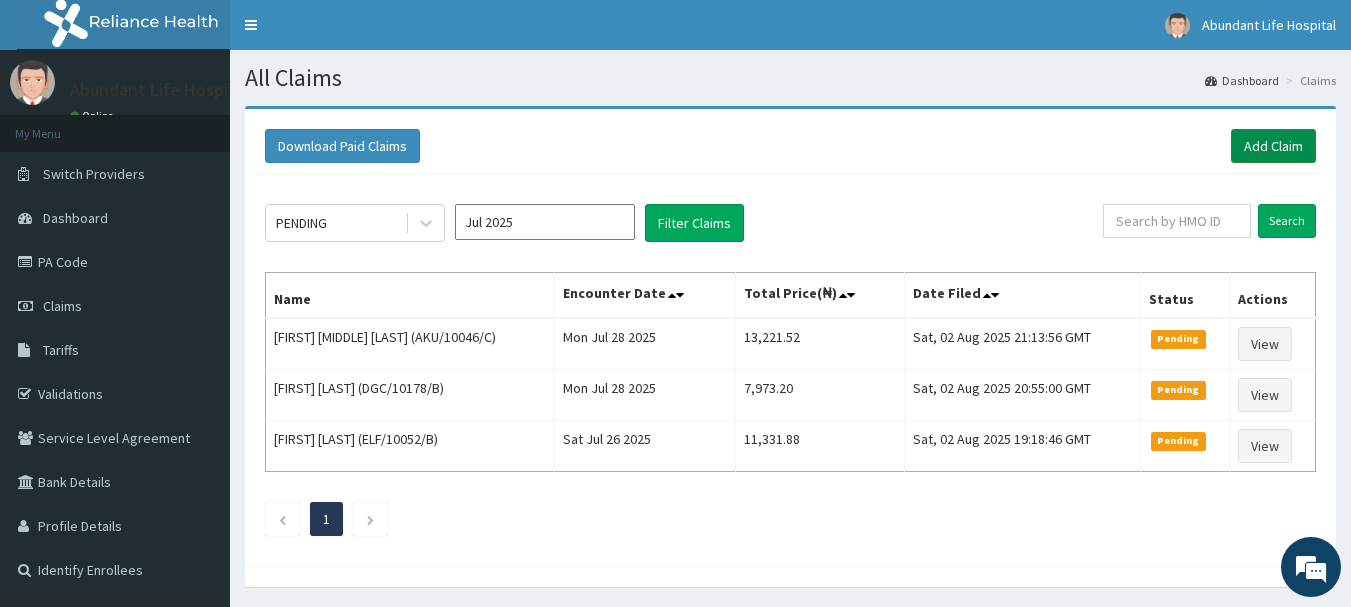 click on "Add Claim" at bounding box center [1273, 146] 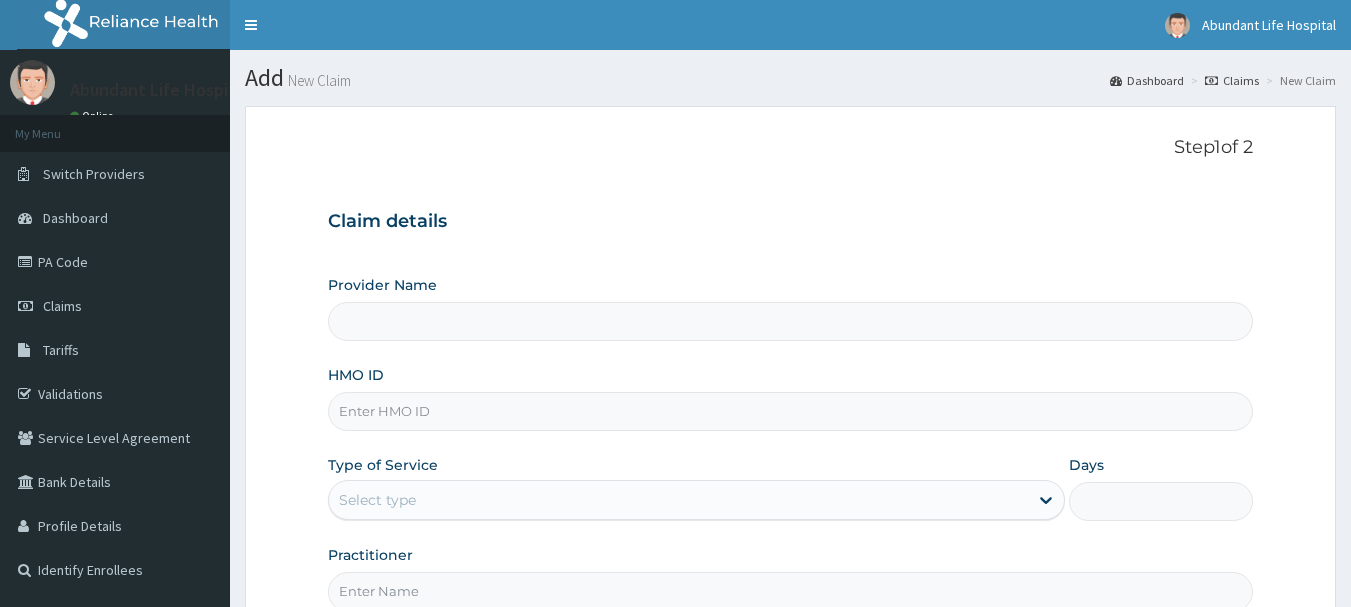 scroll, scrollTop: 0, scrollLeft: 0, axis: both 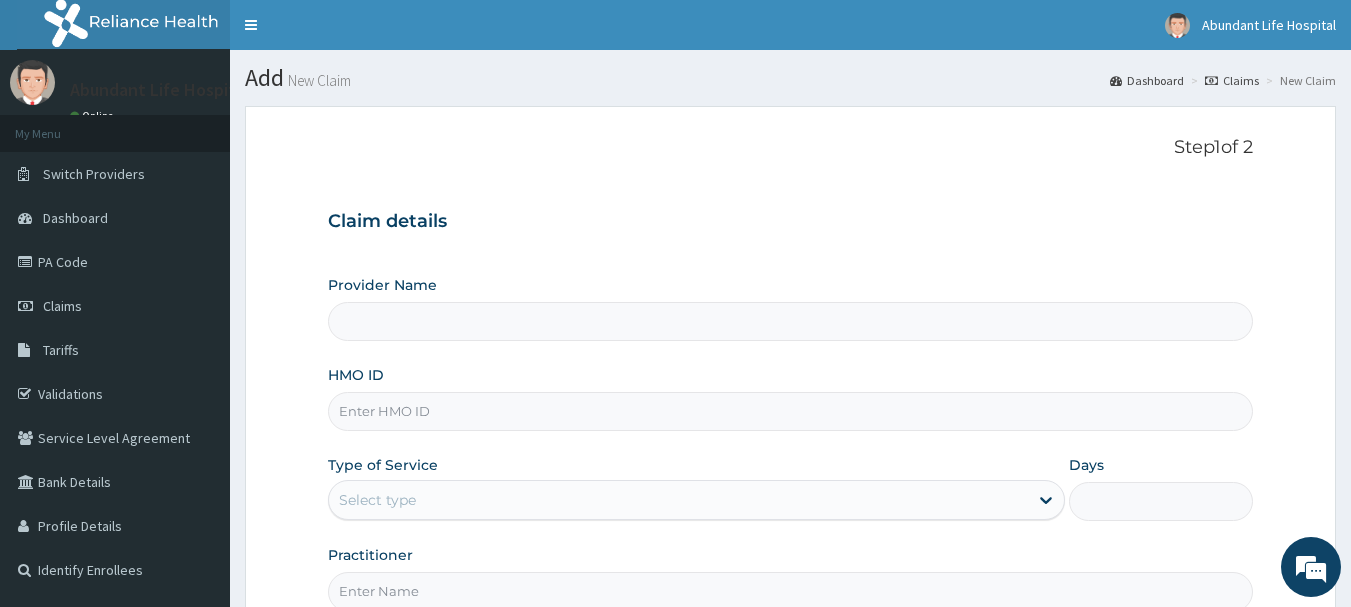 type on "Abundant Life Hospital Ltd." 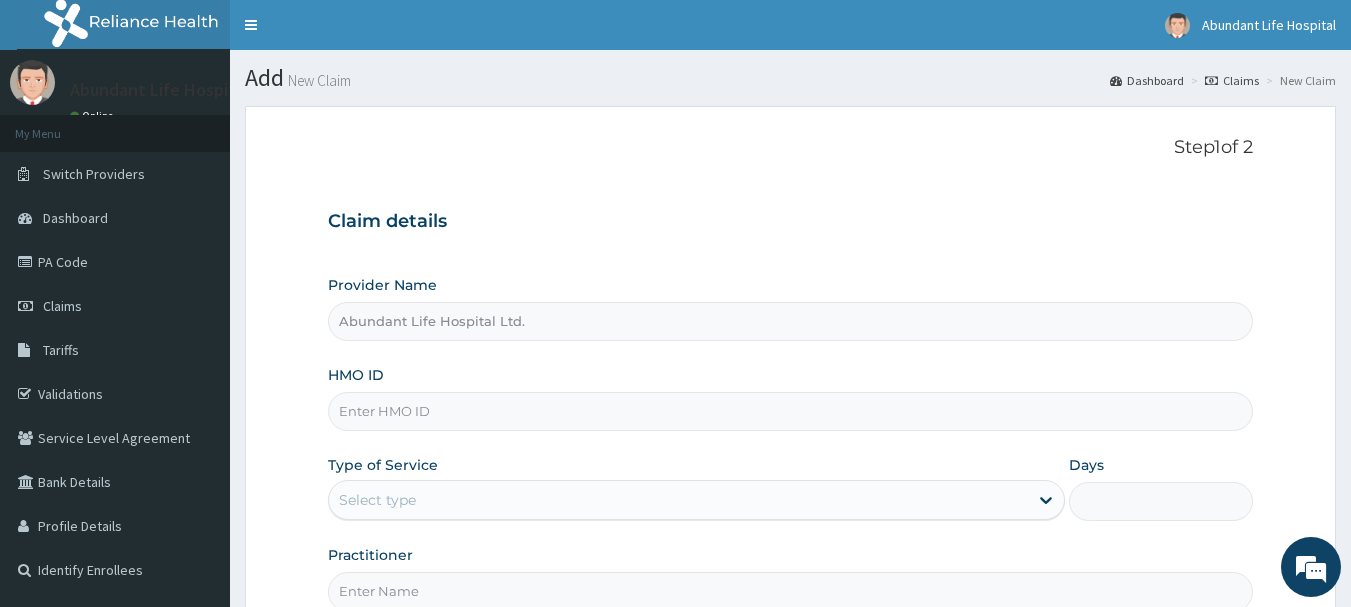 click on "HMO ID" at bounding box center (791, 411) 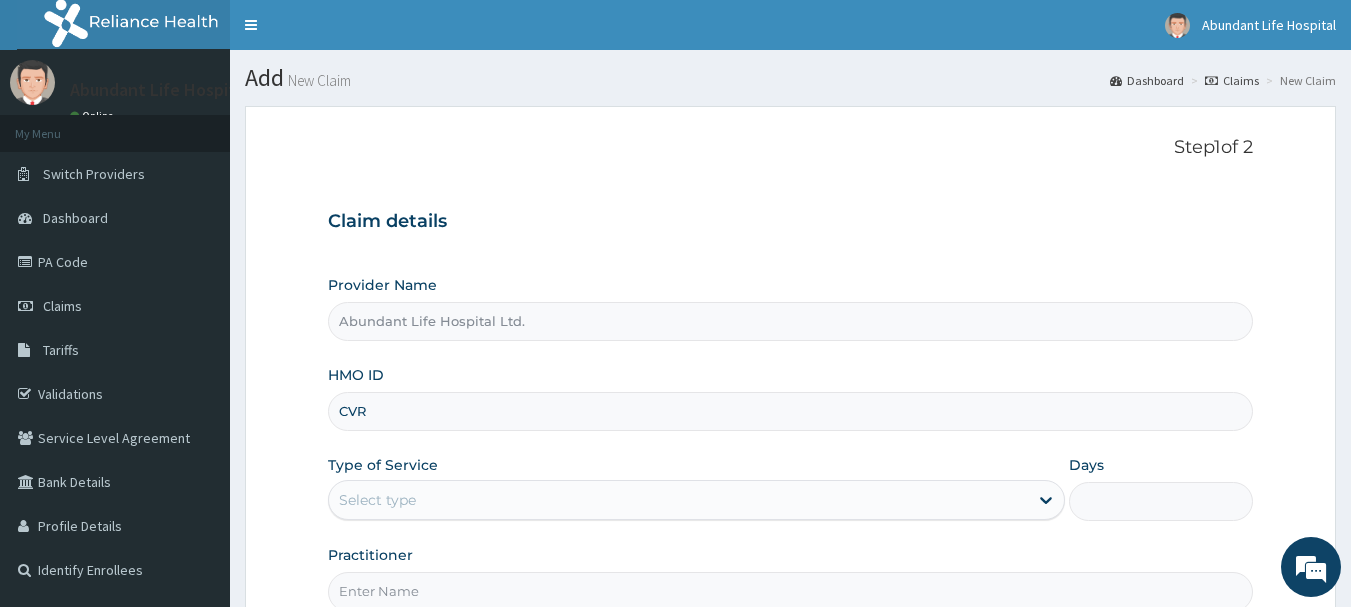 type on "CVR/10026/A" 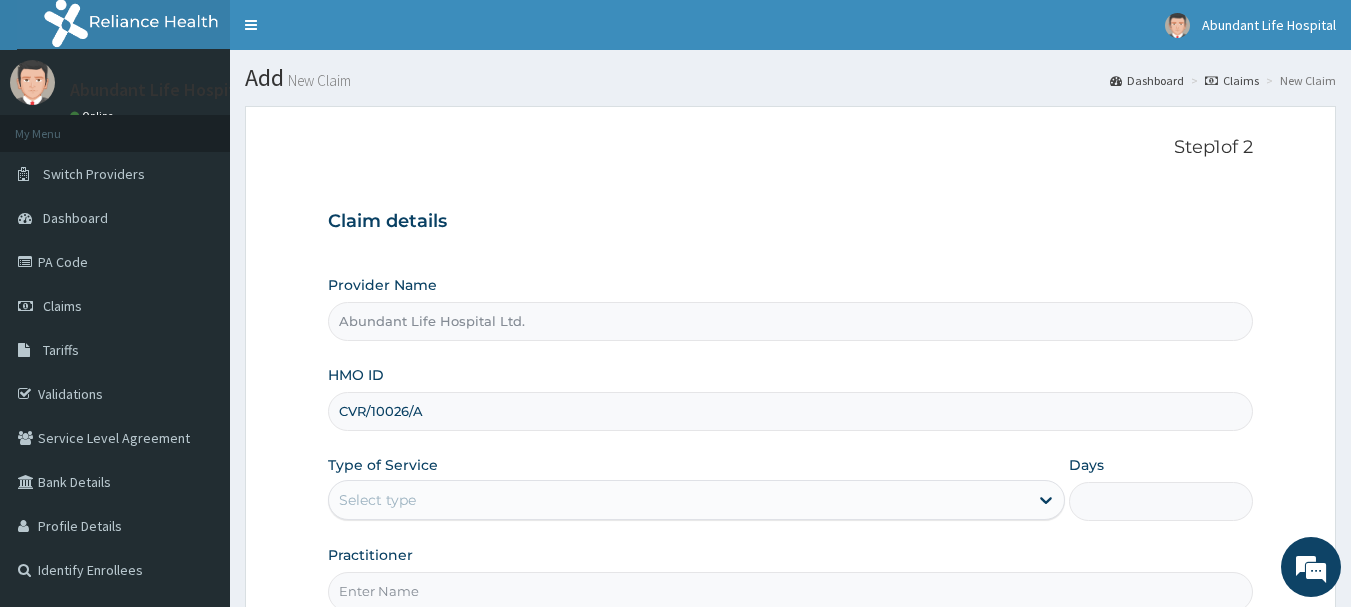 scroll, scrollTop: 0, scrollLeft: 0, axis: both 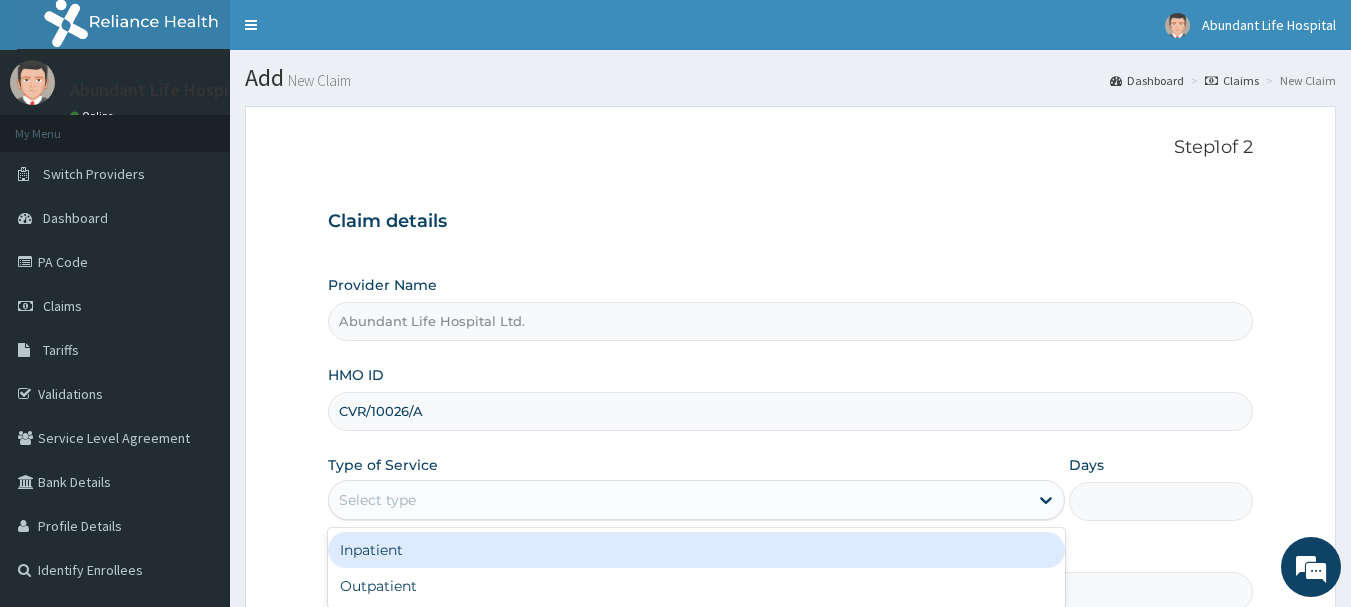 click on "Select type" at bounding box center [678, 500] 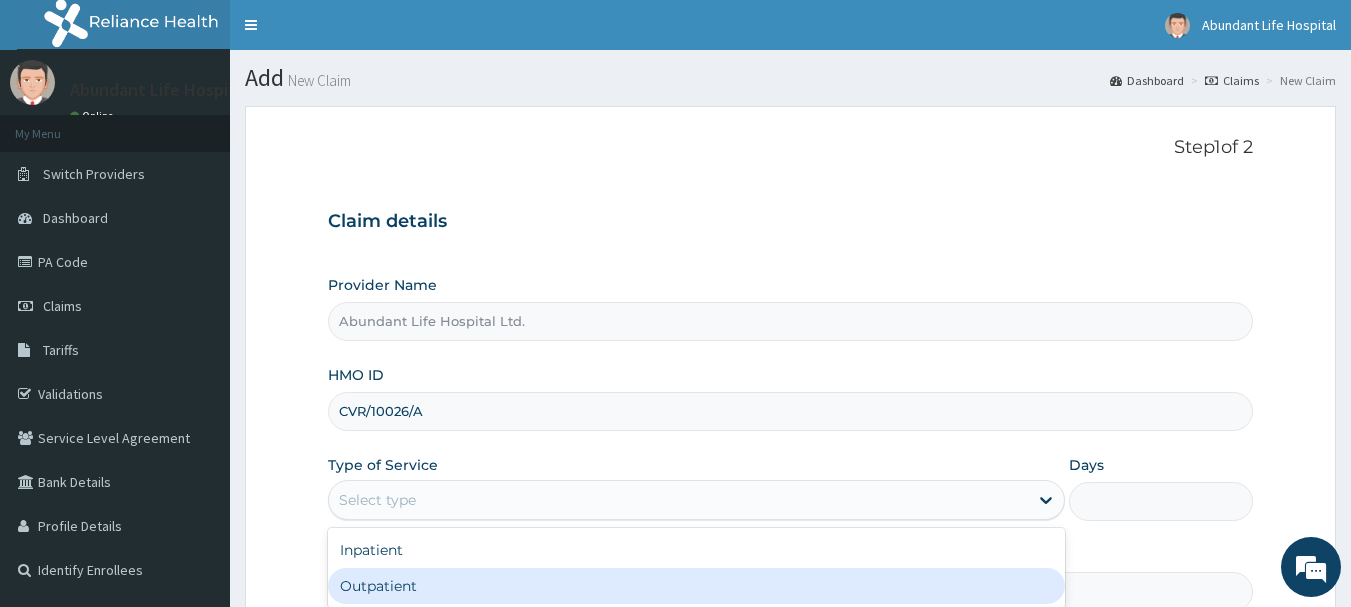 click on "Outpatient" at bounding box center [696, 586] 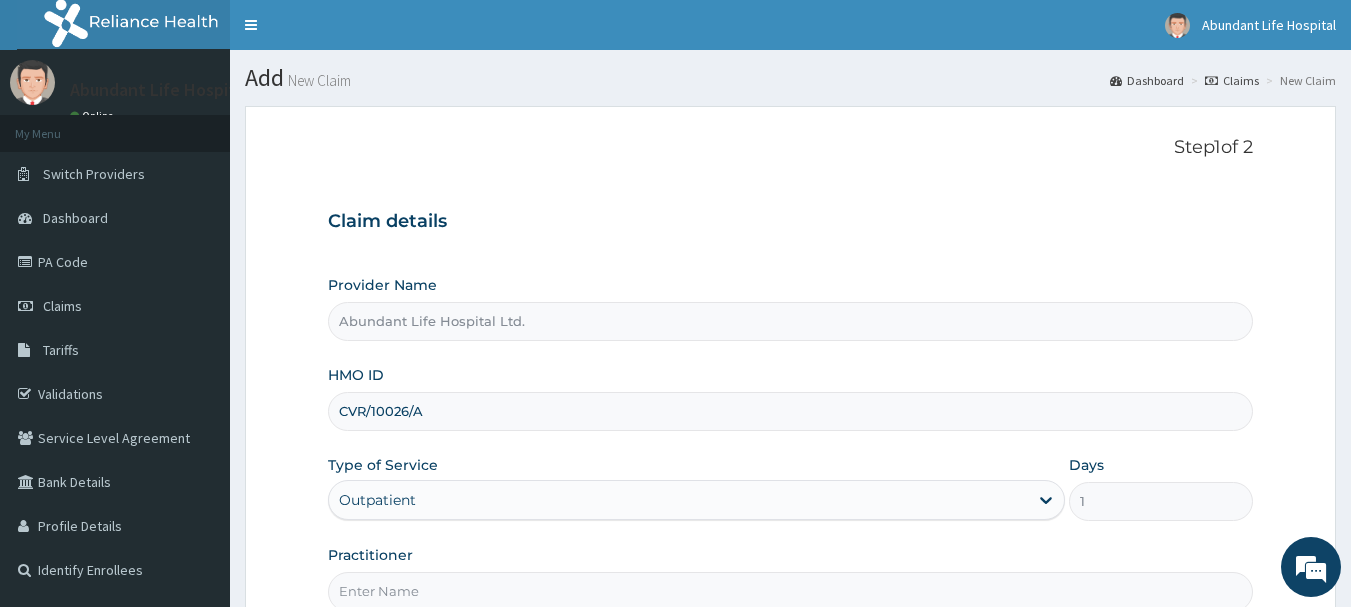 click on "Practitioner" at bounding box center [791, 591] 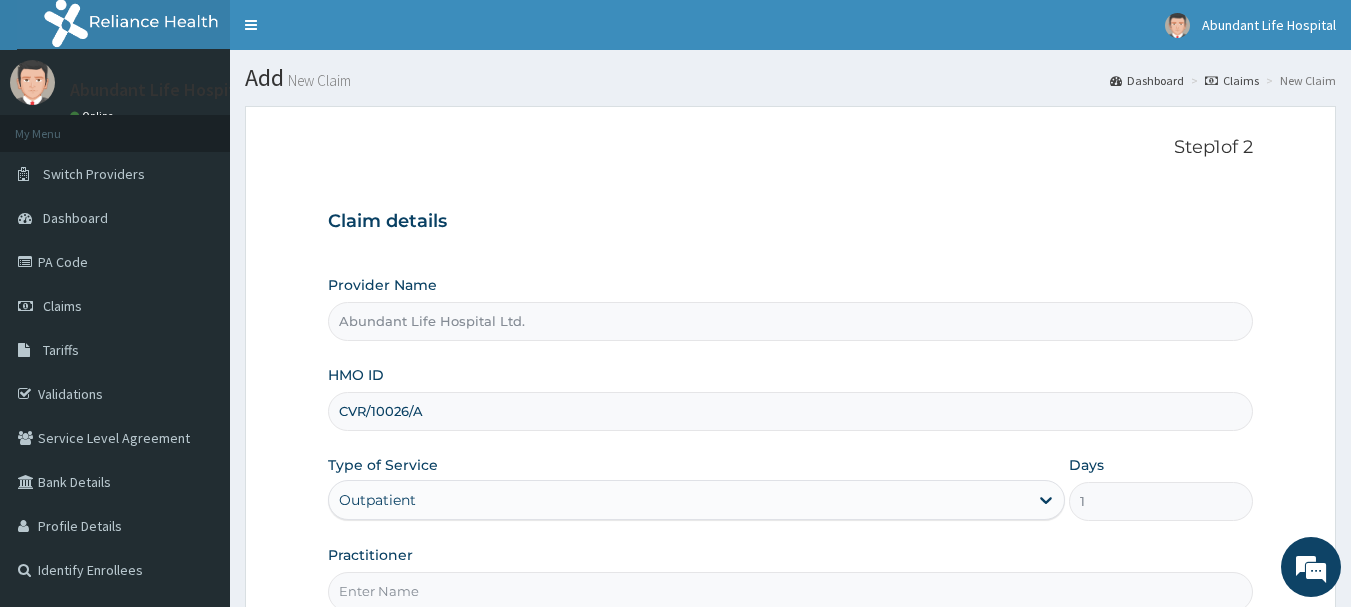 type on "DR [LAST]" 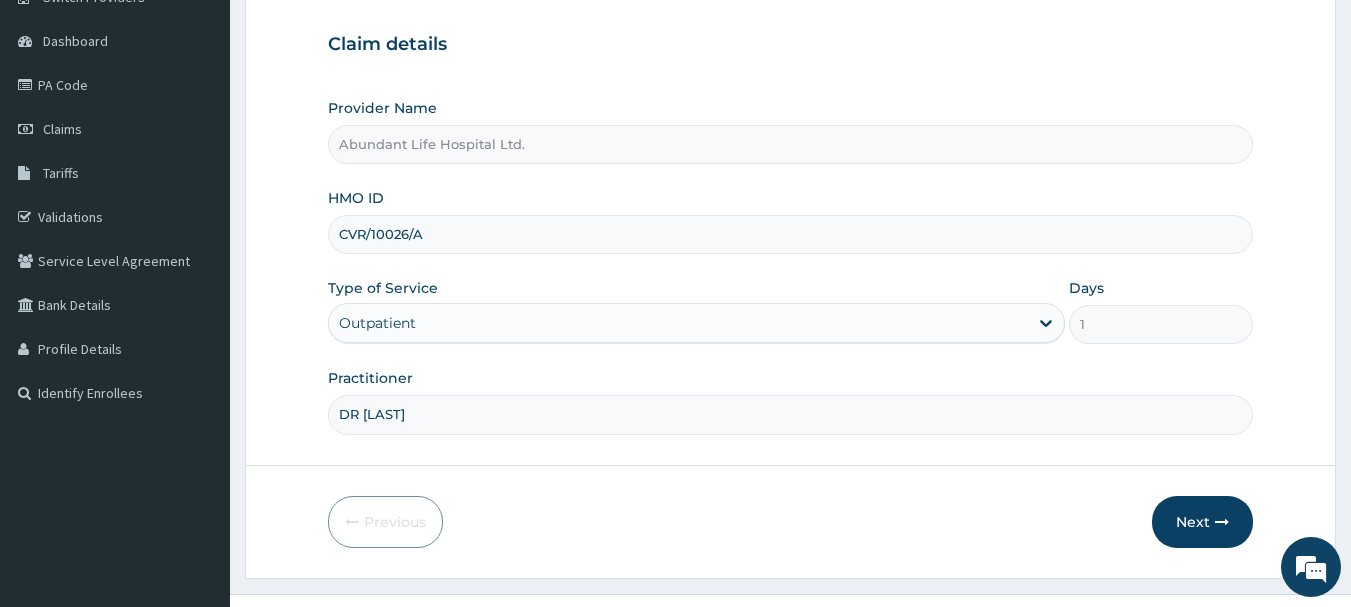 scroll, scrollTop: 200, scrollLeft: 0, axis: vertical 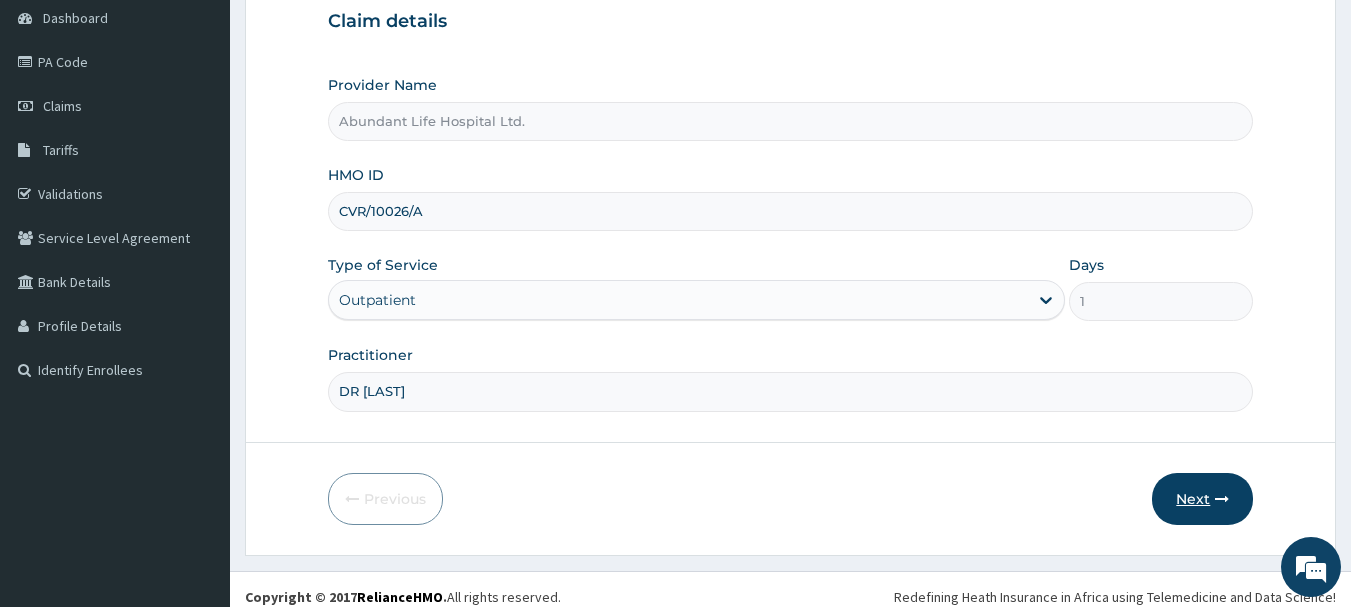 click at bounding box center (1222, 499) 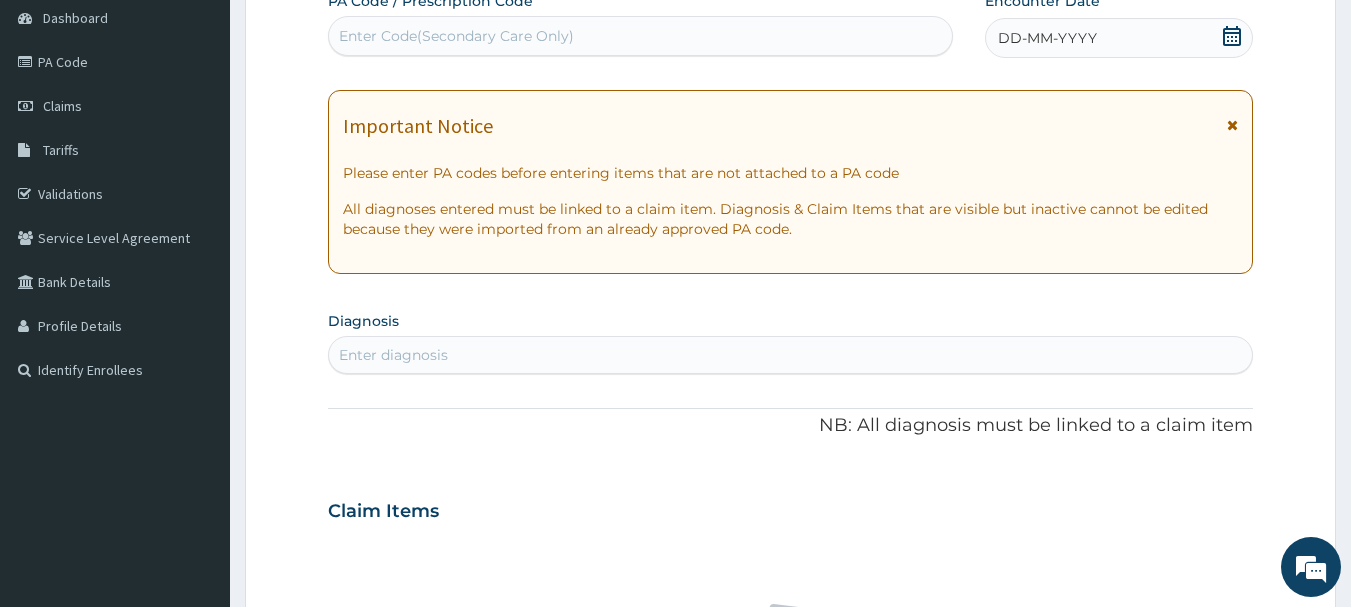click 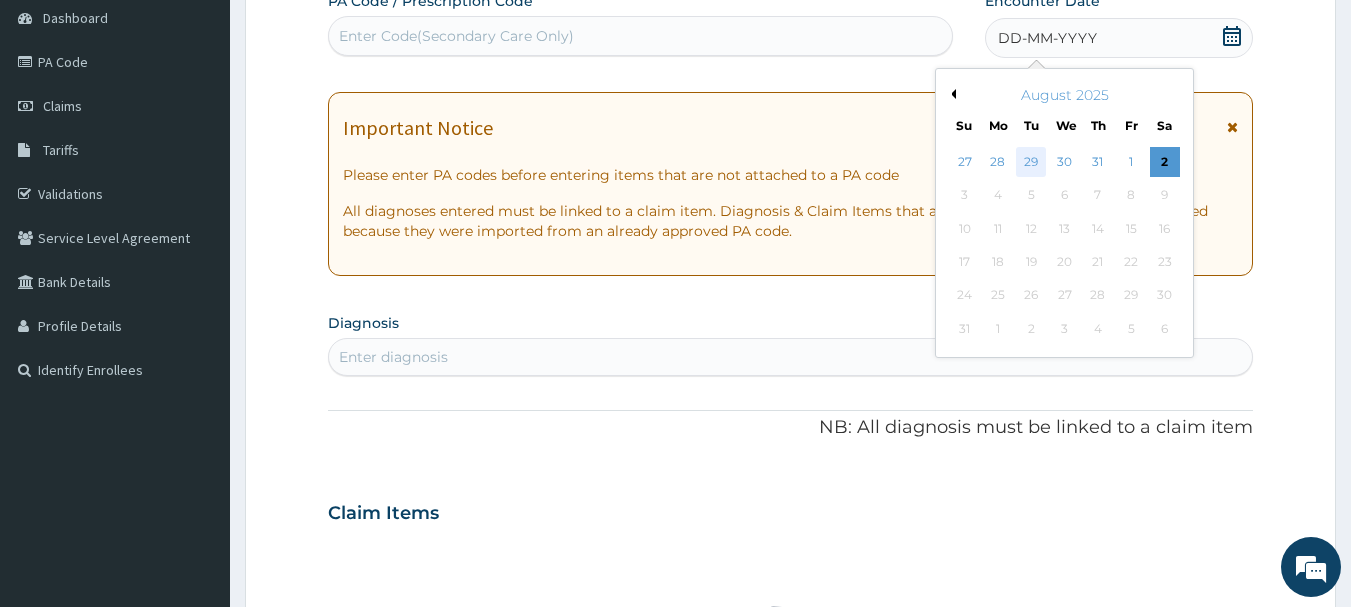 click on "29" at bounding box center [1032, 162] 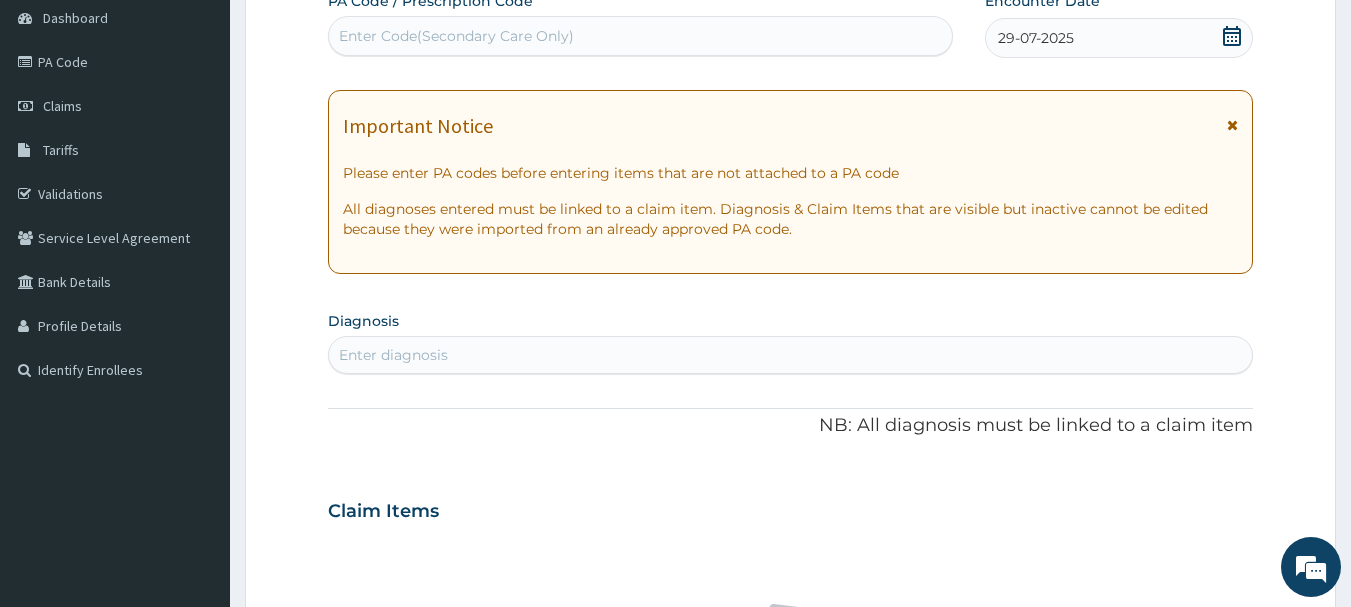 click on "Enter Code(Secondary Care Only)" at bounding box center [641, 36] 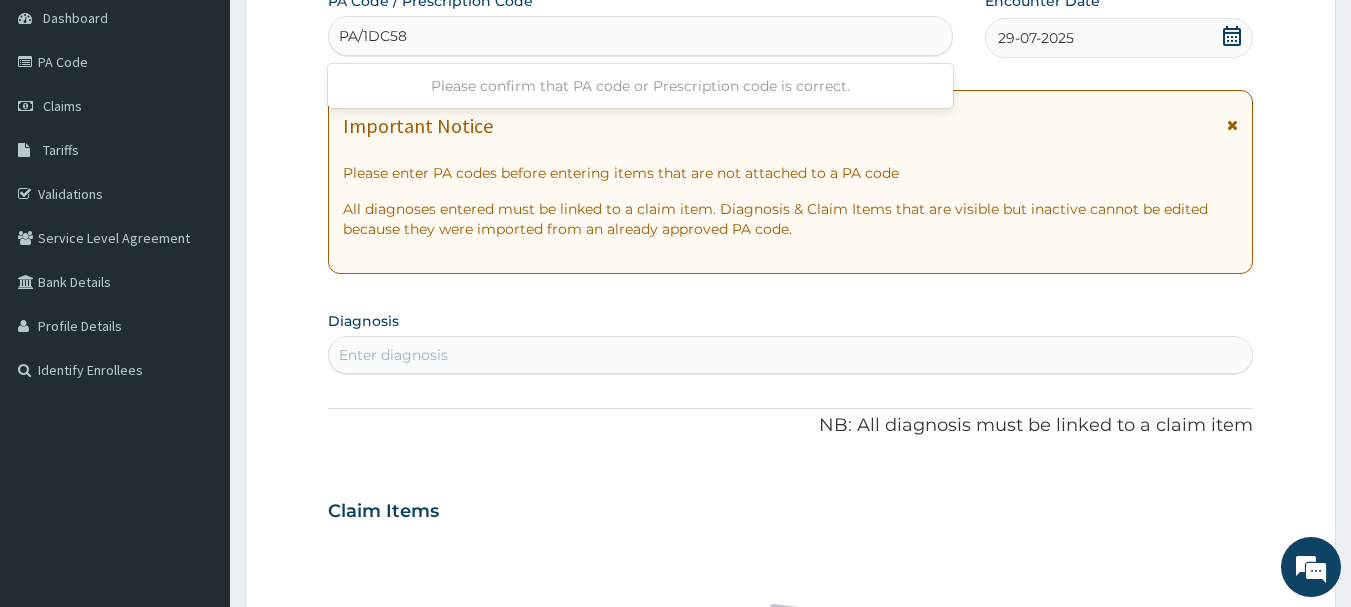 type on "PA/1DC582" 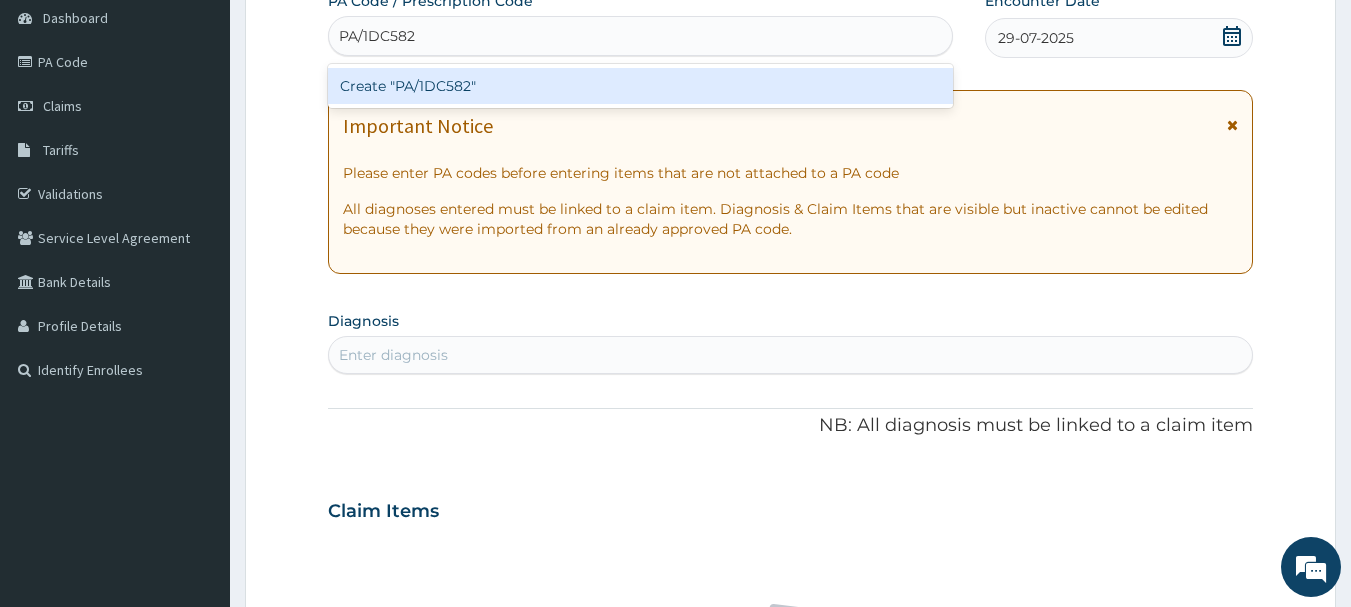 click on "Create "PA/1DC582"" at bounding box center (641, 86) 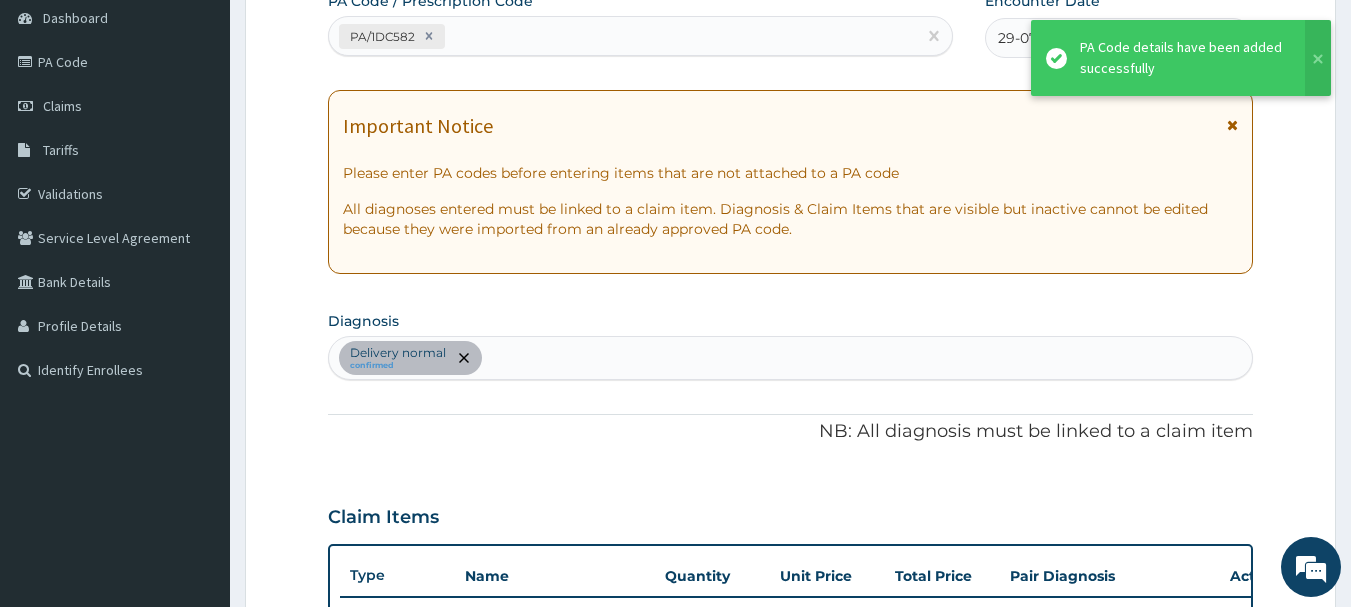 scroll, scrollTop: 534, scrollLeft: 0, axis: vertical 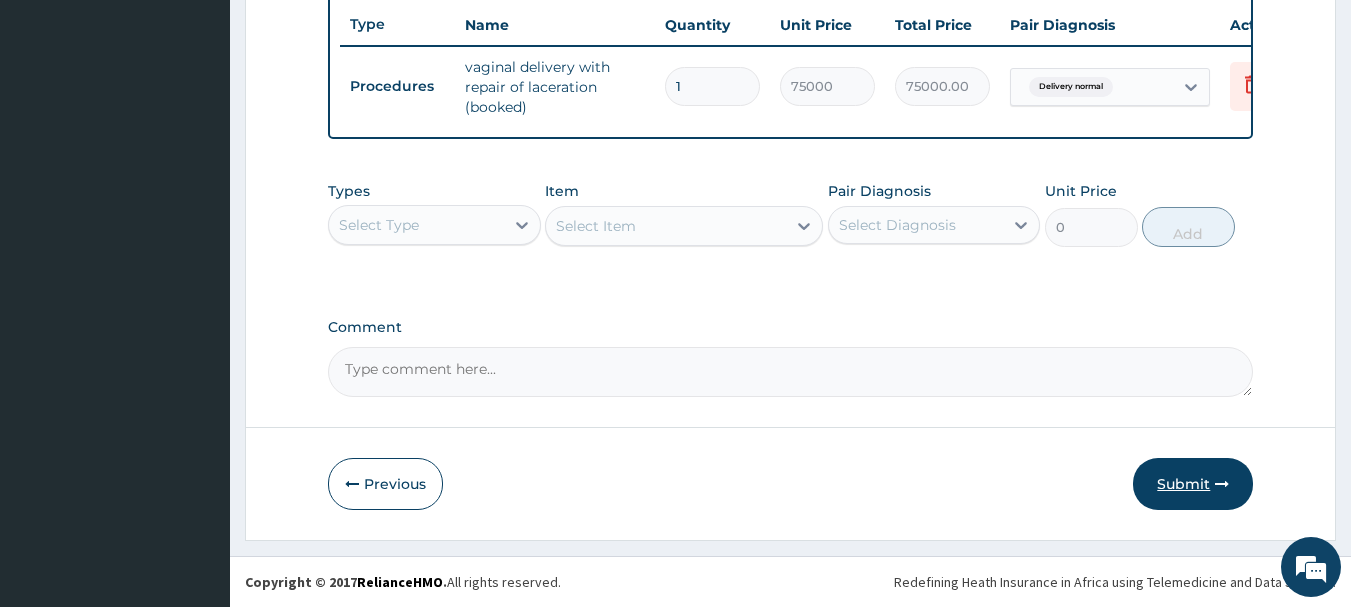 click on "Submit" at bounding box center (1193, 484) 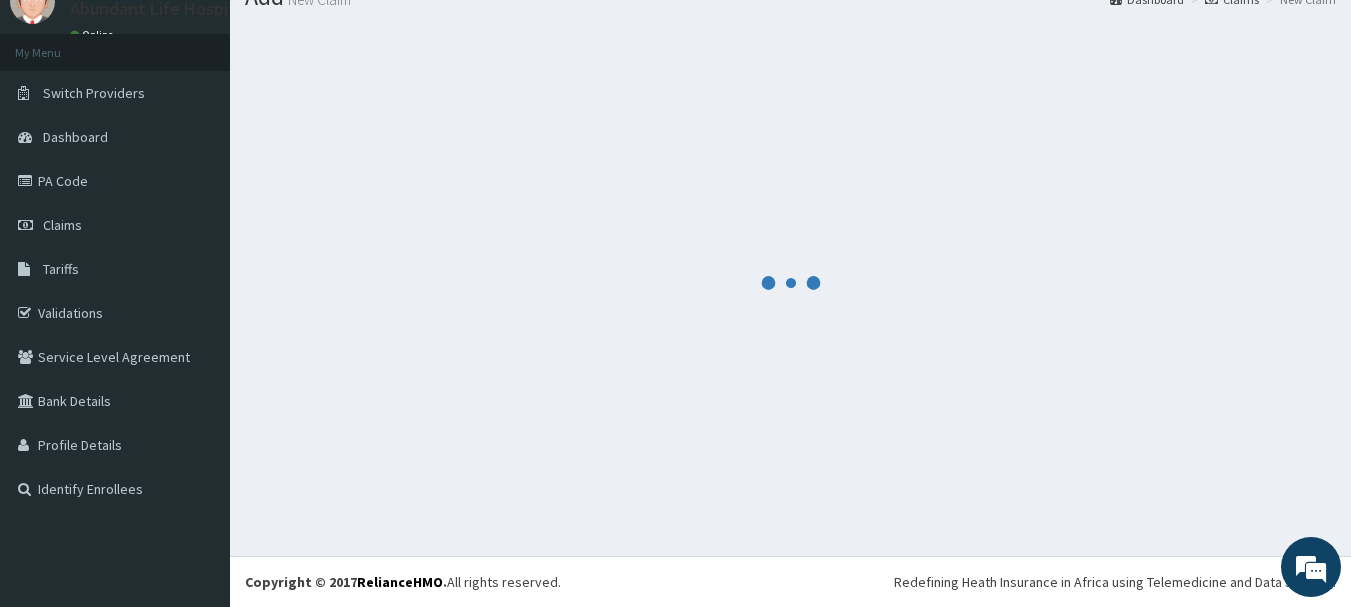 scroll, scrollTop: 766, scrollLeft: 0, axis: vertical 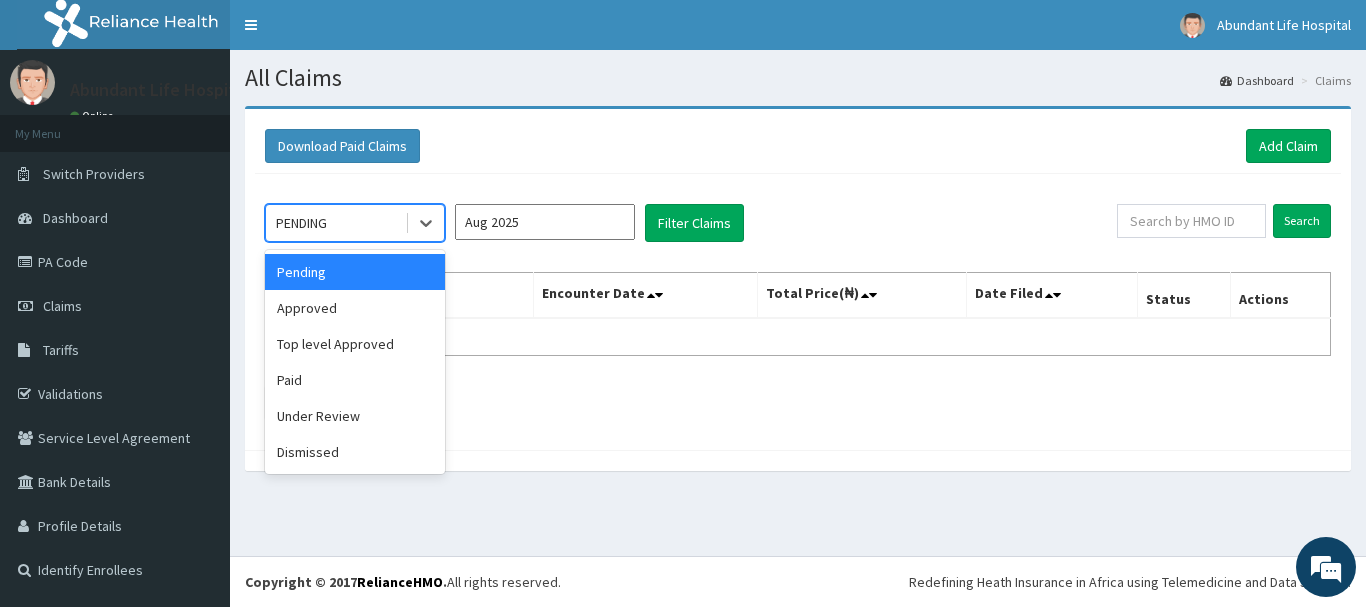 click on "PENDING" at bounding box center (335, 223) 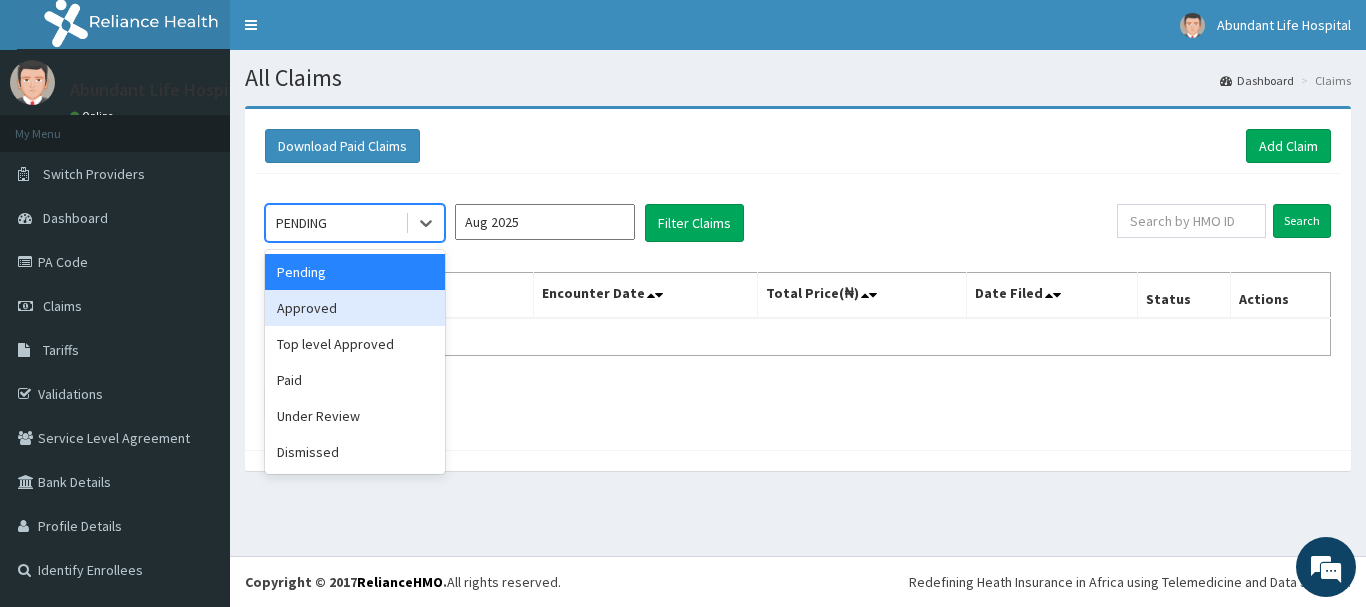 click on "Approved" at bounding box center (355, 308) 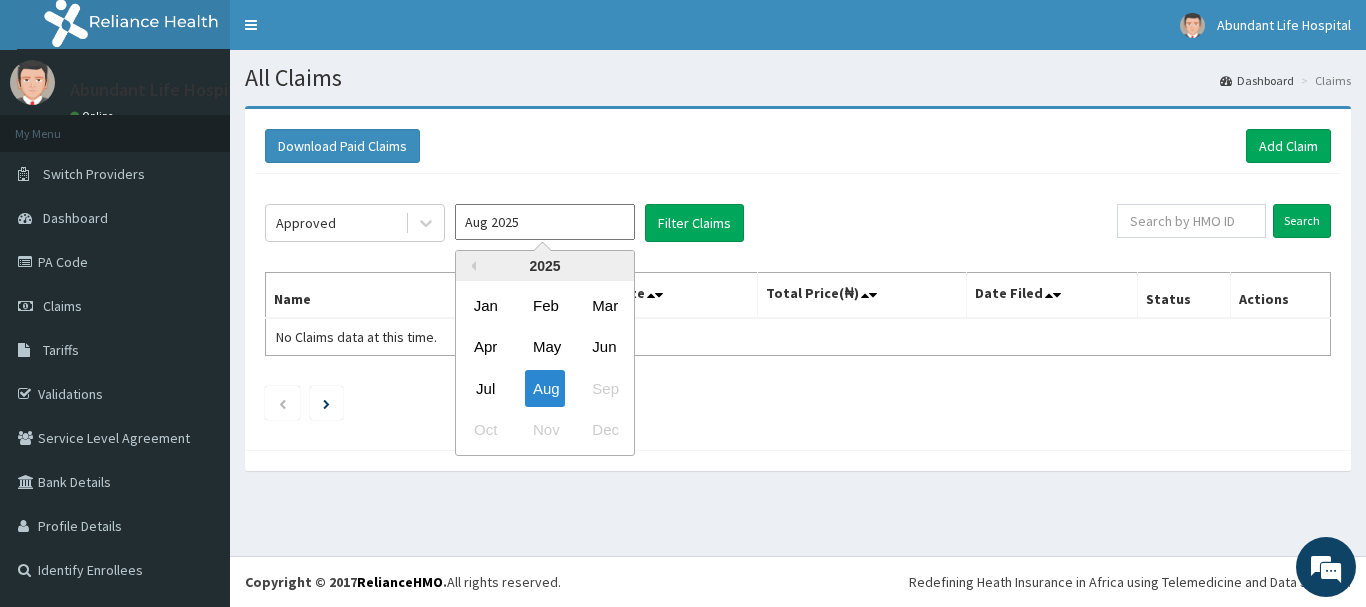 click on "Aug 2025" at bounding box center (545, 222) 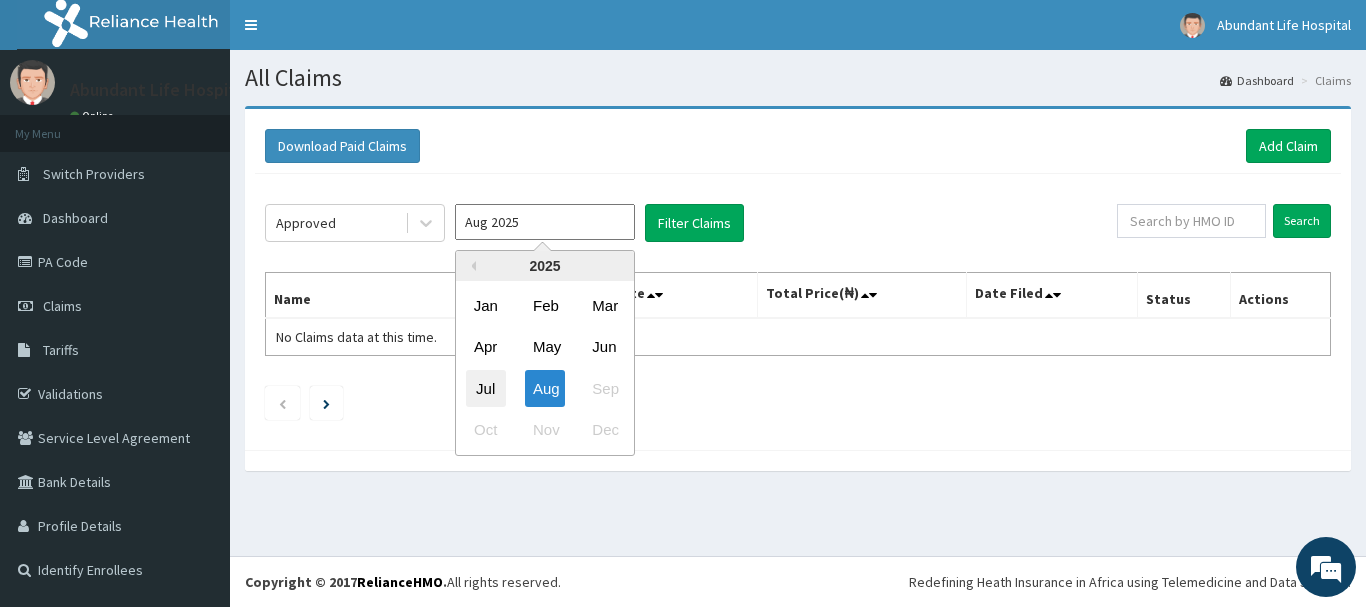 click on "Jul" at bounding box center (486, 388) 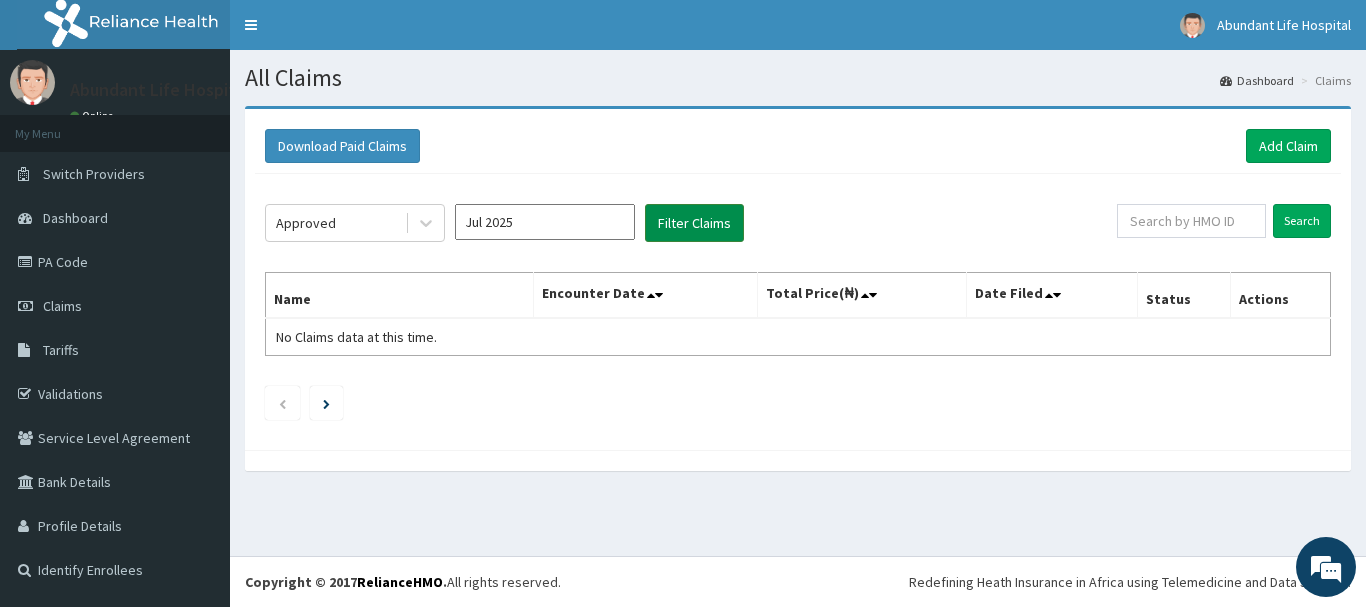 click on "Filter Claims" at bounding box center (694, 223) 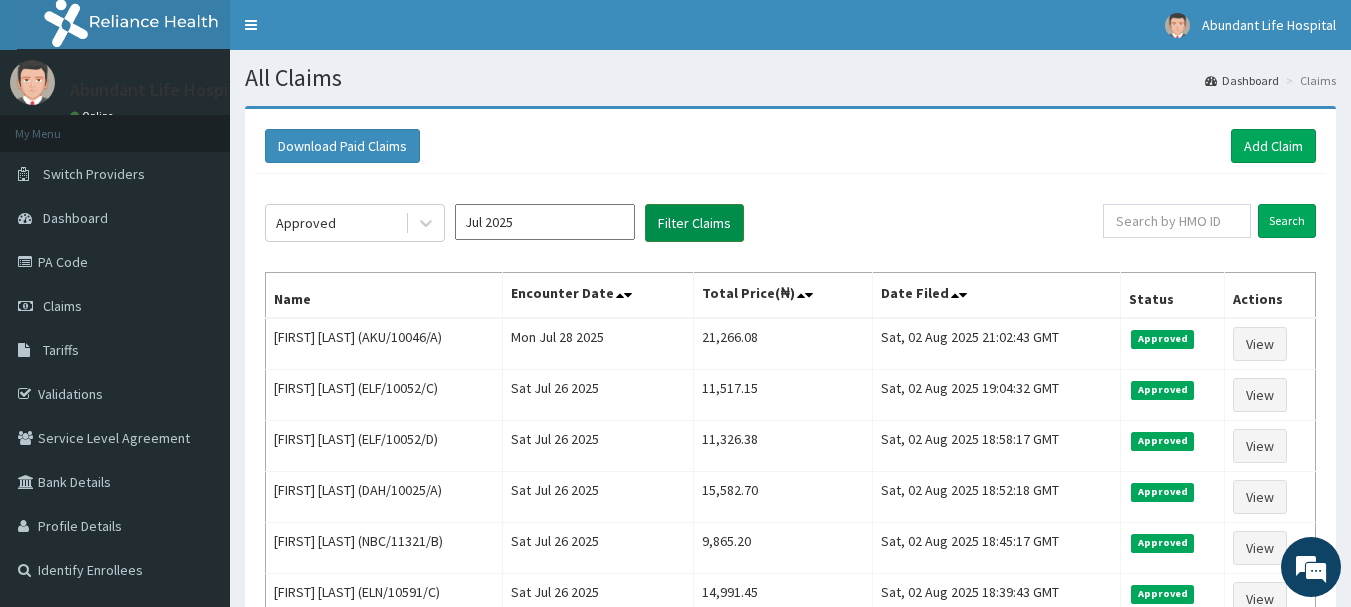 scroll, scrollTop: 0, scrollLeft: 0, axis: both 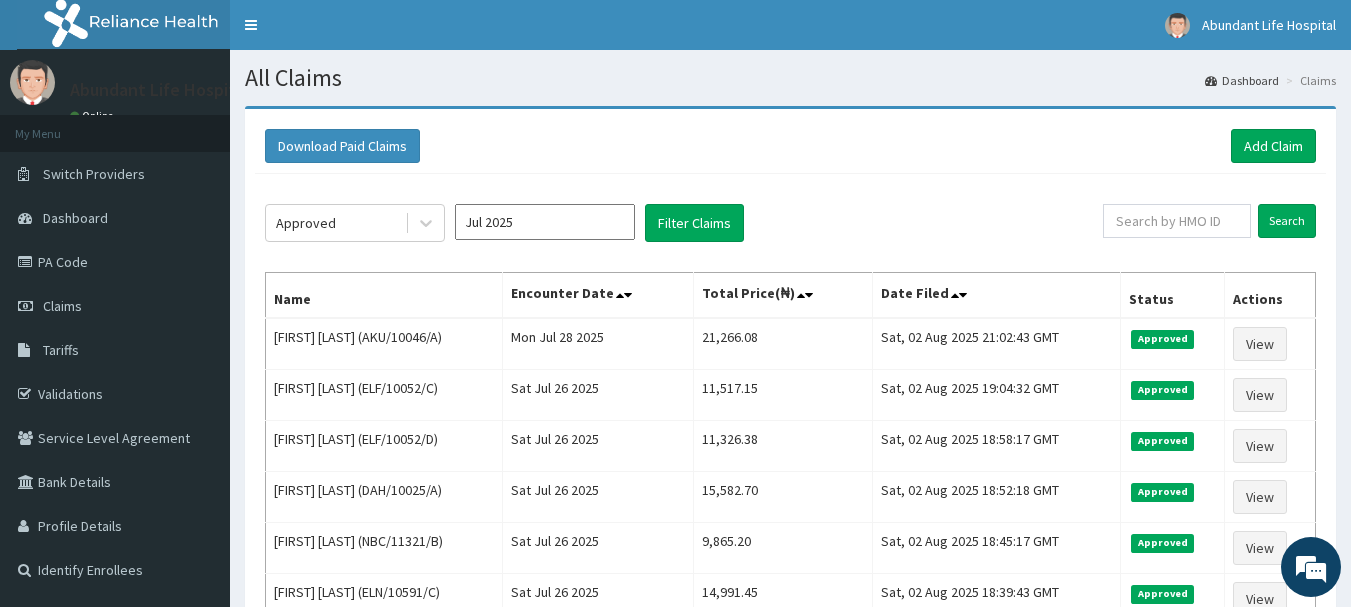click on "Jul 2025" at bounding box center (545, 222) 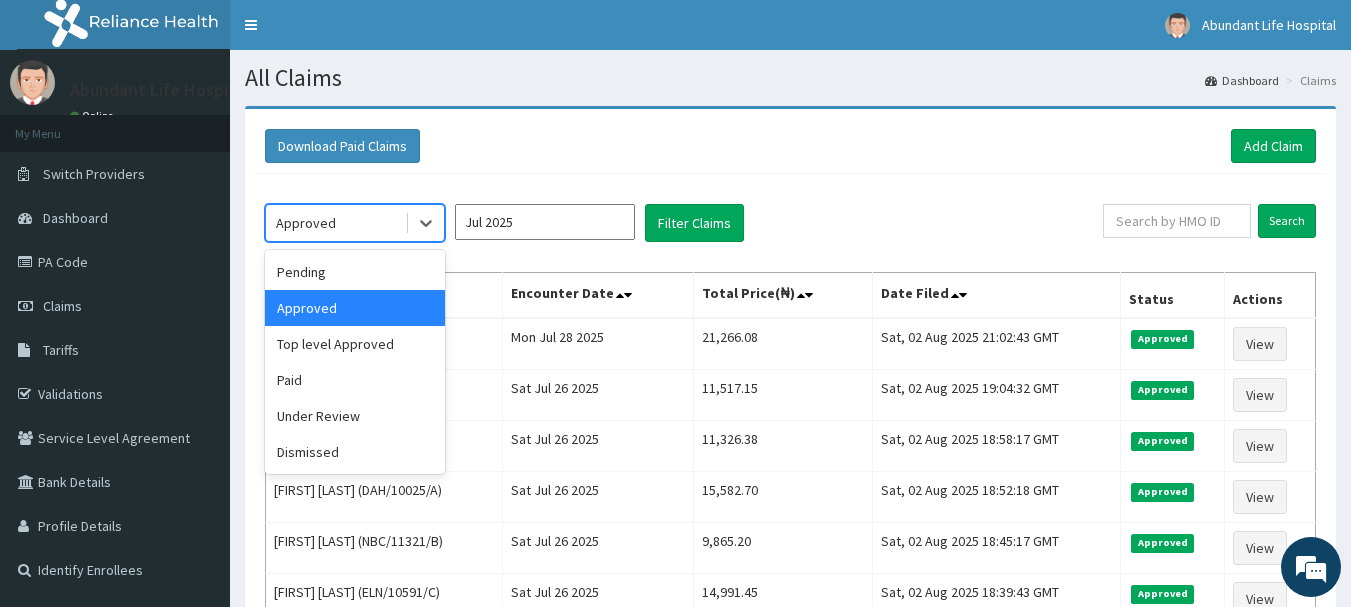 click on "Approved" at bounding box center (335, 223) 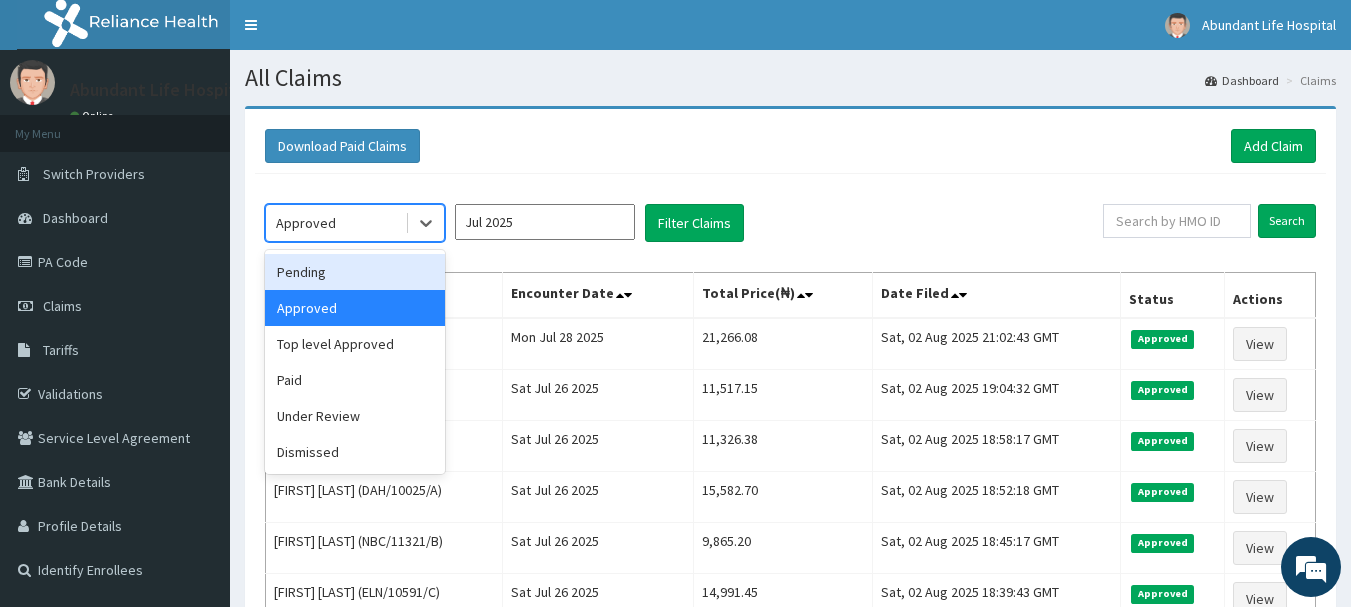 click on "Pending" at bounding box center (355, 272) 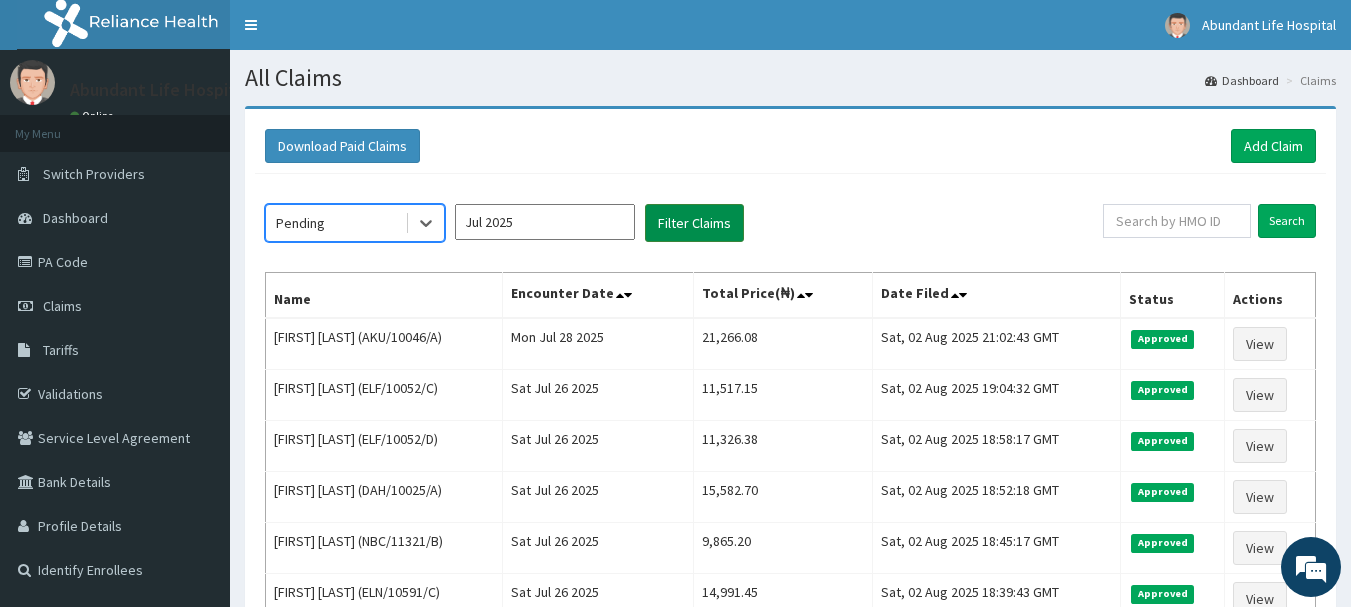 click on "Filter Claims" at bounding box center (694, 223) 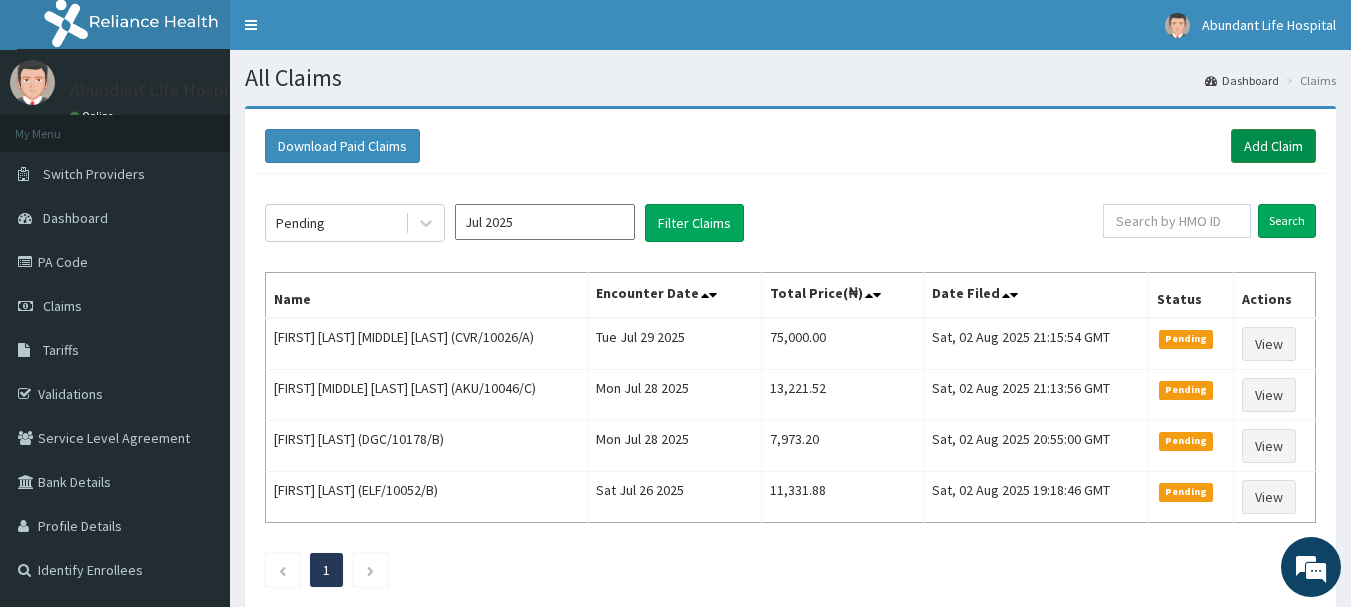 click on "Add Claim" at bounding box center [1273, 146] 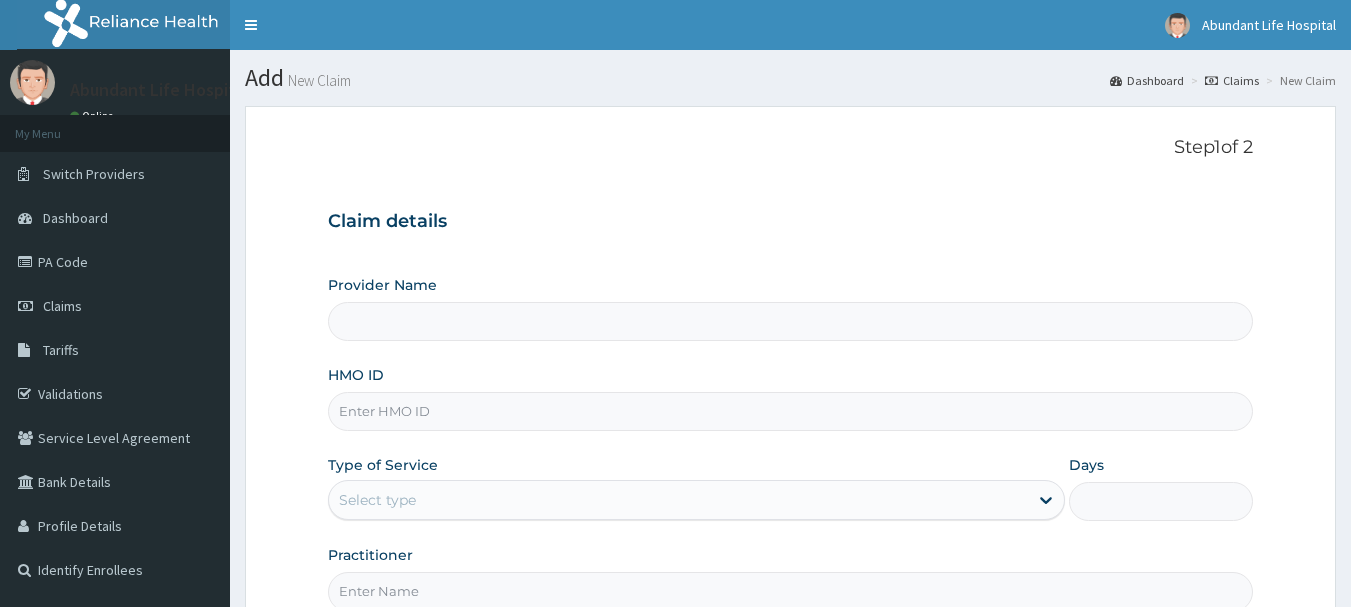 scroll, scrollTop: 0, scrollLeft: 0, axis: both 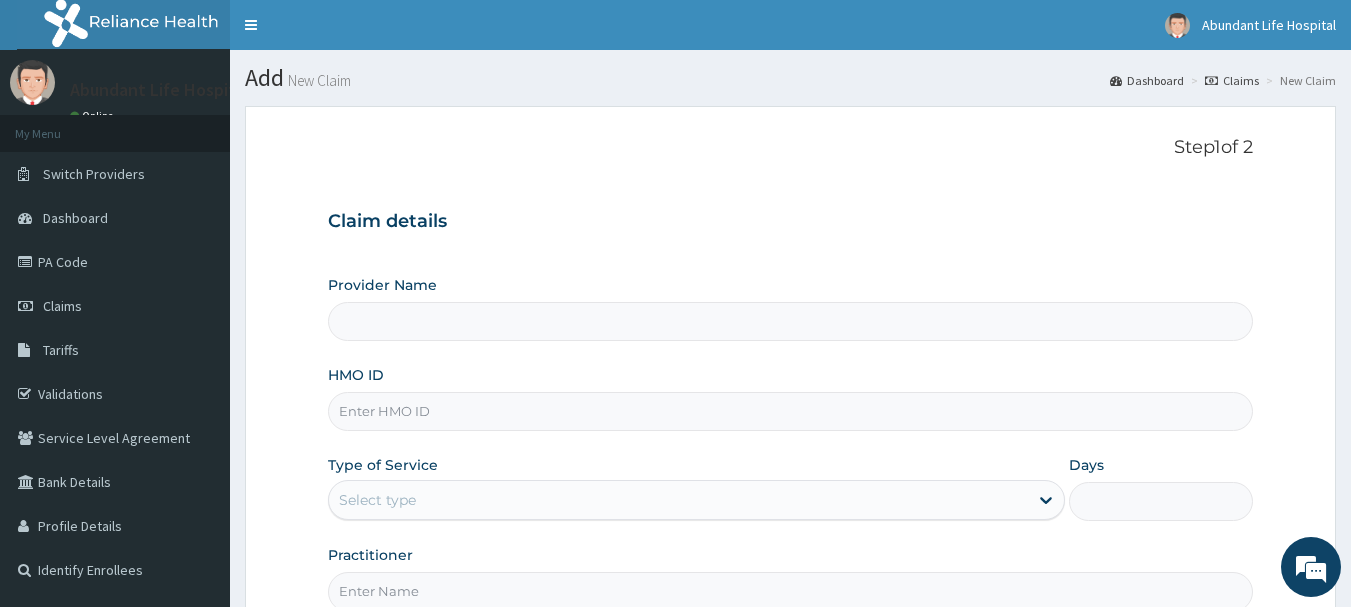 type on "Abundant Life Hospital Ltd." 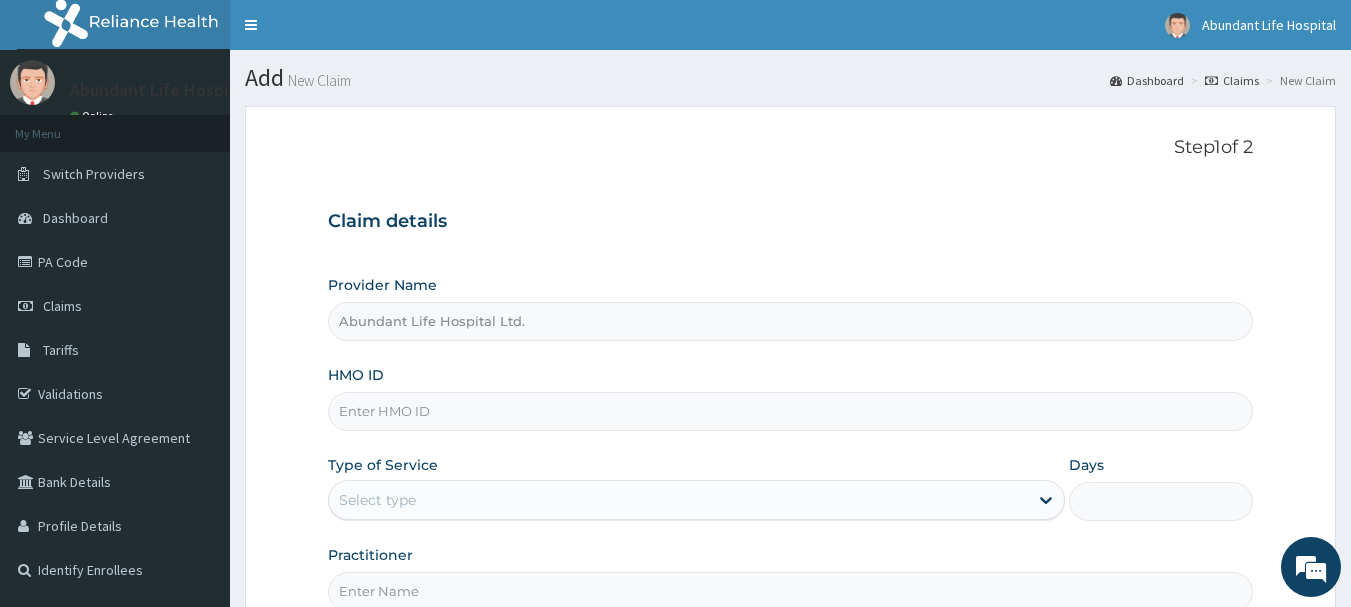 click on "HMO ID" at bounding box center [791, 411] 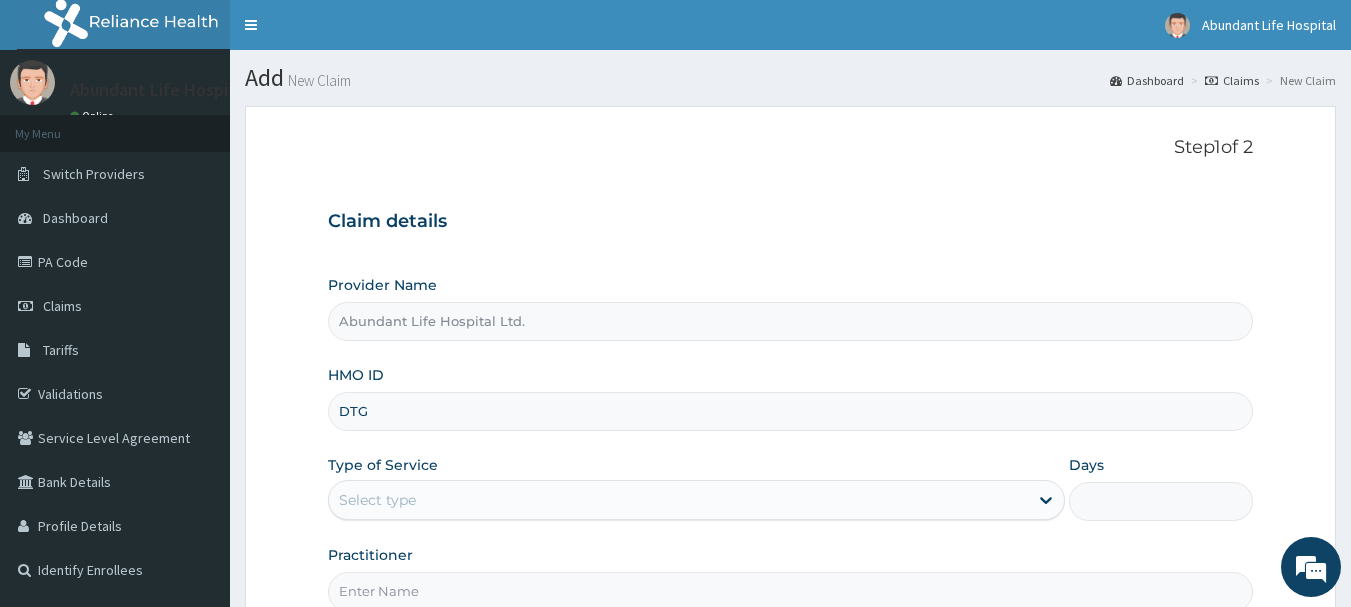 scroll, scrollTop: 0, scrollLeft: 0, axis: both 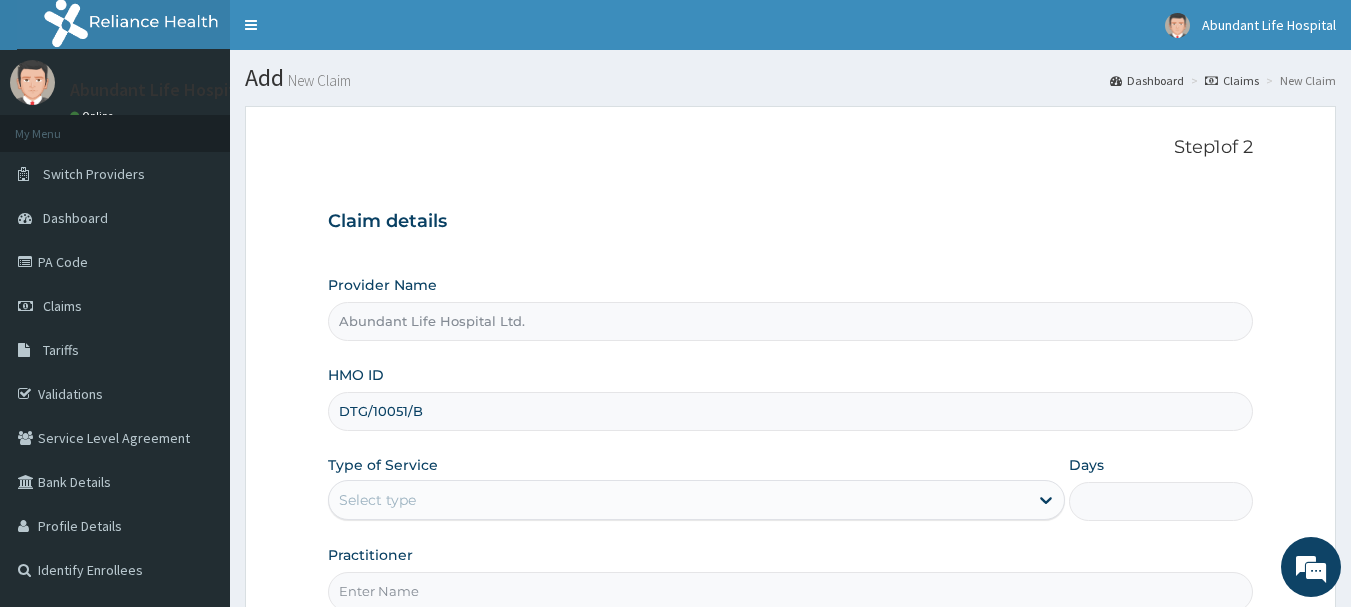 click on "Select type" at bounding box center (678, 500) 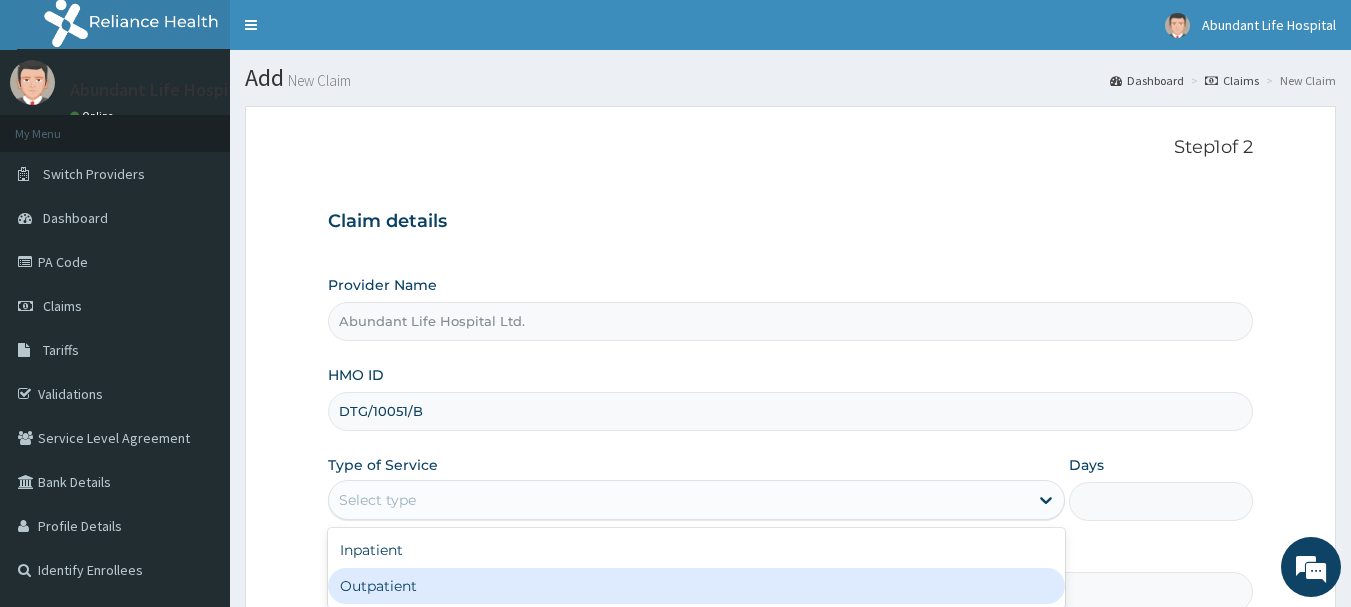click on "Outpatient" at bounding box center (696, 586) 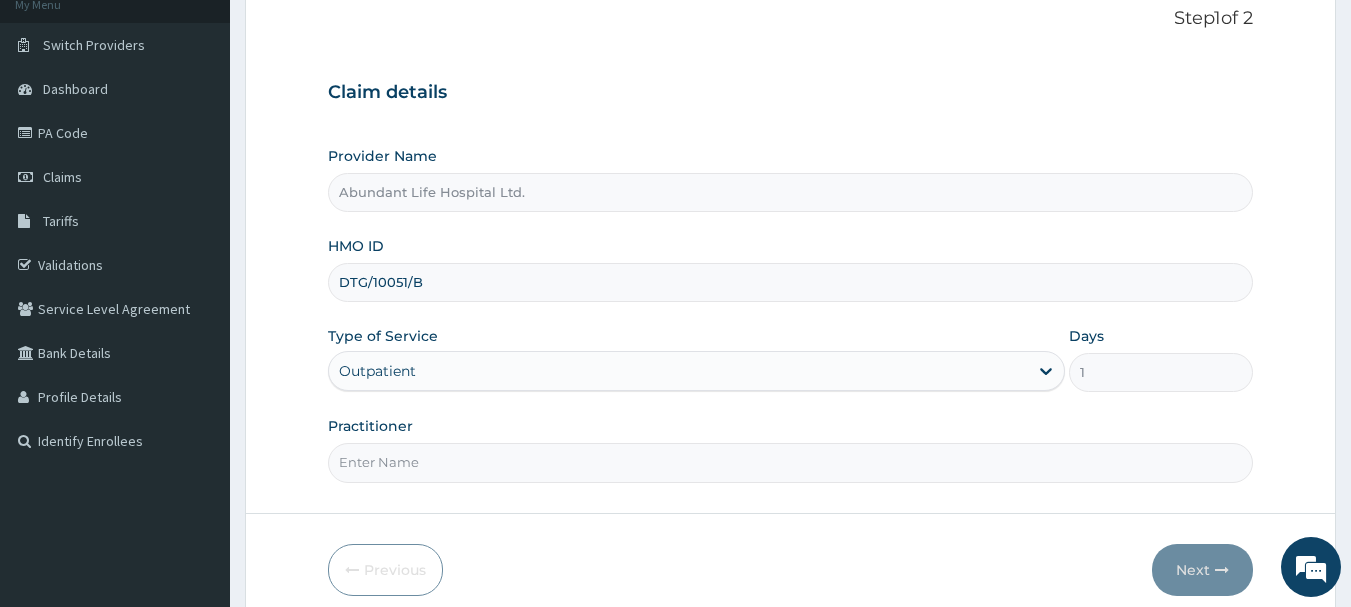 scroll, scrollTop: 160, scrollLeft: 0, axis: vertical 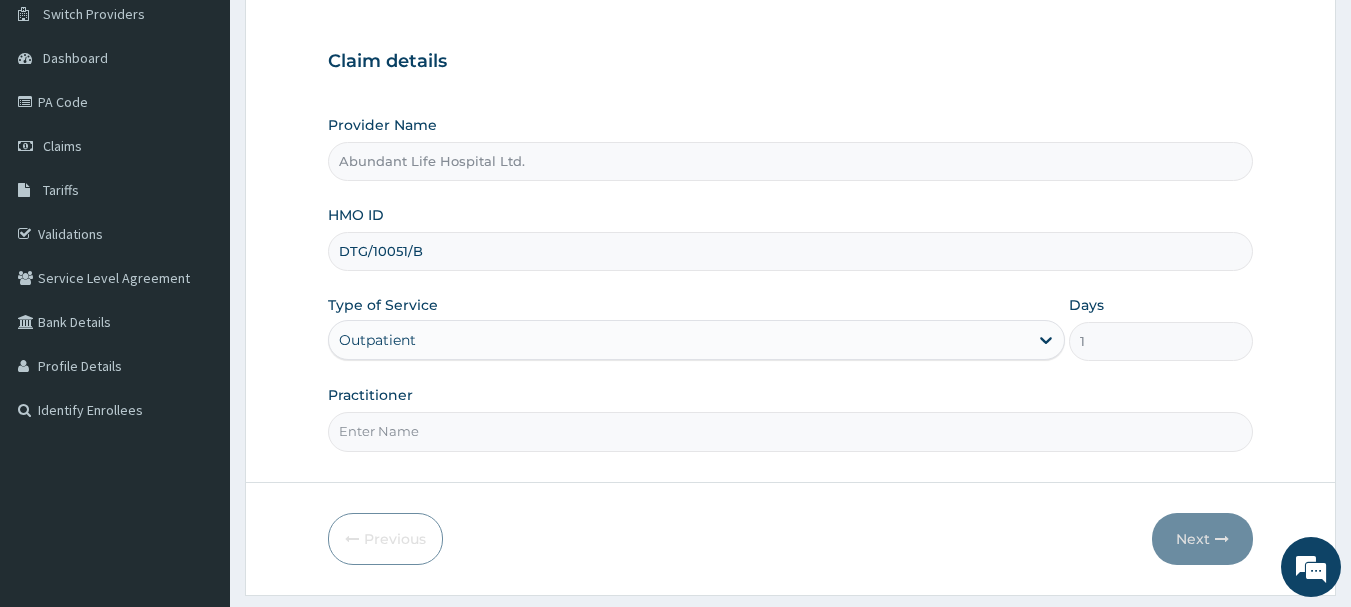 click on "Practitioner" at bounding box center (791, 431) 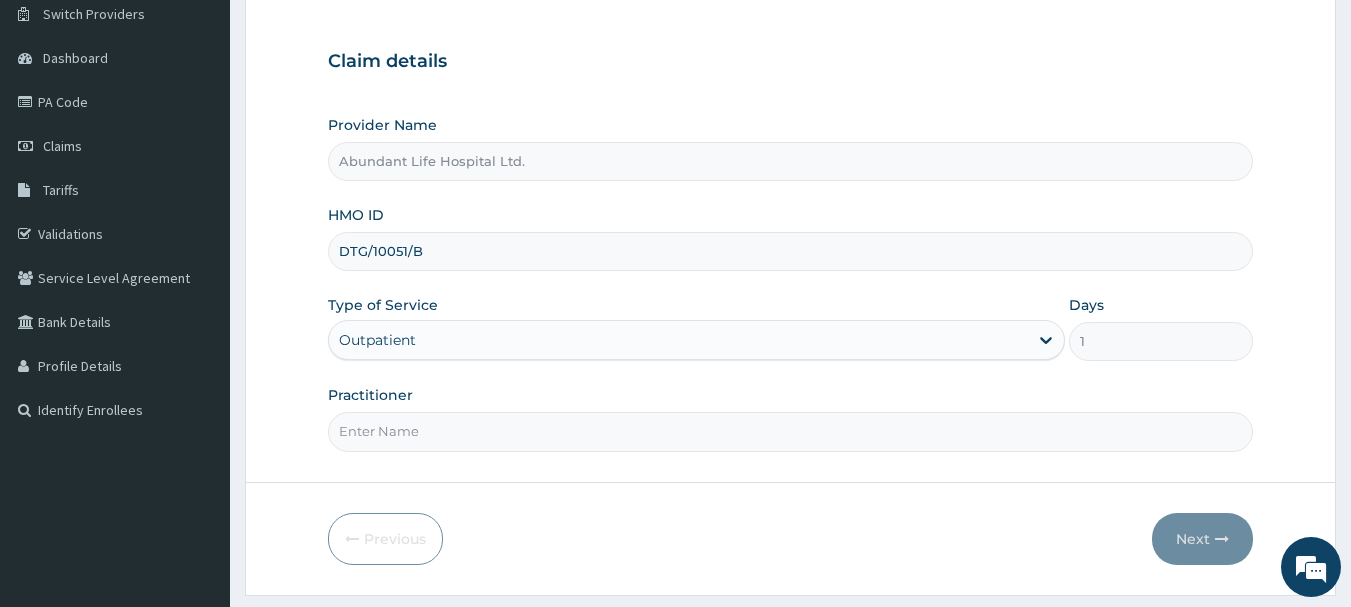 type on "DR [LAST]" 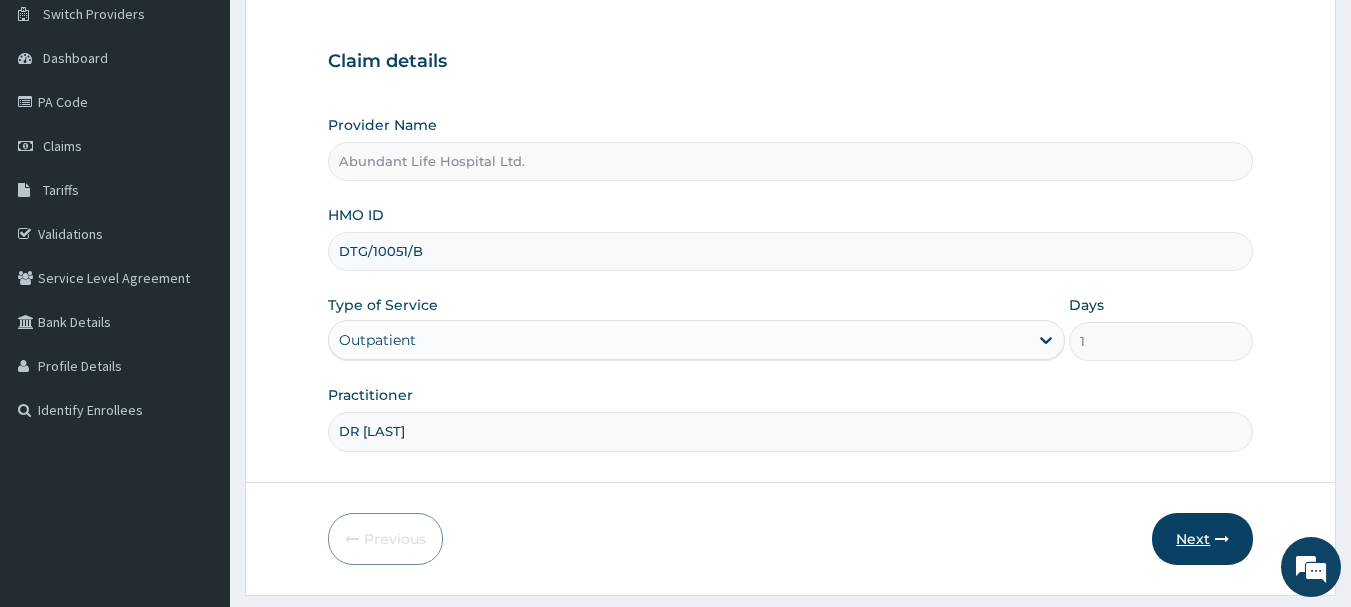 click on "Next" at bounding box center [1202, 539] 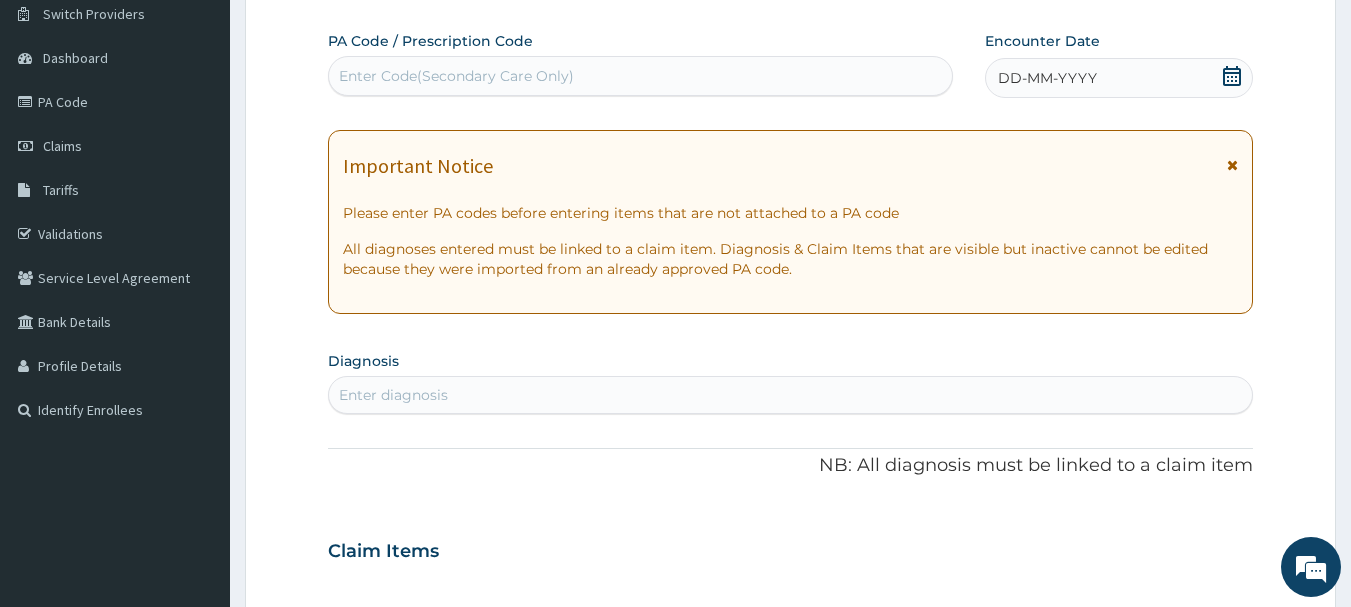 click 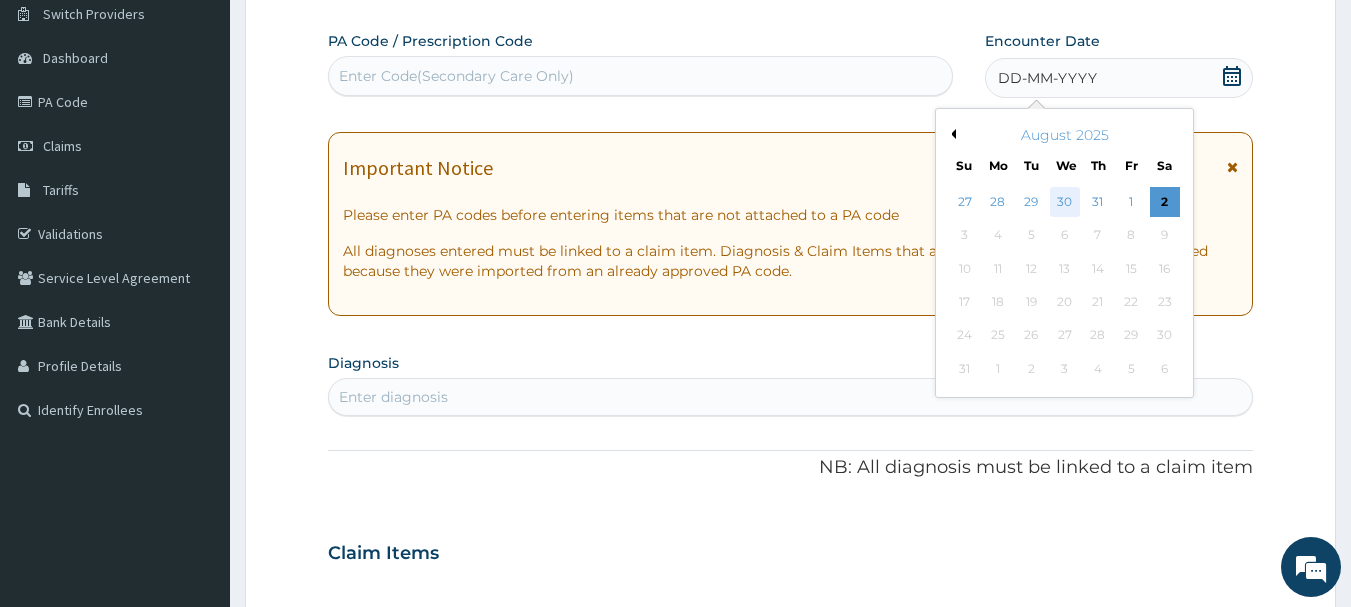 click on "30" at bounding box center (1065, 202) 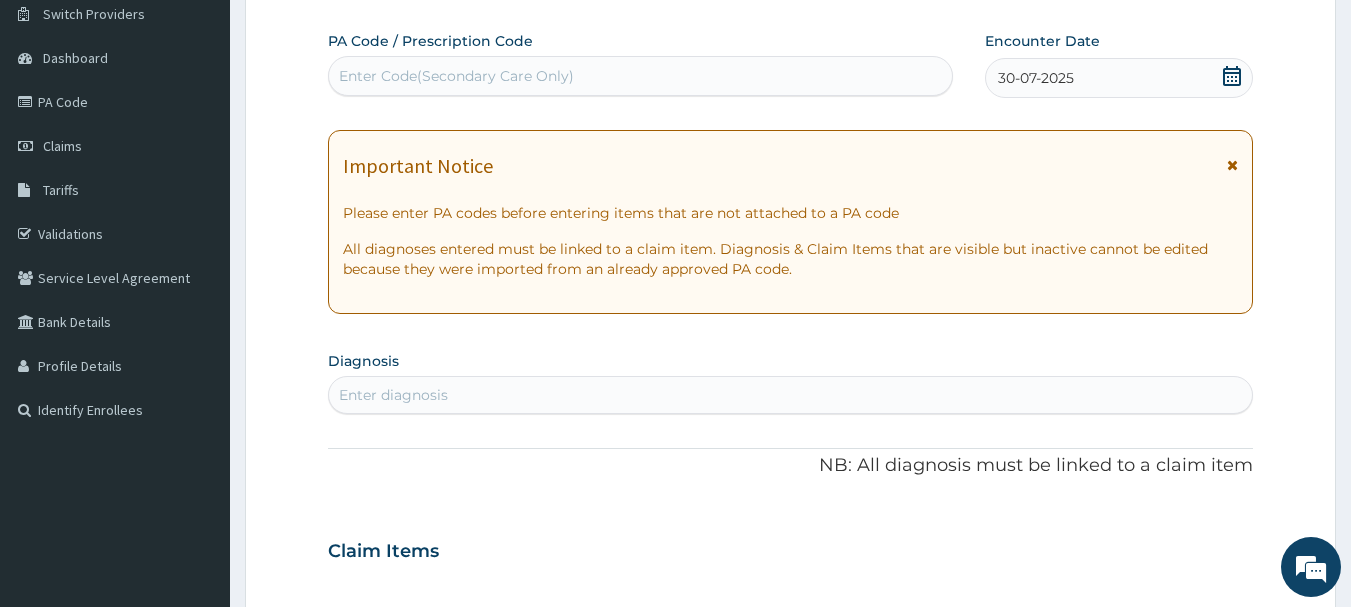 click at bounding box center (1232, 165) 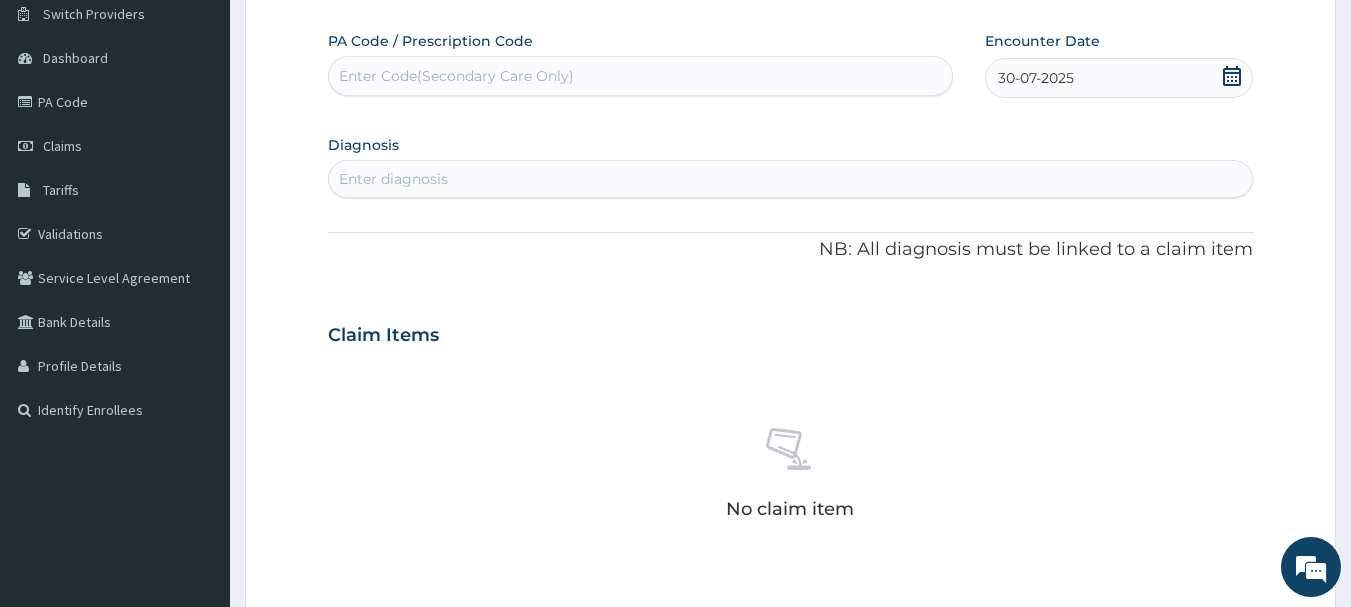 click on "Enter diagnosis" at bounding box center (791, 179) 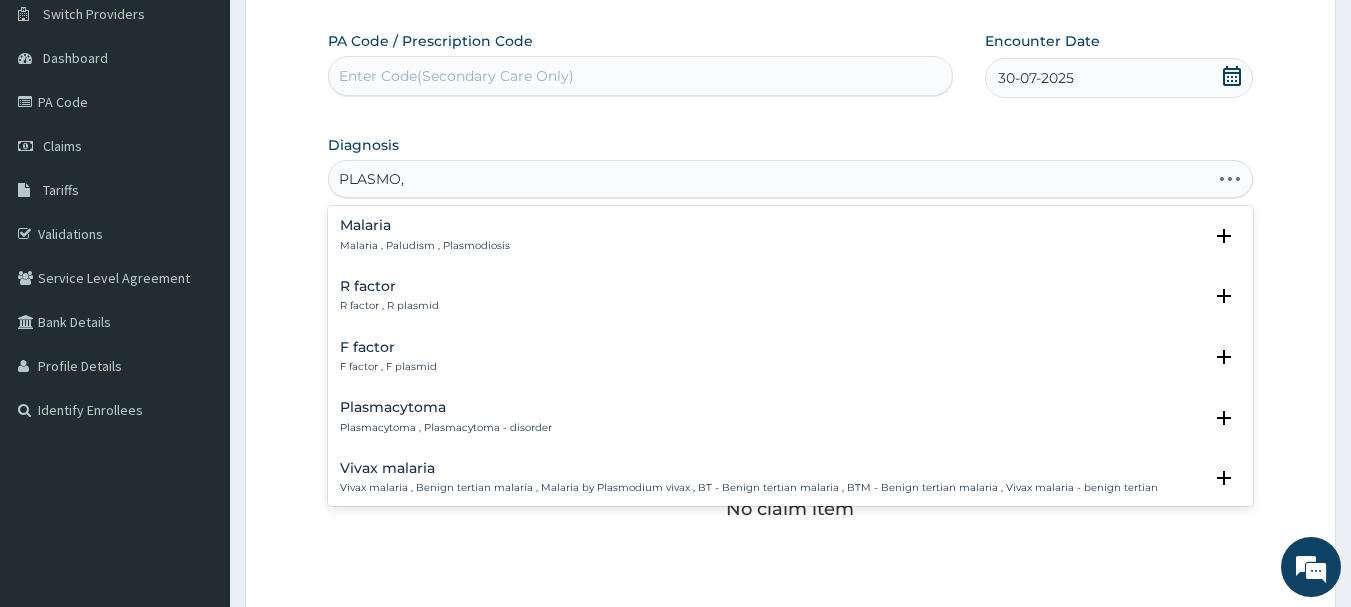 type on "PLASMO," 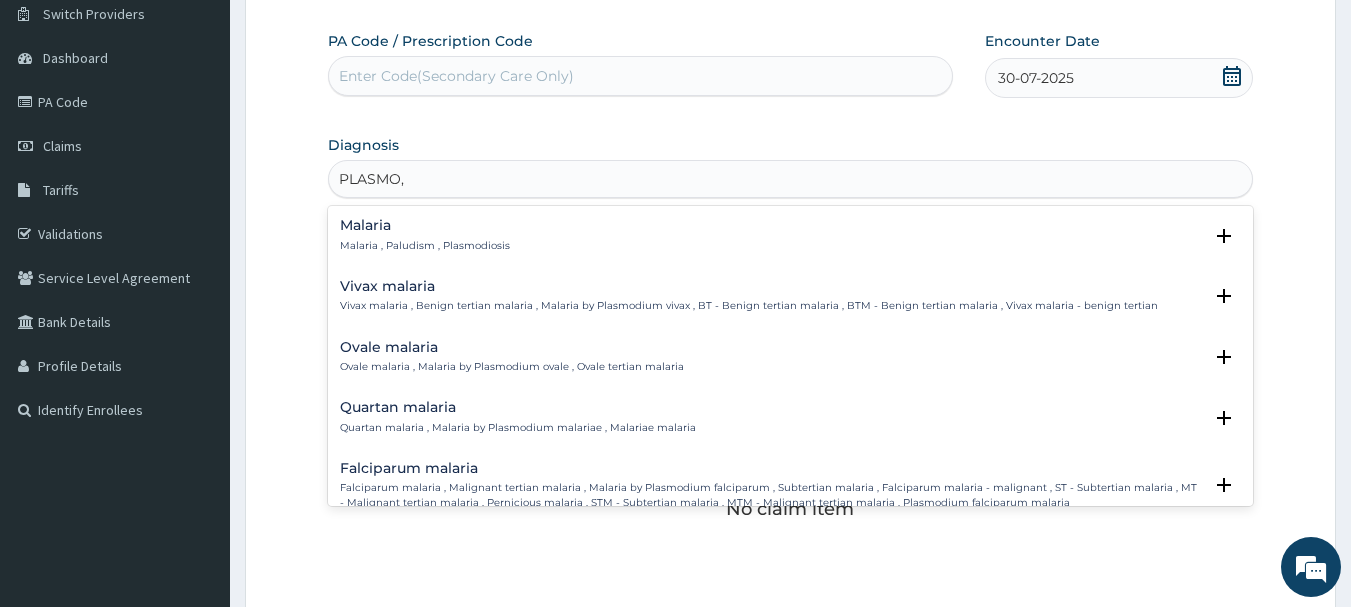 click on "Malaria Malaria , Paludism , Plasmodiosis" at bounding box center (425, 235) 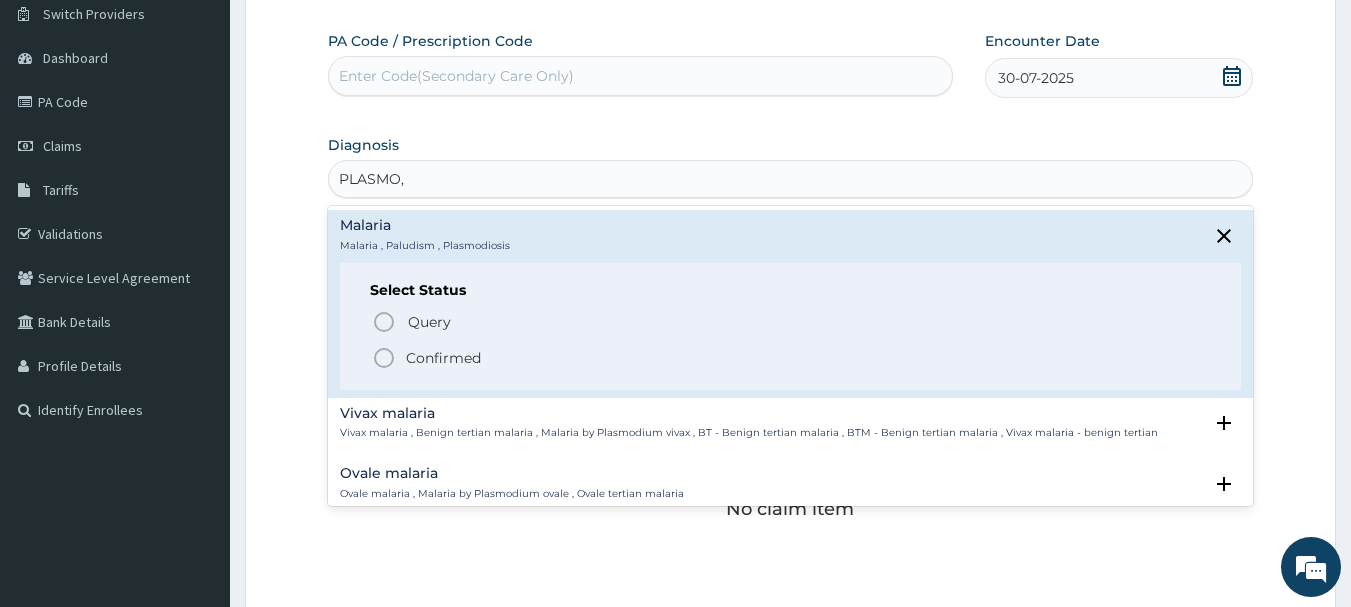 click 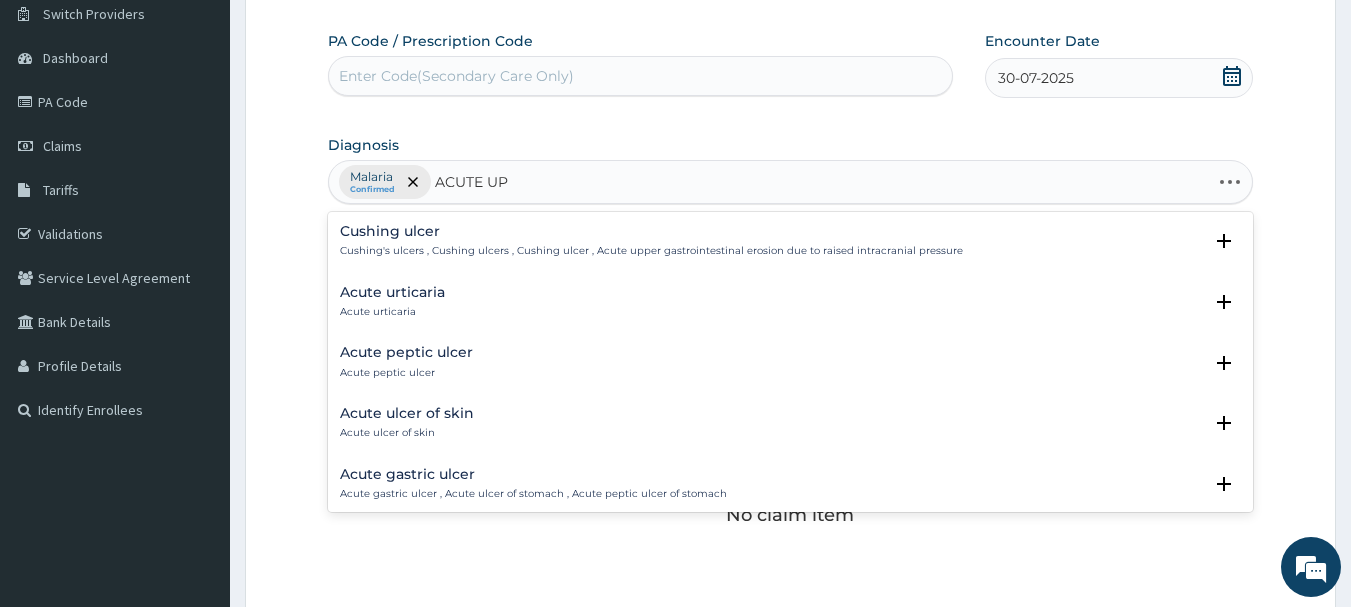 type on "ACUTE UPP" 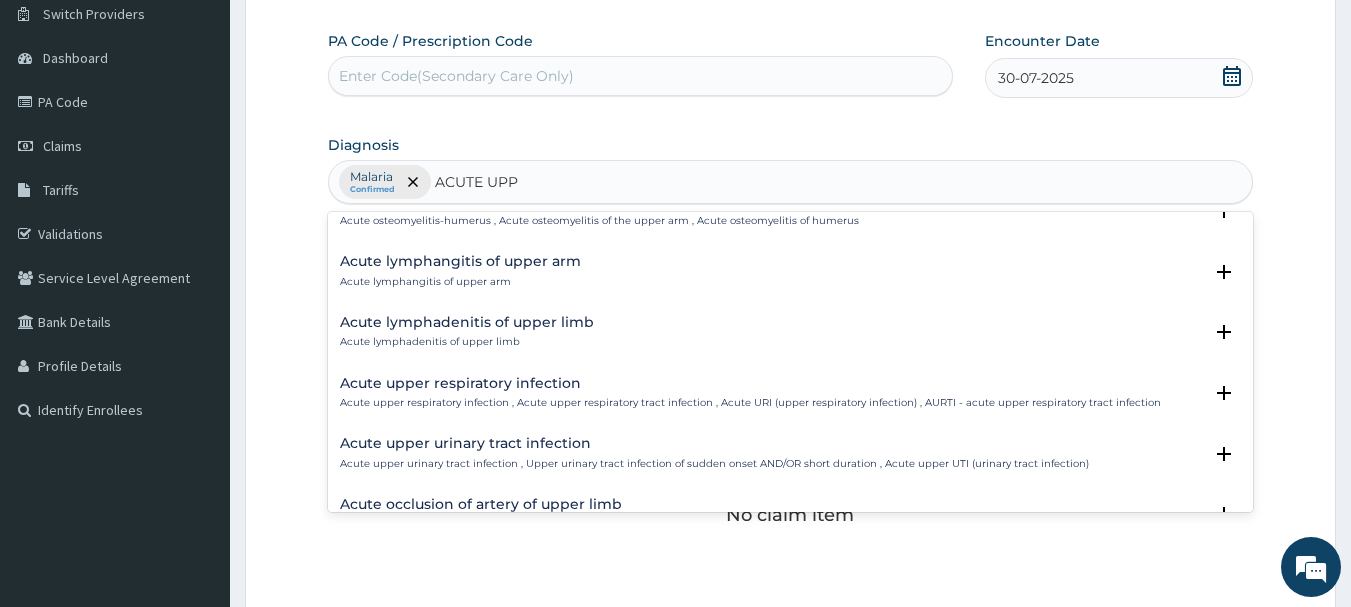 scroll, scrollTop: 120, scrollLeft: 0, axis: vertical 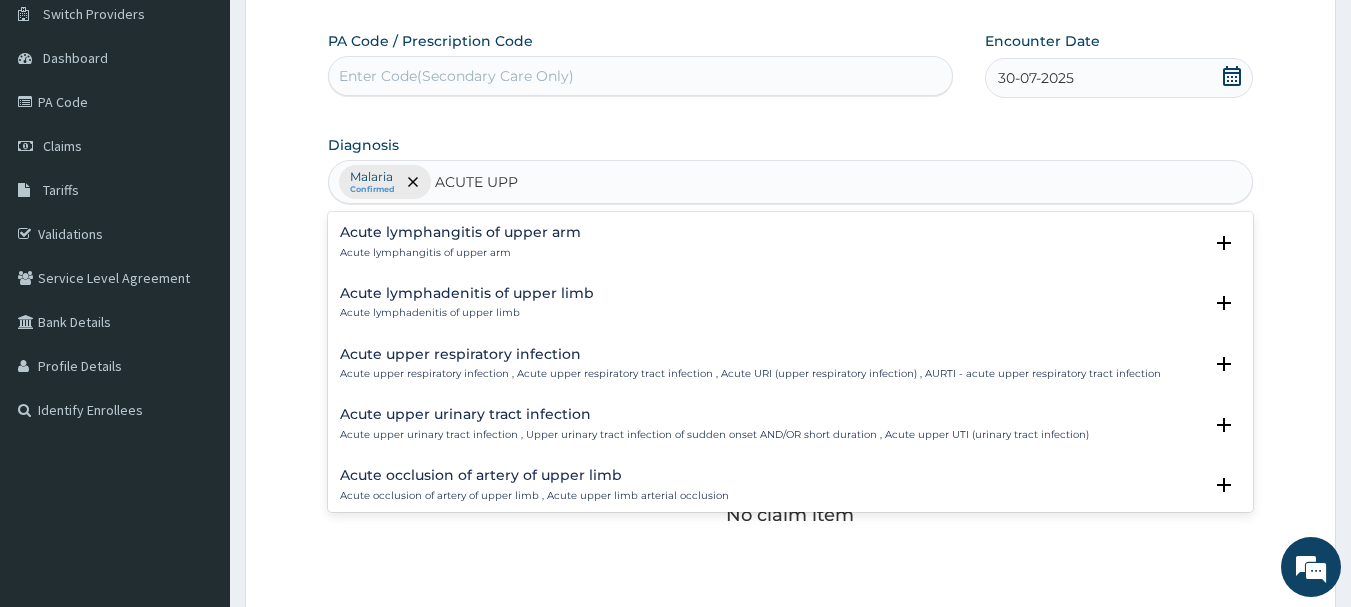 click on "Acute upper respiratory infection" at bounding box center (750, 354) 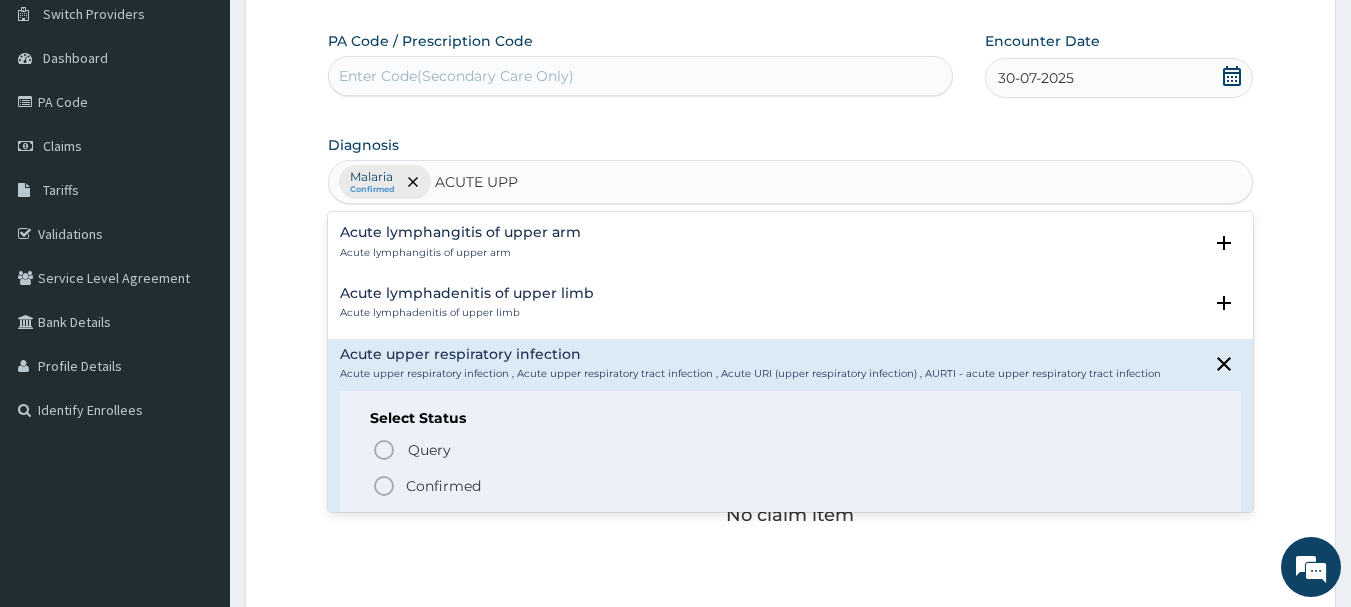 click 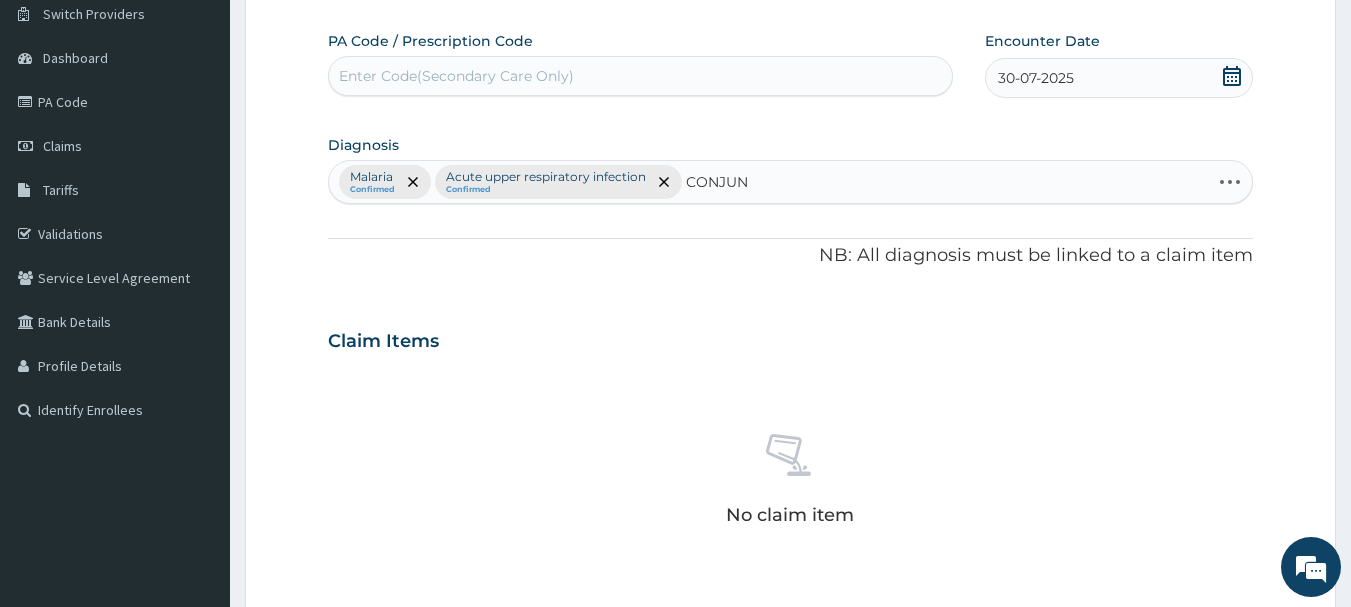 type on "CONJUNC" 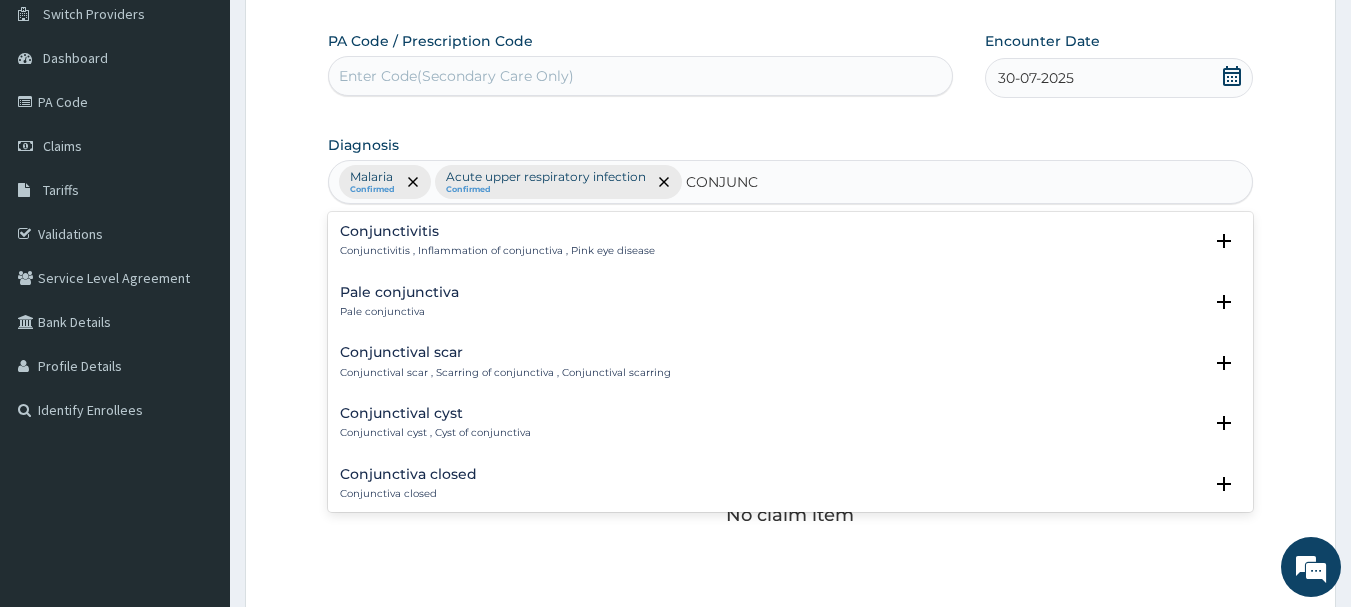 click on "Conjunctivitis" at bounding box center (497, 231) 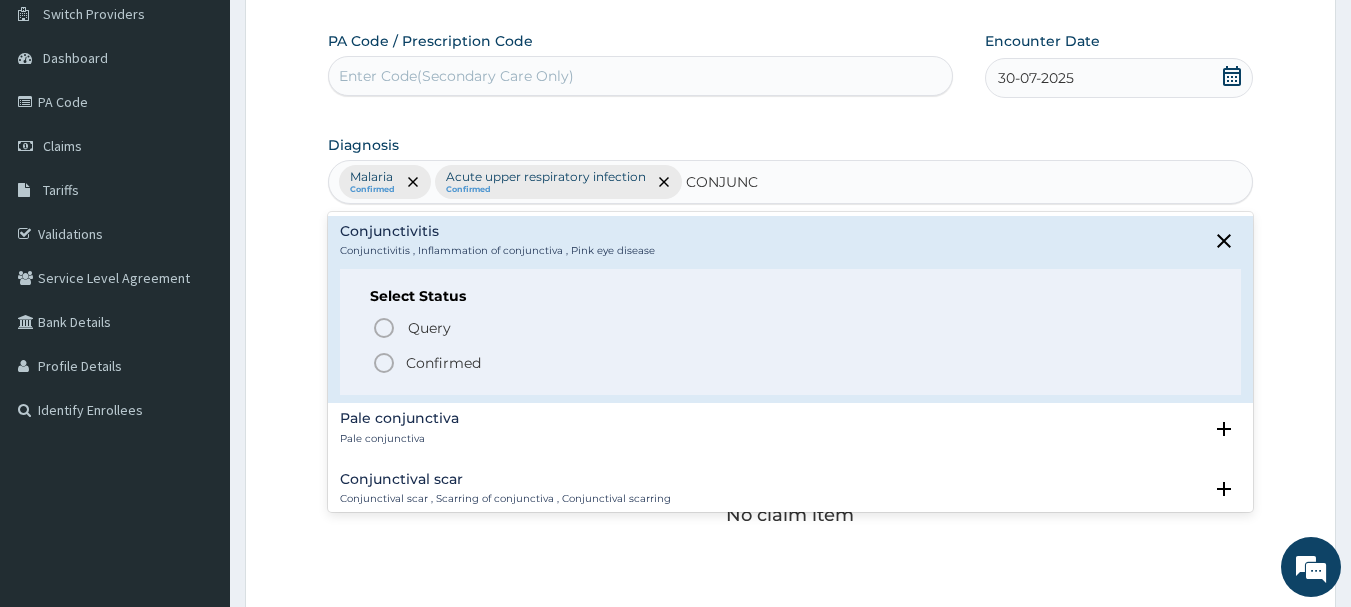 click 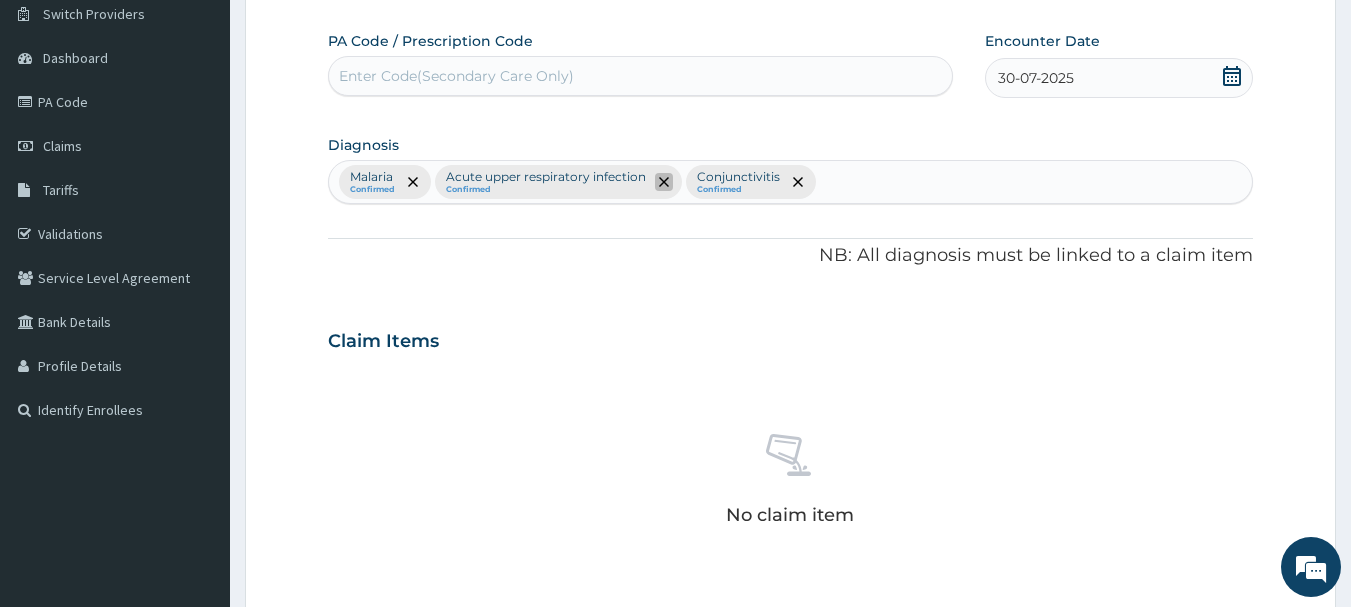 click 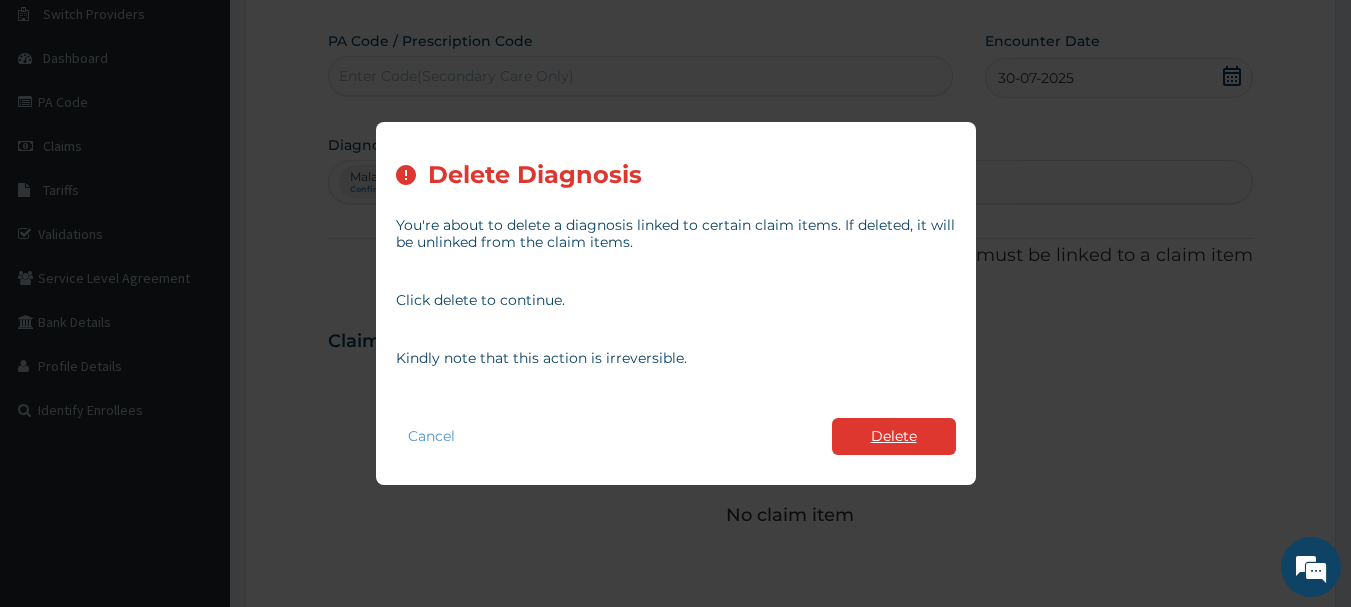 click on "Delete" at bounding box center [894, 436] 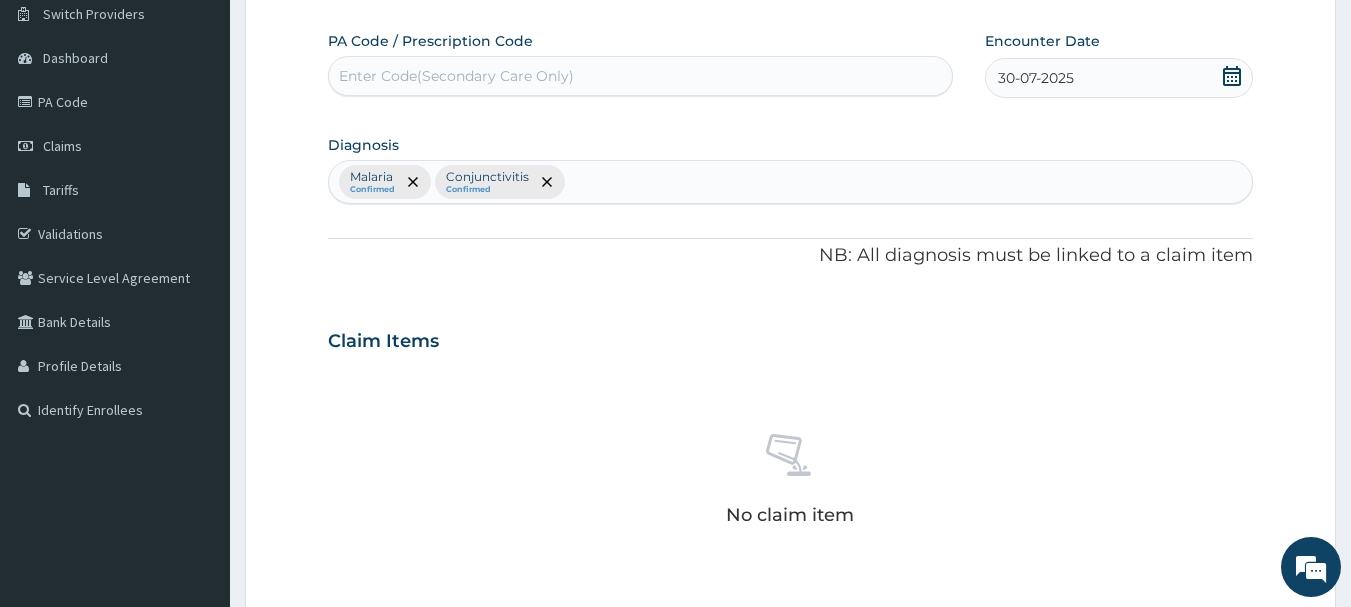 click on "Malaria Confirmed Conjunctivitis Confirmed" at bounding box center (791, 182) 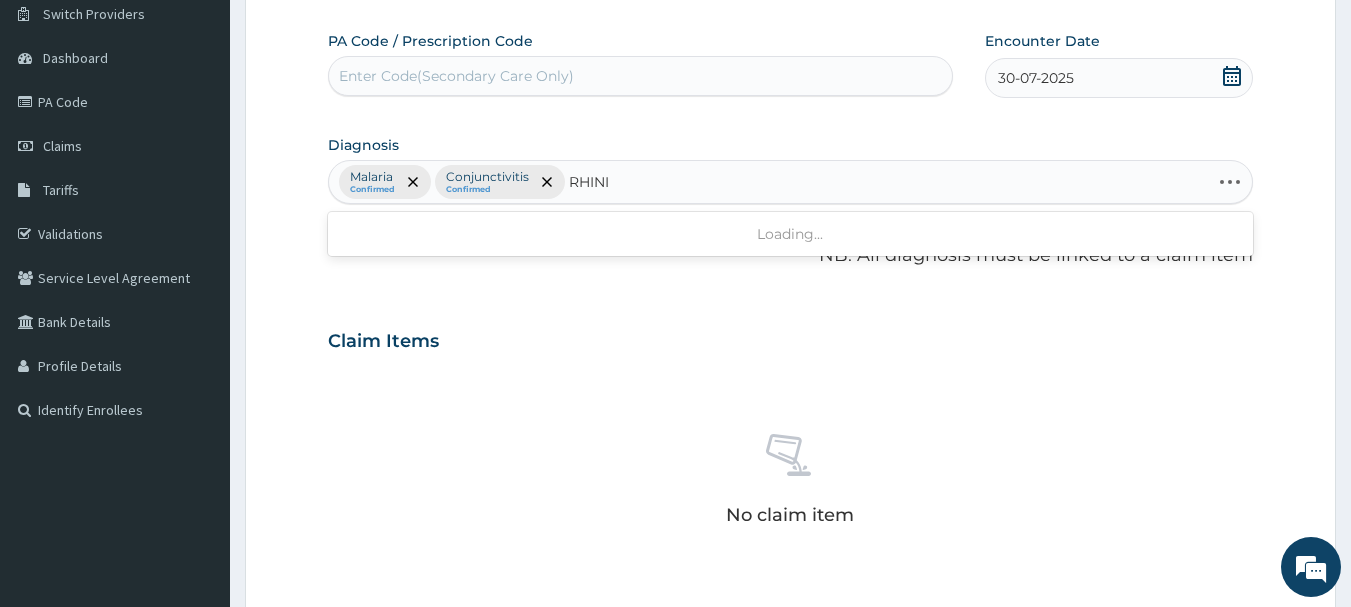 type on "RHINIT" 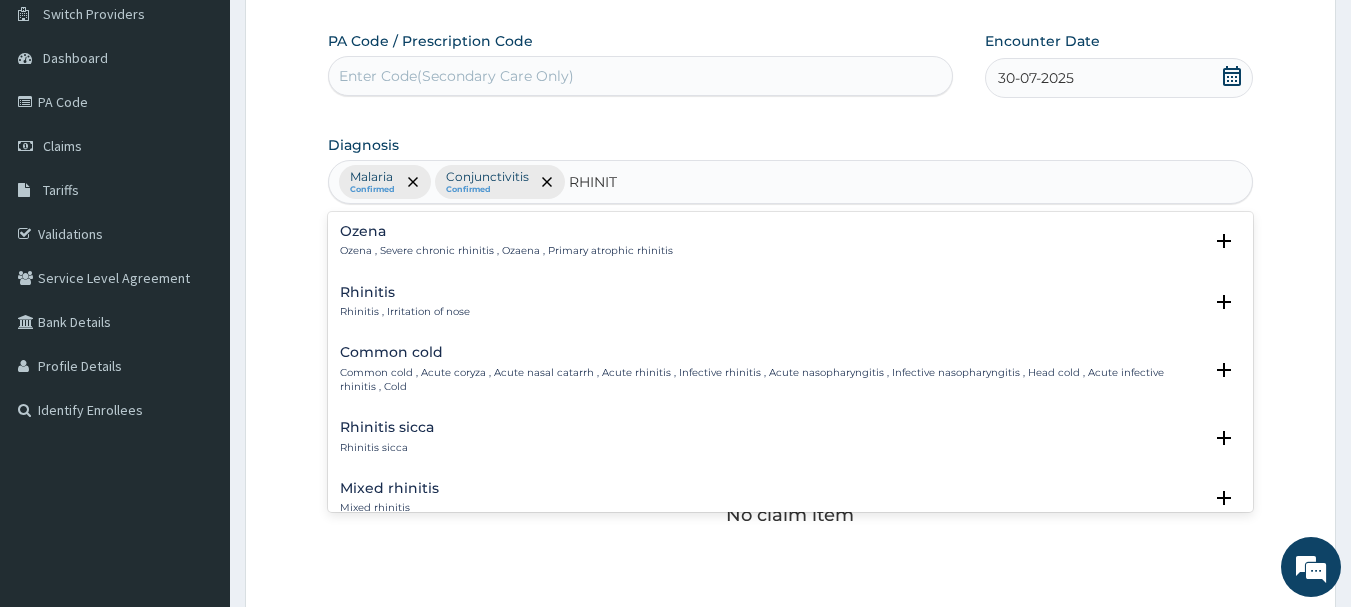 click on "Rhinitis" at bounding box center [405, 292] 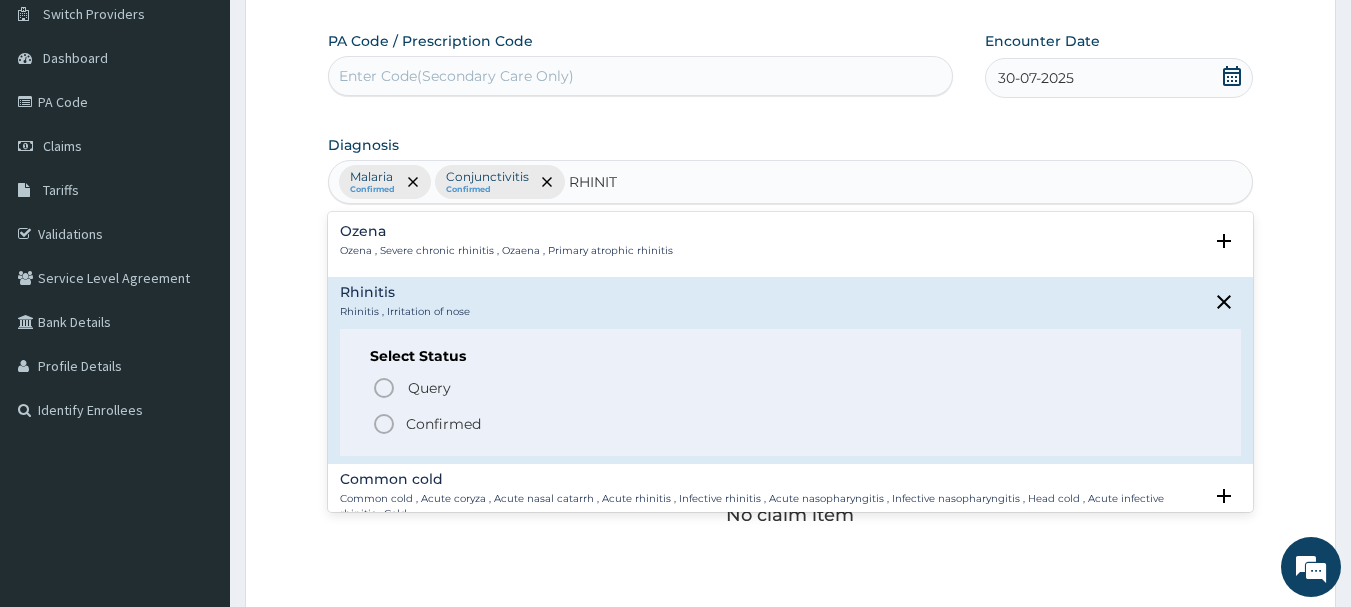 click 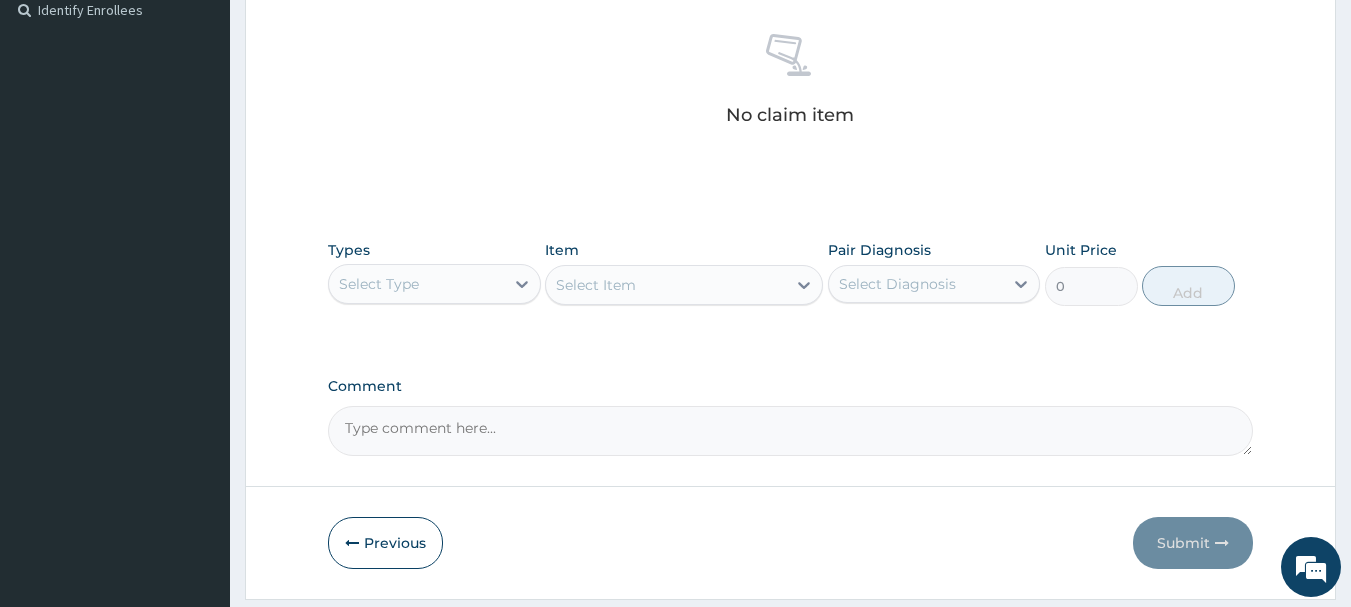 scroll, scrollTop: 600, scrollLeft: 0, axis: vertical 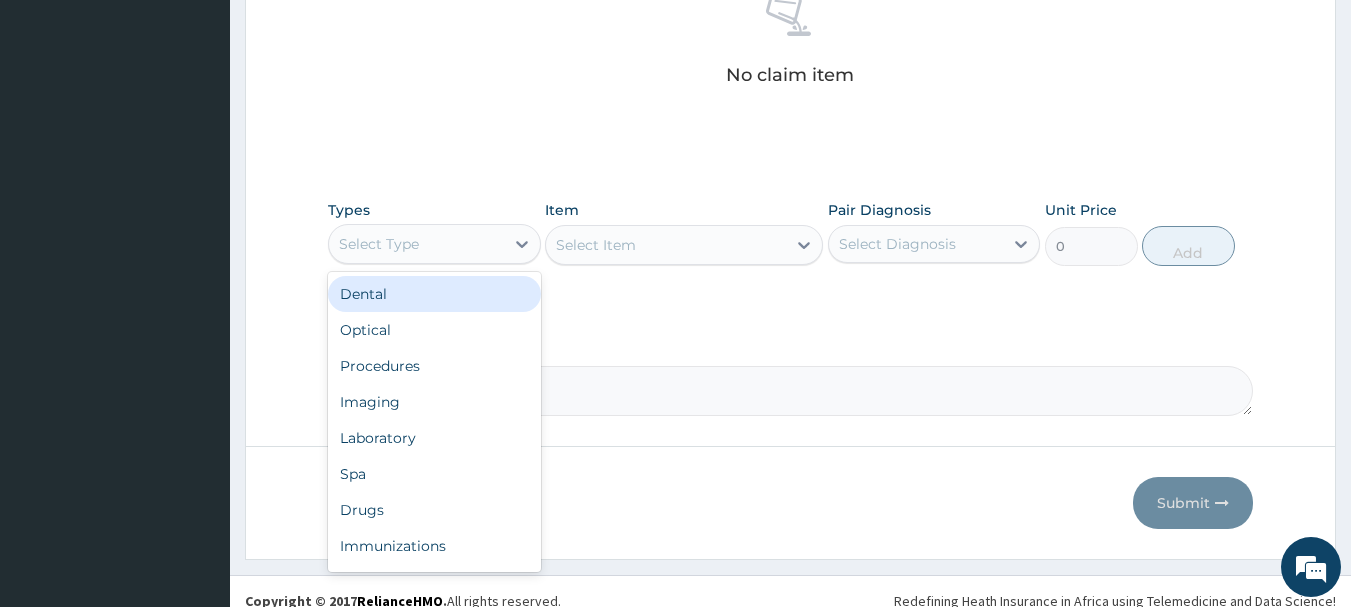 click on "Select Type" at bounding box center (416, 244) 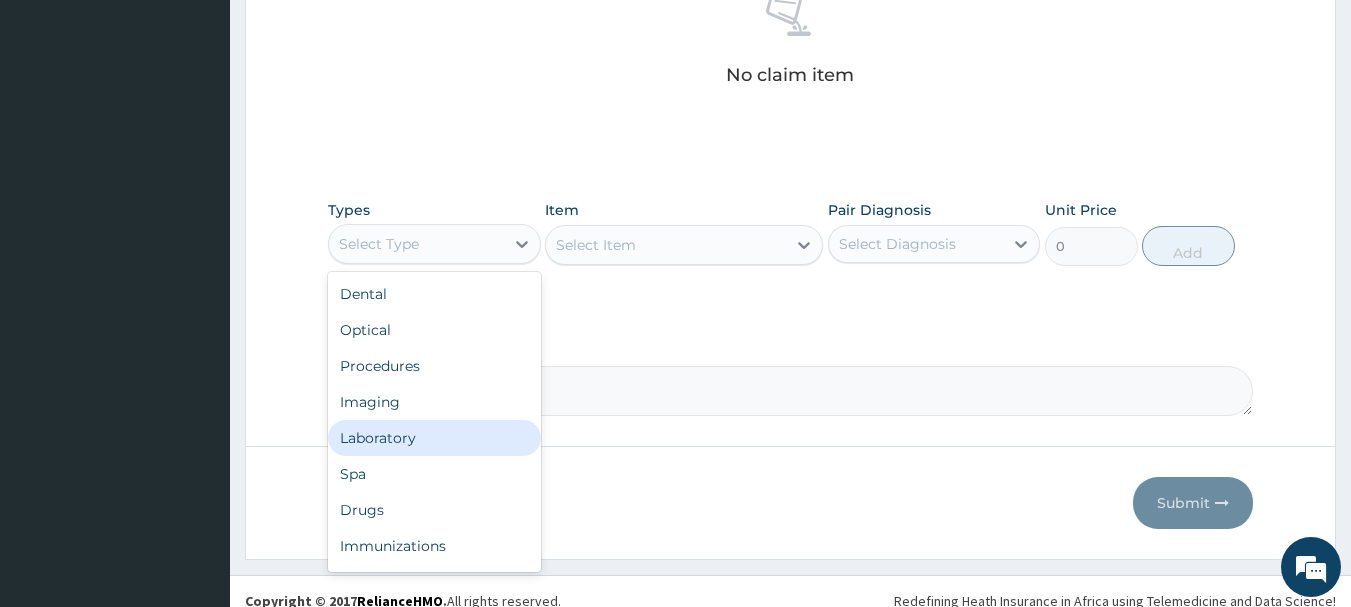 click on "Laboratory" at bounding box center (434, 438) 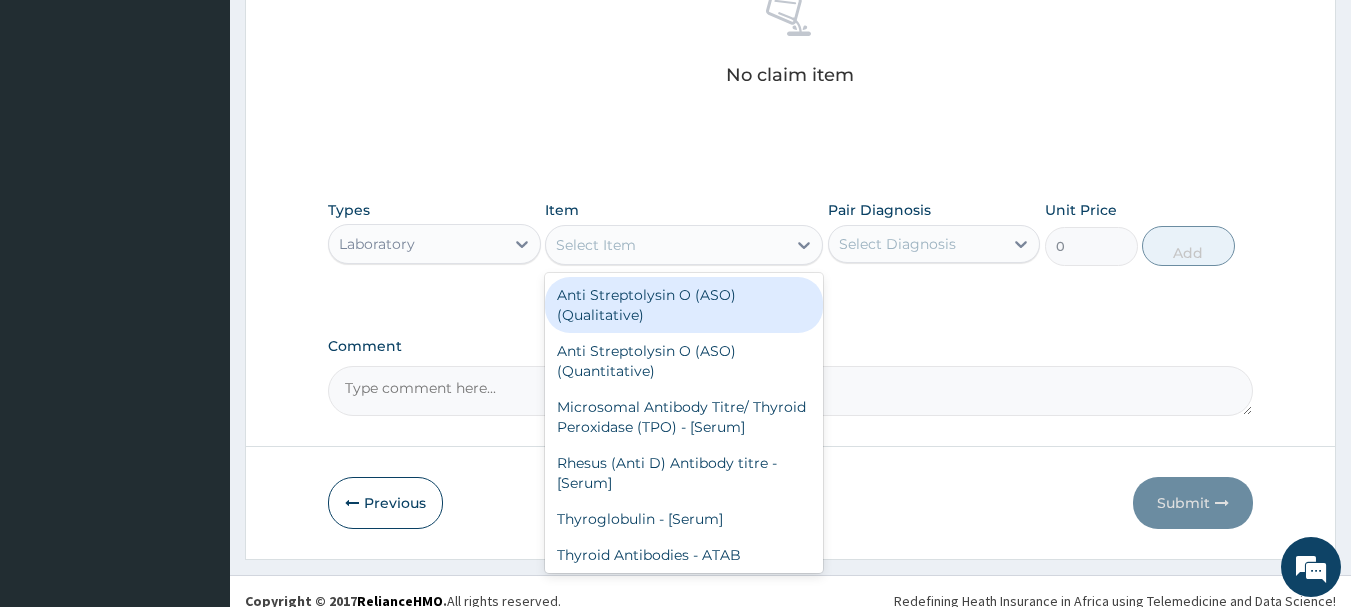 click on "Select Item" at bounding box center [666, 245] 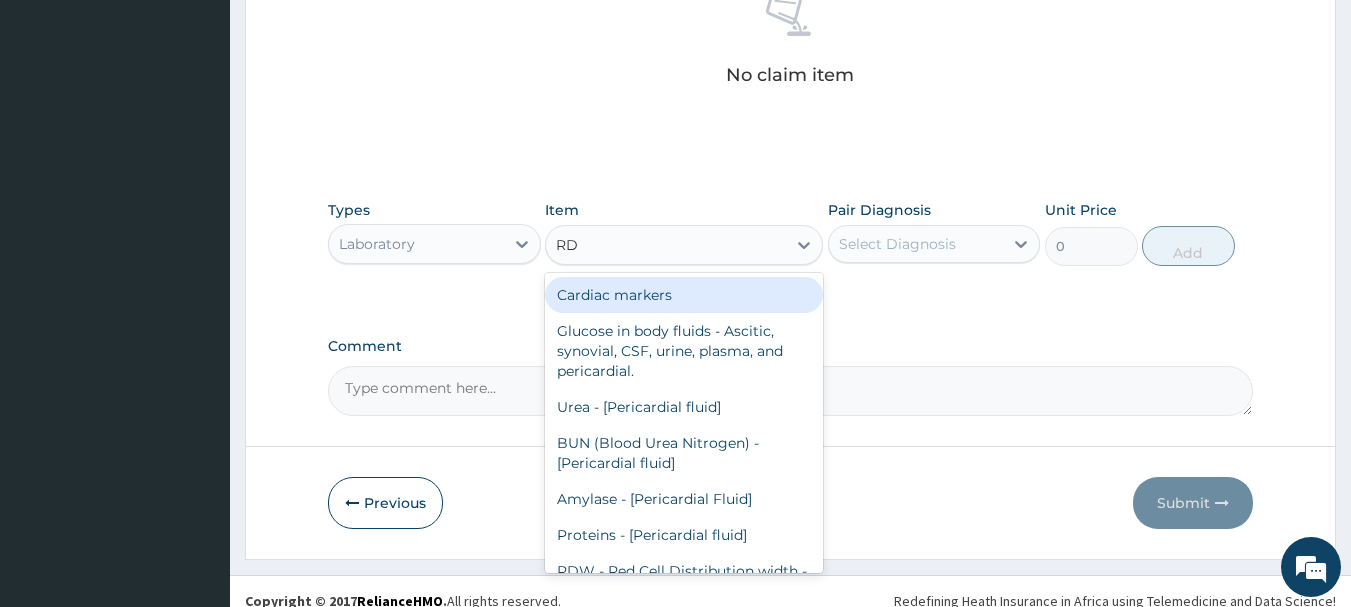 type on "RDT" 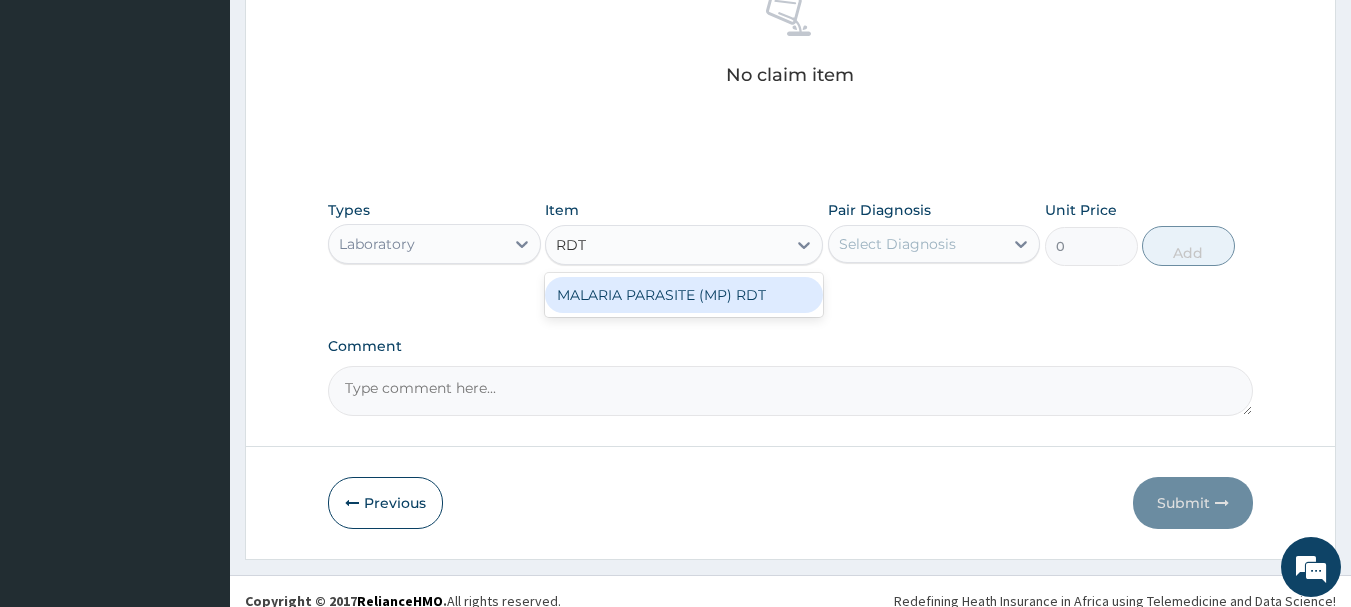 click on "MALARIA PARASITE (MP) RDT" at bounding box center (684, 295) 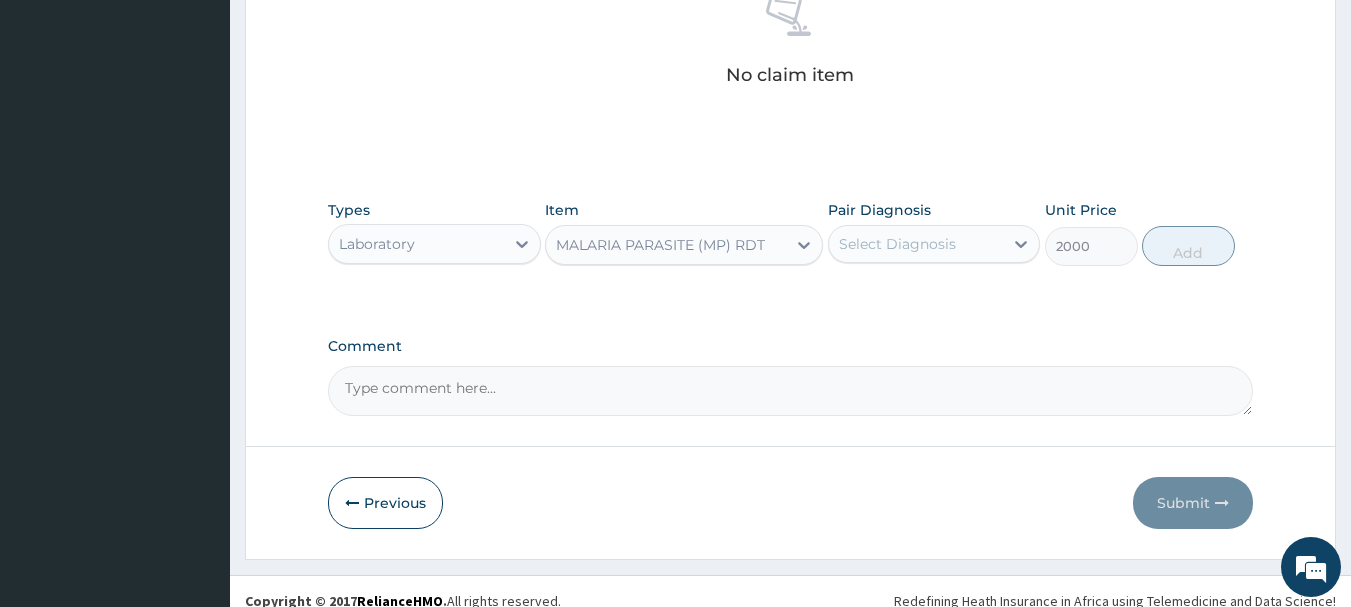 click on "Select Diagnosis" at bounding box center [897, 244] 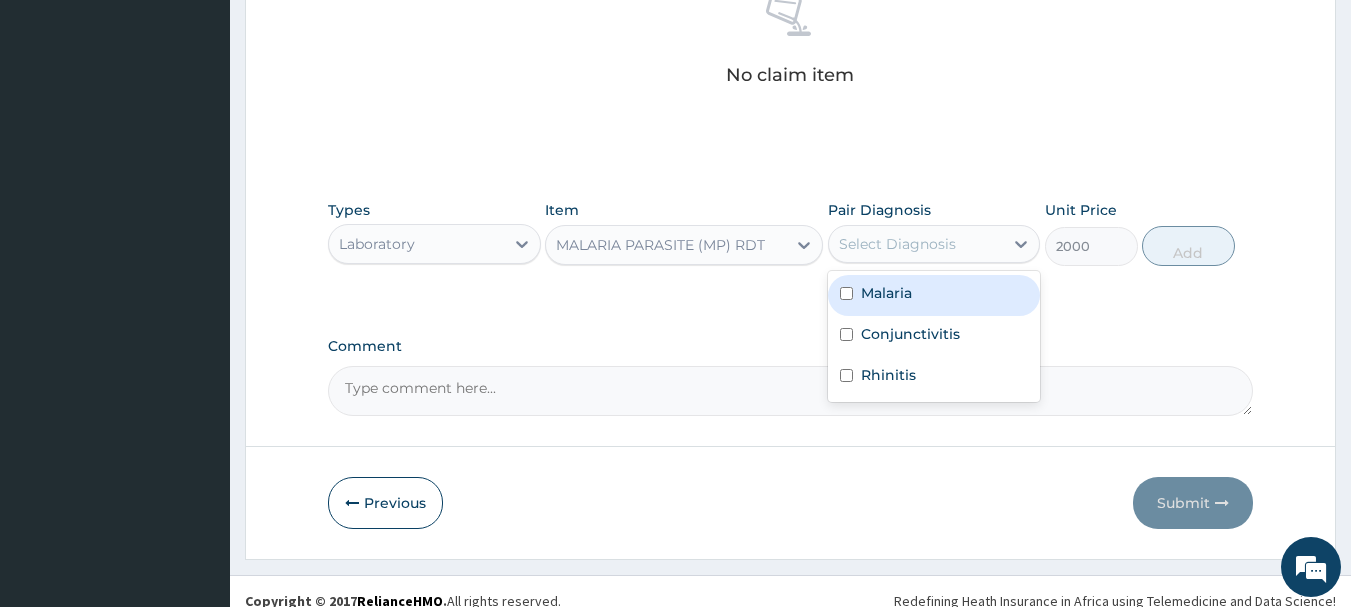 click at bounding box center (846, 293) 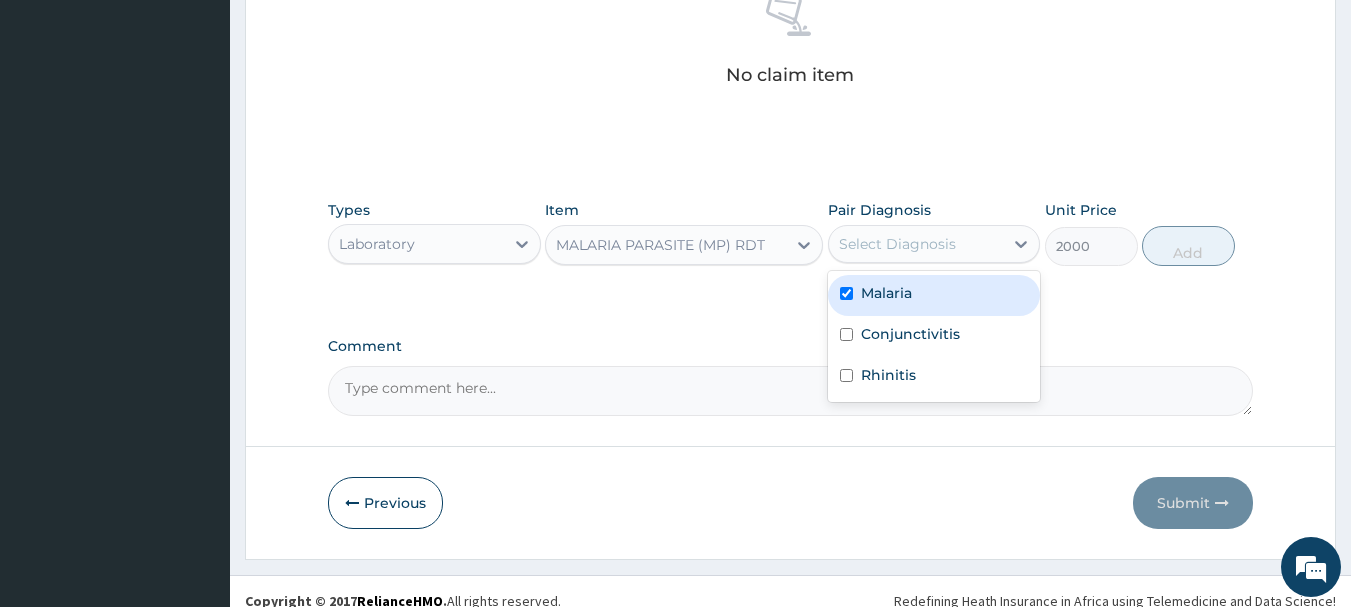 checkbox on "true" 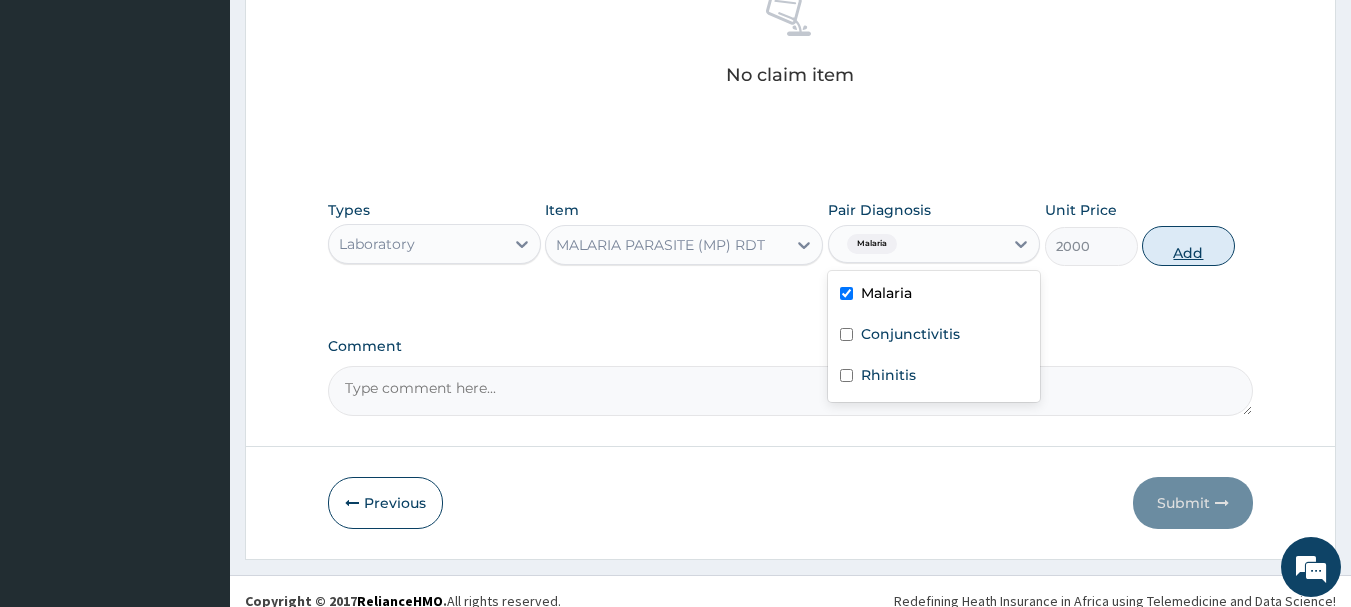 click on "Add" at bounding box center [1188, 246] 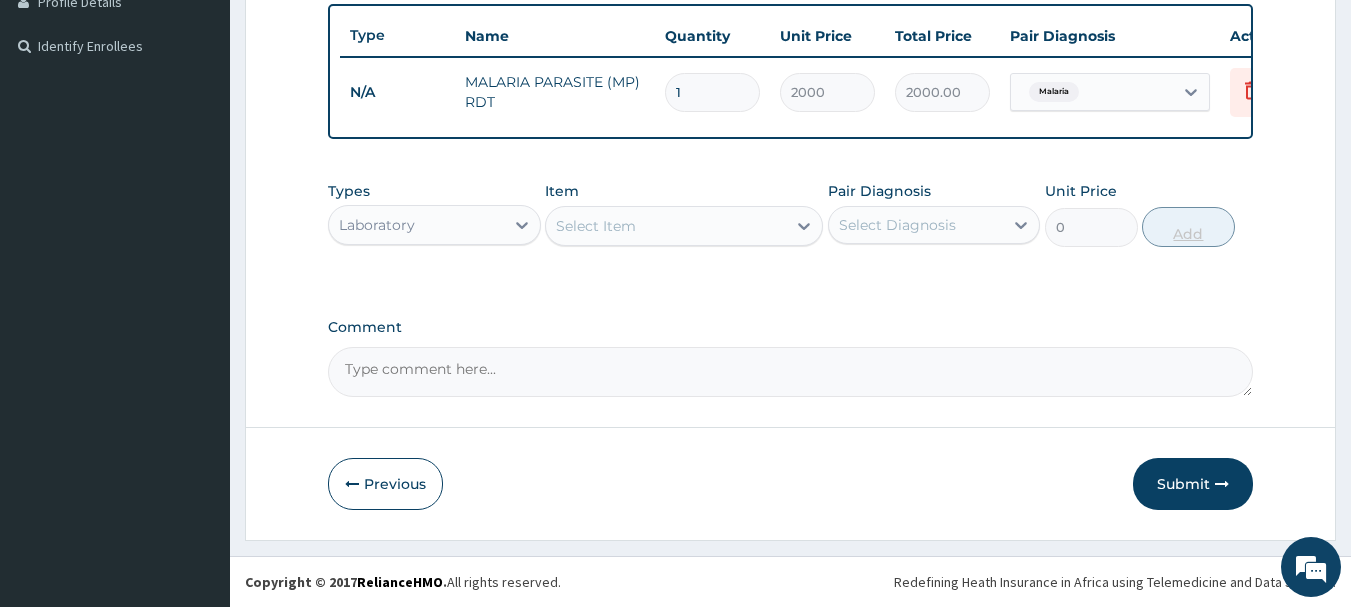 scroll, scrollTop: 539, scrollLeft: 0, axis: vertical 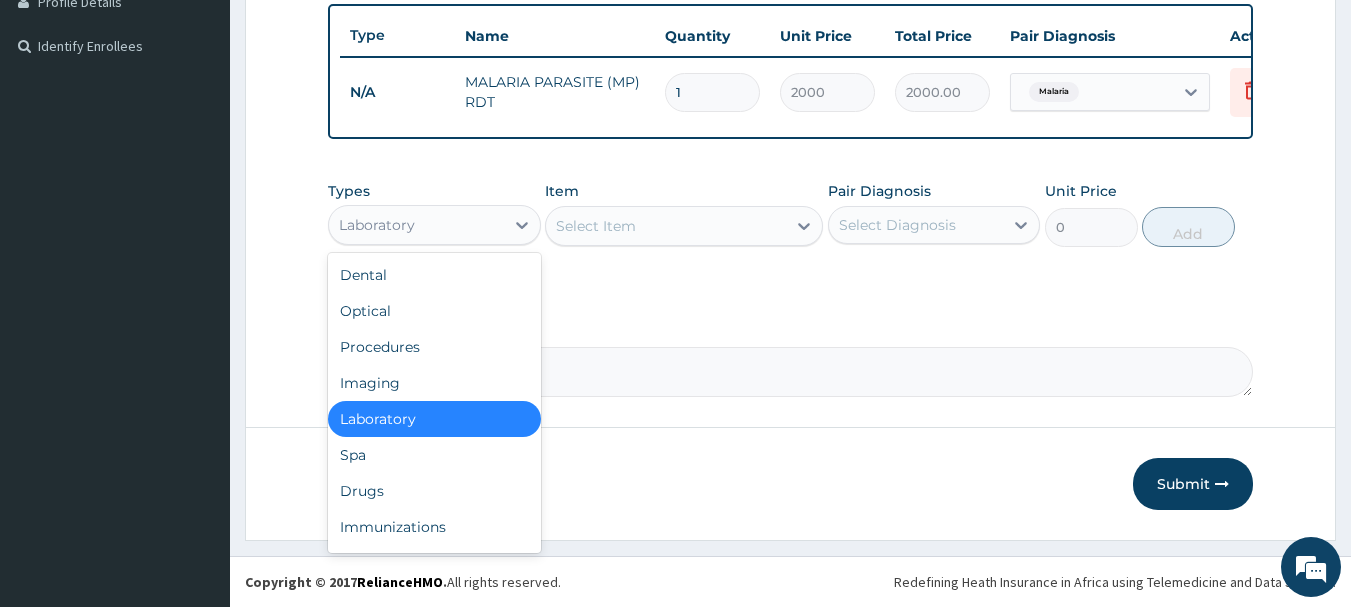 click on "Laboratory" at bounding box center (416, 225) 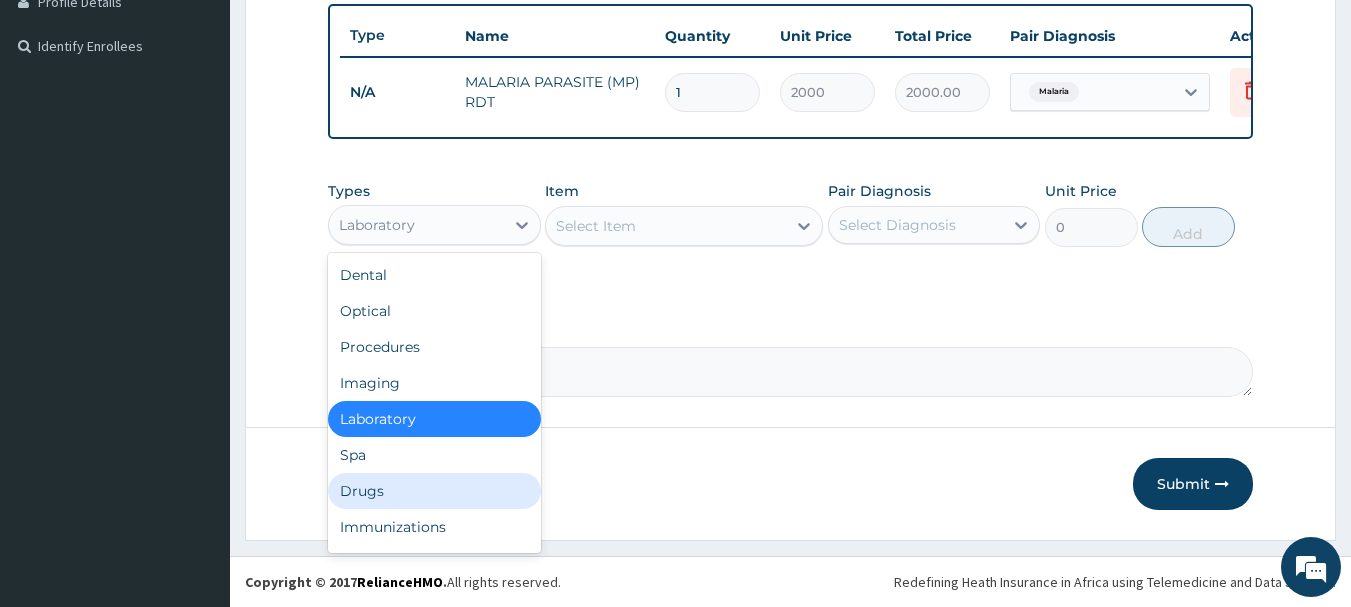 click on "Drugs" at bounding box center (434, 491) 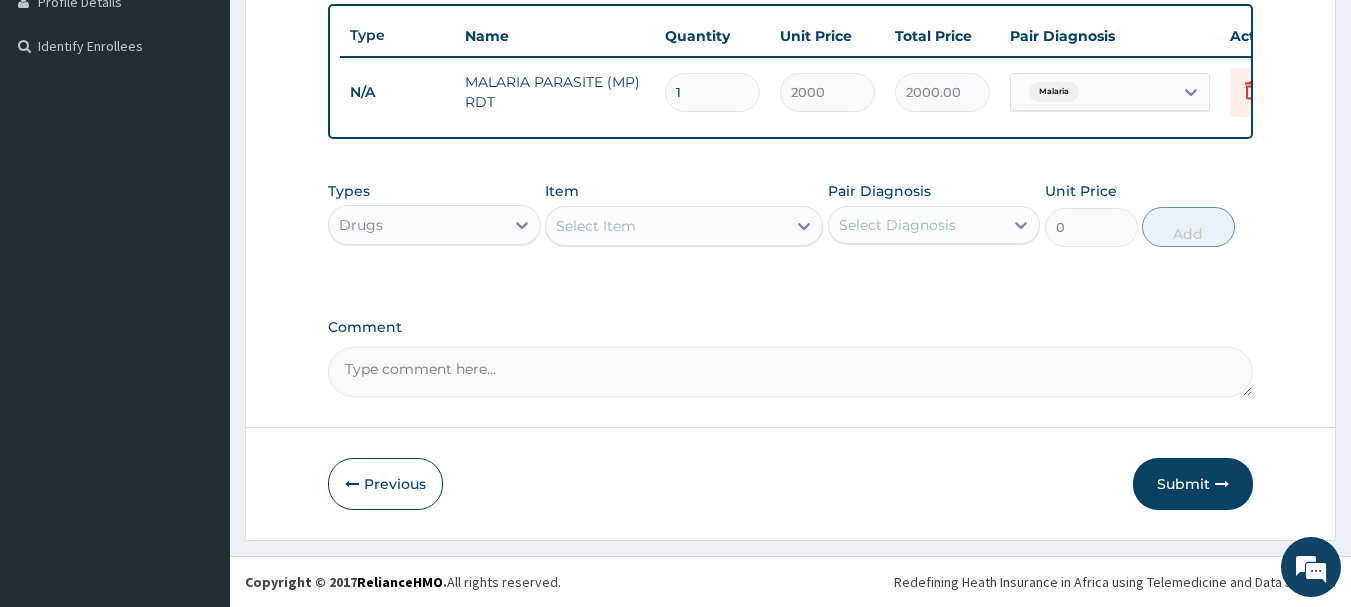 click on "Select Item" at bounding box center (596, 226) 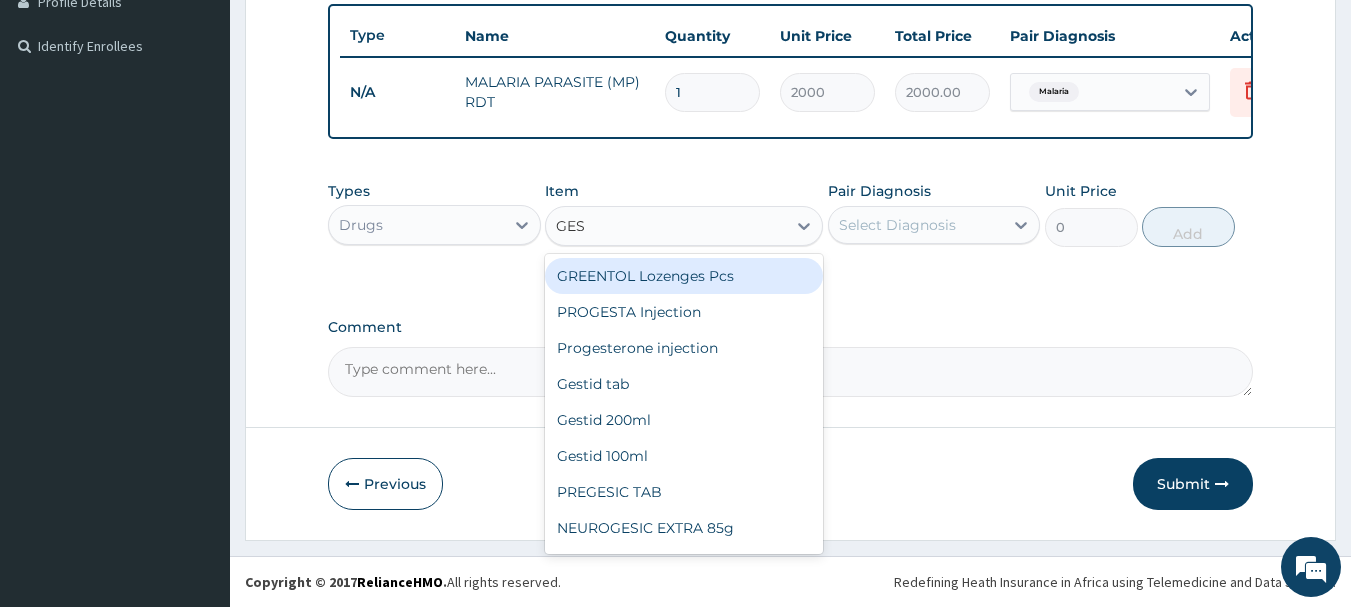 type on "GEST" 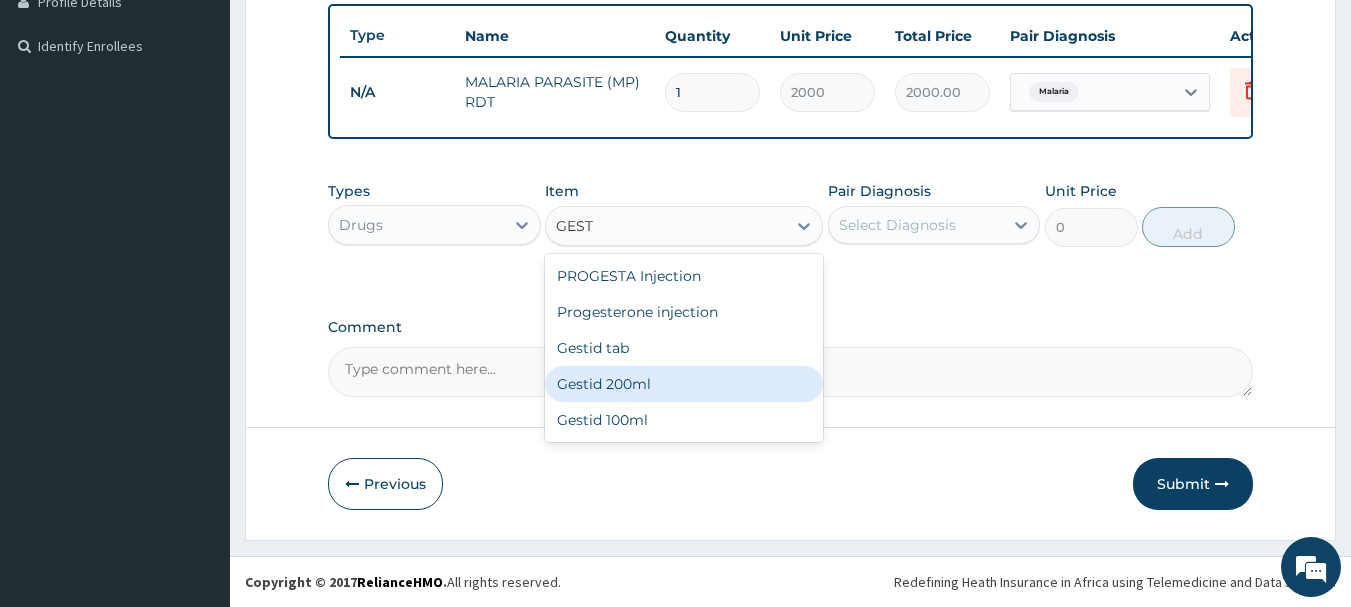 click on "Gestid 200ml" at bounding box center [684, 384] 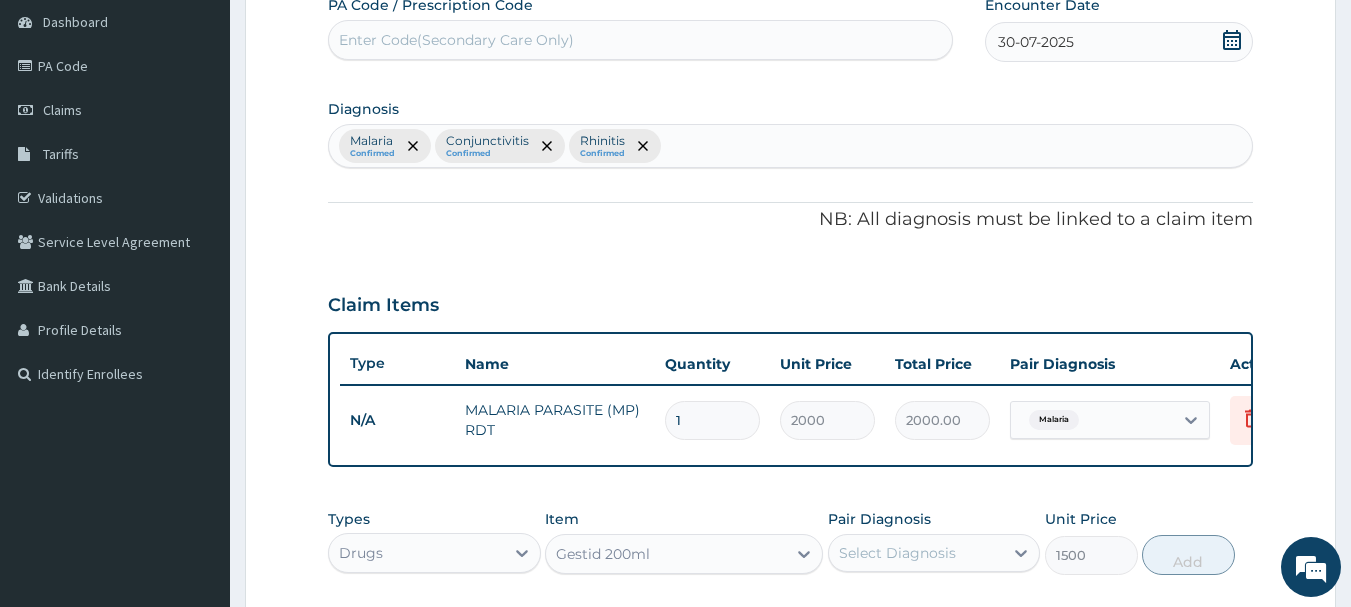 scroll, scrollTop: 179, scrollLeft: 0, axis: vertical 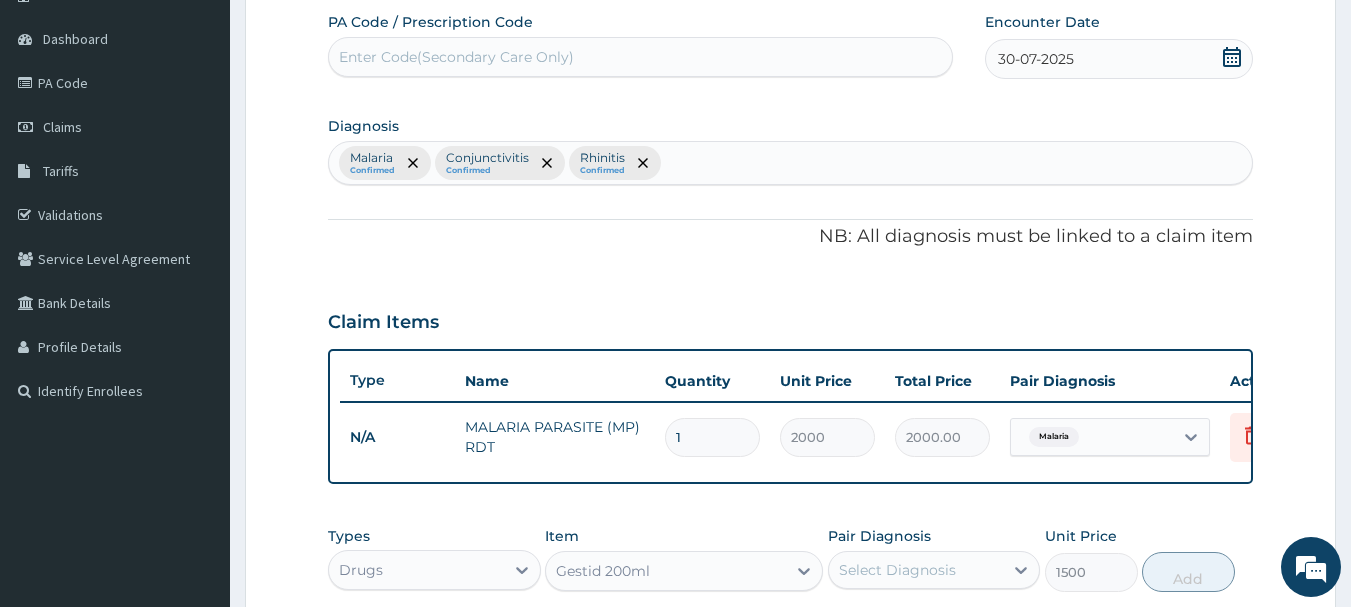 click on "Malaria Confirmed Conjunctivitis Confirmed Rhinitis Confirmed" at bounding box center (791, 163) 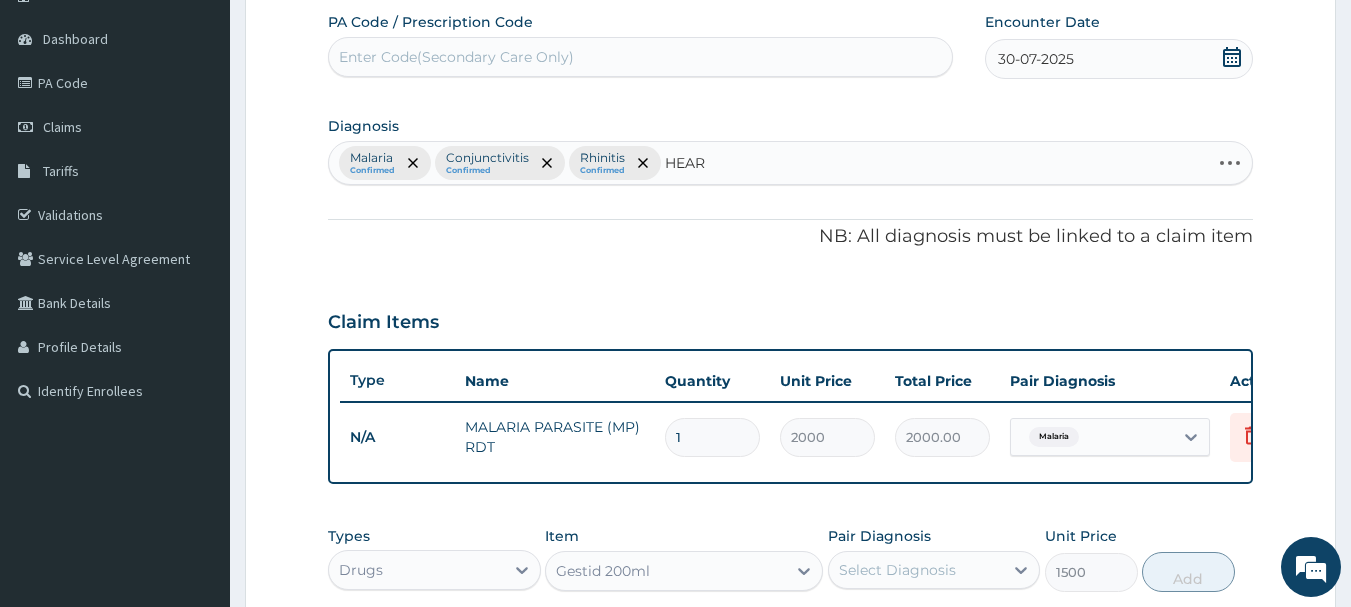 type on "HEART" 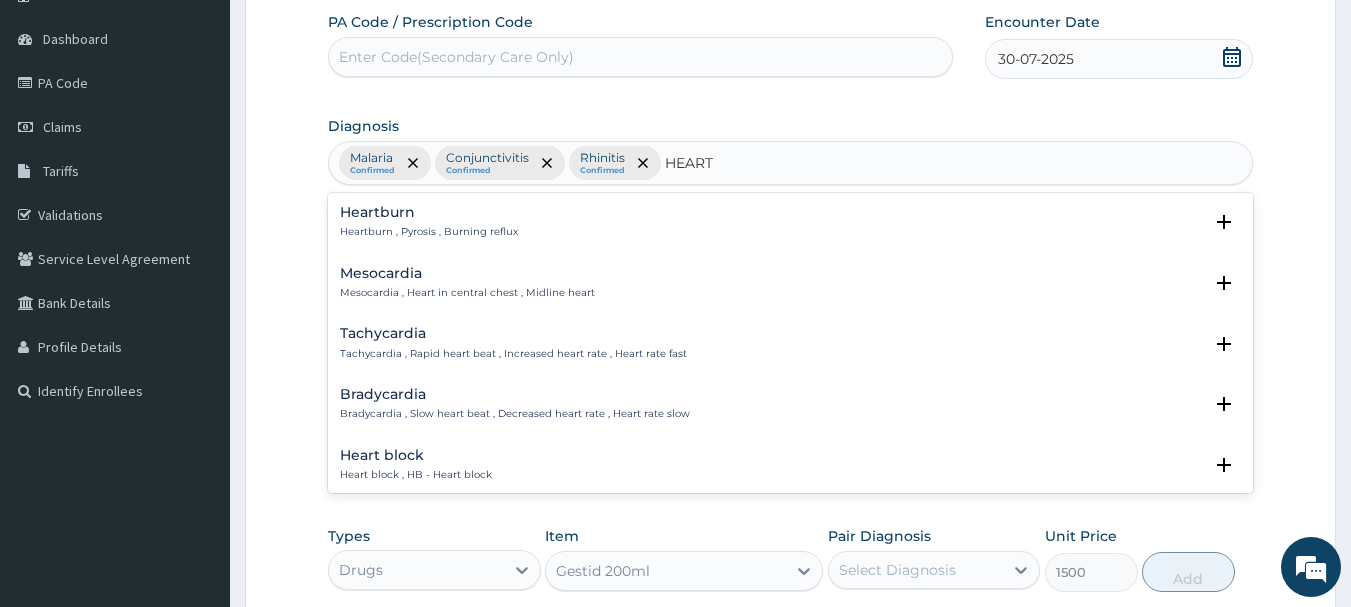 click on "Heartburn" at bounding box center [429, 212] 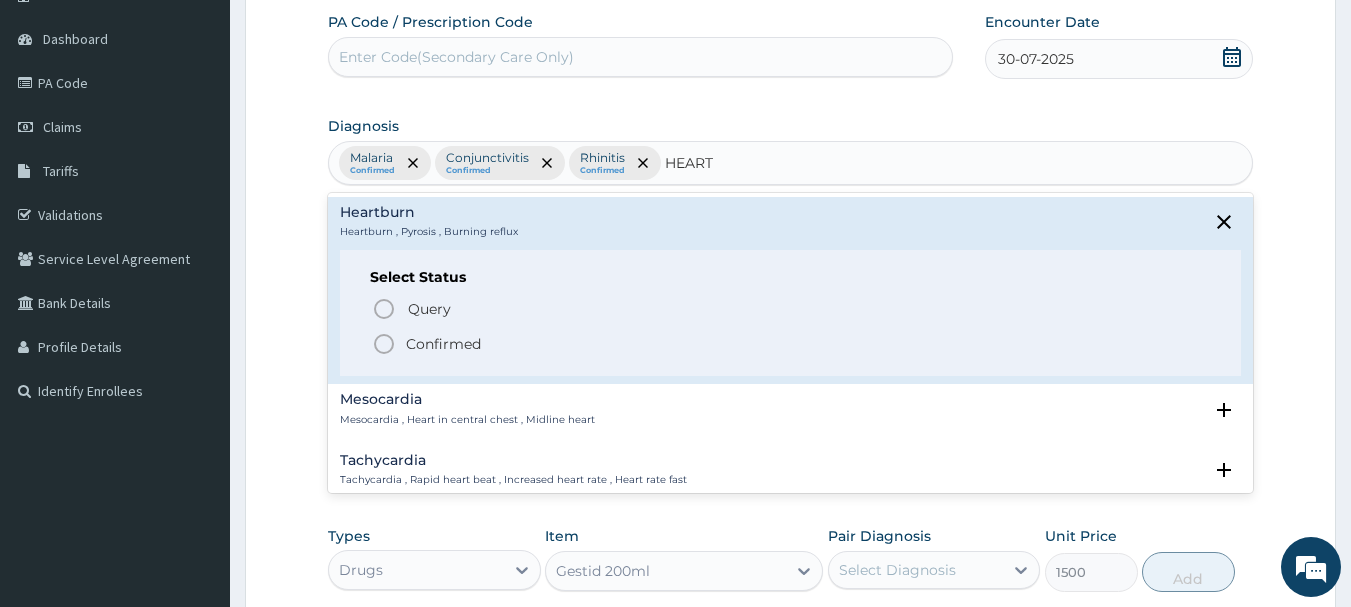 click 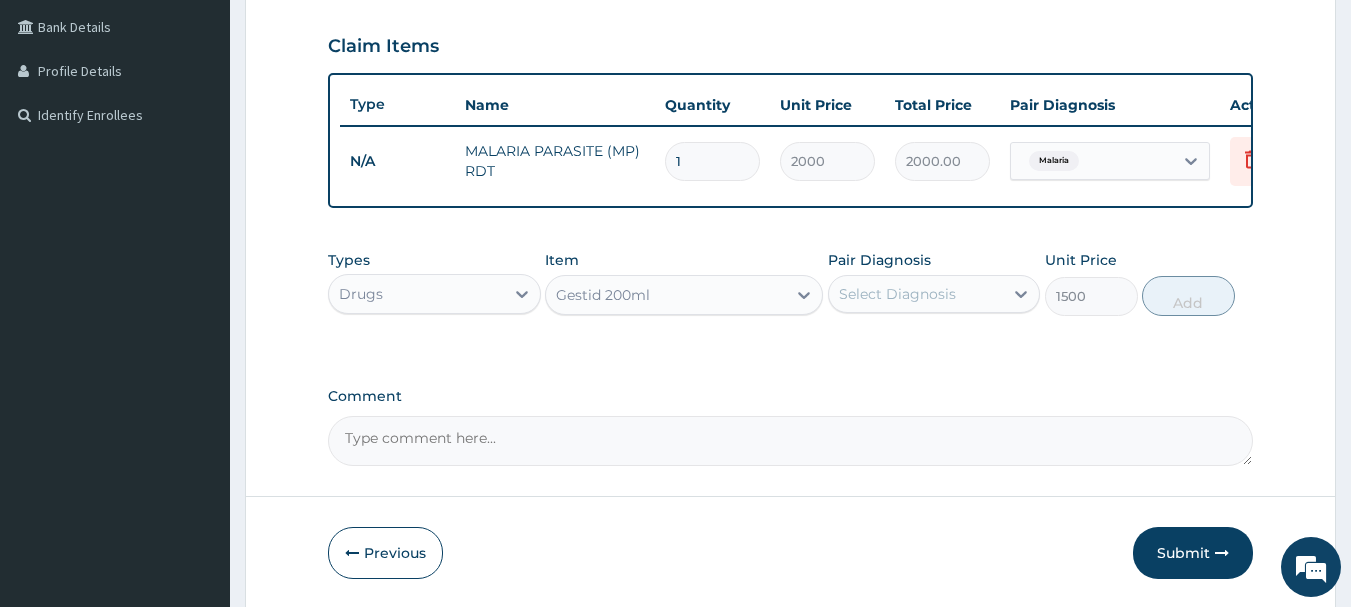 scroll, scrollTop: 459, scrollLeft: 0, axis: vertical 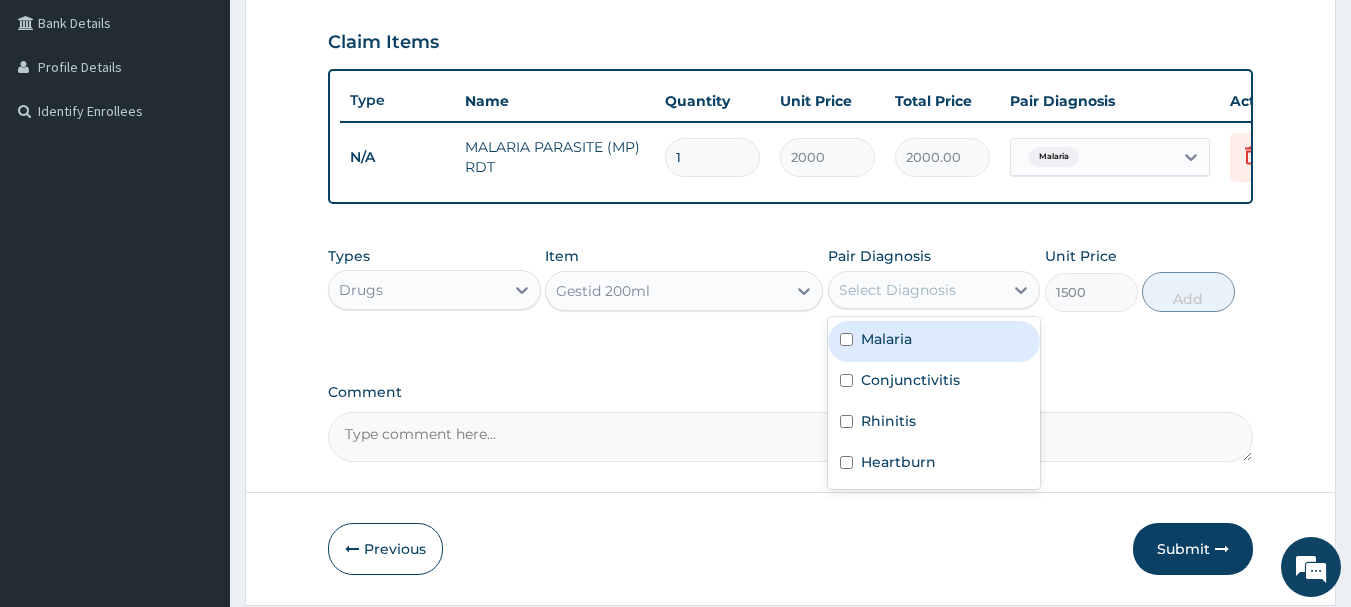 click on "Select Diagnosis" at bounding box center (897, 290) 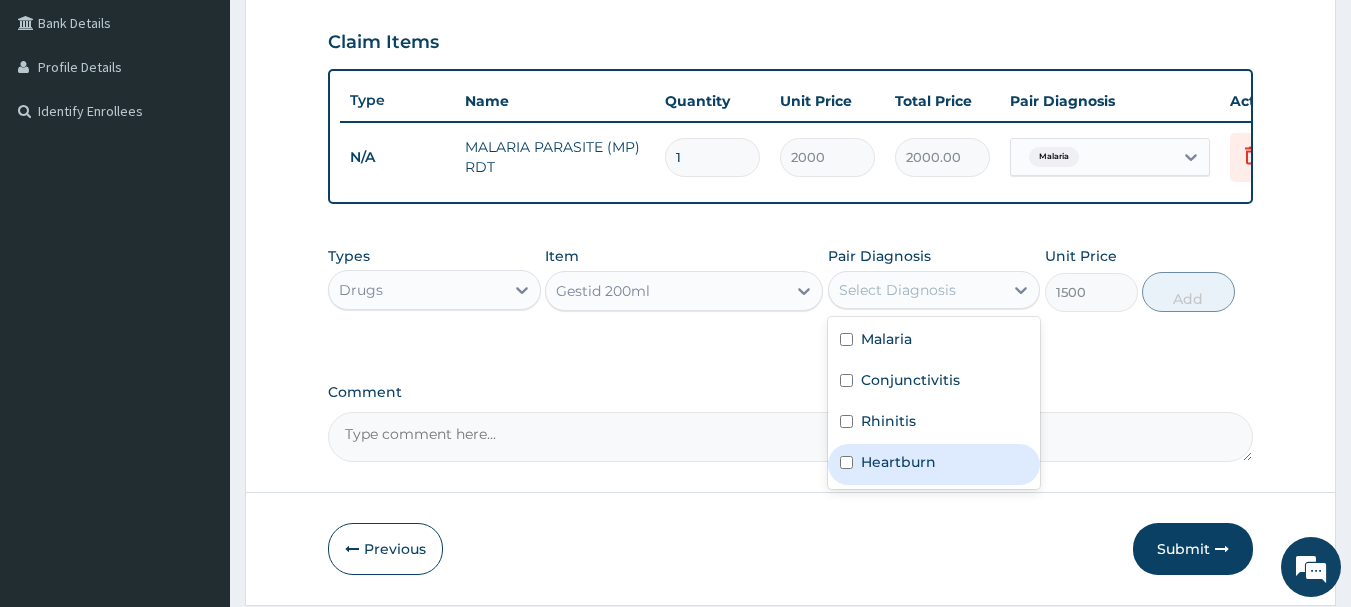 click at bounding box center [846, 462] 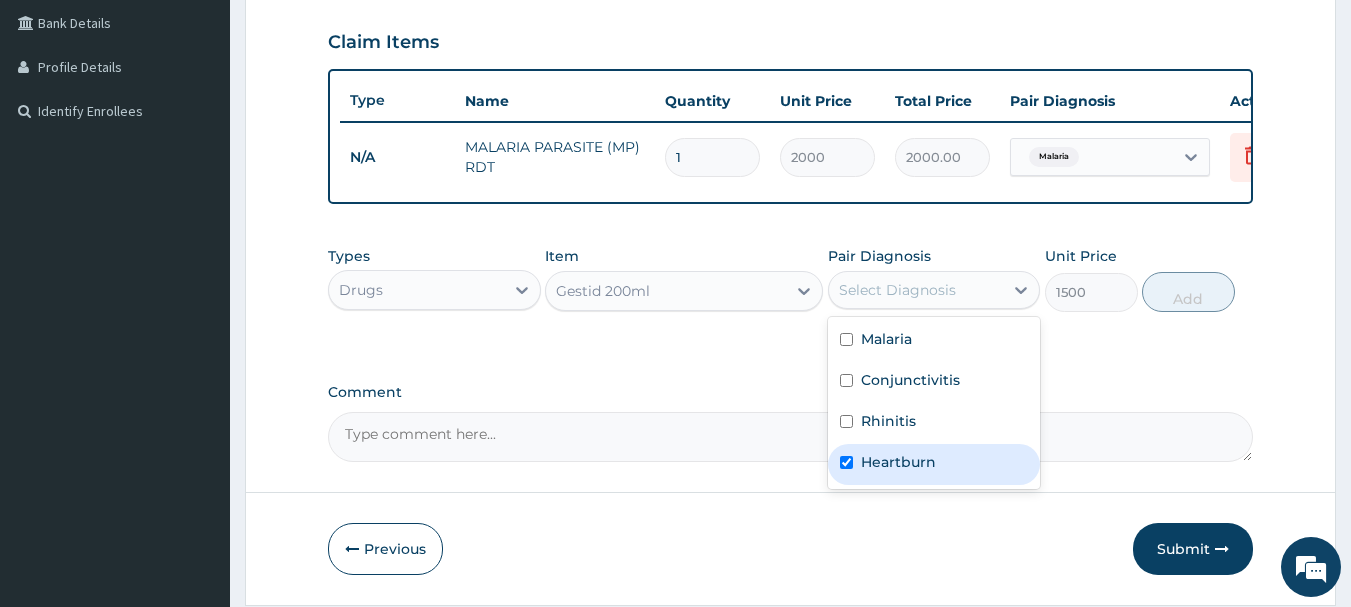 checkbox on "true" 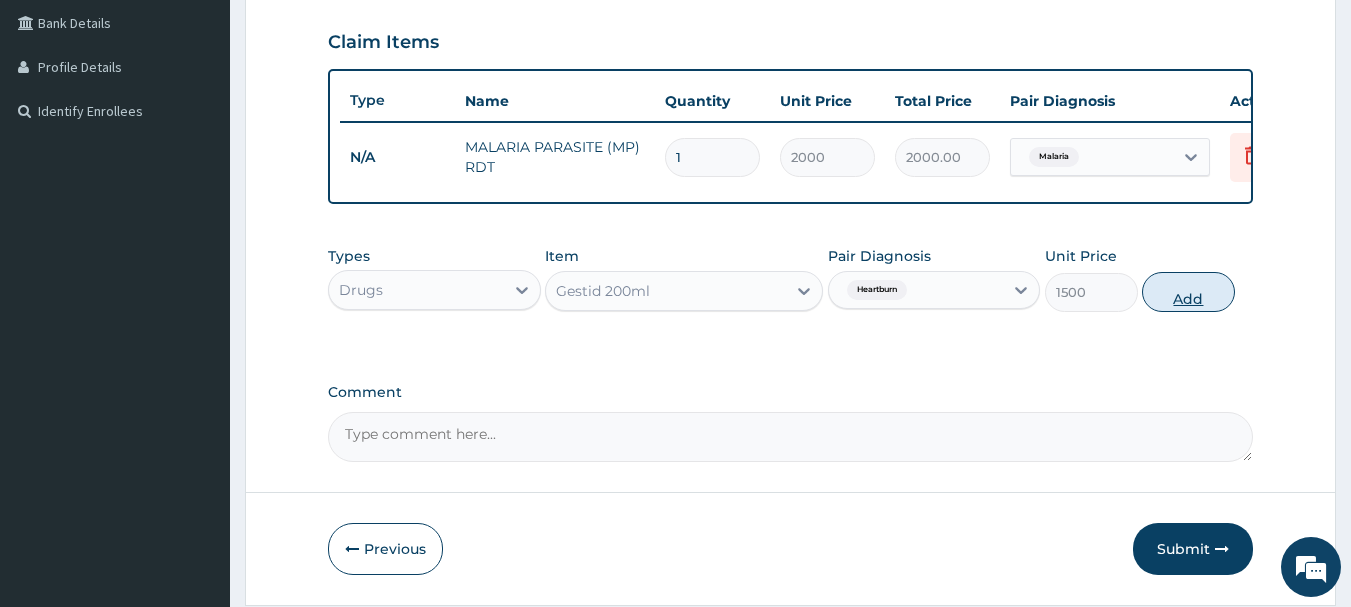 click on "Add" at bounding box center (1188, 292) 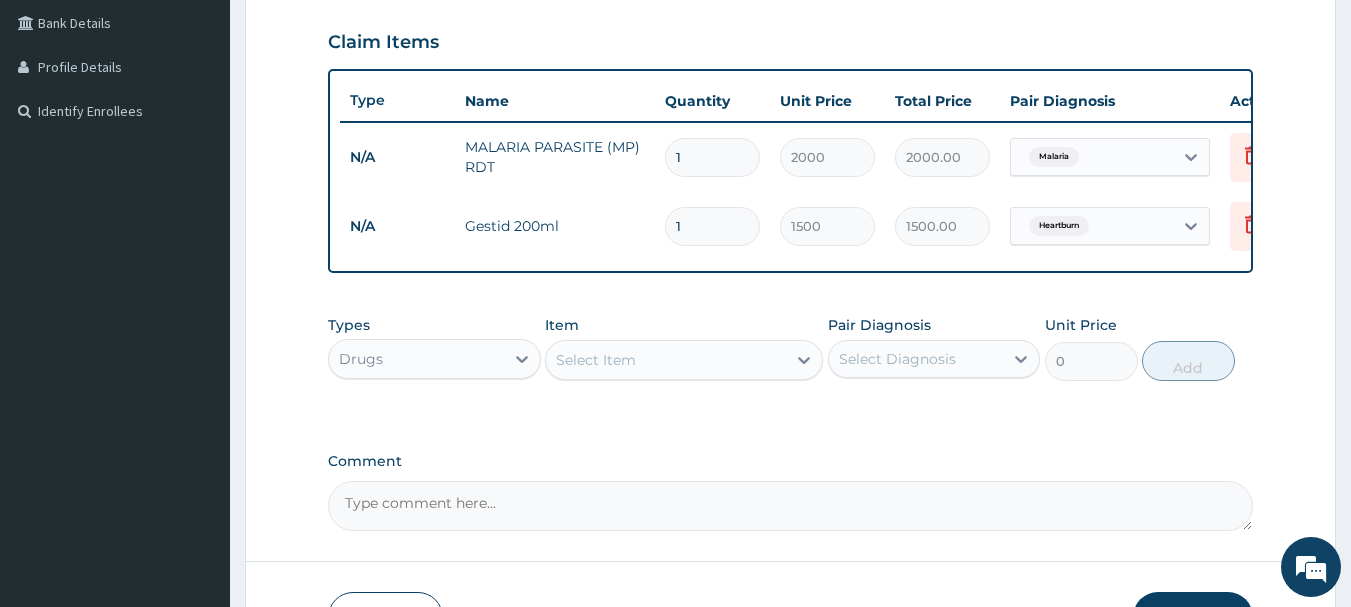 click on "Select Item" at bounding box center (596, 360) 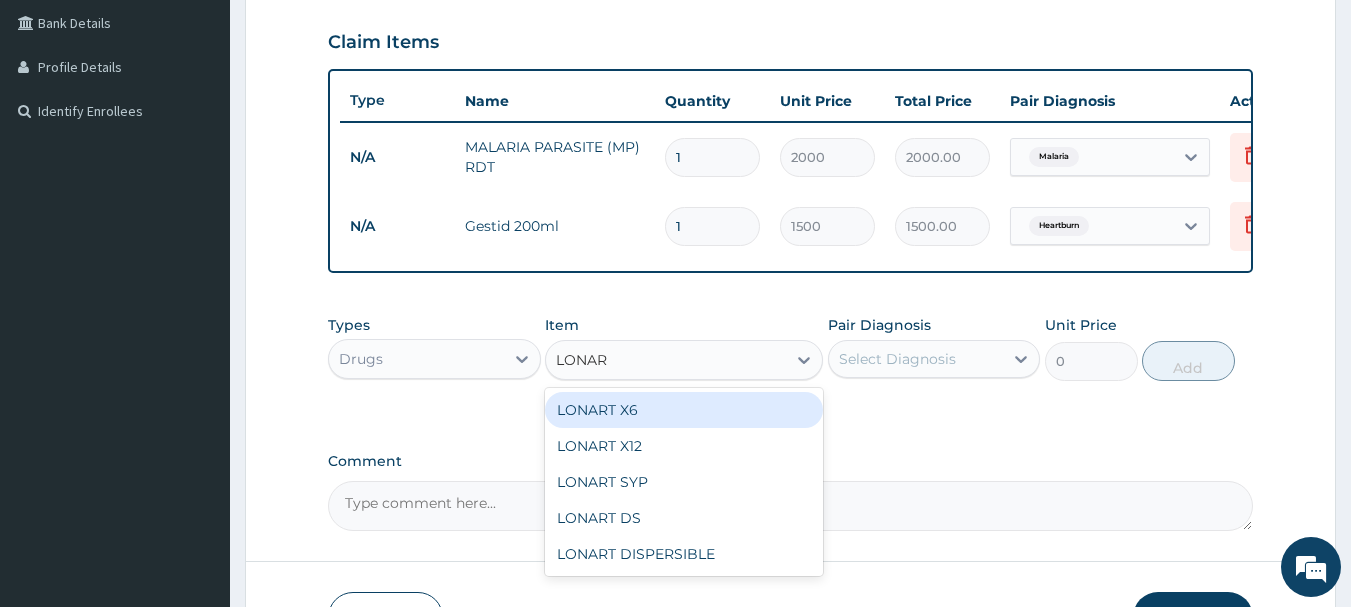 type on "LONART" 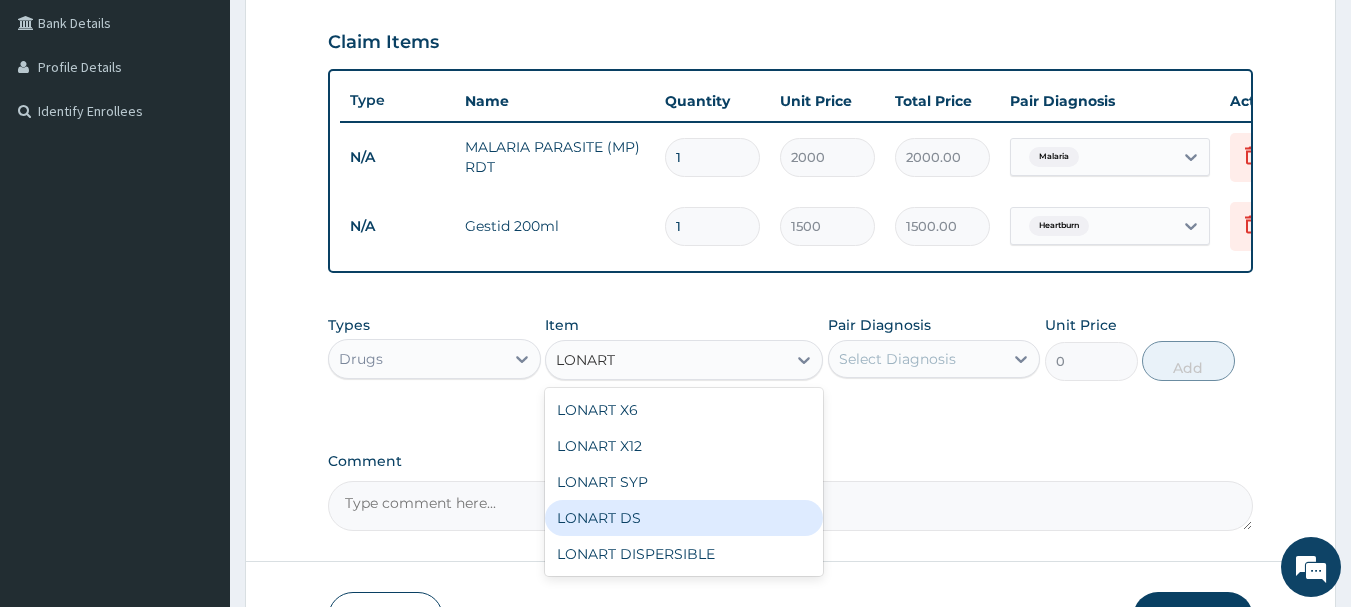 click on "LONART DS" at bounding box center [684, 518] 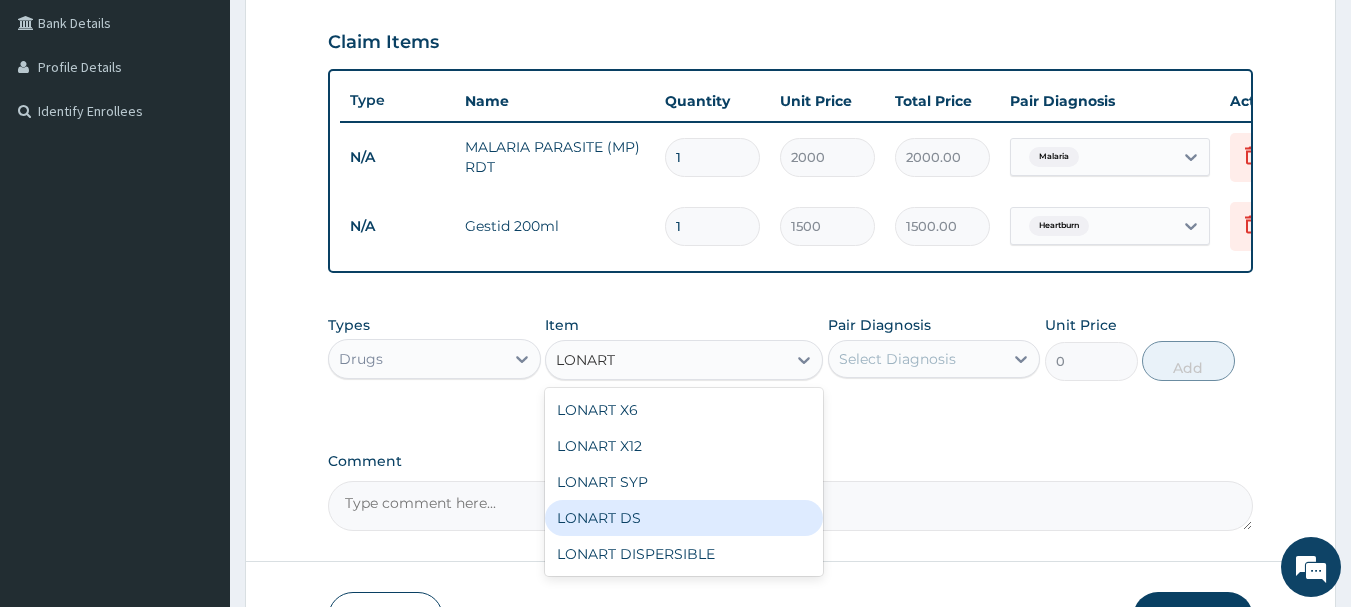 type 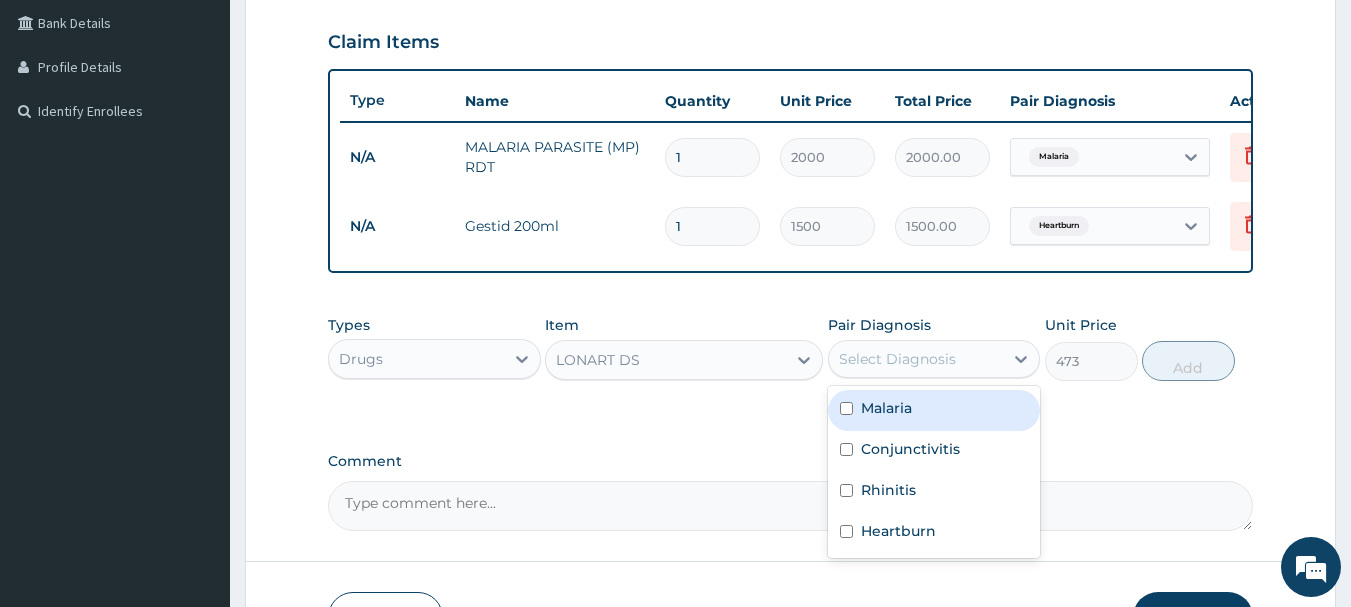 click on "Select Diagnosis" at bounding box center (897, 359) 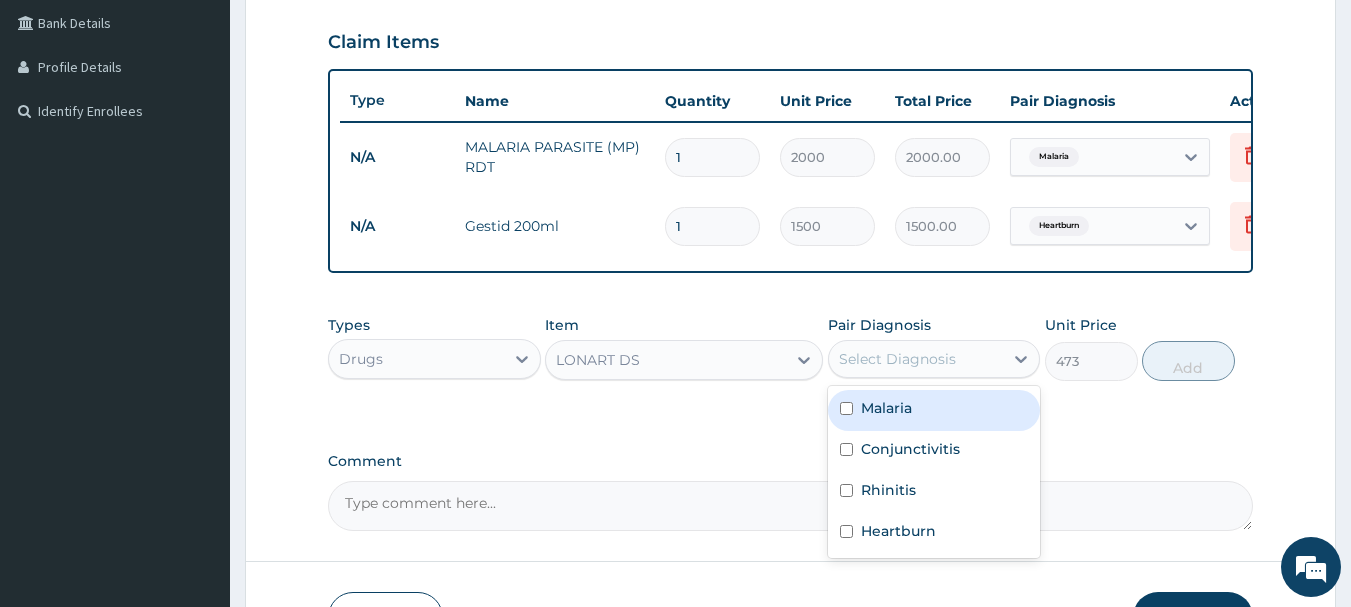 click at bounding box center [846, 408] 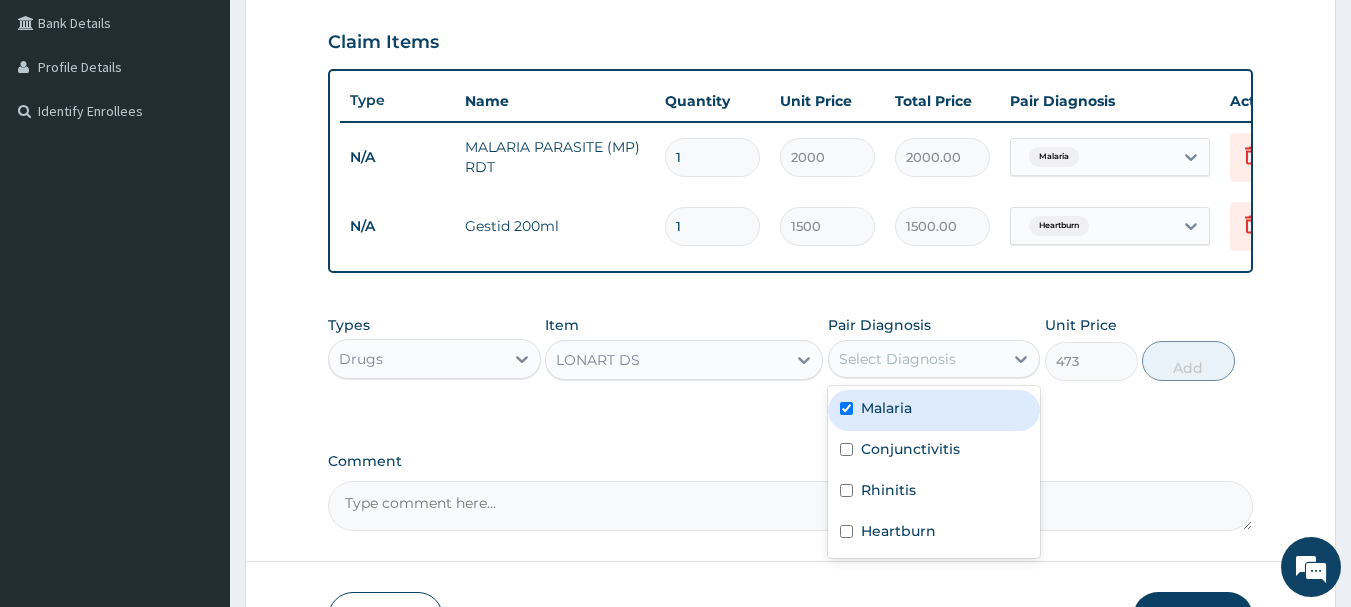 checkbox on "true" 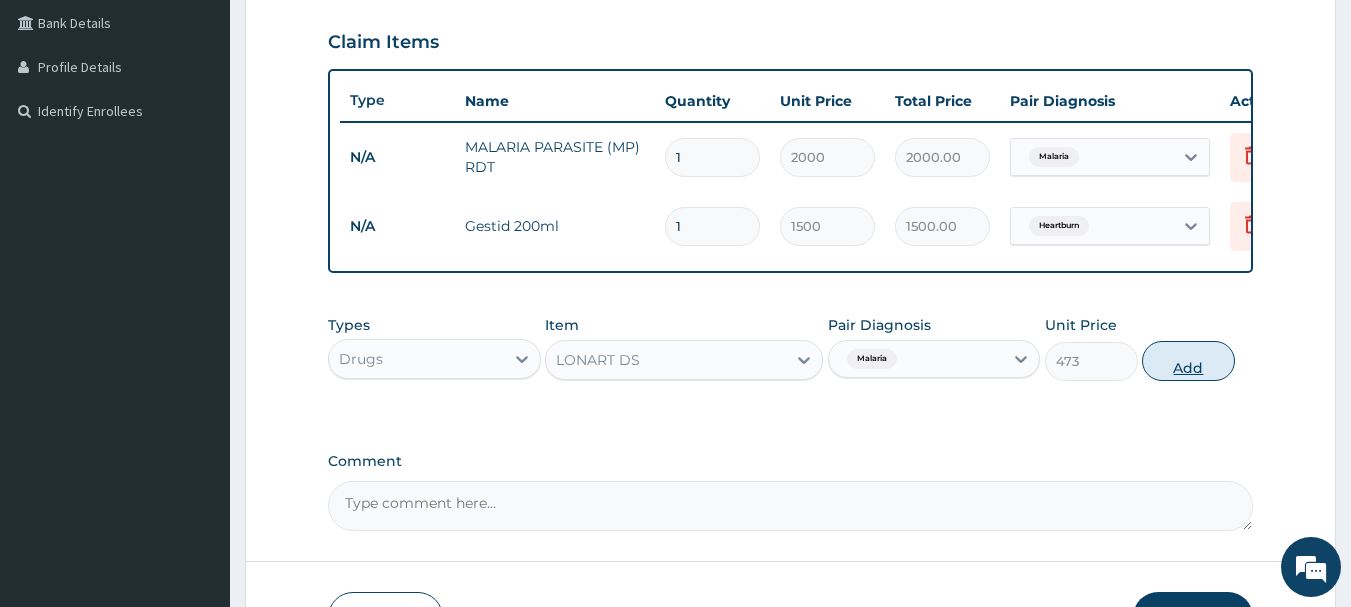 click on "Add" at bounding box center (1188, 361) 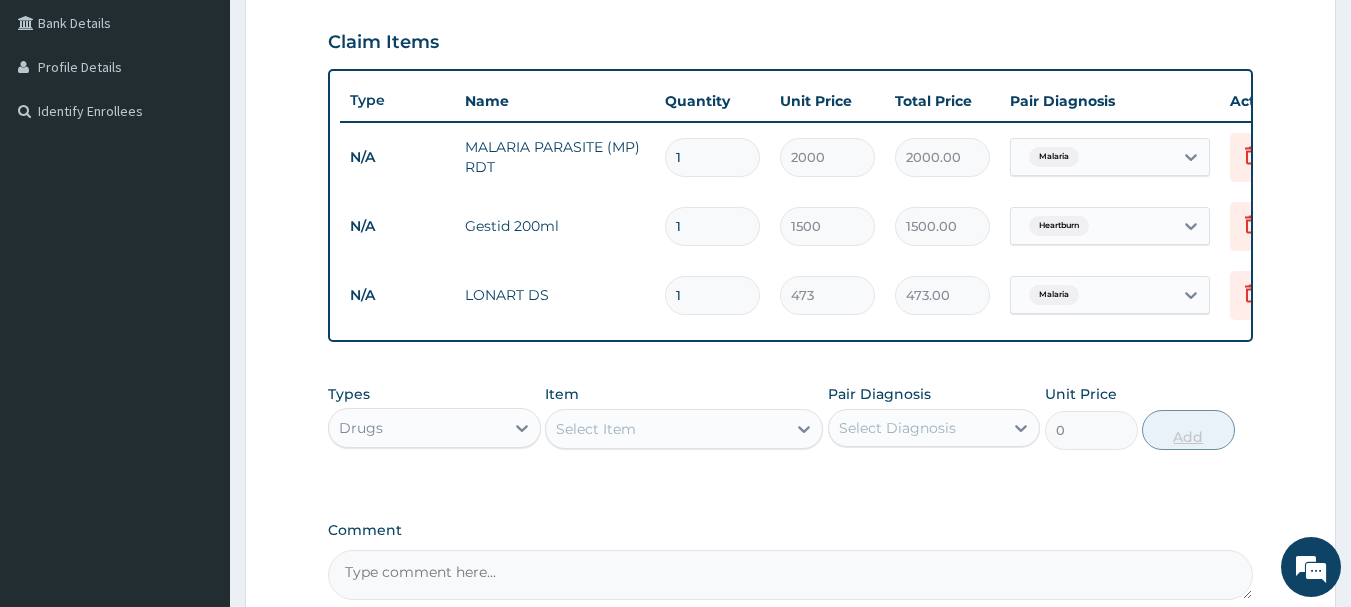 type 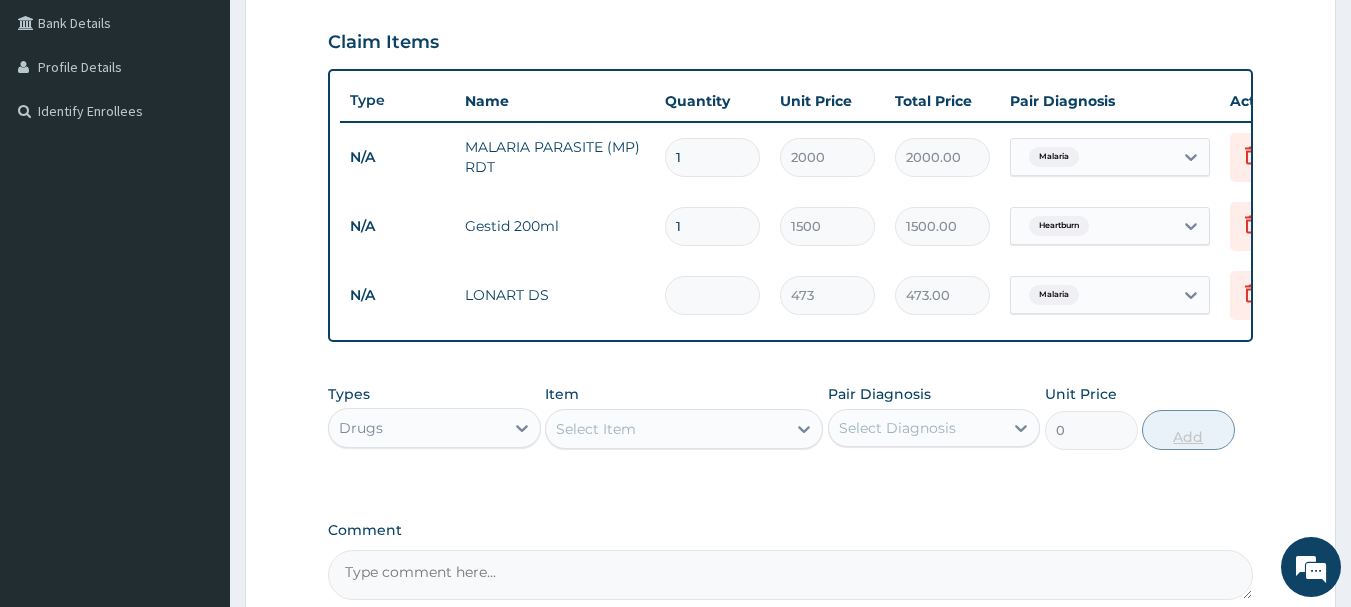type on "0.00" 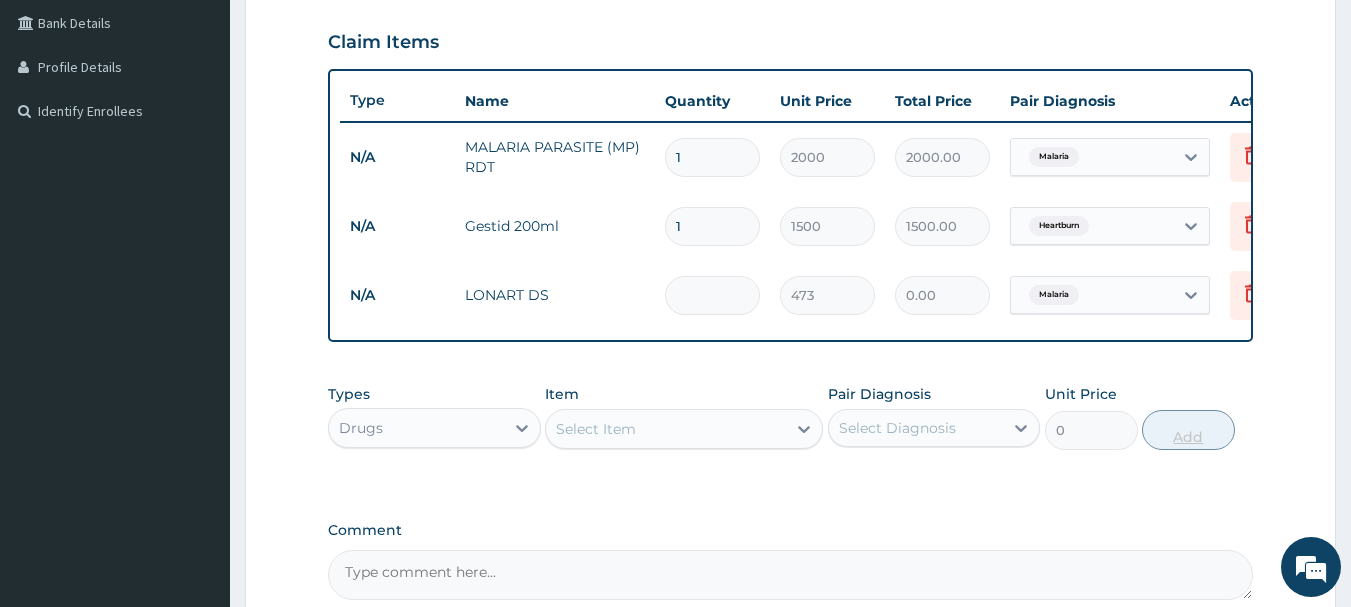 type on "6" 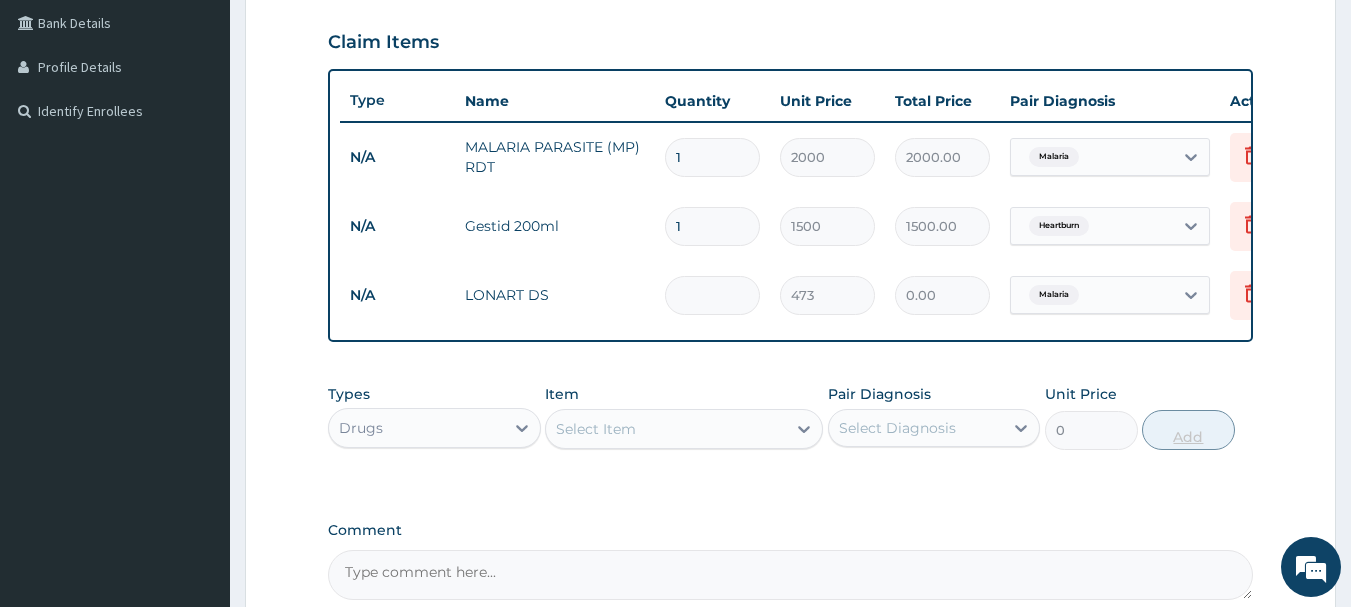 type on "2838.00" 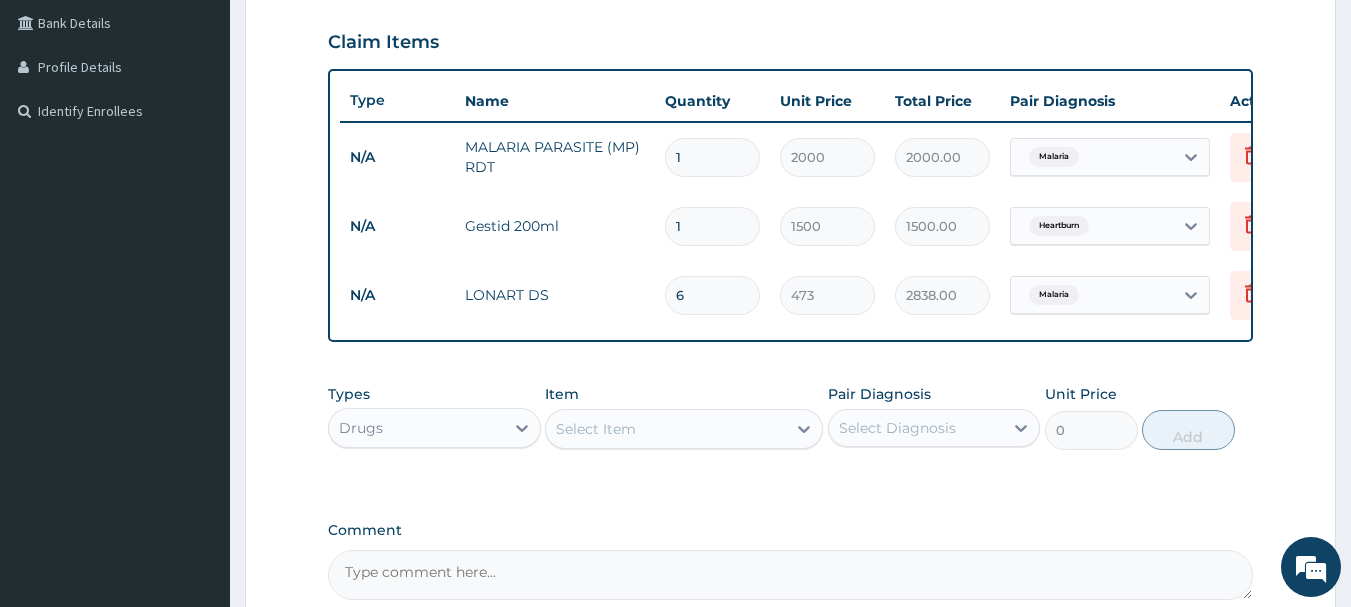 type on "6" 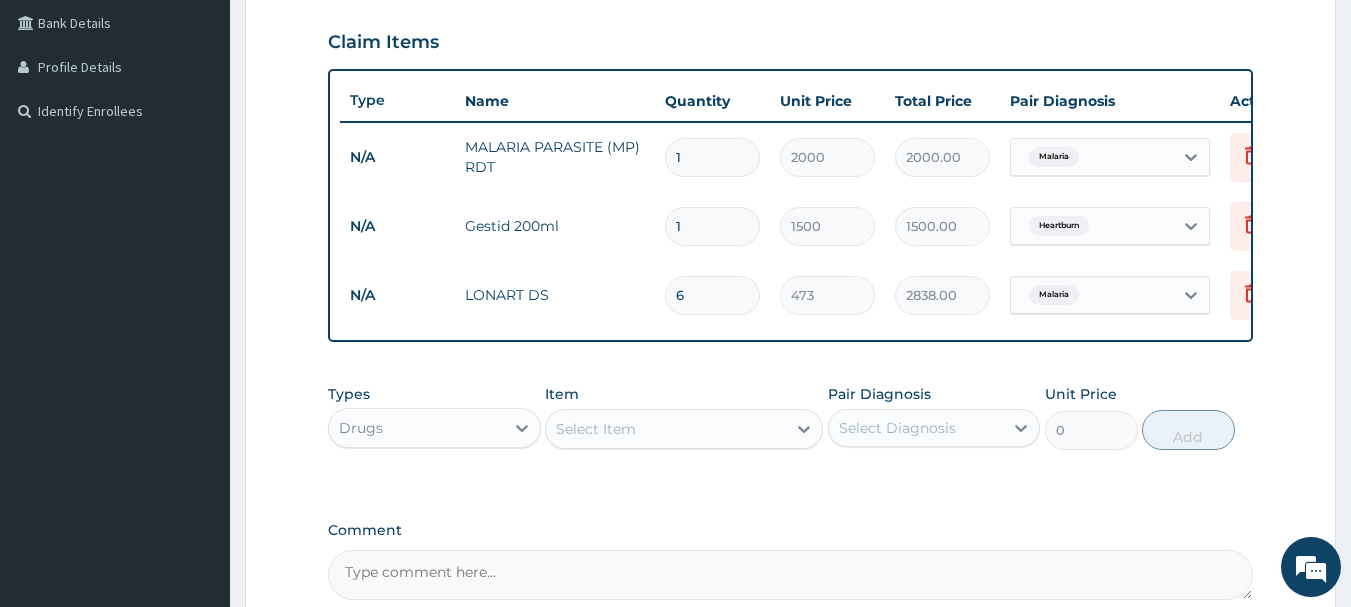 click on "Select Item" at bounding box center [666, 429] 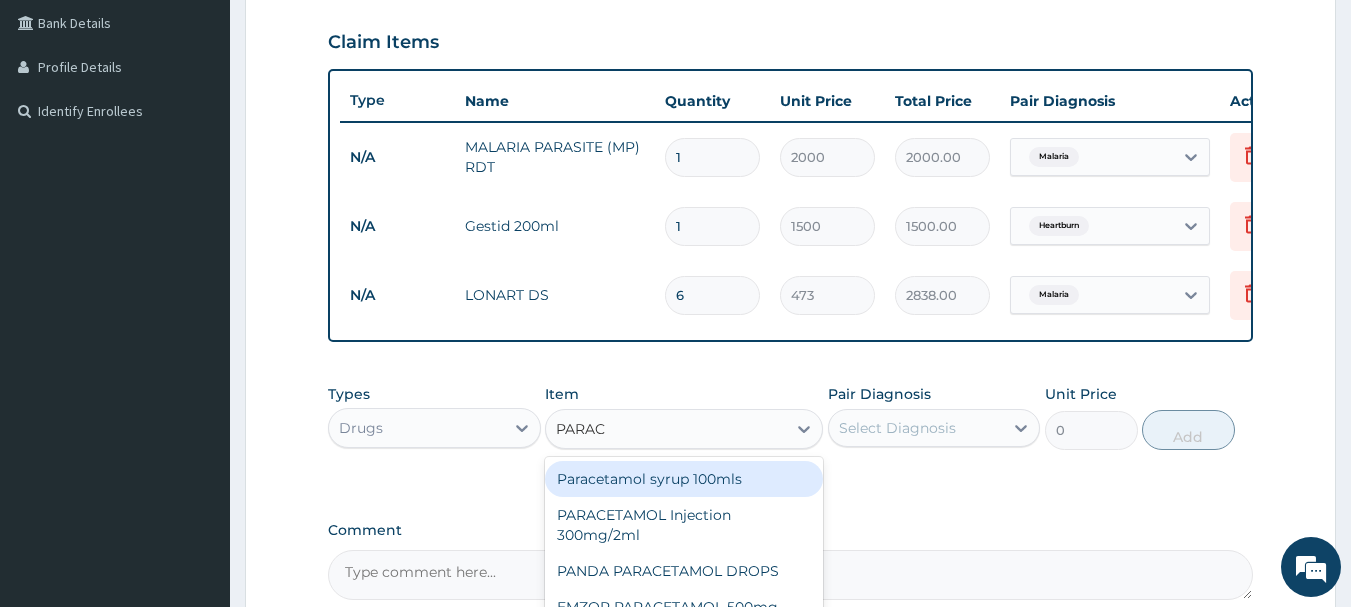 type on "PARACE" 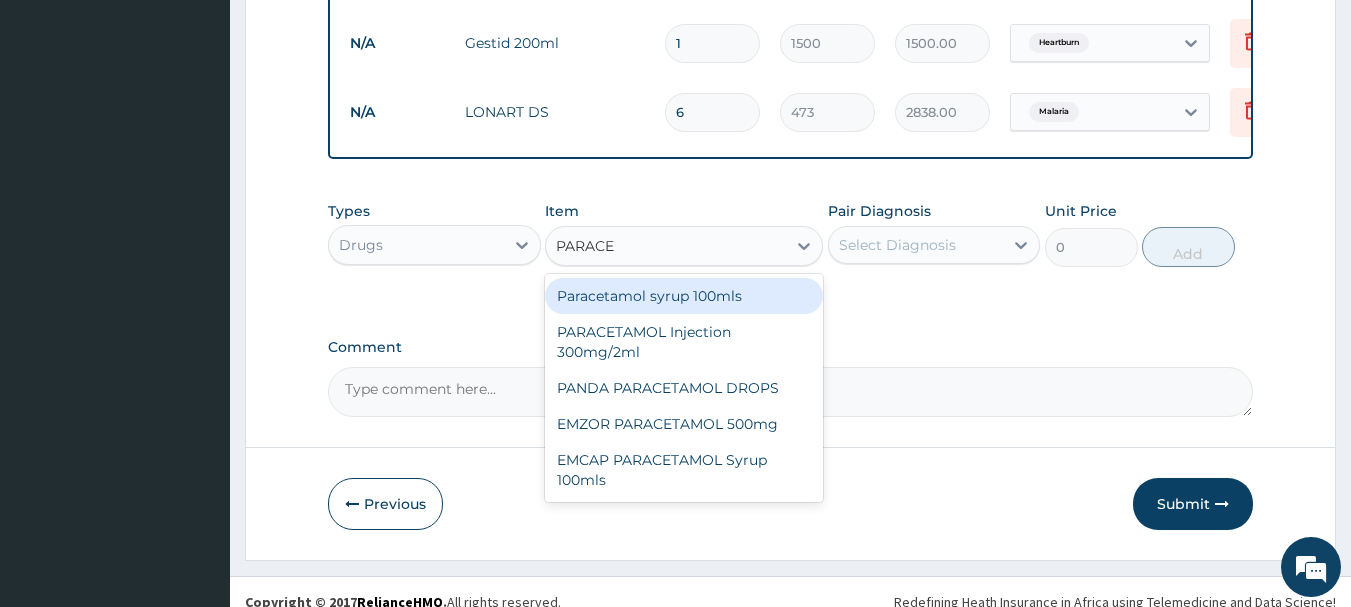 scroll, scrollTop: 659, scrollLeft: 0, axis: vertical 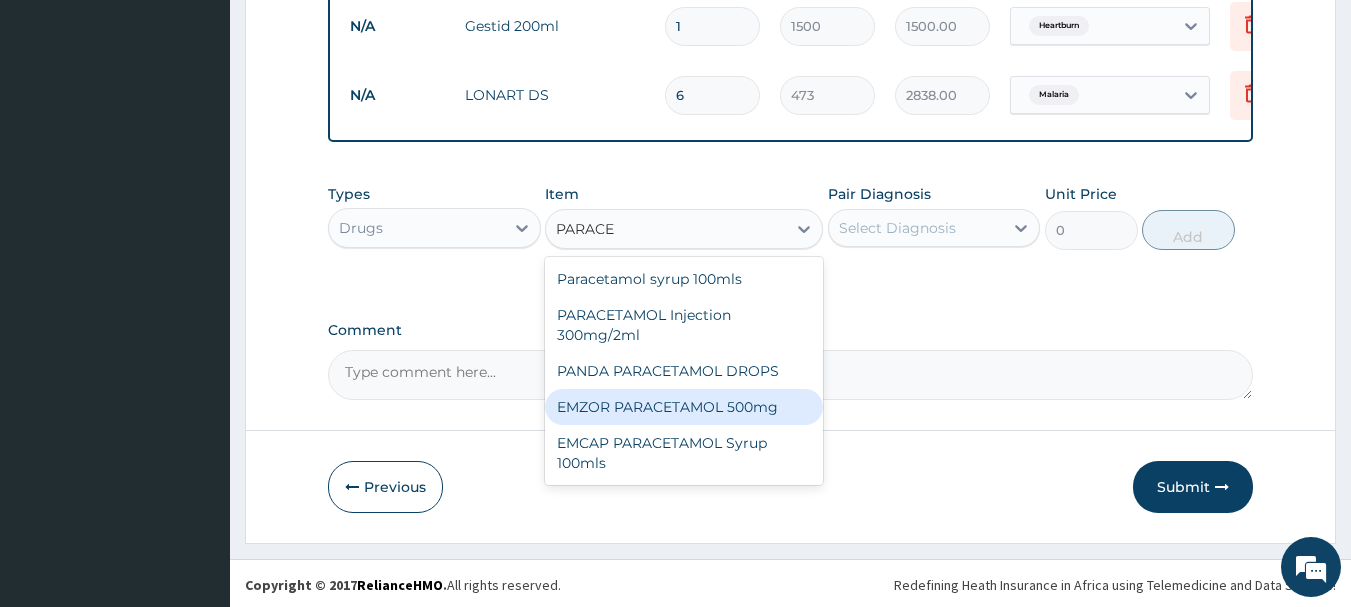 click on "EMZOR PARACETAMOL 500mg" at bounding box center [684, 407] 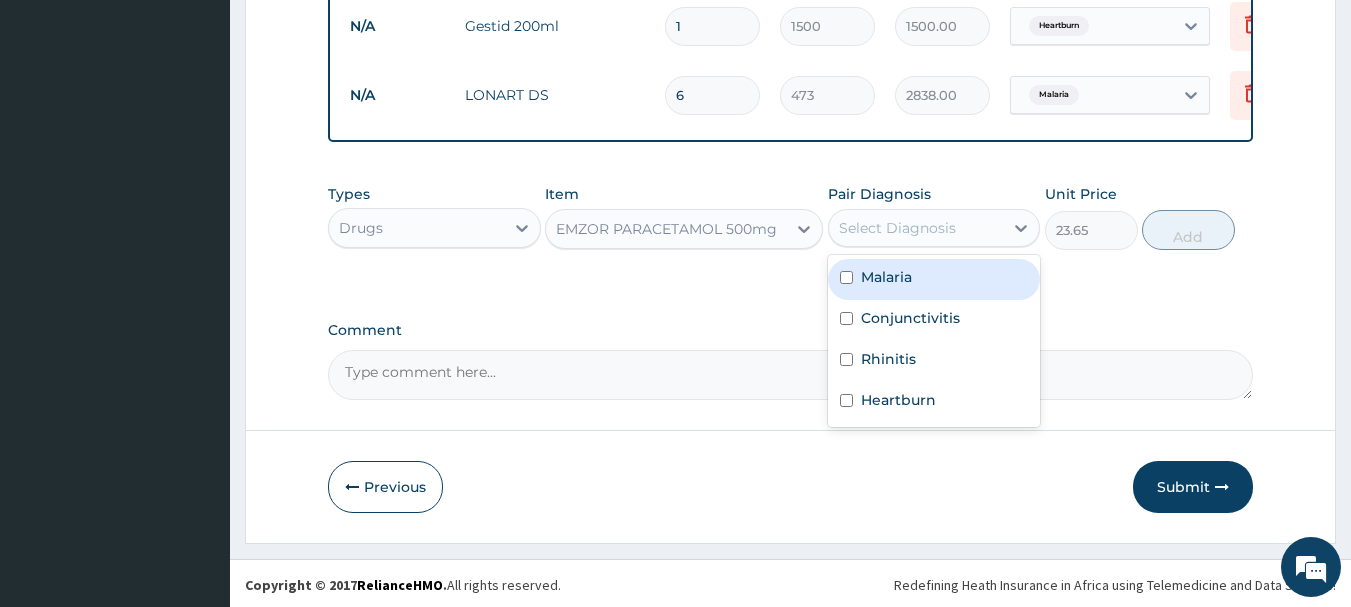click on "Select Diagnosis" at bounding box center [897, 228] 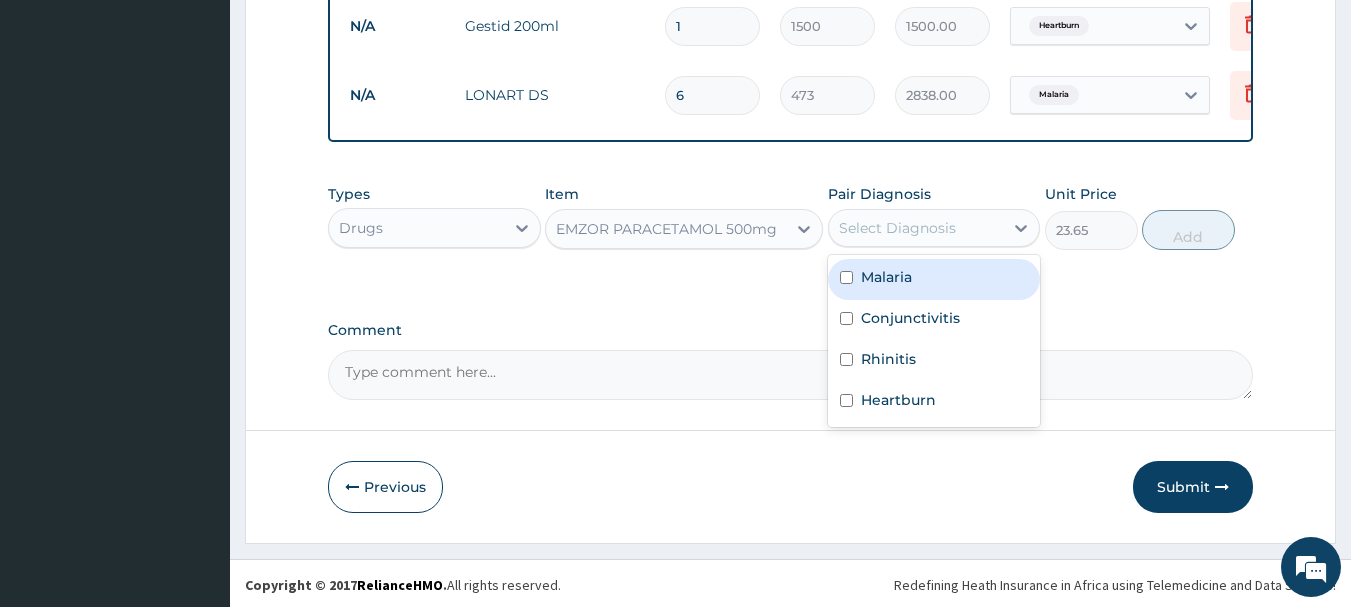 click at bounding box center (846, 277) 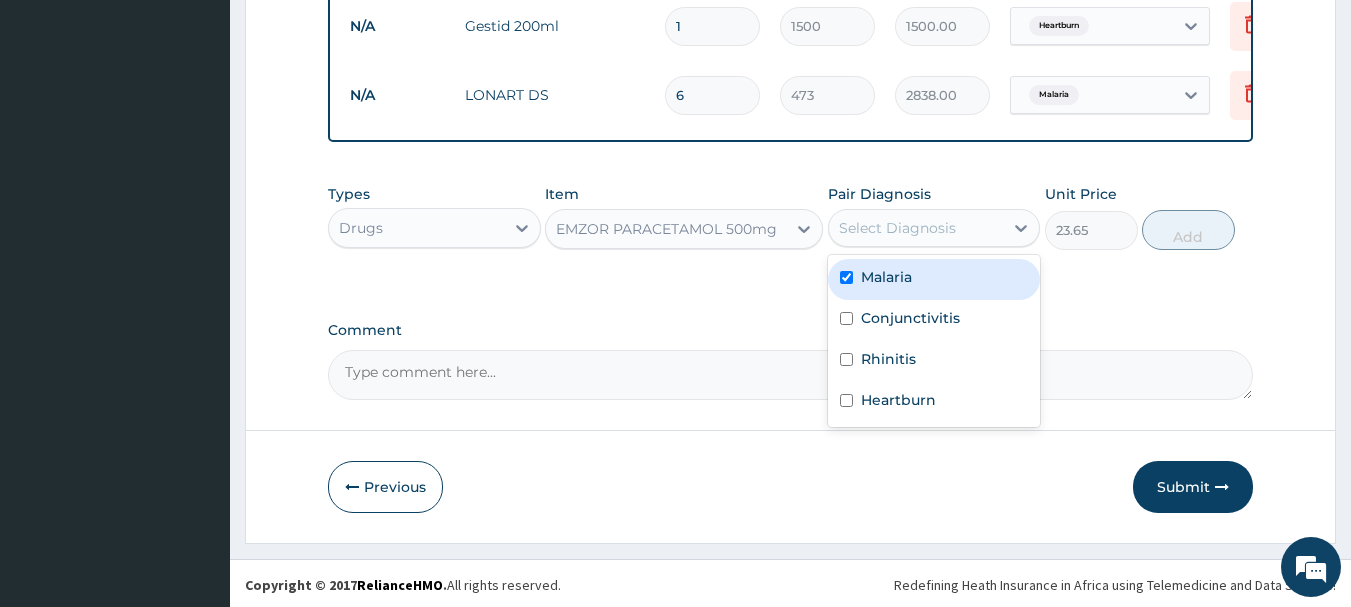 checkbox on "true" 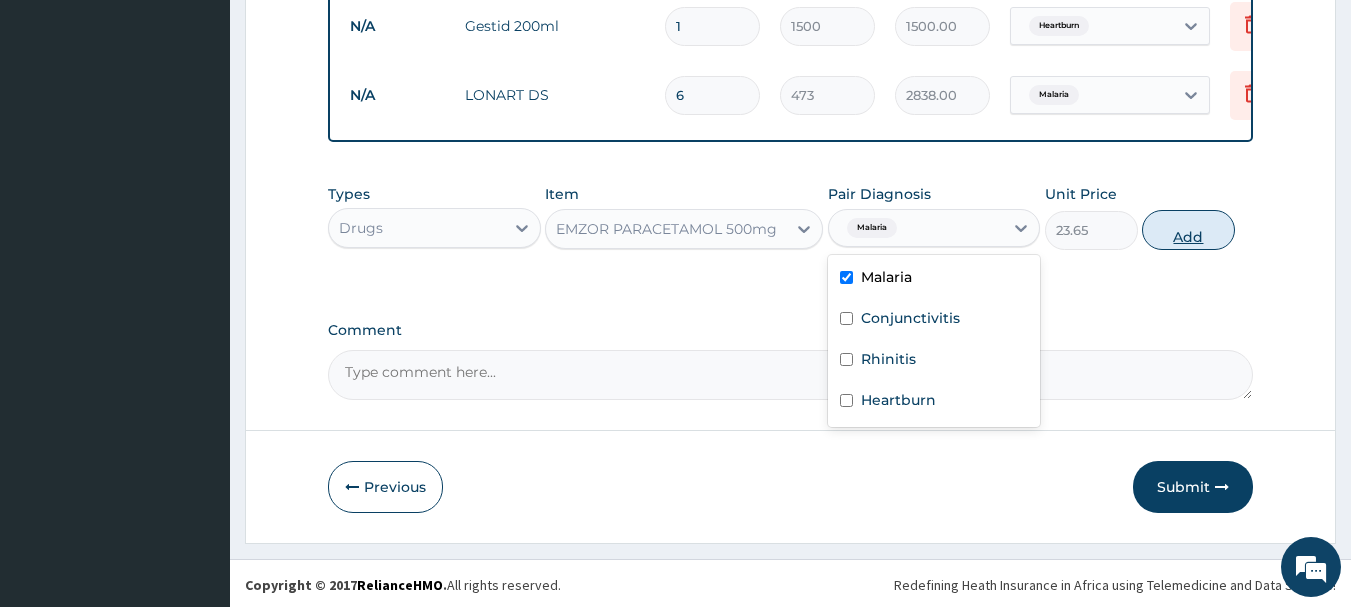 click on "Add" at bounding box center (1188, 230) 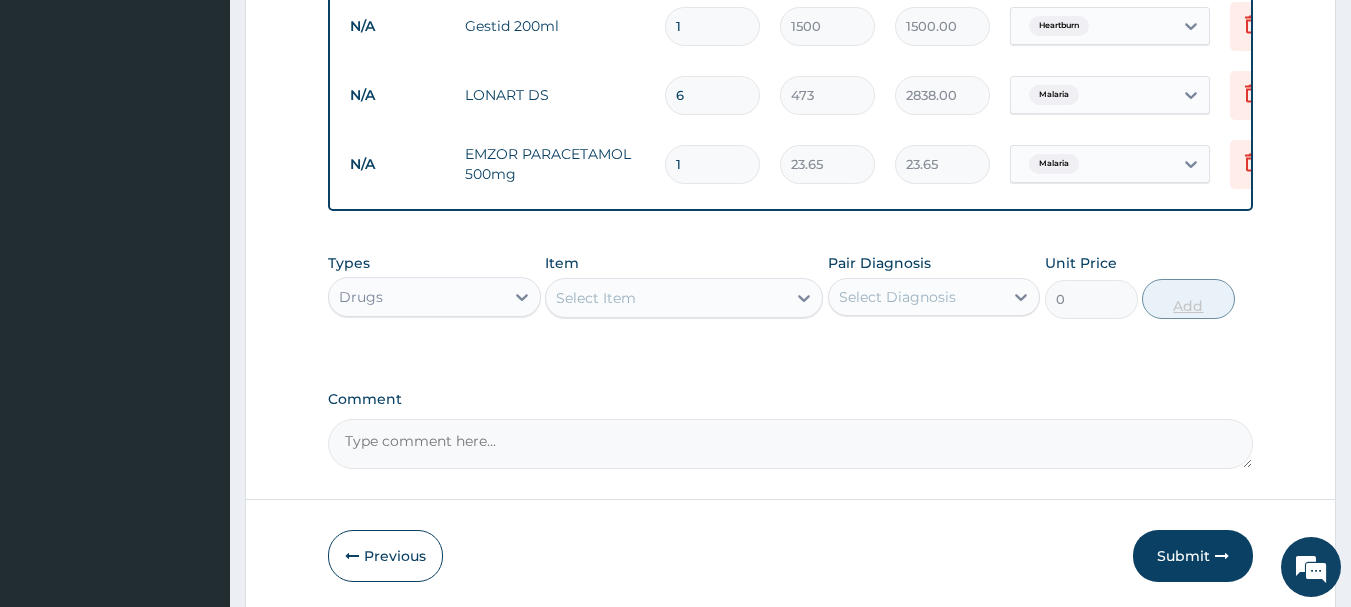 type on "18" 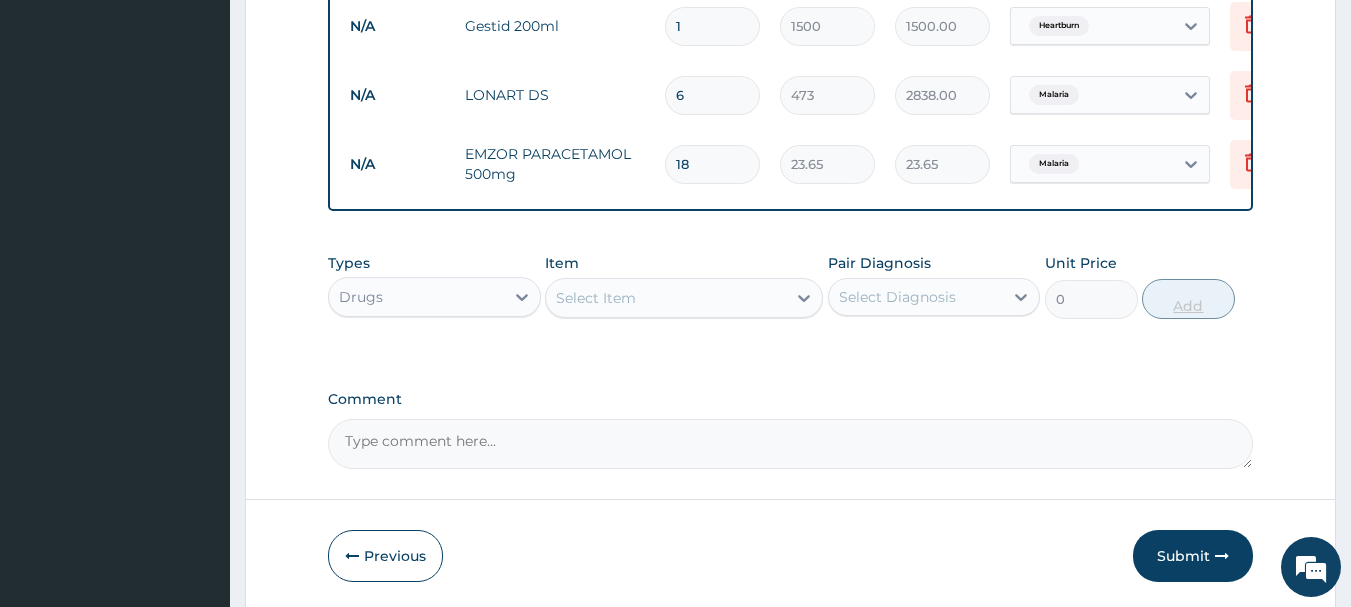 type on "425.70" 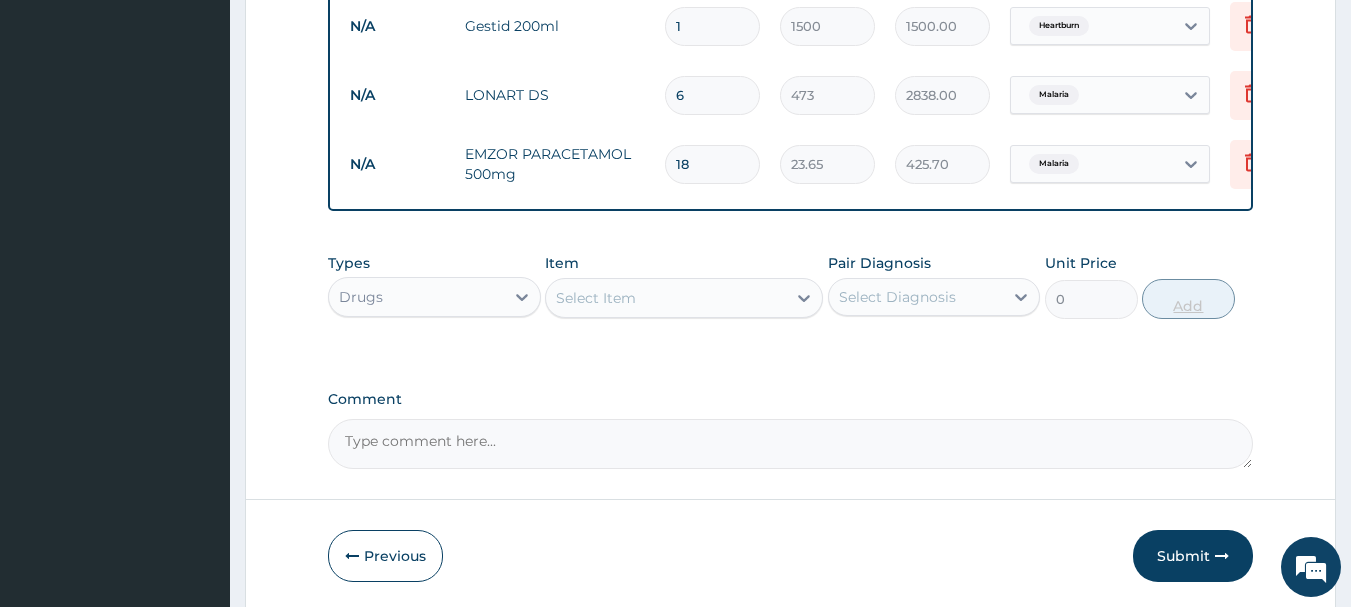 type on "18" 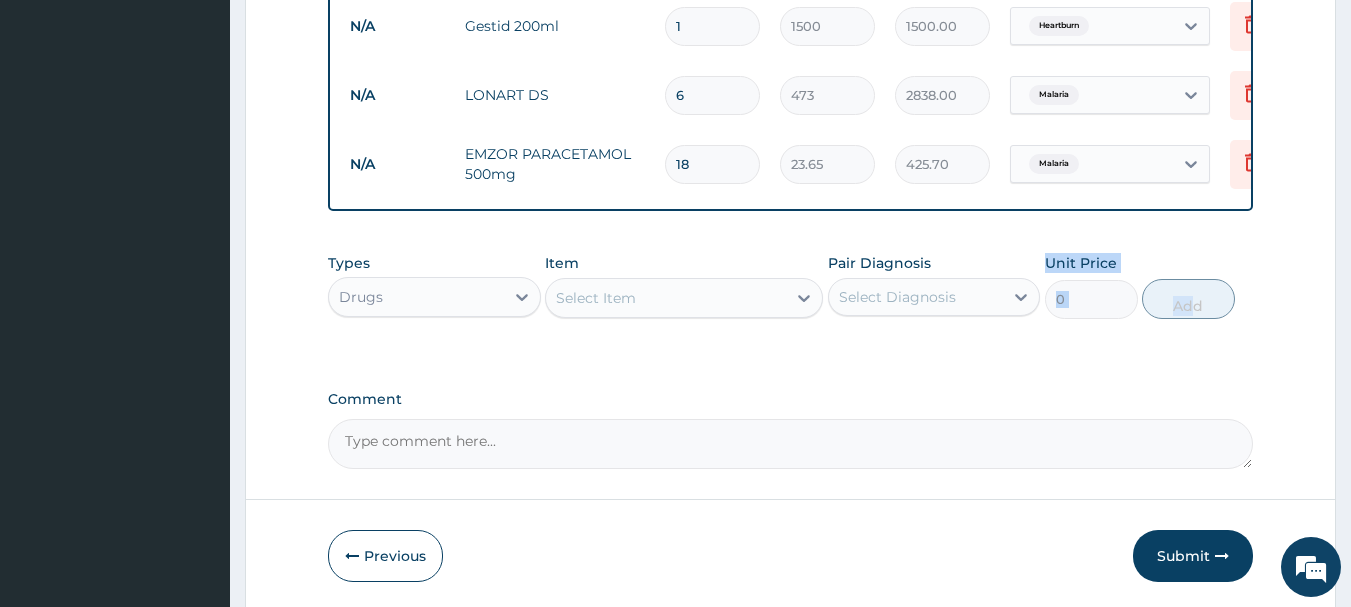 drag, startPoint x: 1189, startPoint y: 253, endPoint x: 952, endPoint y: 312, distance: 244.23349 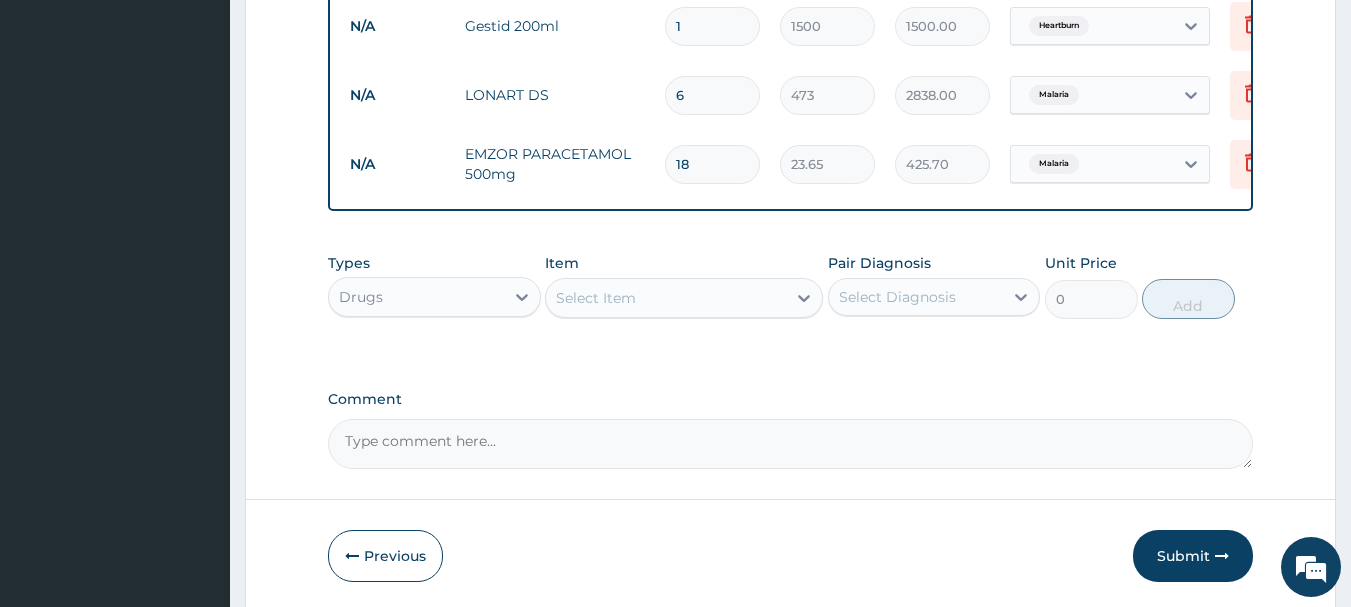 click on "PA Code / Prescription Code Enter Code(Secondary Care Only) Encounter Date 30-07-2025 Diagnosis Malaria Confirmed Conjunctivitis Confirmed Rhinitis Confirmed Heartburn Confirmed NB: All diagnosis must be linked to a claim item Claim Items Type Name Quantity Unit Price Total Price Pair Diagnosis Actions N/A MALARIA PARASITE (MP) RDT 1 2000 2000.00 Malaria Delete N/A Gestid 200ml 1 1500 1500.00 Heartburn Delete N/A LONART DS 6 473 2838.00 Malaria Delete N/A EMZOR PARACETAMOL 500mg 18 23.65 425.70 Malaria Delete Types Drugs Item Select Item Pair Diagnosis Select Diagnosis Unit Price 0 Add Comment" at bounding box center (791, 0) 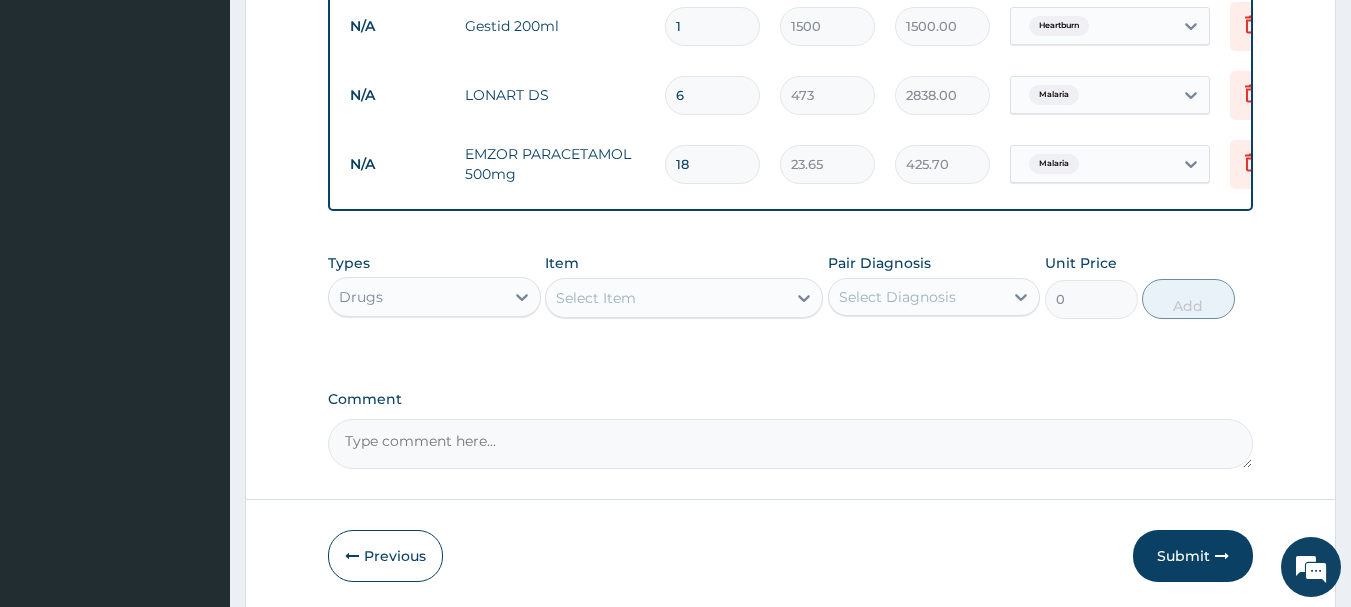 click on "Select Item" at bounding box center [596, 298] 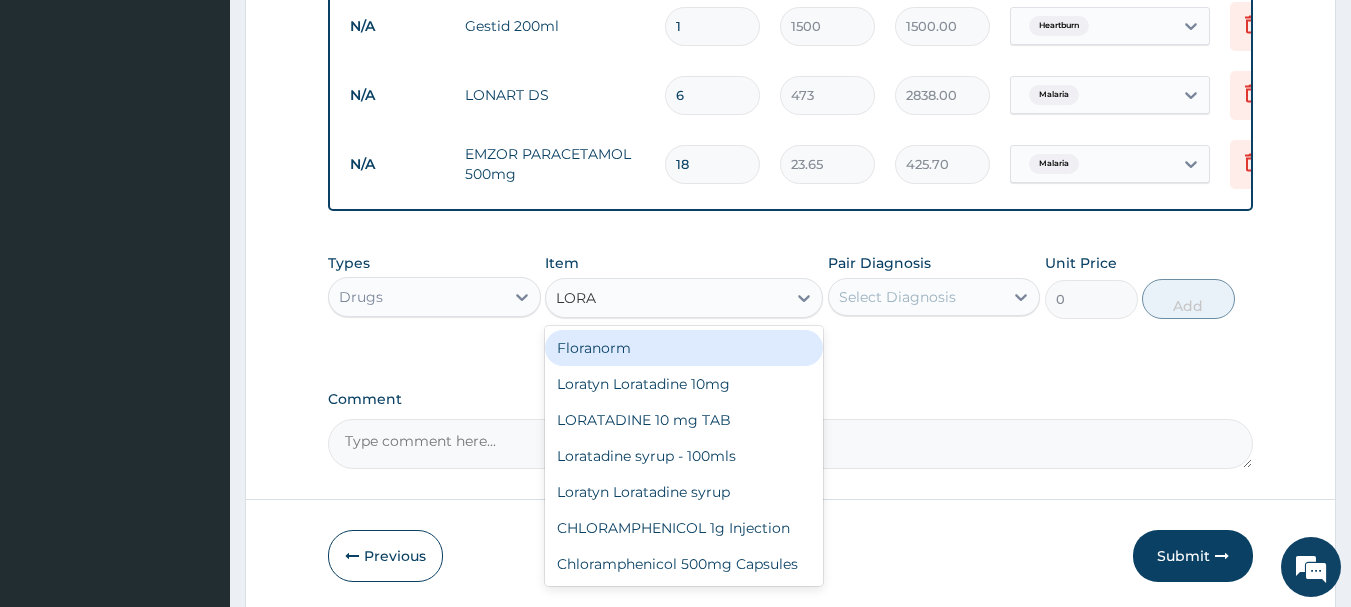 type on "LORAT" 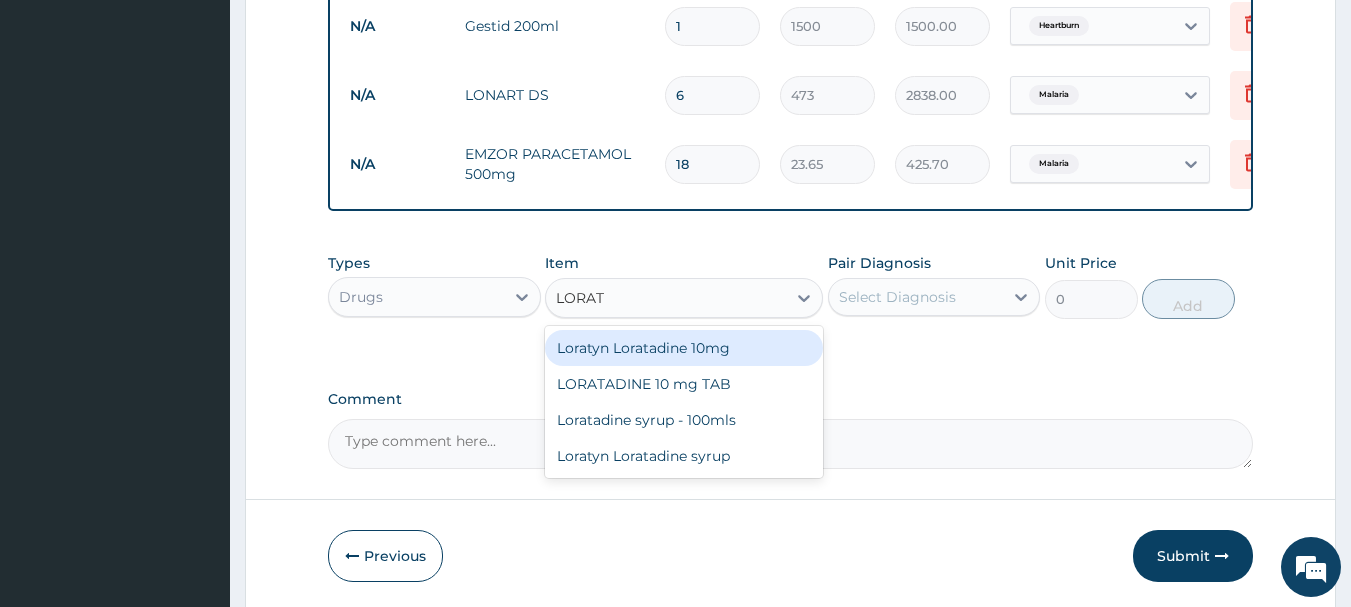 click on "Loratyn Loratadine 10mg" at bounding box center [684, 348] 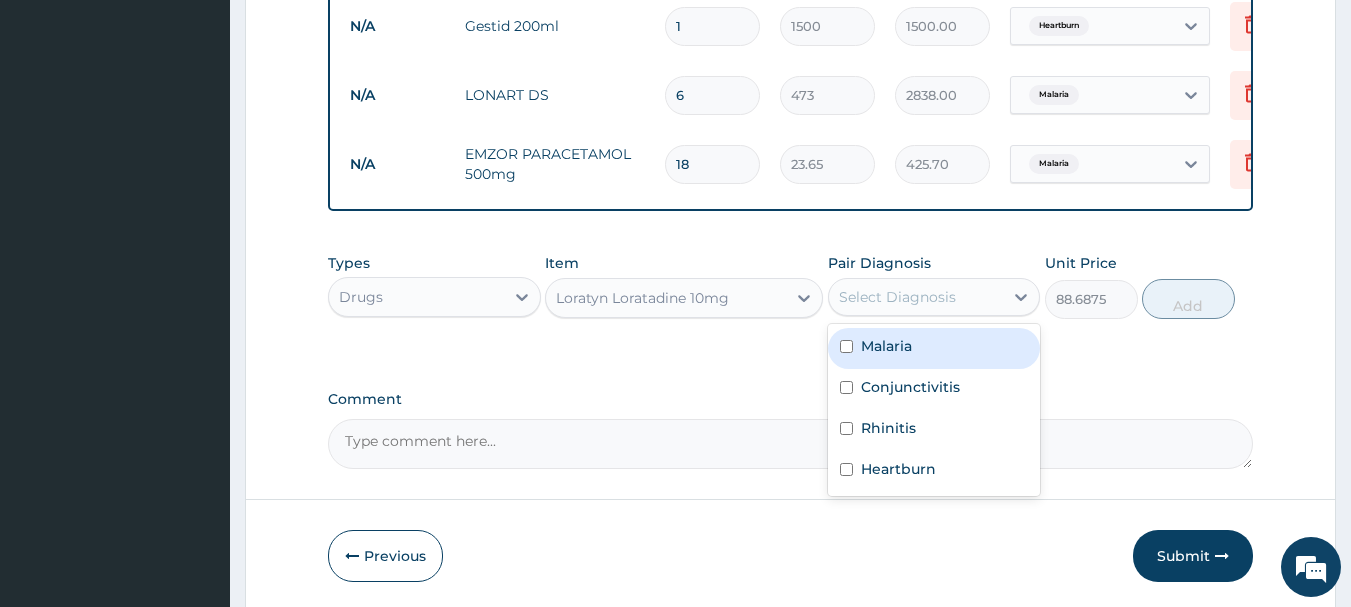 click on "Select Diagnosis" at bounding box center (897, 297) 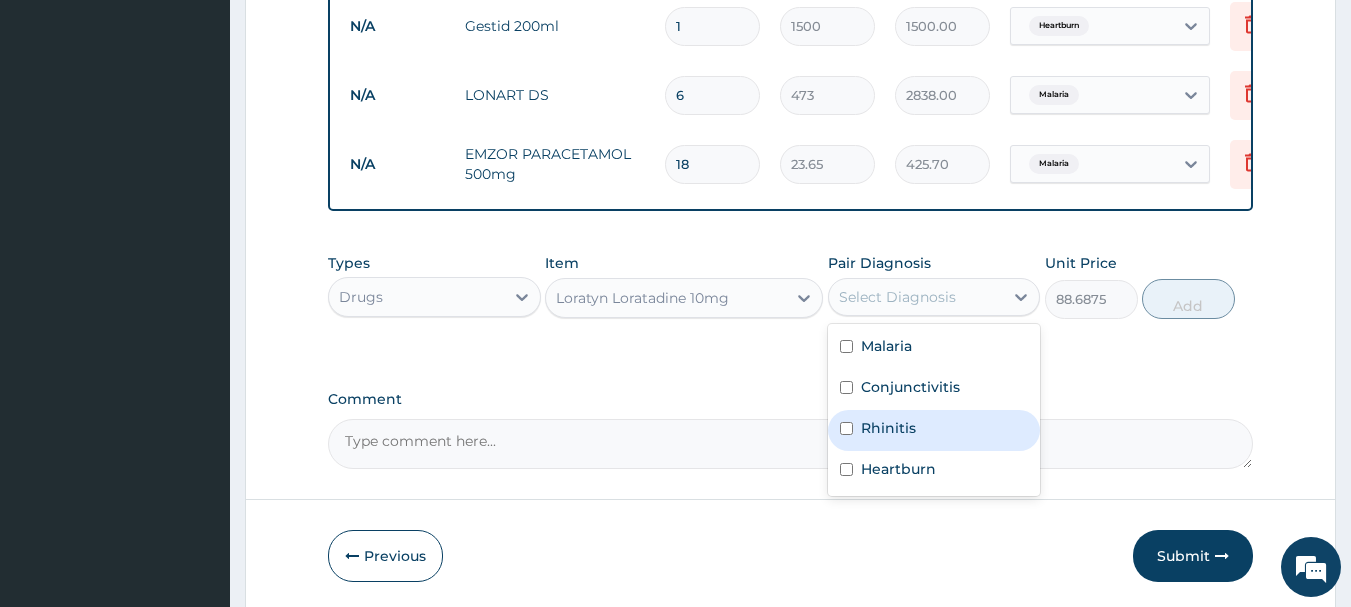 click at bounding box center [846, 428] 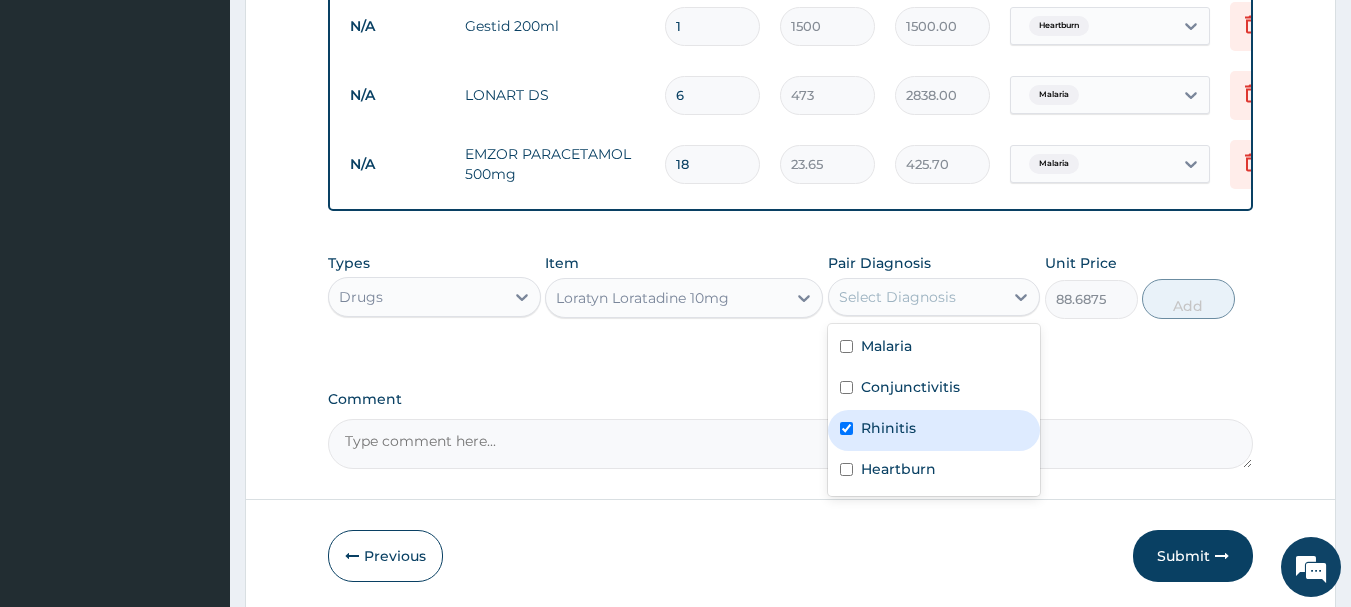 checkbox on "true" 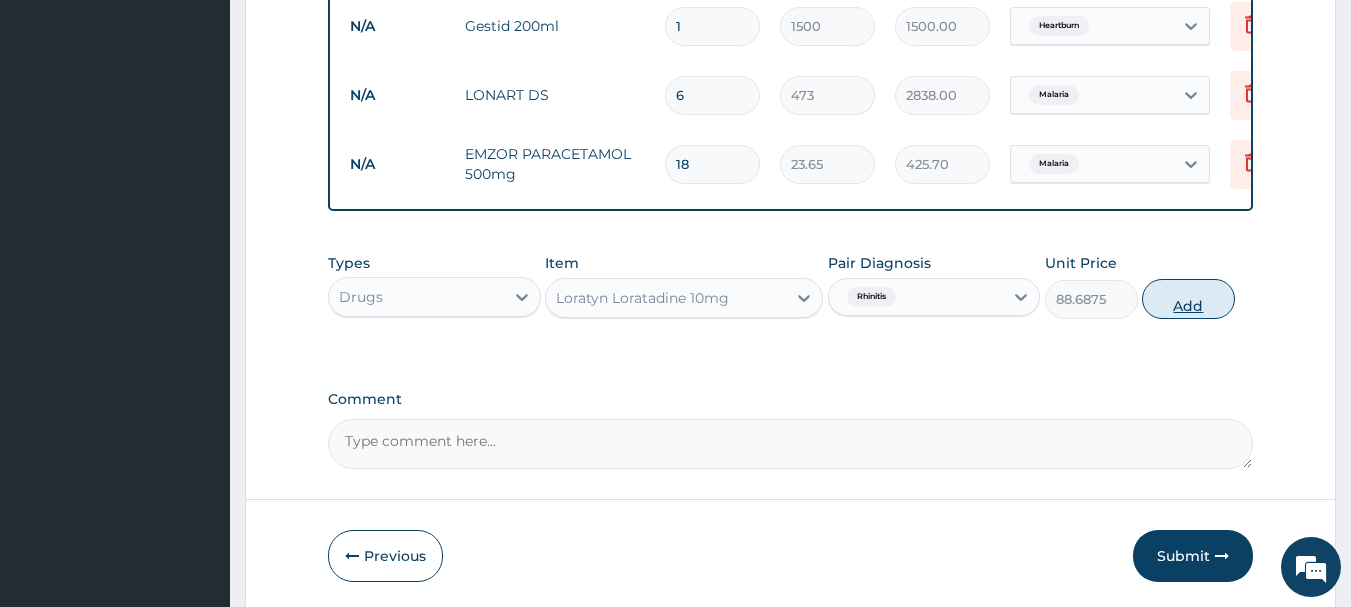 click on "Add" at bounding box center (1188, 299) 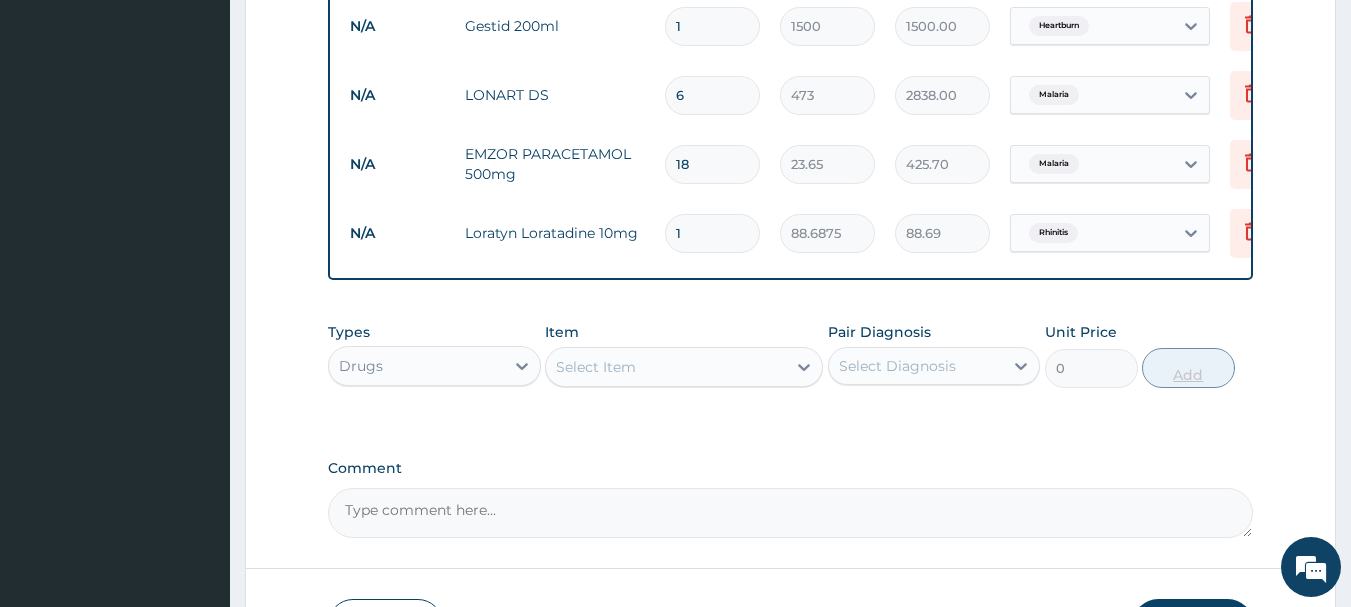 type on "10" 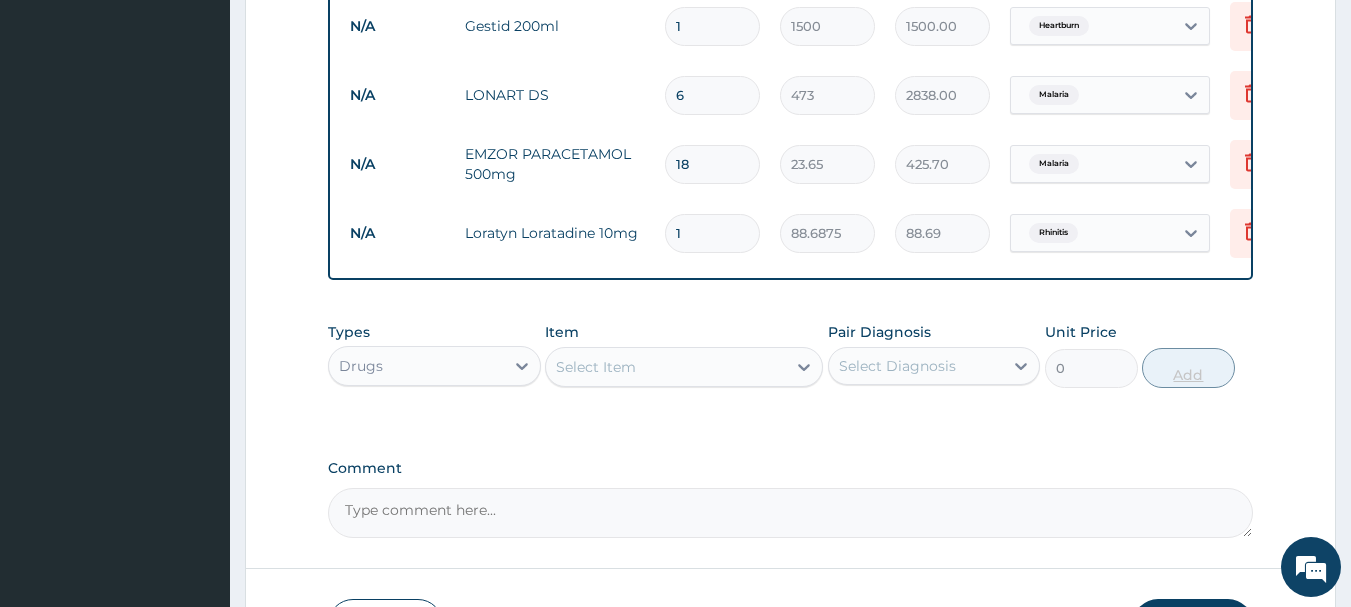 type on "886.88" 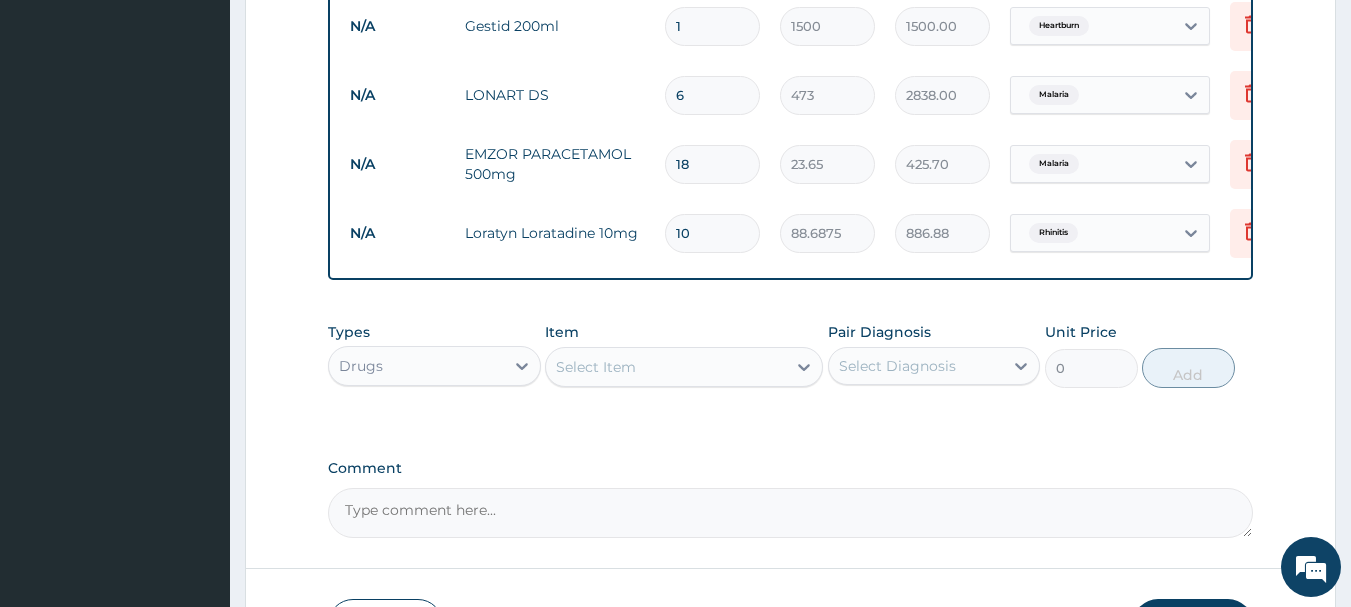 type on "10" 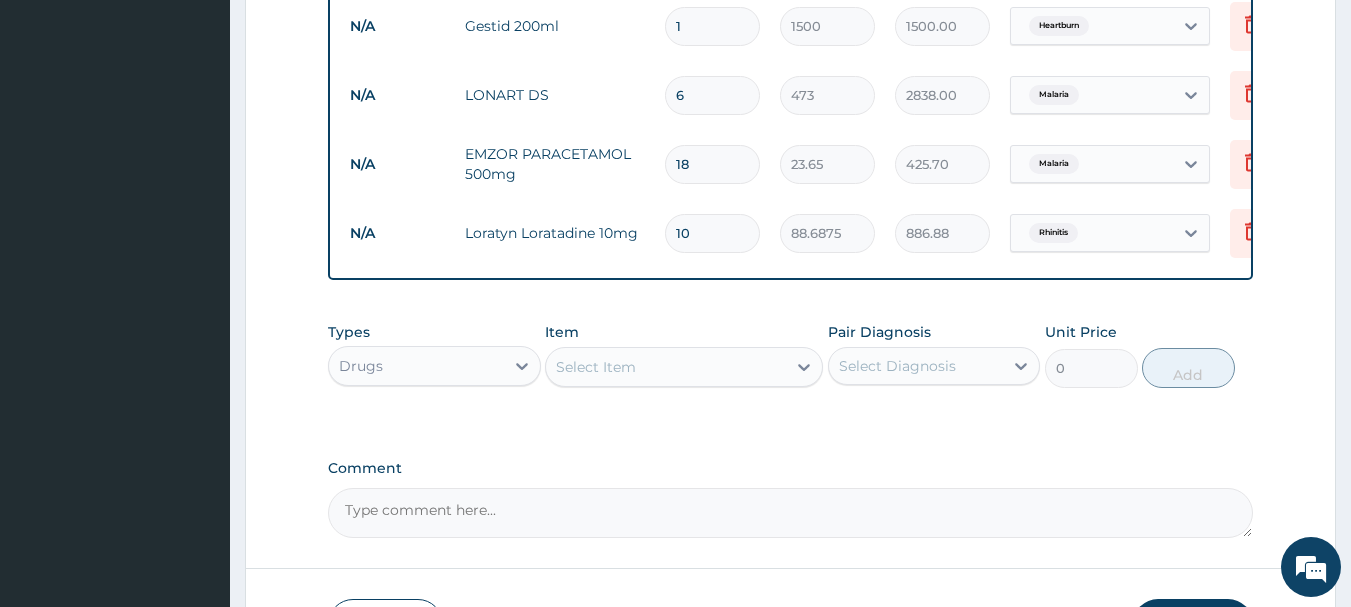 click on "Select Item" at bounding box center [666, 367] 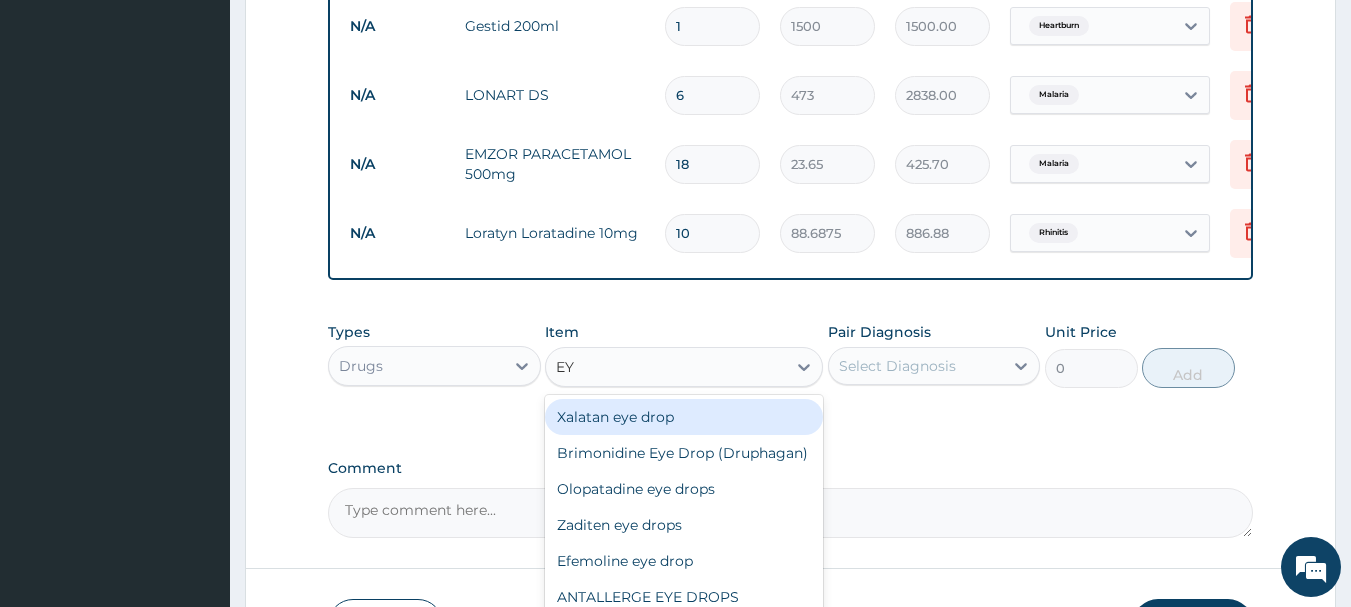 type on "E" 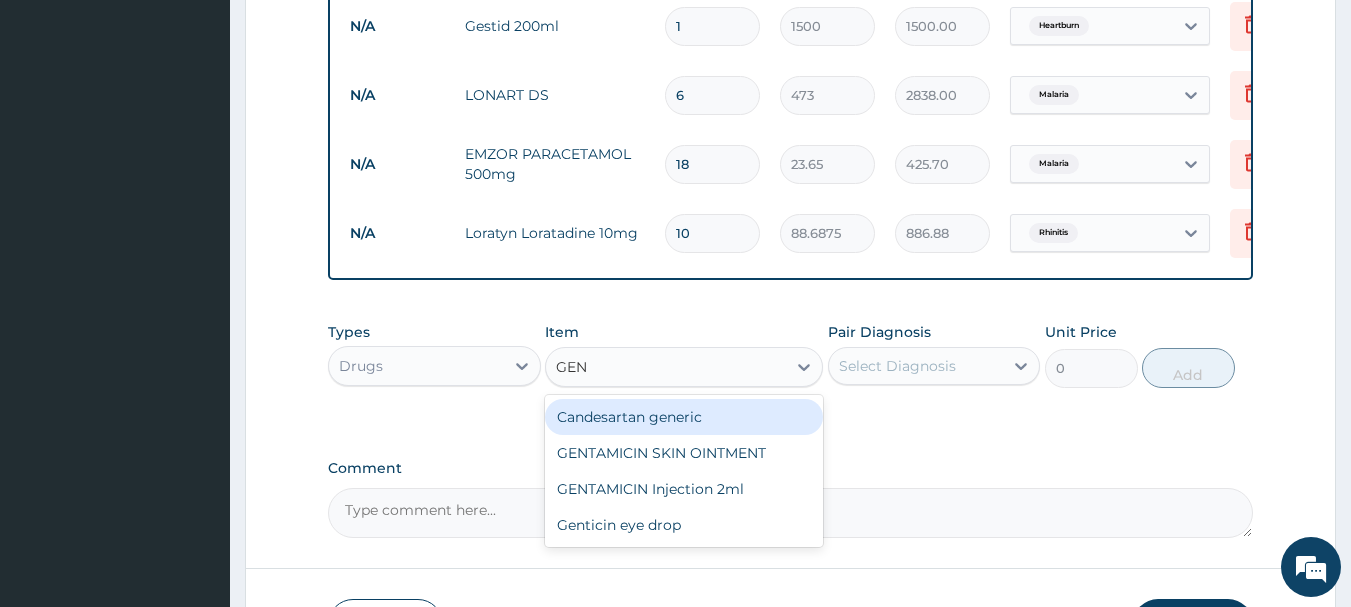 type on "GENT" 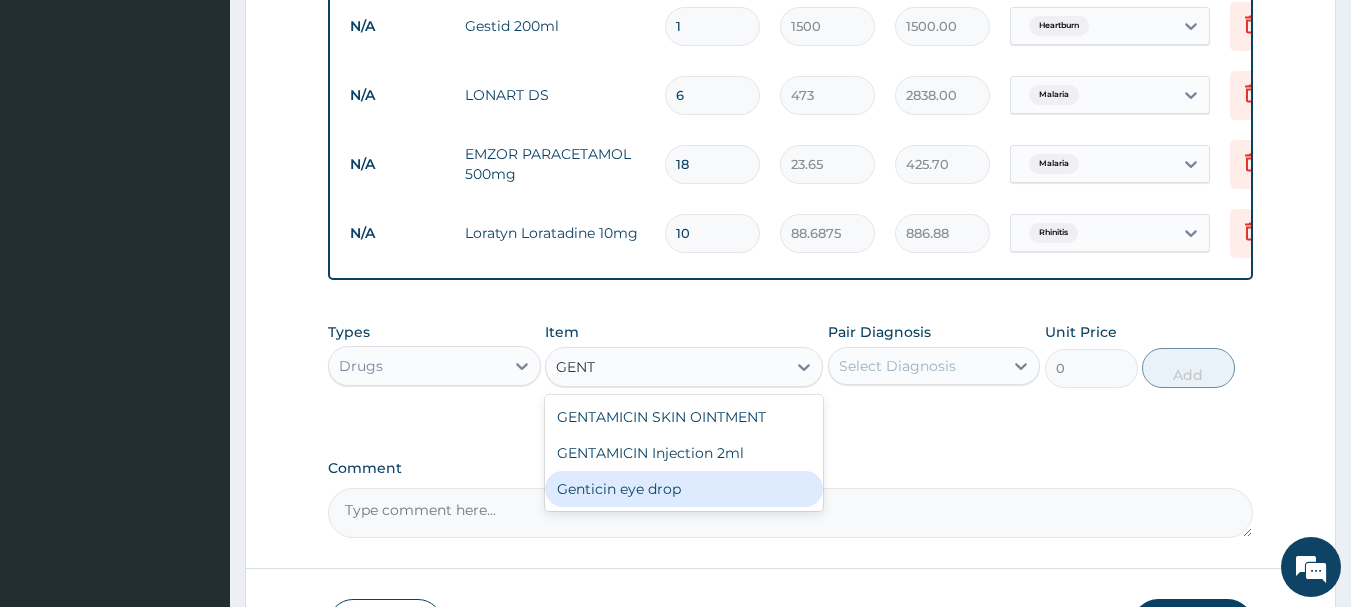 click on "Genticin eye drop" at bounding box center (684, 489) 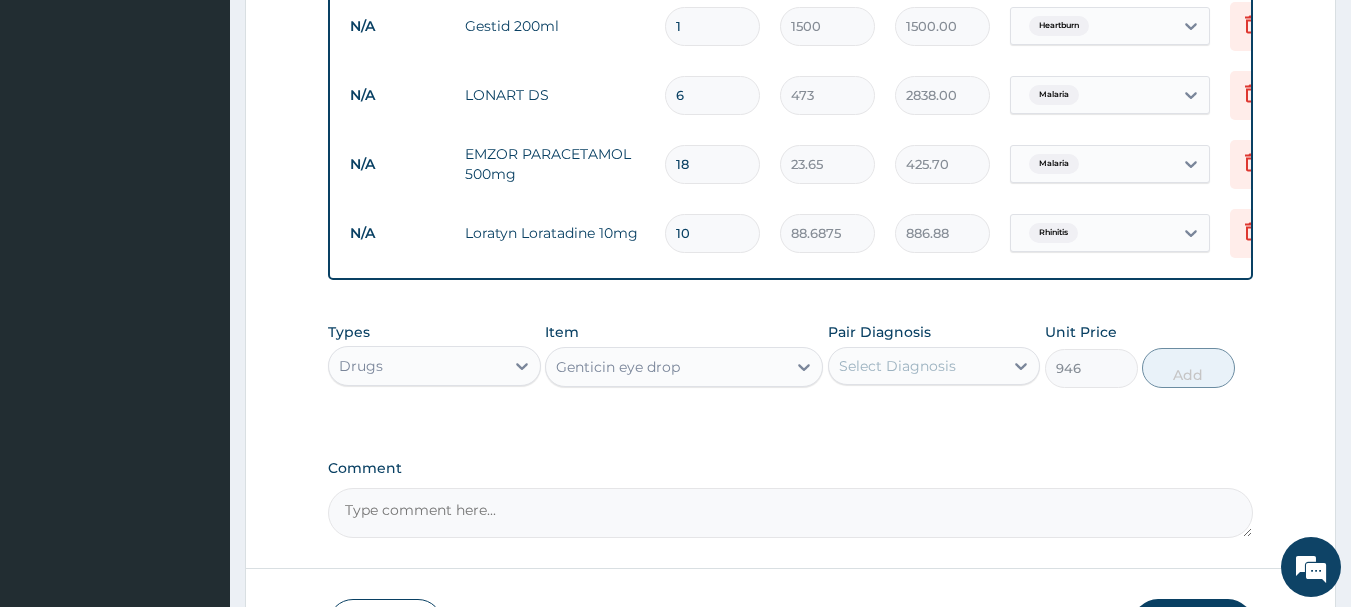 click on "Select Diagnosis" at bounding box center [897, 366] 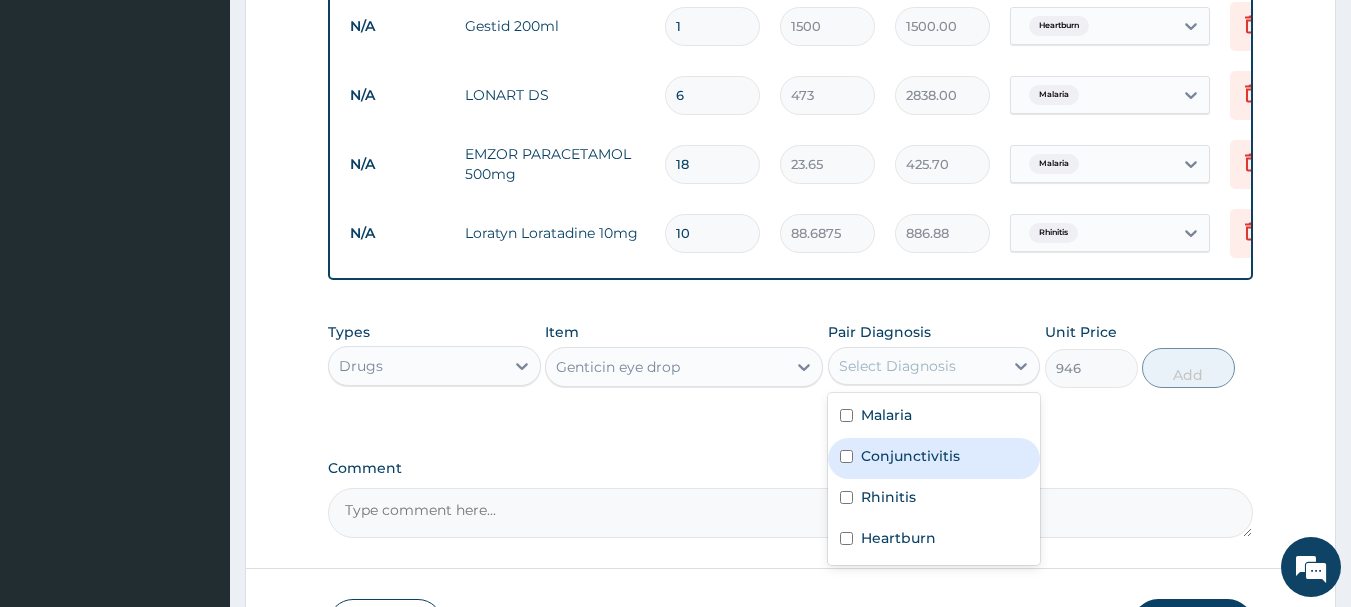 click at bounding box center (846, 456) 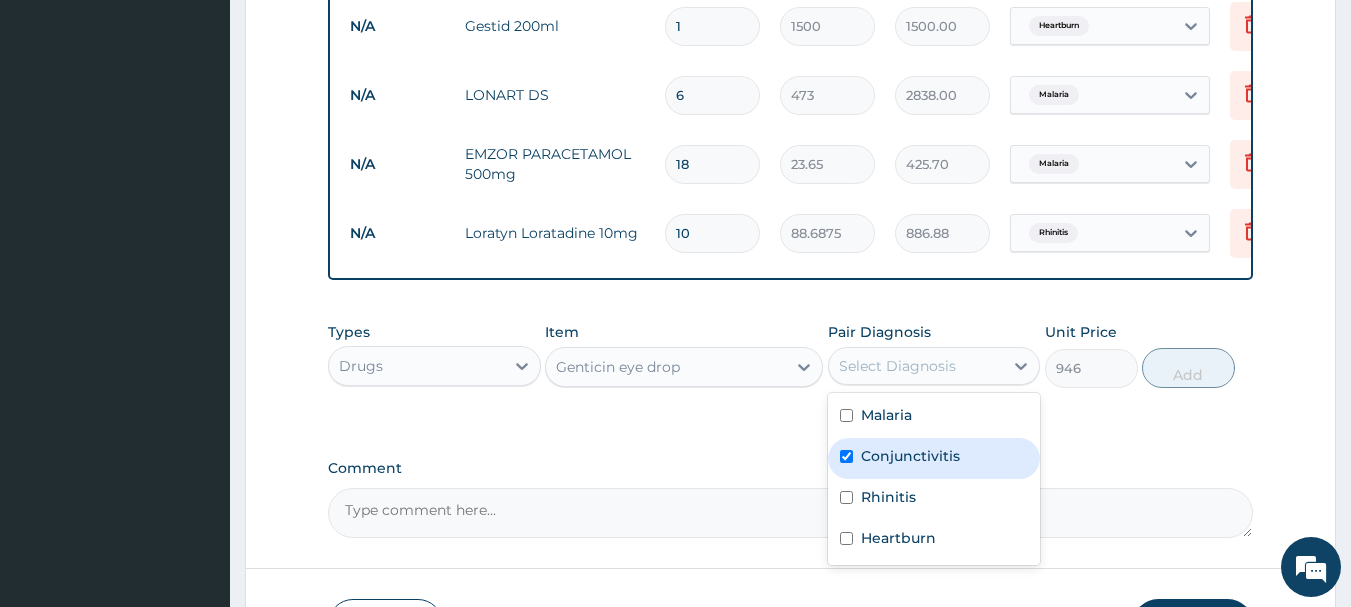 checkbox on "true" 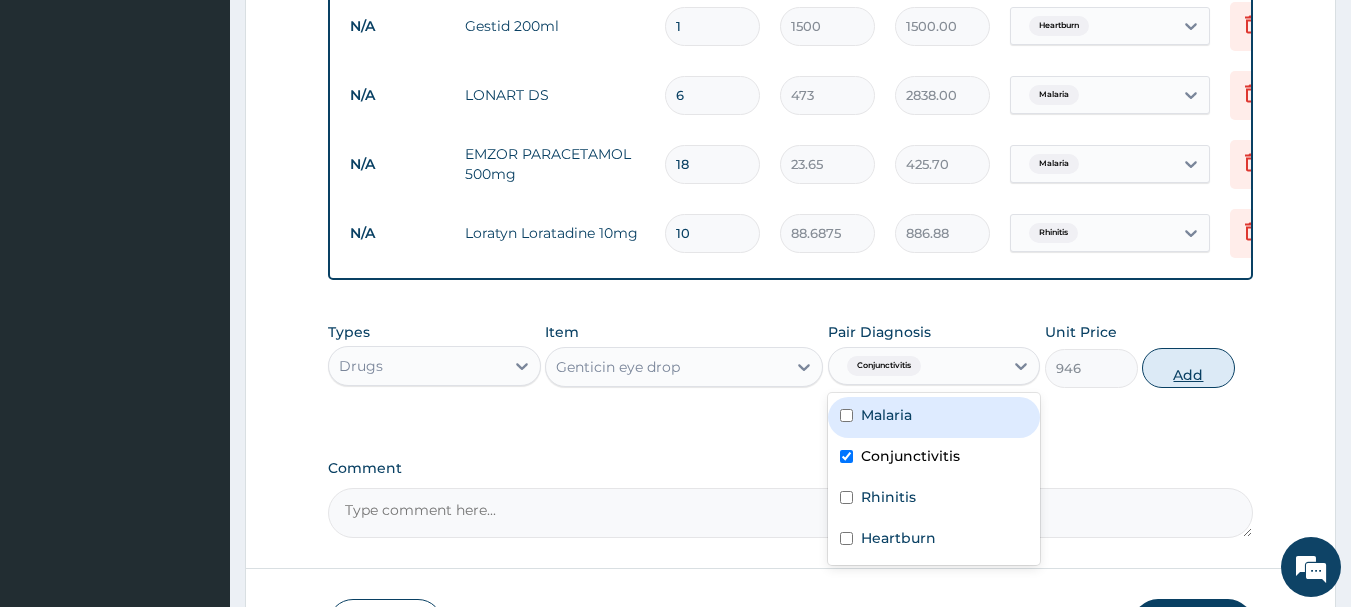 click on "Add" at bounding box center [1188, 368] 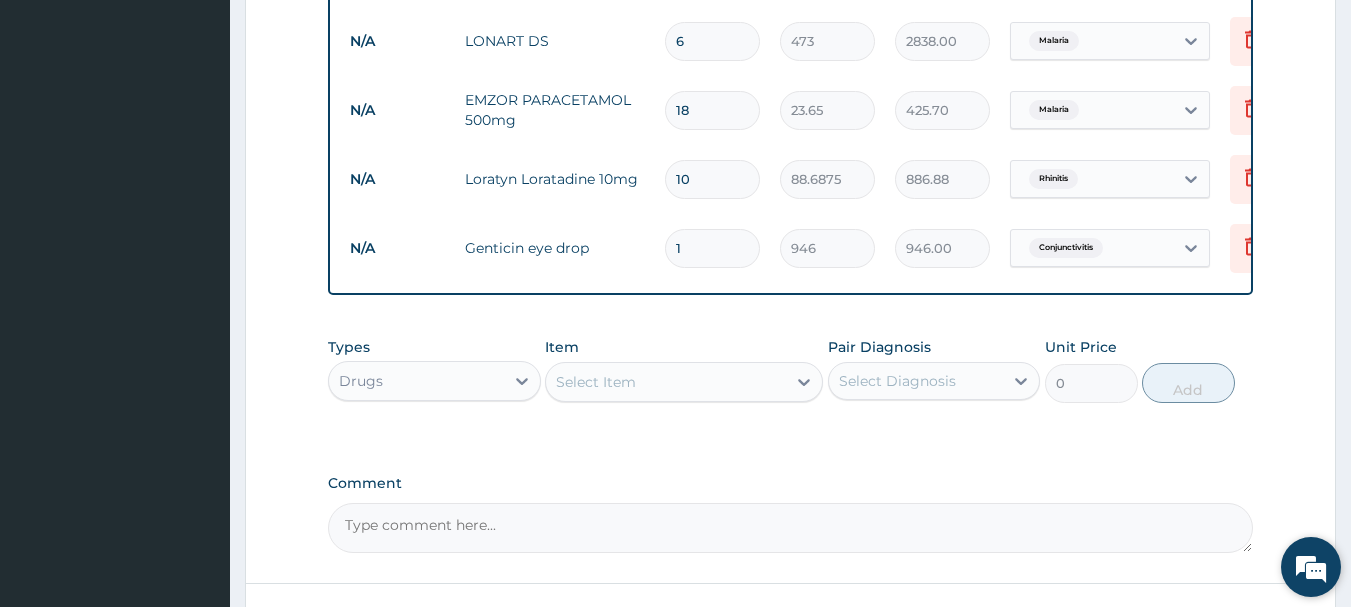 scroll, scrollTop: 739, scrollLeft: 0, axis: vertical 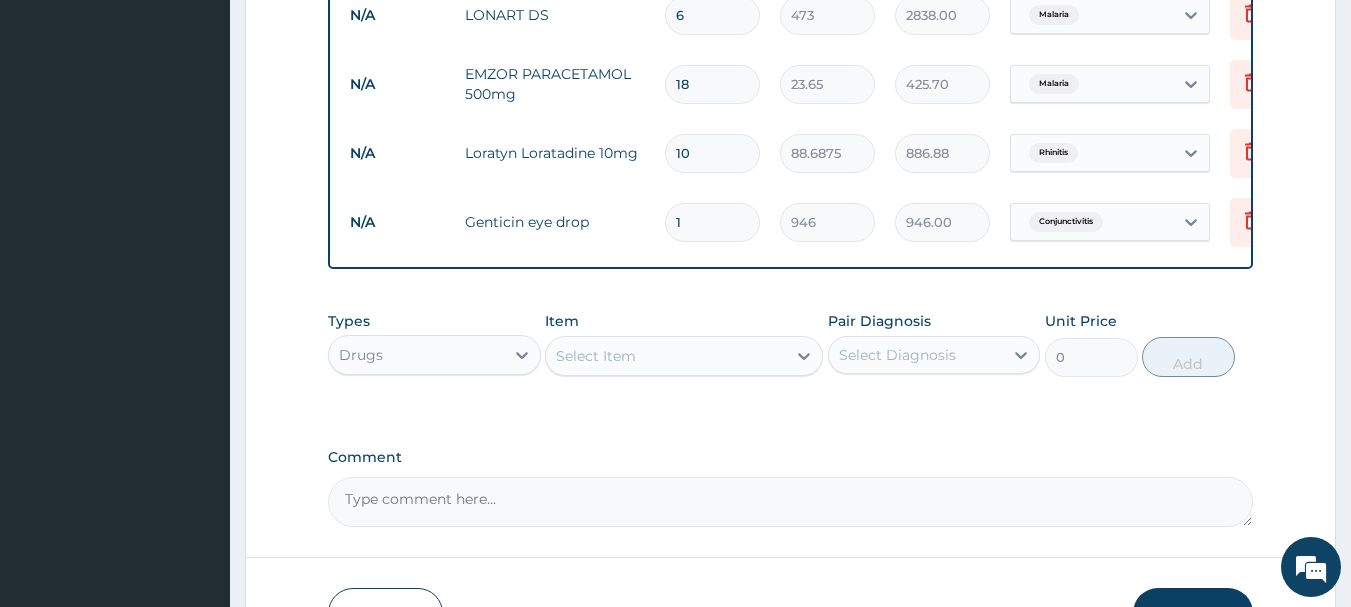 click on "Drugs" at bounding box center [416, 355] 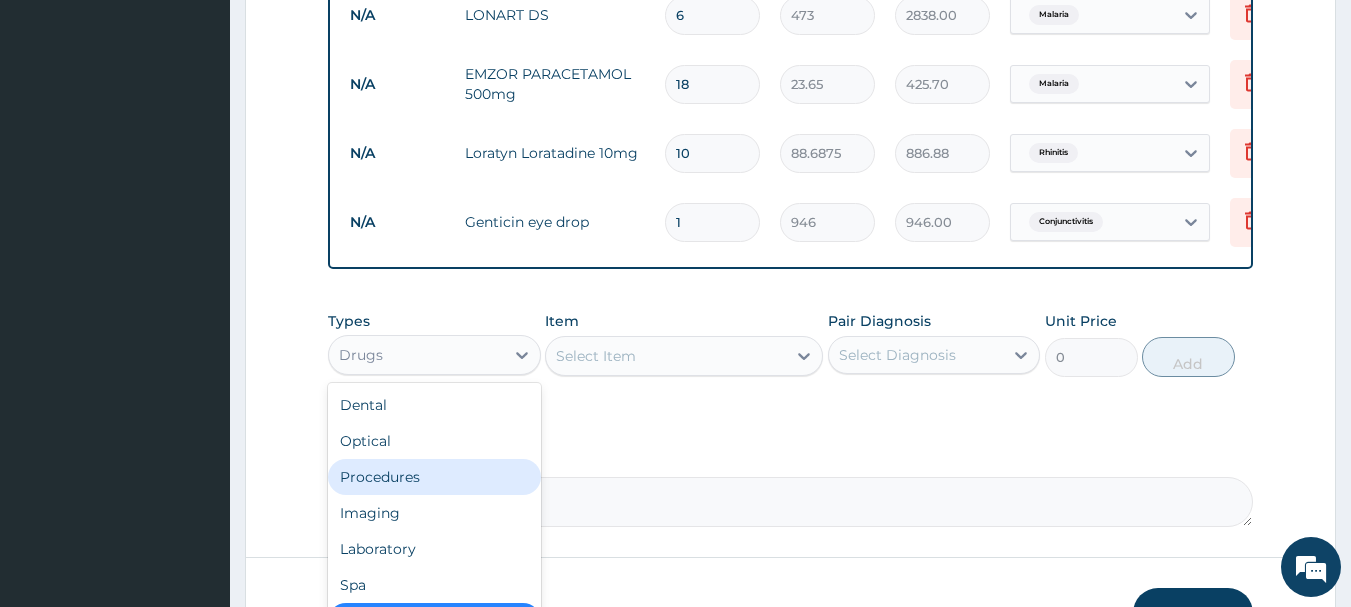 click on "Procedures" at bounding box center [434, 477] 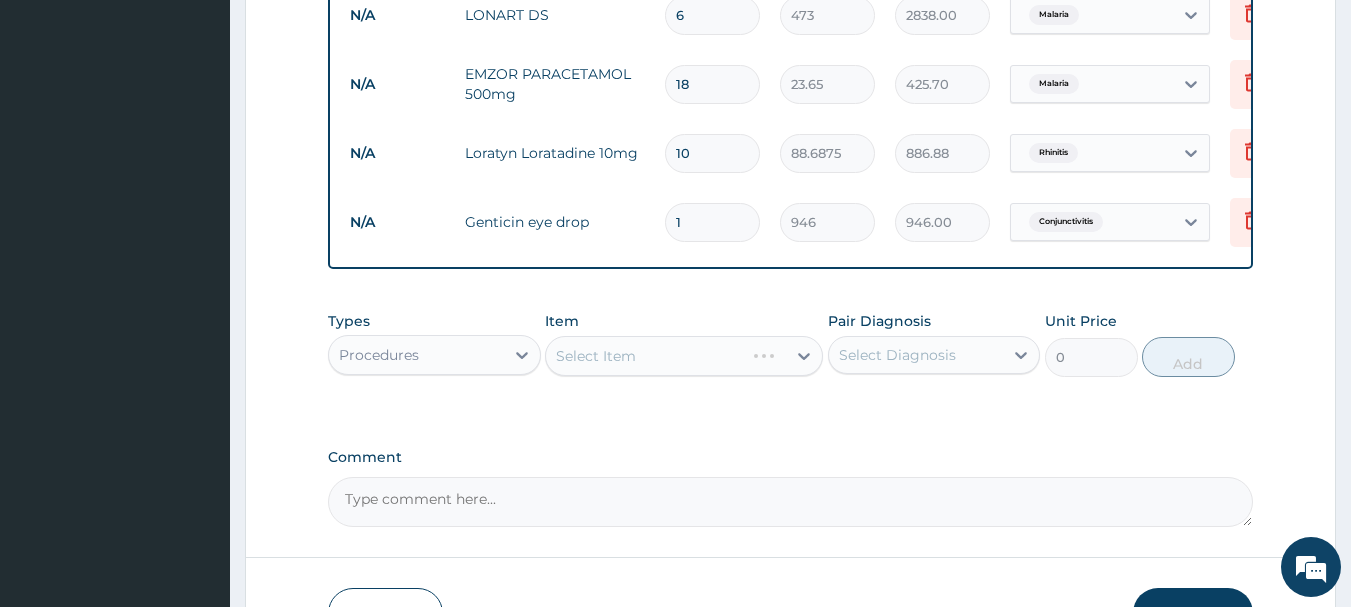 click on "Select Item" at bounding box center [684, 356] 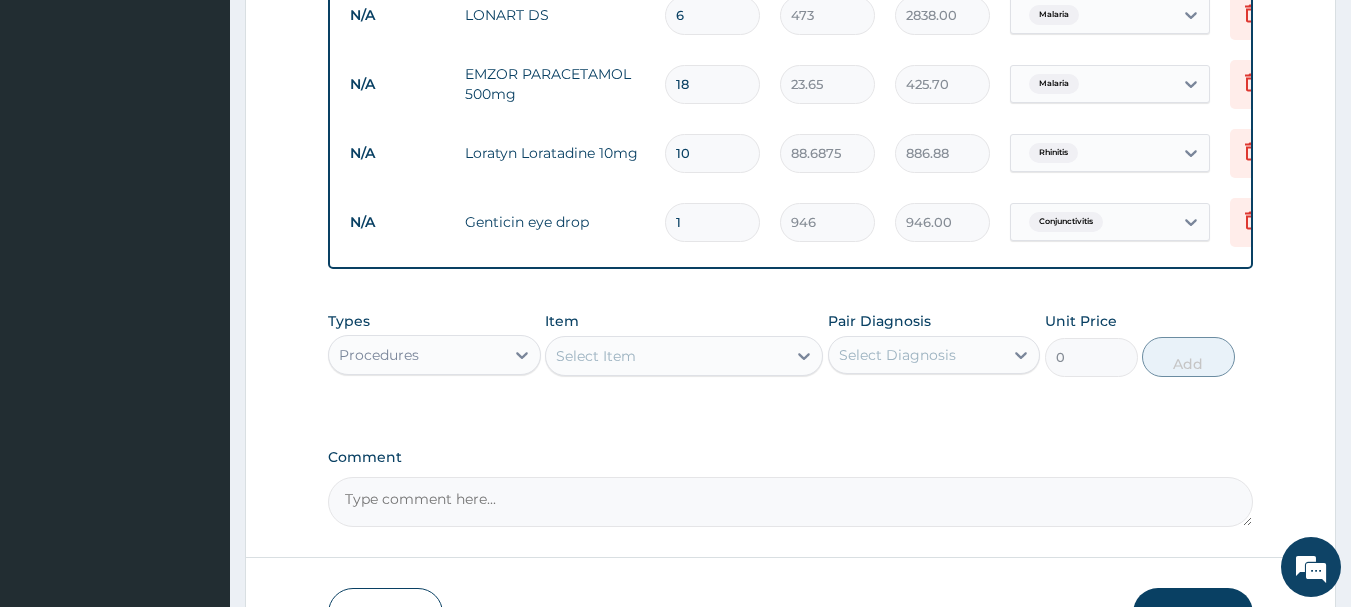click on "Select Item" at bounding box center [596, 356] 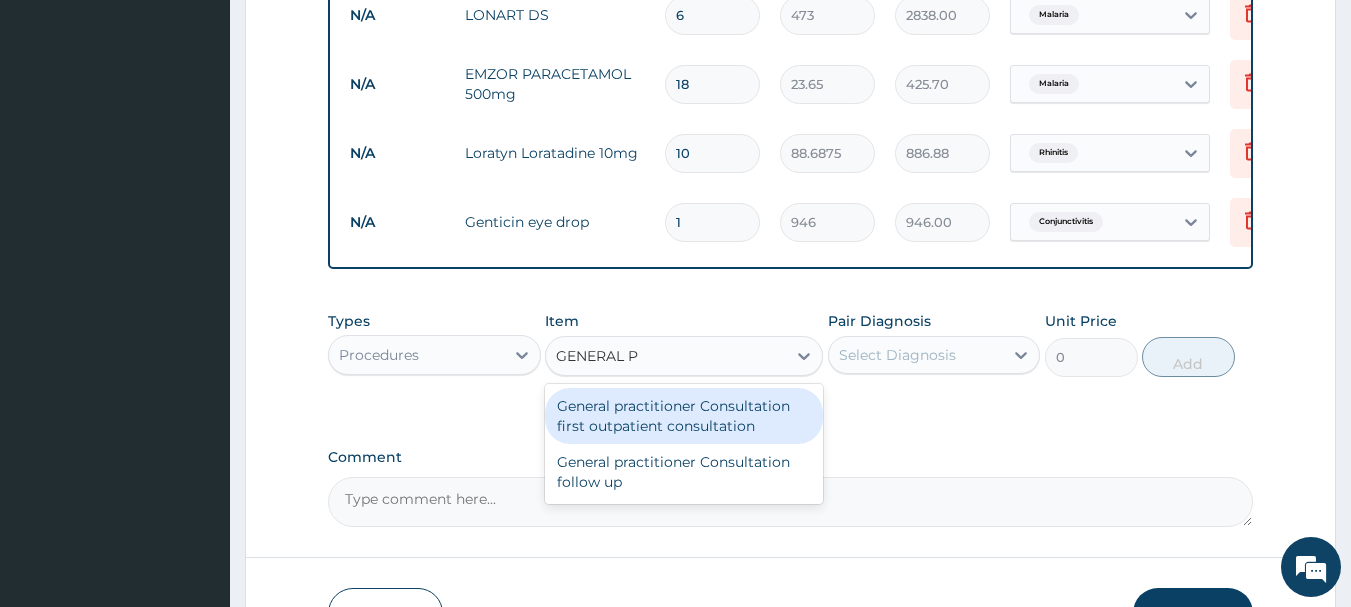 type on "GENERAL PR" 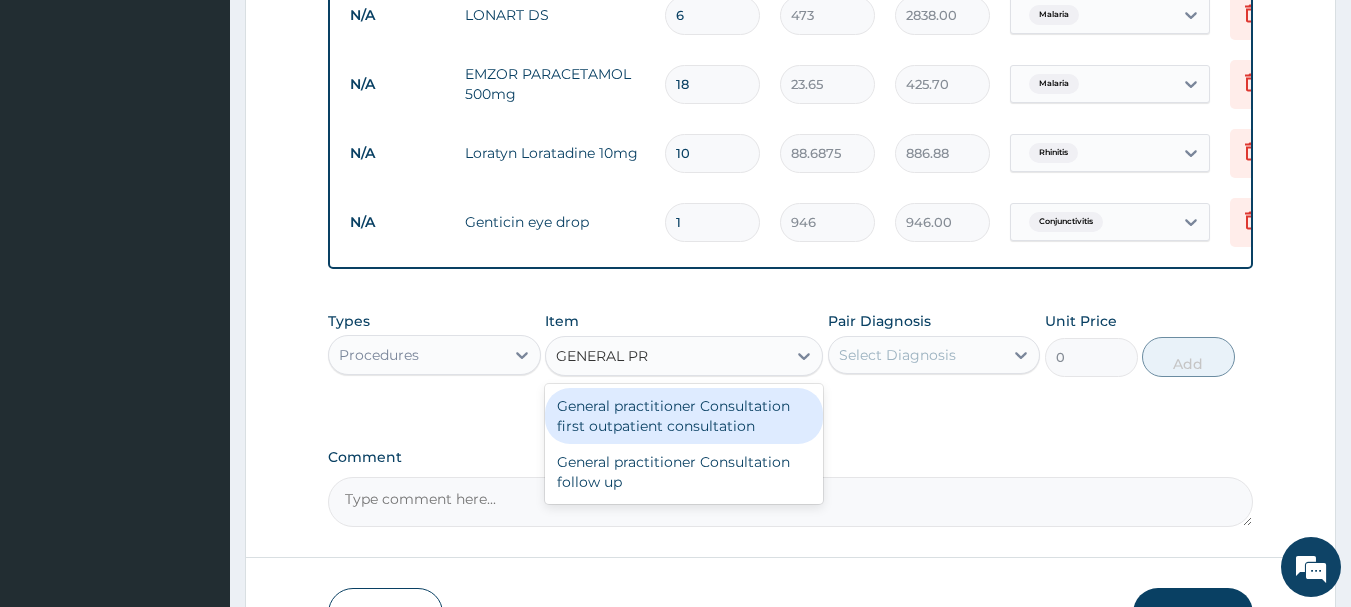 click on "General practitioner Consultation first outpatient consultation" at bounding box center [684, 416] 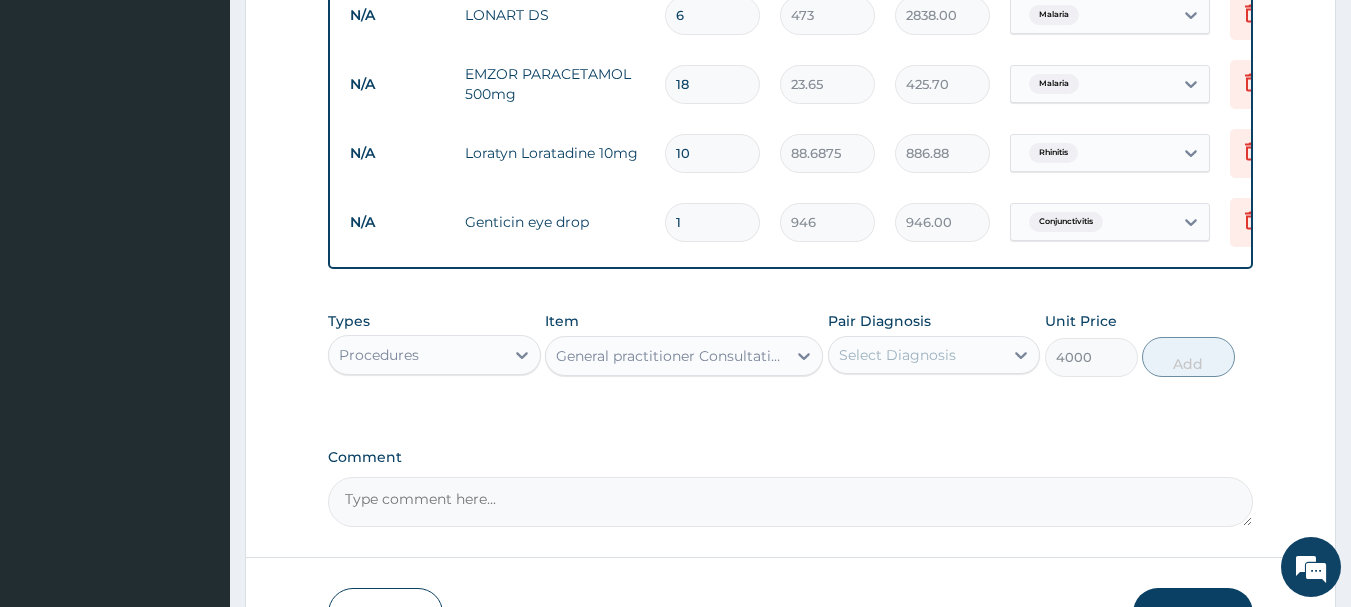 click on "Select Diagnosis" at bounding box center (897, 355) 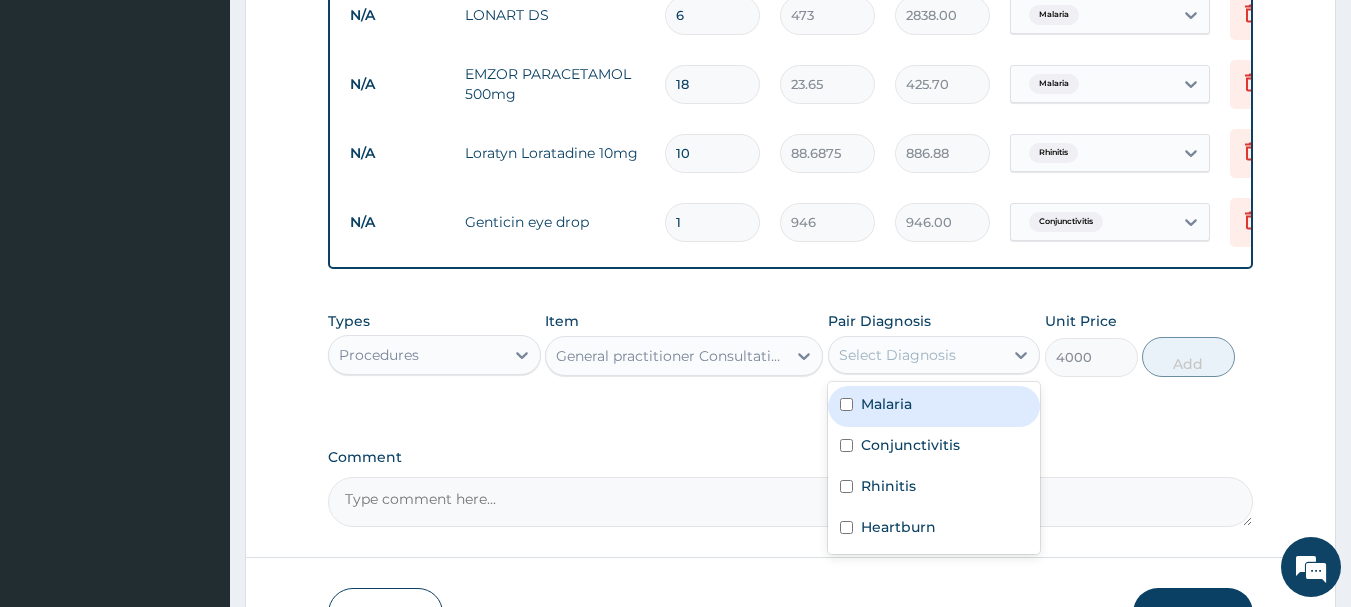 click at bounding box center [846, 404] 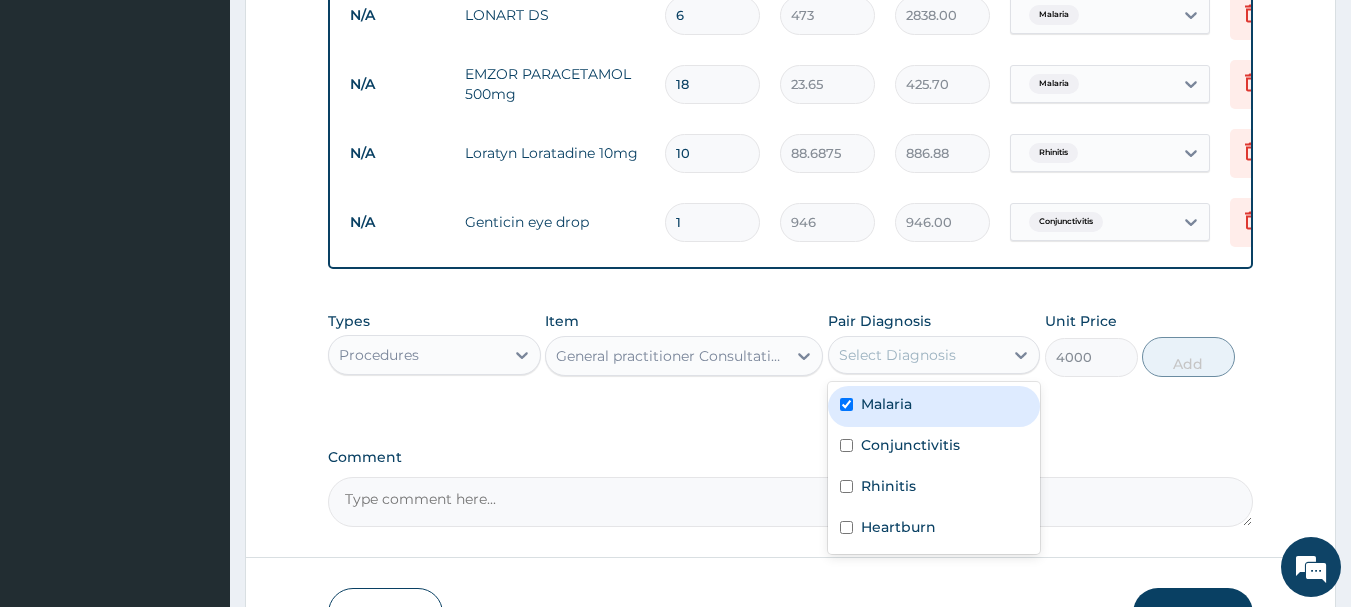 checkbox on "true" 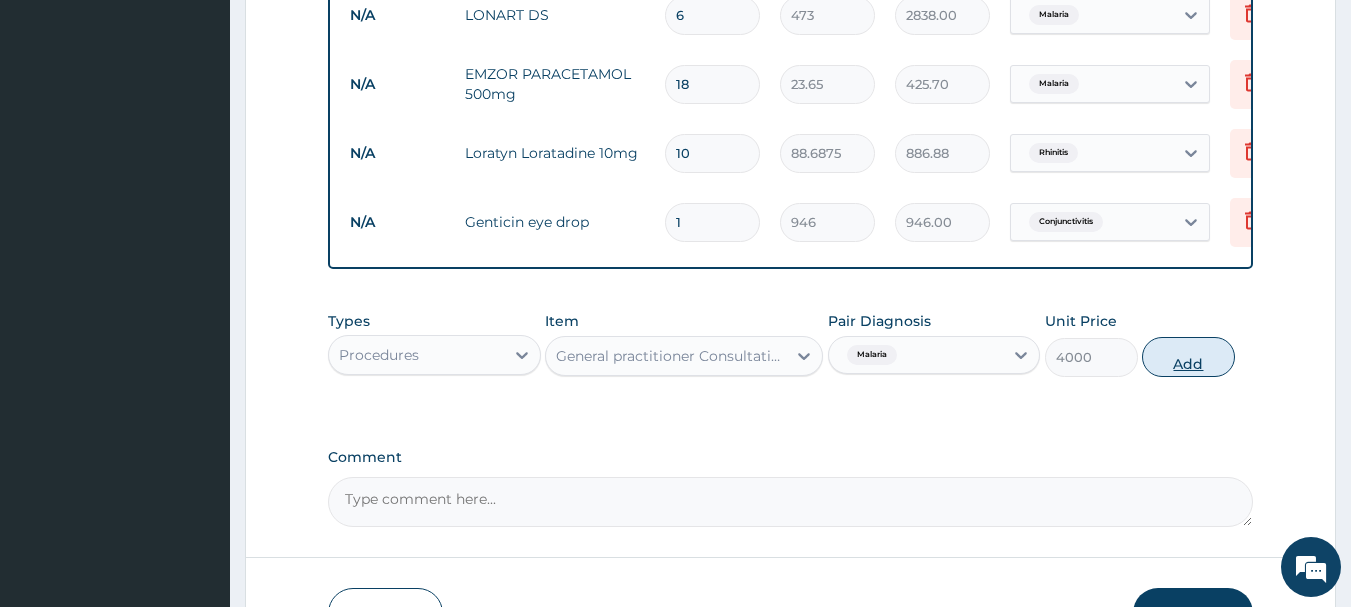 click on "Add" at bounding box center [1188, 357] 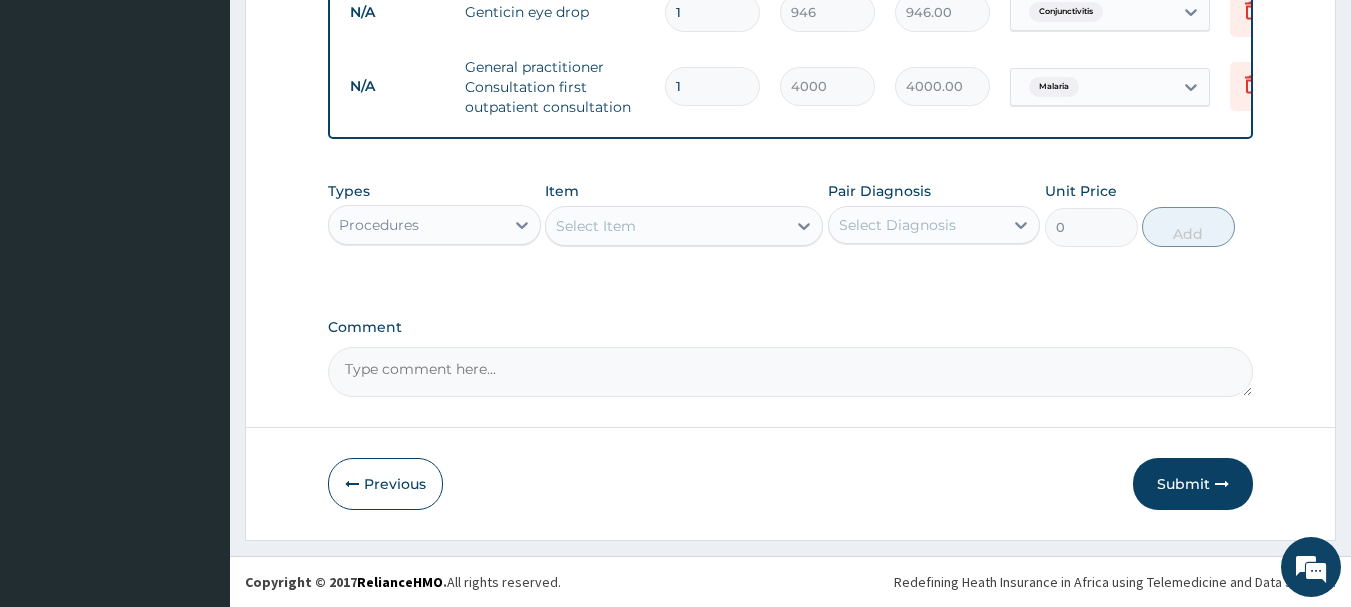 scroll, scrollTop: 964, scrollLeft: 0, axis: vertical 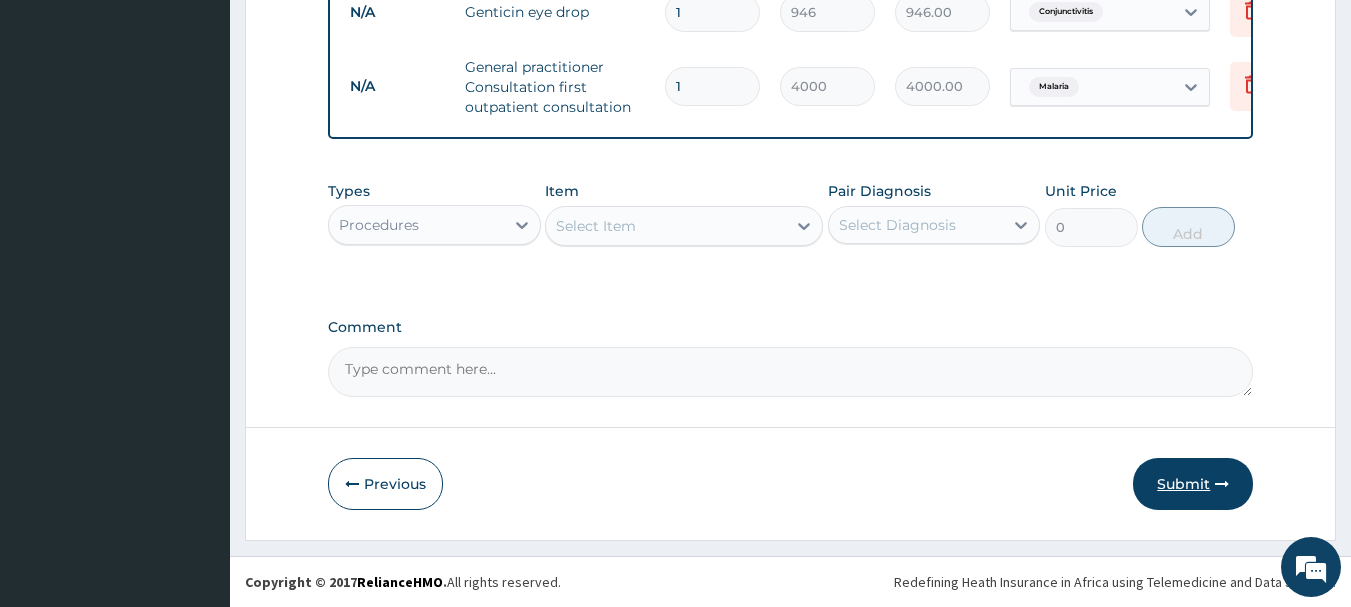 click on "Submit" at bounding box center (1193, 484) 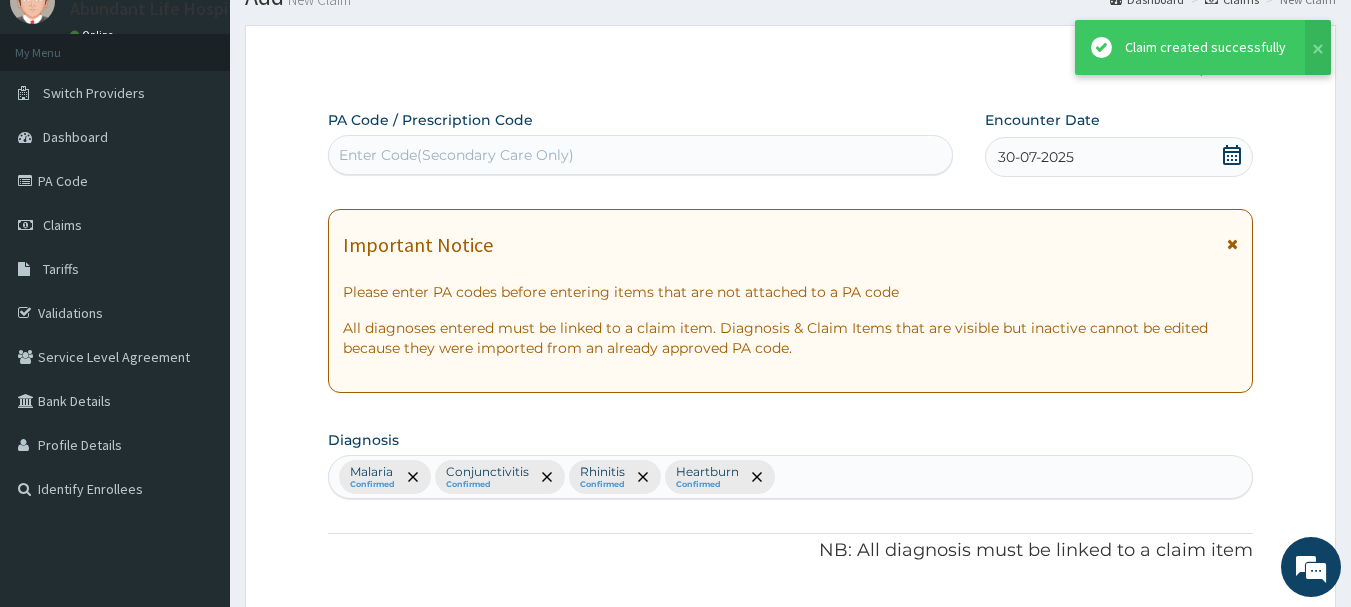 scroll, scrollTop: 964, scrollLeft: 0, axis: vertical 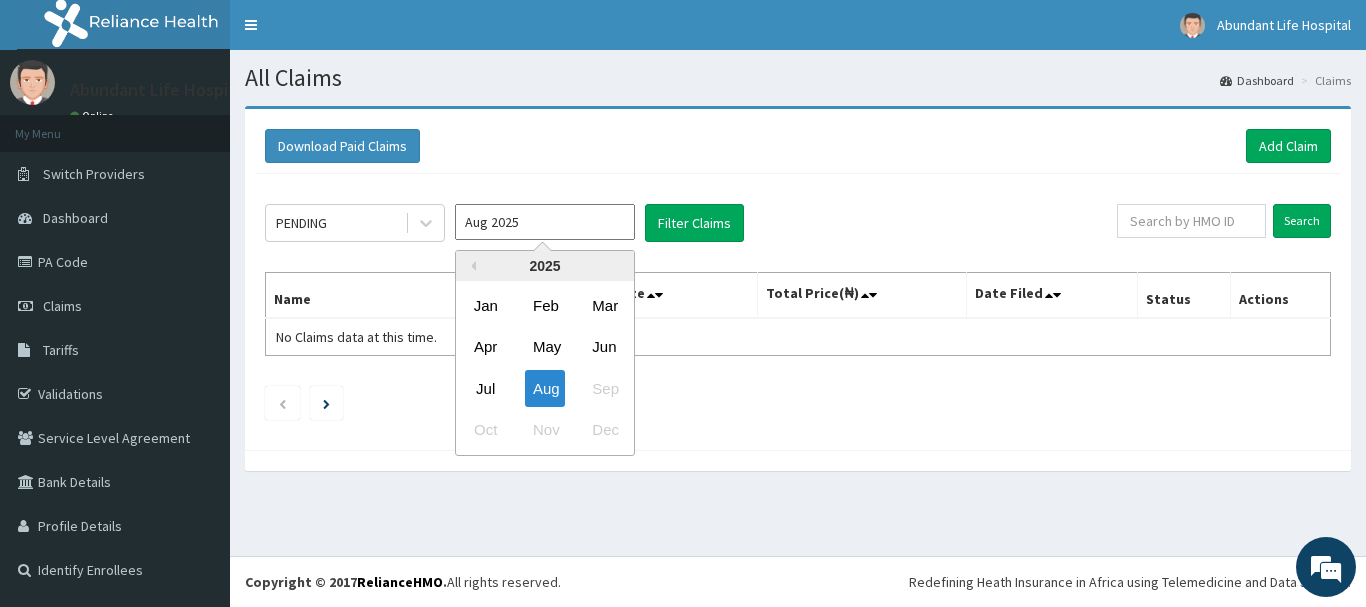 click on "Aug 2025" at bounding box center (545, 222) 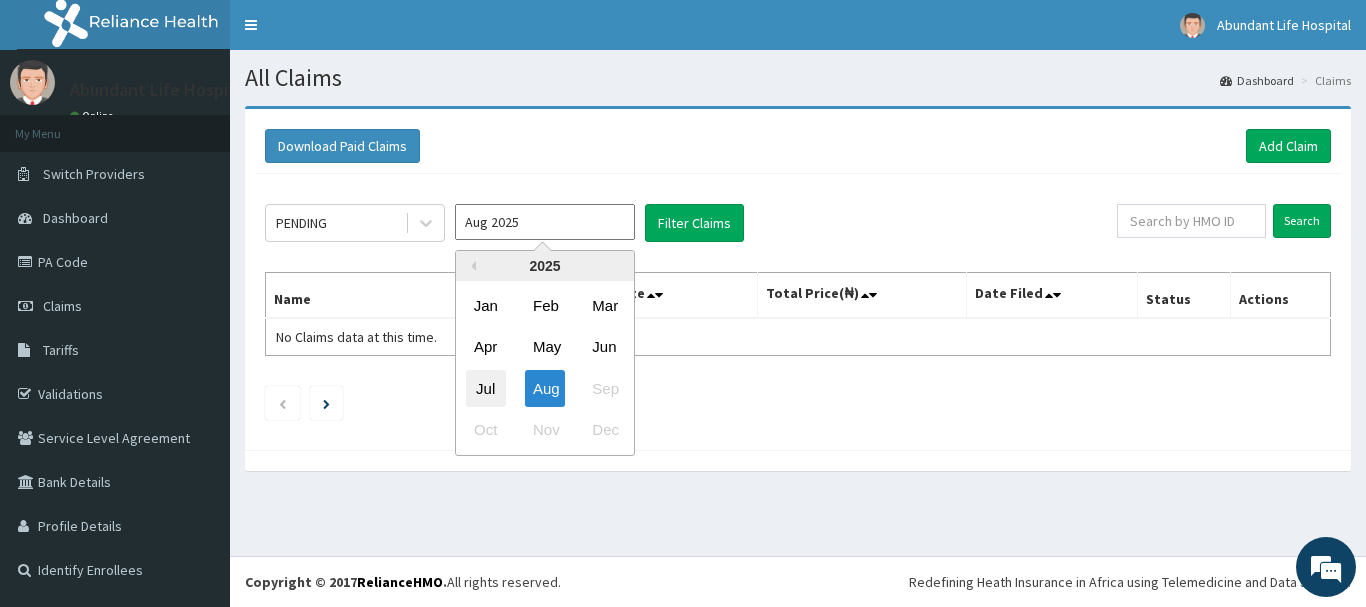 click on "Jul" at bounding box center [486, 388] 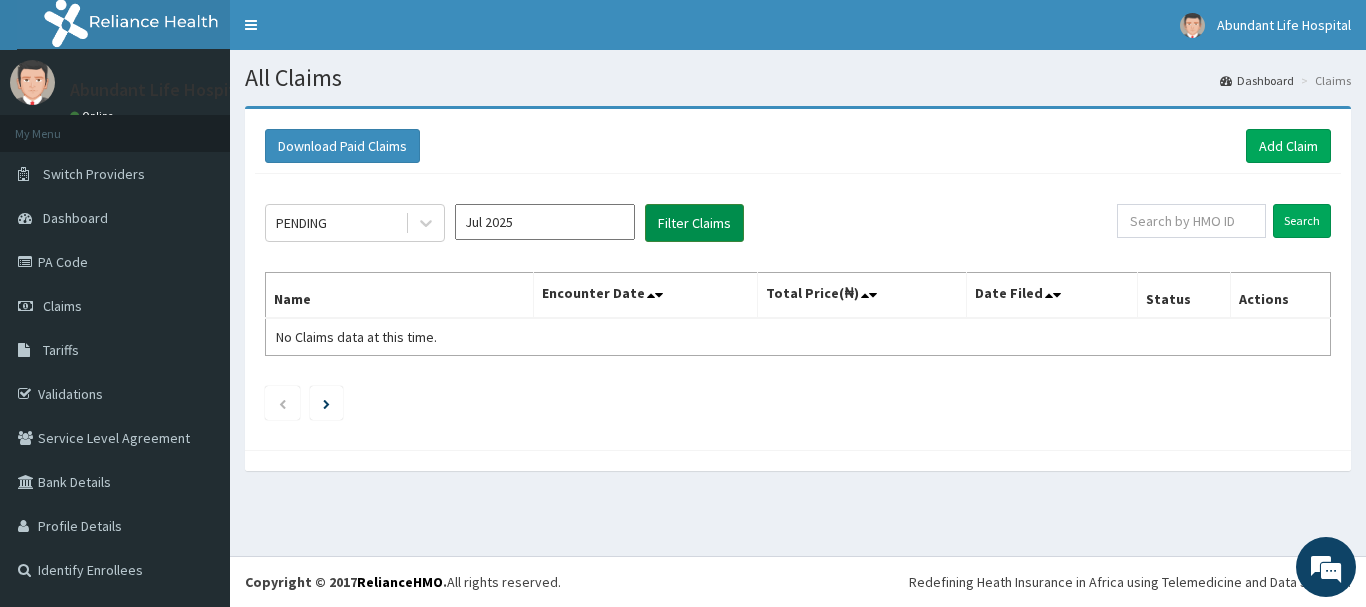click on "Filter Claims" at bounding box center (694, 223) 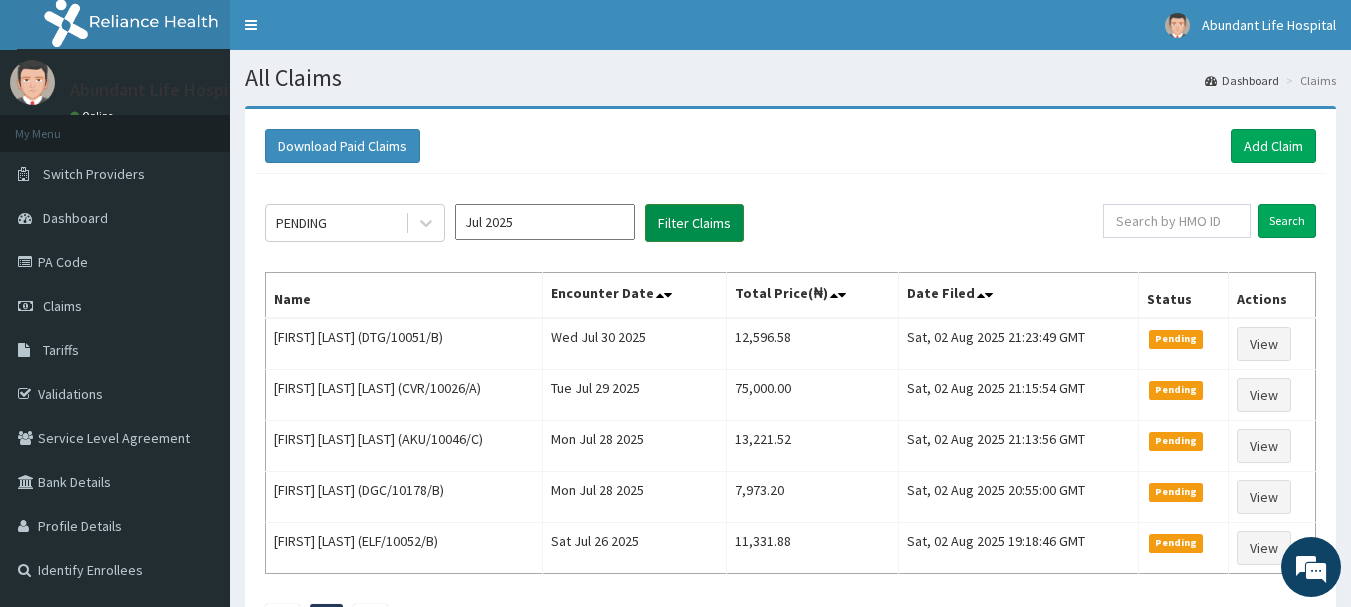 scroll, scrollTop: 0, scrollLeft: 0, axis: both 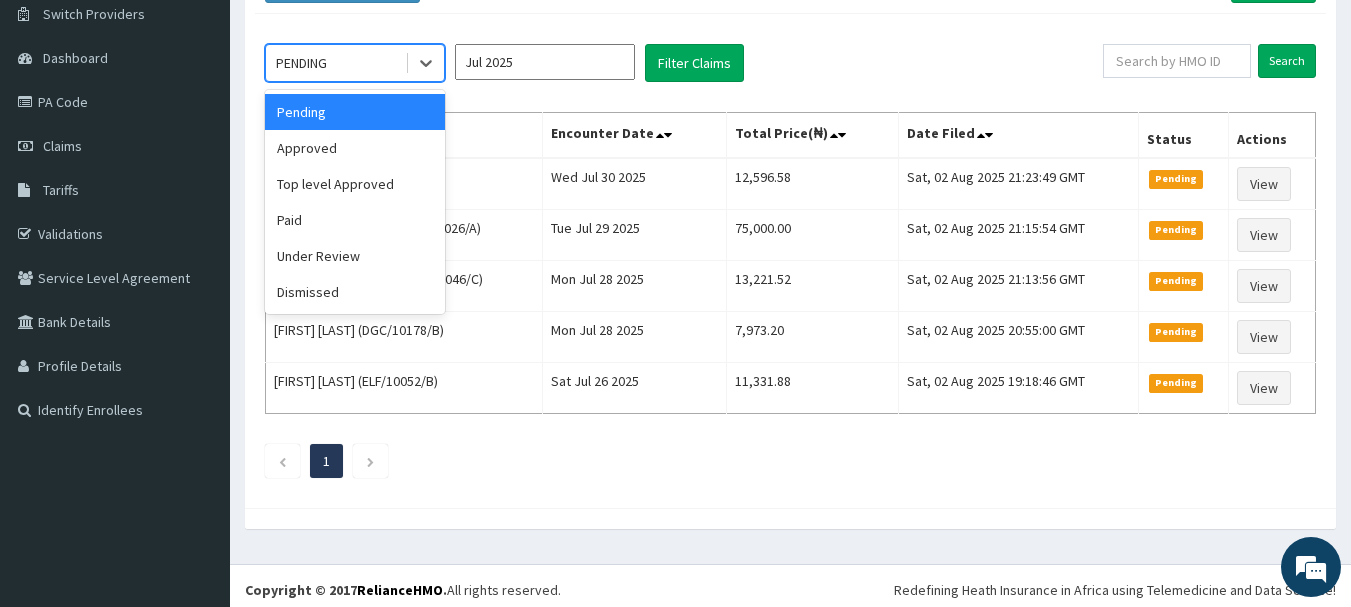 click on "PENDING" at bounding box center (335, 63) 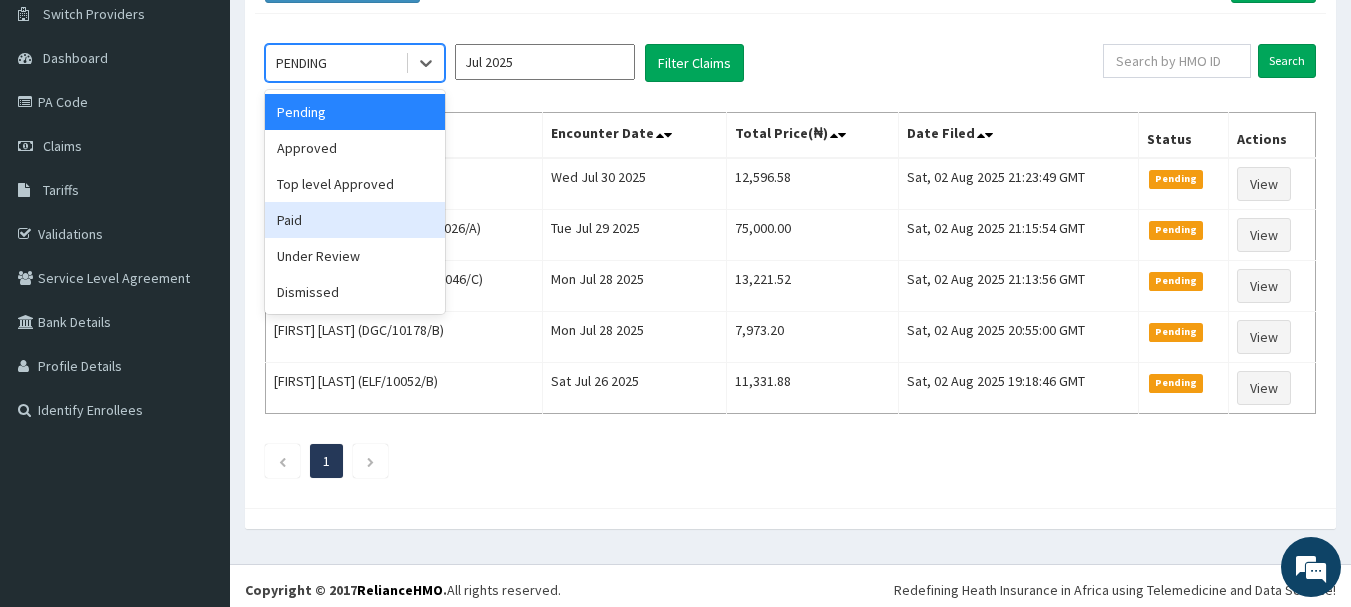 click on "Paid" at bounding box center [355, 220] 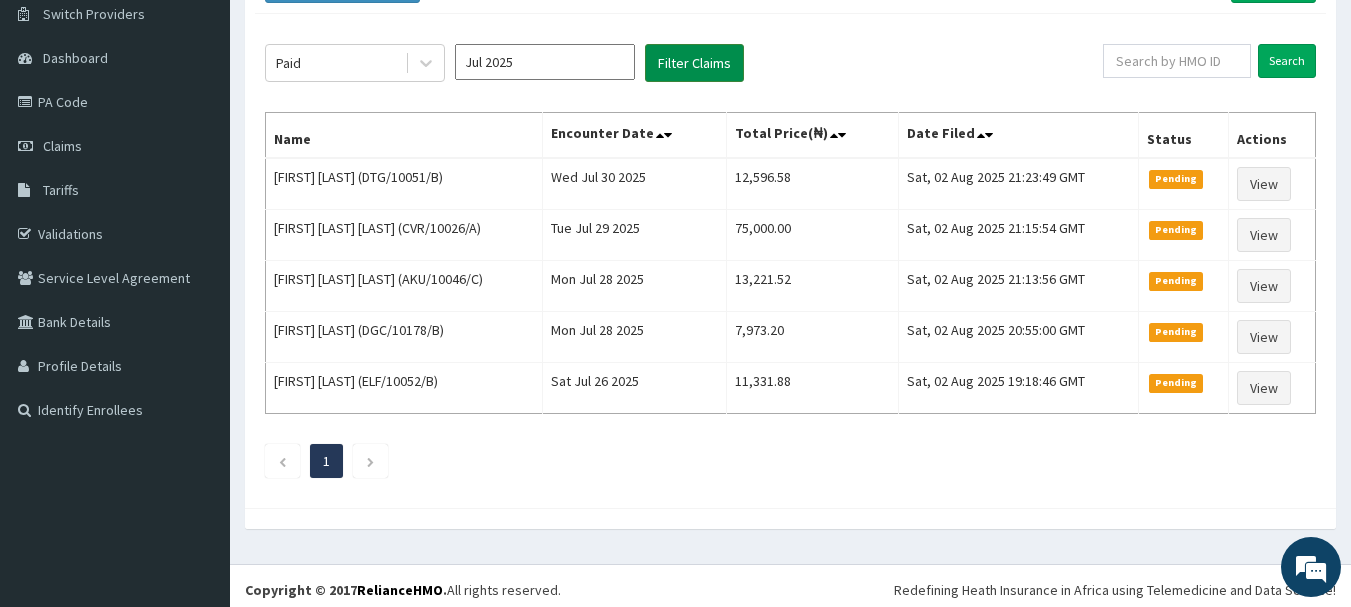 click on "Filter Claims" at bounding box center (694, 63) 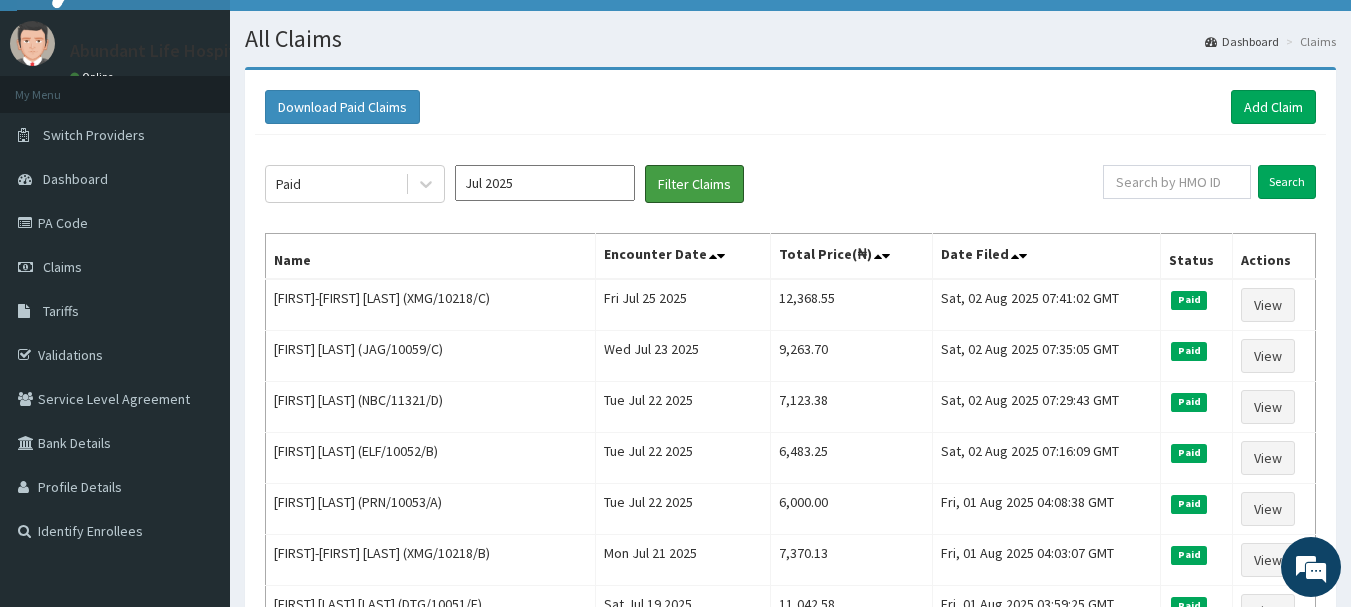scroll, scrollTop: 9, scrollLeft: 0, axis: vertical 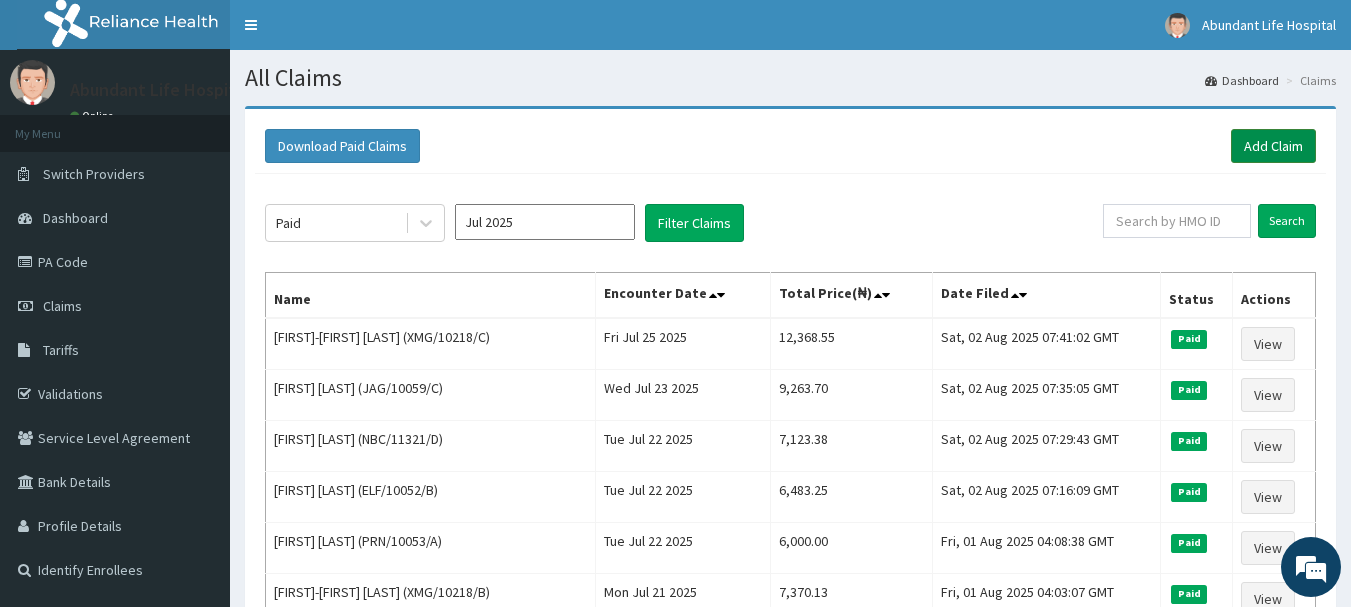 click on "Add Claim" at bounding box center [1273, 146] 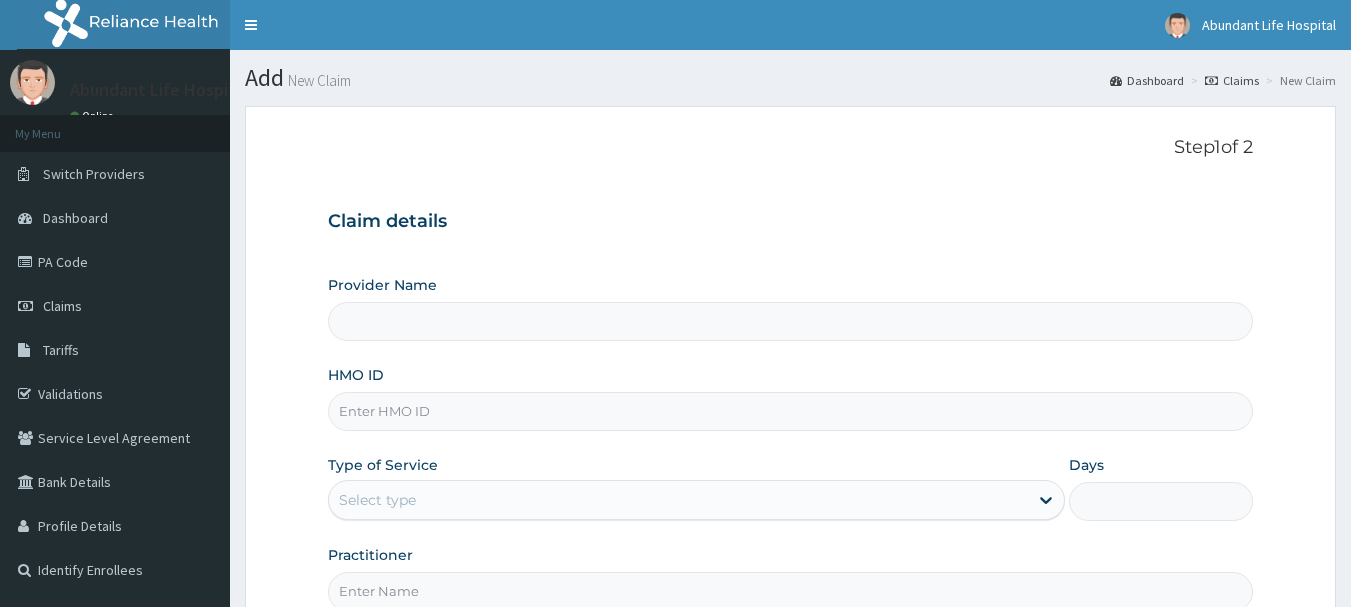 scroll, scrollTop: 0, scrollLeft: 0, axis: both 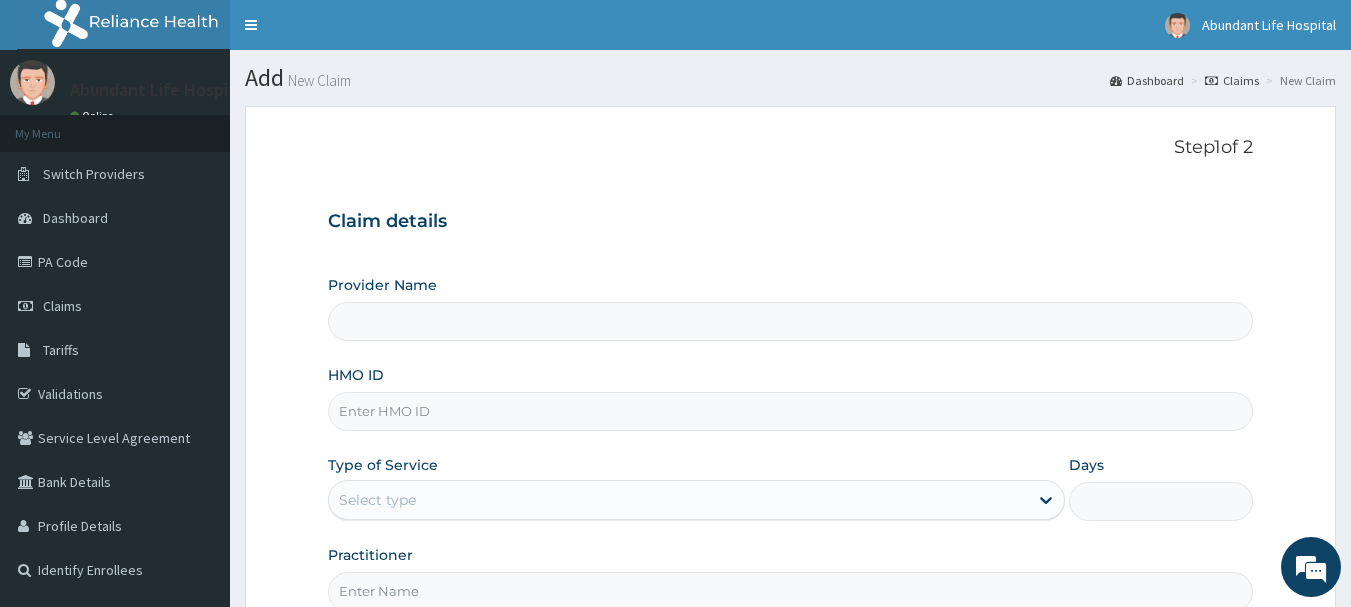 type on "Abundant Life Hospital Ltd." 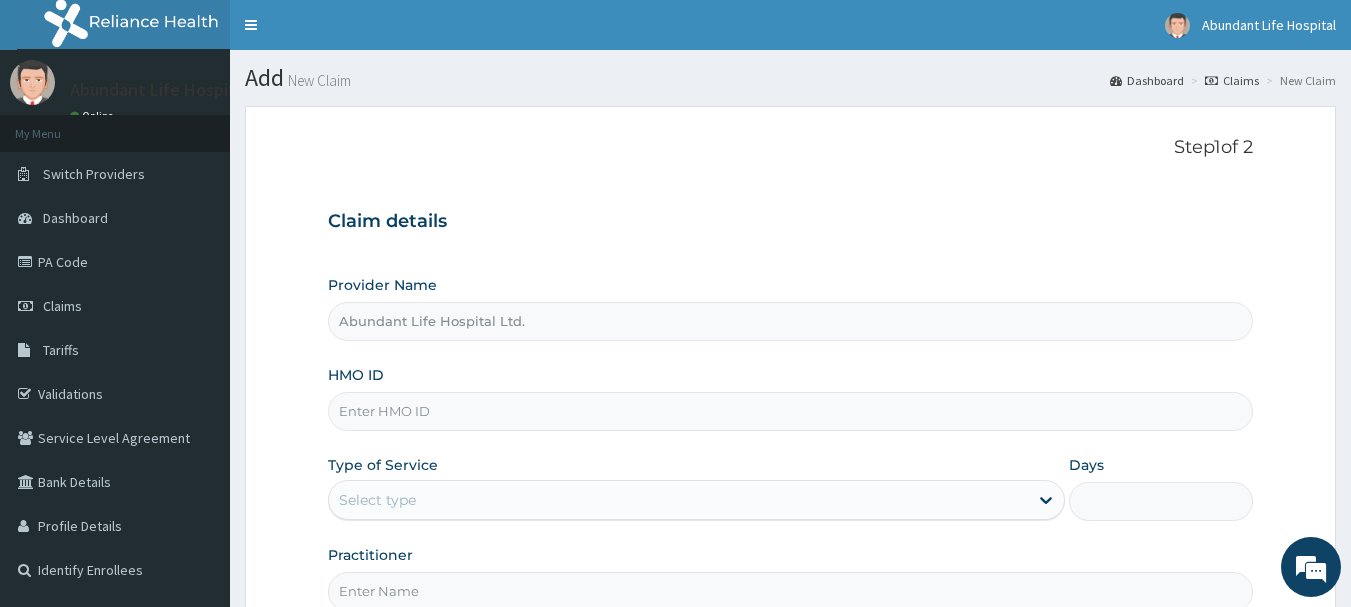 click on "HMO ID" at bounding box center (791, 411) 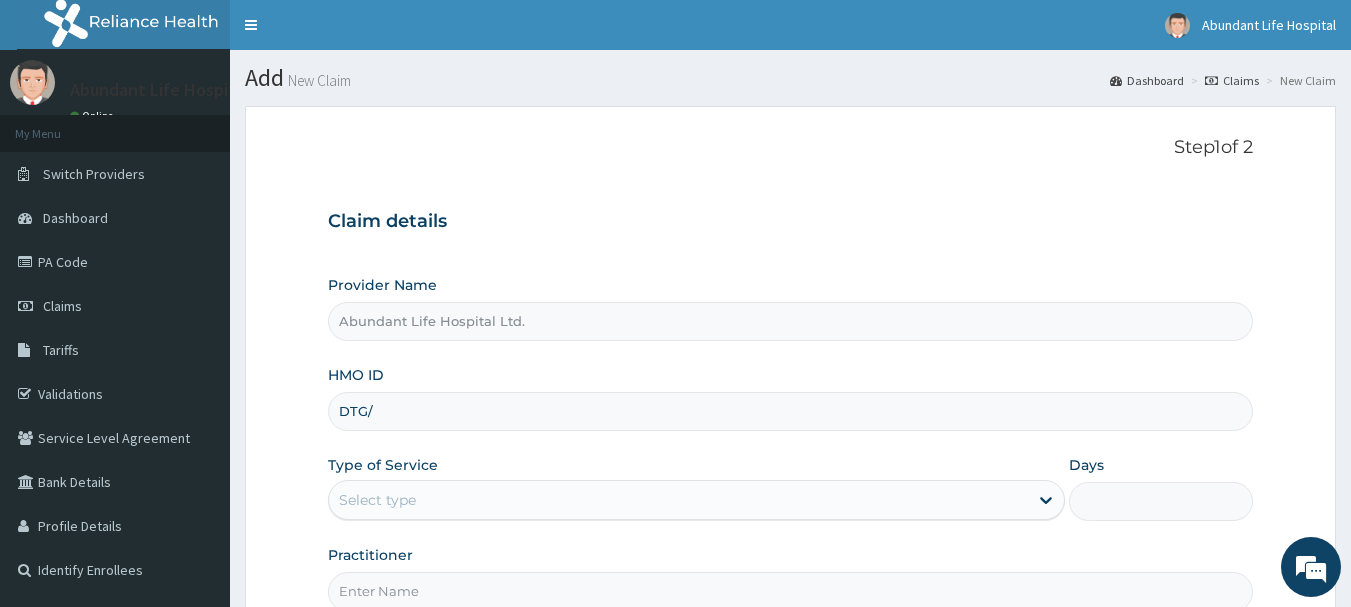 scroll, scrollTop: 0, scrollLeft: 0, axis: both 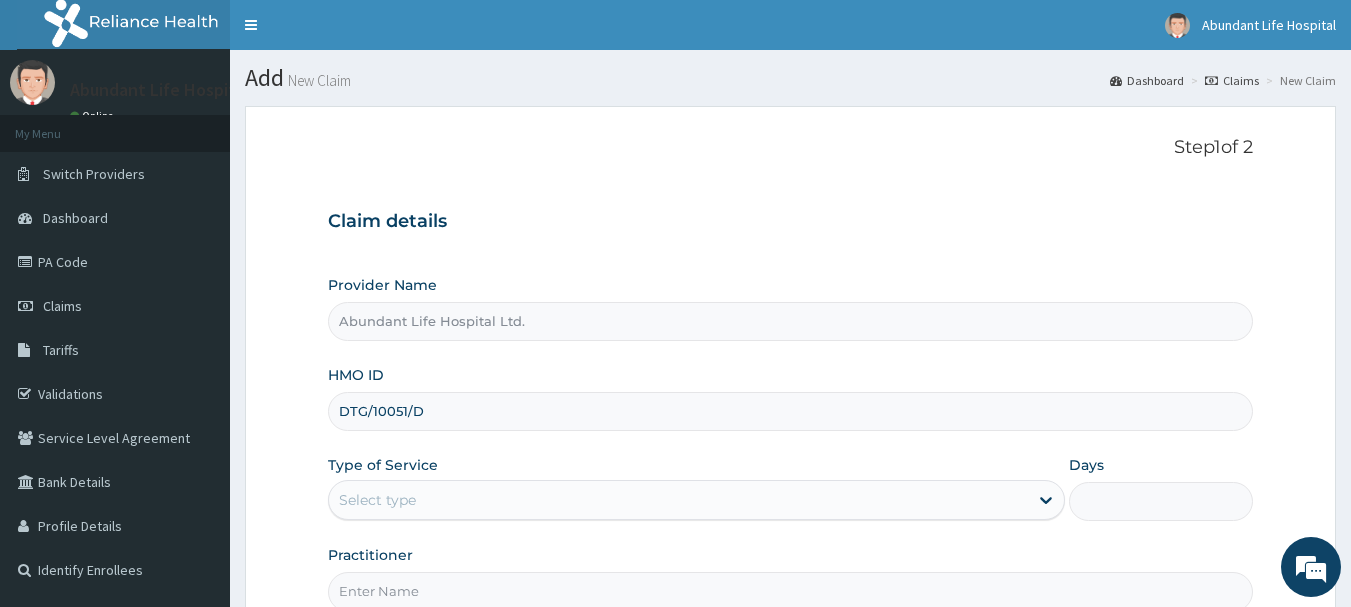 type on "DTG/10051/D" 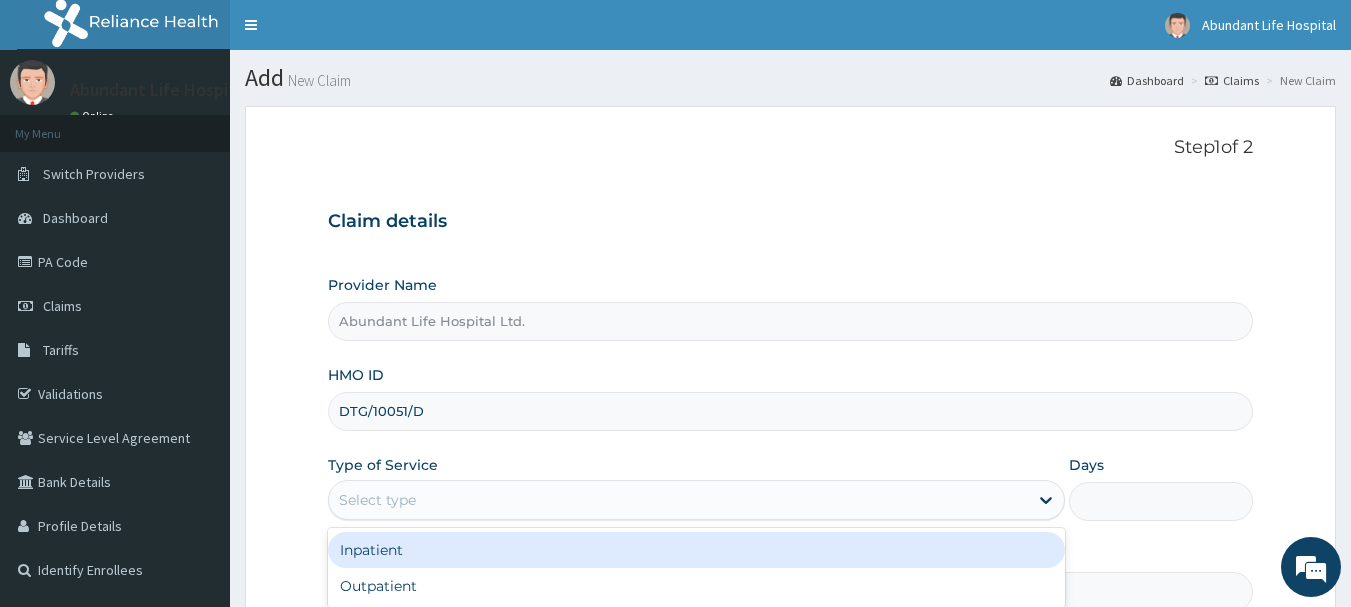 click on "Select type" at bounding box center [678, 500] 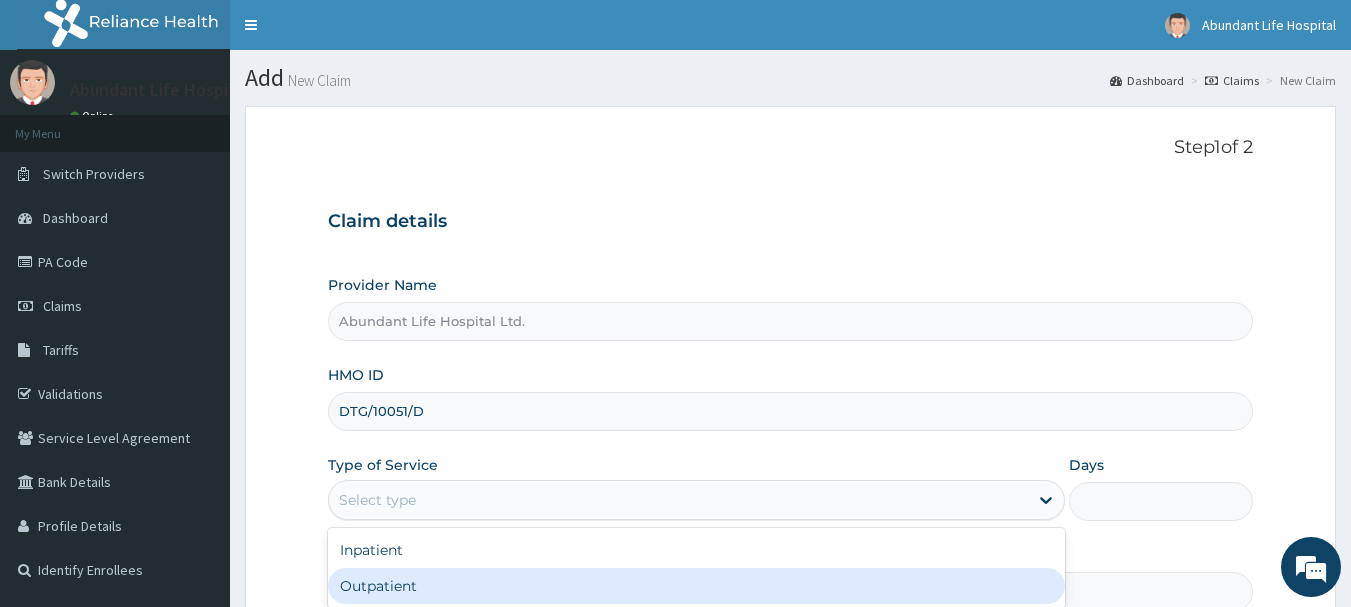 click on "Outpatient" at bounding box center [696, 586] 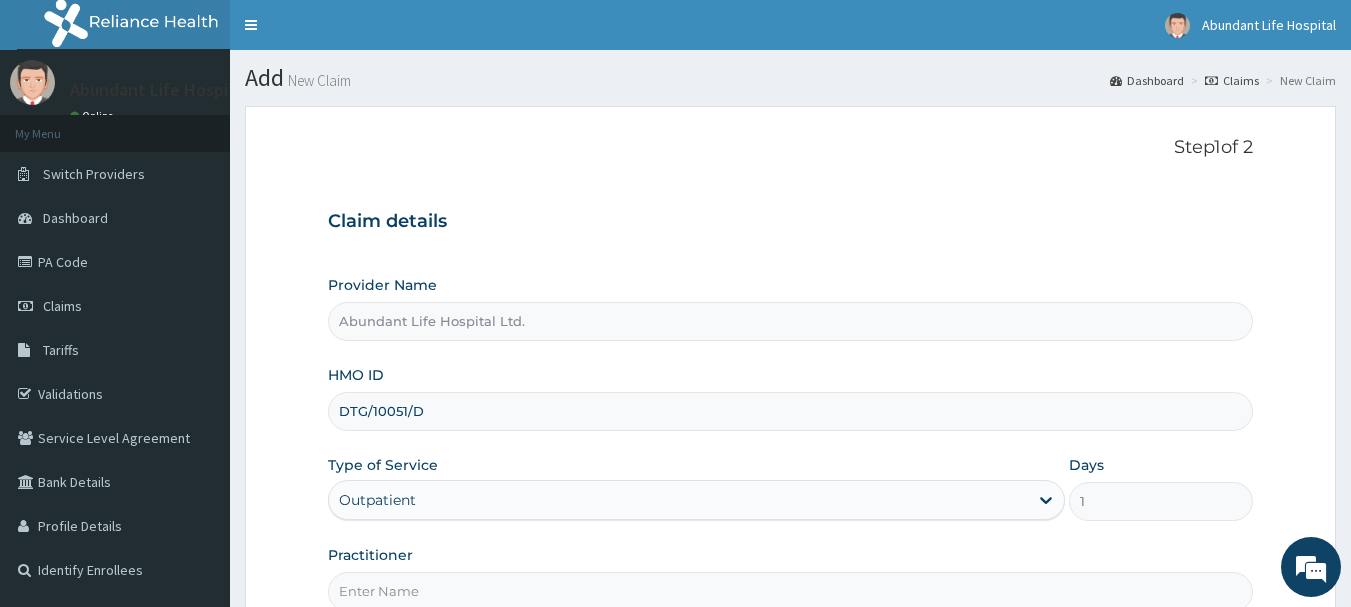 click on "Practitioner" at bounding box center [791, 591] 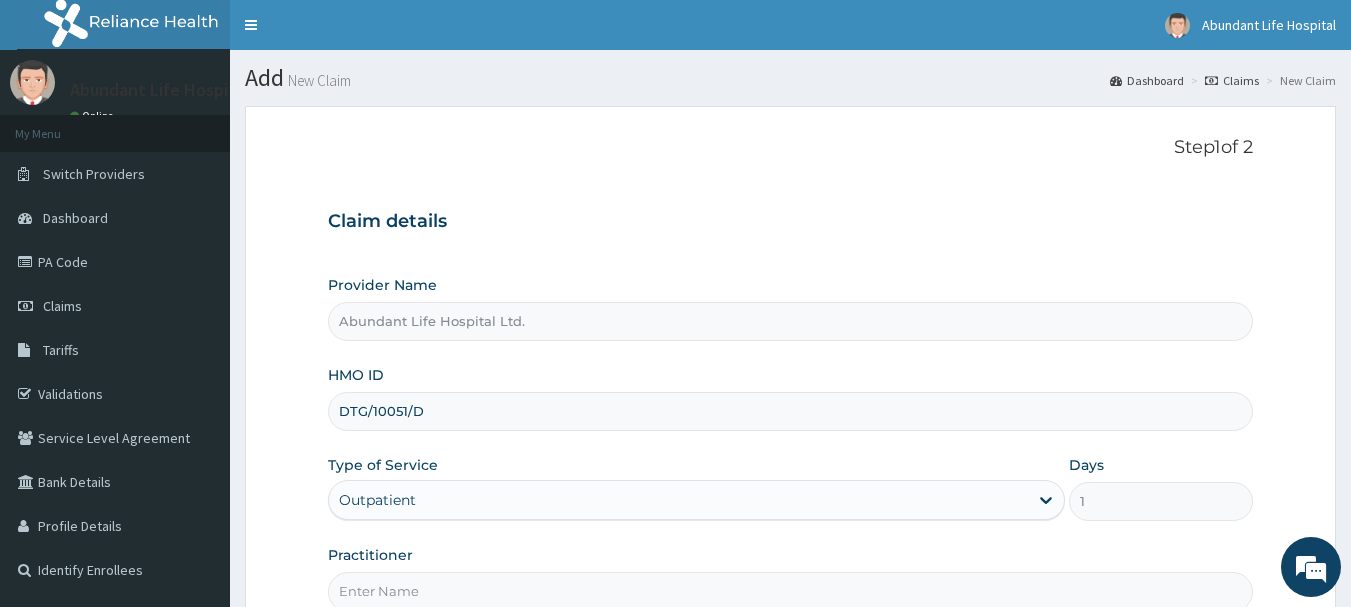 type on "DR [LAST]" 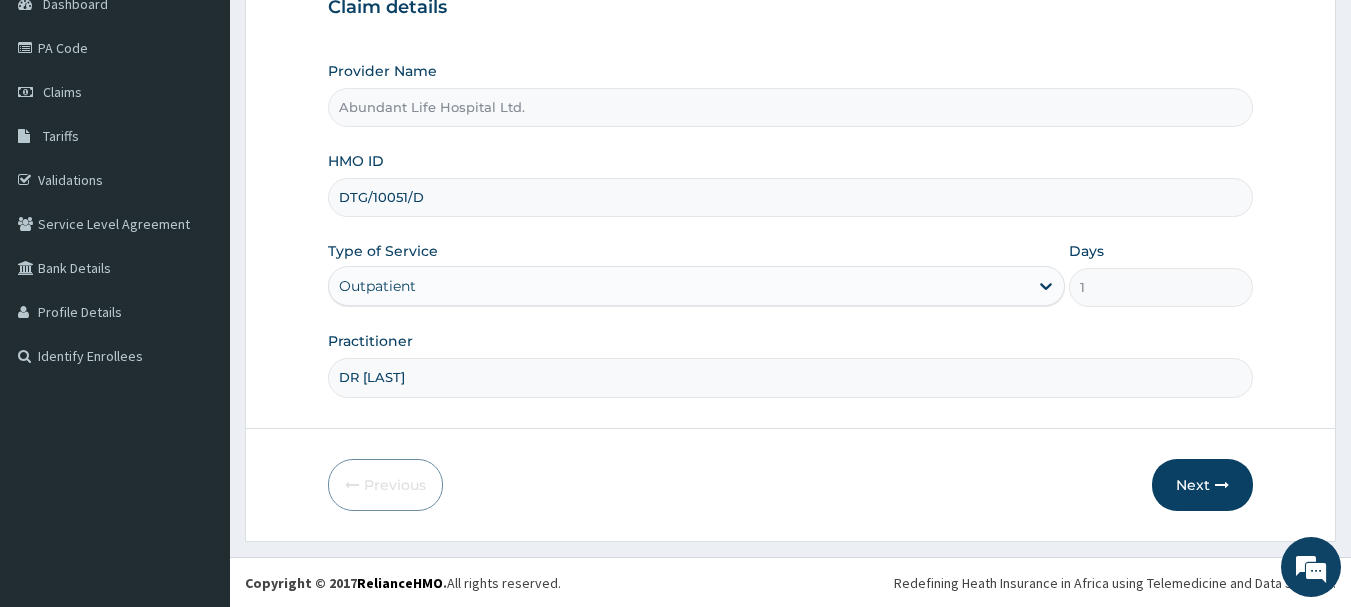 scroll, scrollTop: 215, scrollLeft: 0, axis: vertical 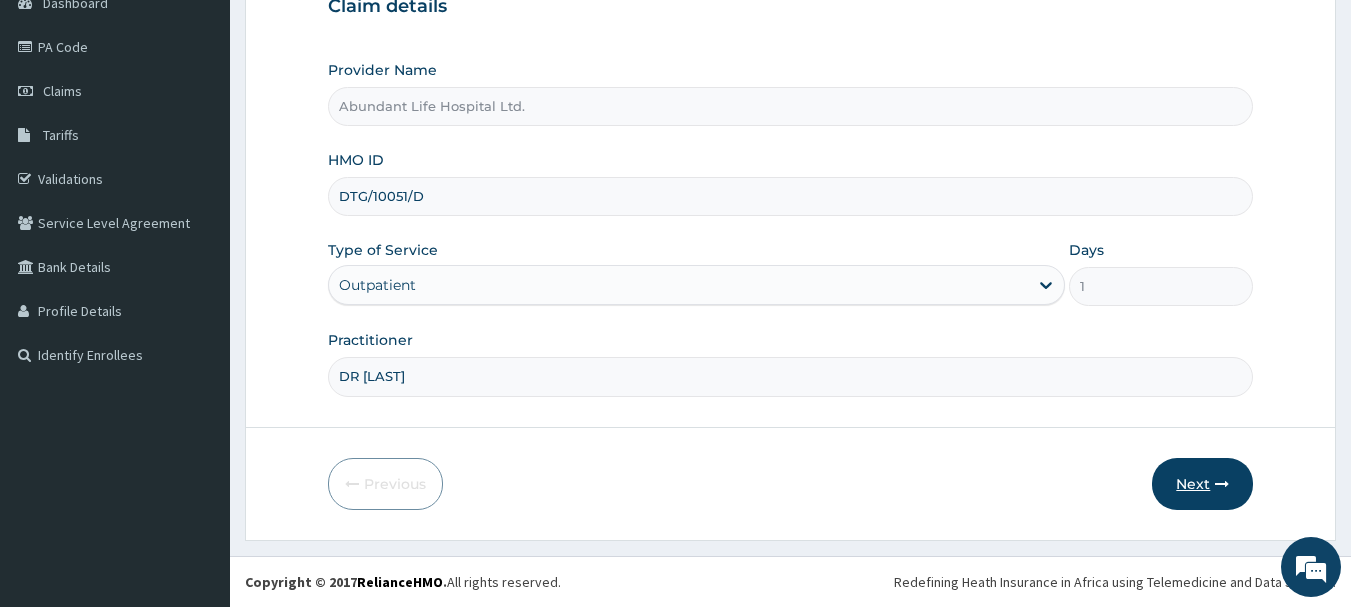click on "Next" at bounding box center (1202, 484) 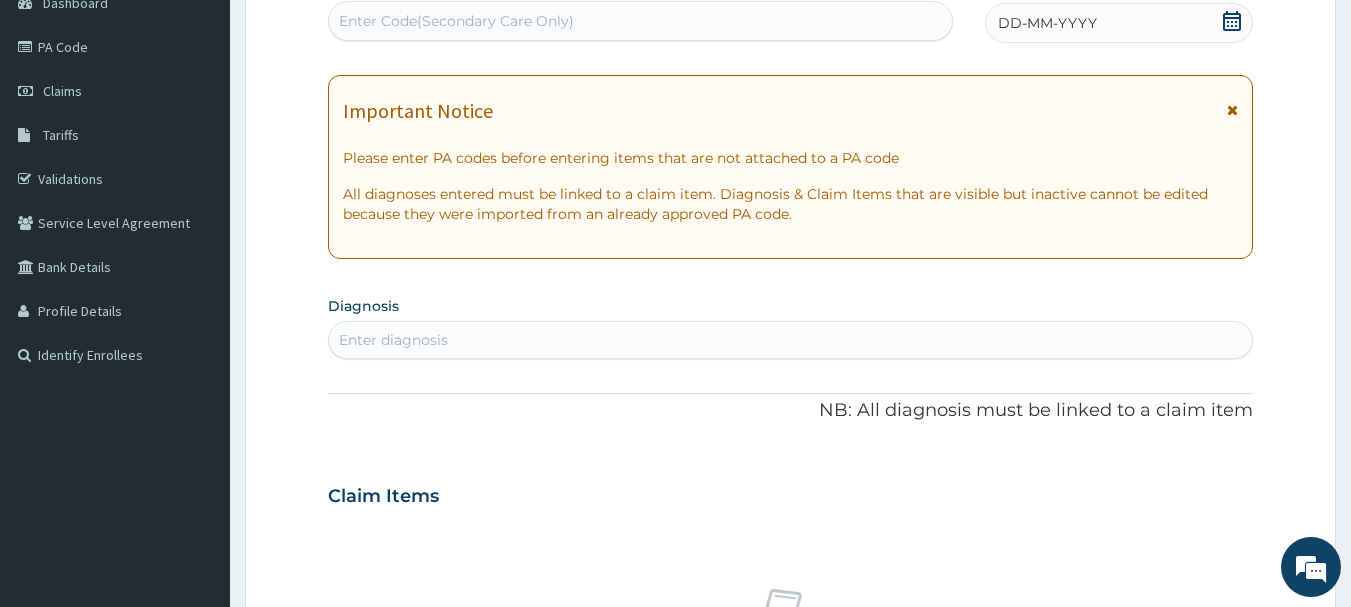click at bounding box center [1232, 110] 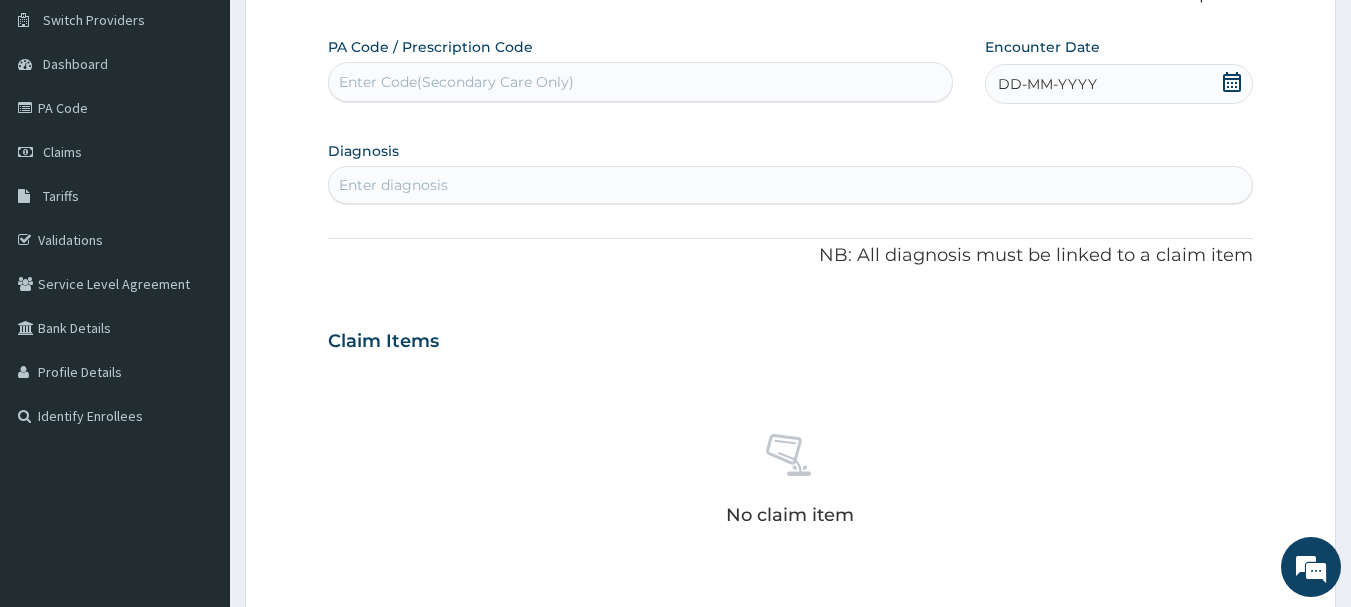 scroll, scrollTop: 135, scrollLeft: 0, axis: vertical 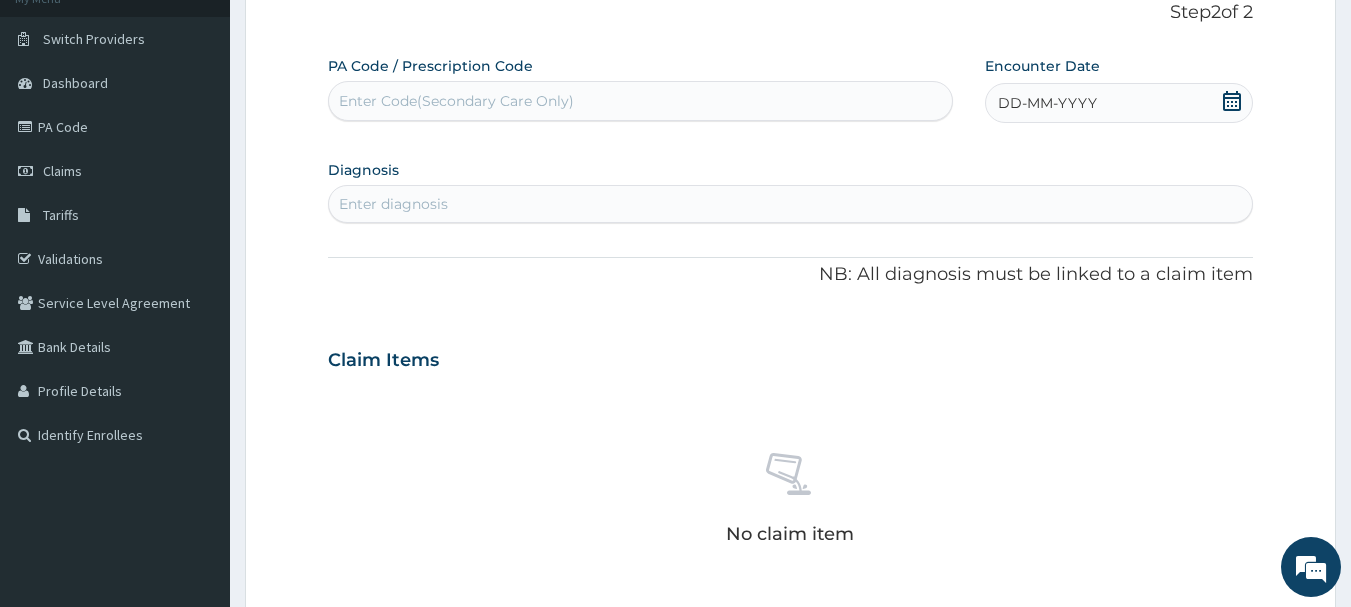 click 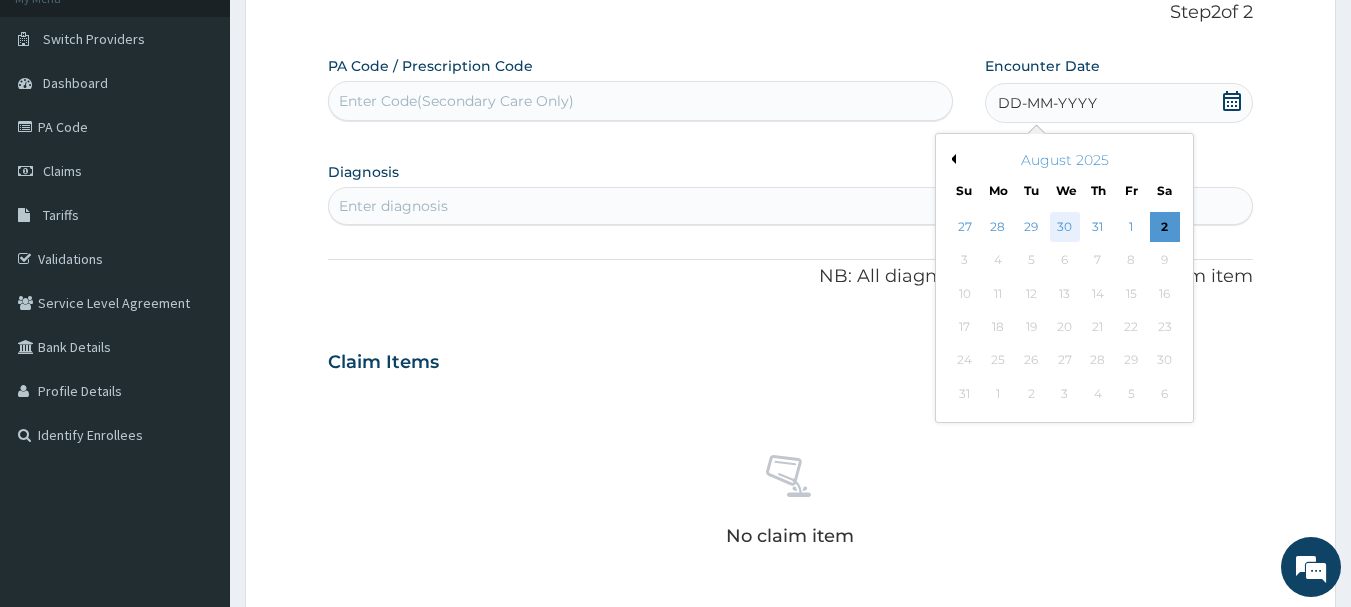click on "30" at bounding box center [1065, 227] 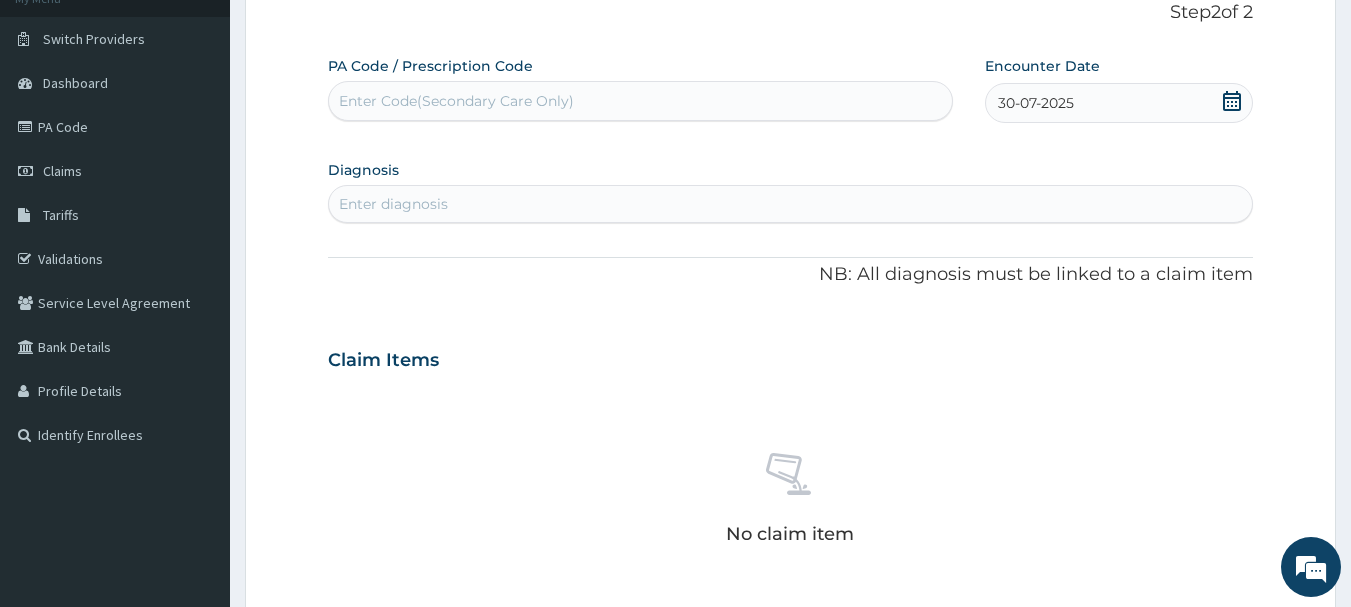 click on "Enter diagnosis" at bounding box center (791, 204) 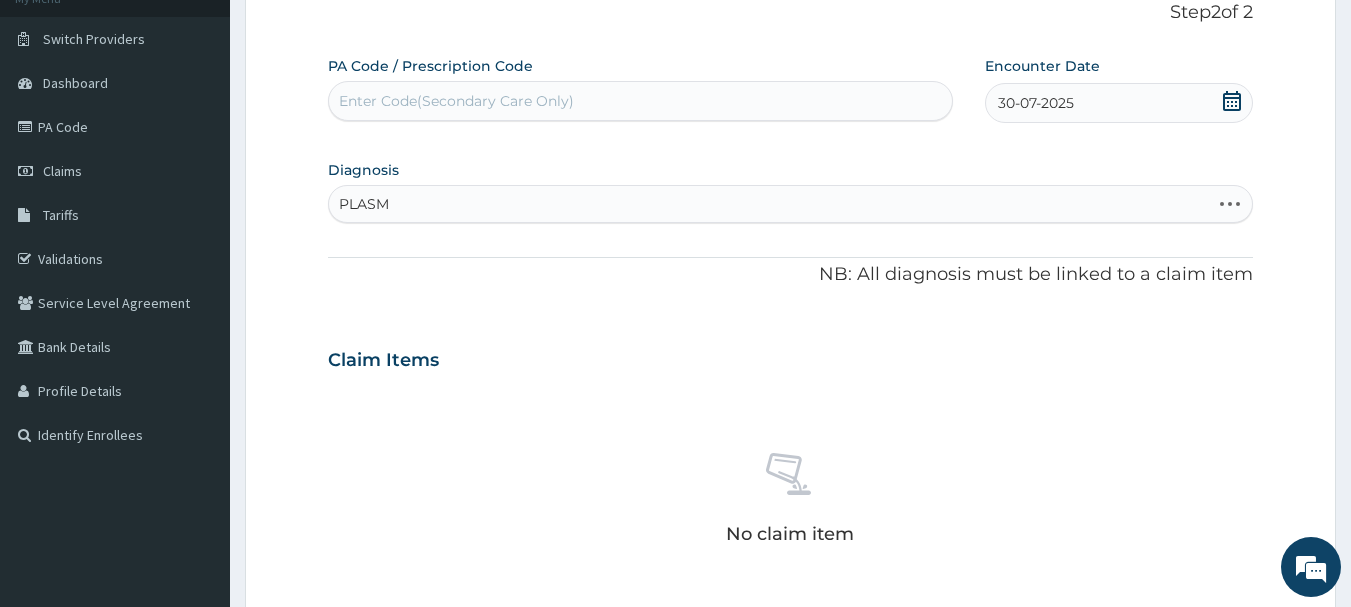 type on "PLASMO" 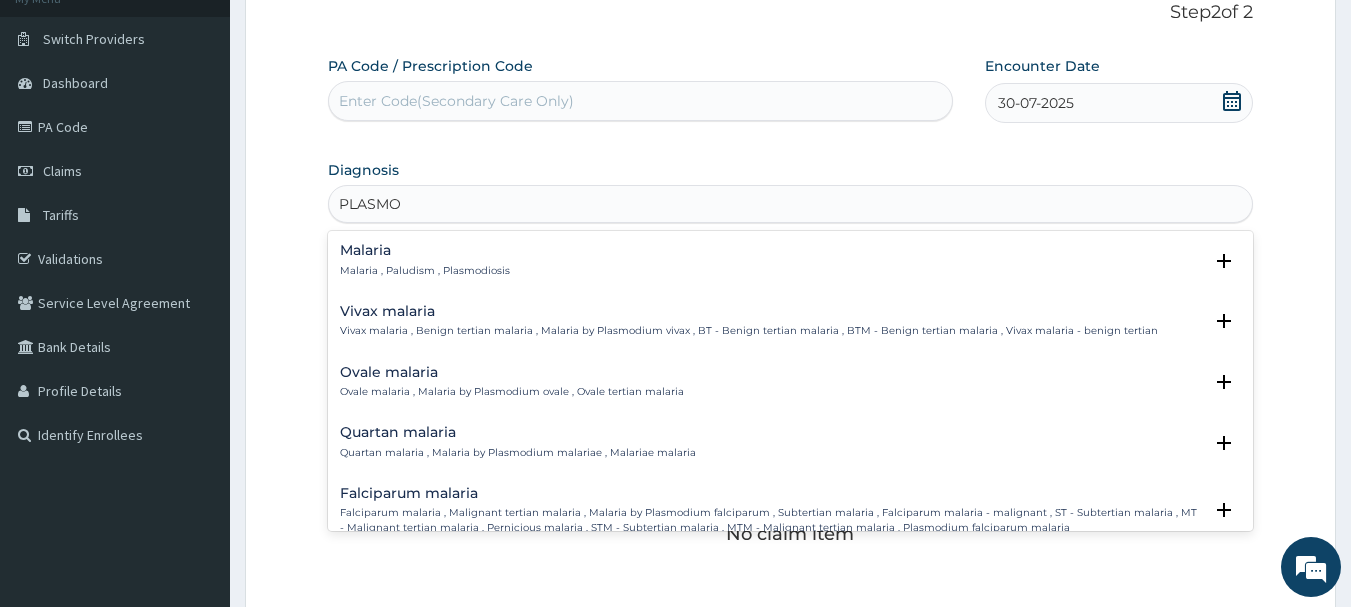 click on "Malaria Malaria , Paludism , Plasmodiosis" at bounding box center (425, 260) 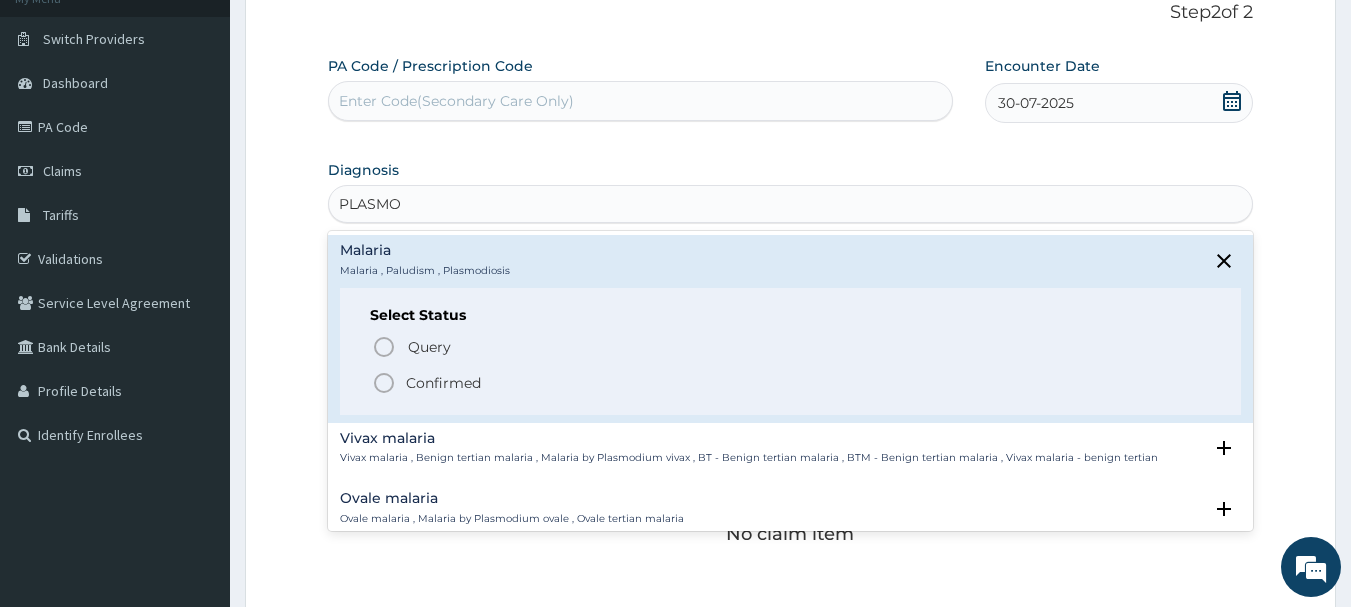 click 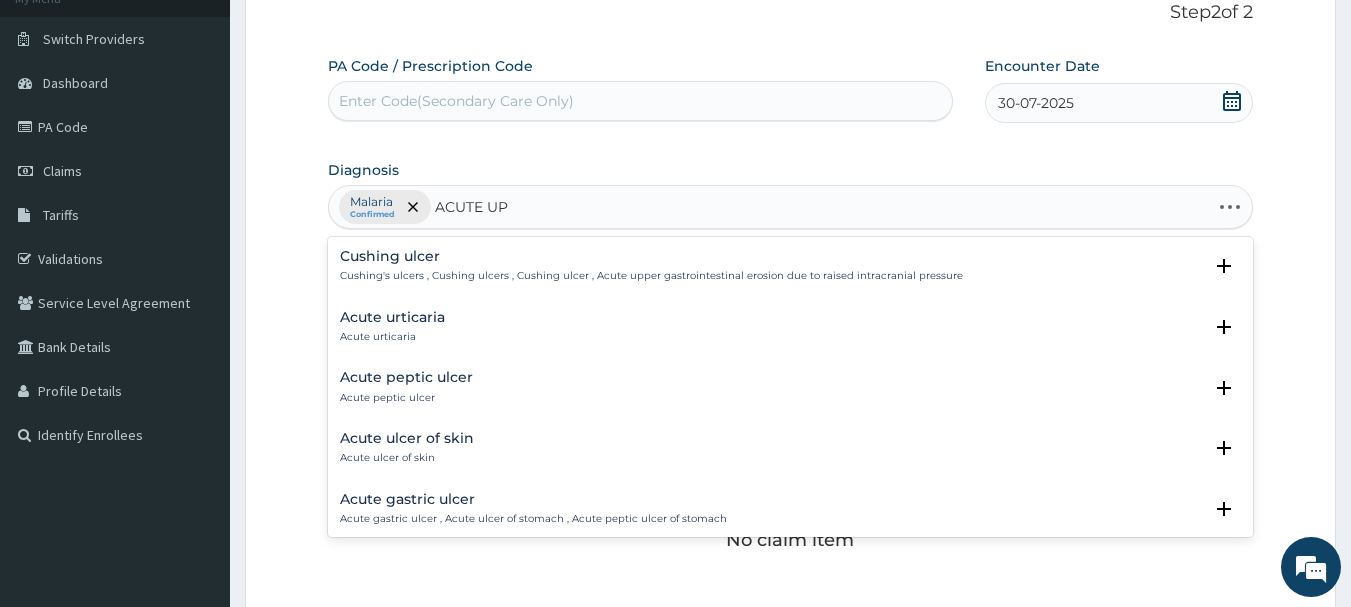 type on "ACUTE UPP" 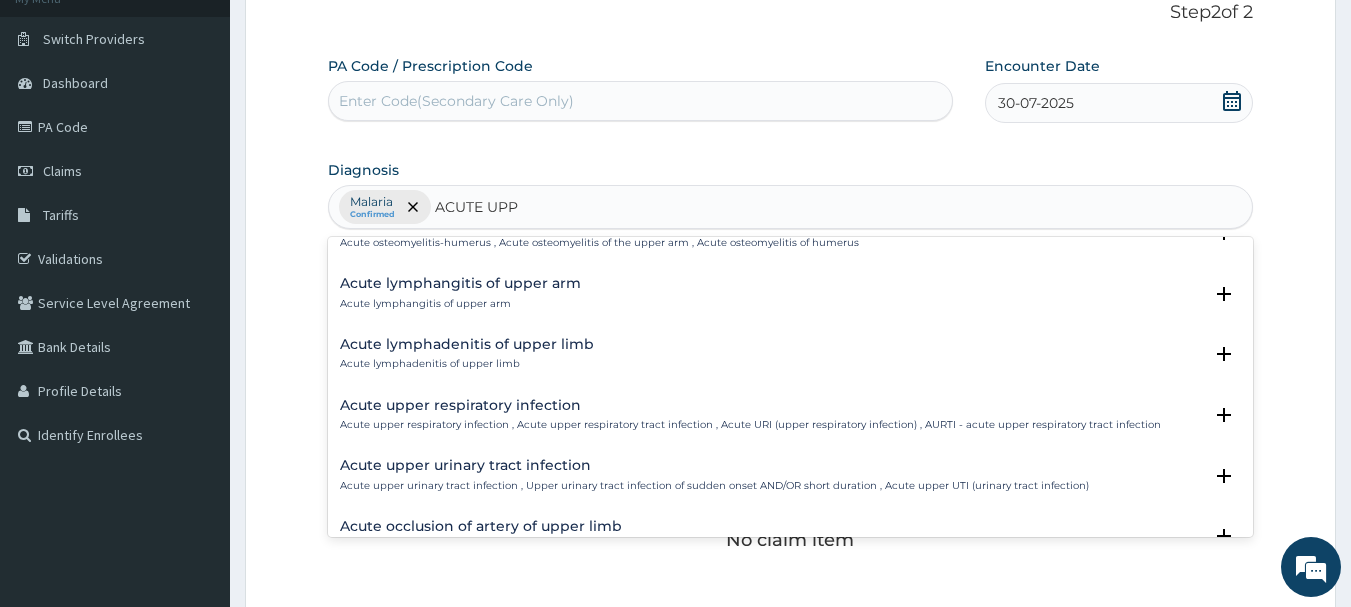 scroll, scrollTop: 120, scrollLeft: 0, axis: vertical 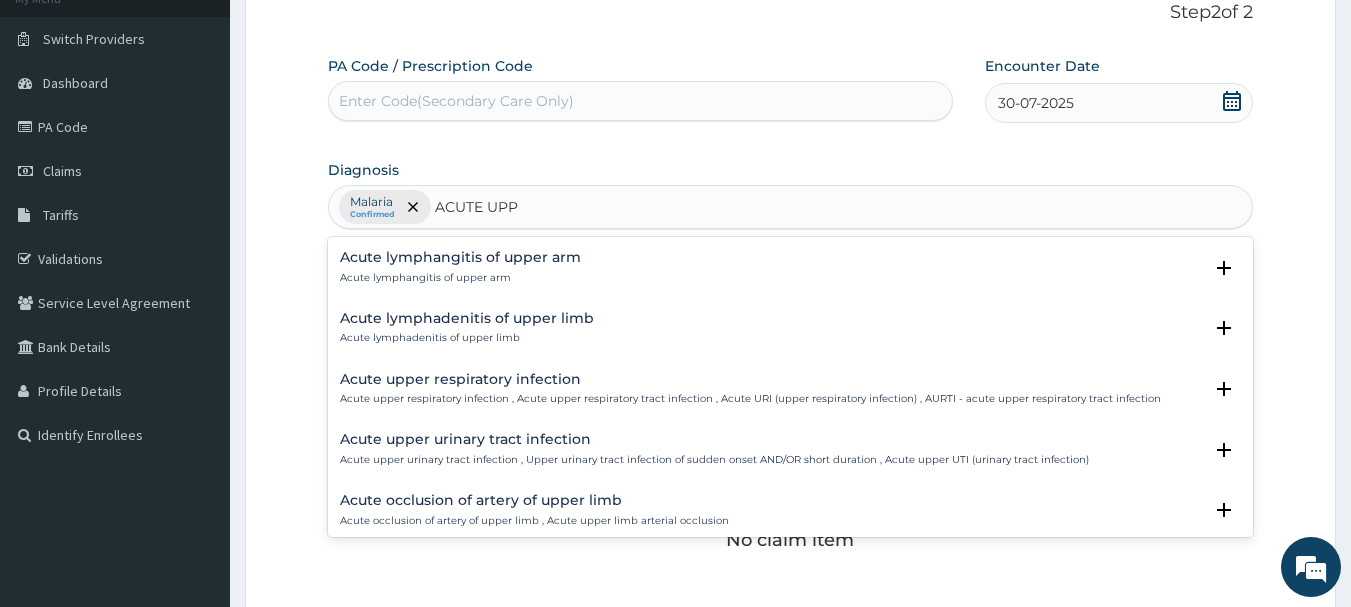 click on "Acute upper respiratory infection" at bounding box center [750, 379] 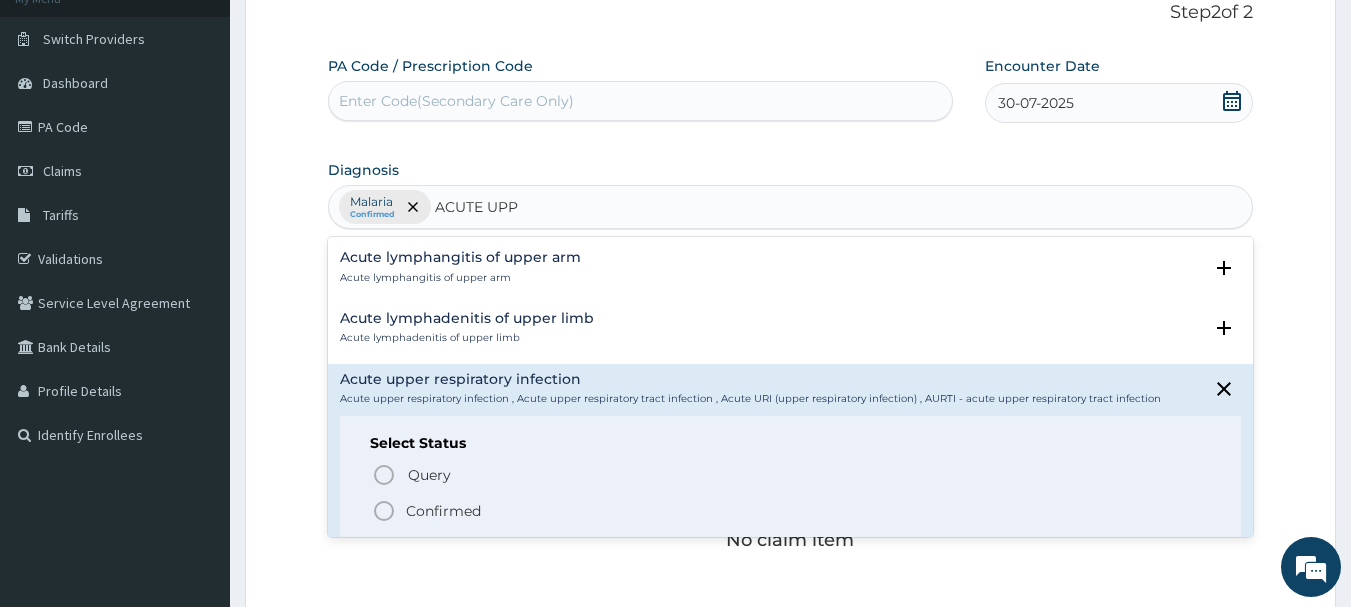 click 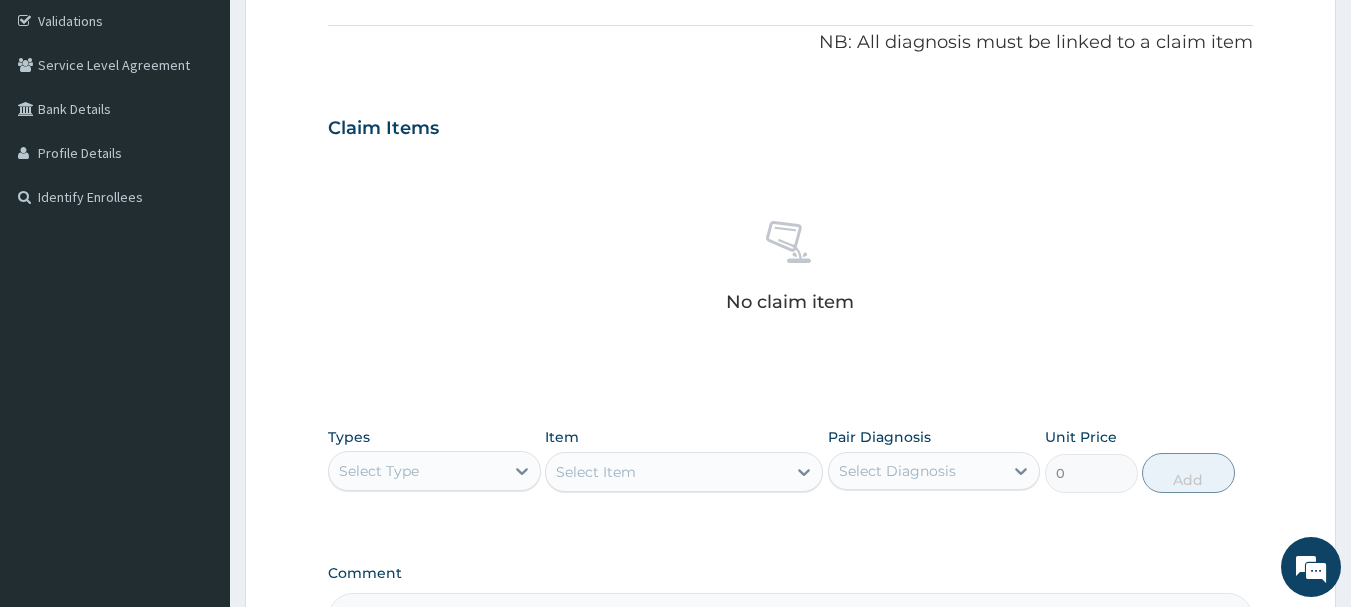 scroll, scrollTop: 375, scrollLeft: 0, axis: vertical 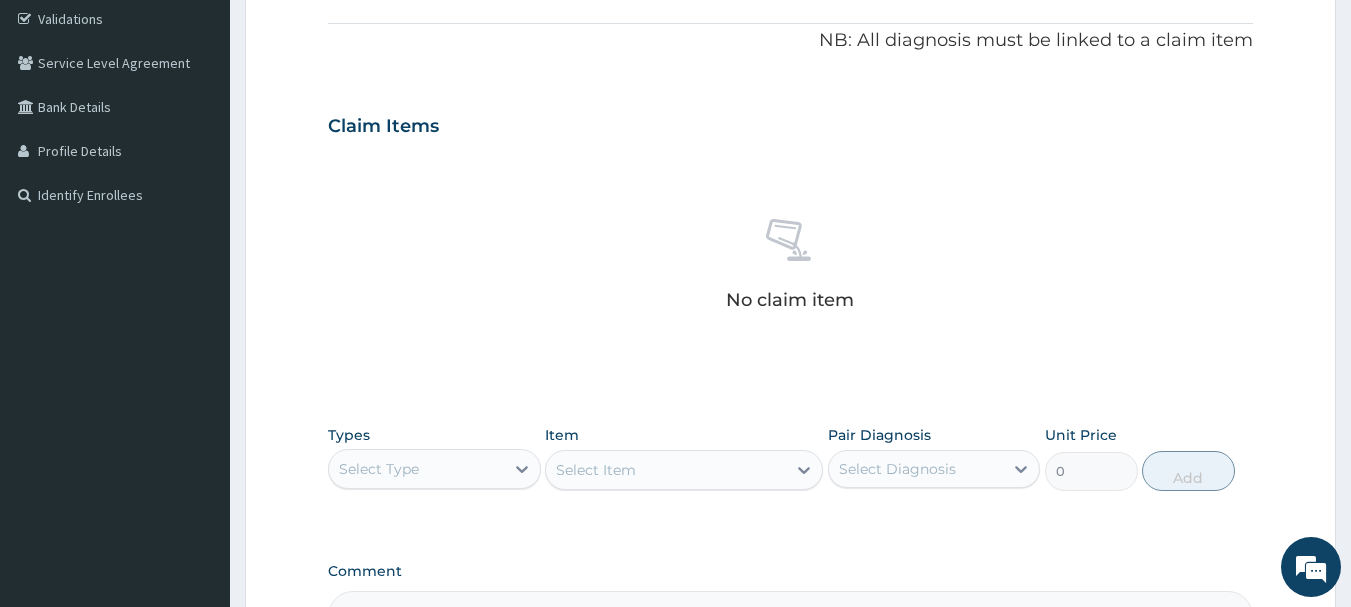 click on "Select Type" at bounding box center [379, 469] 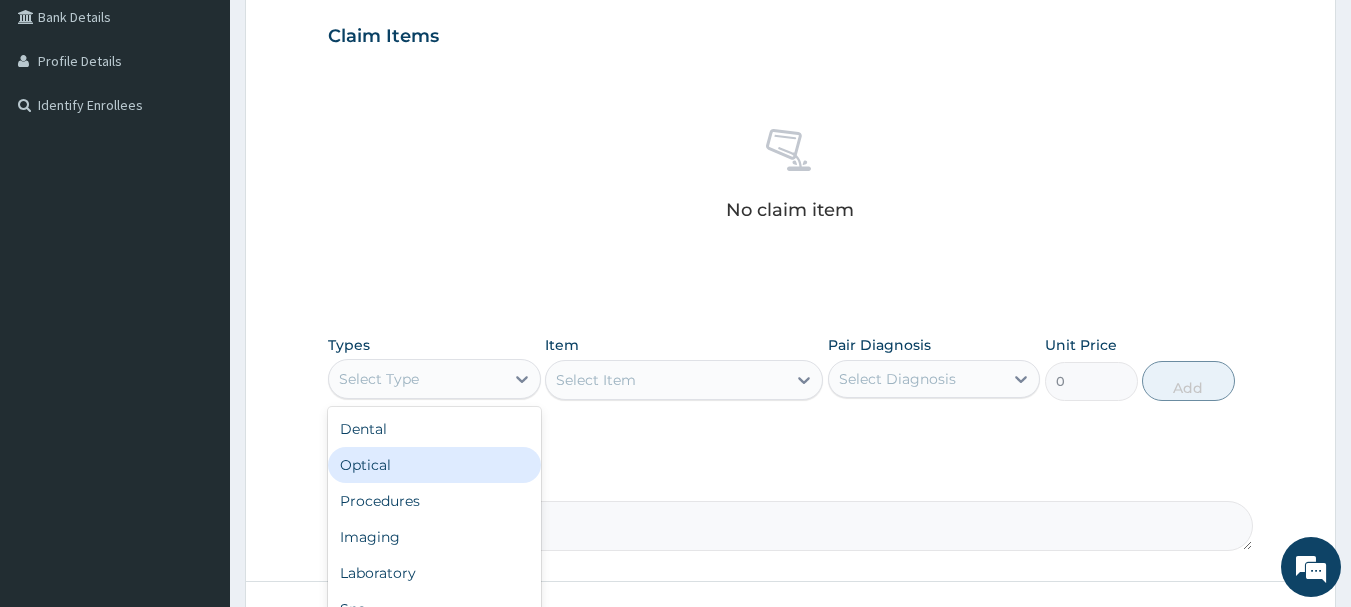 scroll, scrollTop: 495, scrollLeft: 0, axis: vertical 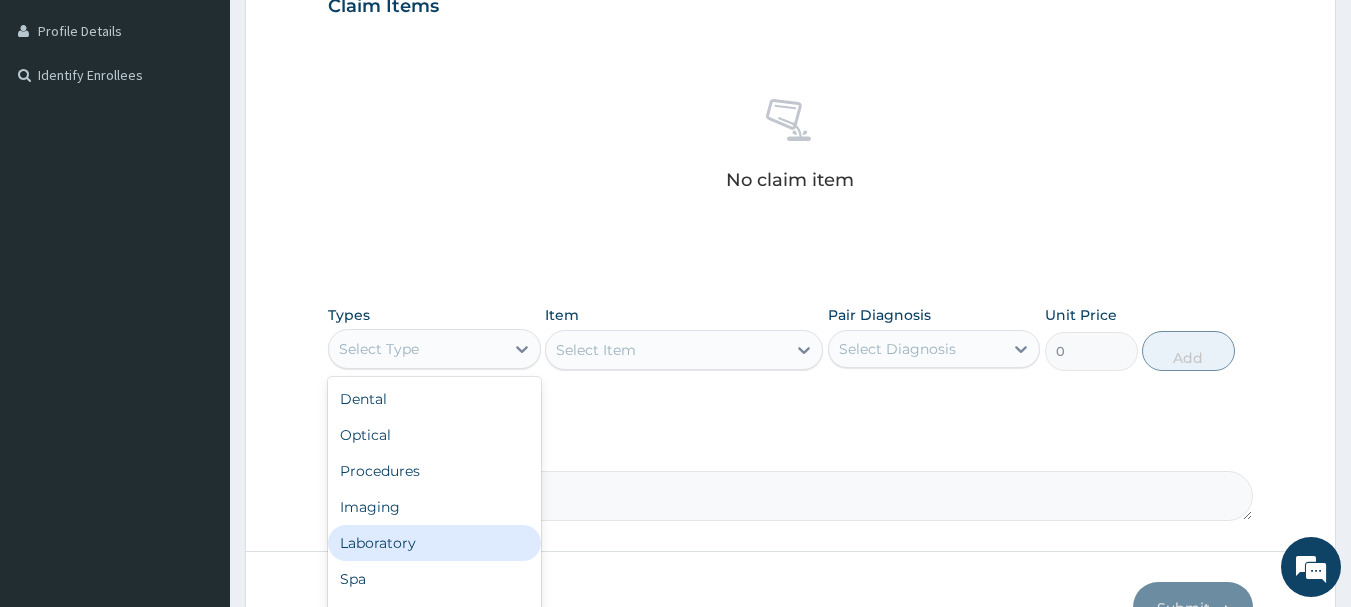 click on "Laboratory" at bounding box center [434, 543] 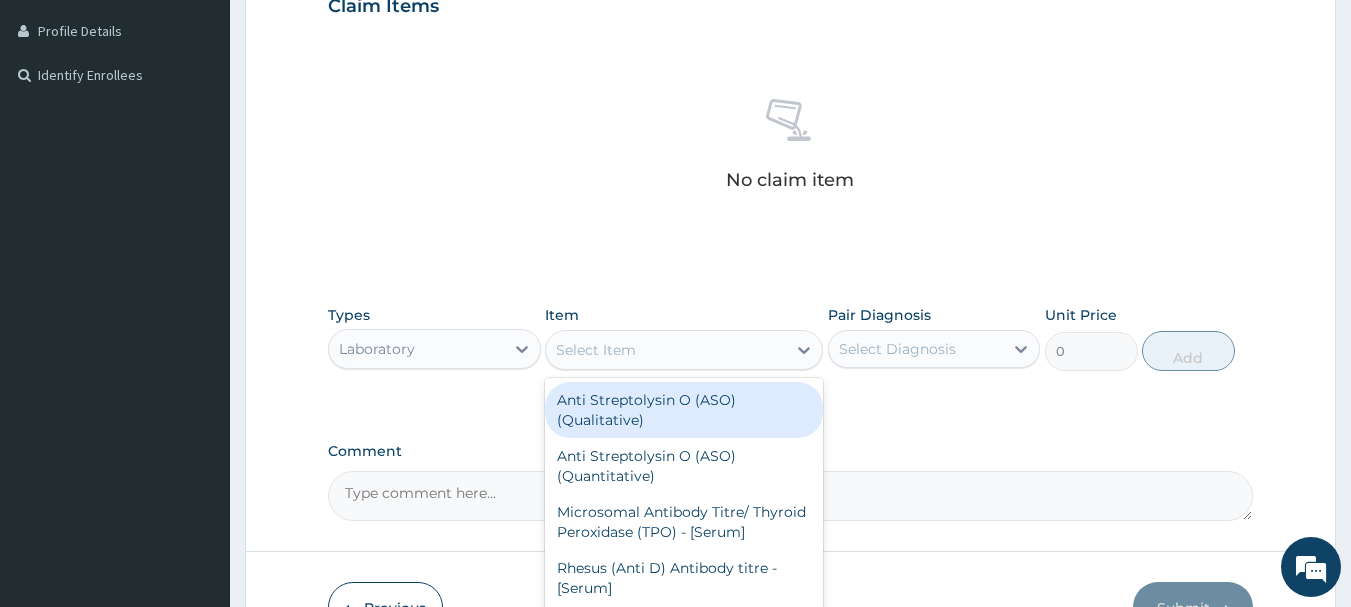 click on "Select Item" at bounding box center [666, 350] 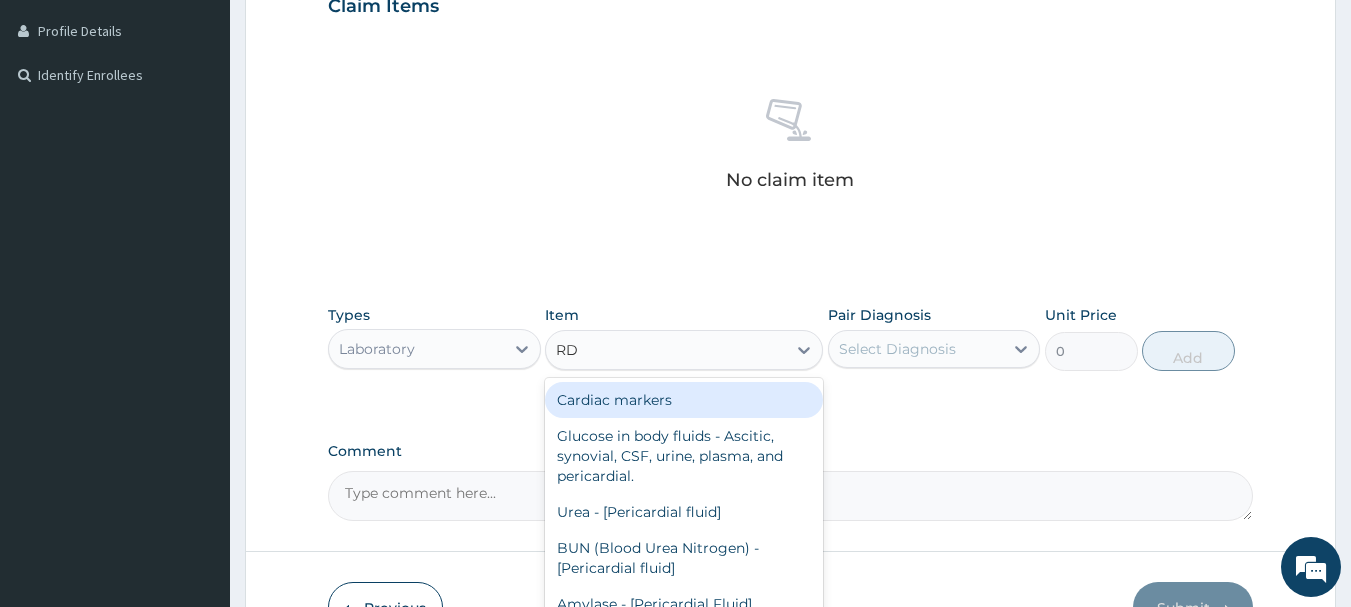 type on "RDT" 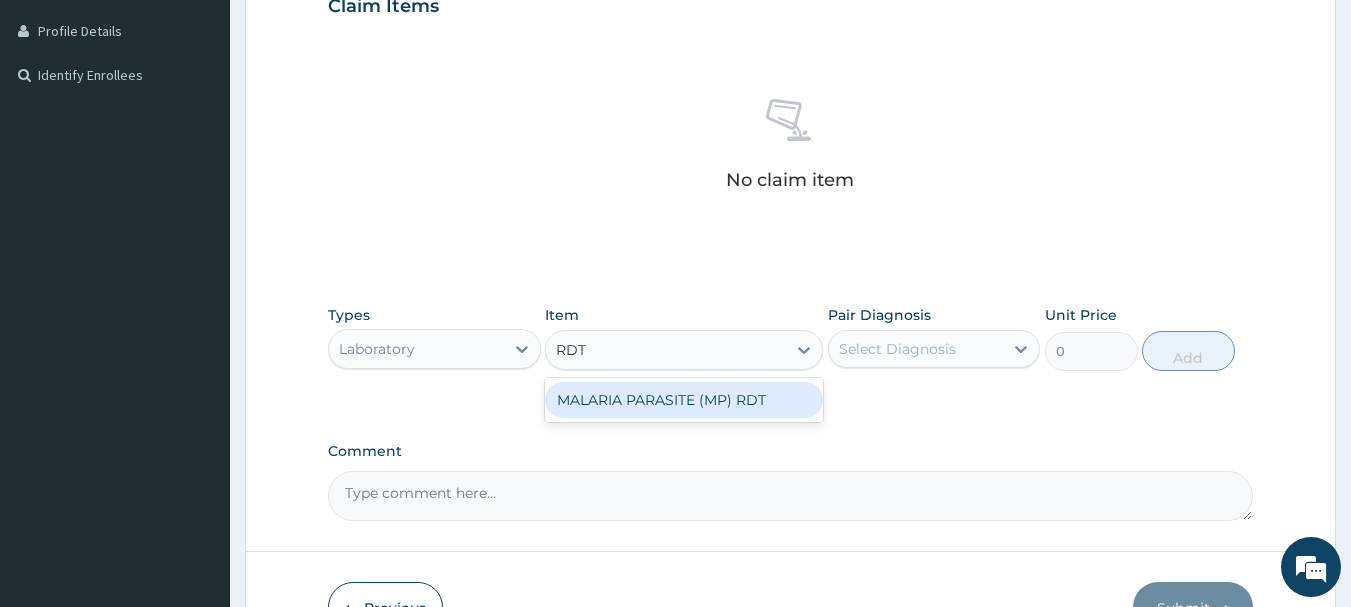 click on "MALARIA PARASITE (MP) RDT" at bounding box center [684, 400] 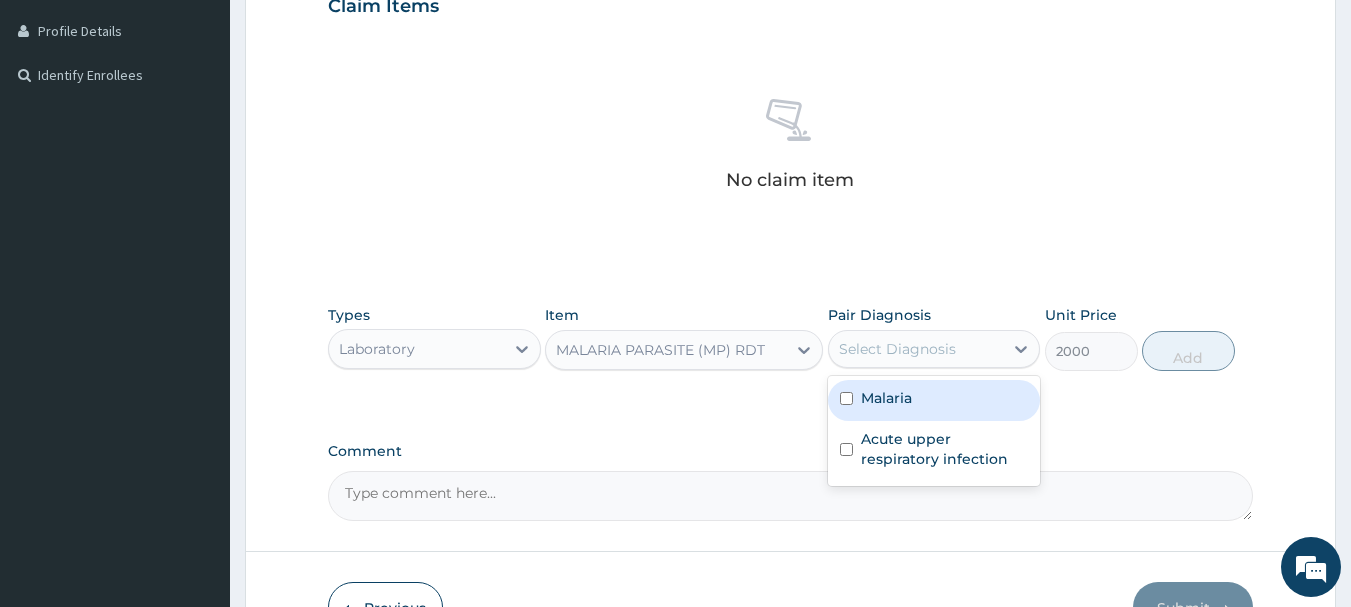 click on "Select Diagnosis" at bounding box center (897, 349) 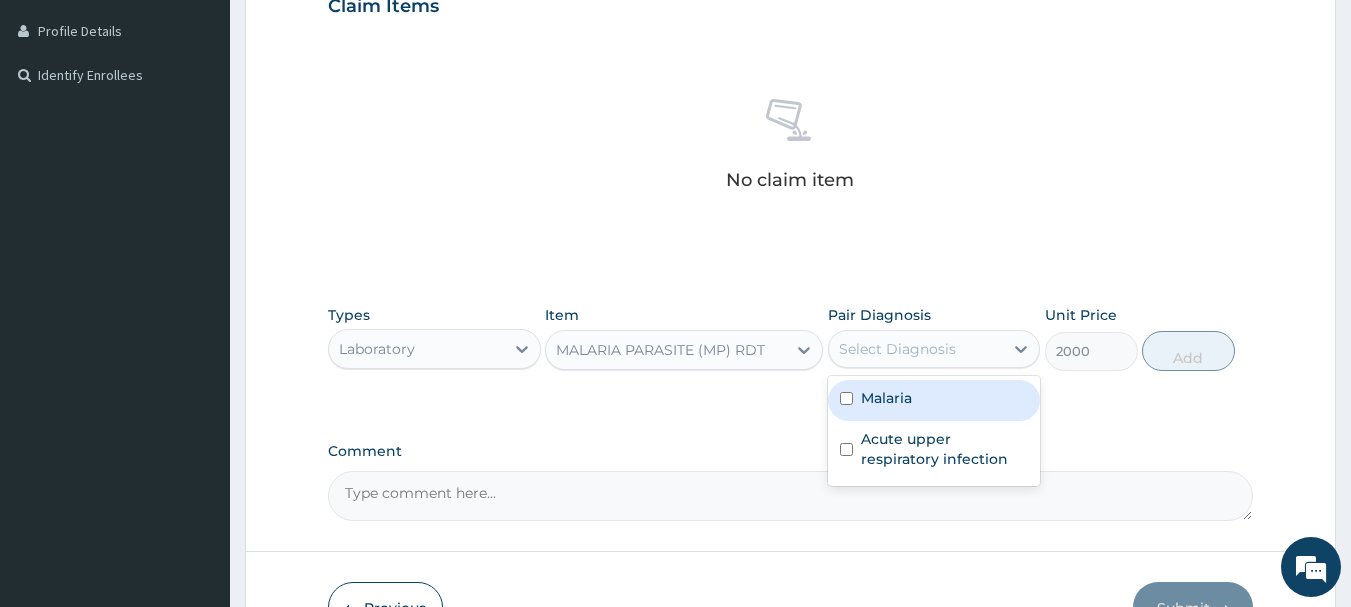 click at bounding box center [846, 398] 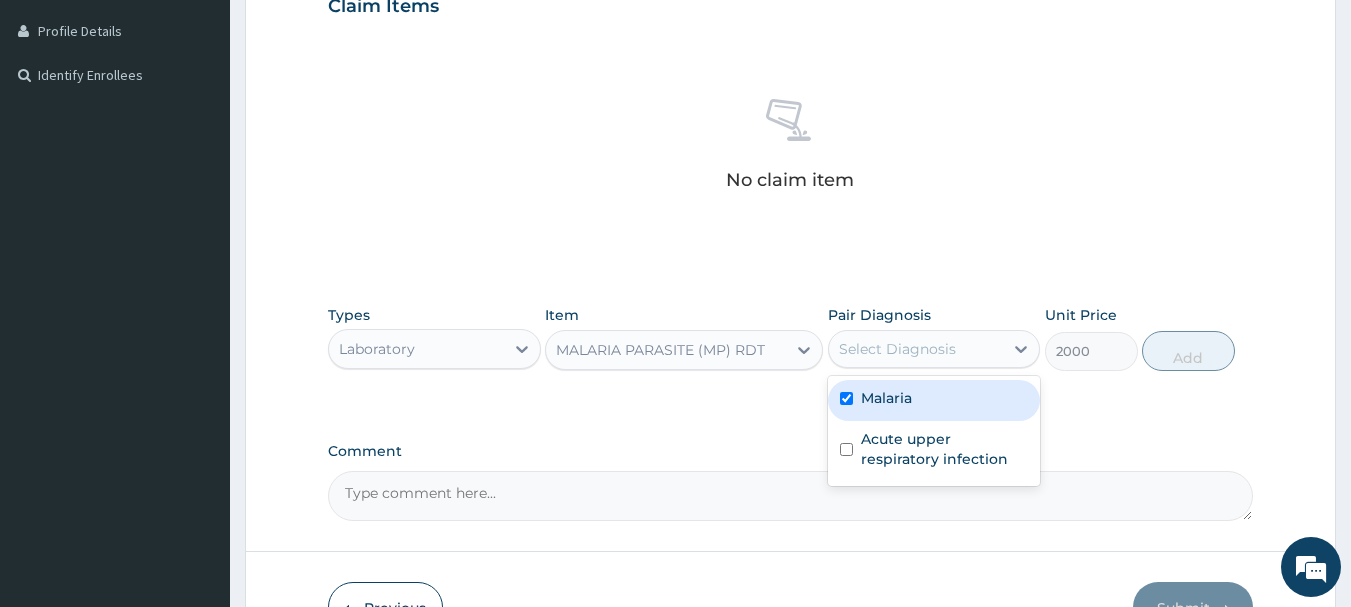 checkbox on "true" 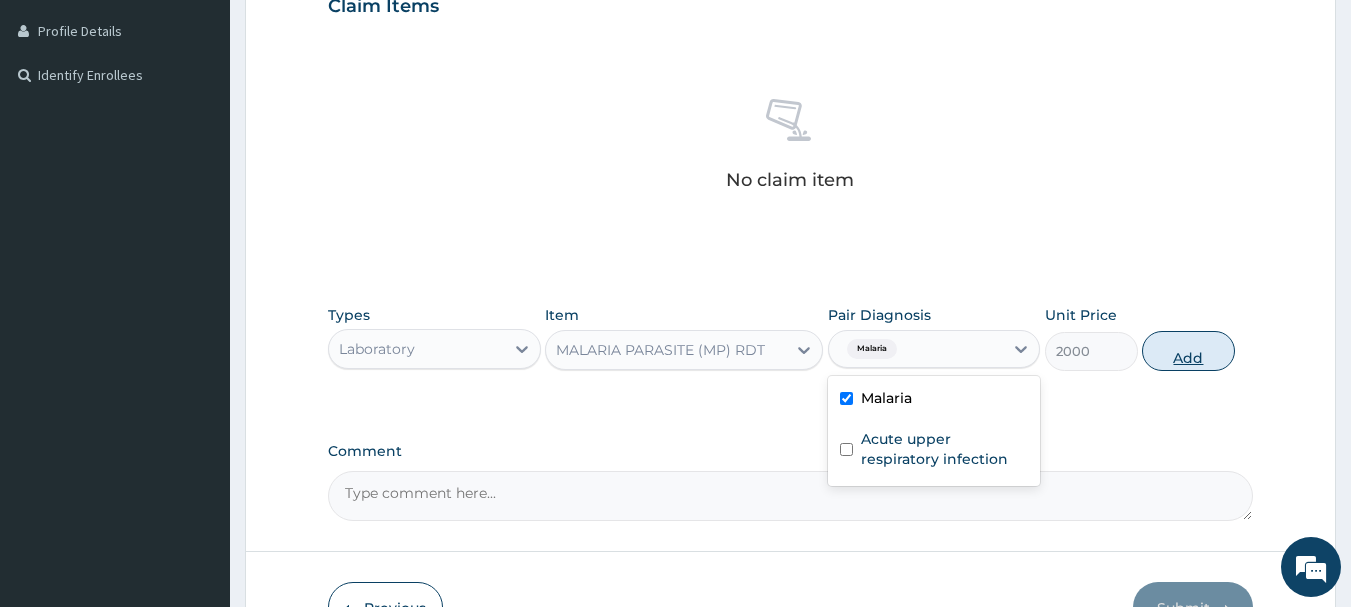 click on "Add" at bounding box center (1188, 351) 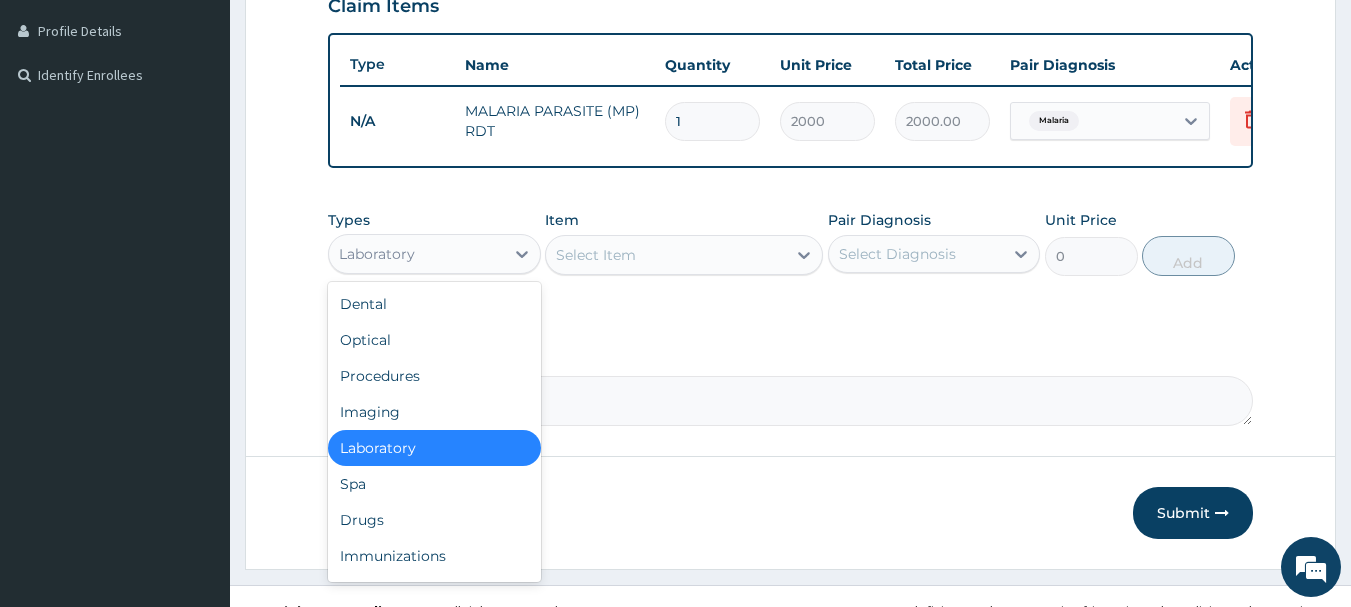 click on "Laboratory" at bounding box center [416, 254] 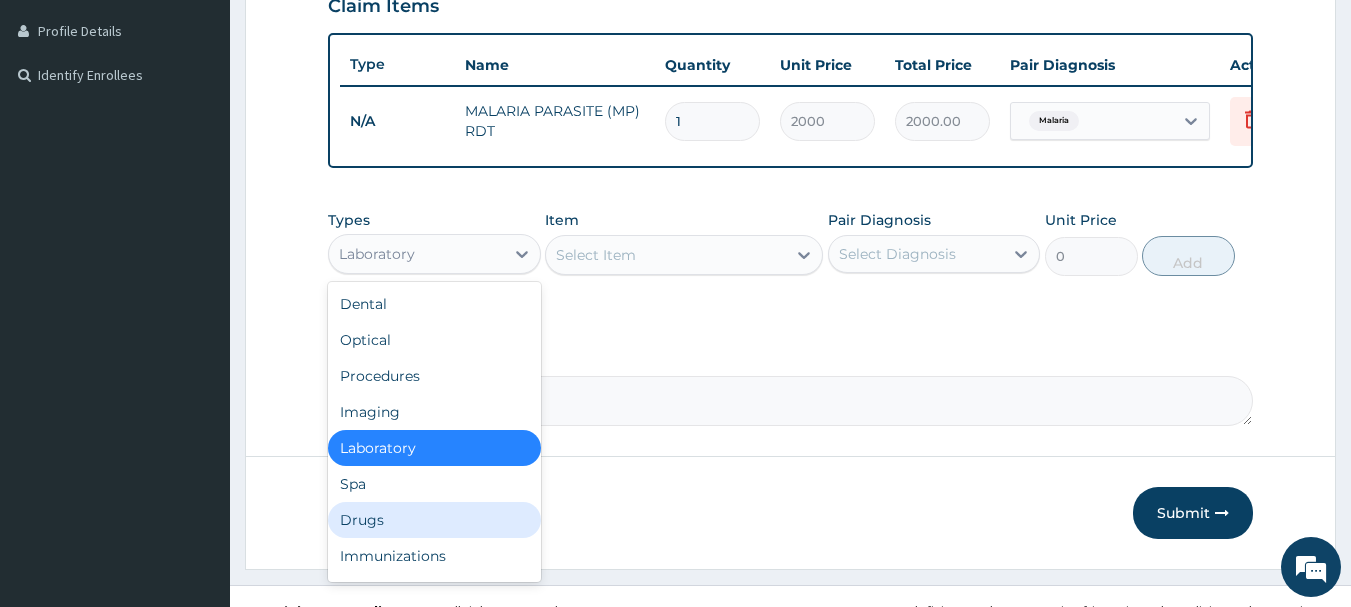 click on "Drugs" at bounding box center (434, 520) 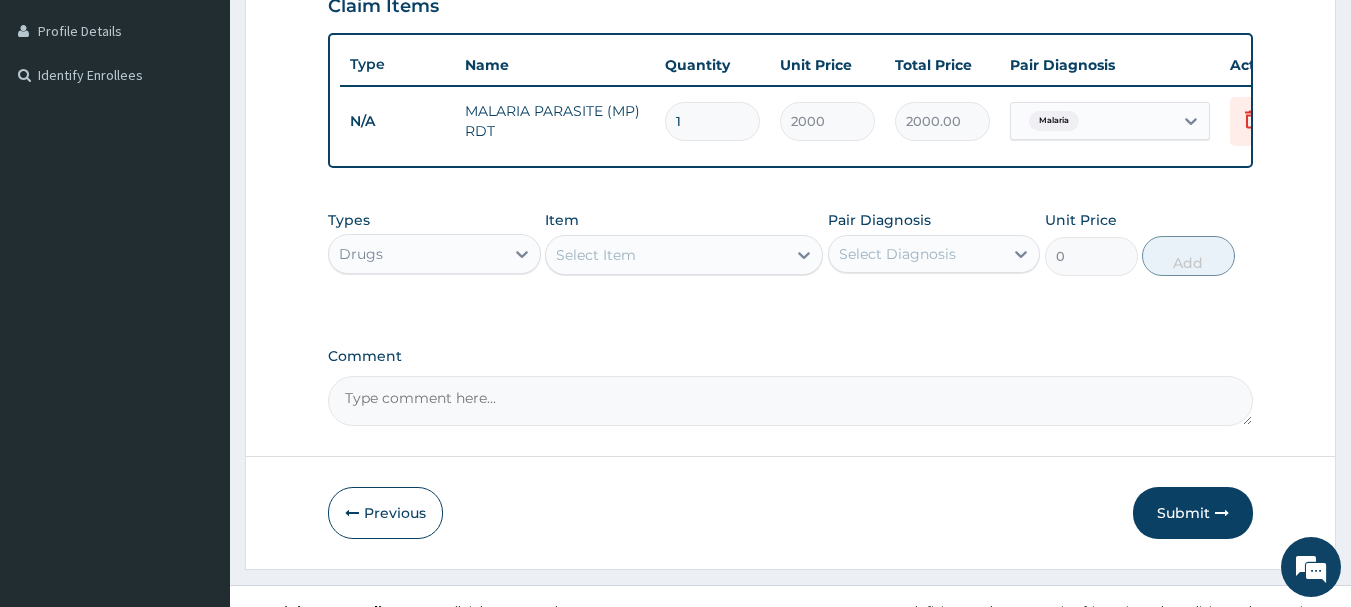 click on "Select Item" at bounding box center (596, 255) 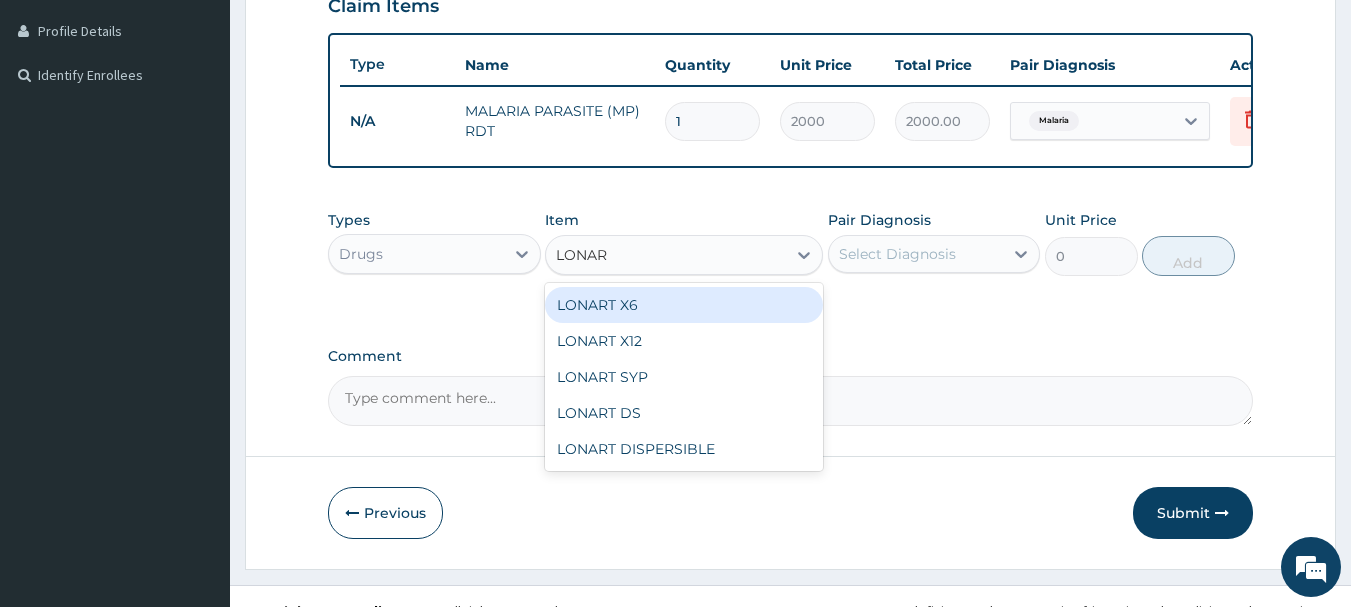 type on "LONART" 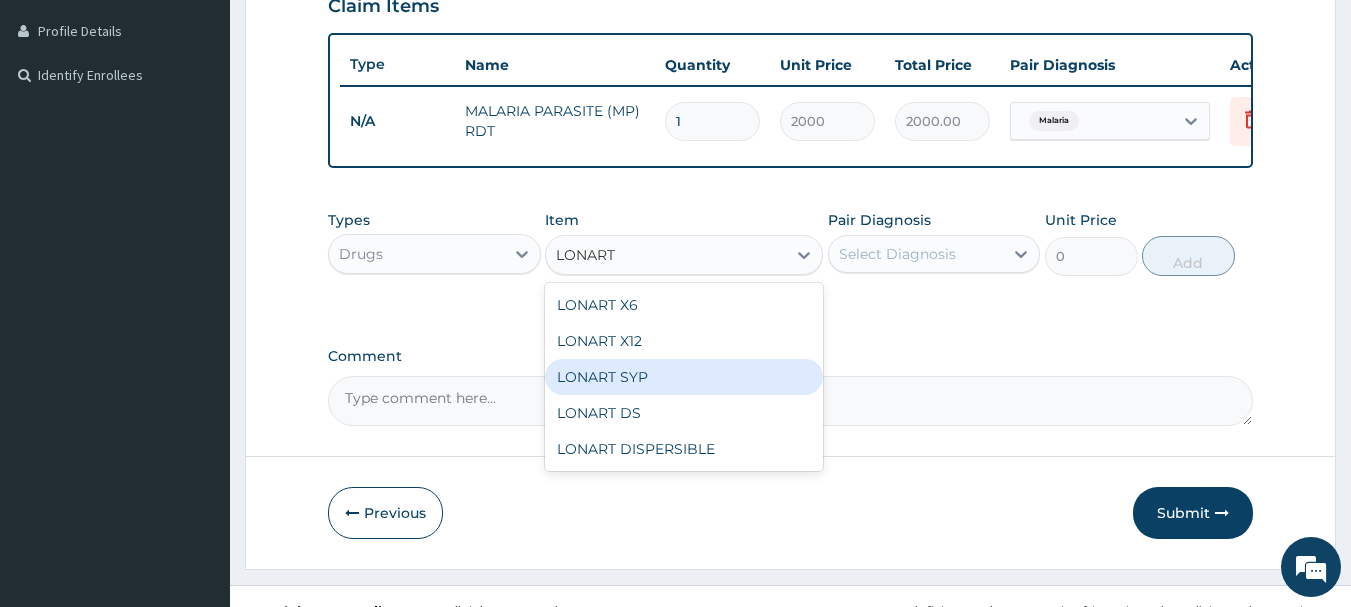 click on "LONART SYP" at bounding box center (684, 377) 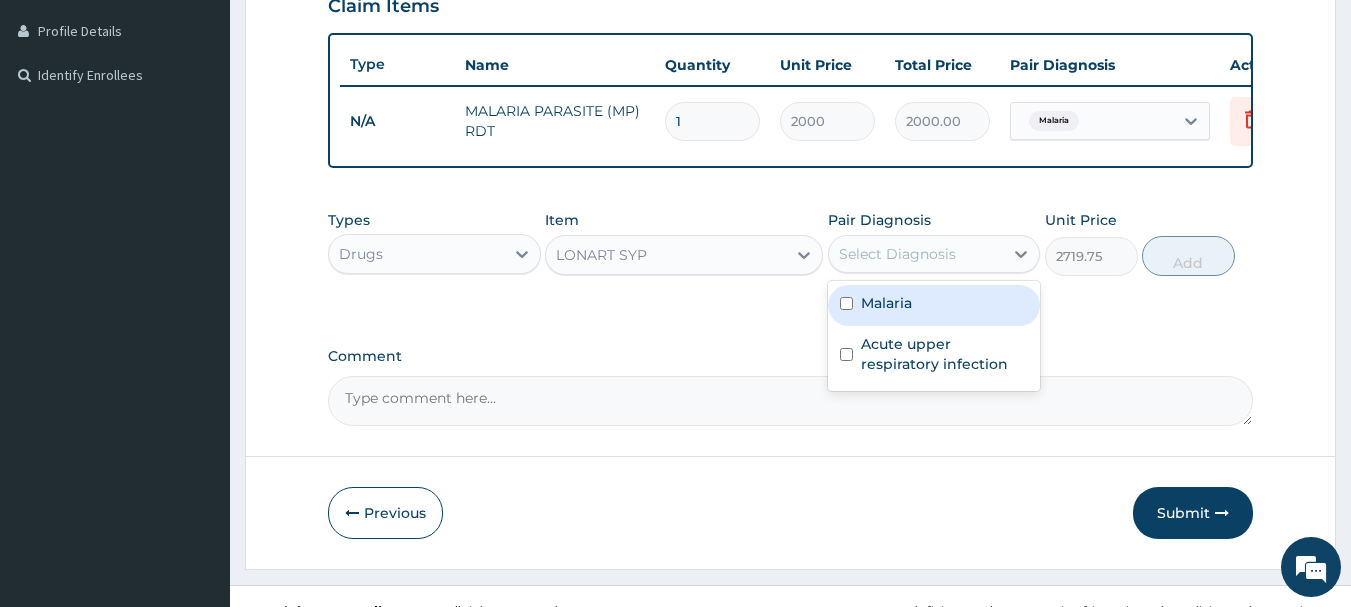 click on "Select Diagnosis" at bounding box center [897, 254] 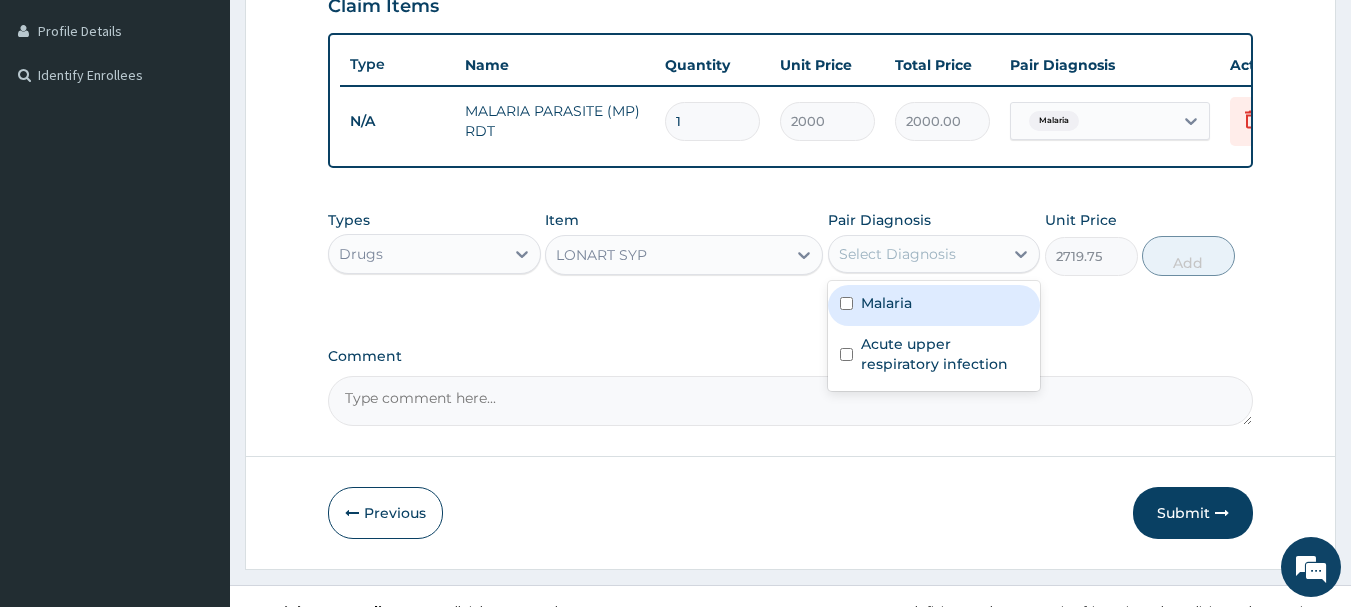 click at bounding box center [846, 303] 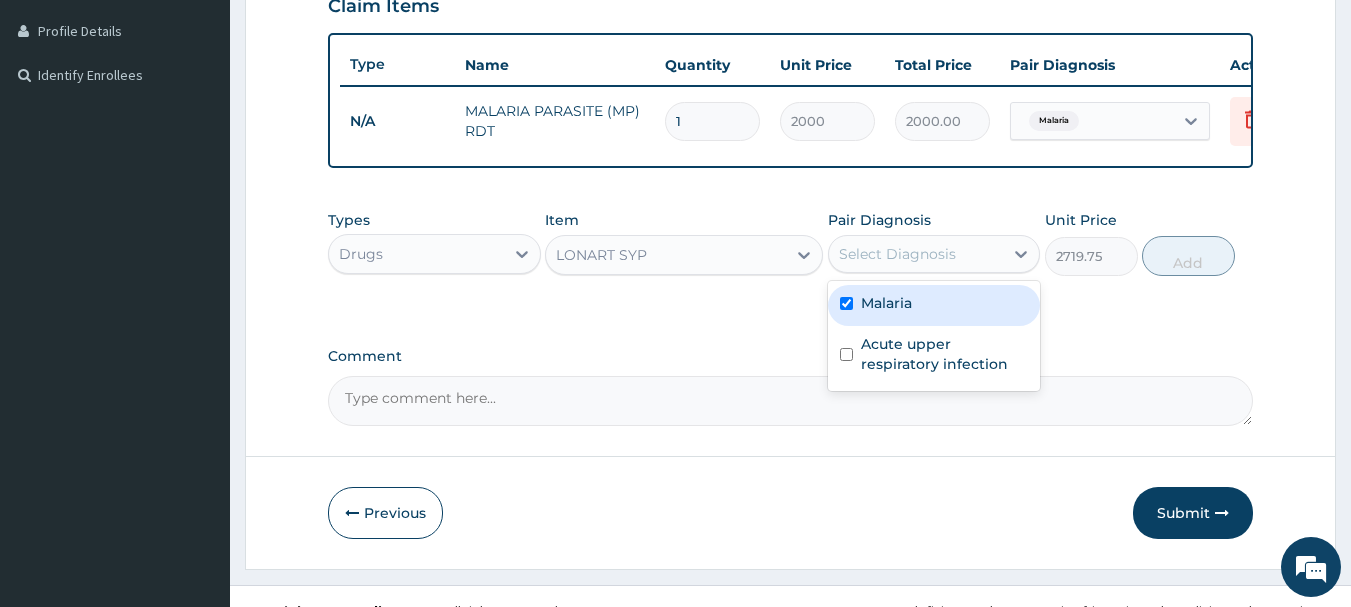 checkbox on "true" 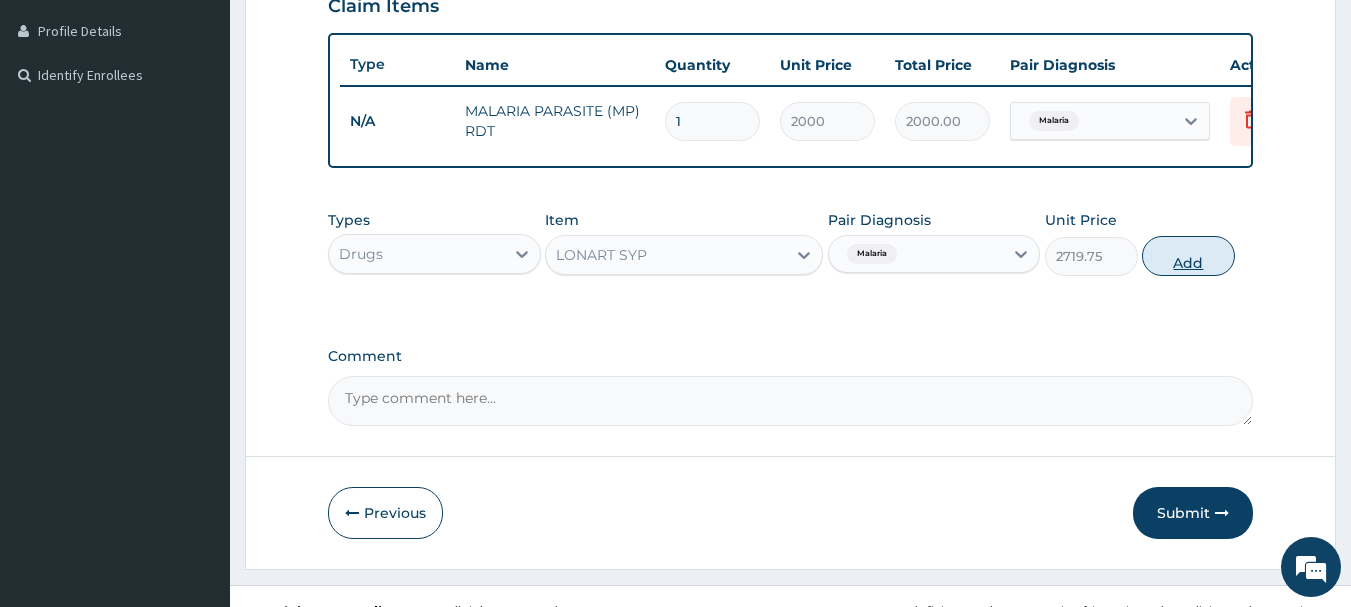 click on "Add" at bounding box center [1188, 256] 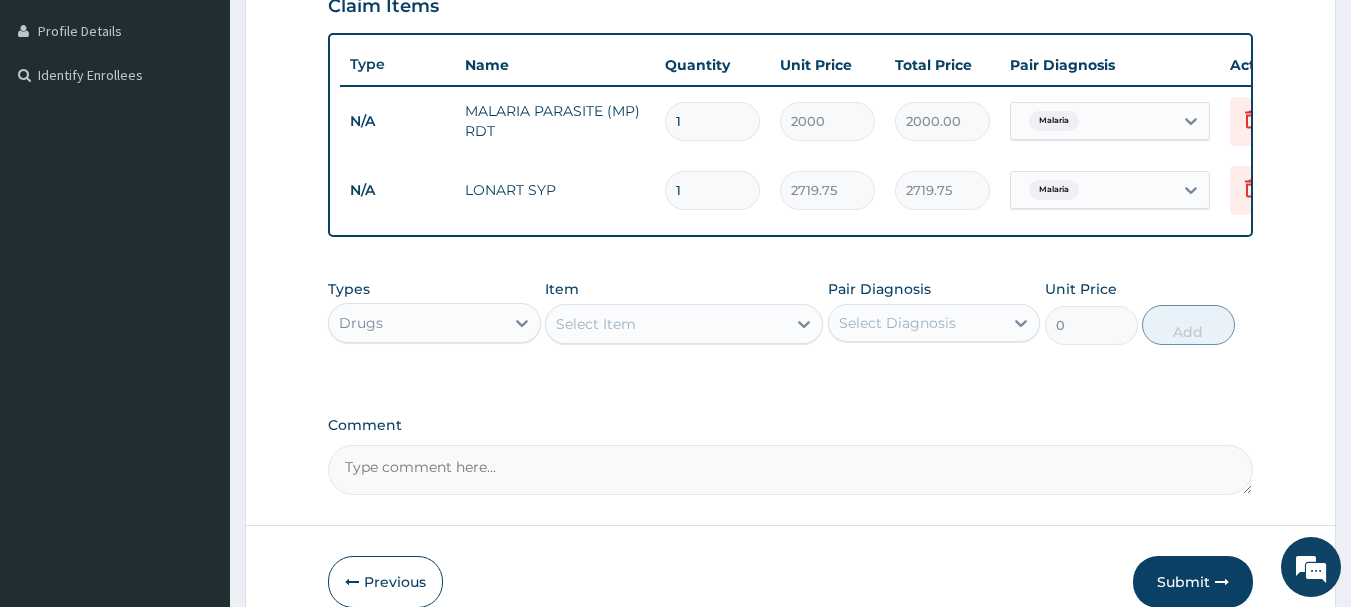 click on "Select Item" at bounding box center (666, 324) 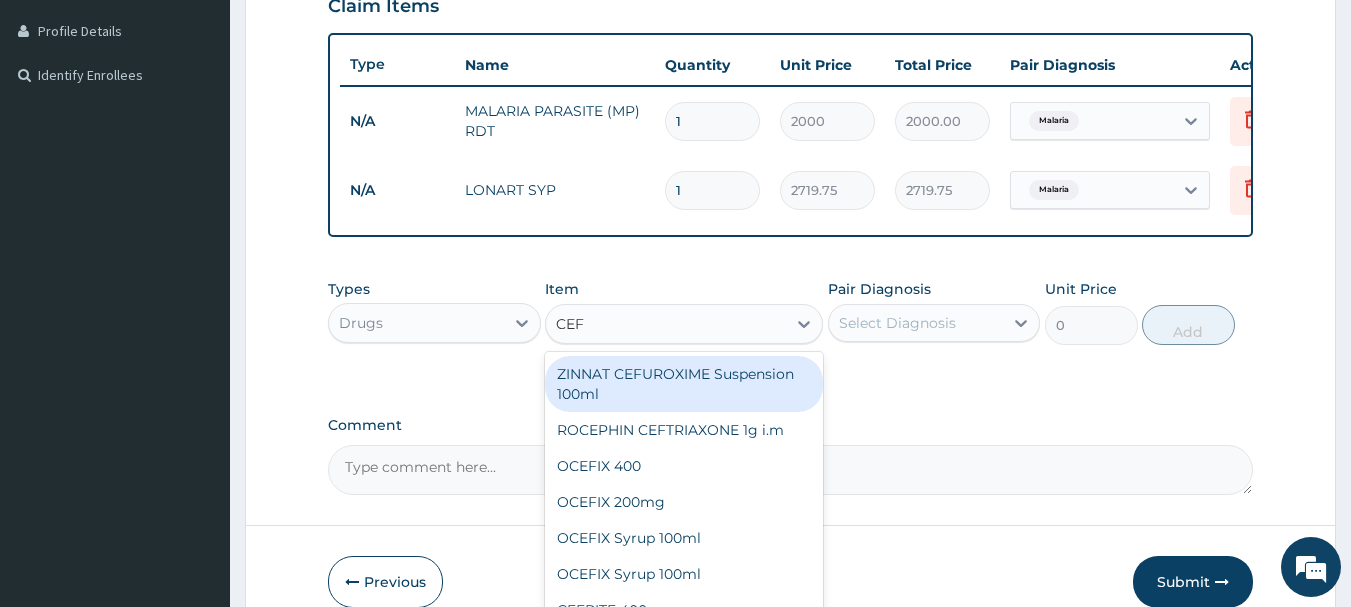type on "CEFU" 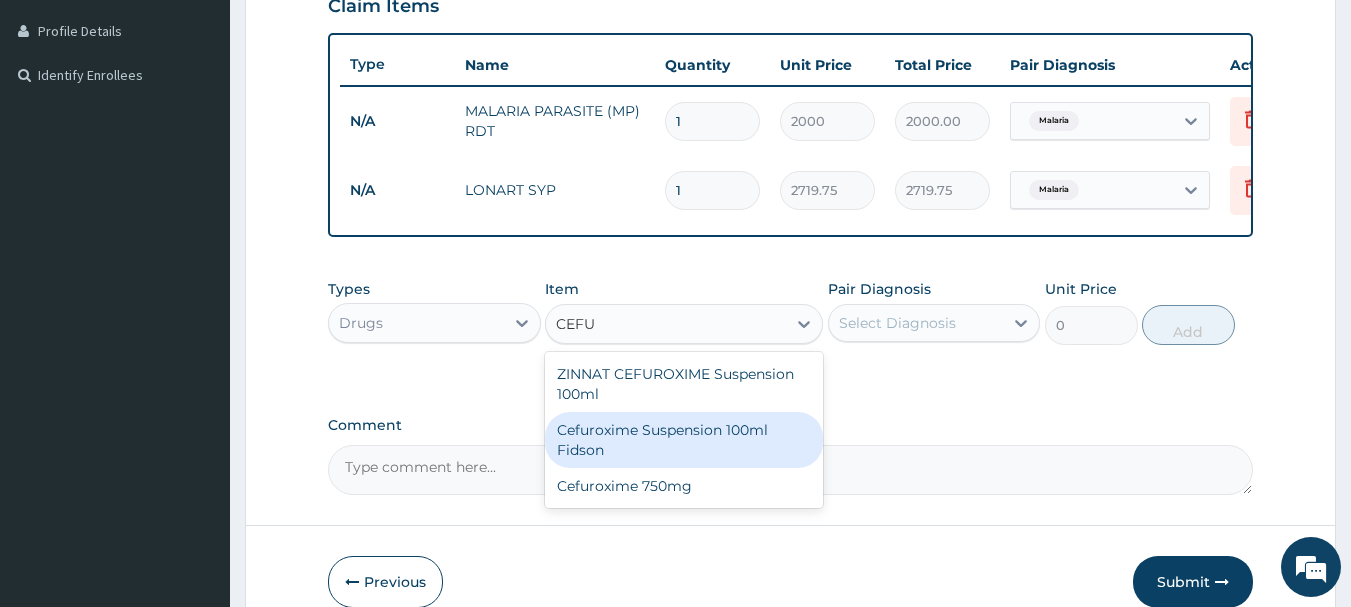 click on "Cefuroxime Suspension 100ml Fidson" at bounding box center (684, 440) 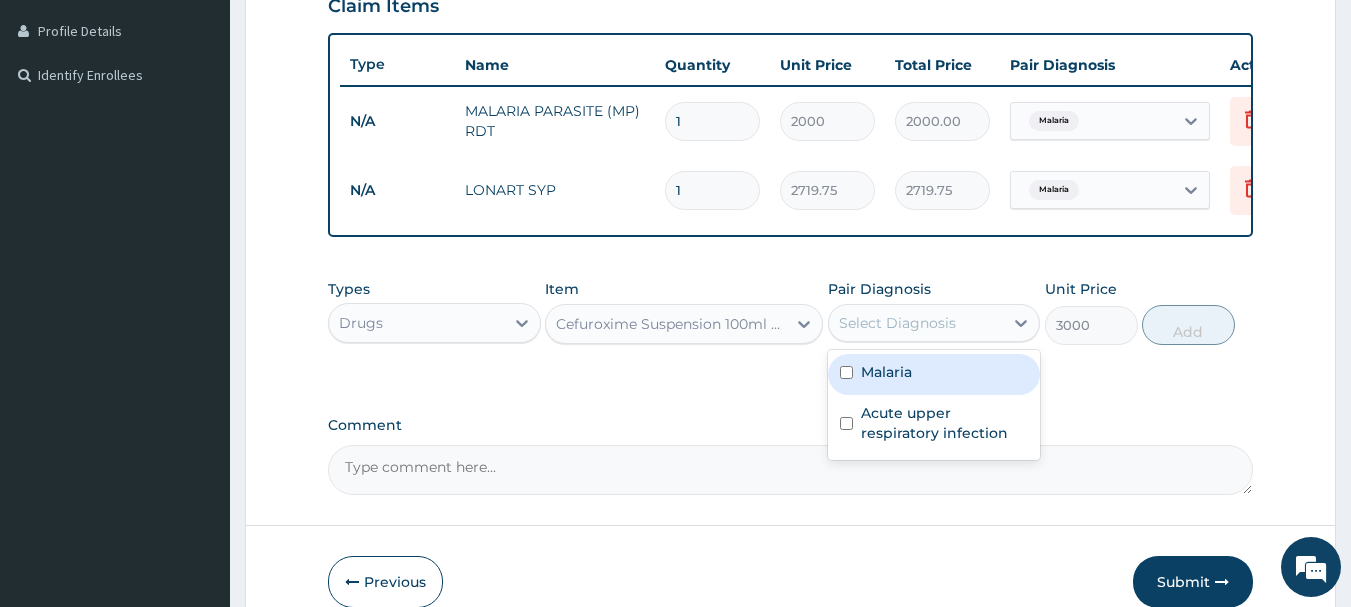 click on "Select Diagnosis" at bounding box center (897, 323) 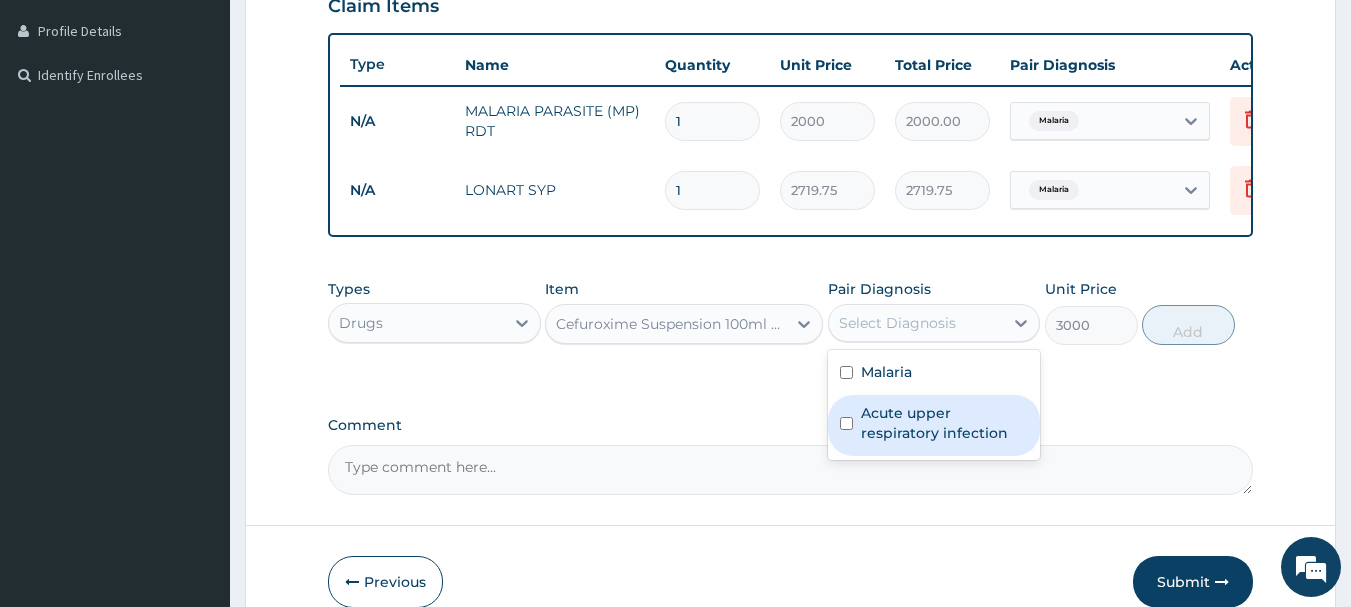 click at bounding box center [846, 423] 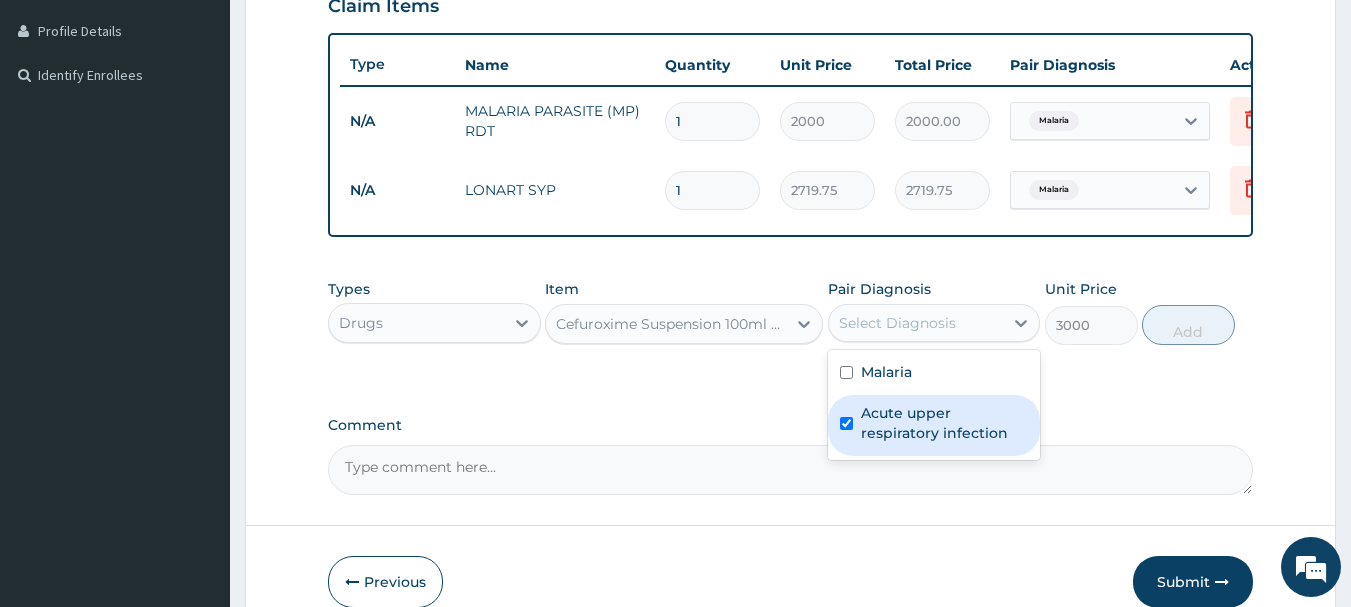 checkbox on "true" 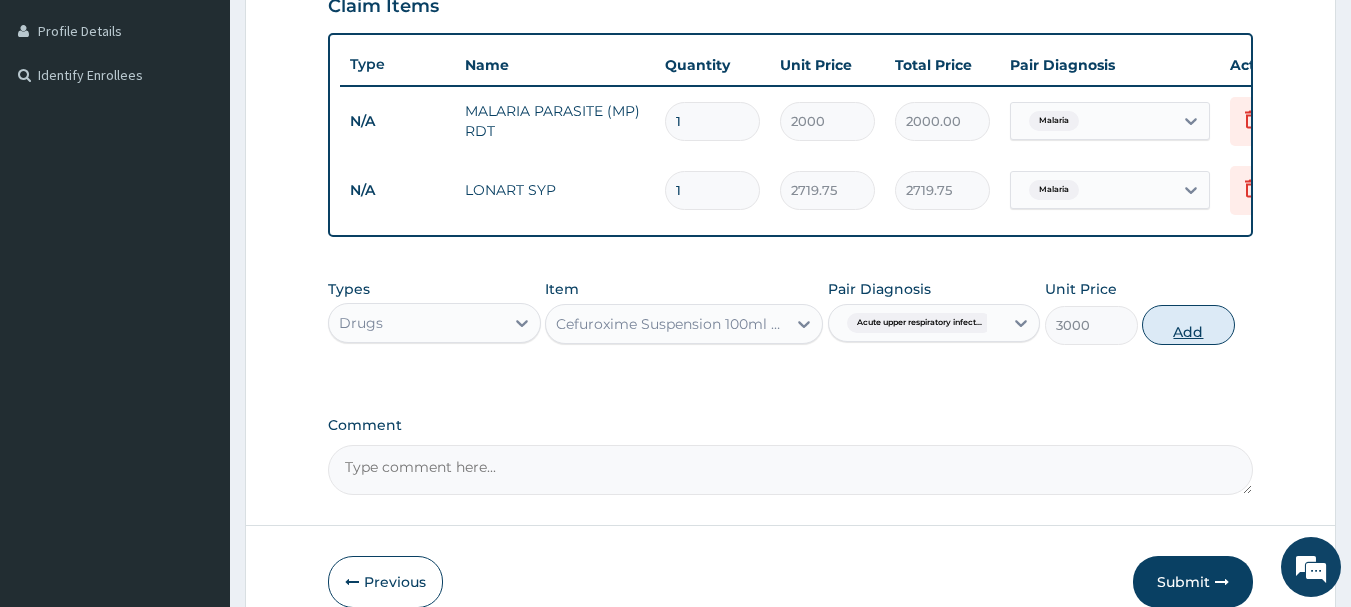 click on "Add" at bounding box center [1188, 325] 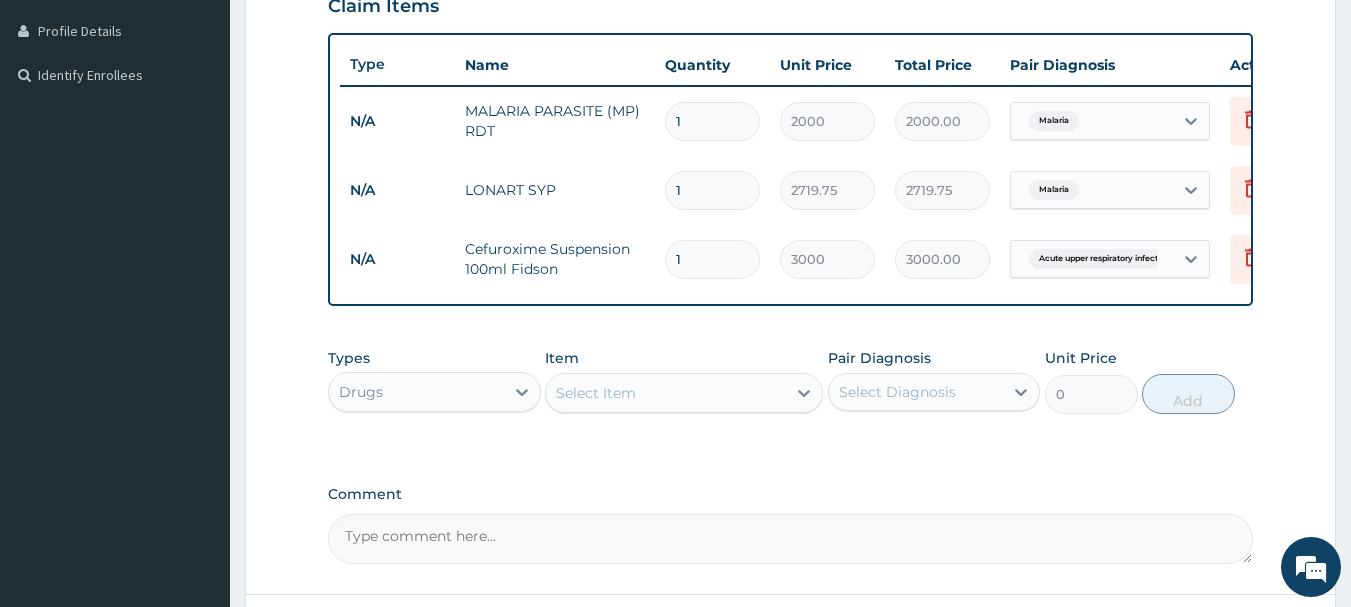 click on "Select Item" at bounding box center [596, 393] 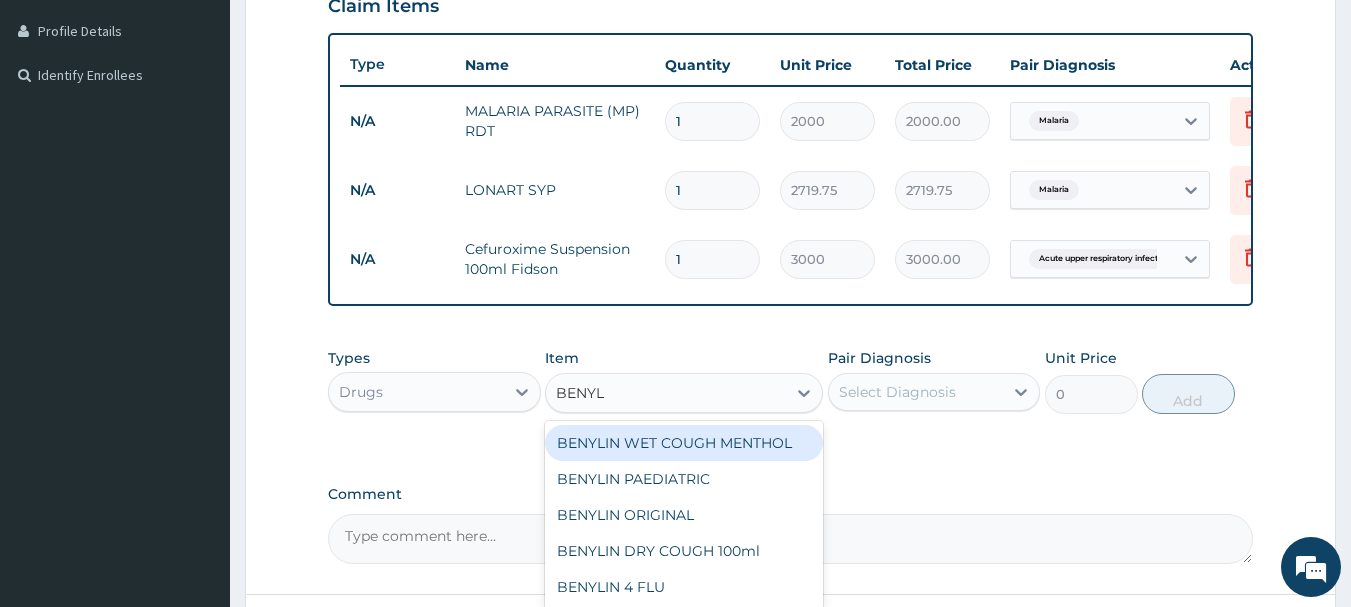 type on "BENYLI" 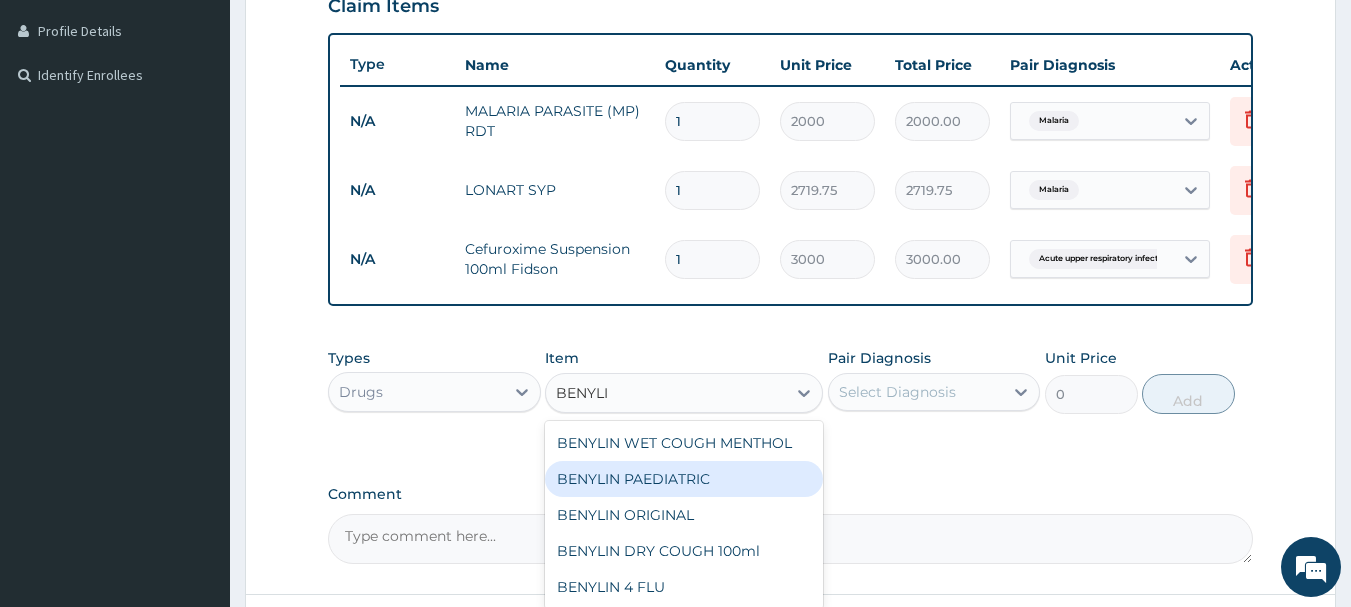 click on "BENYLIN PAEDIATRIC" at bounding box center [684, 479] 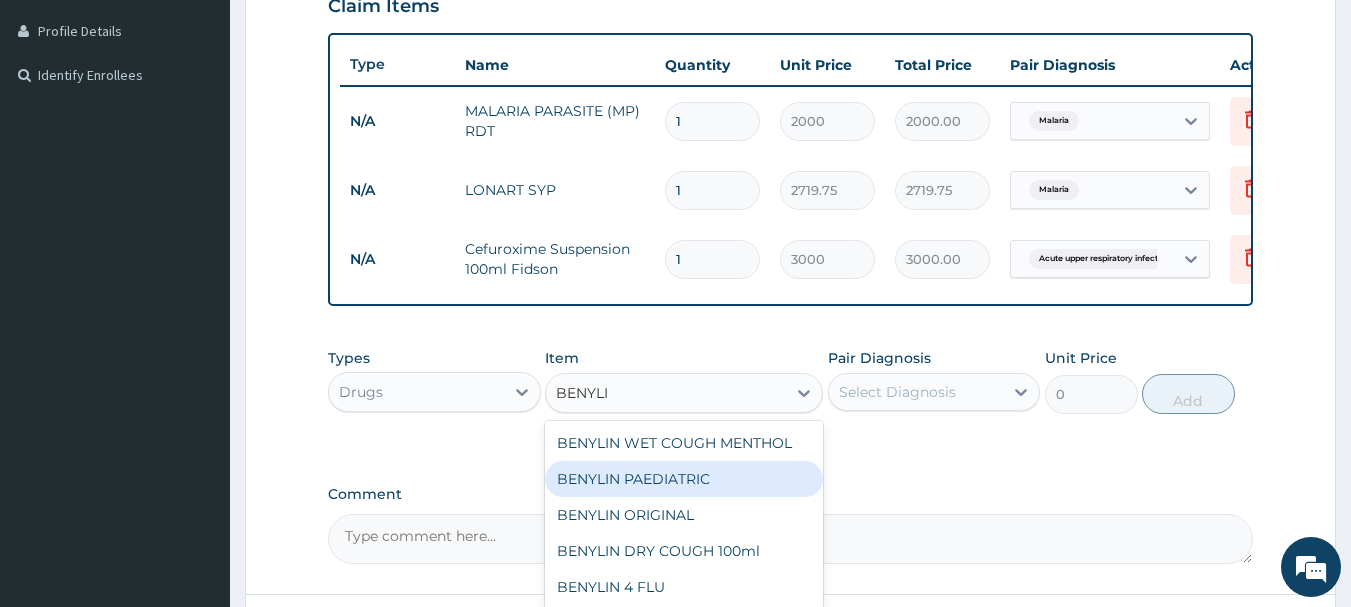 type 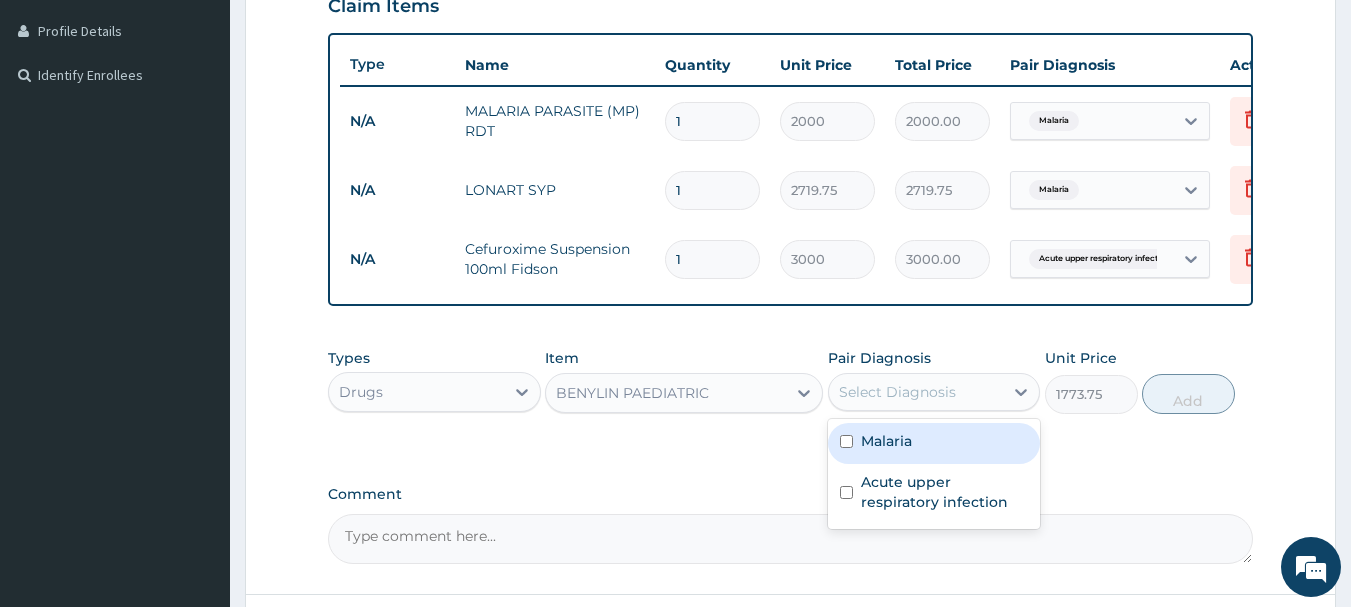 click on "Select Diagnosis" at bounding box center (897, 392) 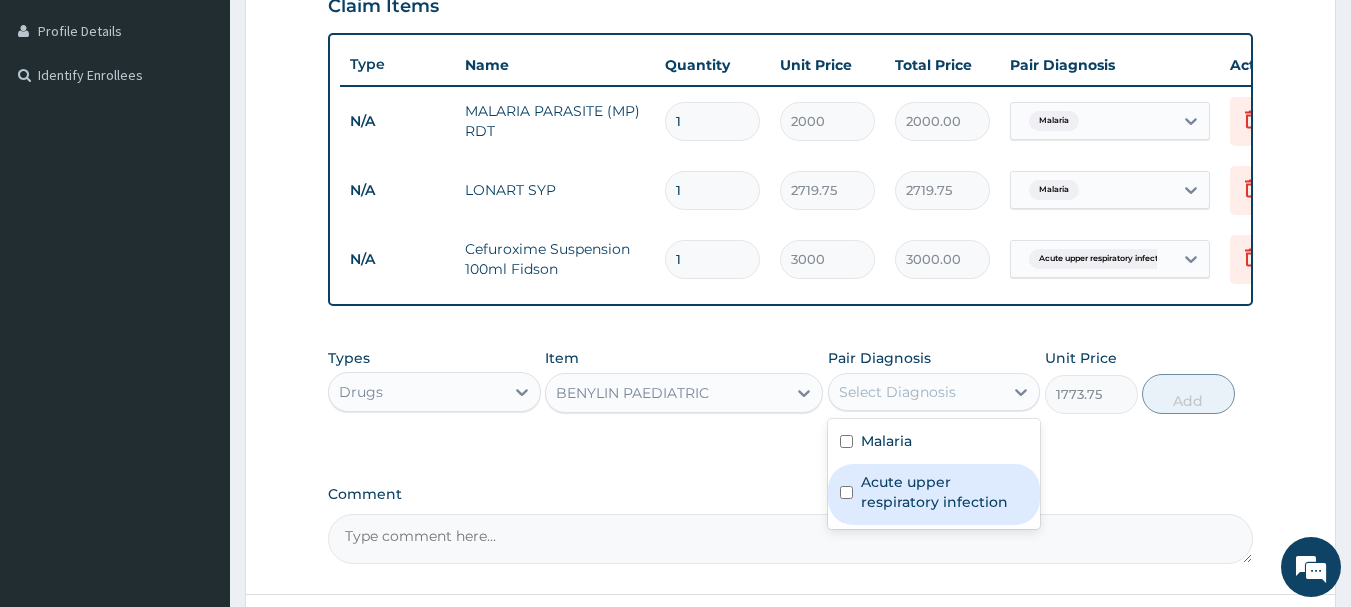 click at bounding box center [846, 492] 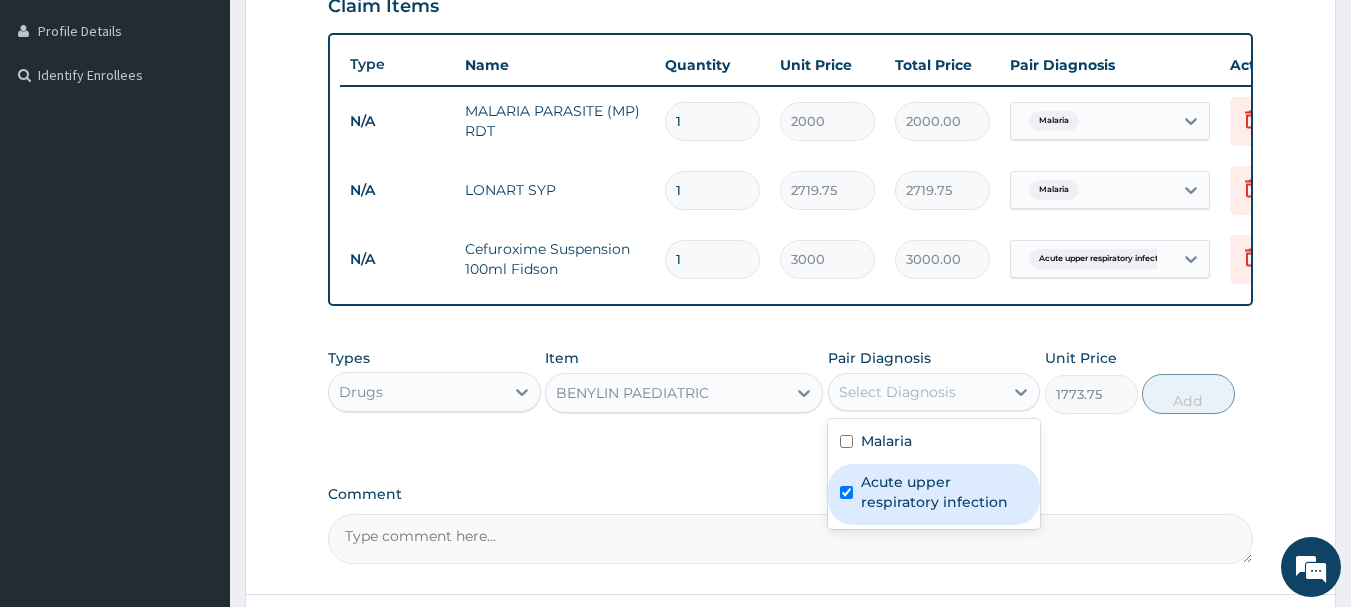 checkbox on "true" 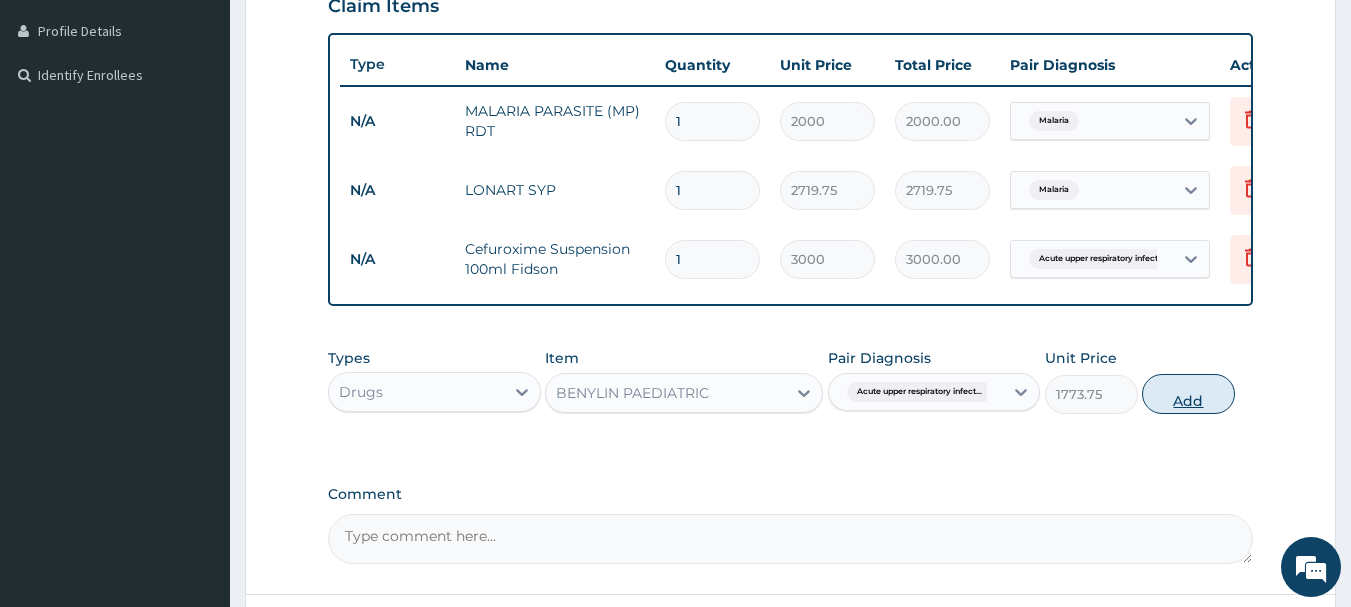 click on "Add" at bounding box center (1188, 394) 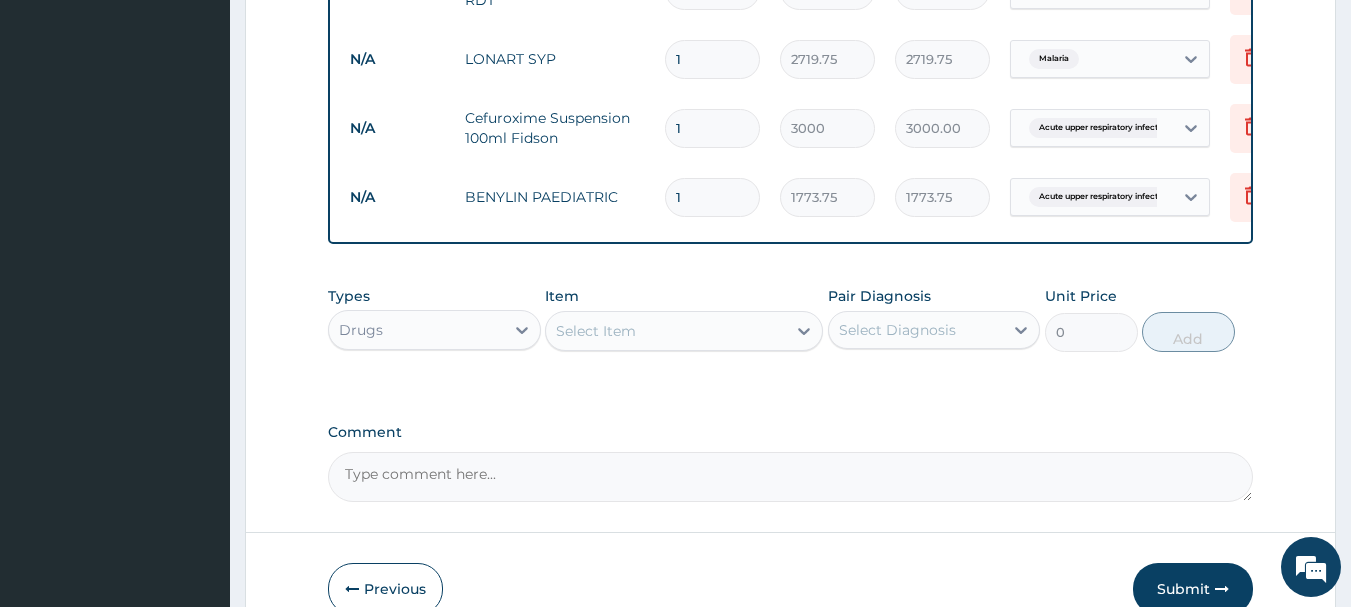 scroll, scrollTop: 655, scrollLeft: 0, axis: vertical 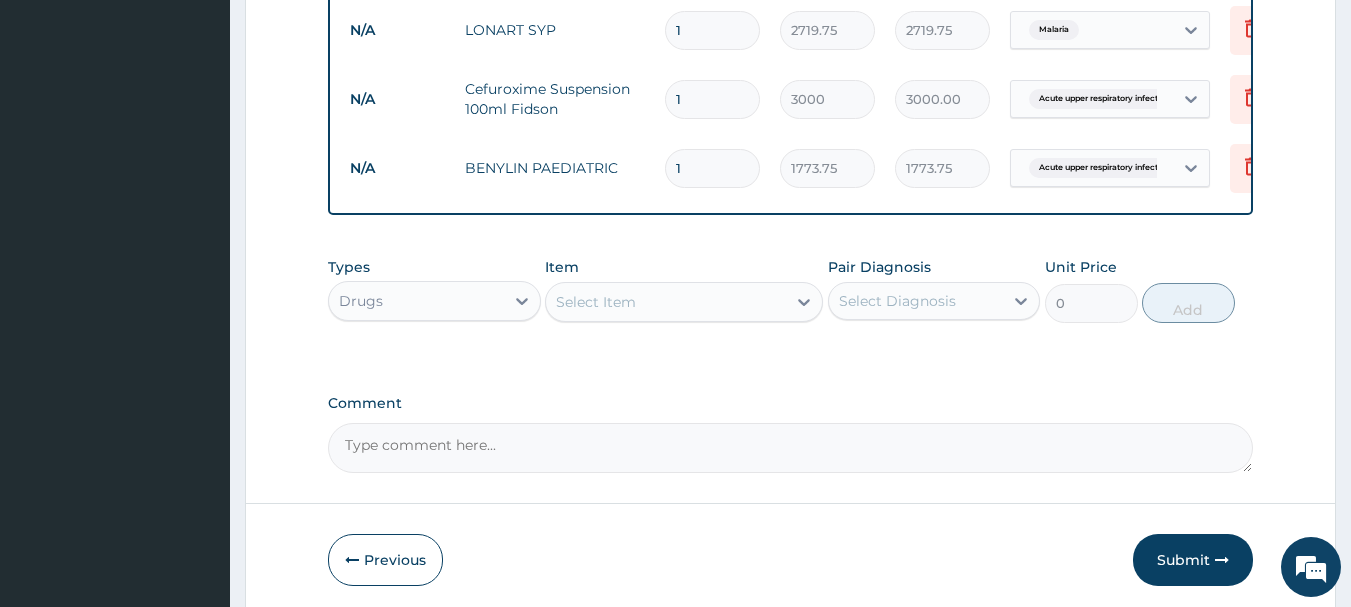 click on "Select Item" at bounding box center (666, 302) 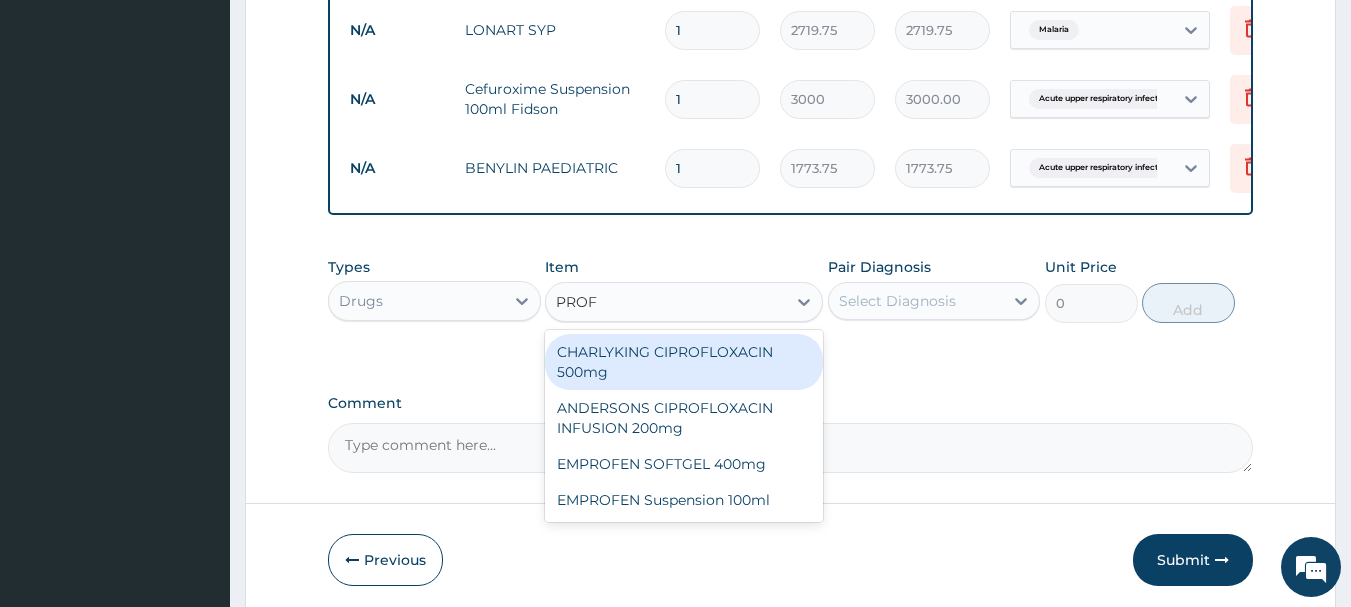 type on "PROFE" 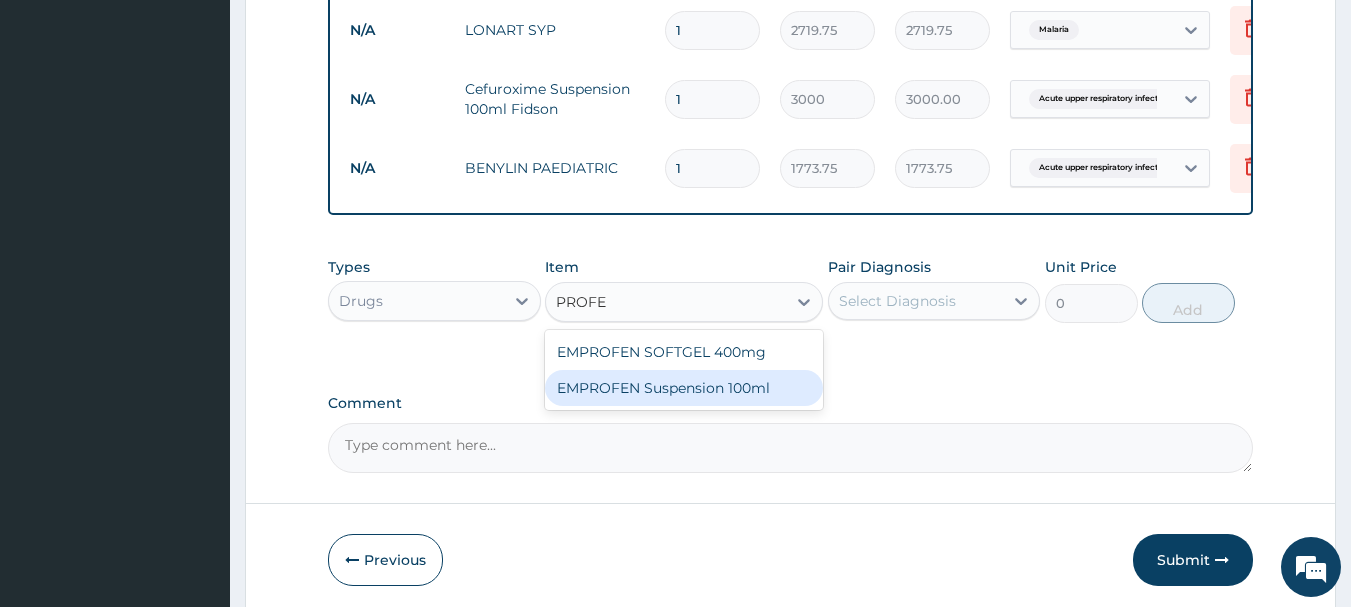 click on "EMPROFEN Suspension 100ml" at bounding box center (684, 388) 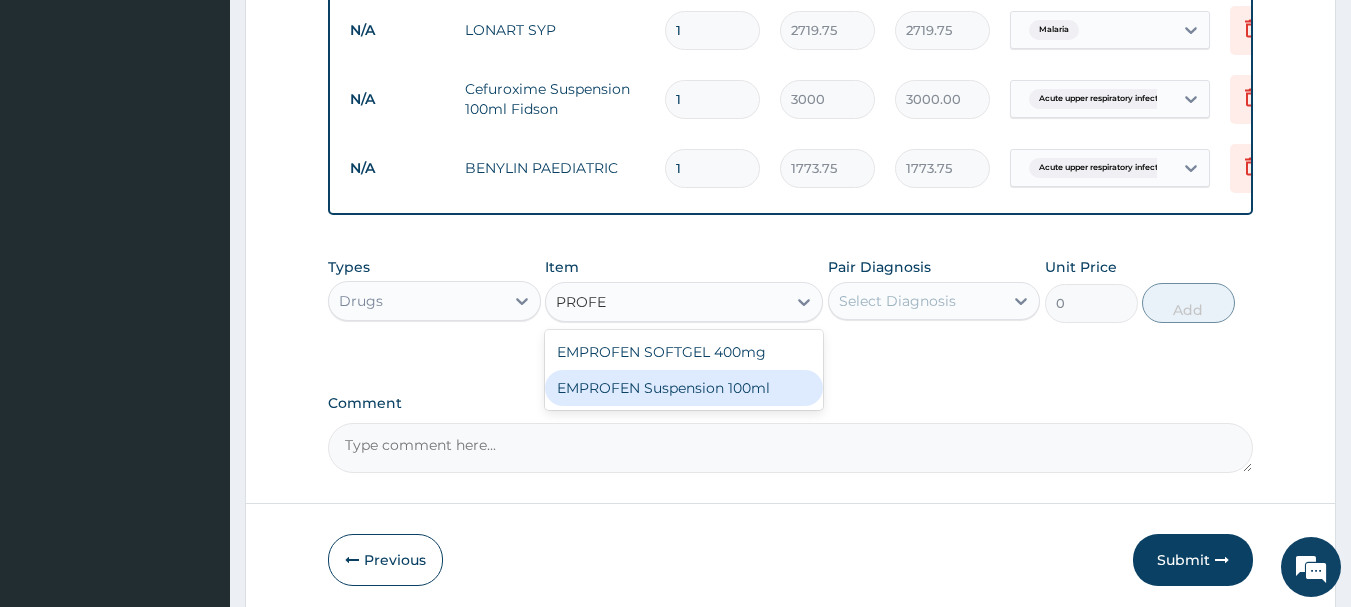 type 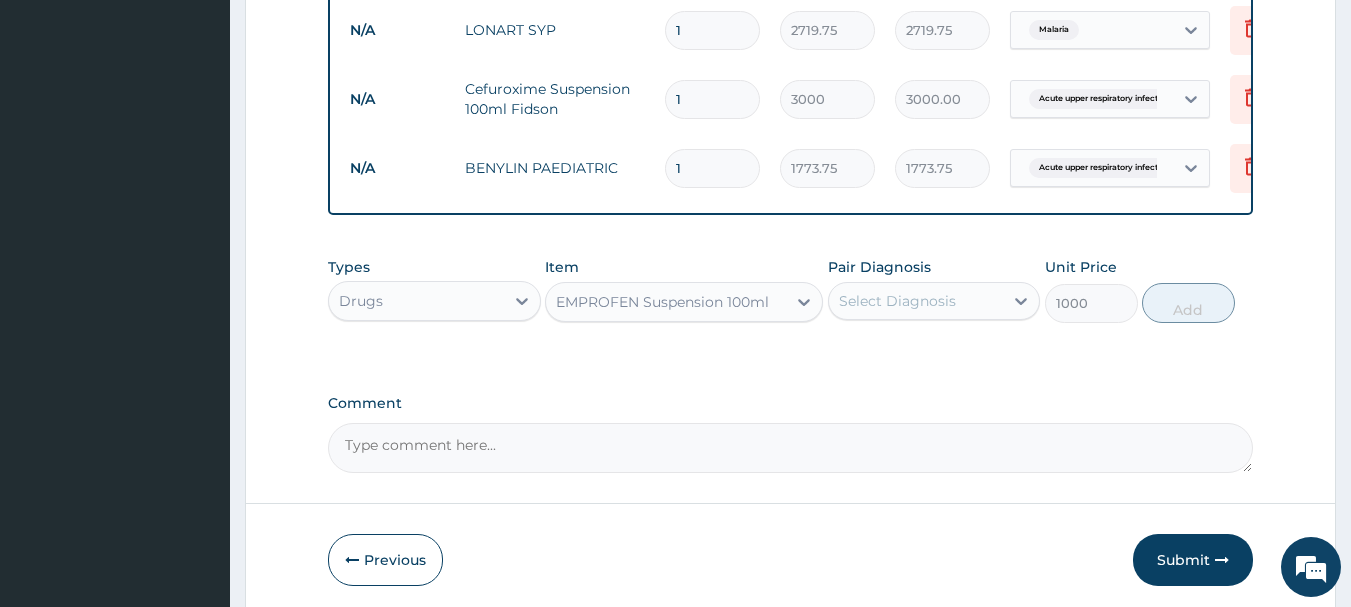 click on "Select Diagnosis" at bounding box center [897, 301] 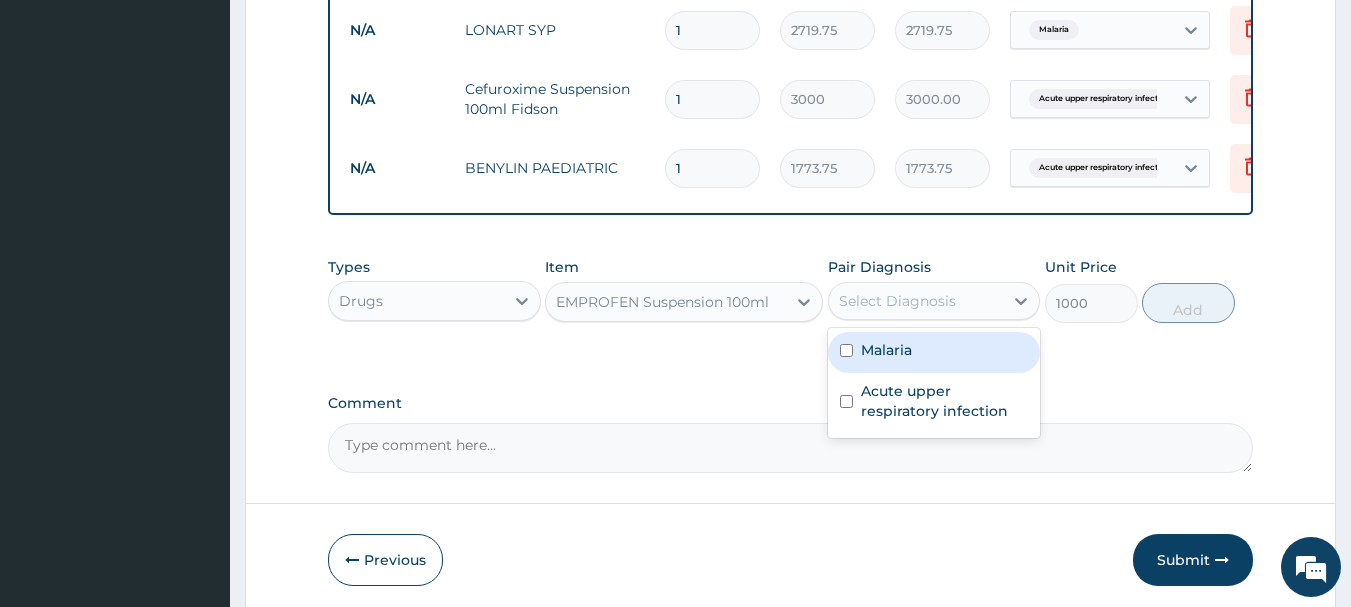 click at bounding box center [846, 350] 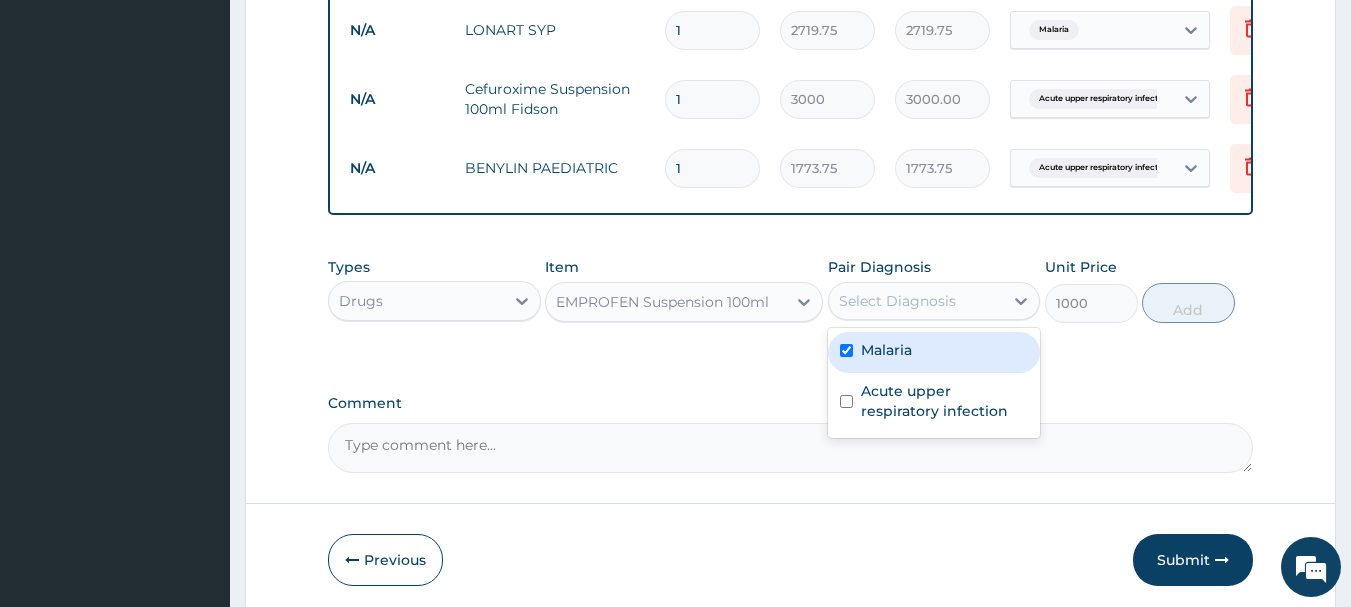 checkbox on "true" 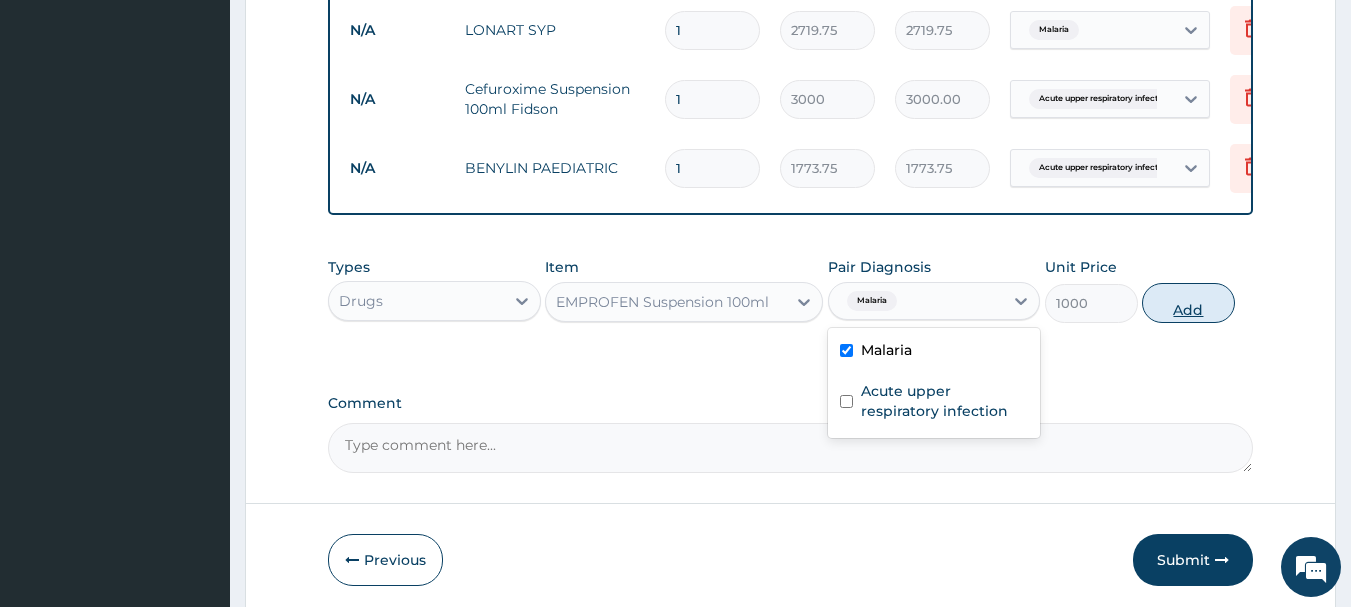 click on "Add" at bounding box center (1188, 303) 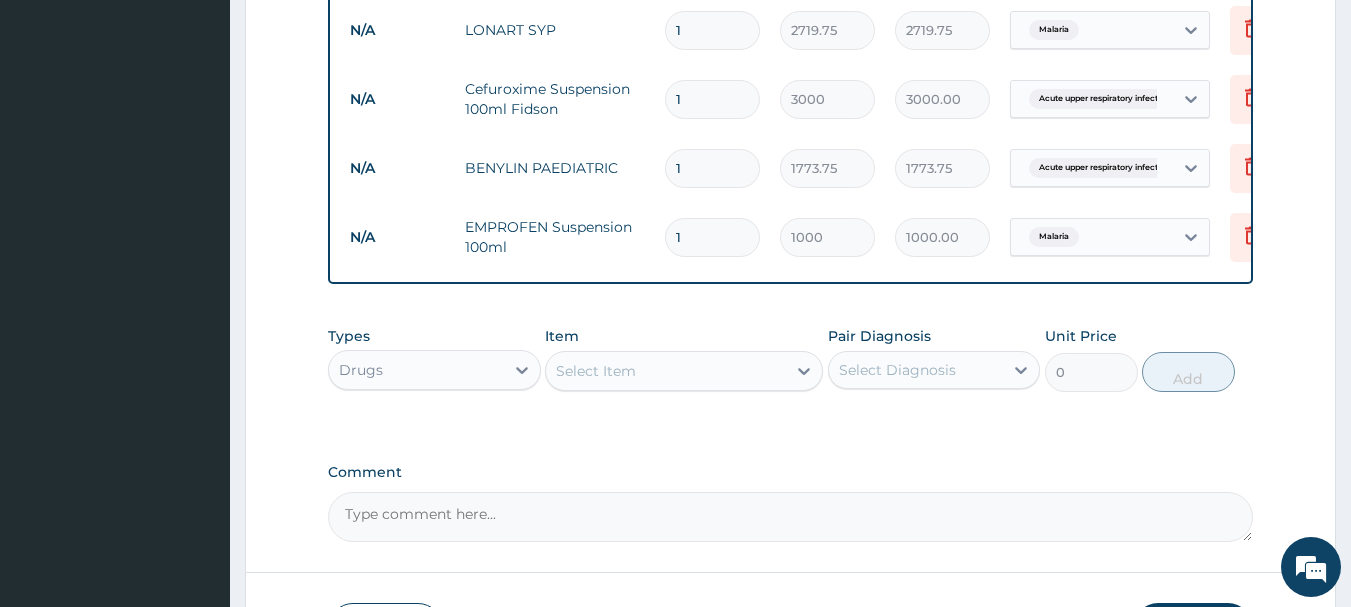 click on "Select Item" at bounding box center [596, 371] 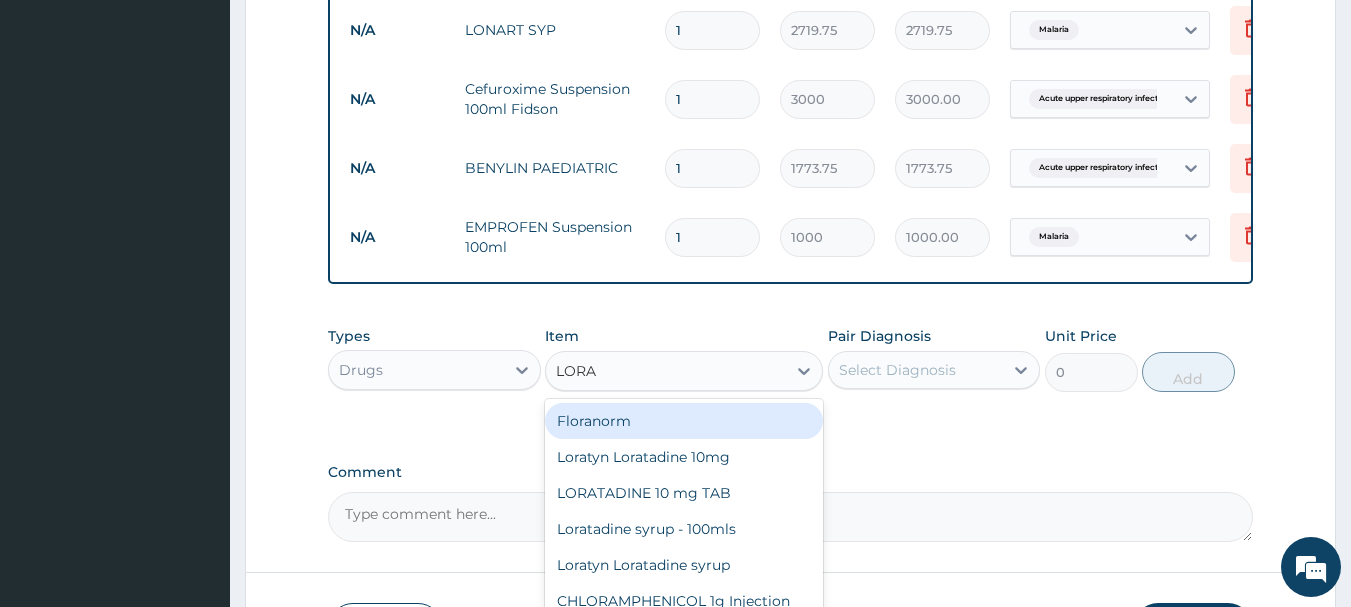 type on "LORAT" 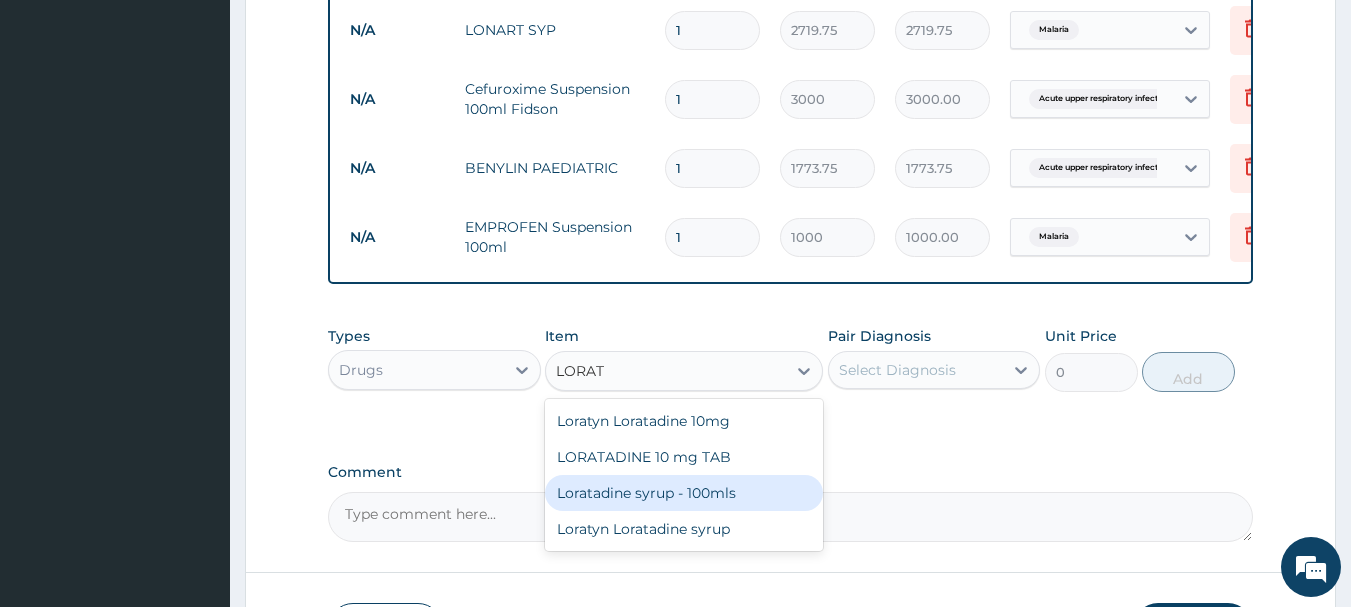 click on "Loratadine syrup - 100mls" at bounding box center (684, 493) 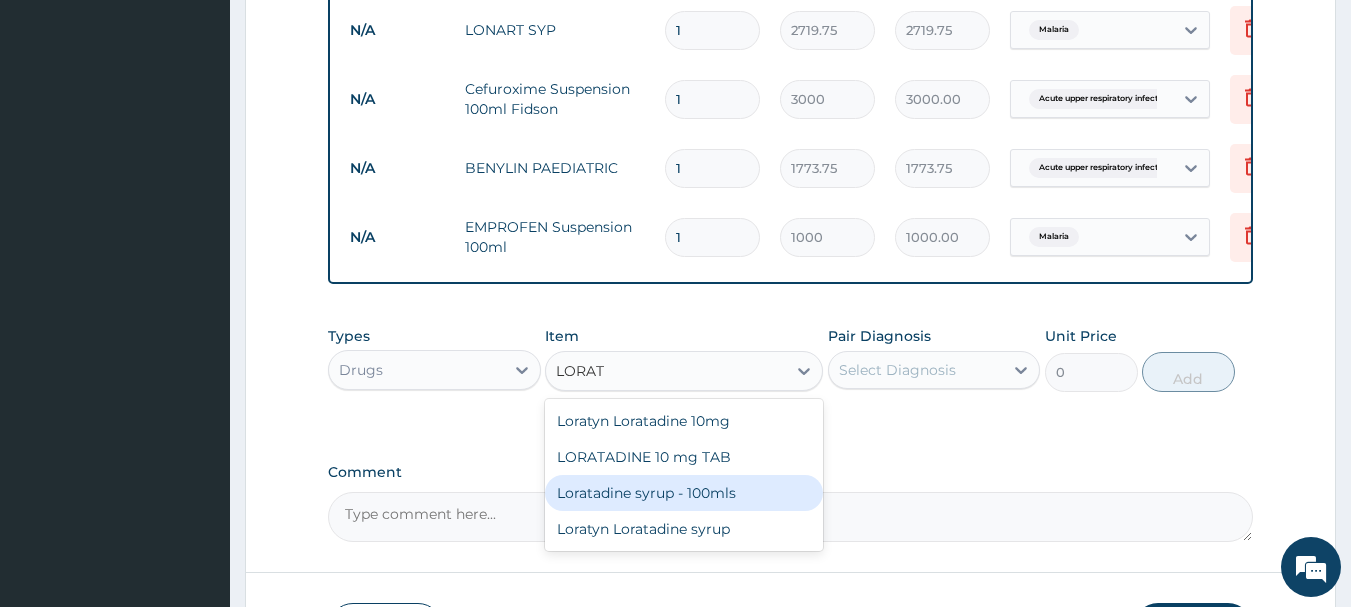type 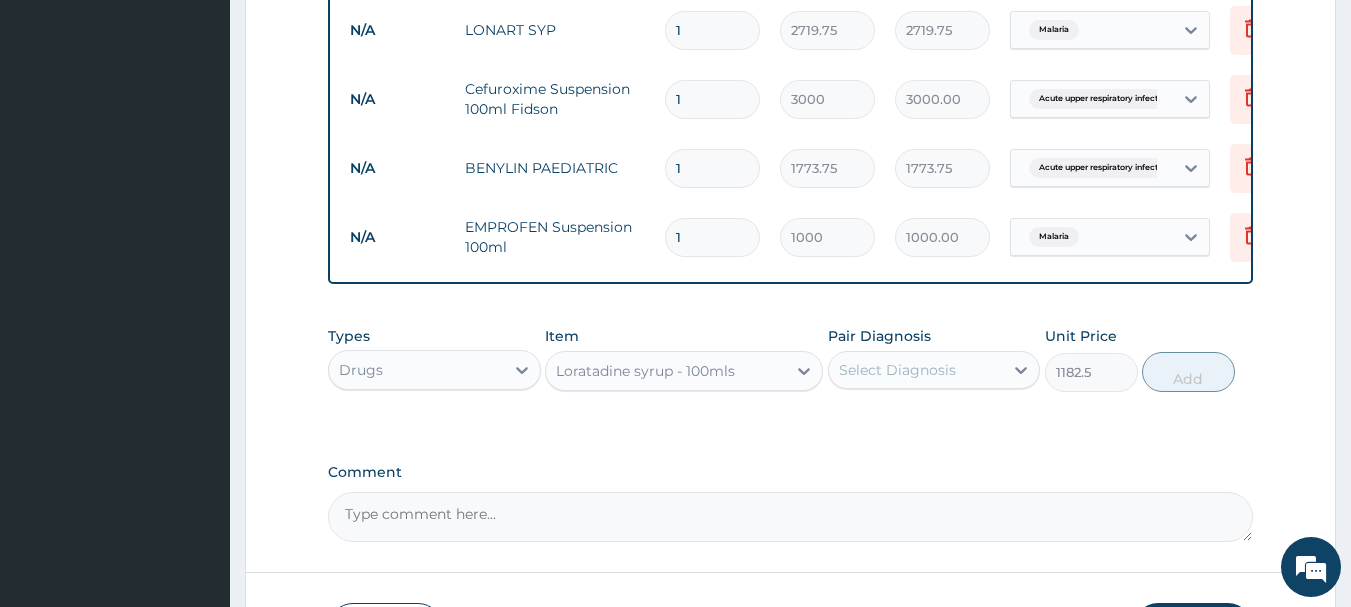 click on "Select Diagnosis" at bounding box center [897, 370] 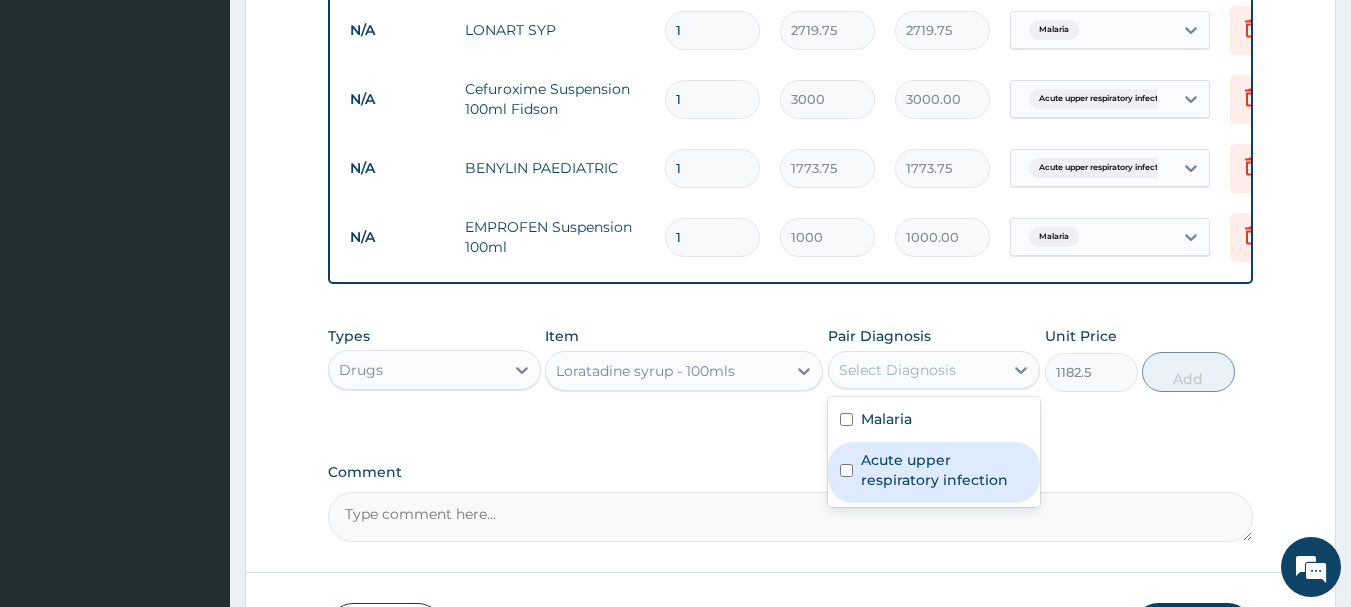 click at bounding box center (846, 470) 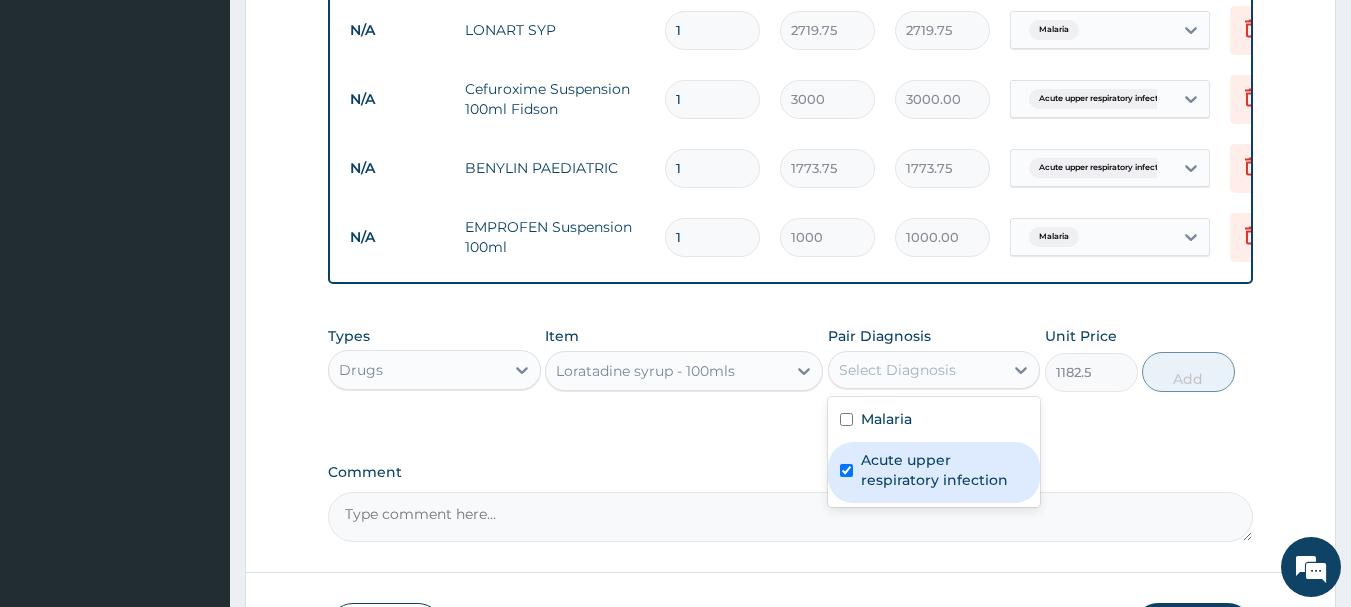 checkbox on "true" 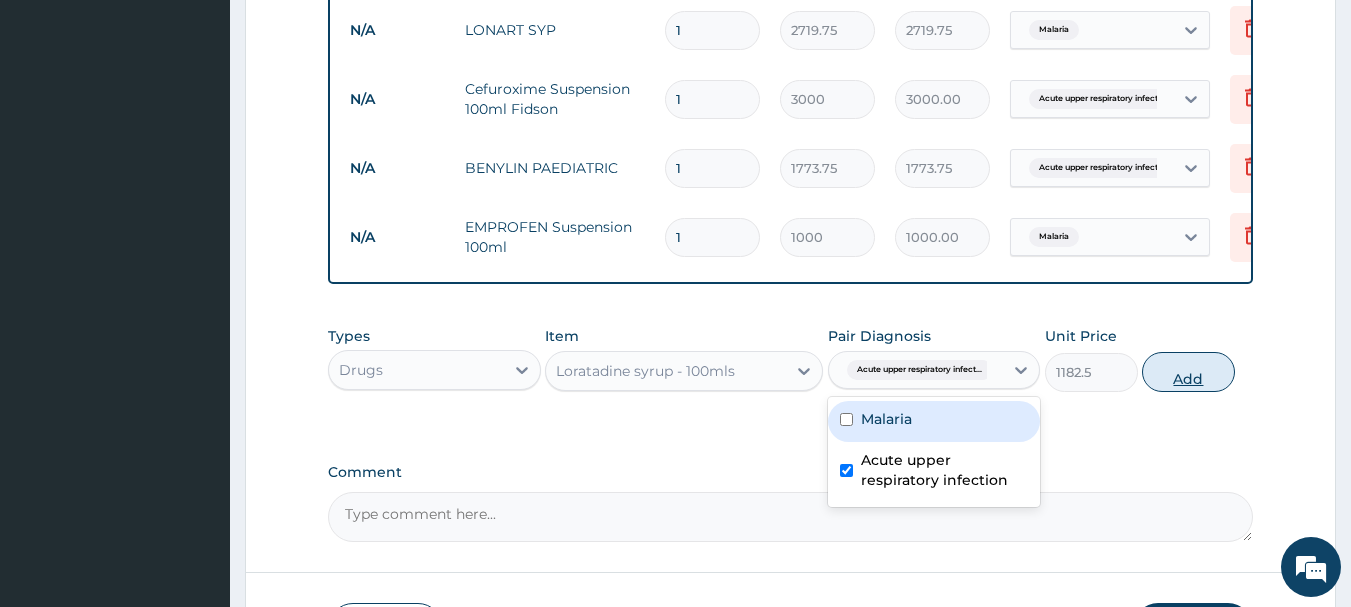 click on "Add" at bounding box center (1188, 372) 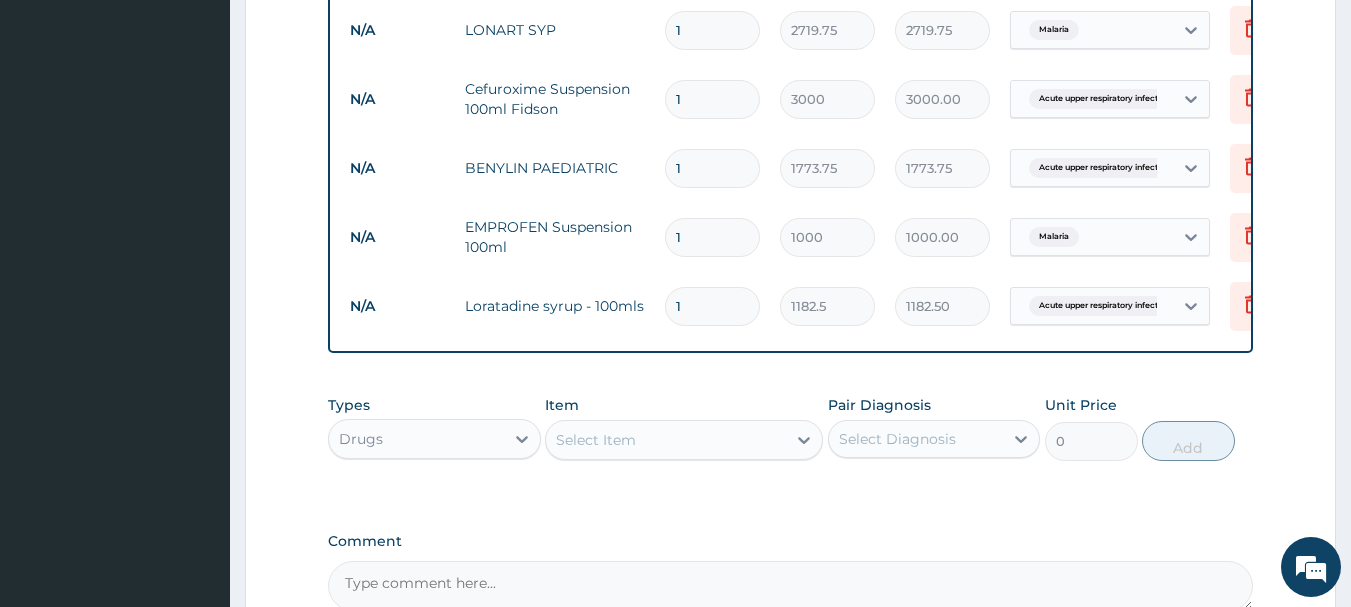 click on "Drugs" at bounding box center (416, 439) 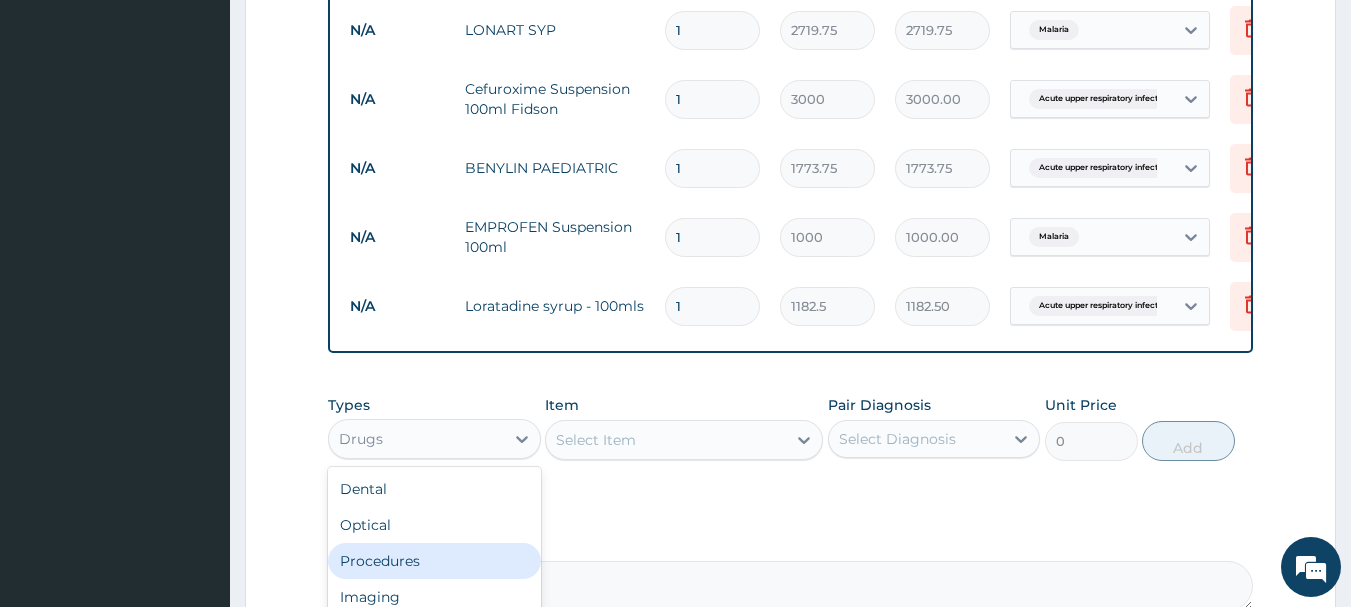 click on "Procedures" at bounding box center (434, 561) 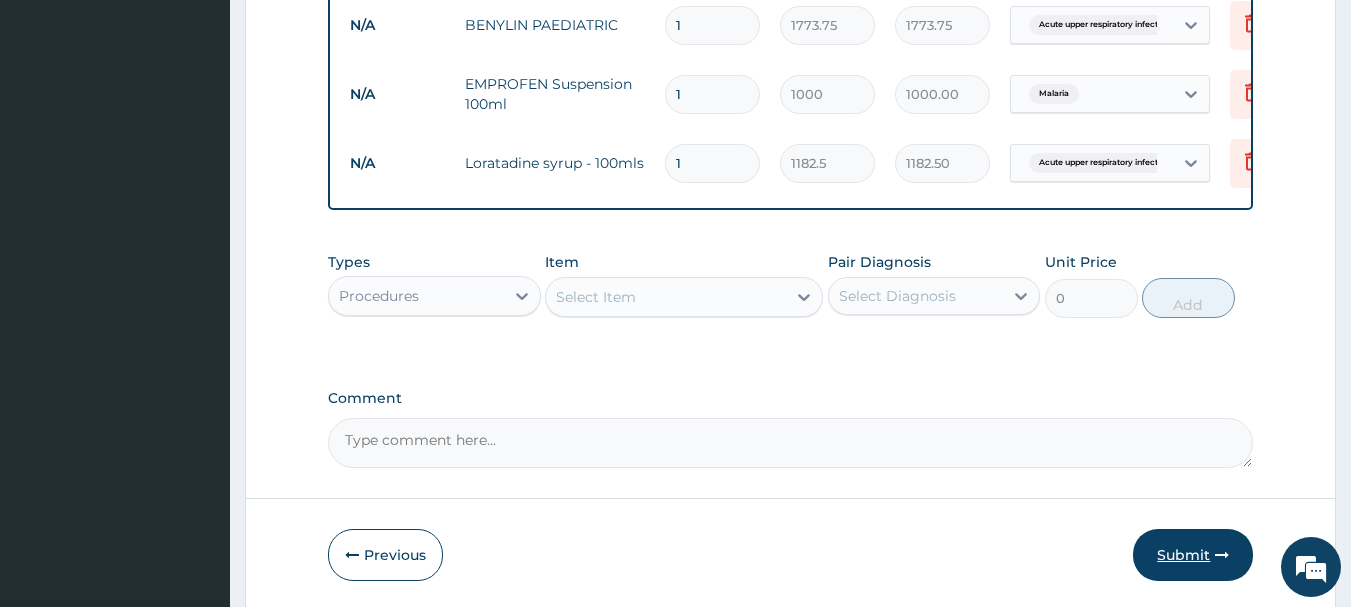 scroll, scrollTop: 815, scrollLeft: 0, axis: vertical 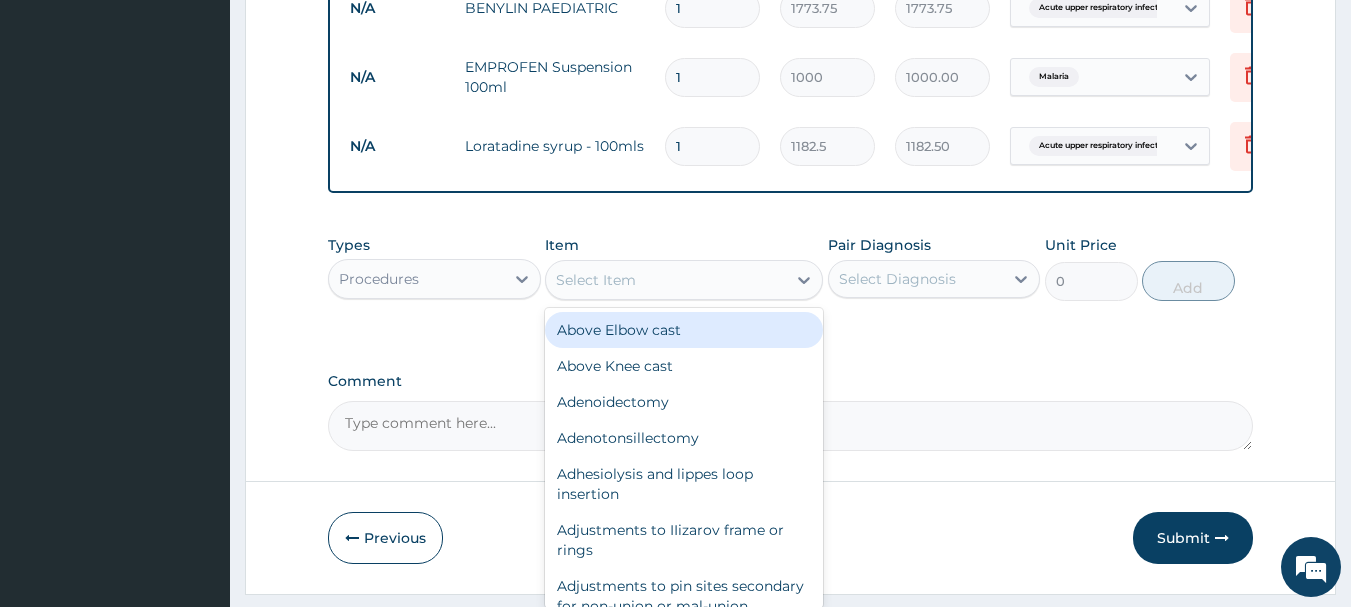 click on "Select Item" at bounding box center (666, 280) 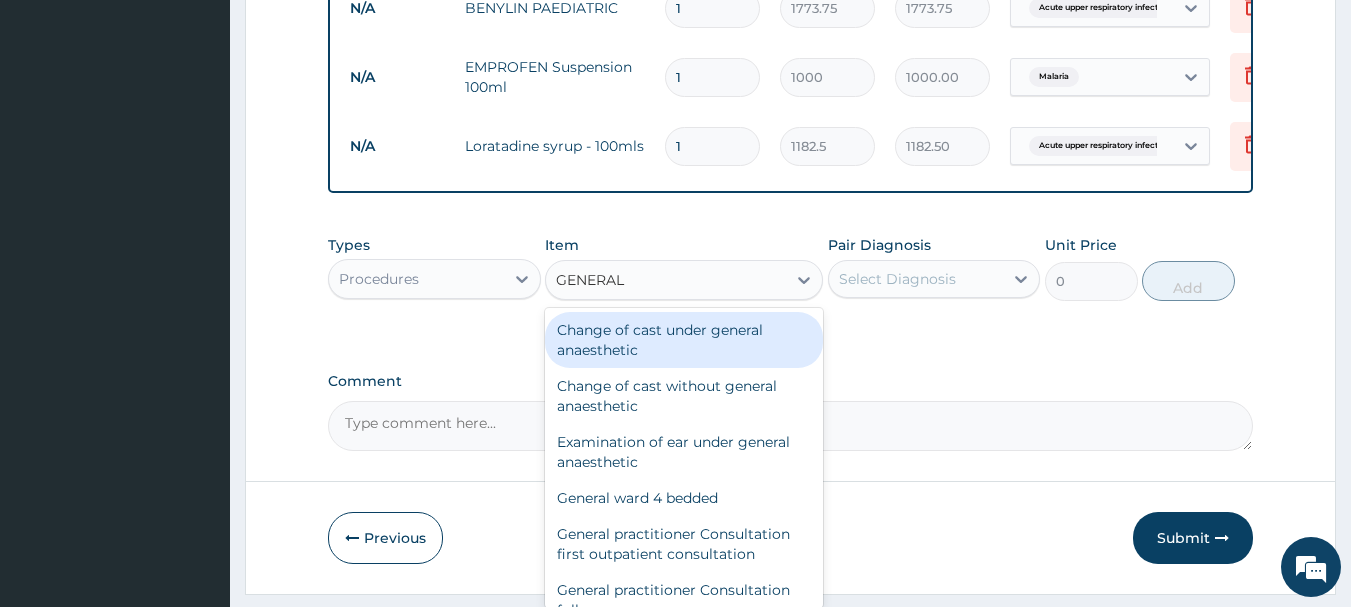 type on "GENERAL P" 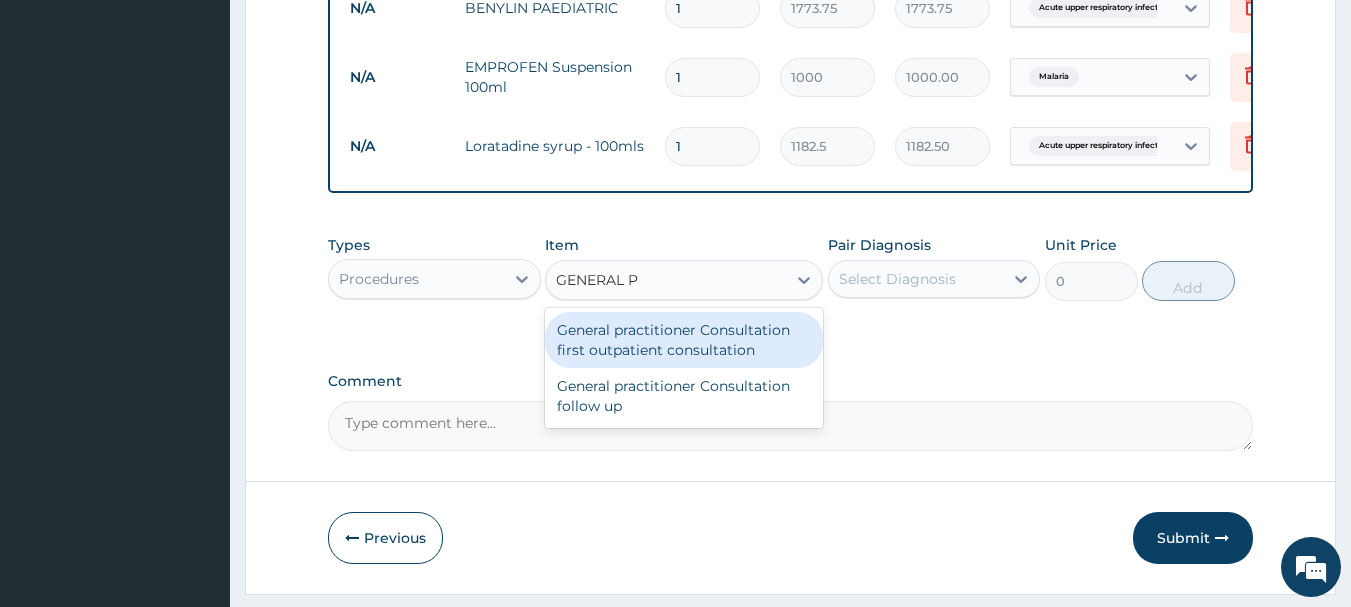 click on "General practitioner Consultation first outpatient consultation" at bounding box center [684, 340] 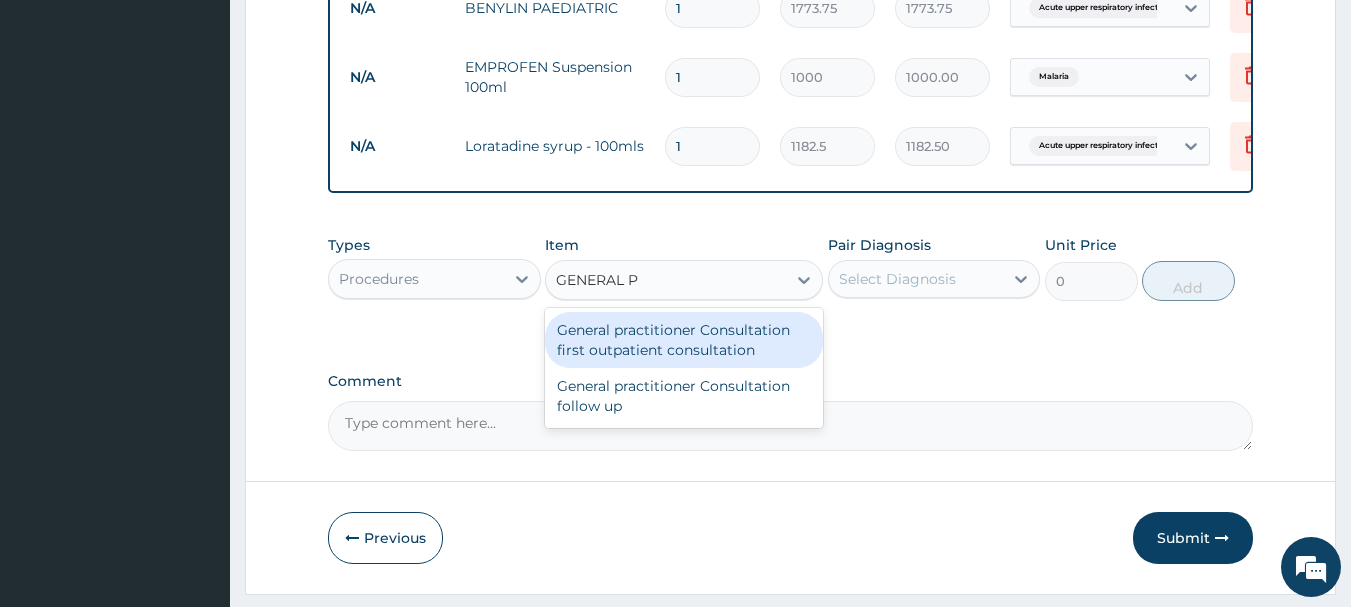 type 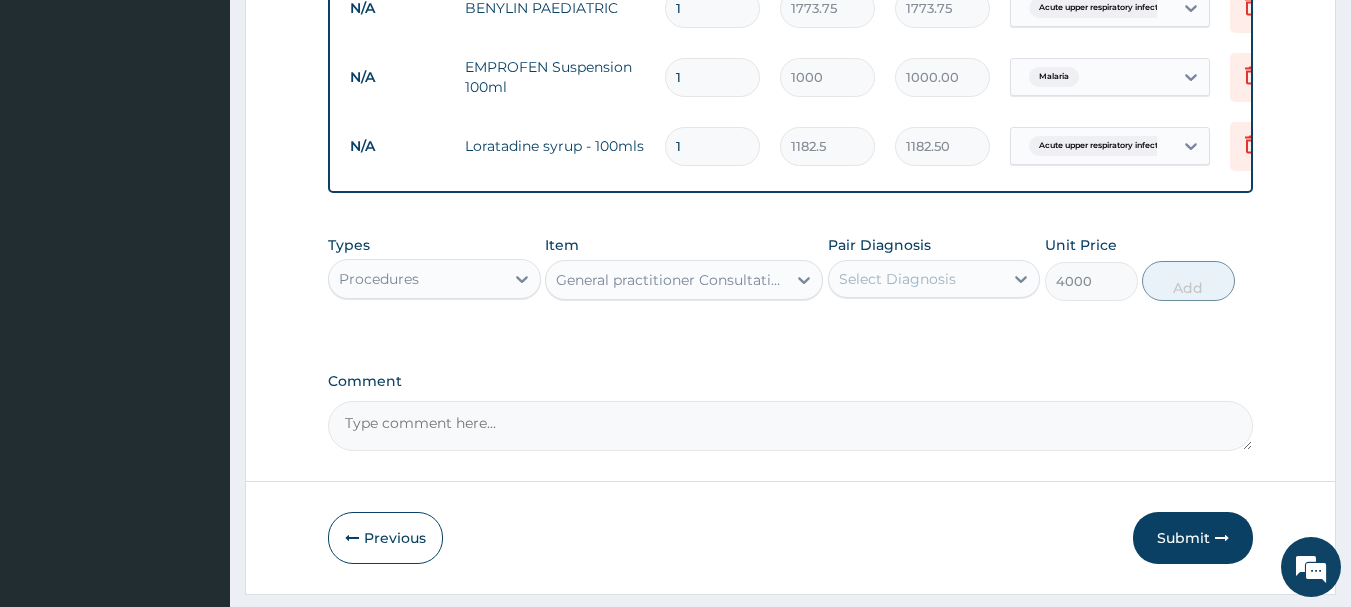 click on "Select Diagnosis" at bounding box center (897, 279) 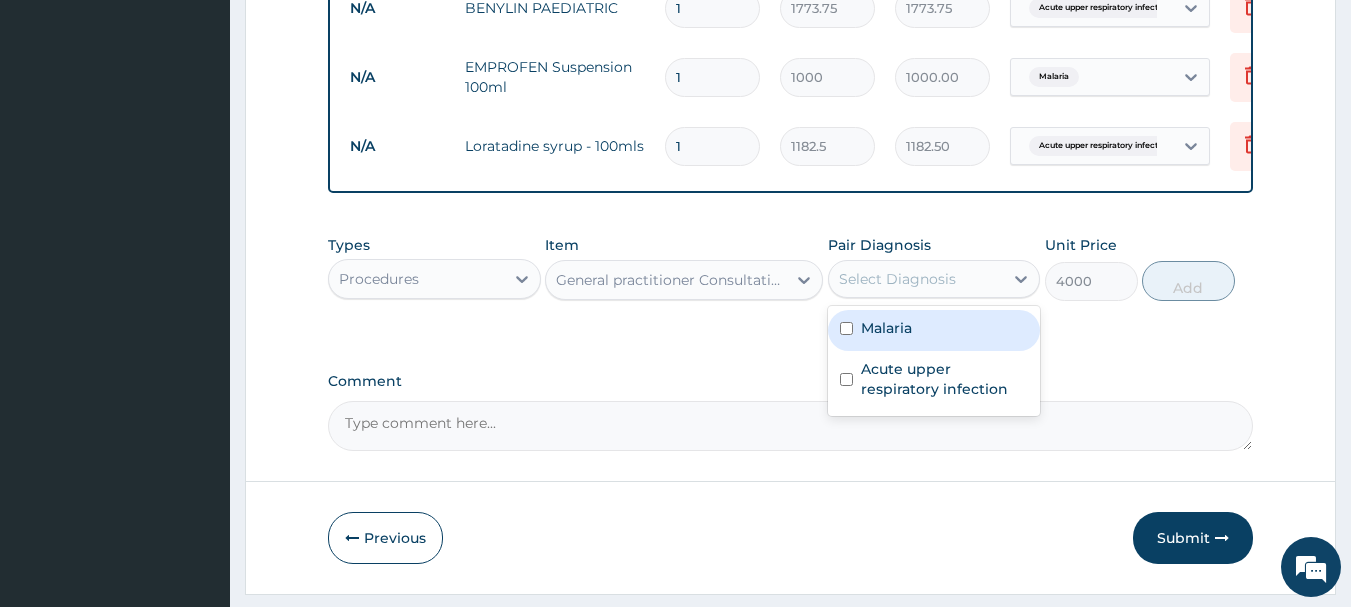 click at bounding box center (846, 328) 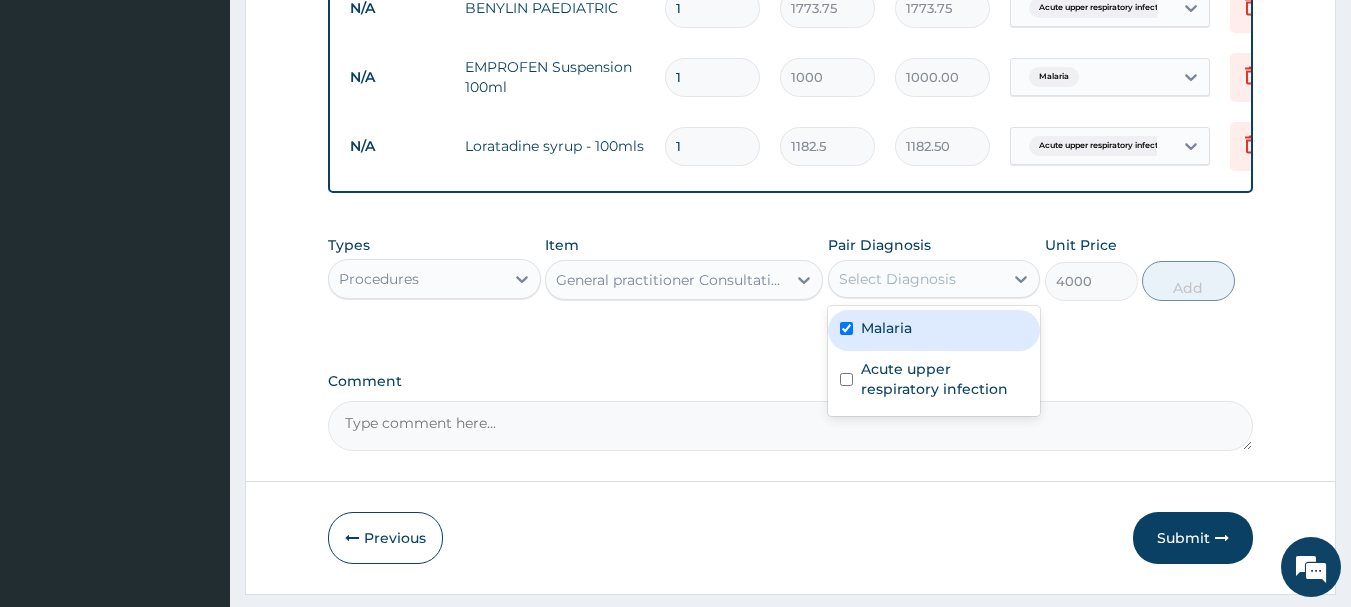 checkbox on "true" 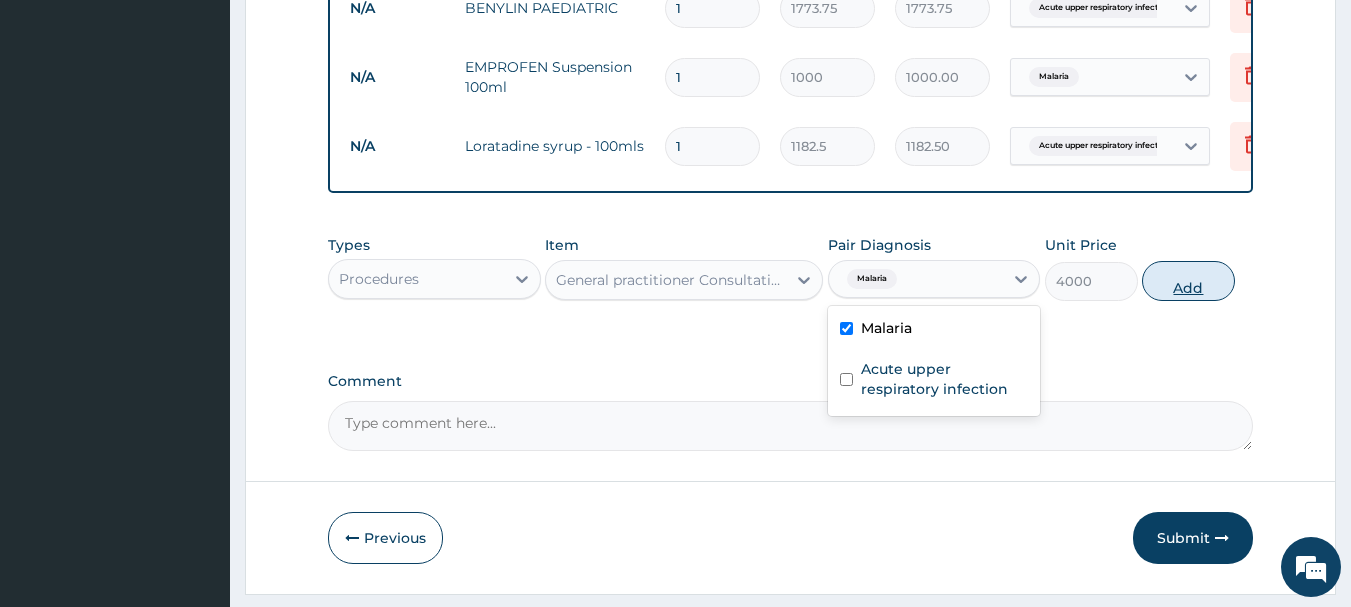 click on "Add" at bounding box center [1188, 281] 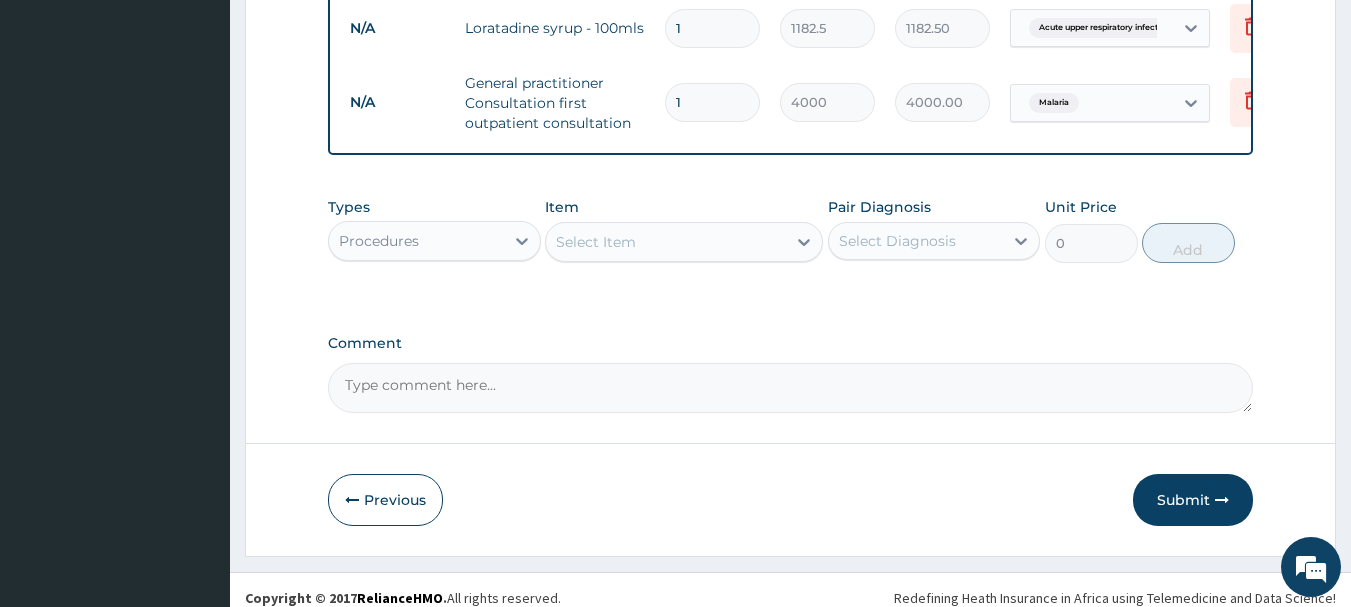 scroll, scrollTop: 935, scrollLeft: 0, axis: vertical 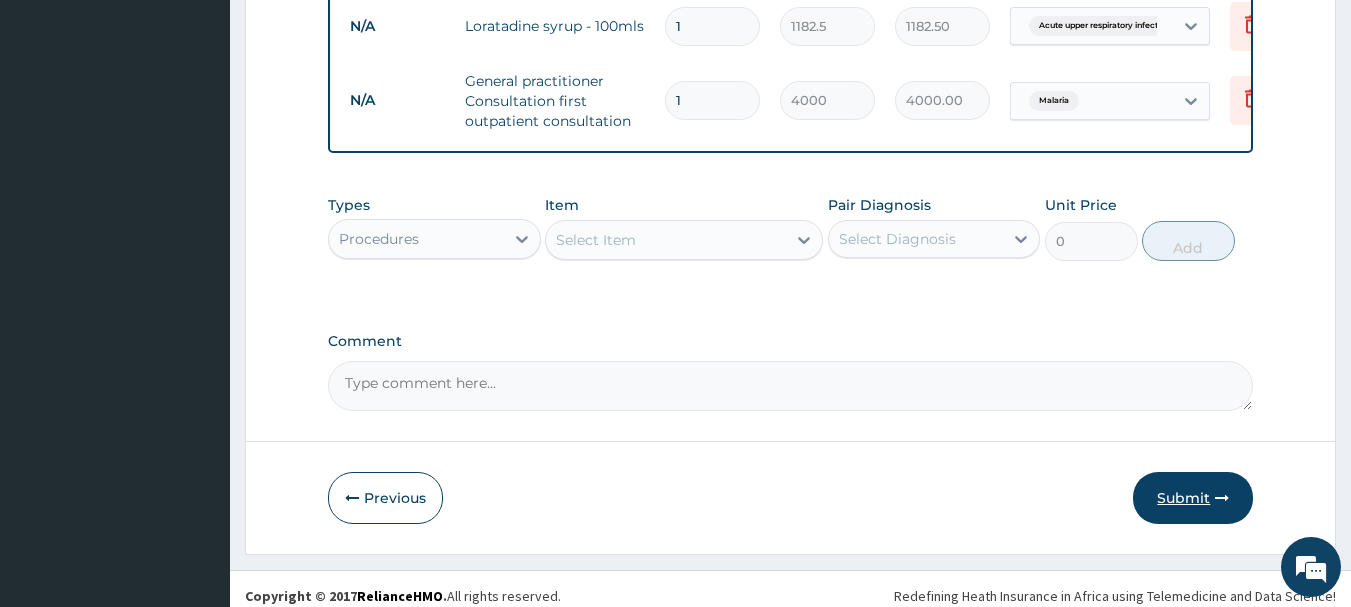 click on "Submit" at bounding box center [1193, 498] 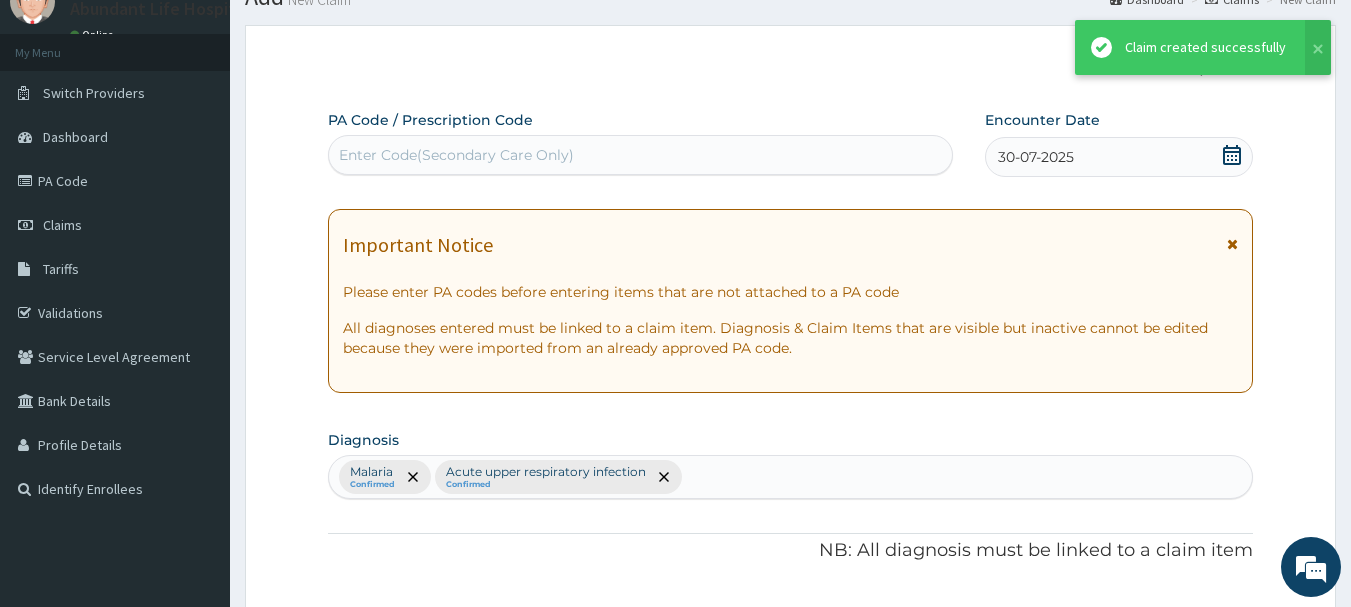 scroll, scrollTop: 935, scrollLeft: 0, axis: vertical 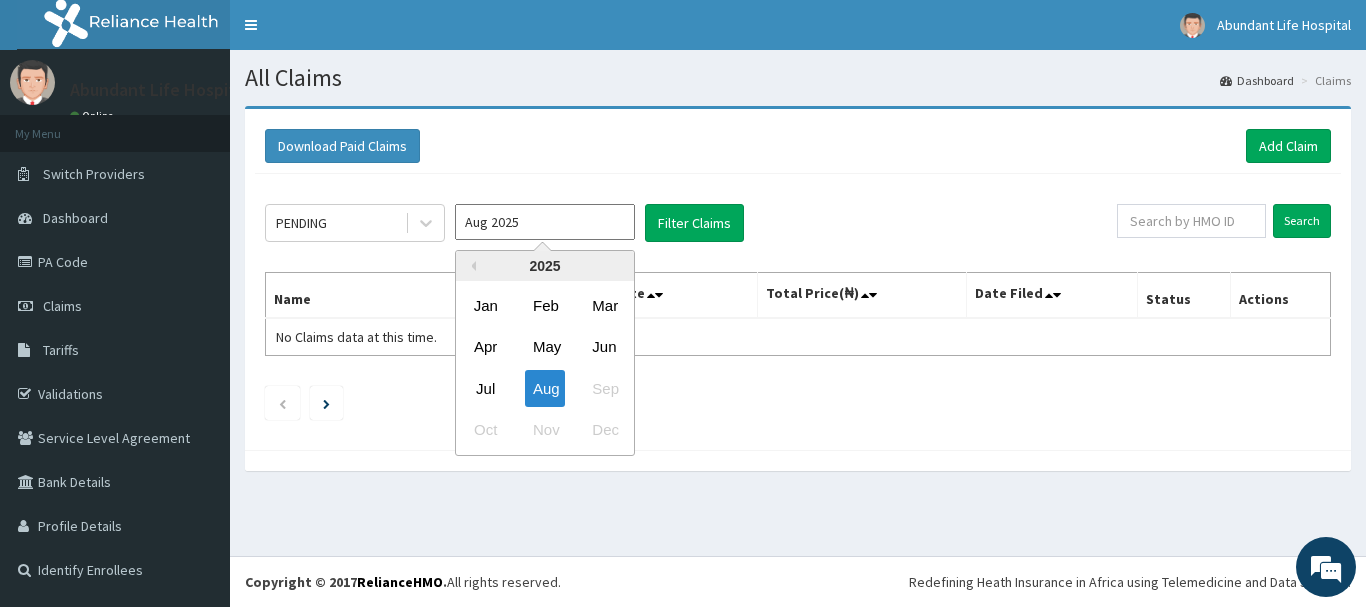 click on "Aug 2025" at bounding box center [545, 222] 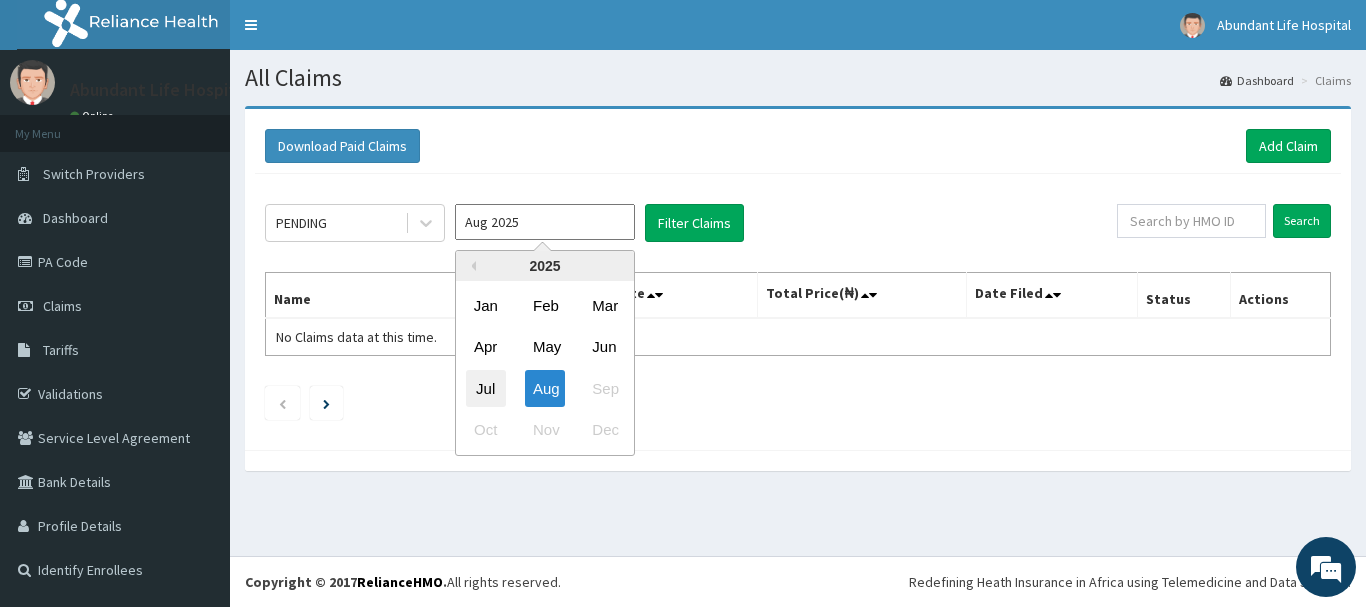 click on "Jul" at bounding box center (486, 388) 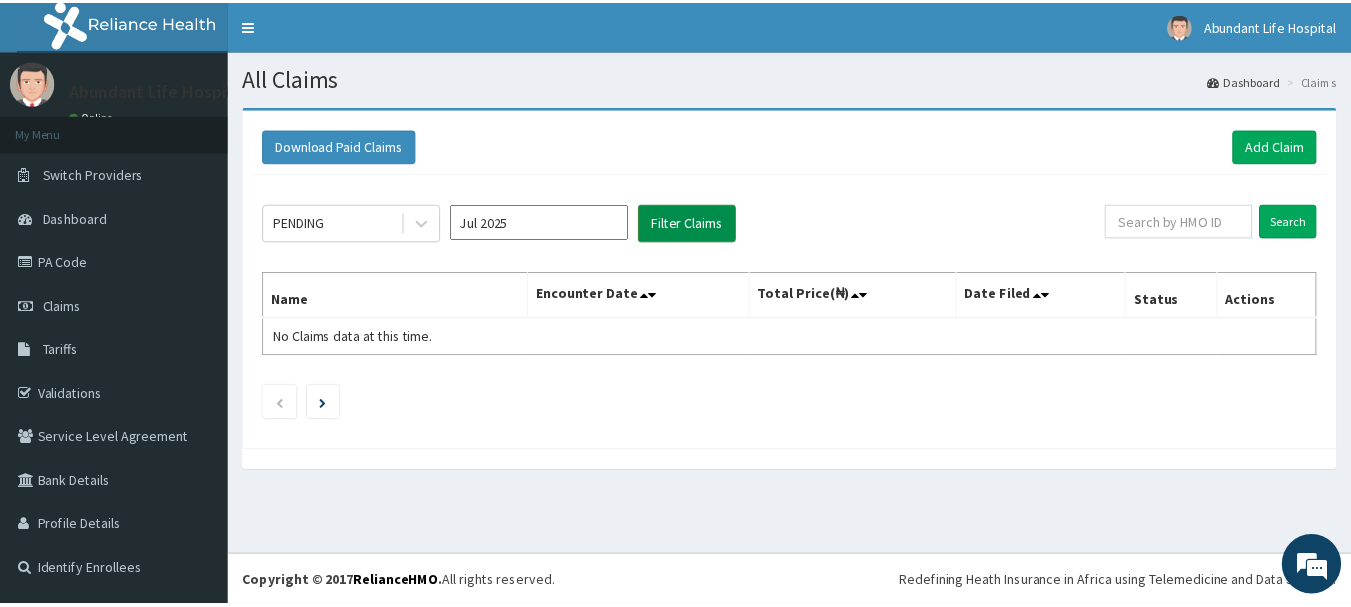 scroll, scrollTop: 0, scrollLeft: 0, axis: both 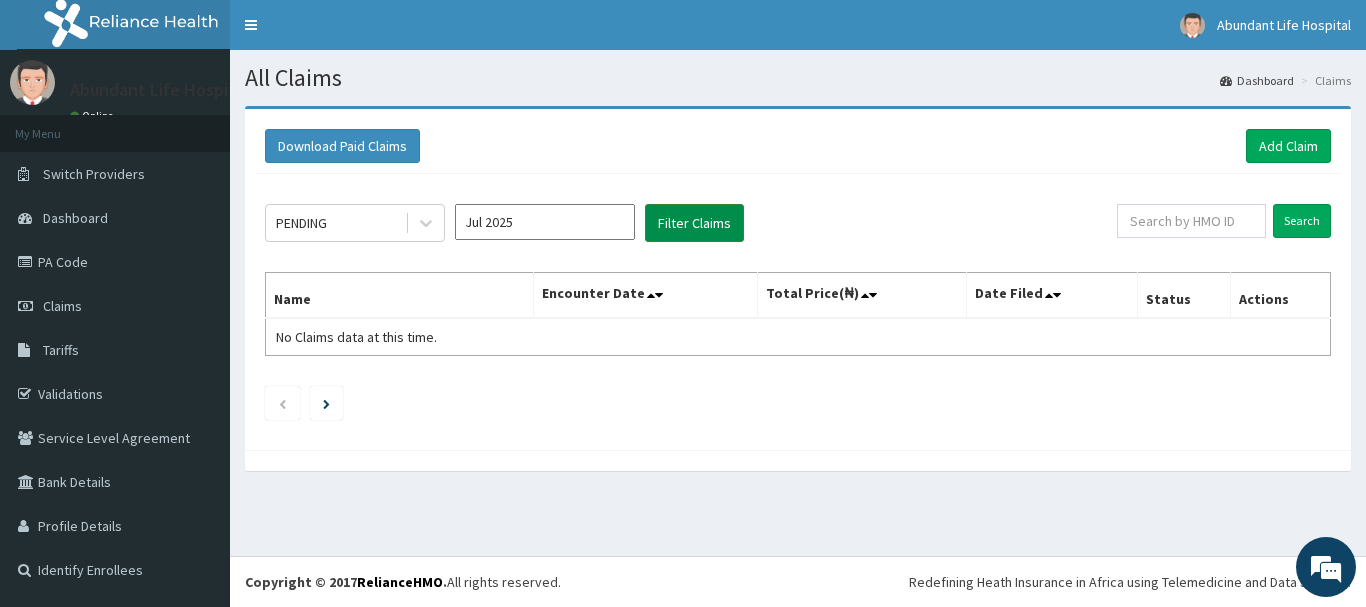 click on "Filter Claims" at bounding box center [694, 223] 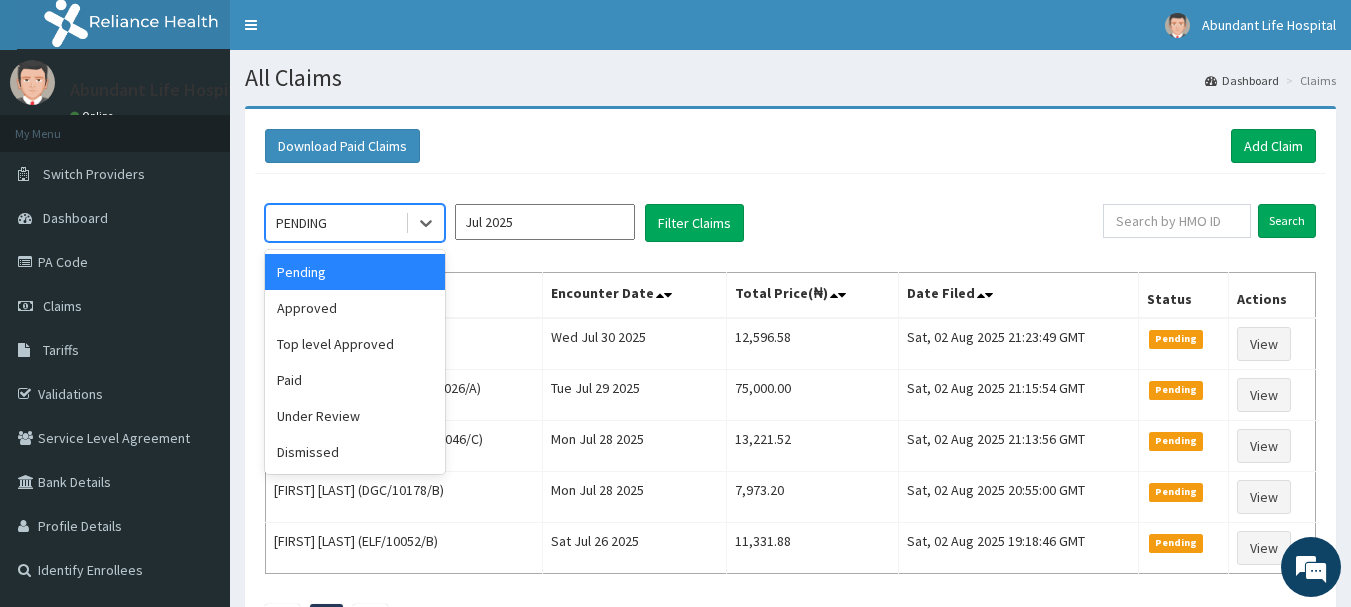 click on "PENDING" at bounding box center [335, 223] 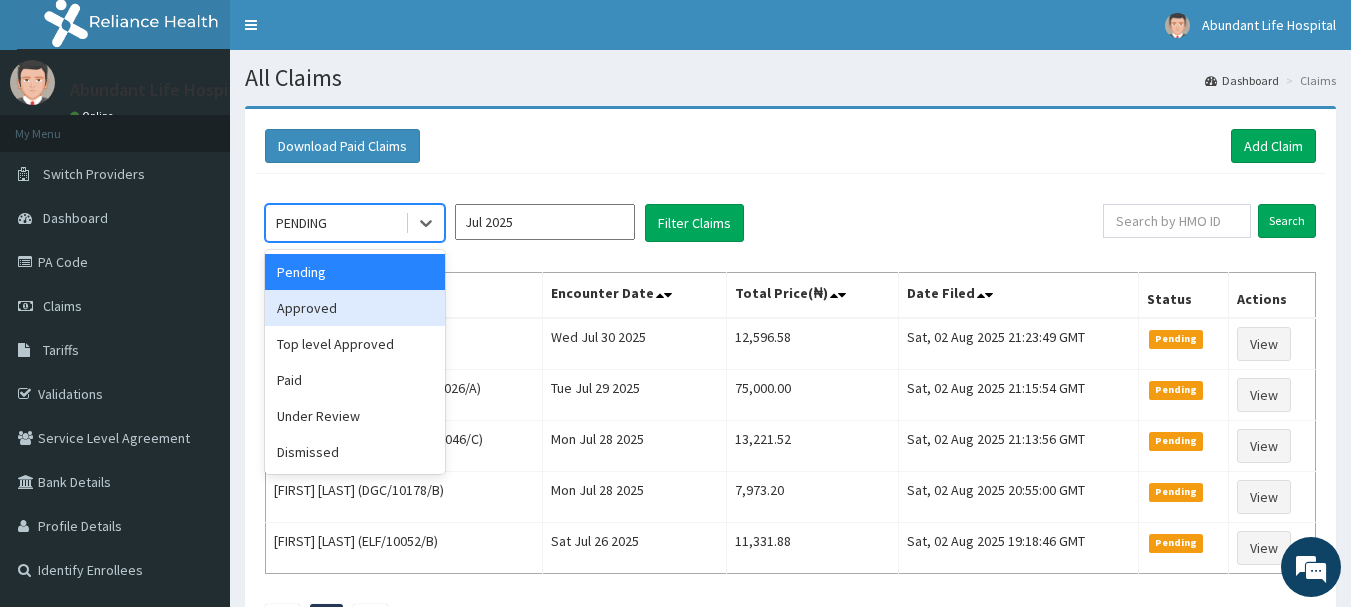 click on "Approved" at bounding box center [355, 308] 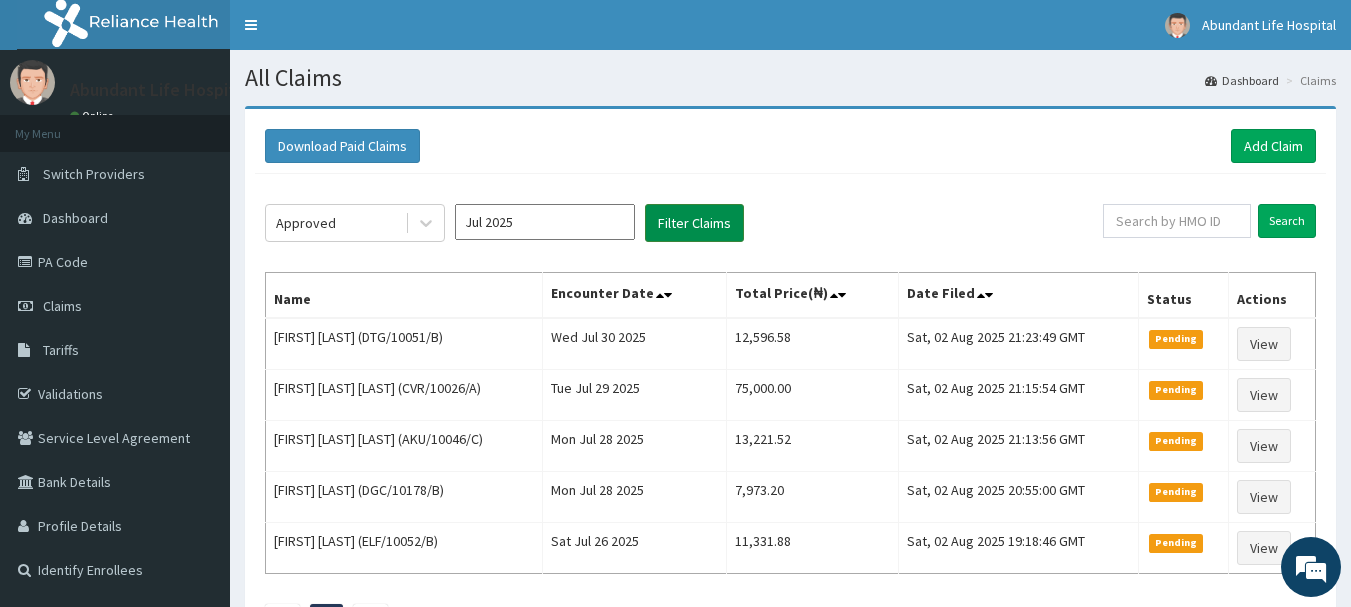 click on "Filter Claims" at bounding box center [694, 223] 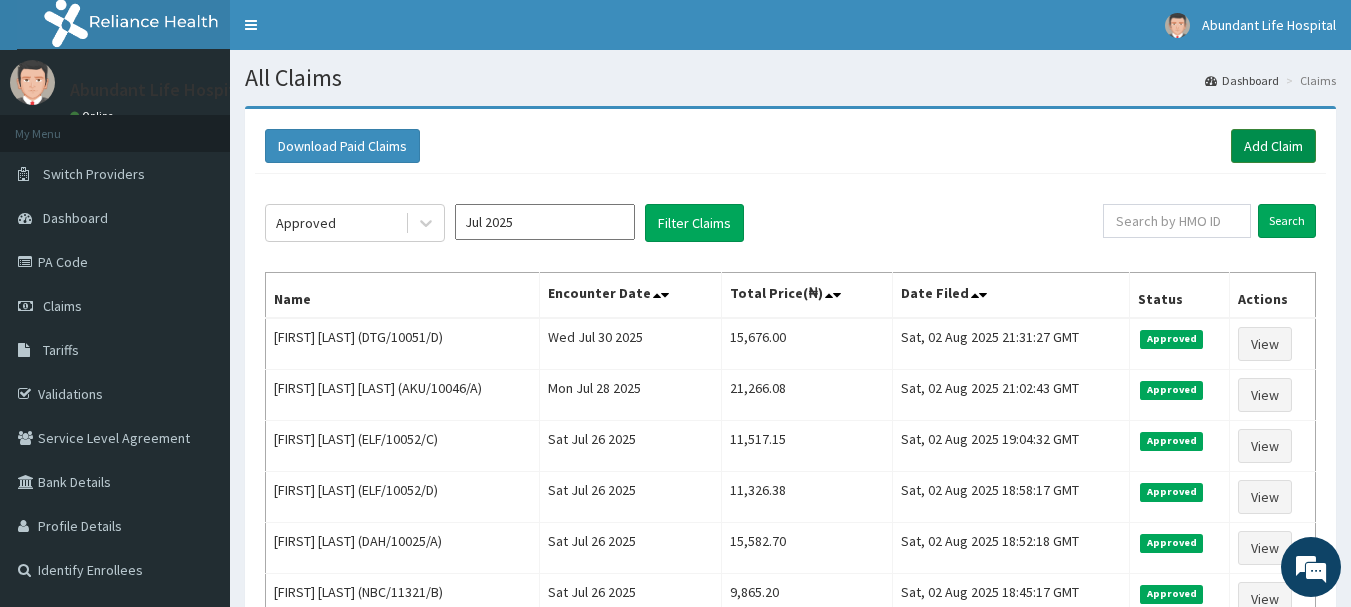 click on "Add Claim" at bounding box center (1273, 146) 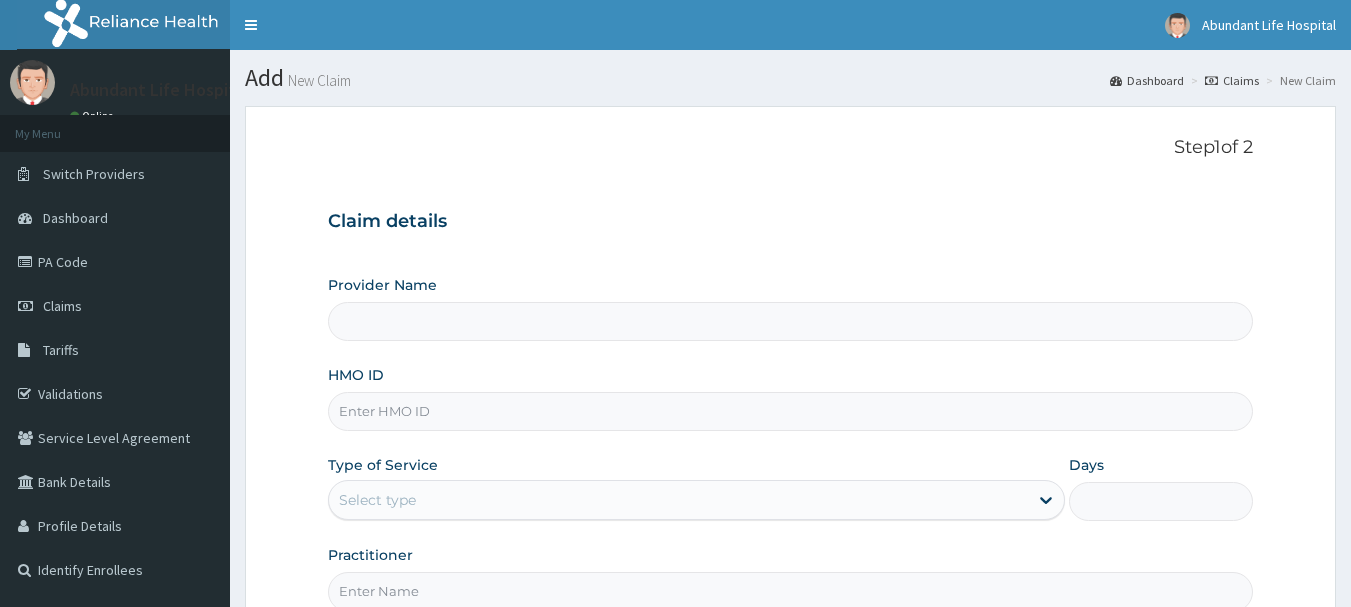 scroll, scrollTop: 0, scrollLeft: 0, axis: both 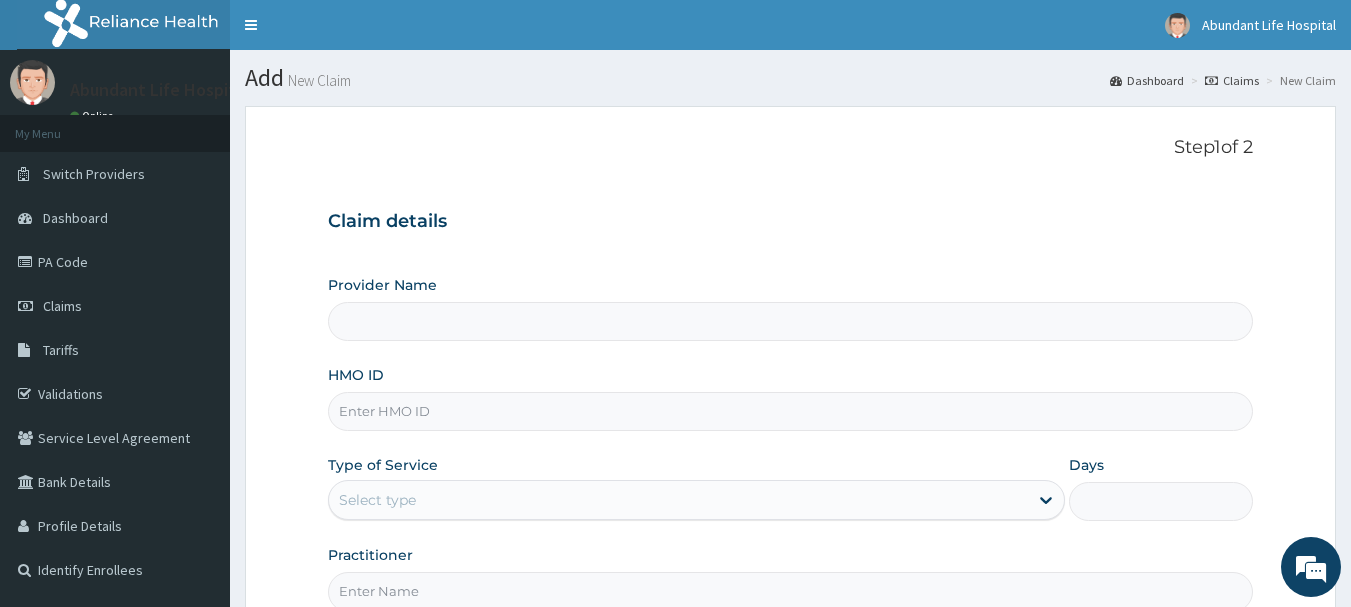 type on "Abundant Life Hospital Ltd." 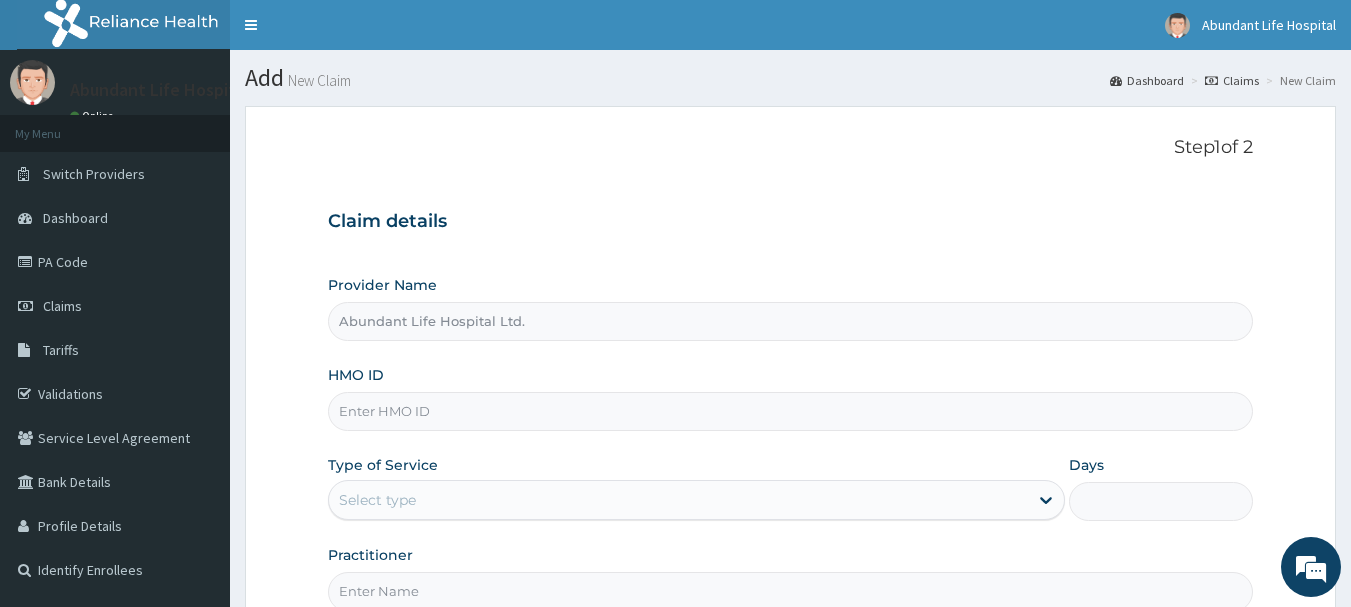 click on "Abundant Life Hospital Ltd." at bounding box center (791, 321) 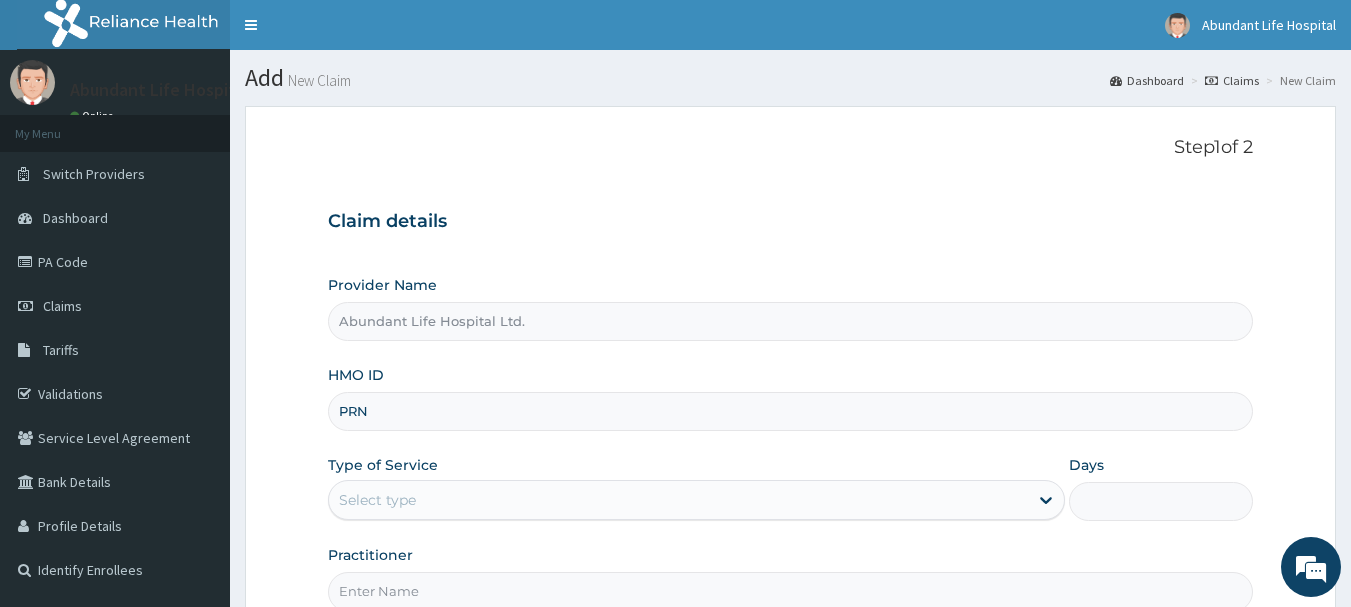 scroll, scrollTop: 0, scrollLeft: 0, axis: both 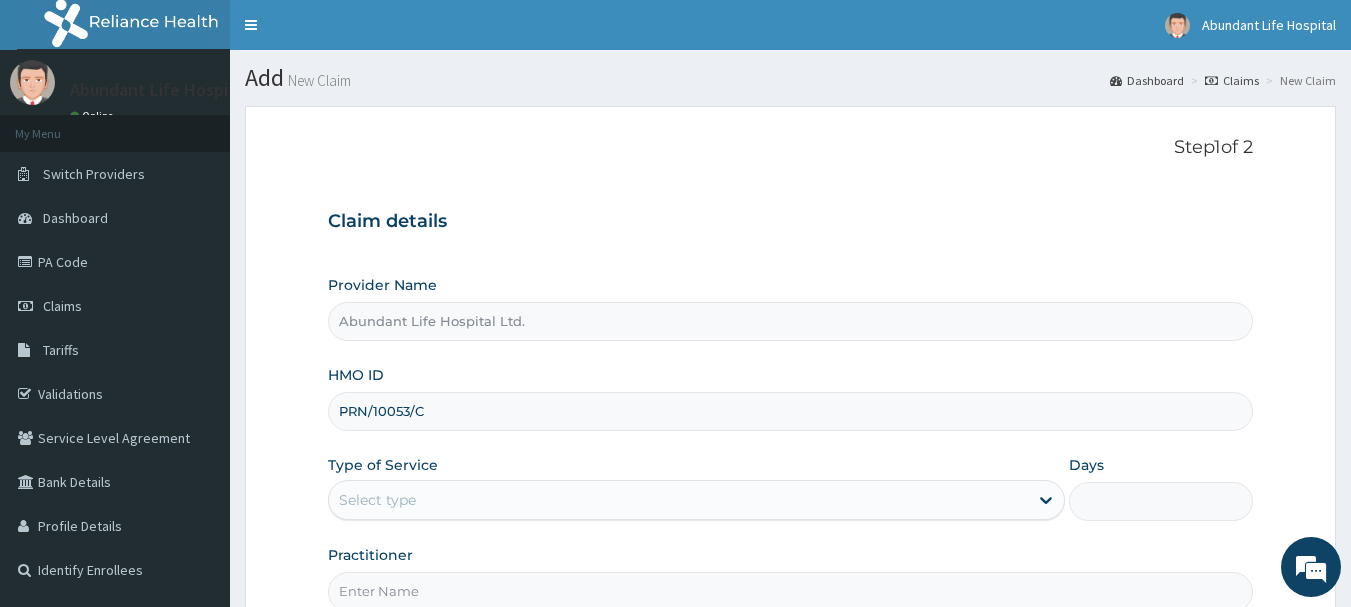 click on "Select type" at bounding box center [678, 500] 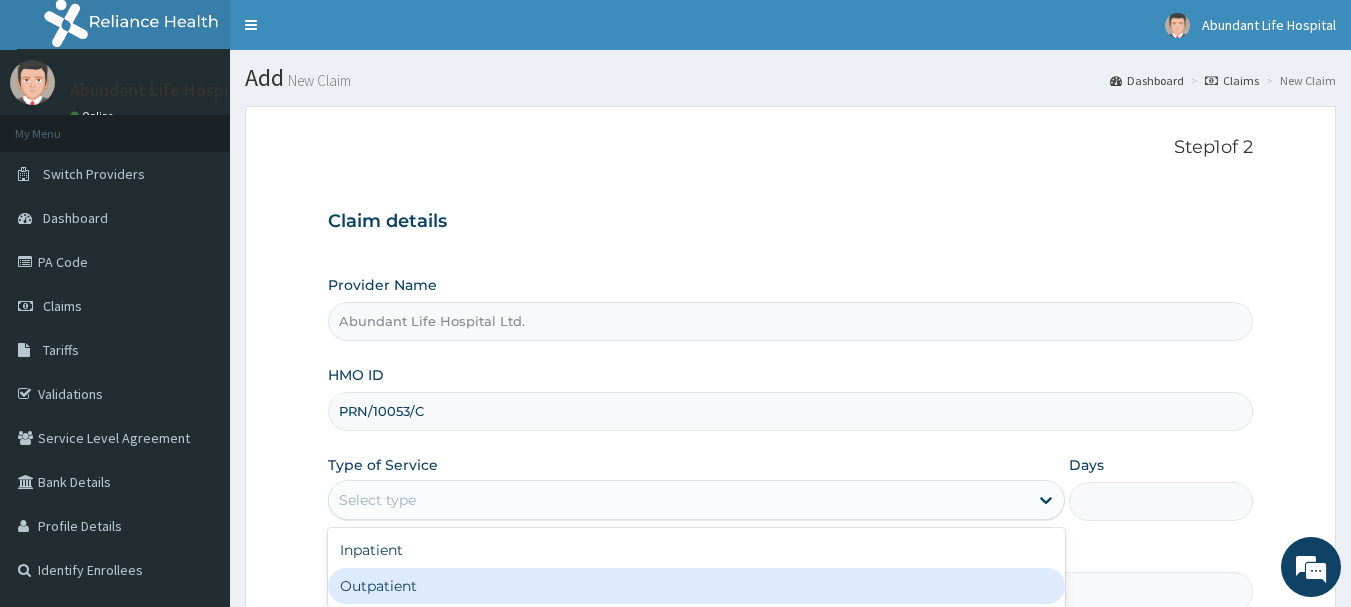 click on "Outpatient" at bounding box center (696, 586) 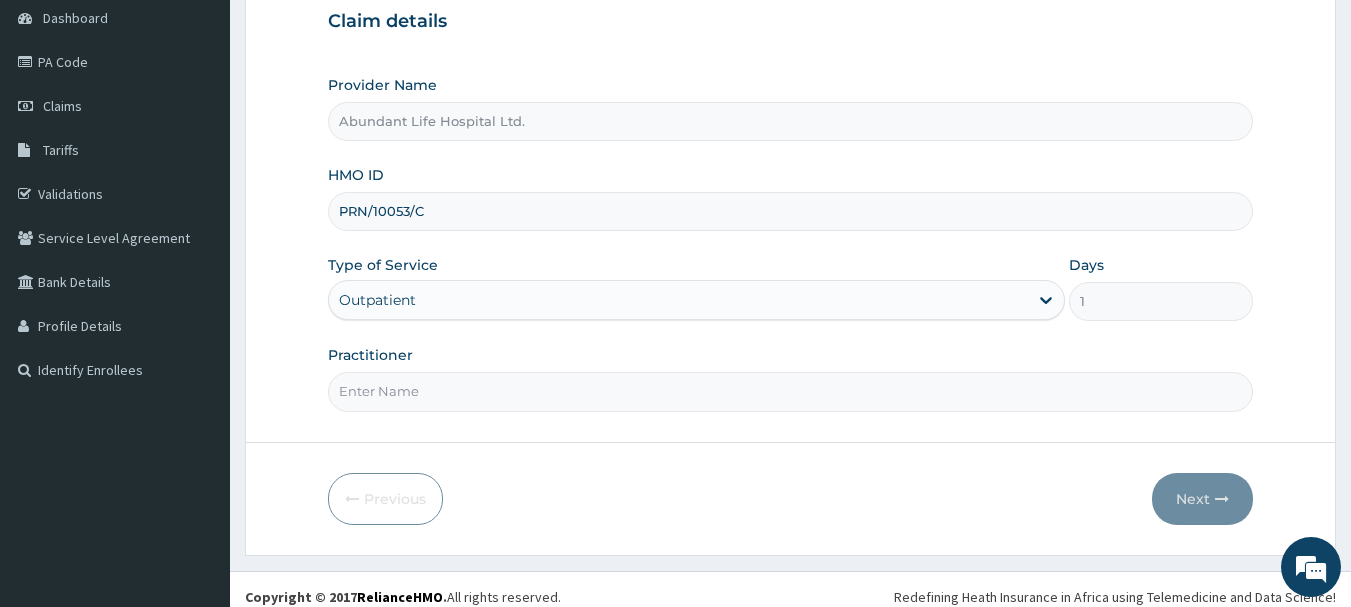 scroll, scrollTop: 215, scrollLeft: 0, axis: vertical 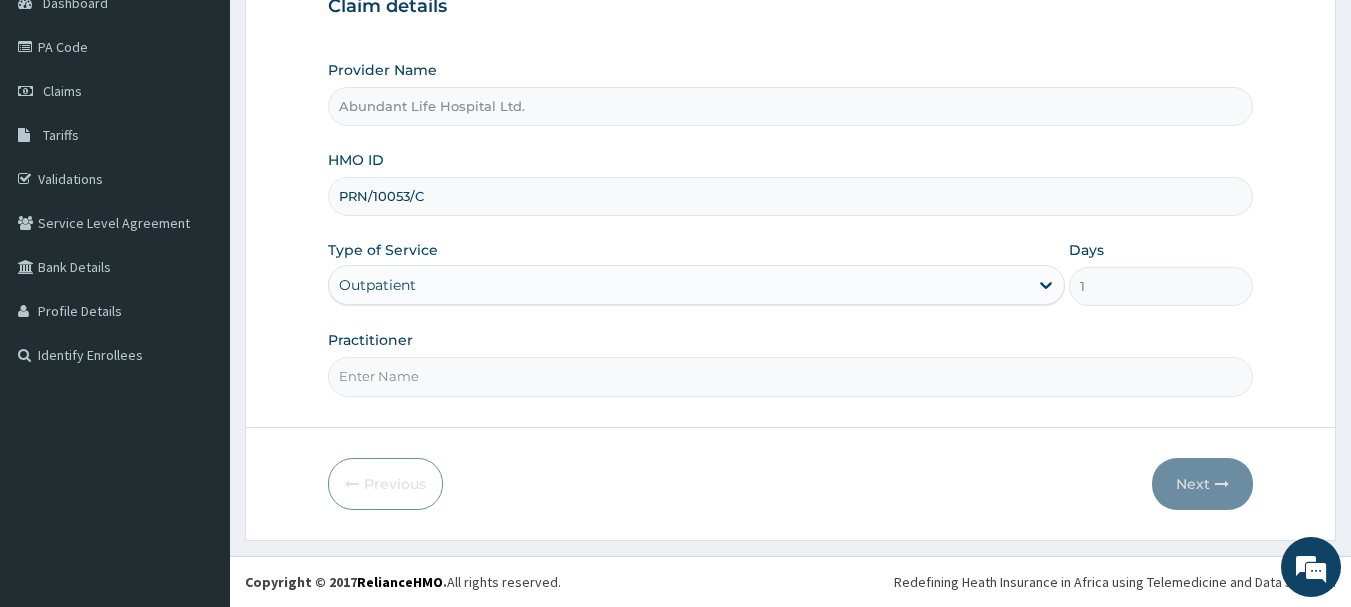 click on "Practitioner" at bounding box center (791, 376) 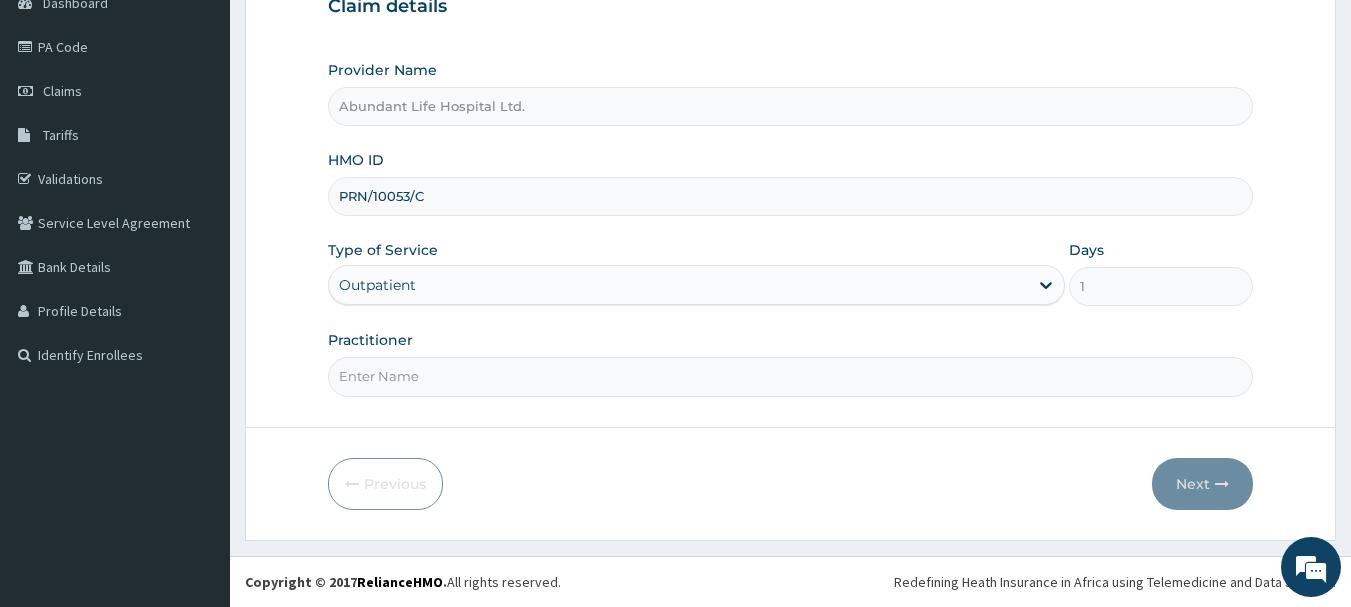 type on "DR ADEOTAN" 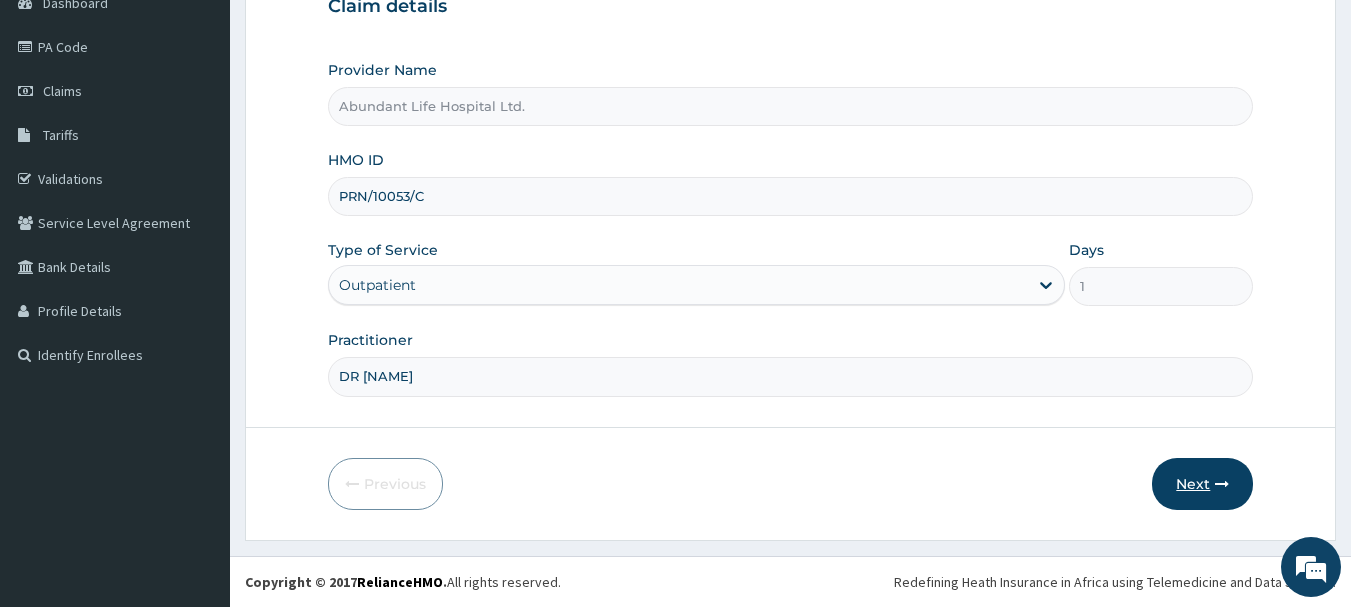 click at bounding box center (1222, 484) 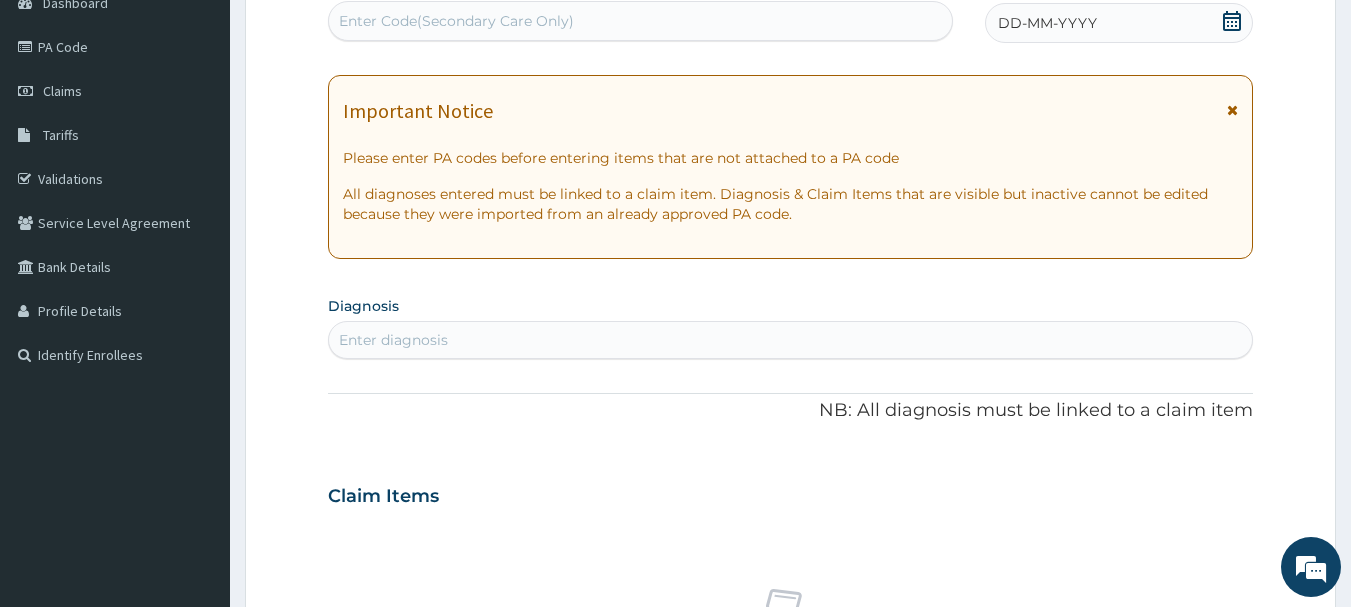 click at bounding box center [1232, 110] 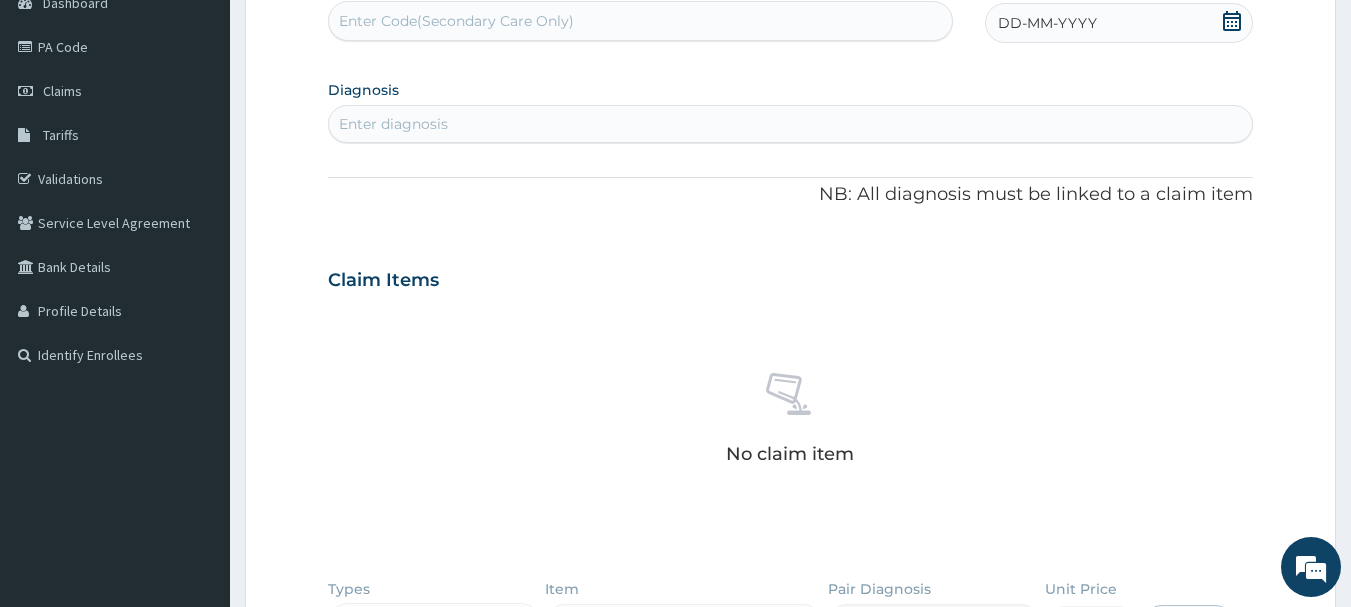 click 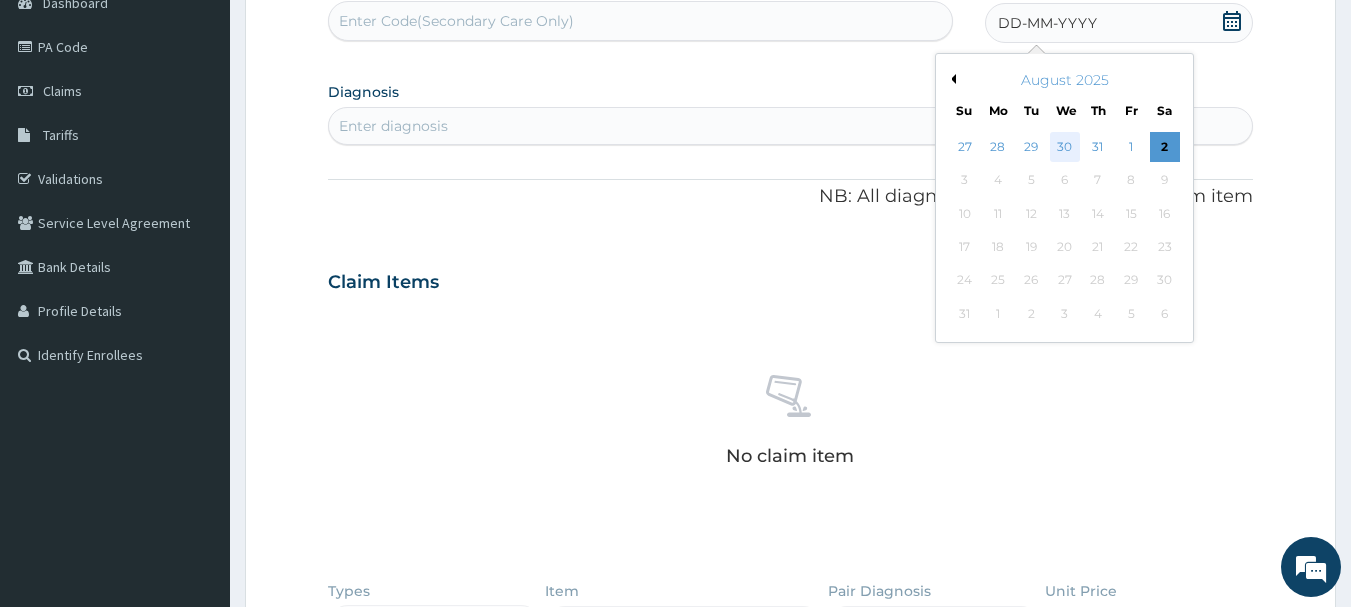 click on "30" at bounding box center [1065, 147] 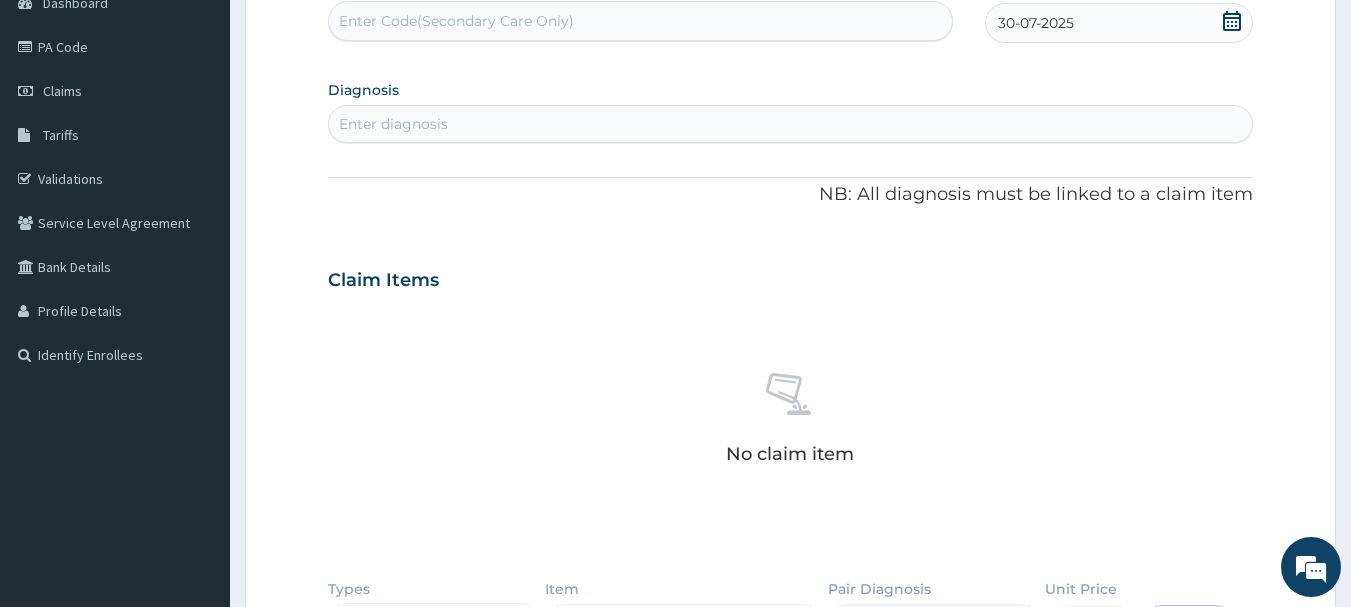click on "Enter diagnosis" at bounding box center [791, 124] 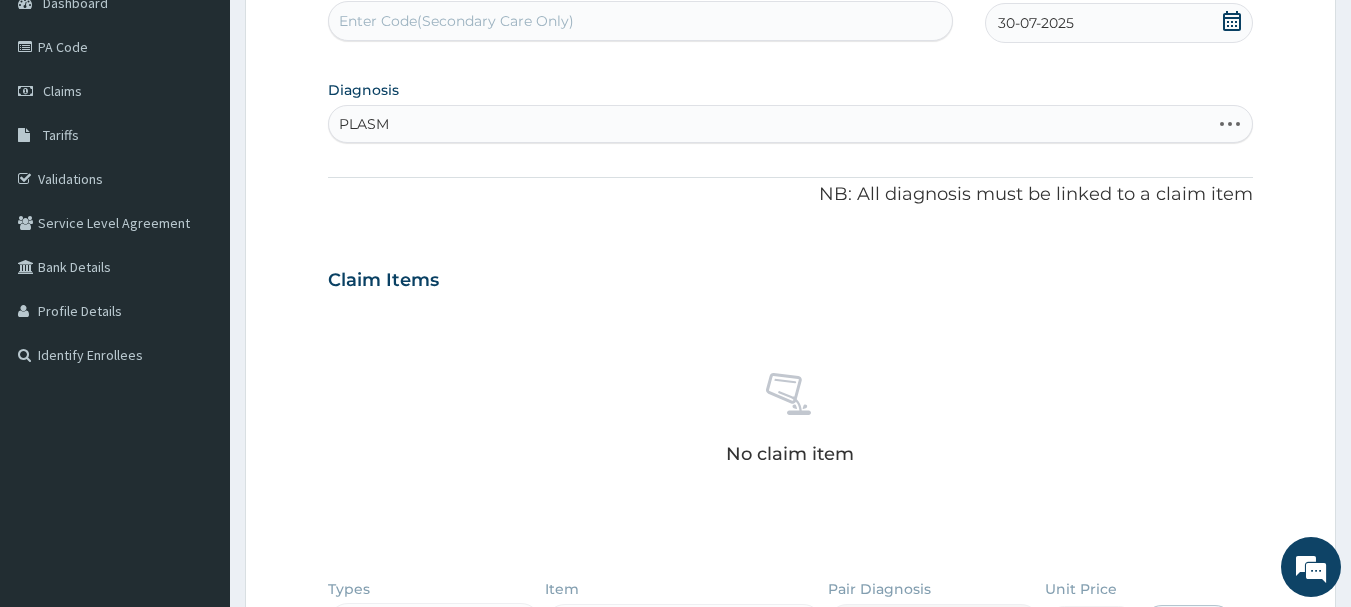 type on "PLASMO" 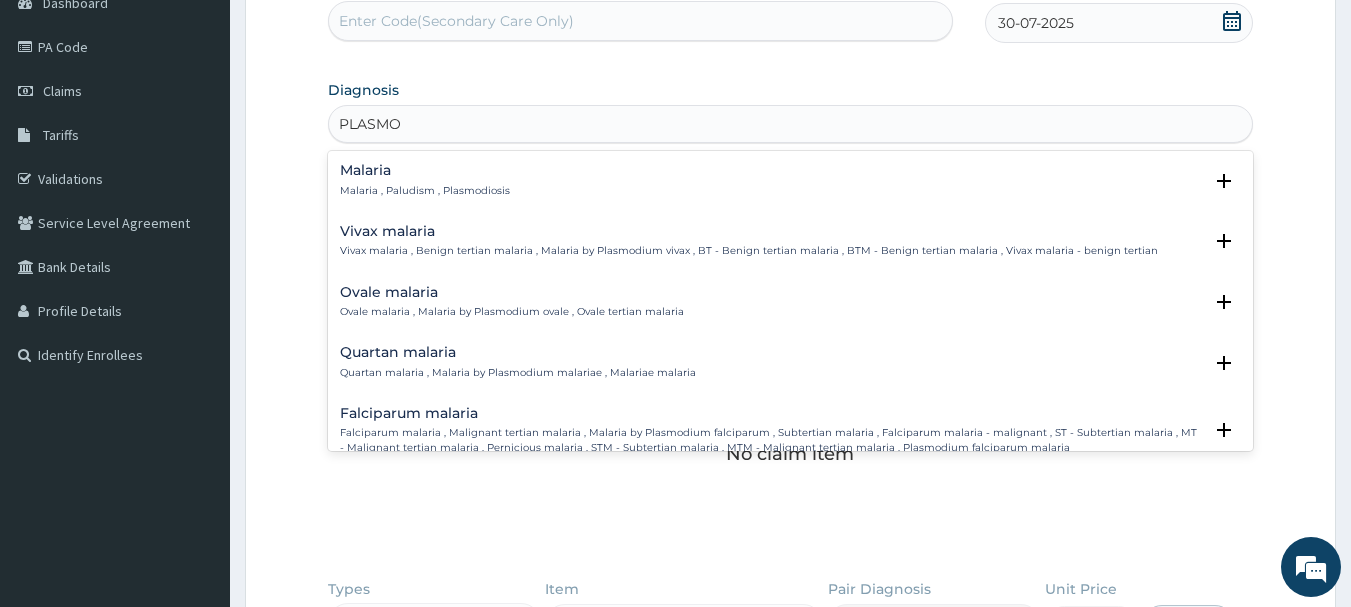 click on "Malaria" at bounding box center (425, 170) 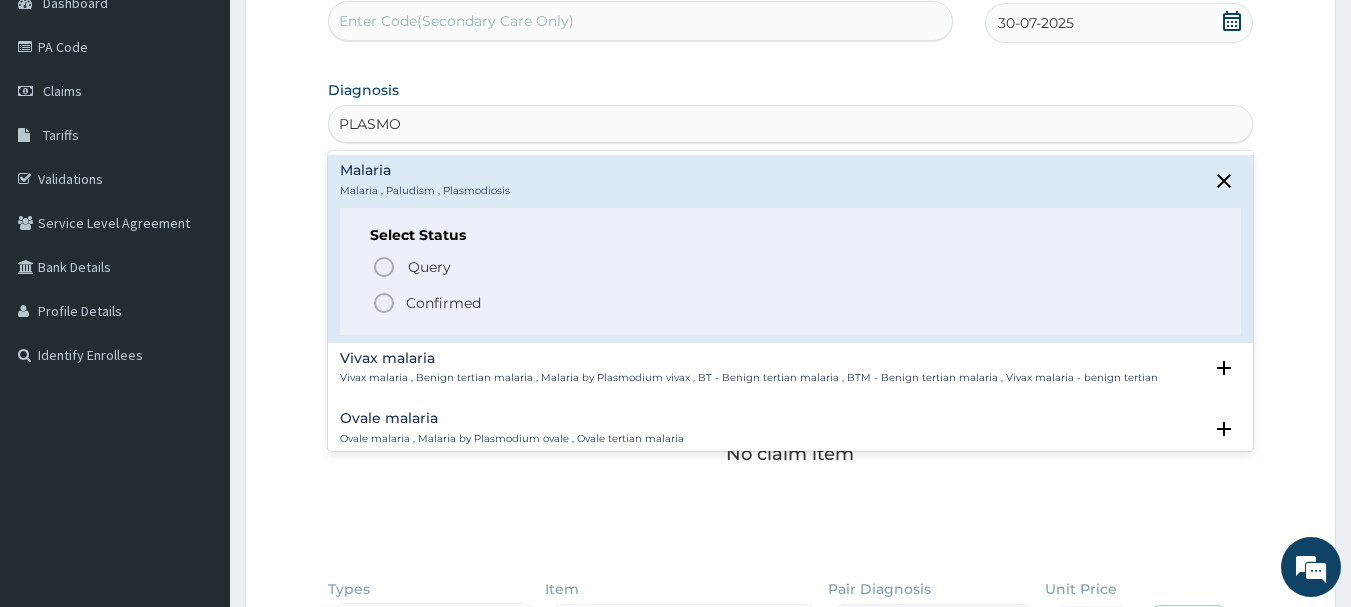 click 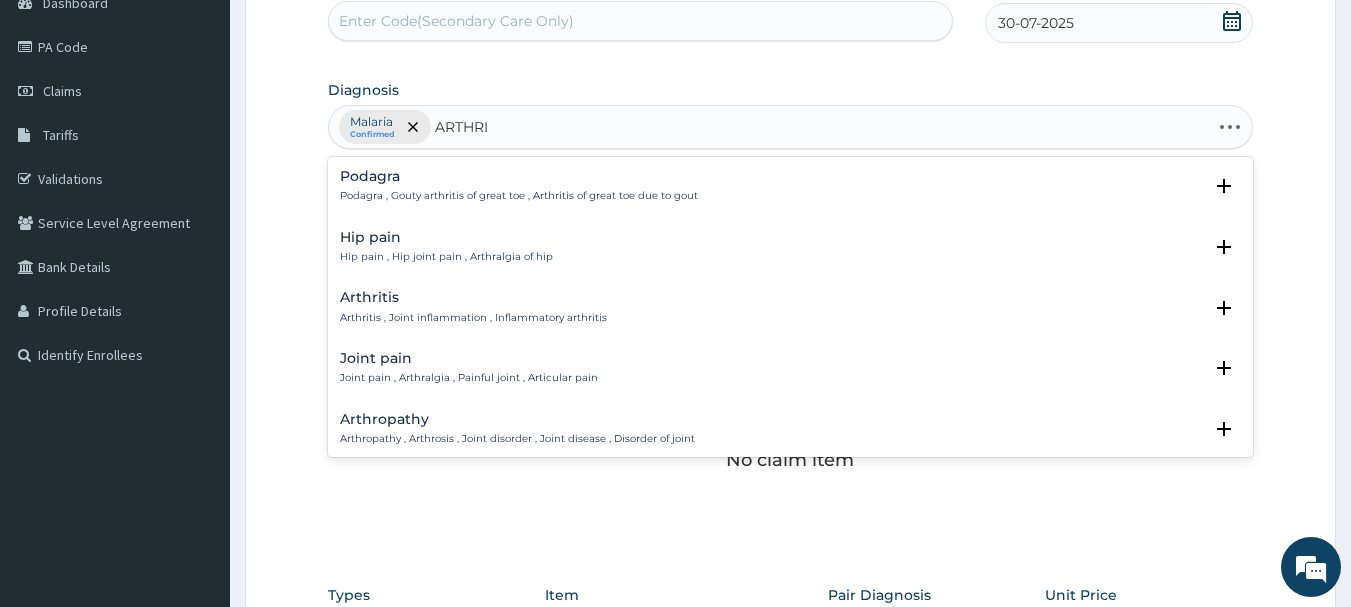 type on "ARTHRIT" 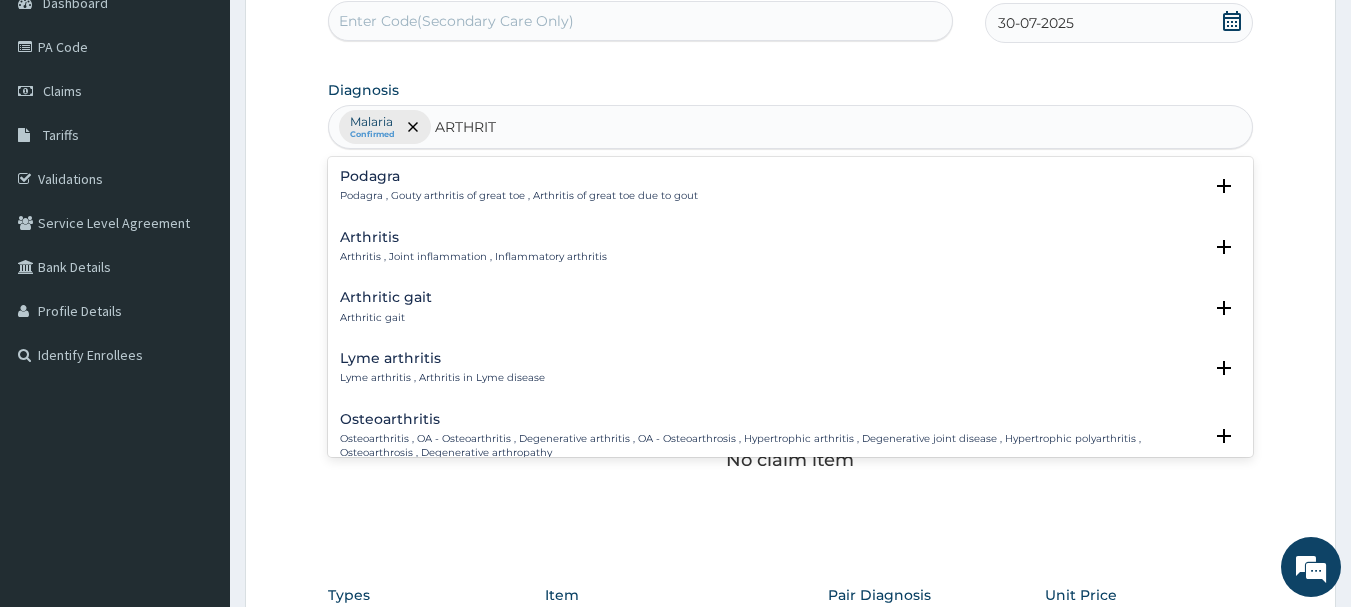click on "Arthritis" at bounding box center [473, 237] 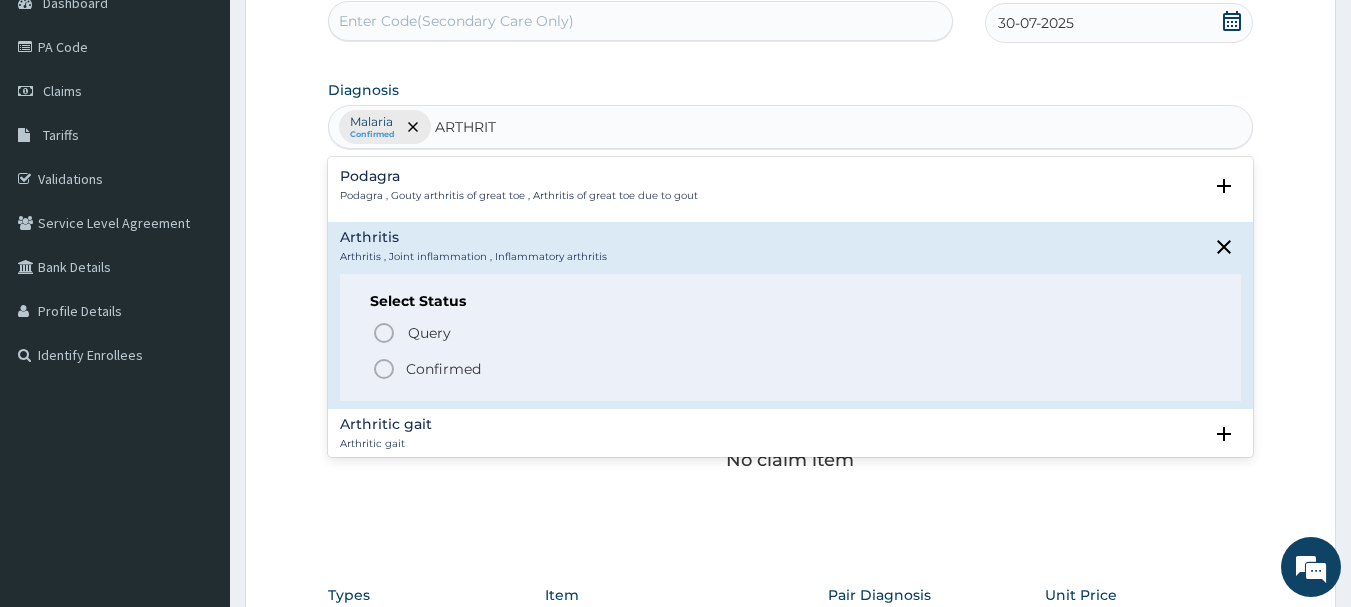 click 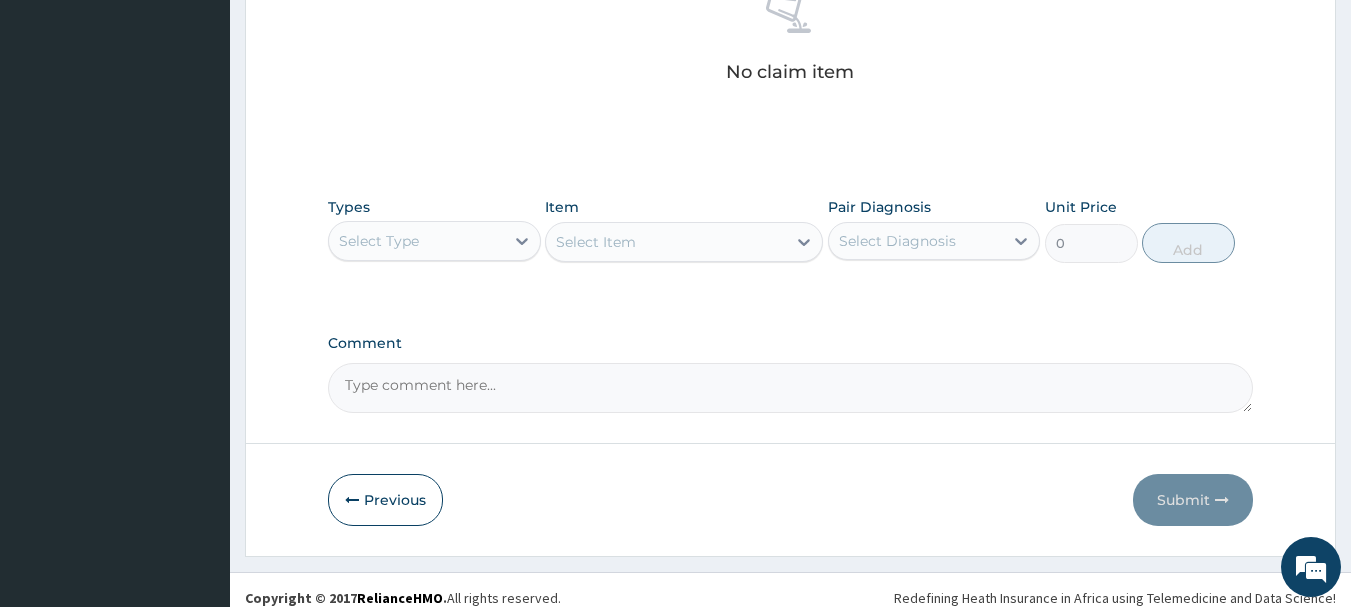 scroll, scrollTop: 615, scrollLeft: 0, axis: vertical 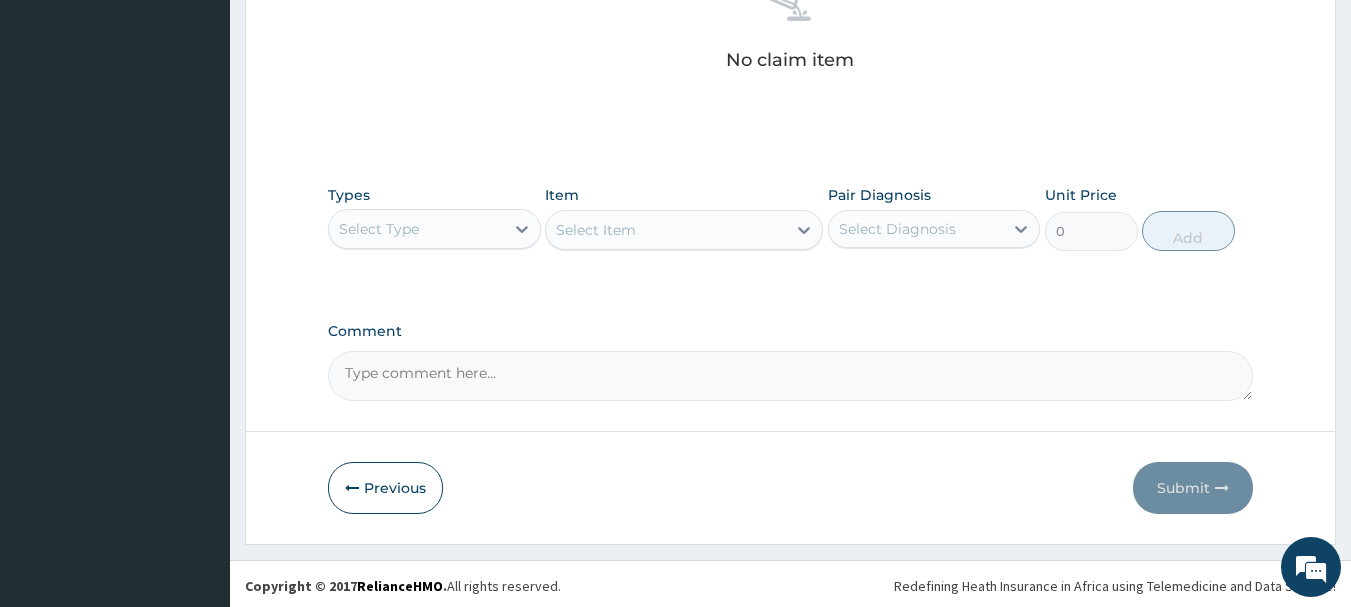 click on "Select Type" at bounding box center [379, 229] 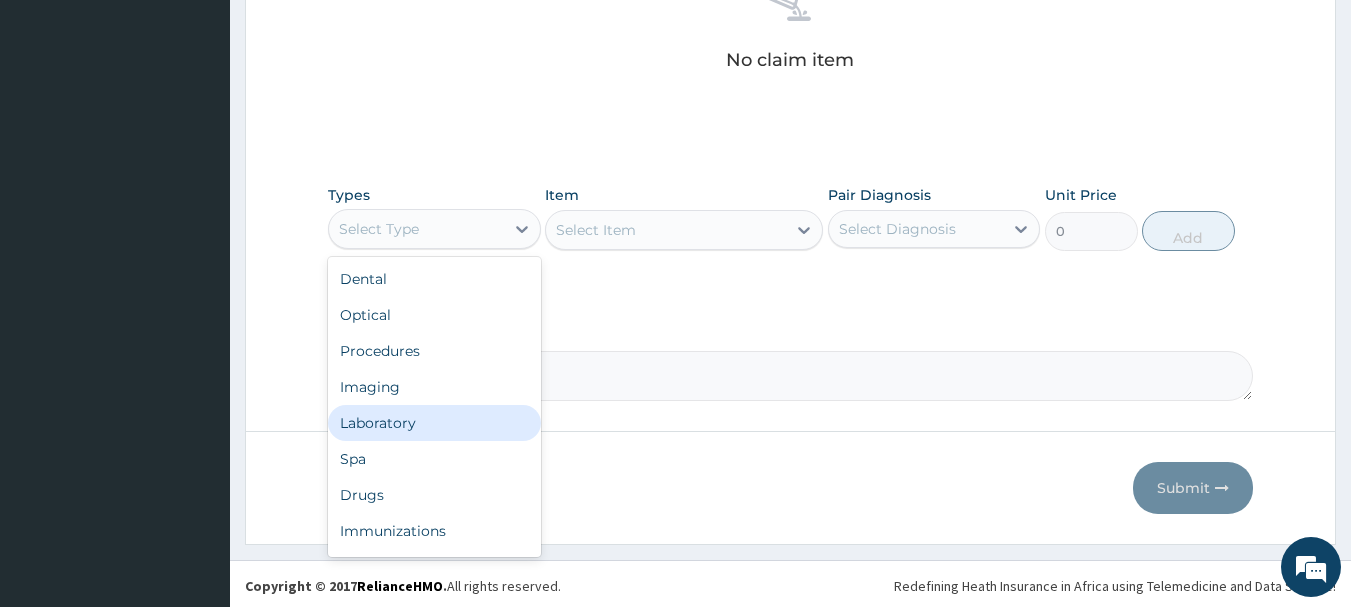 click on "Laboratory" at bounding box center [434, 423] 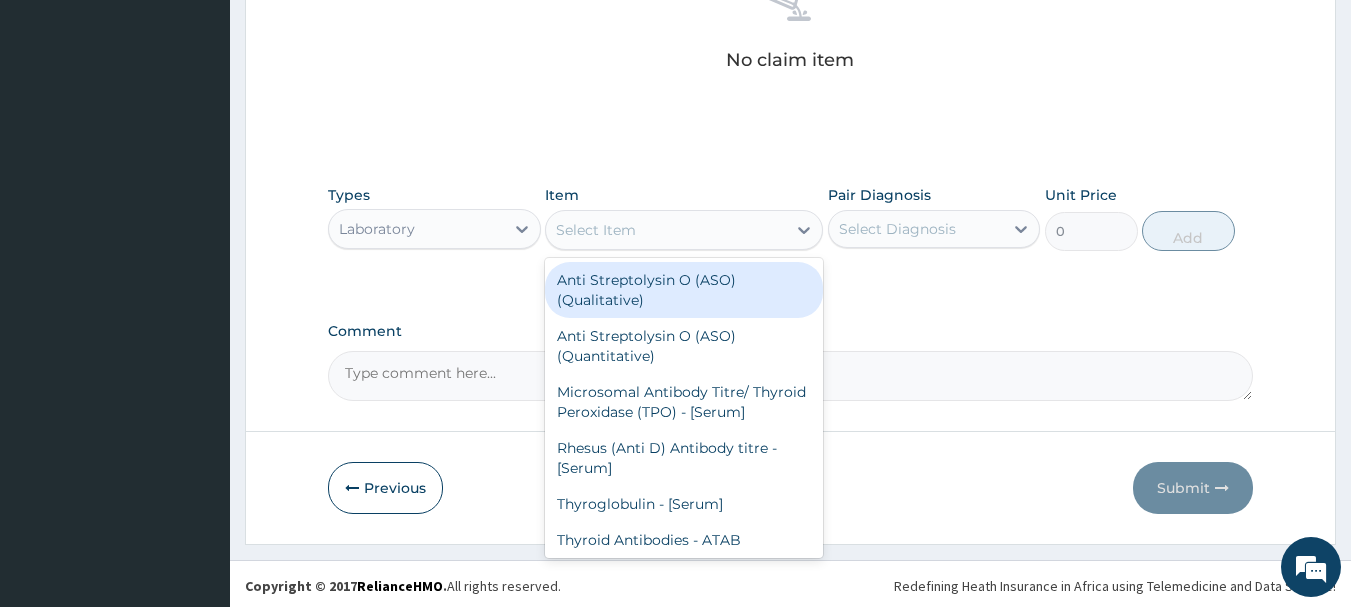 click on "Select Item" at bounding box center (596, 230) 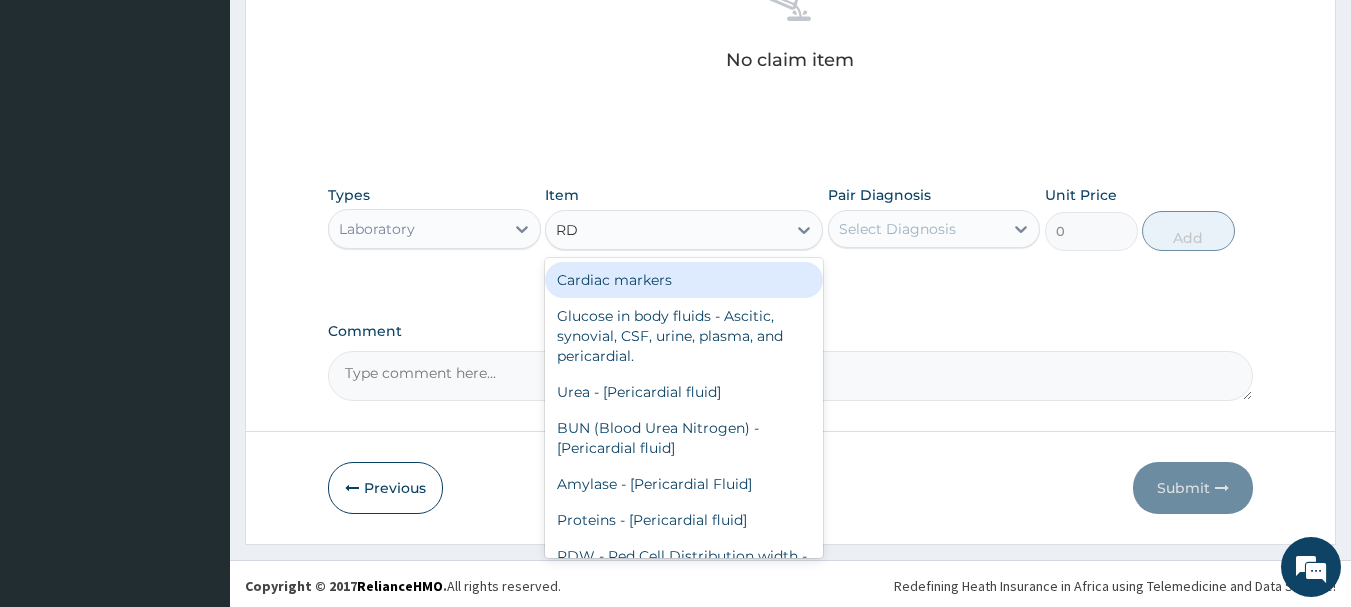 type on "RDT" 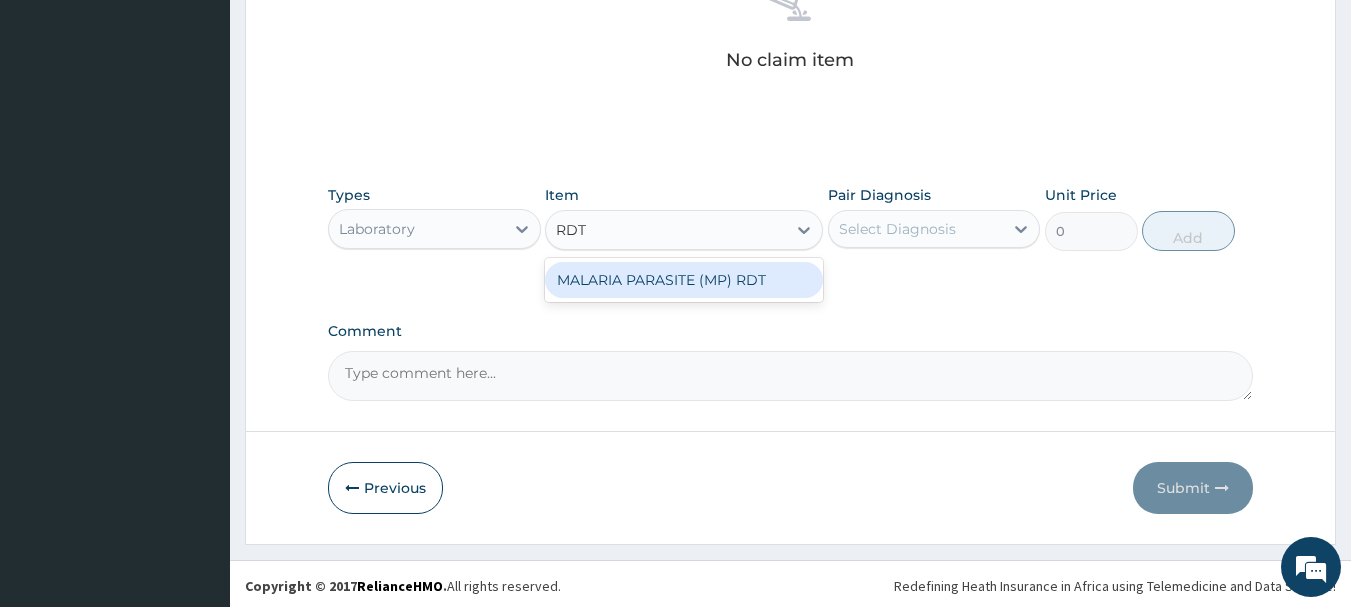 click on "MALARIA PARASITE (MP) RDT" at bounding box center [684, 280] 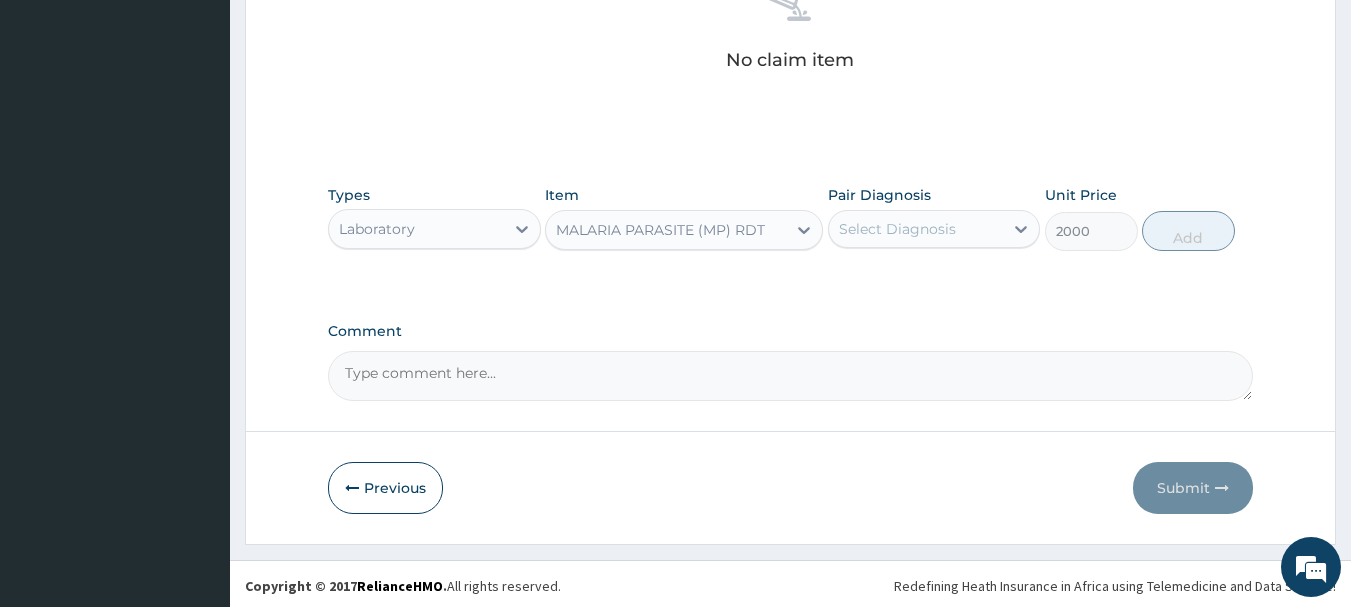 click on "Select Diagnosis" at bounding box center (897, 229) 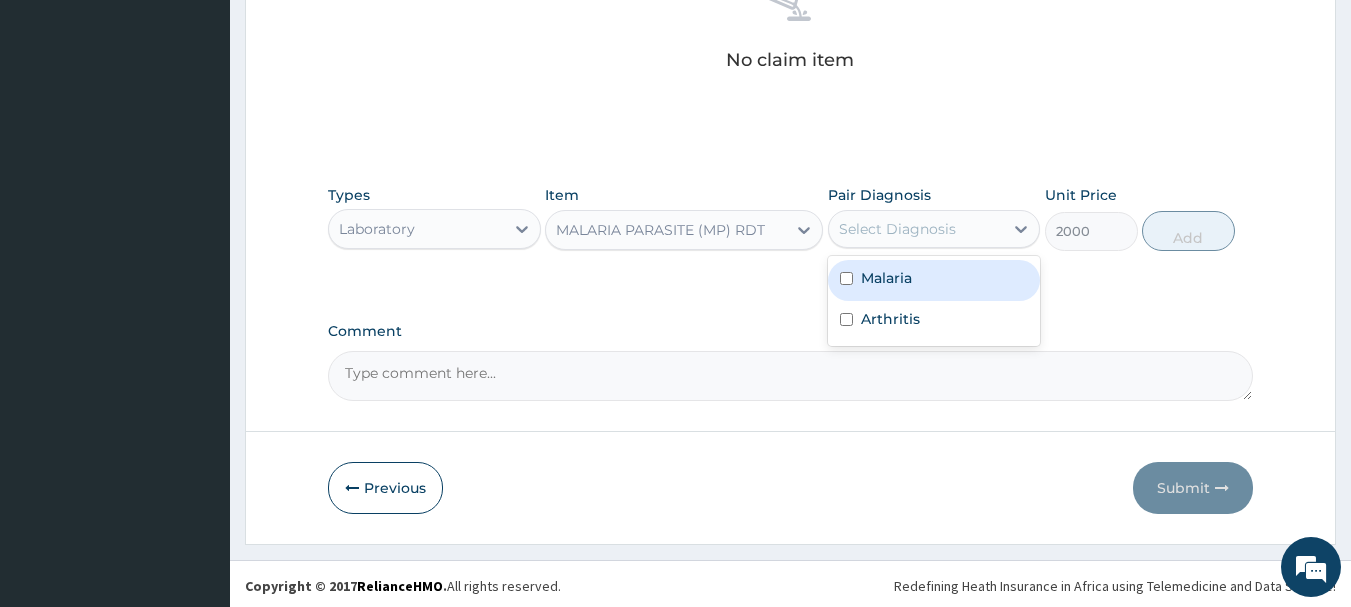 click at bounding box center [846, 278] 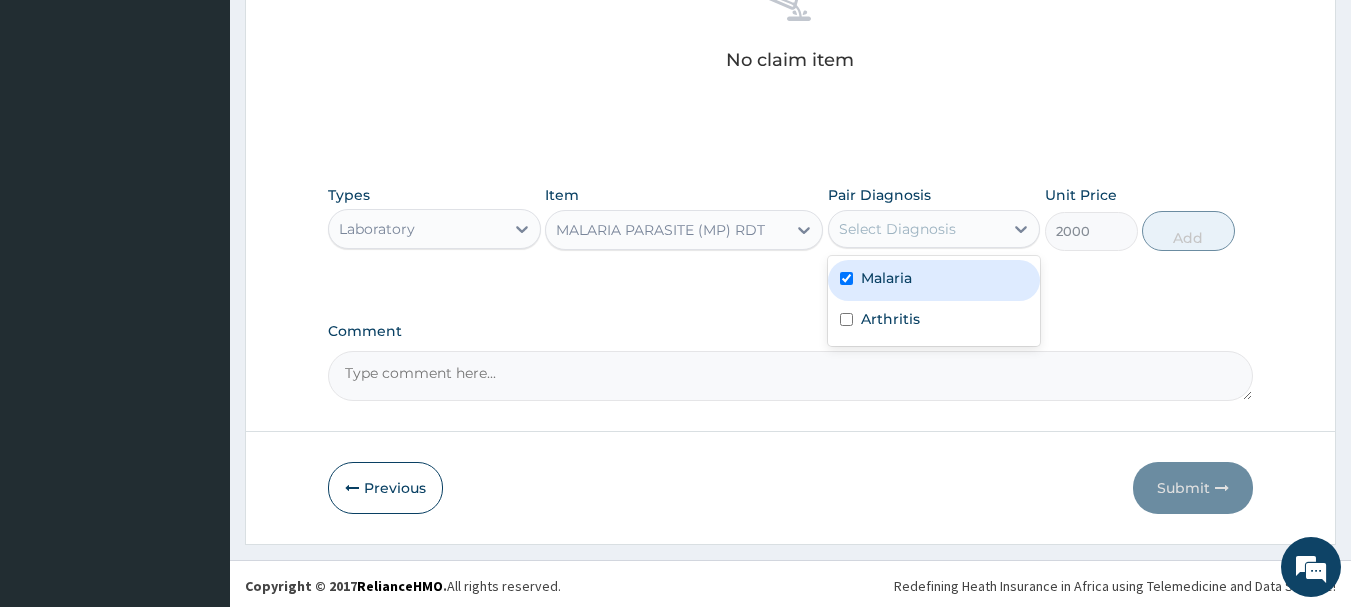 checkbox on "true" 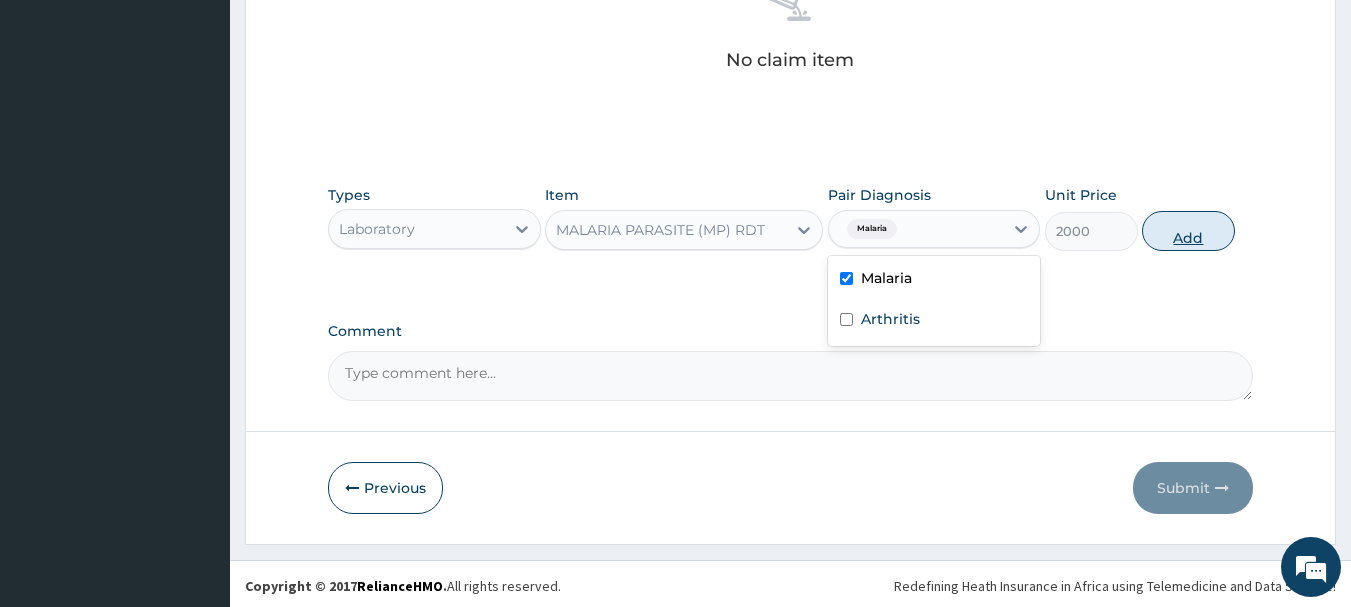 click on "Add" at bounding box center [1188, 231] 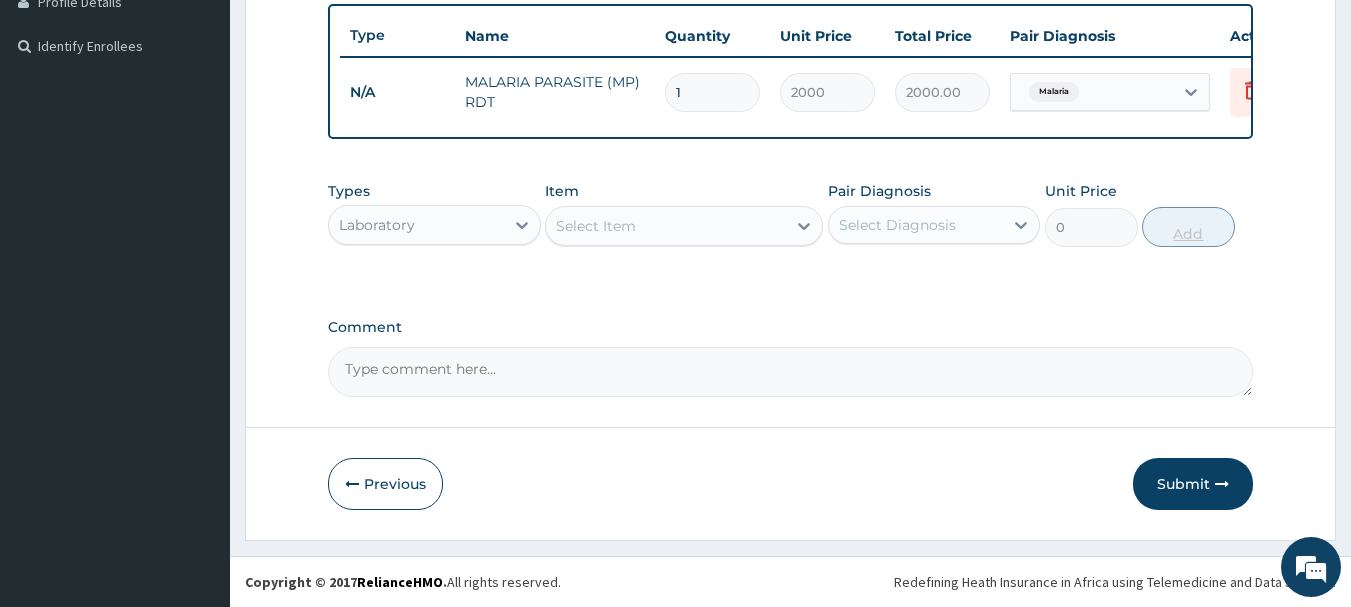 scroll, scrollTop: 539, scrollLeft: 0, axis: vertical 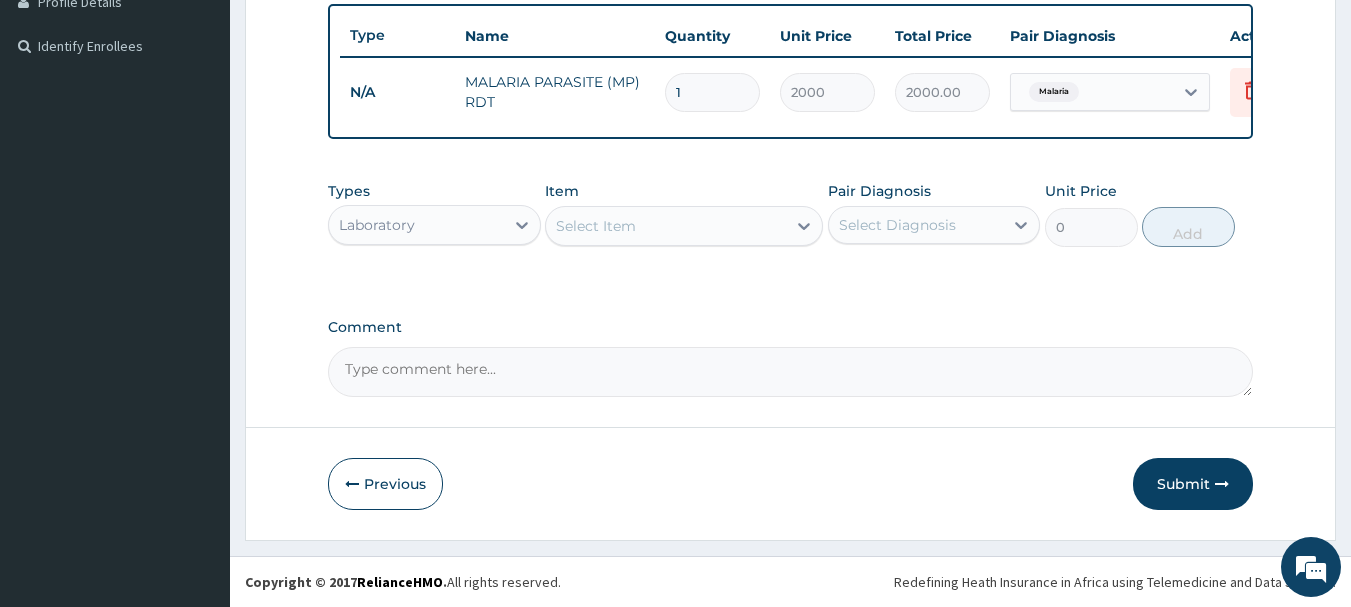 click on "Laboratory" at bounding box center [416, 225] 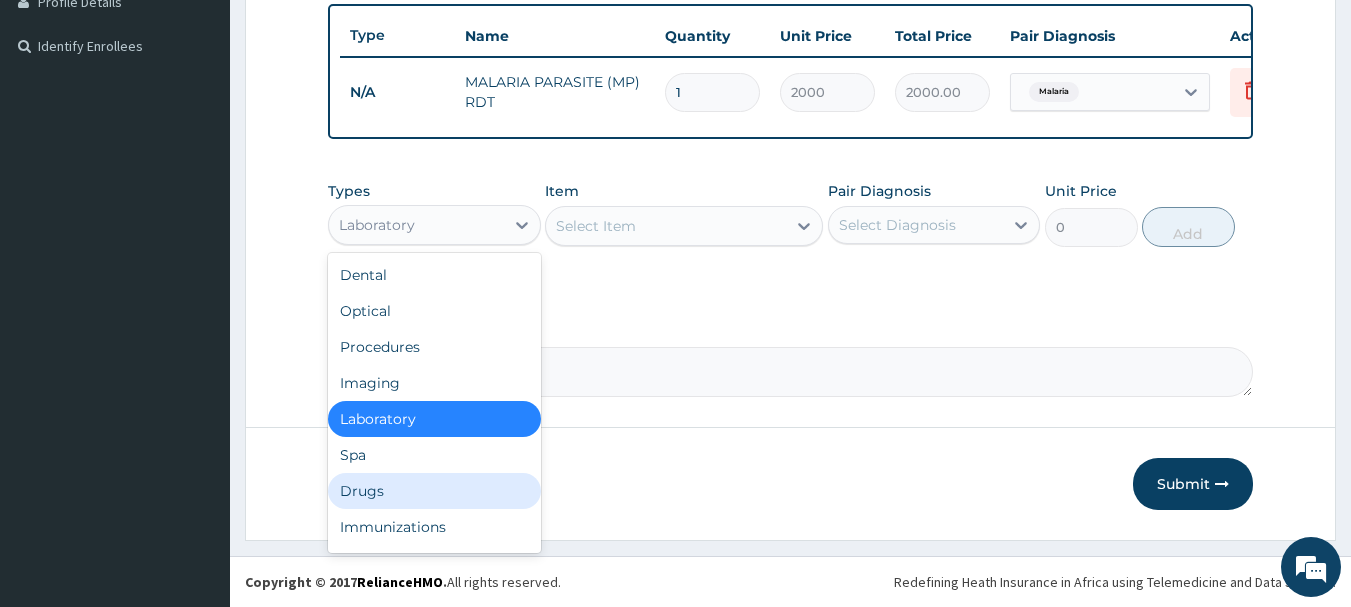 click on "Drugs" at bounding box center (434, 491) 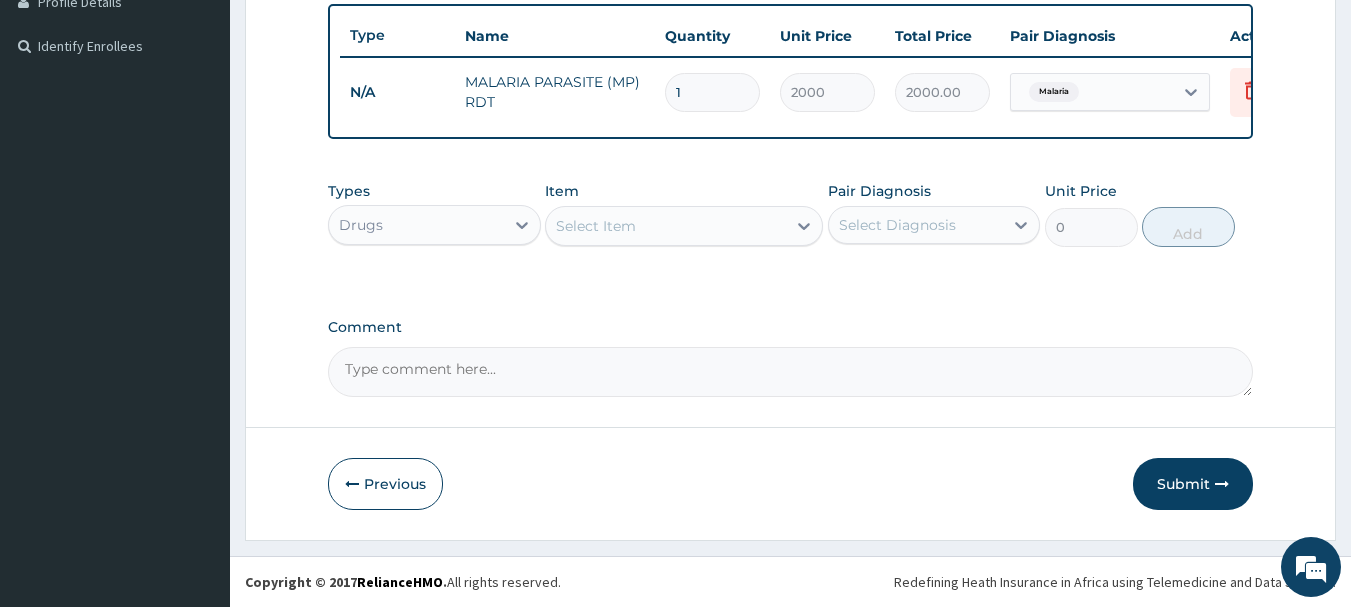 click on "Select Item" at bounding box center (666, 226) 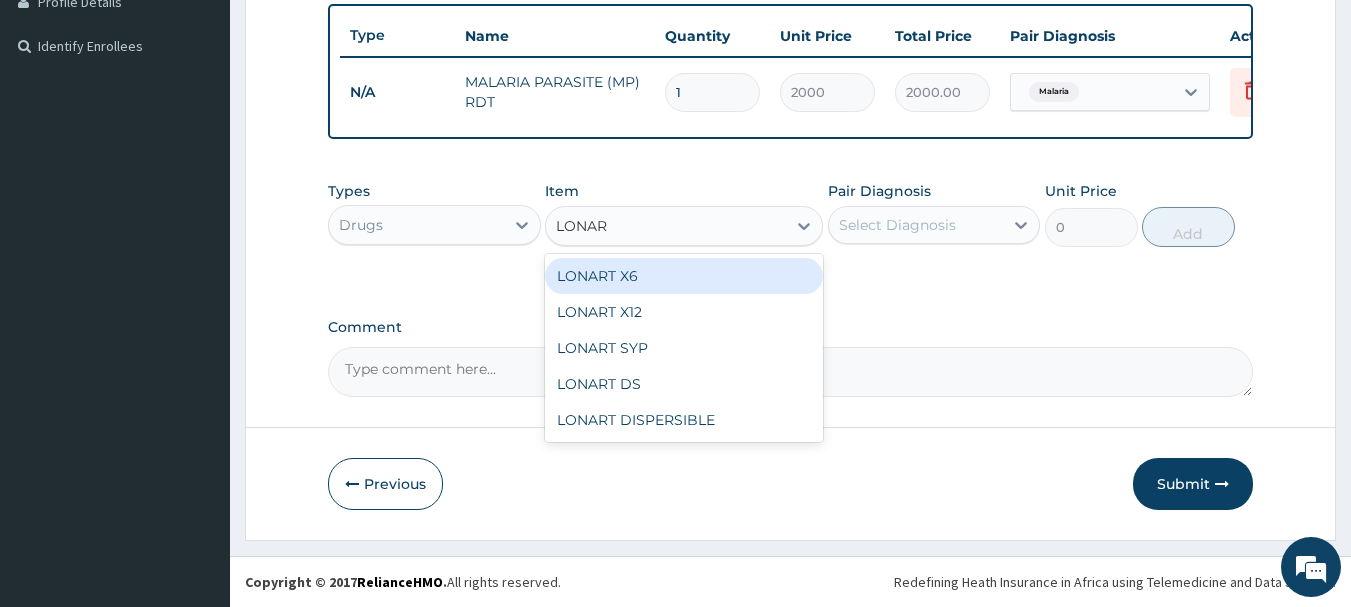 type on "LONART" 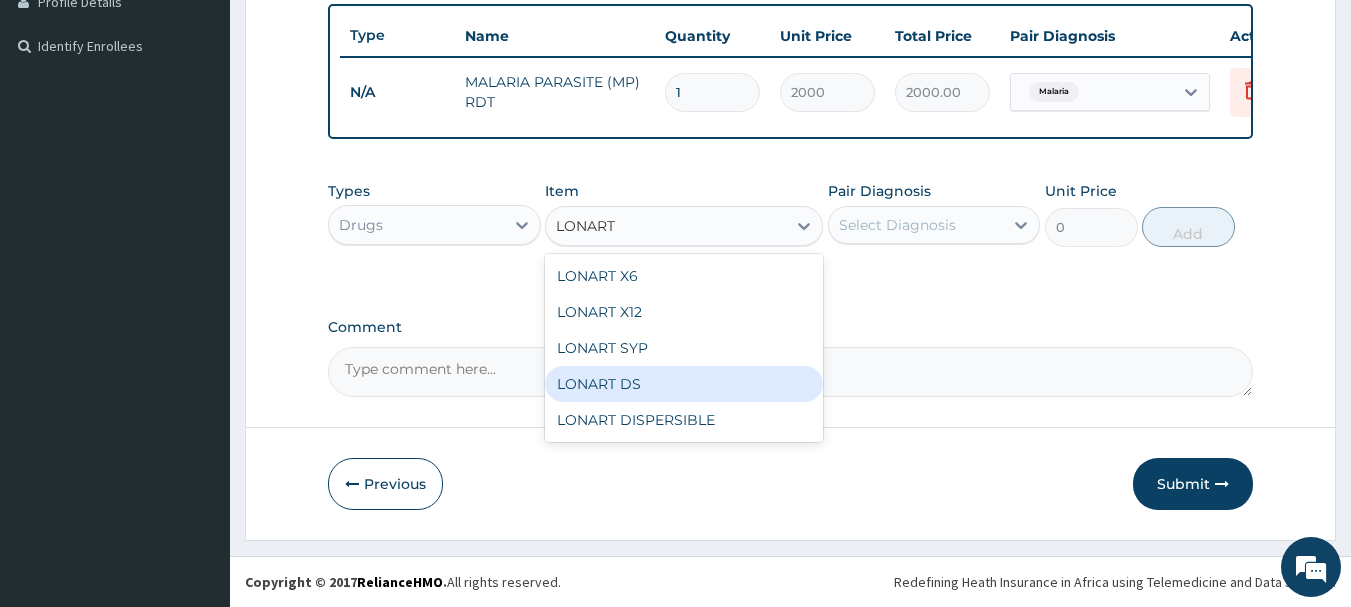 click on "LONART DS" at bounding box center (684, 384) 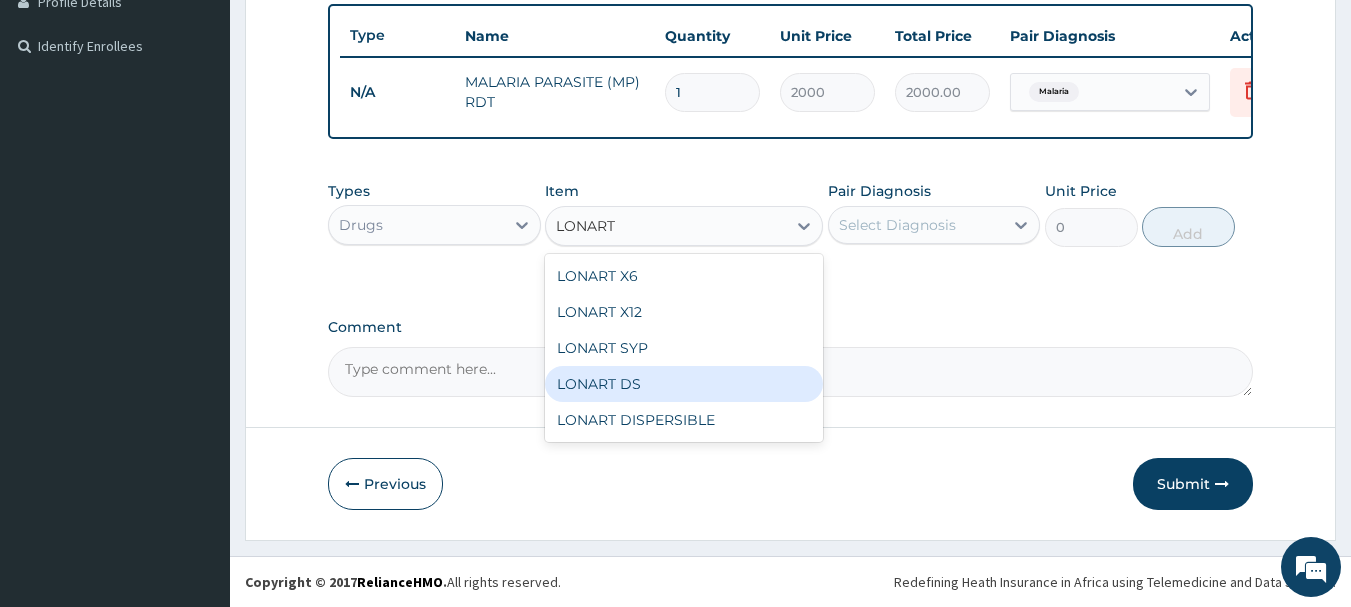 type 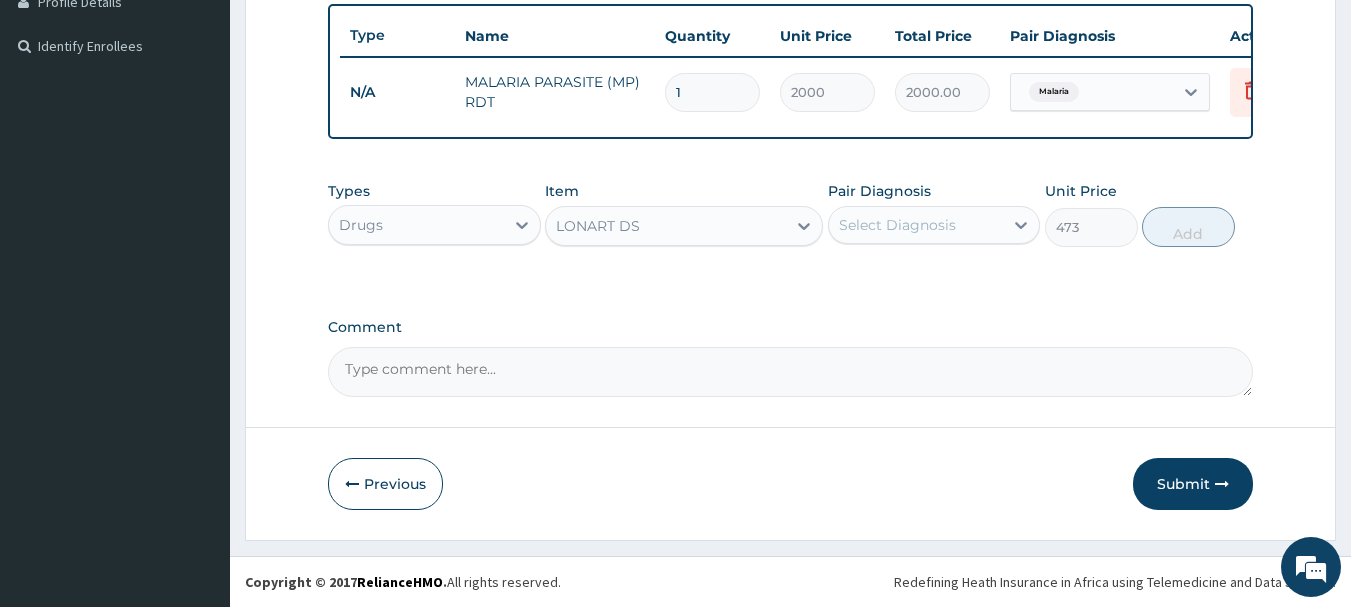 click on "Select Diagnosis" at bounding box center [916, 225] 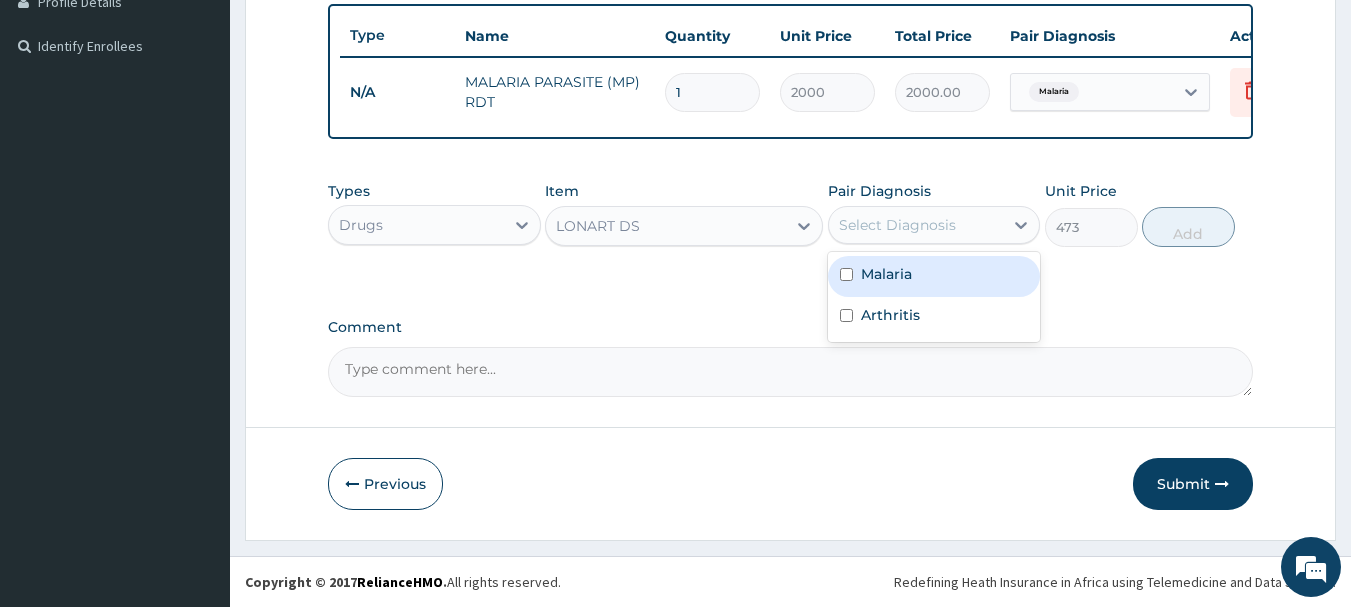 click at bounding box center (846, 274) 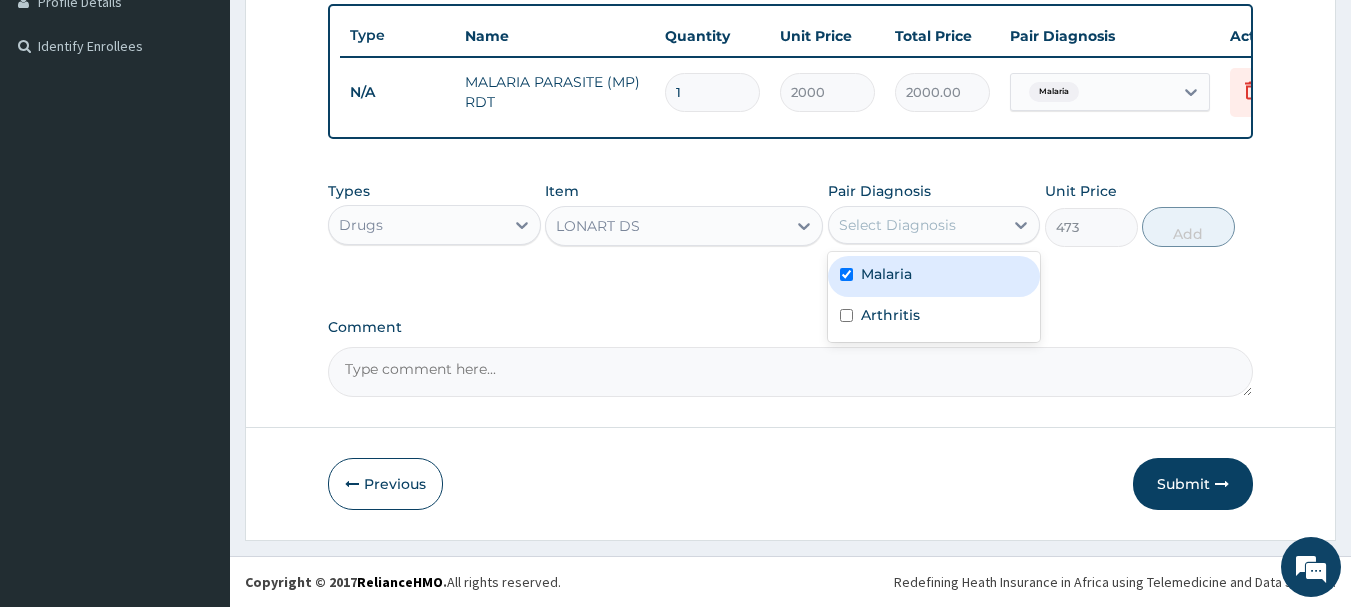 checkbox on "true" 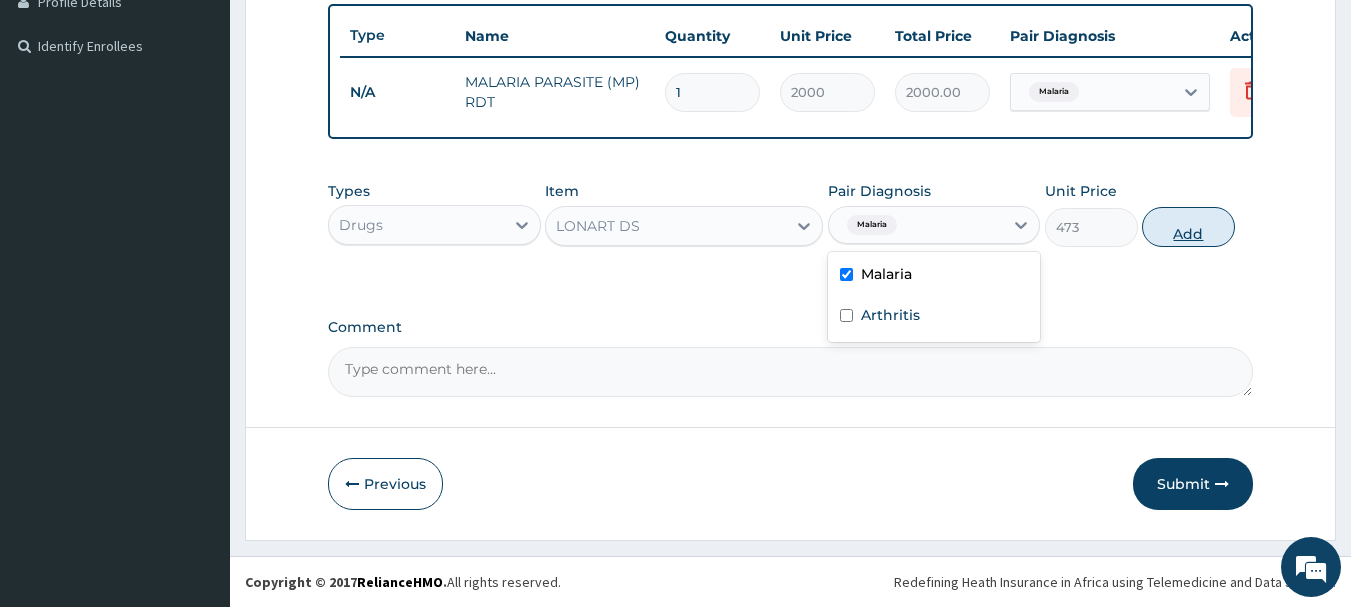 click on "Add" at bounding box center (1188, 227) 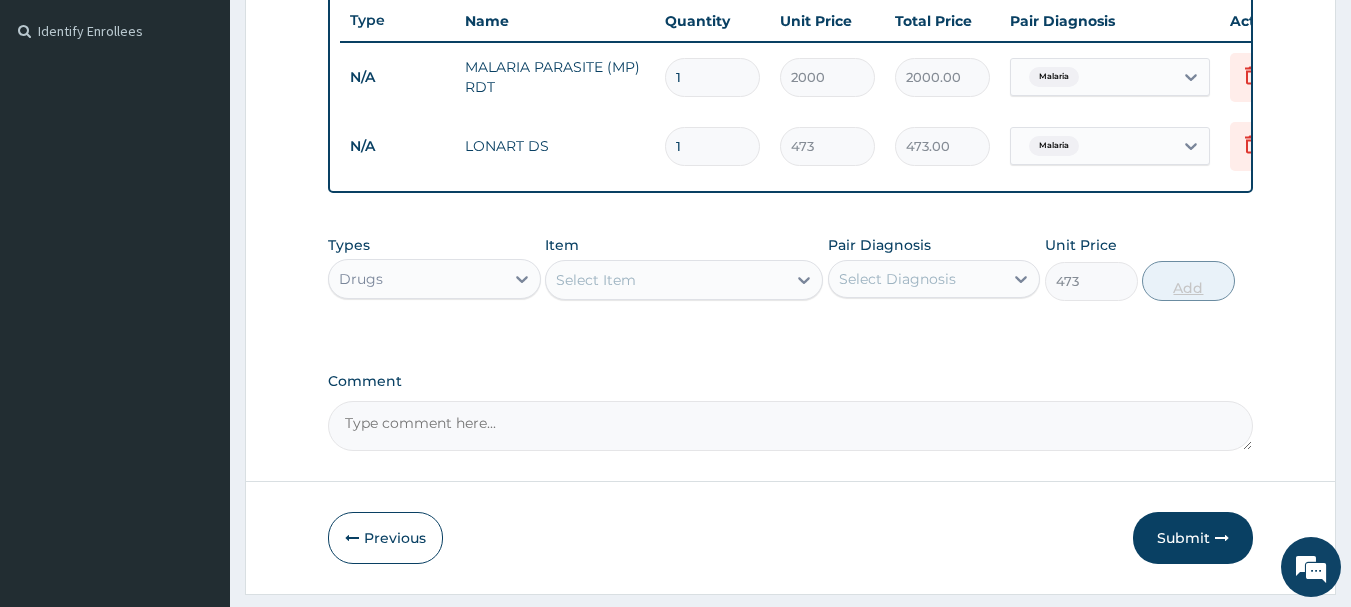 type on "0" 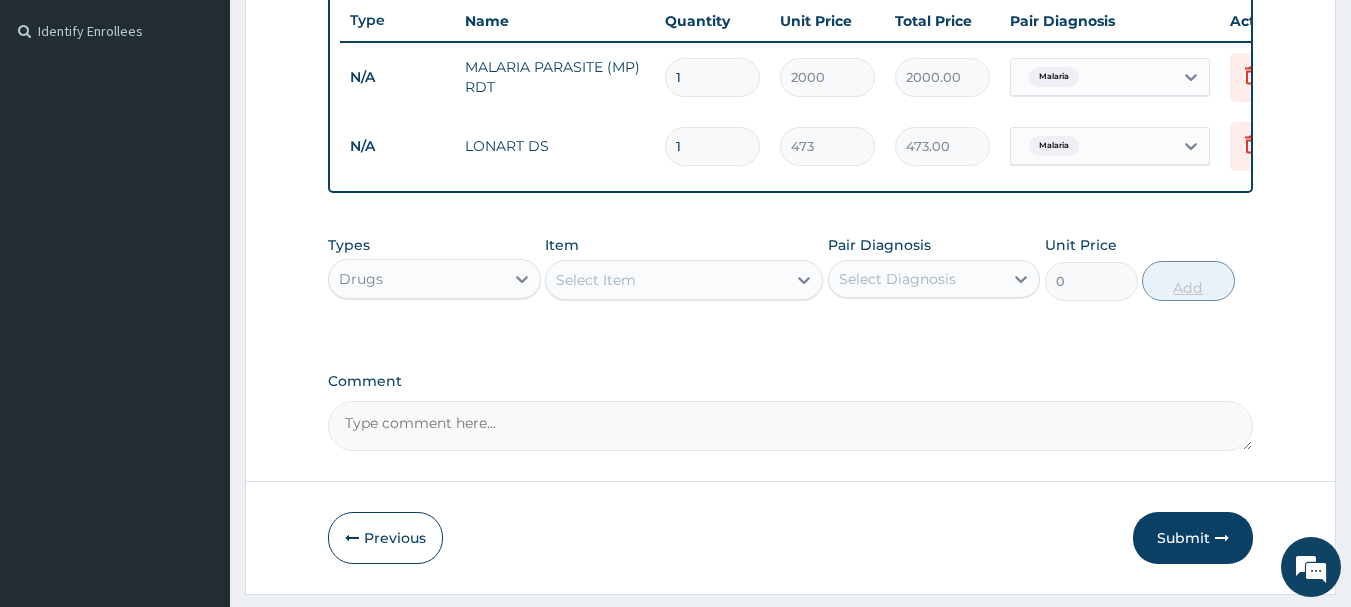 type 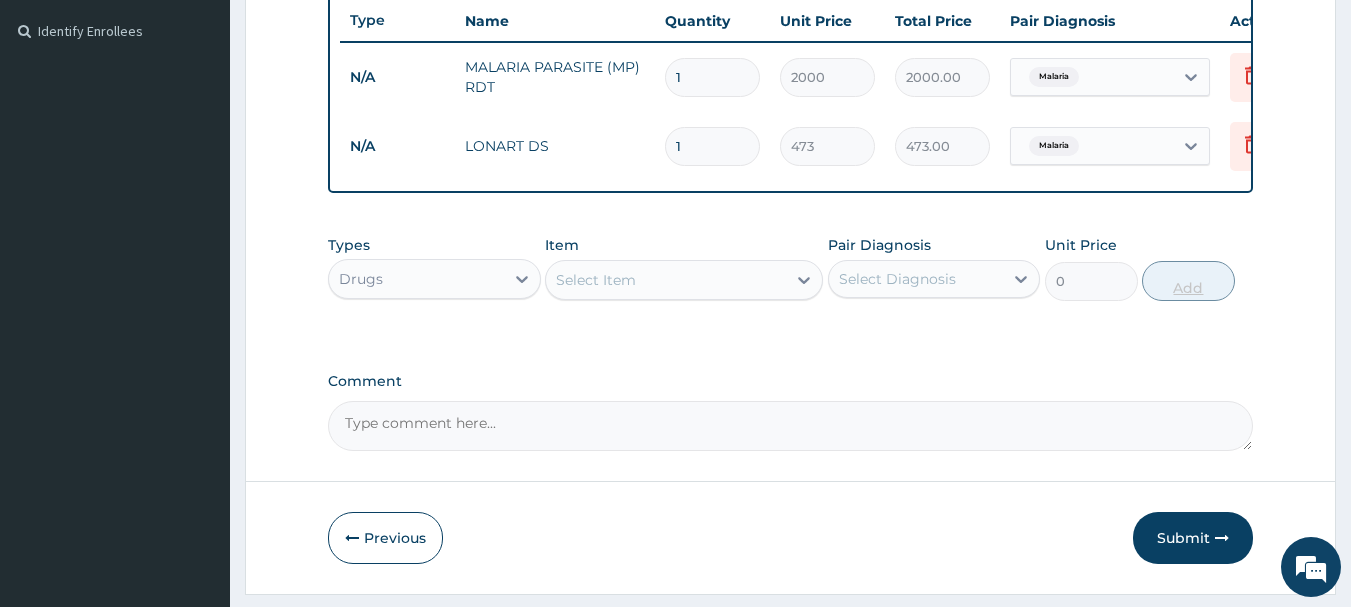 type on "0.00" 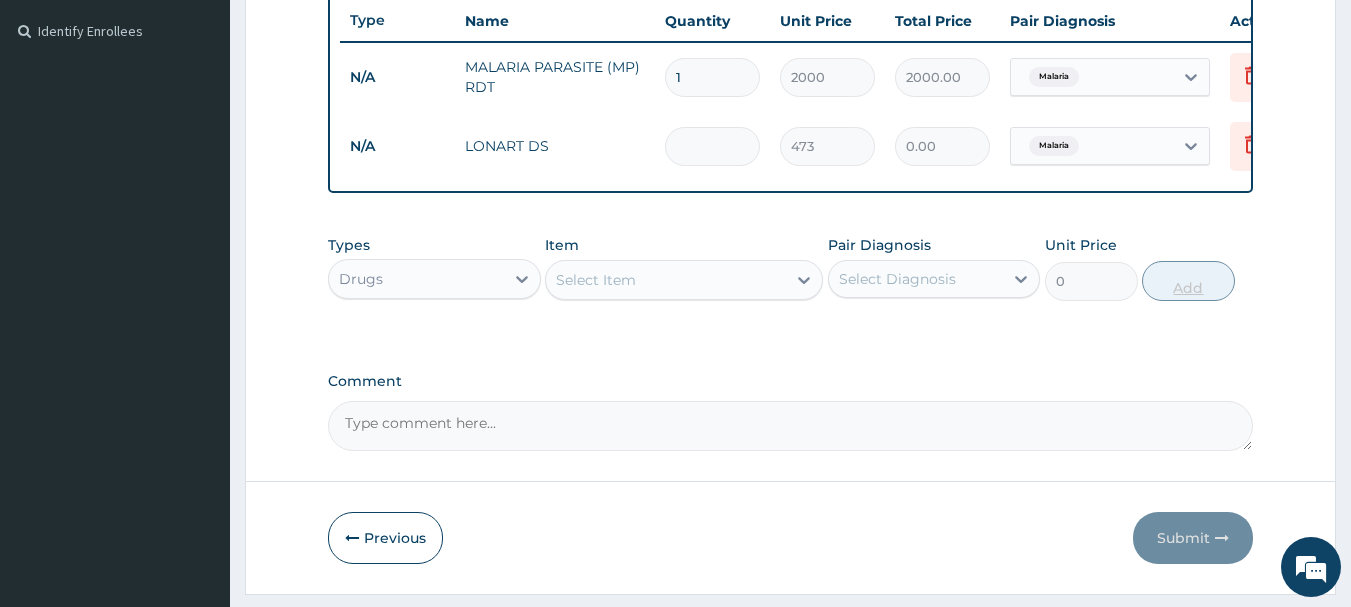type on "6" 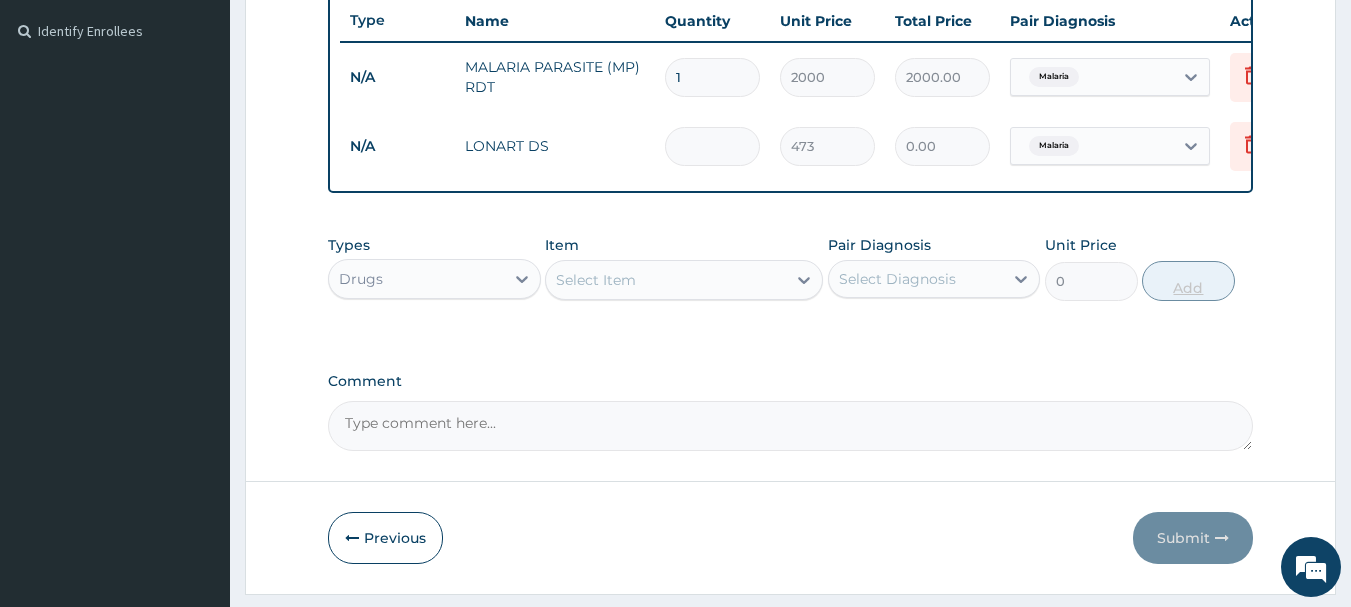 type on "2838.00" 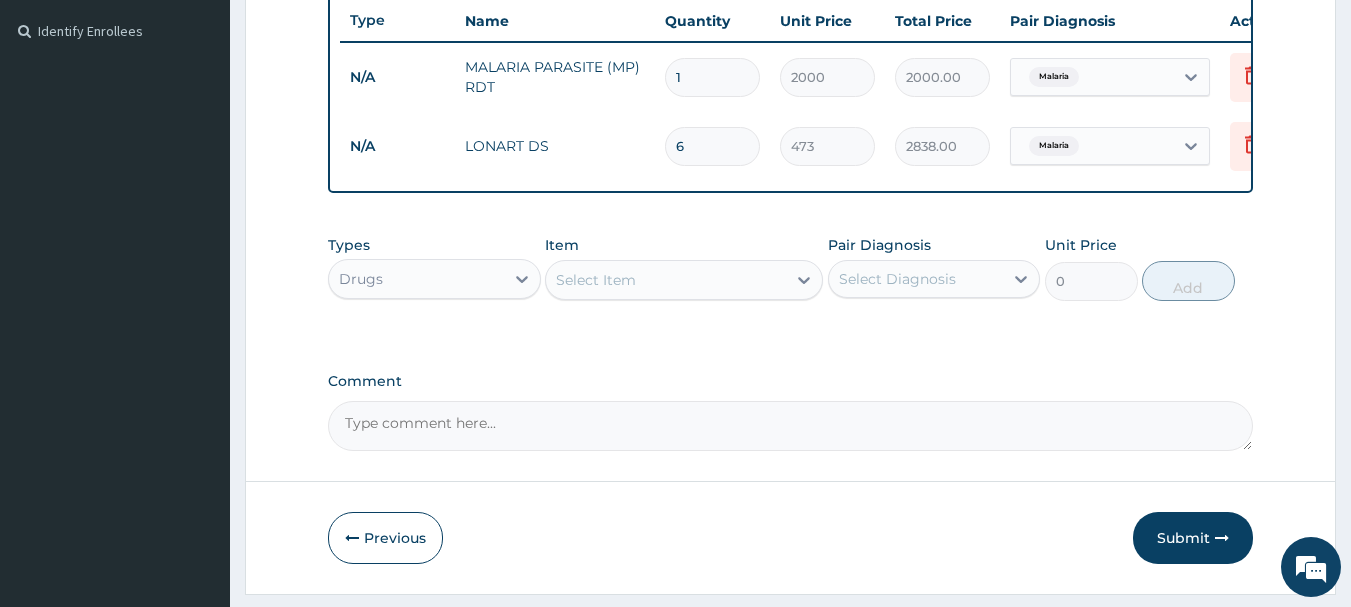 type on "6" 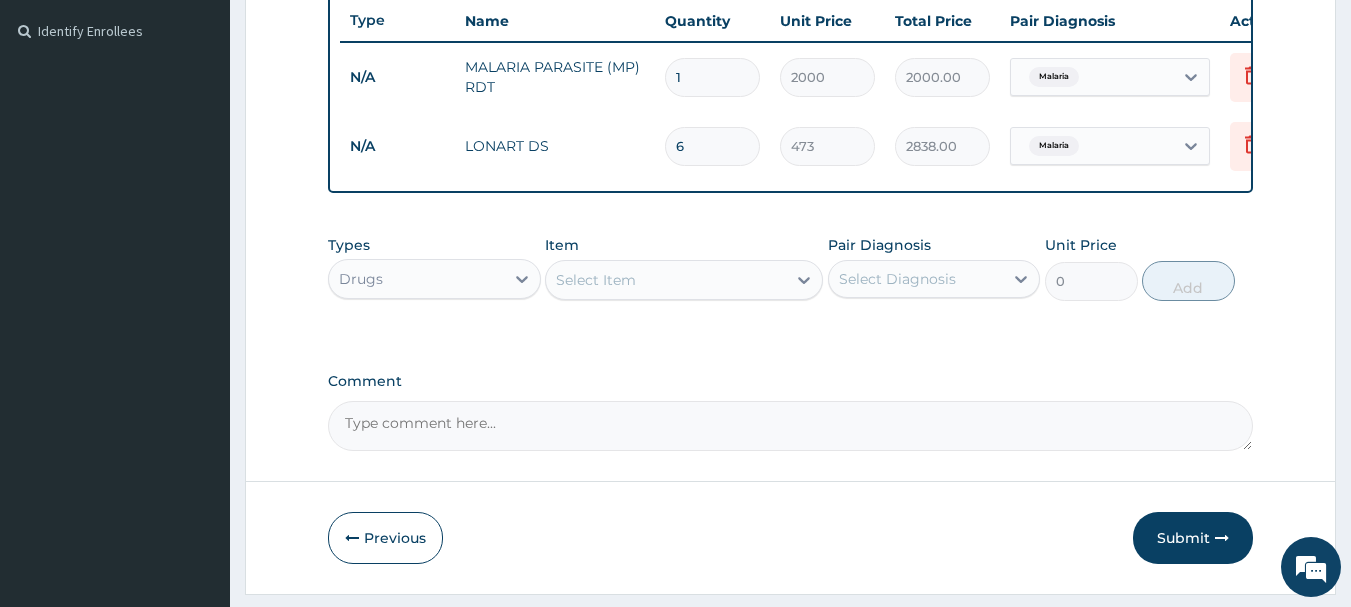 click on "Select Item" at bounding box center [666, 280] 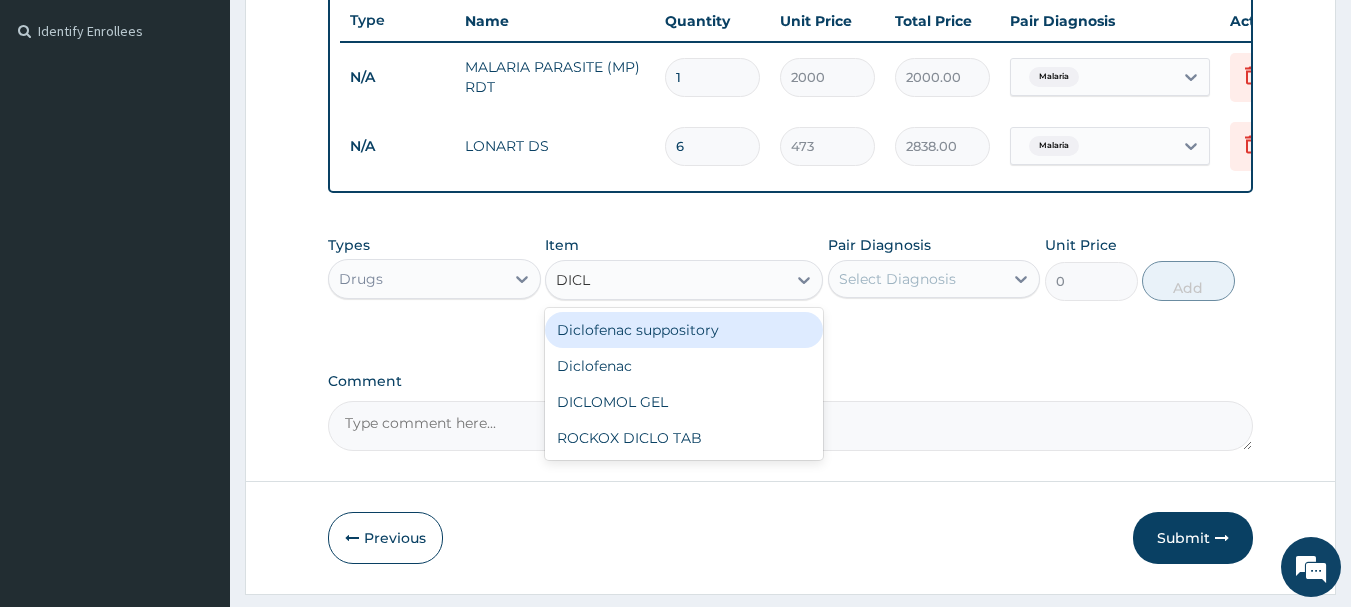 type on "DICLO" 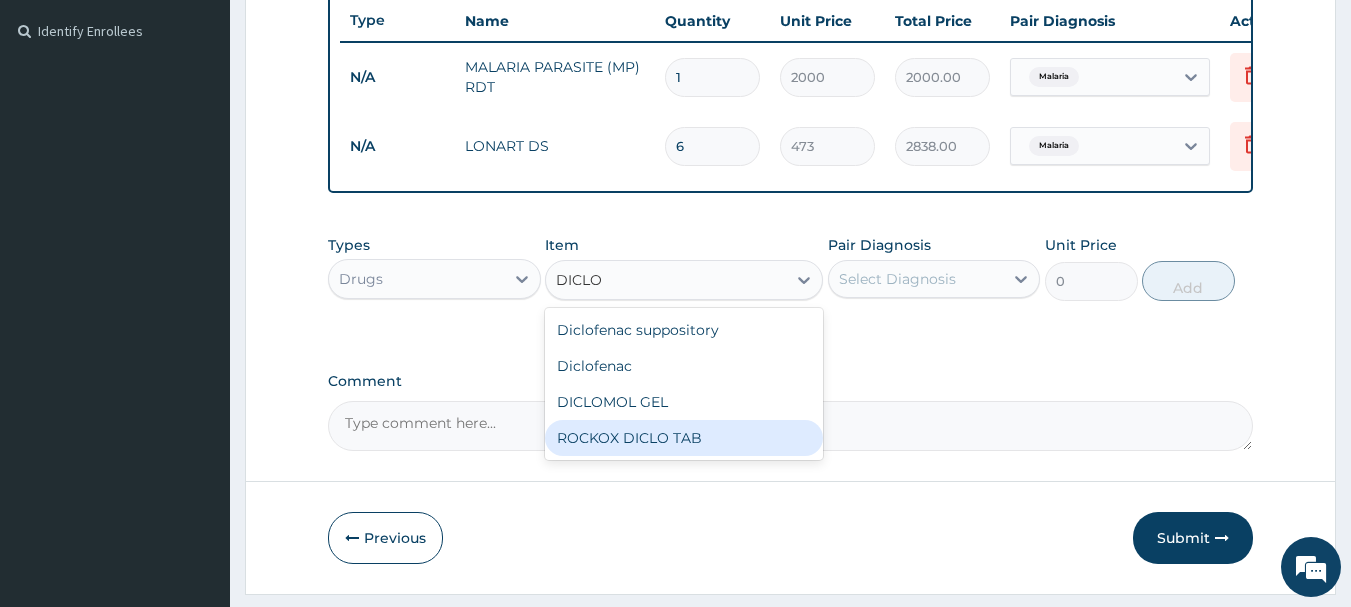click on "ROCKOX DICLO TAB" at bounding box center (684, 438) 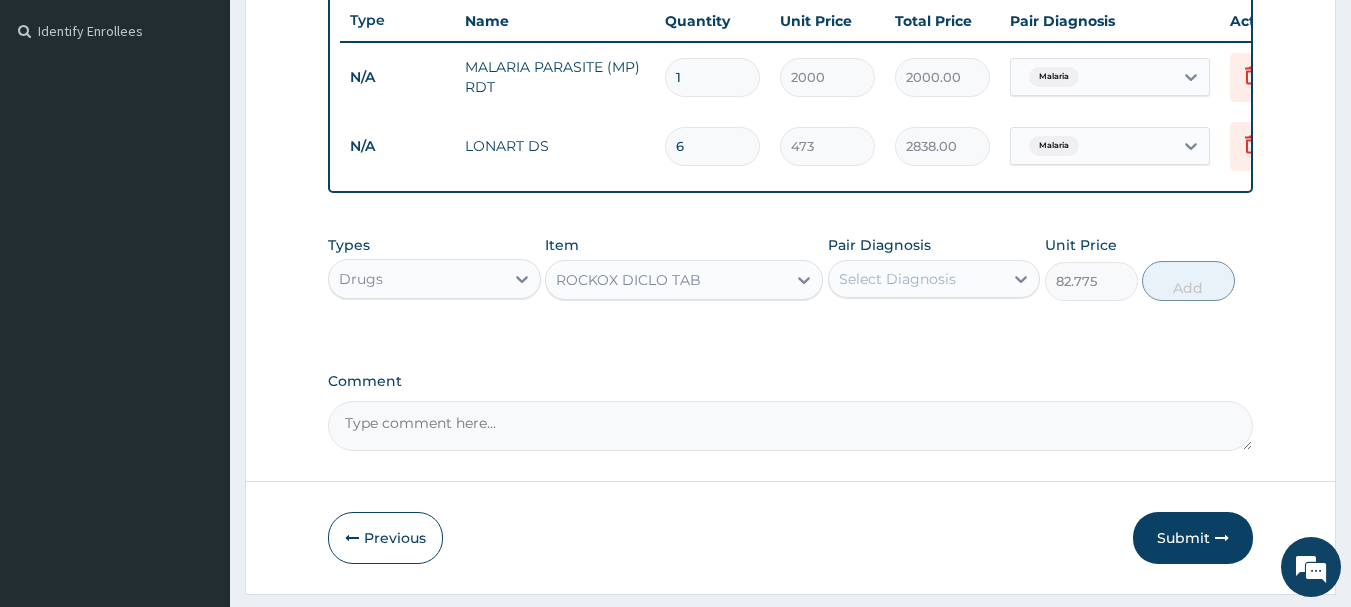 click on "Select Diagnosis" at bounding box center [934, 279] 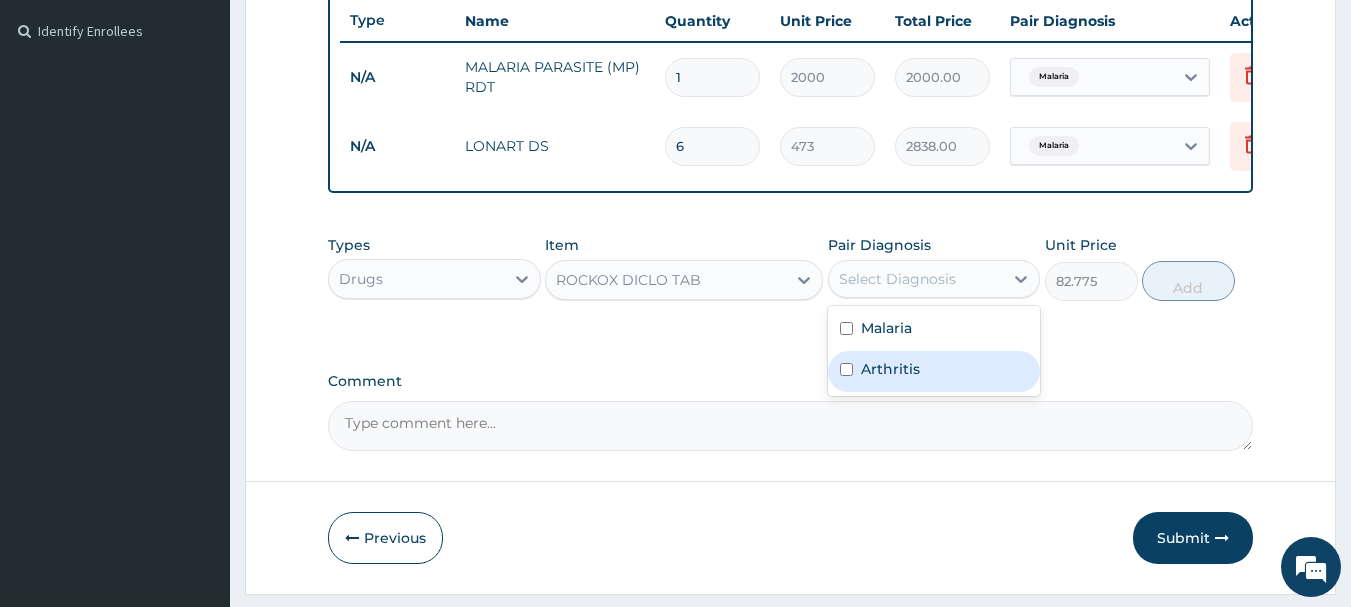 click at bounding box center (846, 369) 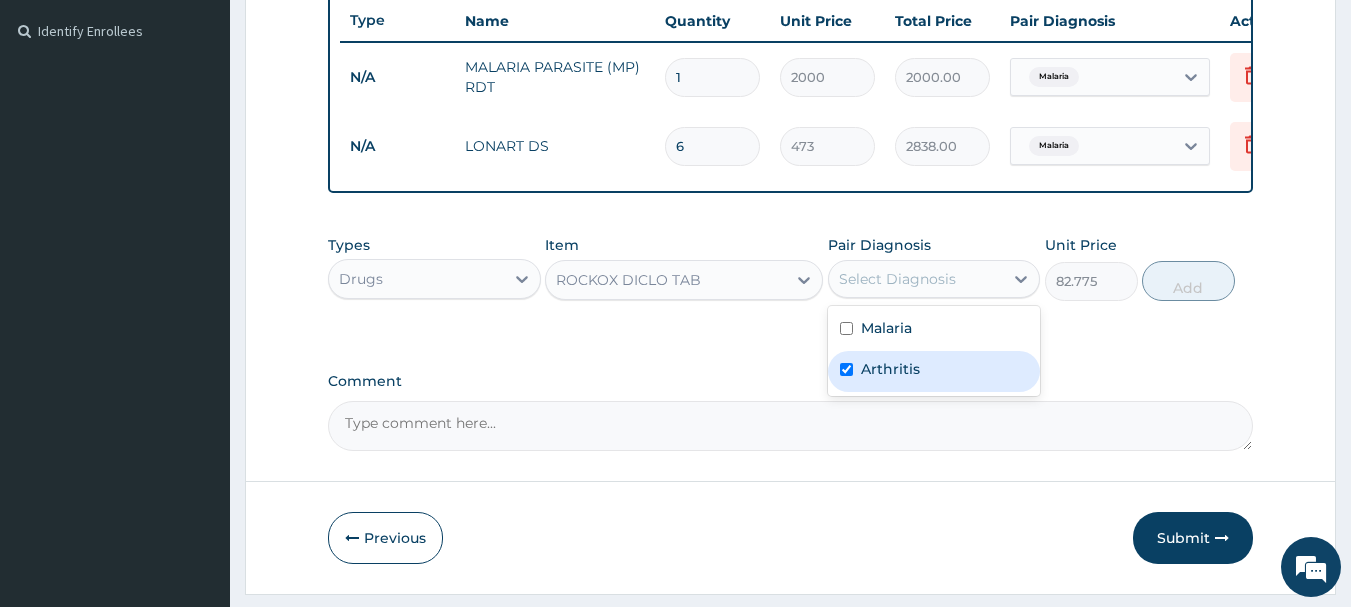 checkbox on "true" 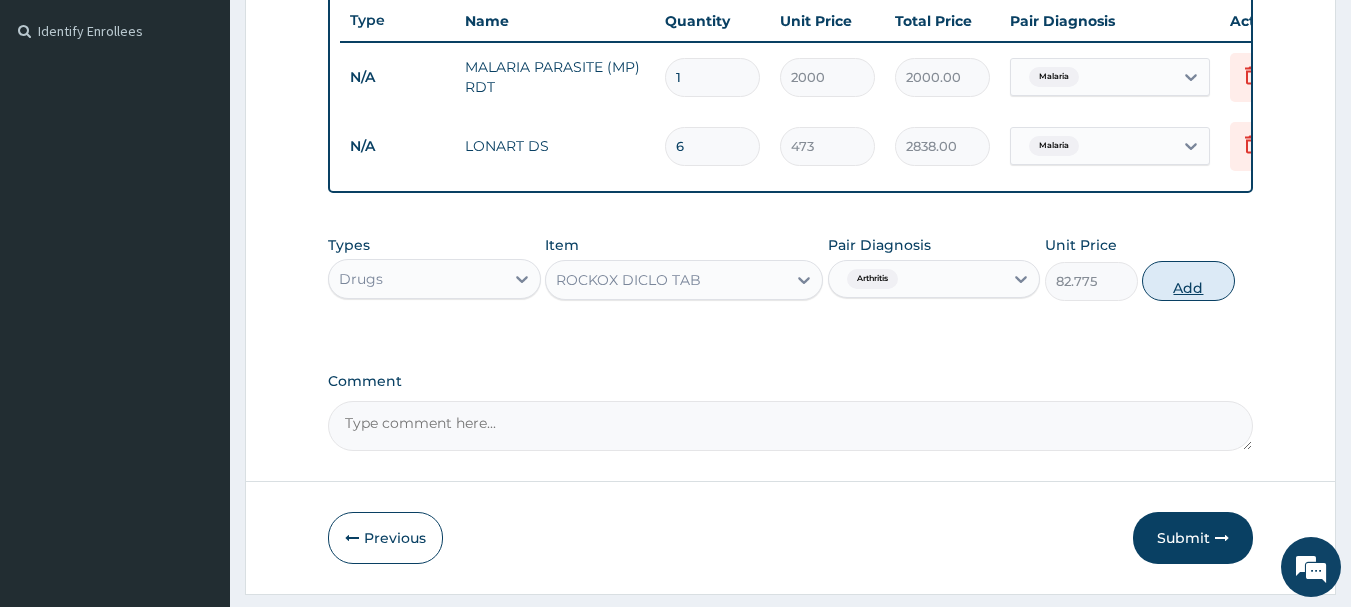 click on "Add" at bounding box center (1188, 281) 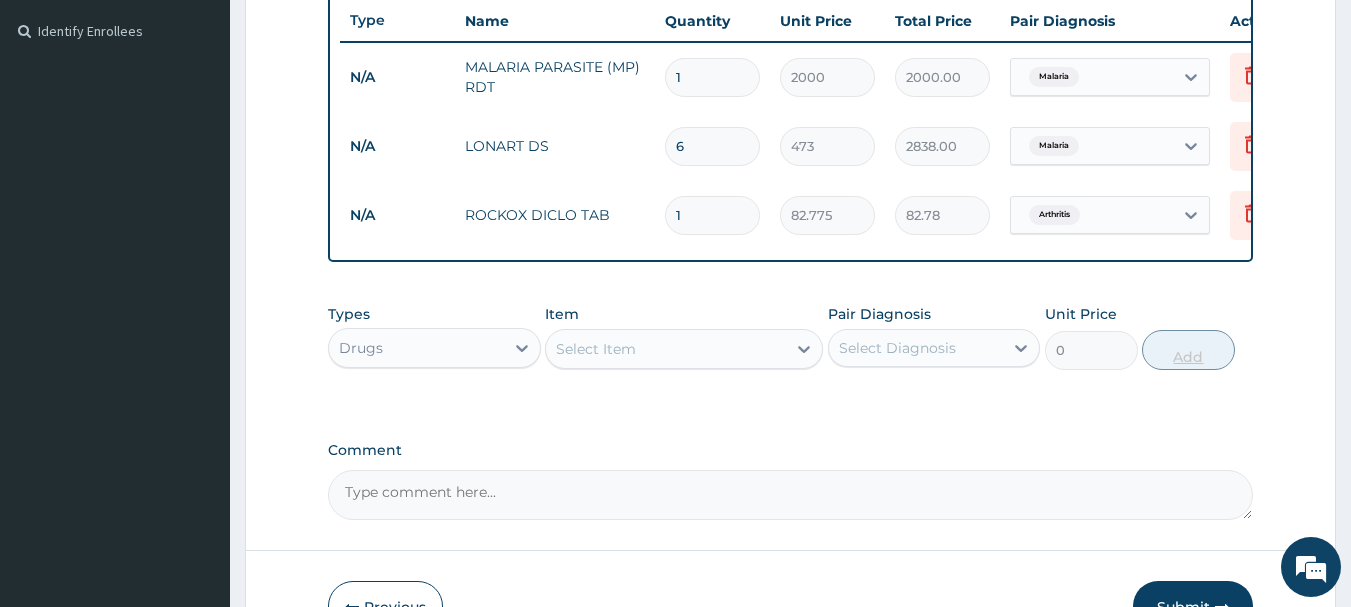 type on "10" 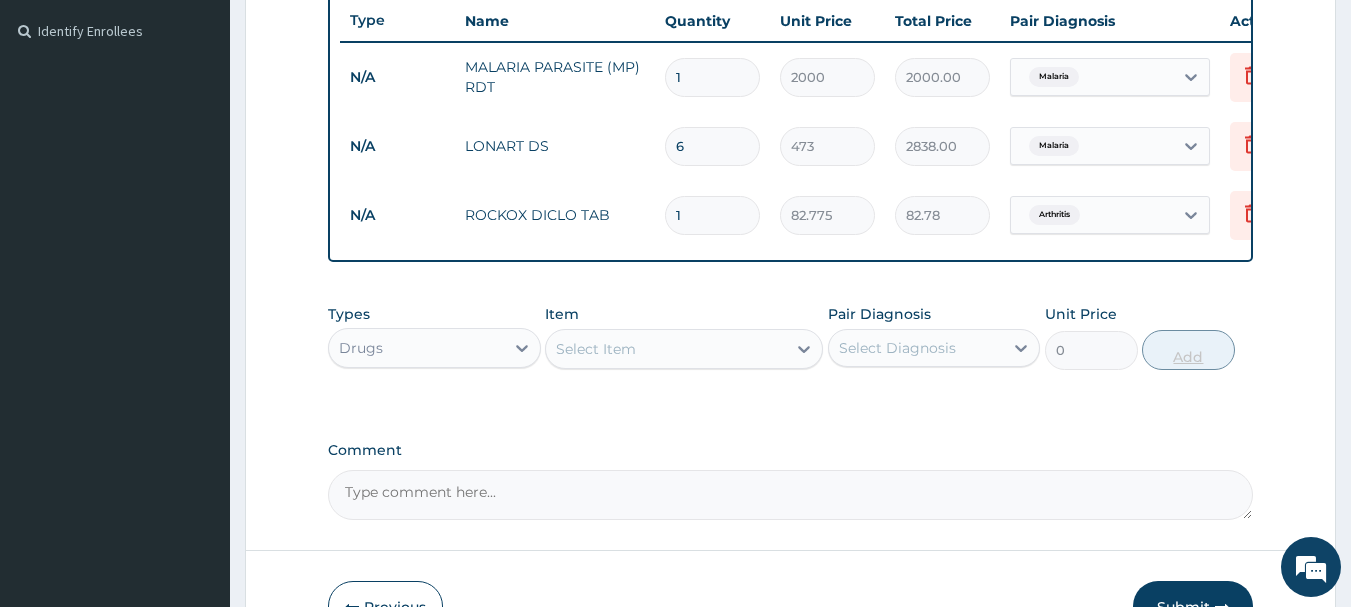 type on "827.75" 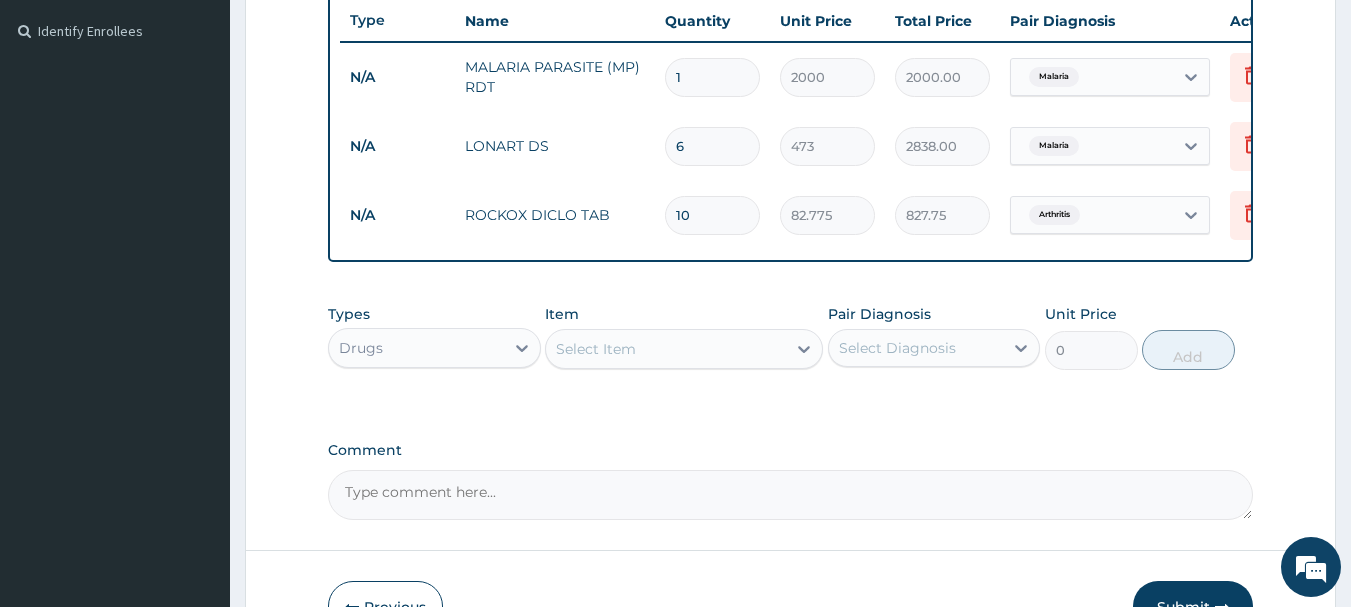 type on "10" 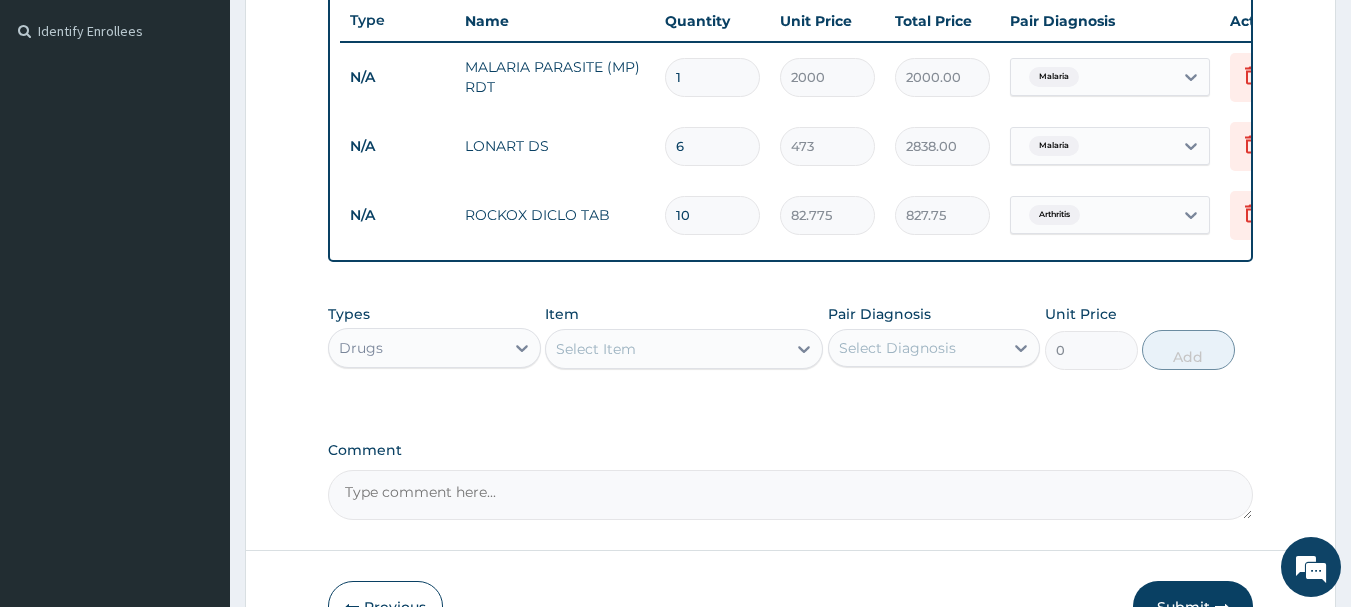 click on "Select Item" at bounding box center (666, 349) 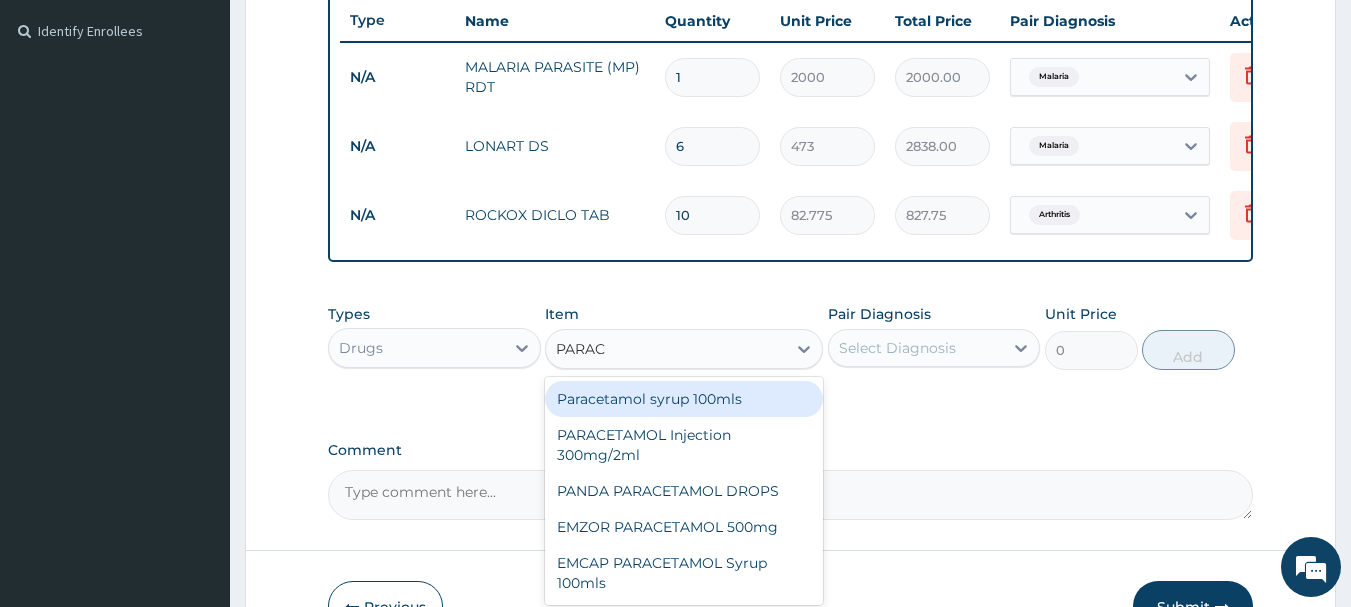 type on "PARACE" 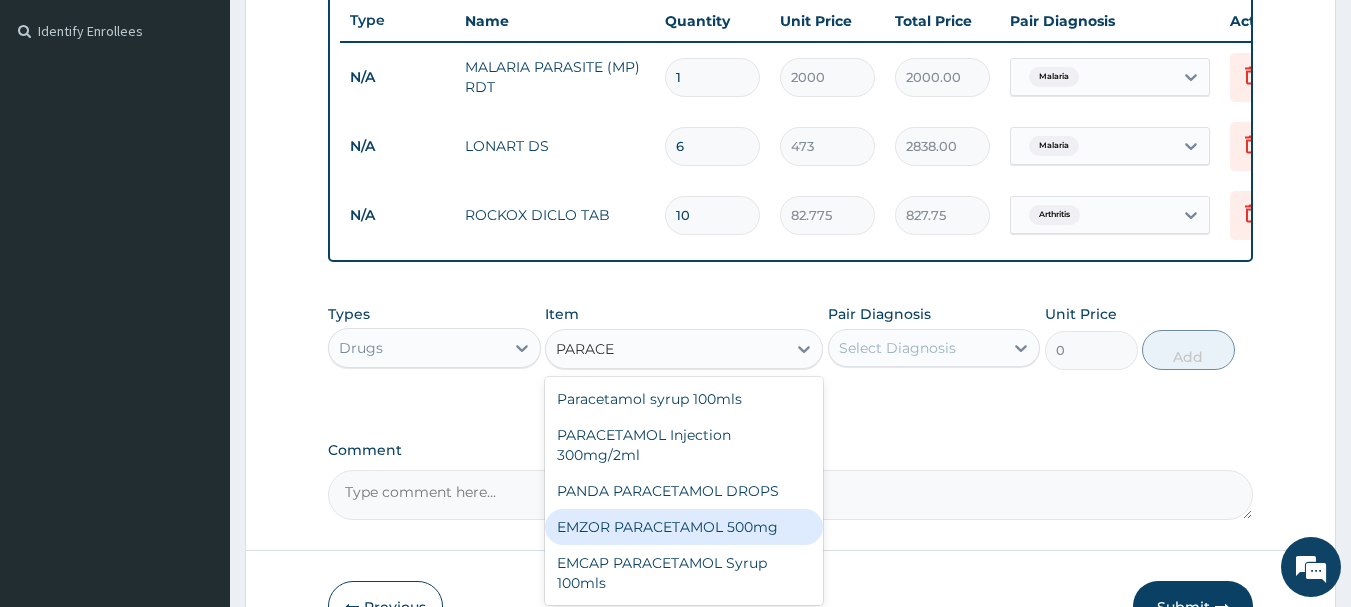 click on "EMZOR PARACETAMOL 500mg" at bounding box center [684, 527] 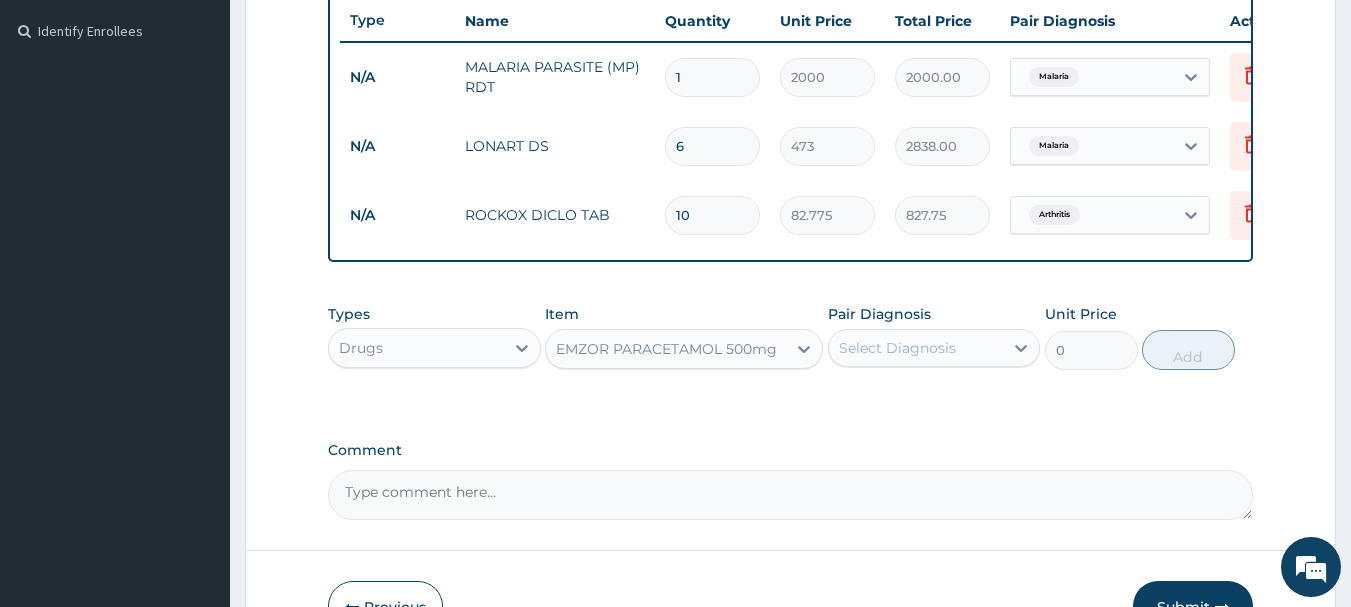 type 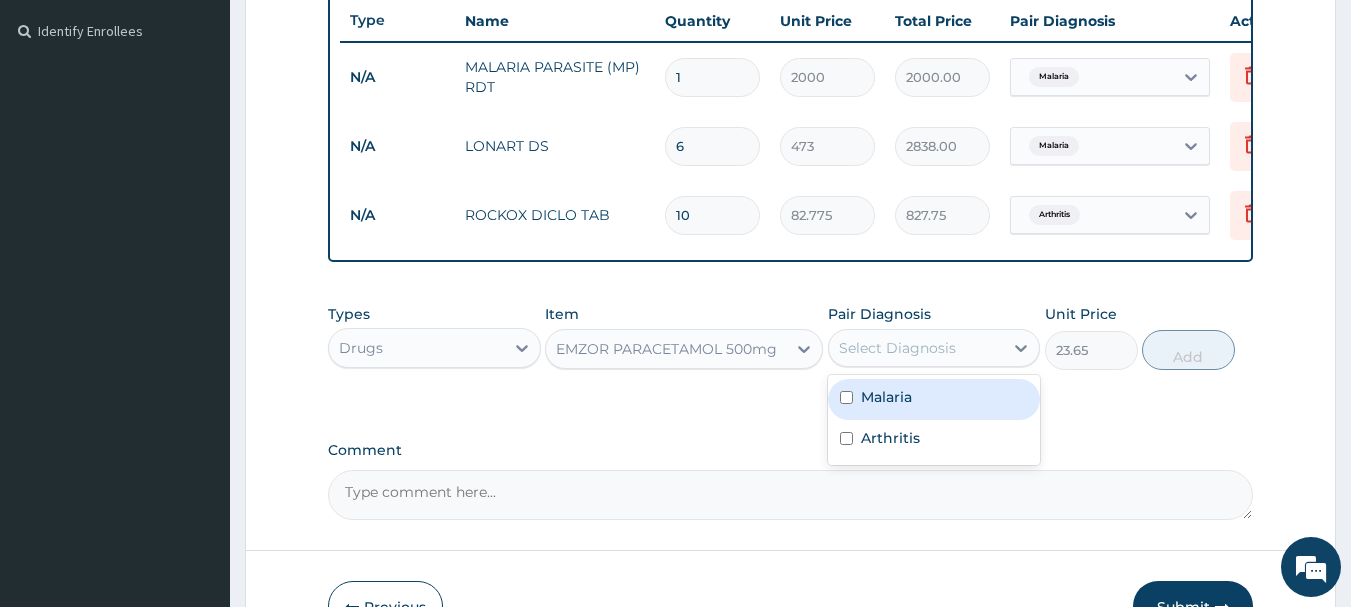 click on "Select Diagnosis" at bounding box center [897, 348] 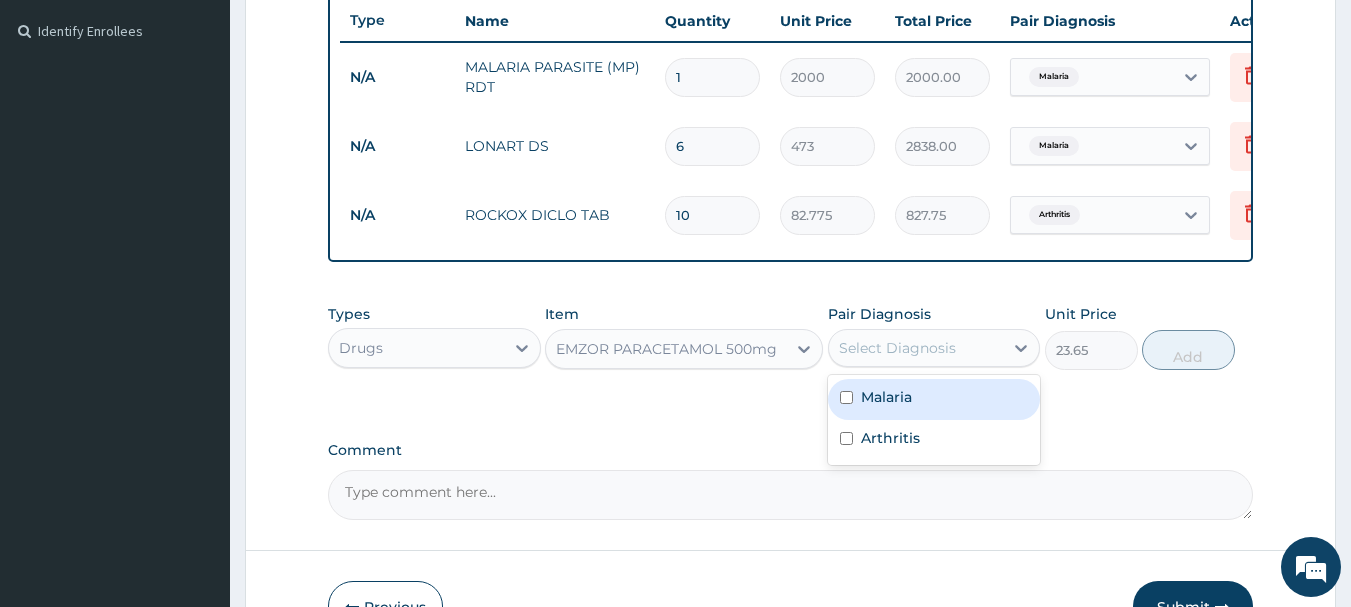 click at bounding box center (846, 397) 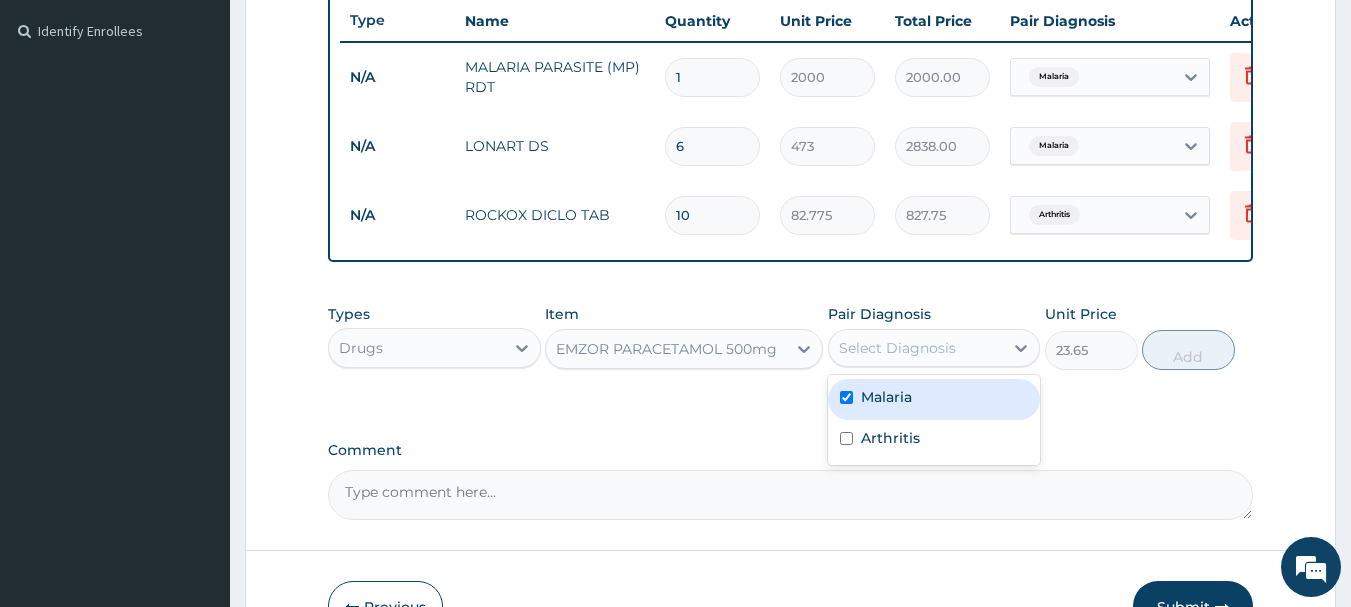 checkbox on "true" 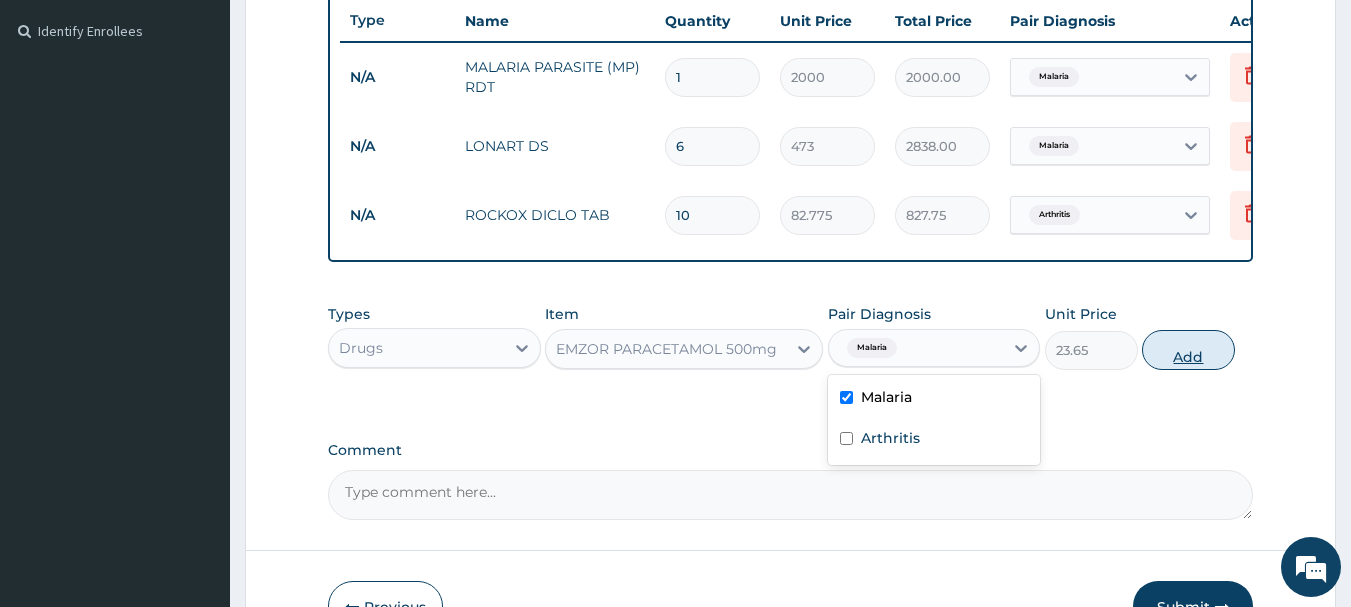 click on "Add" at bounding box center (1188, 350) 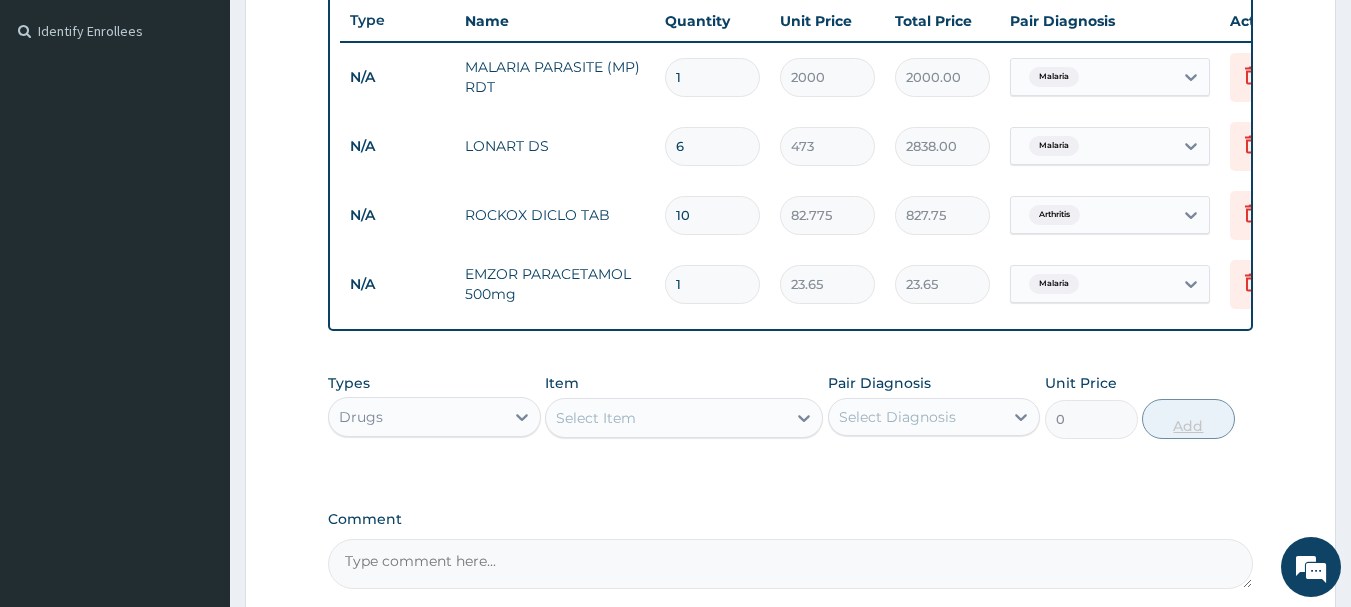 type on "18" 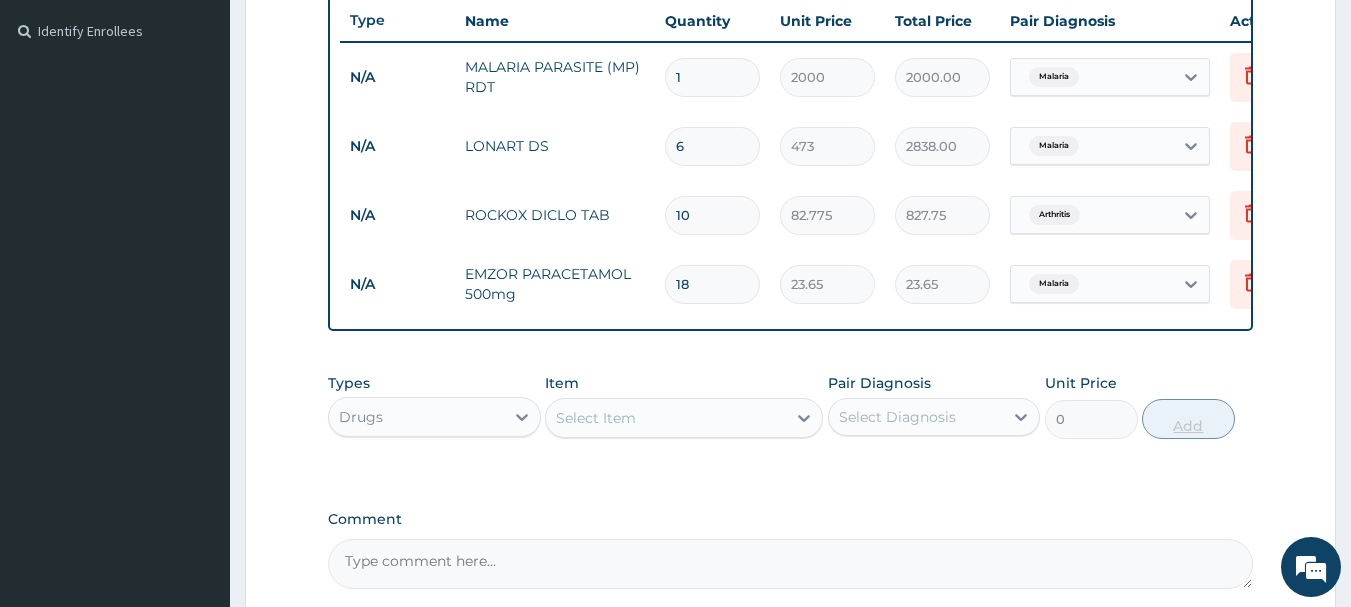 type on "425.70" 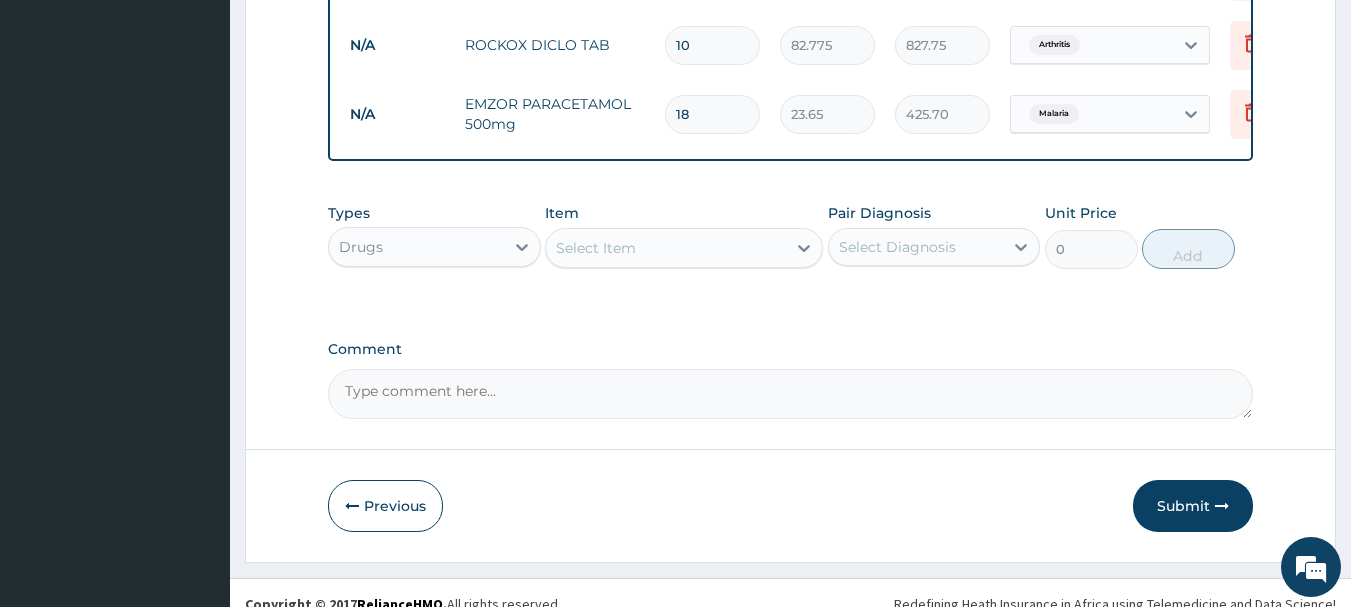 scroll, scrollTop: 739, scrollLeft: 0, axis: vertical 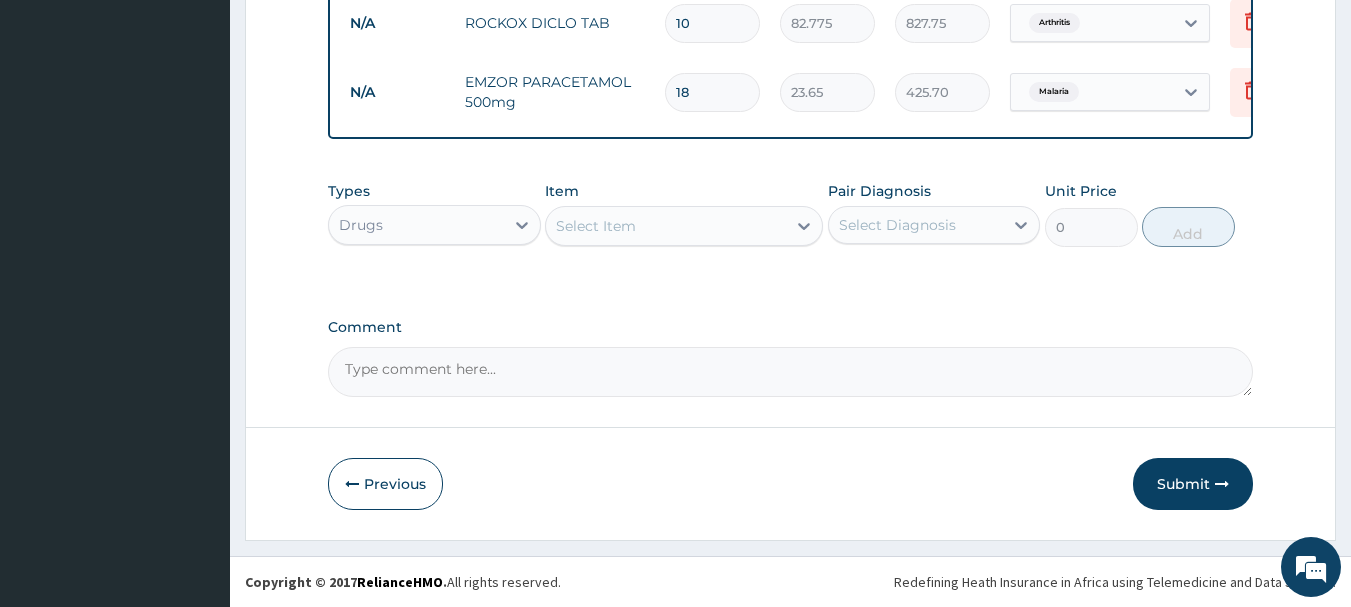 type on "18" 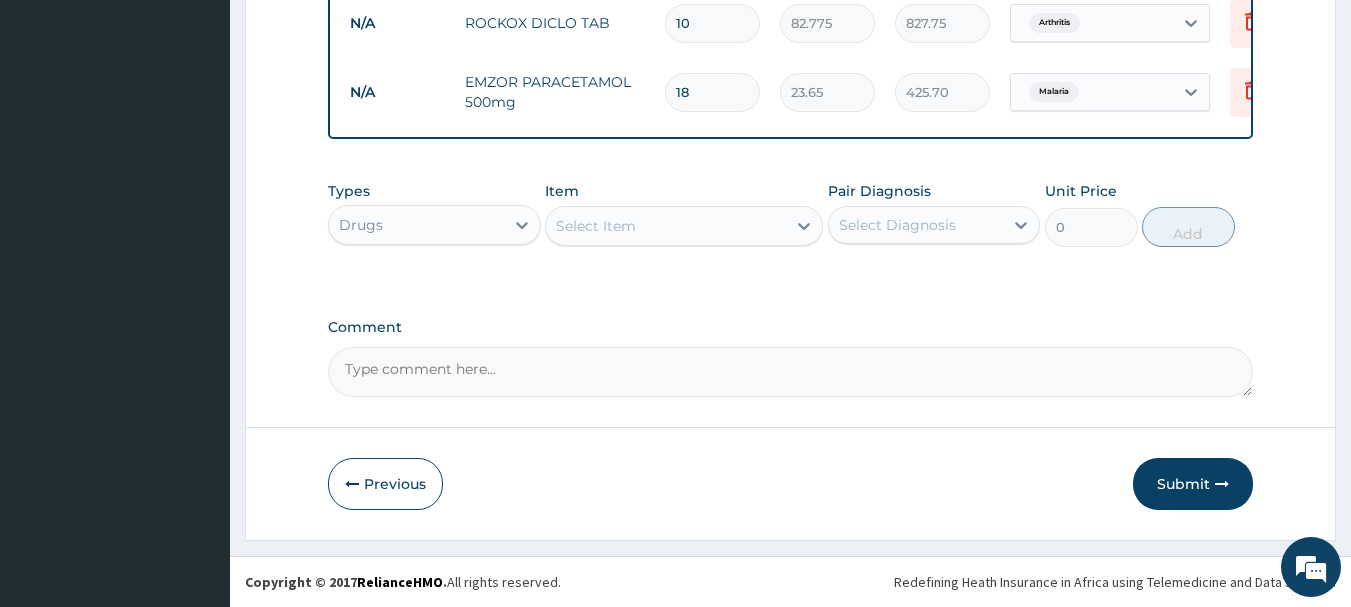 click on "Select Item" at bounding box center (666, 226) 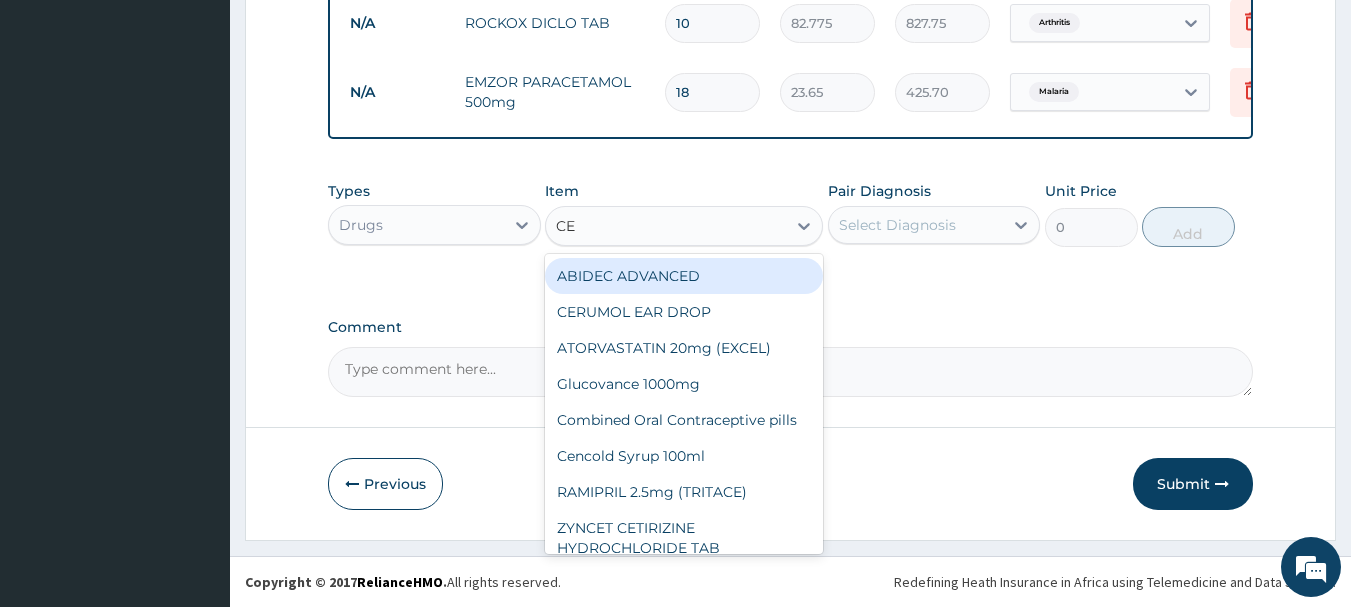 type on "CEL" 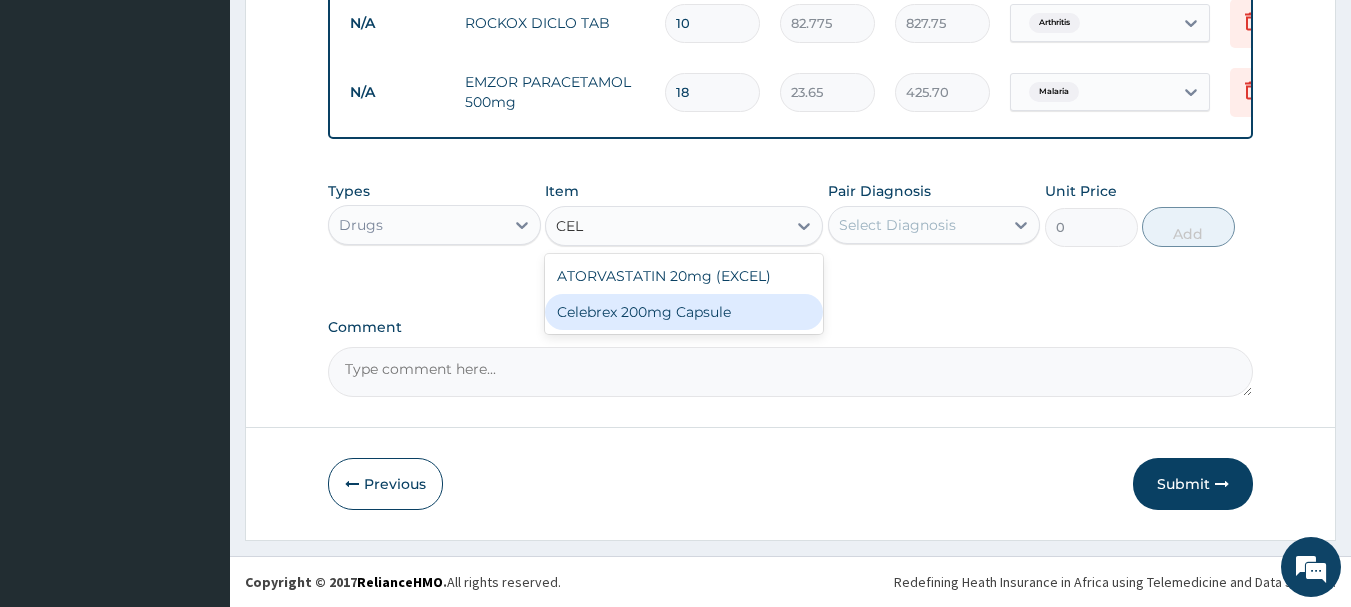 click on "Celebrex 200mg Capsule" at bounding box center (684, 312) 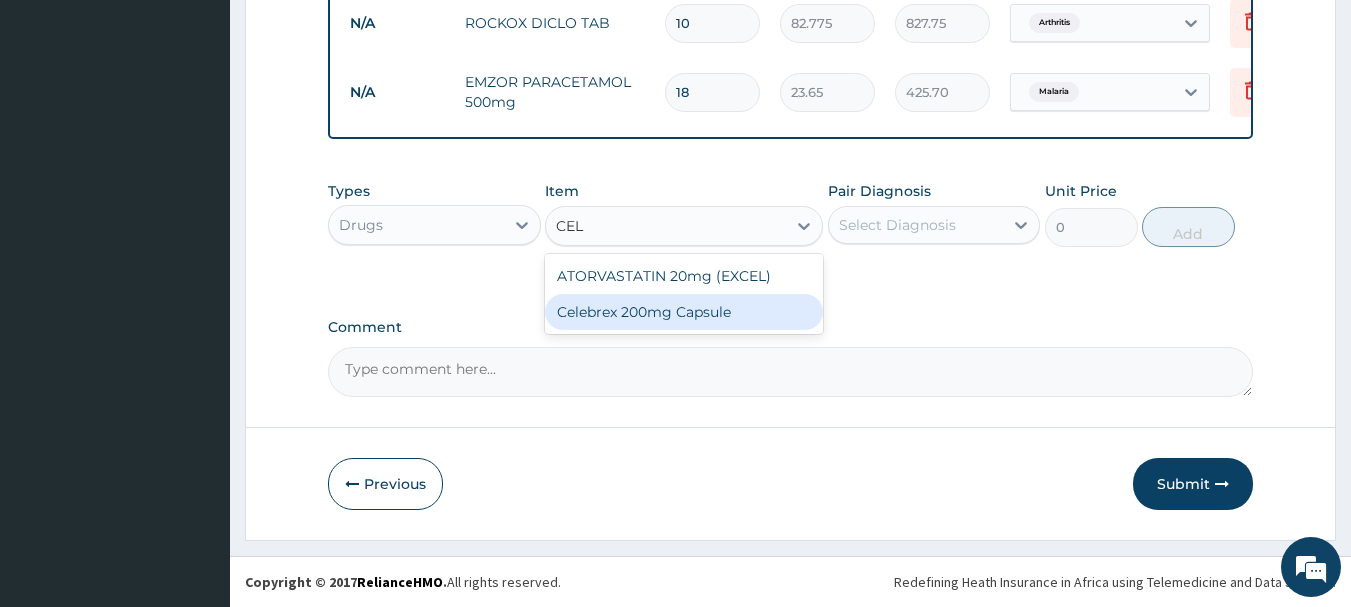 type 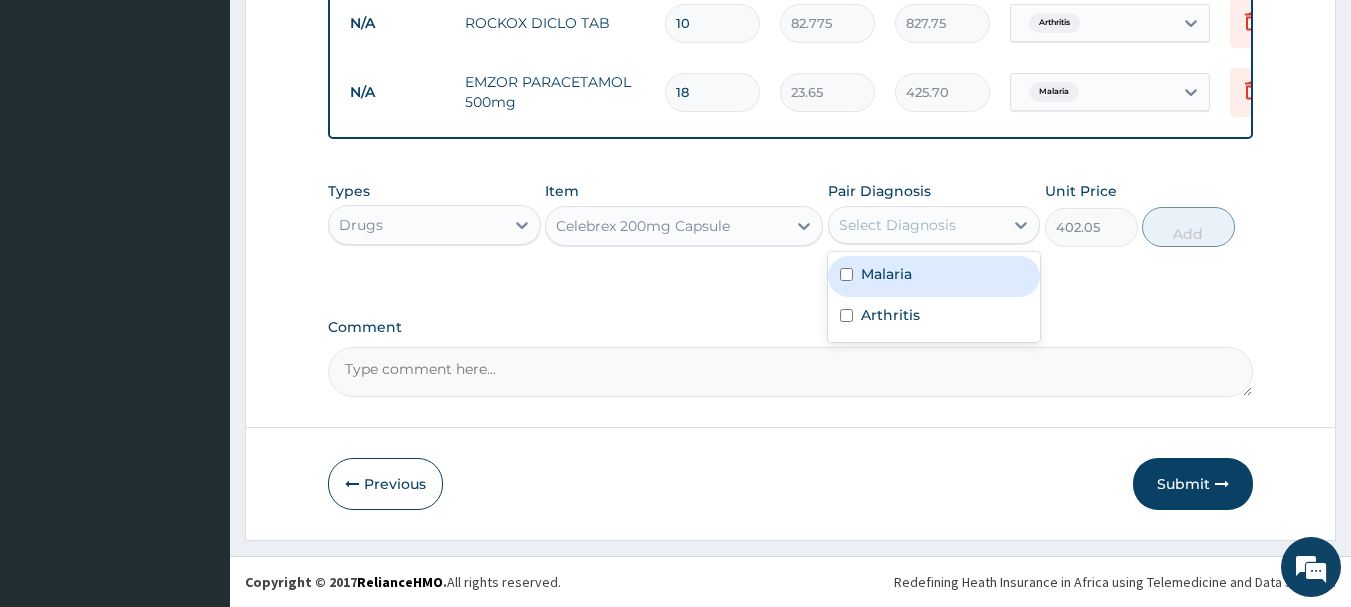 click on "Select Diagnosis" at bounding box center (897, 225) 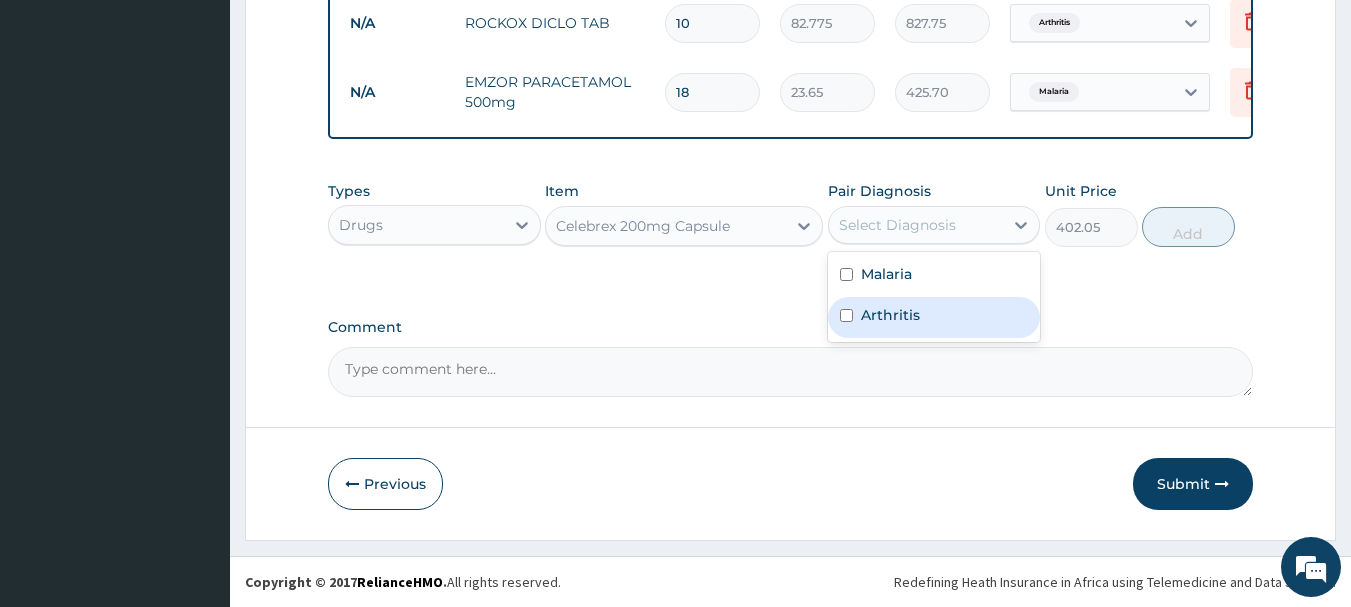 click at bounding box center [846, 315] 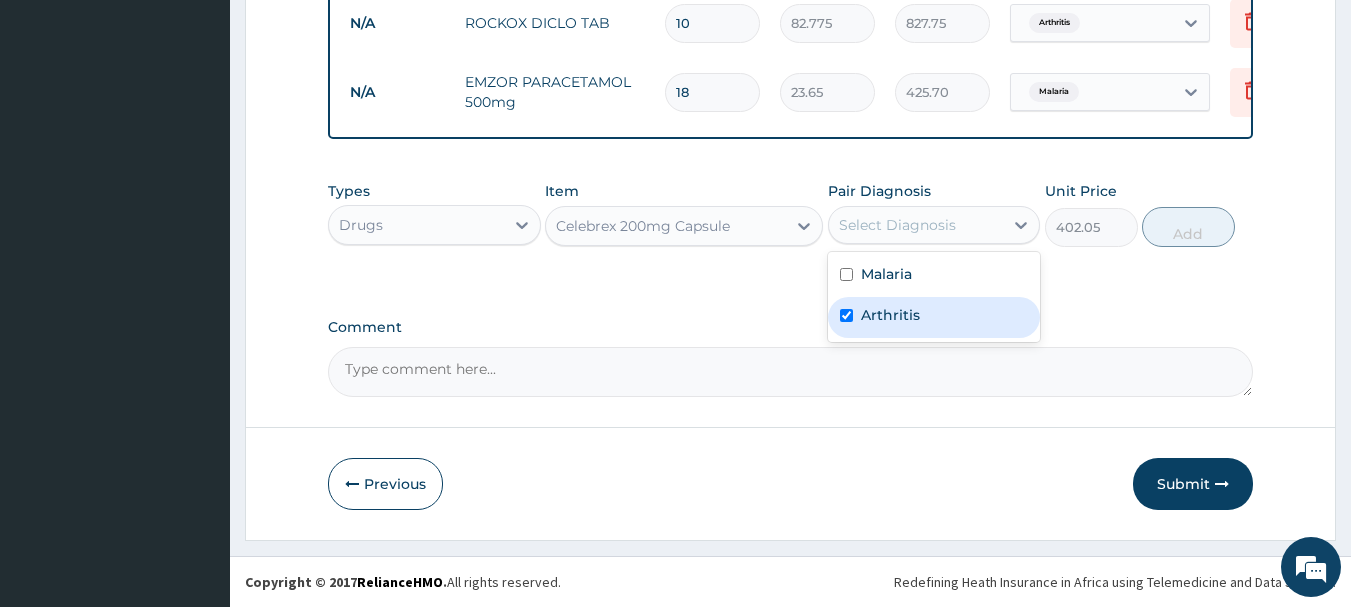 checkbox on "true" 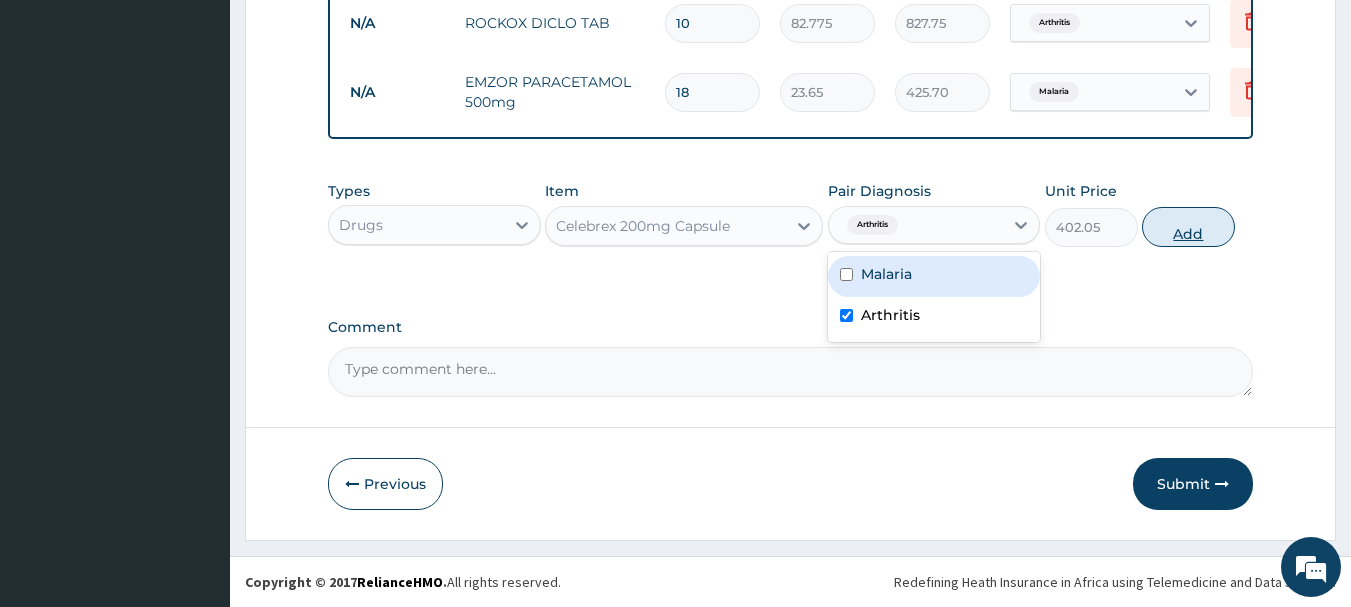 click on "Add" at bounding box center (1188, 227) 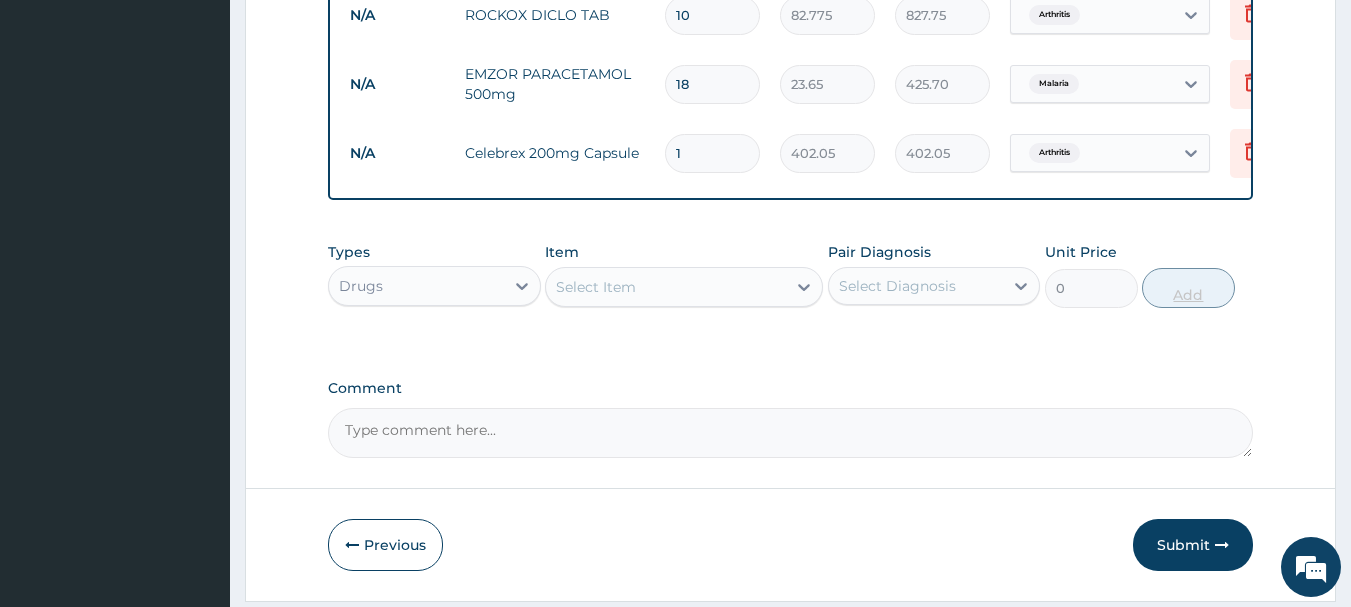 type on "13" 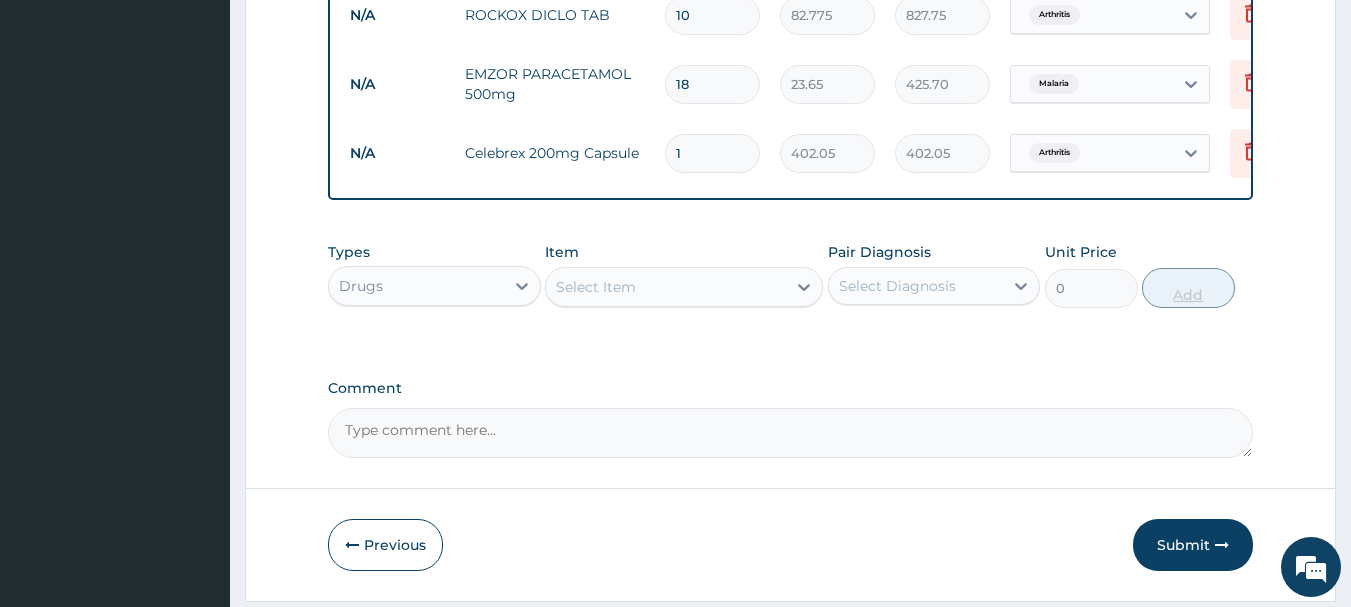 type on "5226.65" 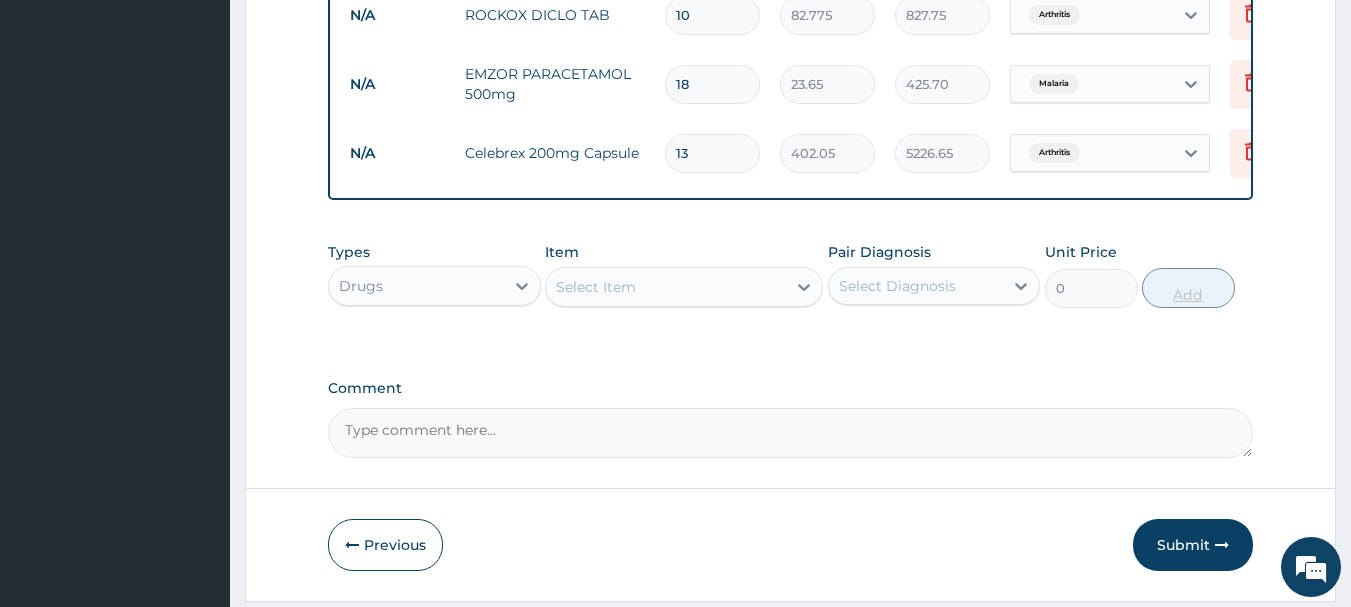 type on "130" 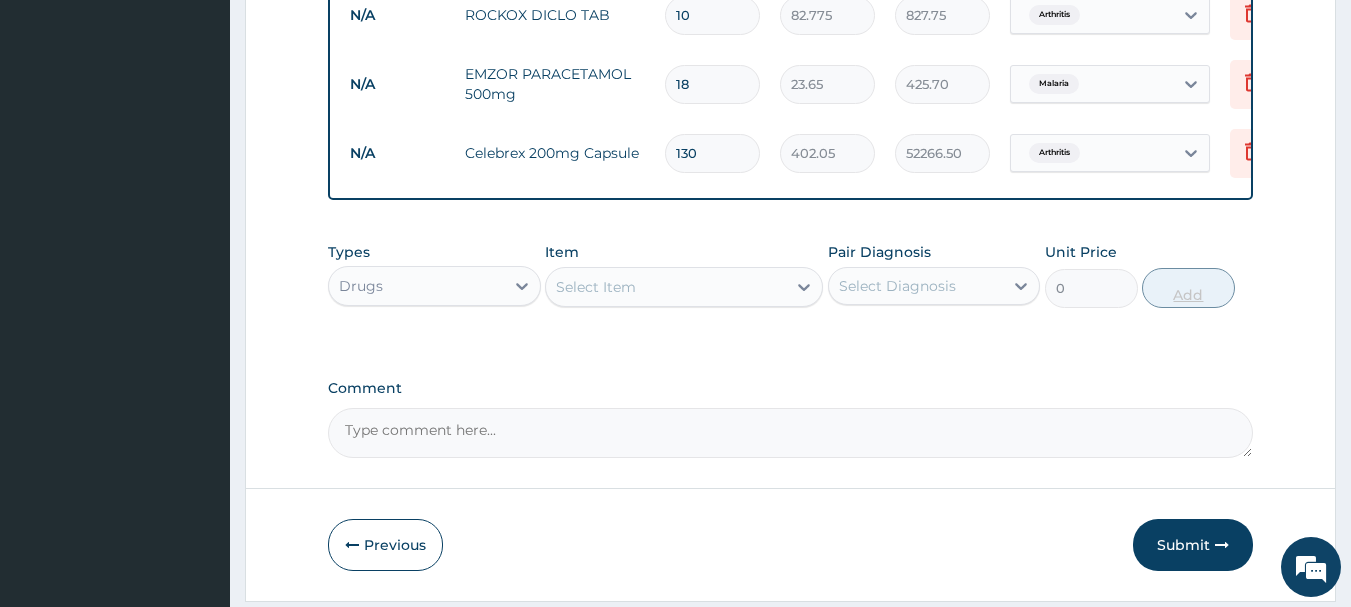 type on "13" 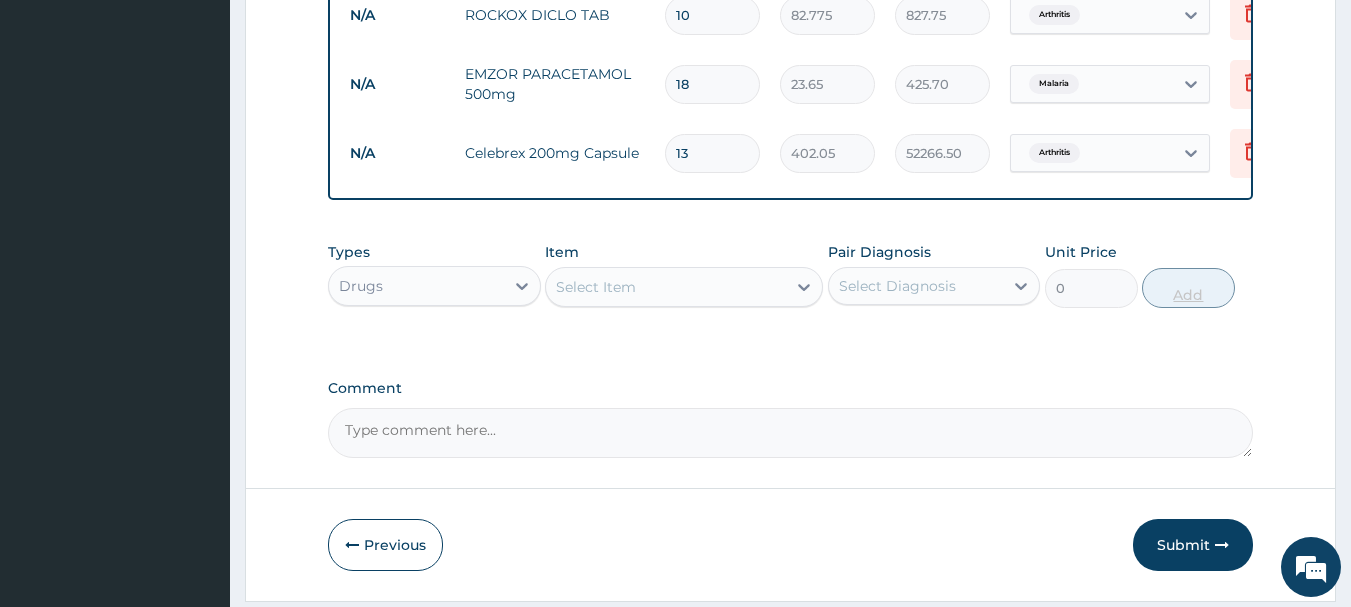 type on "5226.65" 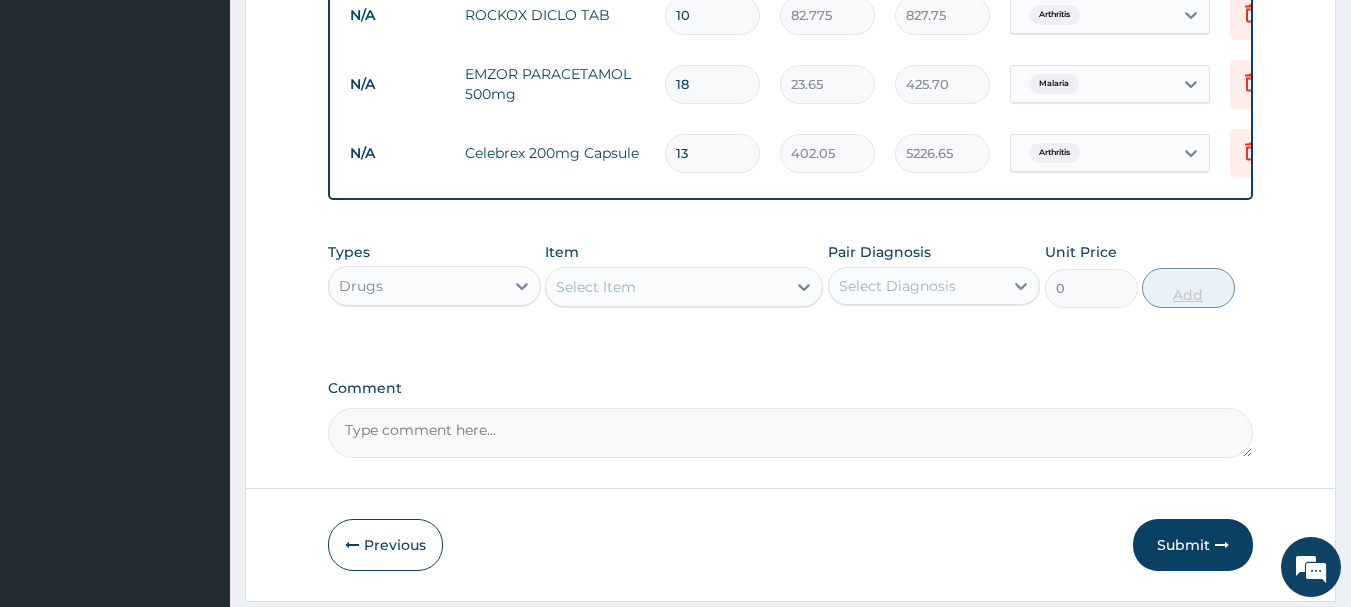 type on "1" 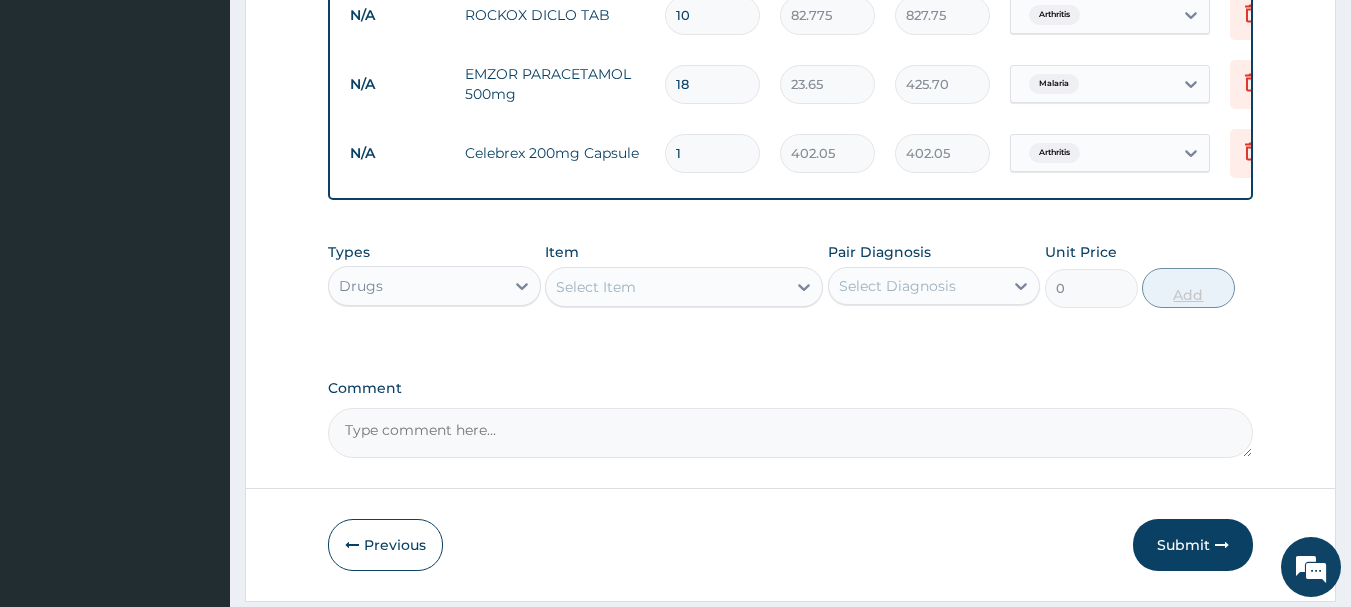type 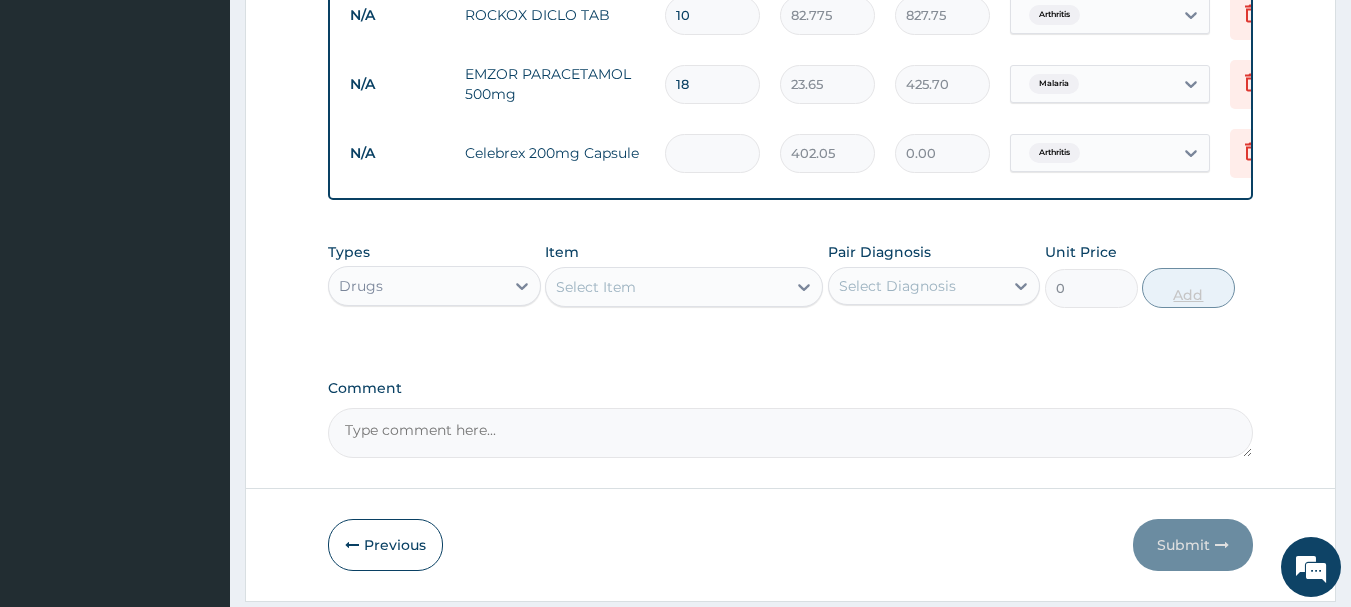 type on "3" 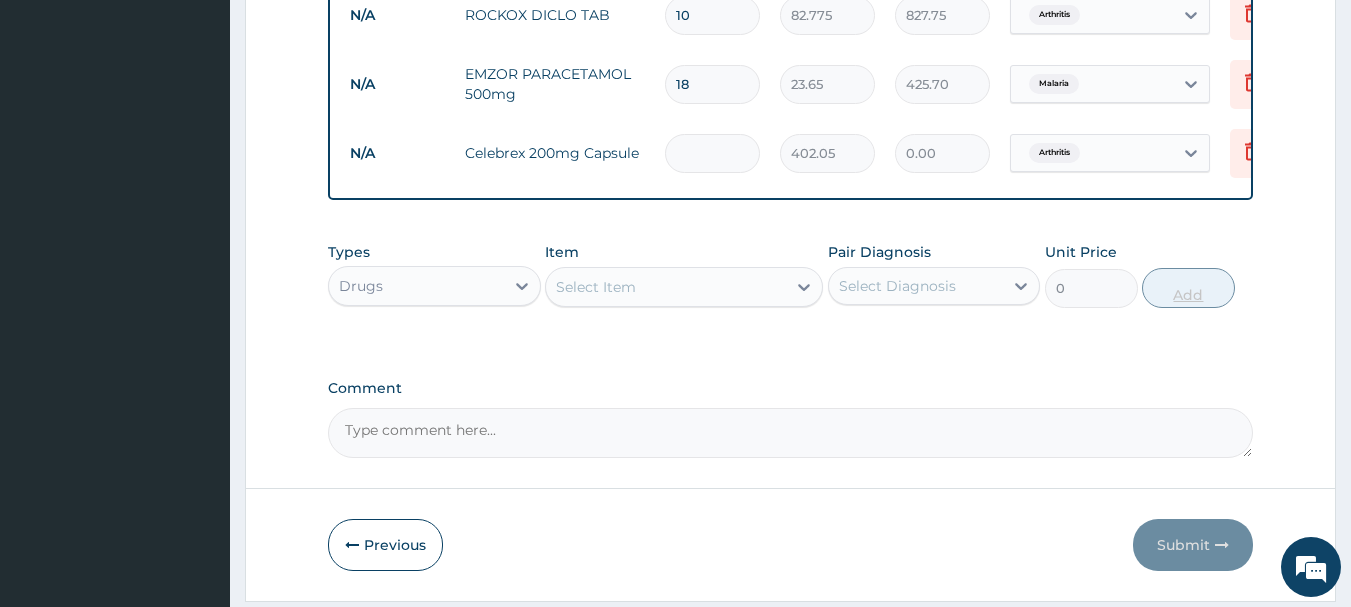 type on "1206.15" 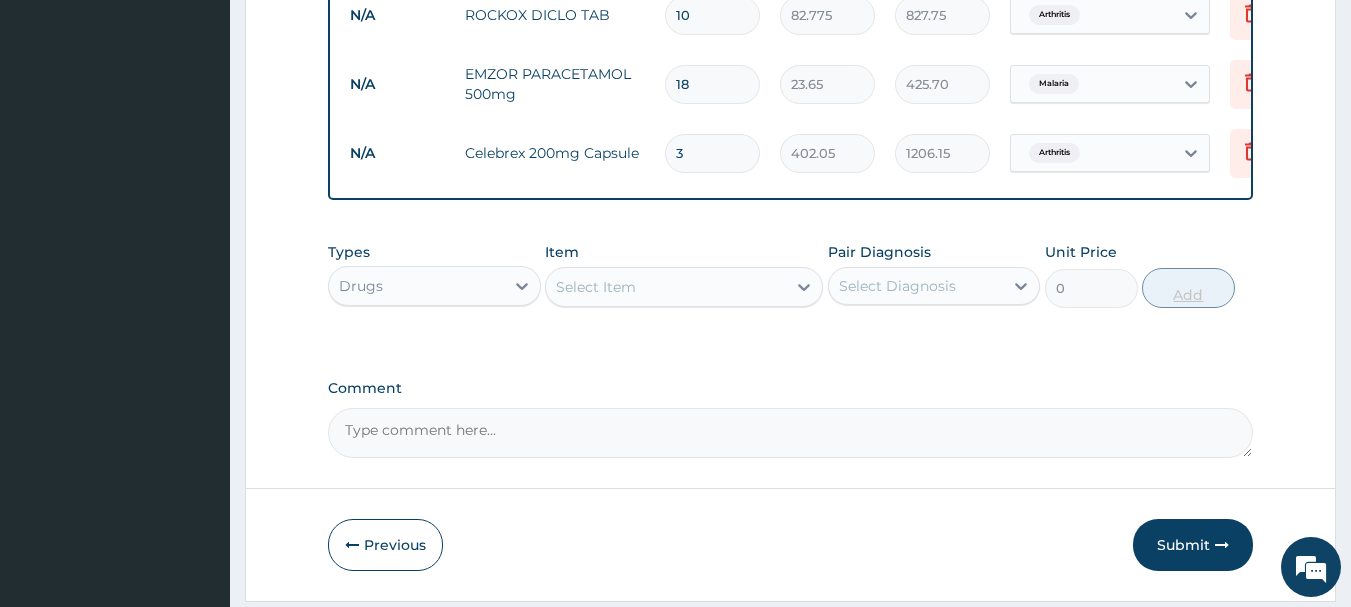 type on "30" 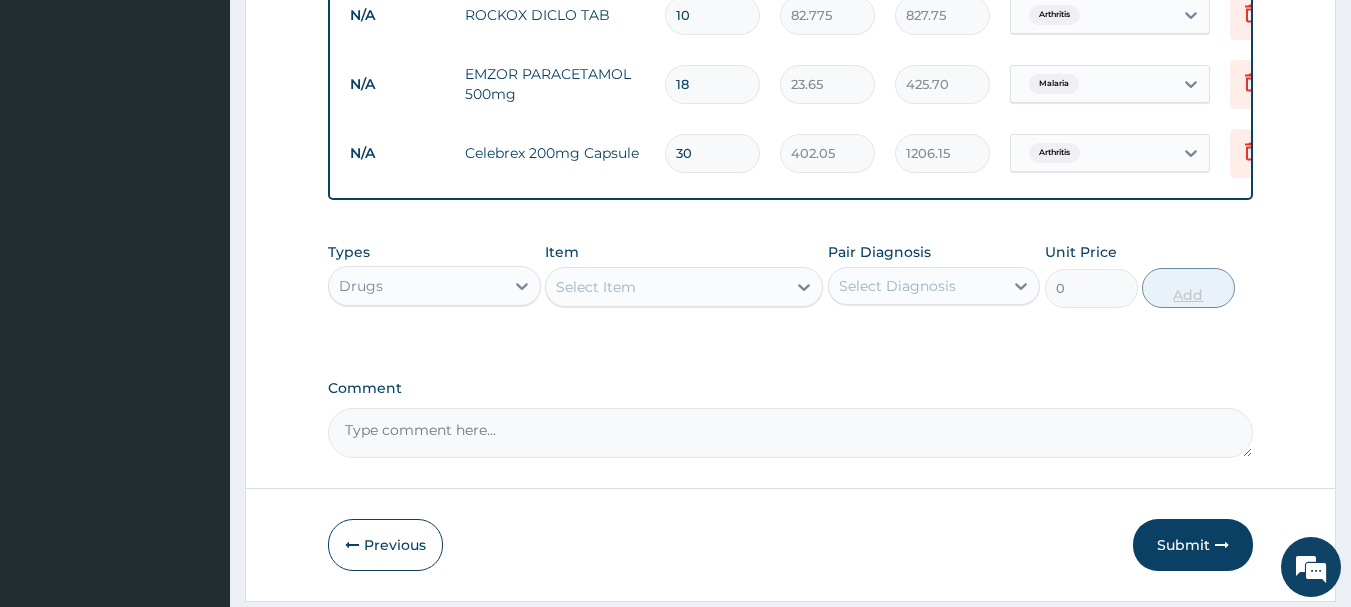 type on "12061.50" 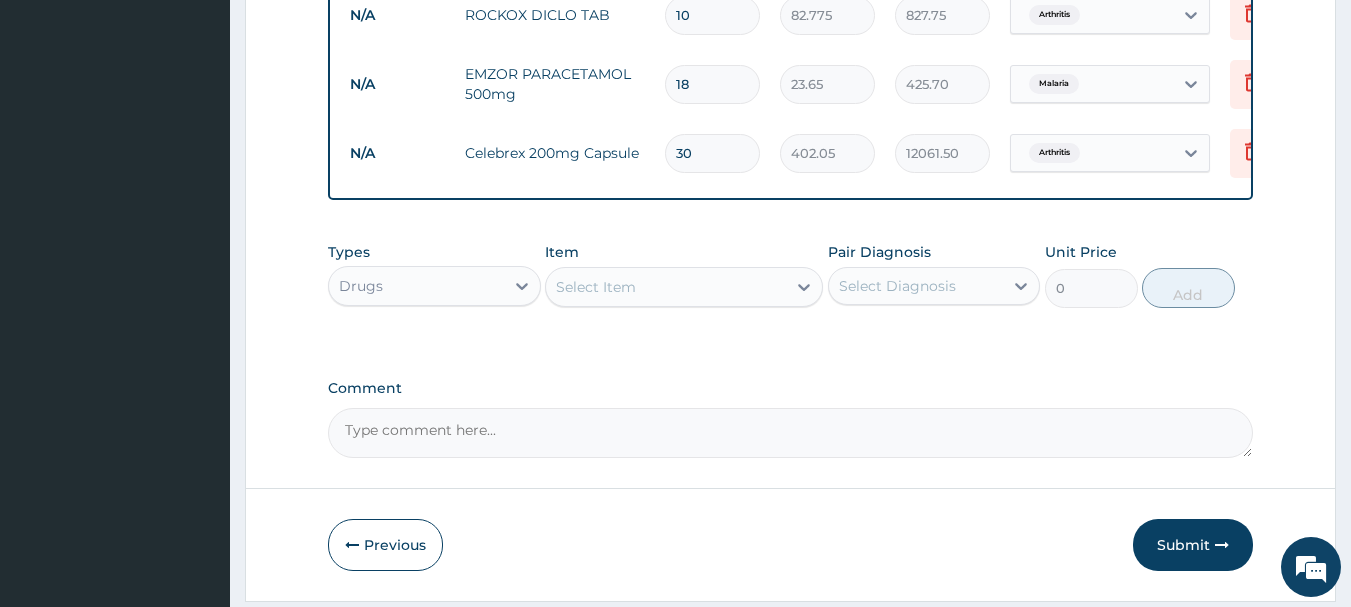 type on "30" 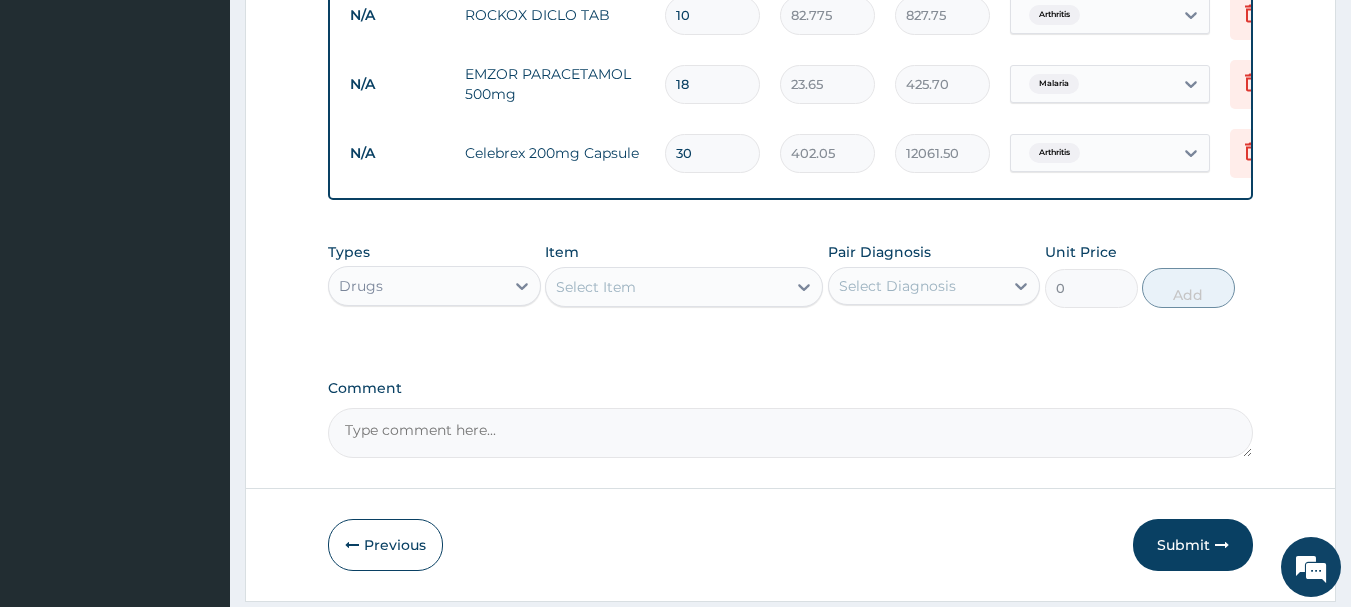 click on "Select Item" at bounding box center (666, 287) 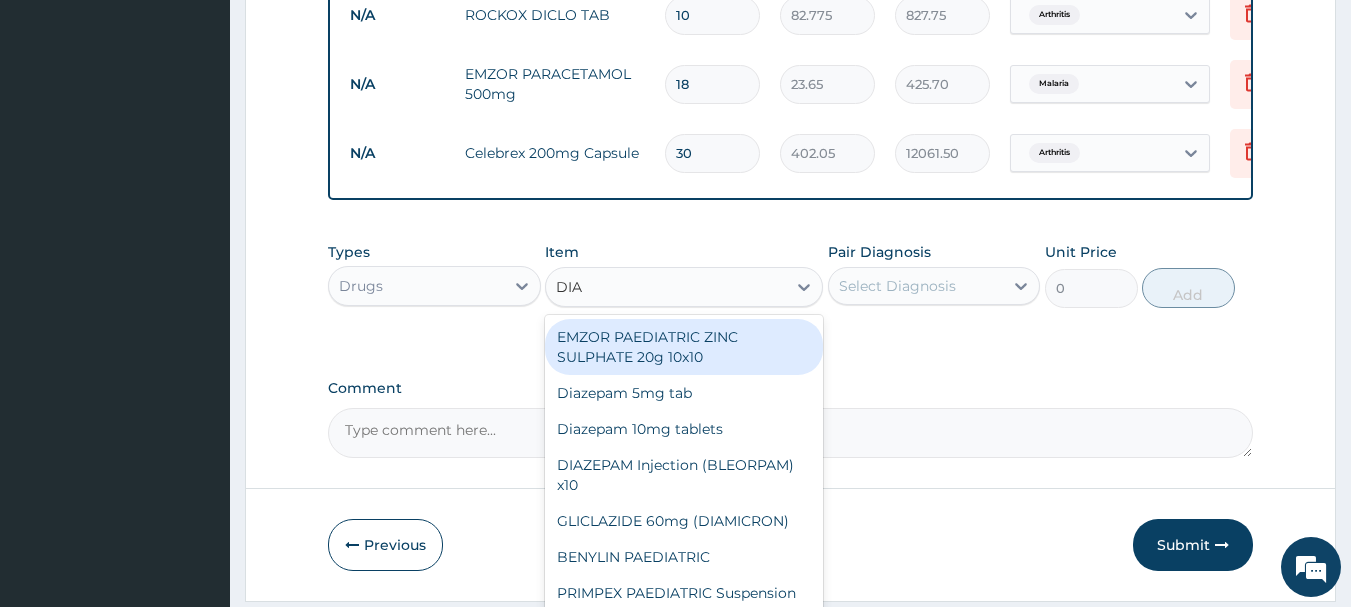 type on "DIAZ" 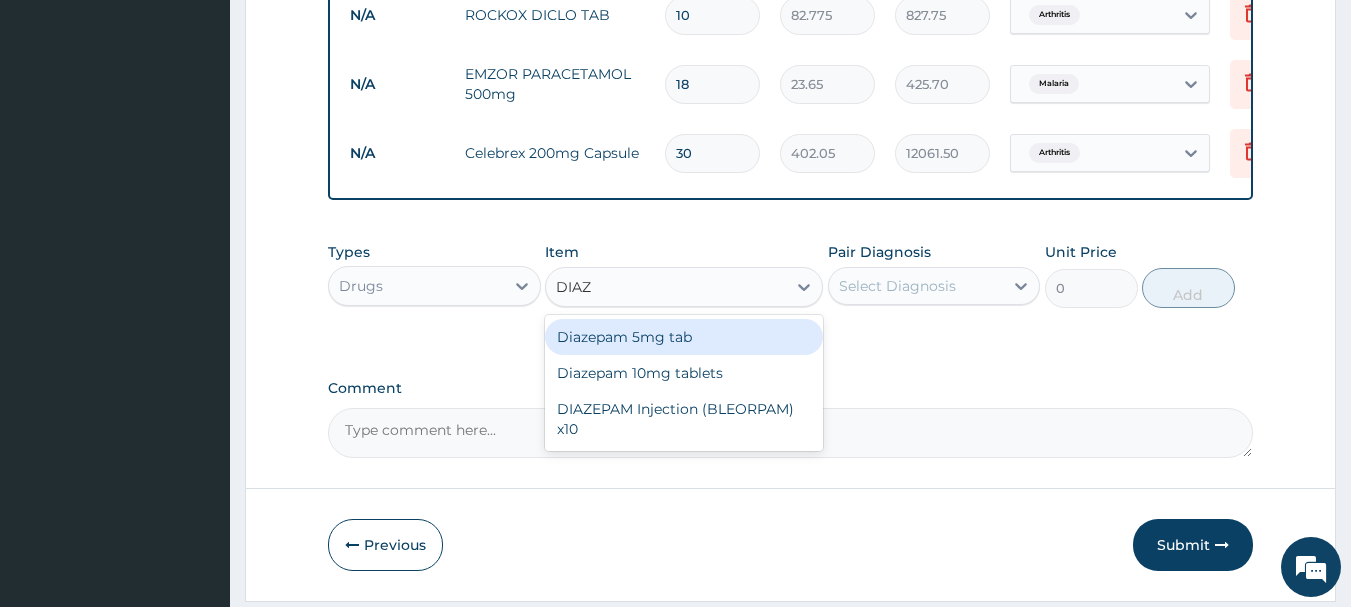 click on "Diazepam 5mg tab" at bounding box center [684, 337] 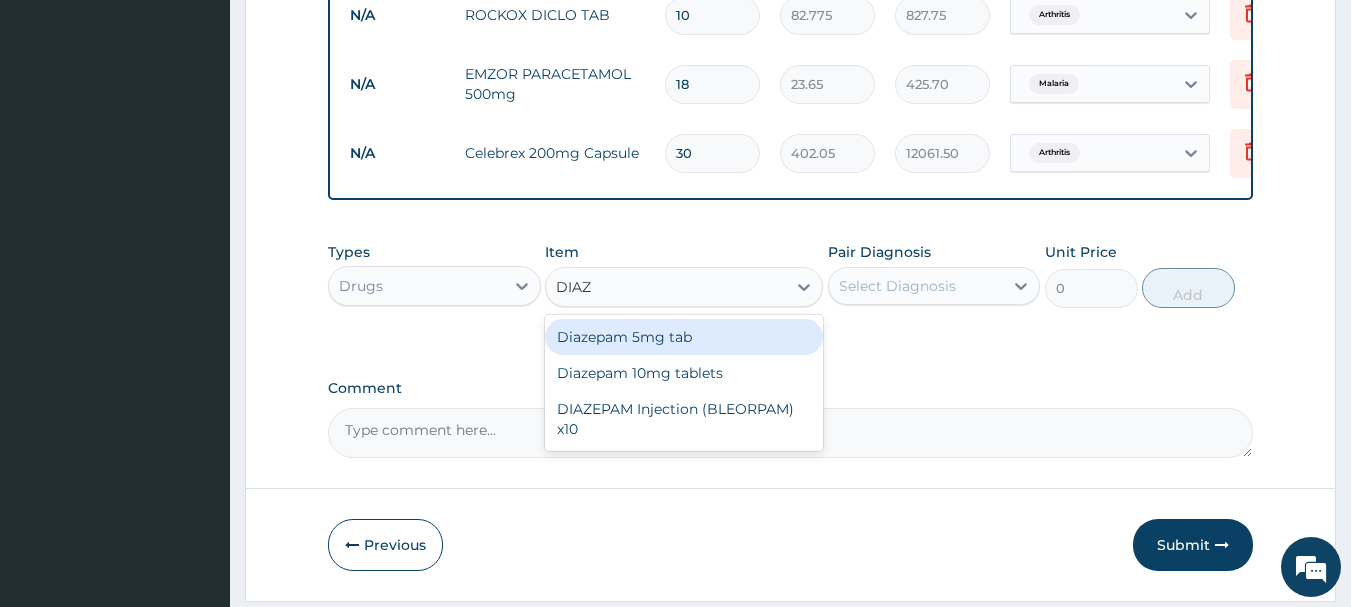 type 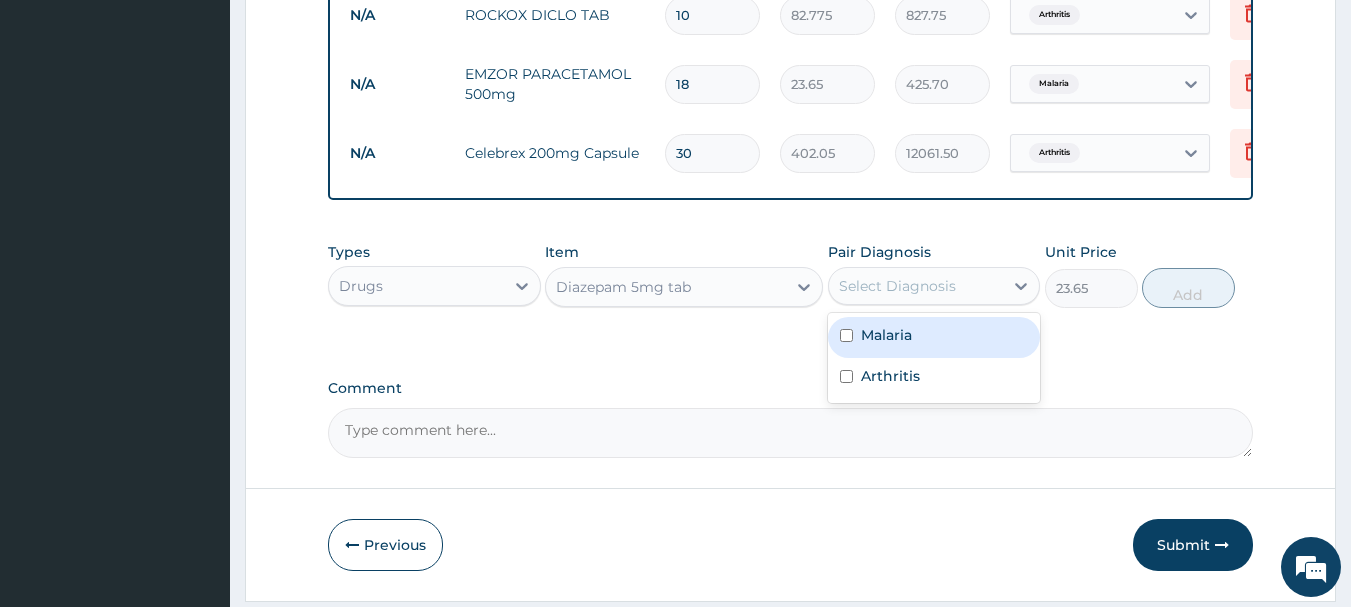 click on "Select Diagnosis" at bounding box center [897, 286] 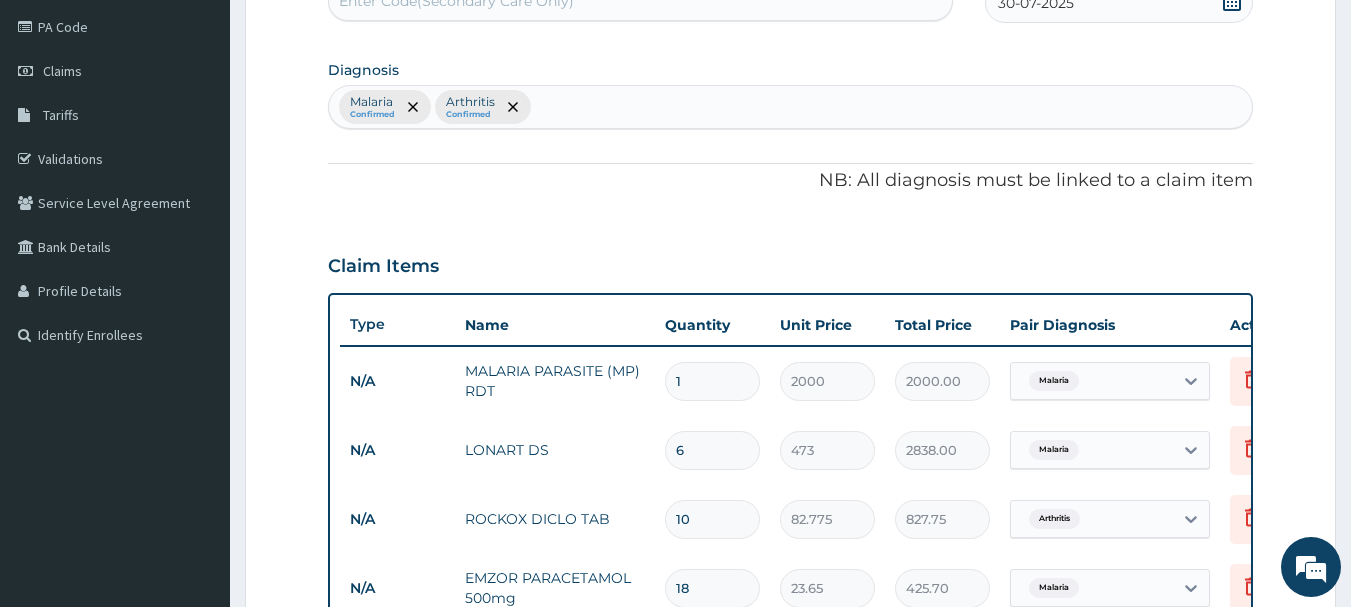scroll, scrollTop: 219, scrollLeft: 0, axis: vertical 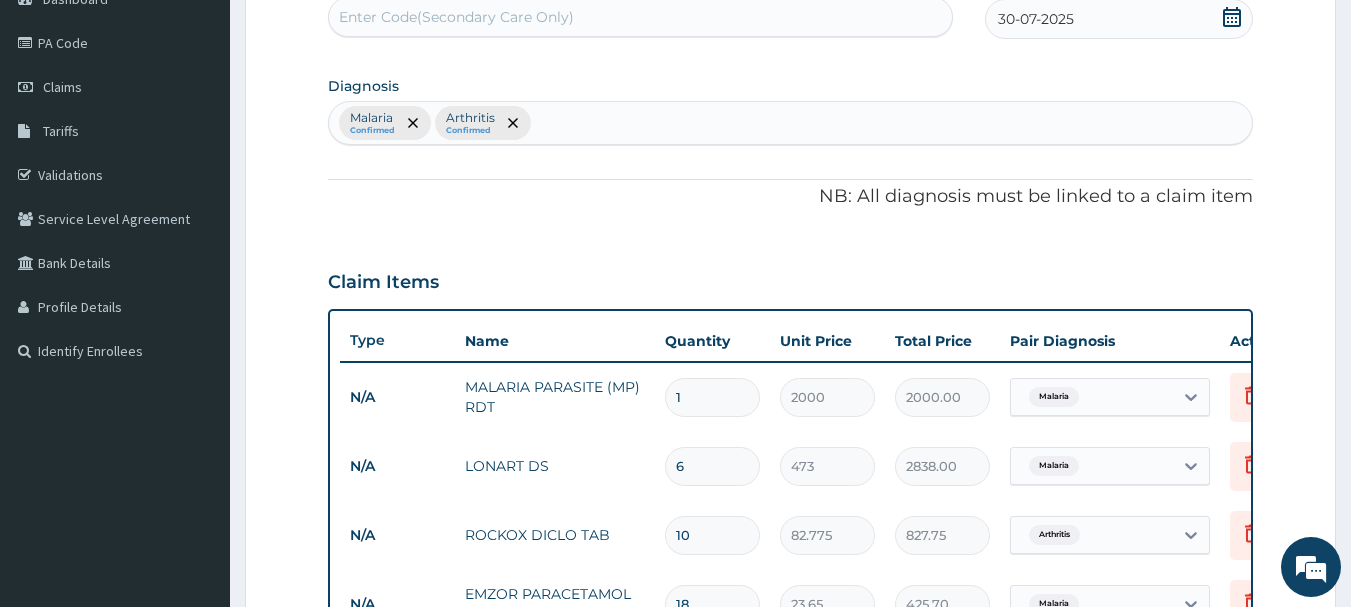 click on "Malaria Confirmed Arthritis Confirmed" at bounding box center (791, 123) 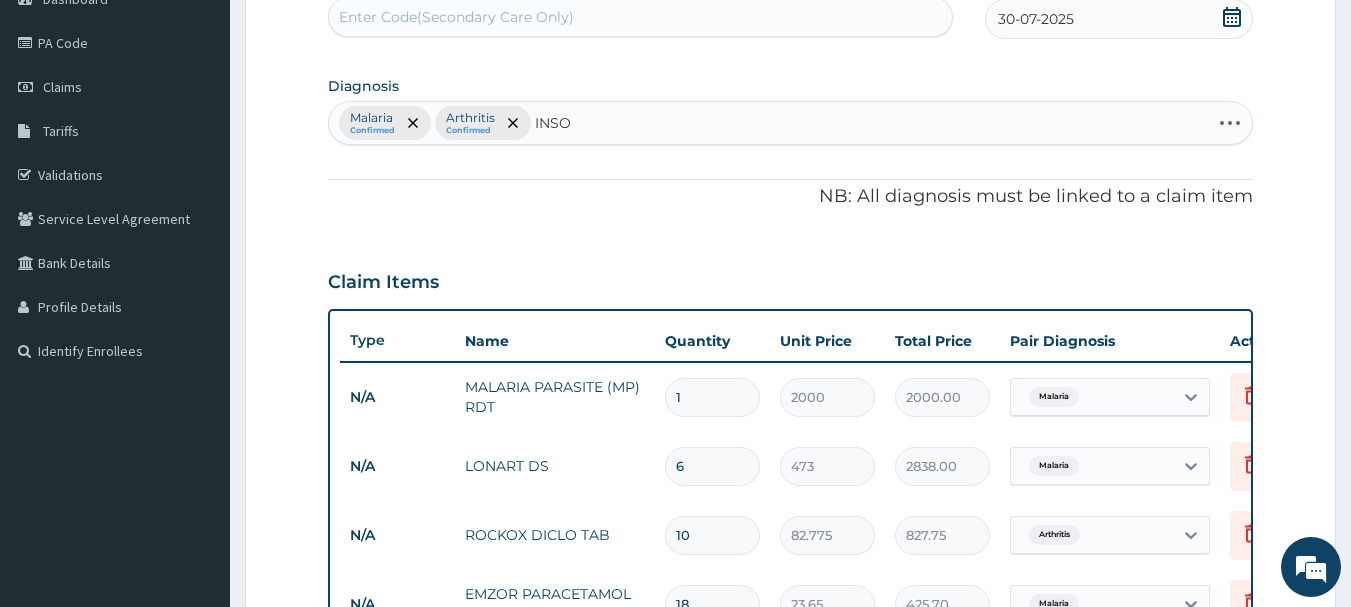 type on "INSOM" 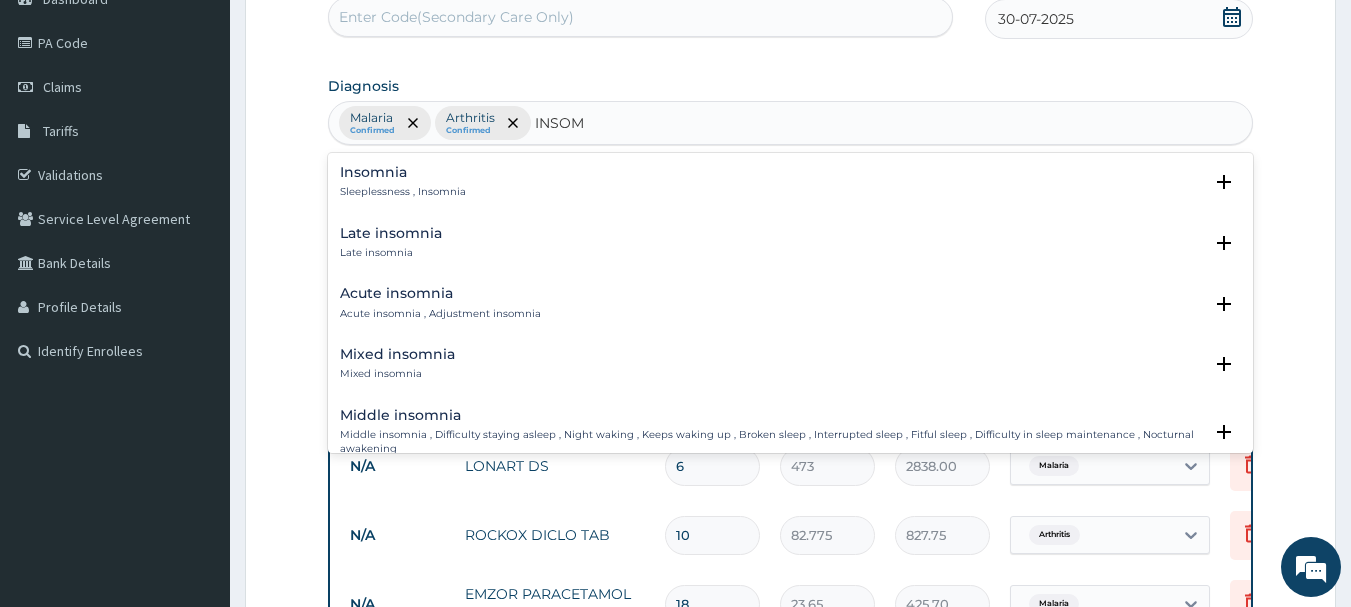 click on "Insomnia" at bounding box center (403, 172) 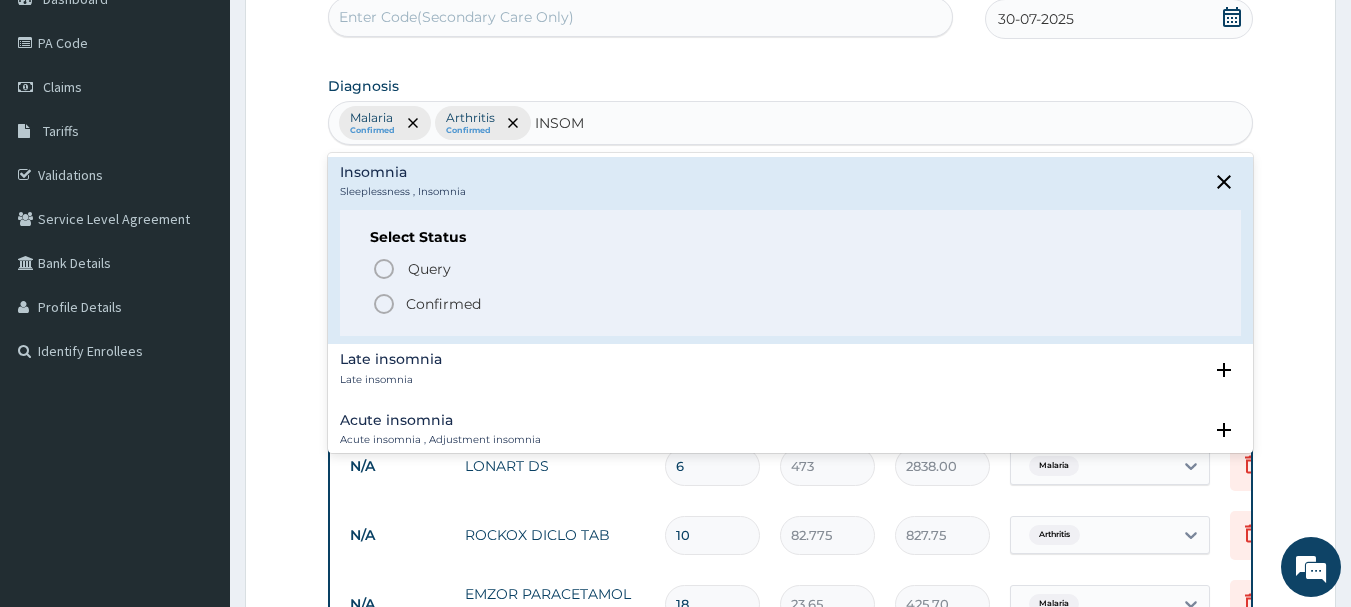 click 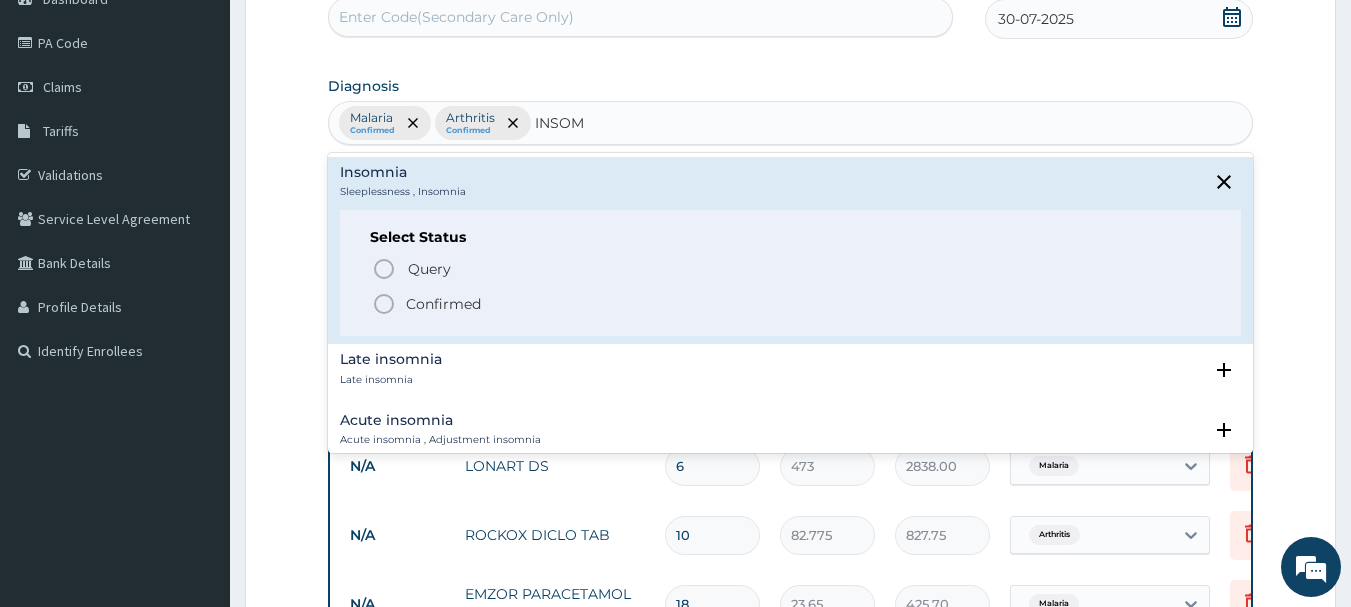type 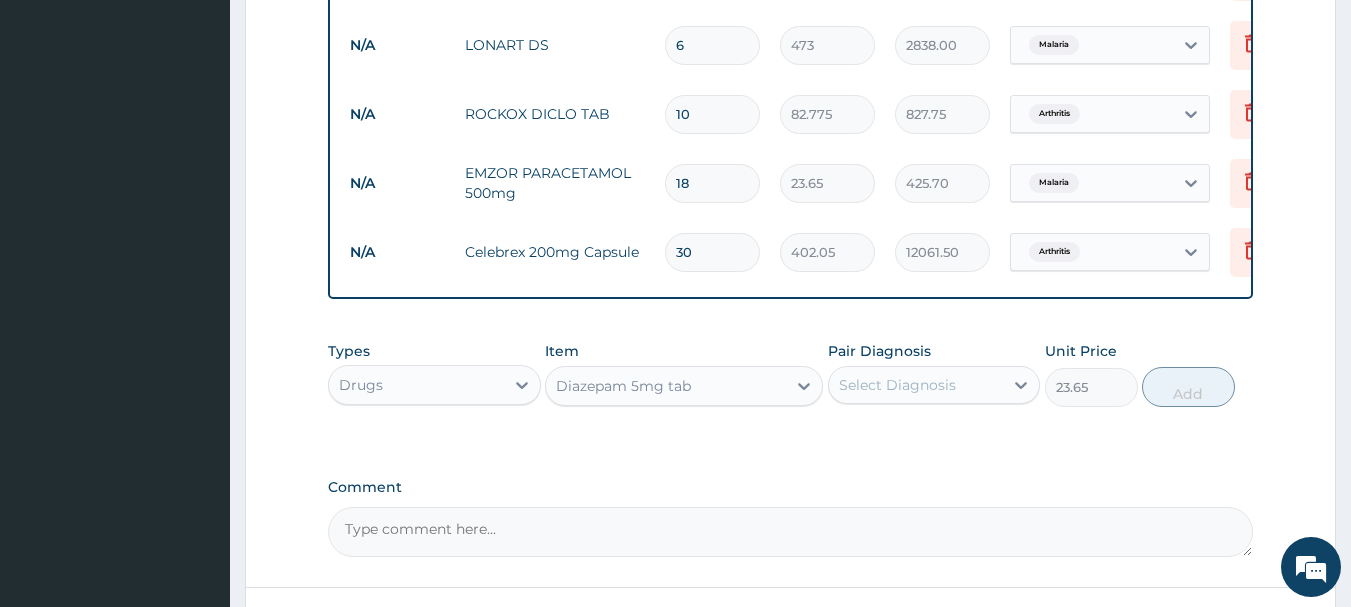 scroll, scrollTop: 659, scrollLeft: 0, axis: vertical 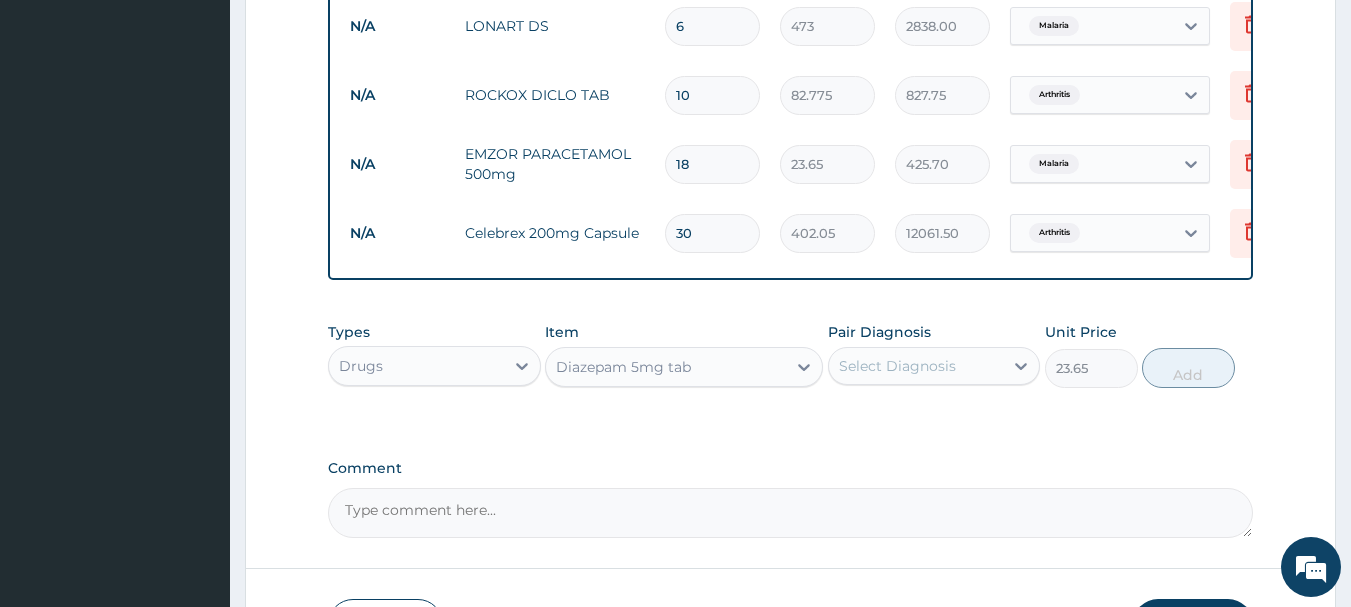 click on "Select Diagnosis" at bounding box center [897, 366] 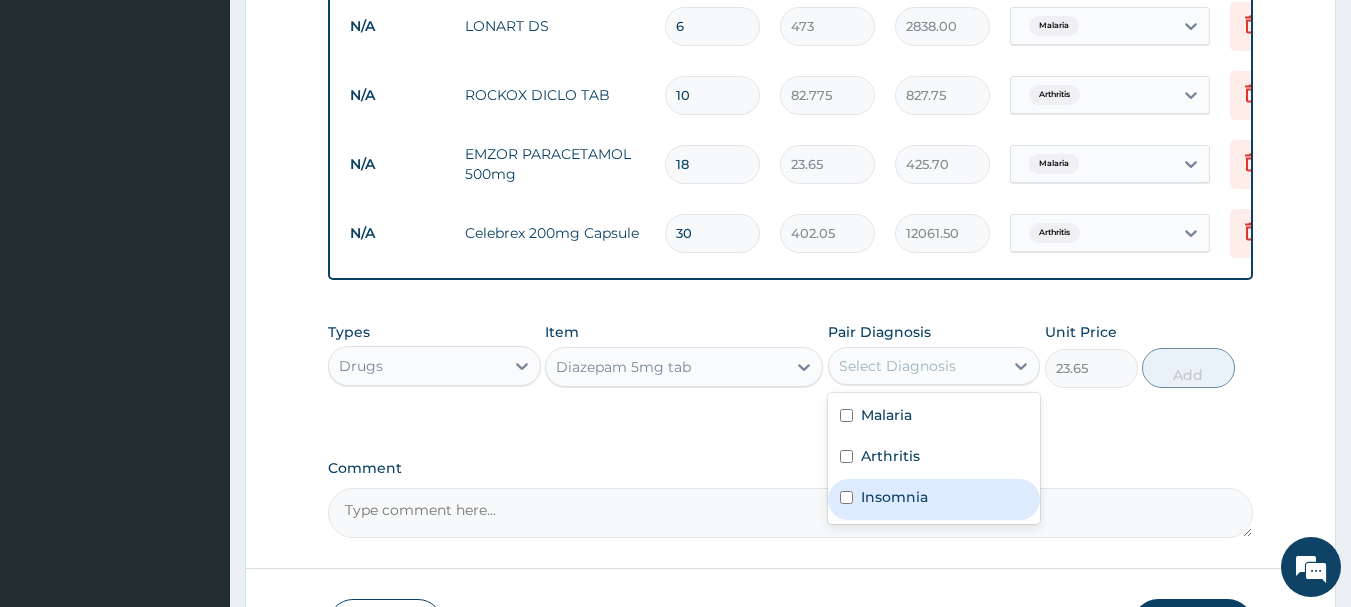 click at bounding box center (846, 497) 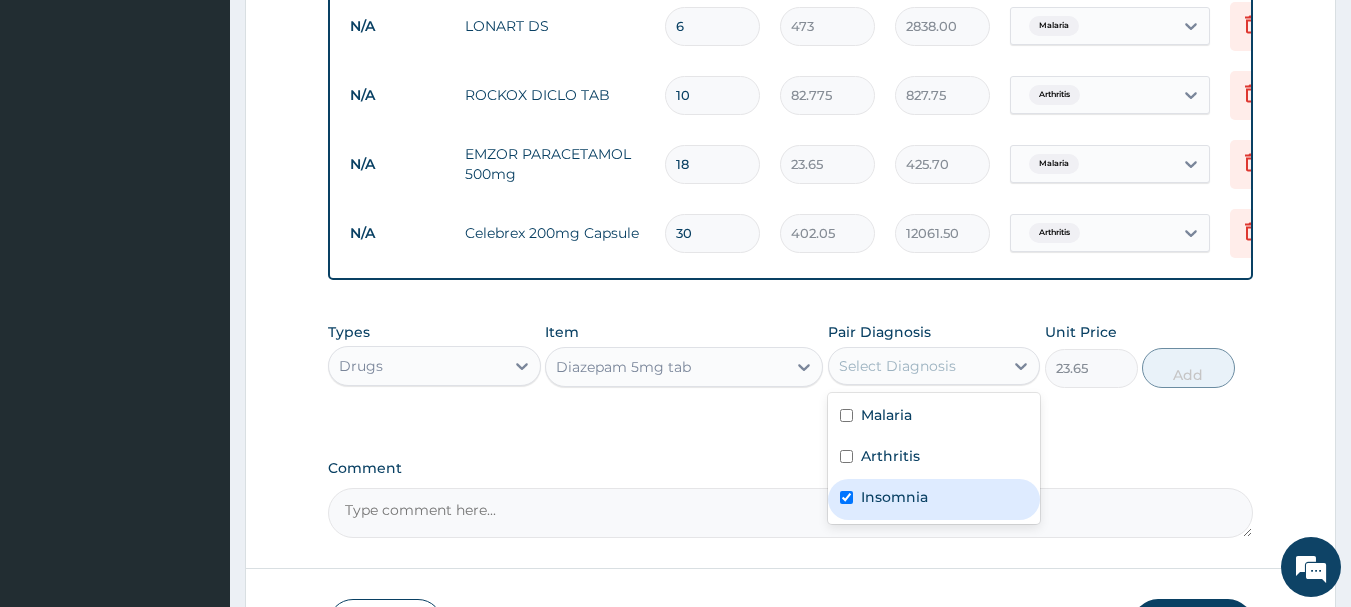checkbox on "true" 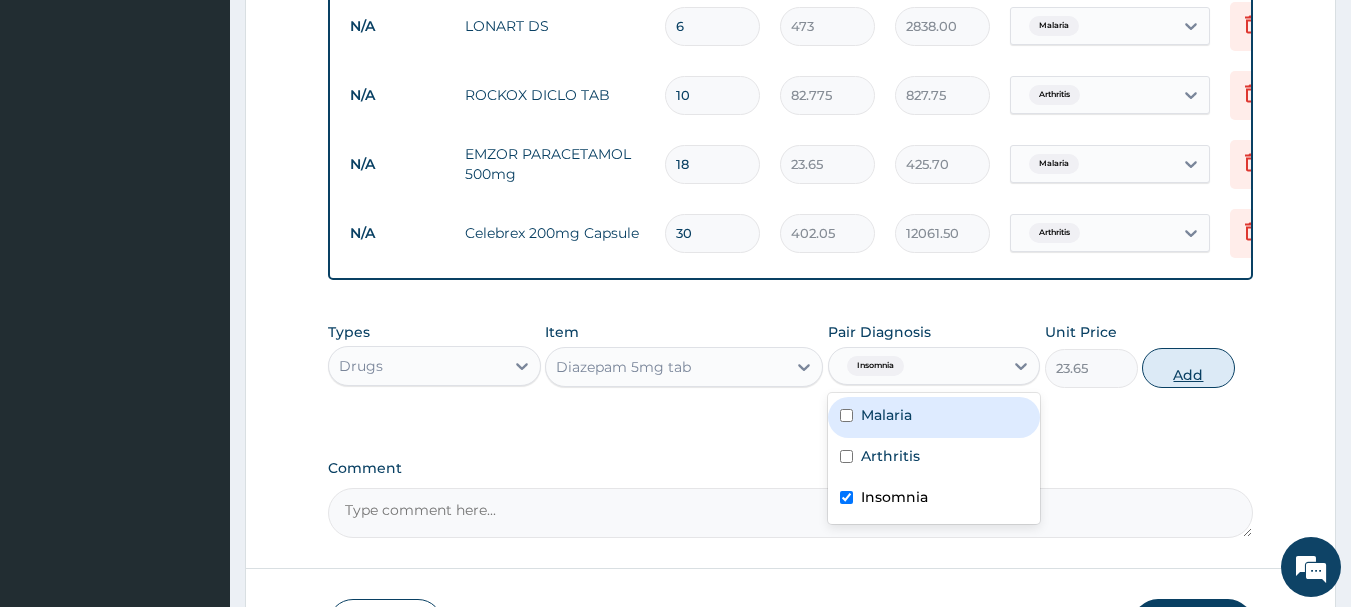 click on "Add" at bounding box center (1188, 368) 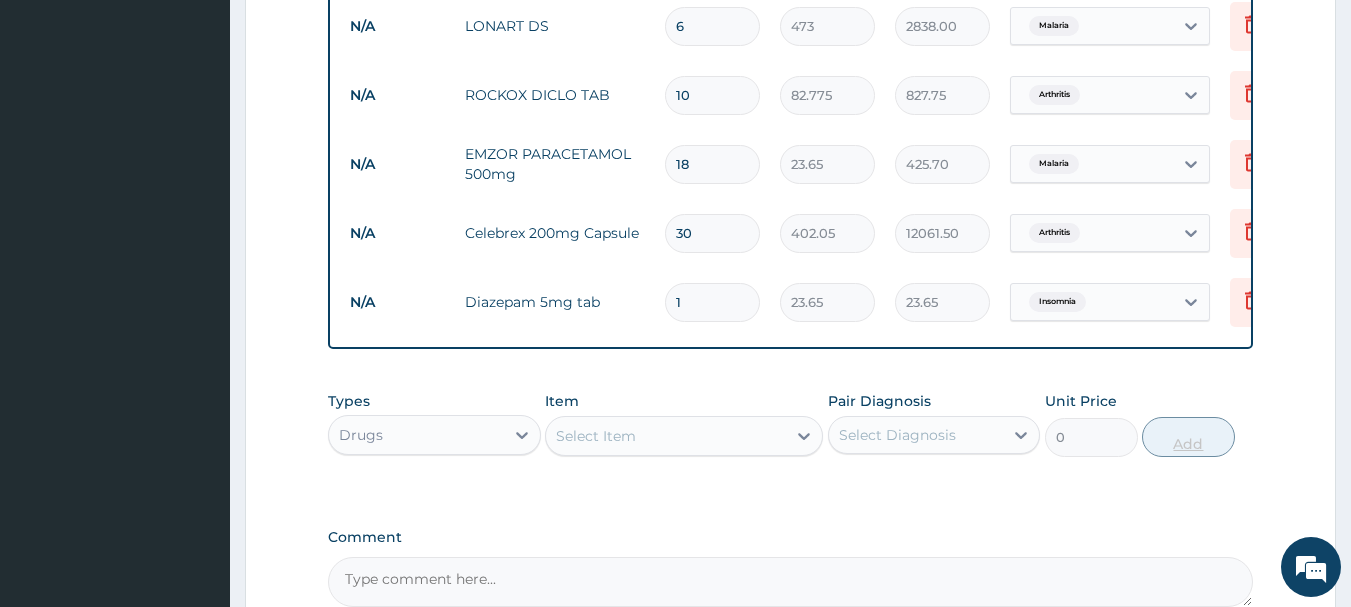 type on "10" 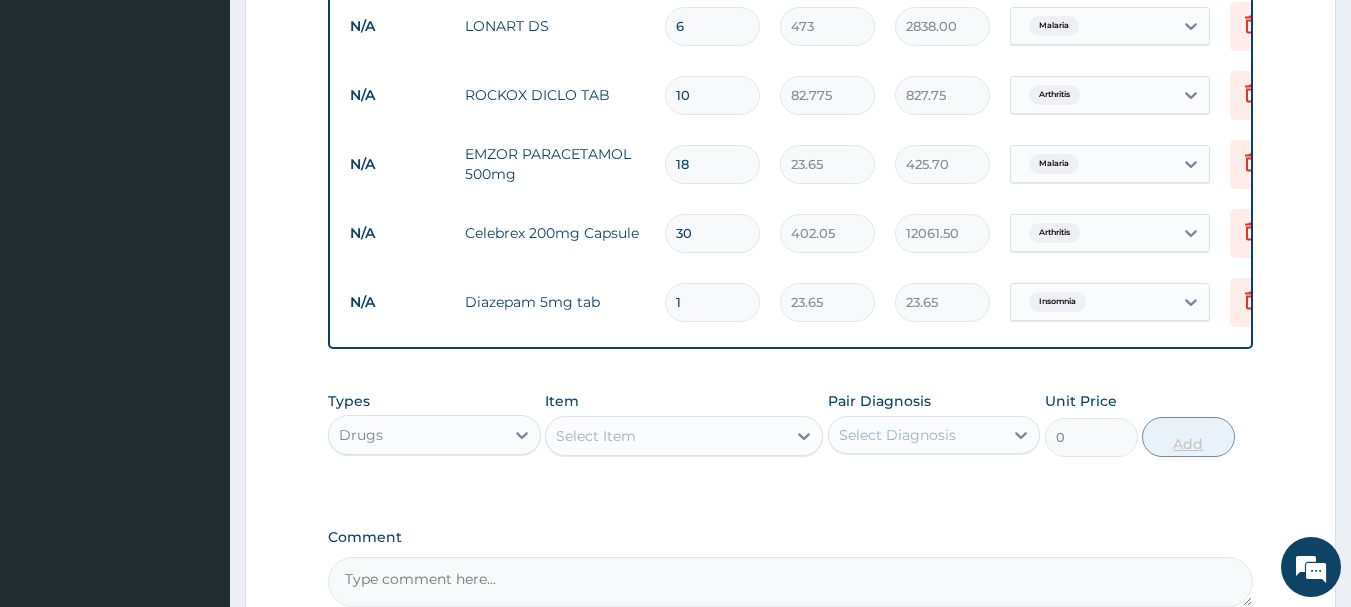 type on "236.50" 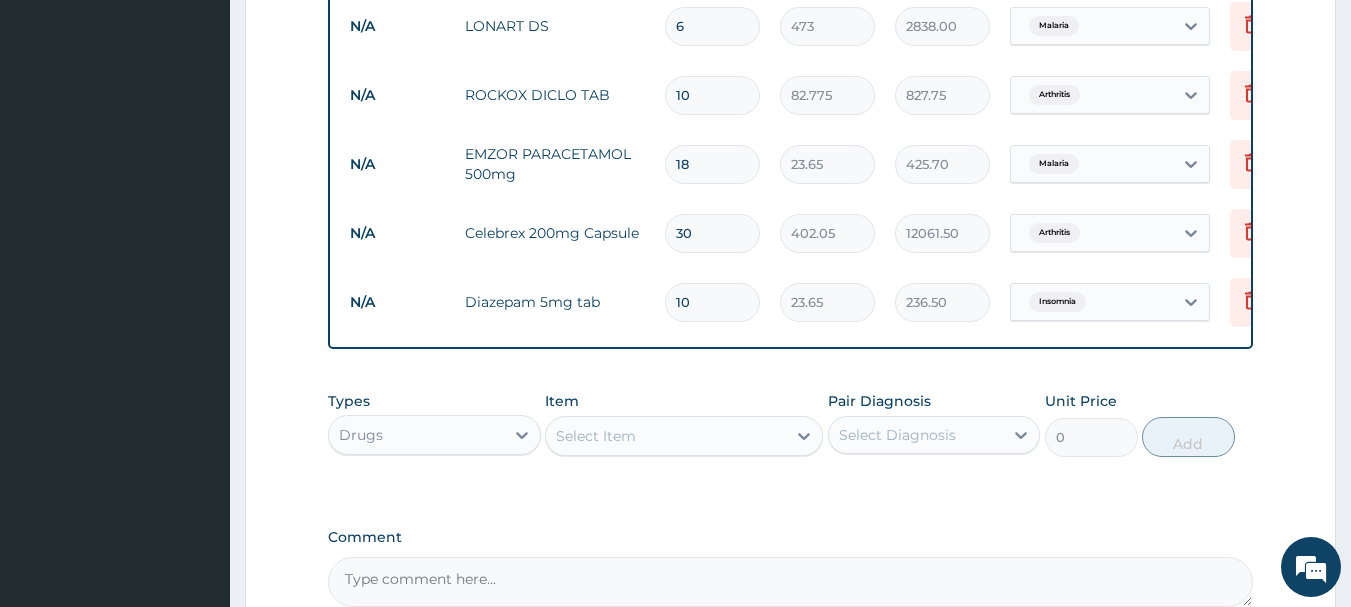 type on "10" 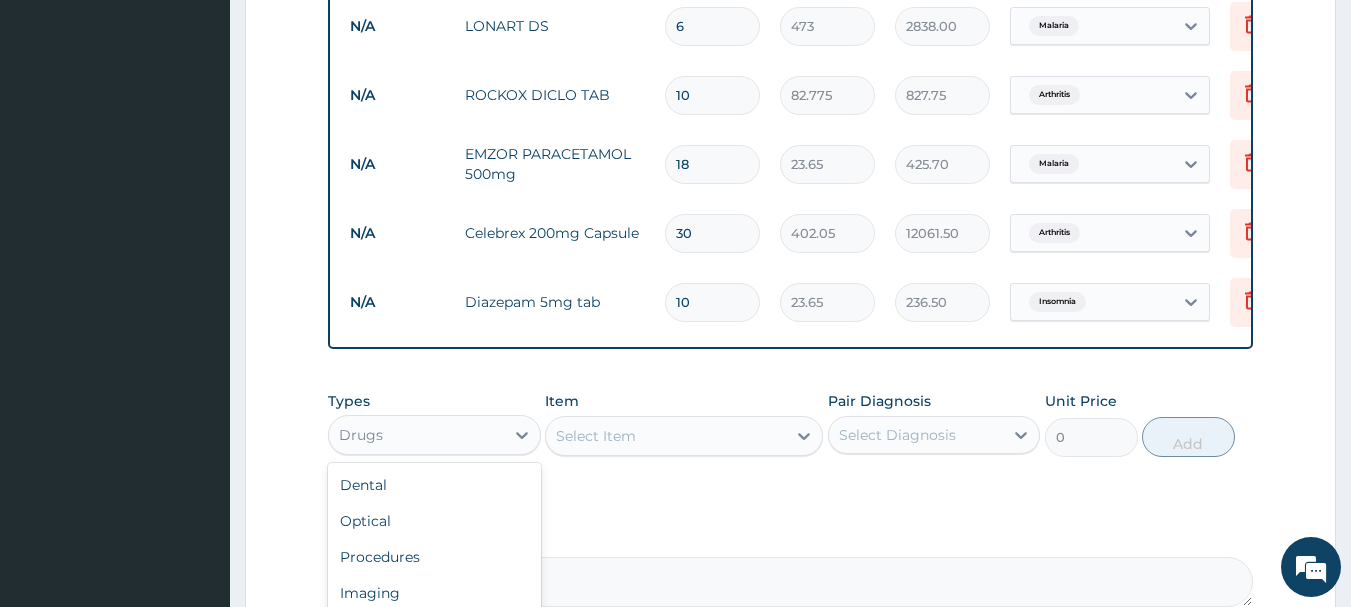 click on "Drugs" at bounding box center (434, 435) 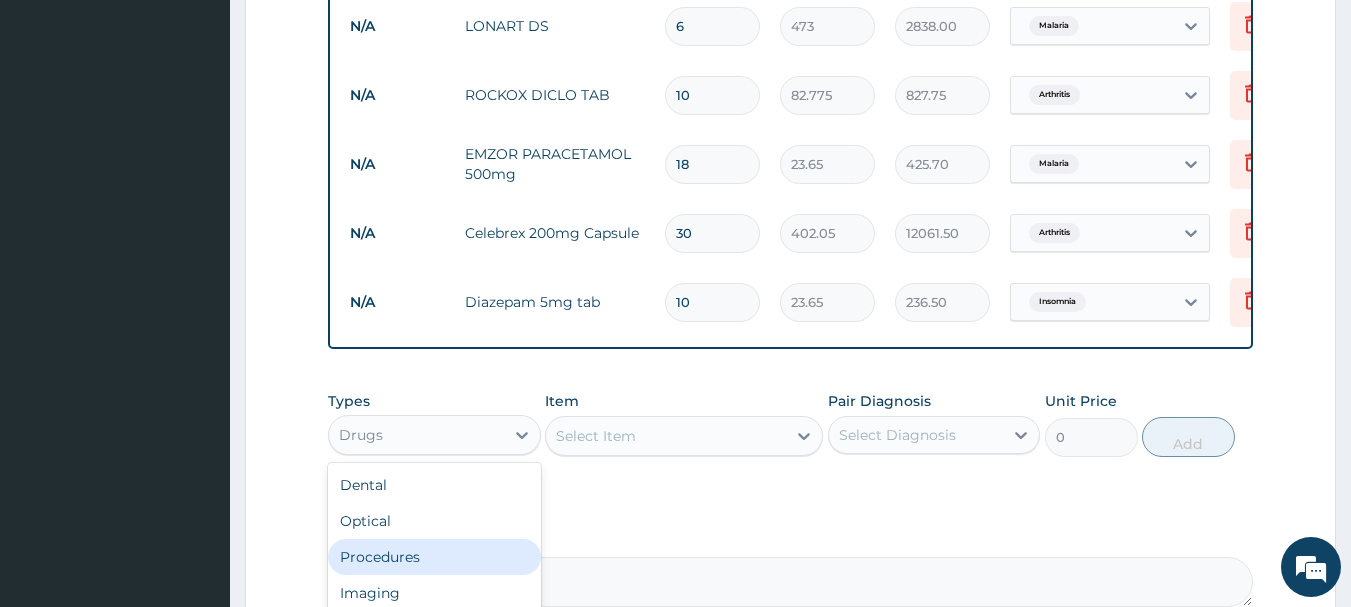 click on "Procedures" at bounding box center (434, 557) 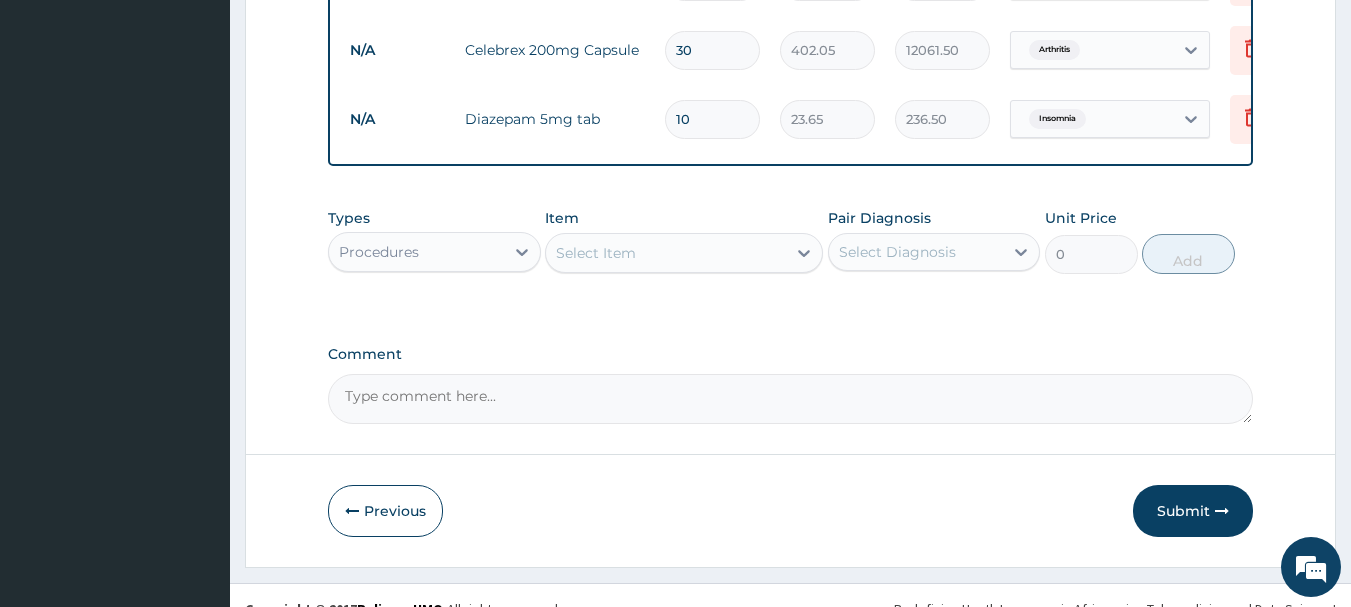 scroll, scrollTop: 859, scrollLeft: 0, axis: vertical 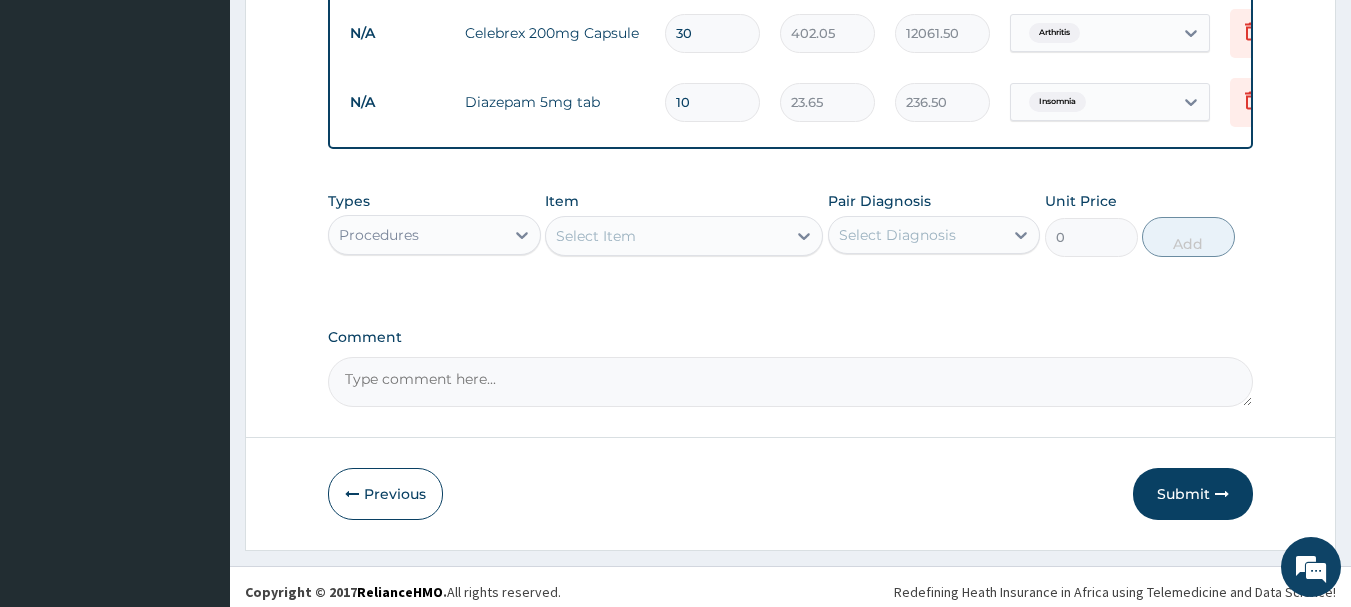 click on "Select Item" at bounding box center [666, 236] 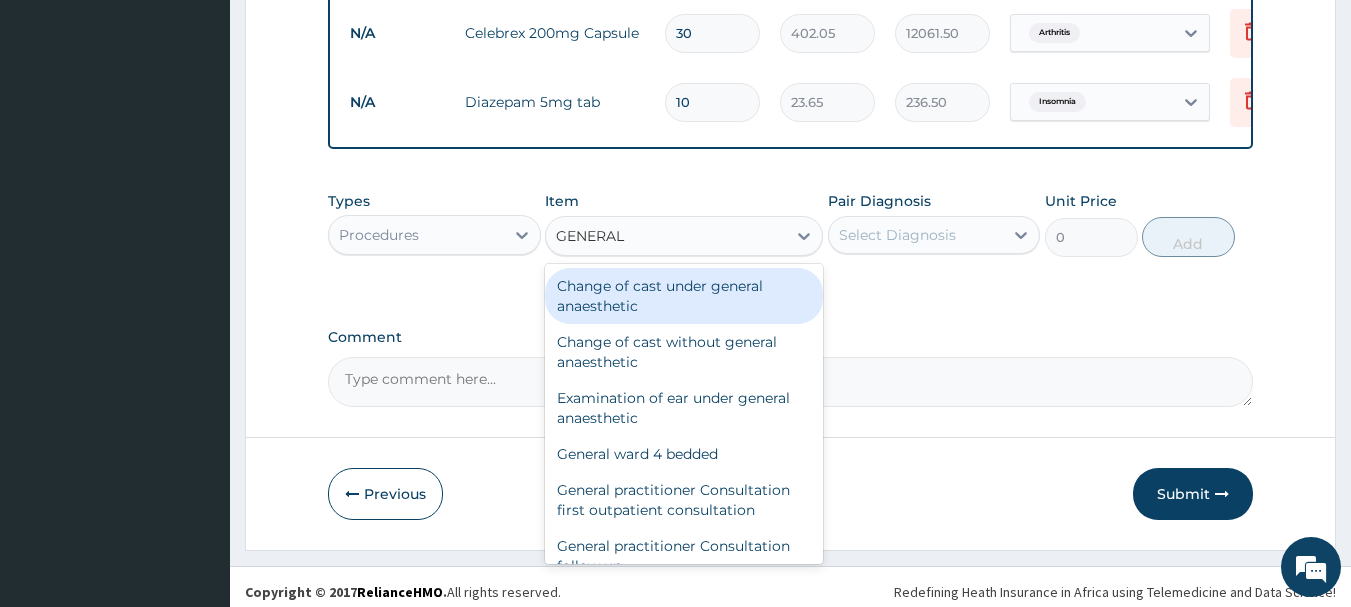 type on "GENERAL P" 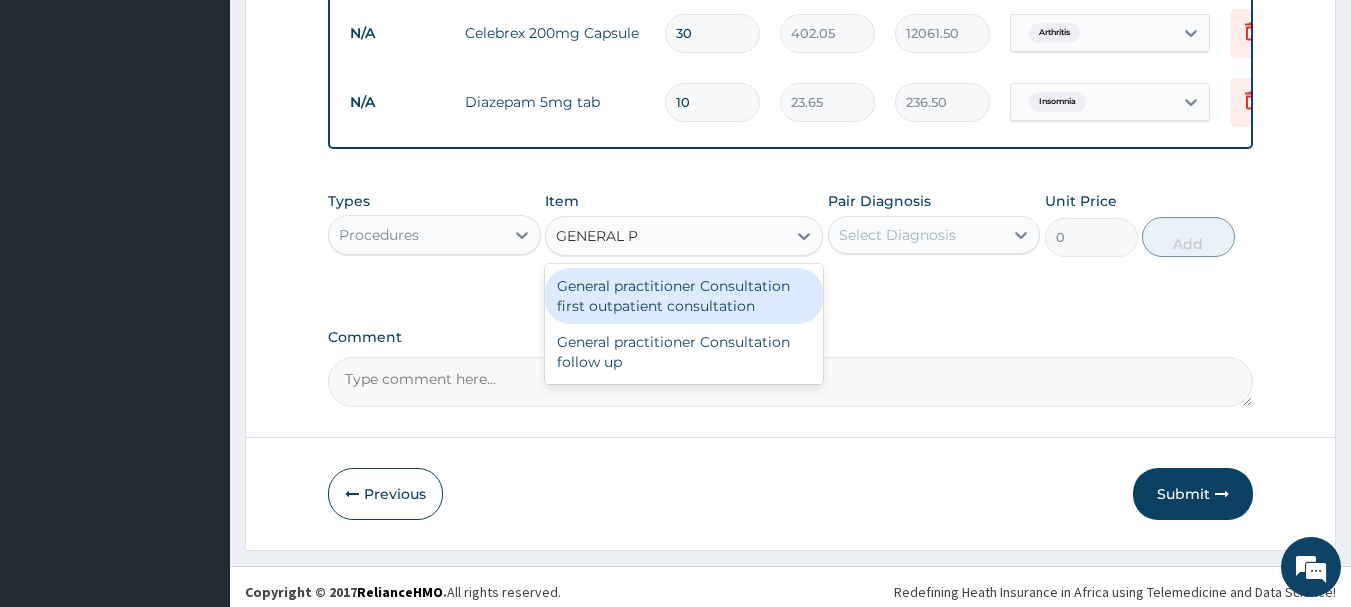 click on "General practitioner Consultation first outpatient consultation" at bounding box center (684, 296) 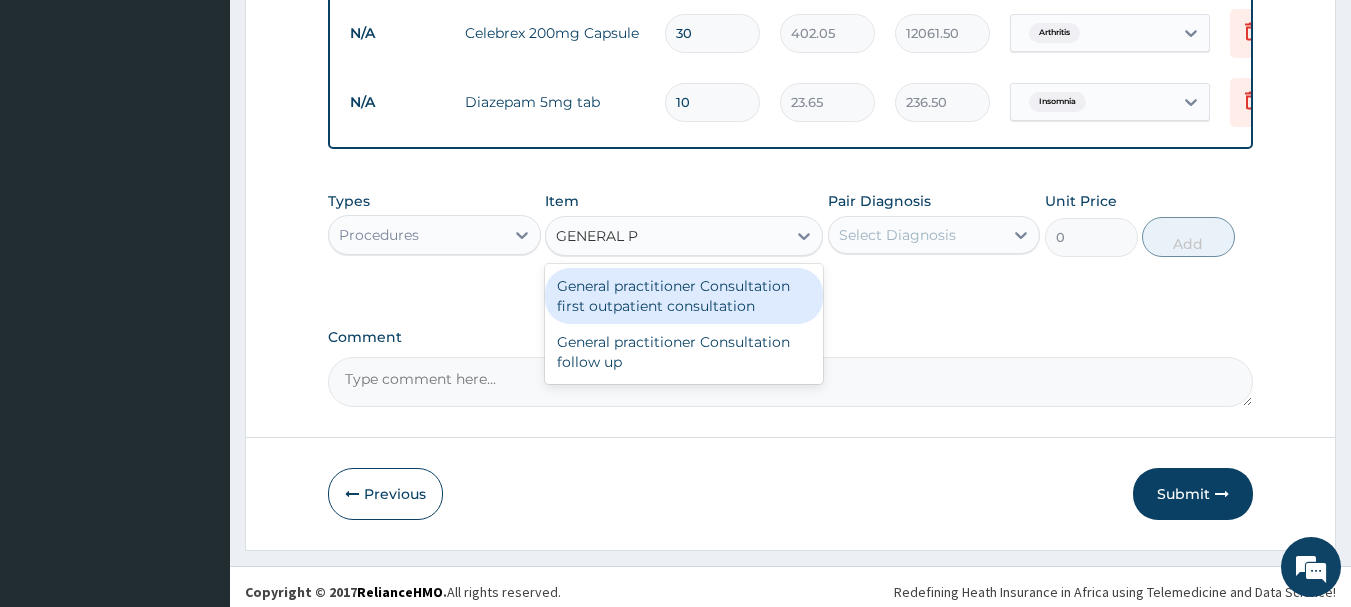 type 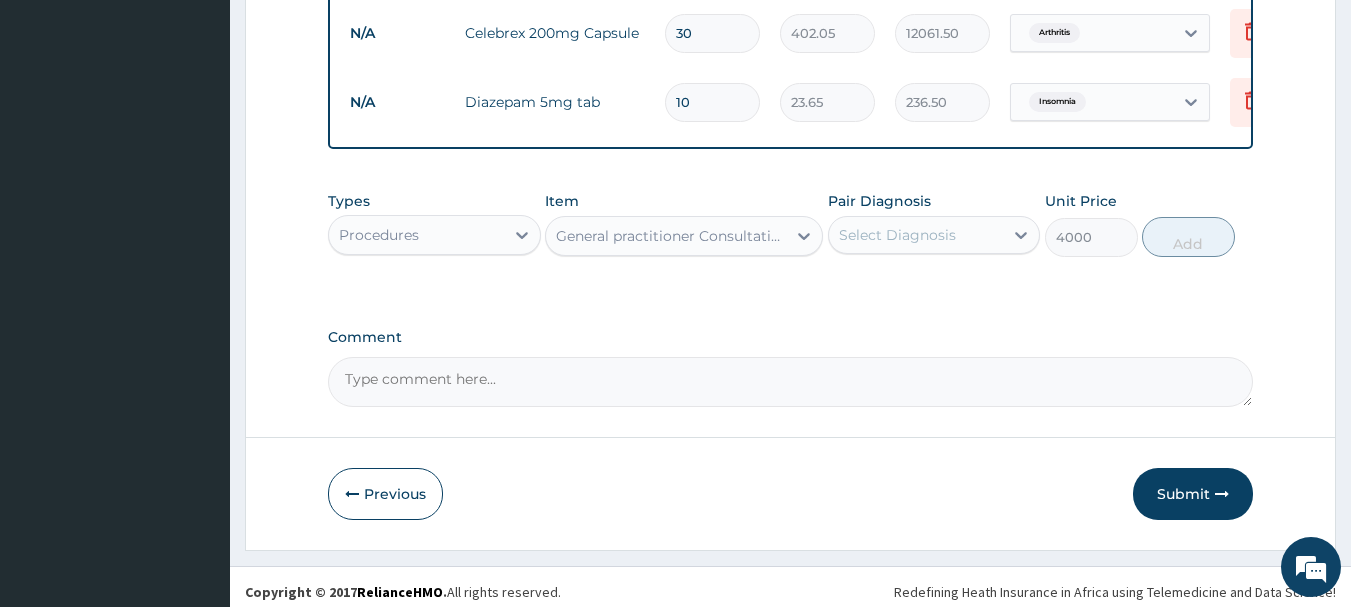 click on "Select Diagnosis" at bounding box center (897, 235) 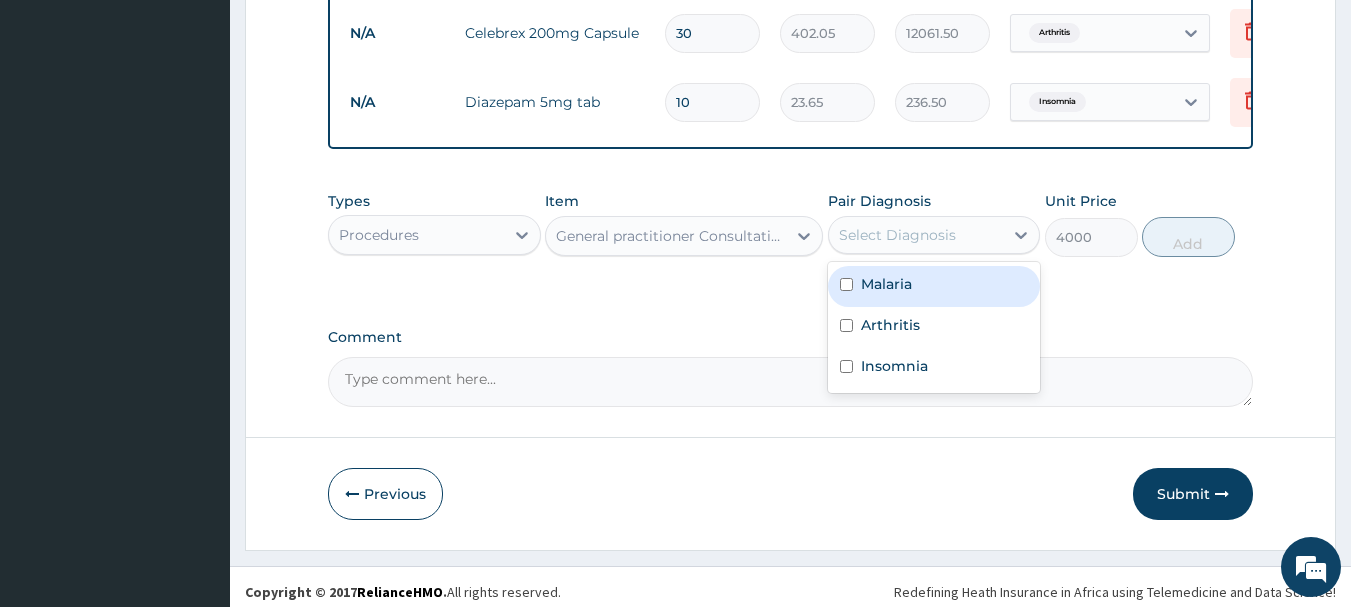 click at bounding box center [846, 284] 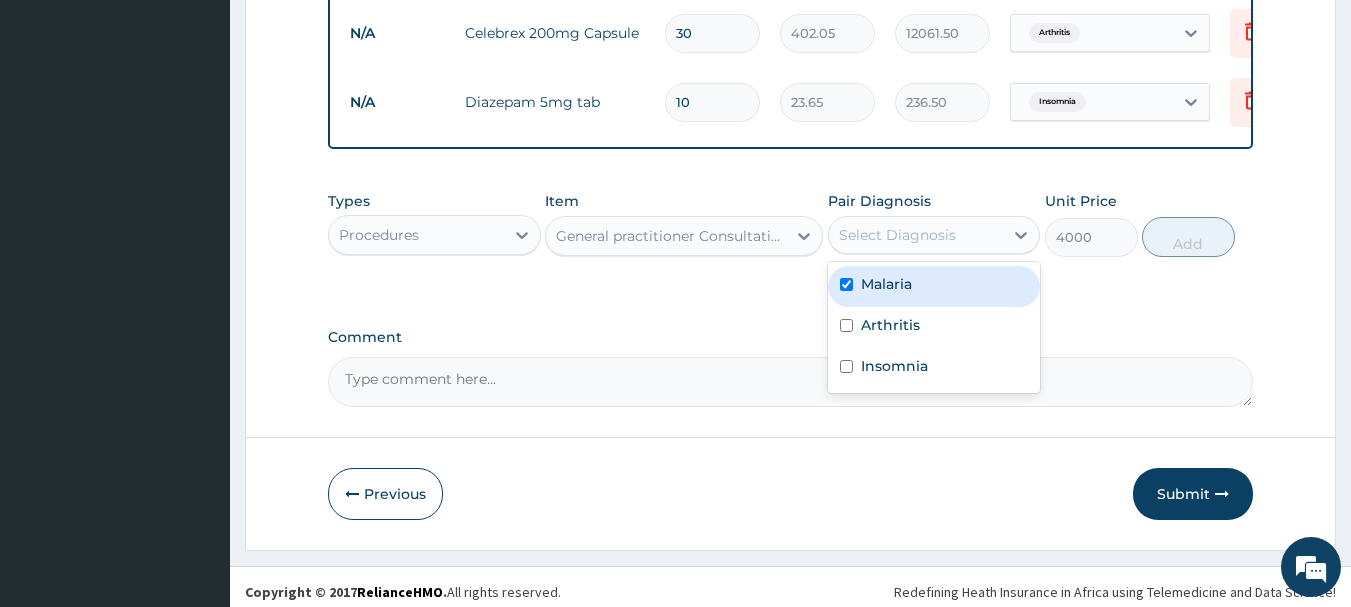checkbox on "true" 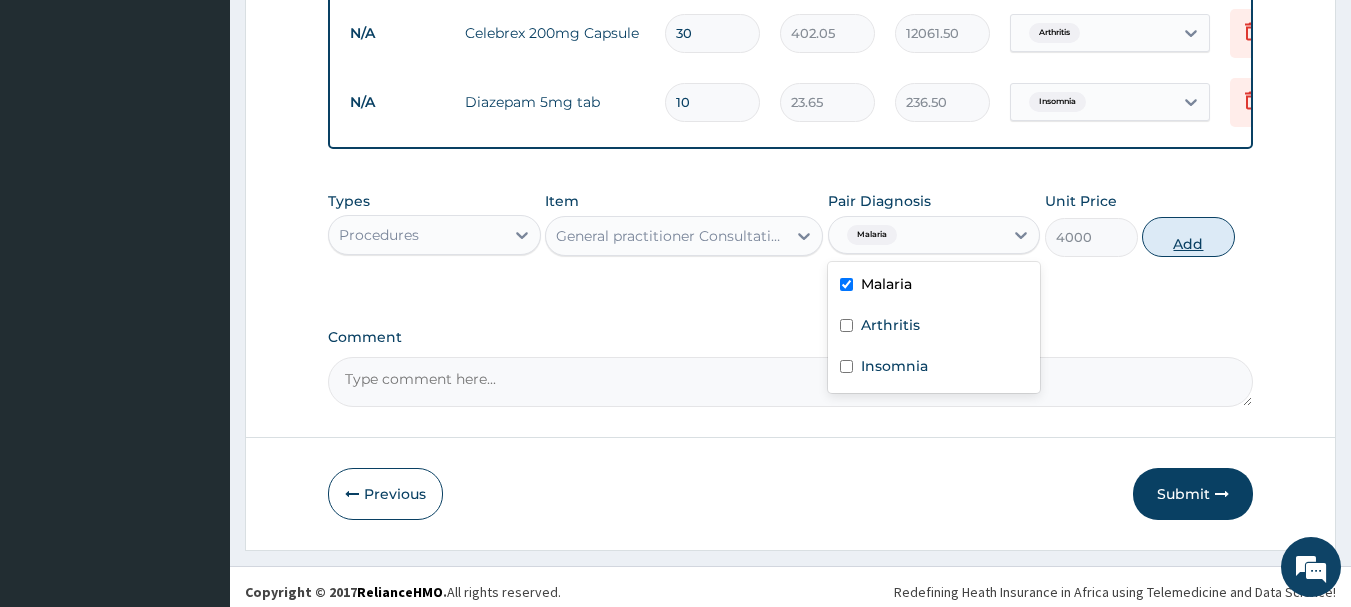 click on "Add" at bounding box center (1188, 237) 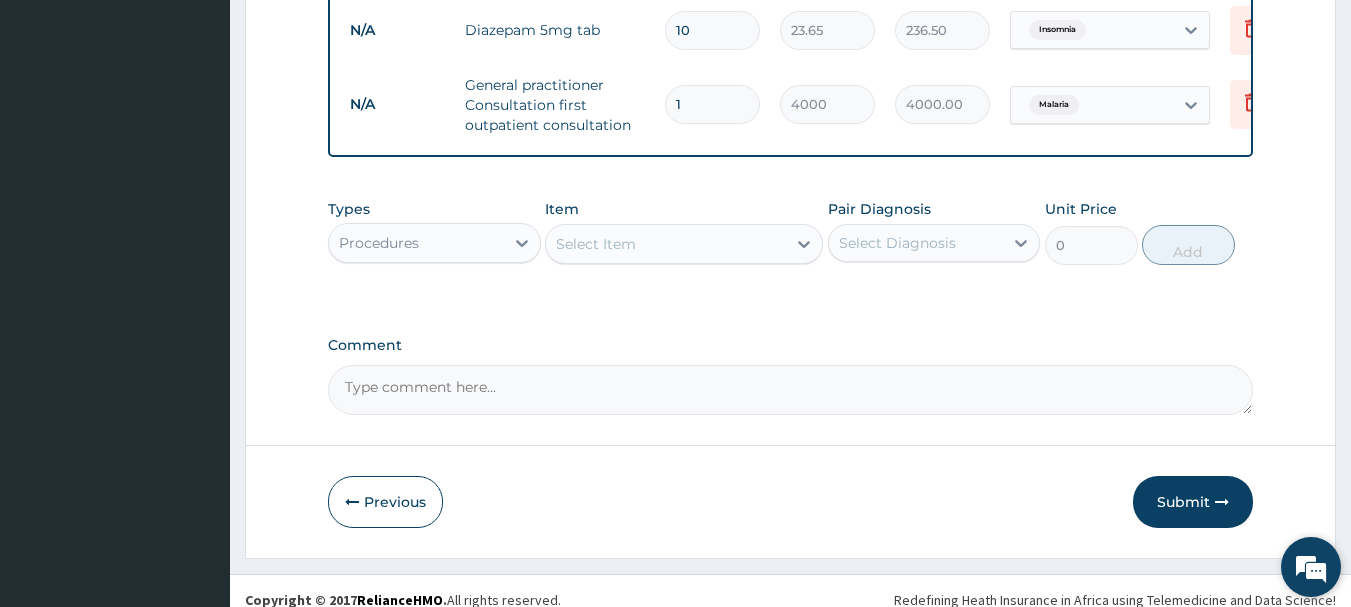 scroll, scrollTop: 939, scrollLeft: 0, axis: vertical 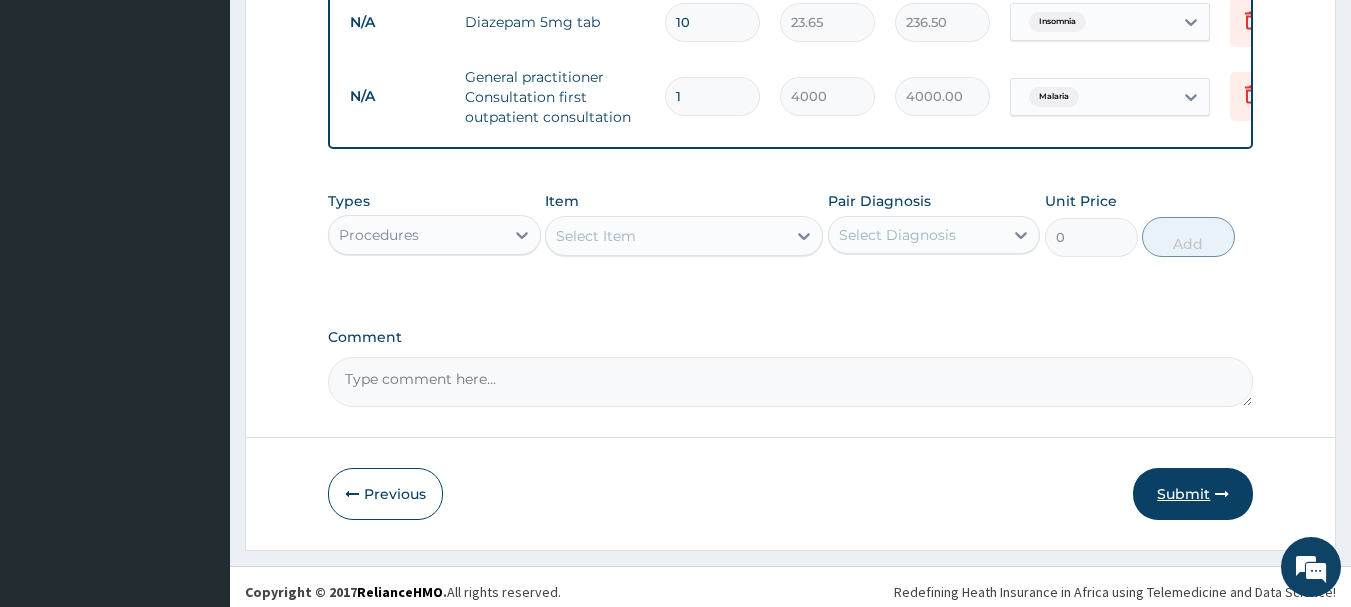 click on "Submit" at bounding box center [1193, 494] 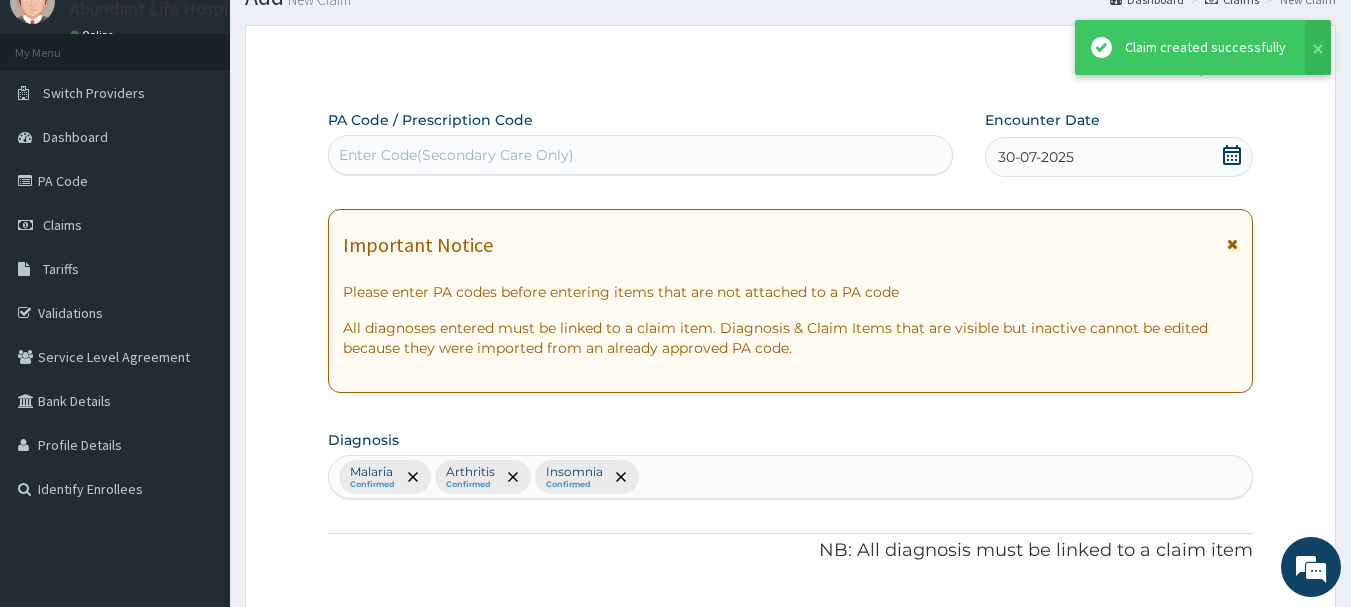 scroll, scrollTop: 939, scrollLeft: 0, axis: vertical 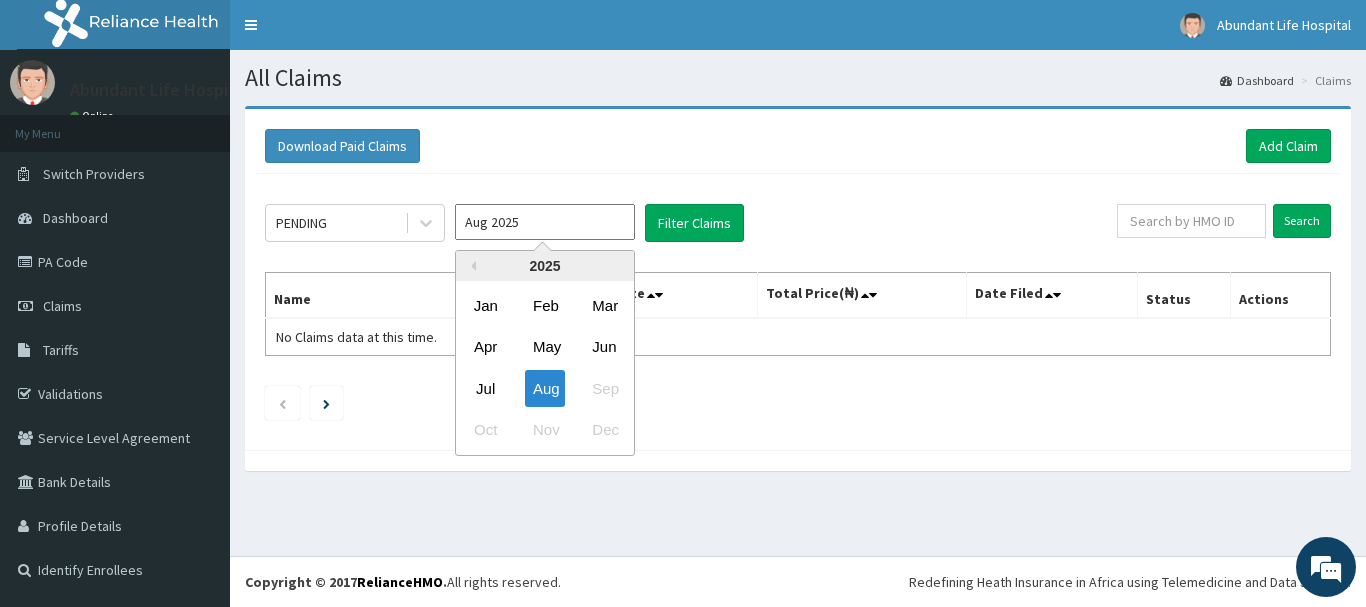 click on "Aug 2025" at bounding box center (545, 222) 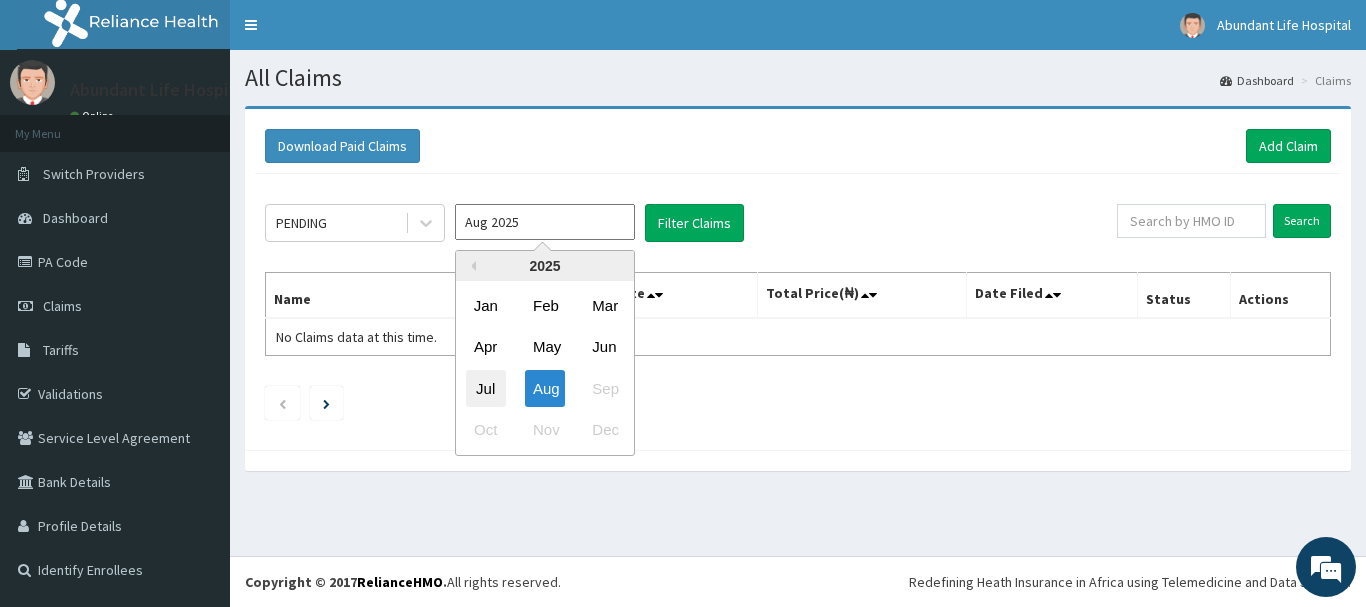 click on "Jul" at bounding box center [486, 388] 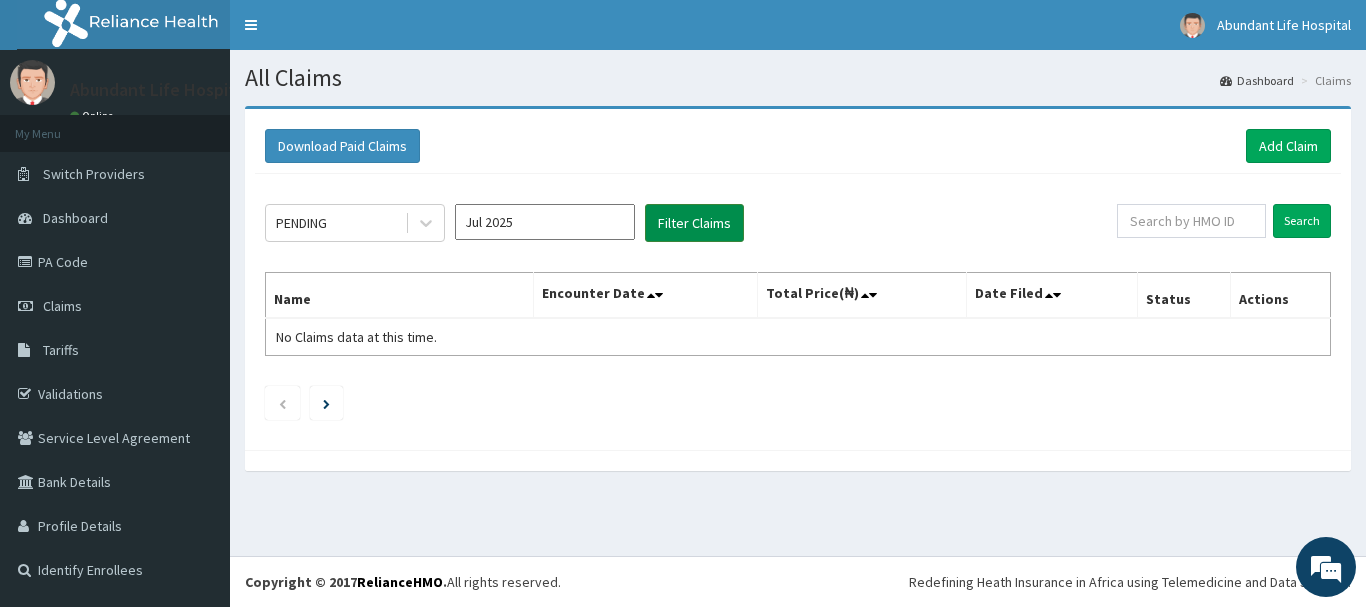 click on "Filter Claims" at bounding box center [694, 223] 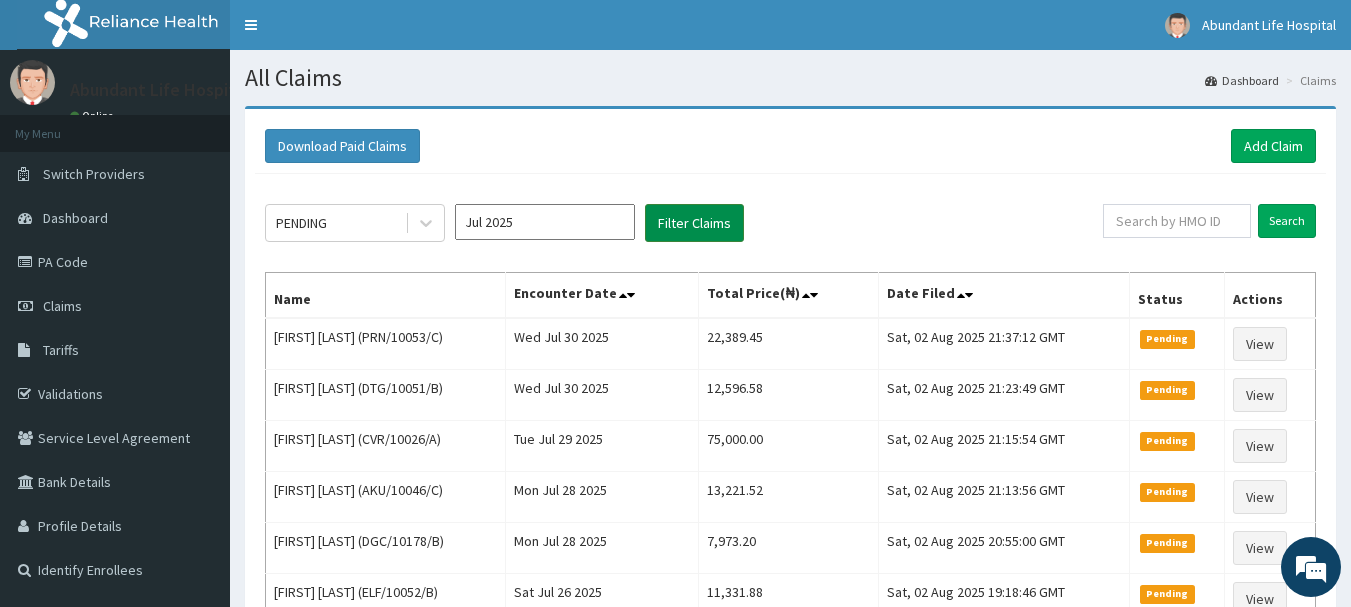 scroll, scrollTop: 0, scrollLeft: 0, axis: both 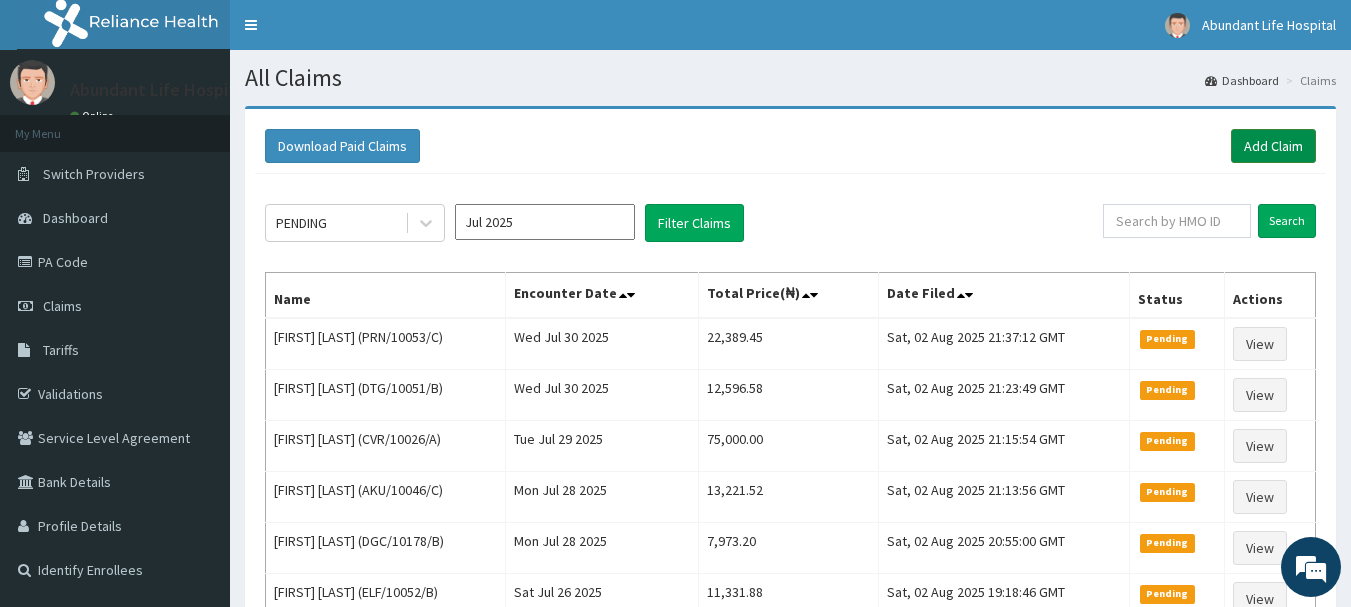 click on "Add Claim" at bounding box center (1273, 146) 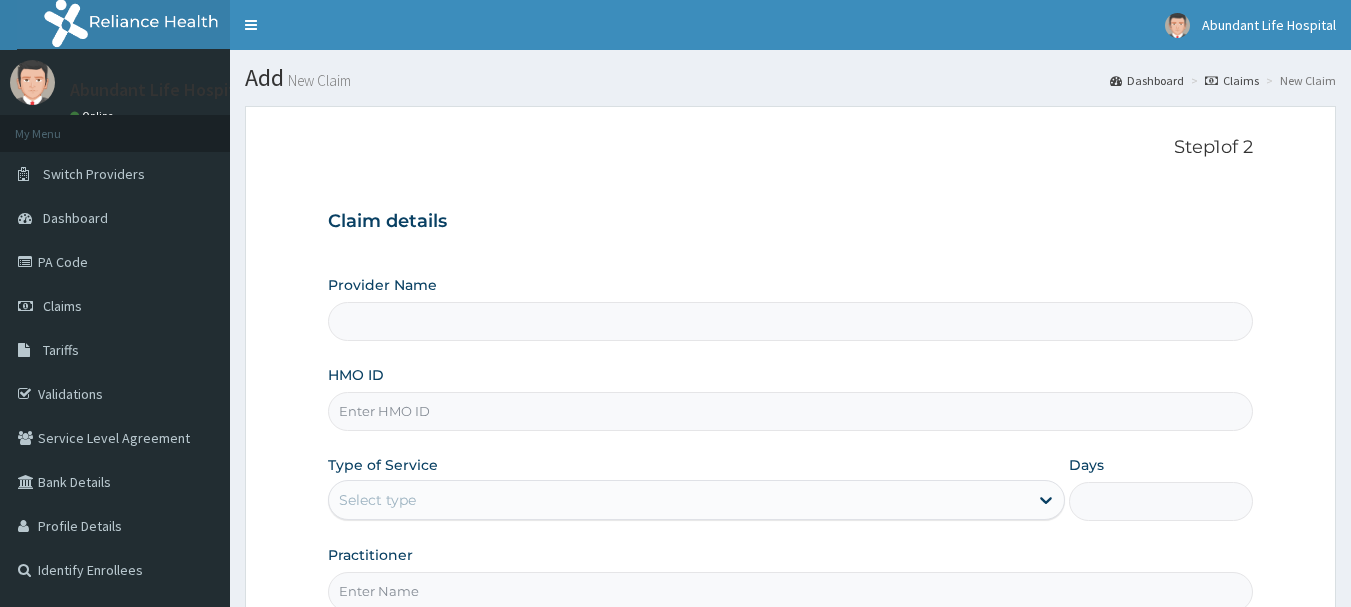 scroll, scrollTop: 0, scrollLeft: 0, axis: both 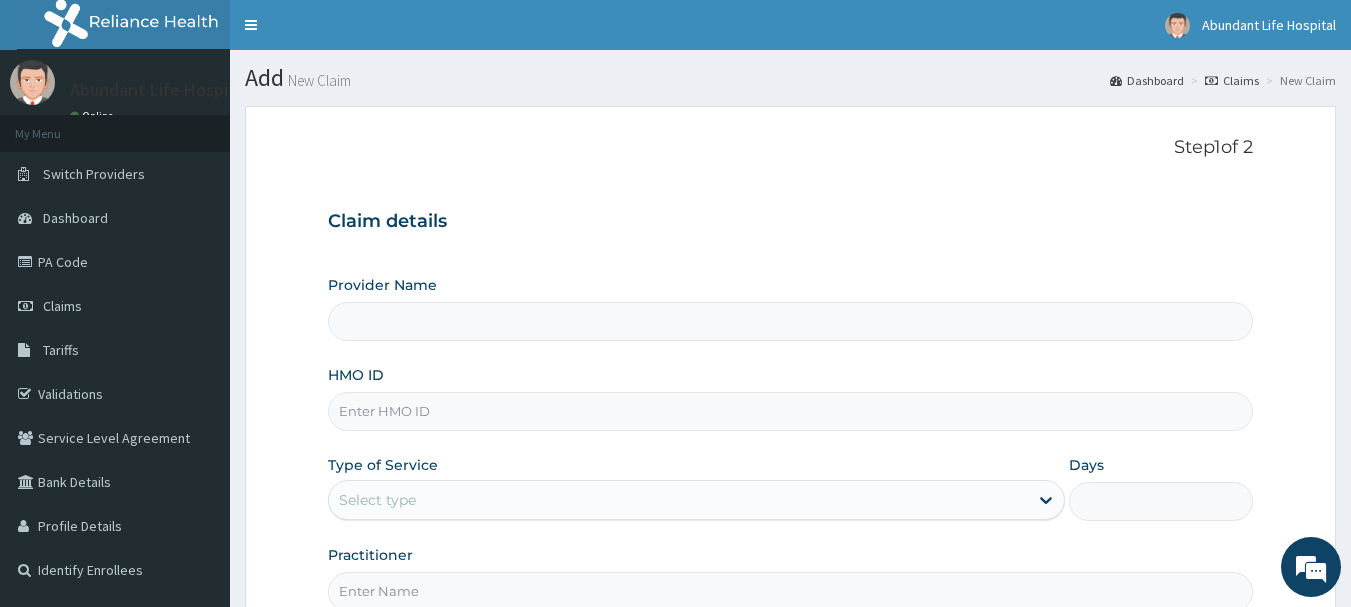 type on "Abundant Life Hospital Ltd." 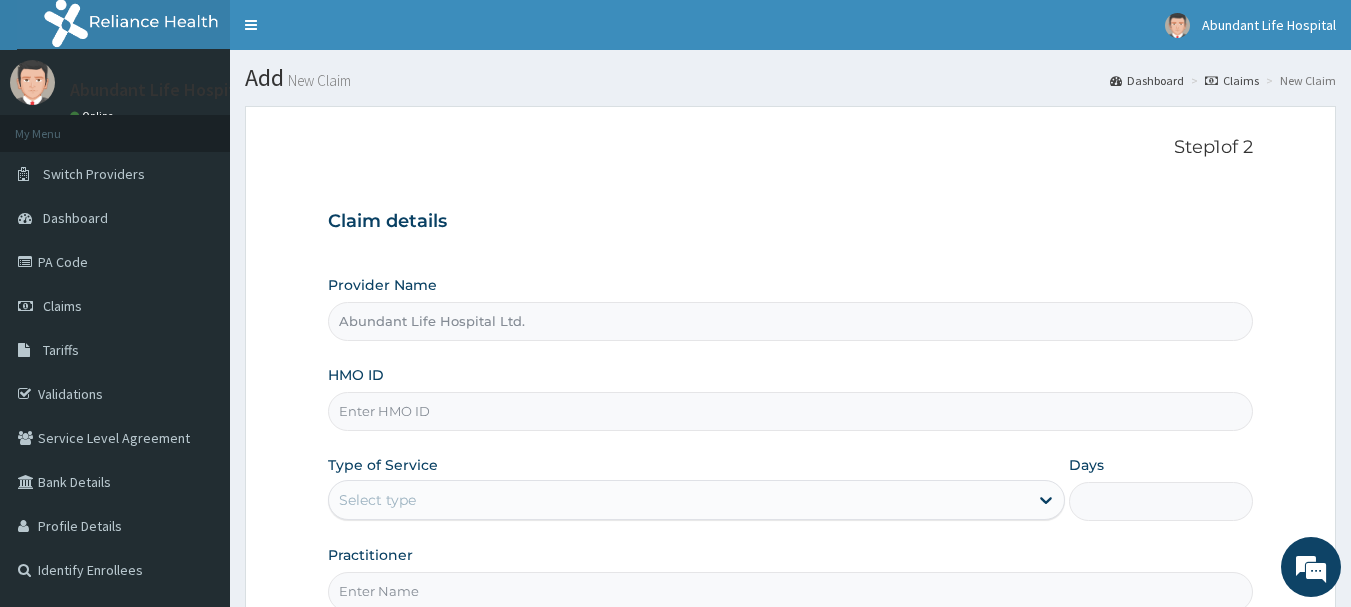 drag, startPoint x: 0, startPoint y: 0, endPoint x: 1261, endPoint y: 162, distance: 1271.3634 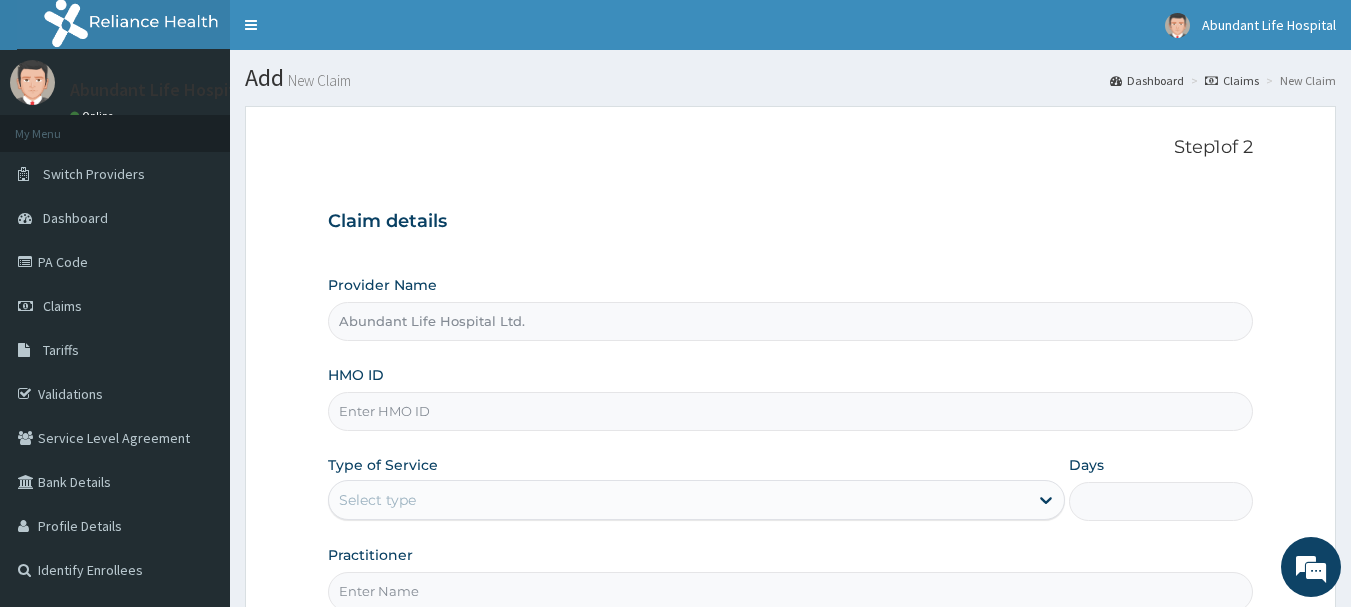 scroll, scrollTop: 0, scrollLeft: 0, axis: both 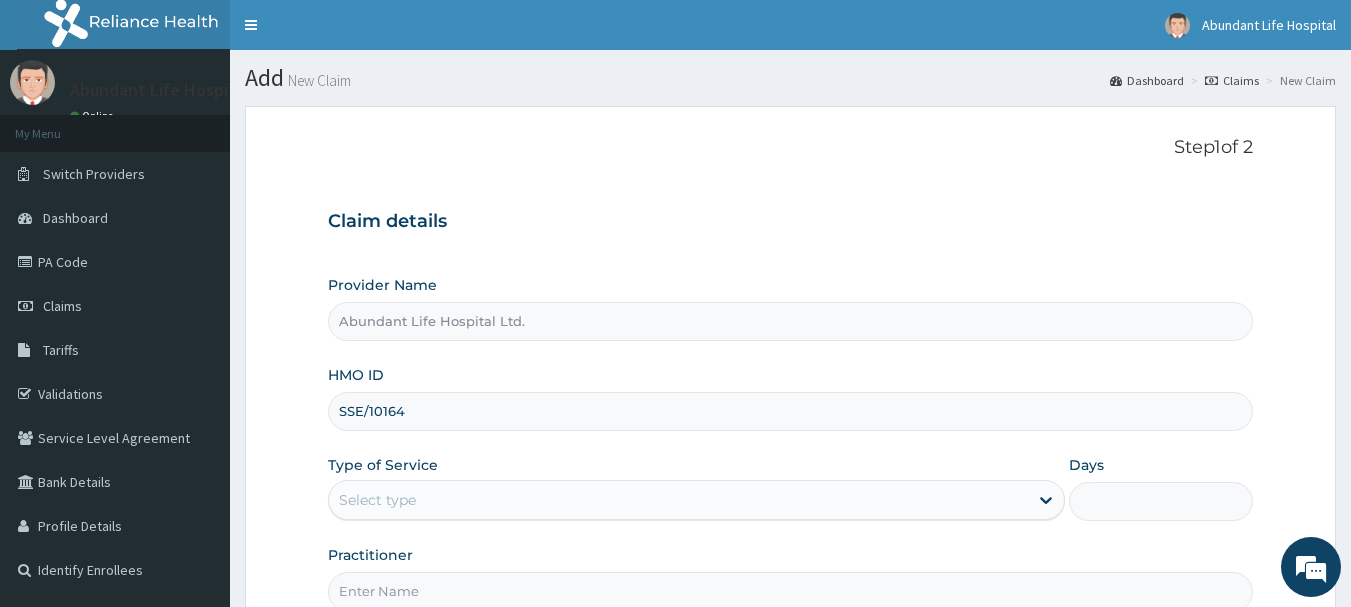 type on "SSE/10164/A" 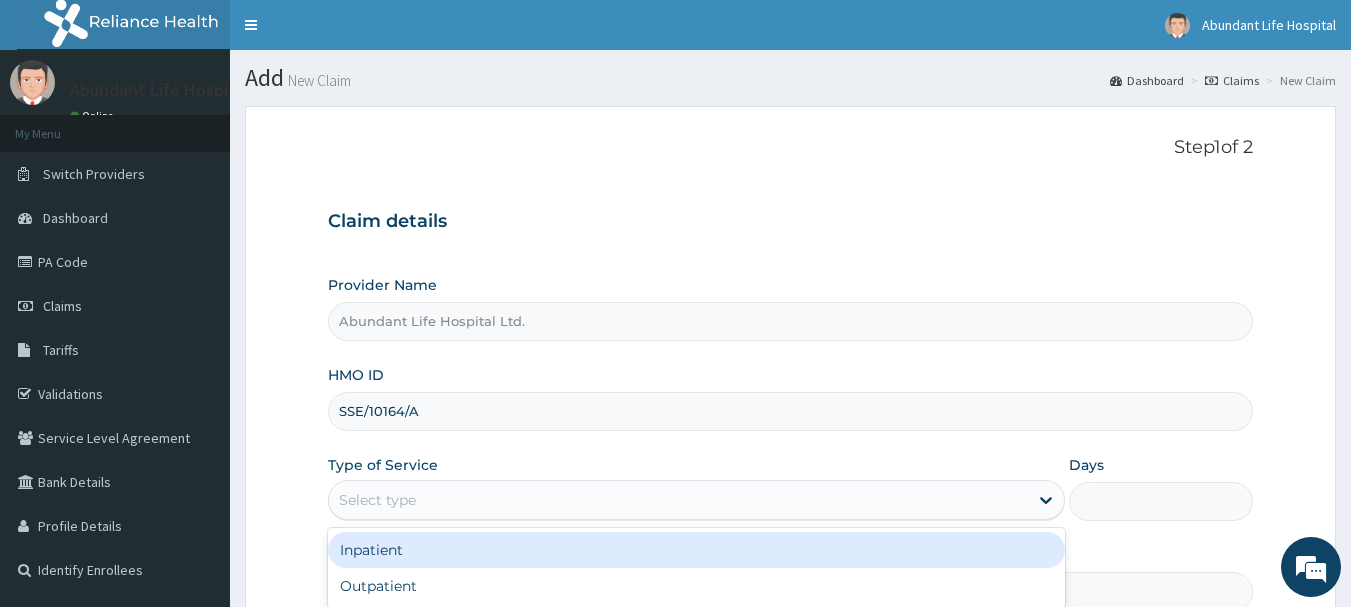 click on "Select type" at bounding box center [678, 500] 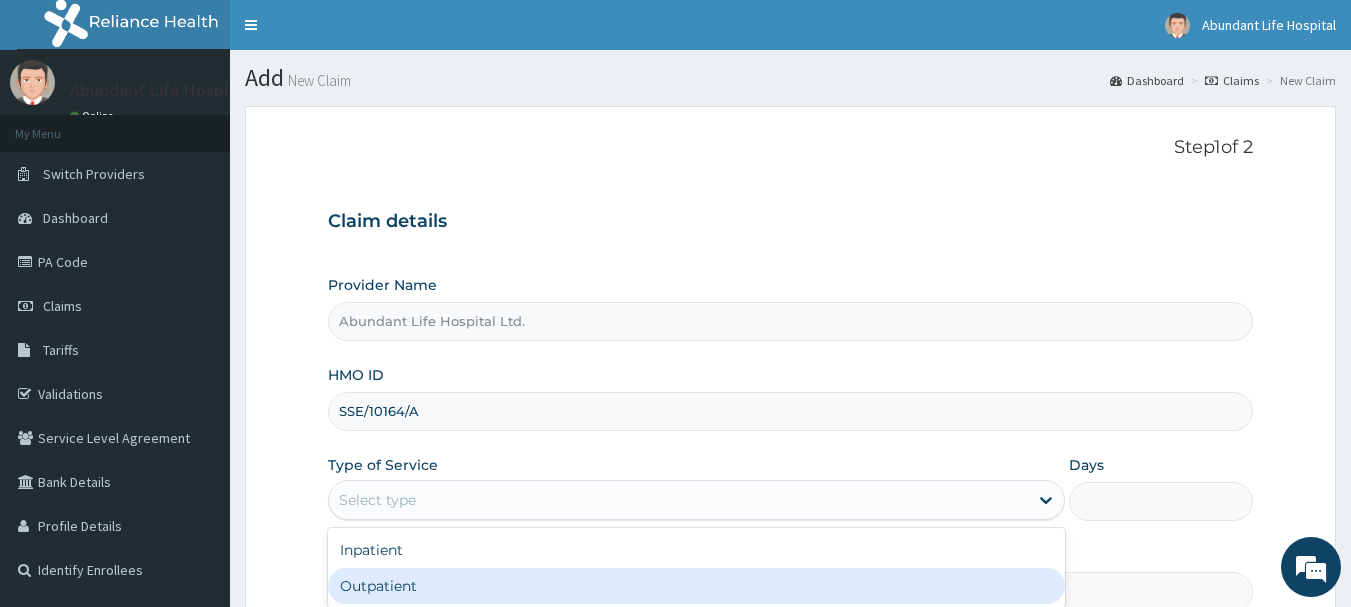 click on "Outpatient" at bounding box center [696, 586] 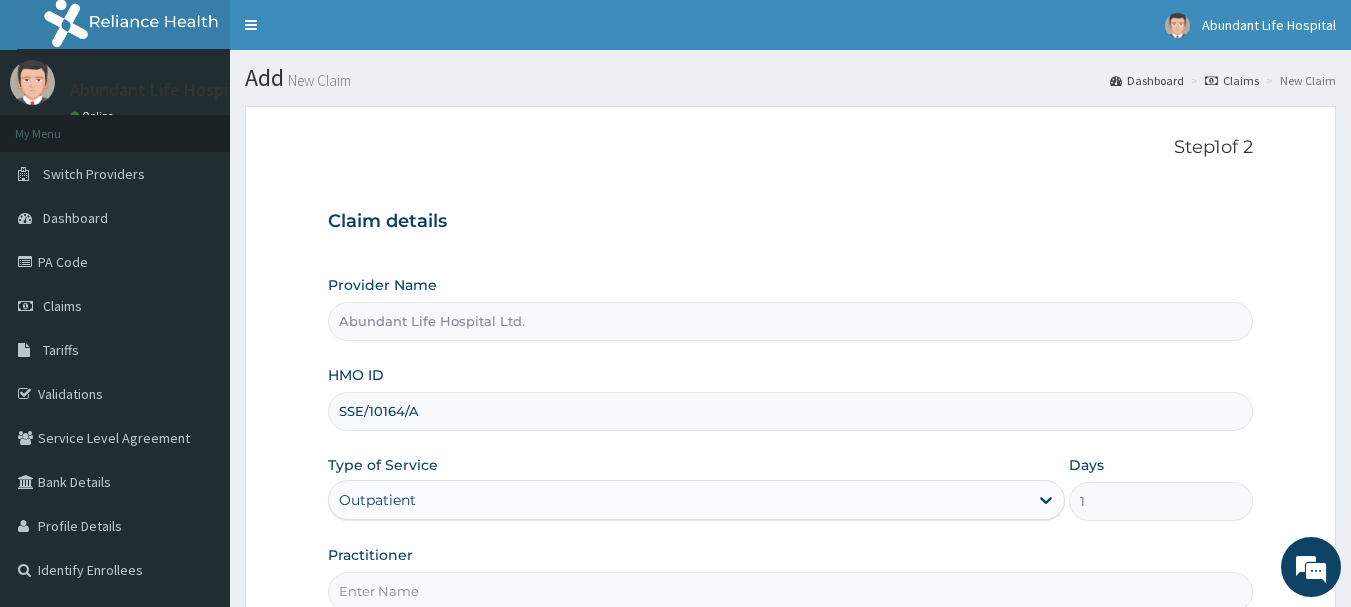 click on "Practitioner" at bounding box center (791, 591) 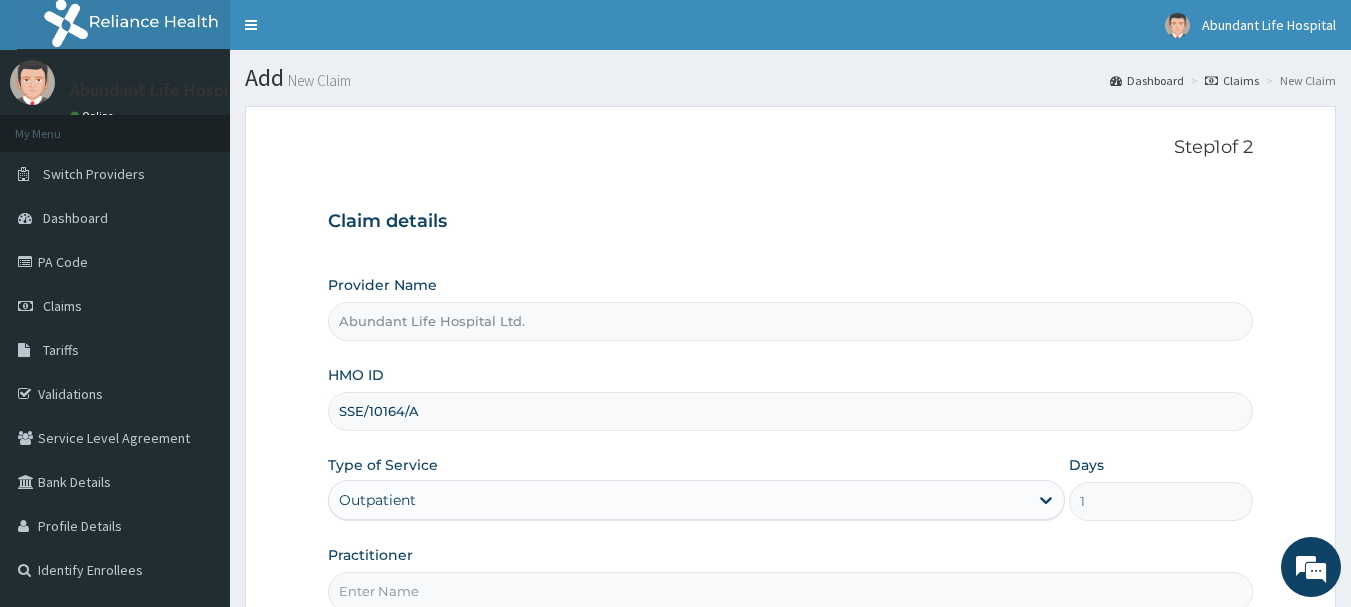 type on "DR ADEOTAN" 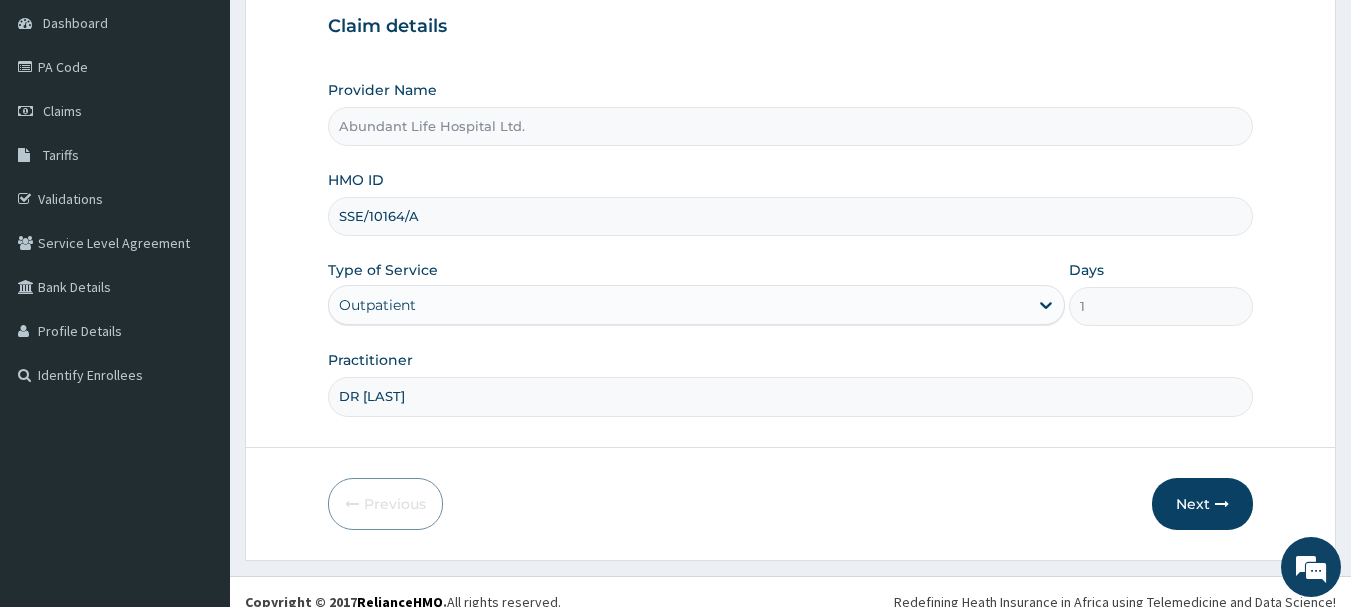 scroll, scrollTop: 200, scrollLeft: 0, axis: vertical 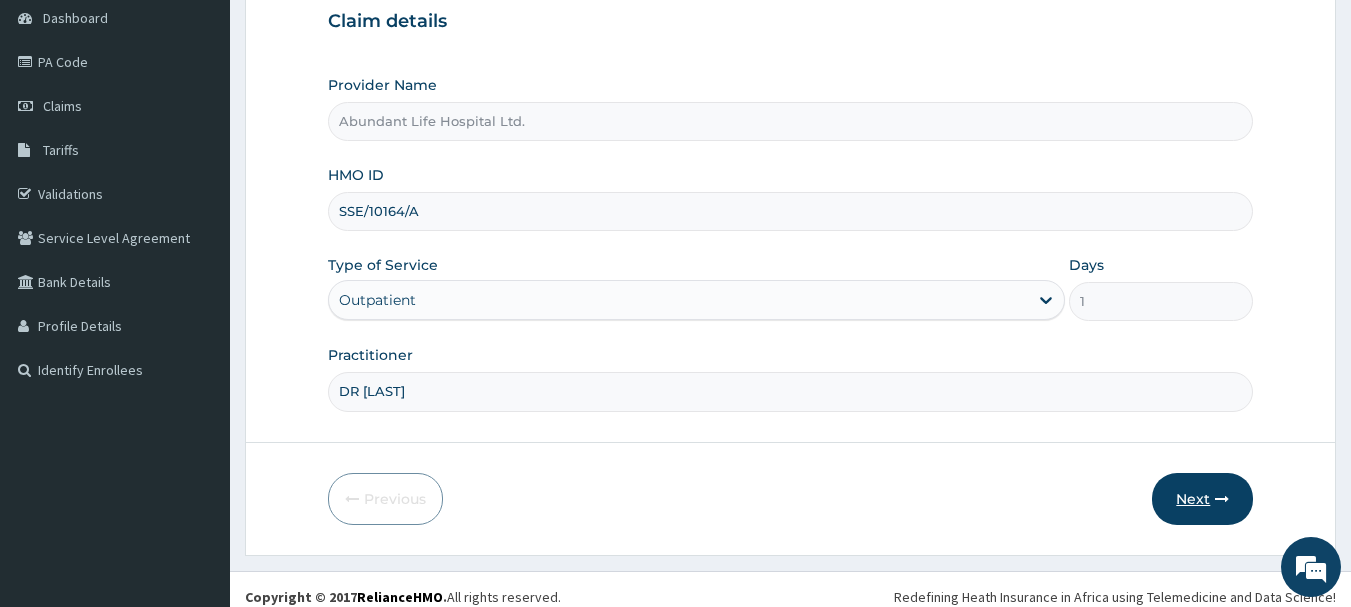 click on "Next" at bounding box center (1202, 499) 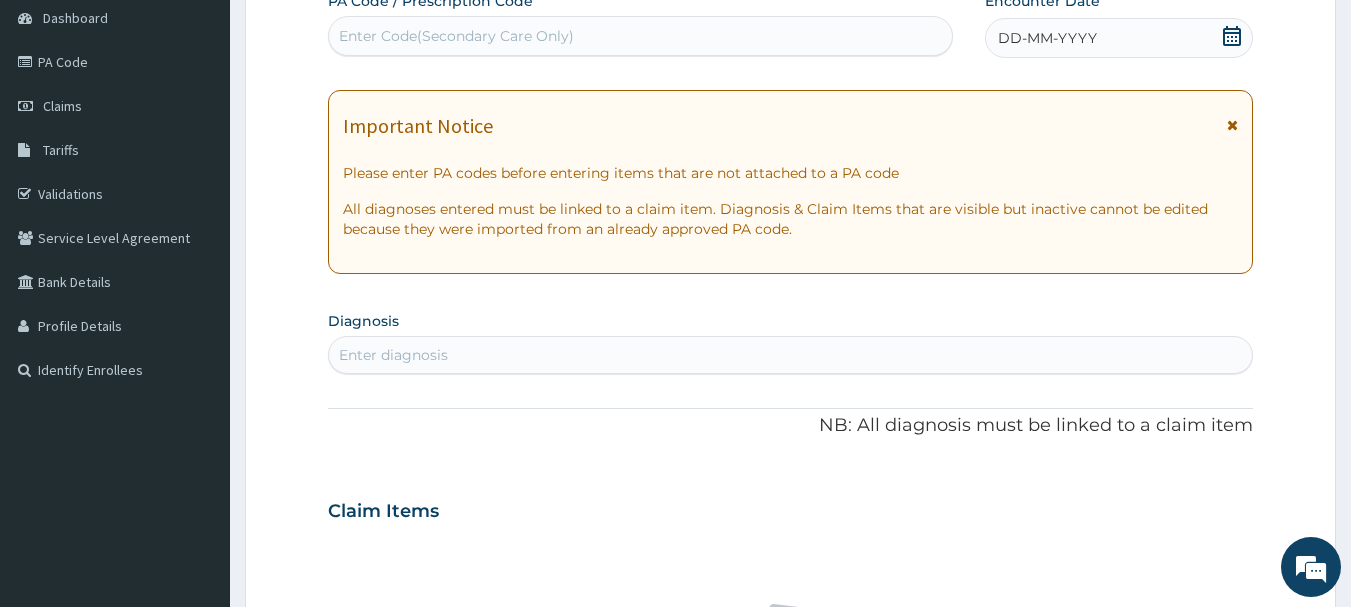 click at bounding box center (1232, 125) 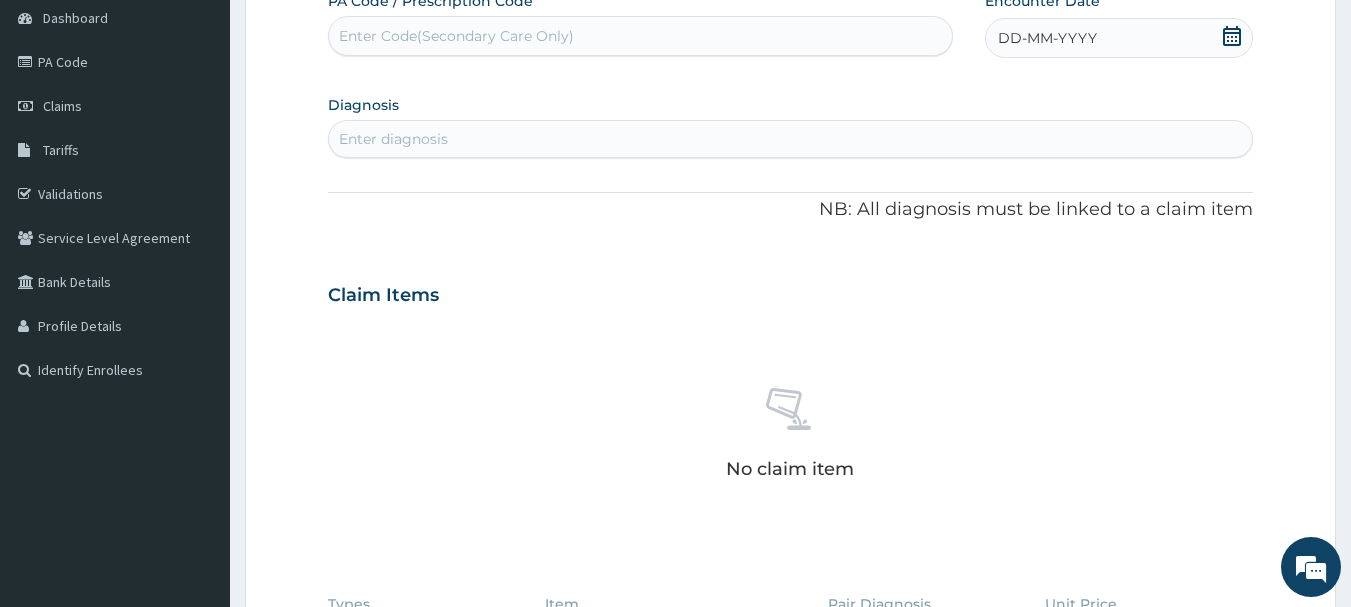 click 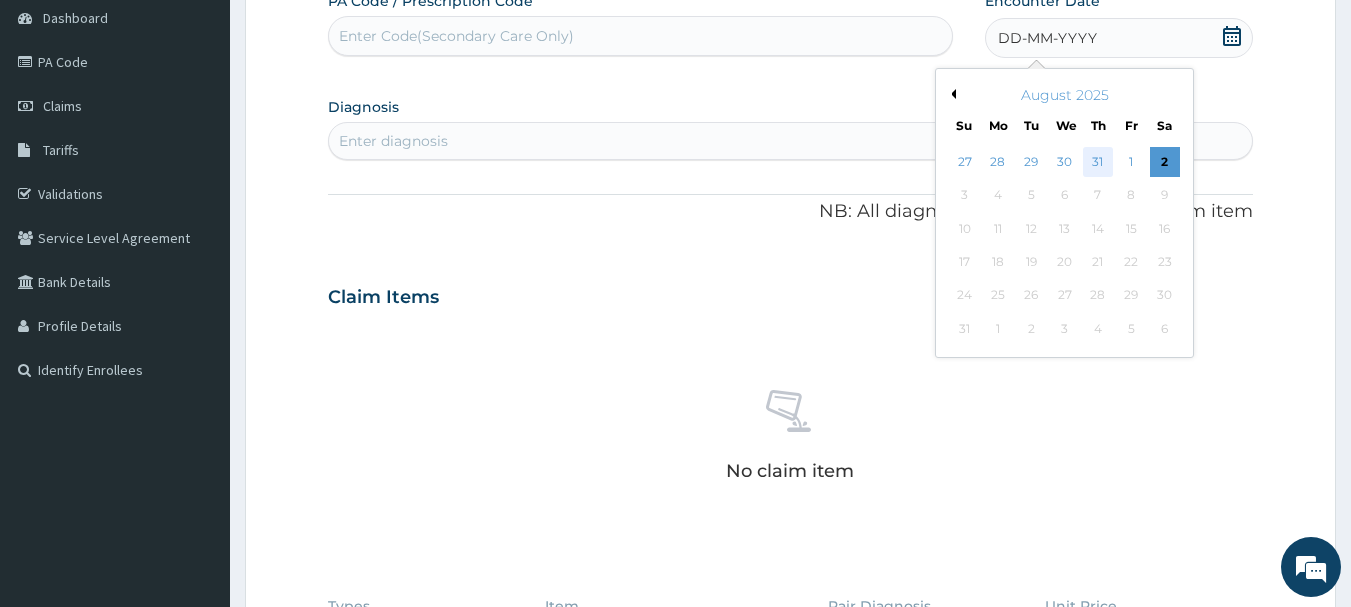 click on "31" at bounding box center [1098, 162] 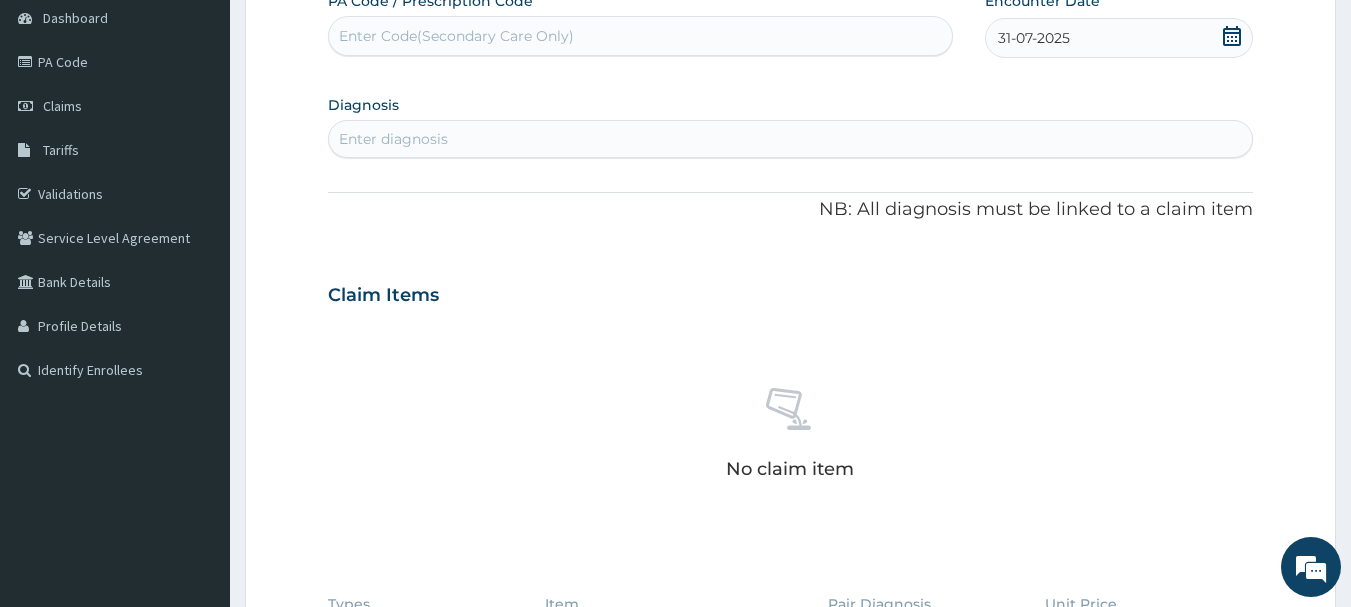 click on "Enter diagnosis" at bounding box center [791, 139] 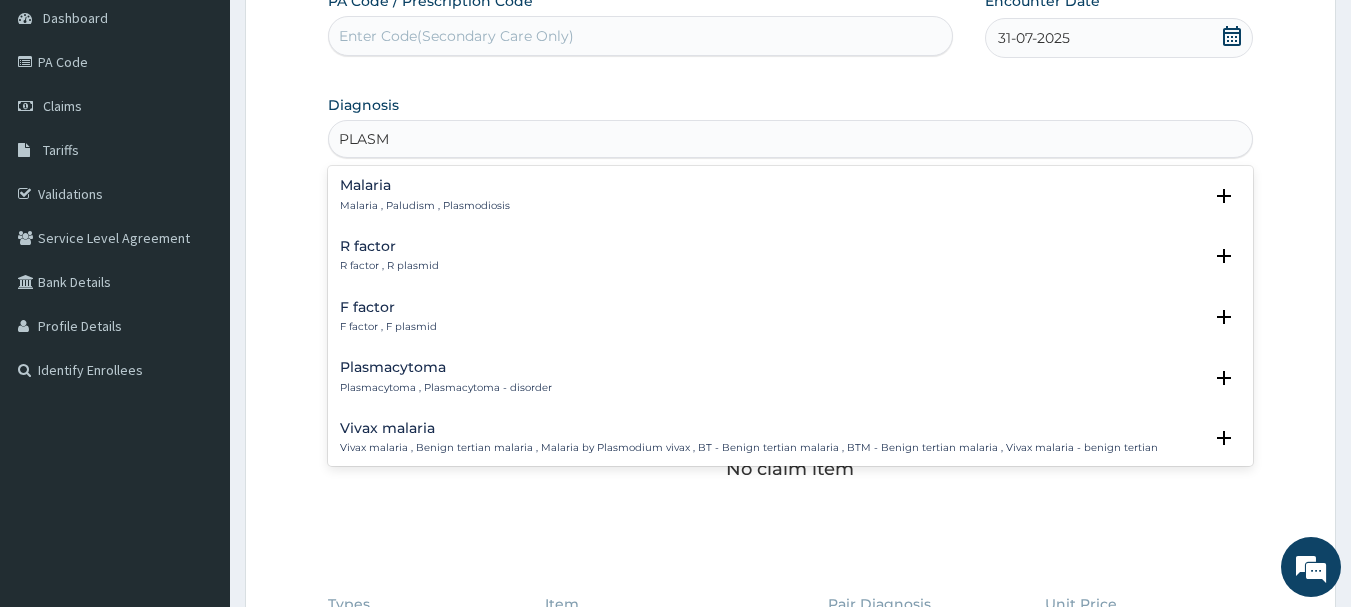 type on "PLASMO" 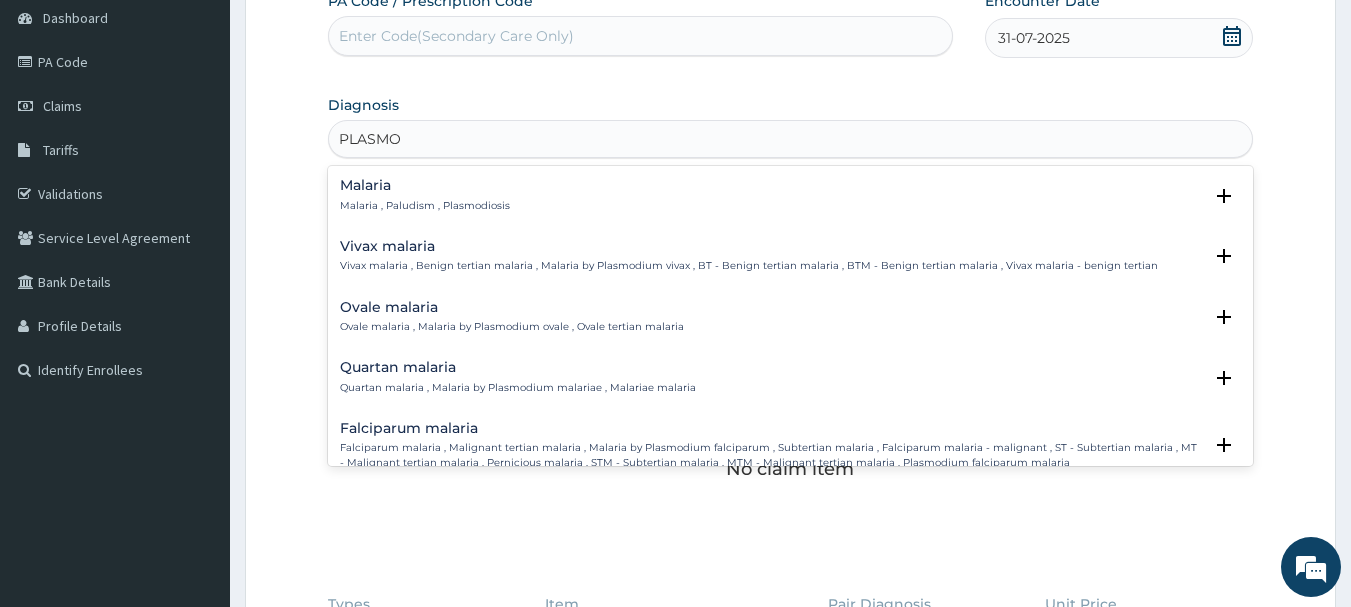 click on "Malaria" at bounding box center [425, 185] 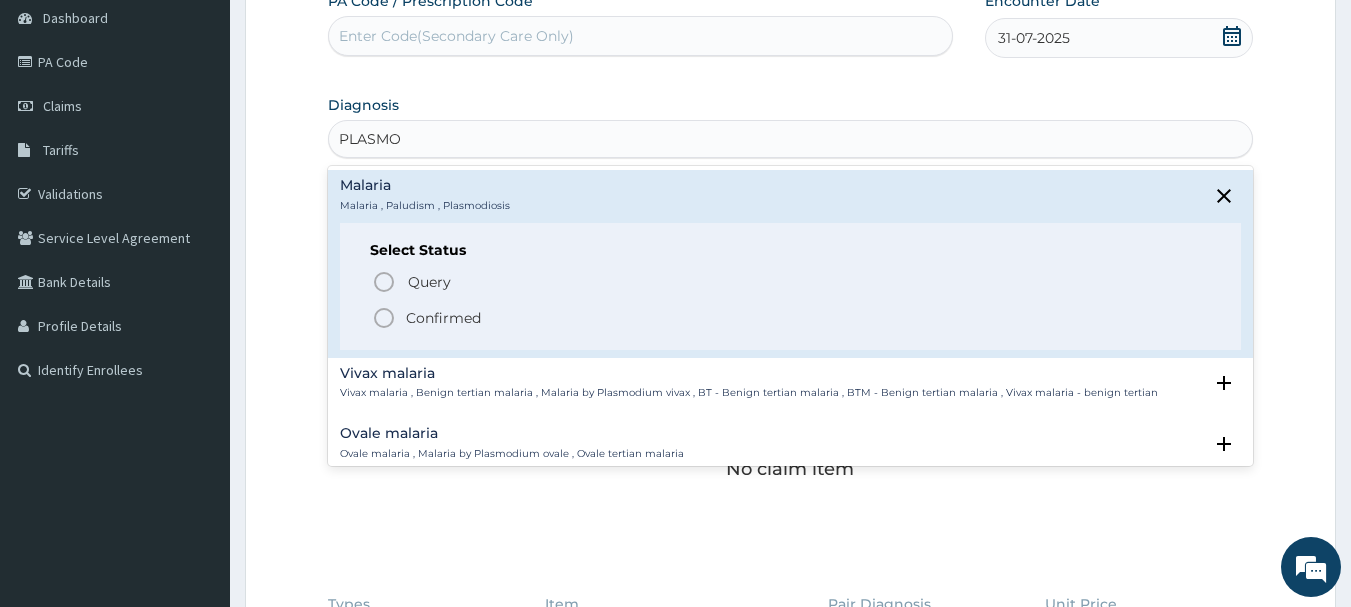 click 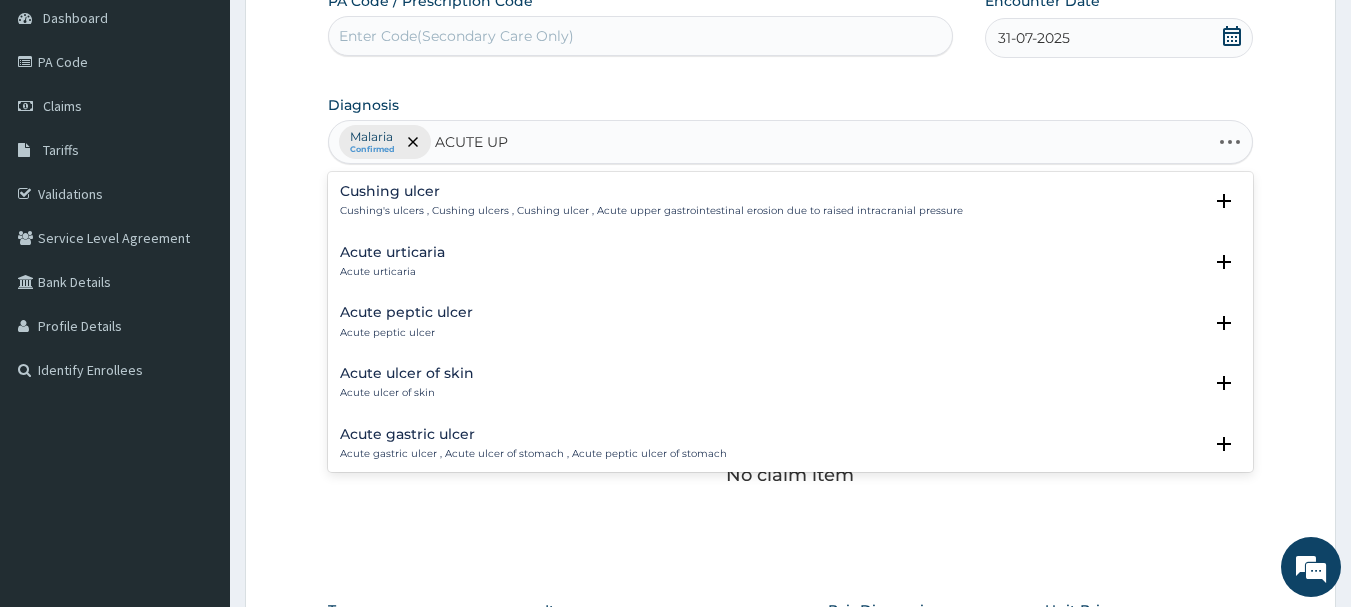 type on "ACUTE UPP" 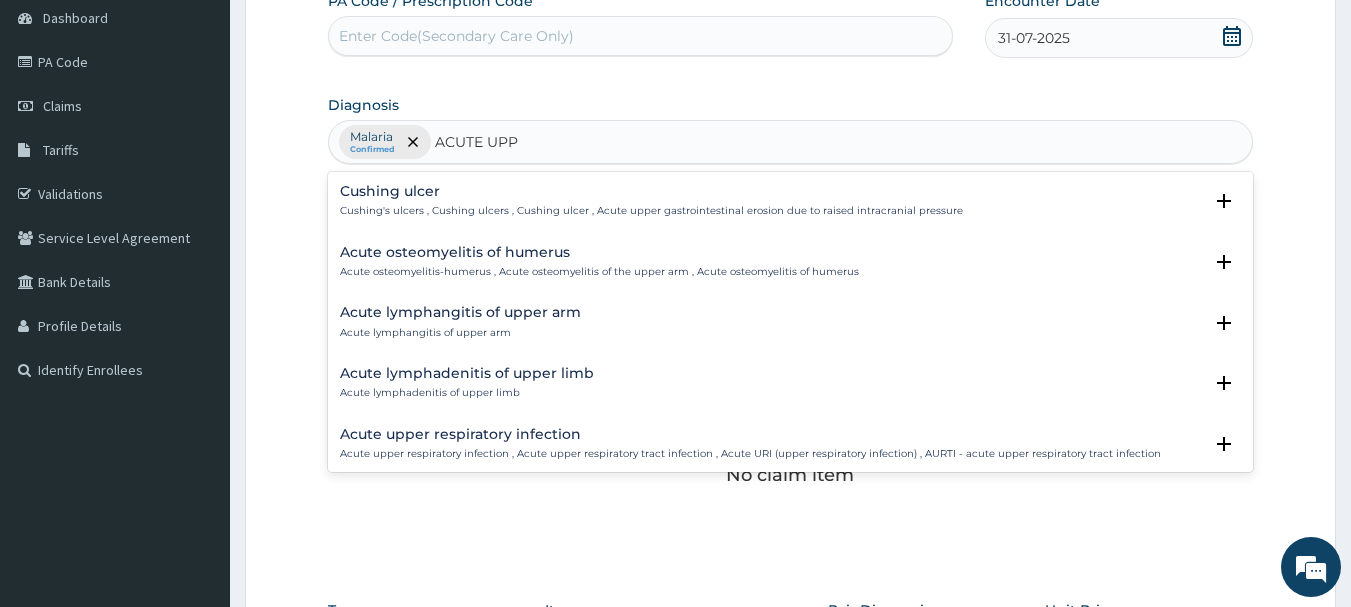 click on "Acute upper respiratory infection Acute upper respiratory infection , Acute upper respiratory tract infection , Acute URI (upper respiratory infection) , AURTI - acute upper respiratory tract infection Select Status Query Query covers suspected (?), Keep in view (kiv), Ruled out (r/o) Confirmed" at bounding box center (791, 449) 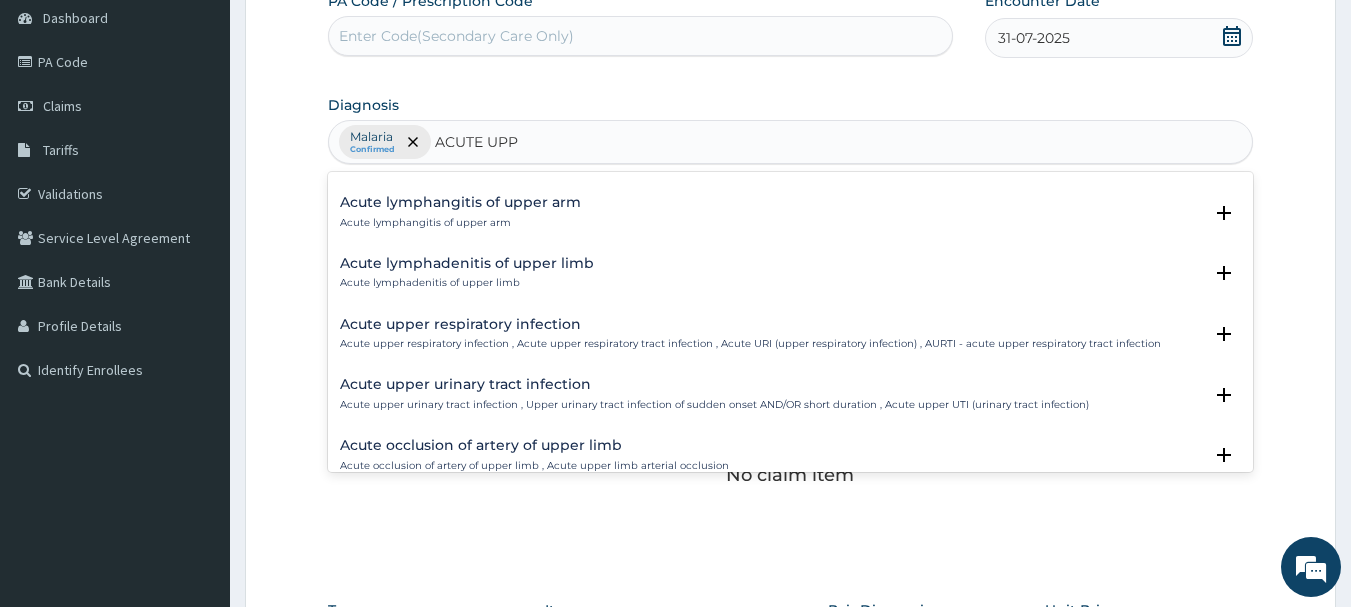 scroll, scrollTop: 120, scrollLeft: 0, axis: vertical 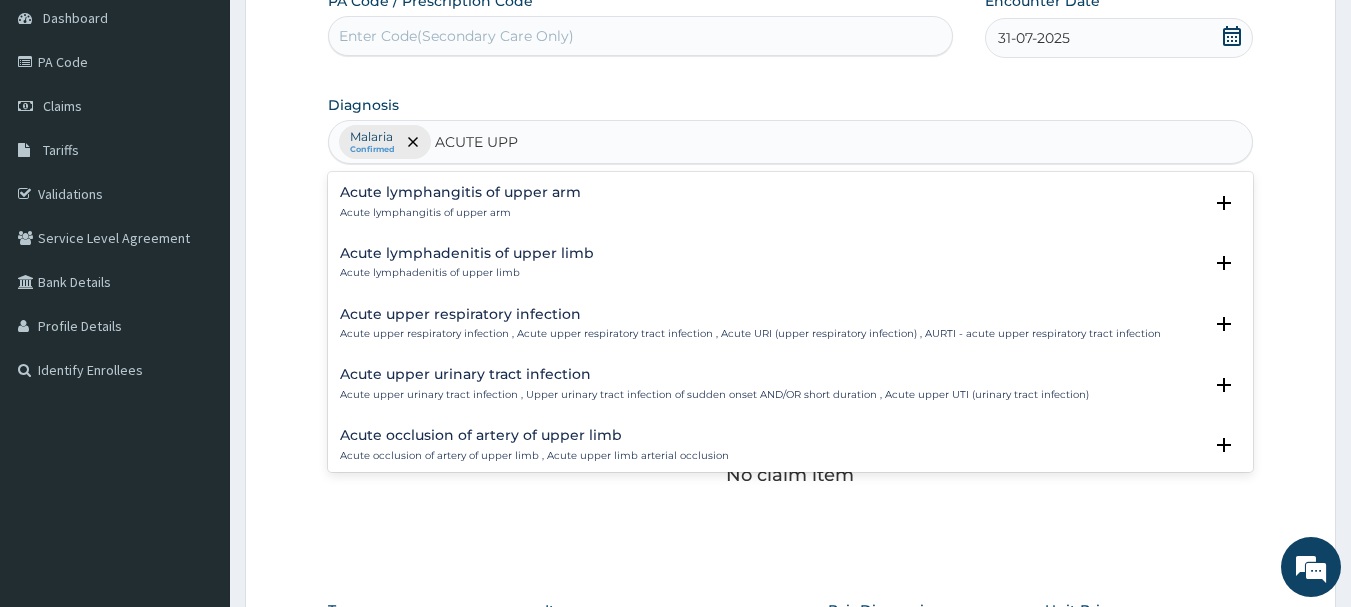 click on "Acute upper respiratory infection" at bounding box center [750, 314] 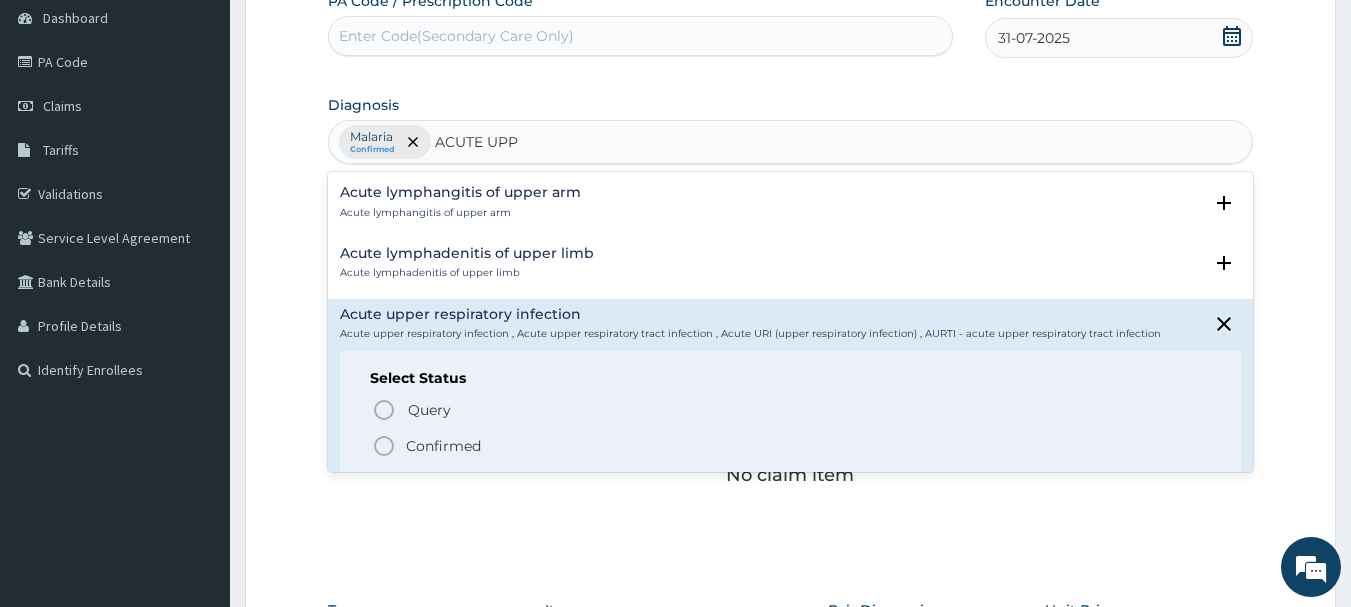 click 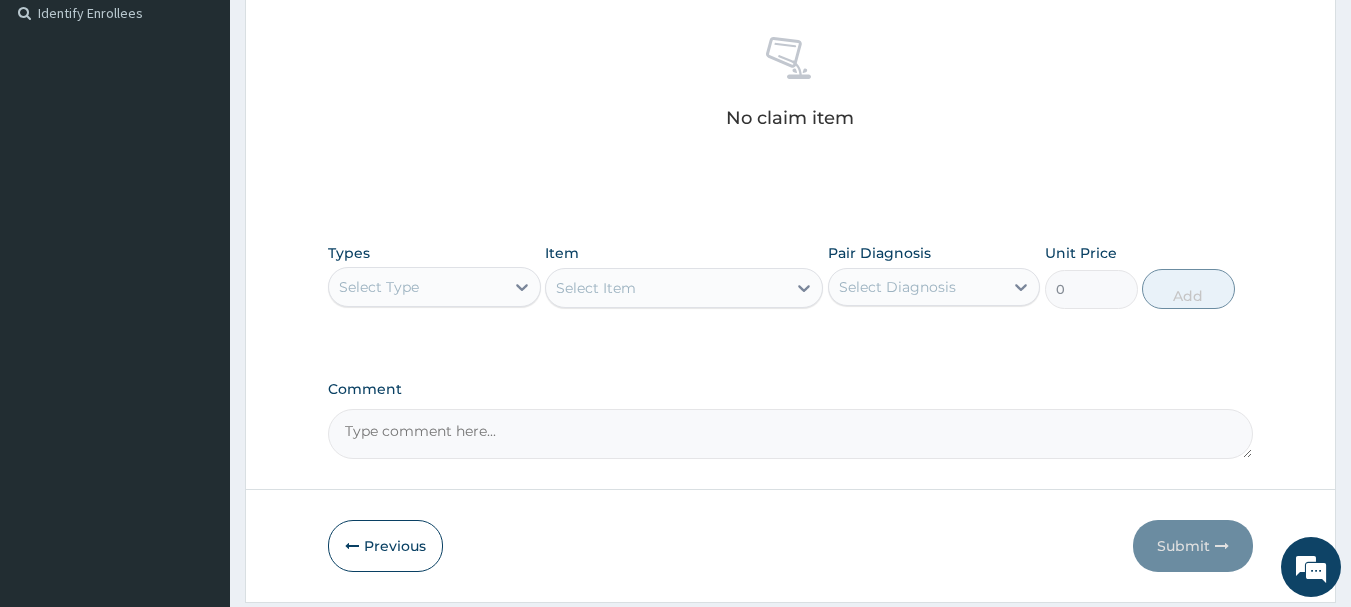 scroll, scrollTop: 560, scrollLeft: 0, axis: vertical 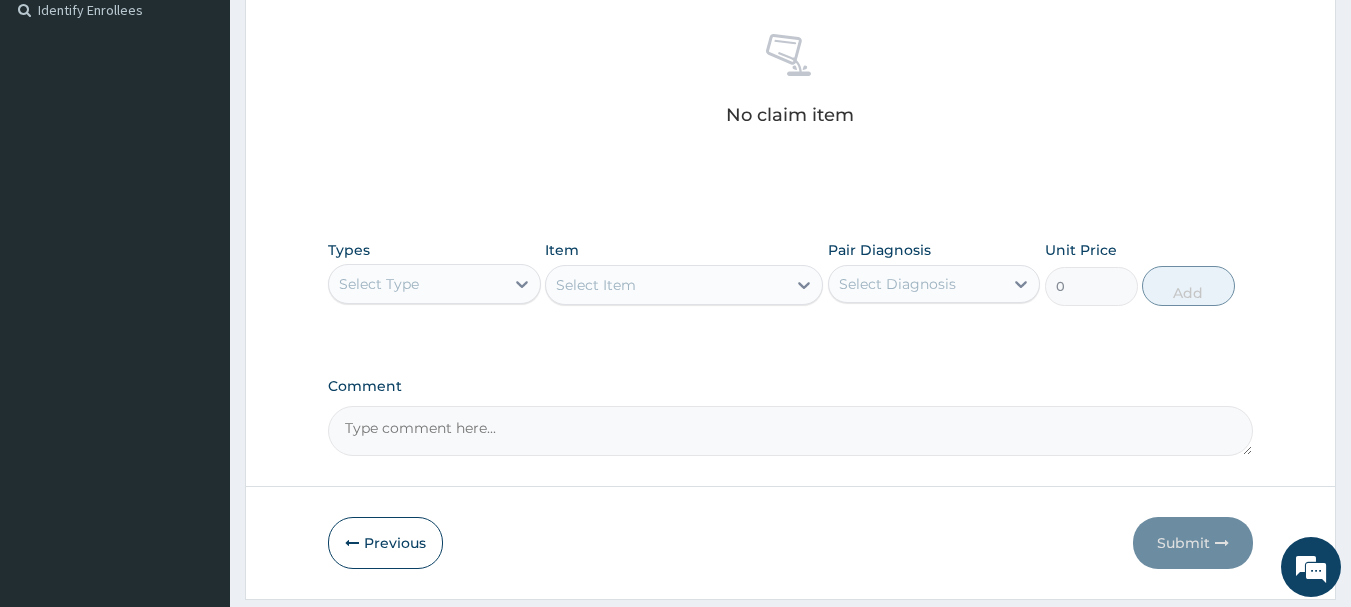 click on "Select Type" at bounding box center (379, 284) 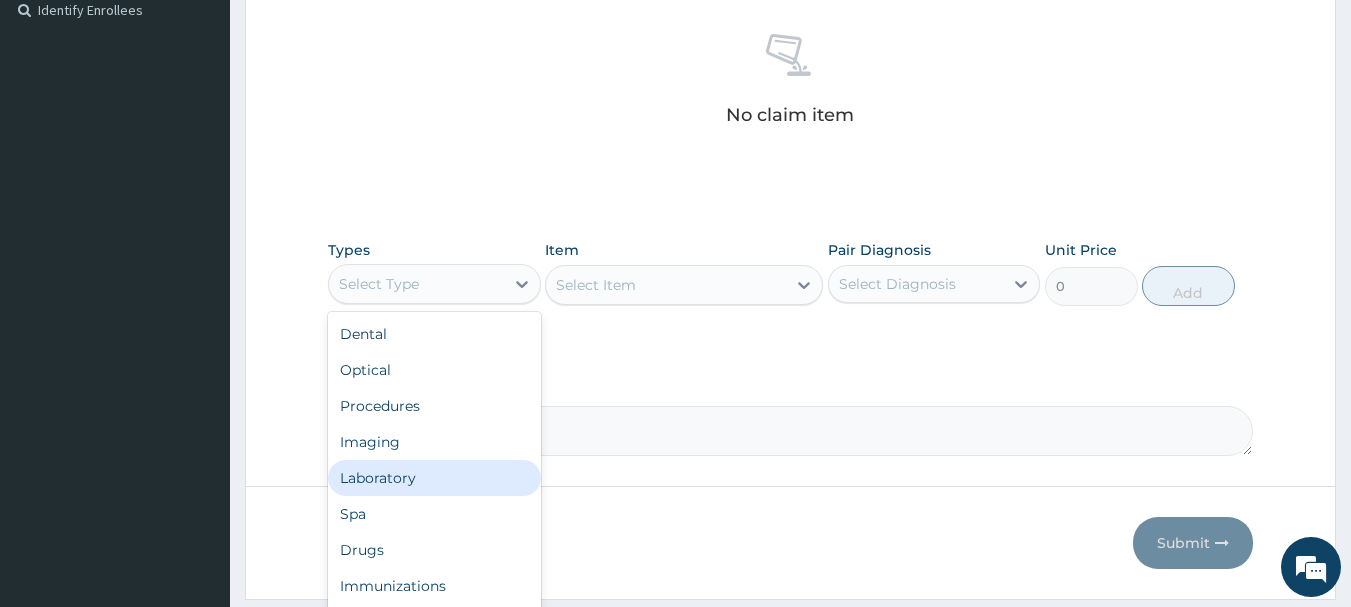 click on "Laboratory" at bounding box center [434, 478] 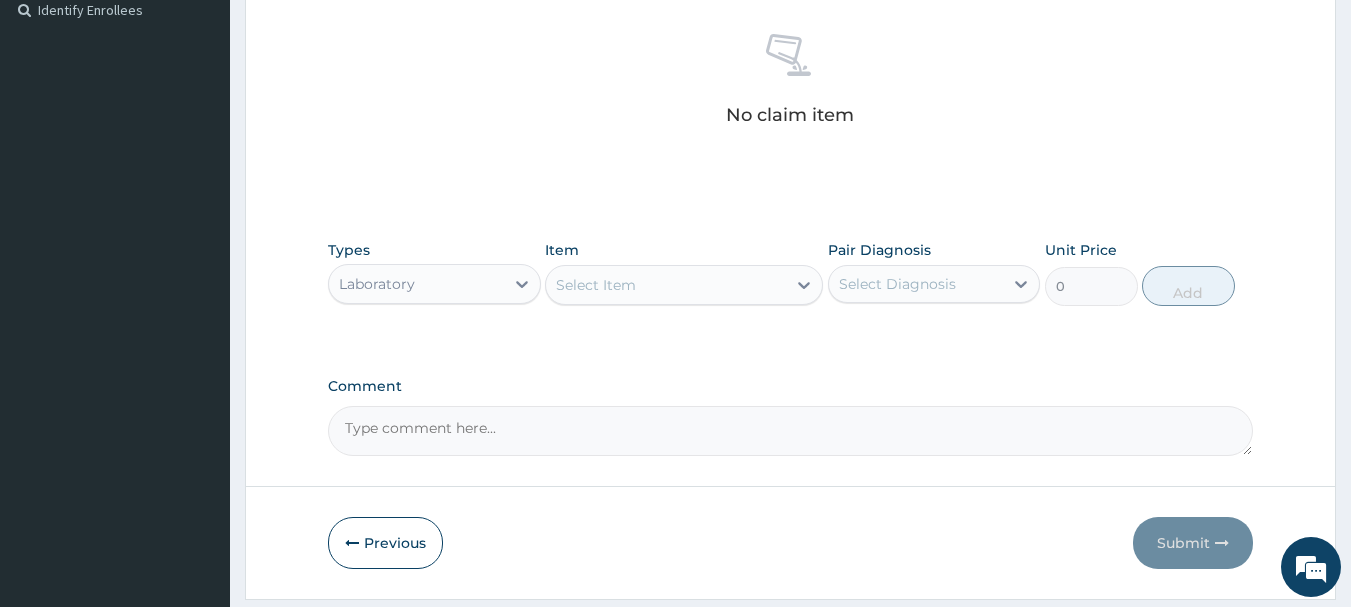 click on "Select Item" at bounding box center [596, 285] 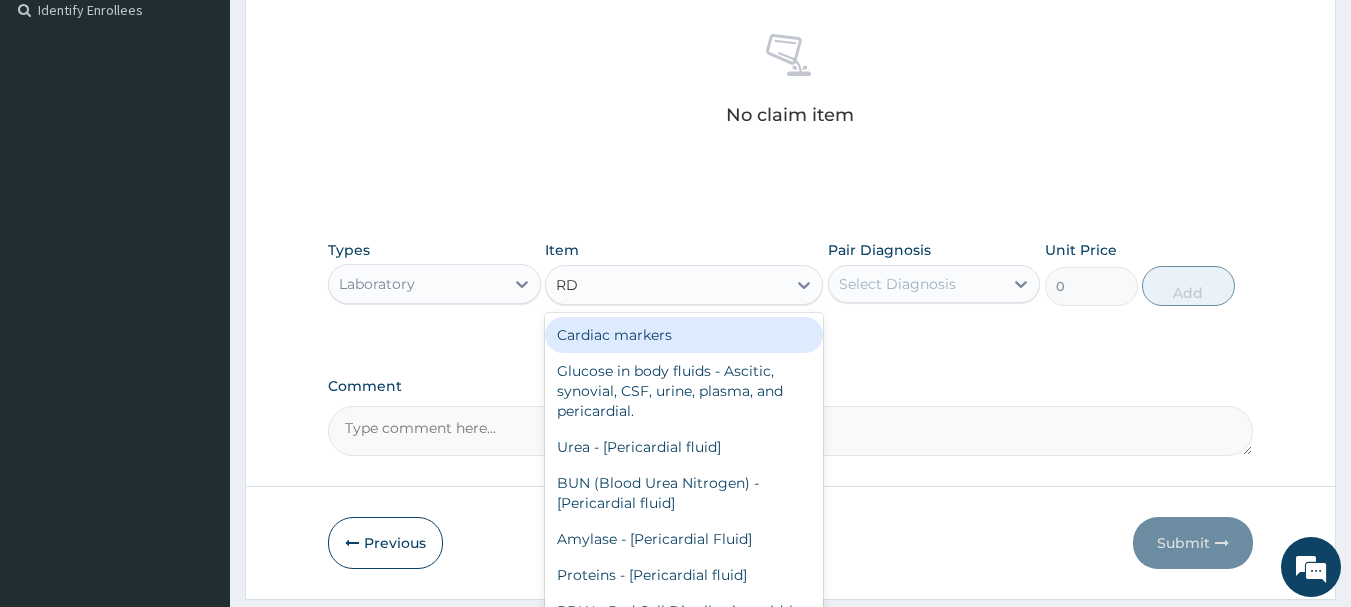 type on "RDT" 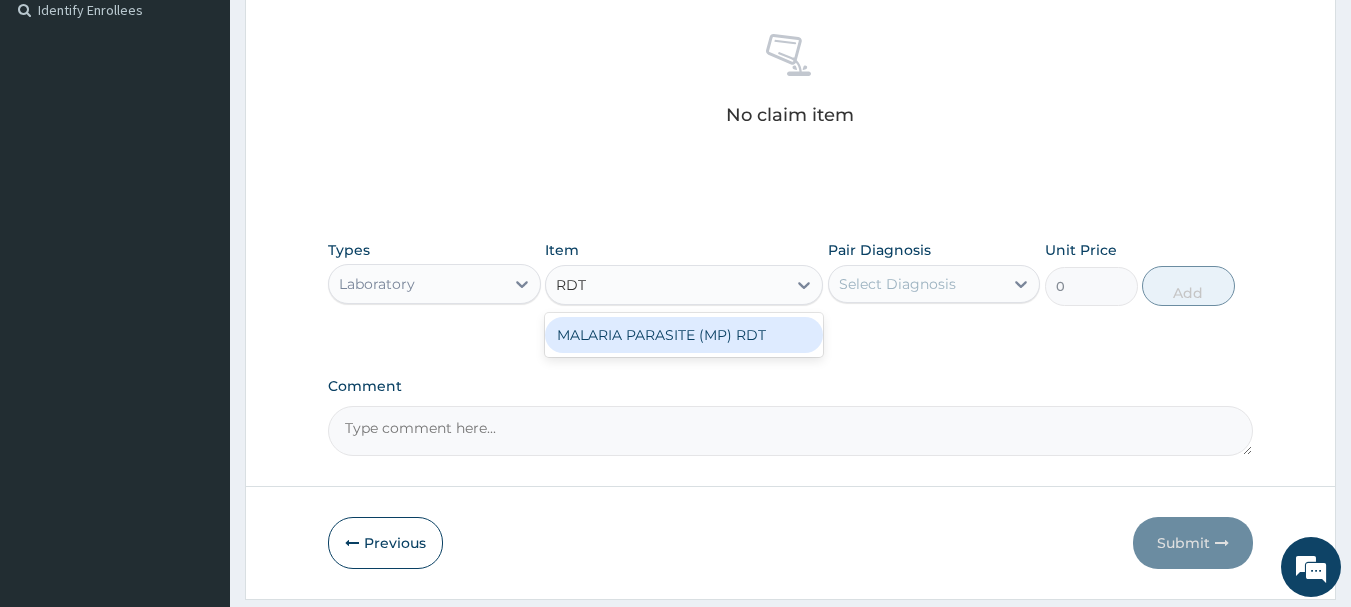 click on "MALARIA PARASITE (MP) RDT" at bounding box center (684, 335) 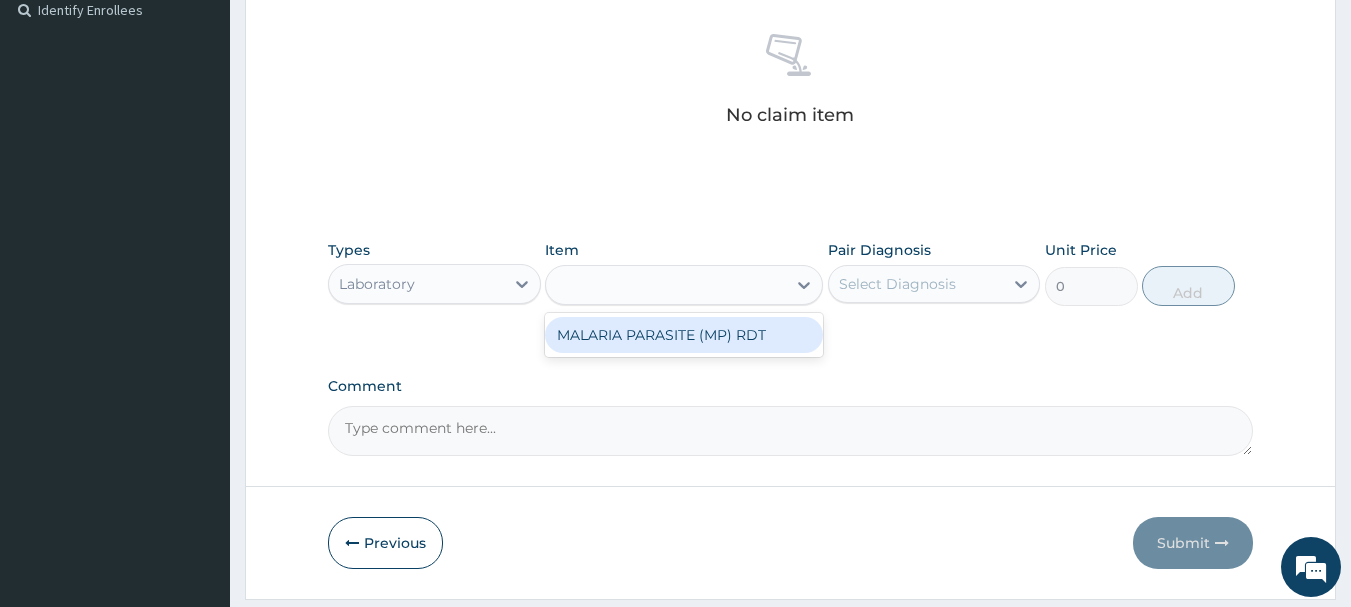 type on "2000" 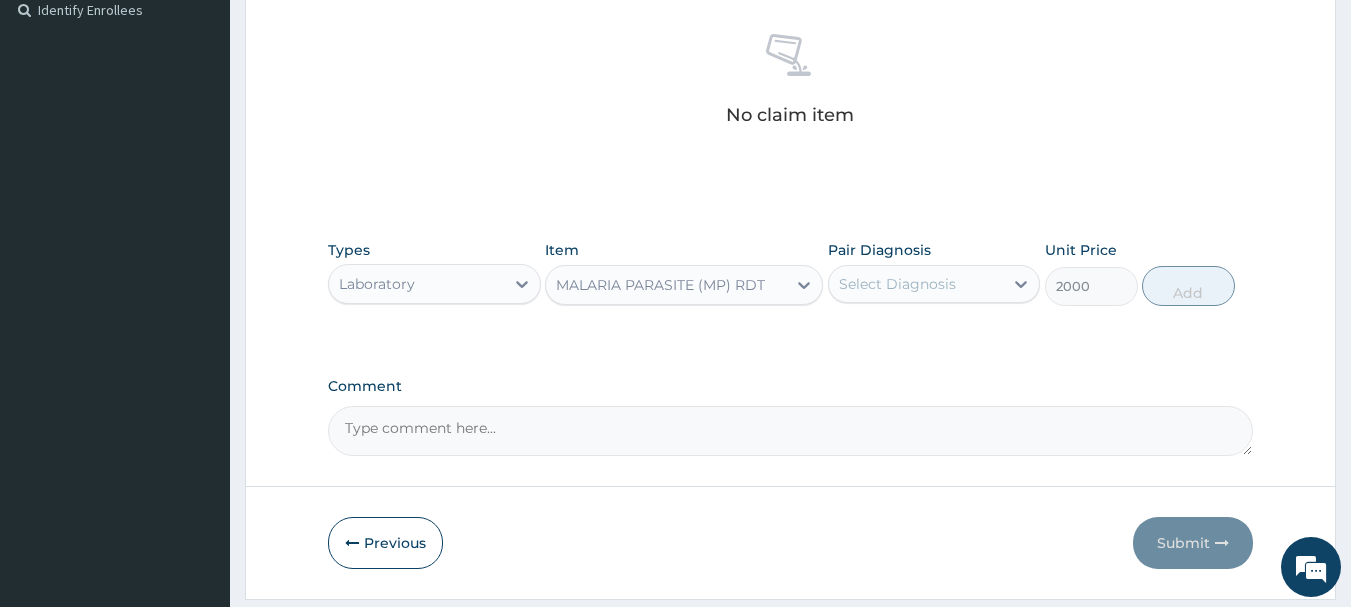 click on "Select Diagnosis" at bounding box center (897, 284) 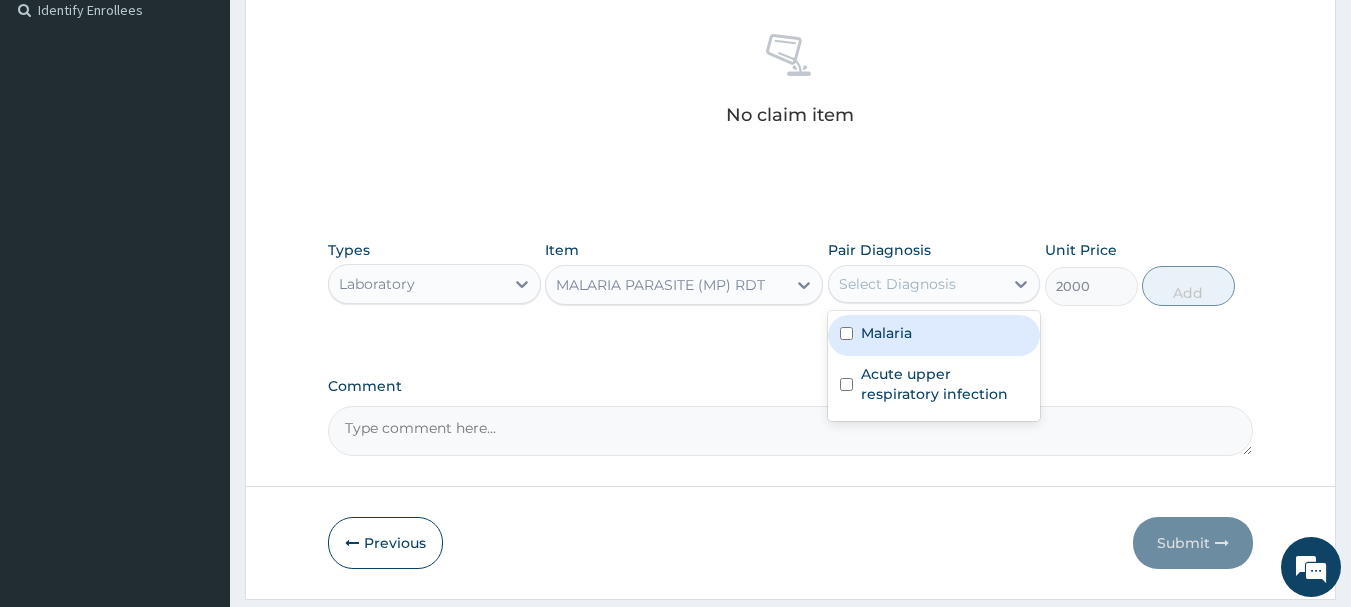 click at bounding box center (846, 333) 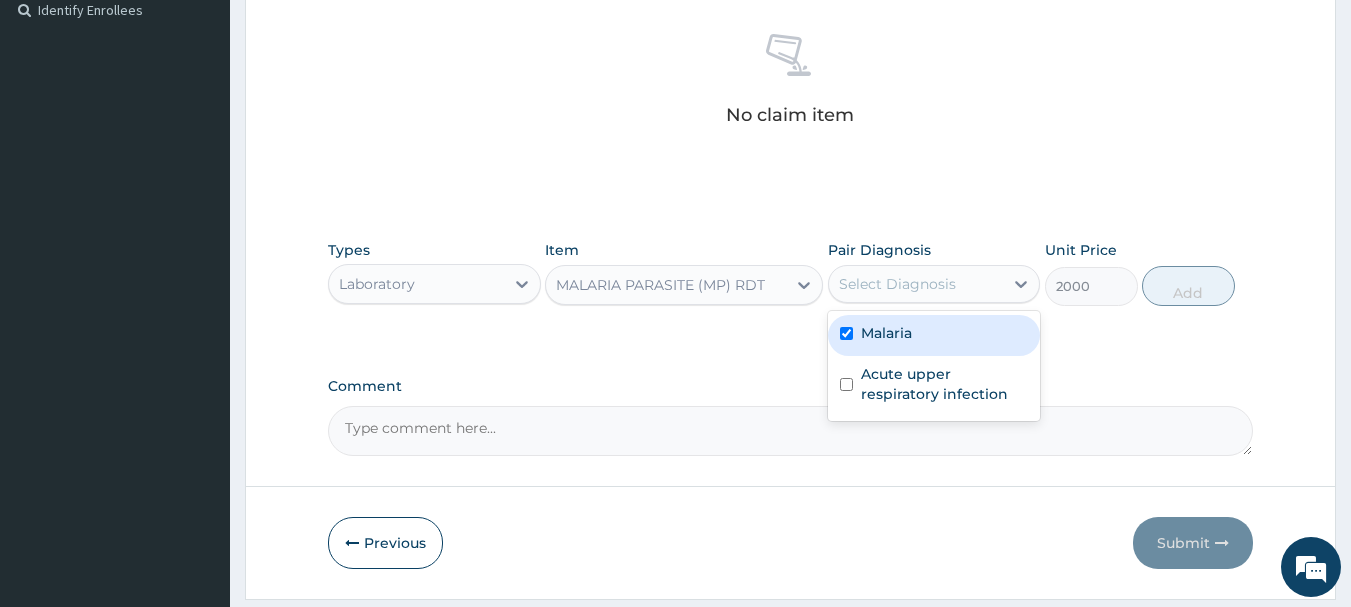 checkbox on "true" 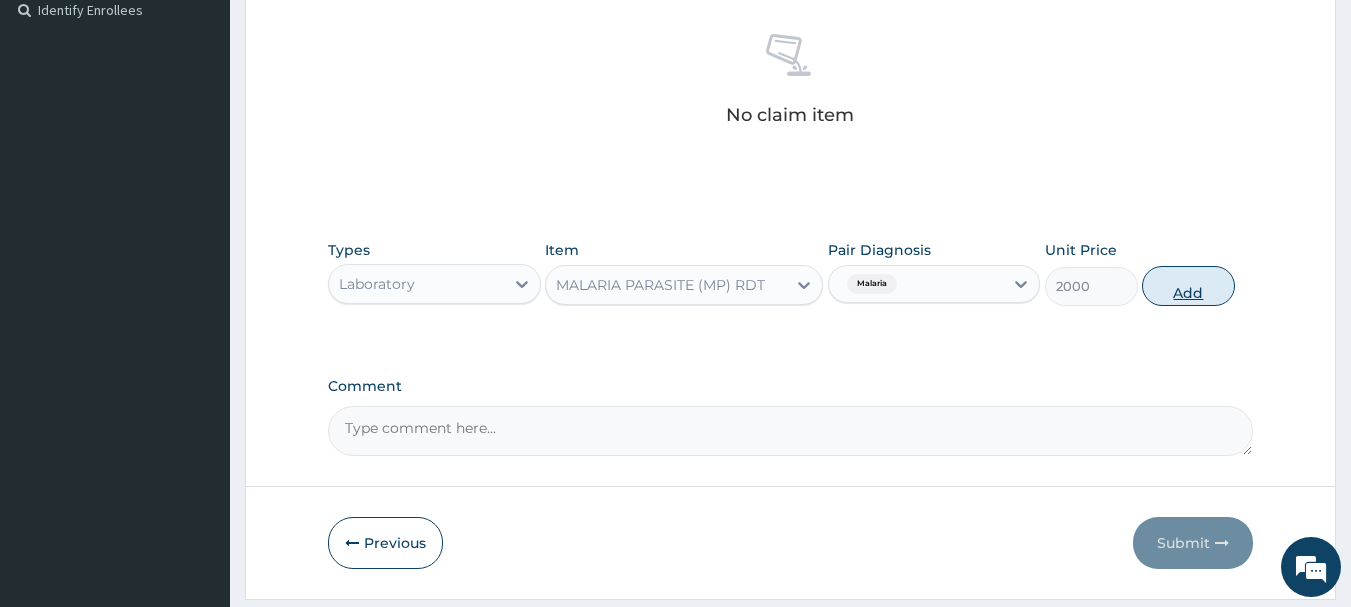 click on "Add" at bounding box center (1188, 286) 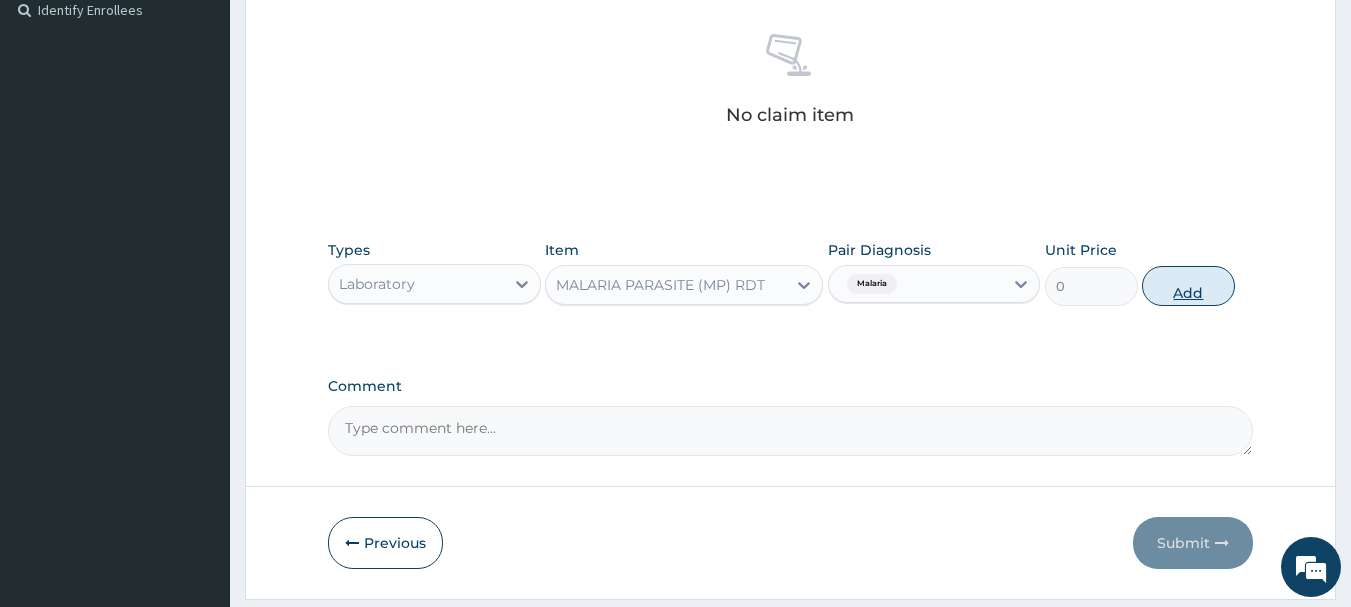 scroll, scrollTop: 539, scrollLeft: 0, axis: vertical 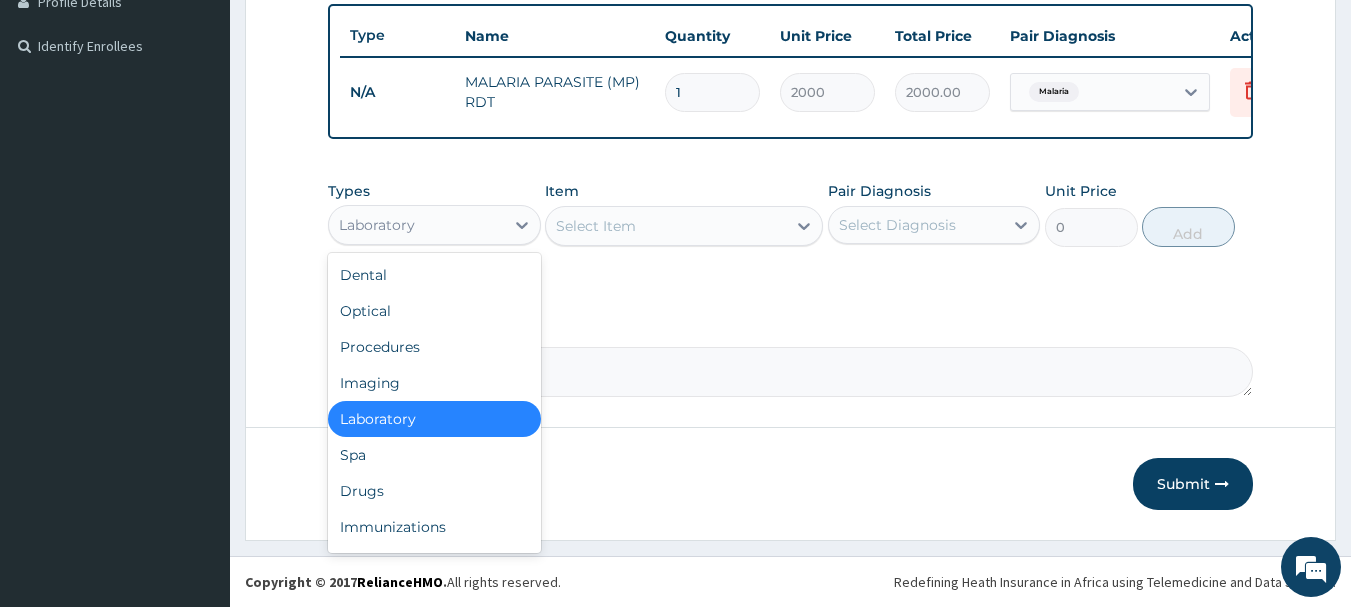 click on "Laboratory" at bounding box center [377, 225] 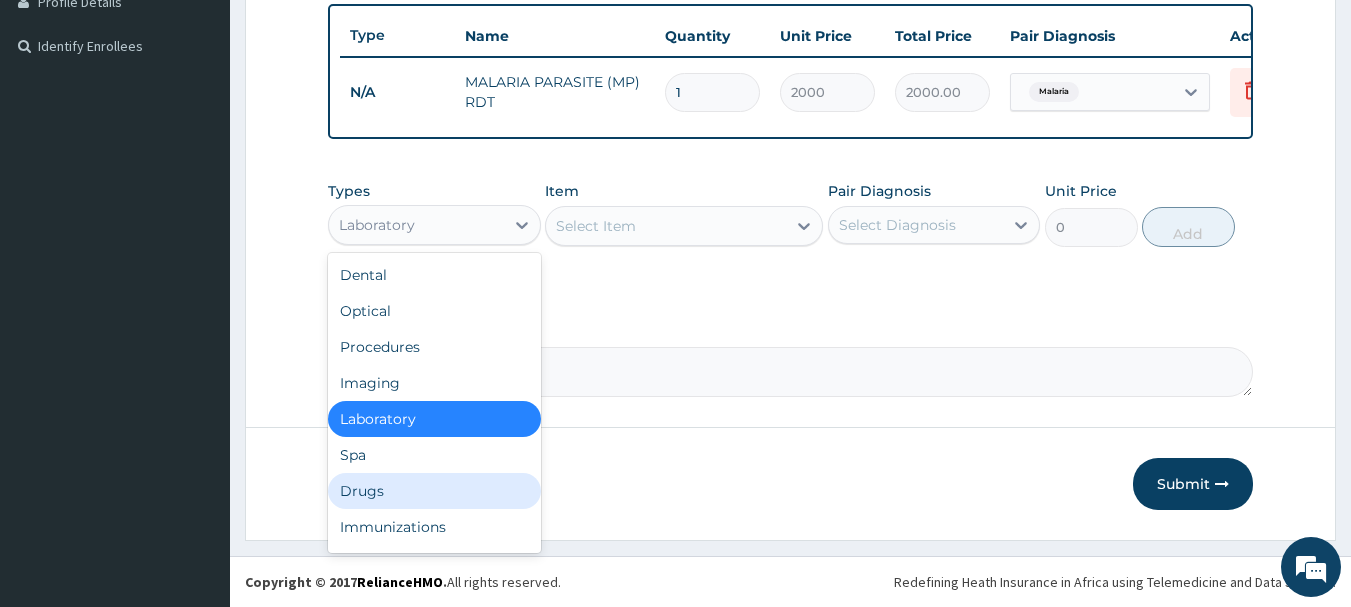click on "Drugs" at bounding box center [434, 491] 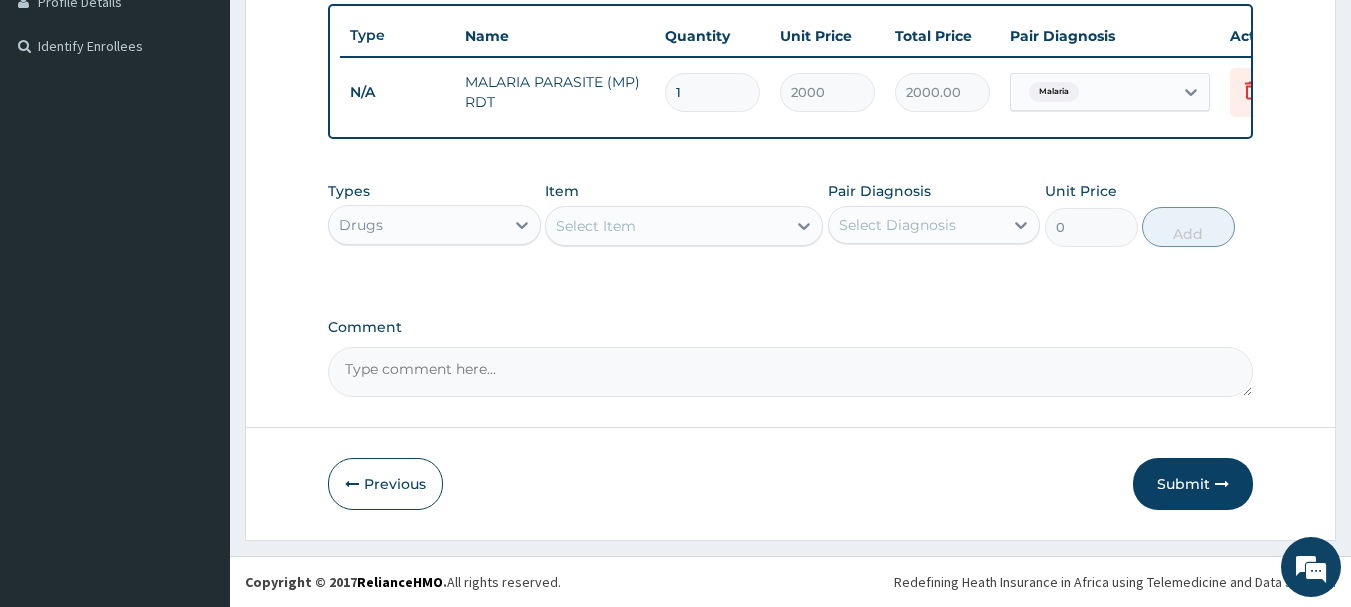 click on "Select Item" at bounding box center [666, 226] 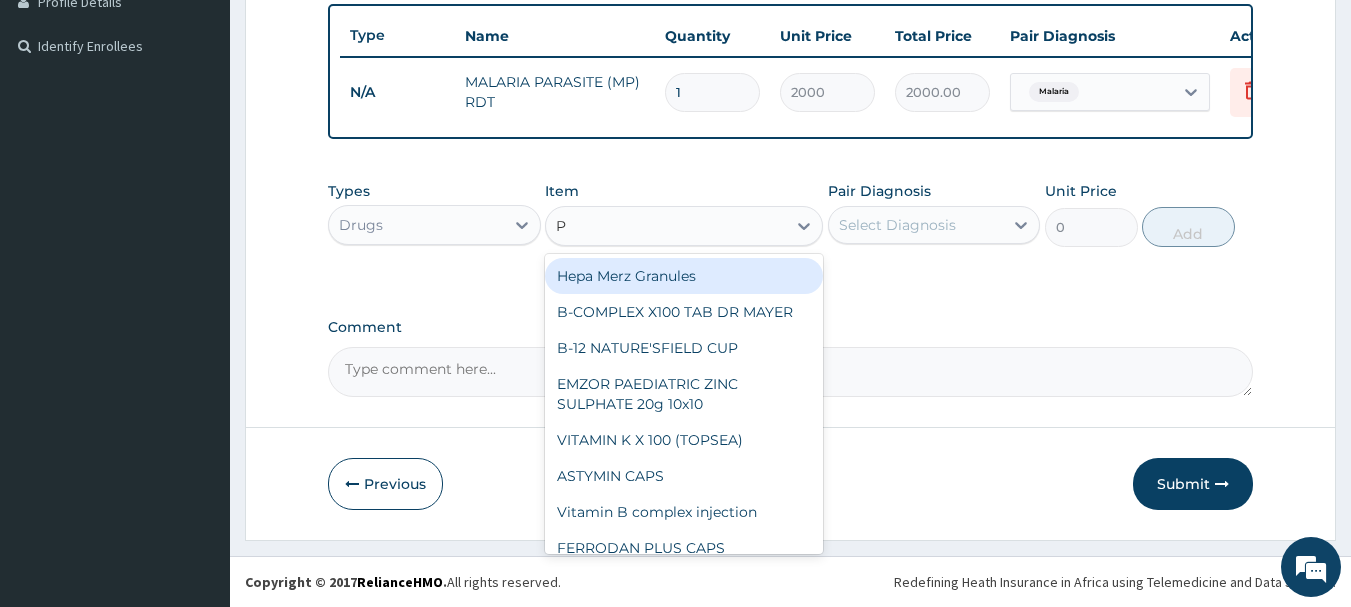 type on "P-" 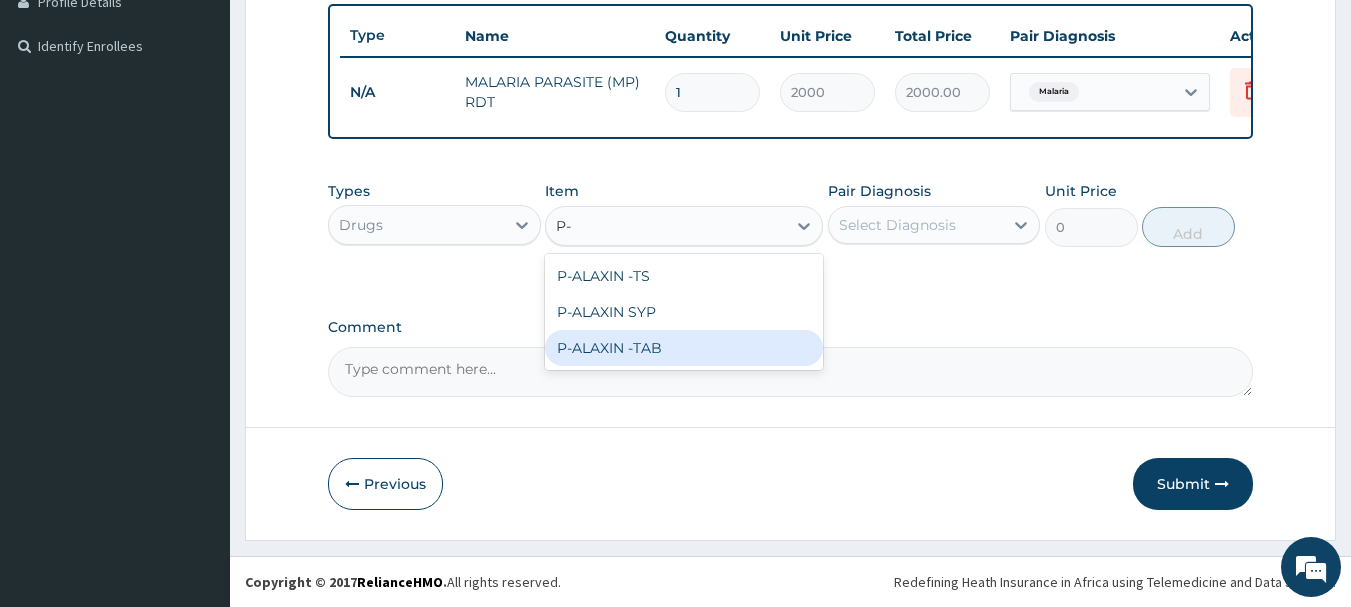 click on "P-ALAXIN -TAB" at bounding box center [684, 348] 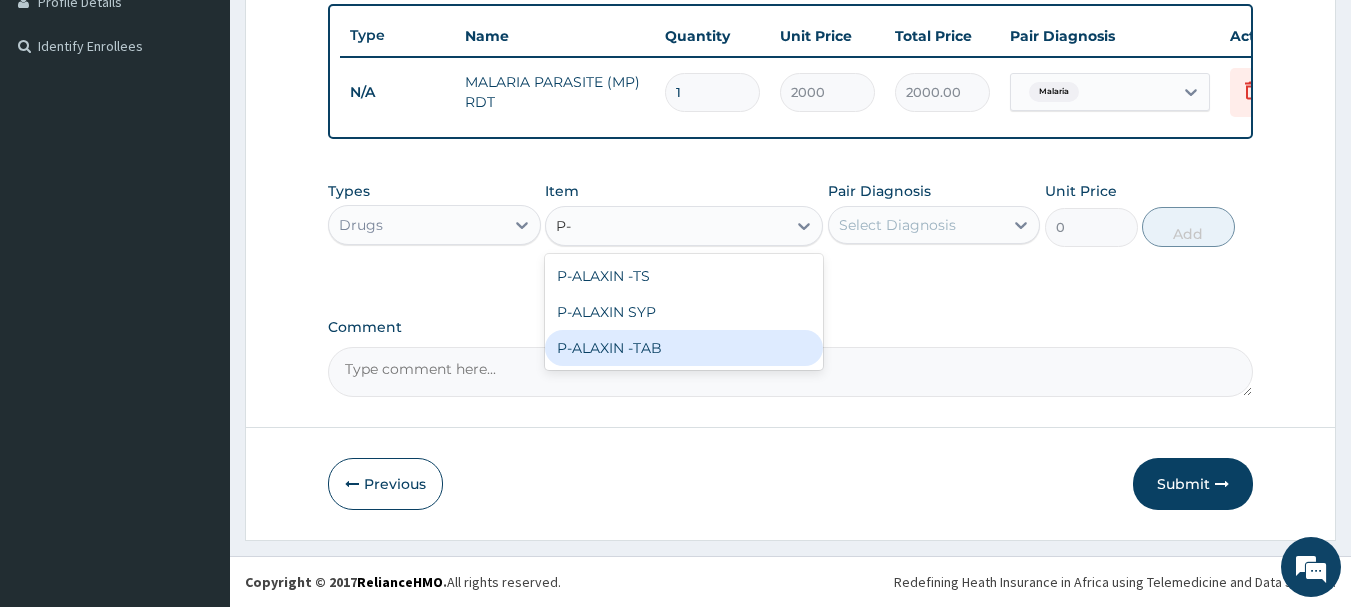 type 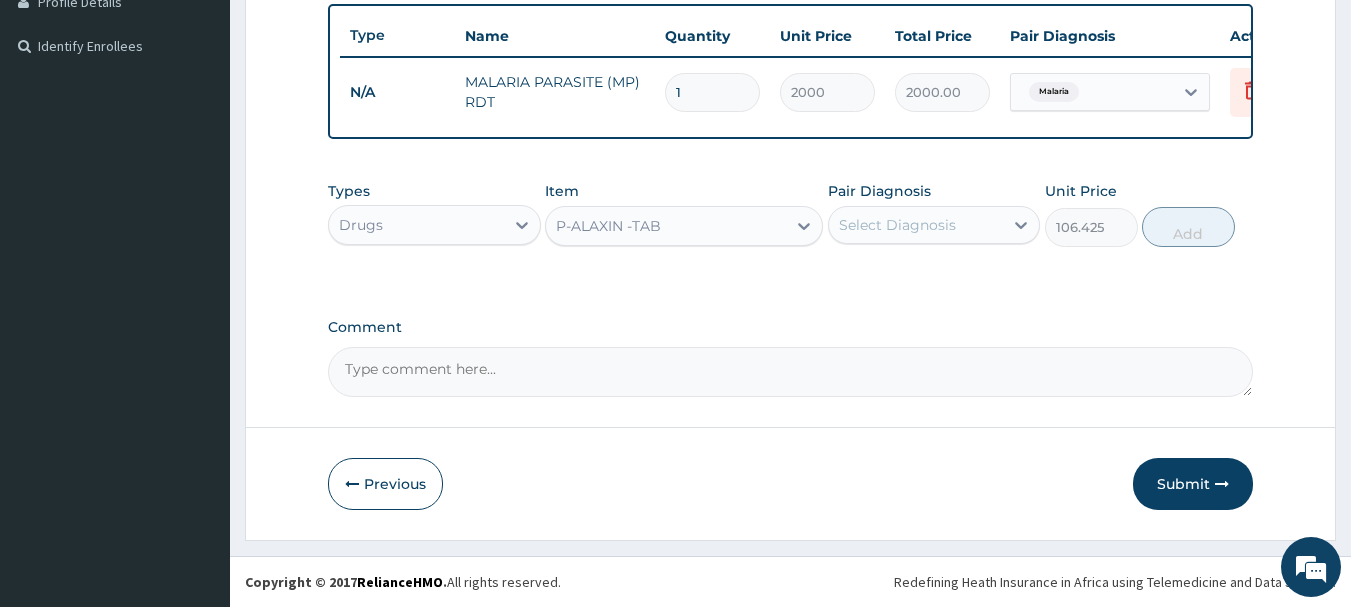 click on "Select Diagnosis" at bounding box center (897, 225) 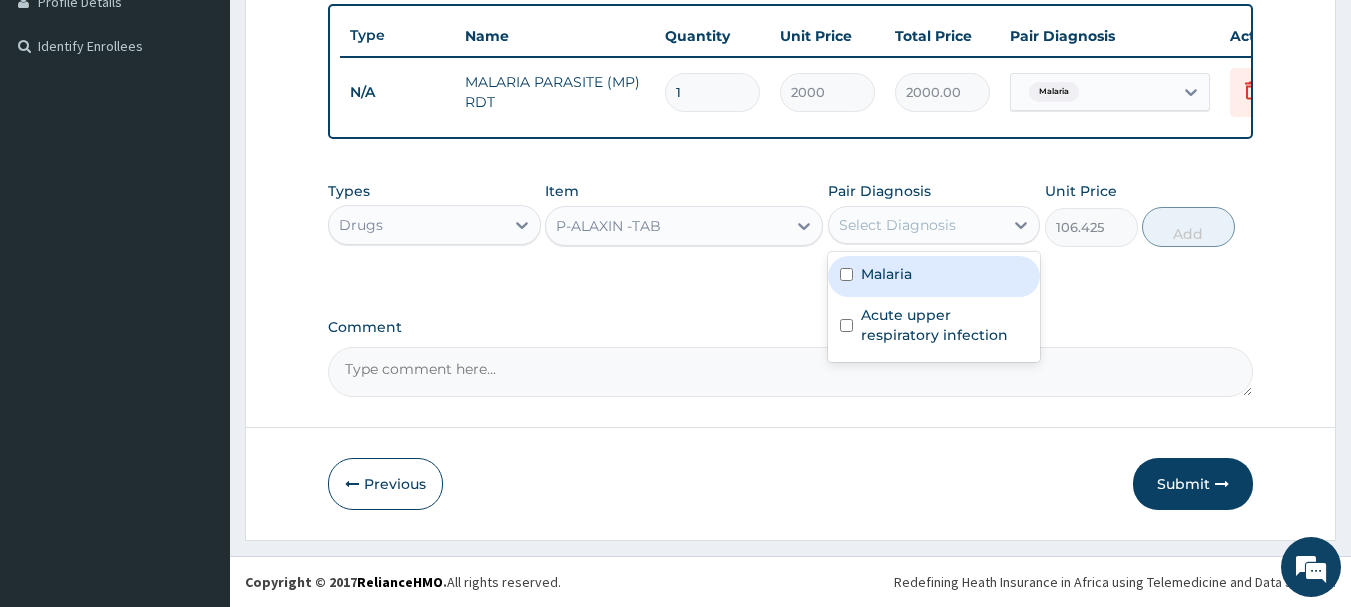 click at bounding box center (846, 274) 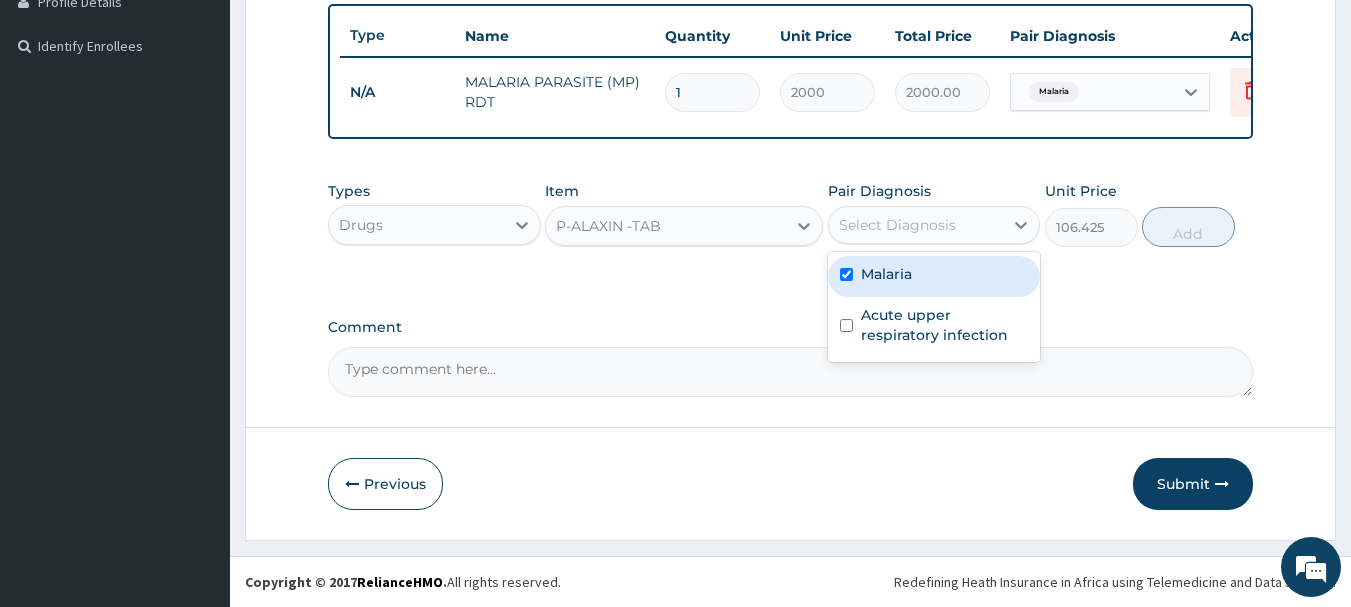 checkbox on "true" 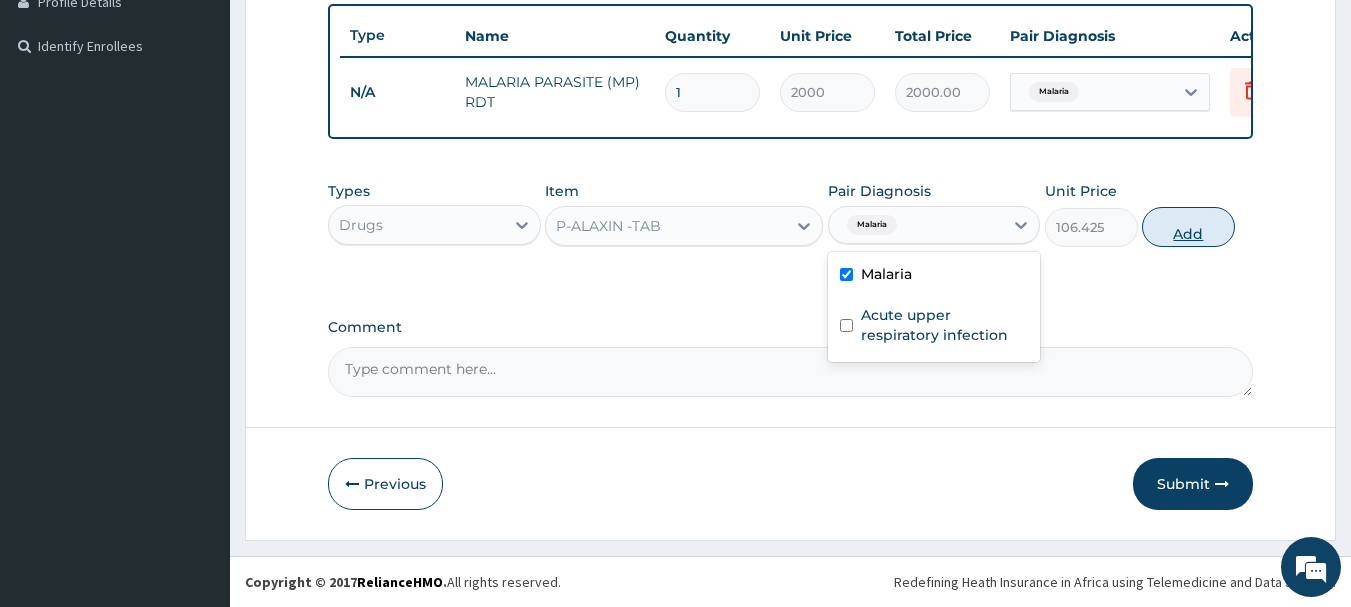 click on "Add" at bounding box center [1188, 227] 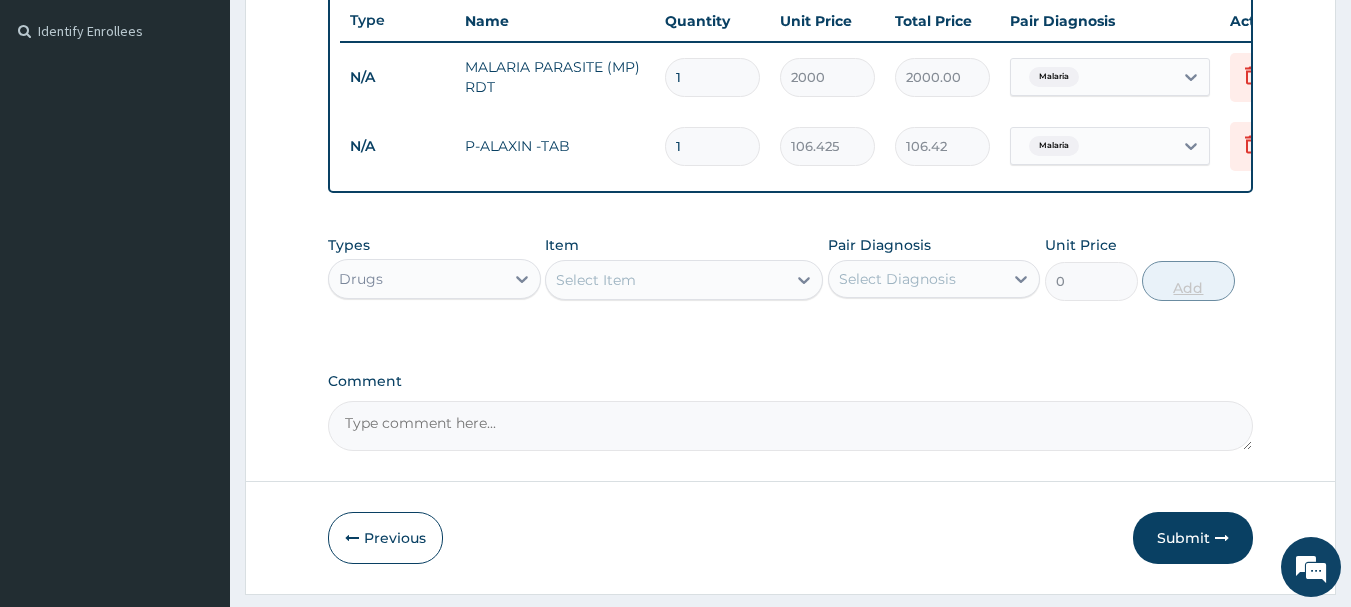 type 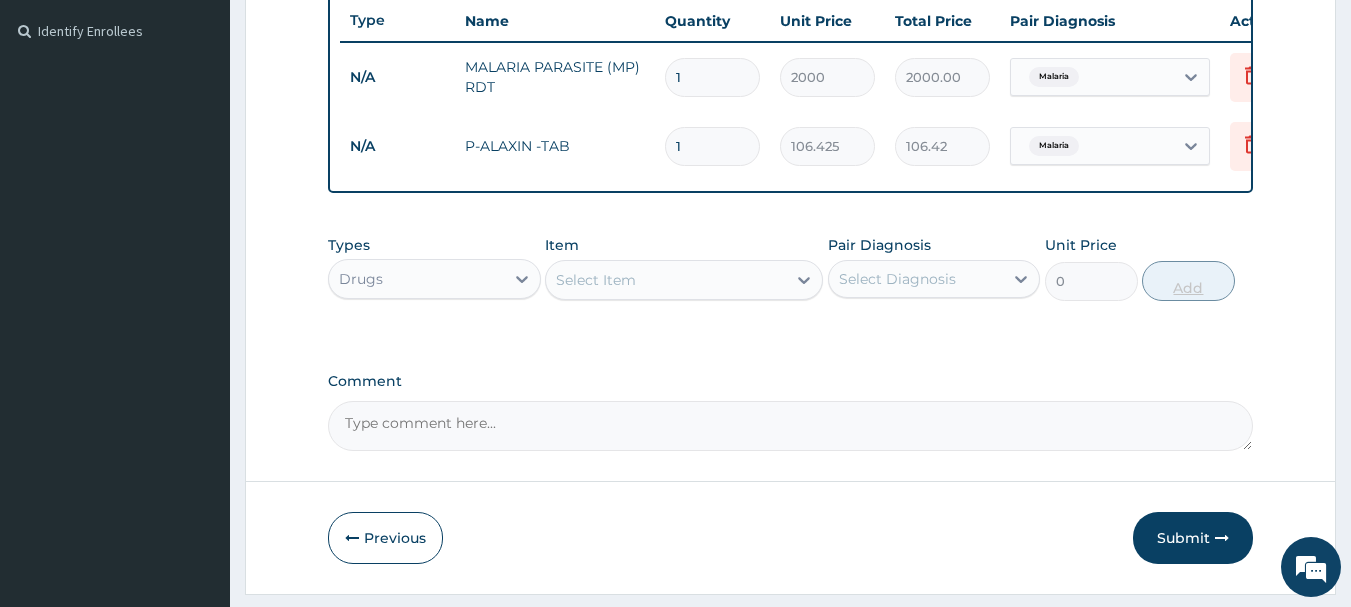 type on "0.00" 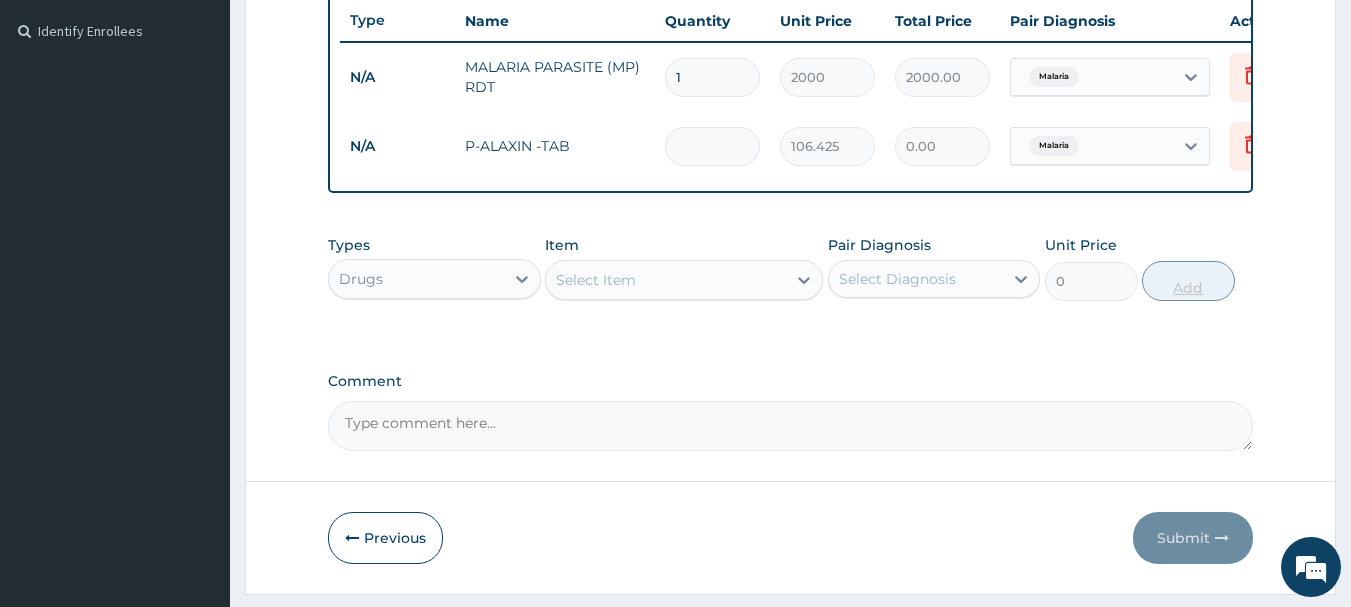 type on "9" 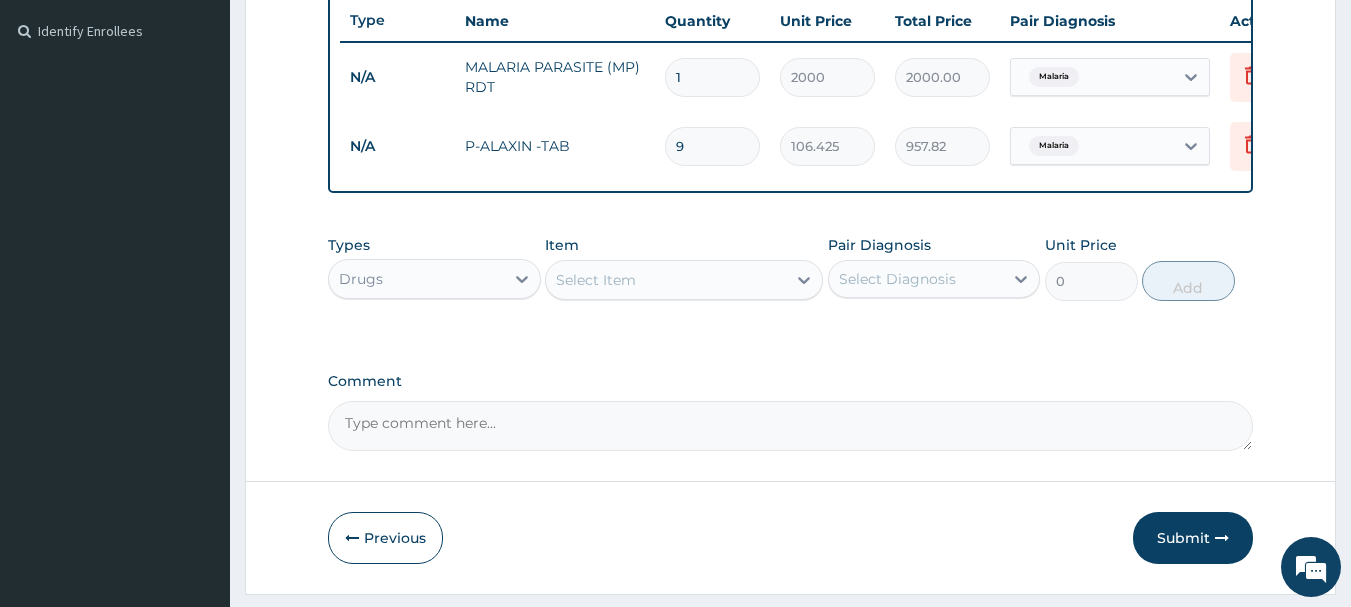 type on "9" 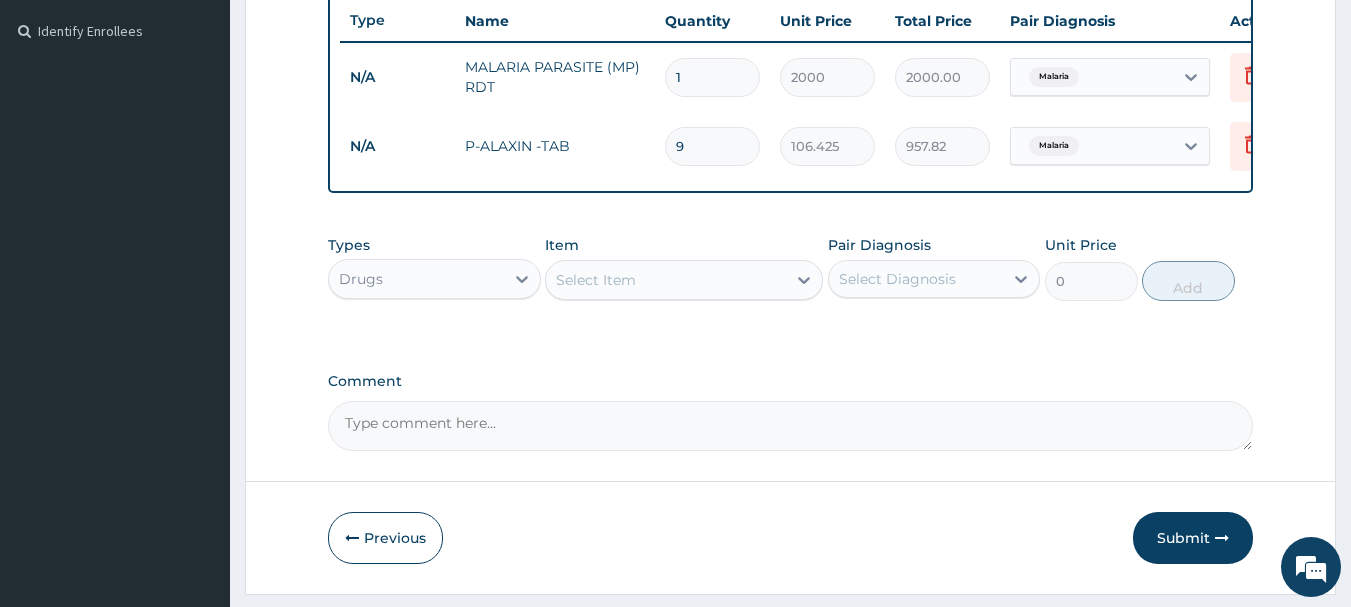click on "Select Item" at bounding box center (666, 280) 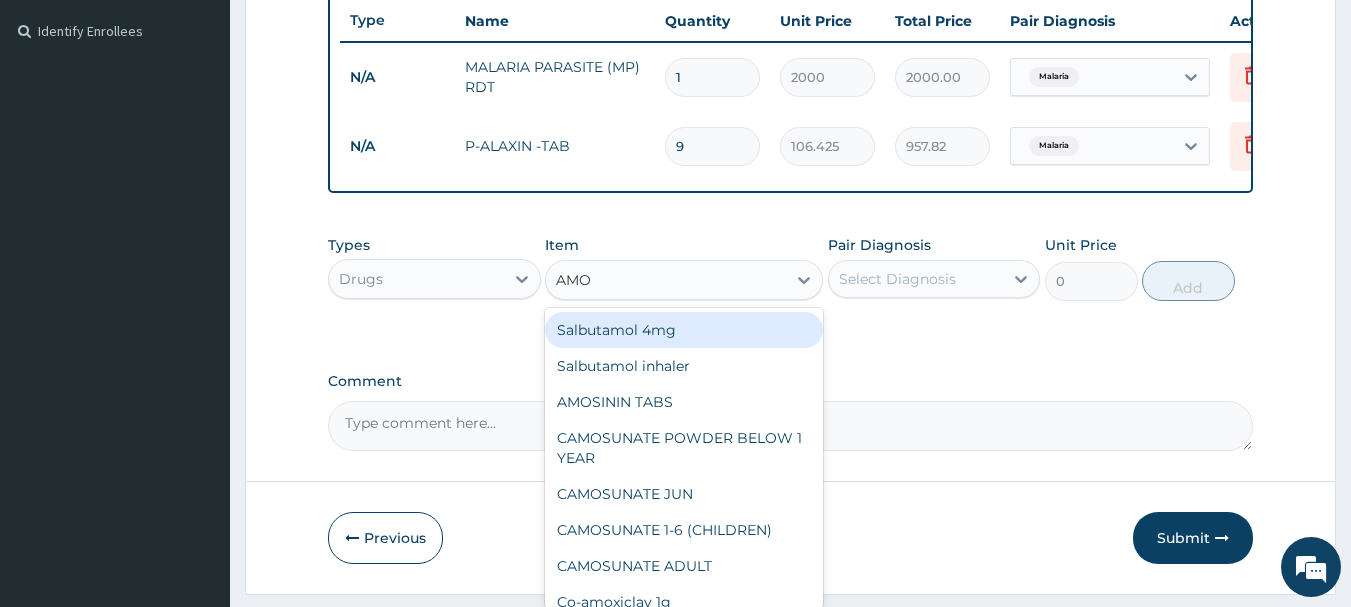 type on "AMOK" 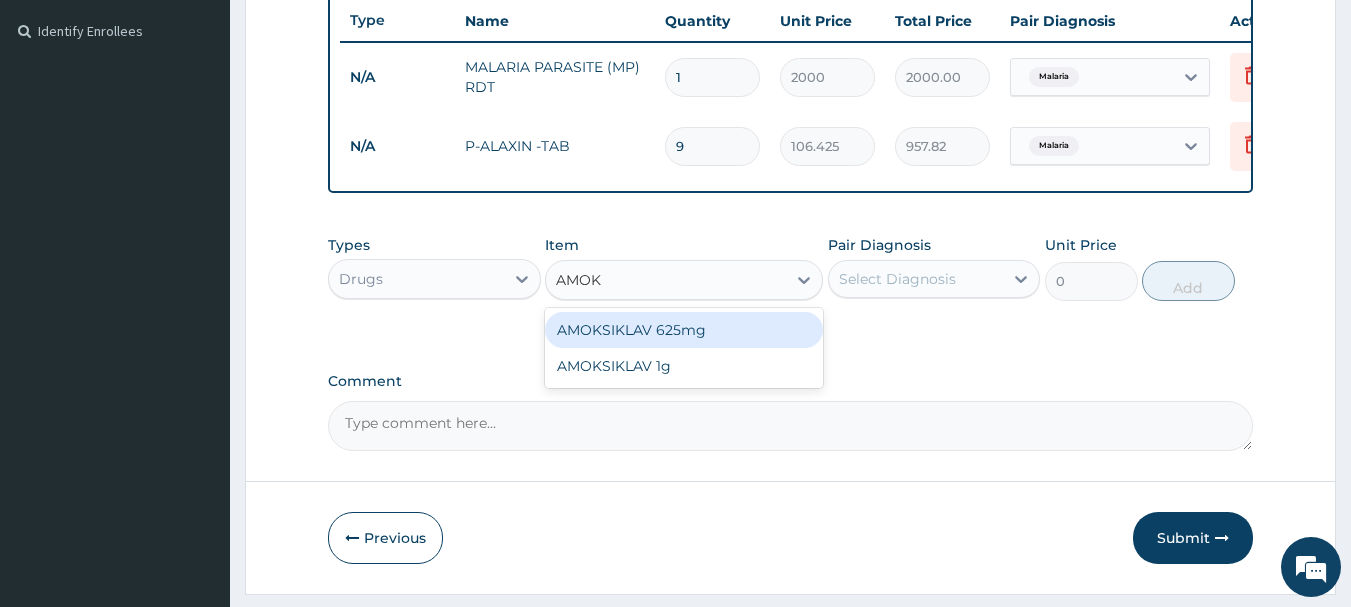 click on "AMOKSIKLAV 625mg" at bounding box center [684, 330] 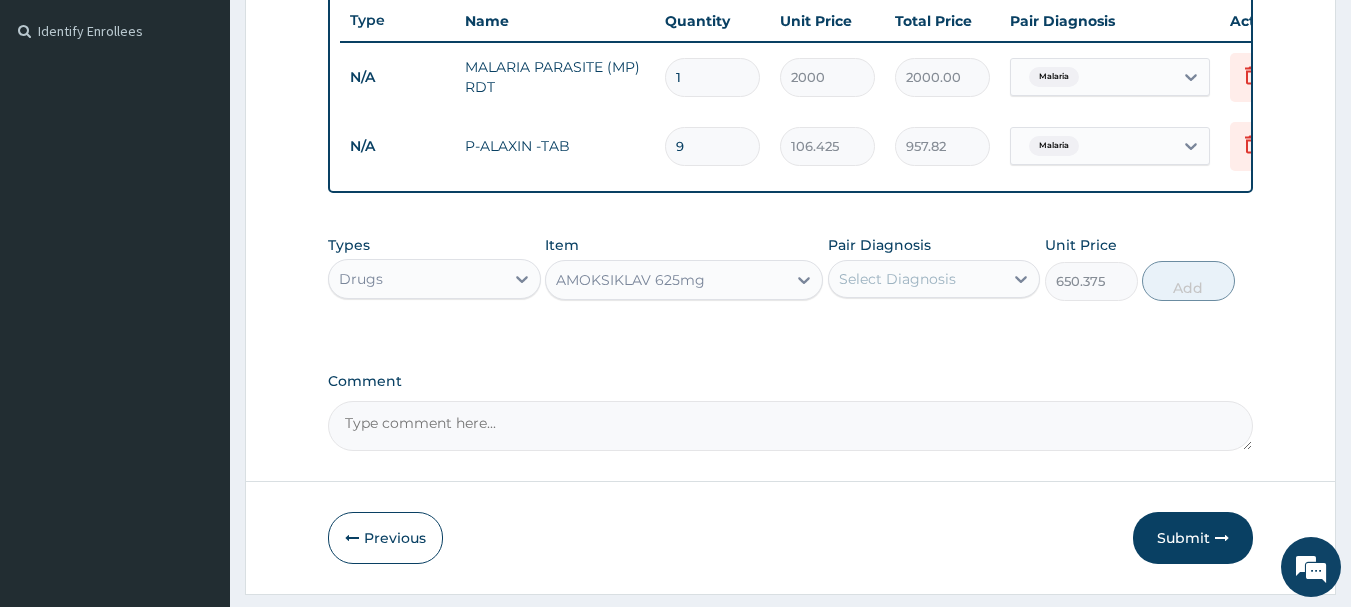 click on "Select Diagnosis" at bounding box center (897, 279) 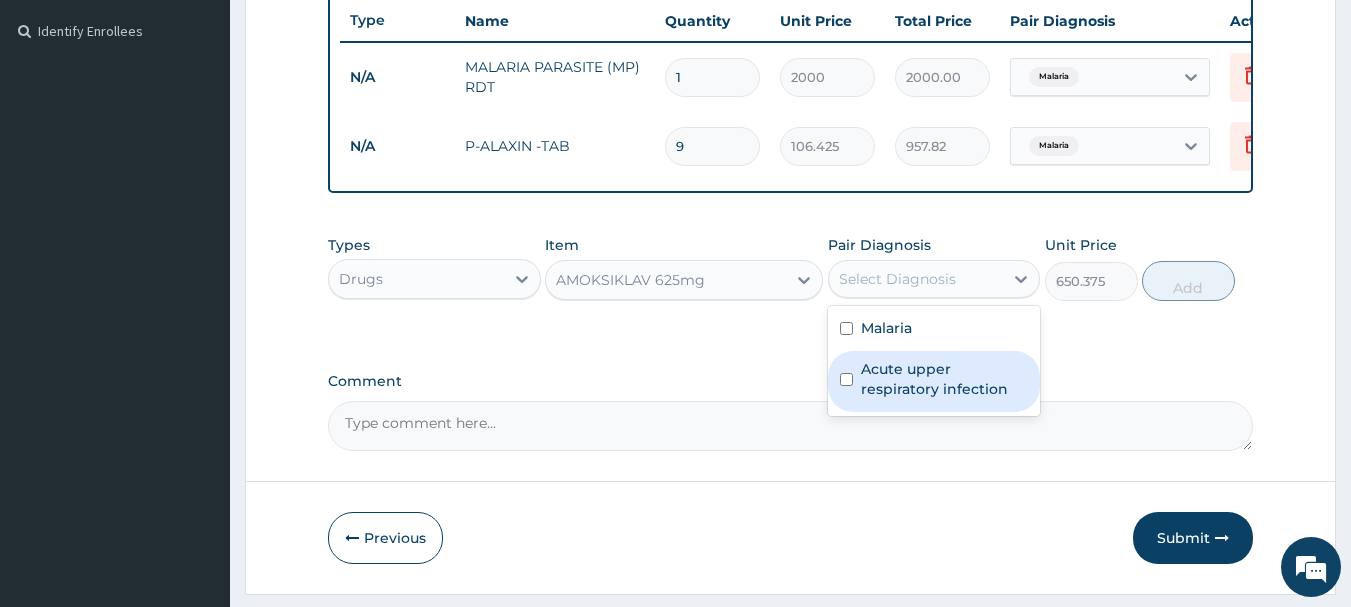 click at bounding box center (846, 379) 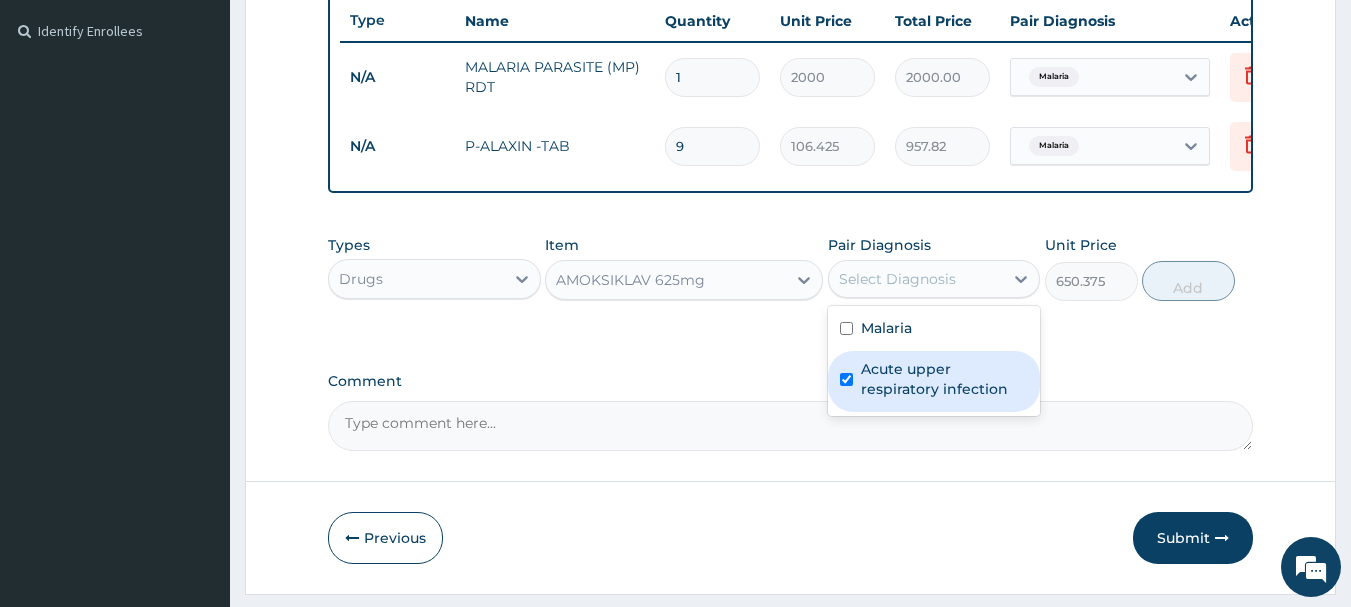checkbox on "true" 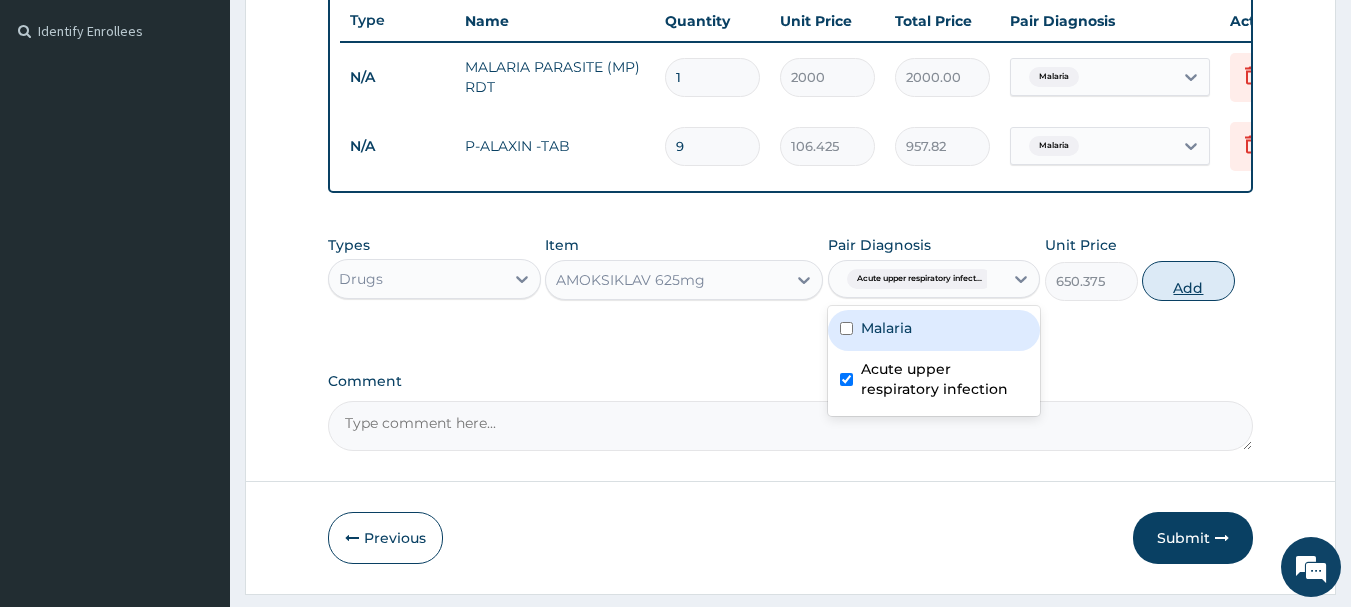 click on "Add" at bounding box center [1188, 281] 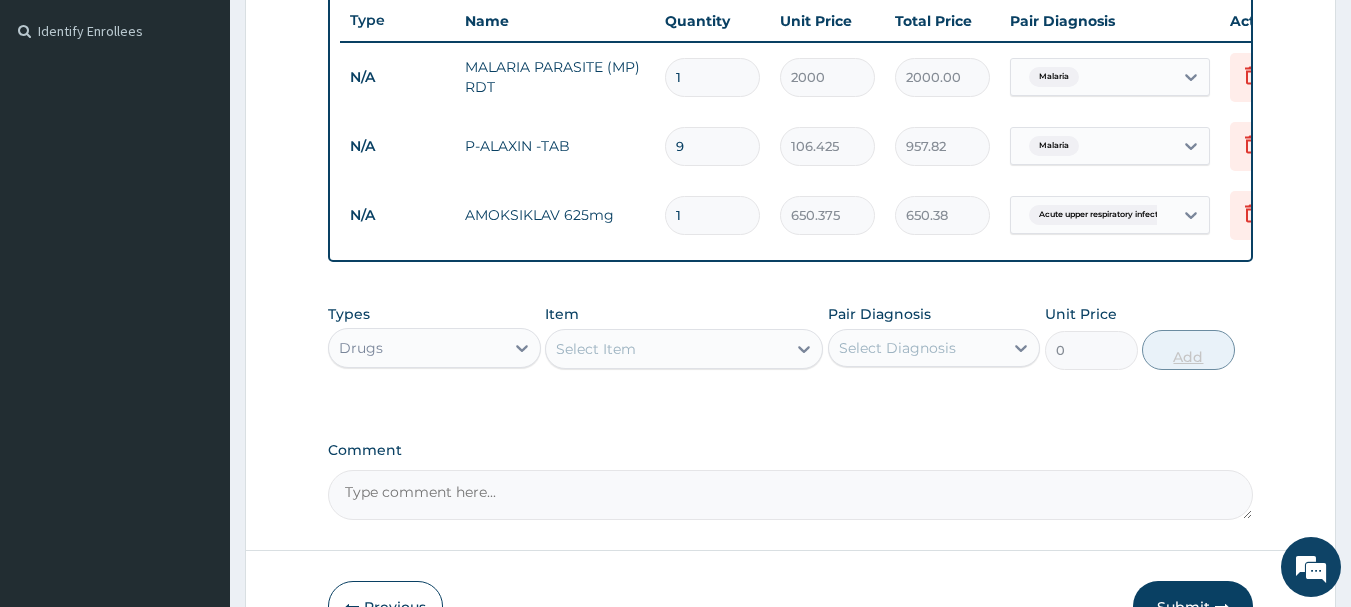 type on "14" 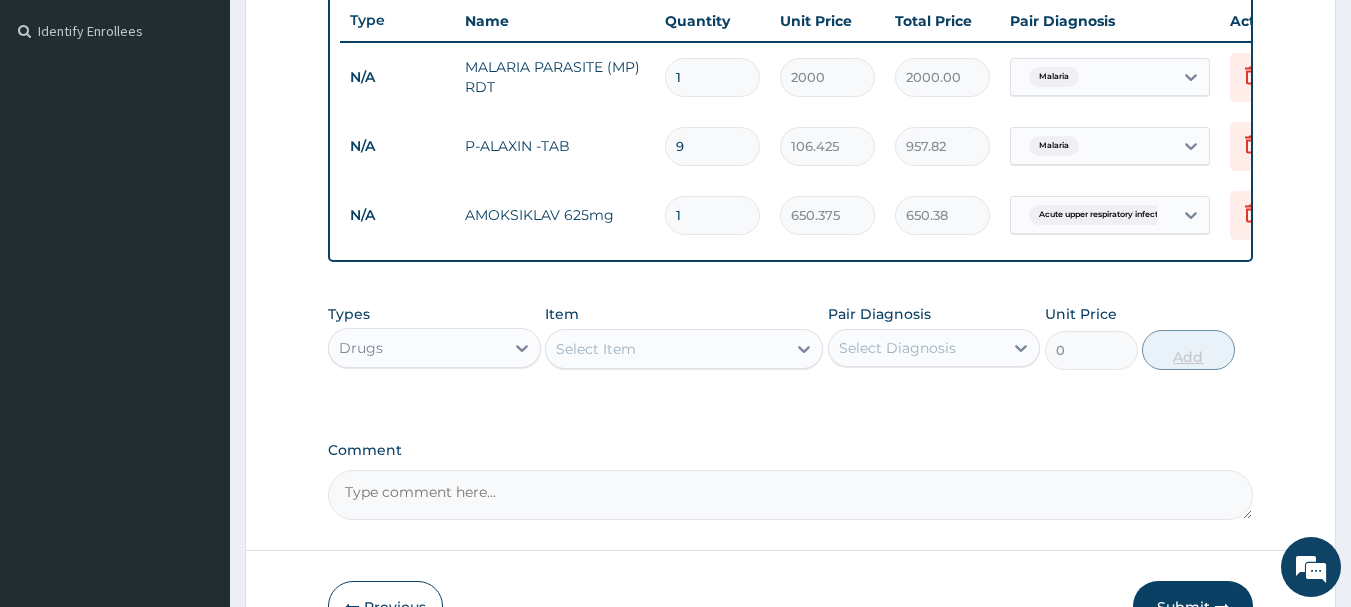 type on "9105.25" 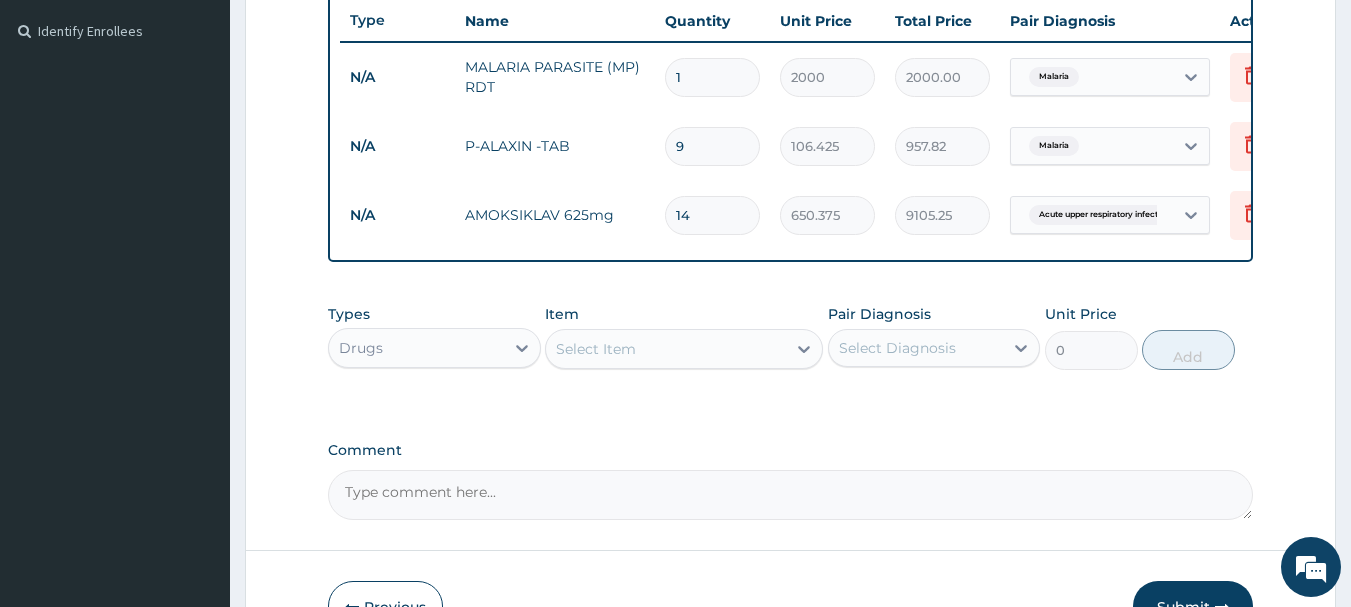 type on "14" 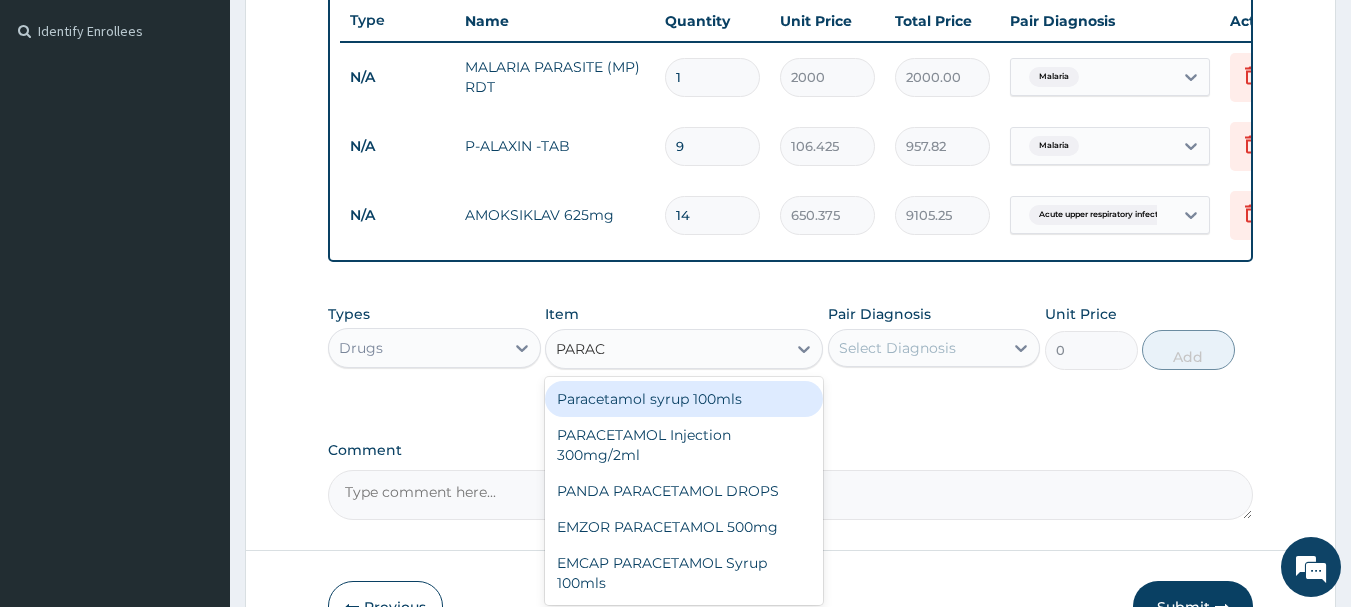 type on "PARACE" 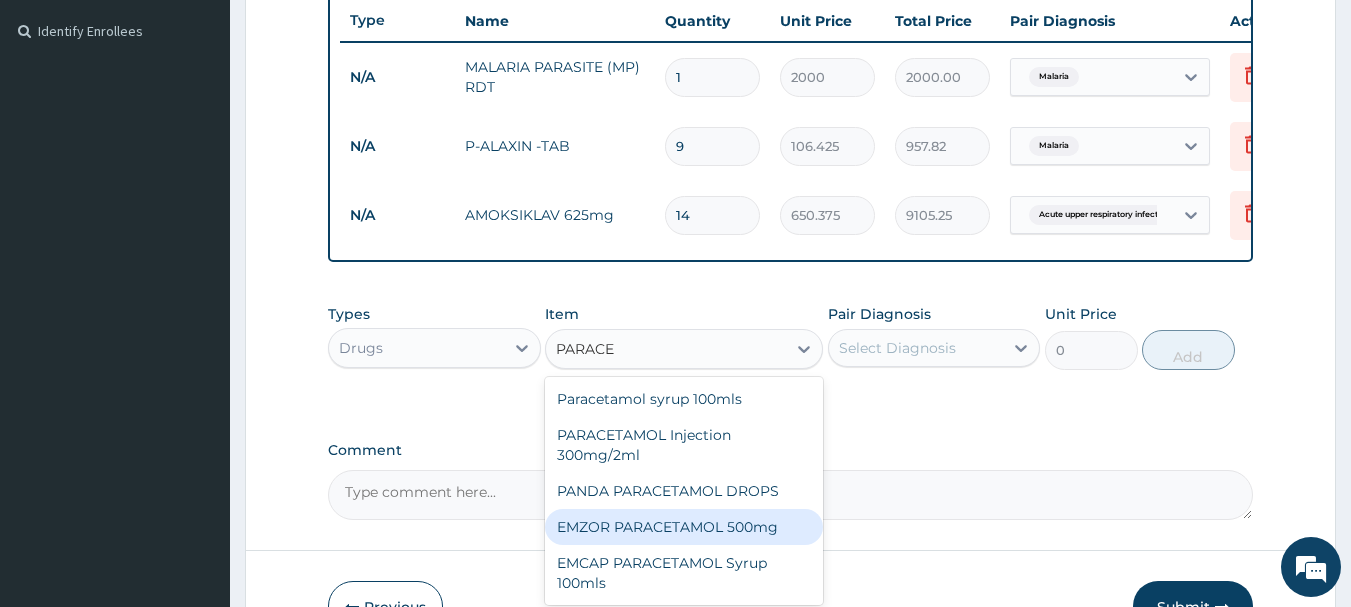 click on "EMZOR PARACETAMOL 500mg" at bounding box center (684, 527) 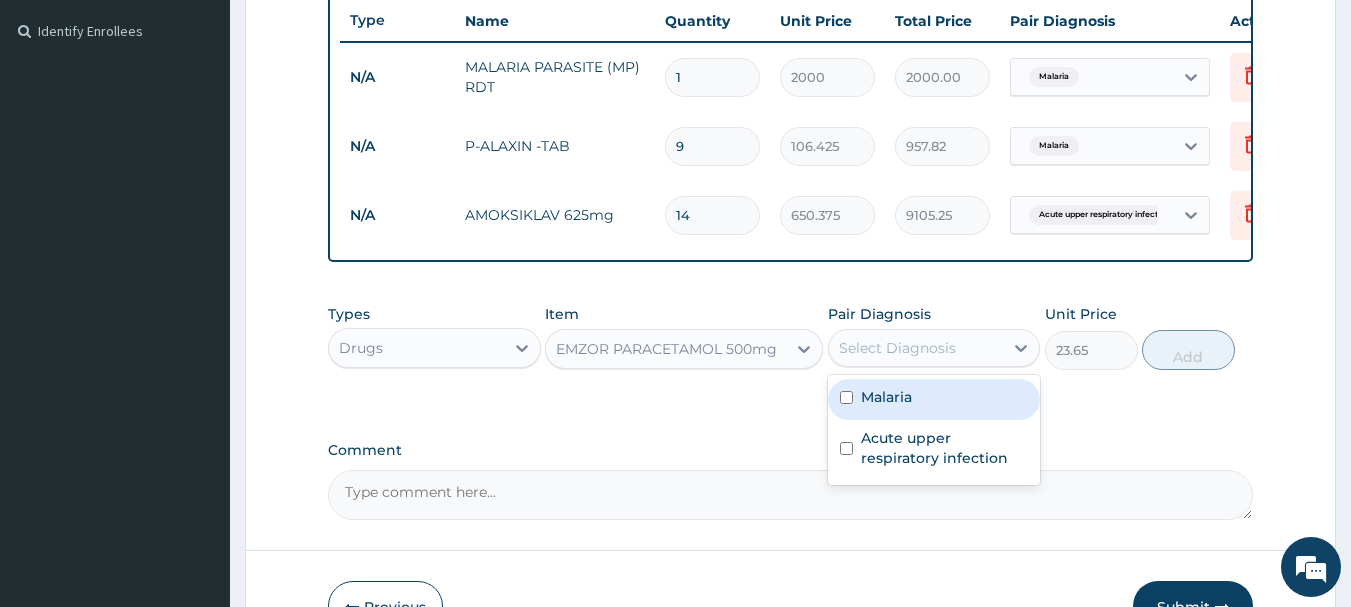 click on "Select Diagnosis" at bounding box center (897, 348) 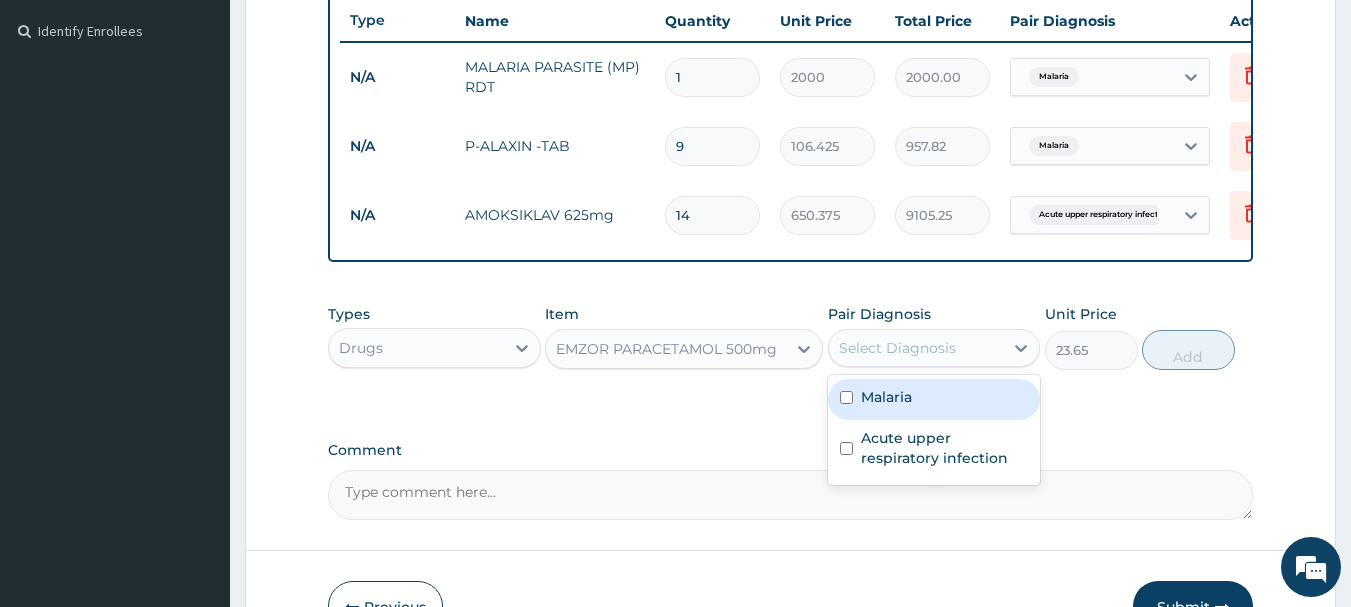 click at bounding box center (846, 397) 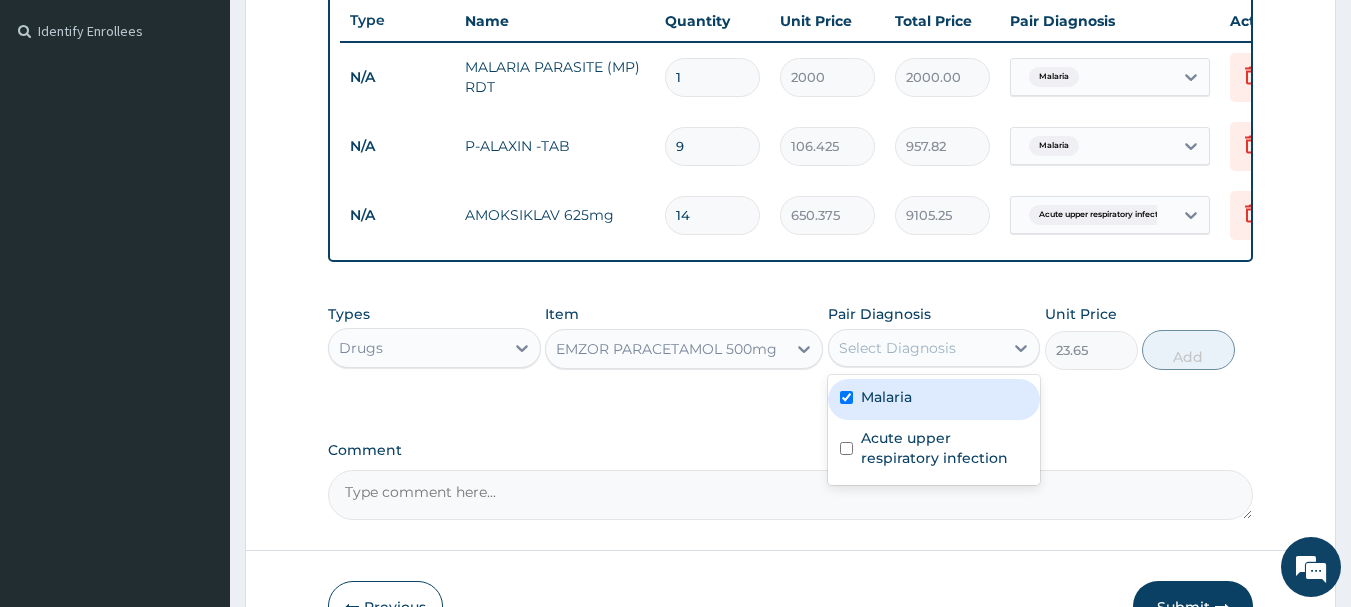 checkbox on "true" 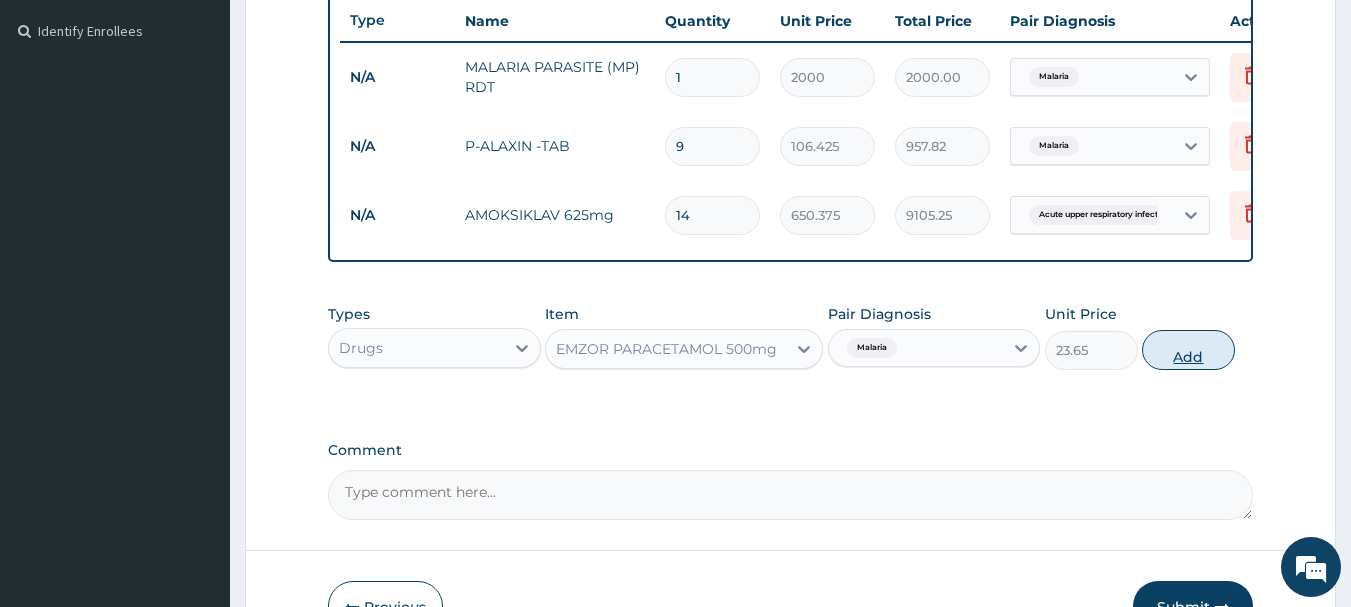 click on "Add" at bounding box center [1188, 350] 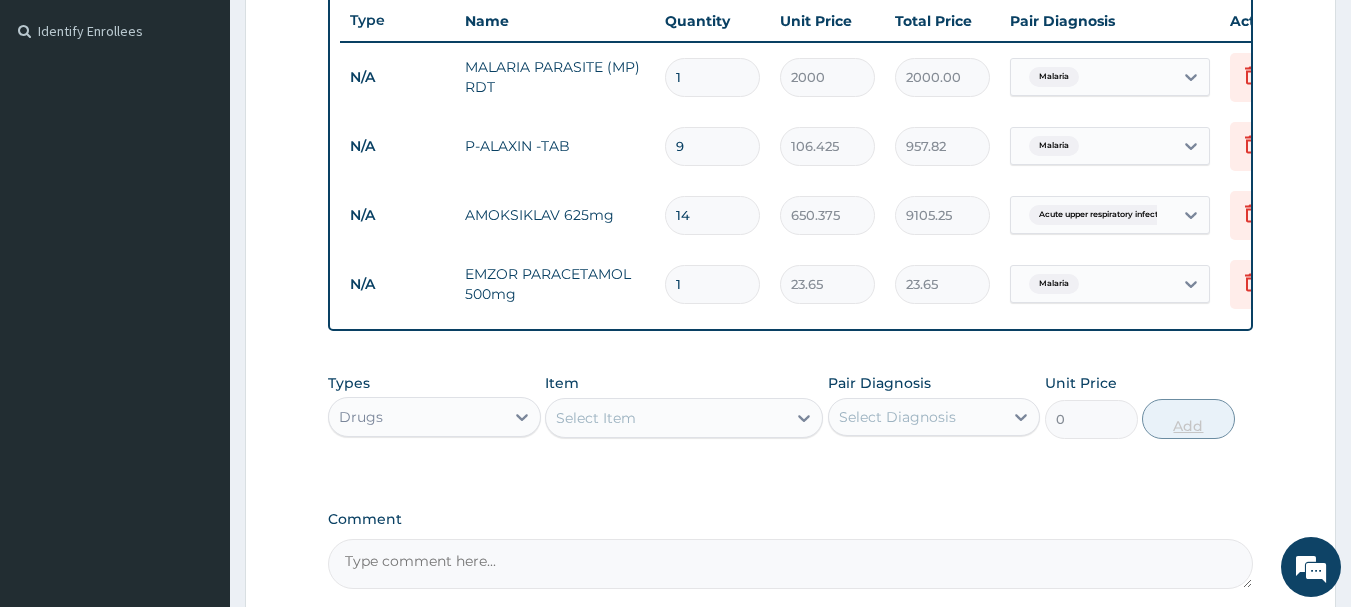 type on "18" 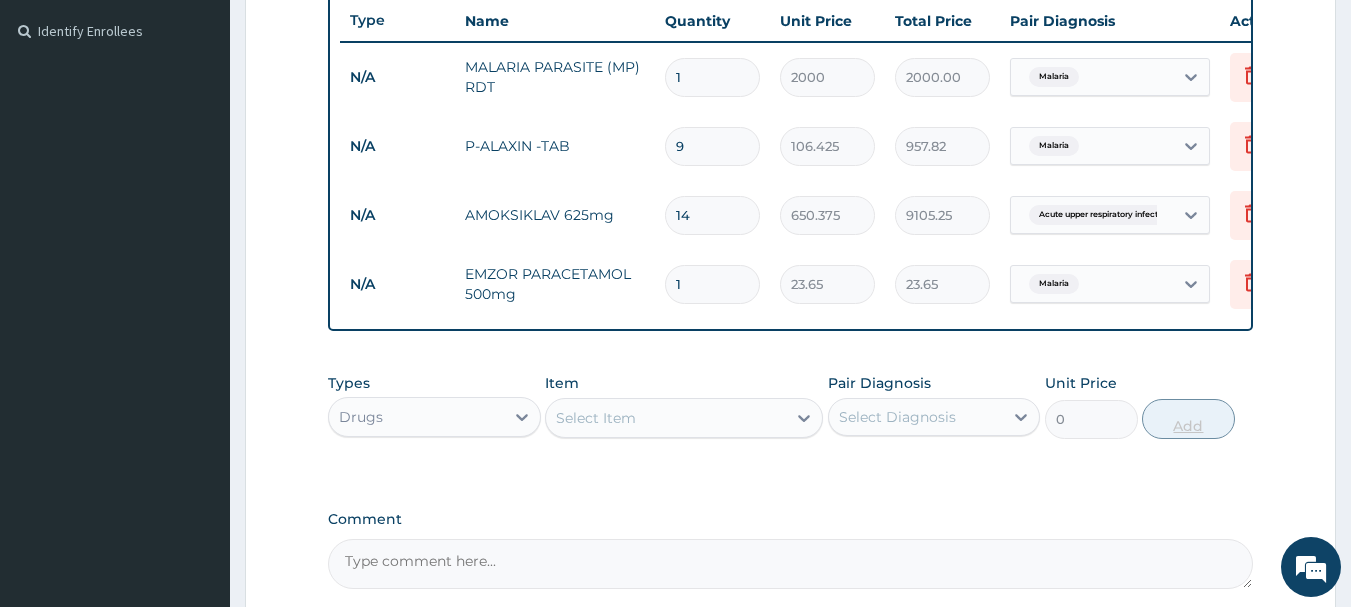 type on "425.70" 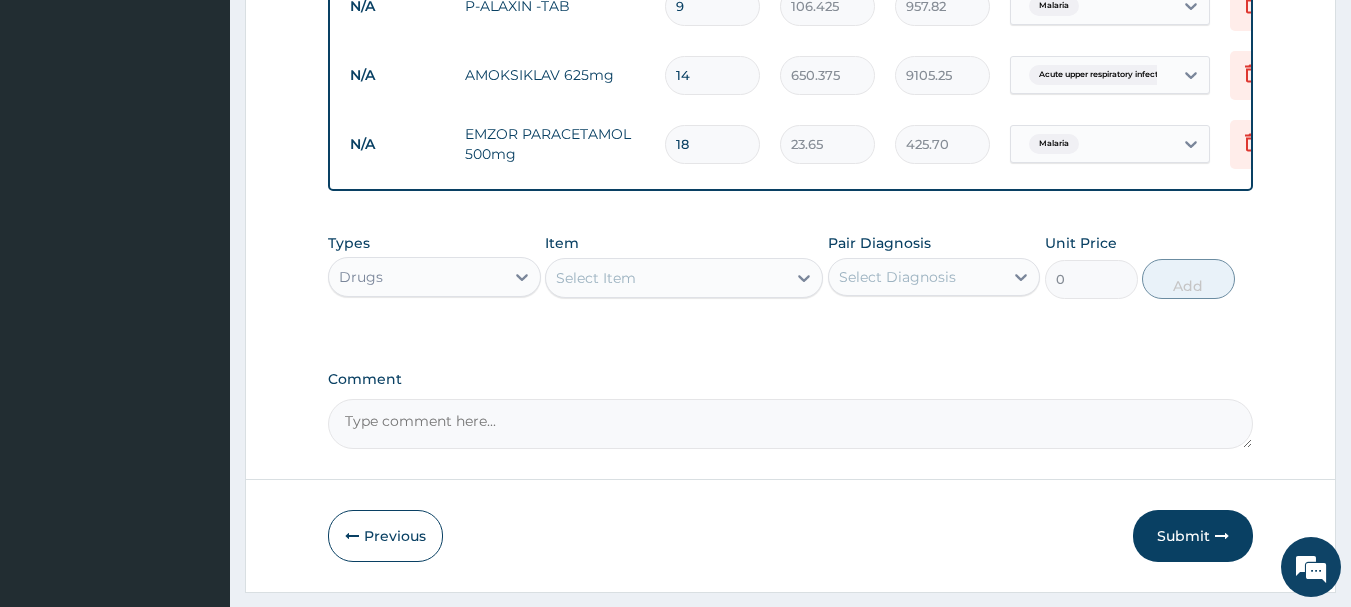 scroll, scrollTop: 699, scrollLeft: 0, axis: vertical 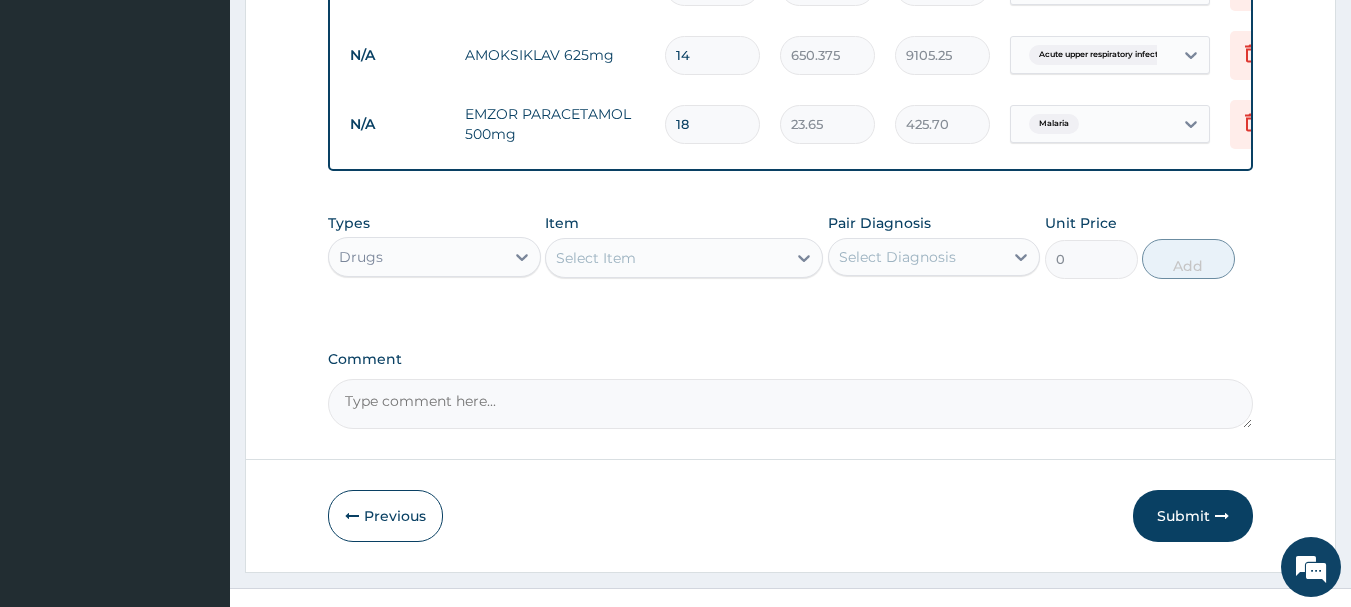type on "18" 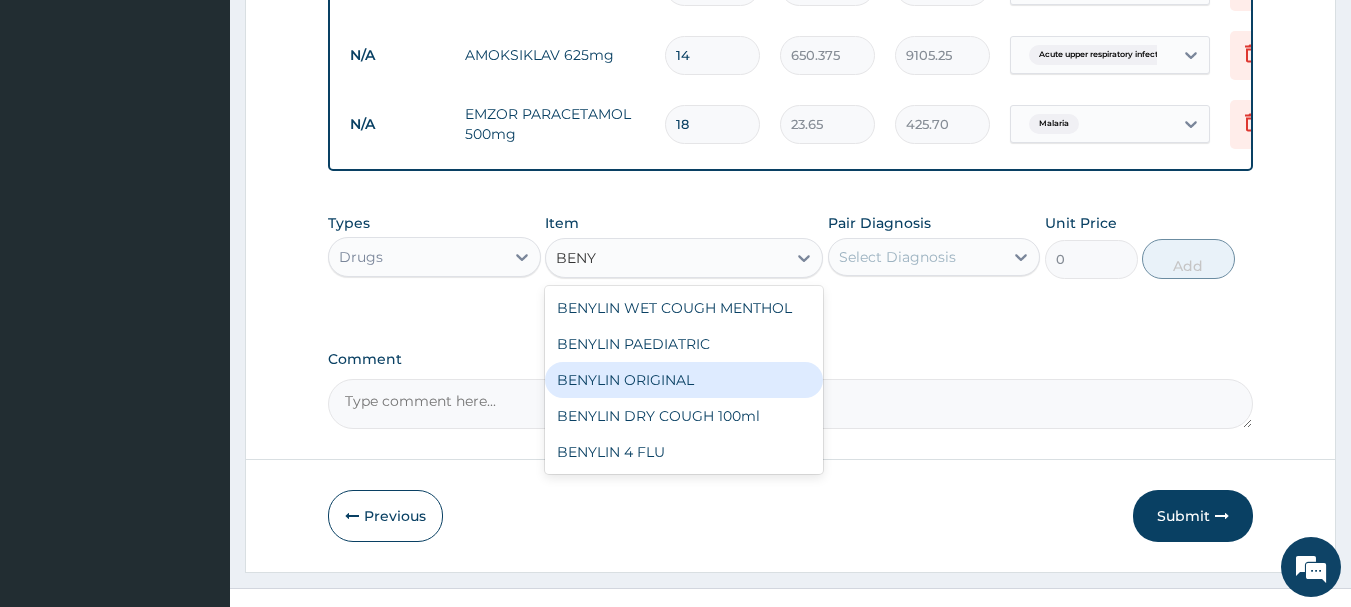 type on "BENY" 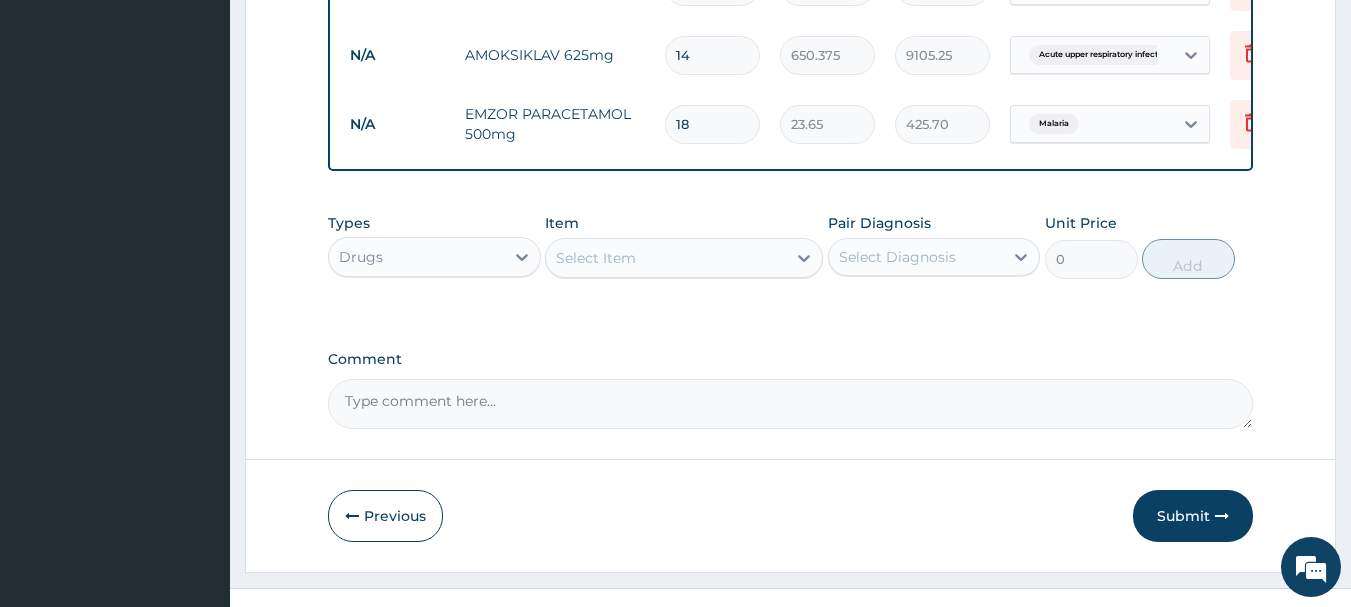 click on "Comment" at bounding box center (791, 359) 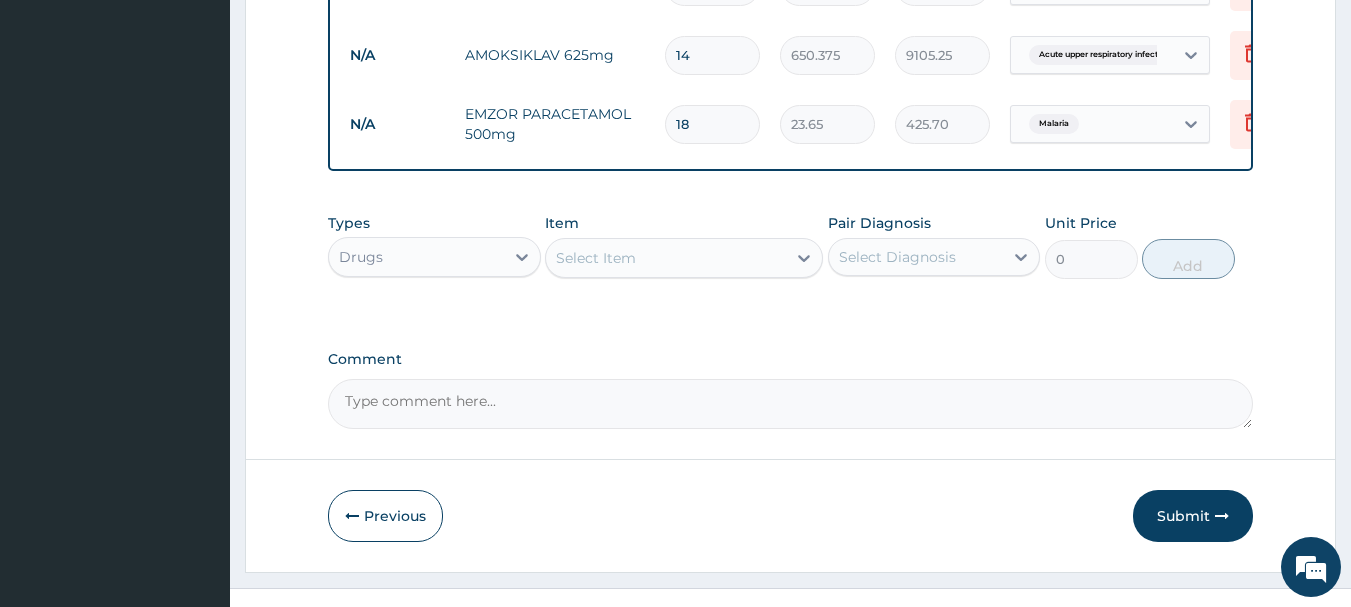 click on "Select Item" at bounding box center (666, 258) 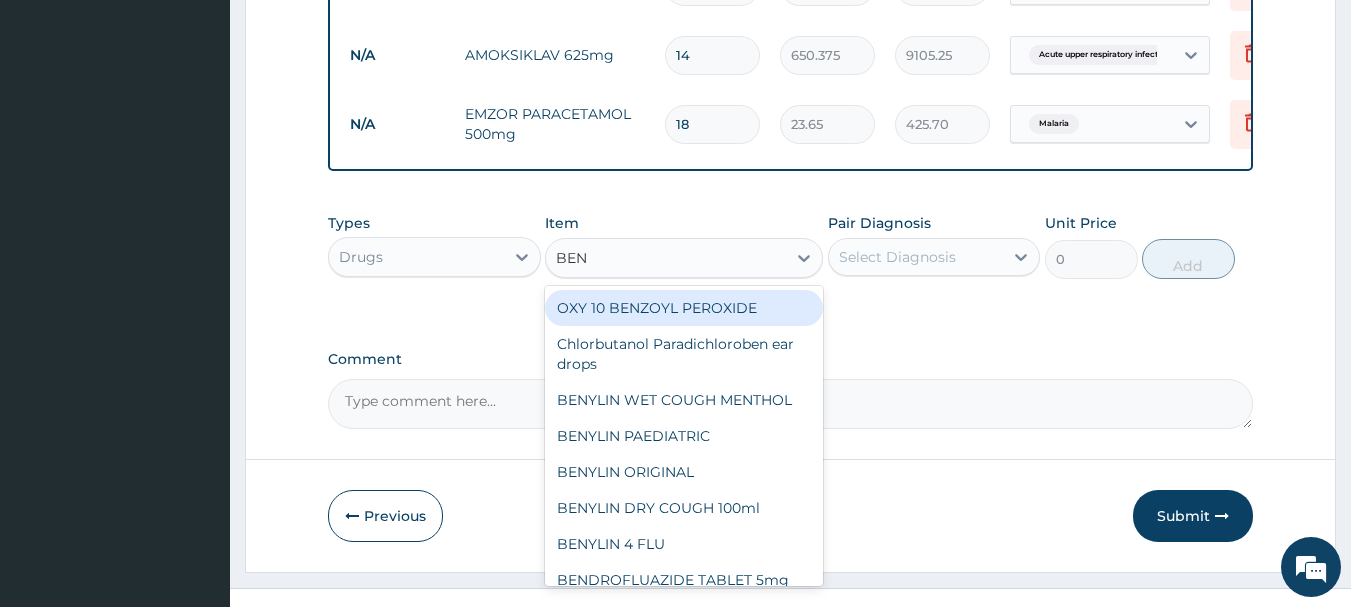 type on "BENY" 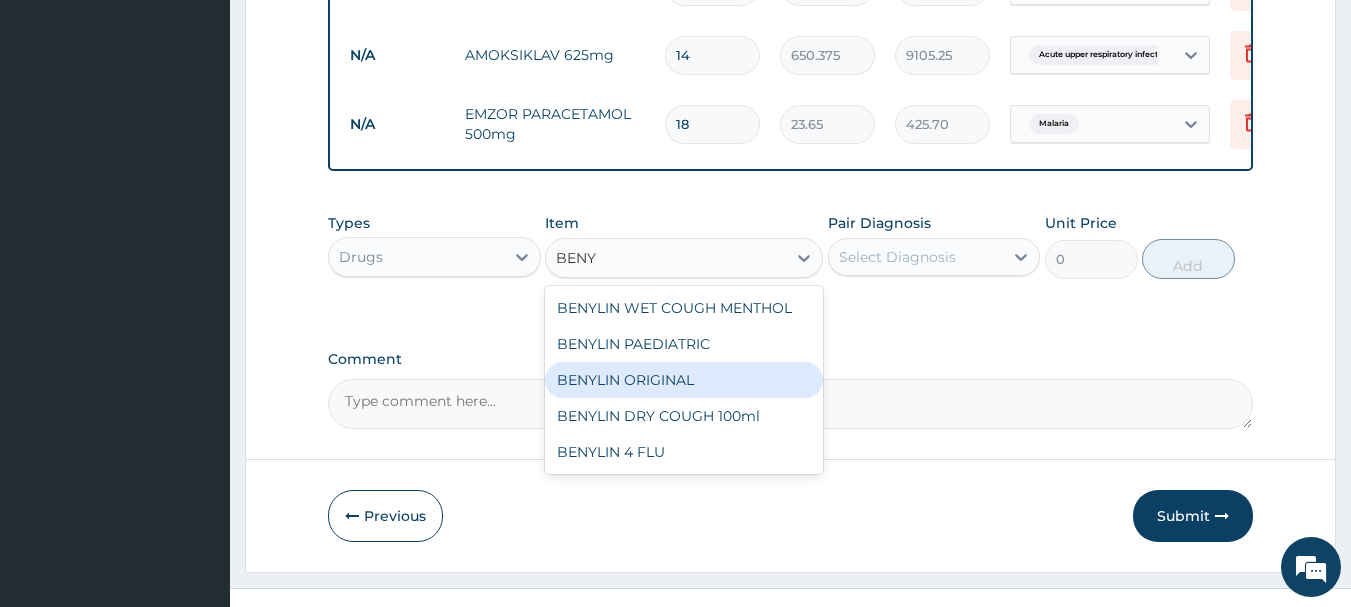 click on "BENYLIN ORIGINAL" at bounding box center [684, 380] 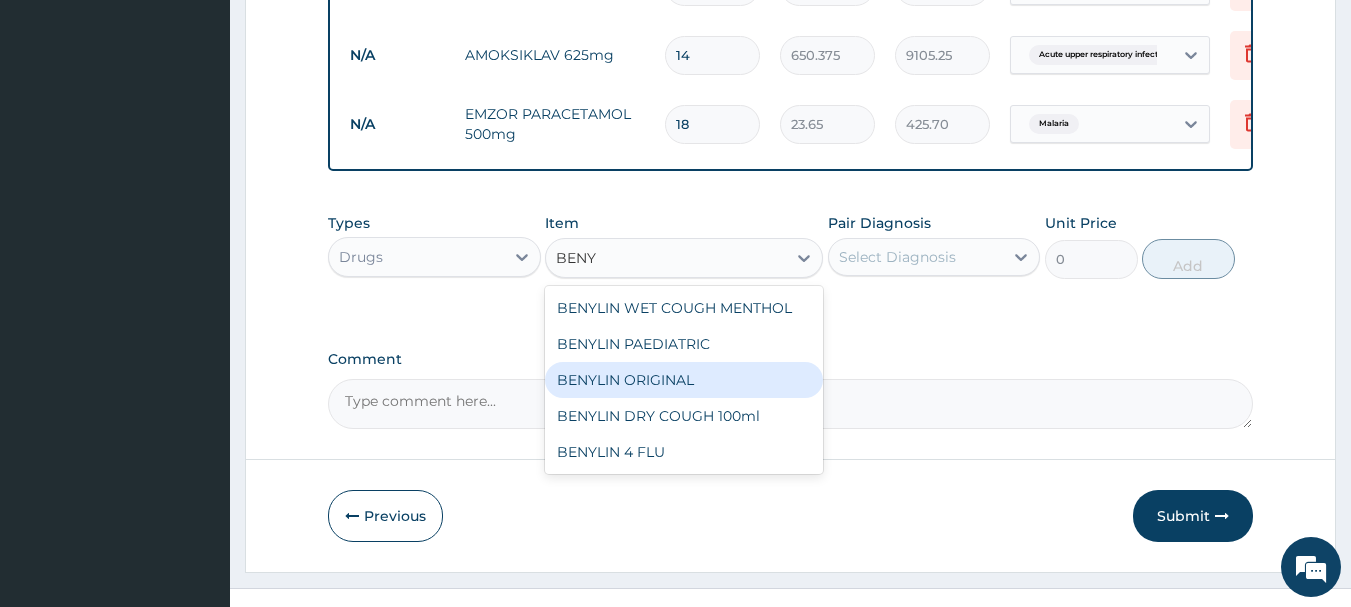 type 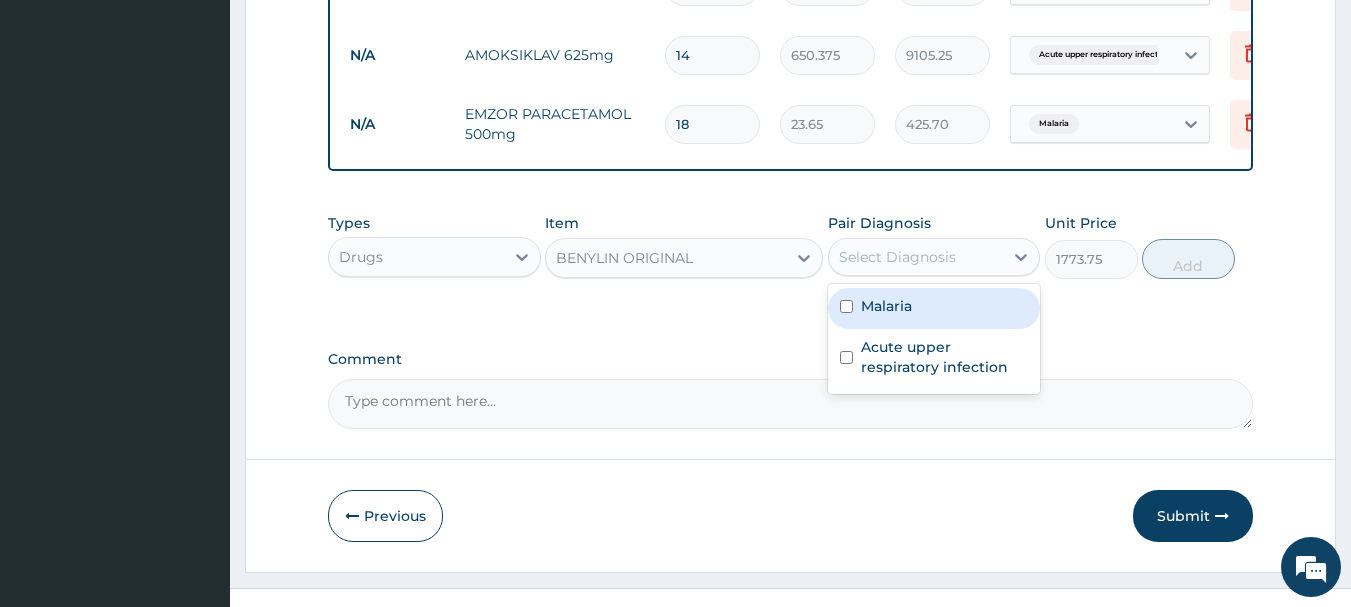 click on "Select Diagnosis" at bounding box center [897, 257] 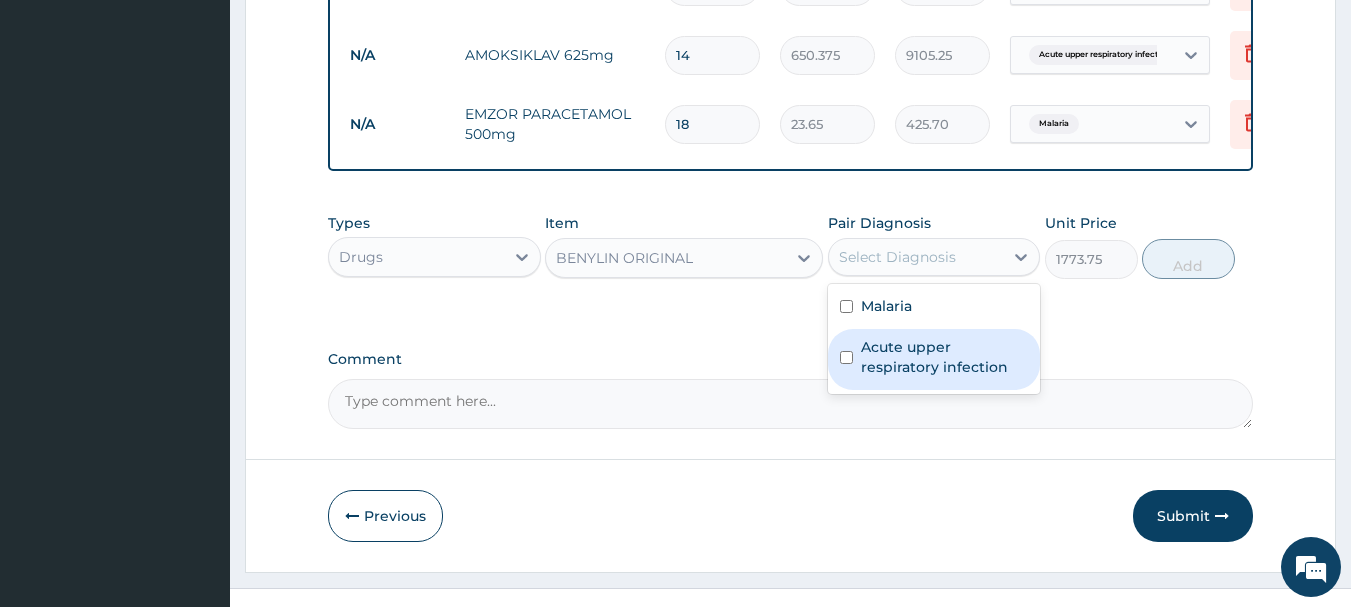 click at bounding box center (846, 357) 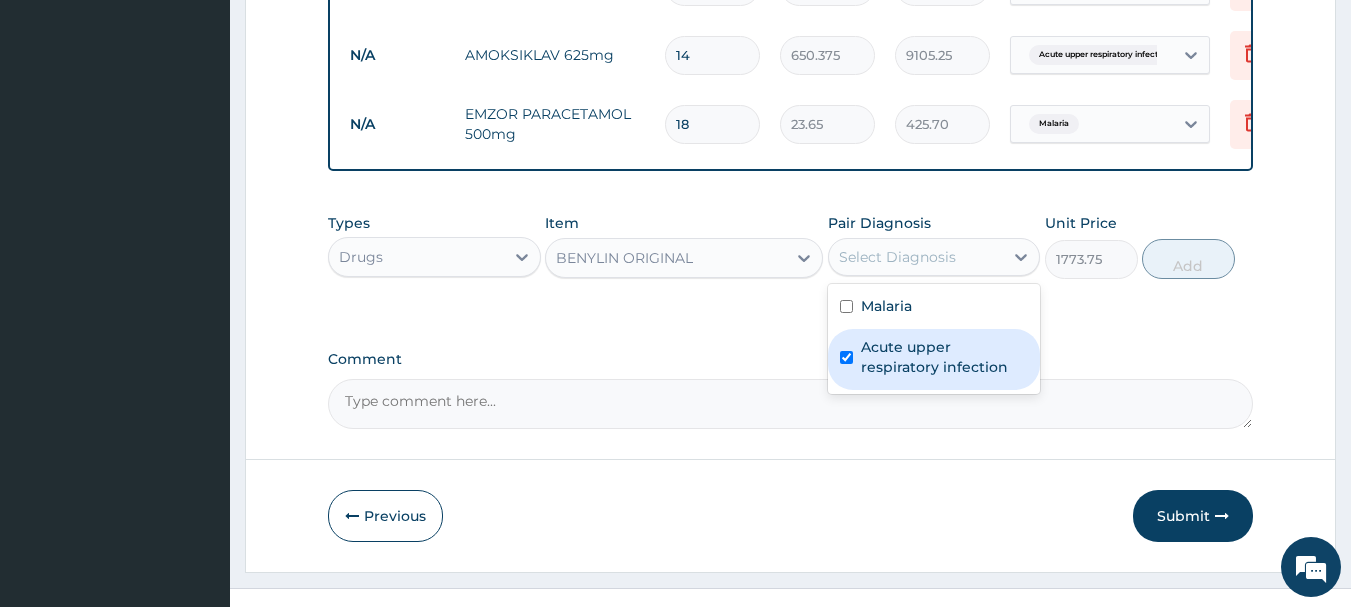 checkbox on "true" 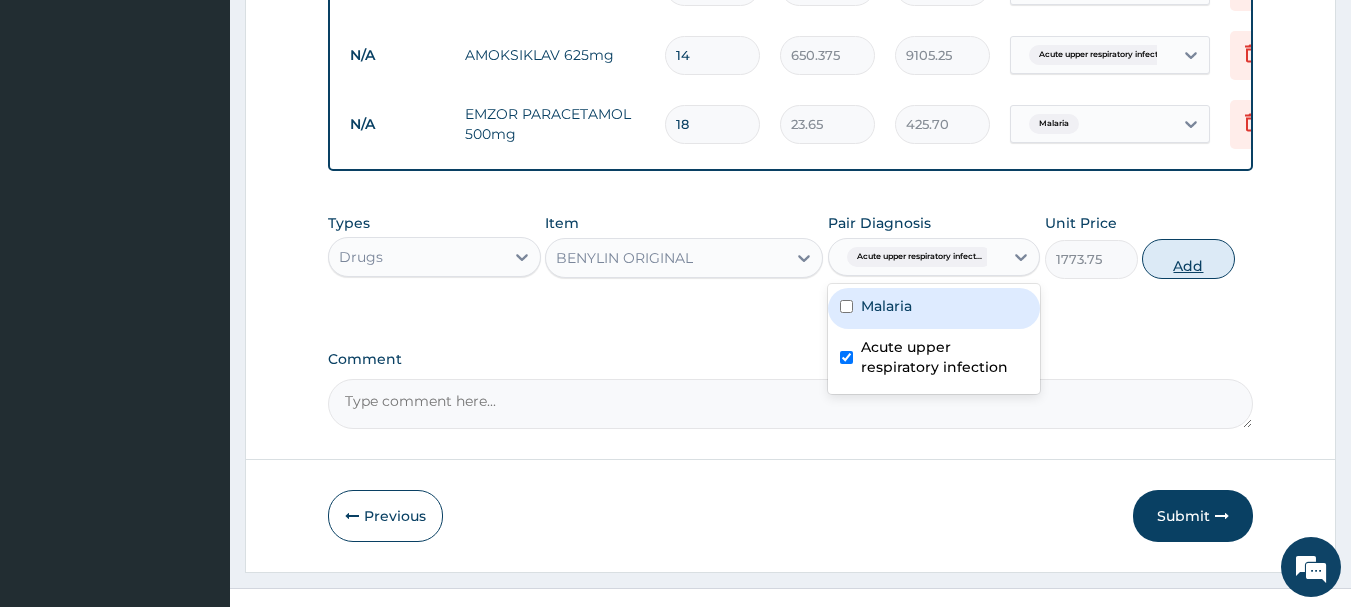 click on "Add" at bounding box center (1188, 259) 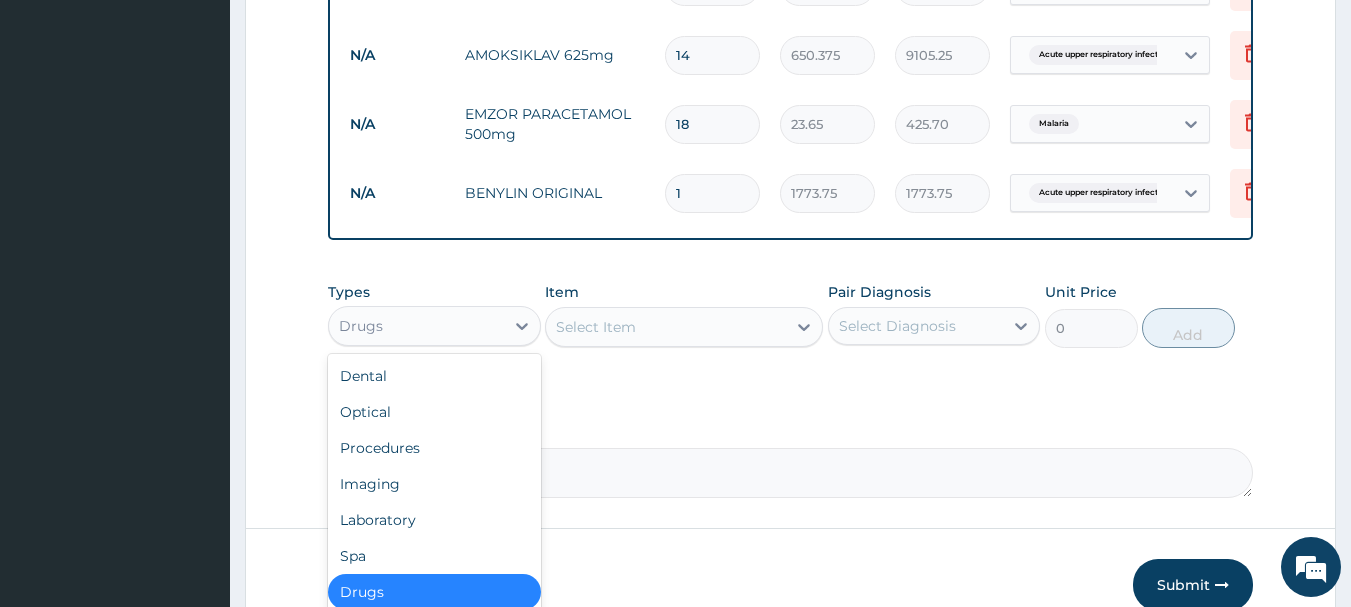 click on "Drugs" at bounding box center (416, 326) 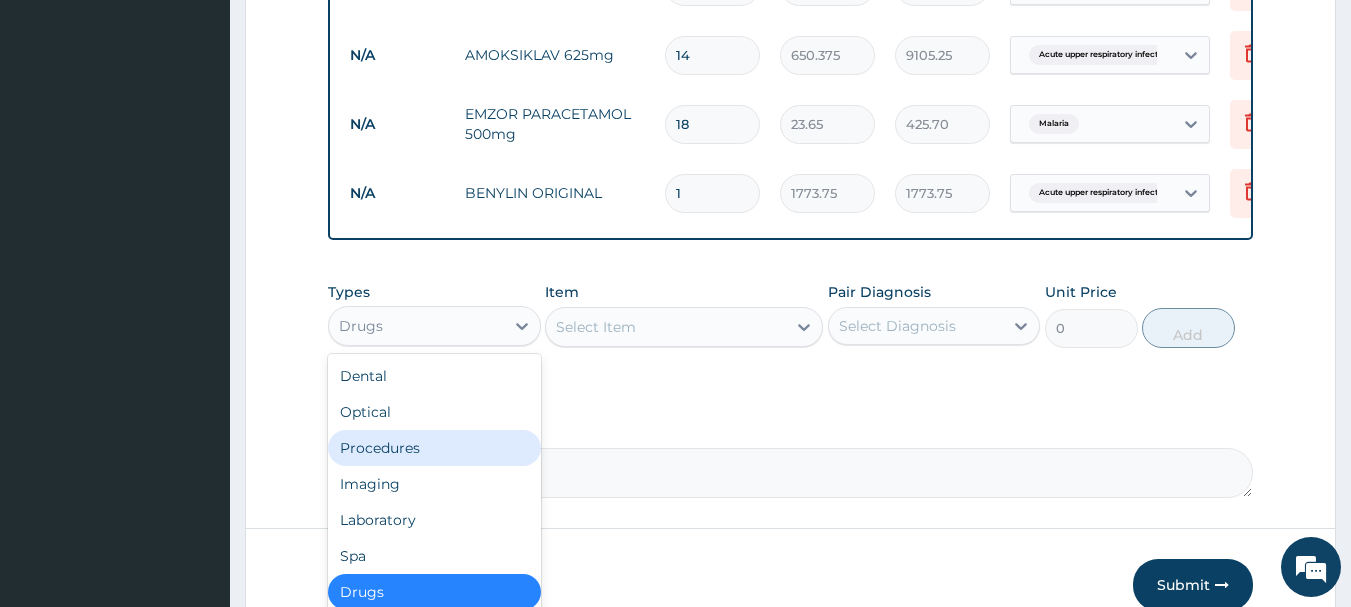 click on "Procedures" at bounding box center [434, 448] 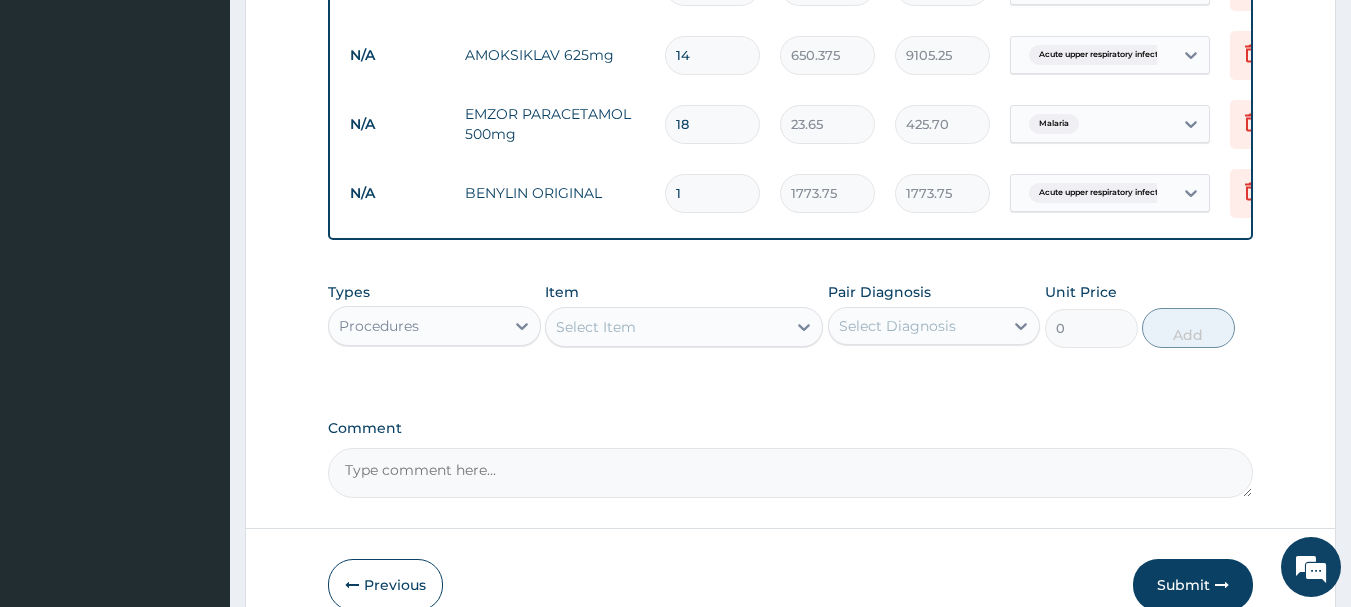 click on "Select Item" at bounding box center [666, 327] 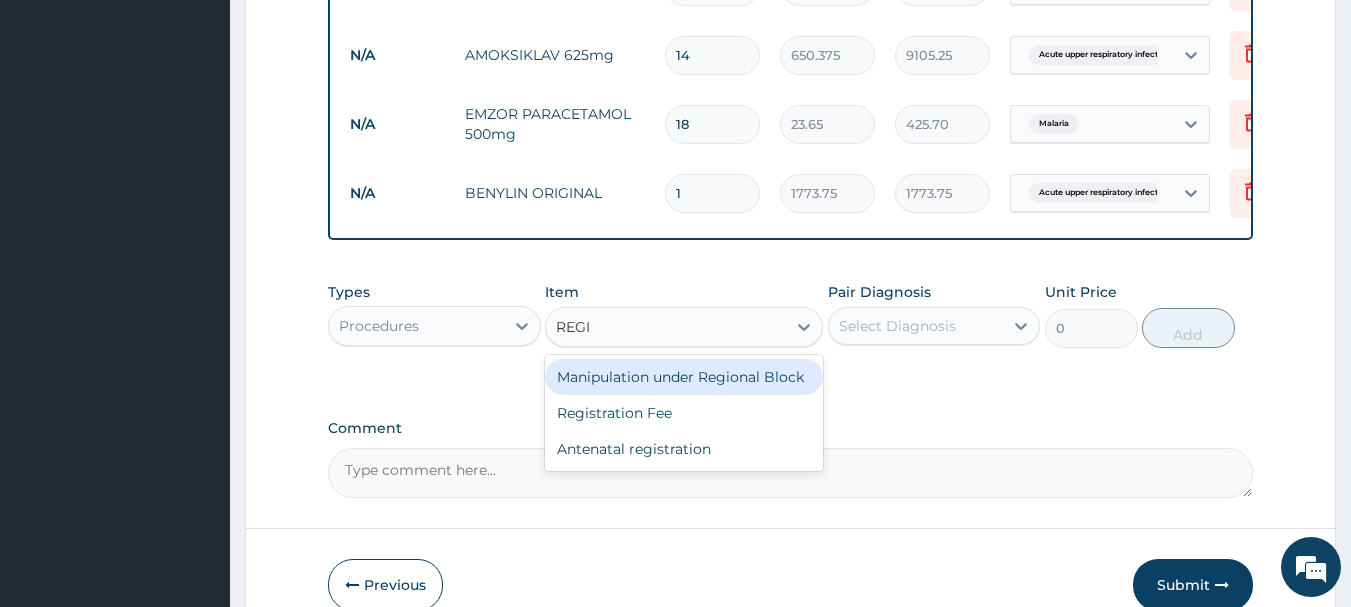 type on "REGIS" 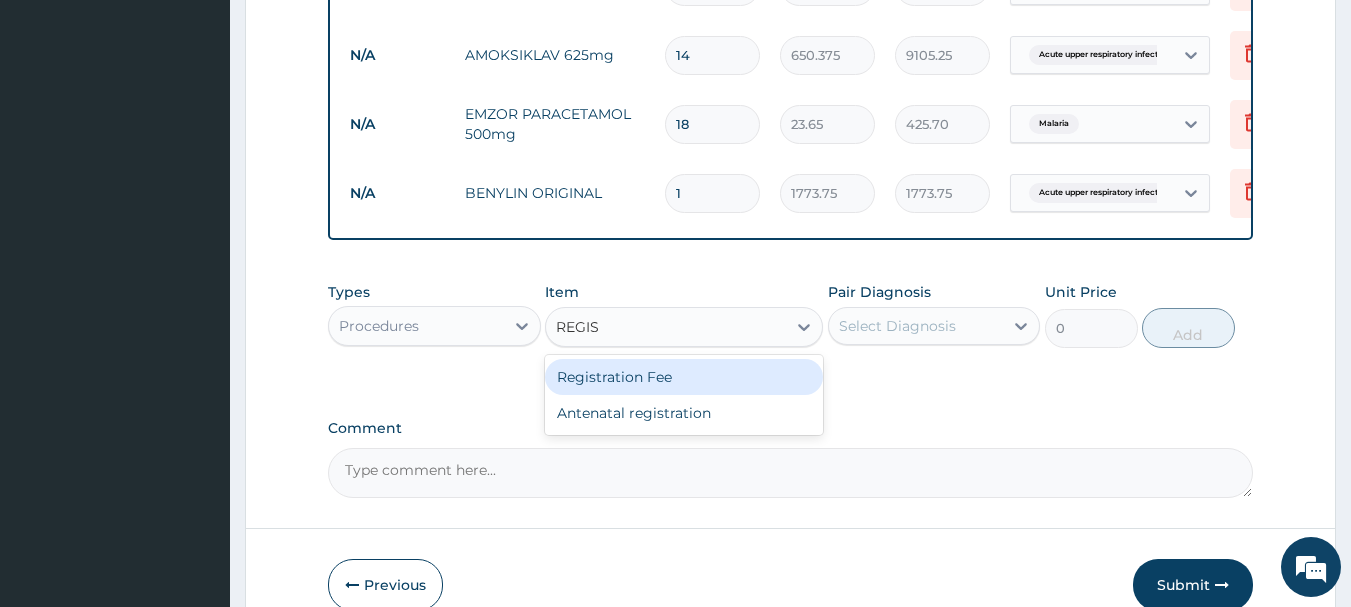 click on "Registration Fee" at bounding box center (684, 377) 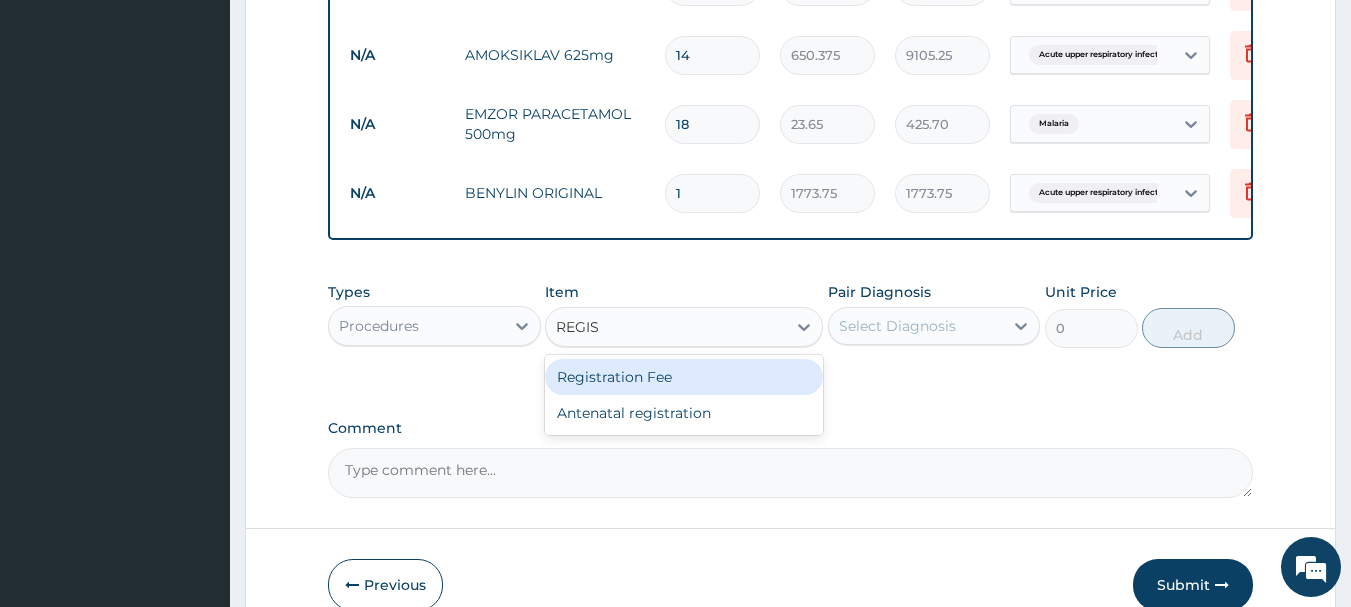 type 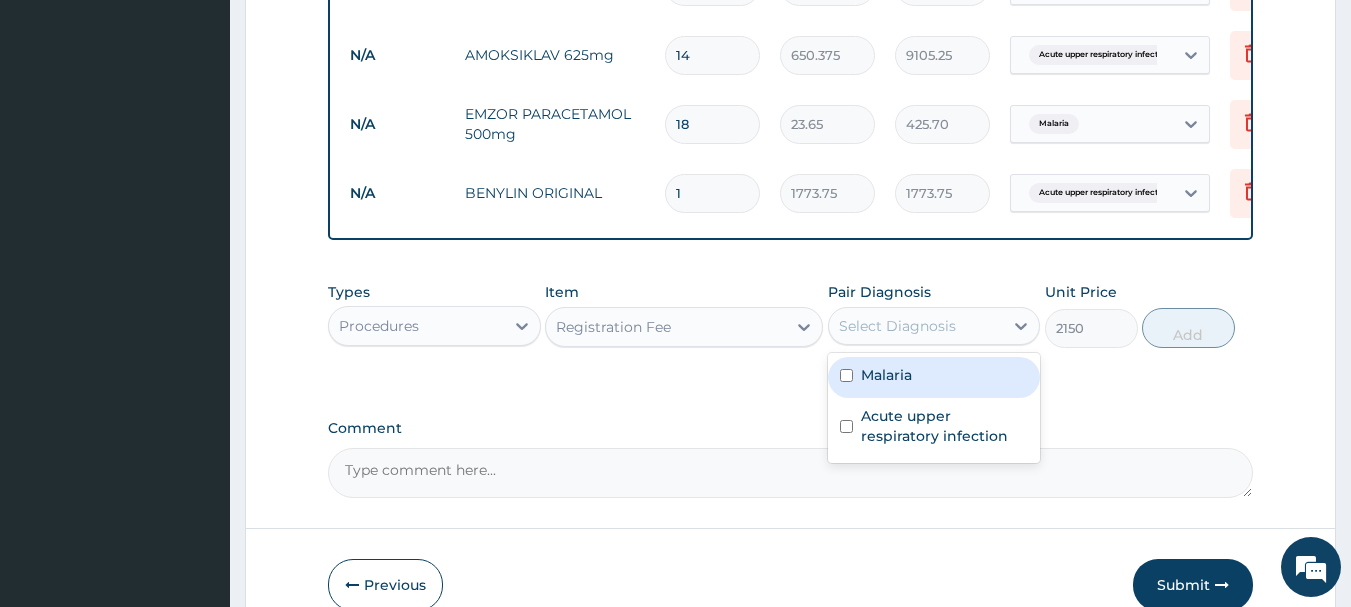 click on "Select Diagnosis" at bounding box center [897, 326] 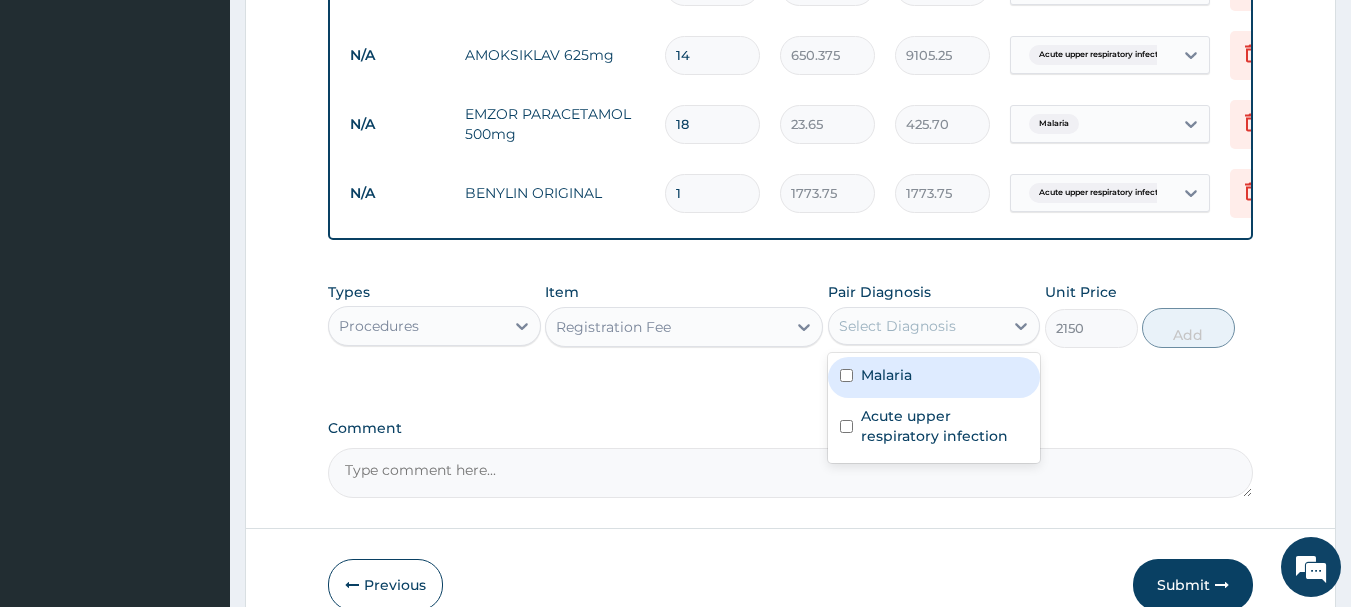 click at bounding box center [846, 375] 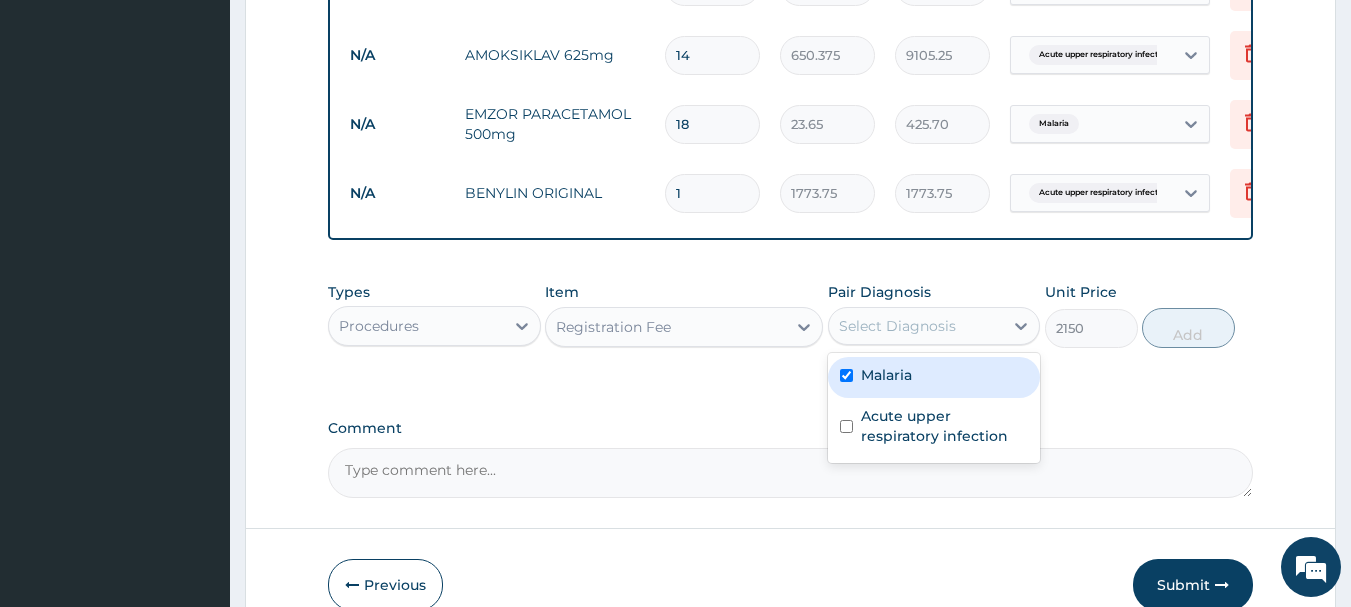 checkbox on "true" 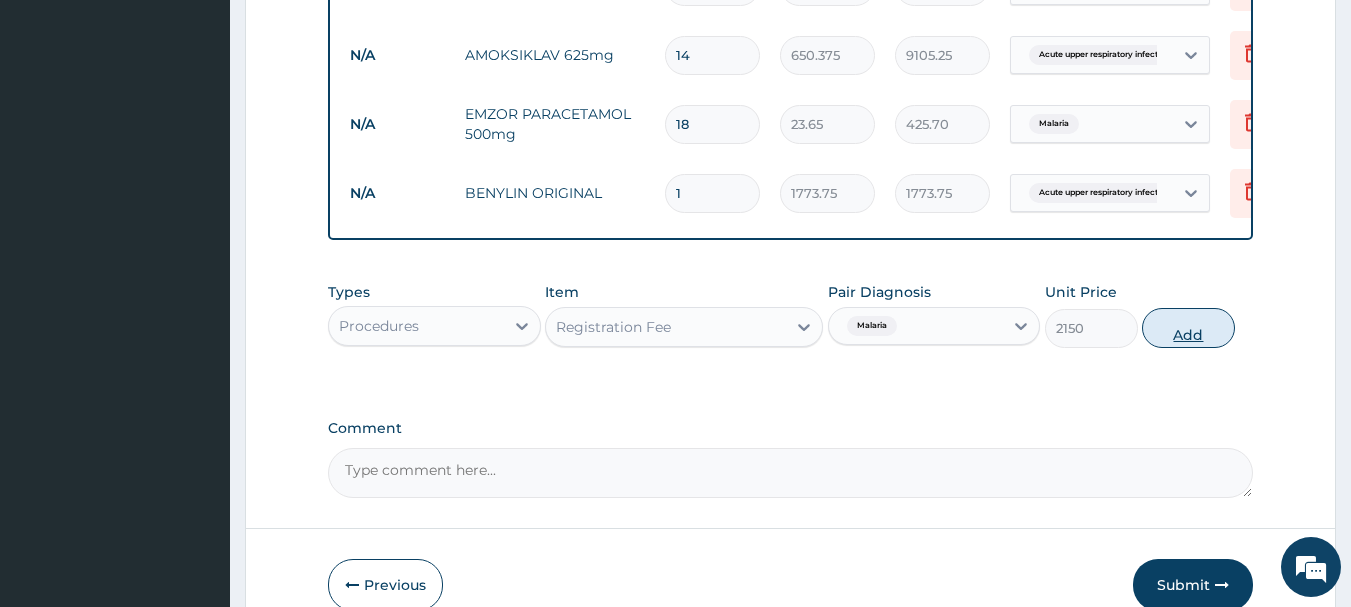 click on "Add" at bounding box center [1188, 328] 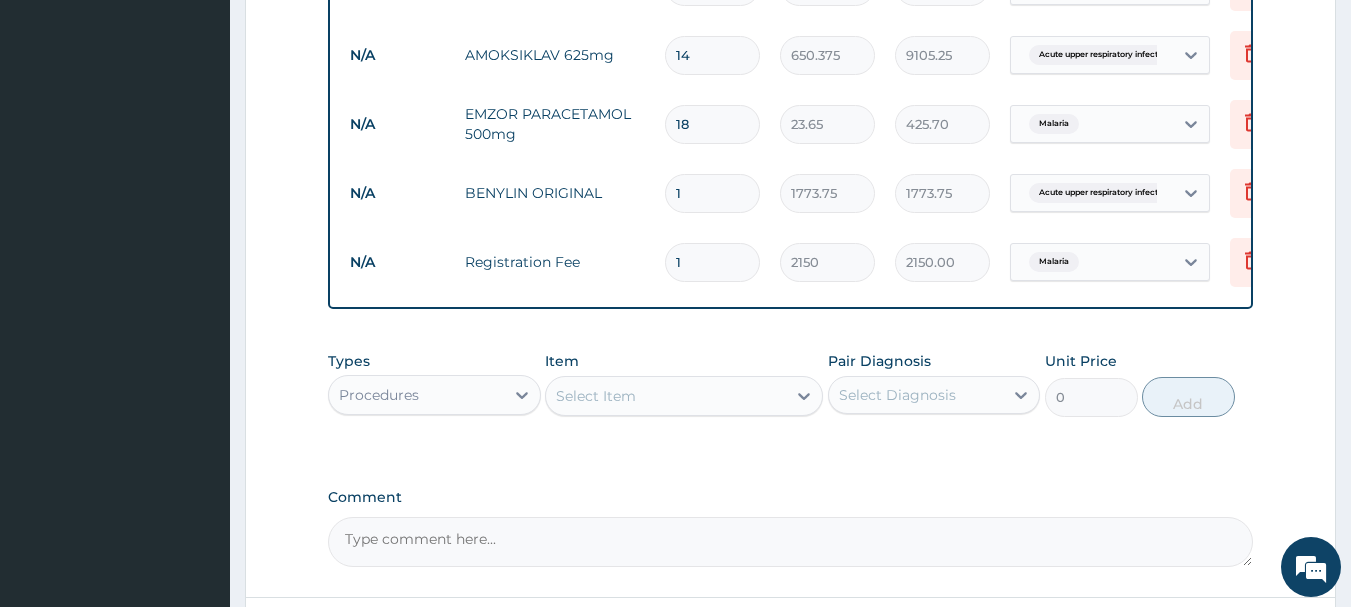 click on "Procedures" at bounding box center (416, 395) 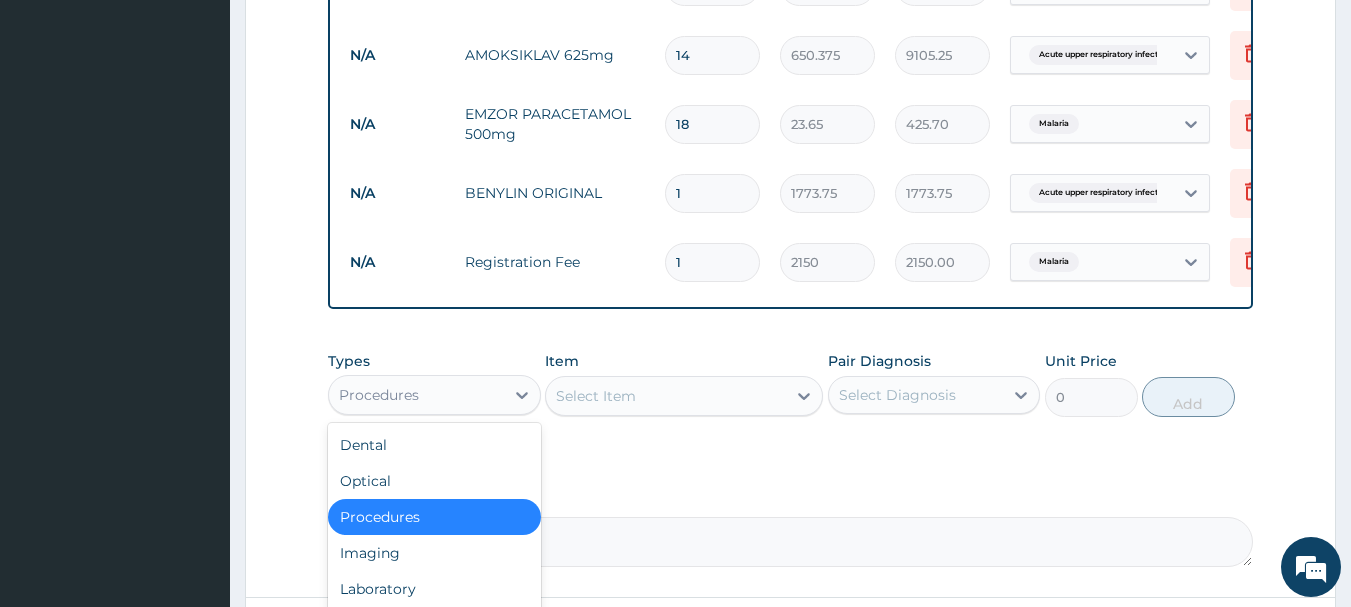 click on "Select Item" at bounding box center (666, 396) 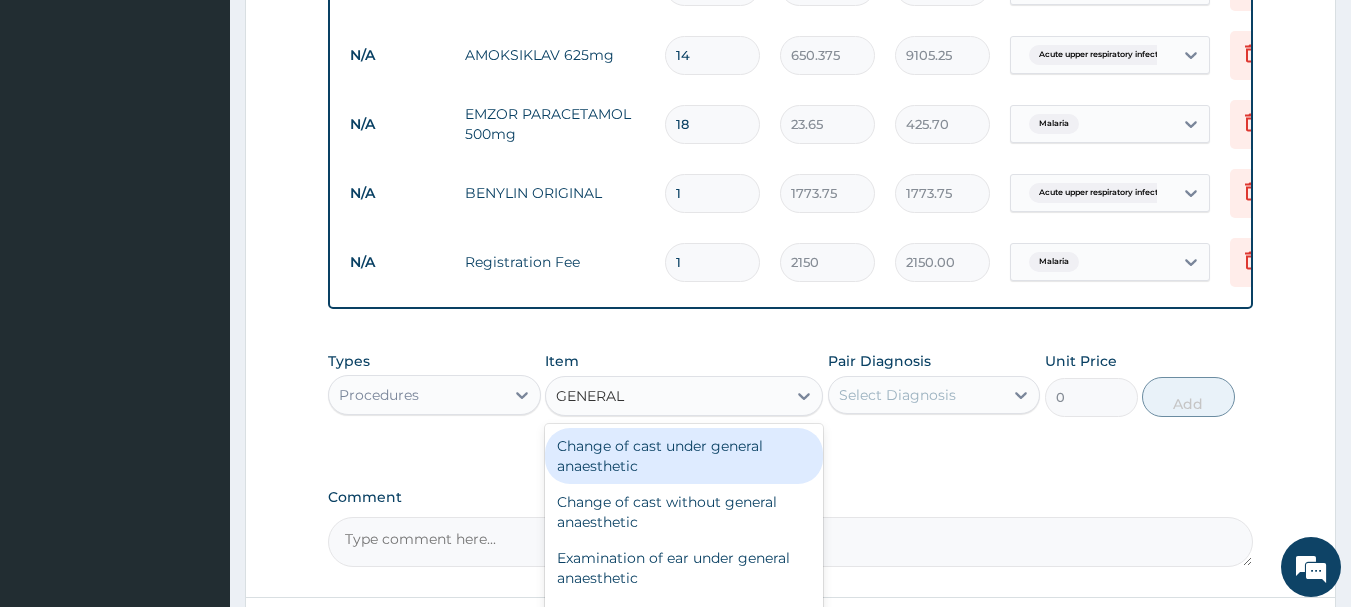 type on "GENERAL P" 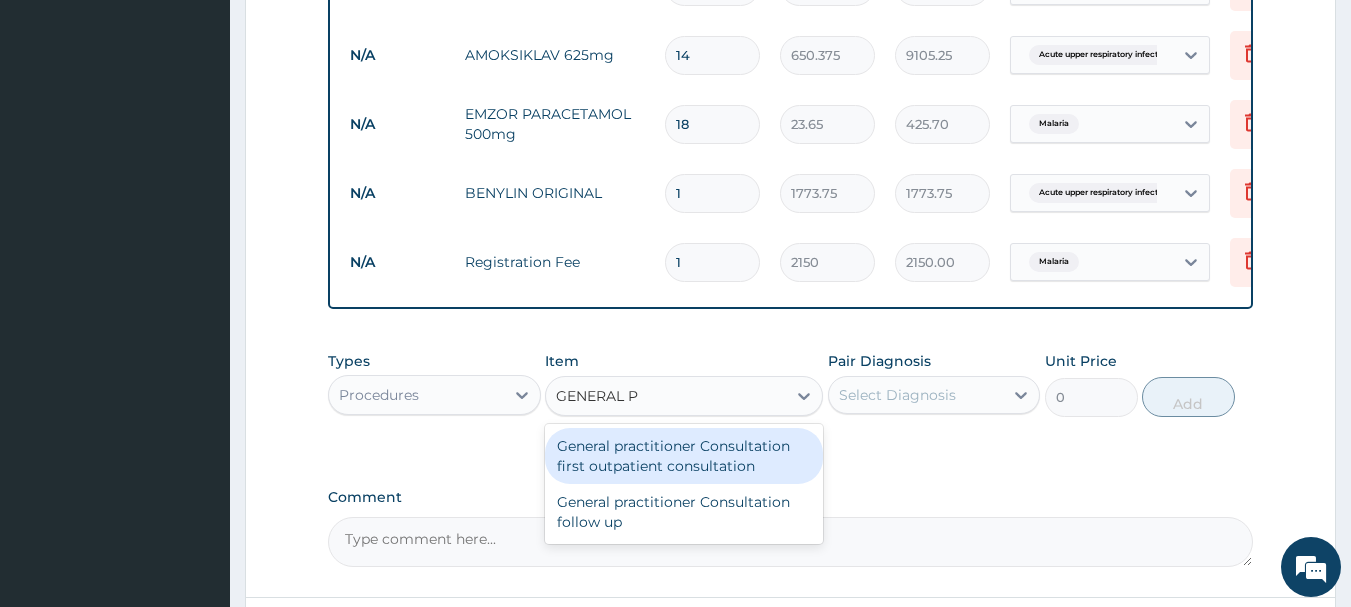 click on "General practitioner Consultation first outpatient consultation" at bounding box center [684, 456] 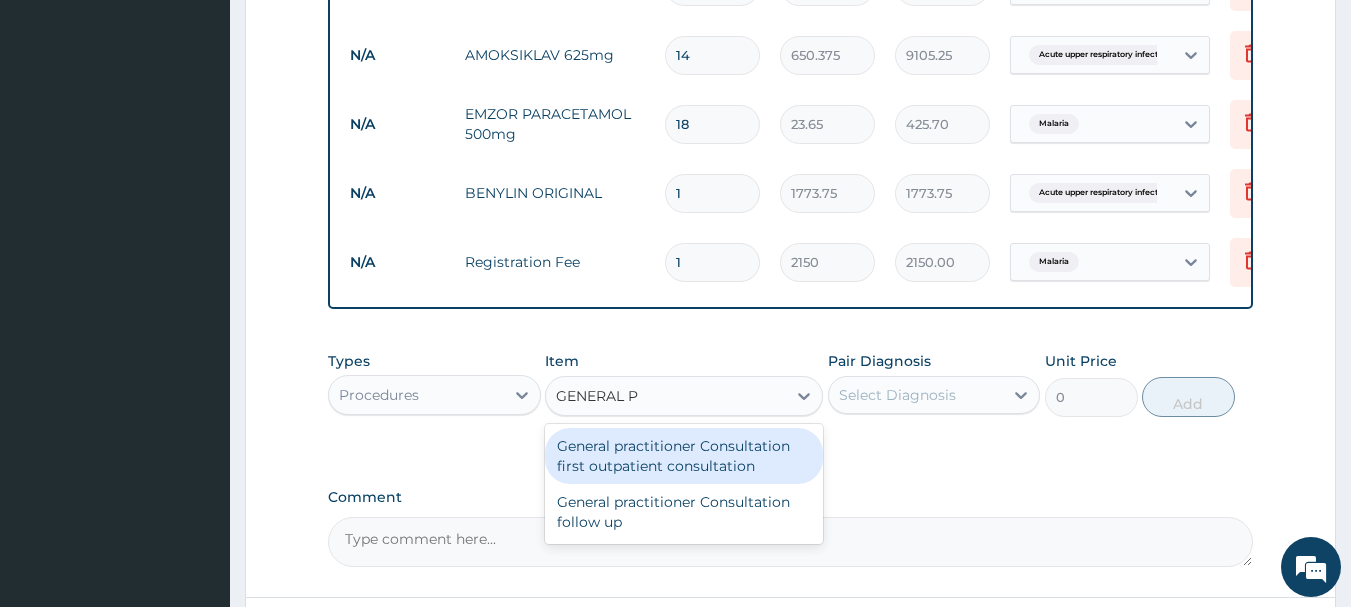 type 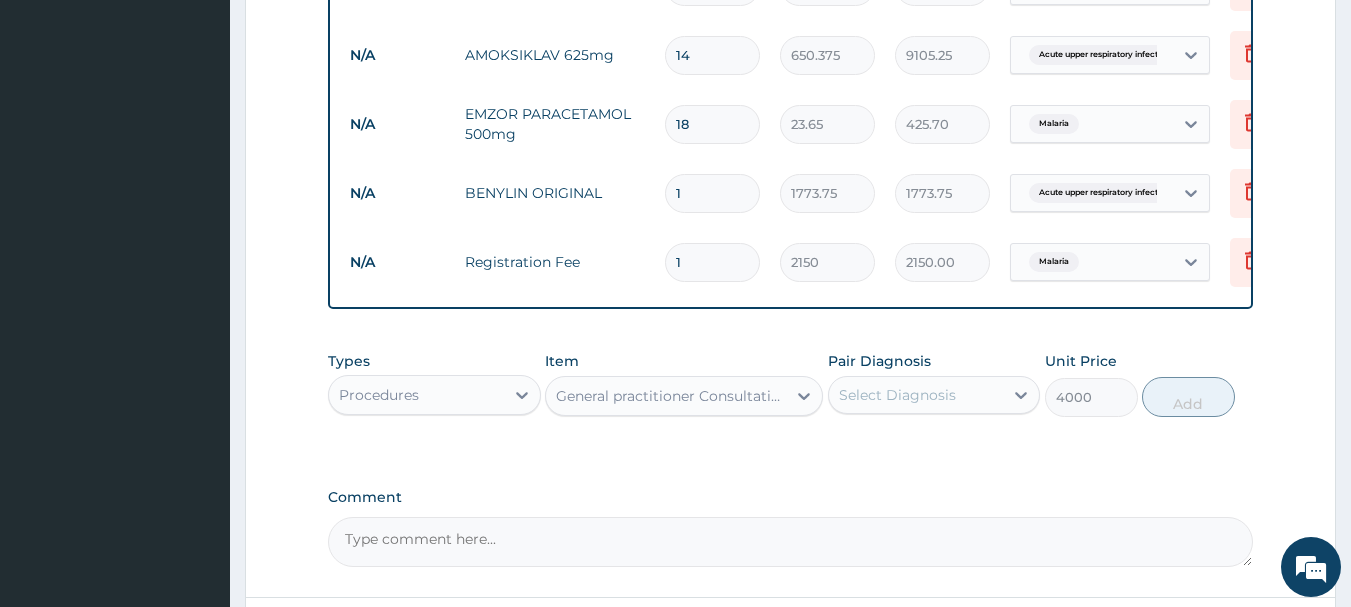 click on "Select Diagnosis" at bounding box center [897, 395] 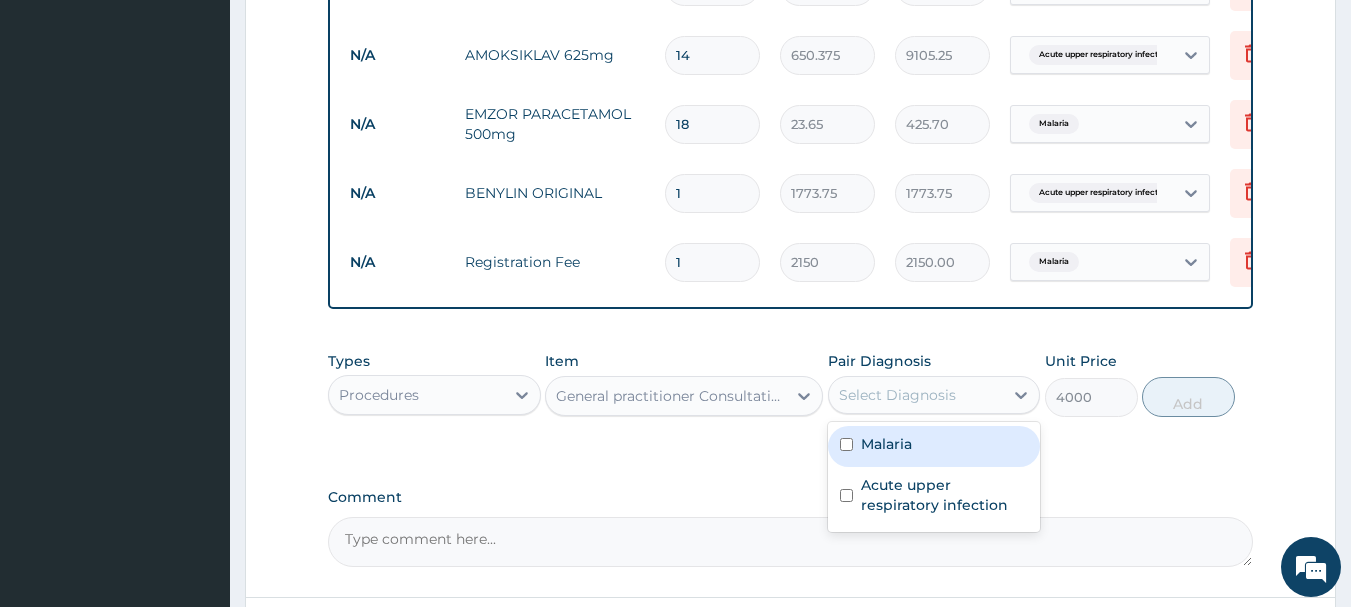 click at bounding box center [846, 444] 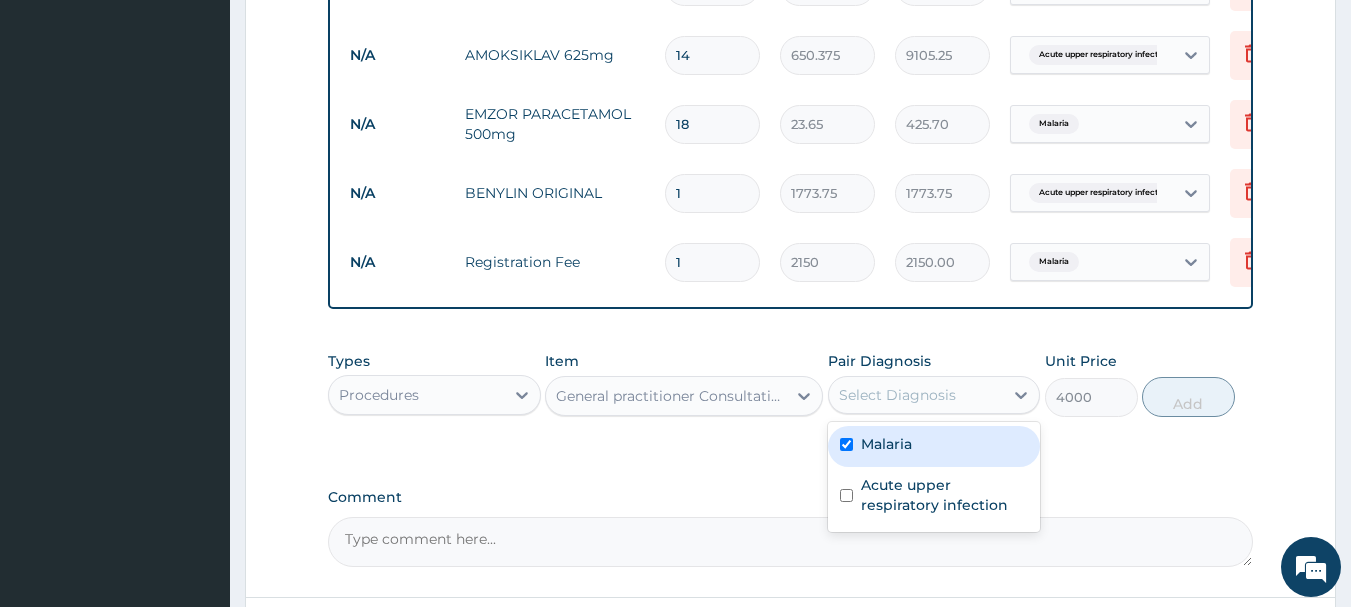 checkbox on "true" 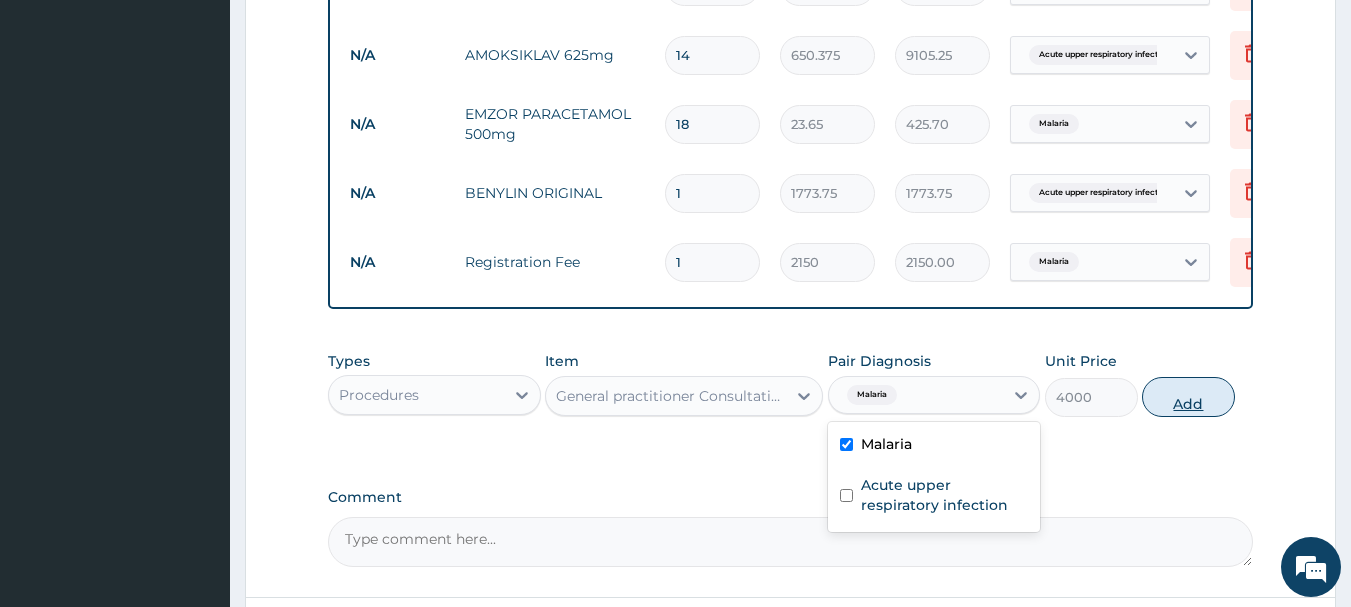 click on "Add" at bounding box center (1188, 397) 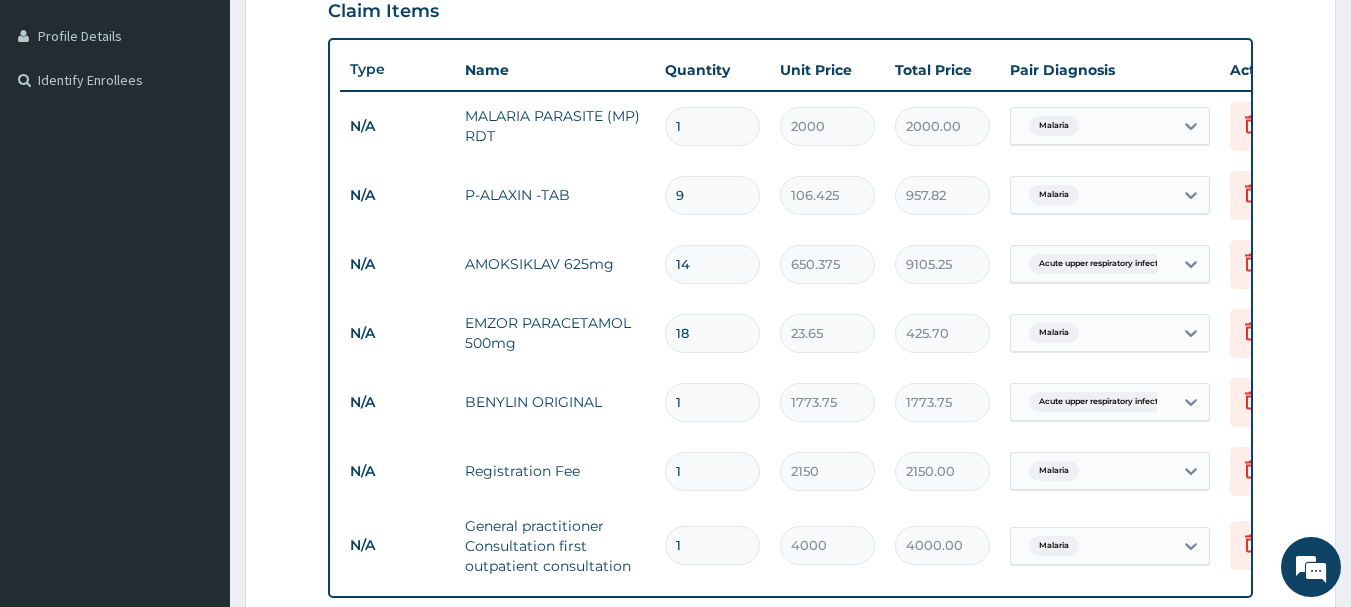 scroll, scrollTop: 459, scrollLeft: 0, axis: vertical 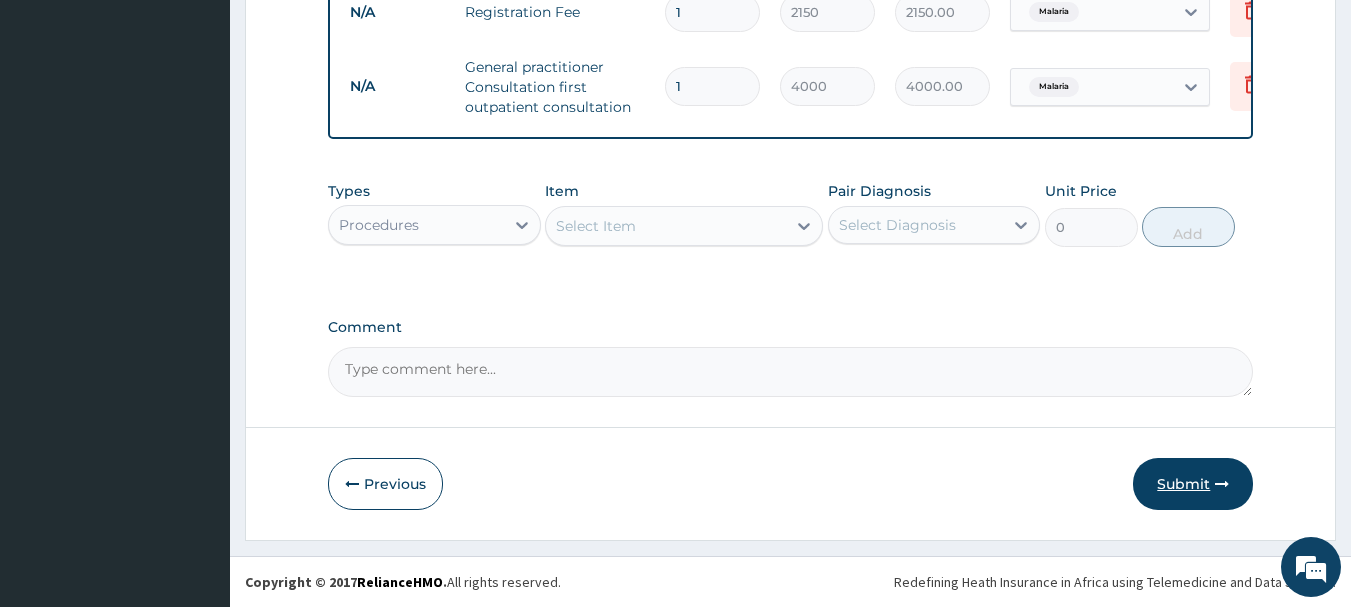 click on "Submit" at bounding box center (1193, 484) 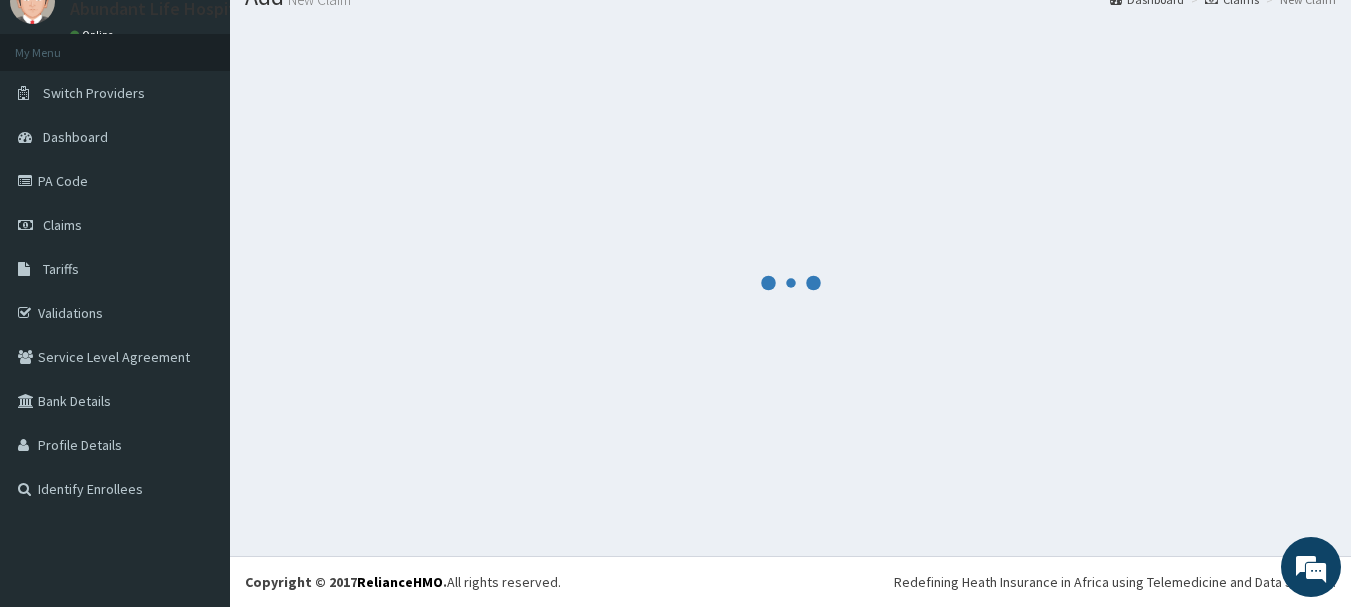 scroll, scrollTop: 964, scrollLeft: 0, axis: vertical 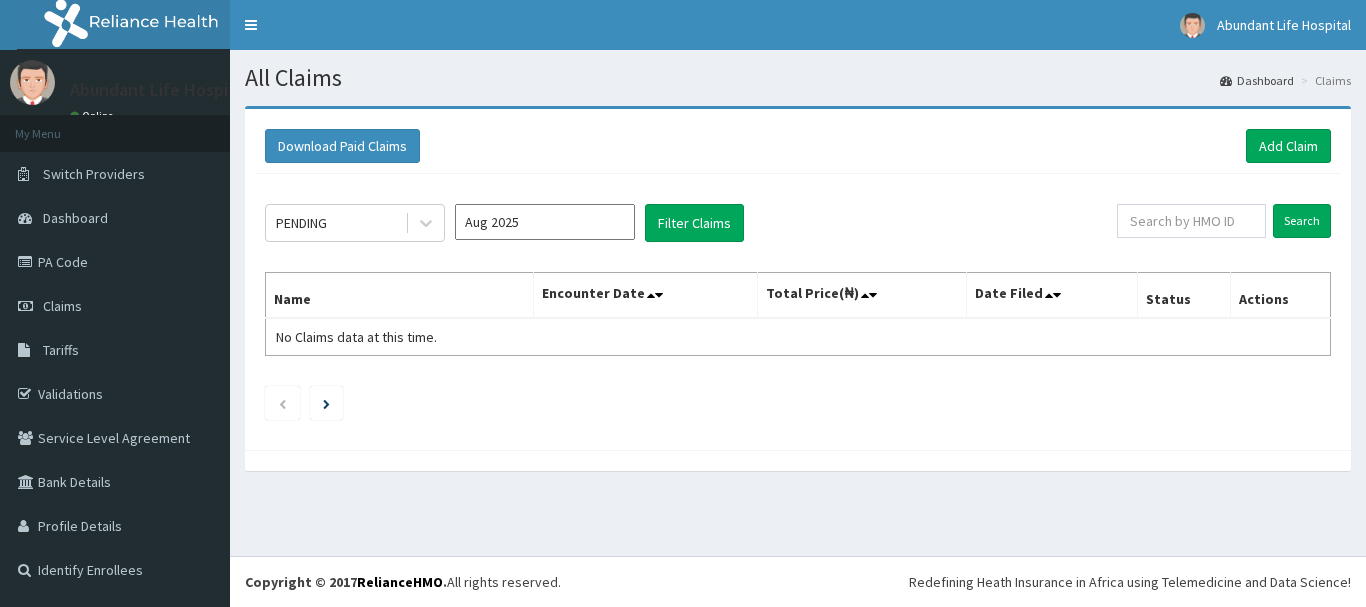 drag, startPoint x: 0, startPoint y: 0, endPoint x: 857, endPoint y: 394, distance: 943.23114 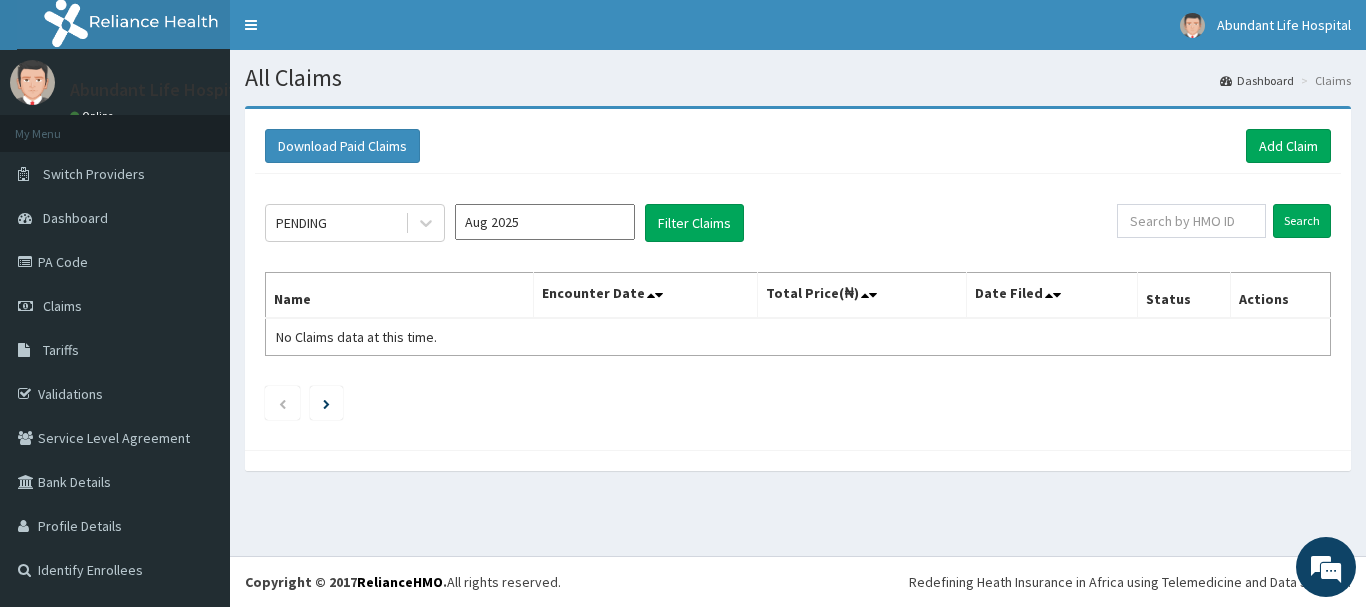 click on "Aug 2025" at bounding box center (545, 222) 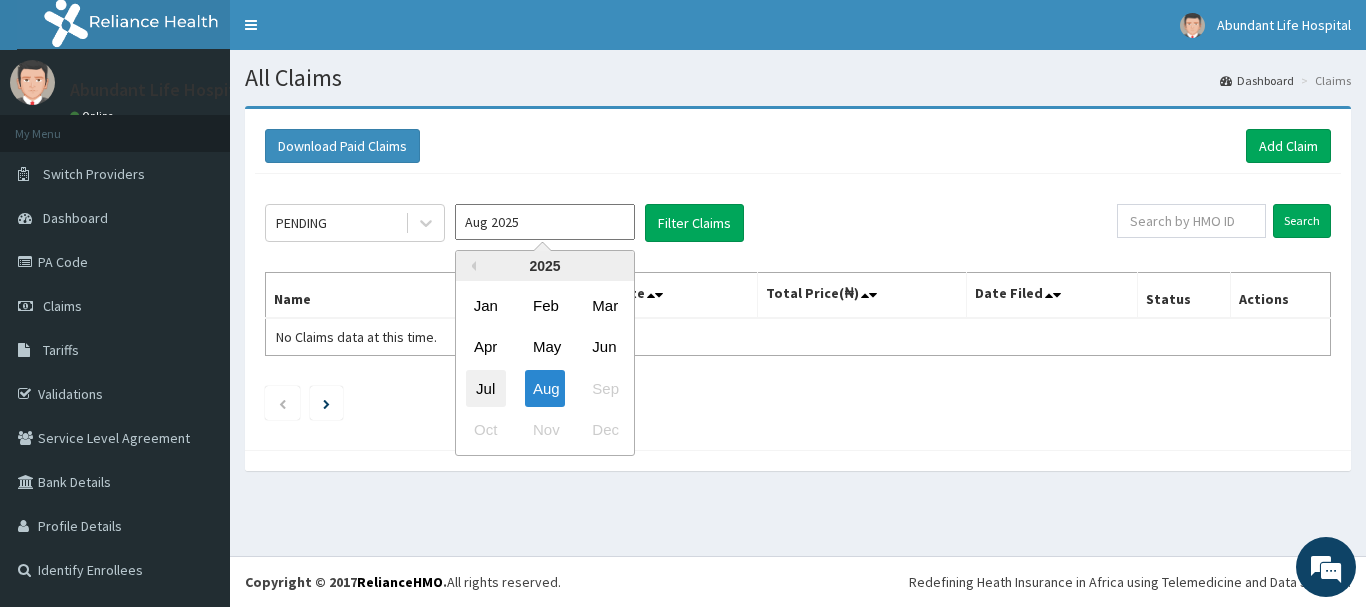click on "Jul" at bounding box center [486, 388] 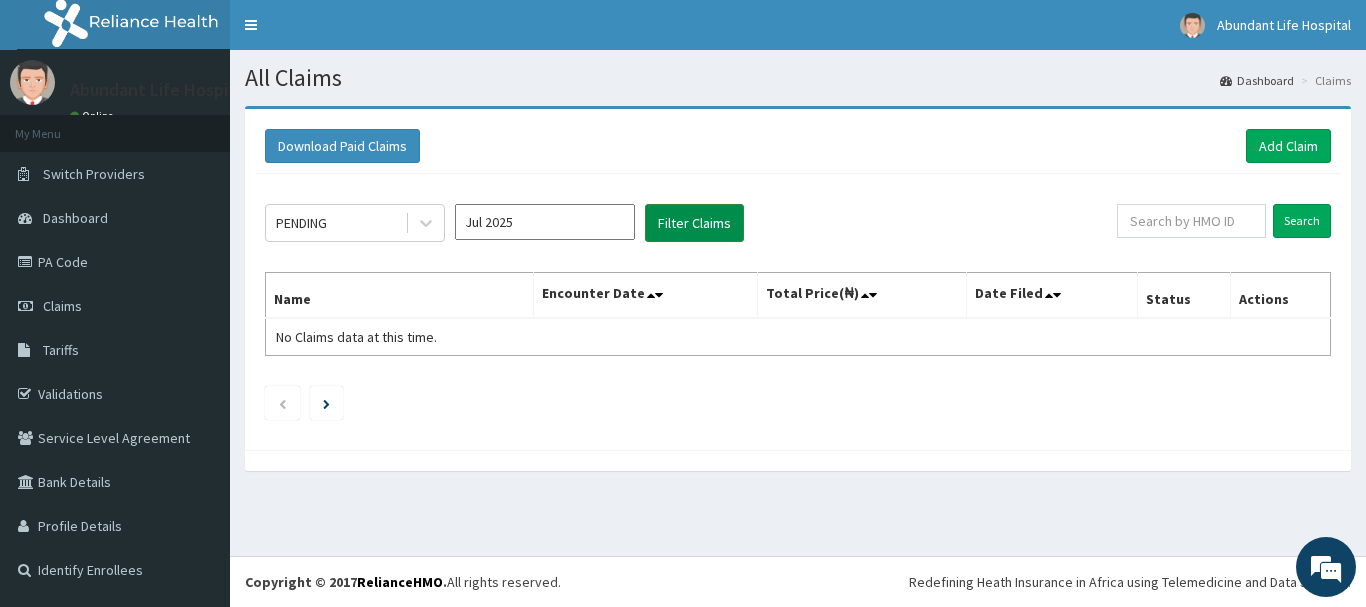 click on "Filter Claims" at bounding box center (694, 223) 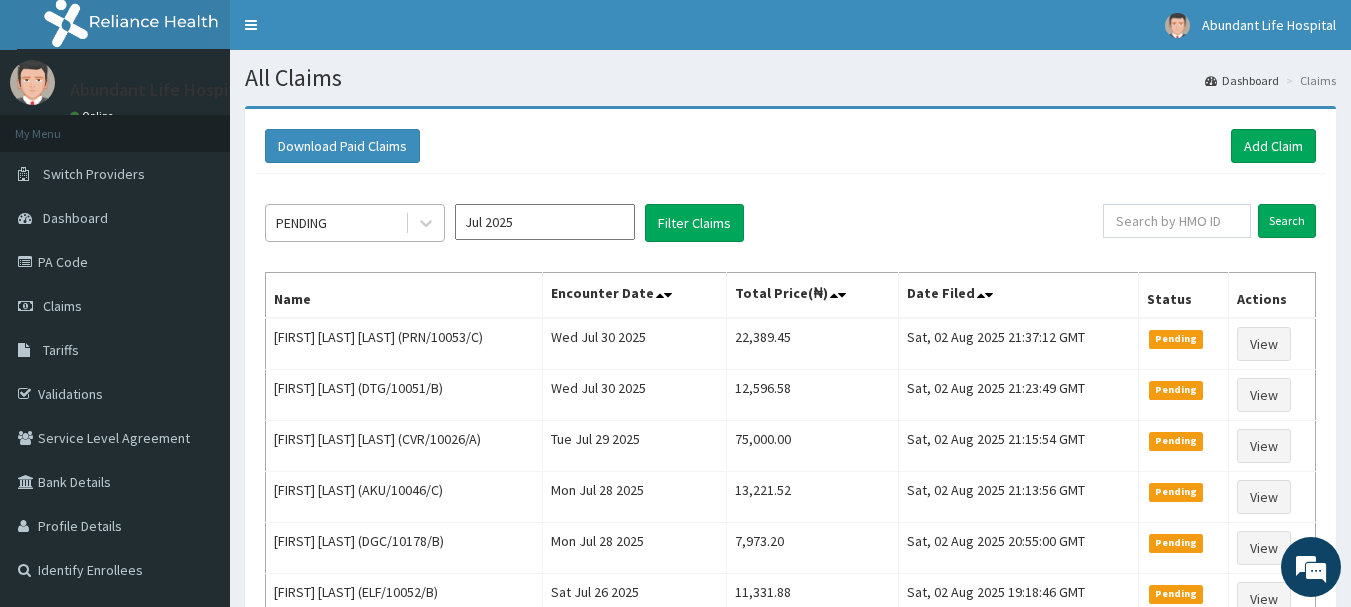 click on "PENDING" at bounding box center (335, 223) 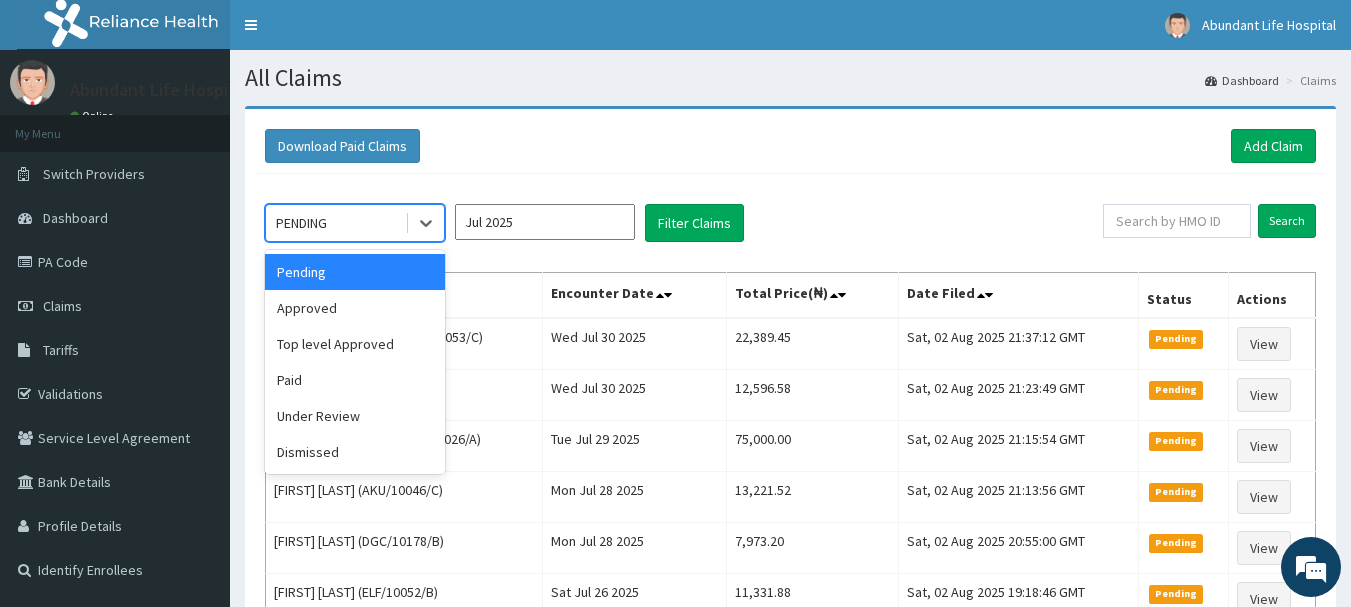 scroll, scrollTop: 0, scrollLeft: 0, axis: both 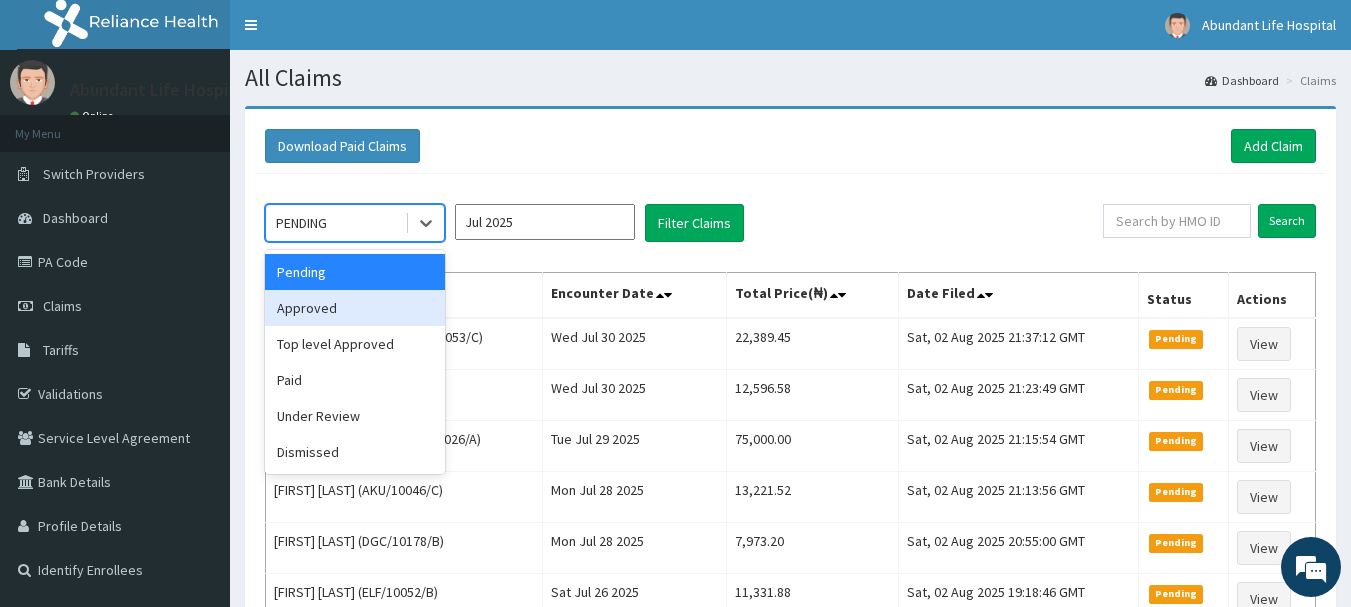 click on "Approved" at bounding box center (355, 308) 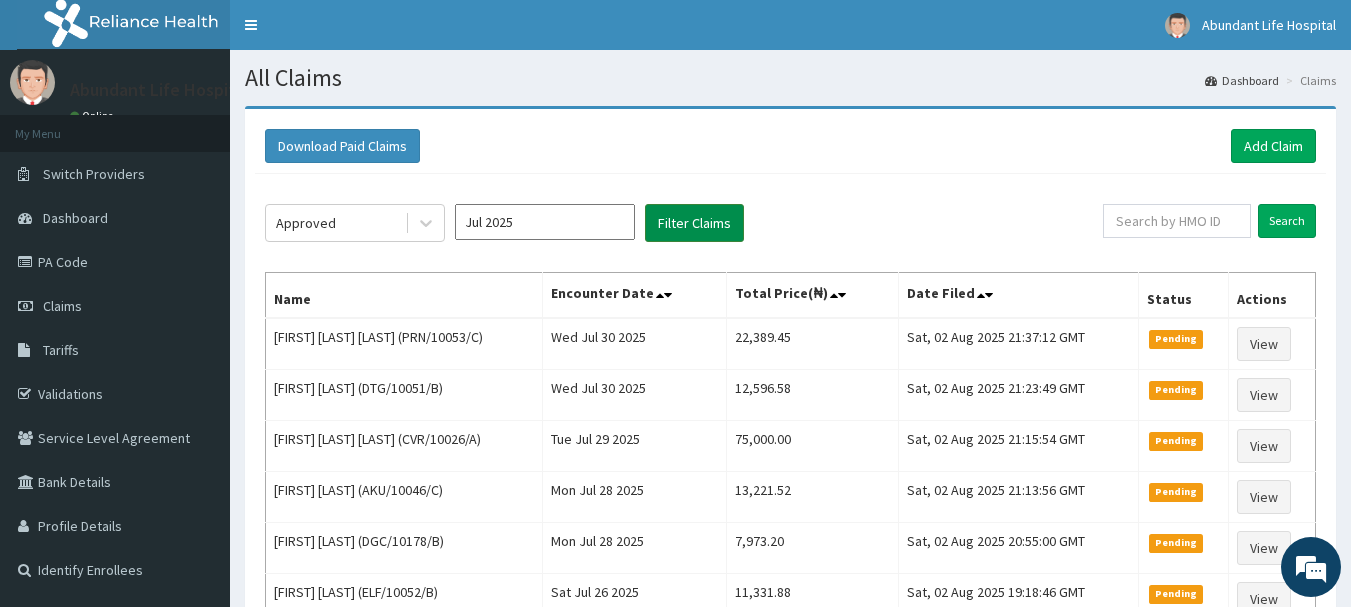 click on "Filter Claims" at bounding box center [694, 223] 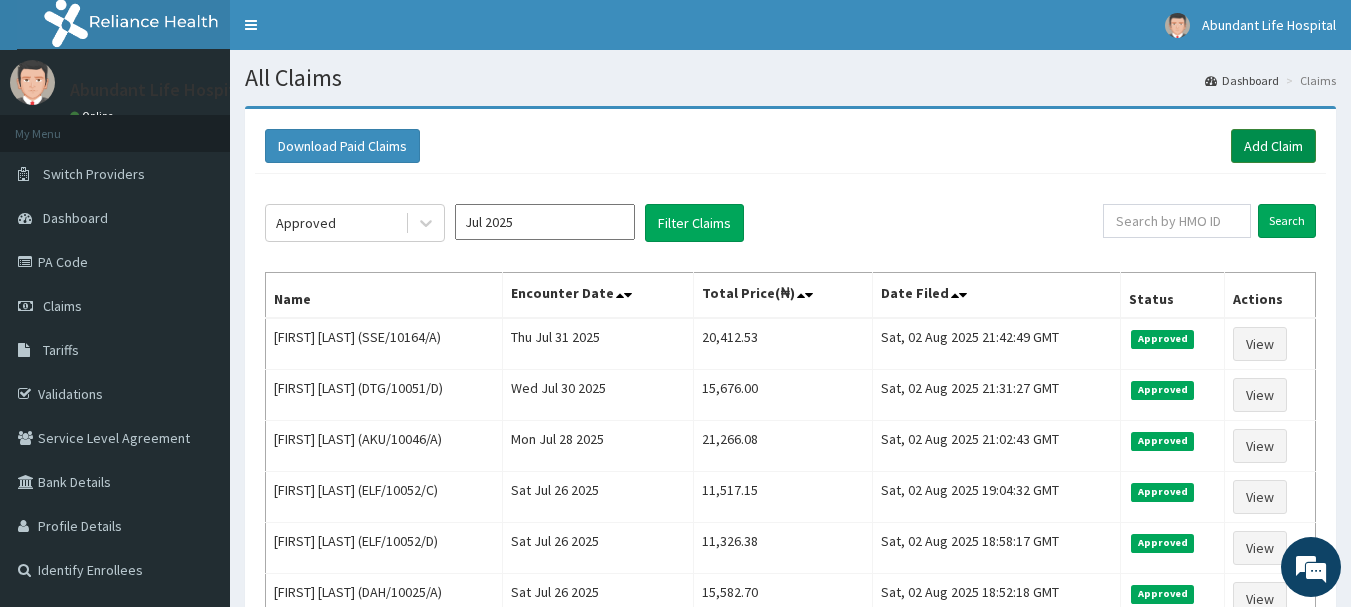 click on "Add Claim" at bounding box center [1273, 146] 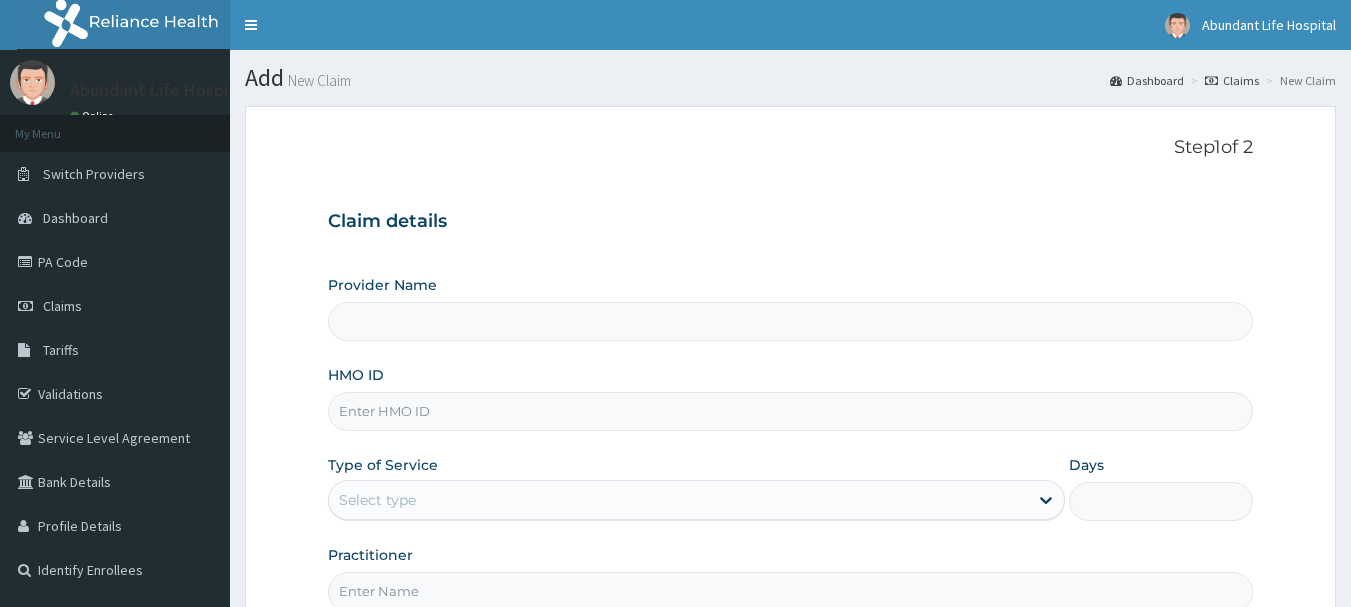 scroll, scrollTop: 0, scrollLeft: 0, axis: both 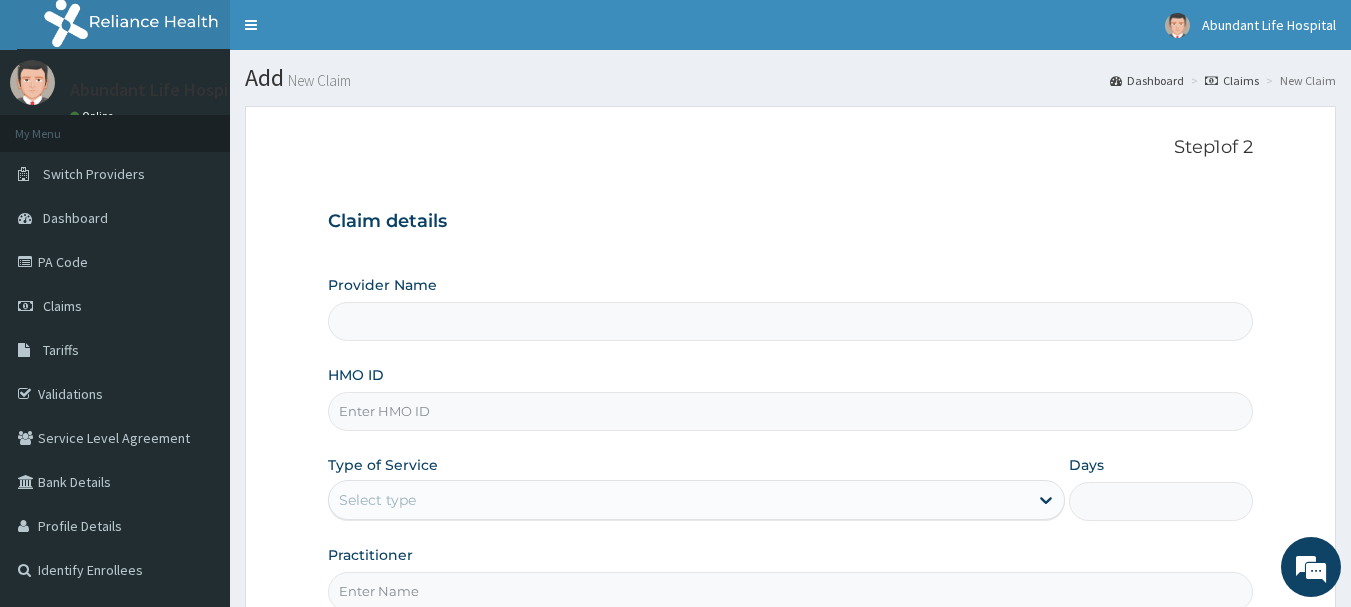 type on "Abundant Life Hospital Ltd." 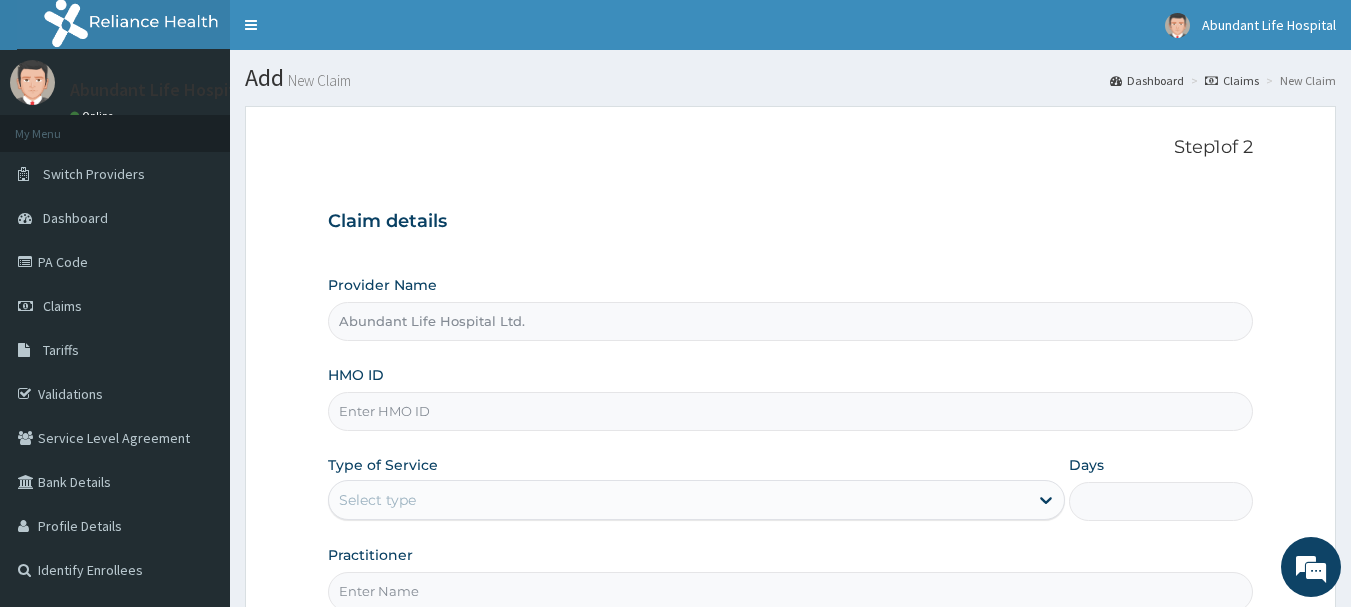 scroll, scrollTop: 0, scrollLeft: 0, axis: both 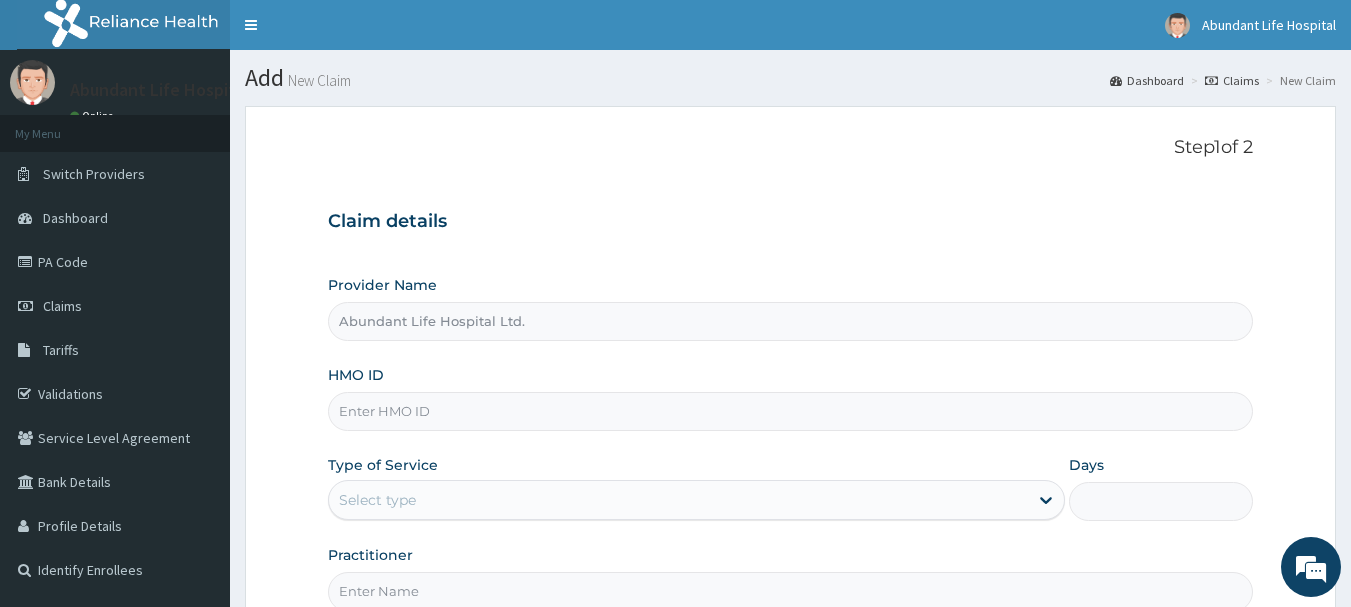 click on "HMO ID" at bounding box center [791, 411] 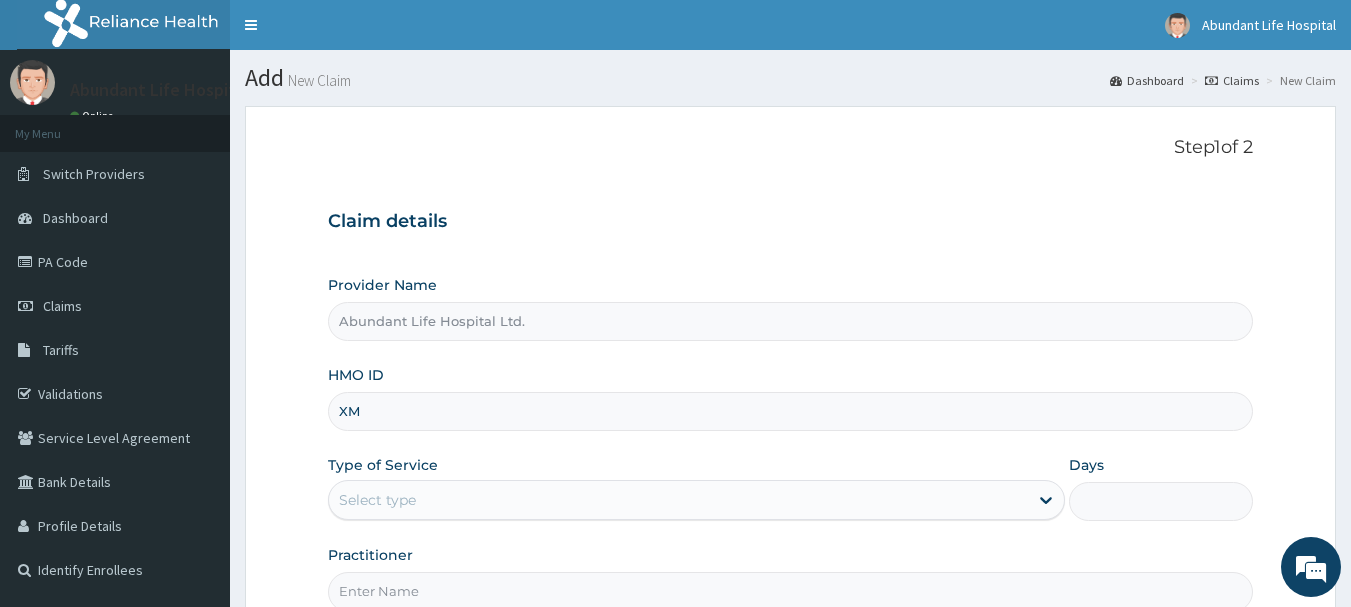 type on "XMG/10218/D" 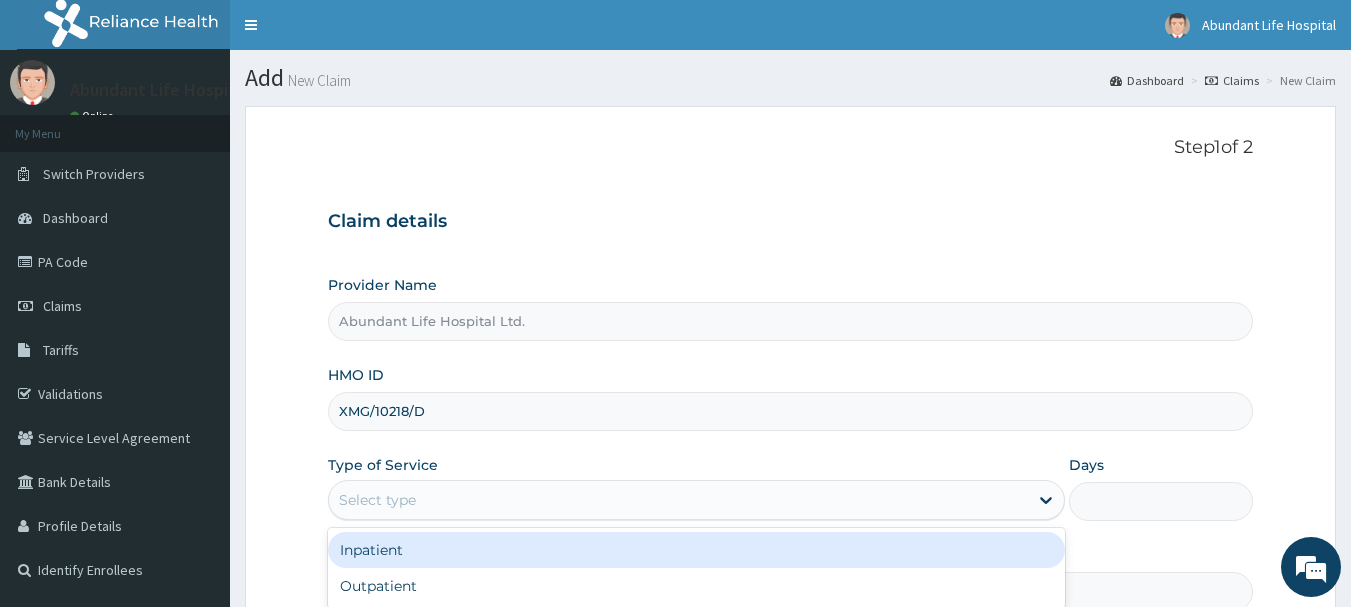 click on "Select type" at bounding box center [678, 500] 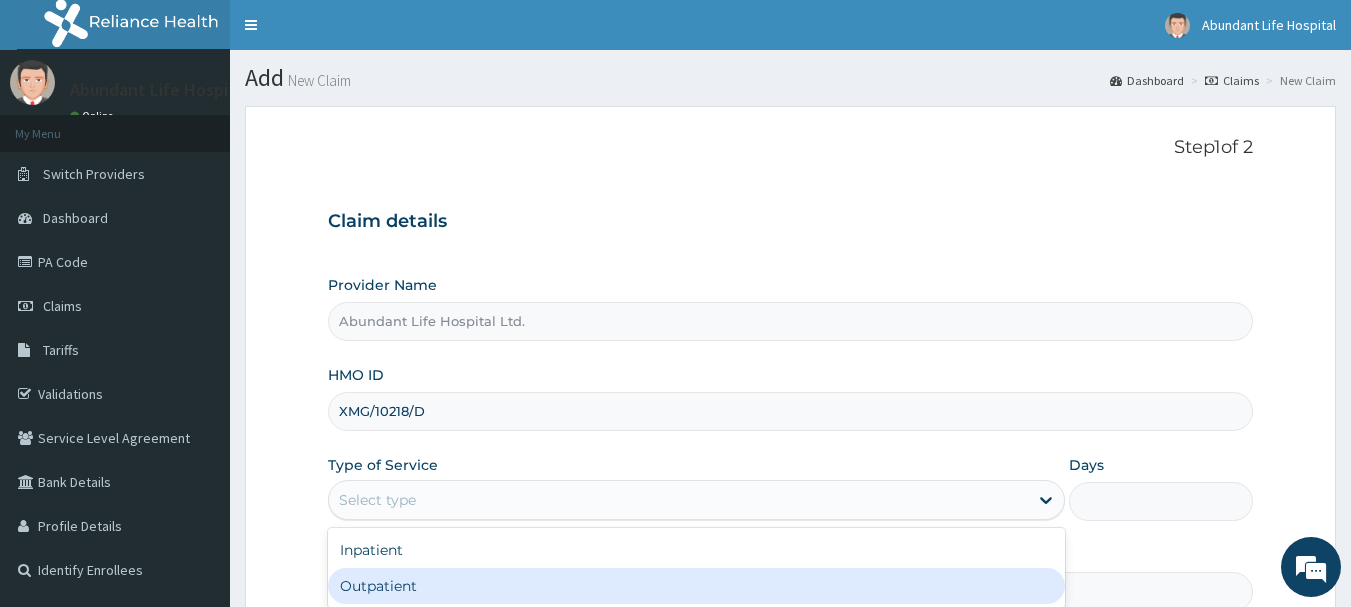 click on "Outpatient" at bounding box center (696, 586) 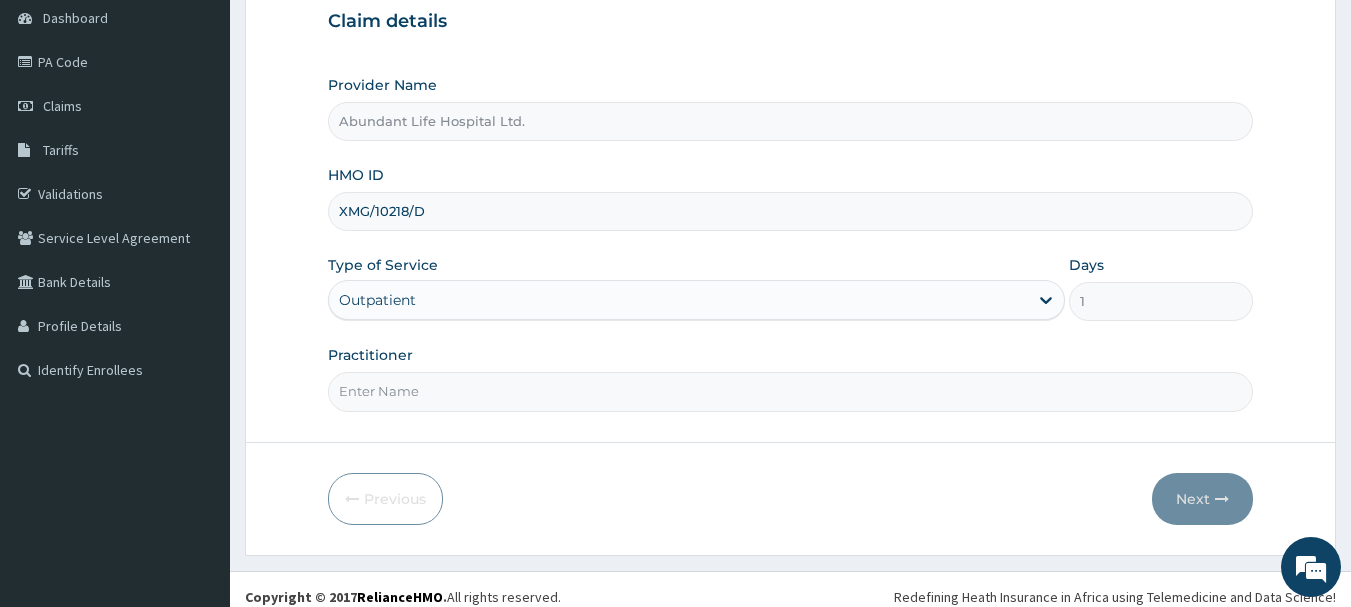 scroll, scrollTop: 215, scrollLeft: 0, axis: vertical 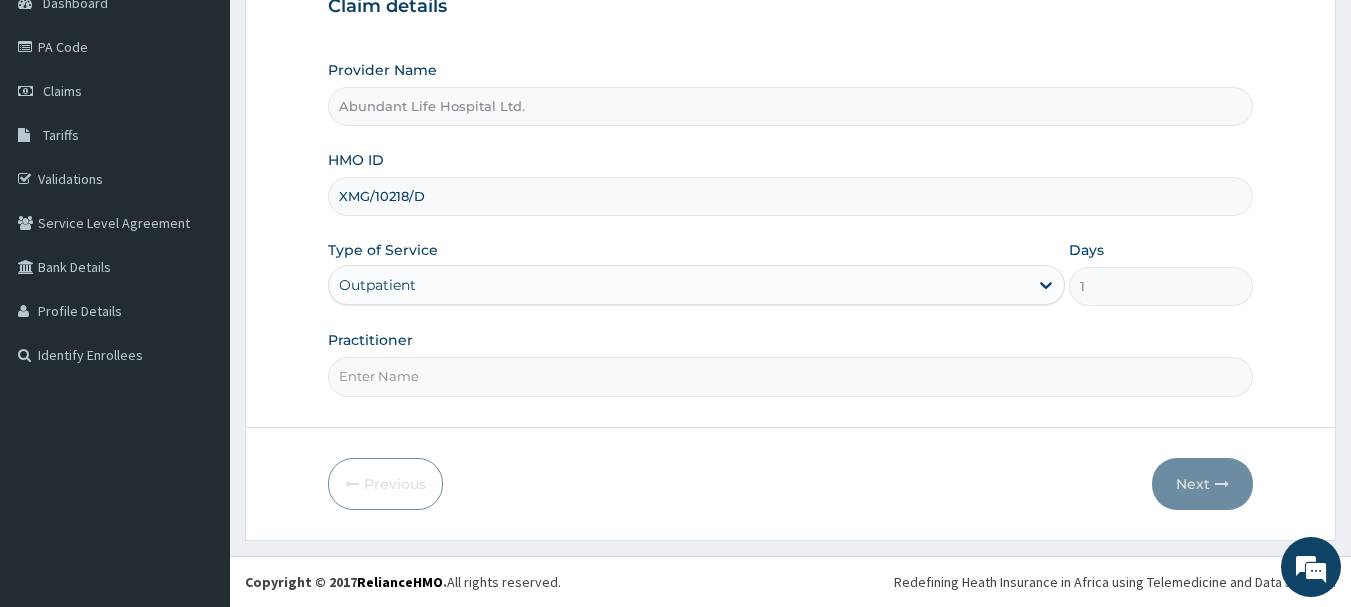 click on "Practitioner" at bounding box center (791, 376) 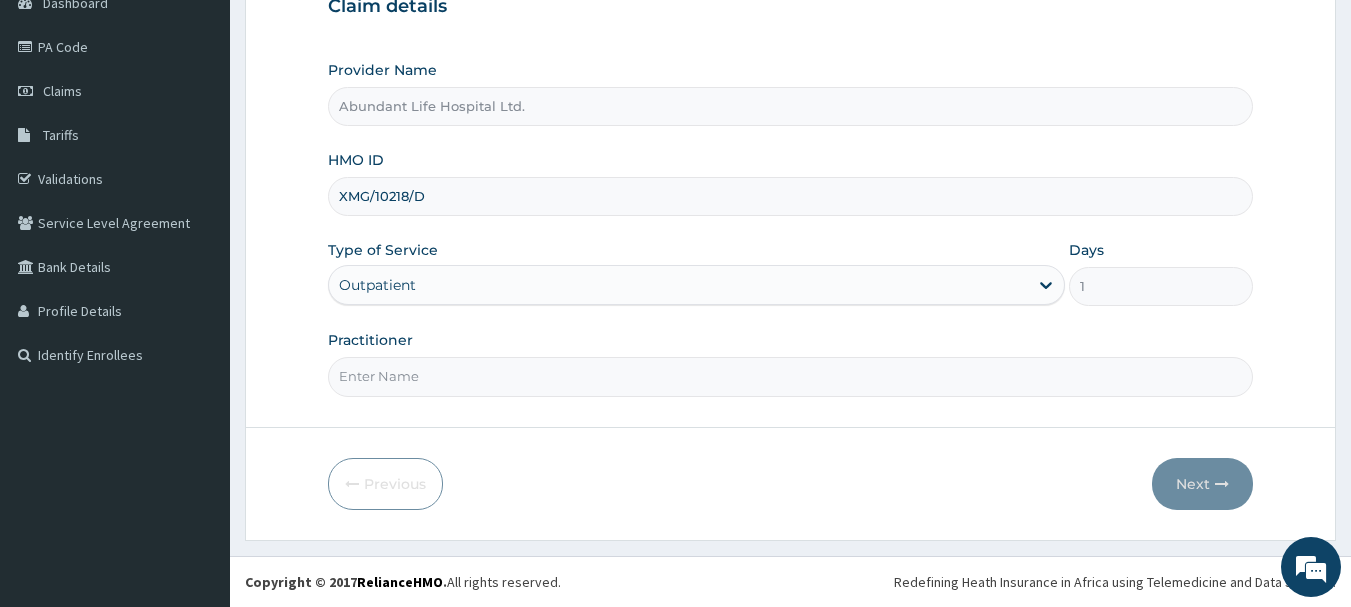 type on "DR ADEOTAN" 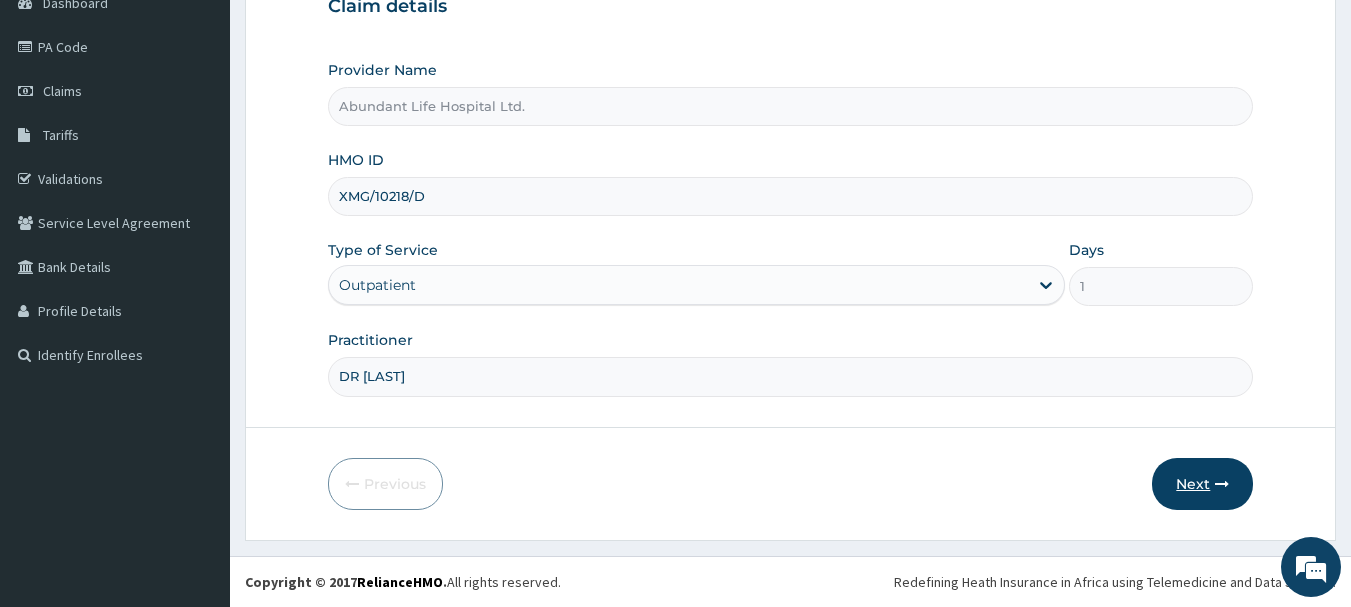 click on "Next" at bounding box center [1202, 484] 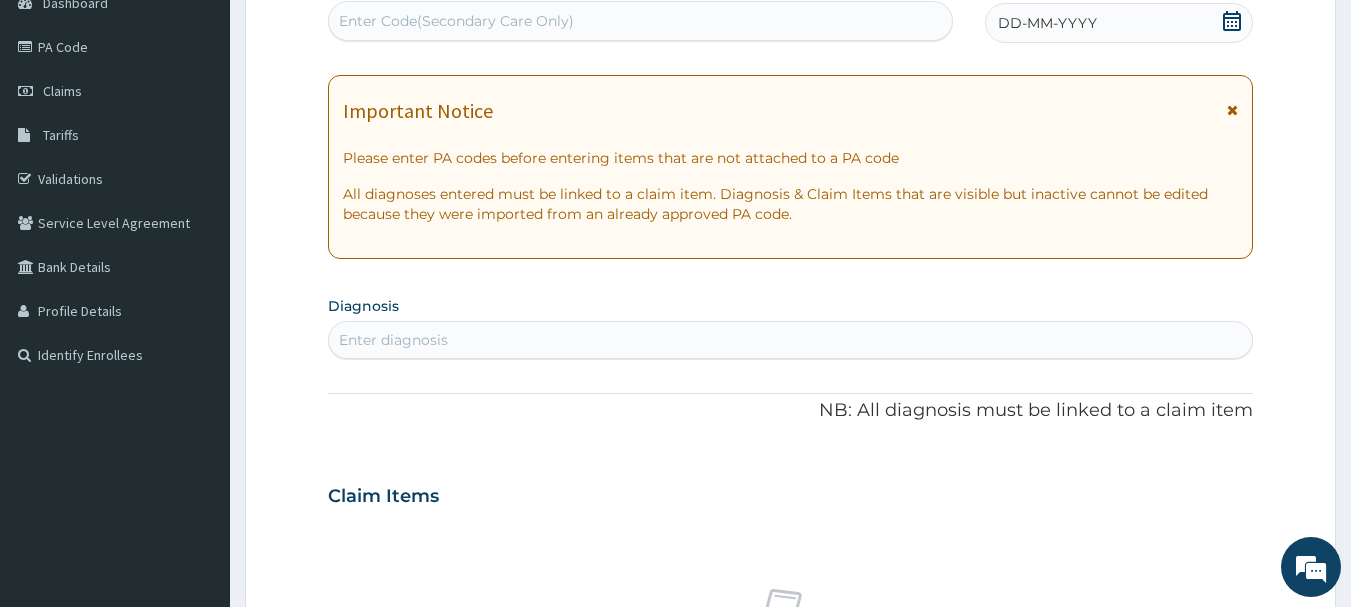 click at bounding box center [1232, 110] 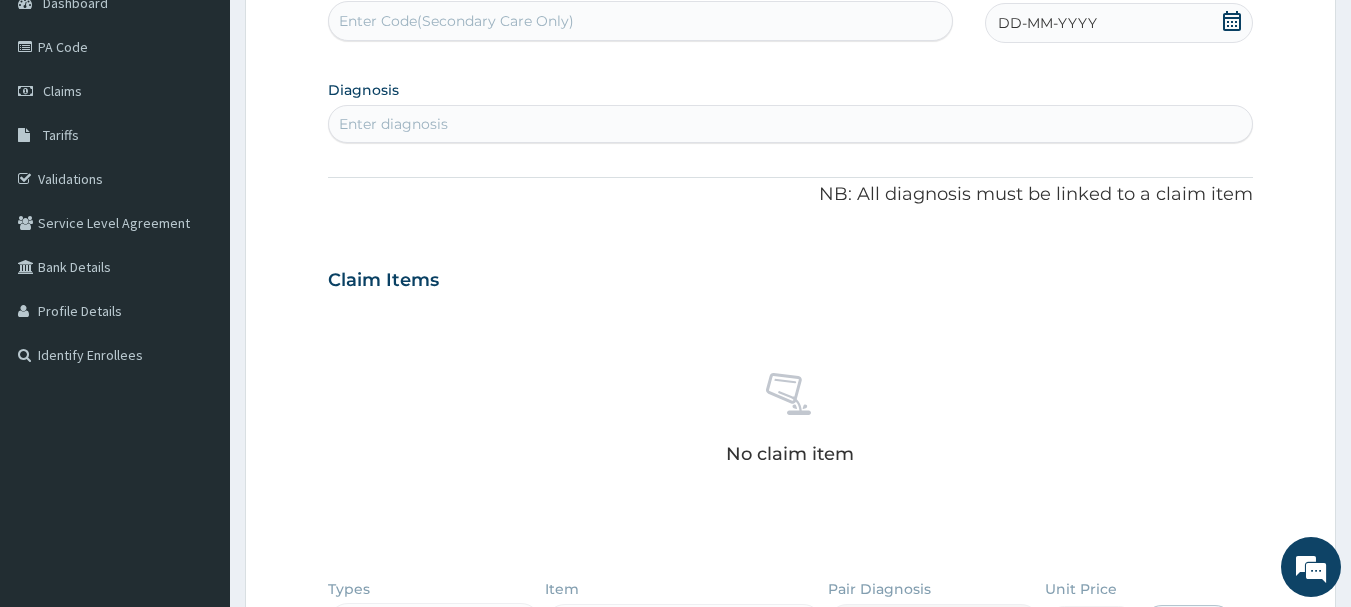click 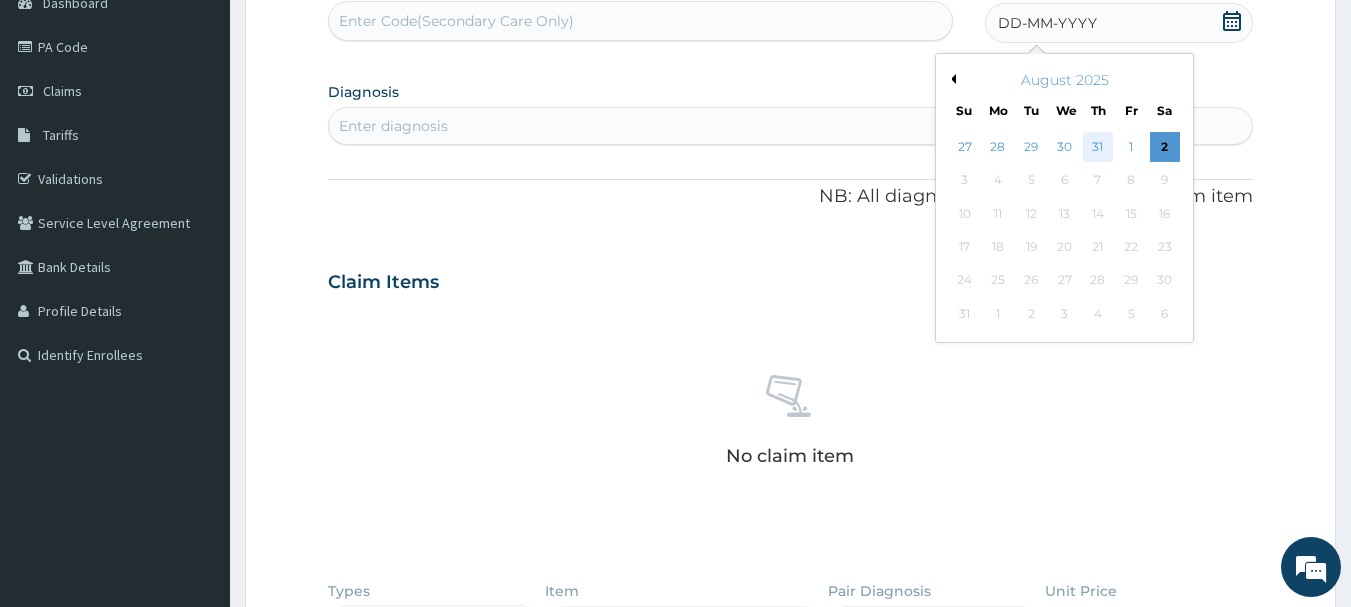 click on "31" at bounding box center (1098, 147) 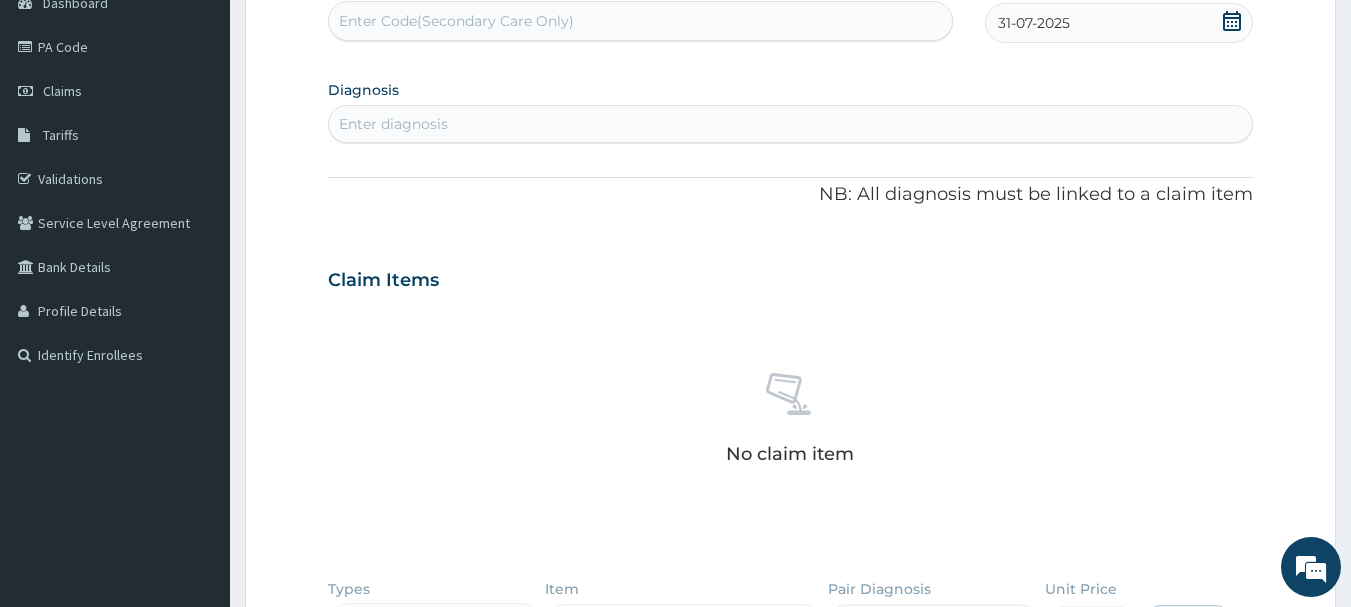 click on "Enter diagnosis" at bounding box center [791, 124] 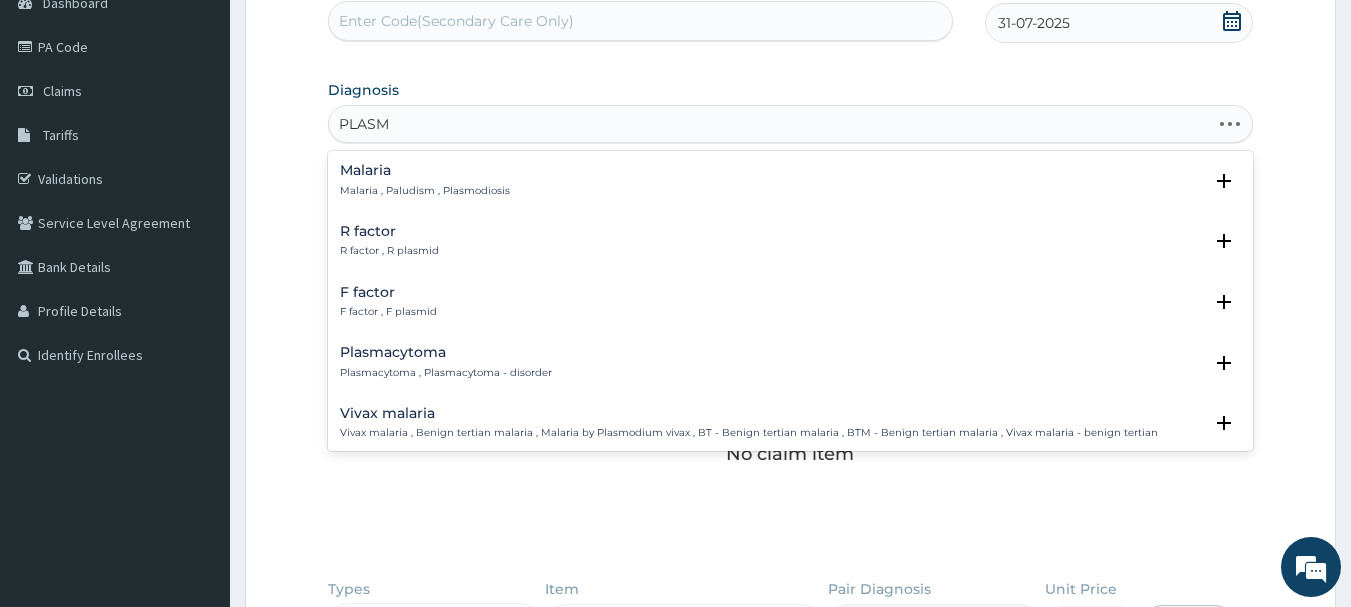 type on "PLASMO" 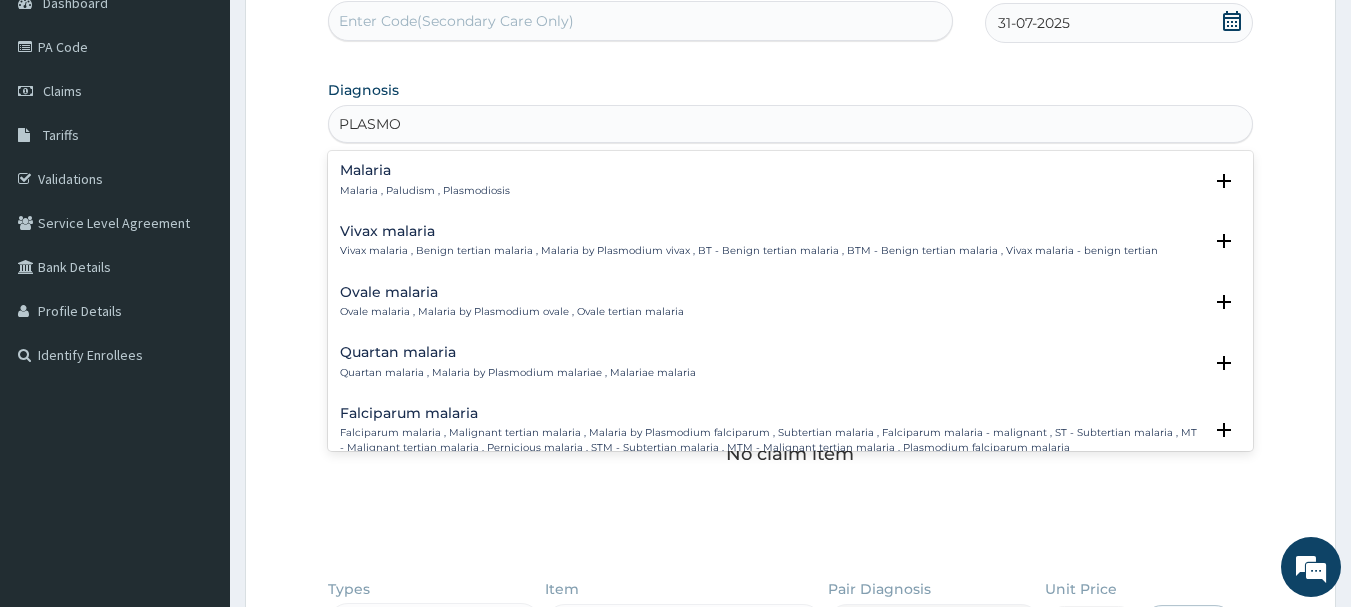 click on "Malaria" at bounding box center (425, 170) 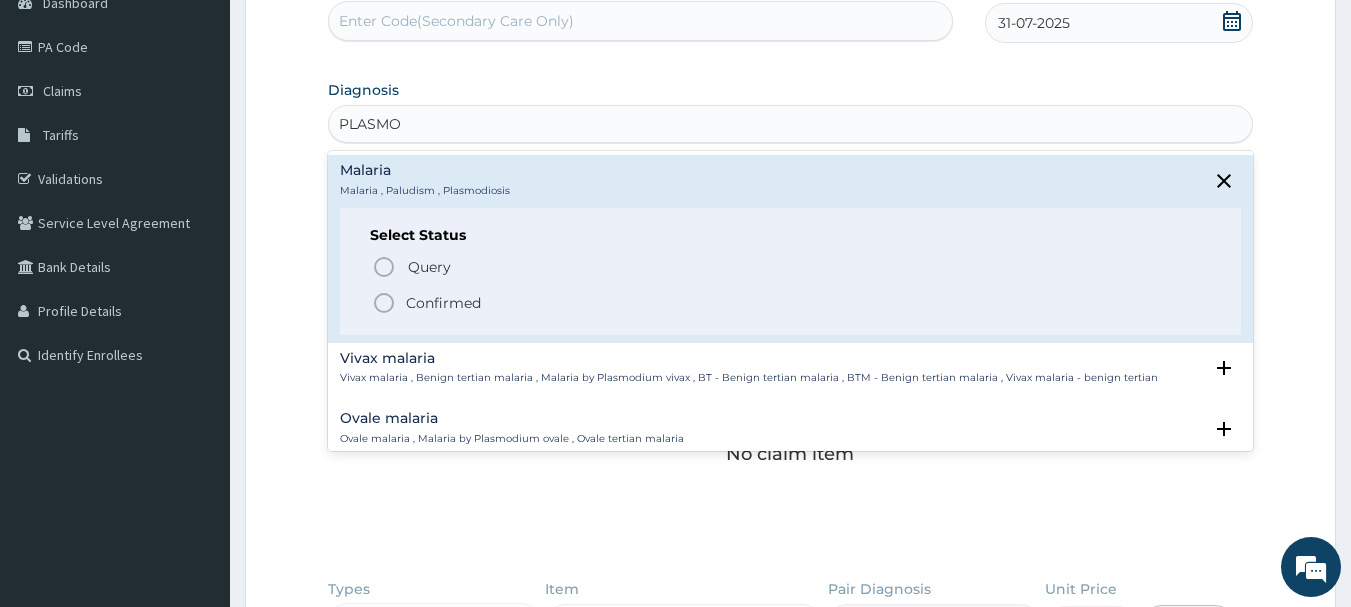 click 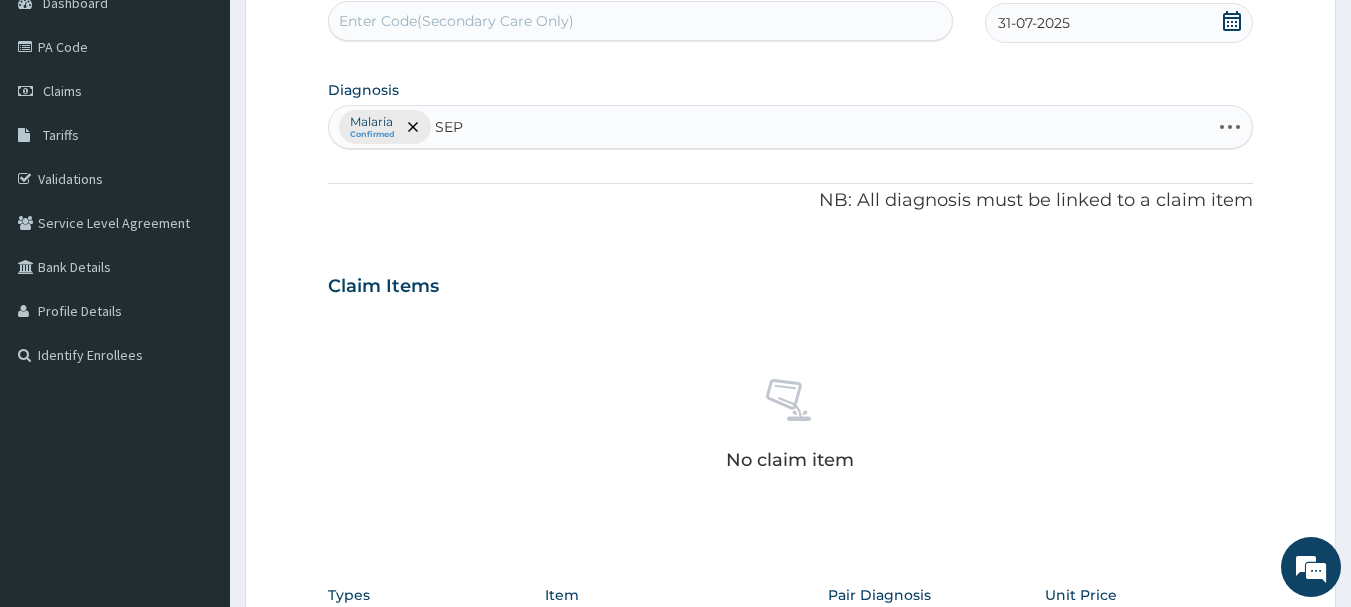 type on "SEPS" 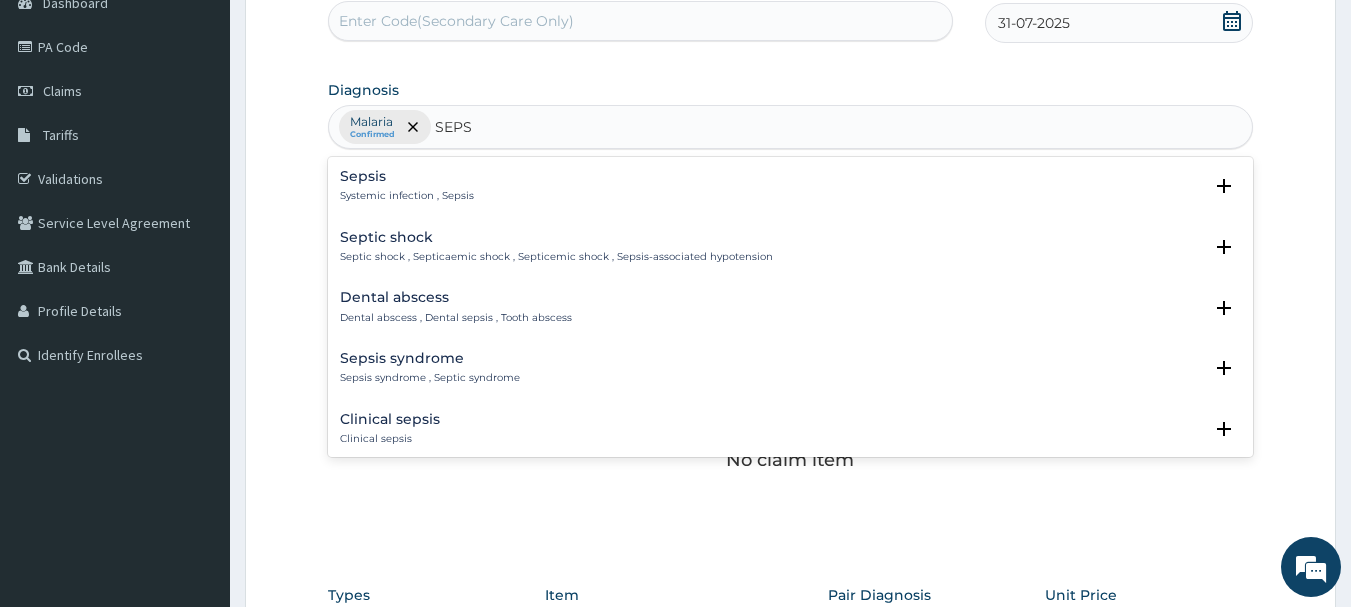 click on "Sepsis" at bounding box center (407, 176) 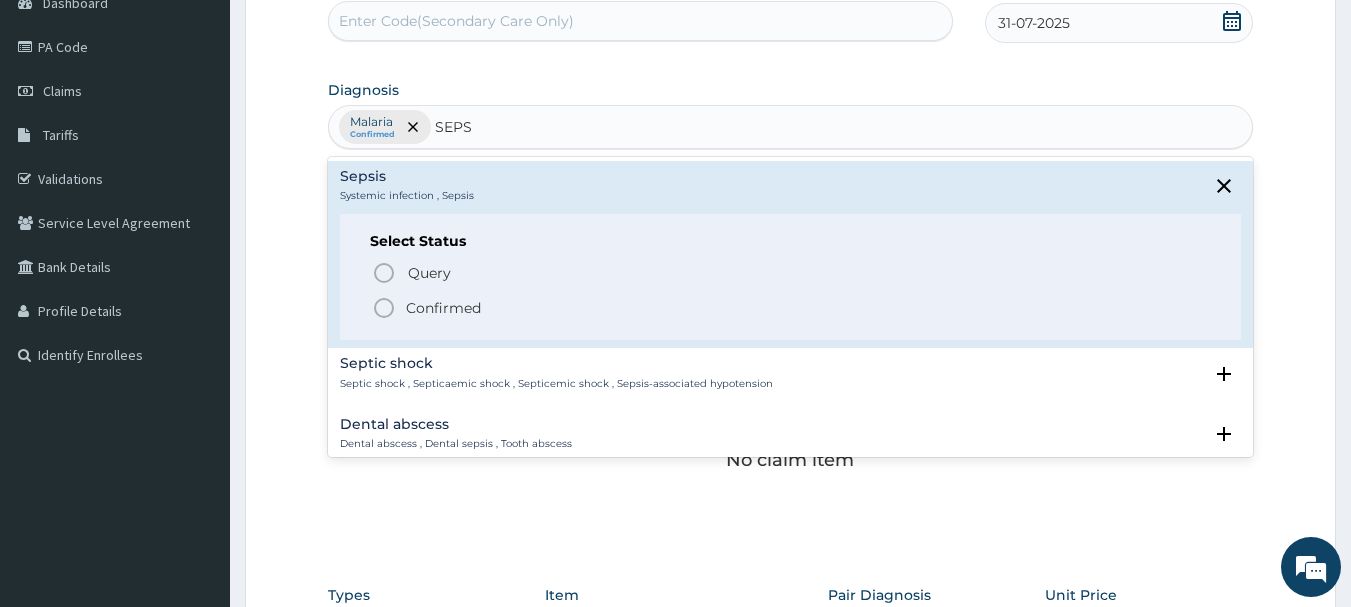 click 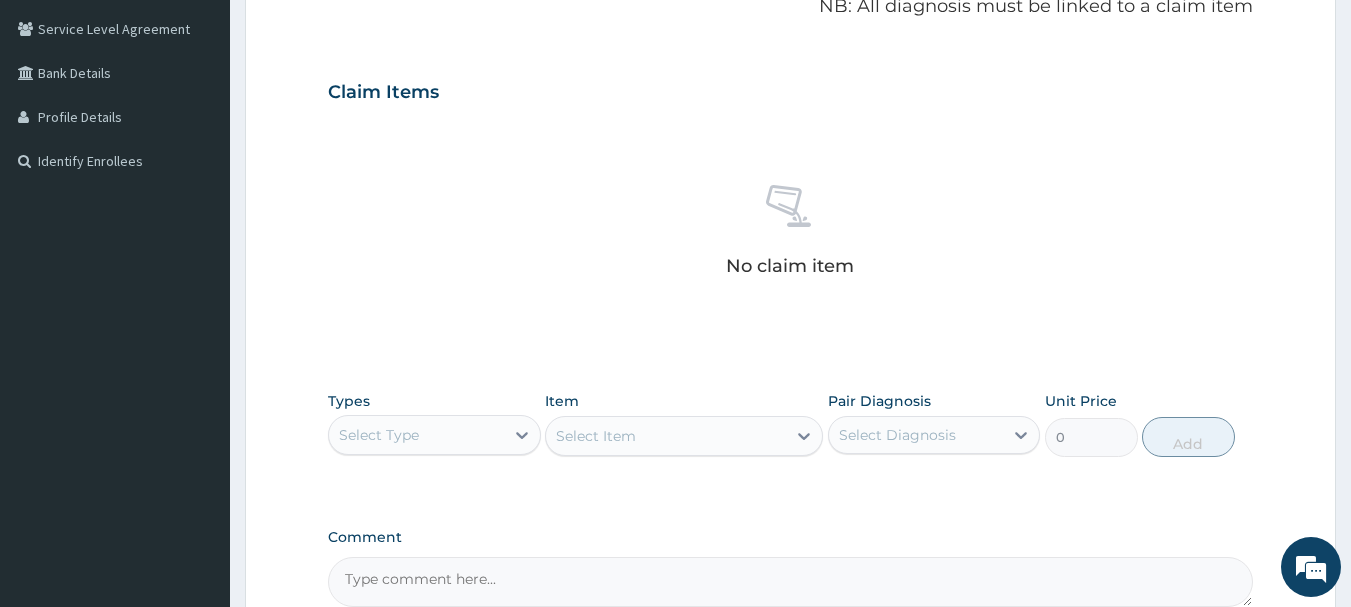 scroll, scrollTop: 415, scrollLeft: 0, axis: vertical 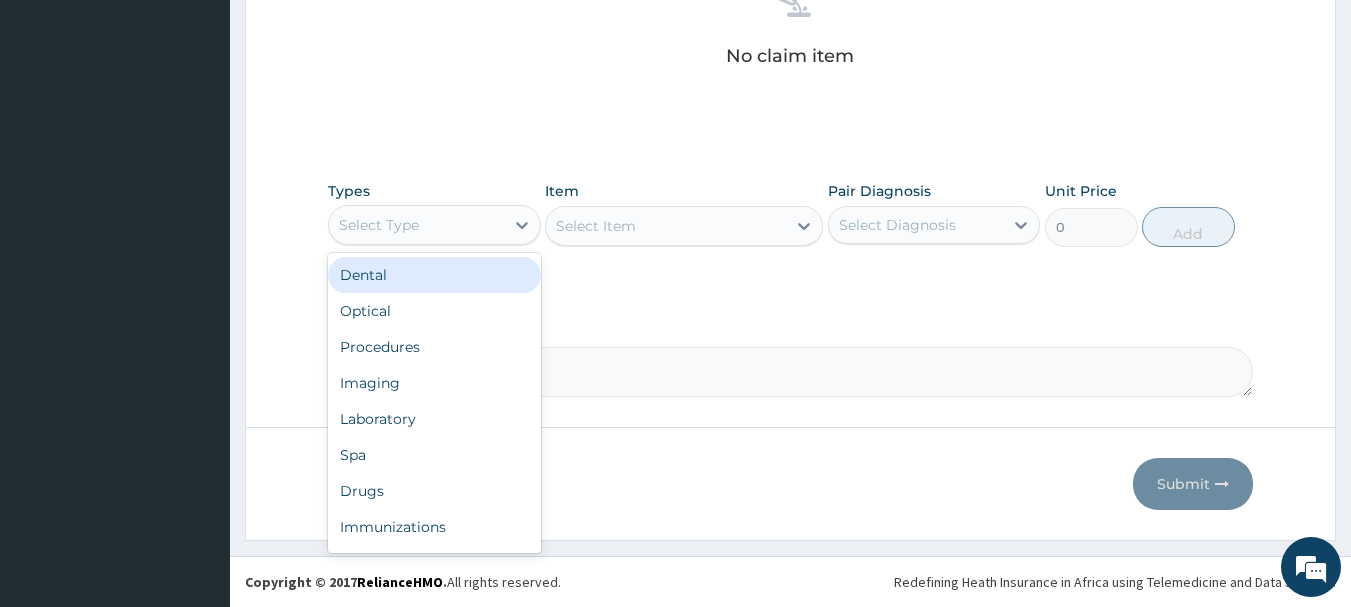 click on "Select Type" at bounding box center [416, 225] 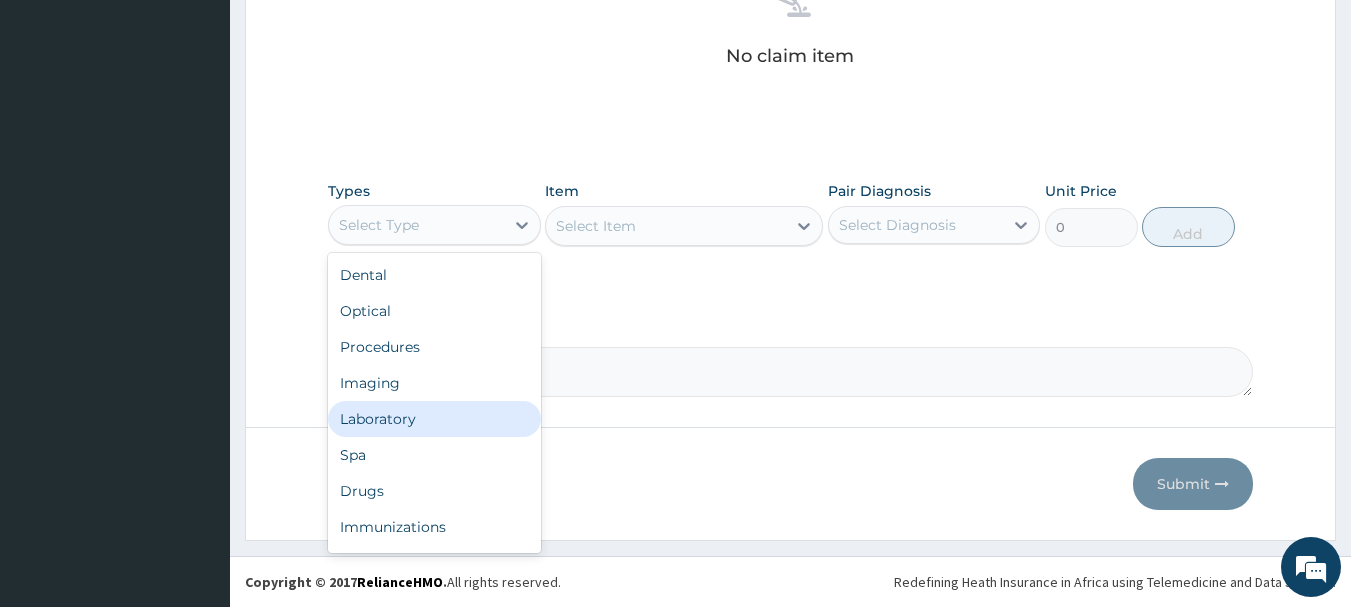click on "Laboratory" at bounding box center (434, 419) 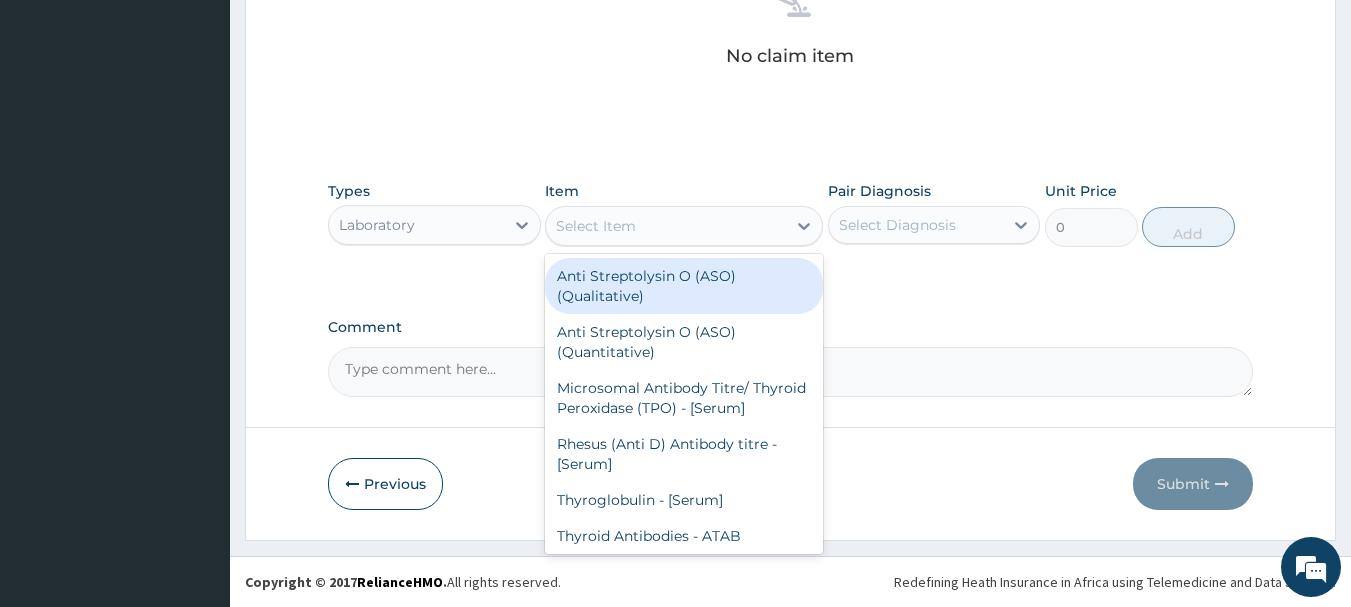 click on "Select Item" at bounding box center [666, 226] 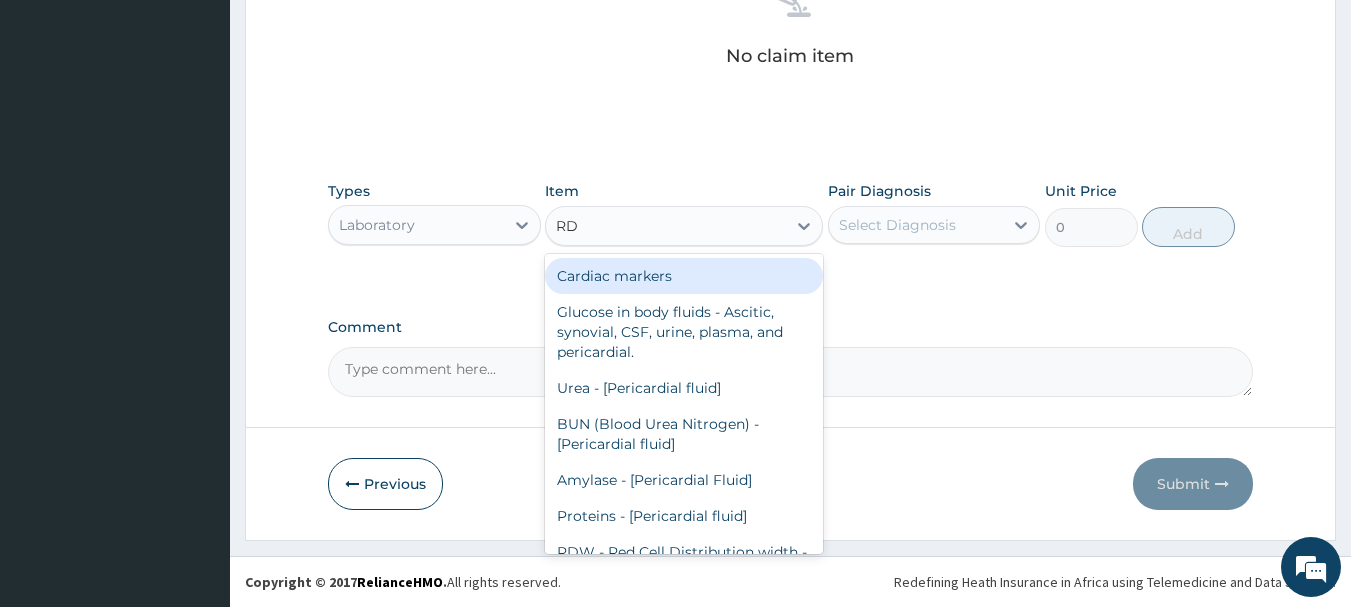 type on "RDT" 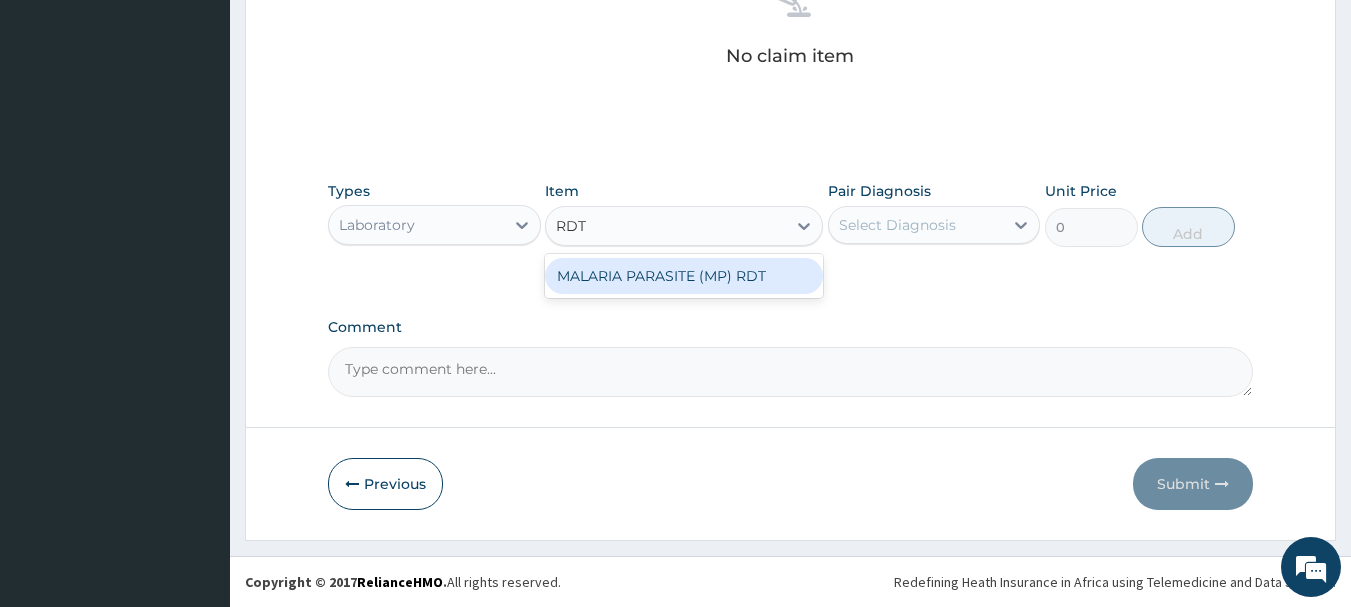 click on "MALARIA PARASITE (MP) RDT" at bounding box center [684, 276] 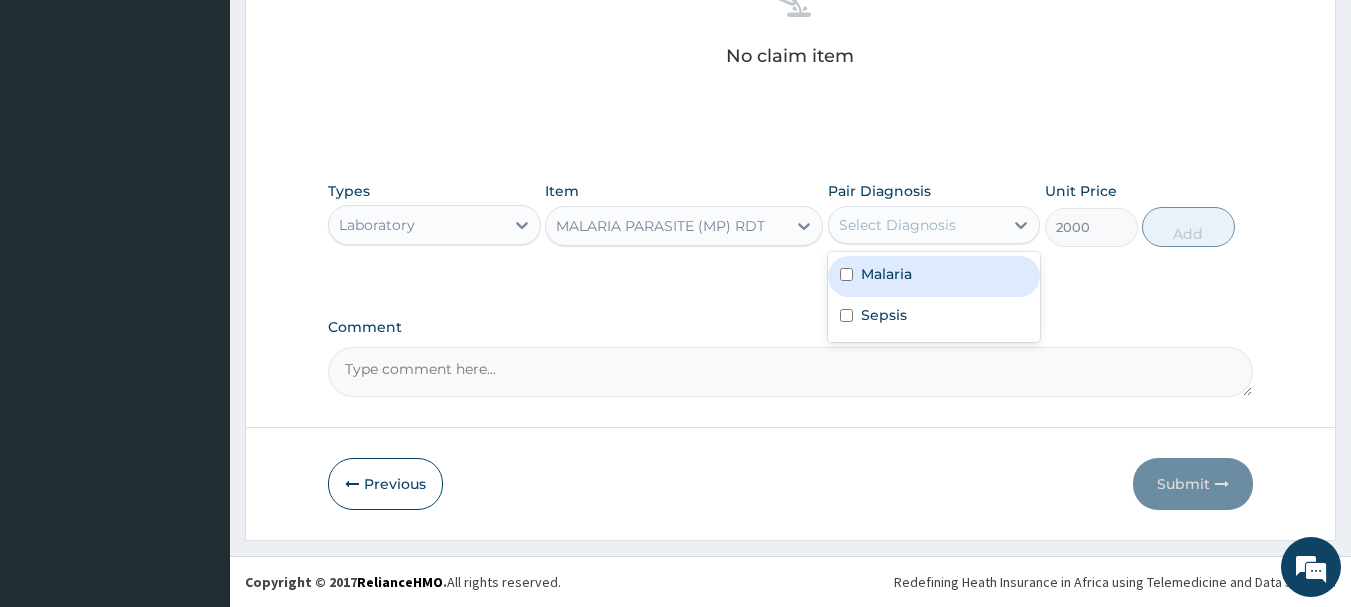 click on "Select Diagnosis" at bounding box center [897, 225] 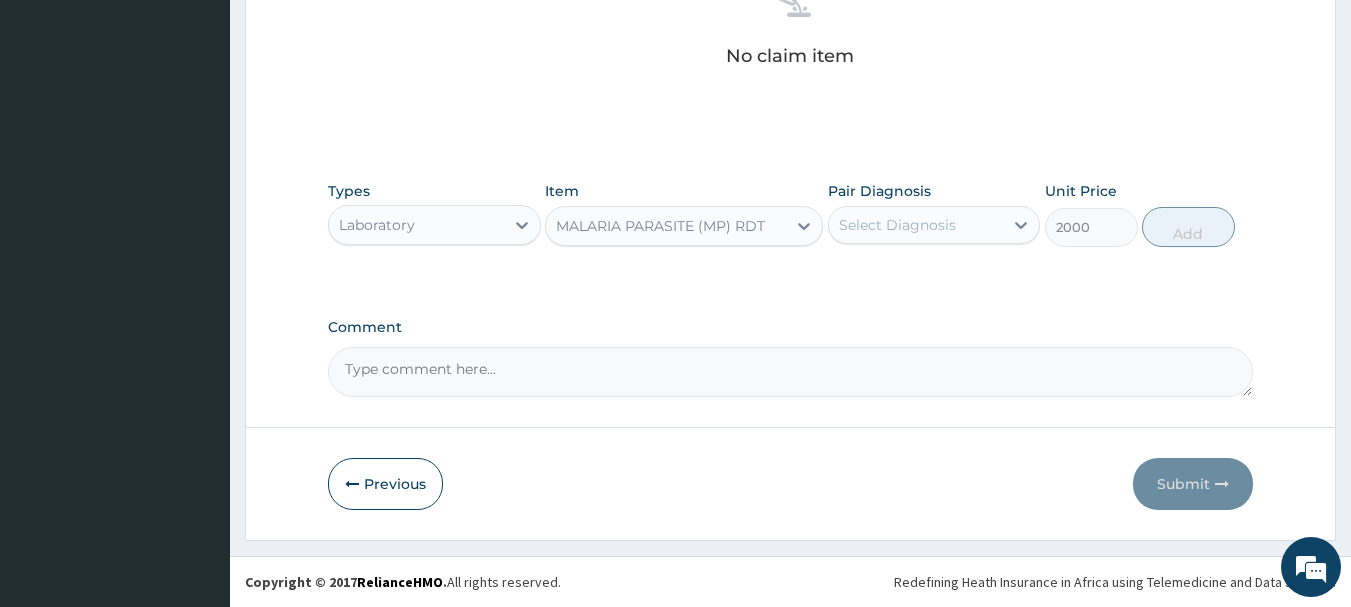 drag, startPoint x: 863, startPoint y: 218, endPoint x: 857, endPoint y: 250, distance: 32.55764 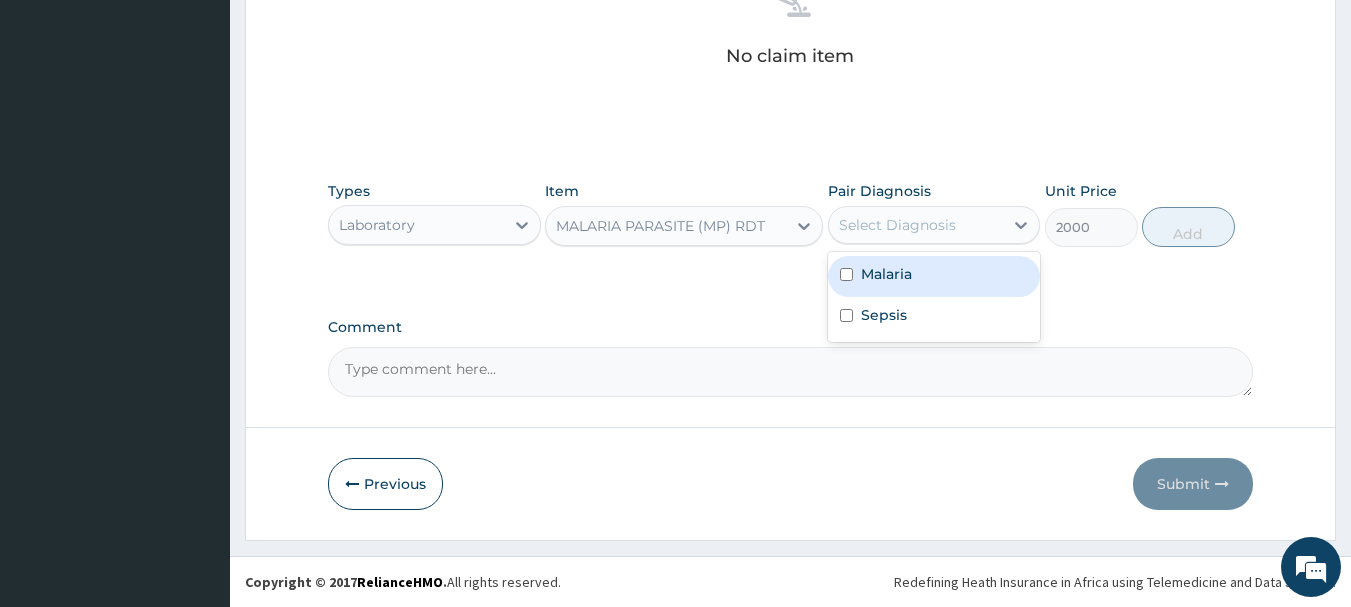 click on "Select Diagnosis" at bounding box center (916, 225) 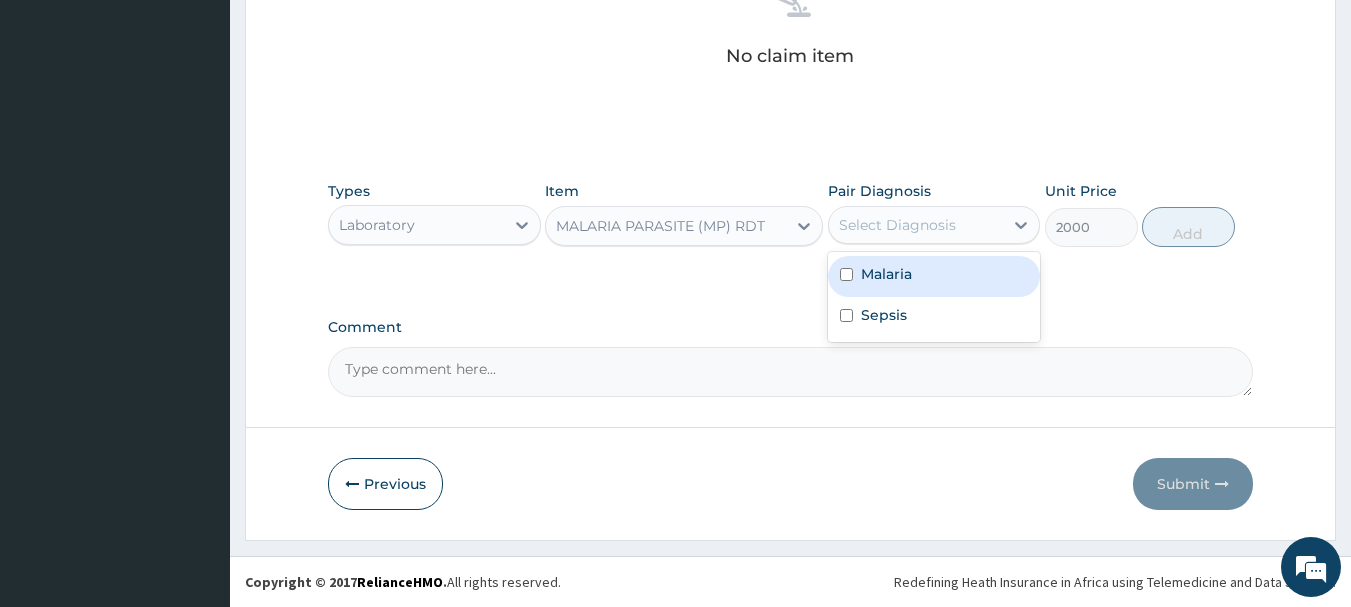 click at bounding box center (846, 274) 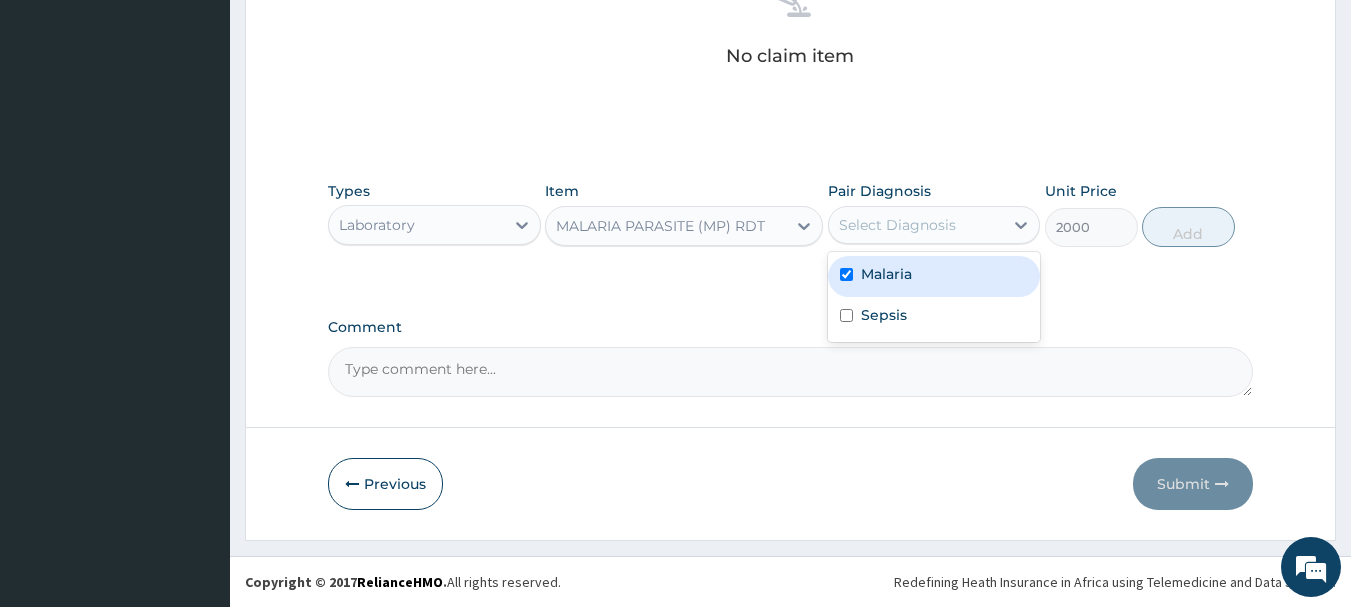 checkbox on "true" 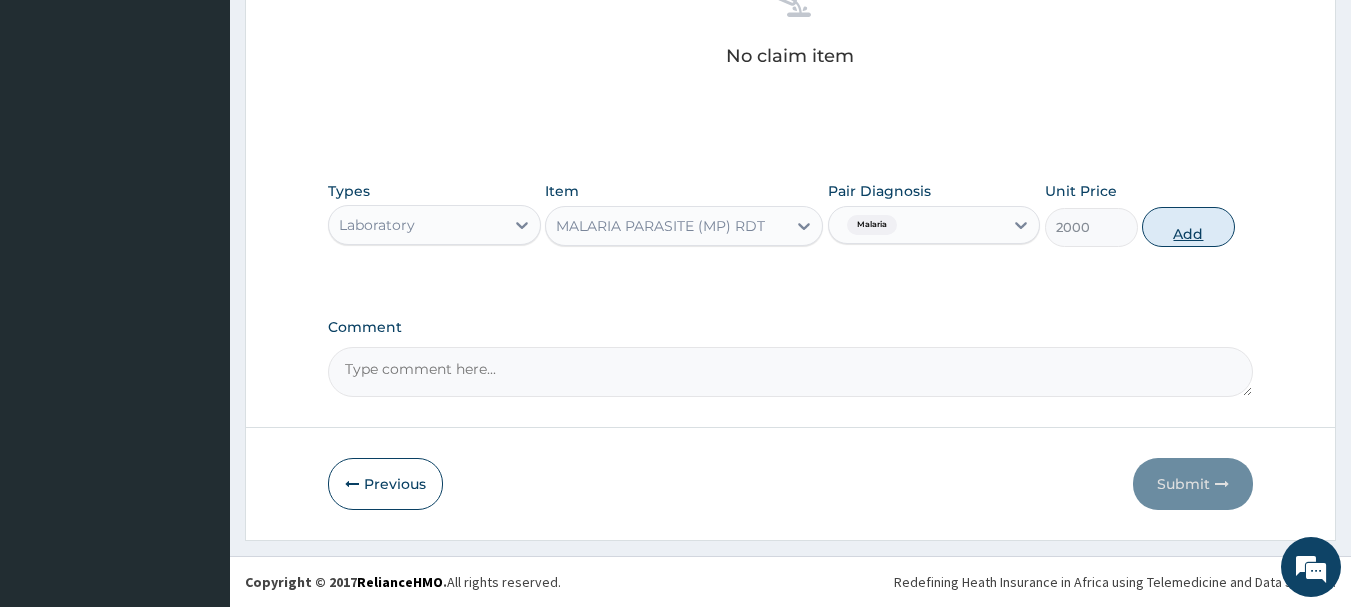 click on "Add" at bounding box center (1188, 227) 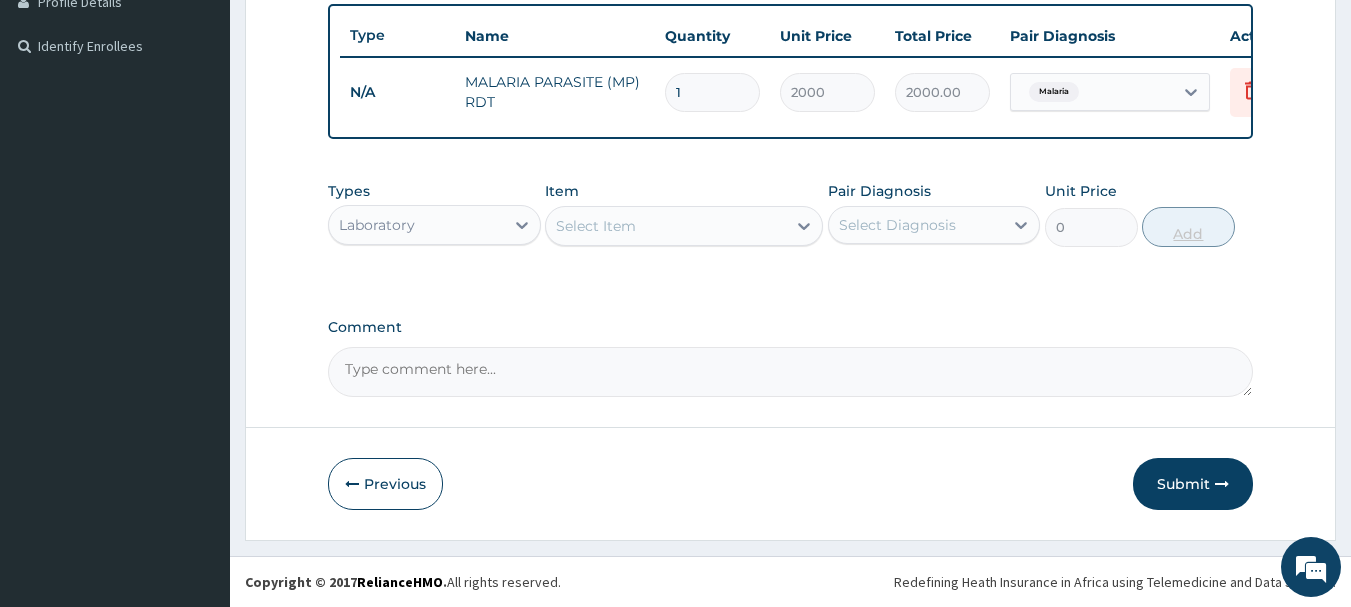 scroll, scrollTop: 539, scrollLeft: 0, axis: vertical 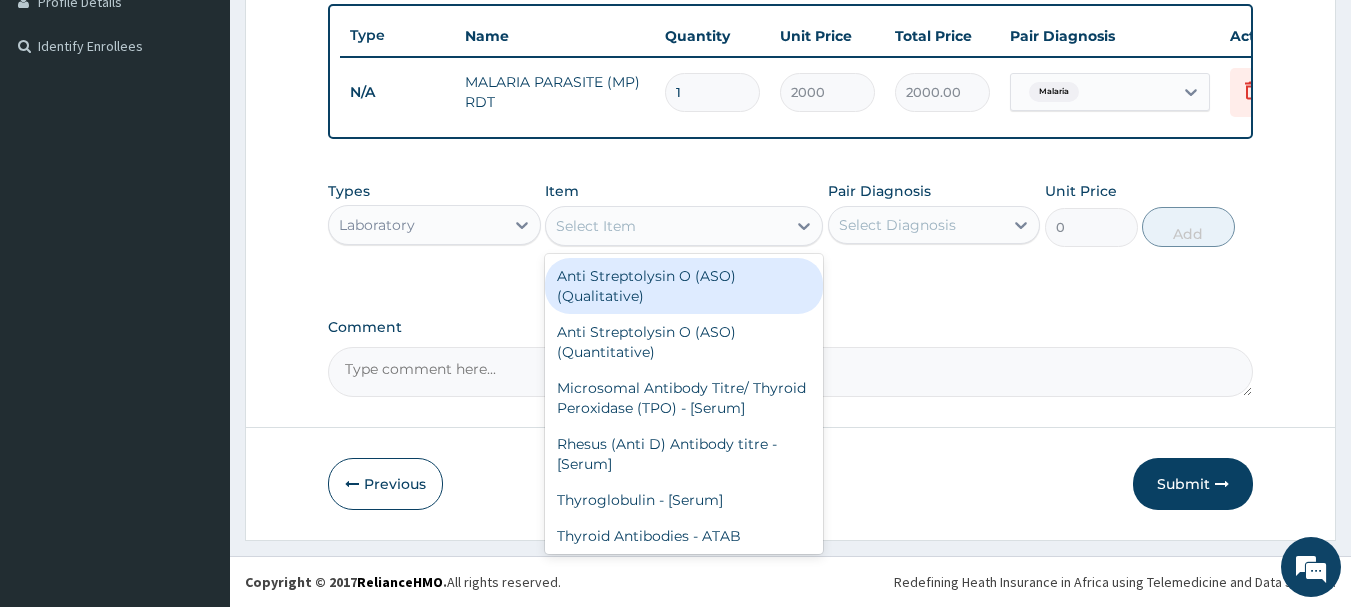 click on "Select Item" at bounding box center (666, 226) 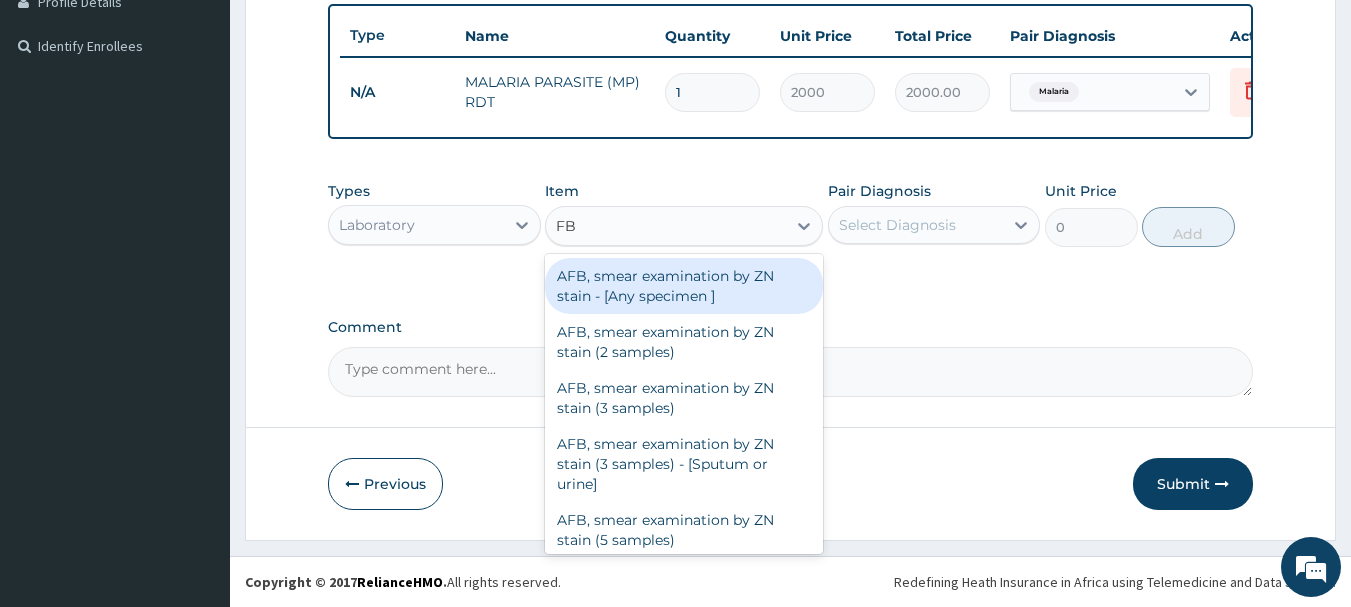 type on "FBC" 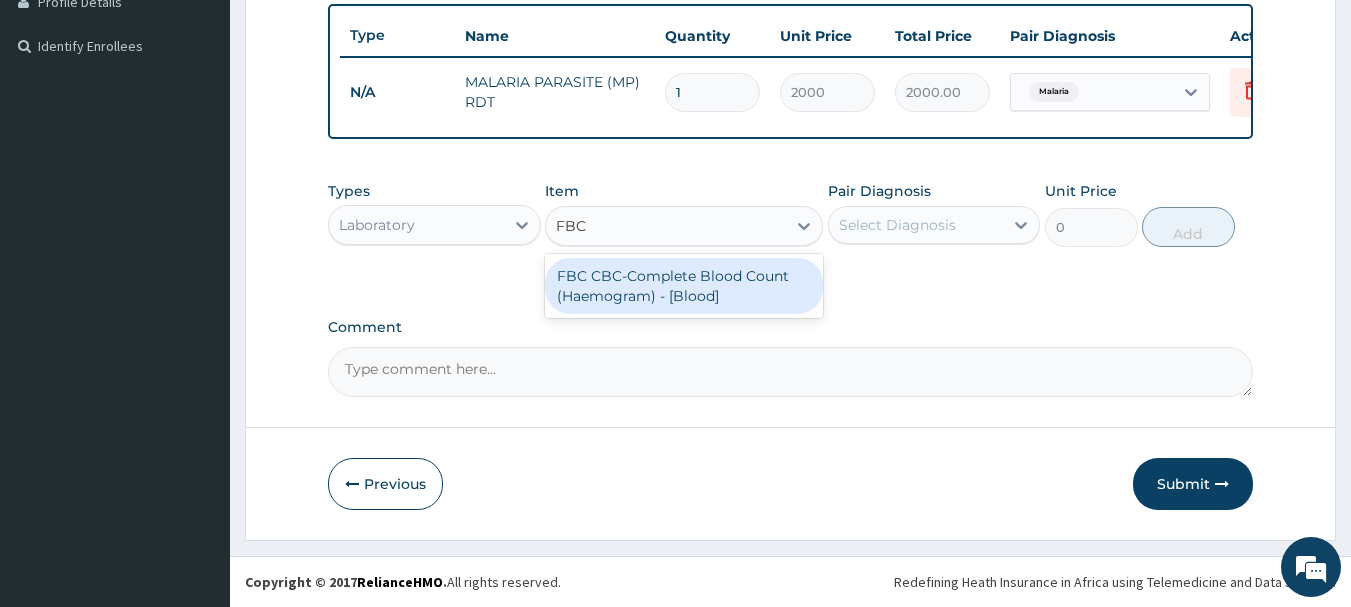 click on "FBC CBC-Complete Blood Count (Haemogram) - [Blood]" at bounding box center (684, 286) 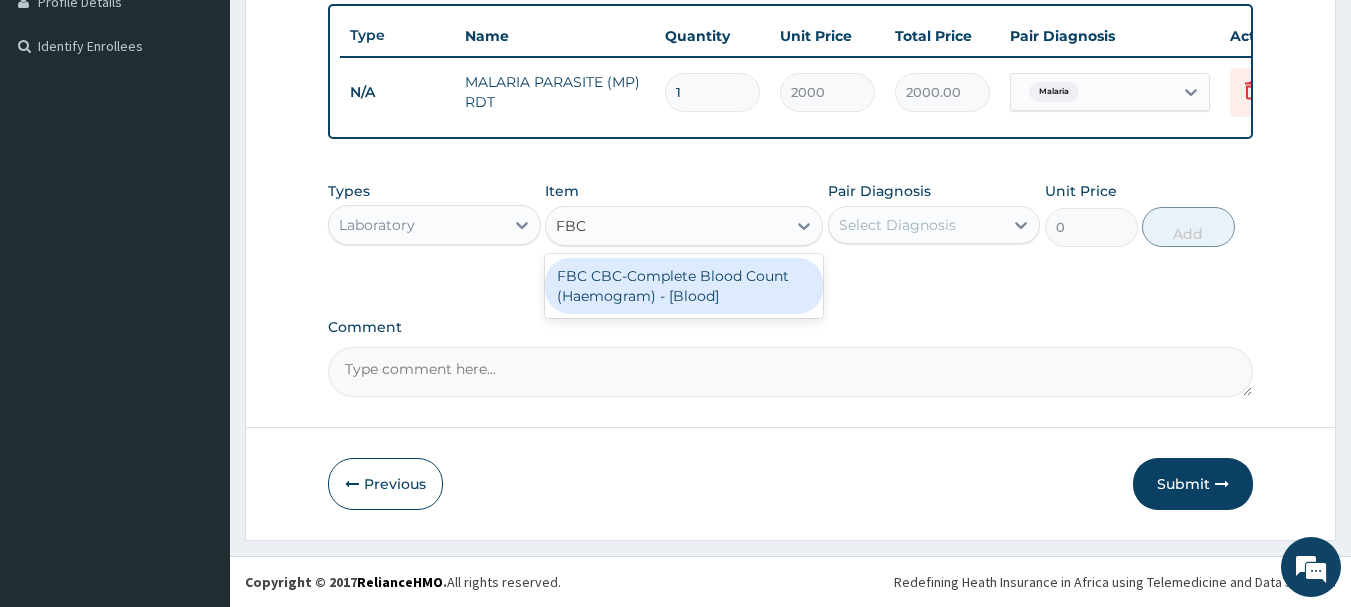 type 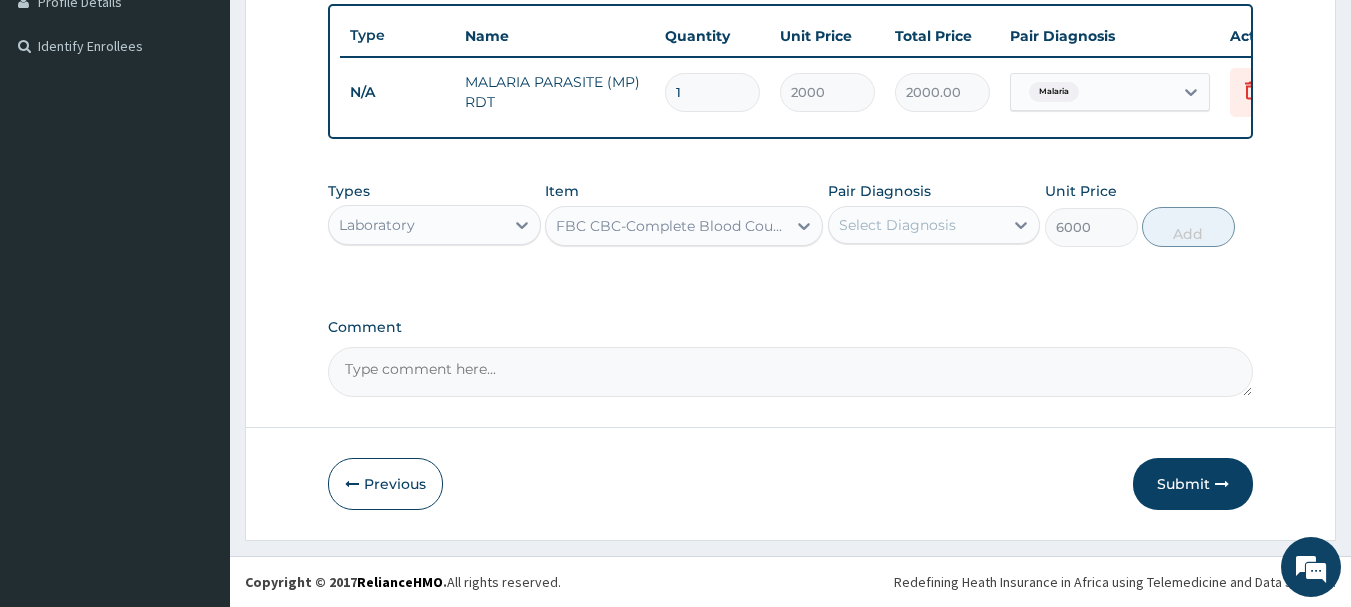 click on "Select Diagnosis" at bounding box center (897, 225) 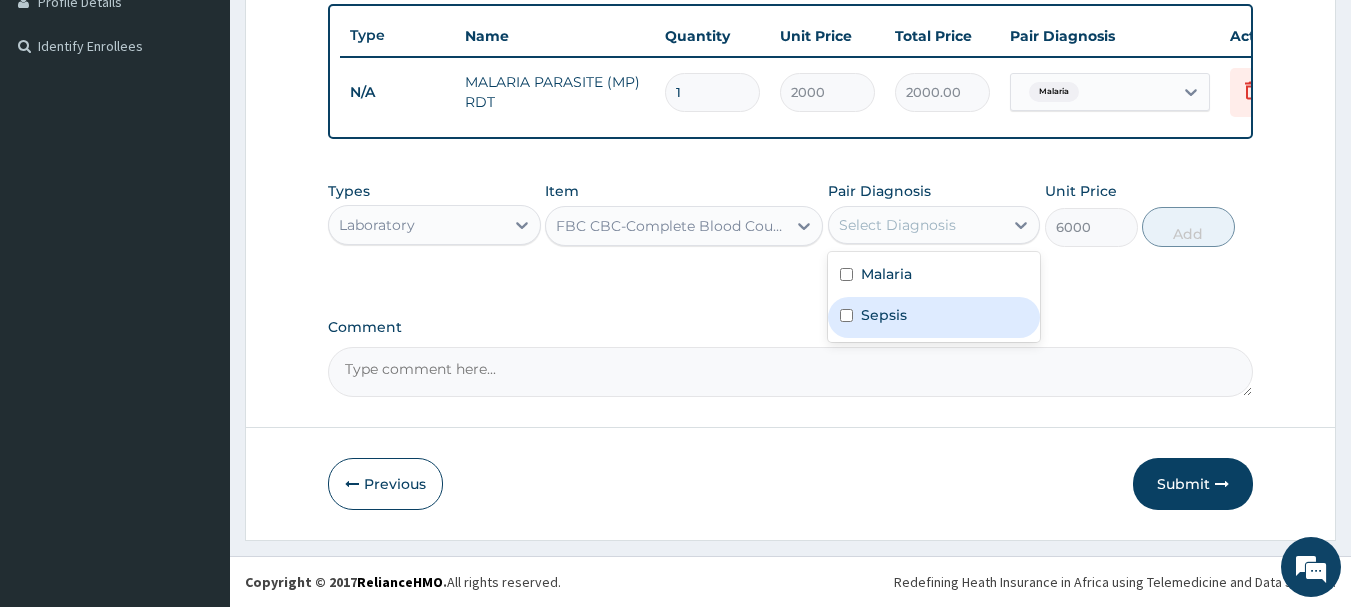 click at bounding box center (846, 315) 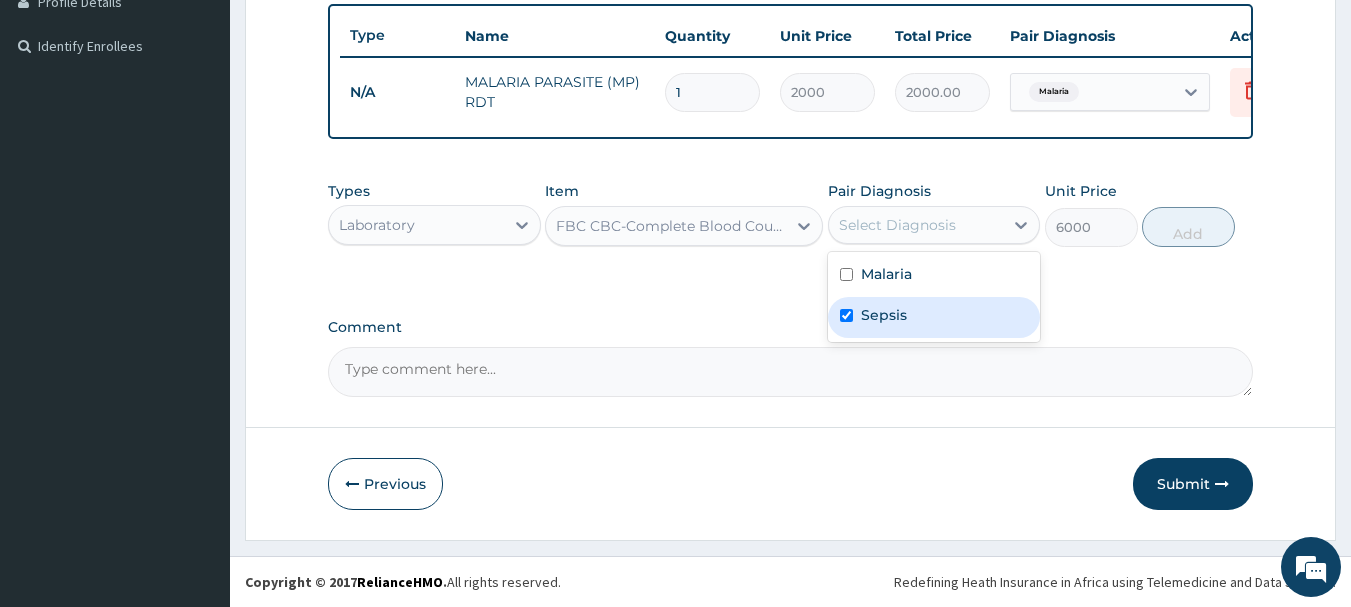 checkbox on "true" 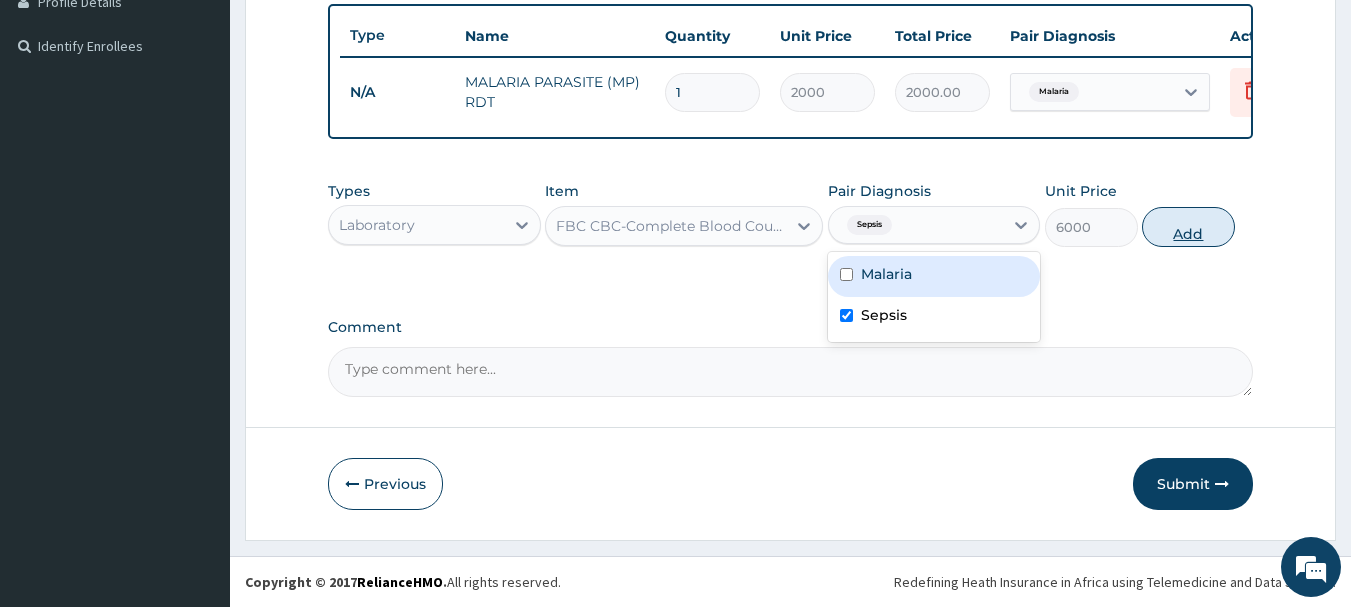 click on "Add" at bounding box center (1188, 227) 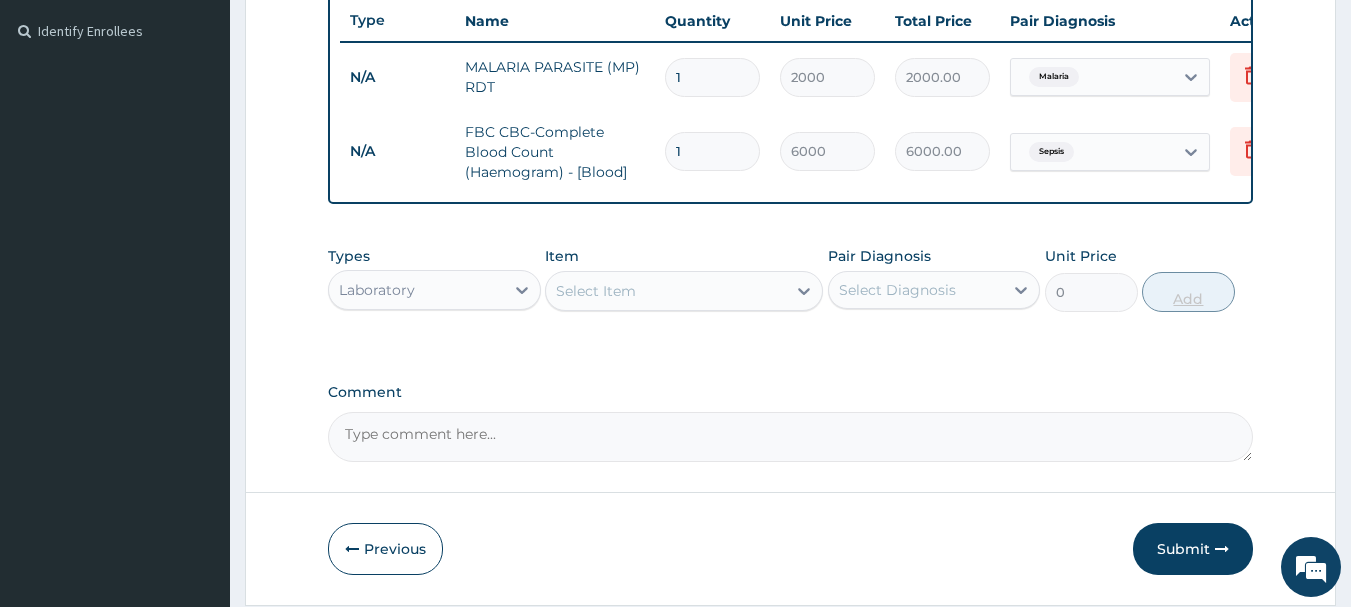 click on "PA Code / Prescription Code Enter Code(Secondary Care Only) Encounter Date 31-07-2025 Diagnosis Malaria Confirmed Sepsis Confirmed NB: All diagnosis must be linked to a claim item Claim Items Type Name Quantity Unit Price Total Price Pair Diagnosis Actions N/A MALARIA PARASITE (MP) RDT 1 2000 2000.00 Malaria Delete N/A FBC CBC-Complete Blood Count (Haemogram) - [Blood] 1 6000 6000.00 Sepsis Delete Types Laboratory Item Select Item Pair Diagnosis Select Diagnosis Unit Price 0 Add Comment" at bounding box center [791, 57] 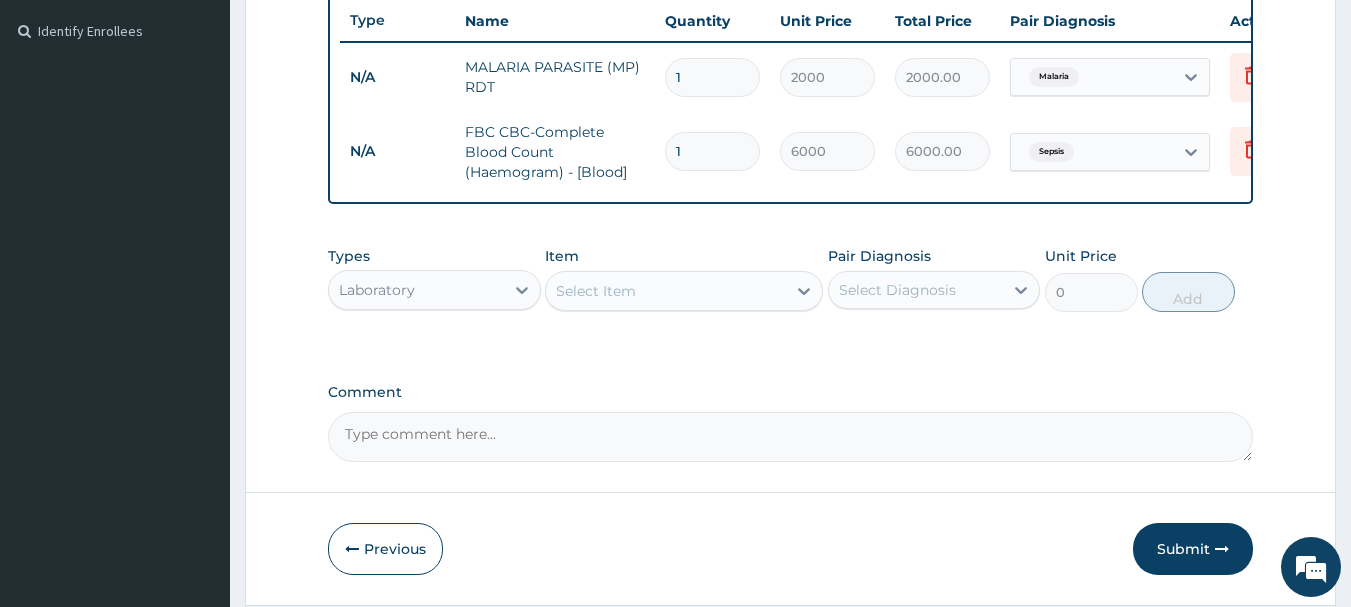 click on "Select Diagnosis" at bounding box center (916, 290) 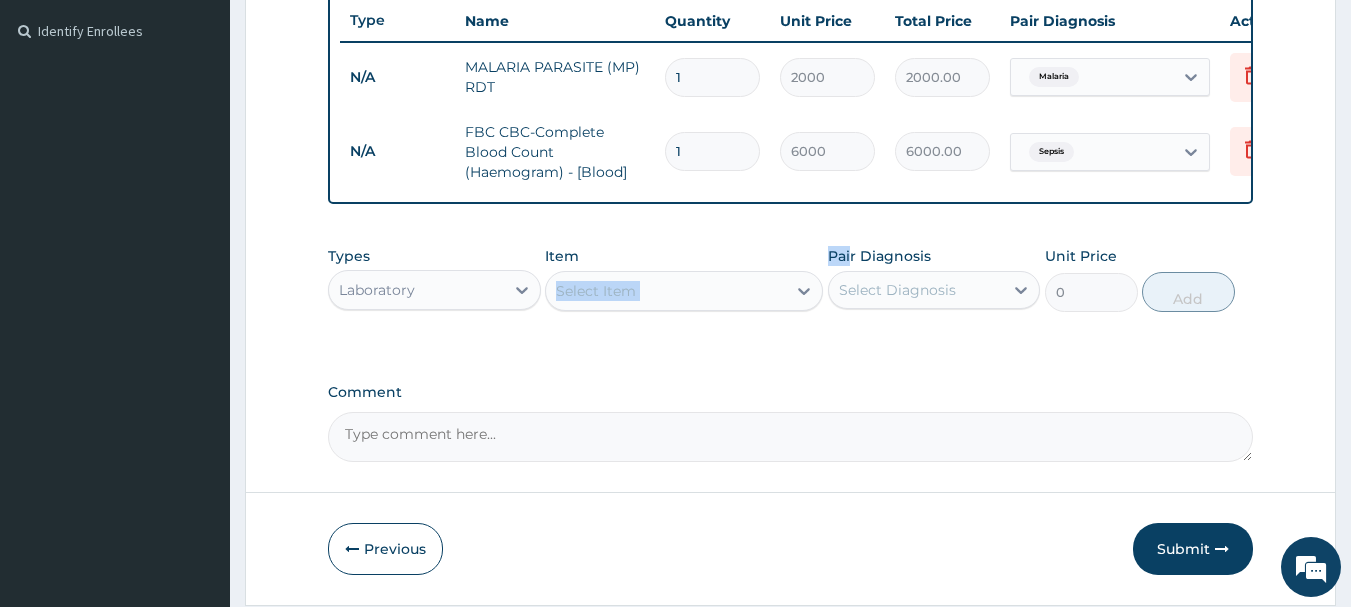 drag, startPoint x: 842, startPoint y: 272, endPoint x: 797, endPoint y: 253, distance: 48.8467 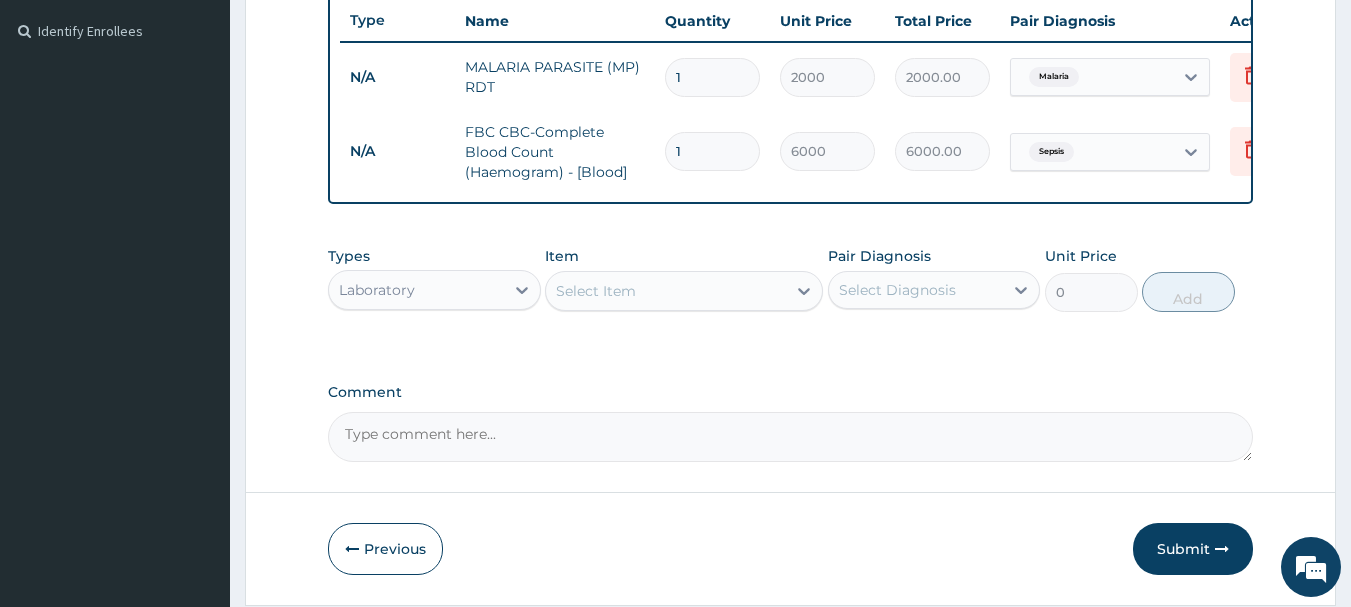 click on "Laboratory" at bounding box center (416, 290) 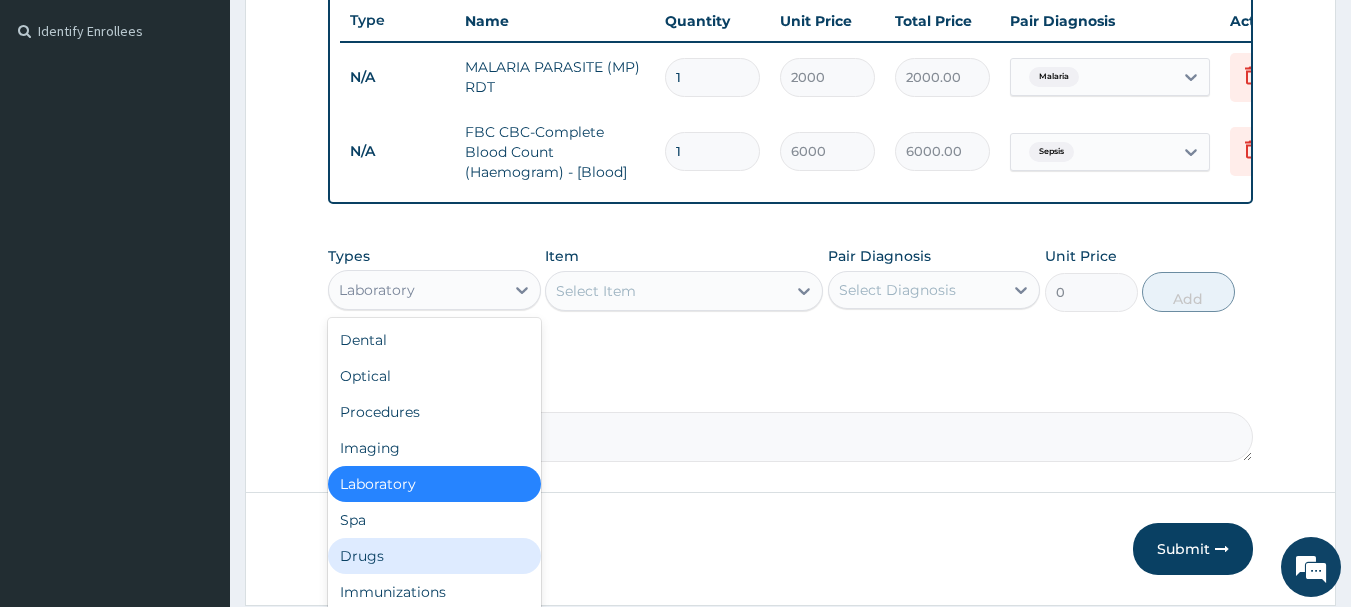 click on "Drugs" at bounding box center (434, 556) 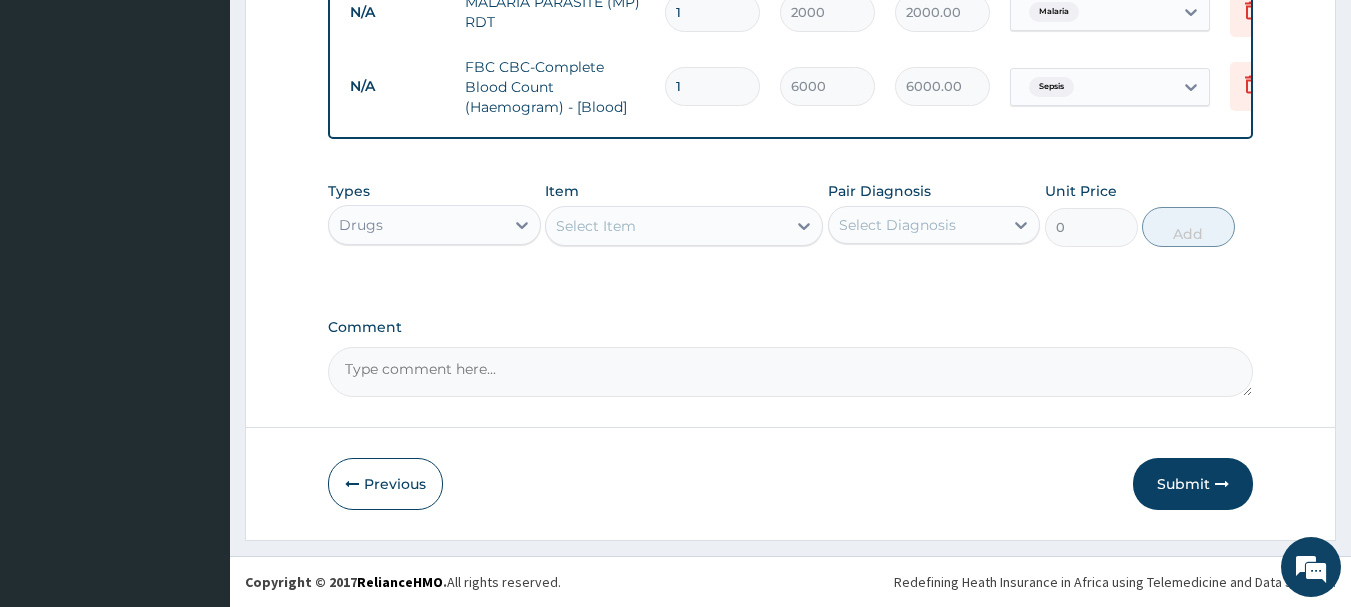 scroll, scrollTop: 619, scrollLeft: 0, axis: vertical 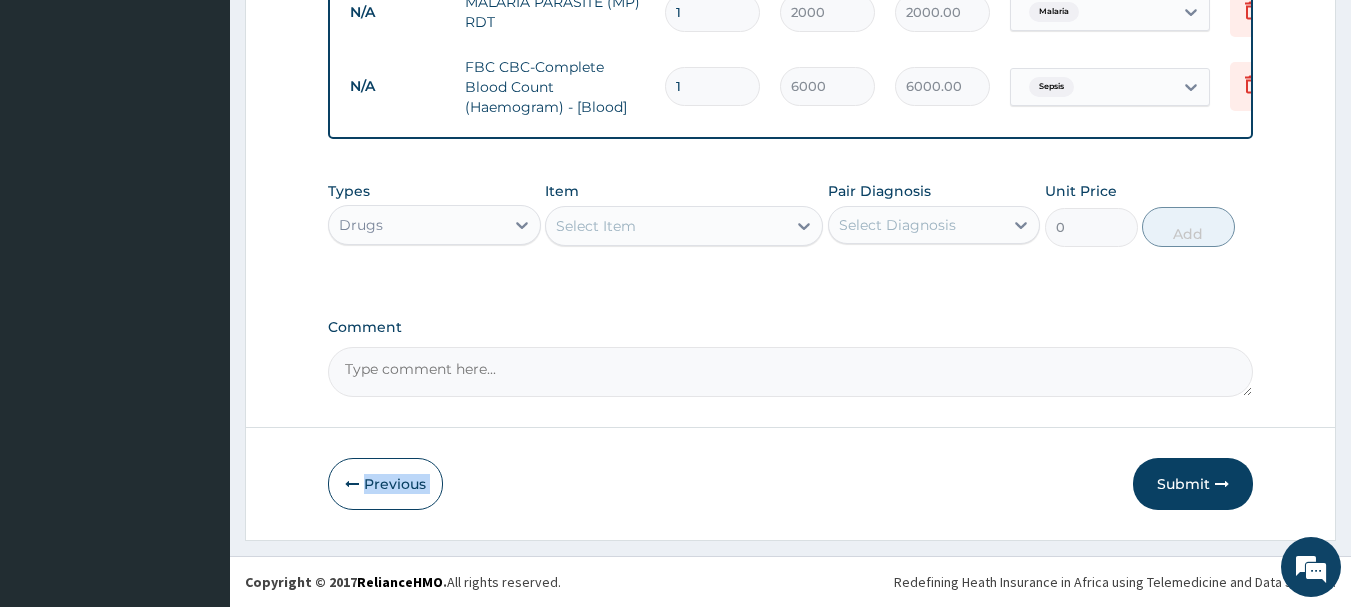 drag, startPoint x: 1133, startPoint y: 449, endPoint x: 1062, endPoint y: 417, distance: 77.87811 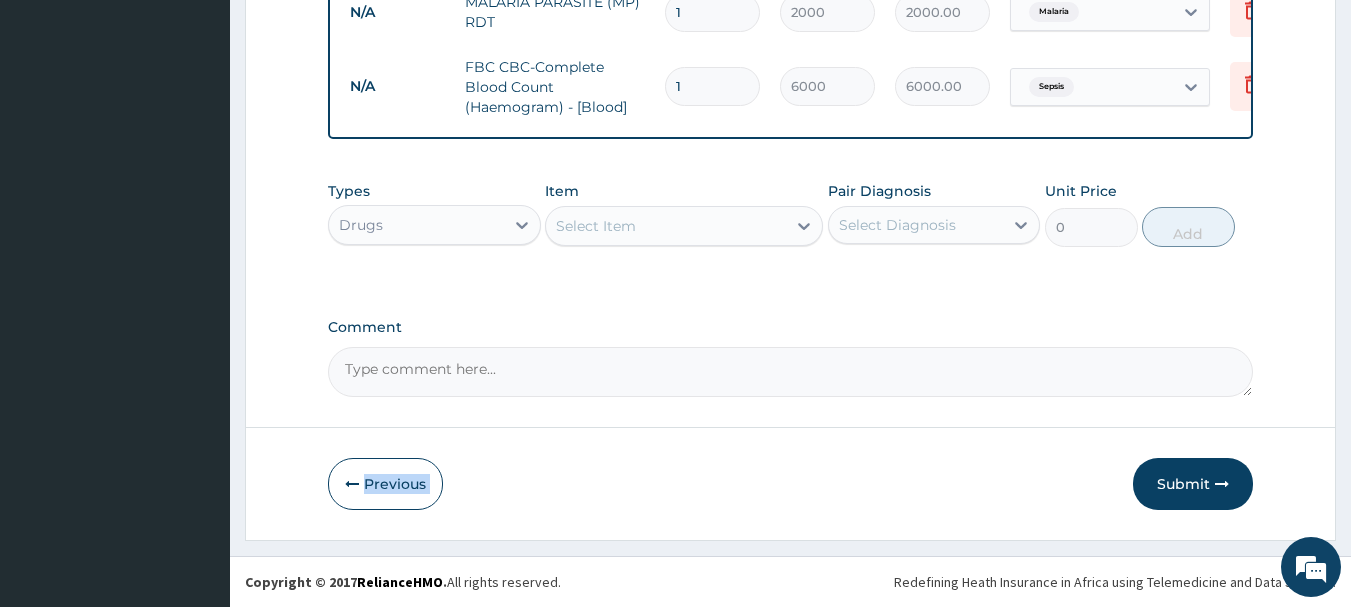 click on "Step  2  of 2 PA Code / Prescription Code Enter Code(Secondary Care Only) Encounter Date 31-07-2025 Diagnosis Malaria Confirmed Sepsis Confirmed NB: All diagnosis must be linked to a claim item Claim Items Type Name Quantity Unit Price Total Price Pair Diagnosis Actions N/A MALARIA PARASITE (MP) RDT 1 2000 2000.00 Malaria Delete N/A FBC CBC-Complete Blood Count (Haemogram) - [Blood] 1 6000 6000.00 Sepsis Delete Types option Drugs, selected.   Select is focused ,type to refine list, press Down to open the menu,  Drugs Item Select Item Pair Diagnosis Select Diagnosis Unit Price 0 Add Comment     Previous   Submit" at bounding box center [790, 21] 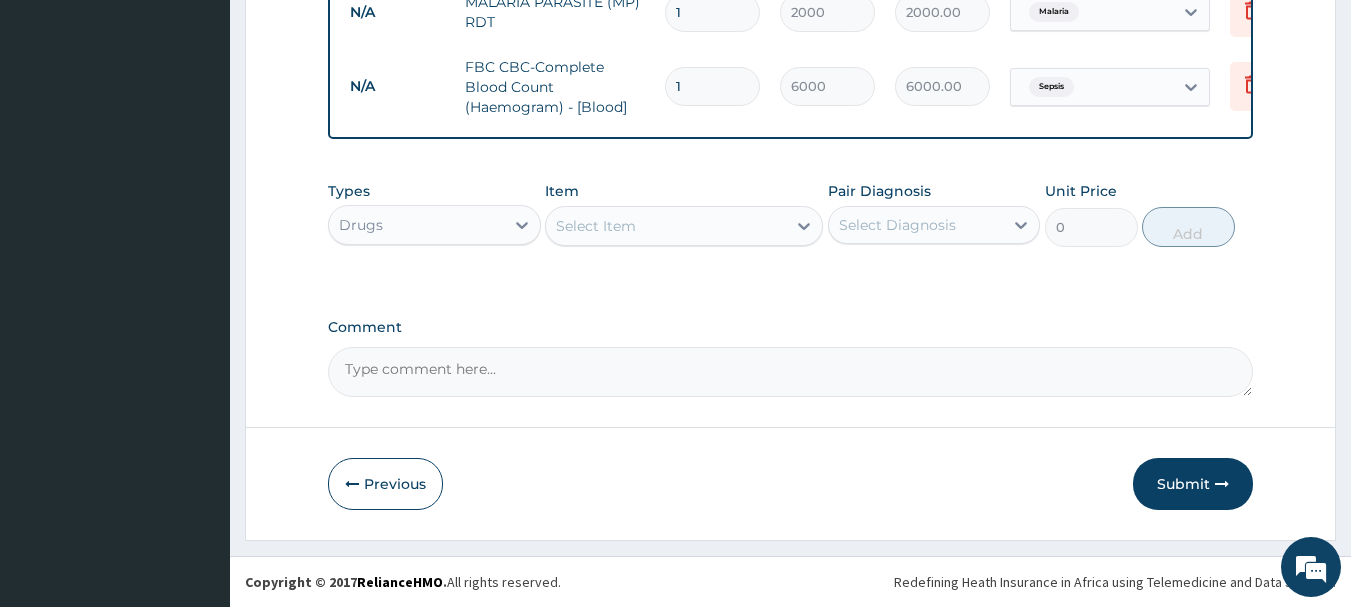 click on "Types Drugs Item Select Item Pair Diagnosis Select Diagnosis Unit Price 0 Add" 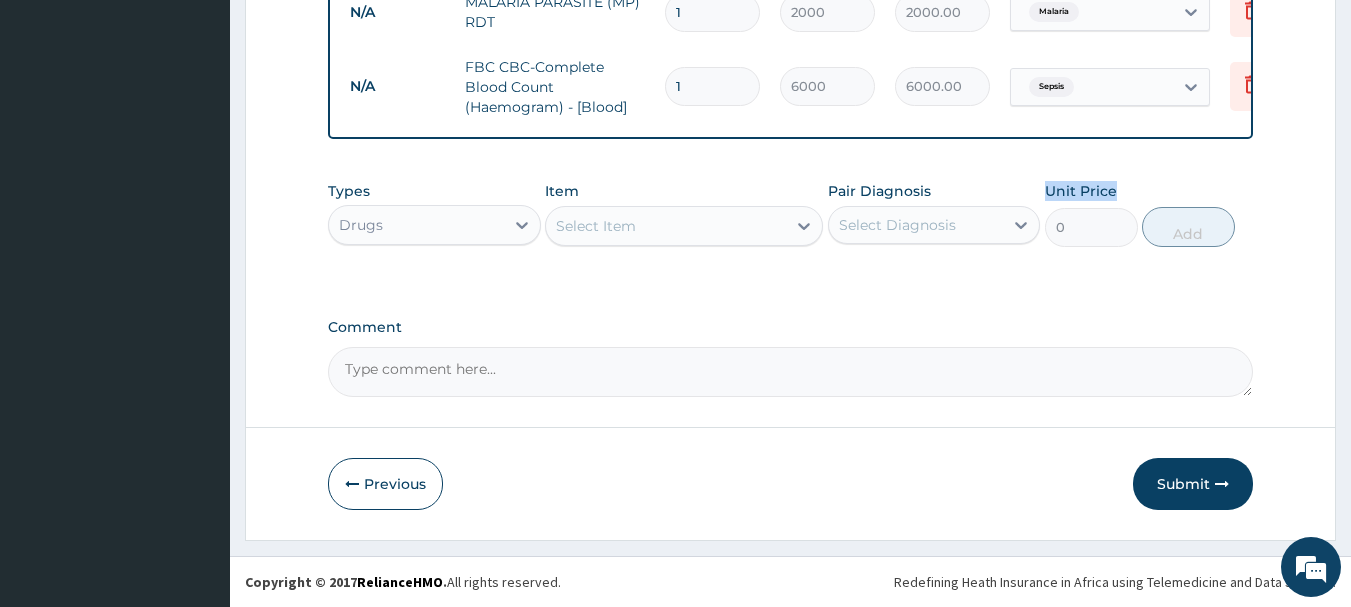 drag, startPoint x: 1056, startPoint y: 283, endPoint x: 1009, endPoint y: 269, distance: 49.0408 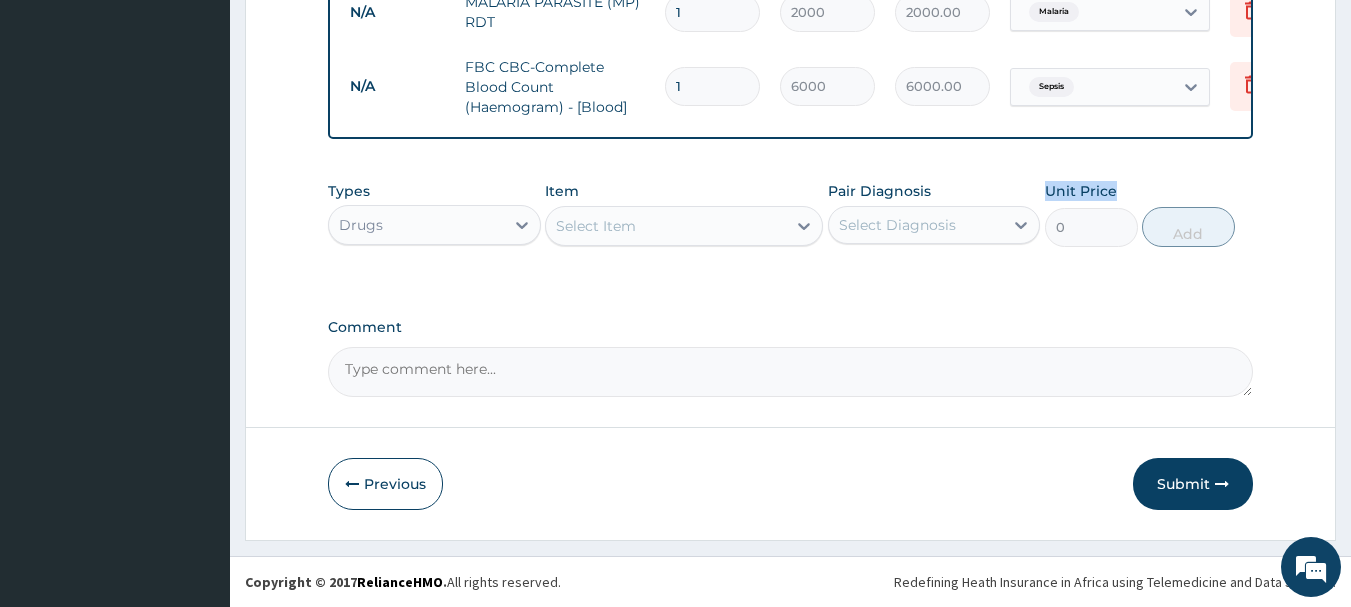 click on "Select Item" at bounding box center (596, 226) 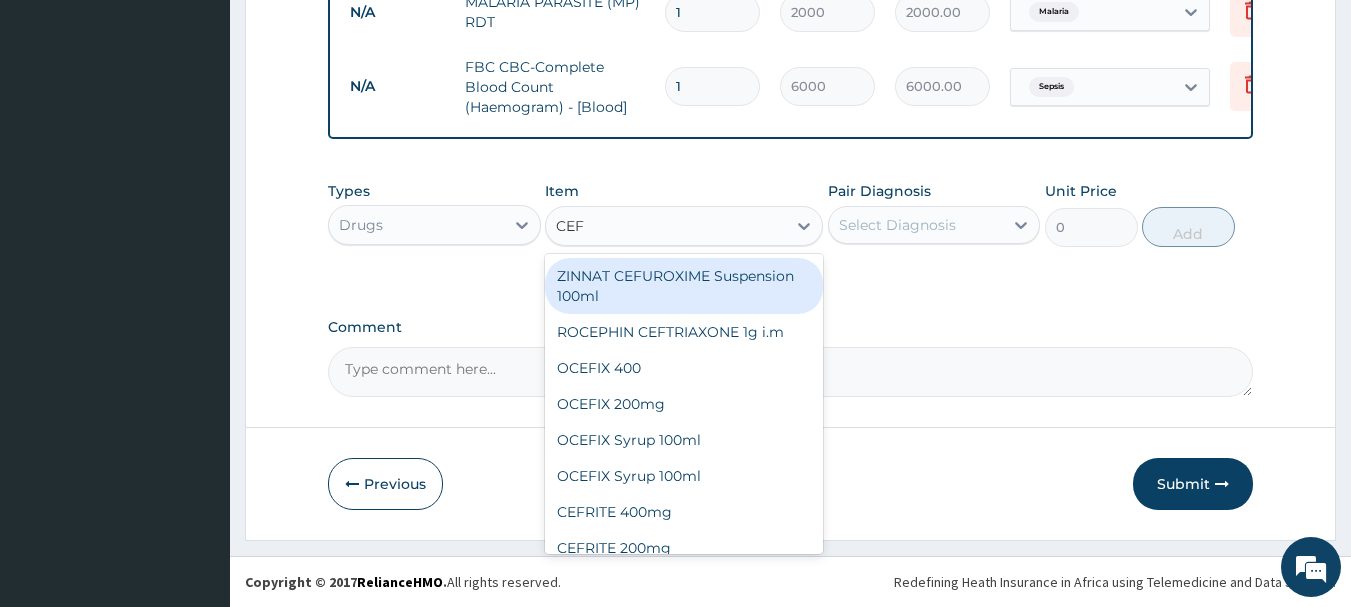 type on "CEFT" 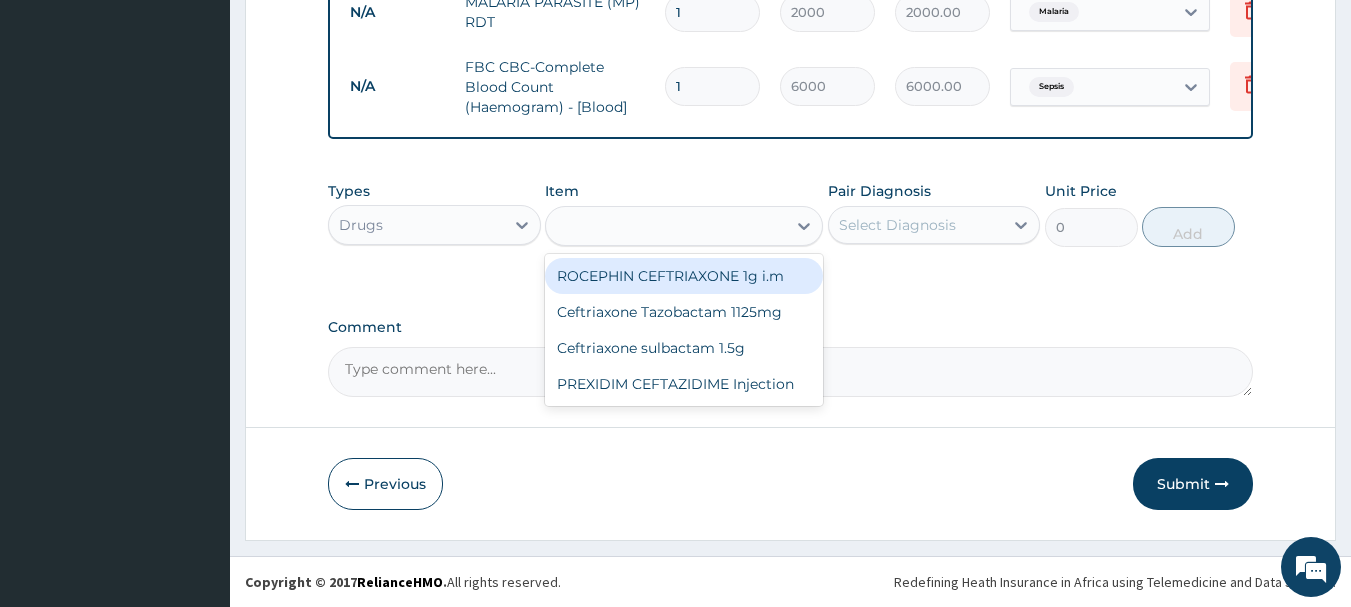 click on "CEFT" at bounding box center [666, 226] 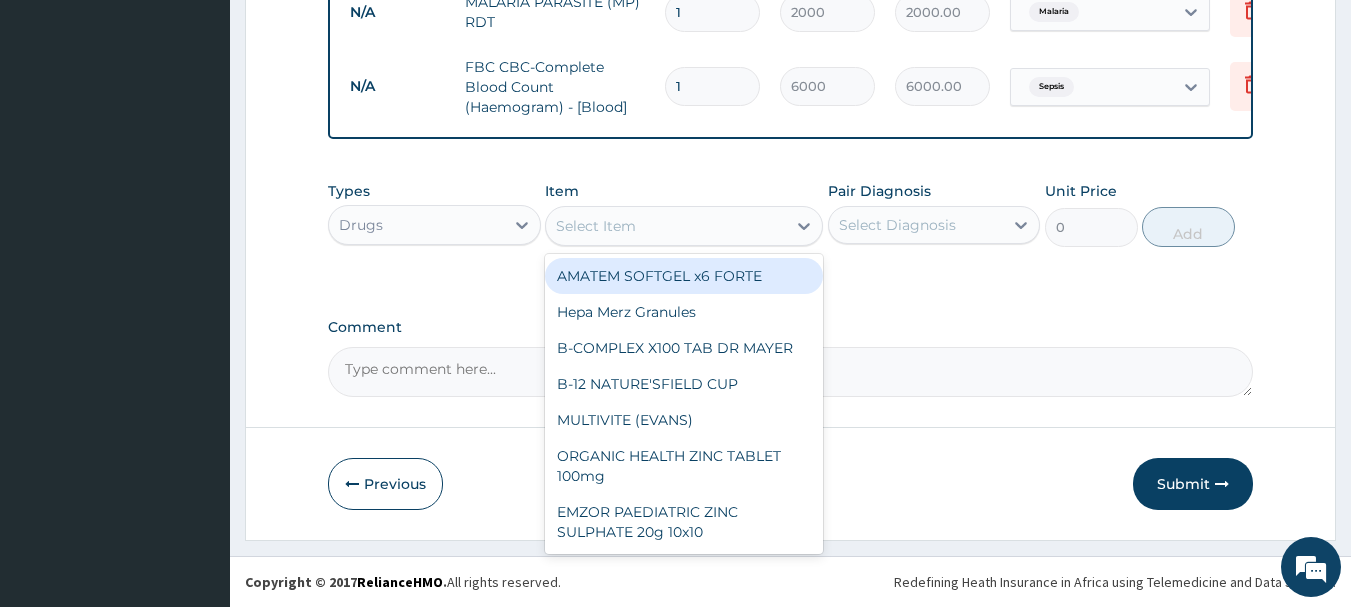 drag, startPoint x: 633, startPoint y: 224, endPoint x: 596, endPoint y: 273, distance: 61.400326 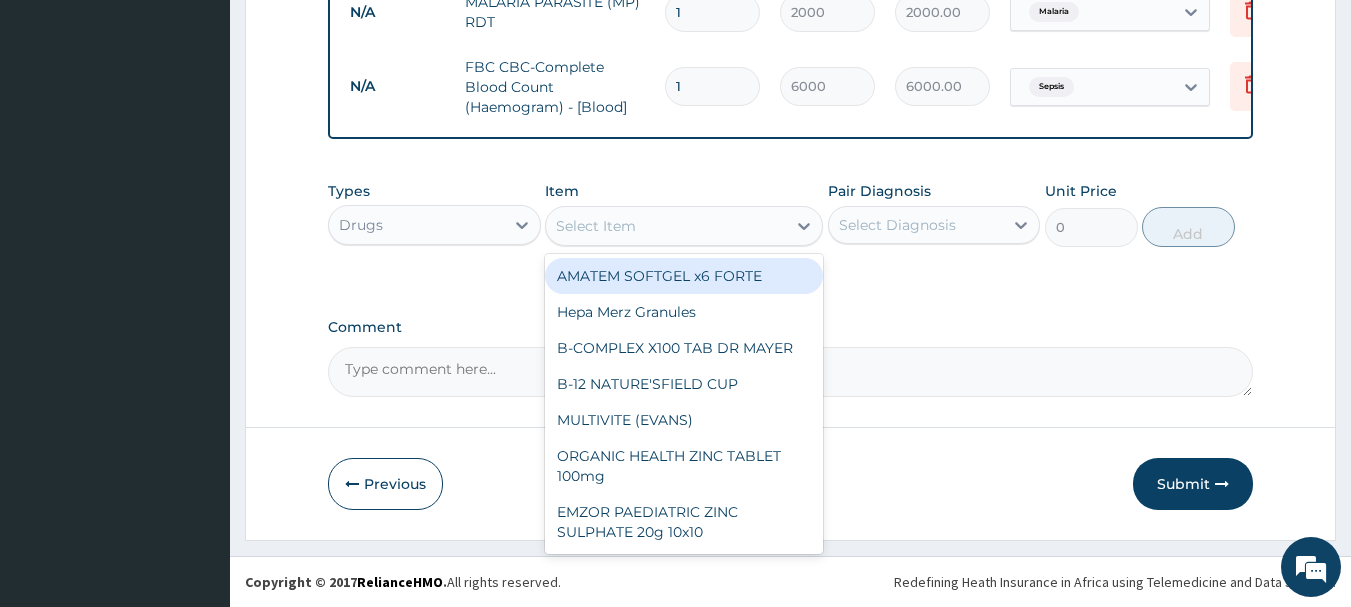 click on "Types Drugs Item option FBC CBC-Complete Blood Count (Haemogram) - [Blood], selected. option AMATEM SOFTGEL x6 FORTE focused, 1 of 790. 790 results available. Use Up and Down to choose options, press Enter to select the currently focused option, press Escape to exit the menu, press Tab to select the option and exit the menu. Select Item AMATEM SOFTGEL x6 FORTE Hepa Merz Granules B-COMPLEX X100 TAB DR MAYER B-12 NATURE'SFIELD CUP MULTIVITE (EVANS) ORGANIC HEALTH ZINC TABLET 100mg EMZOR PAEDIATRIC ZINC SULPHATE 20g 10x10 VITAMIN K1 Injection VITAMIN K X 100 (TOPSEA) NEUROVIT FORTE EVERDESTINY VITAMIN E JESDOL VITAMIN A OSTEOMED 20mg LIVOLIN FORTE EMZOR FOLIC ACID X 100 ASTYMIN CAPS TOT'HEMA ORAL SOLUTION RIBORICH B2 Vitamin B complex injection FESULF X 100 FERRODAN PLUS CAPS FERROLAB -12 VITAMIN C Injection LABOPLEX VITAMIN B-COMPLEX Injection. EMVITE DROPS GLORON CAPSULE BIG CITRAMIN DROPS CALCITAB CALCIUM SUPPLEMENT CAL D3 ASCOBION C300 VIT-C Syrup 100ml MULTIVITE MULTIVITAMIN Syrup 100ml ASCOMED X100 Daflon" at bounding box center (791, 214) 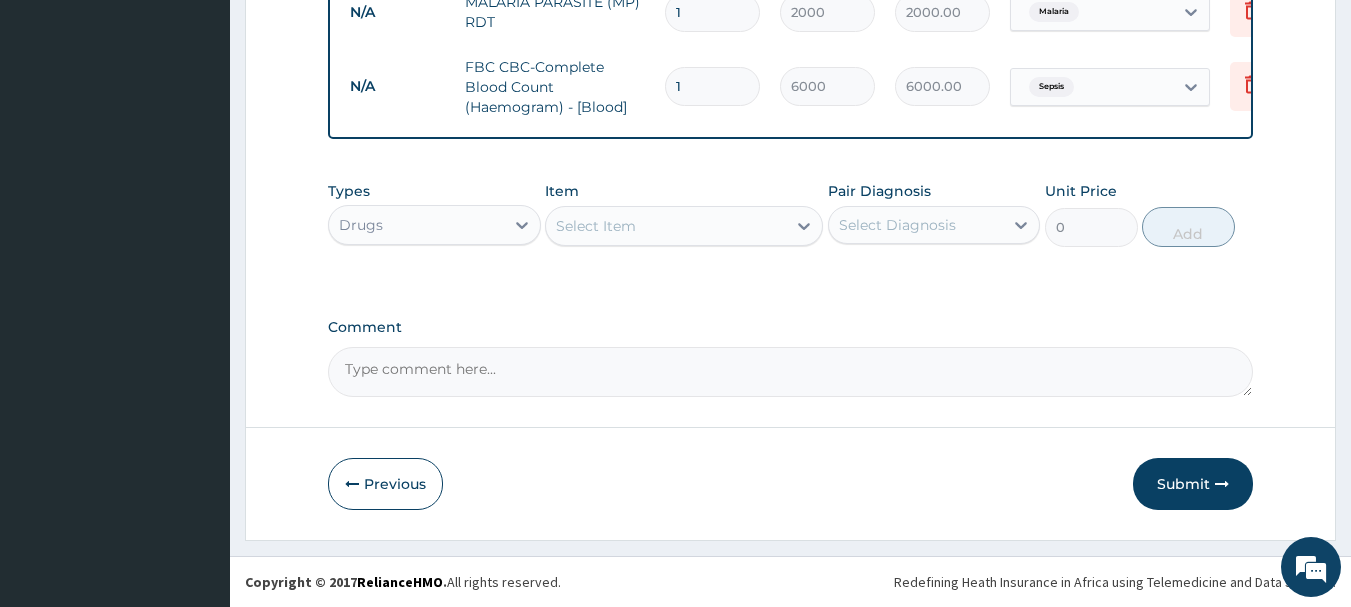 click on "Select Item" at bounding box center [596, 226] 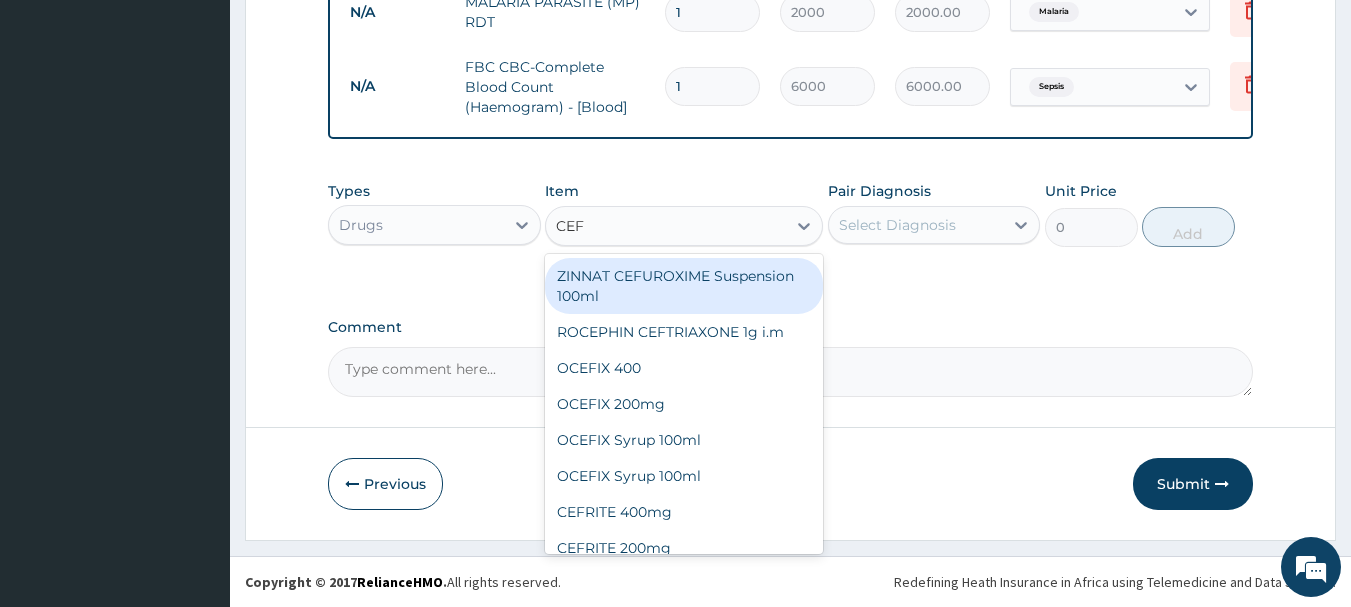 type on "CEFT" 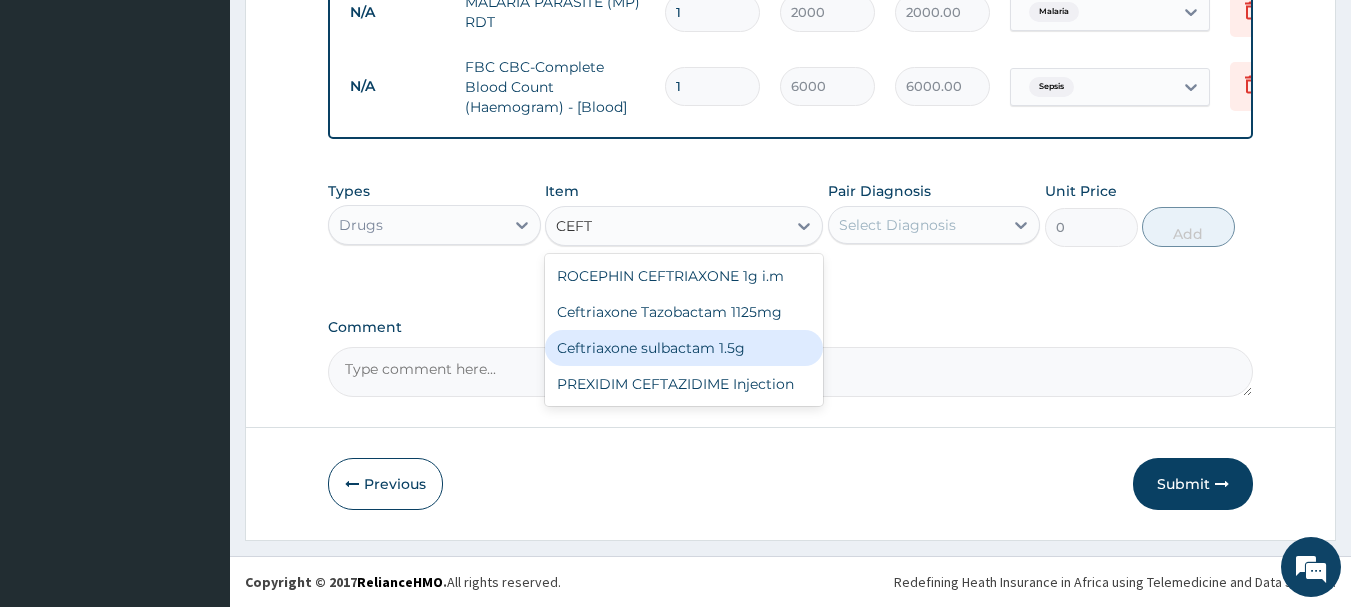 click on "Ceftriaxone sulbactam 1.5g" at bounding box center (684, 348) 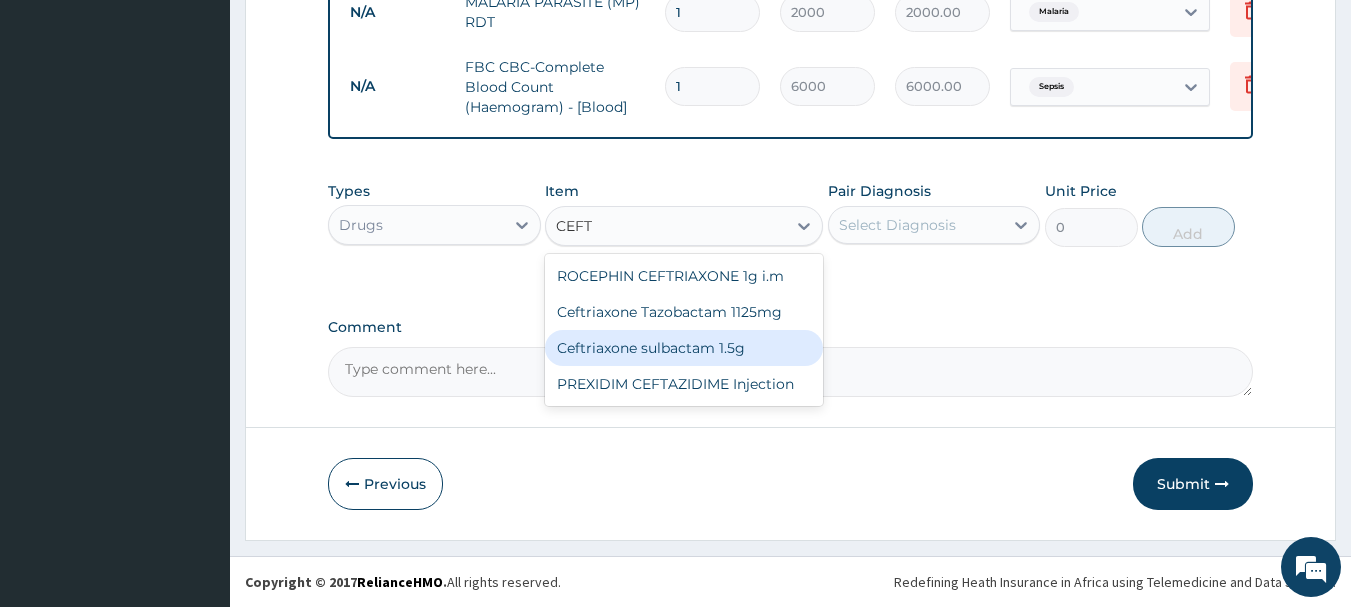 type 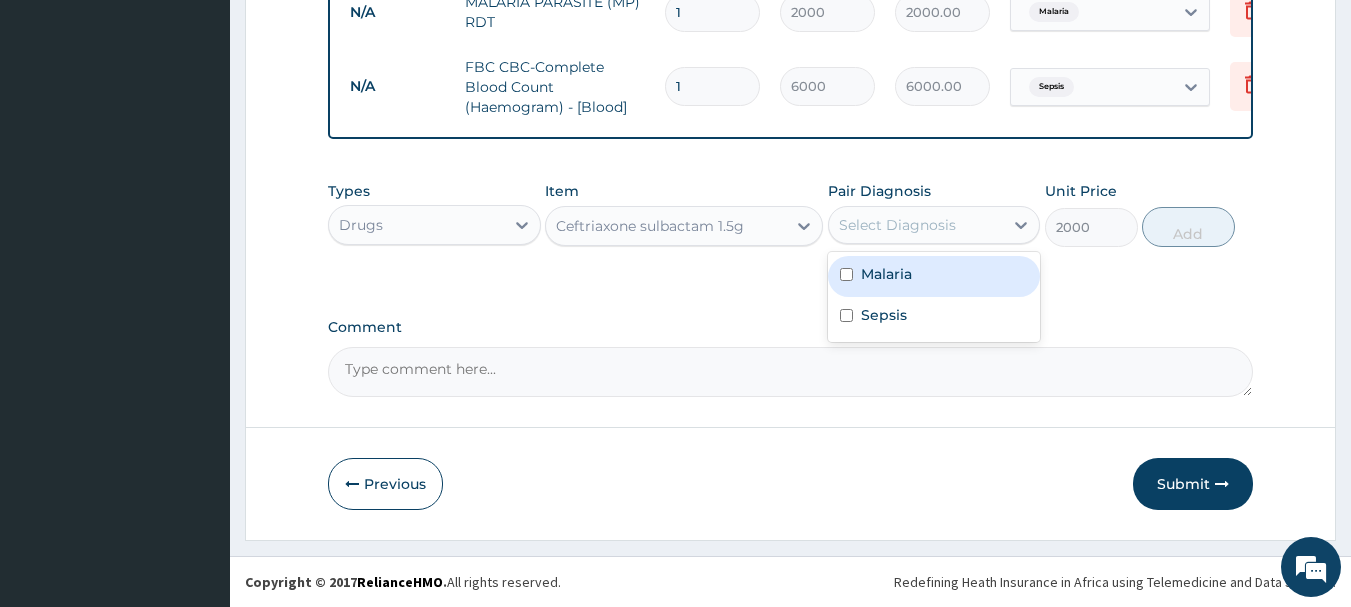 click on "Select Diagnosis" at bounding box center [897, 225] 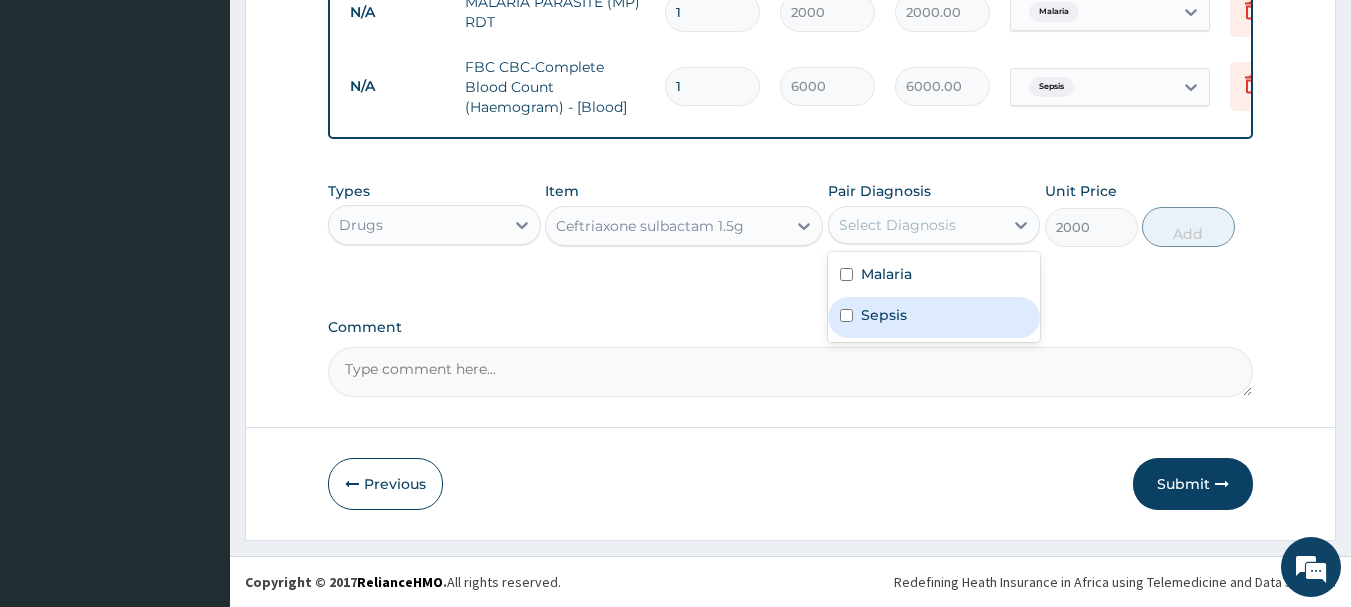 click at bounding box center [846, 315] 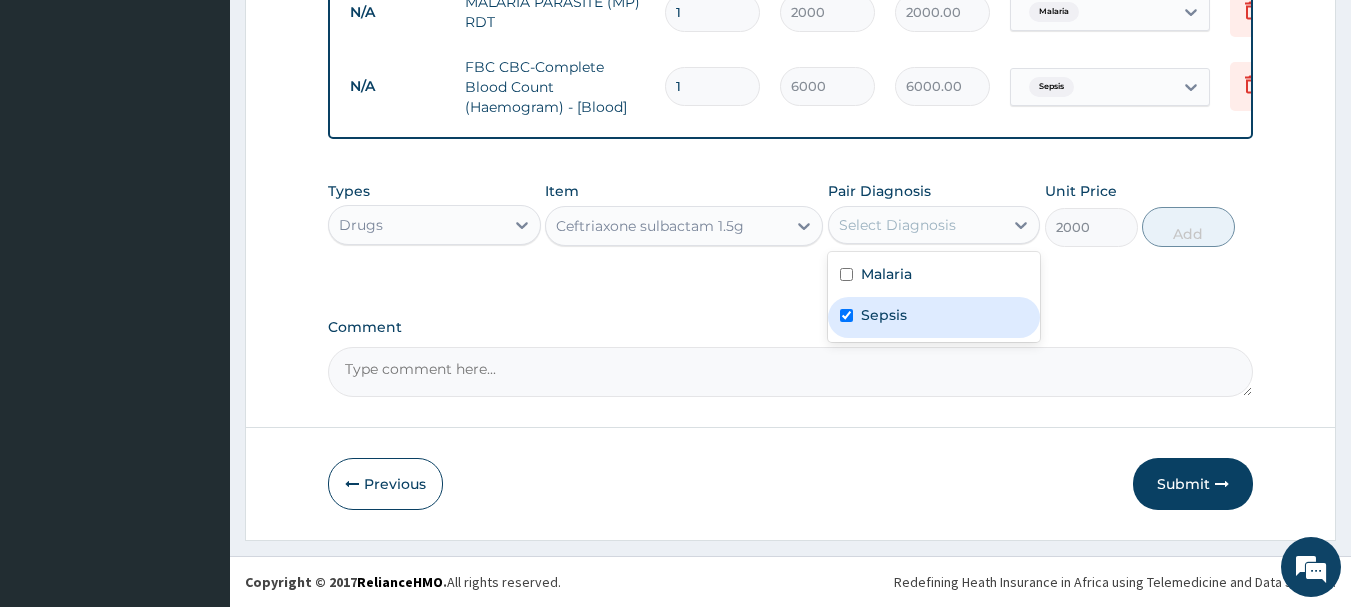 checkbox on "true" 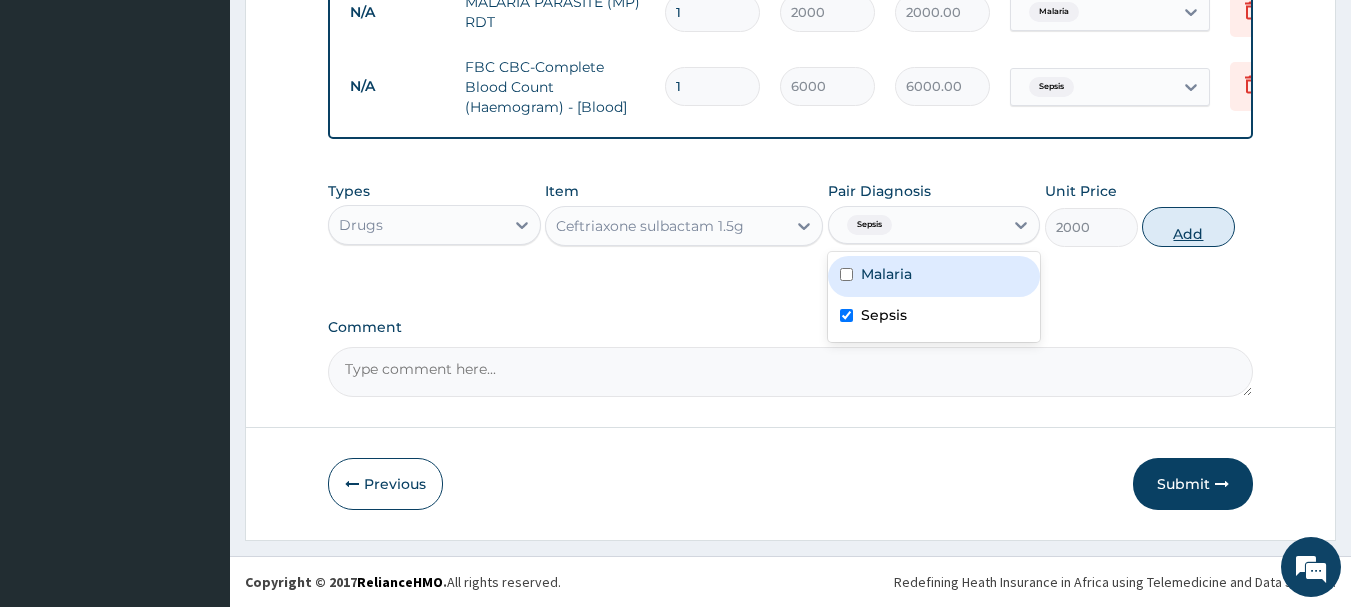 click on "Add" at bounding box center [1188, 227] 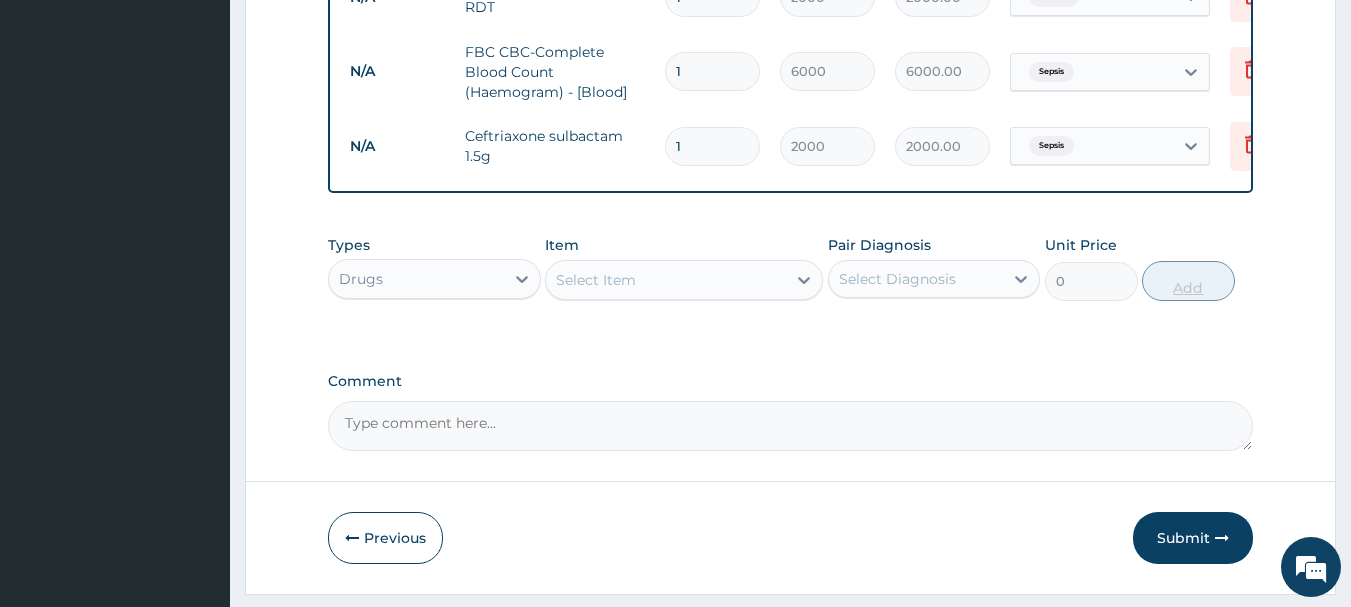 type 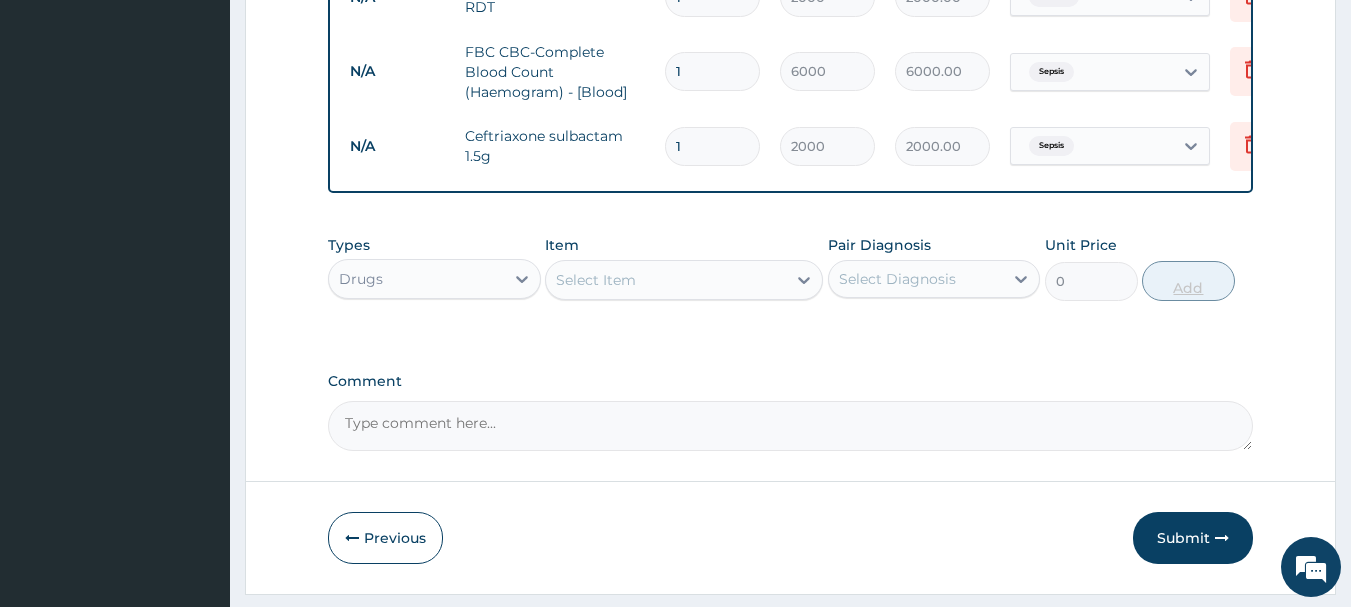type on "0.00" 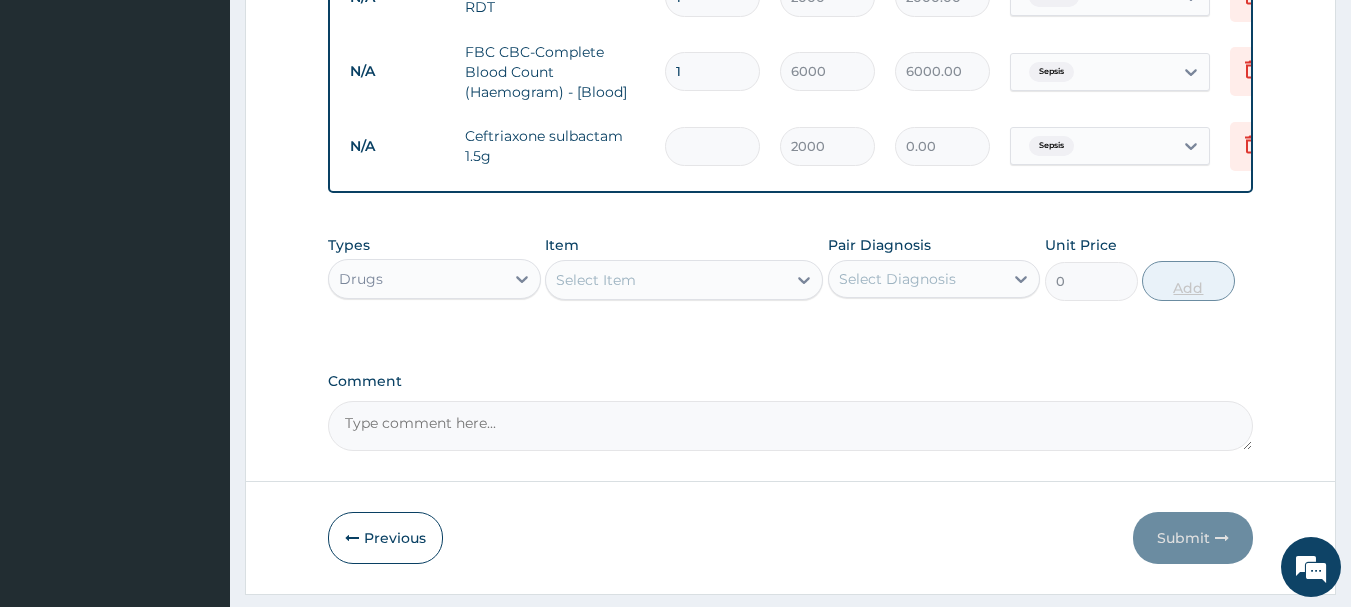 type on "3" 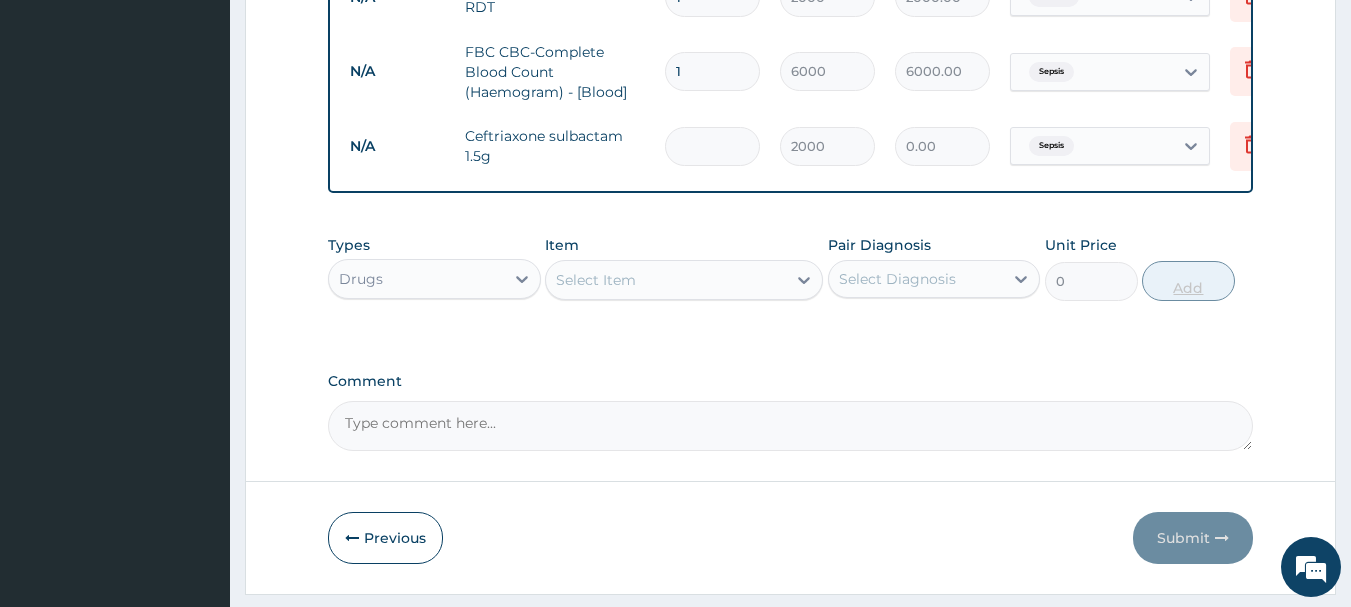 type on "6000.00" 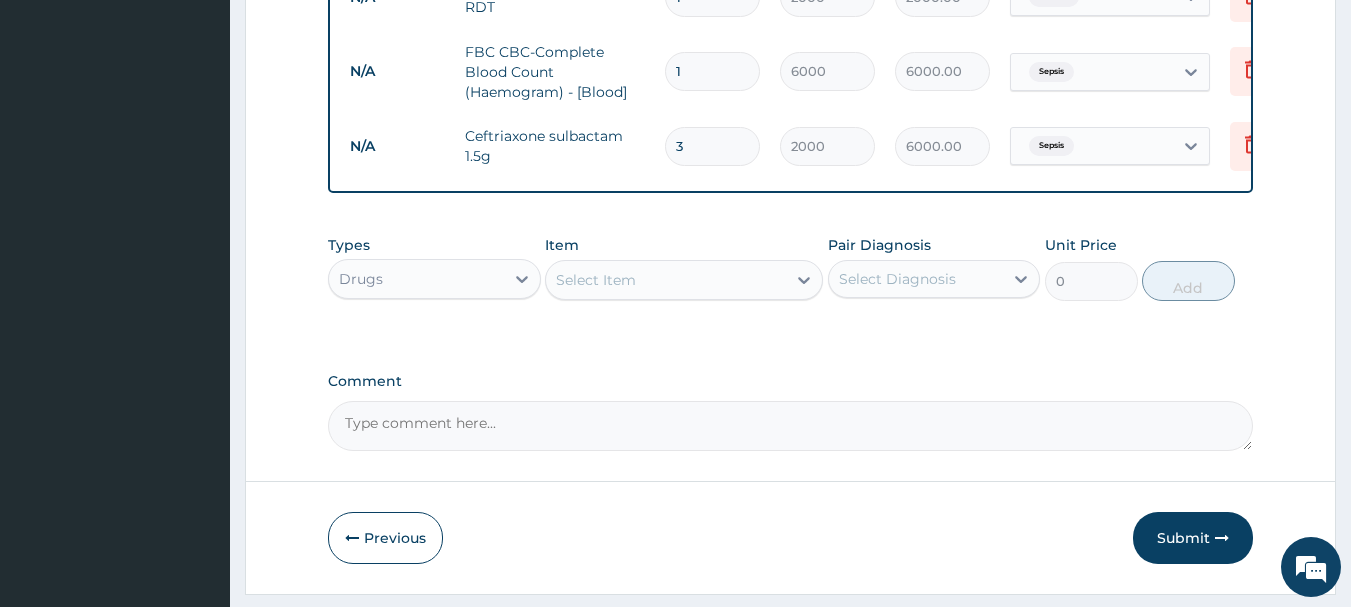 type on "3" 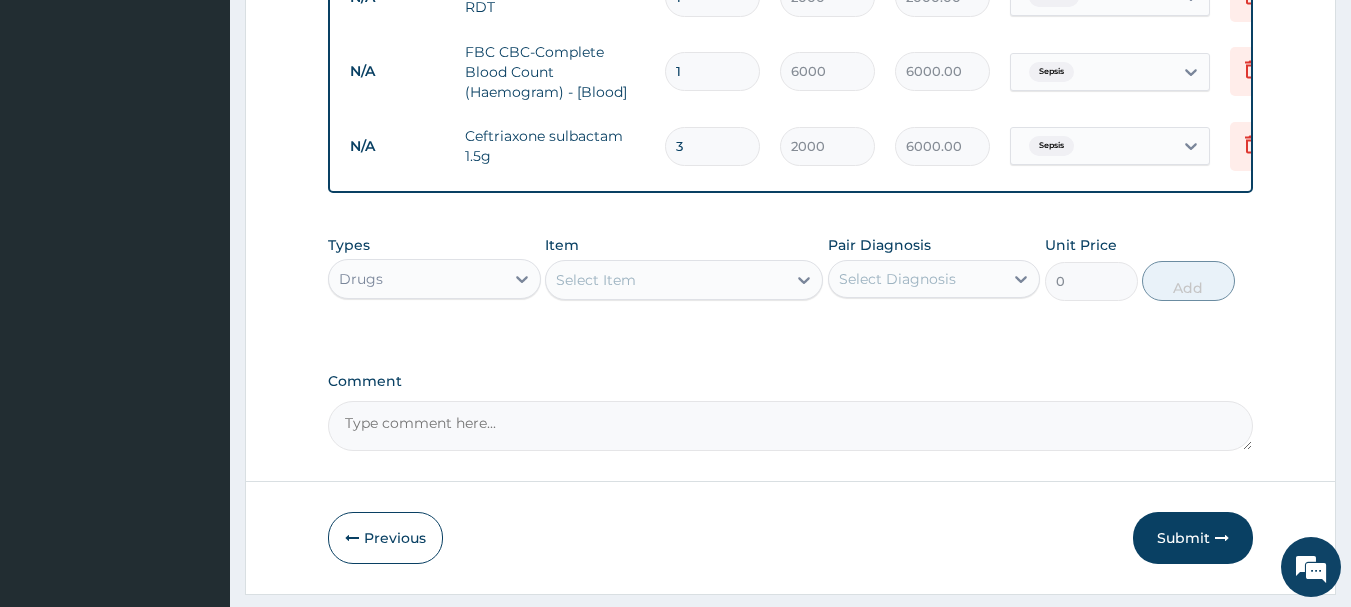 click on "Select Item" at bounding box center [666, 280] 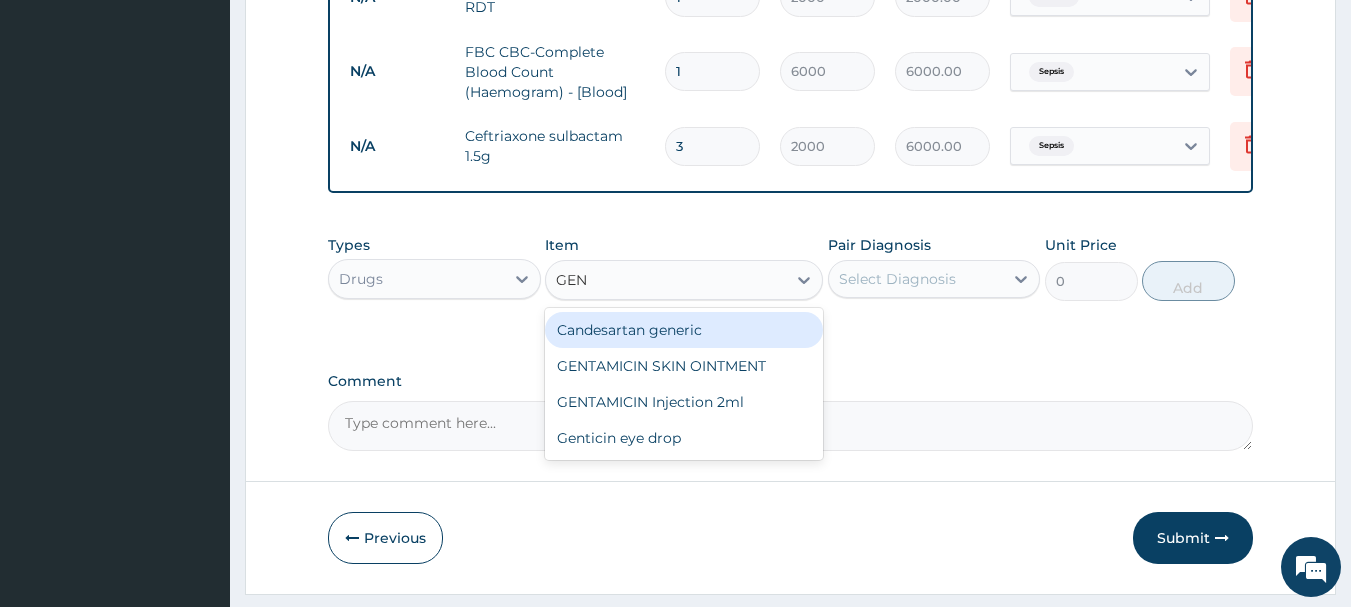 type on "GENT" 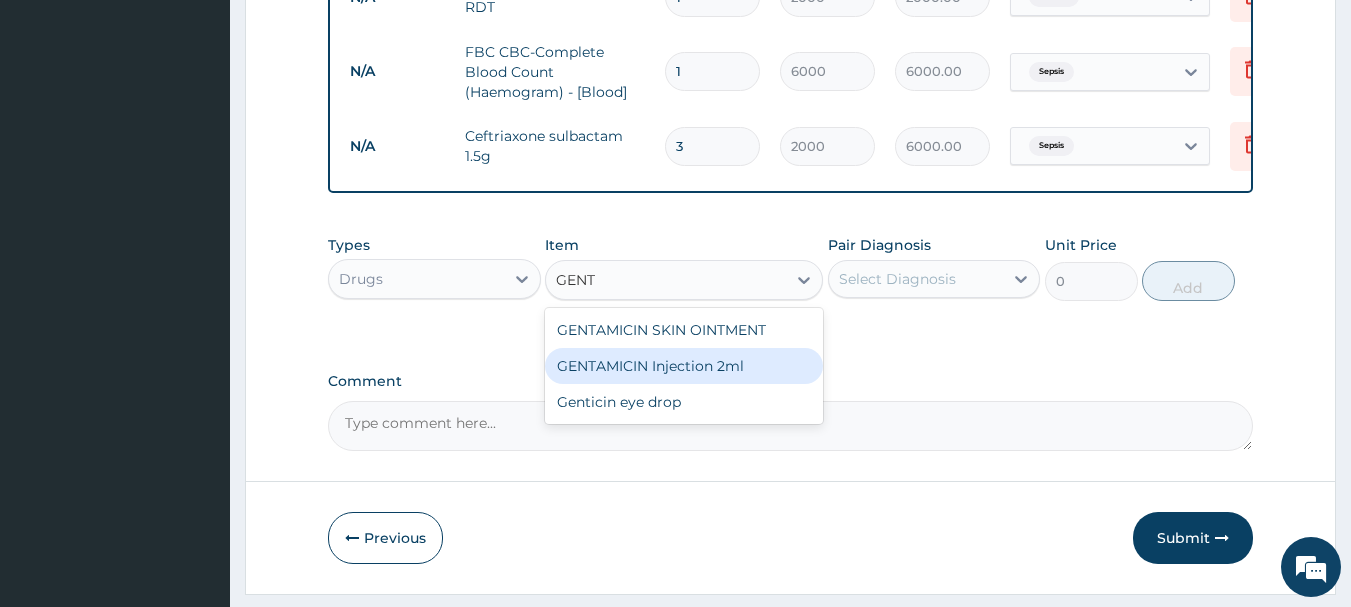 click on "GENTAMICIN Injection 2ml" at bounding box center [684, 366] 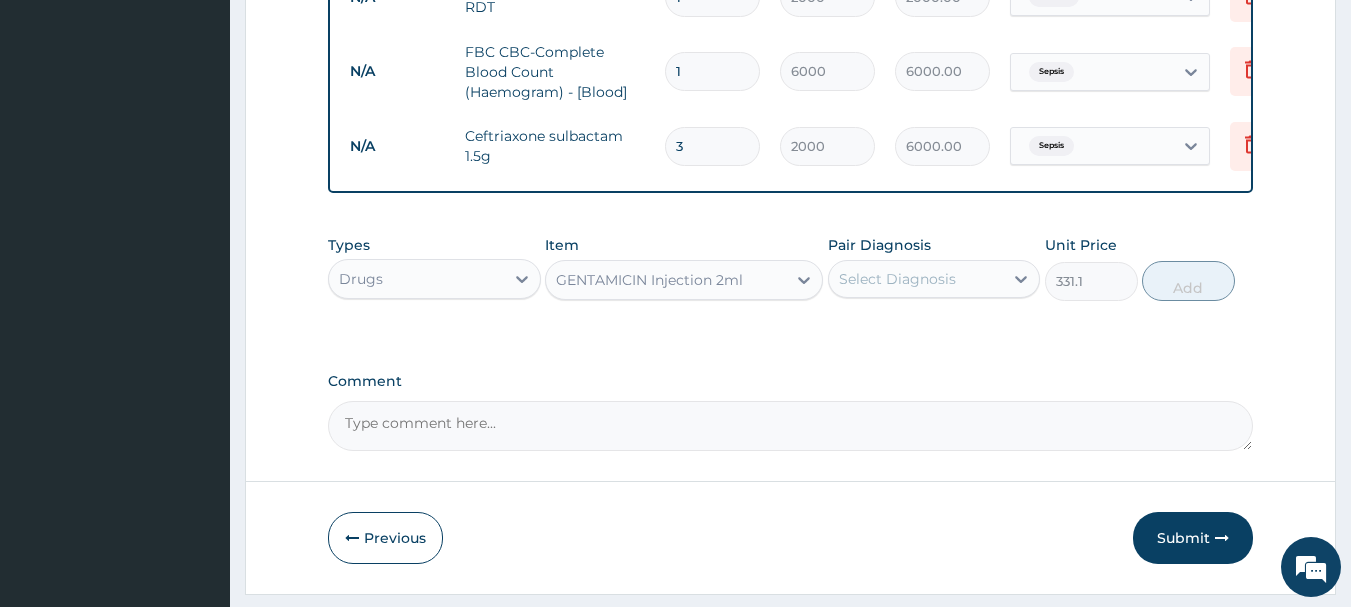 click on "Select Diagnosis" at bounding box center [897, 279] 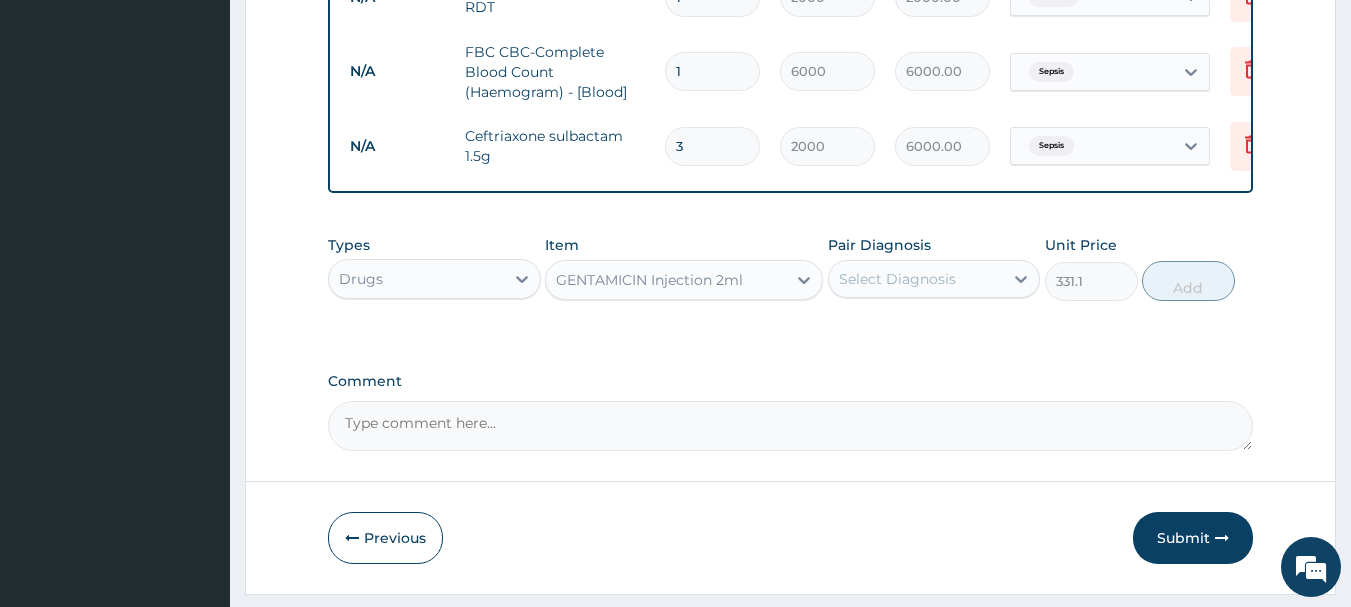 drag, startPoint x: 940, startPoint y: 284, endPoint x: 914, endPoint y: 289, distance: 26.476404 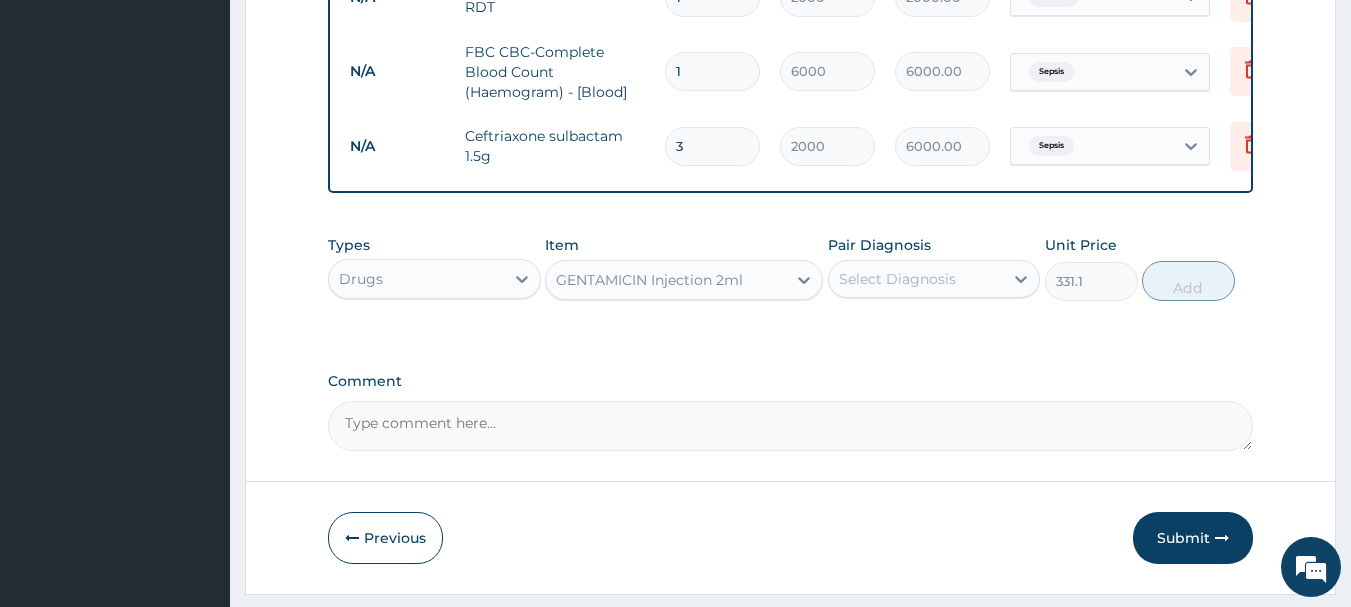 click on "Select Diagnosis" at bounding box center [897, 279] 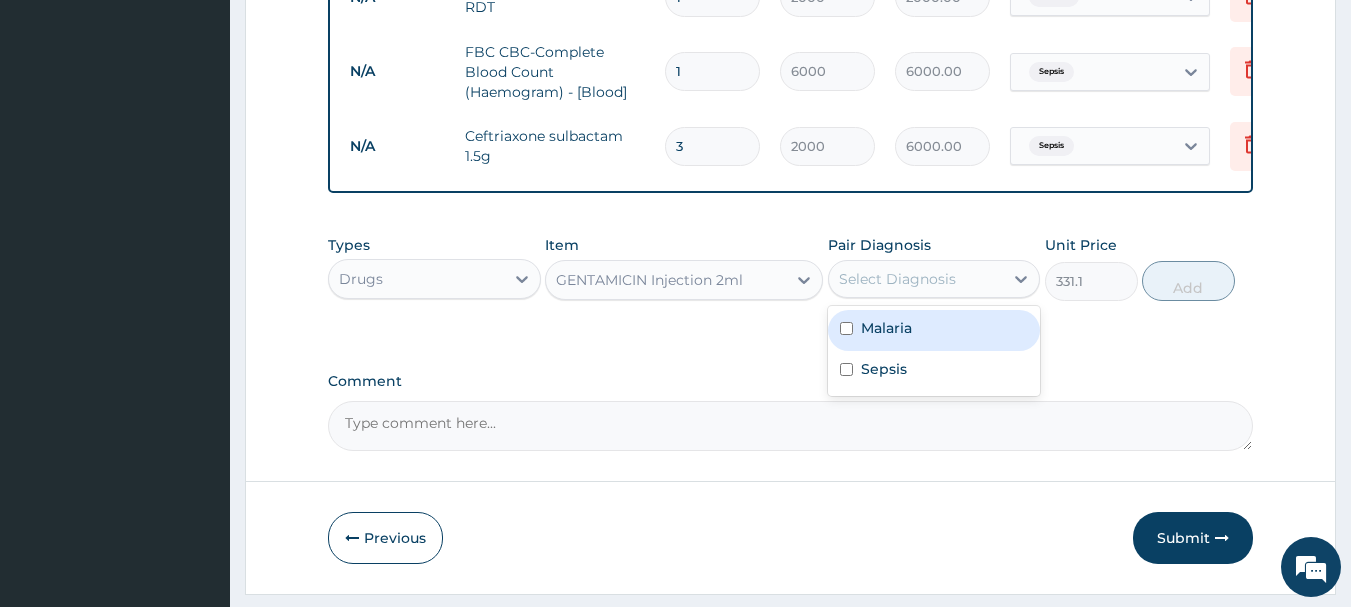 click on "Select Diagnosis" at bounding box center (897, 279) 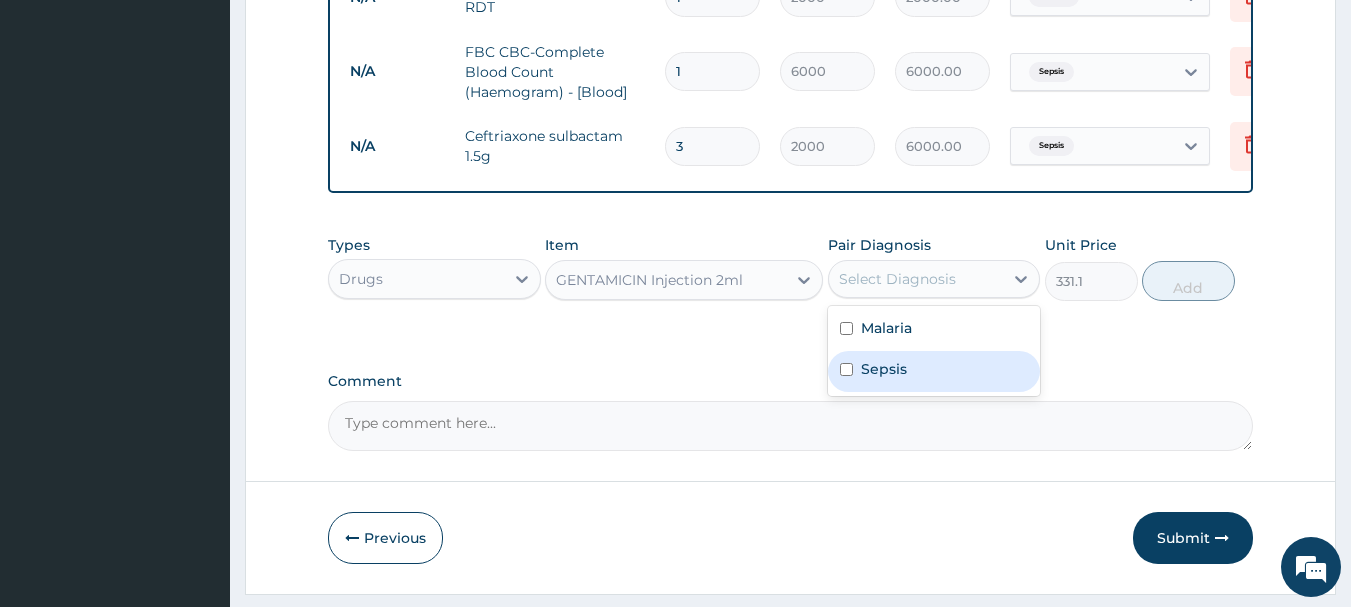 click at bounding box center (846, 369) 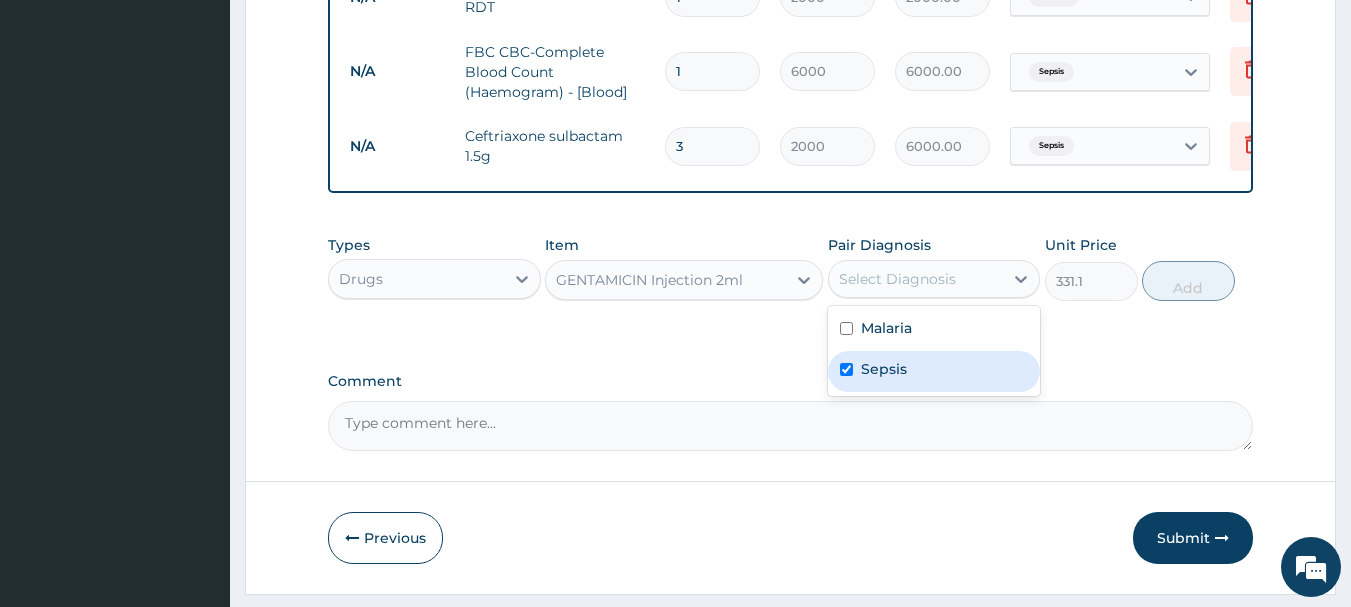 checkbox on "true" 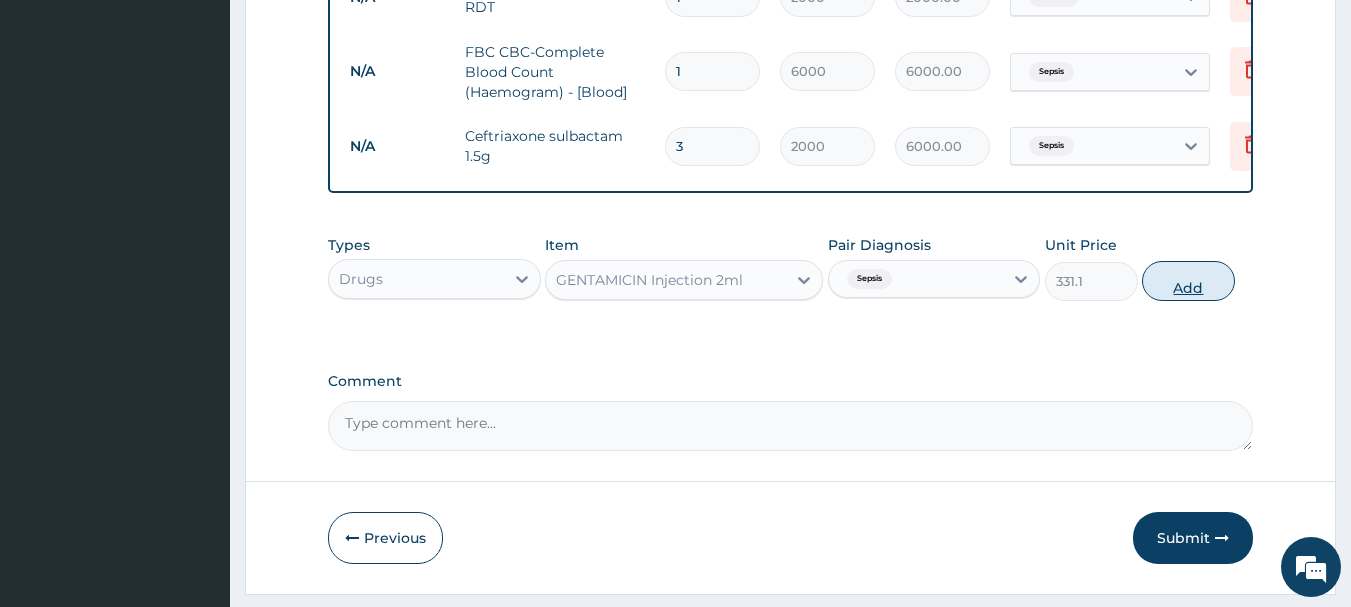 click on "Add" at bounding box center [1188, 281] 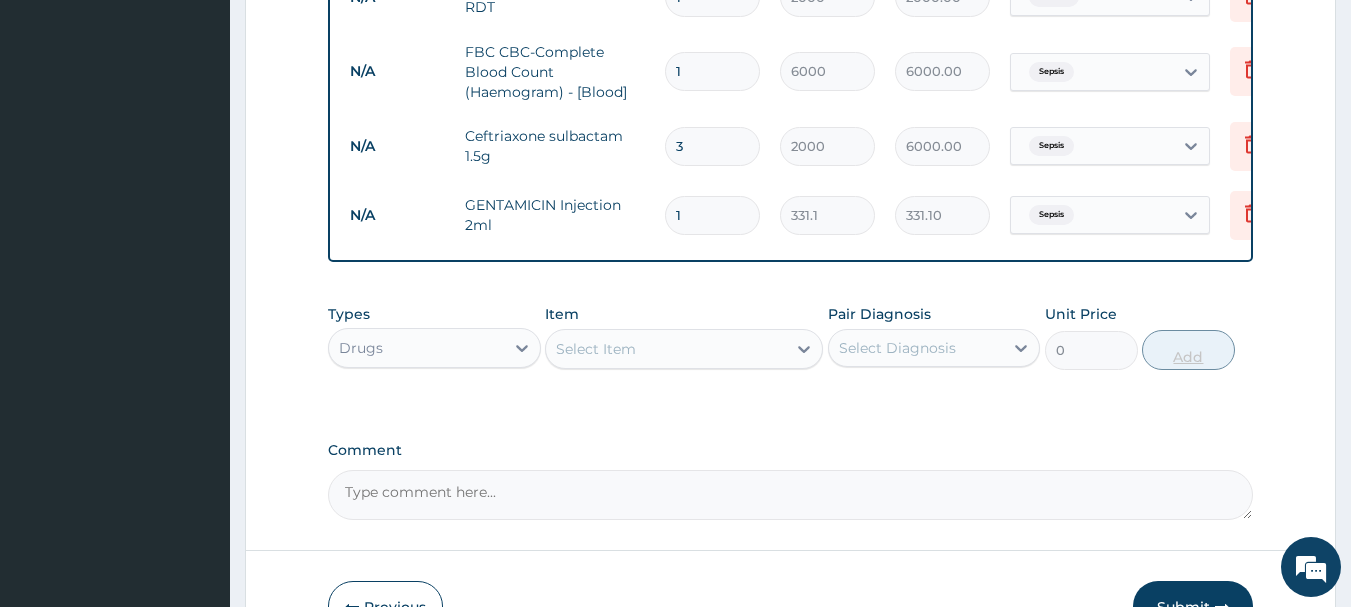 type 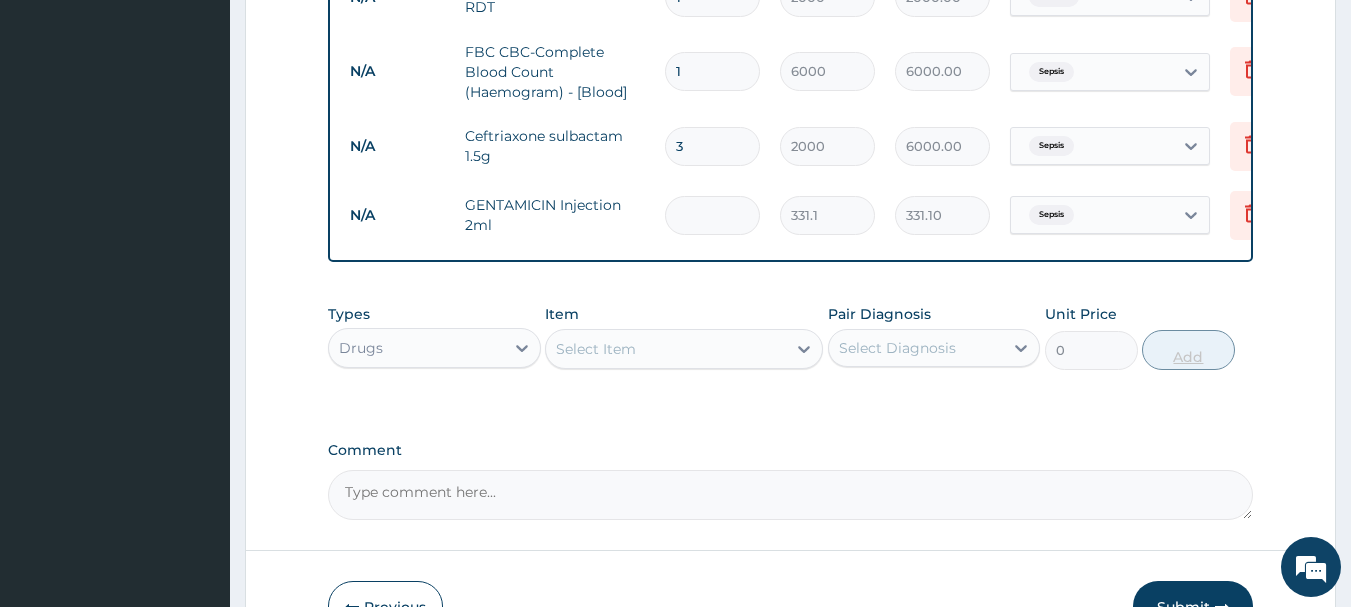 type on "0.00" 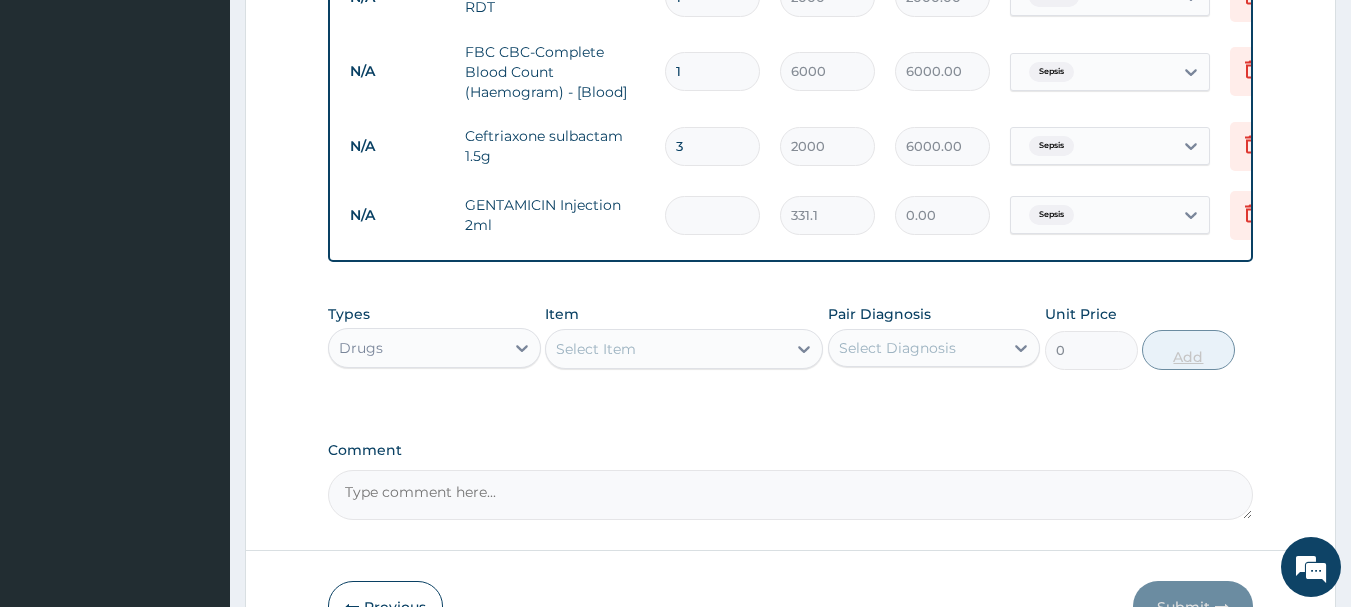 type on "3" 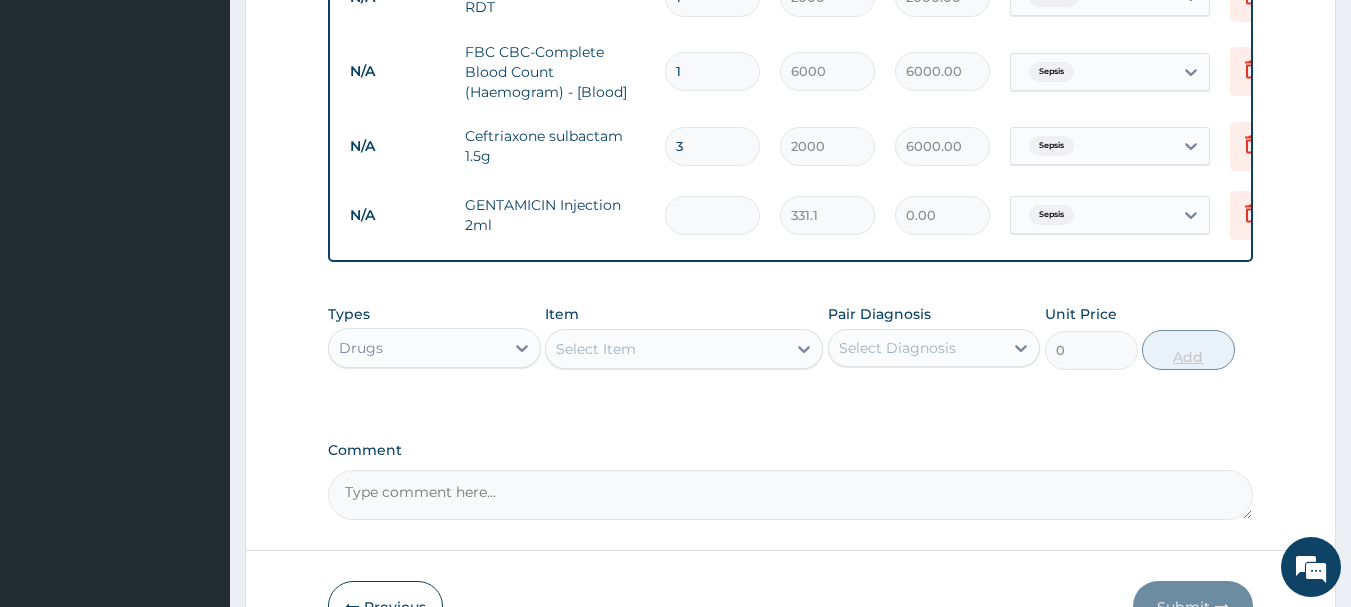 type on "993.30" 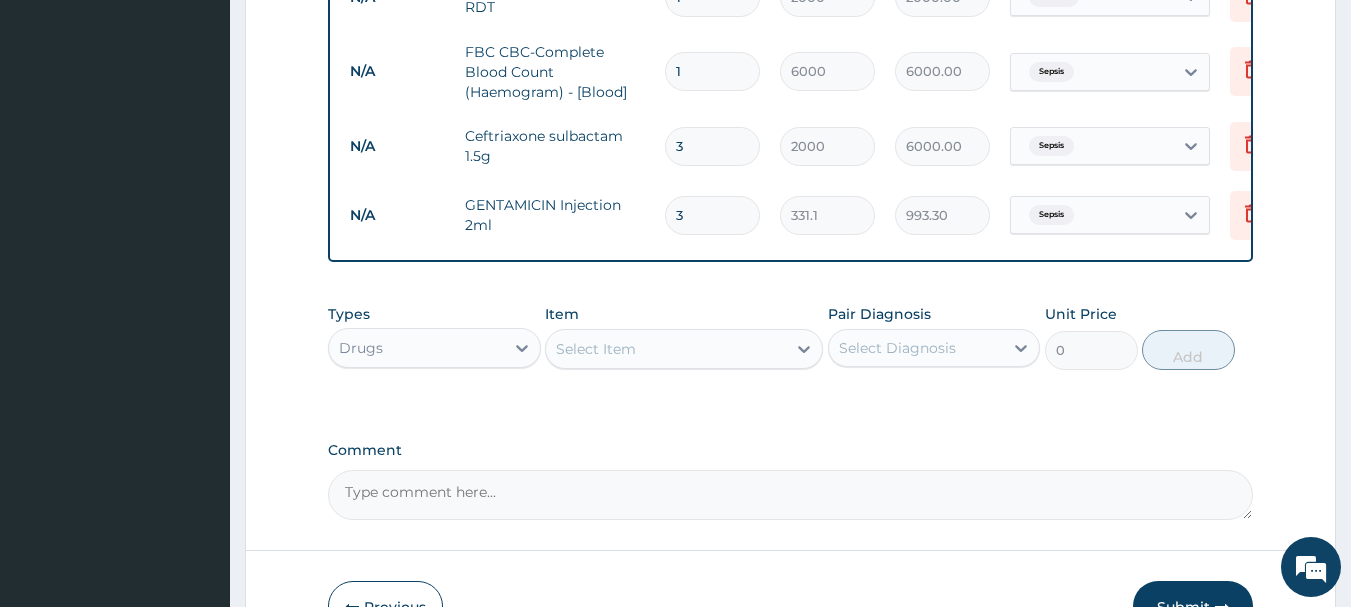type on "3" 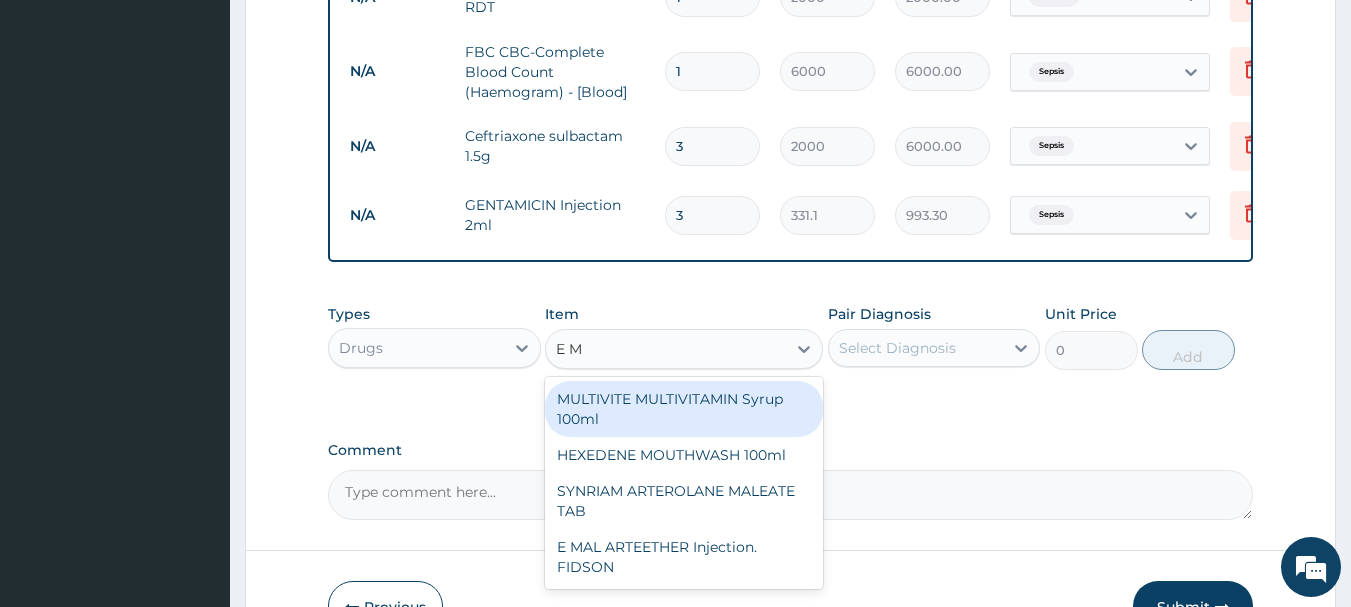 type on "E MA" 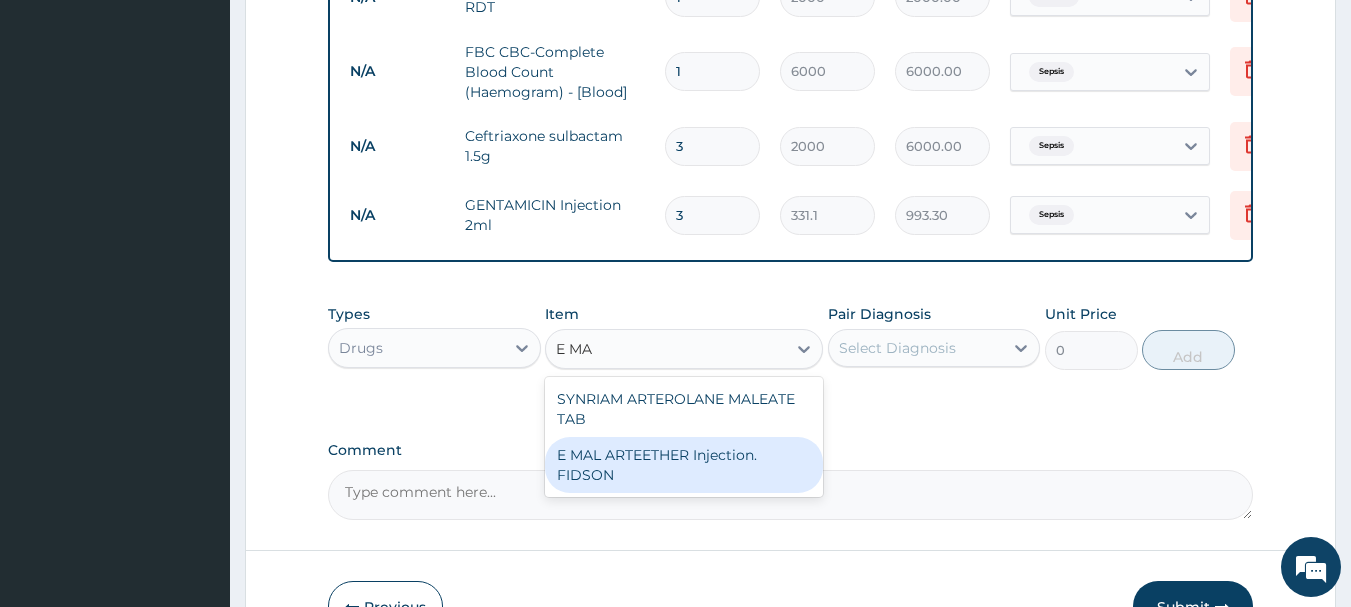 click on "E MAL ARTEETHER Injection. FIDSON" at bounding box center [684, 465] 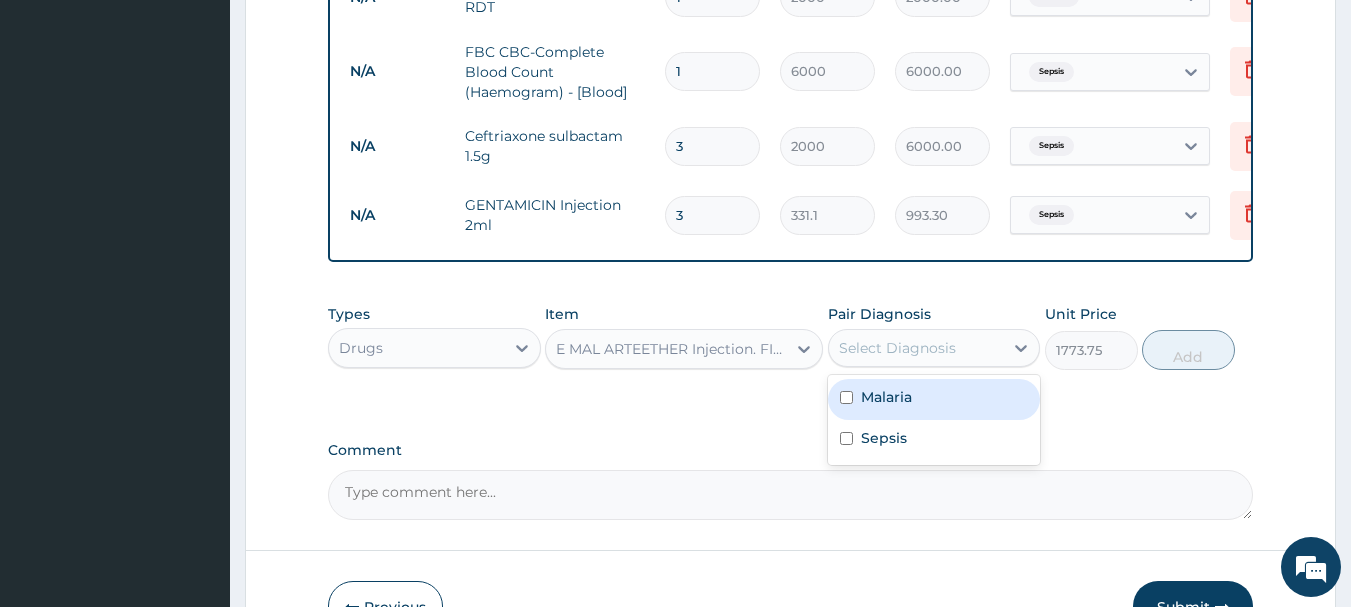 click on "Select Diagnosis" at bounding box center (897, 348) 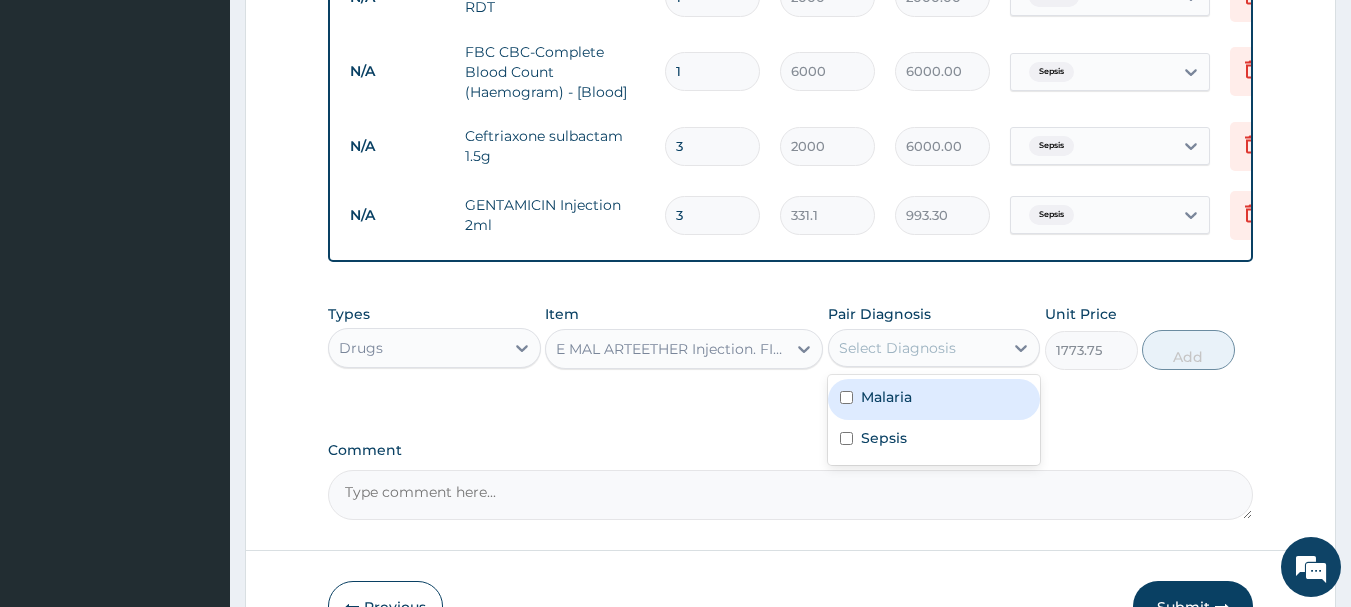 click at bounding box center [846, 397] 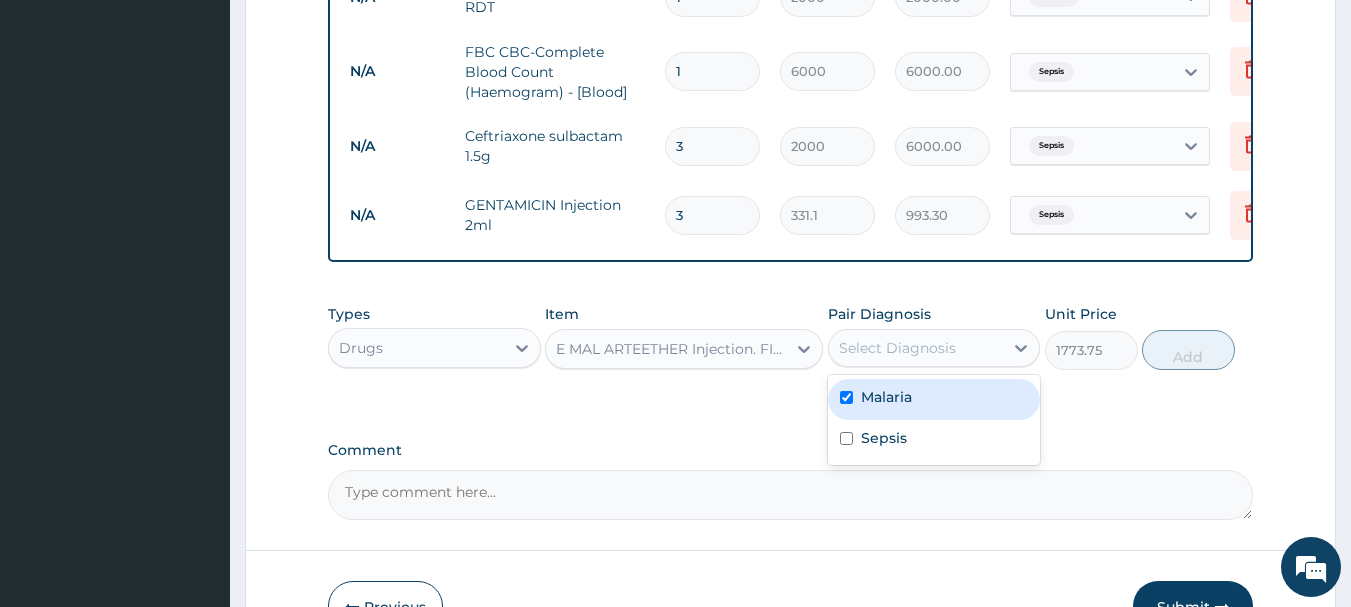 checkbox on "true" 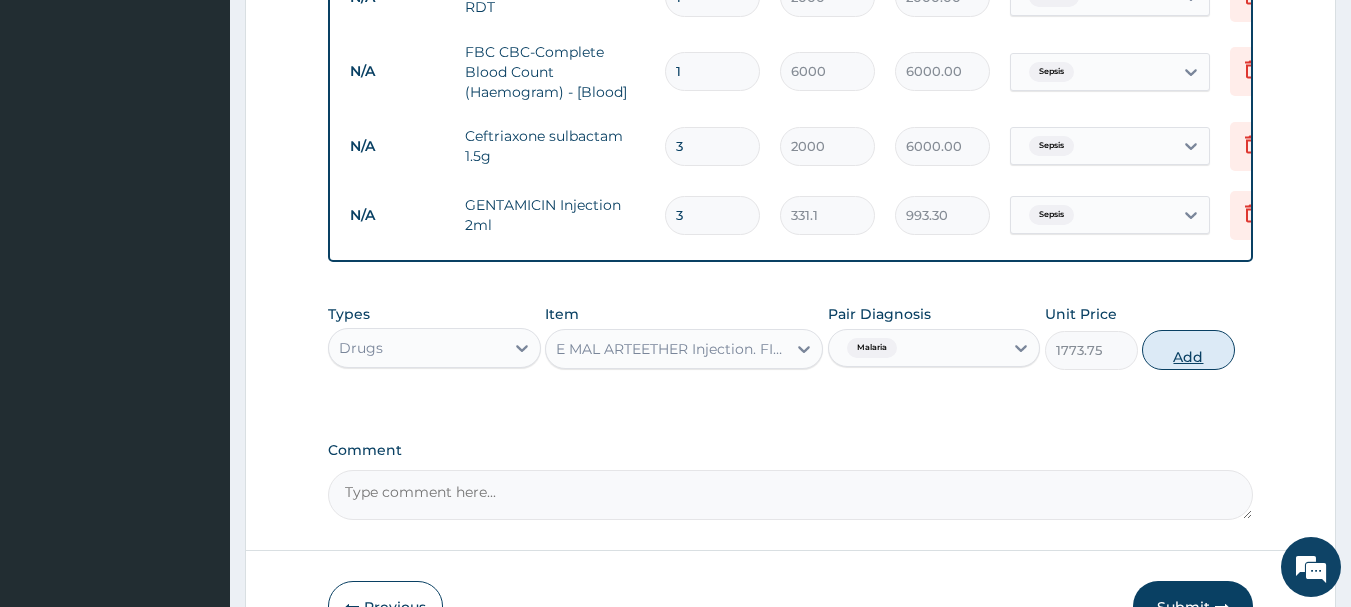 click on "Add" at bounding box center (1188, 350) 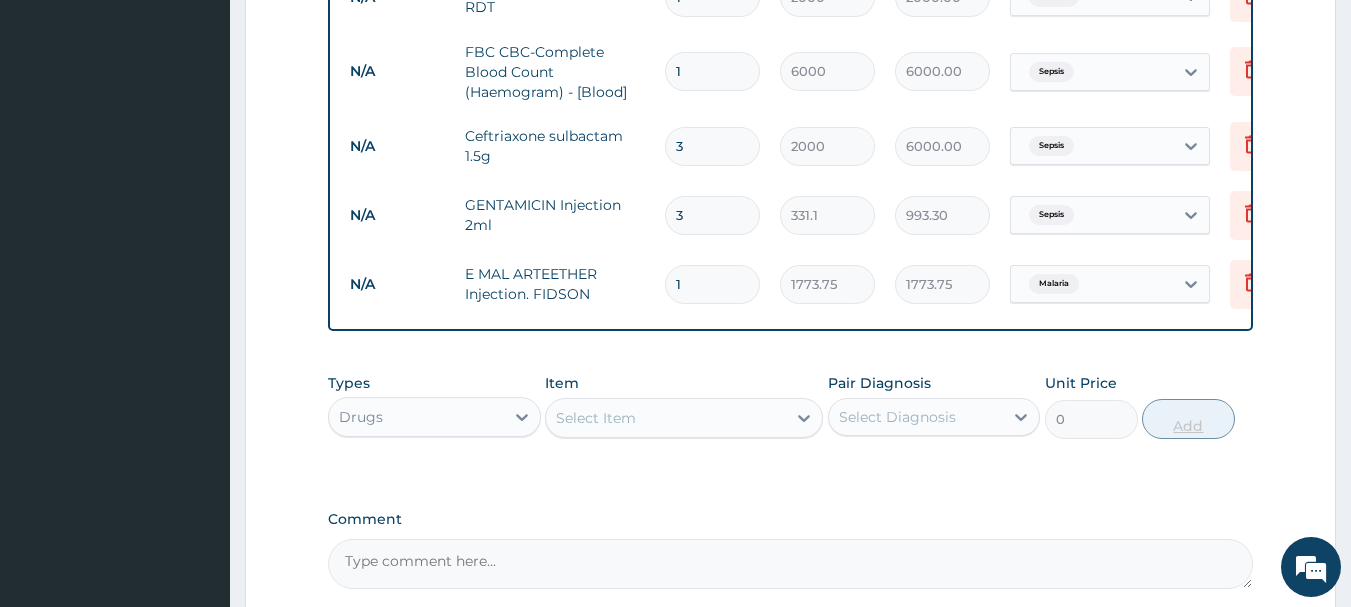 type 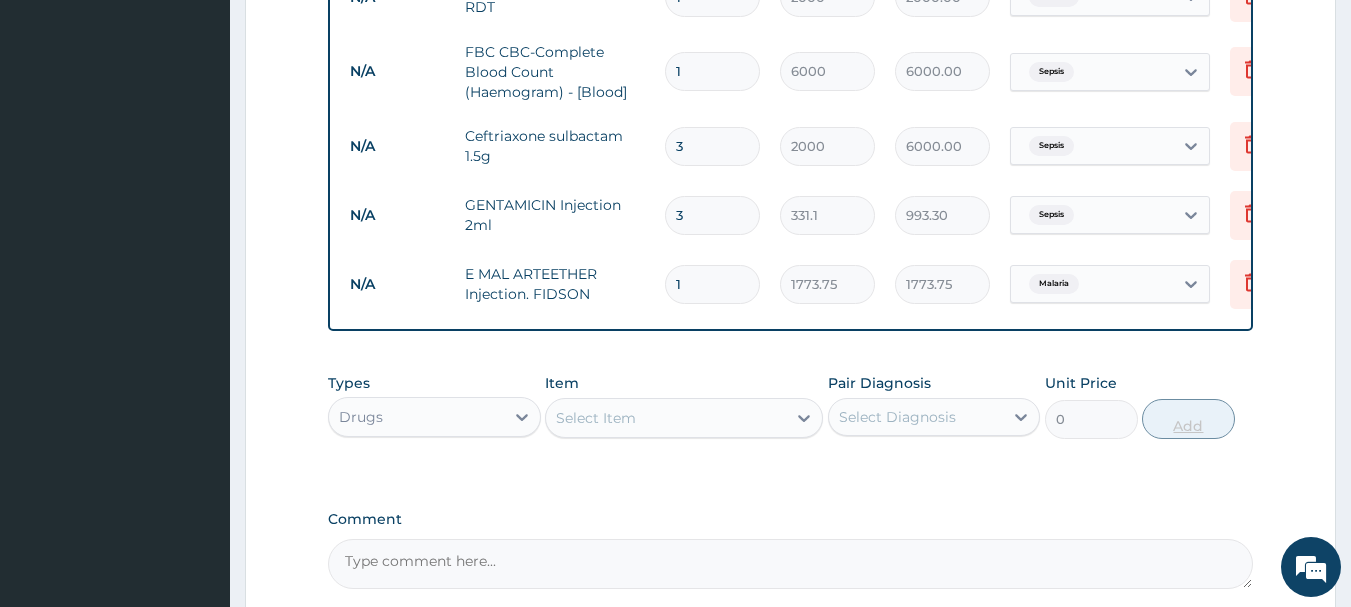 type on "0.00" 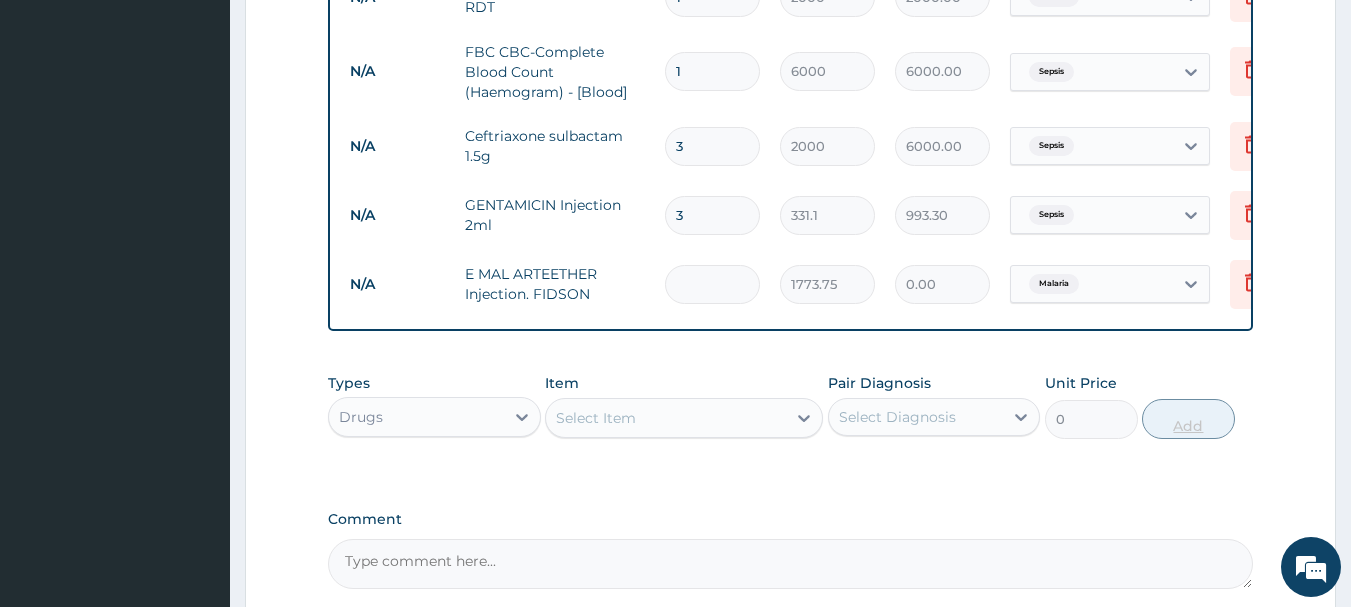type on "3" 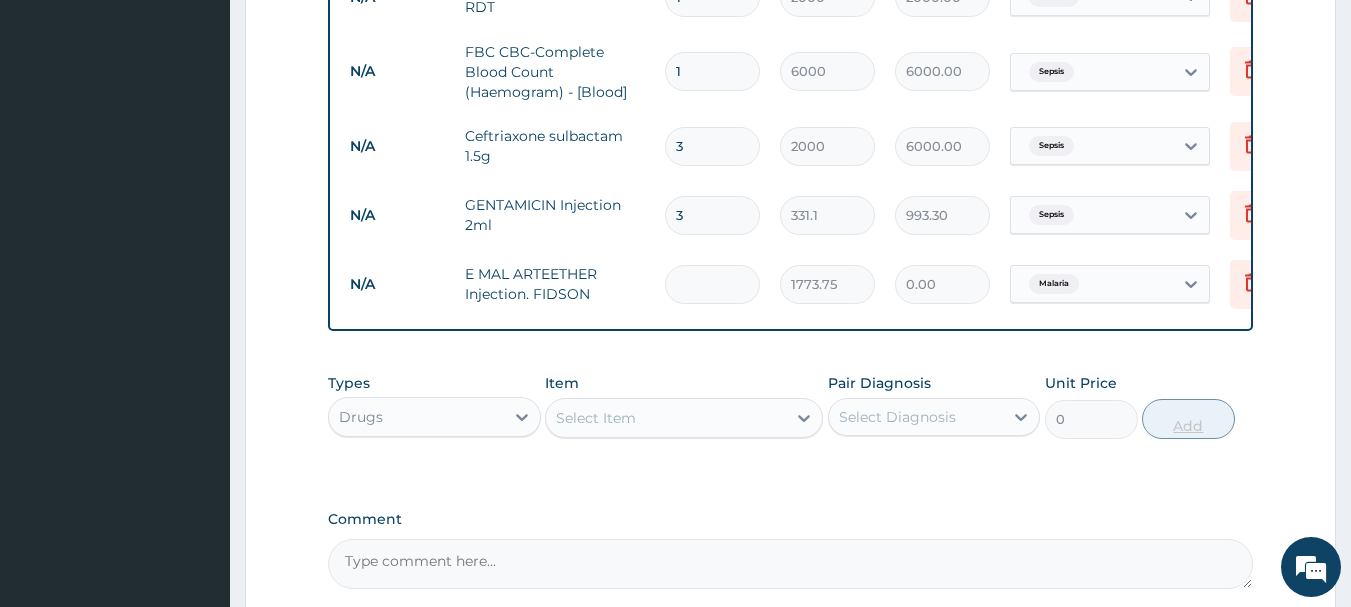 type on "5321.25" 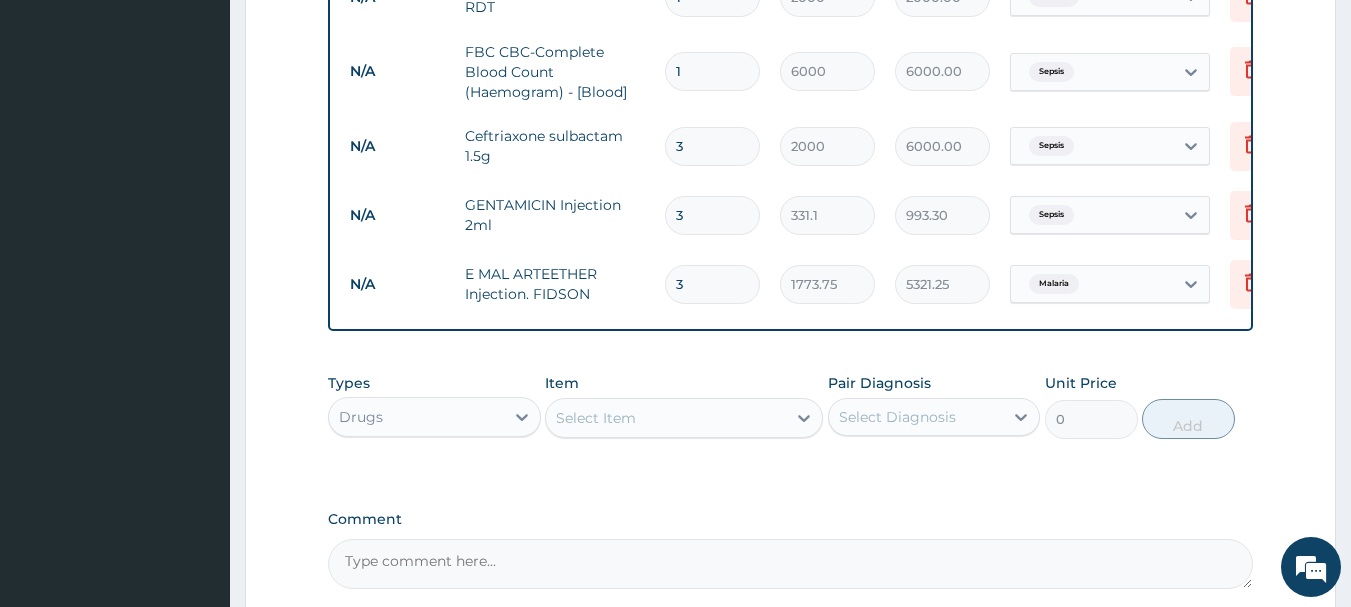 type on "3" 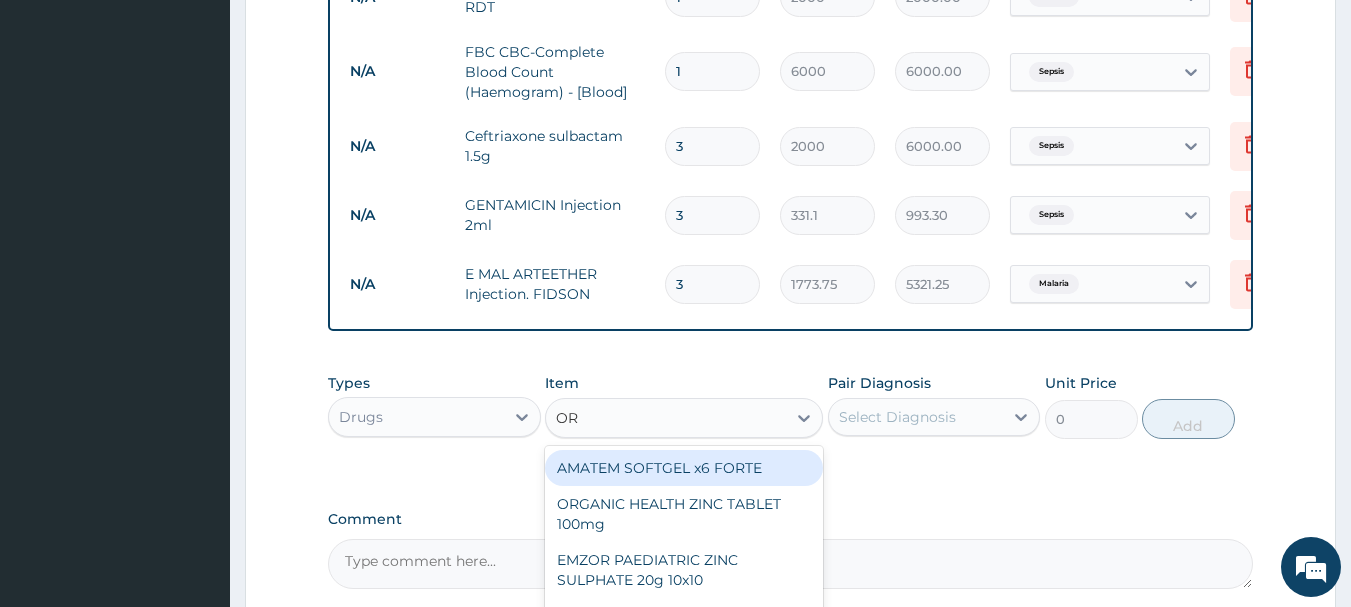 type on "ORS" 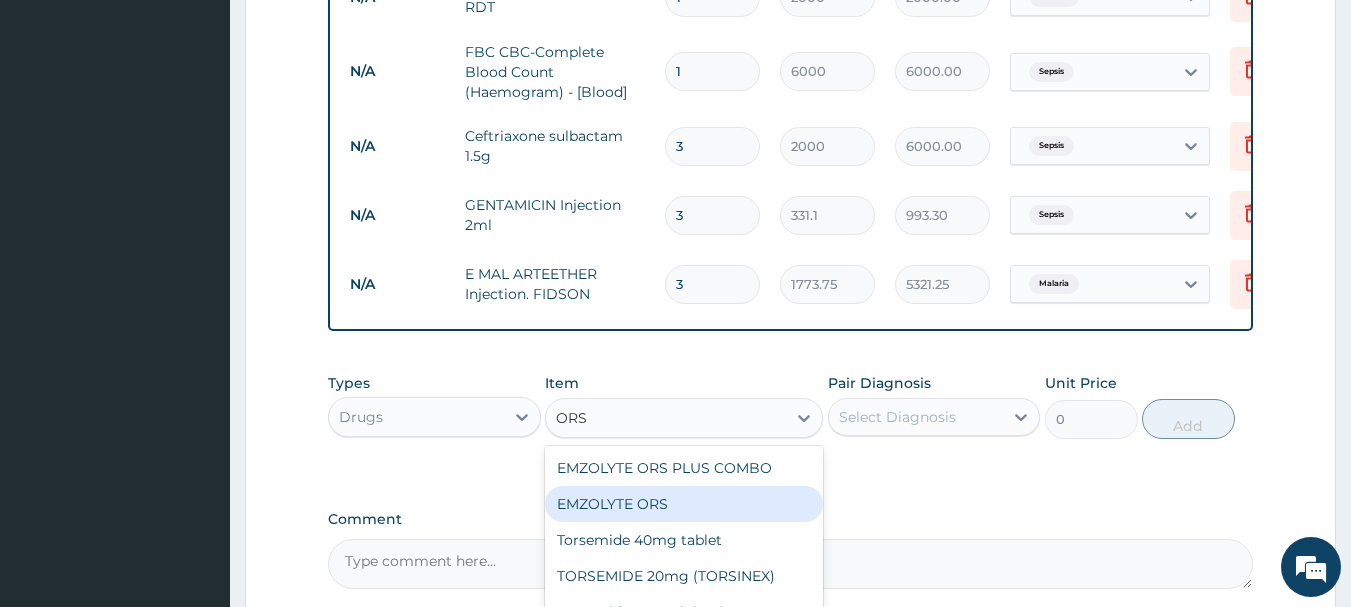 click on "EMZOLYTE ORS" at bounding box center (684, 504) 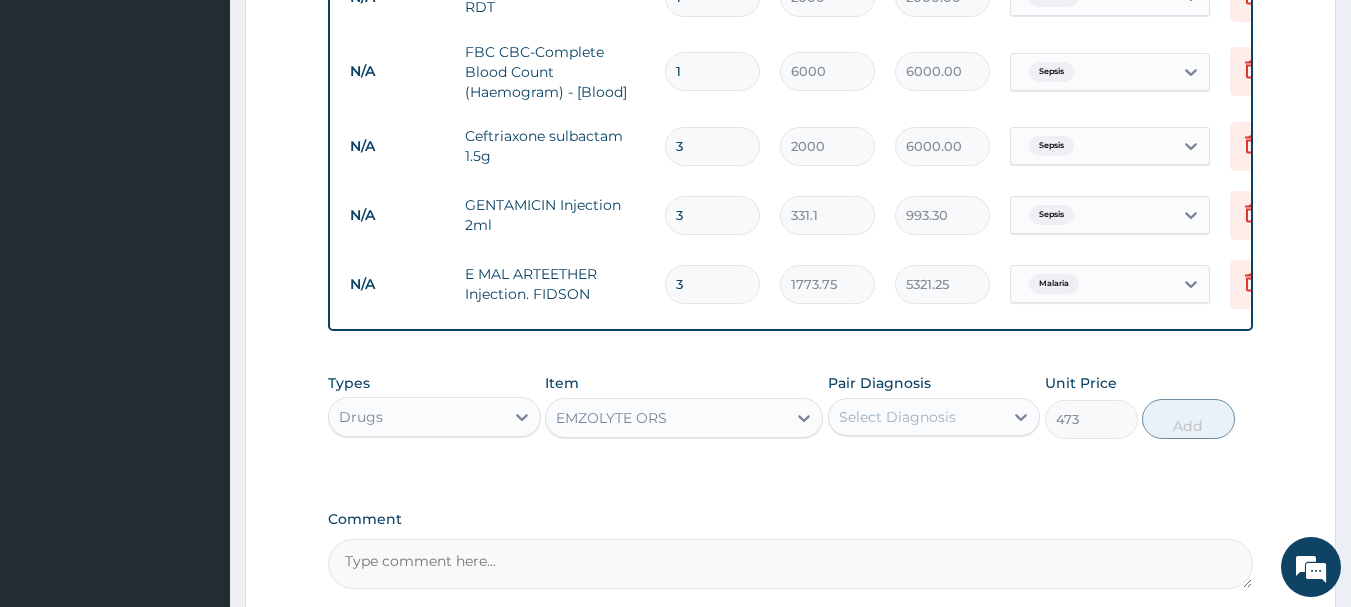 click on "Select Diagnosis" at bounding box center [897, 417] 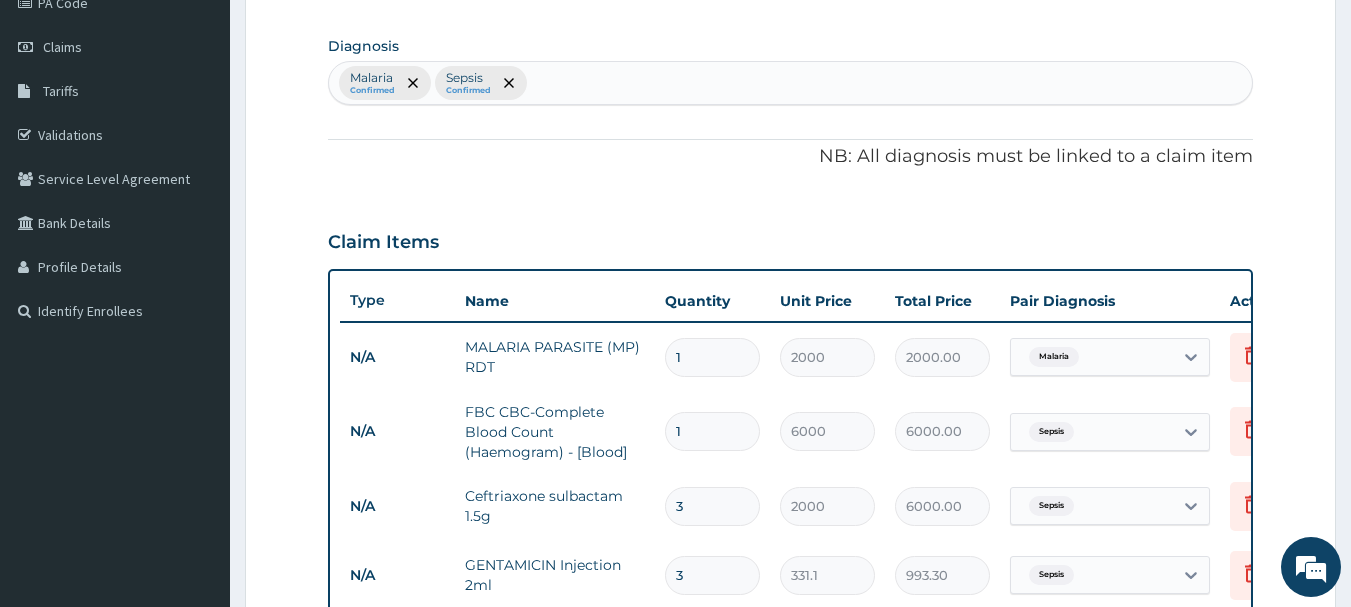 scroll, scrollTop: 219, scrollLeft: 0, axis: vertical 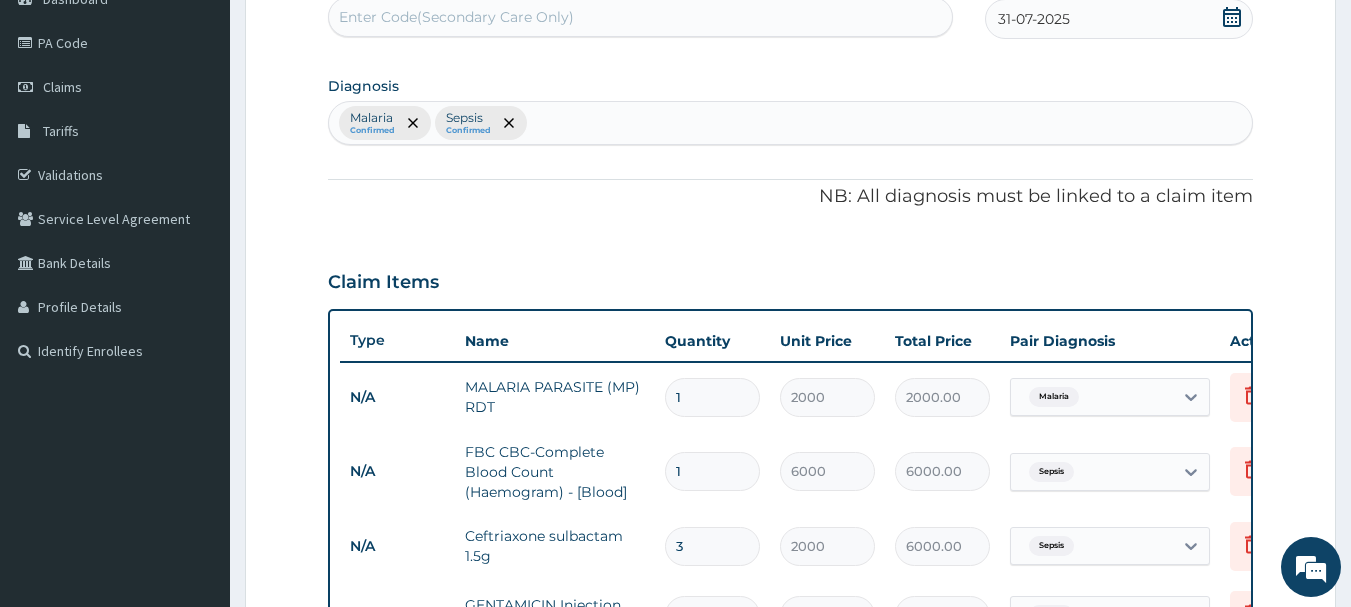 click on "Malaria Confirmed Sepsis Confirmed" at bounding box center (791, 123) 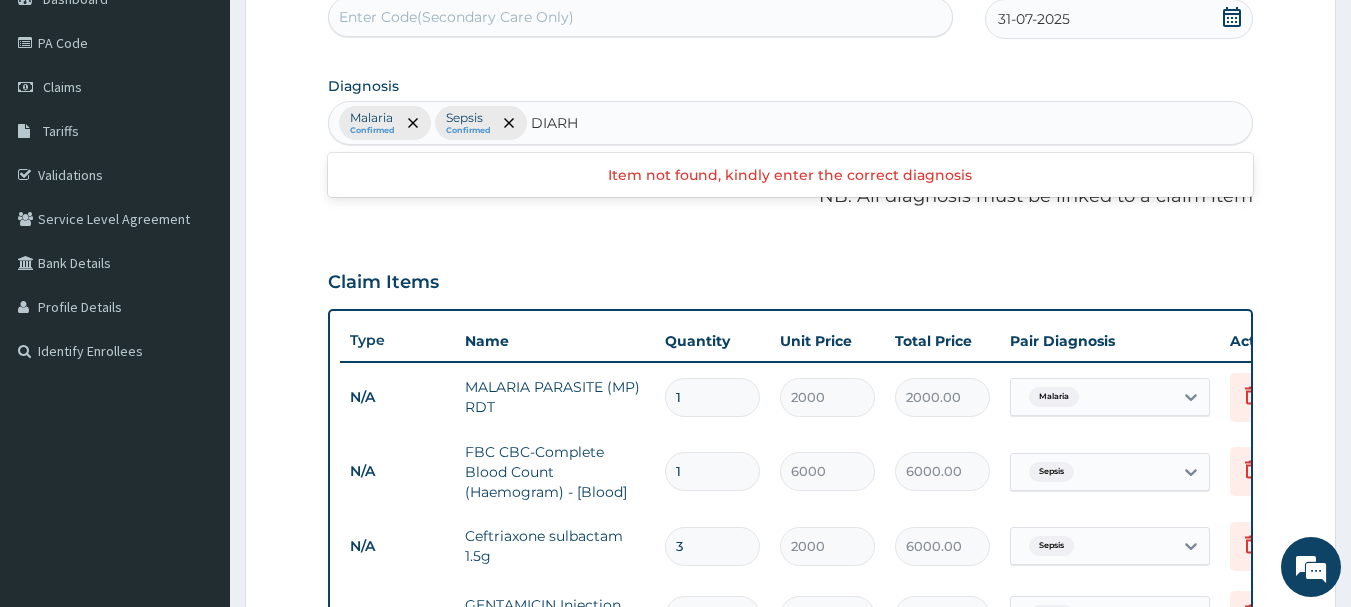 type on "DIAR" 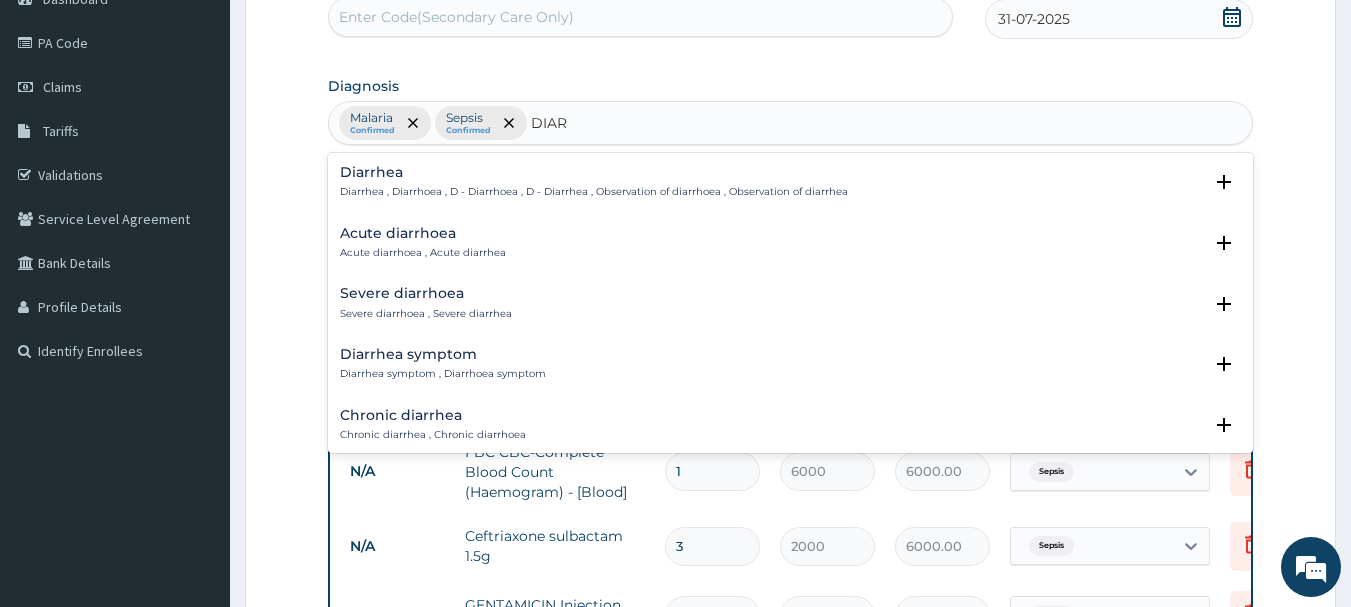 click on "Diarrhea" at bounding box center (594, 172) 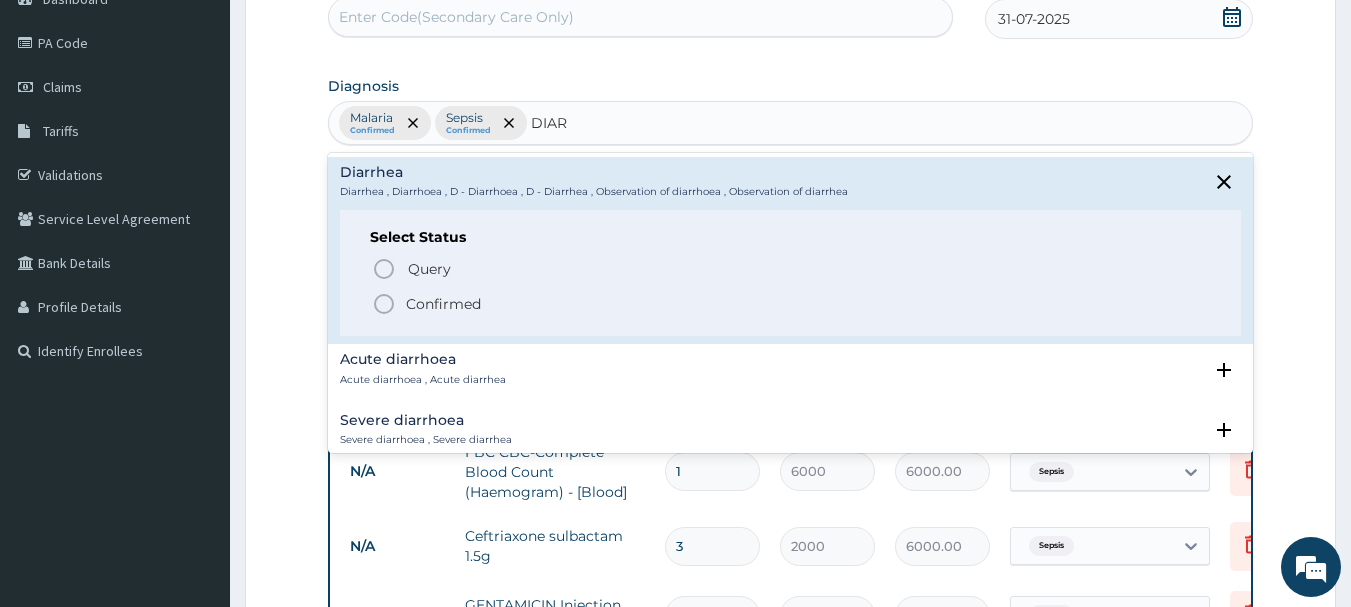 click 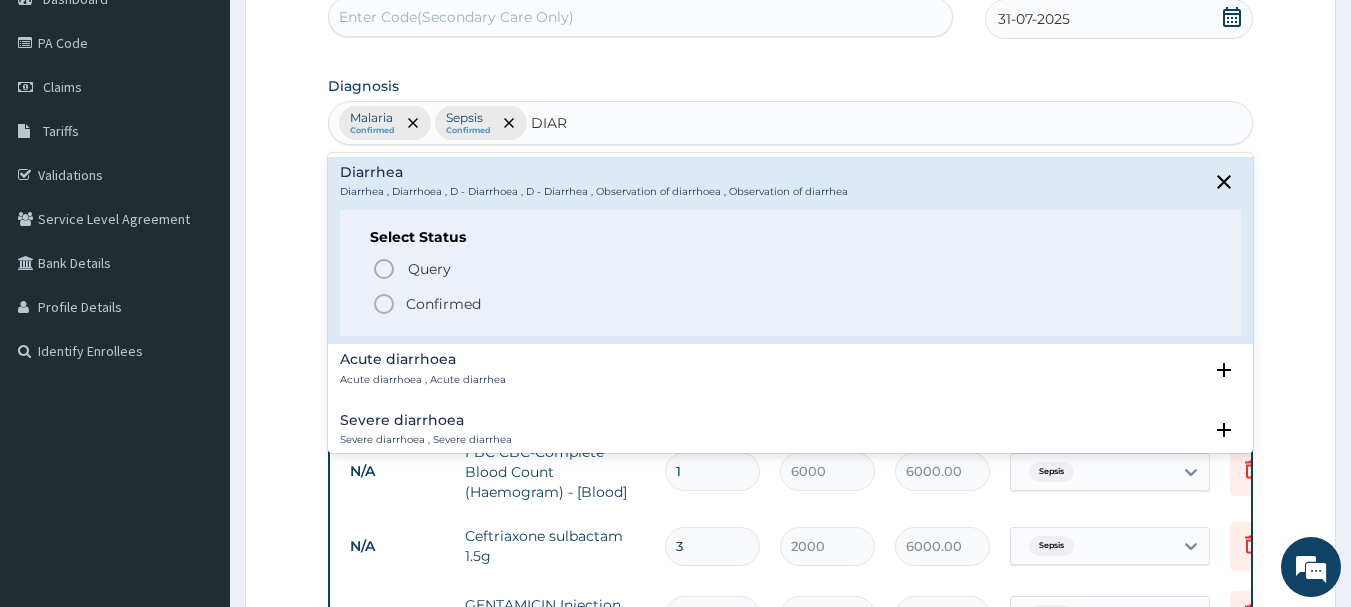 type 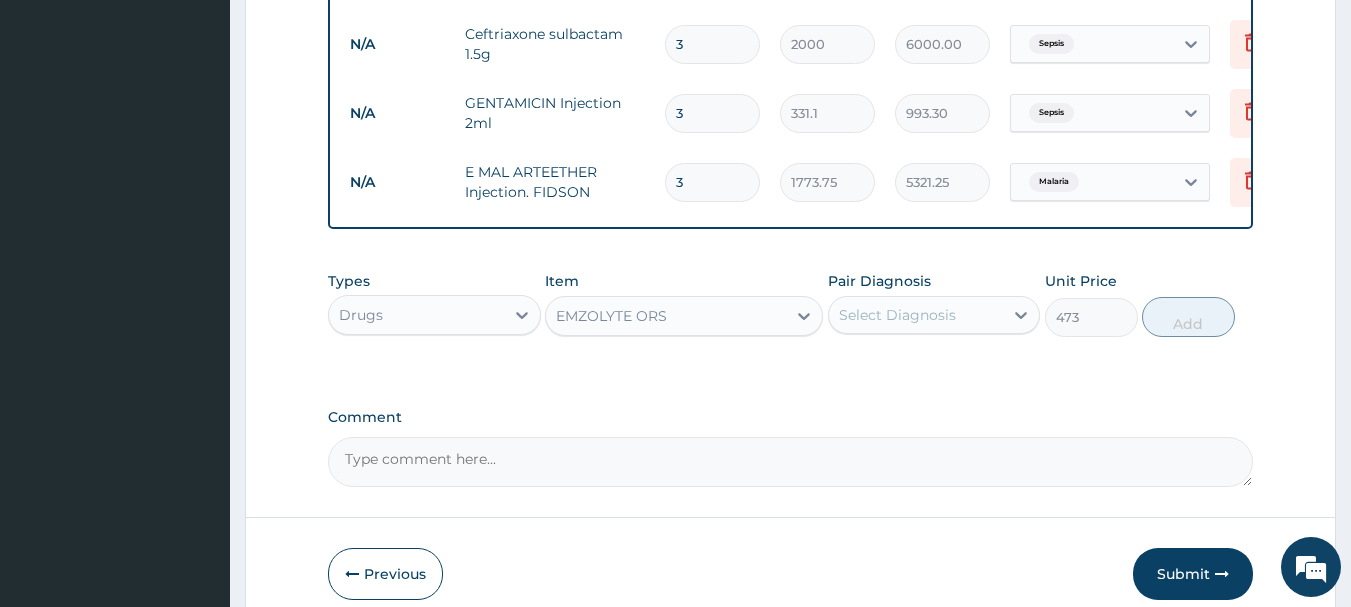 scroll, scrollTop: 739, scrollLeft: 0, axis: vertical 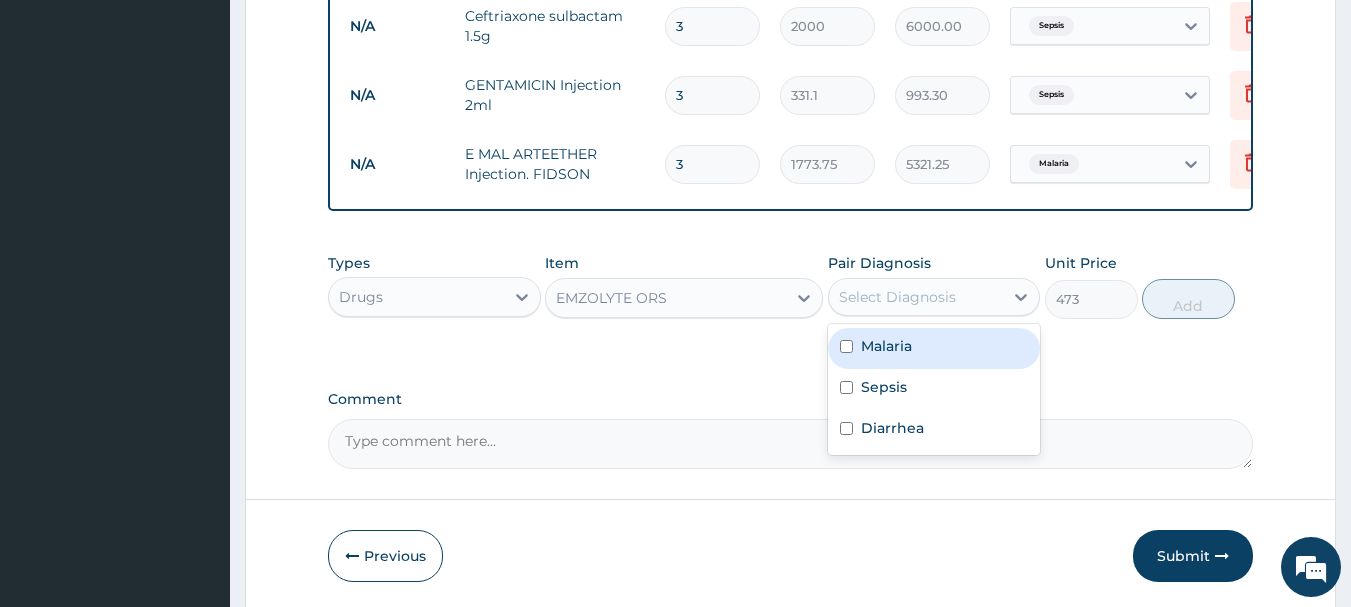click on "Select Diagnosis" at bounding box center [897, 297] 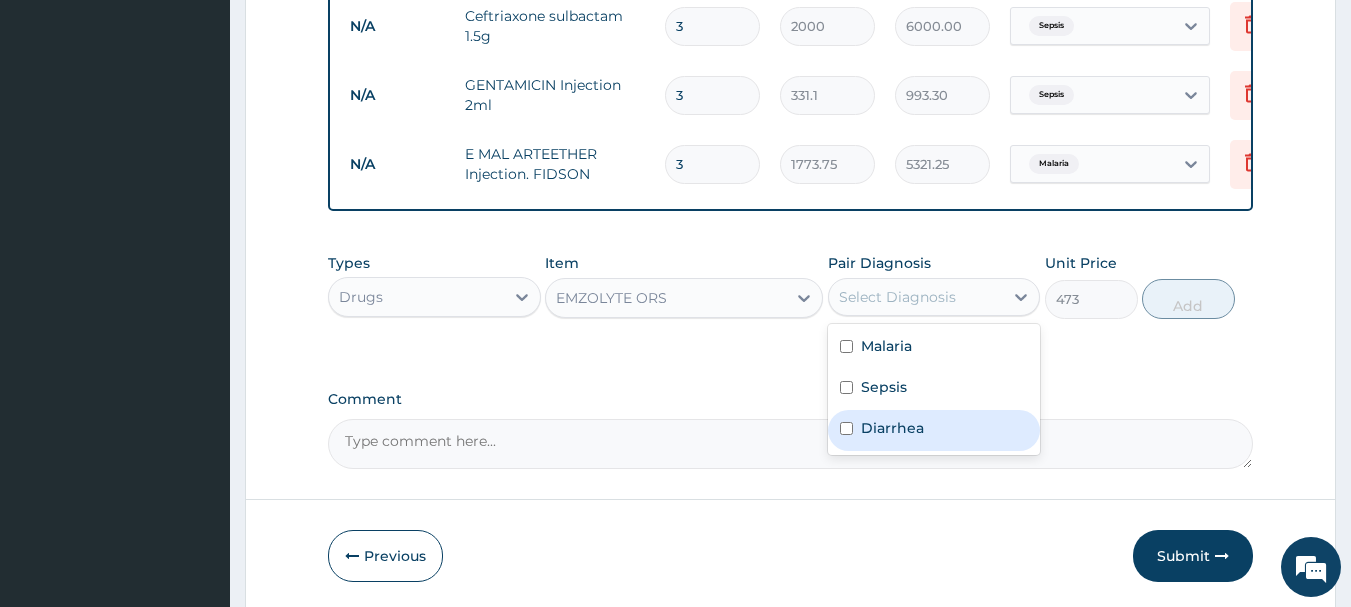 click at bounding box center [846, 428] 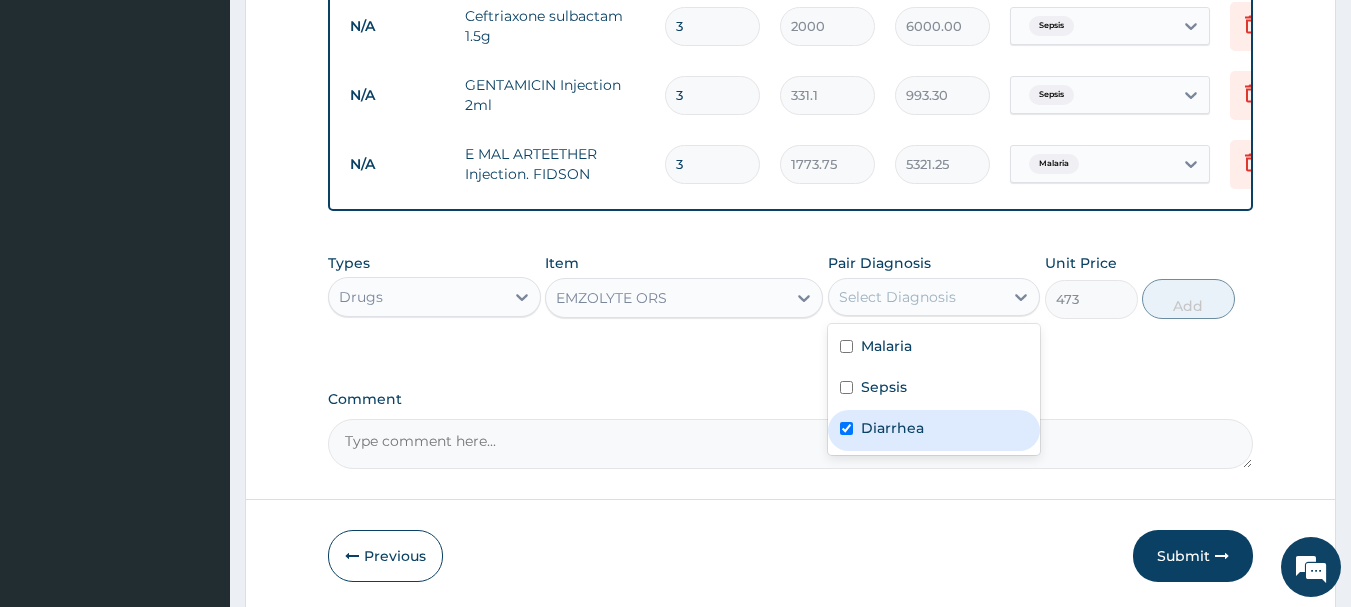 checkbox on "true" 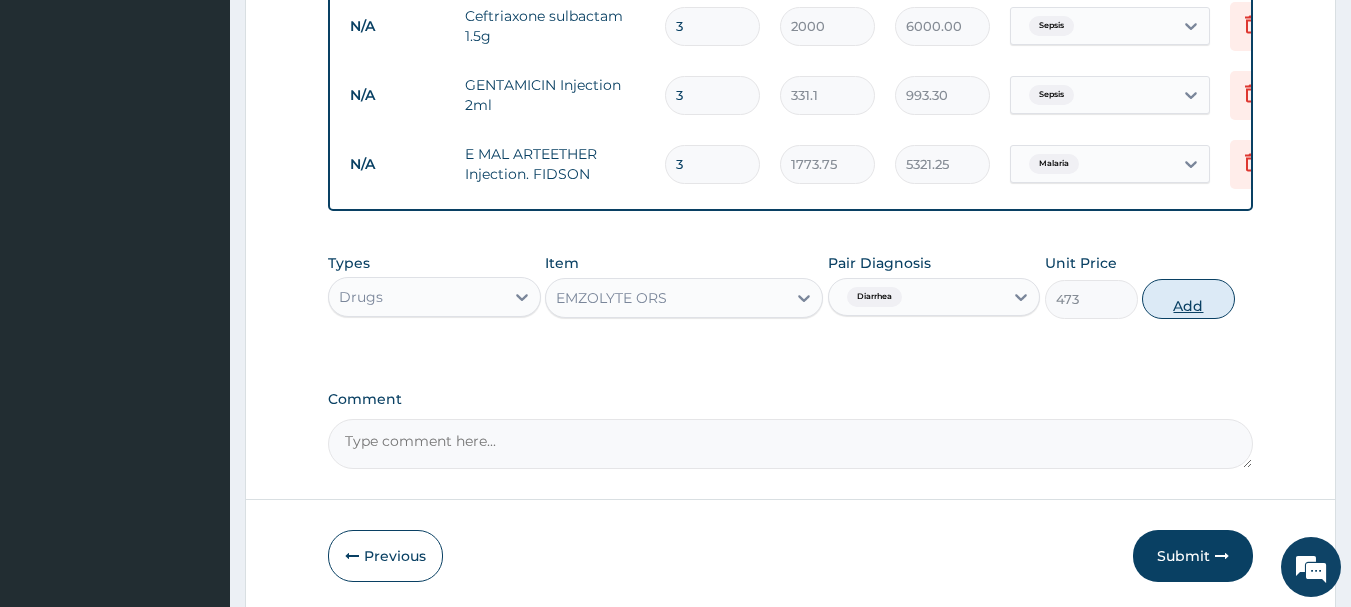 click on "Add" at bounding box center [1188, 299] 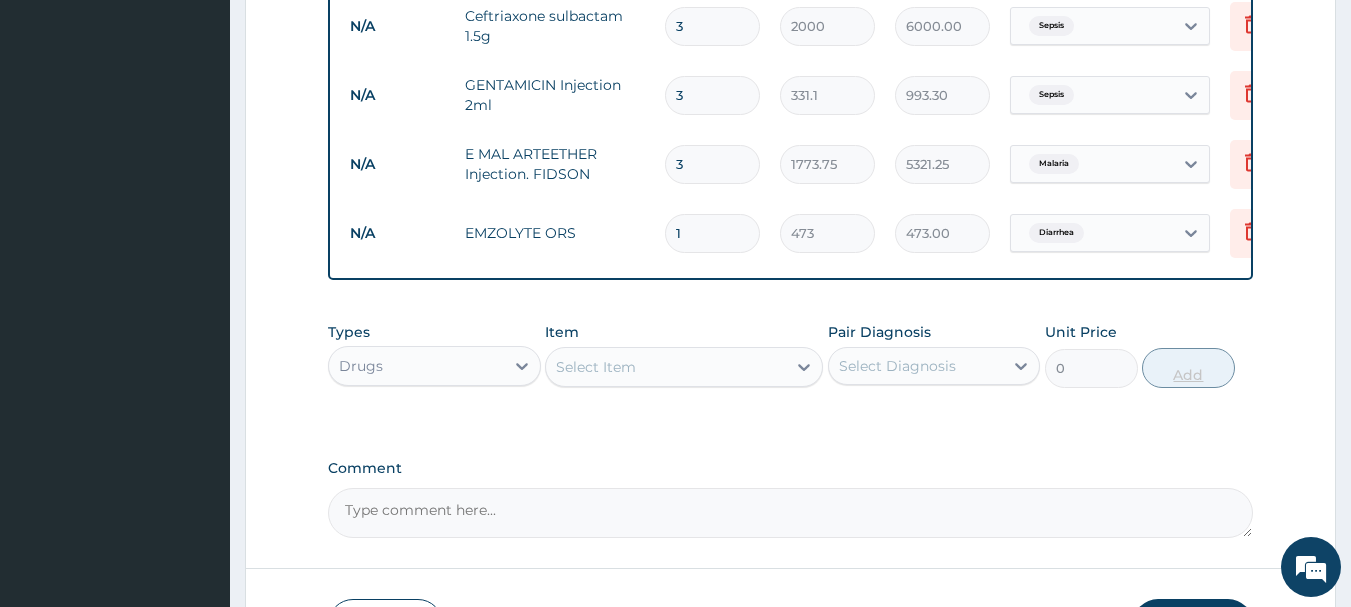type 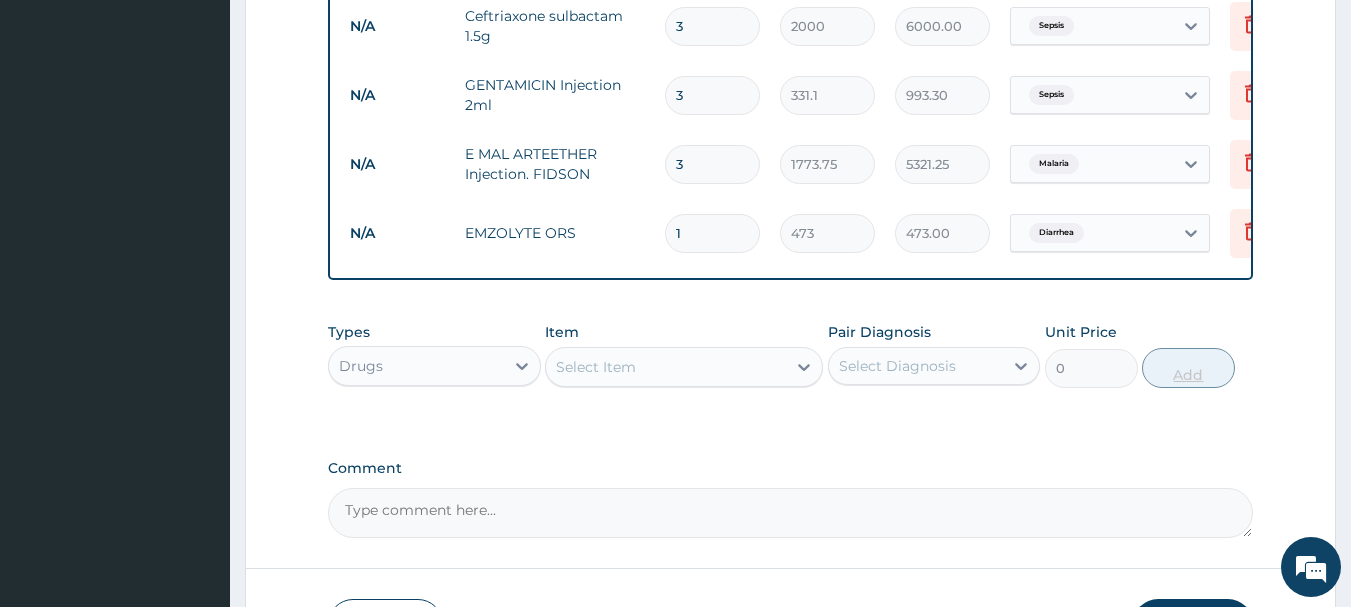type on "0.00" 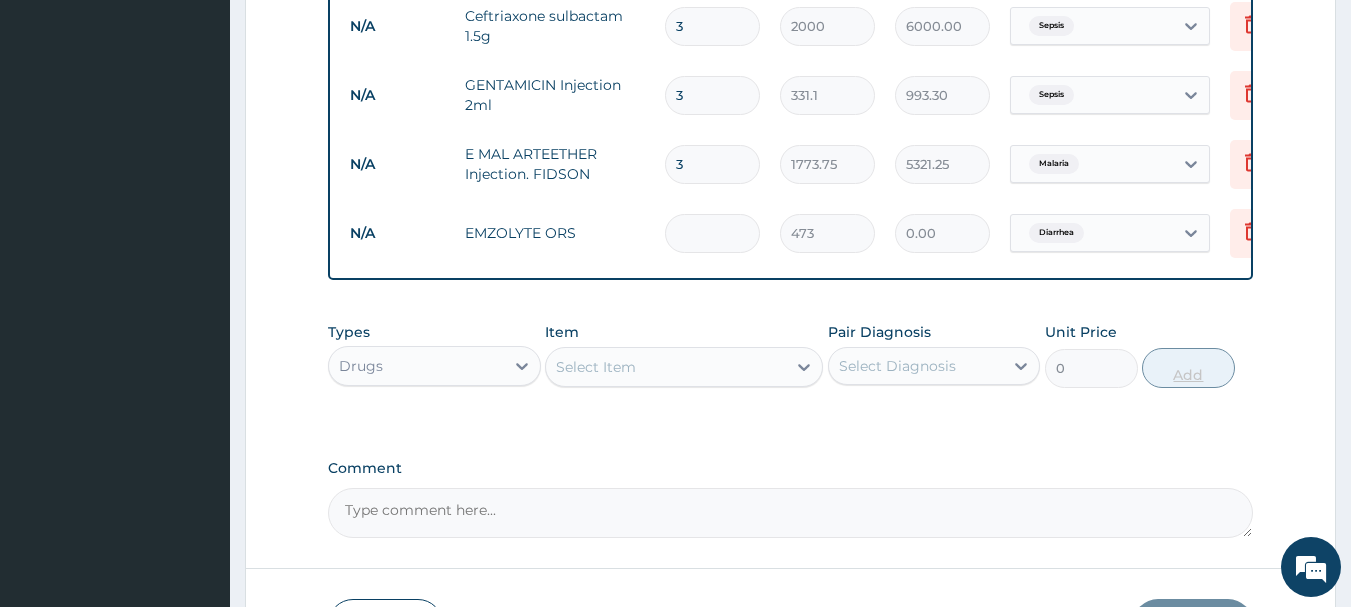 type on "3" 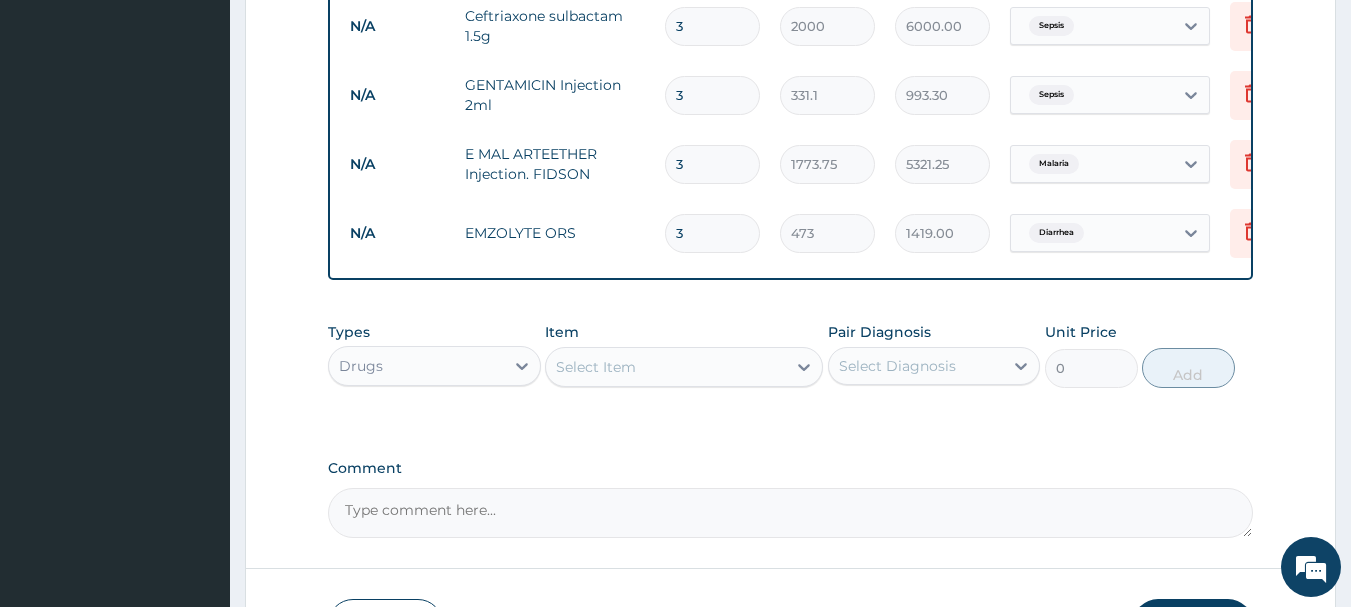 type on "3" 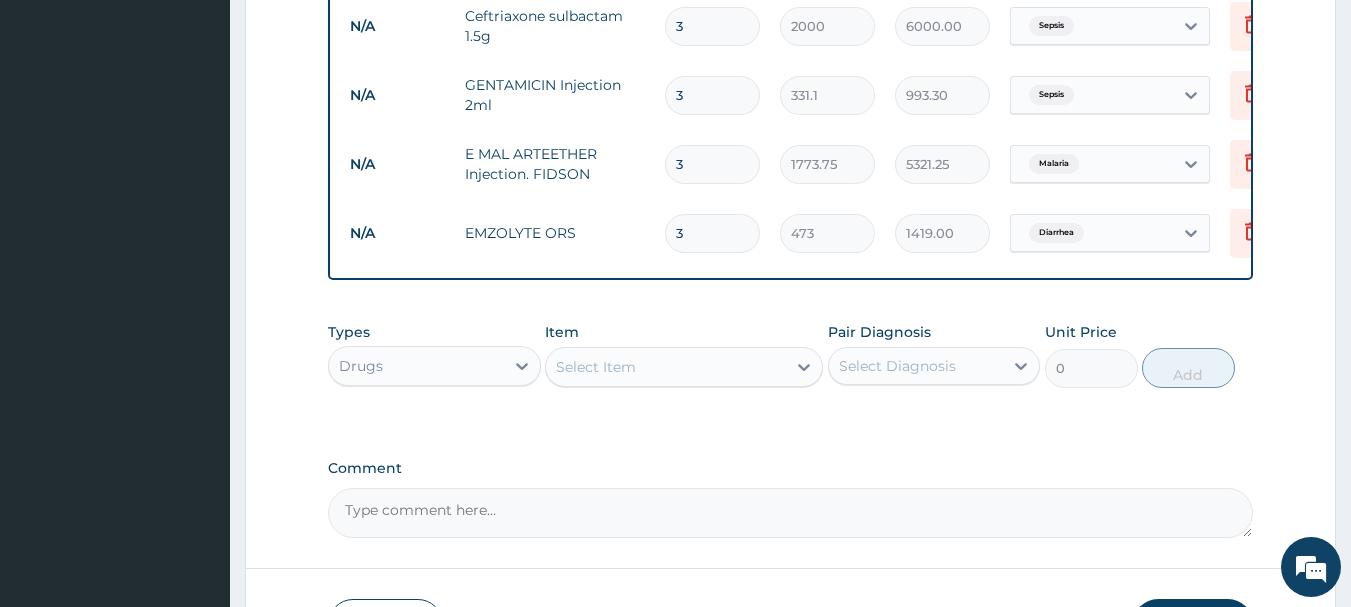click on "Select Item" at bounding box center (666, 367) 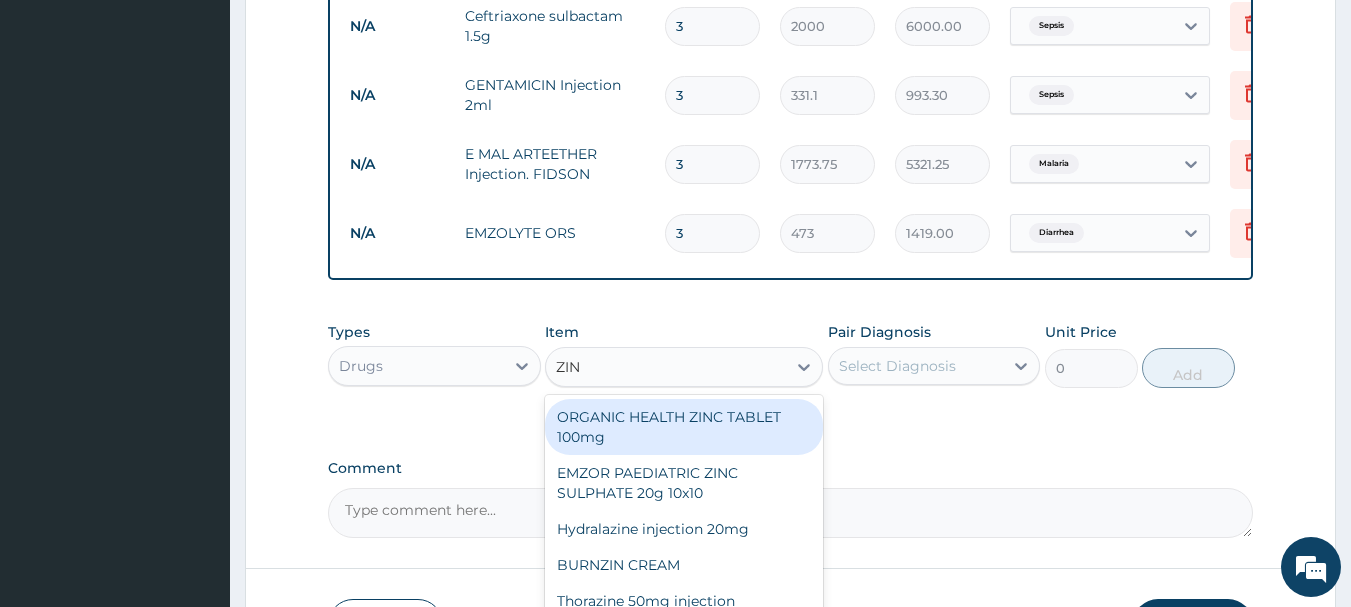 type on "ZINC" 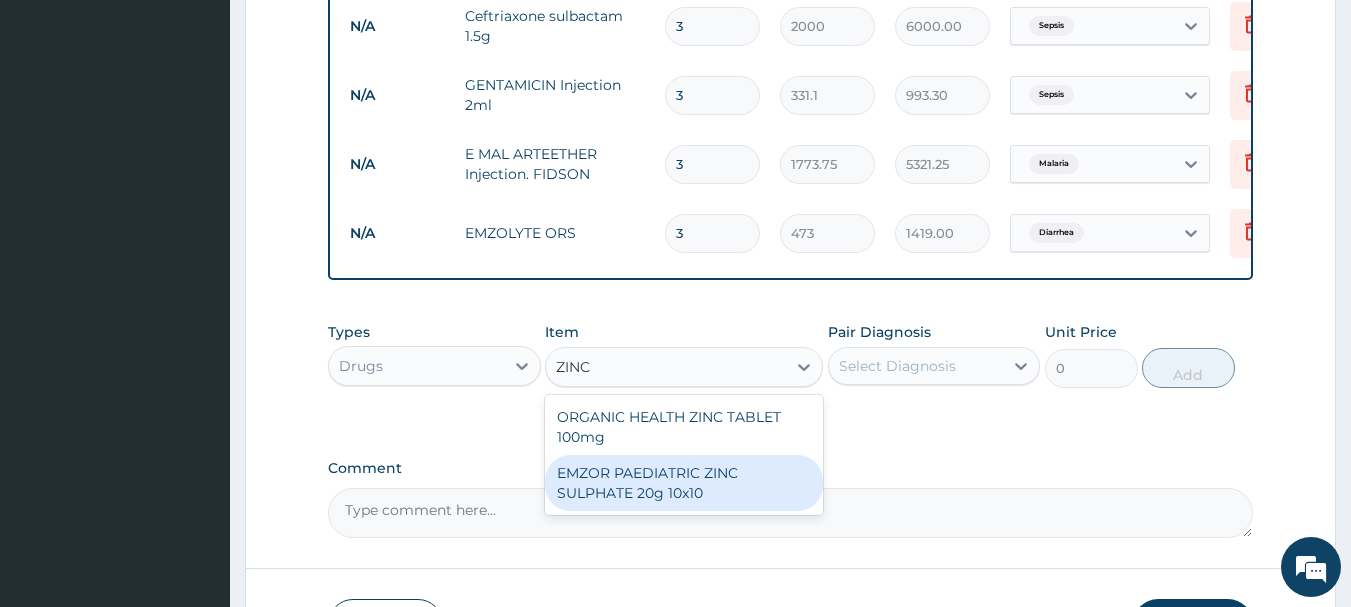 click on "EMZOR PAEDIATRIC ZINC SULPHATE 20g 10x10" at bounding box center [684, 483] 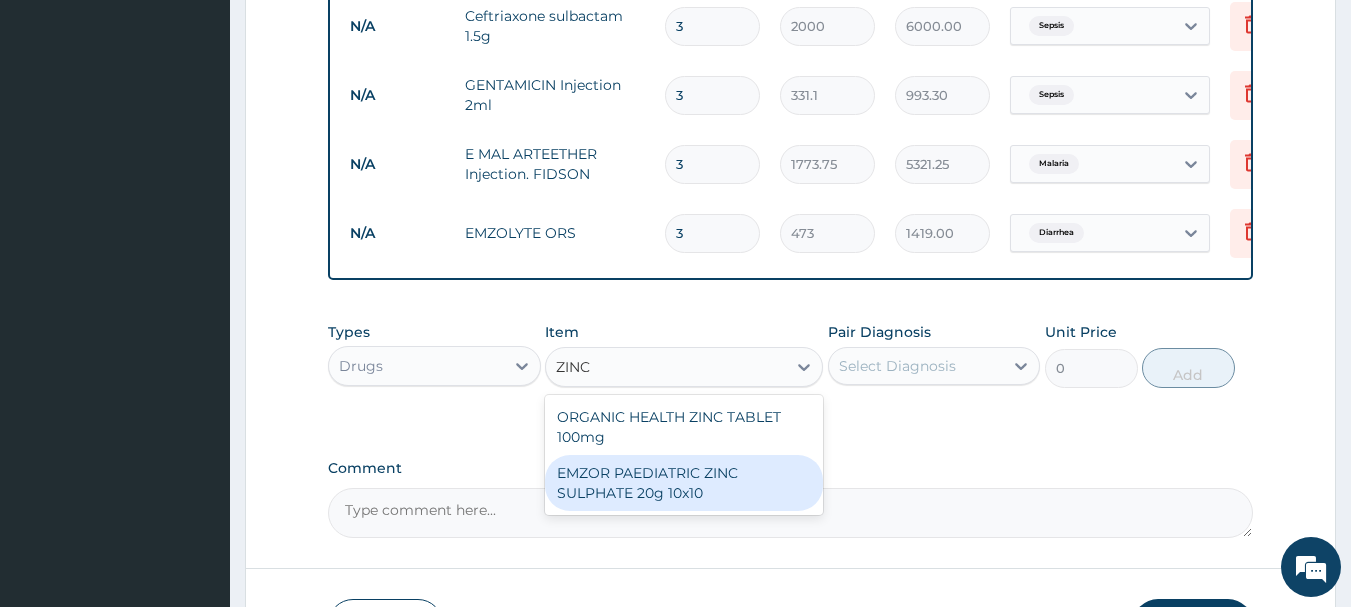 type 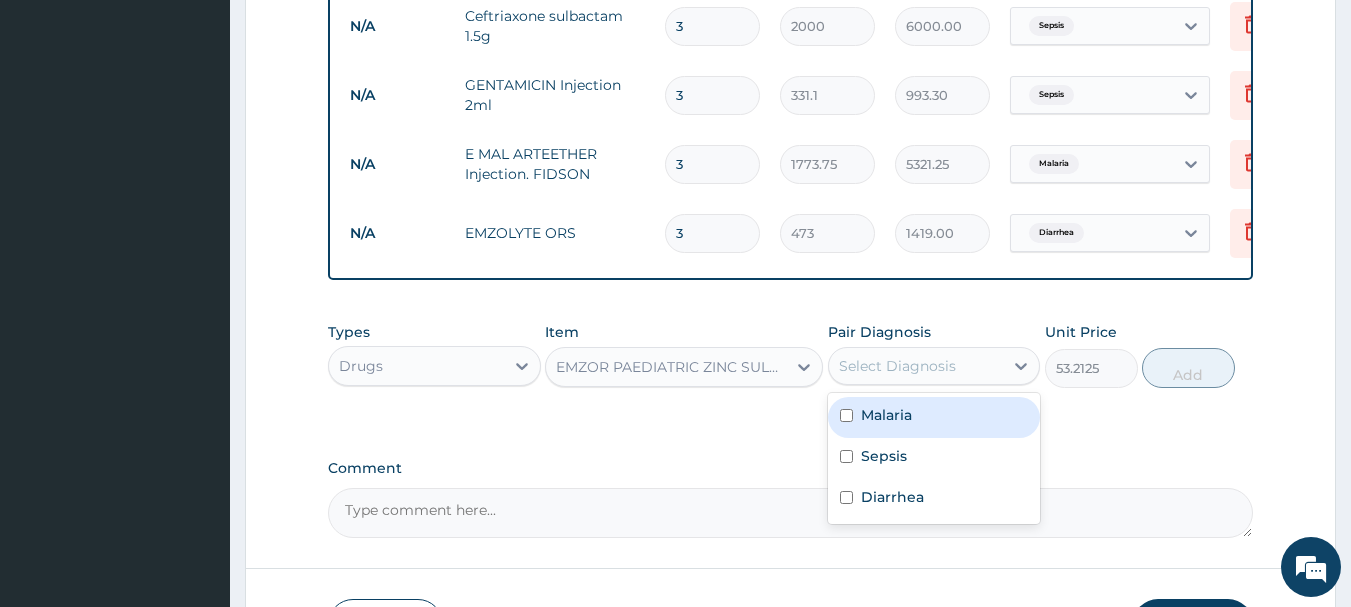 click on "Select Diagnosis" at bounding box center (897, 366) 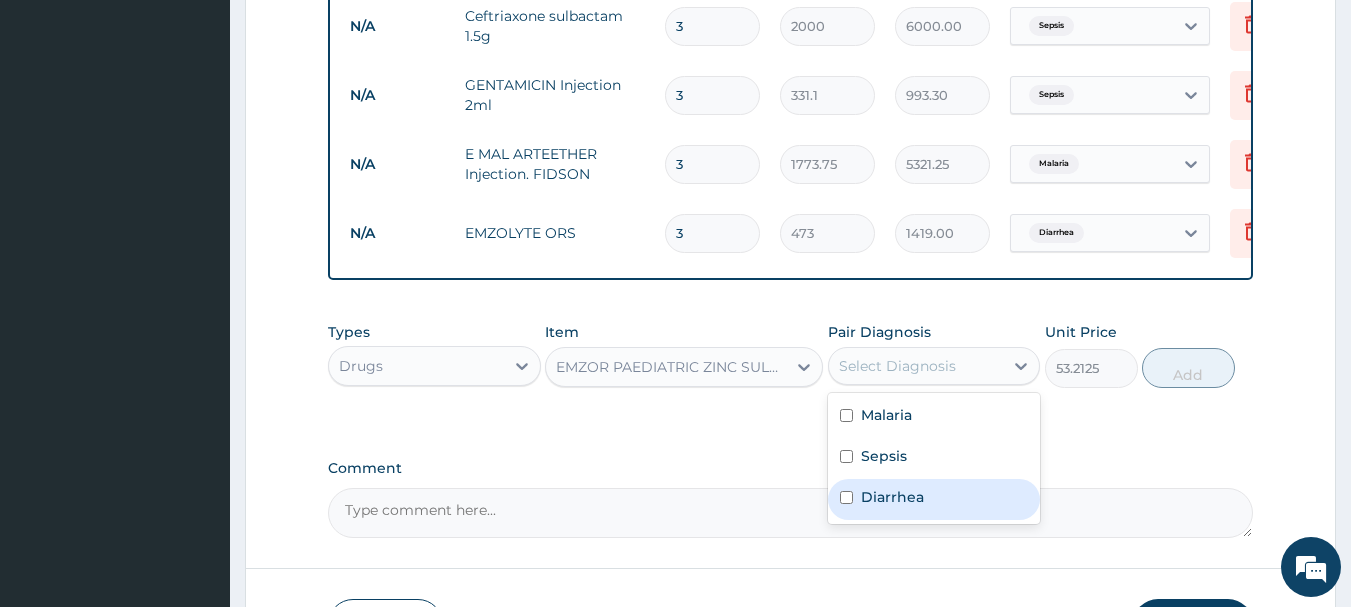 click at bounding box center (846, 497) 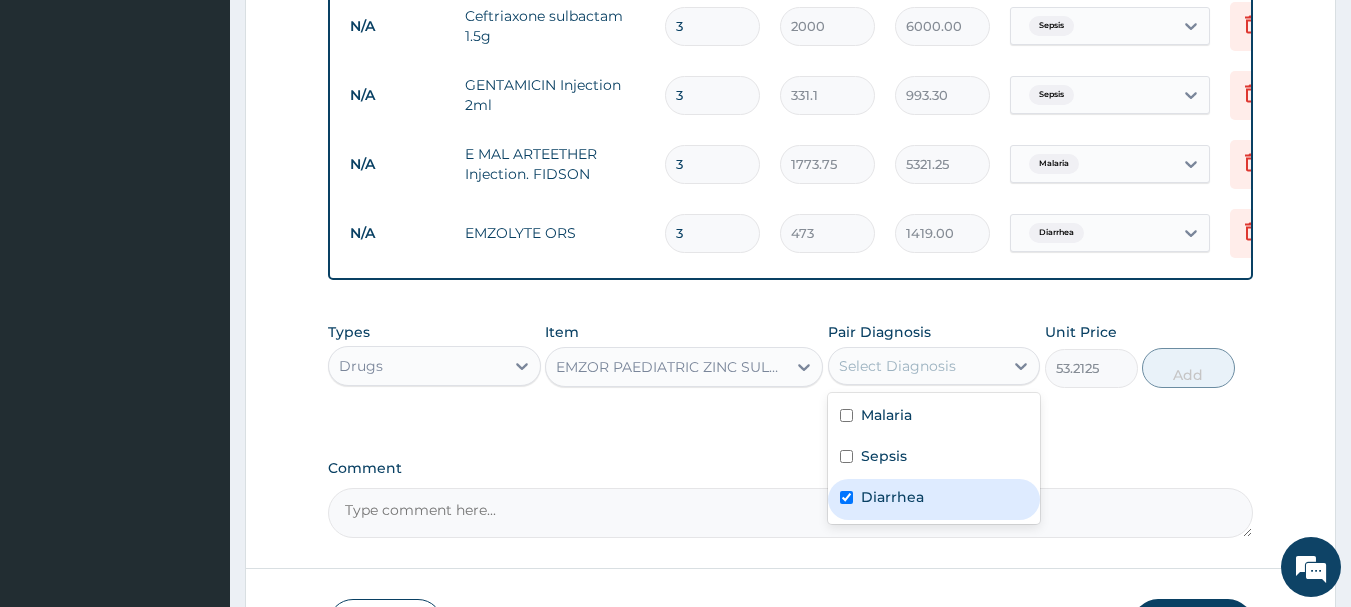 checkbox on "true" 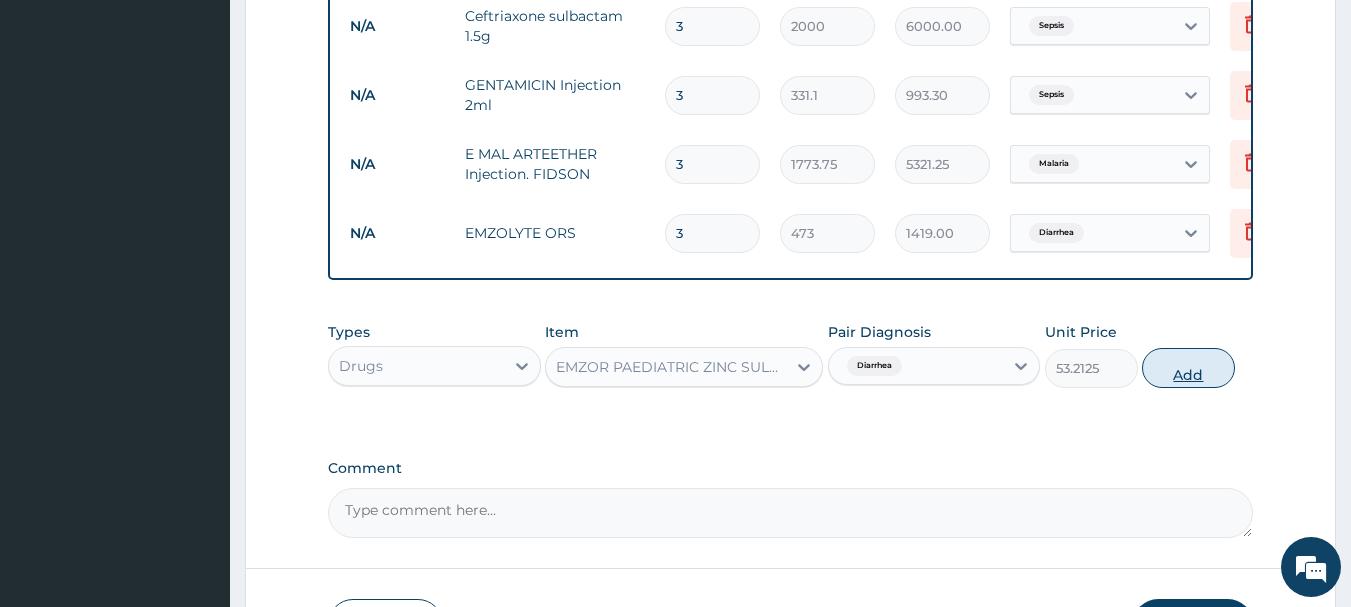 click on "Add" at bounding box center (1188, 368) 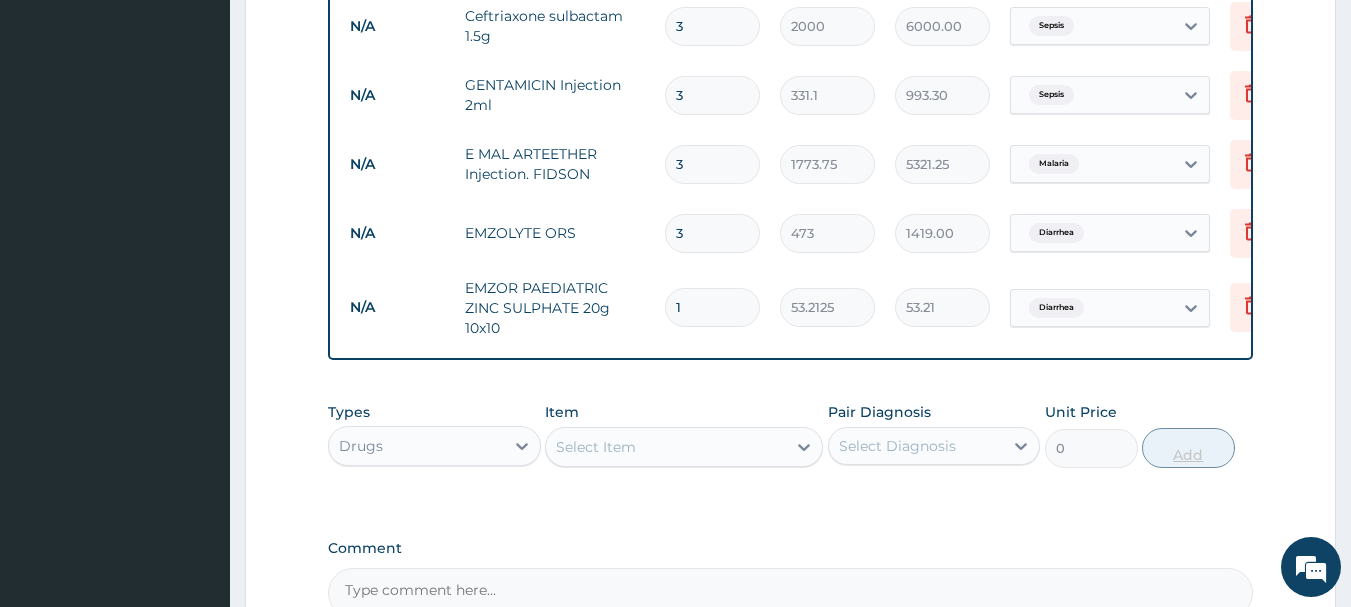 type on "10" 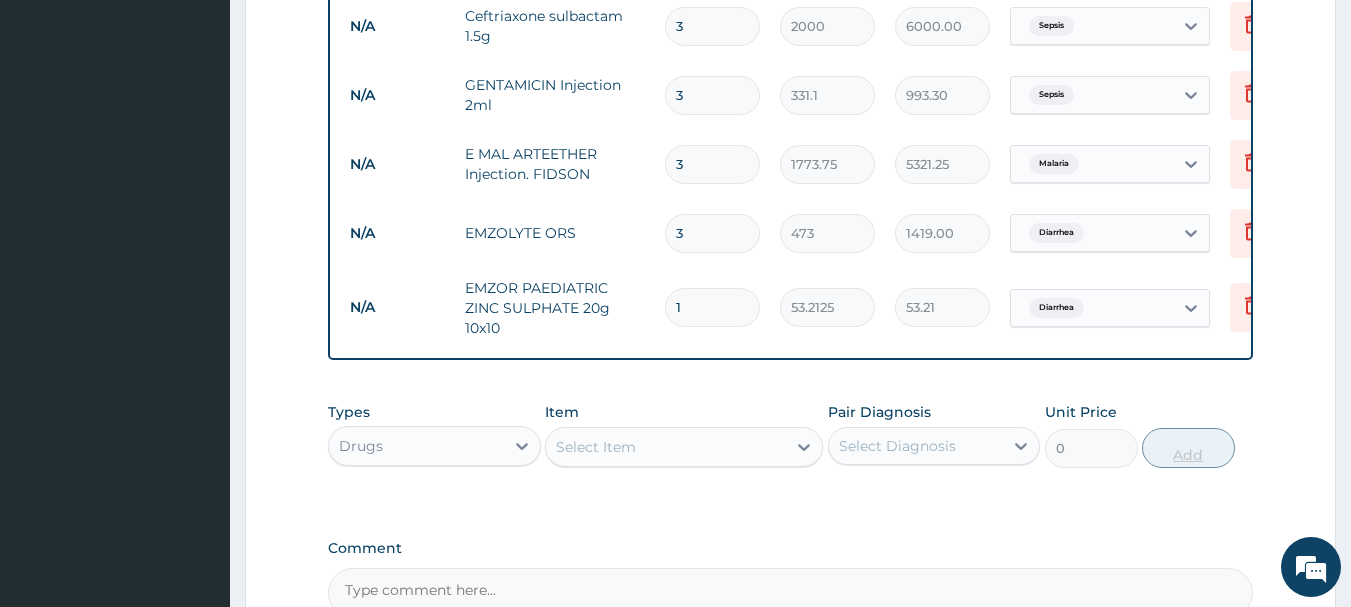 type on "532.13" 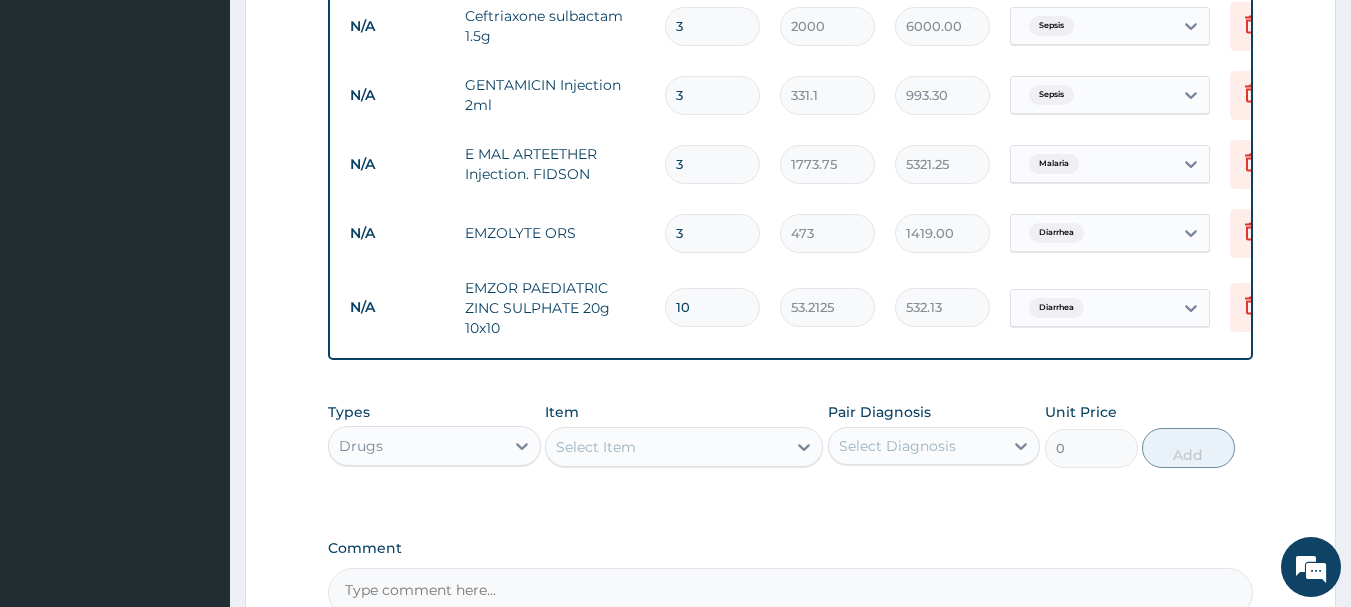 type on "10" 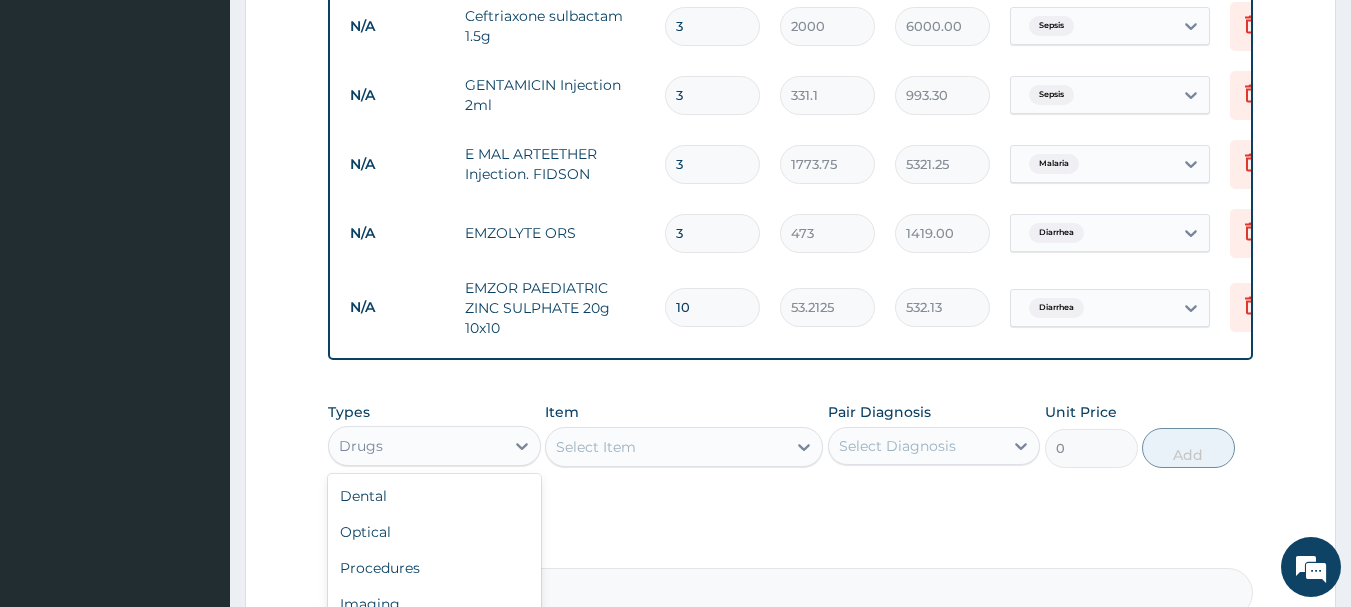 click on "Drugs" at bounding box center (416, 446) 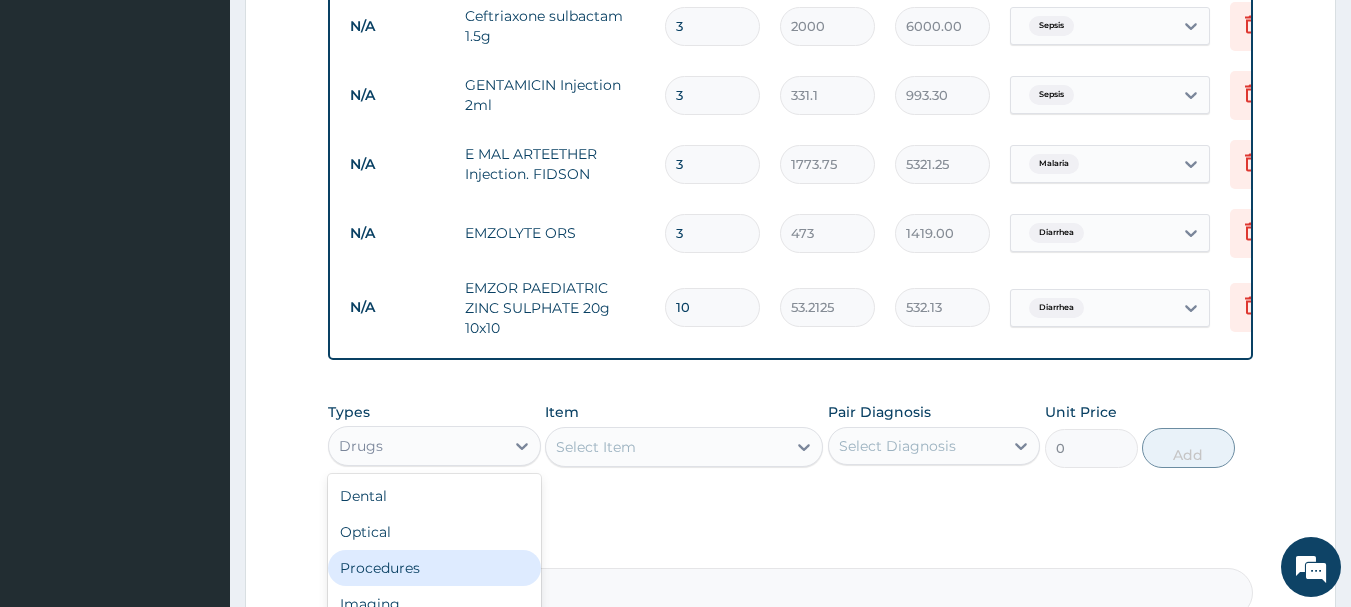 click on "Procedures" at bounding box center [434, 568] 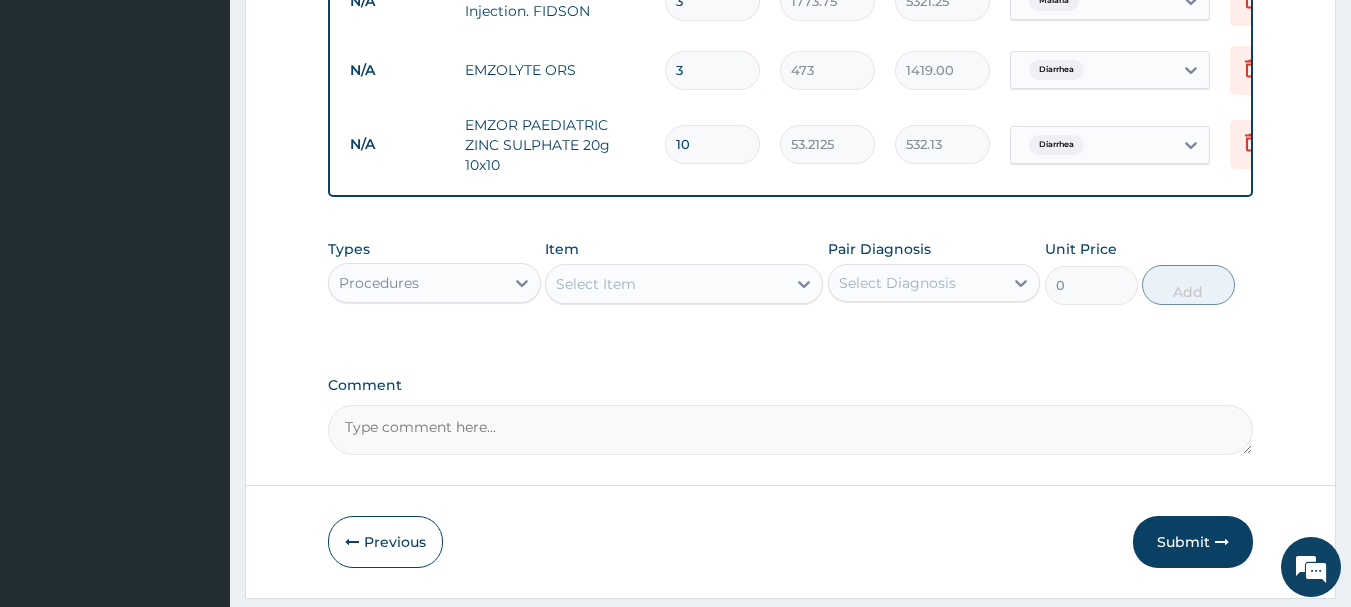 scroll, scrollTop: 939, scrollLeft: 0, axis: vertical 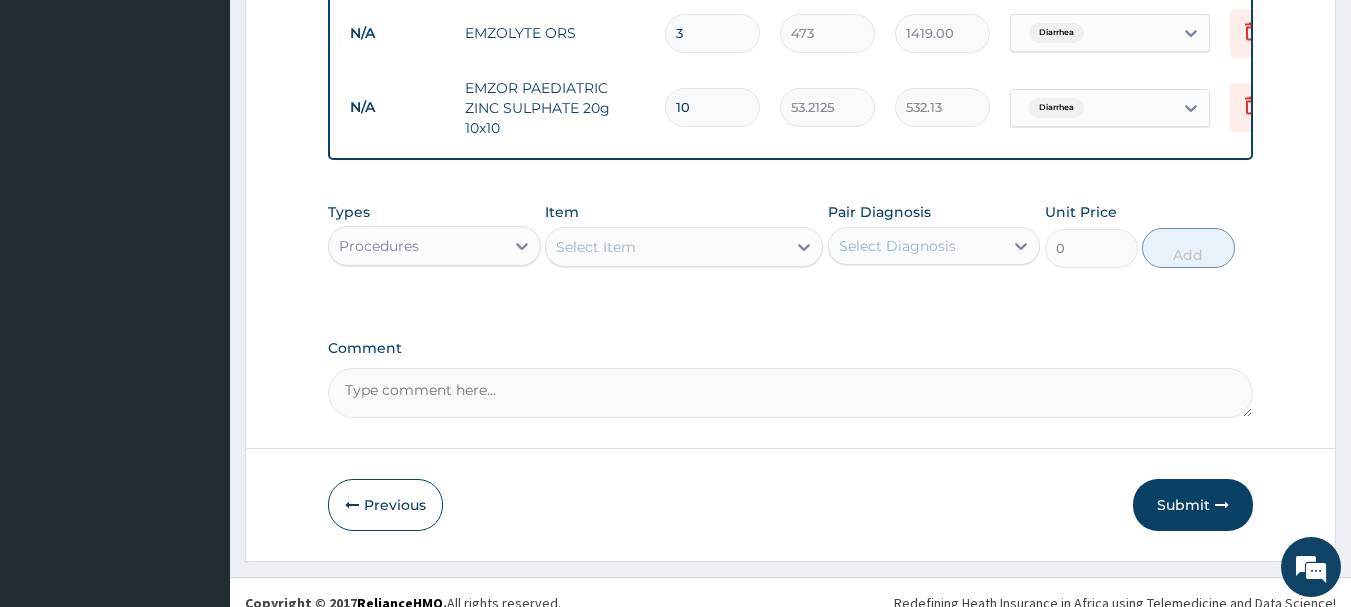 click on "Select Item" at bounding box center [666, 247] 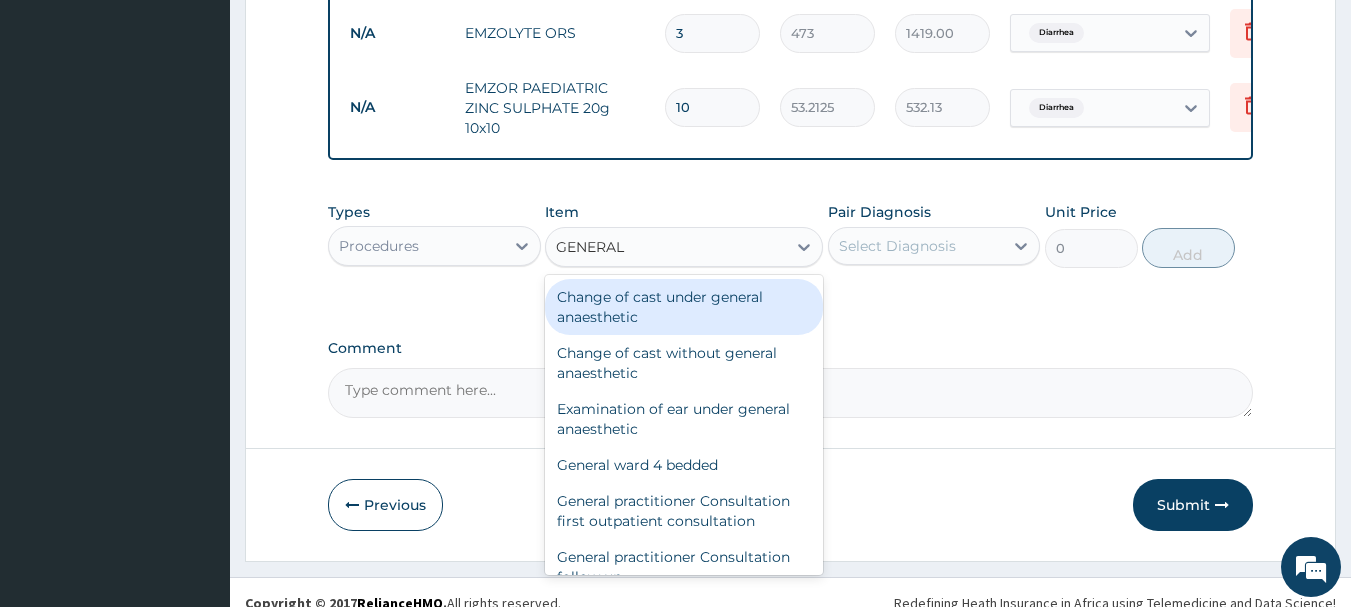 type on "GENERAL P" 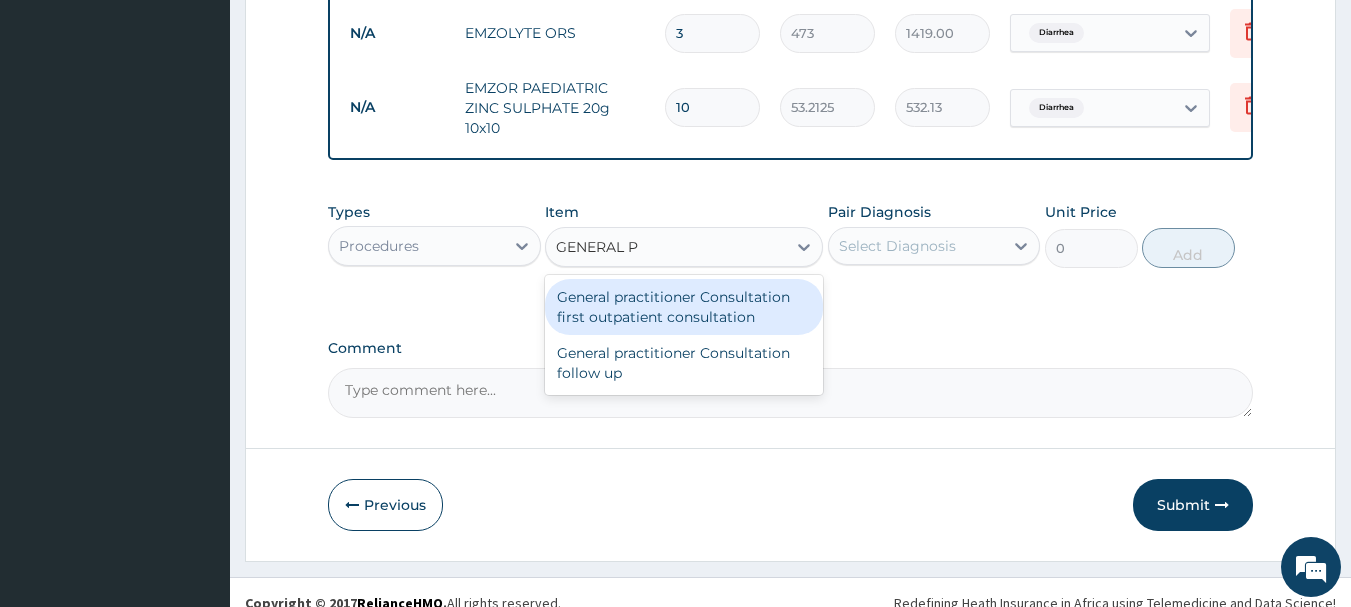click on "General practitioner Consultation first outpatient consultation" at bounding box center (684, 307) 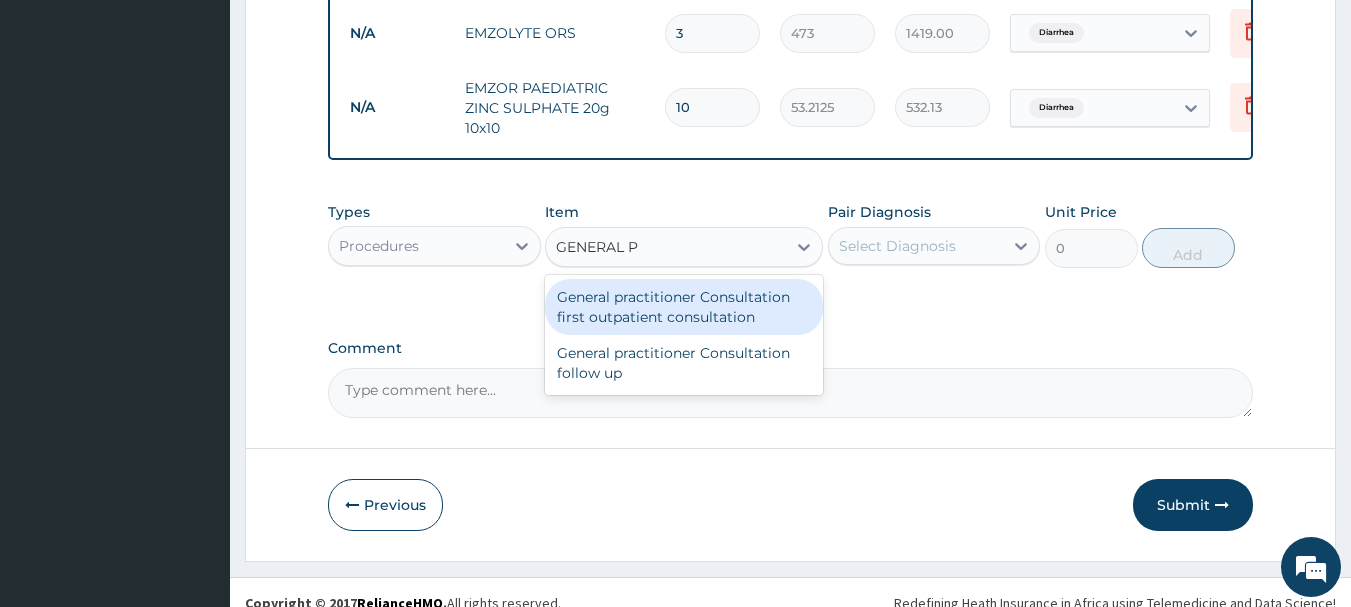 type 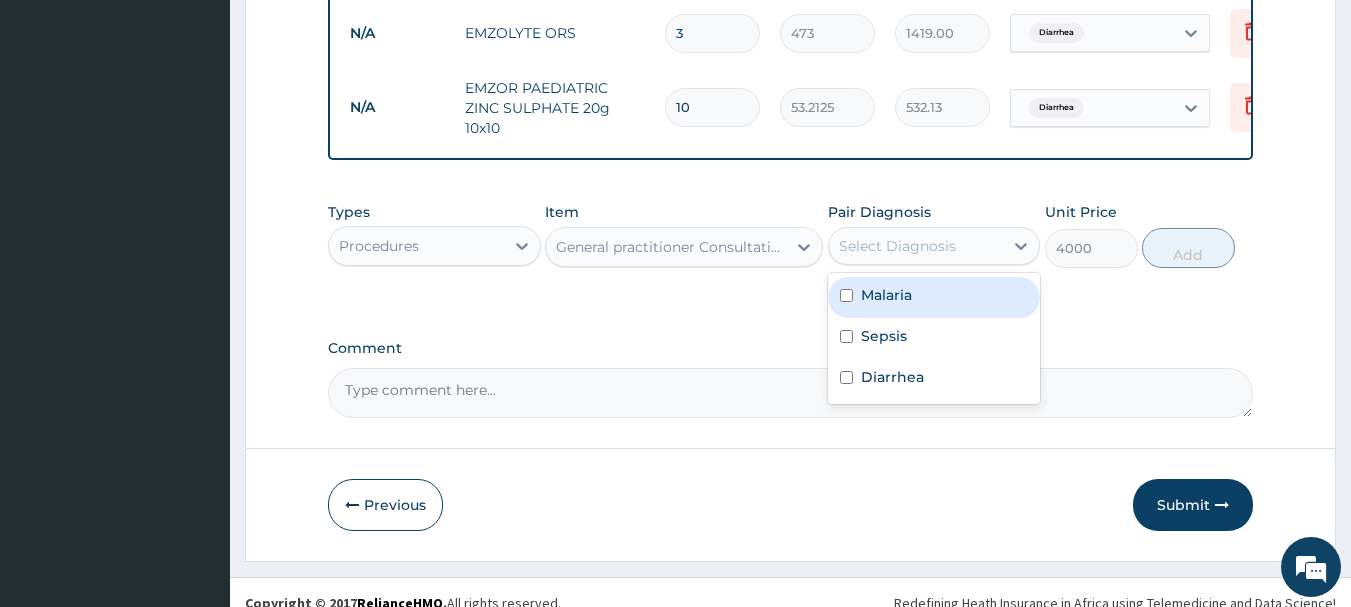 click on "Select Diagnosis" at bounding box center [897, 246] 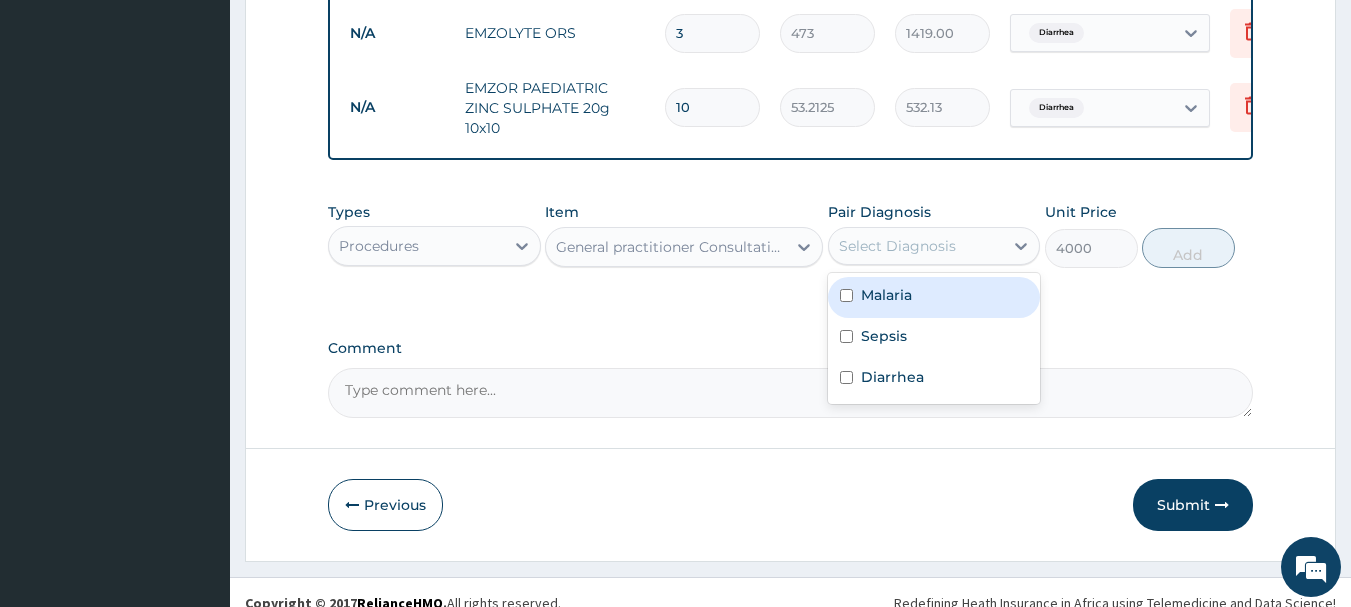 click at bounding box center (846, 295) 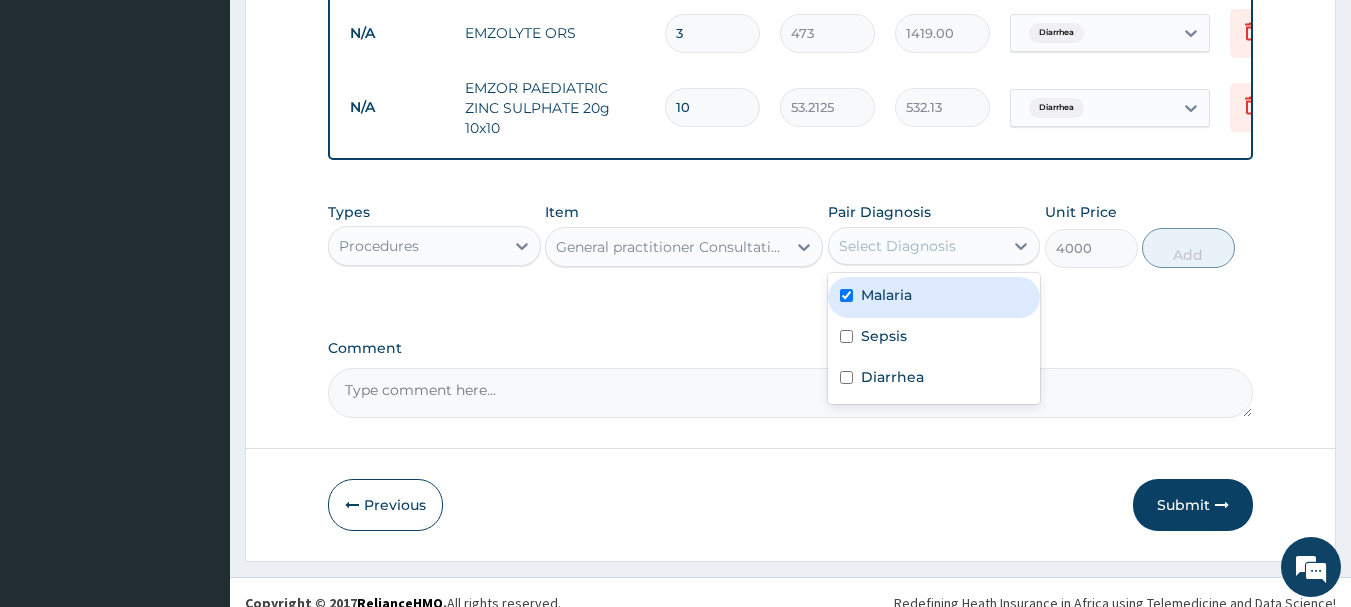 checkbox on "true" 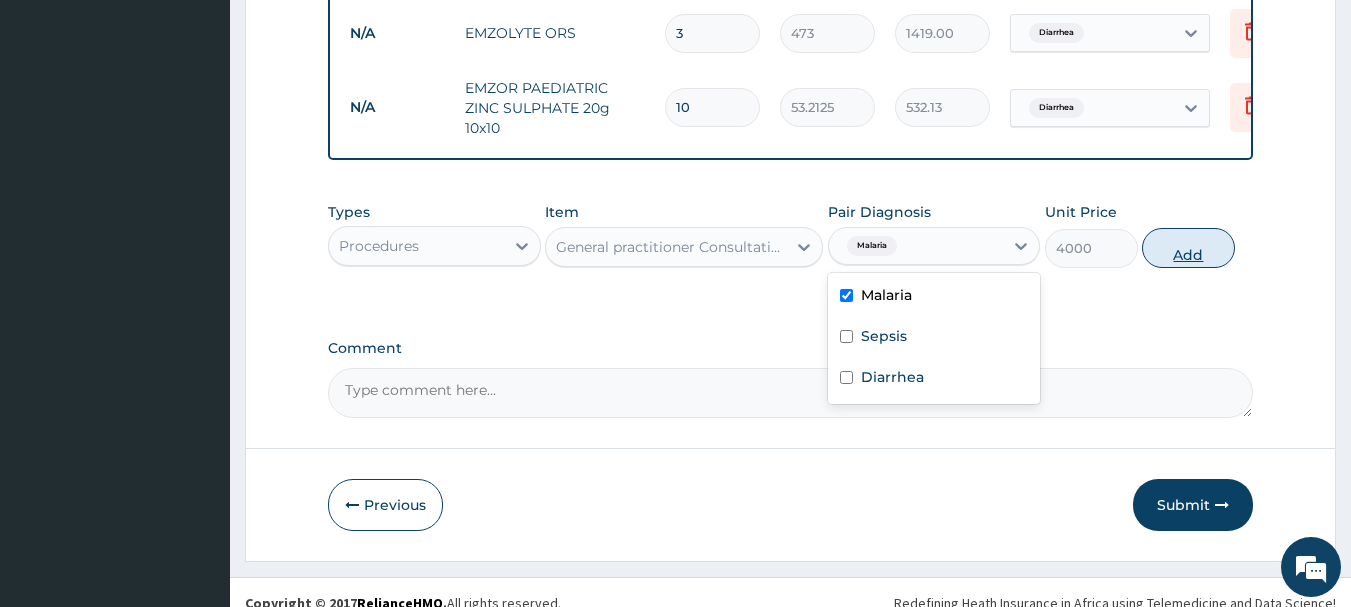 click on "Add" at bounding box center (1188, 248) 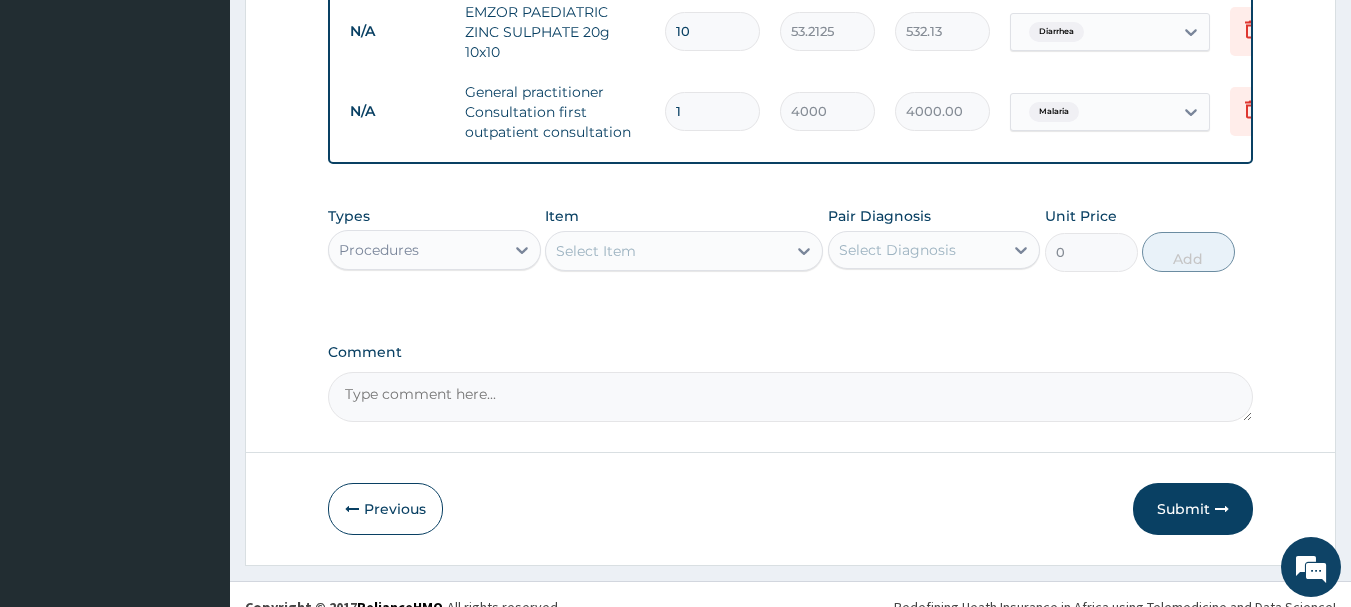scroll, scrollTop: 1055, scrollLeft: 0, axis: vertical 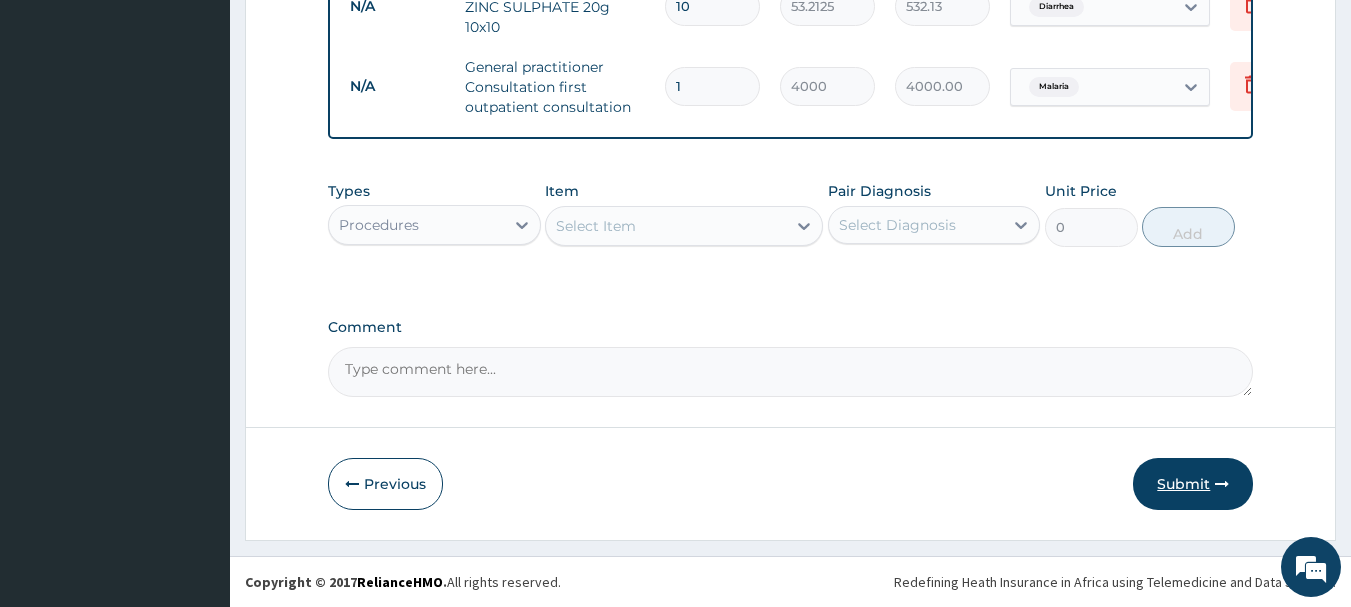 click on "Submit" at bounding box center (1193, 484) 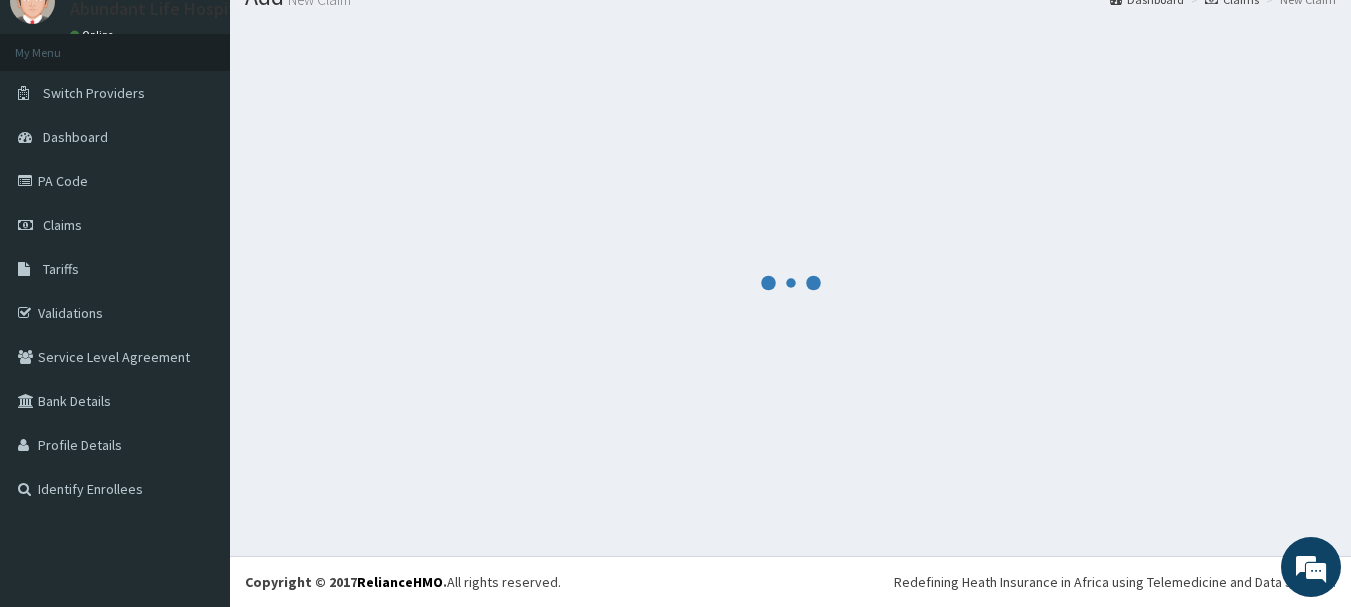 scroll, scrollTop: 1055, scrollLeft: 0, axis: vertical 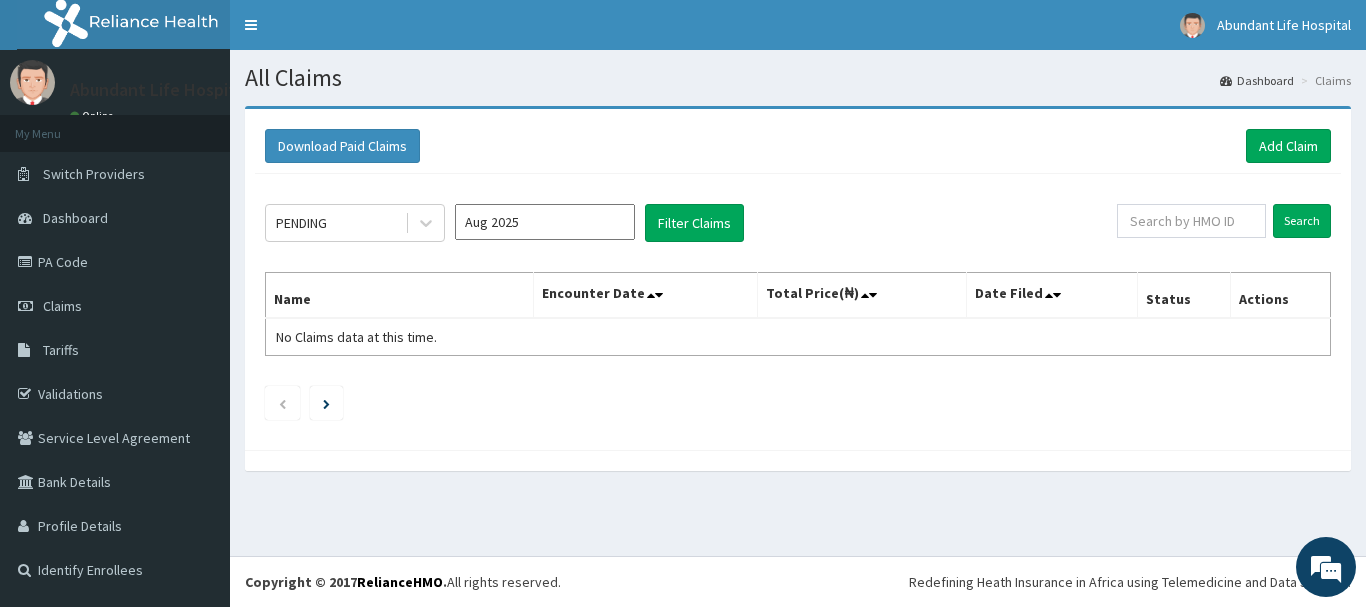 click on "Aug 2025" at bounding box center (545, 222) 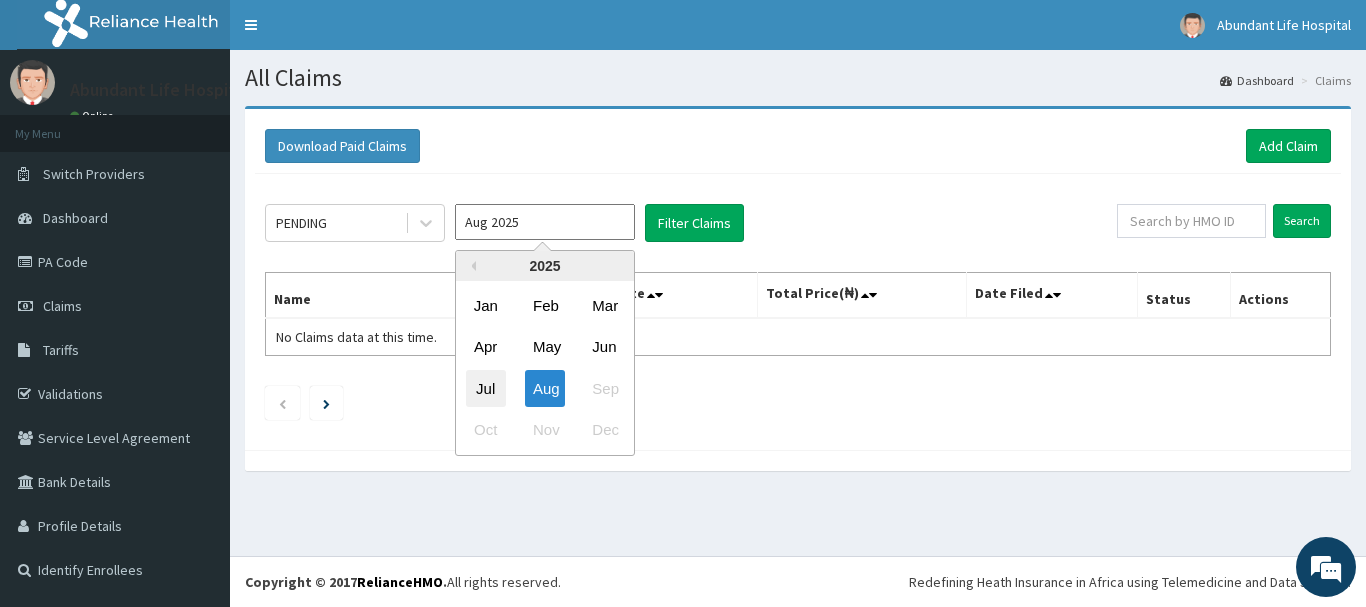 click on "Jul" at bounding box center [486, 388] 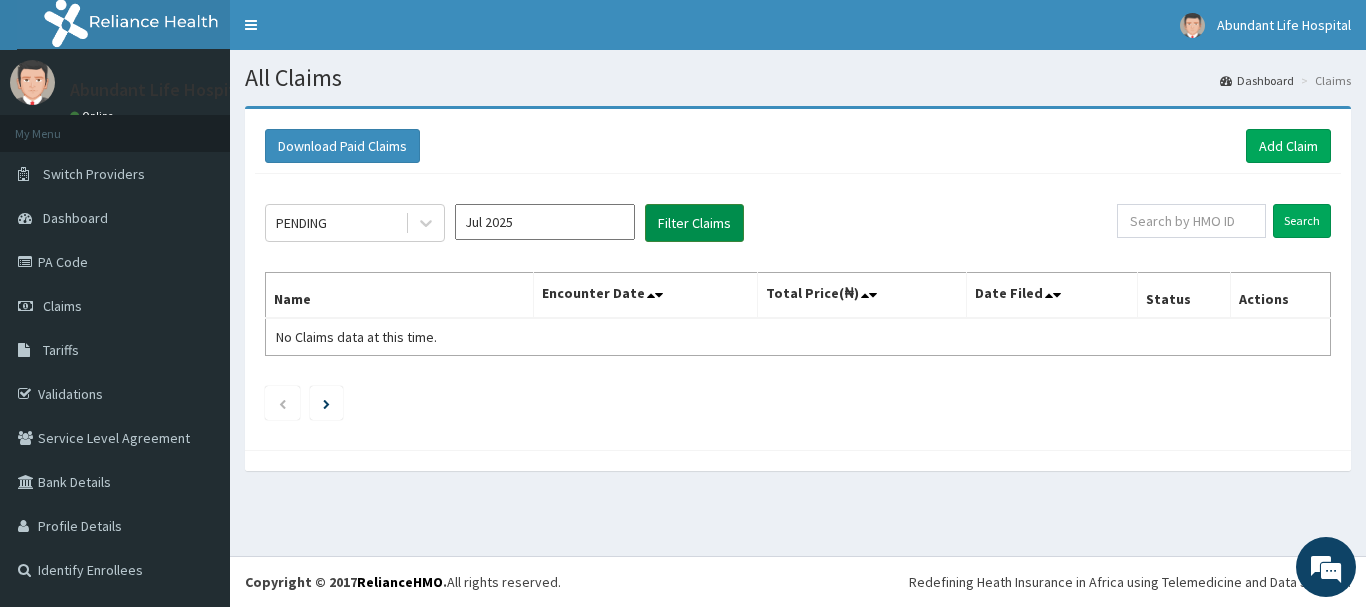 click on "Filter Claims" at bounding box center [694, 223] 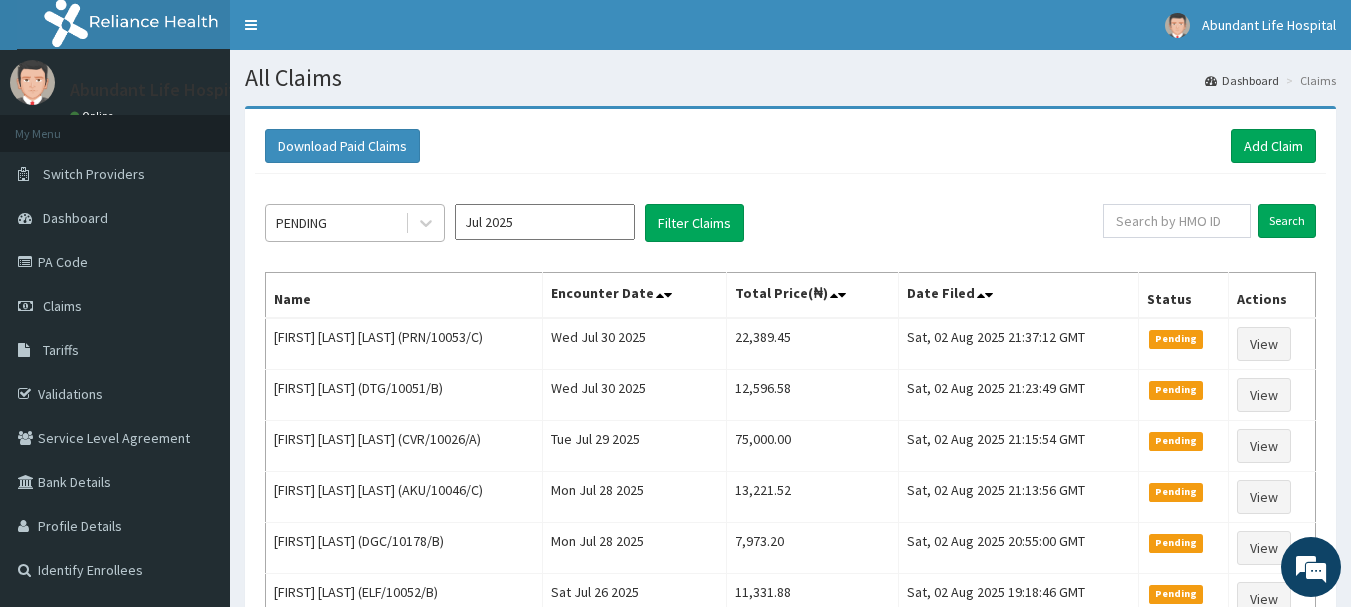 click on "PENDING" at bounding box center (335, 223) 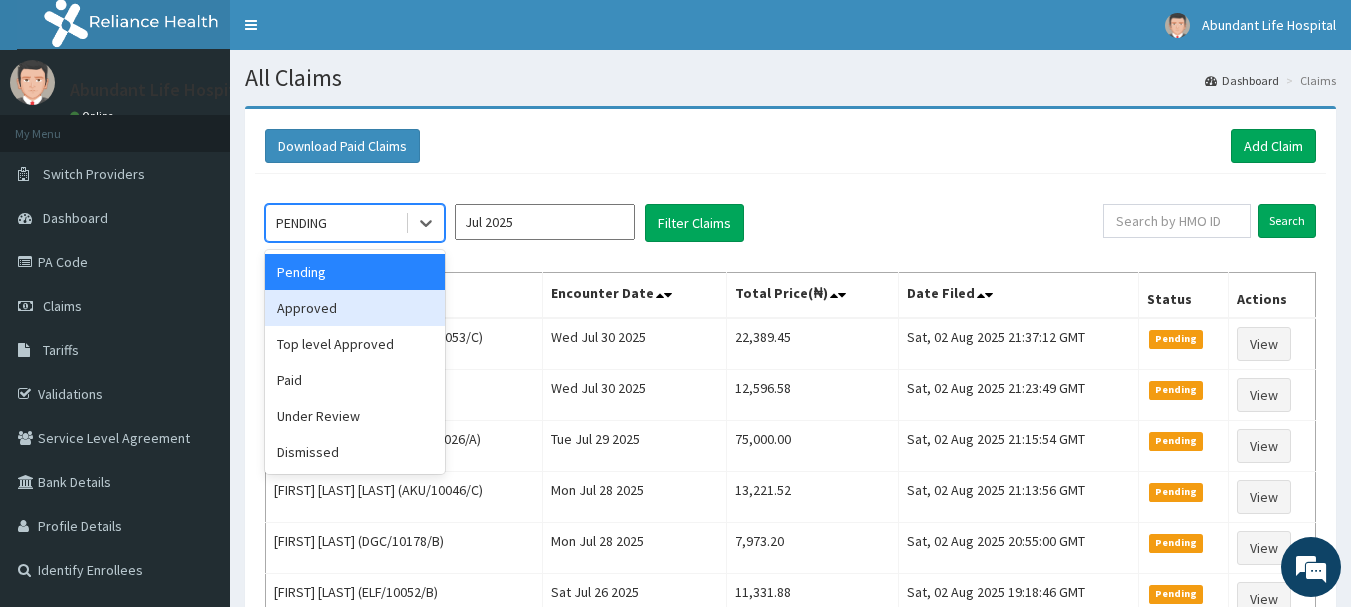 click on "Approved" at bounding box center [355, 308] 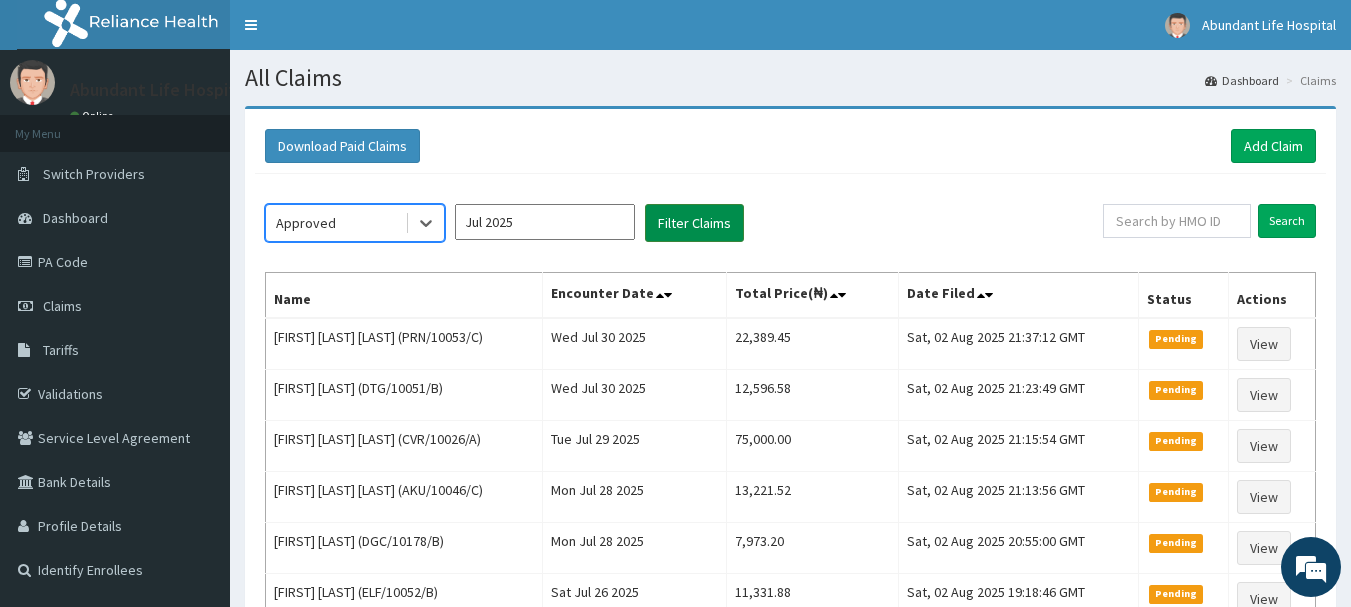 click on "Filter Claims" at bounding box center (694, 223) 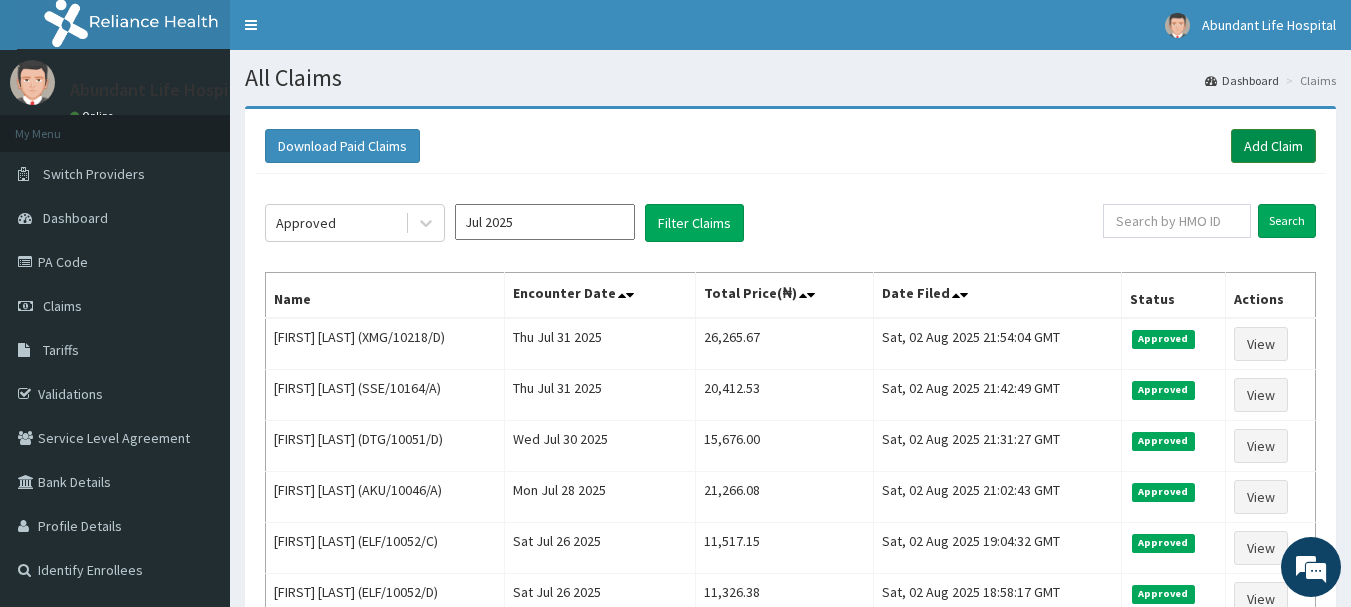 click on "Add Claim" at bounding box center [1273, 146] 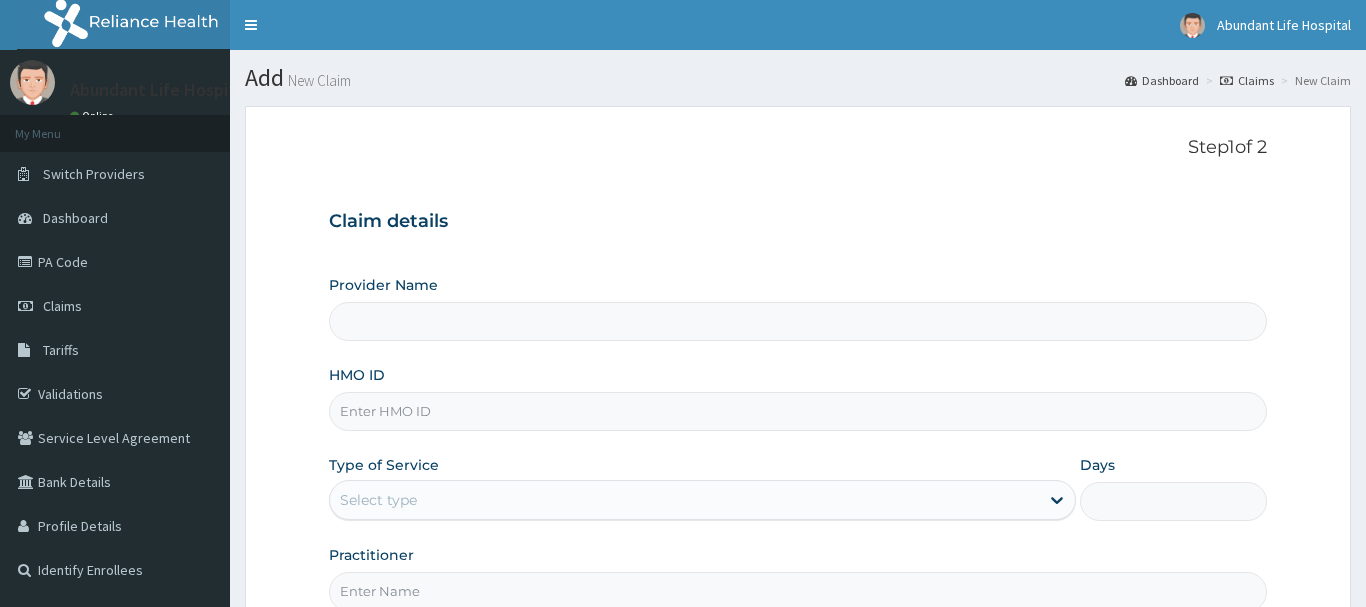 scroll, scrollTop: 0, scrollLeft: 0, axis: both 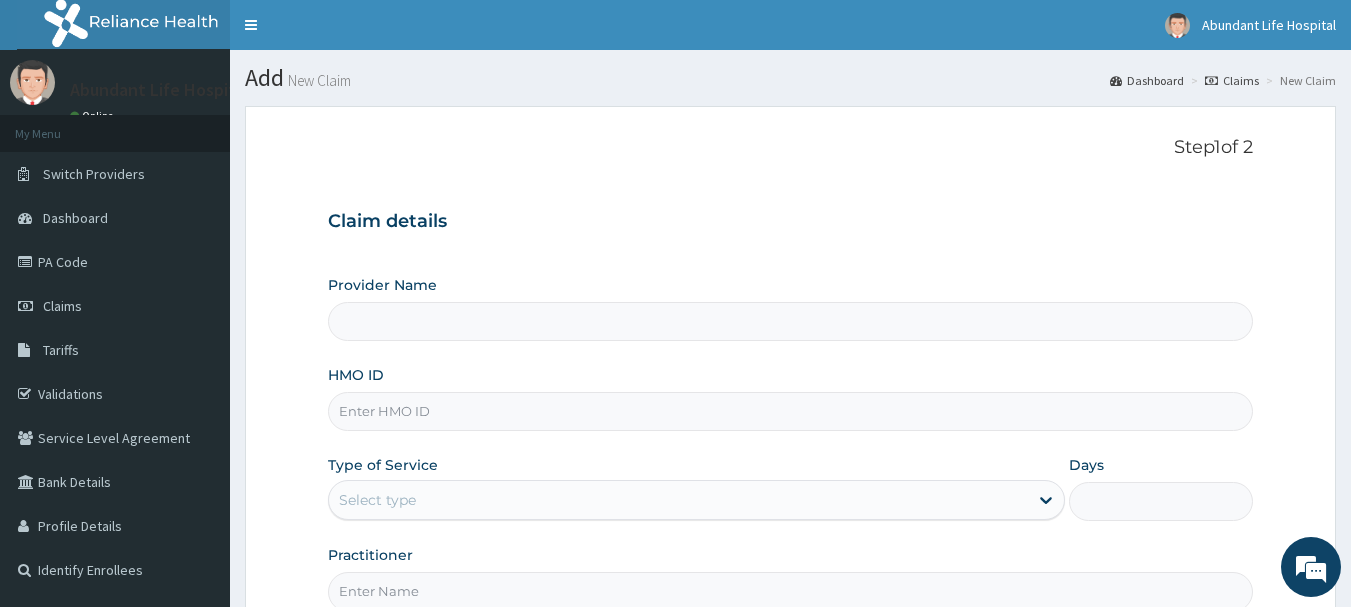 type on "Abundant Life Hospital Ltd." 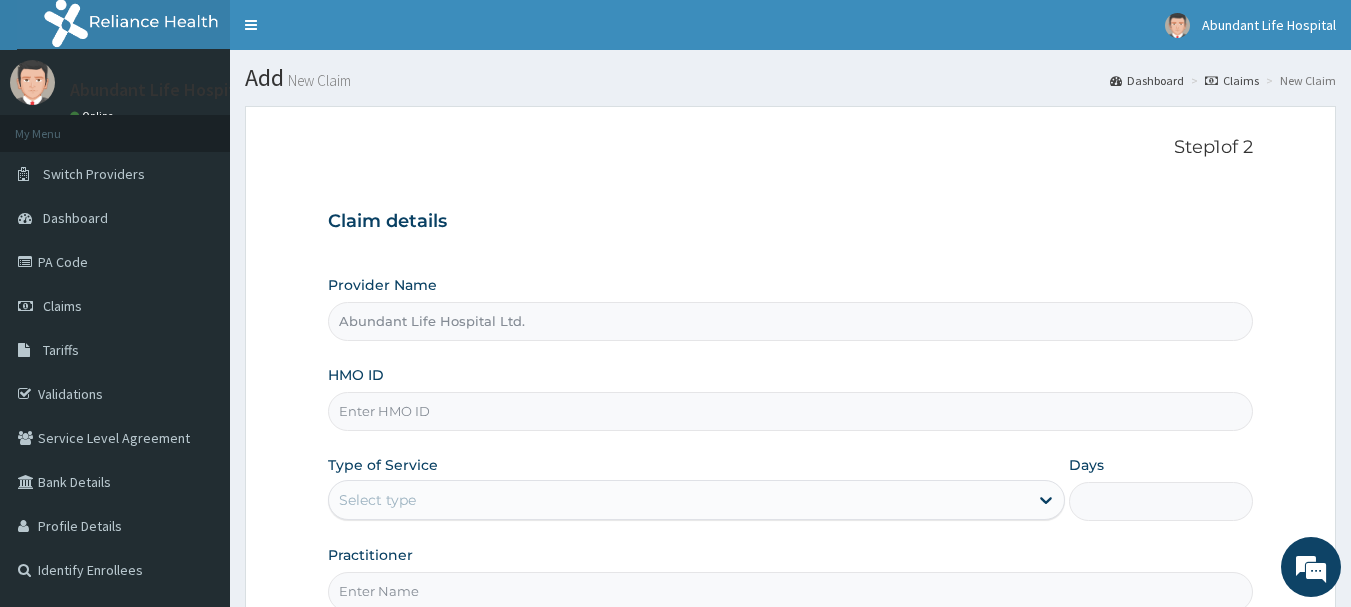 click on "HMO ID" at bounding box center [791, 411] 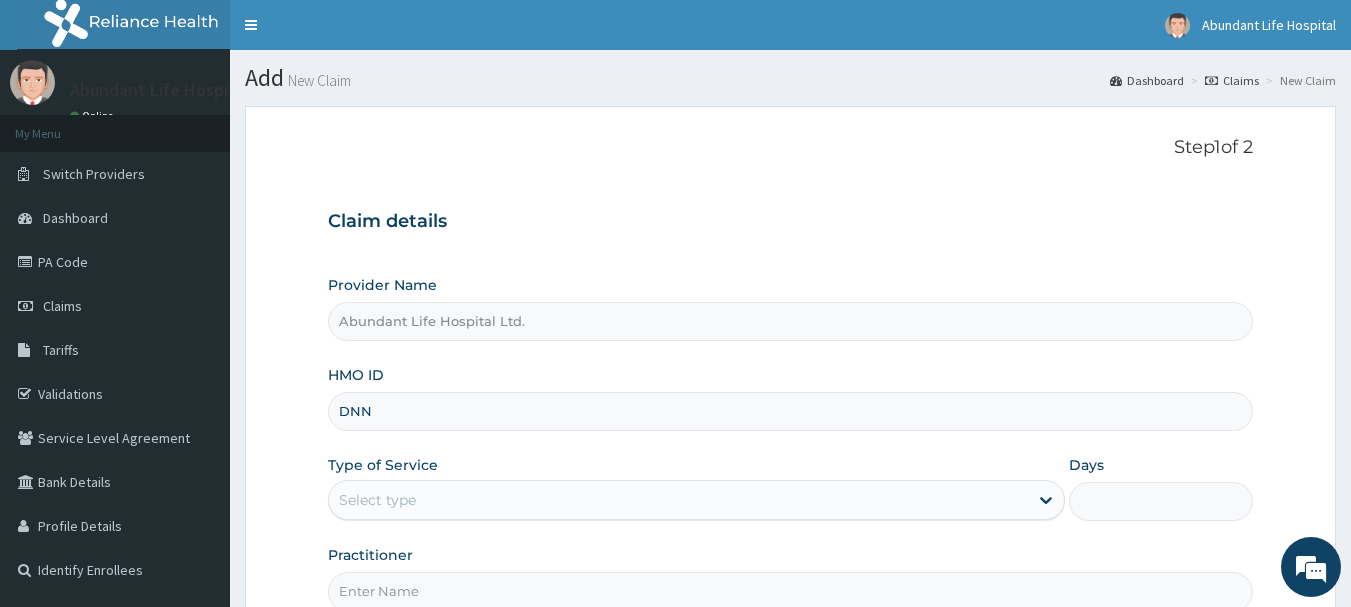 type on "DNN/10042/B" 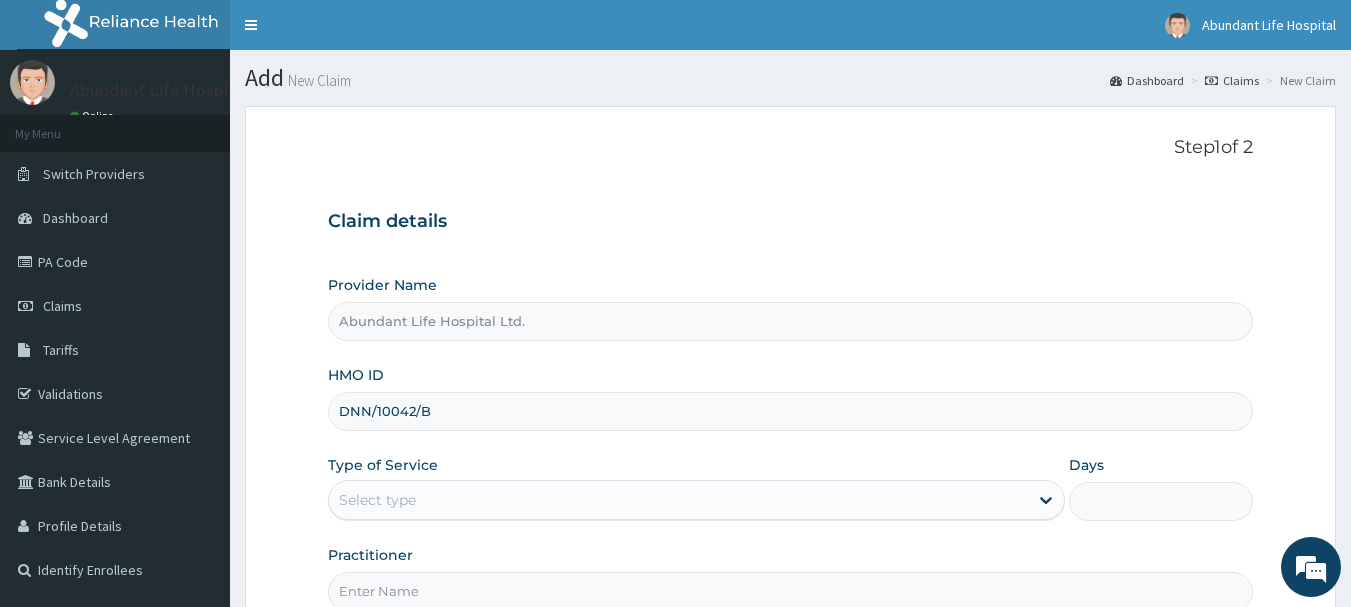 scroll, scrollTop: 0, scrollLeft: 0, axis: both 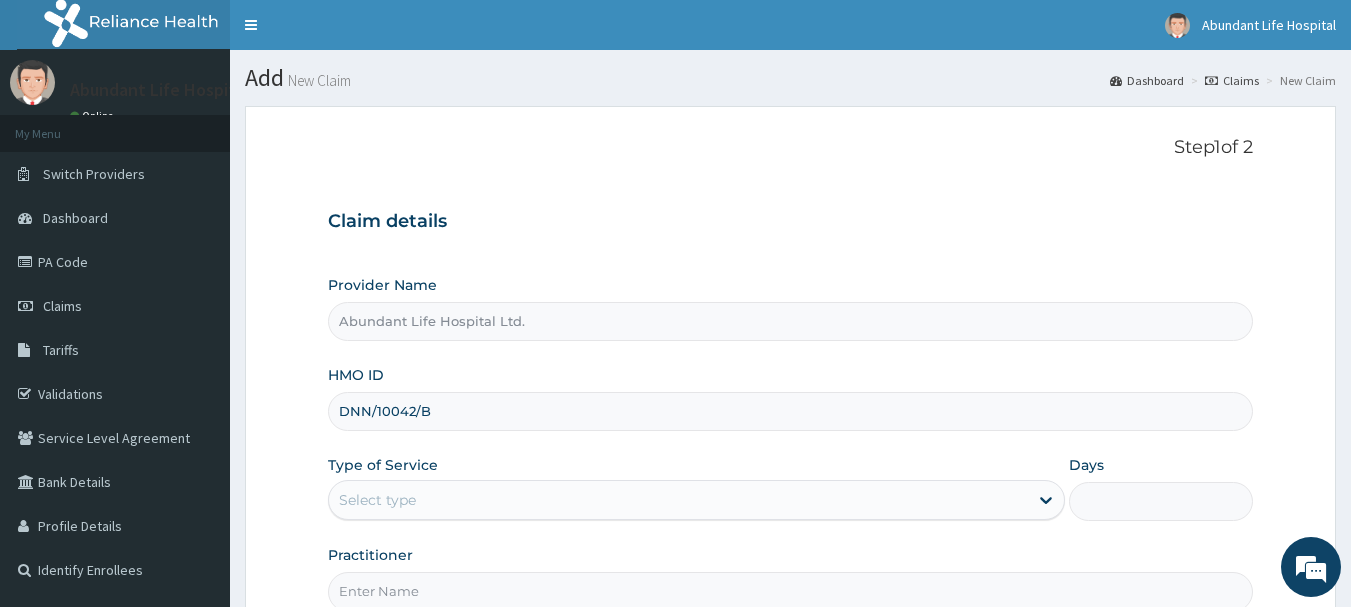 click on "Select type" at bounding box center [678, 500] 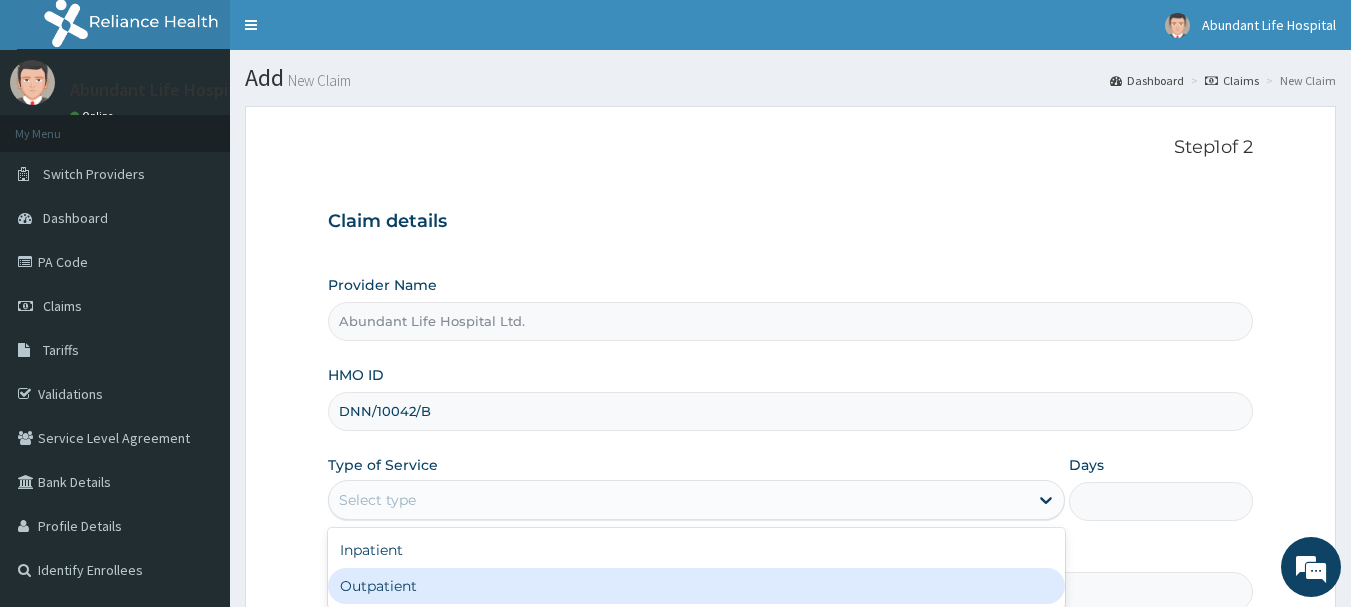 click on "Outpatient" at bounding box center [696, 586] 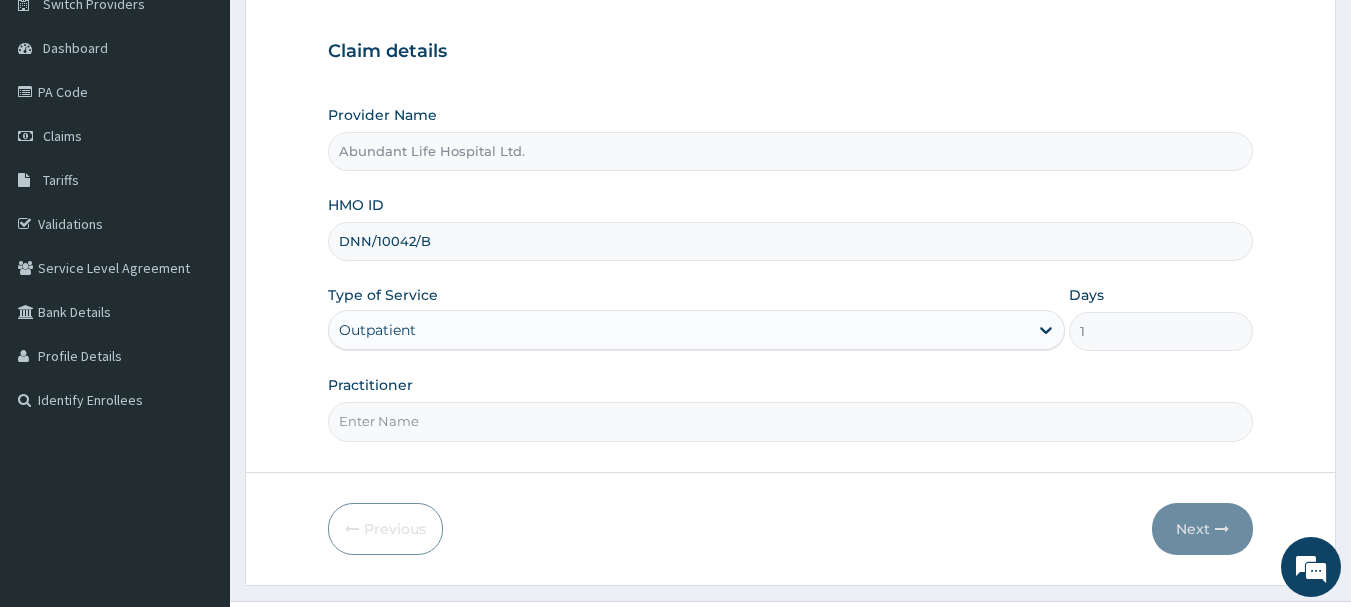 scroll, scrollTop: 200, scrollLeft: 0, axis: vertical 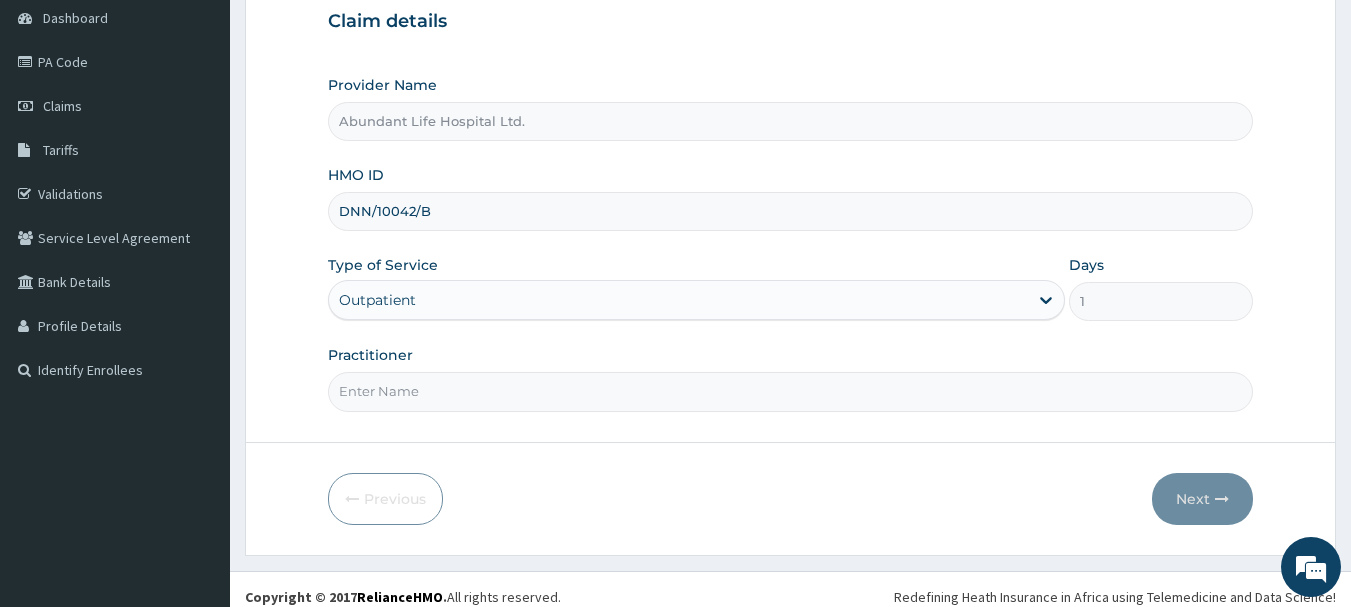 click on "Practitioner" at bounding box center [791, 391] 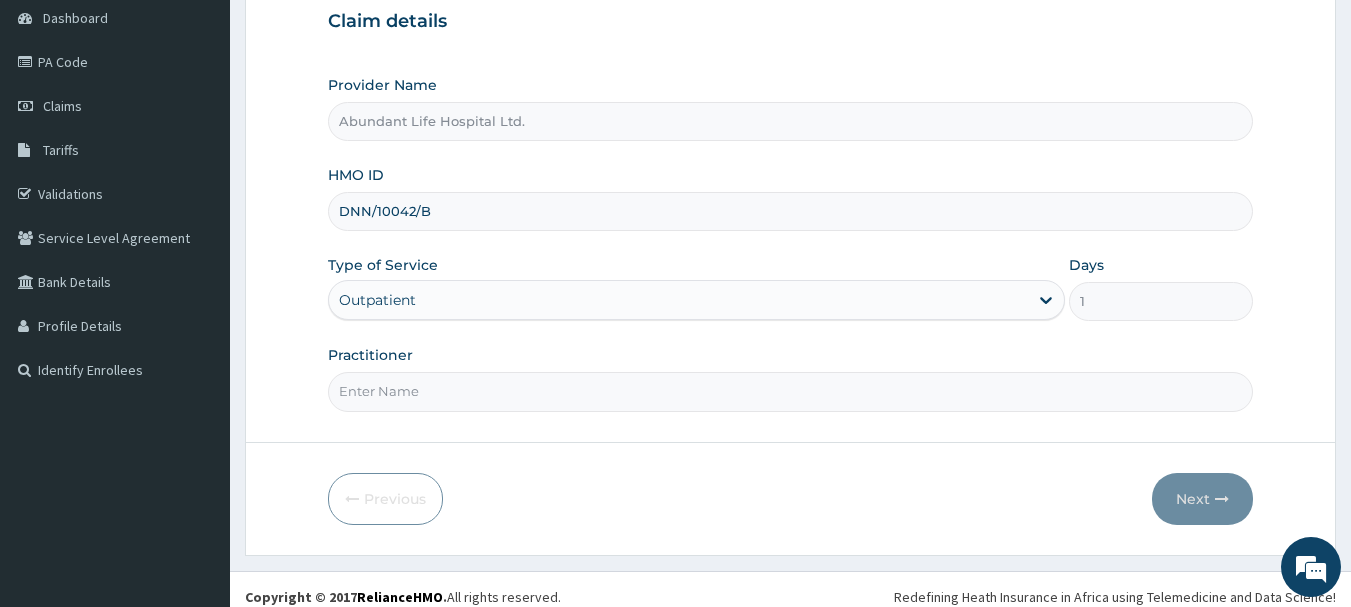 type on "DR [LAST]" 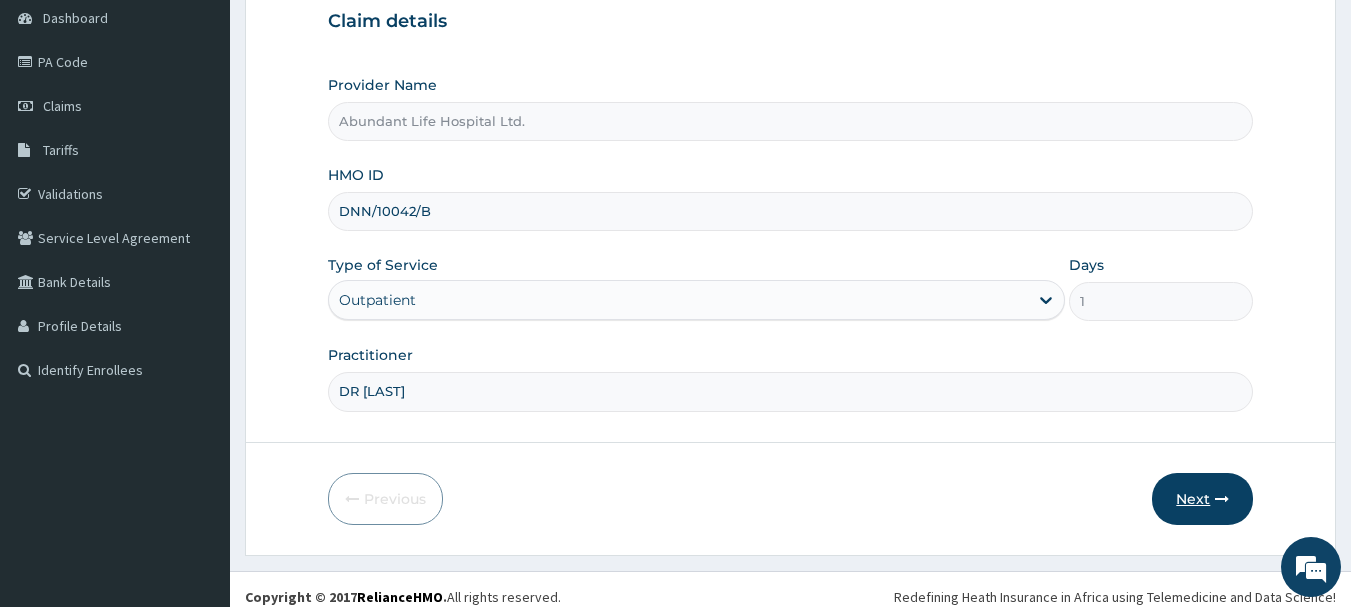 click on "Next" at bounding box center [1202, 499] 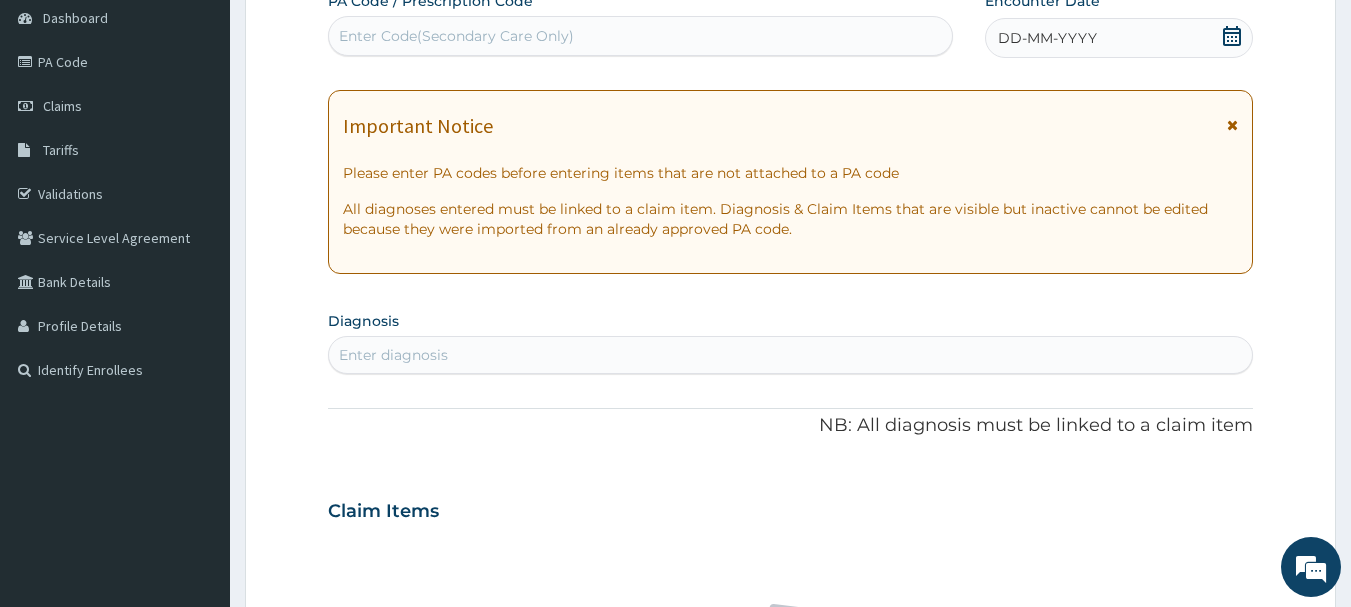click 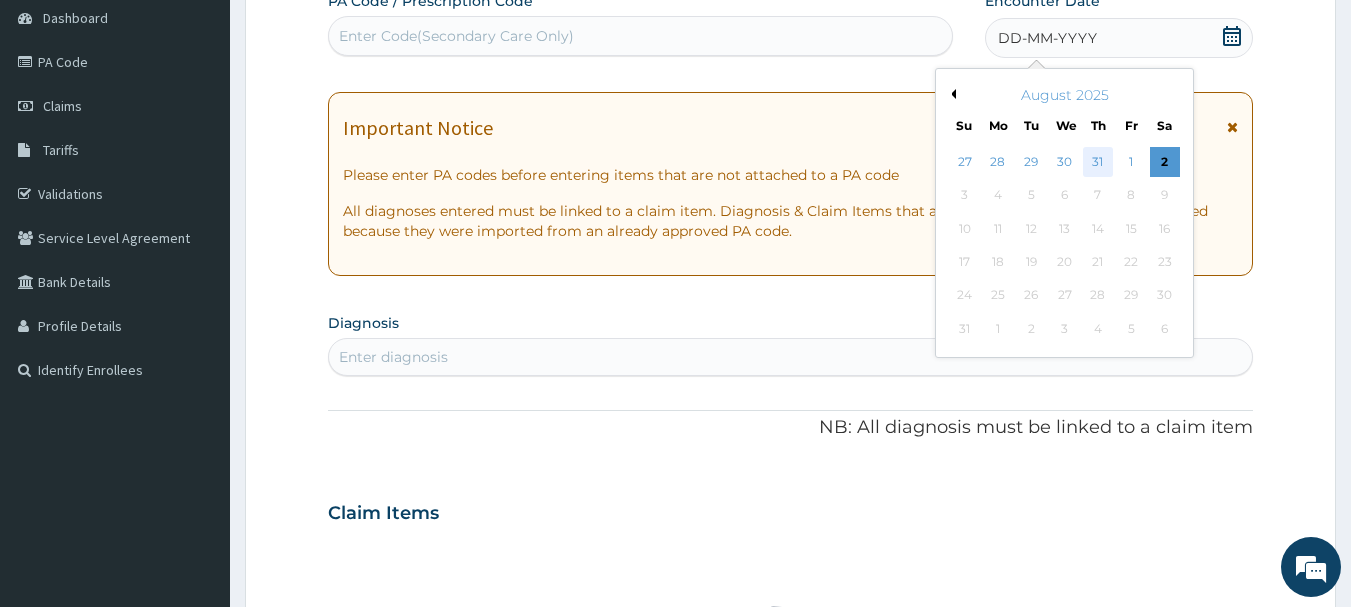 click on "31" at bounding box center [1098, 162] 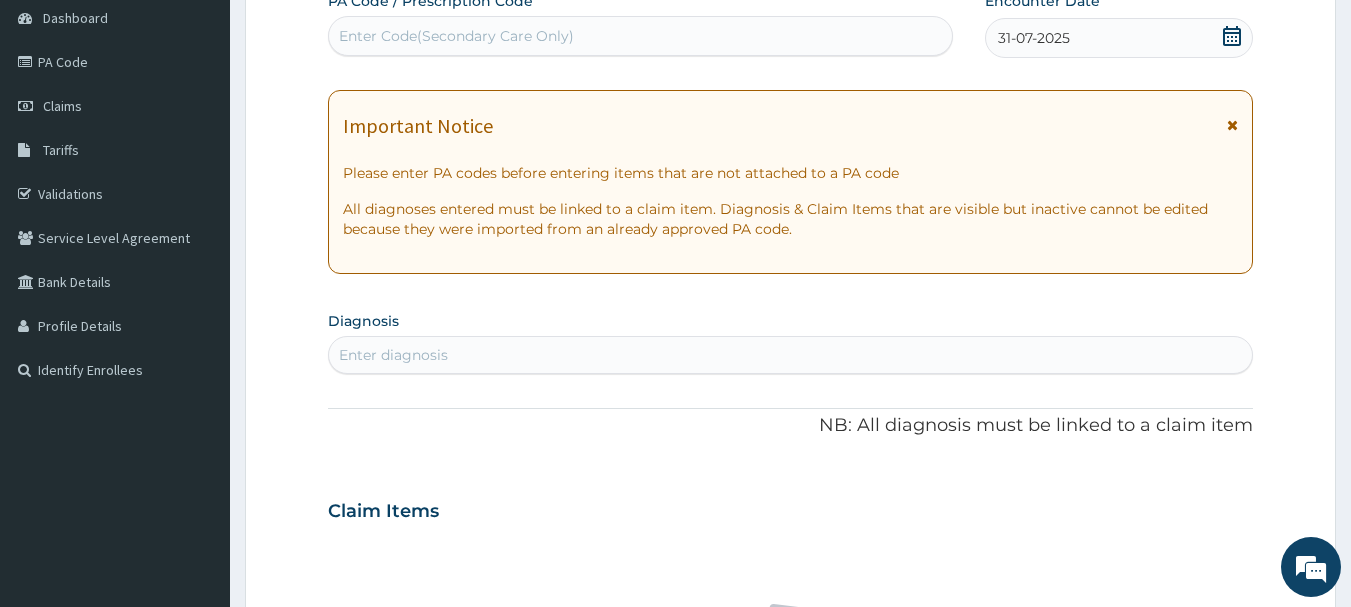 click at bounding box center (1232, 125) 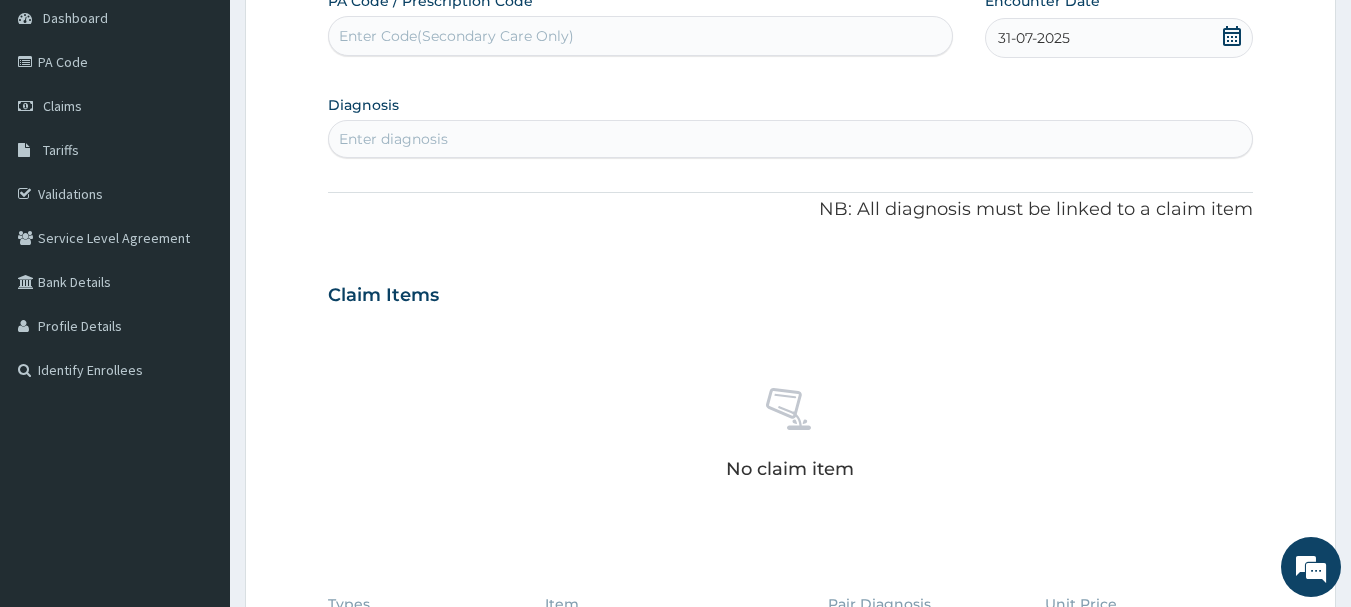 click on "Enter diagnosis" at bounding box center [791, 139] 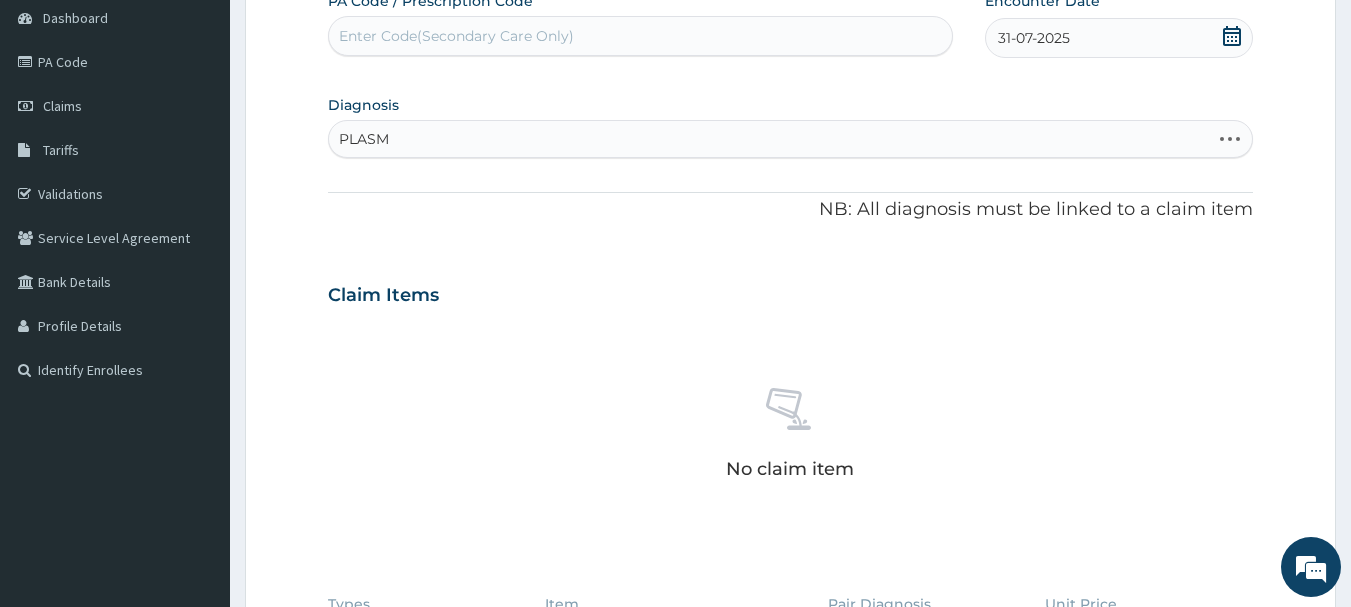 type on "PLASMO" 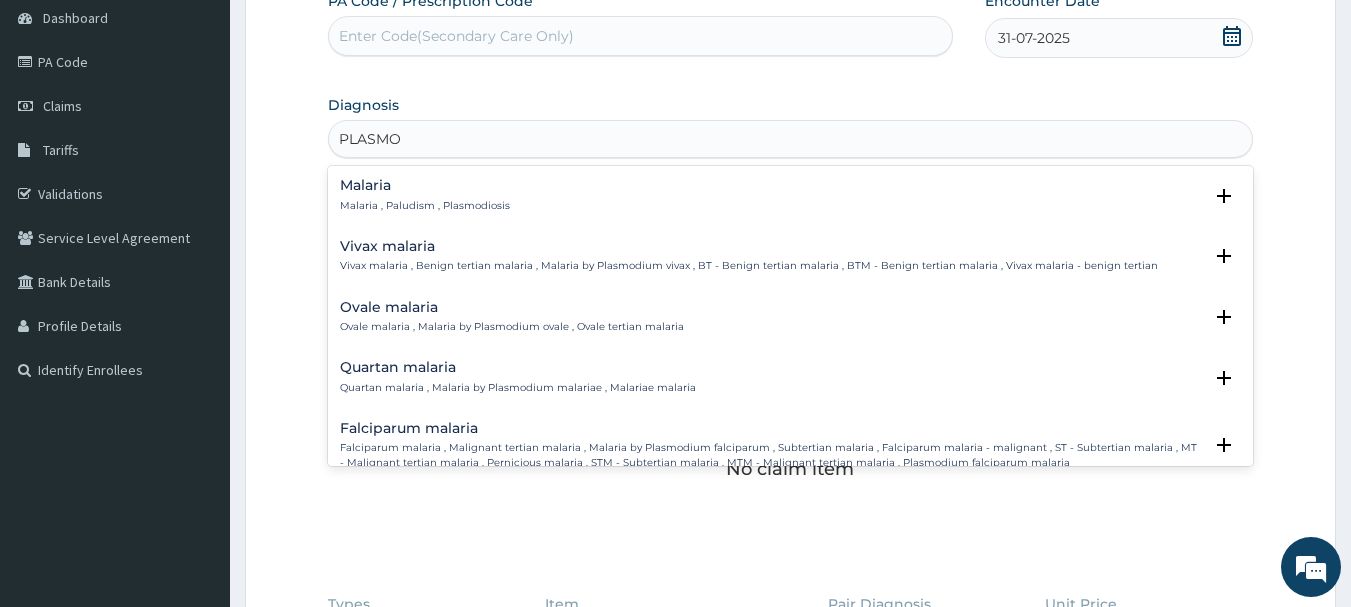click on "Malaria" at bounding box center (425, 185) 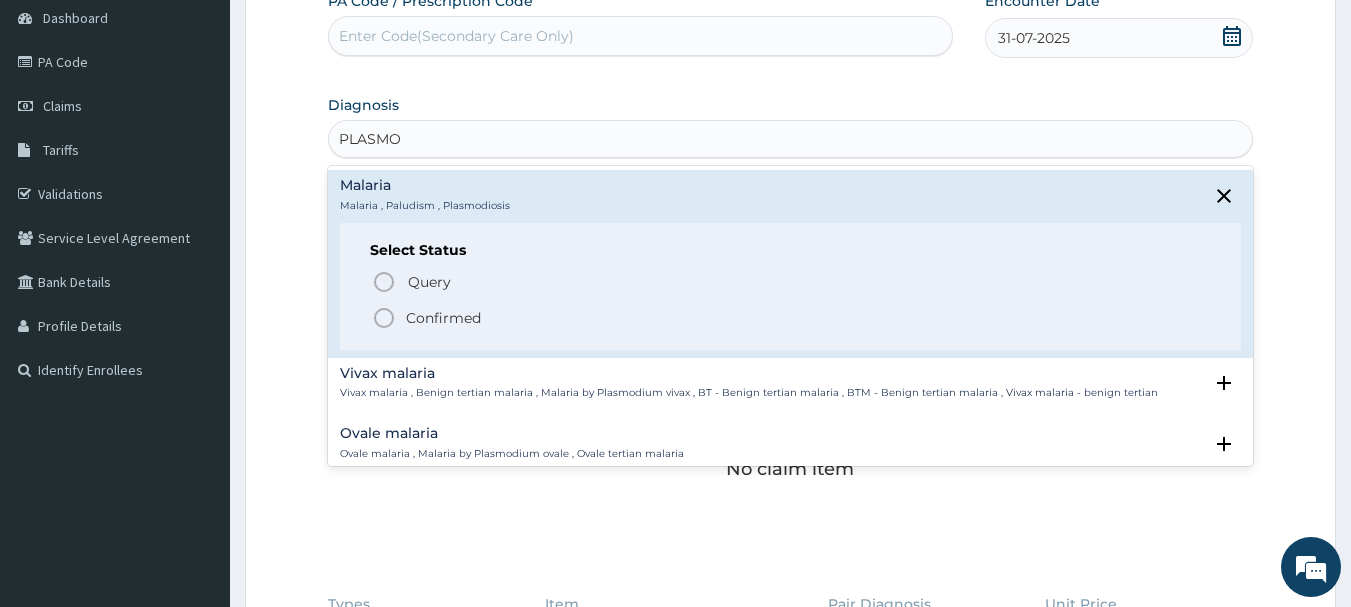 click 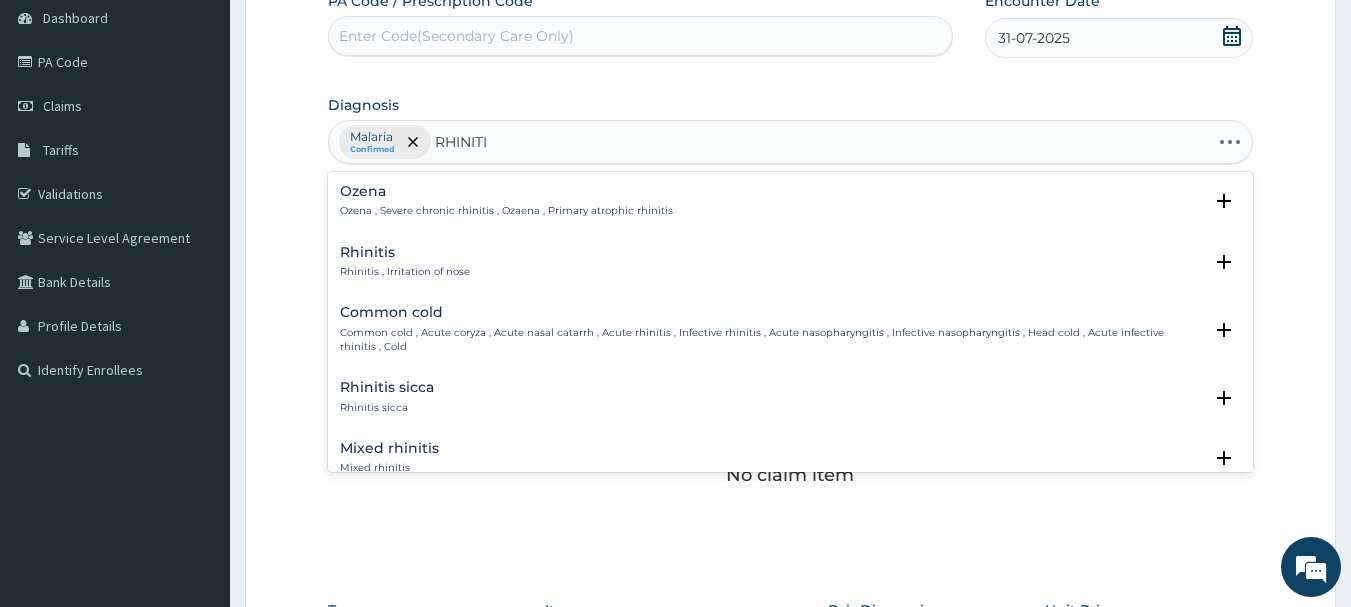 type on "RHINITIS" 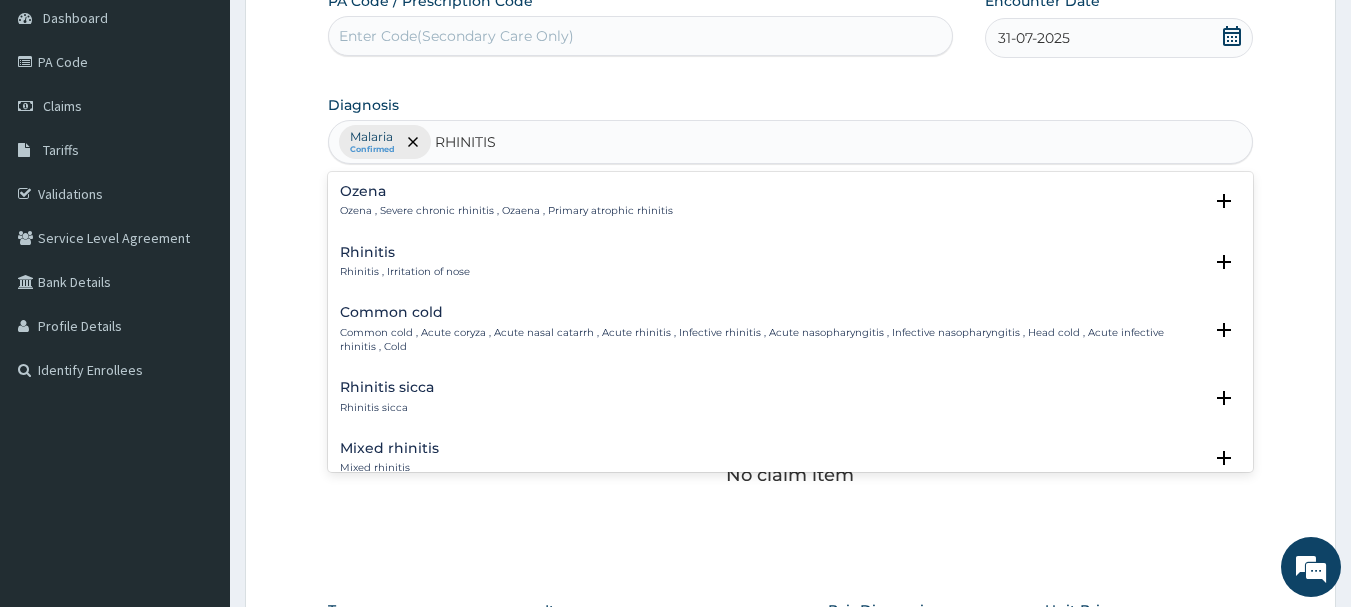 click on "Rhinitis" at bounding box center [405, 252] 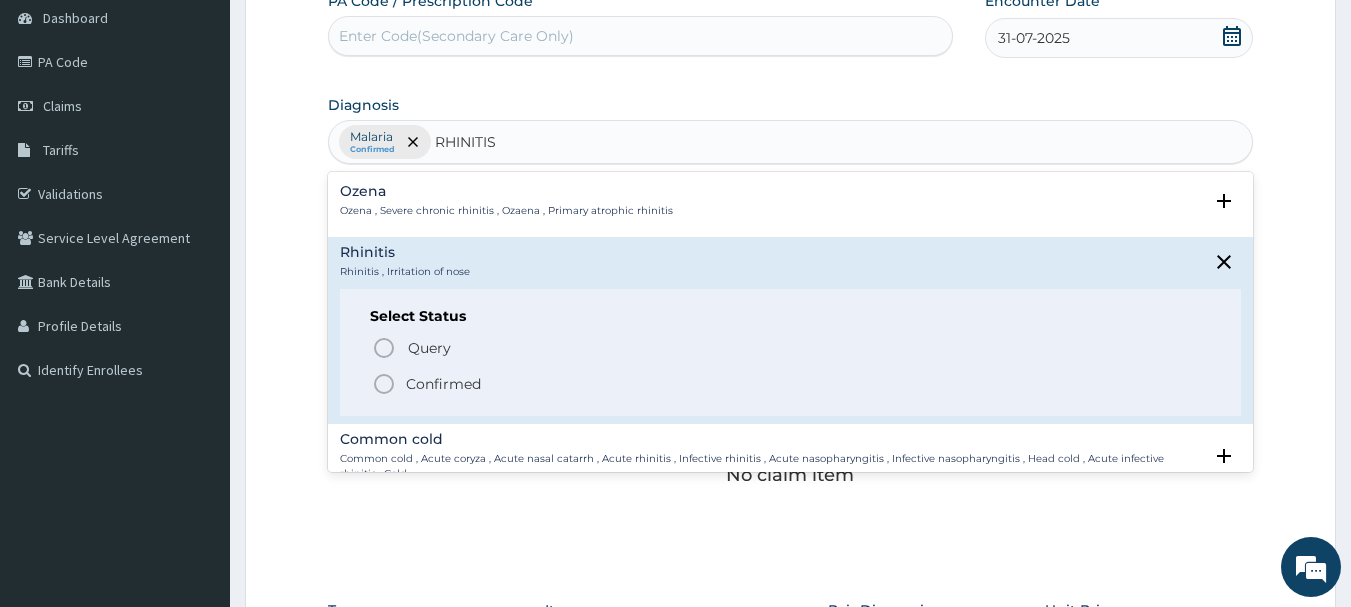 click 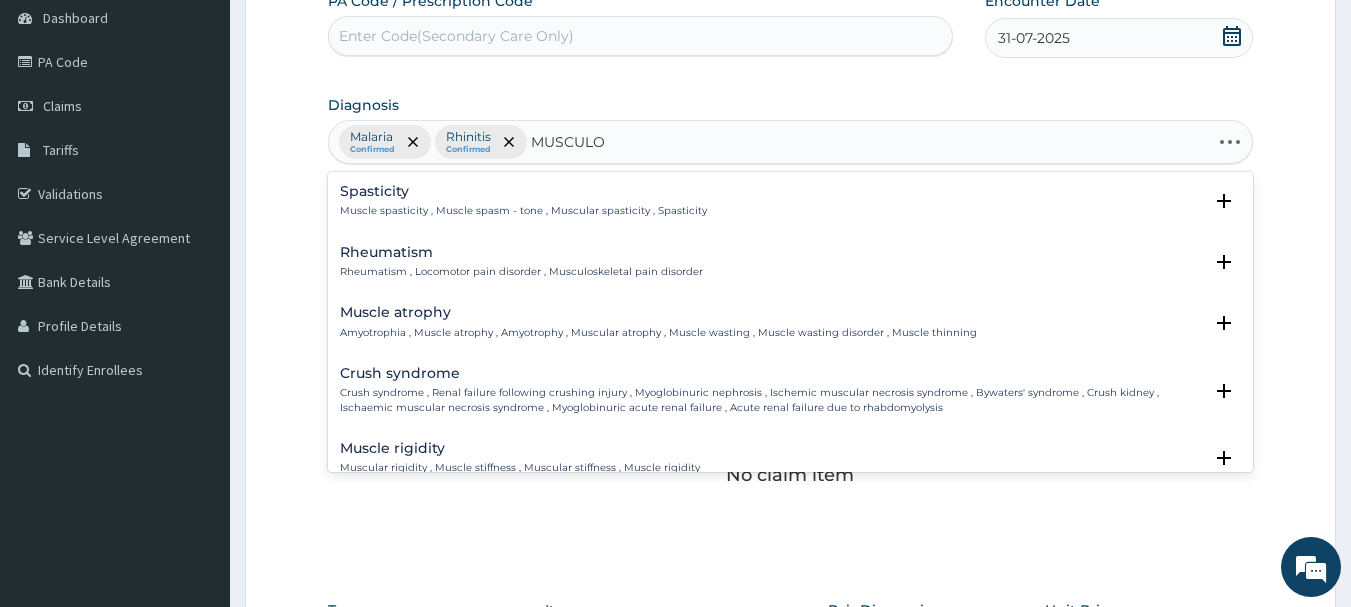 type on "MUSCULOS" 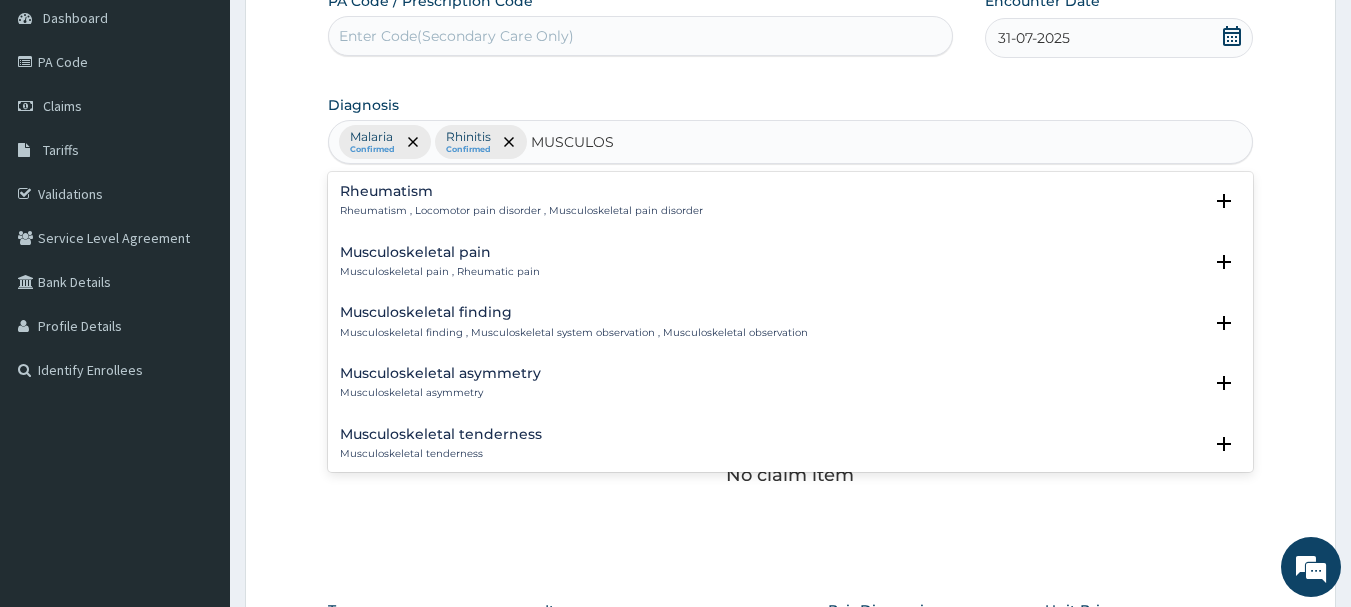 click on "Musculoskeletal pain" at bounding box center [440, 252] 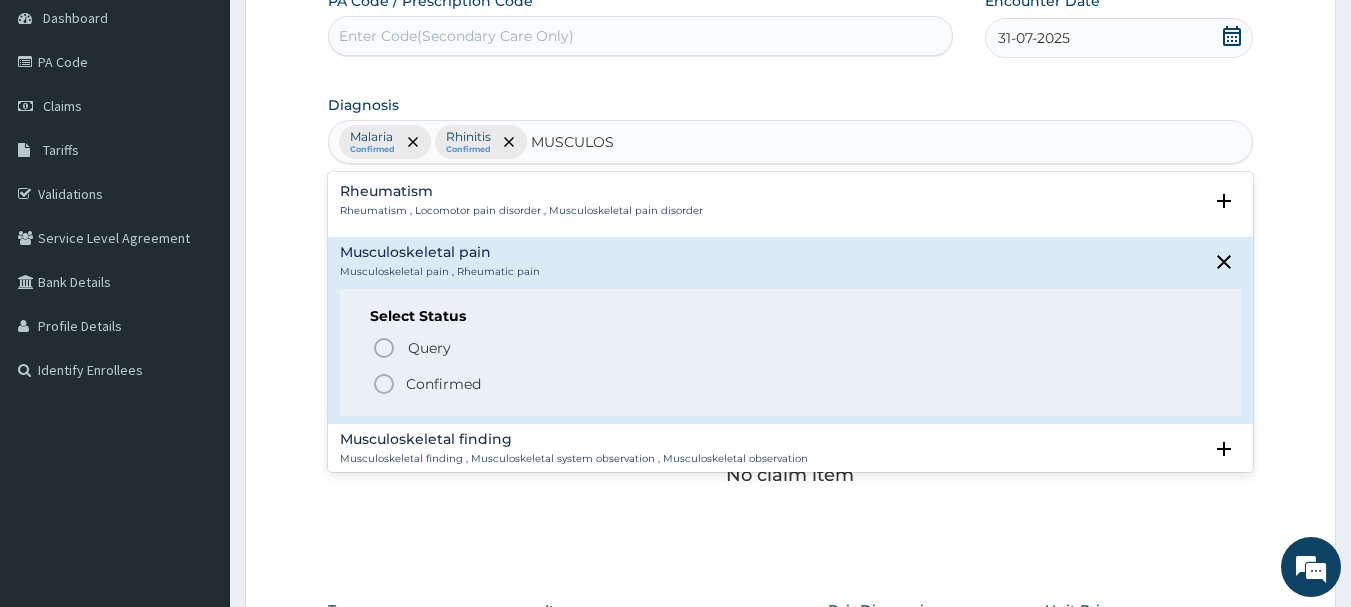 click 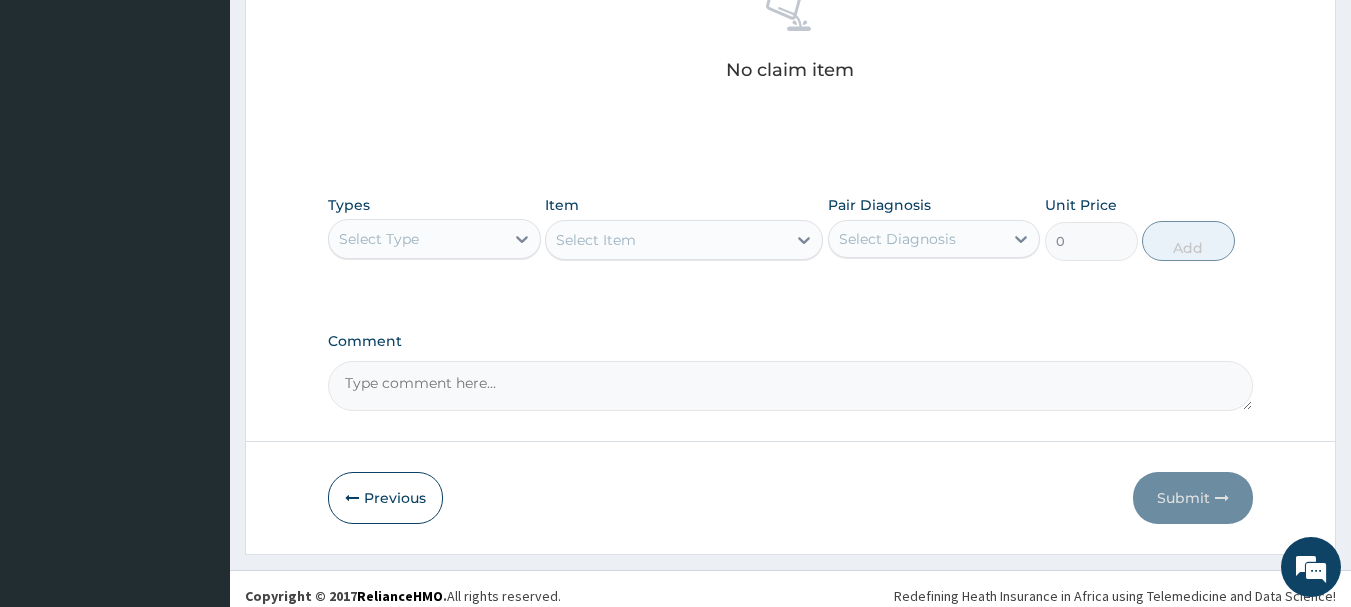 scroll, scrollTop: 619, scrollLeft: 0, axis: vertical 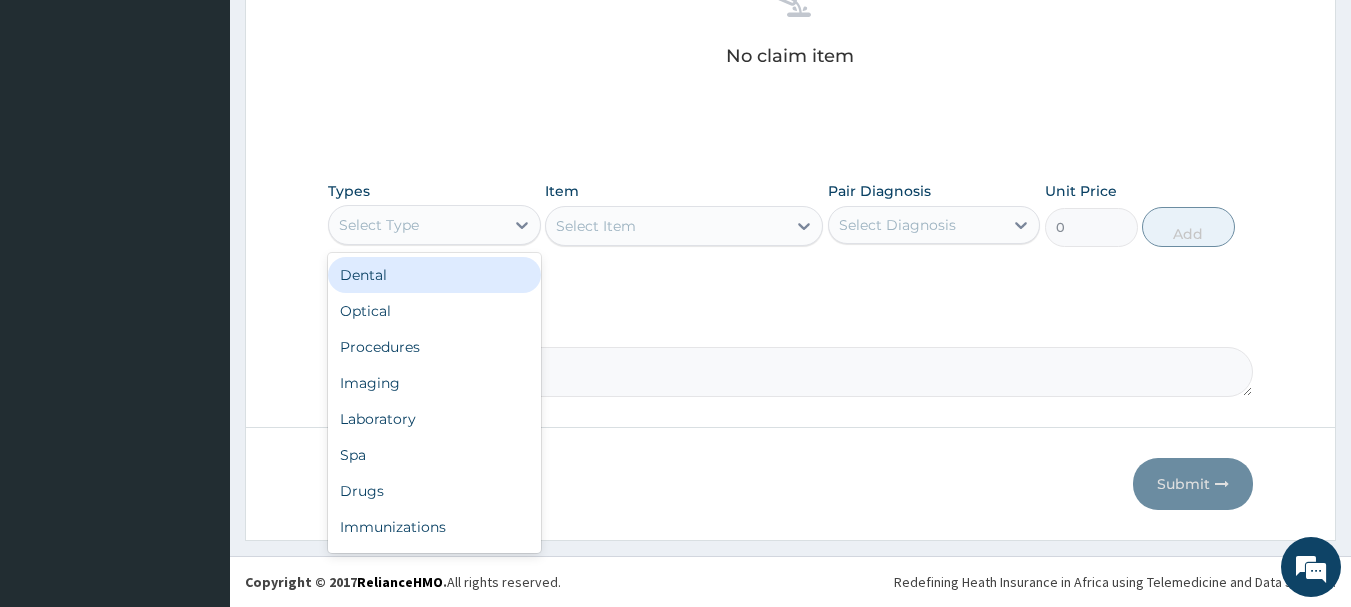 click on "Select Type" at bounding box center [416, 225] 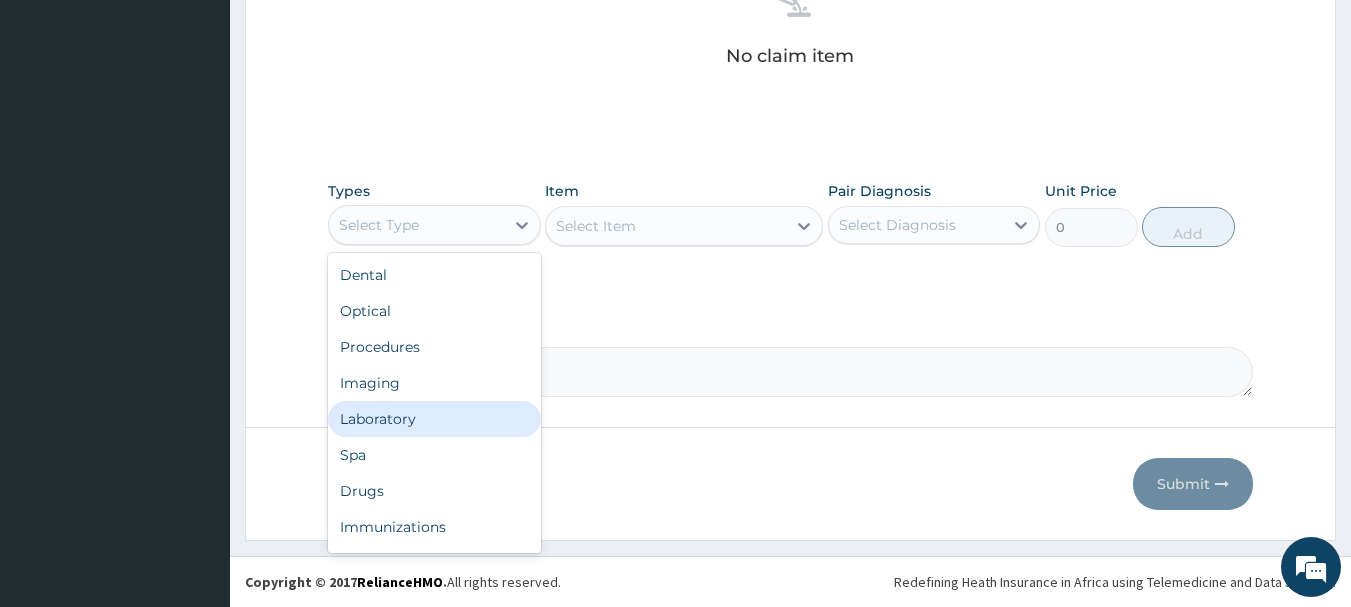 click on "Laboratory" at bounding box center [434, 419] 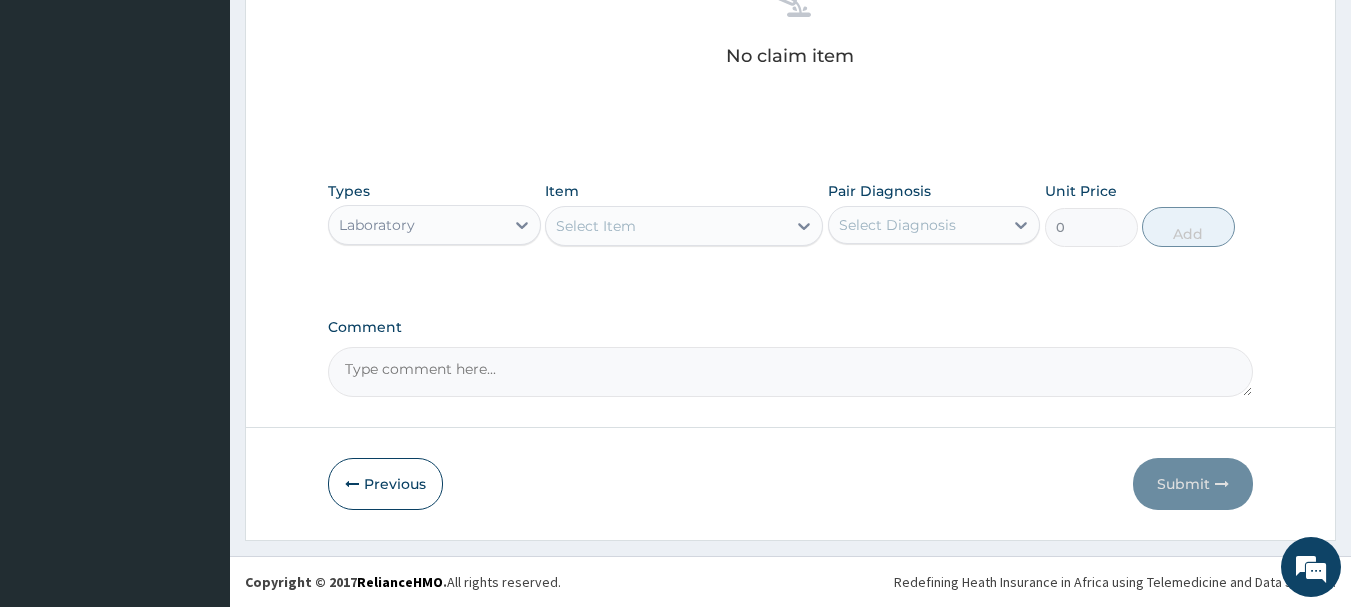 click on "Select Item" at bounding box center [666, 226] 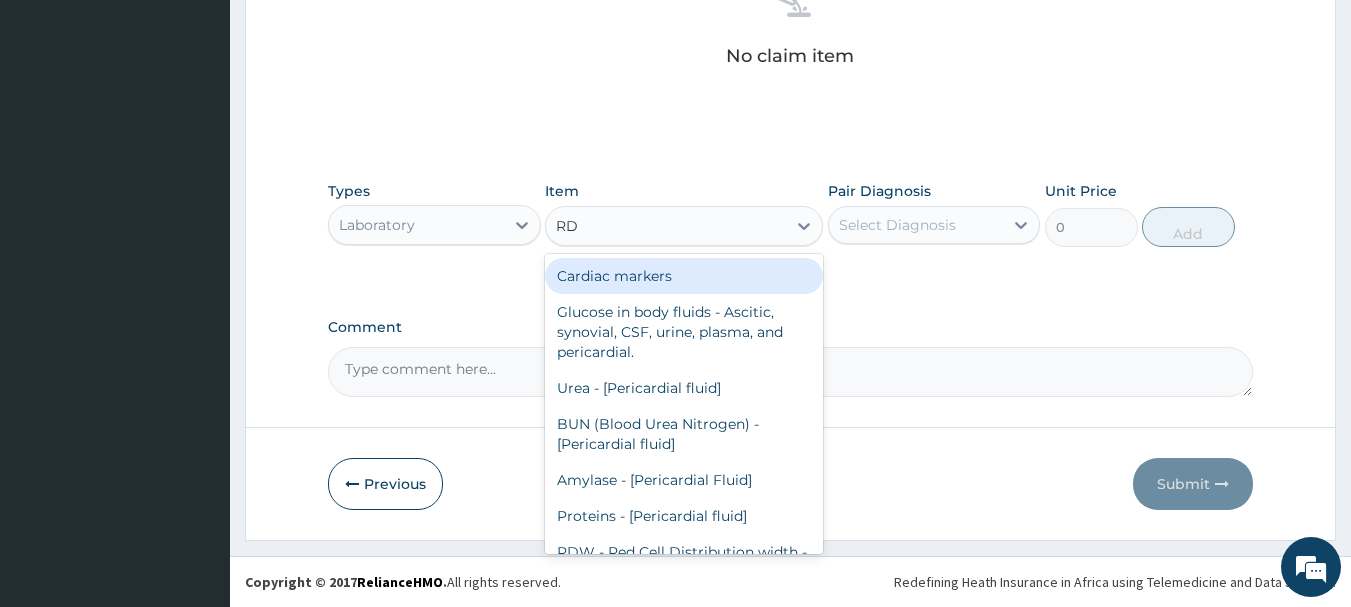 type on "RDT" 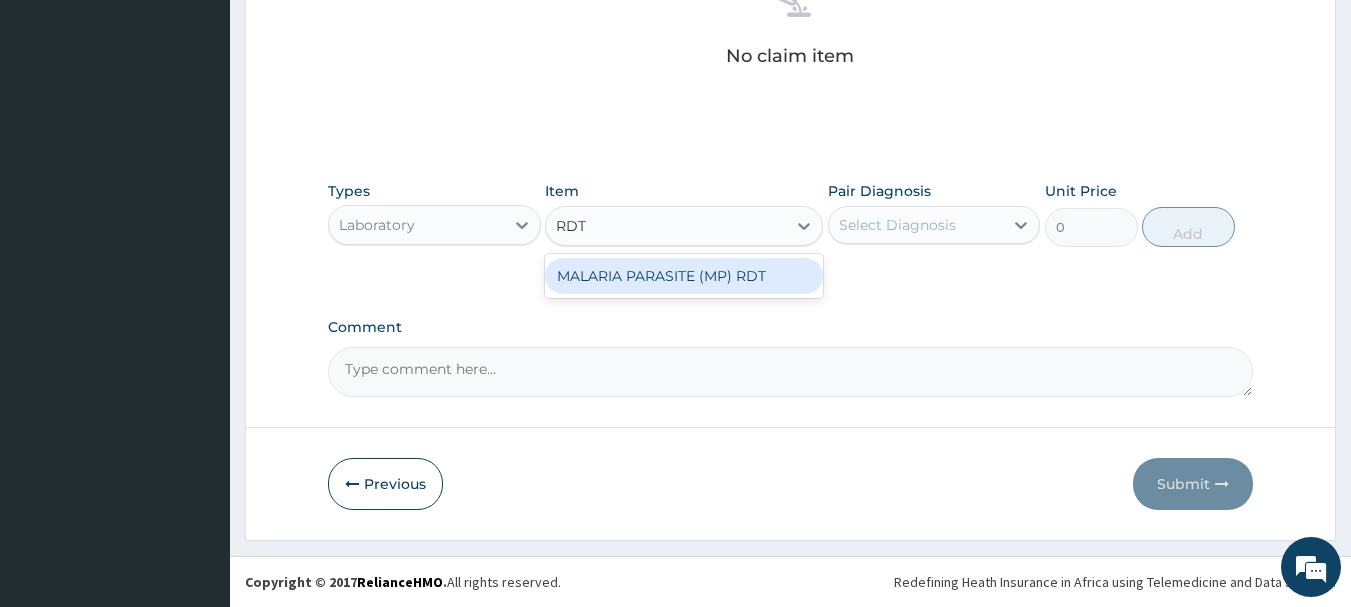 click on "MALARIA PARASITE (MP) RDT" at bounding box center (684, 276) 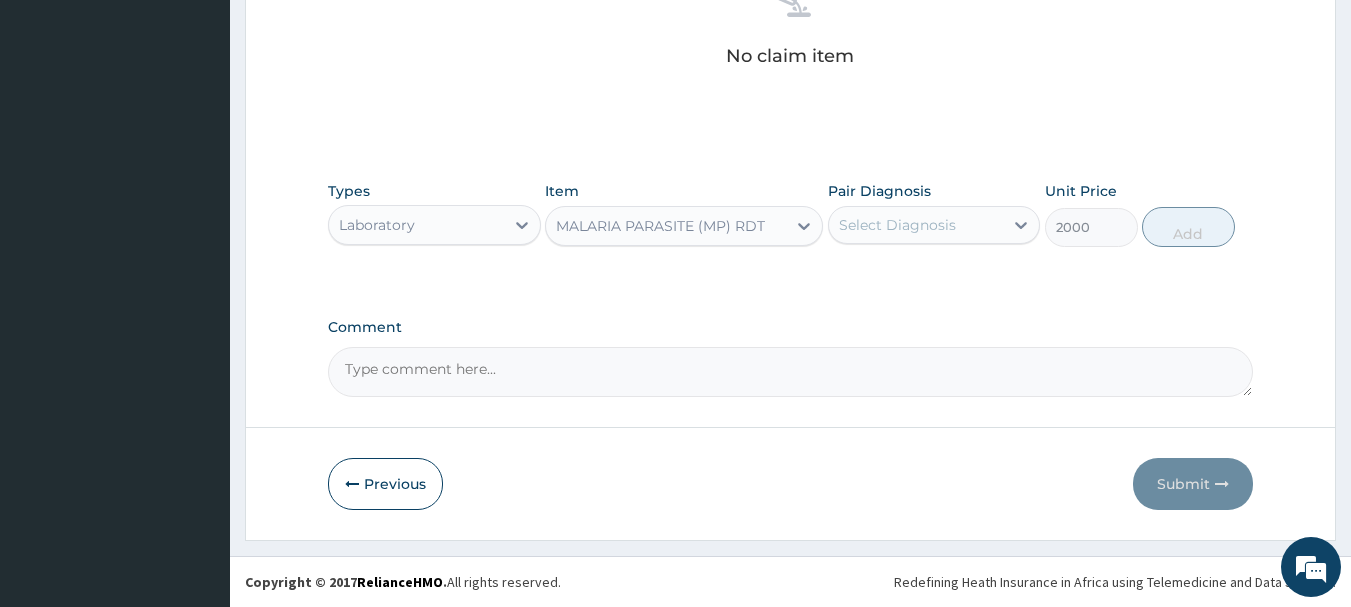 click on "Select Diagnosis" at bounding box center (897, 225) 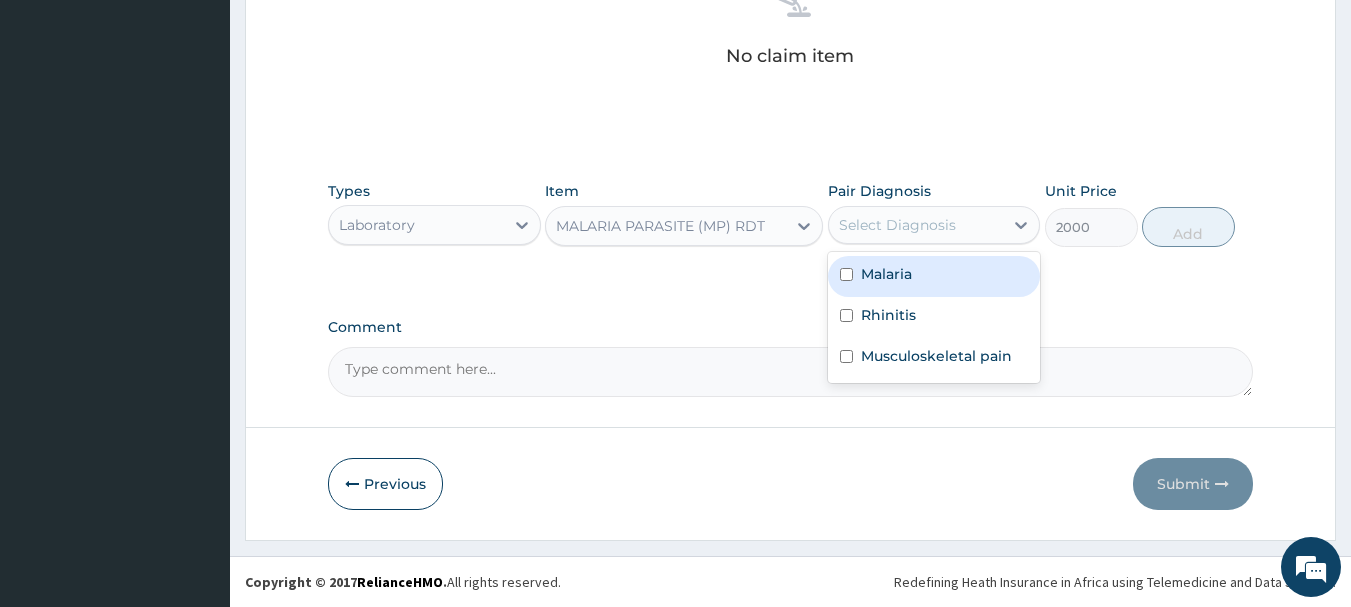 click at bounding box center [846, 274] 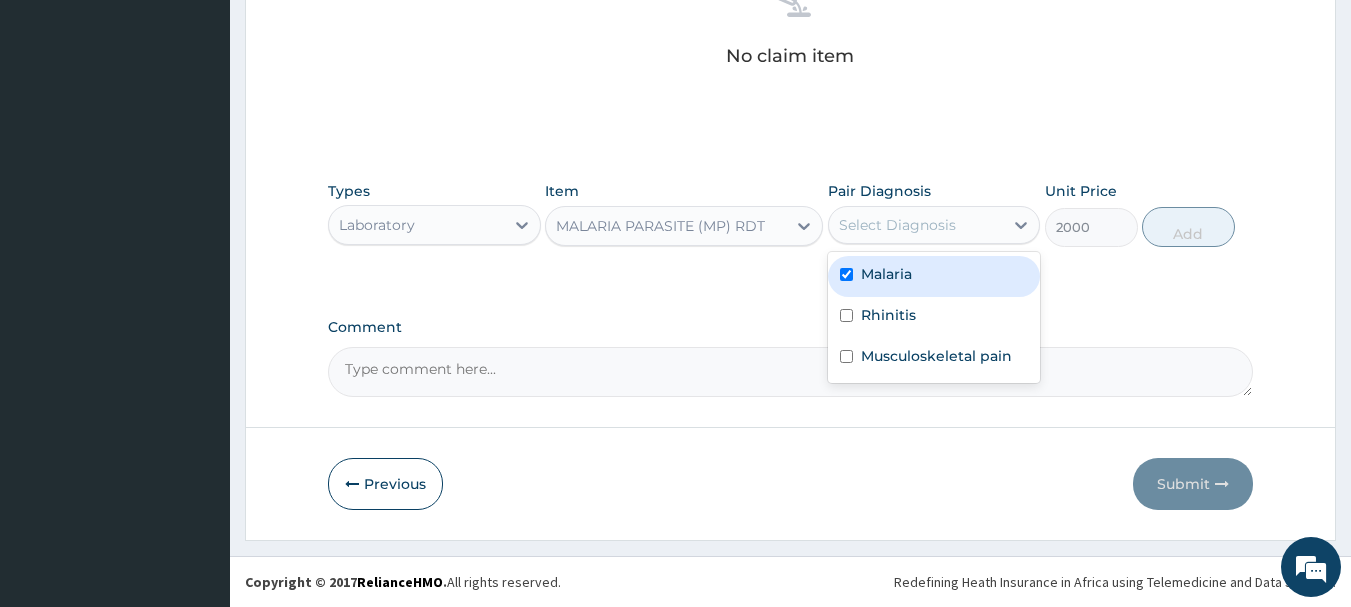 checkbox on "true" 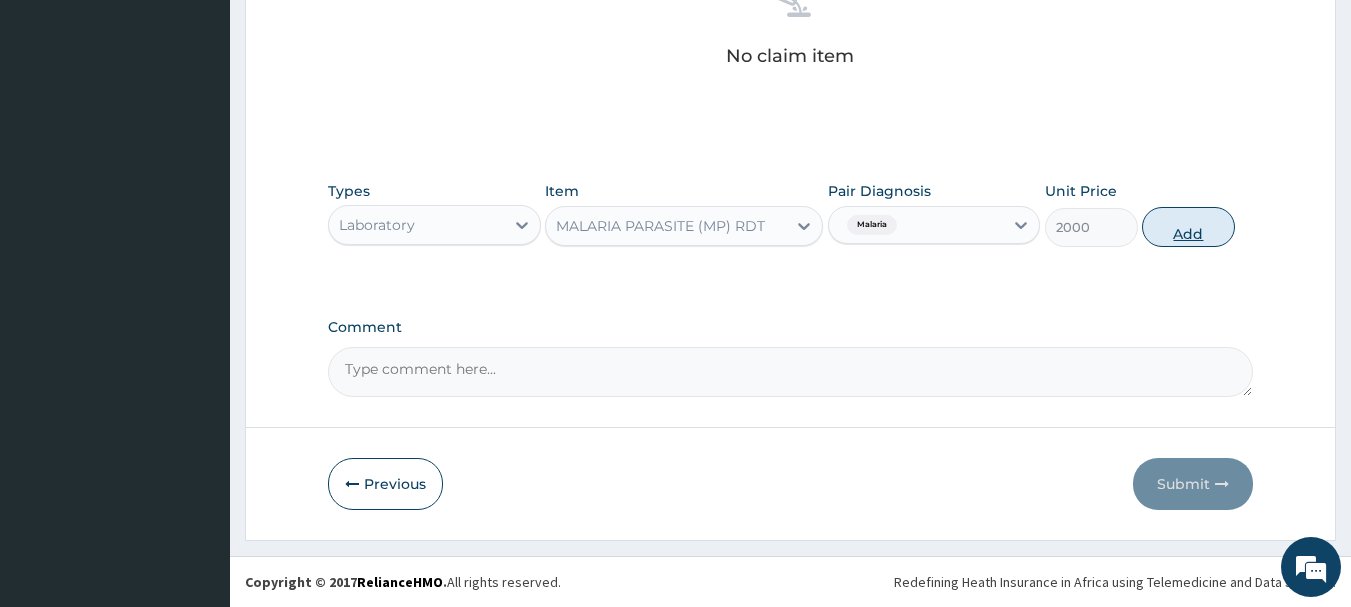 click on "Add" at bounding box center (1188, 227) 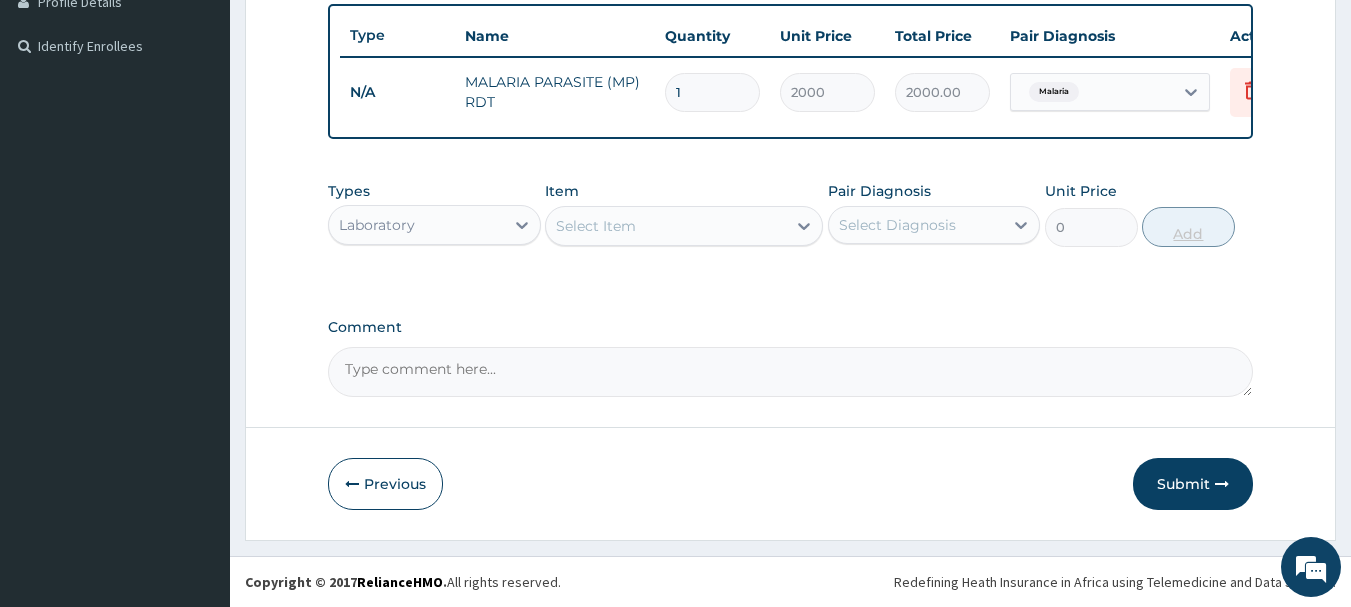 scroll, scrollTop: 539, scrollLeft: 0, axis: vertical 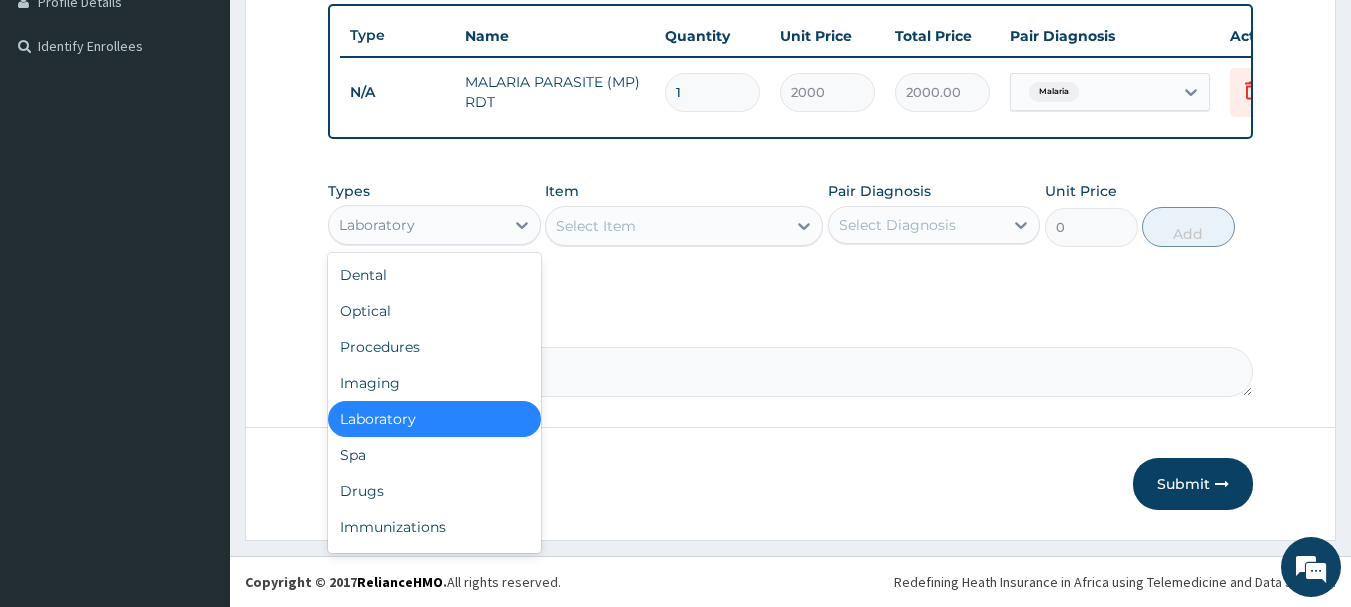 click on "Laboratory" at bounding box center (416, 225) 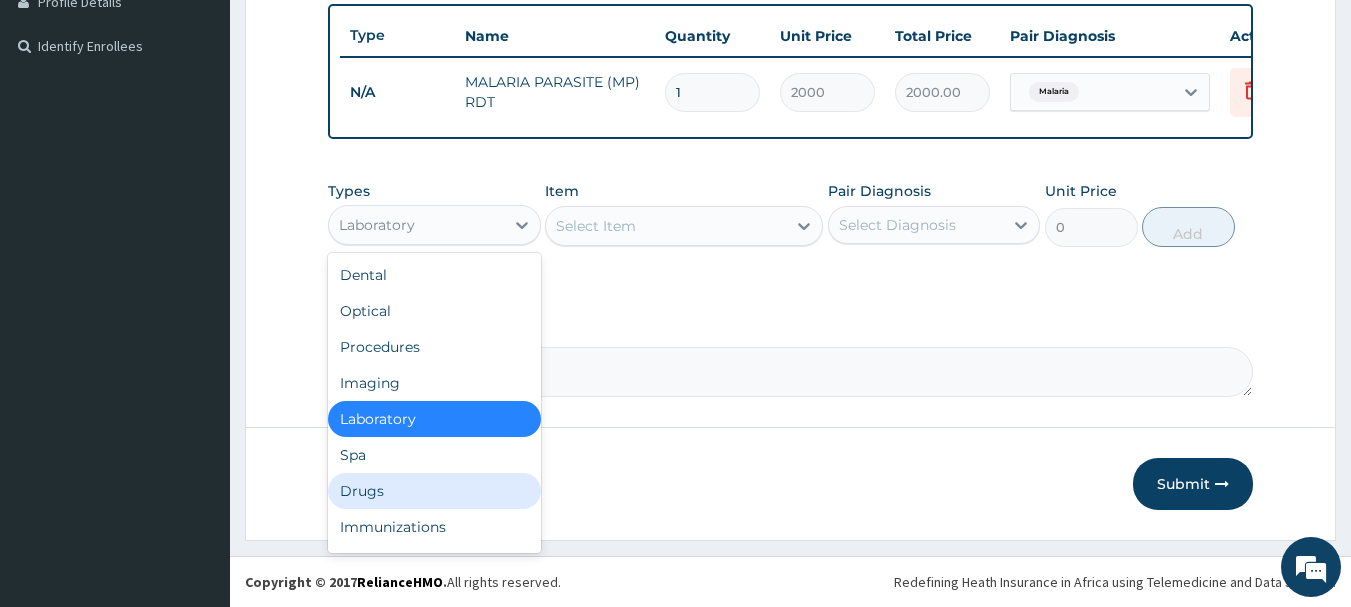 click on "Drugs" at bounding box center [434, 491] 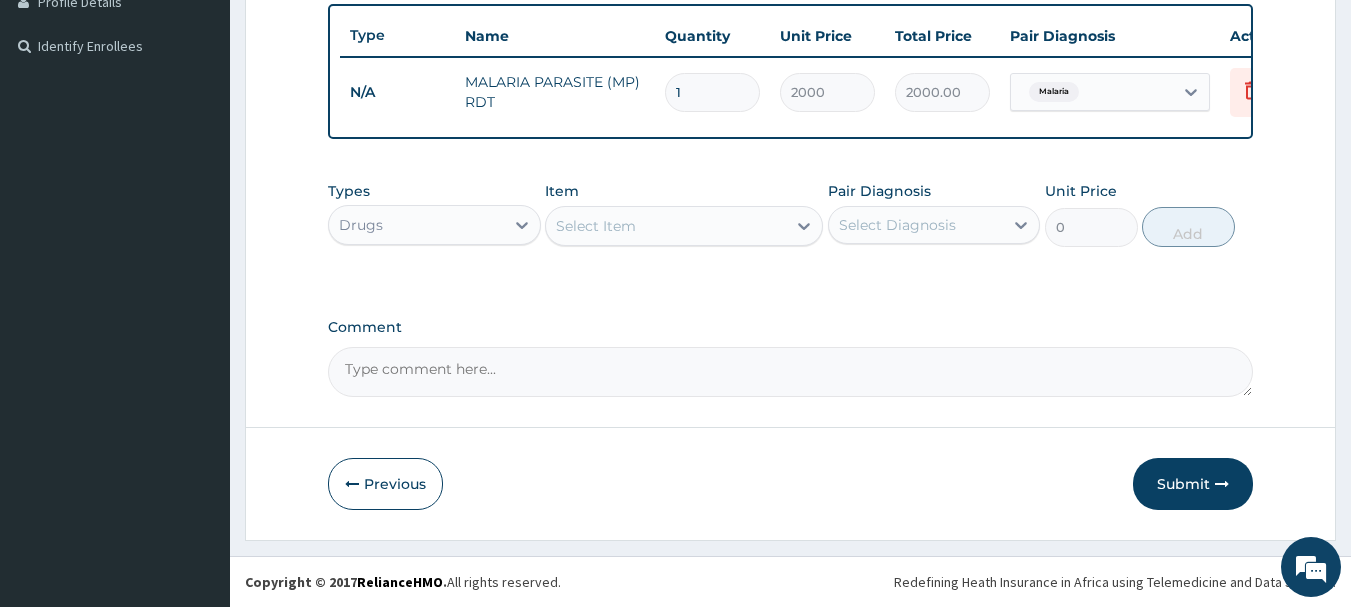 click on "Select Item" at bounding box center [596, 226] 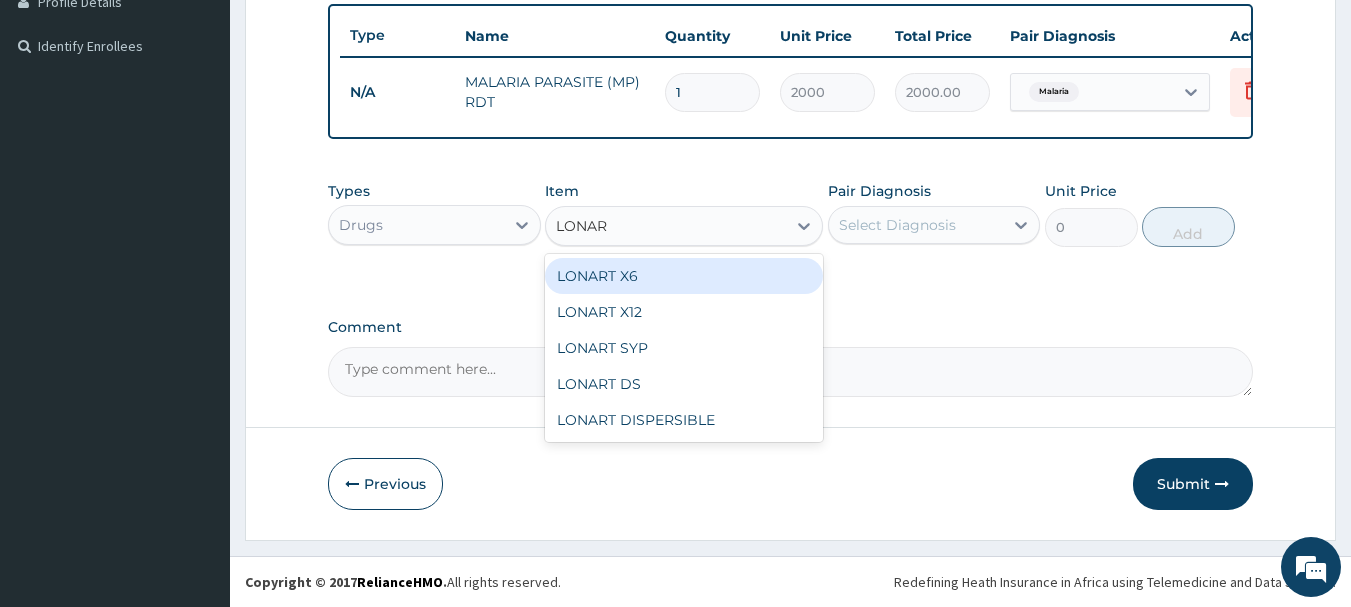 type on "LONART" 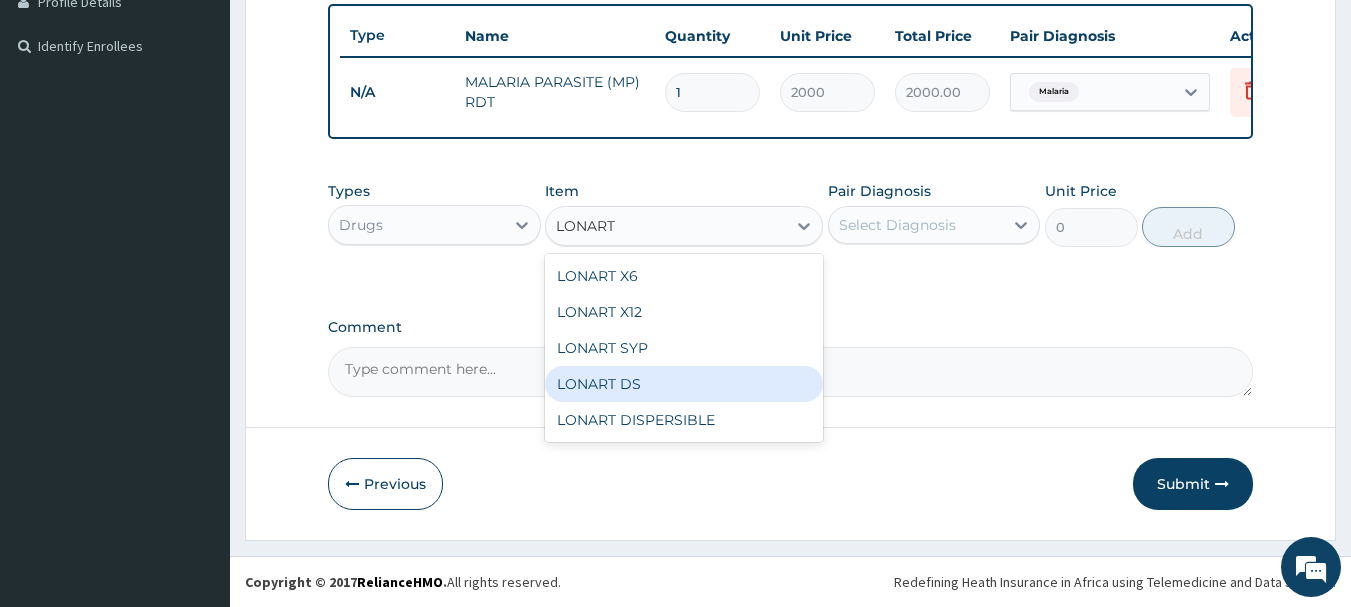 click on "LONART DS" at bounding box center (684, 384) 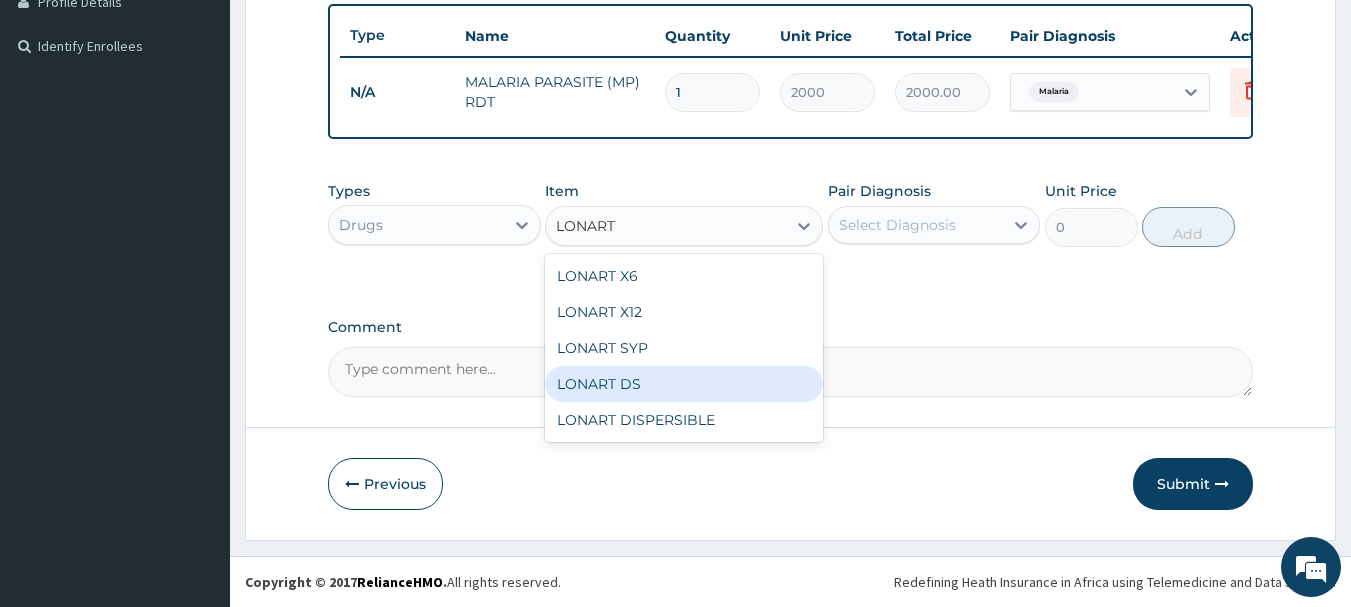 type 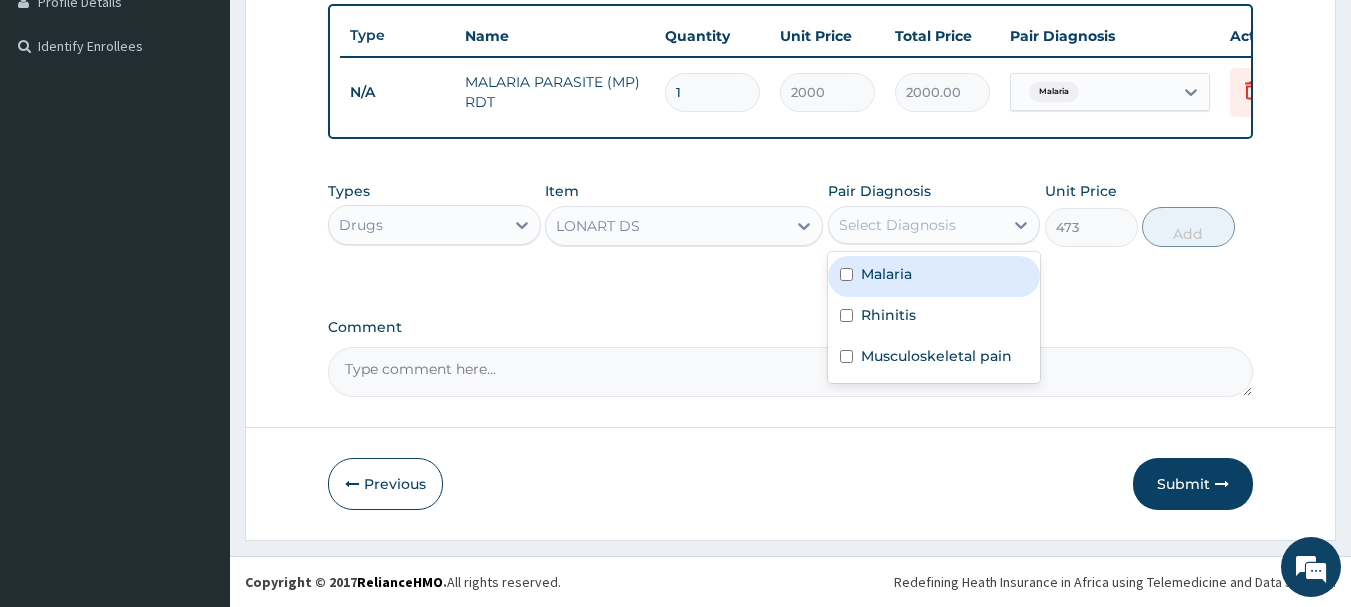 click on "Select Diagnosis" at bounding box center [897, 225] 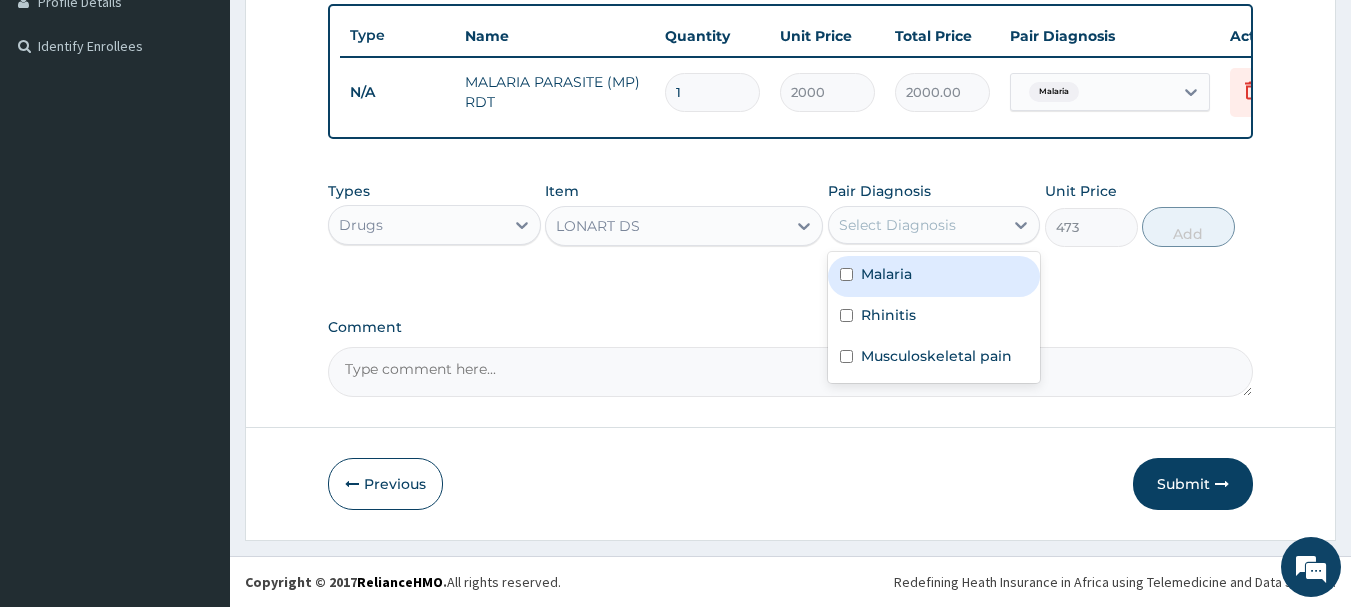 click at bounding box center (846, 274) 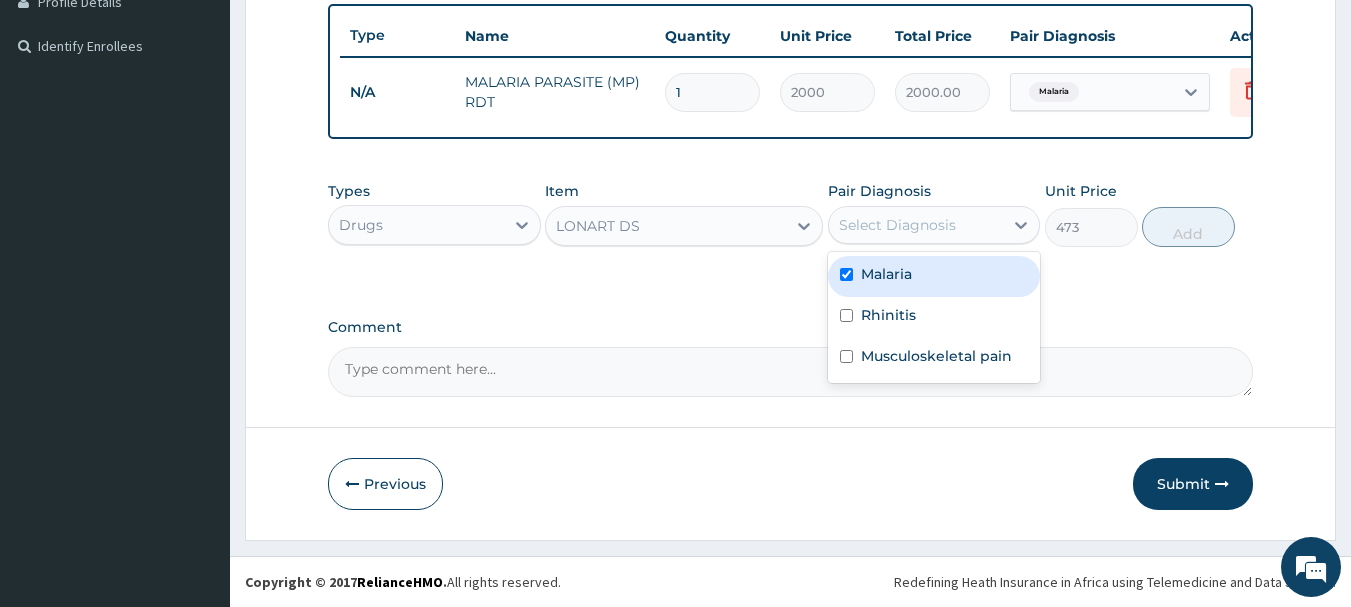 checkbox on "true" 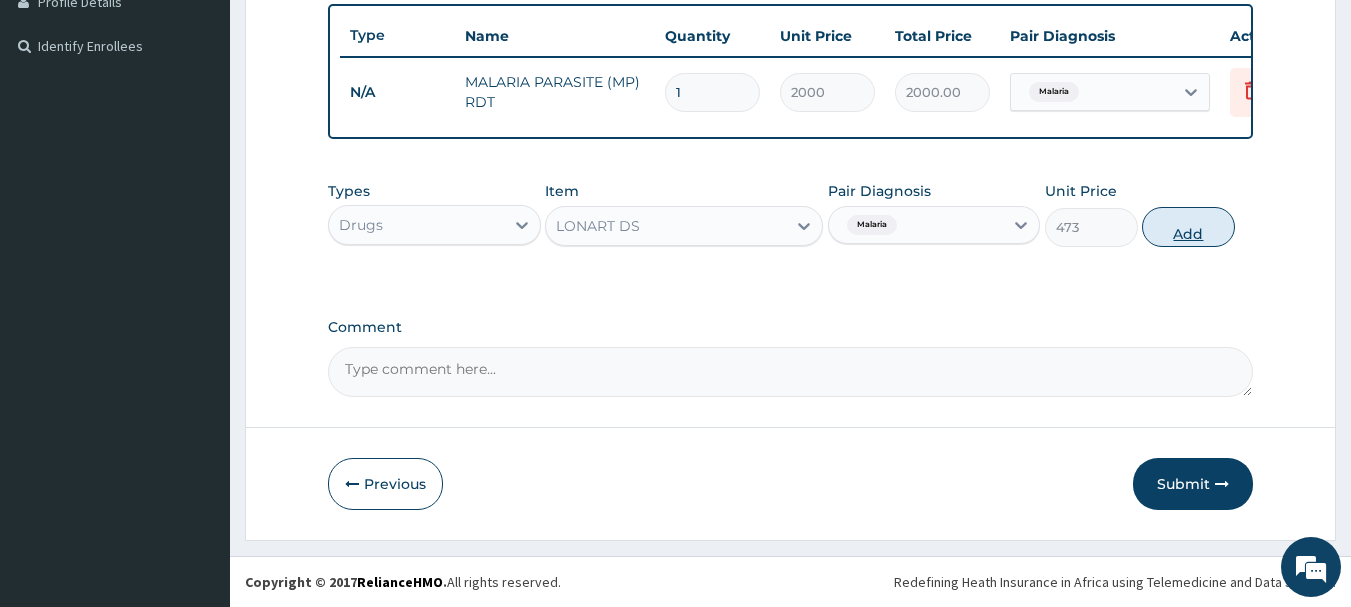 click on "Add" at bounding box center [1188, 227] 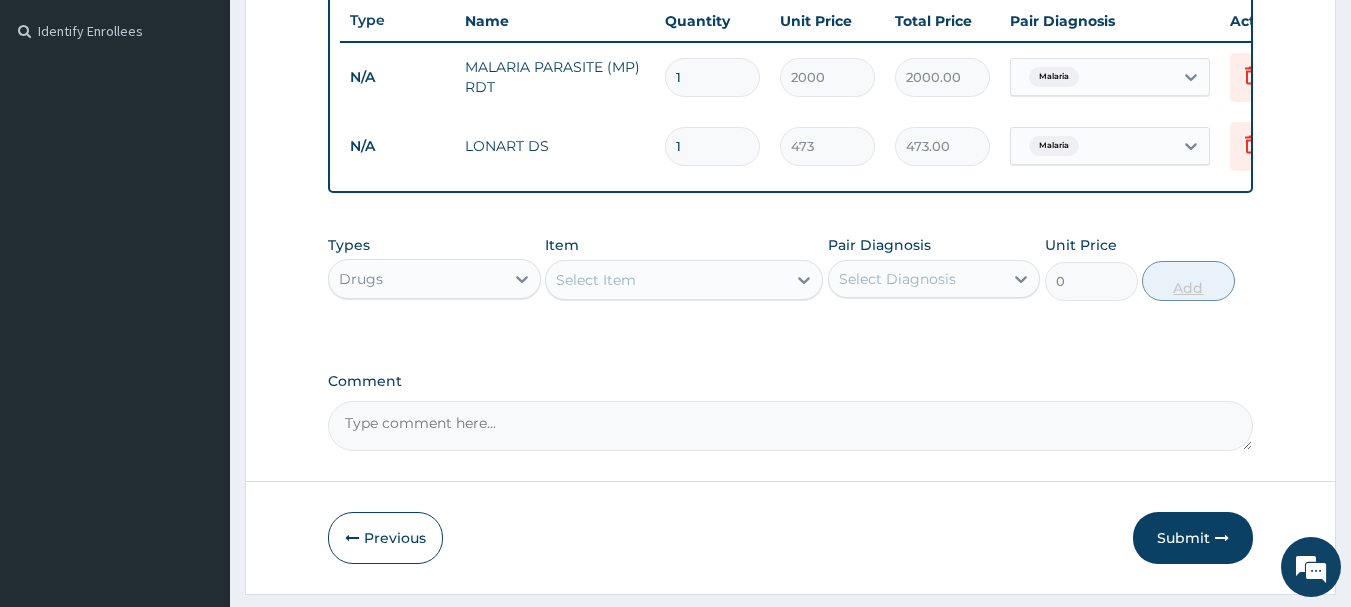 type 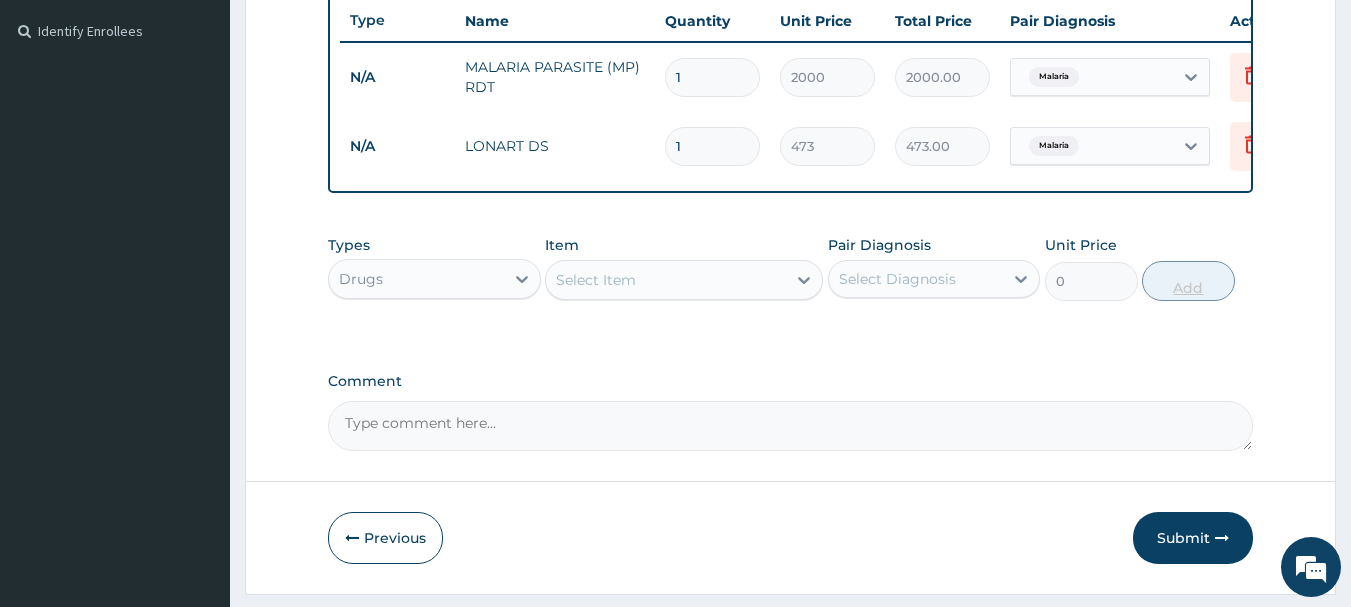 type on "0.00" 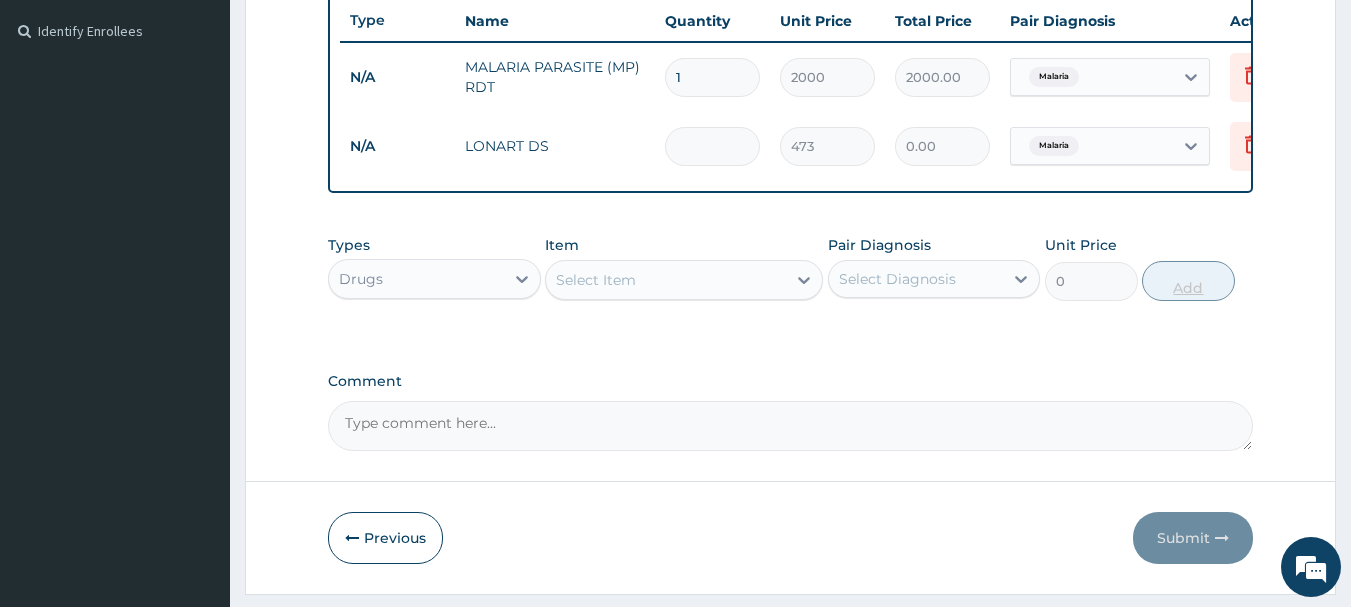 type on "6" 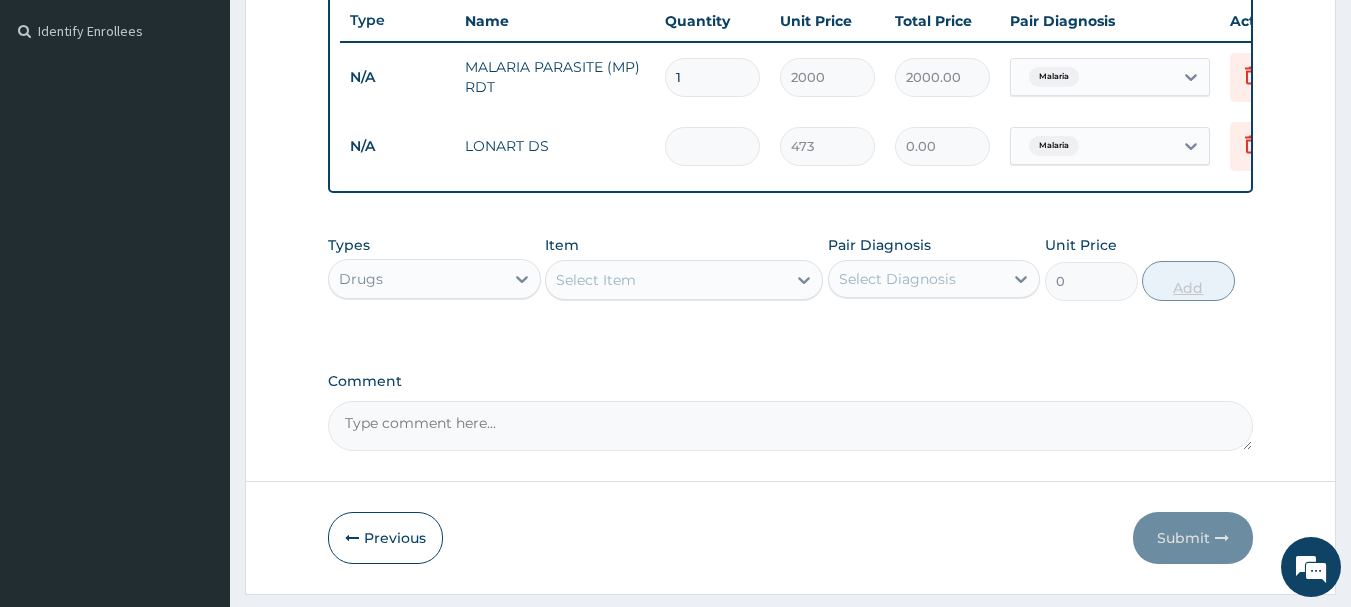 type on "2838.00" 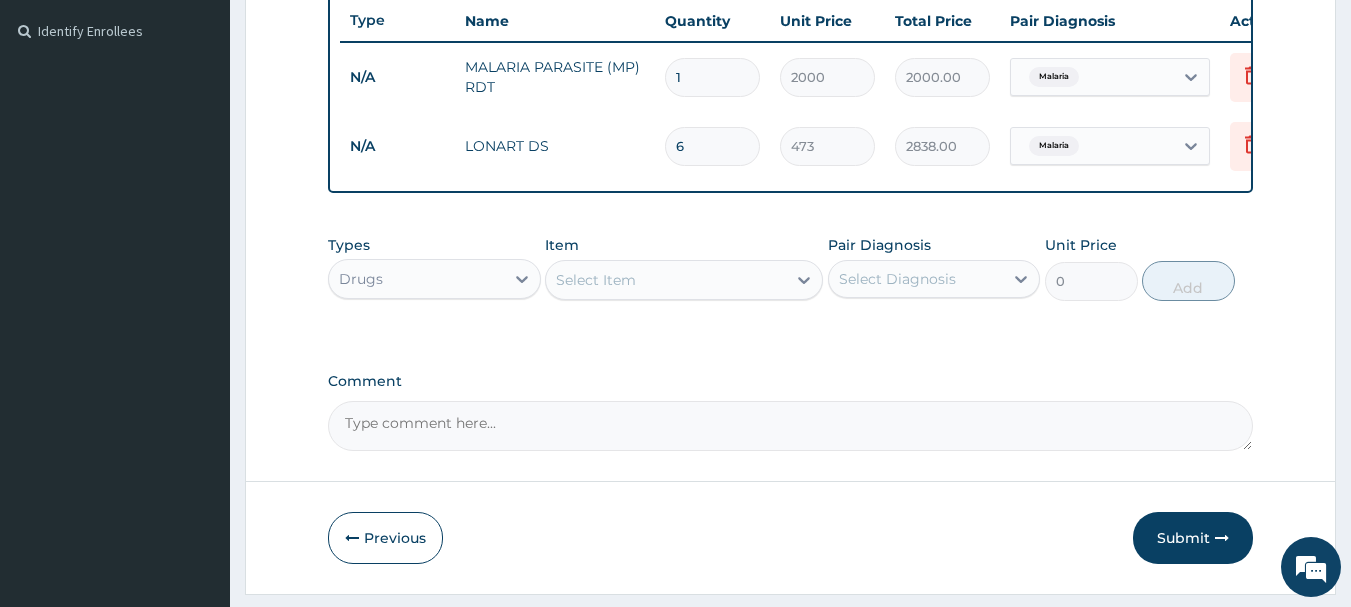 type on "6" 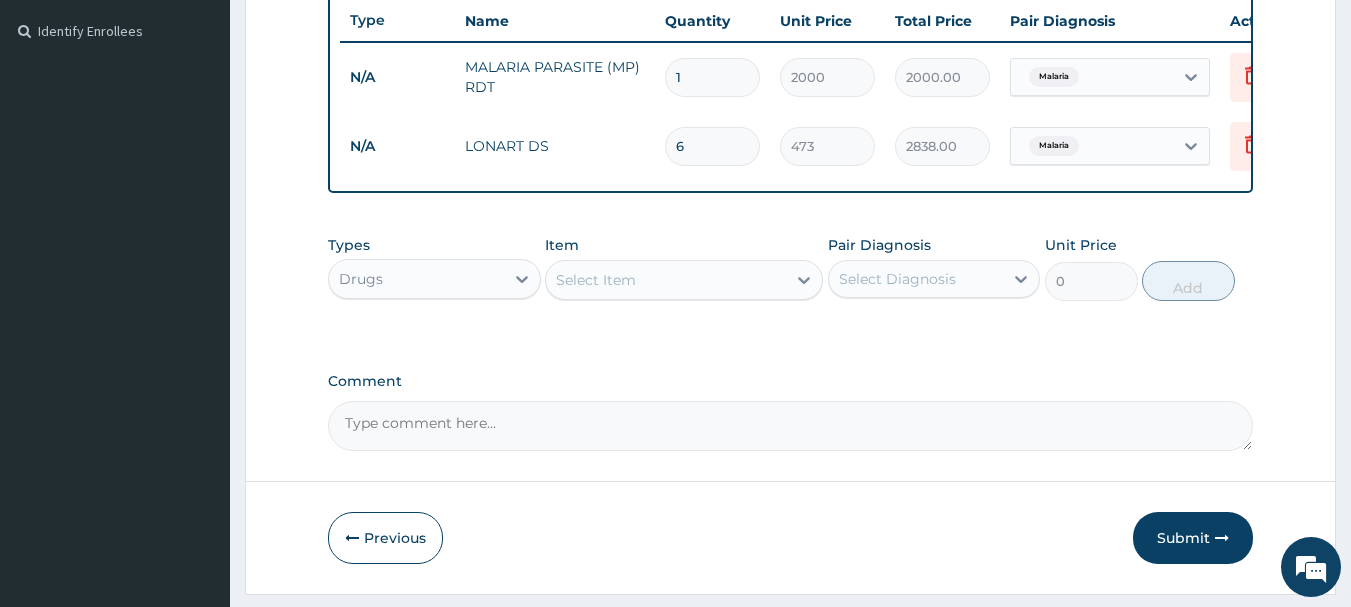 click on "Select Item" at bounding box center (666, 280) 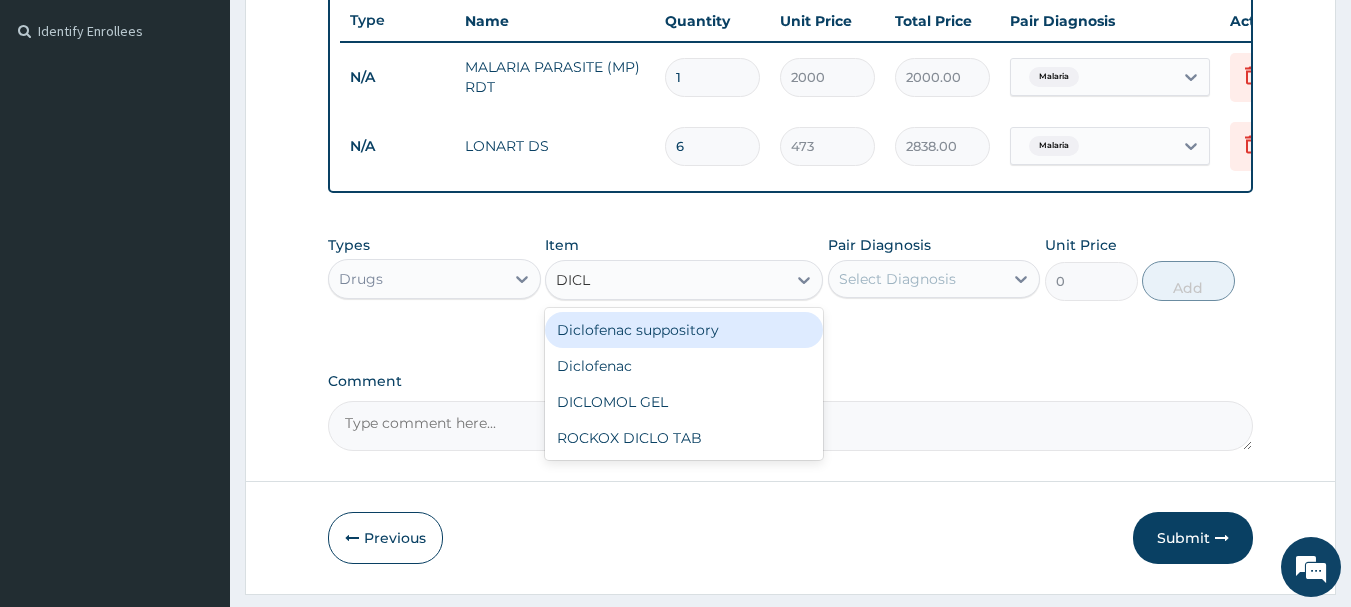 type on "DICLO" 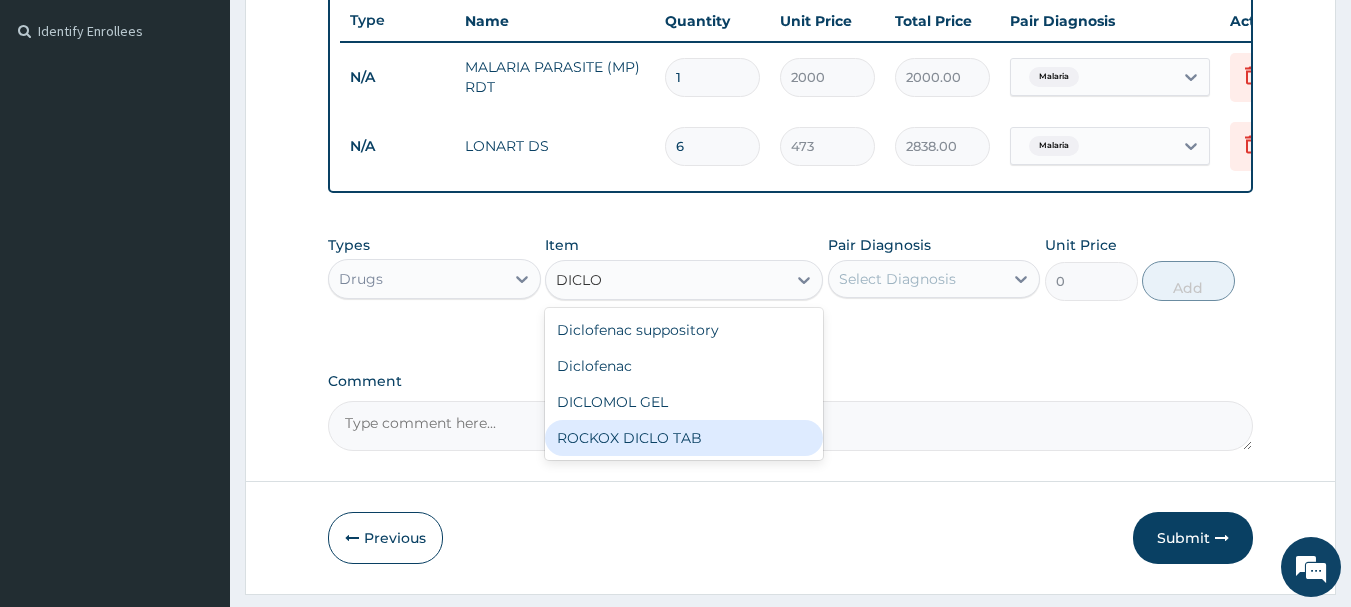 click on "ROCKOX DICLO TAB" at bounding box center [684, 438] 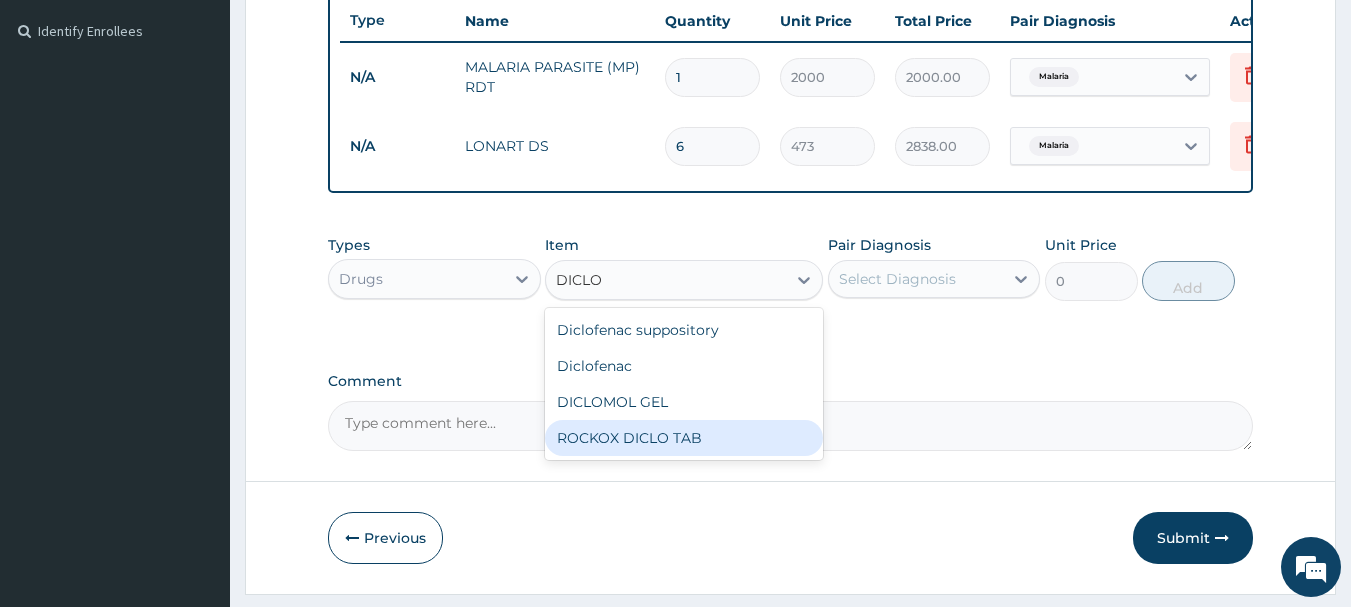 type 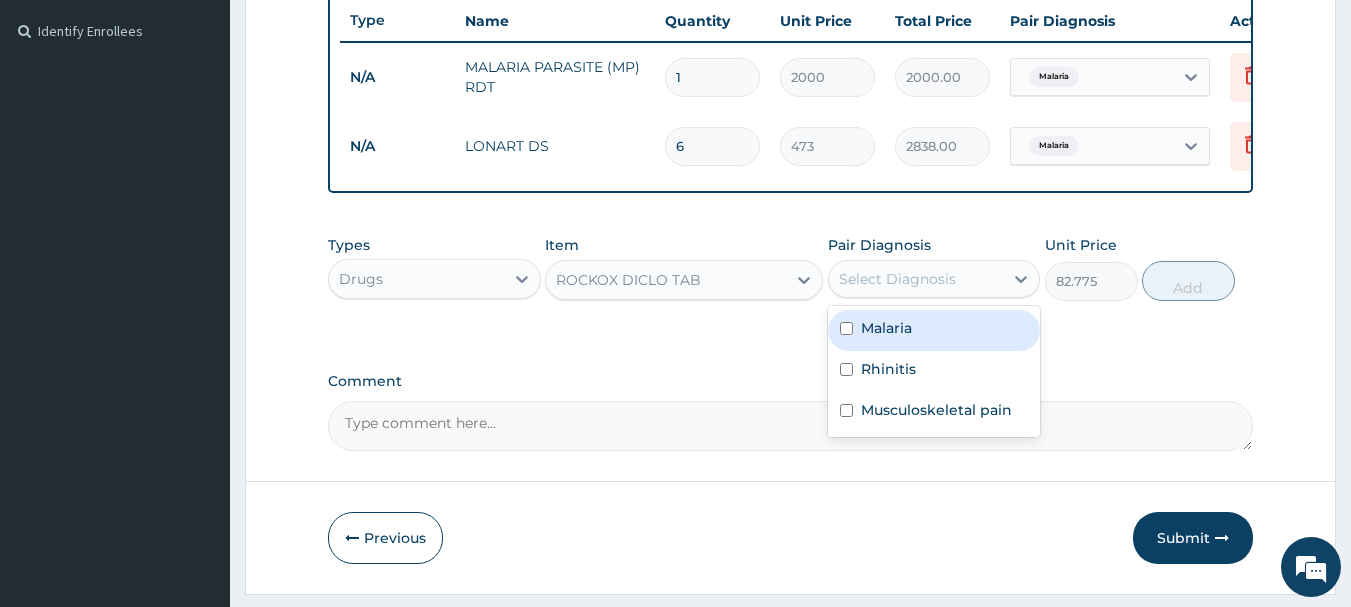click on "Select Diagnosis" at bounding box center [897, 279] 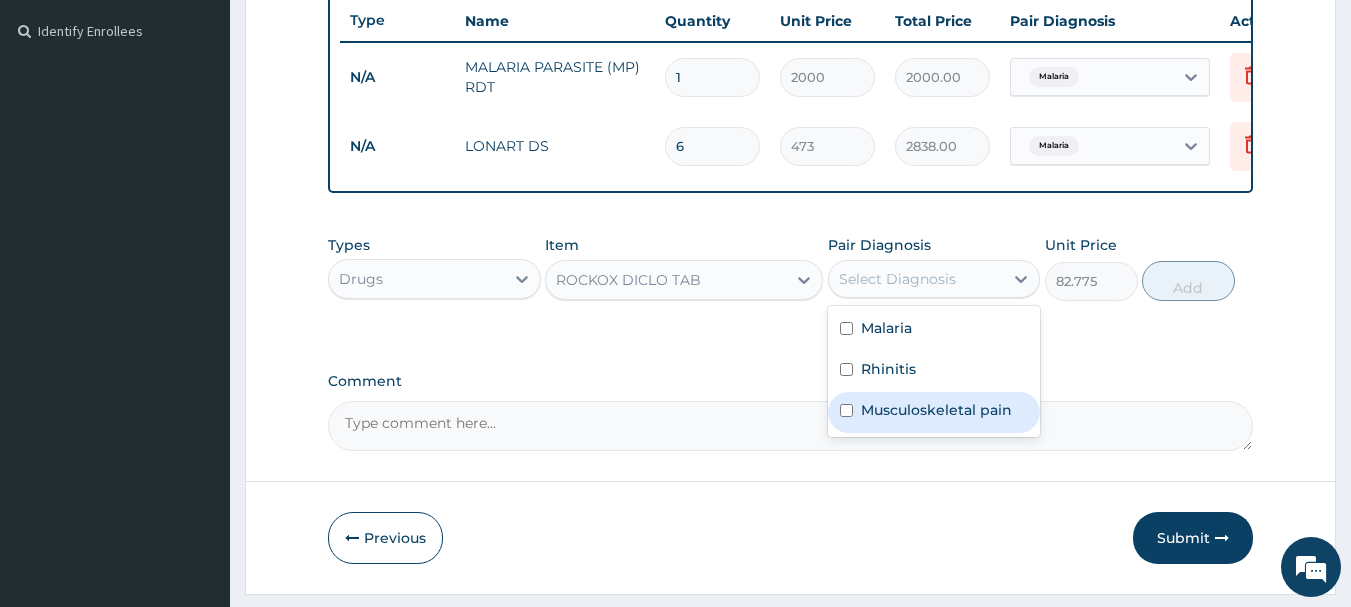 click at bounding box center [846, 410] 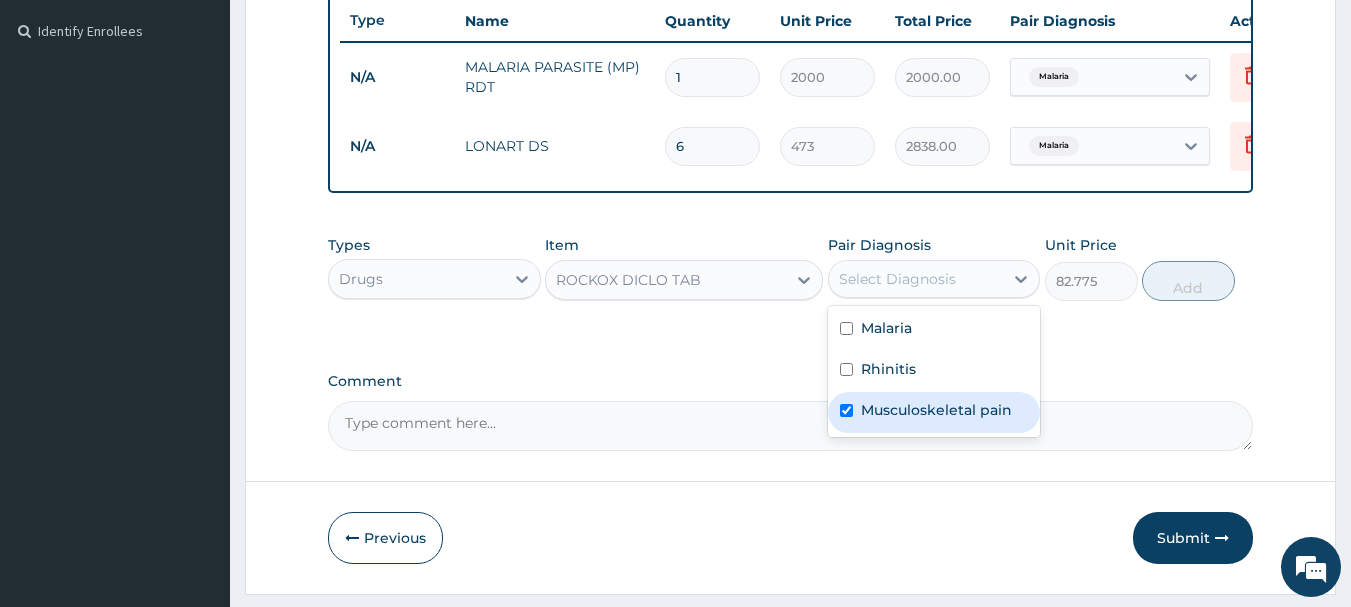 checkbox on "true" 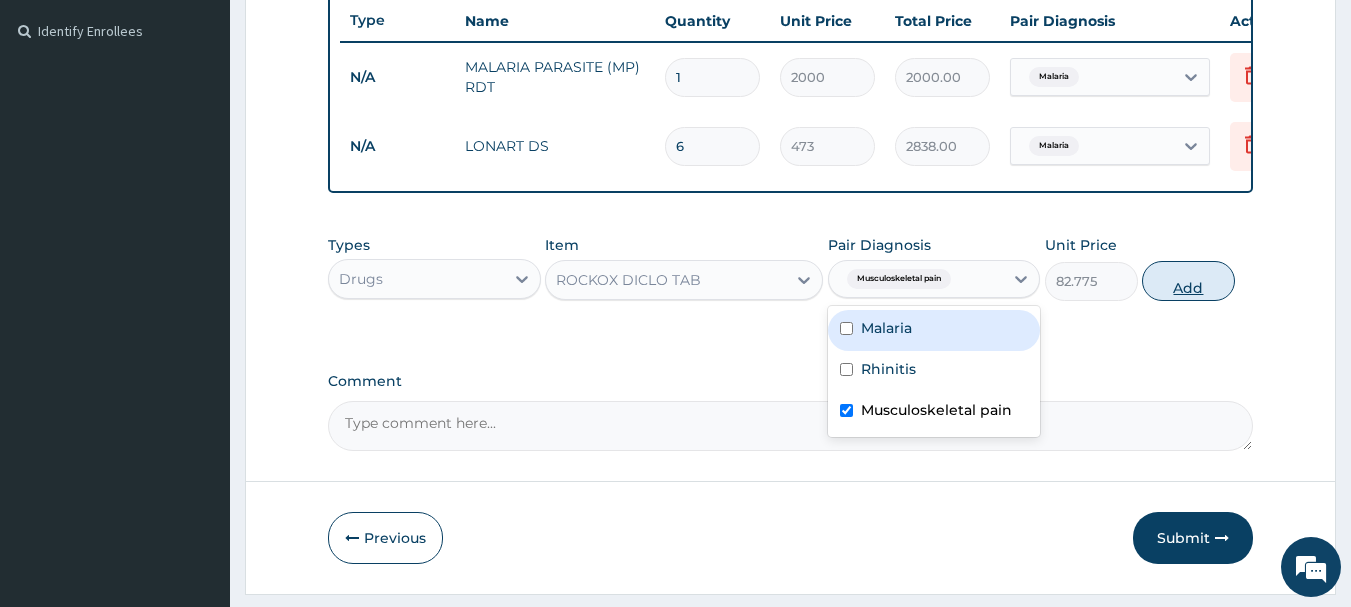 click on "Add" at bounding box center [1188, 281] 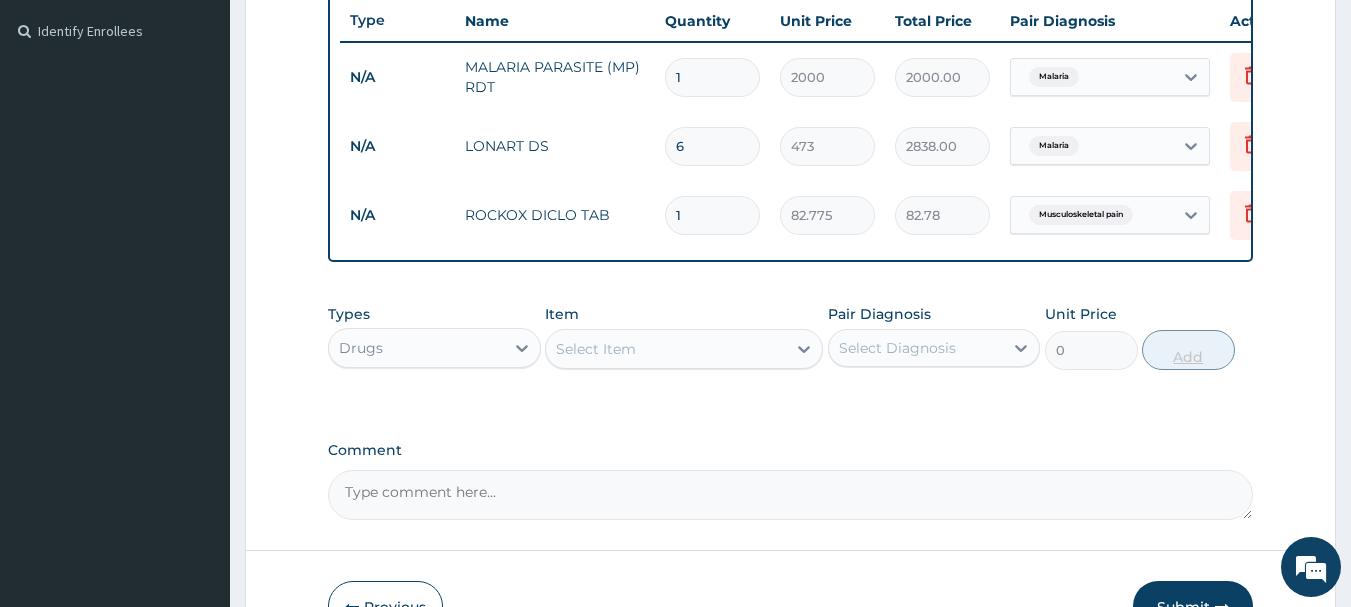 type on "10" 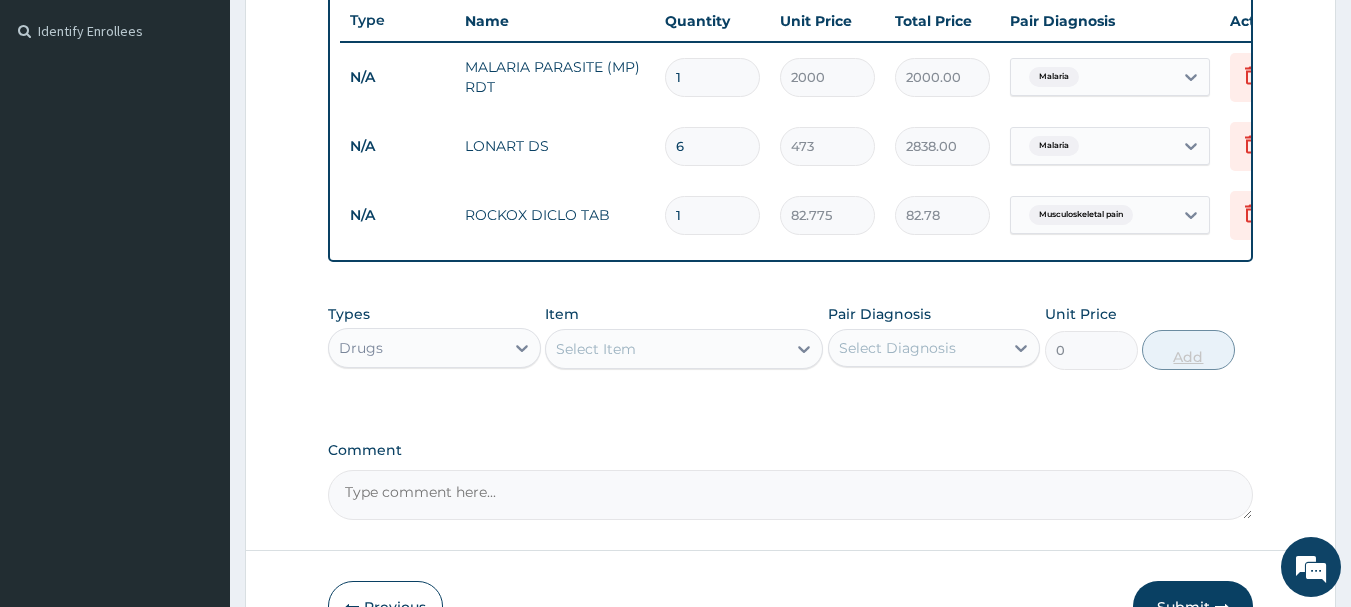 type on "827.75" 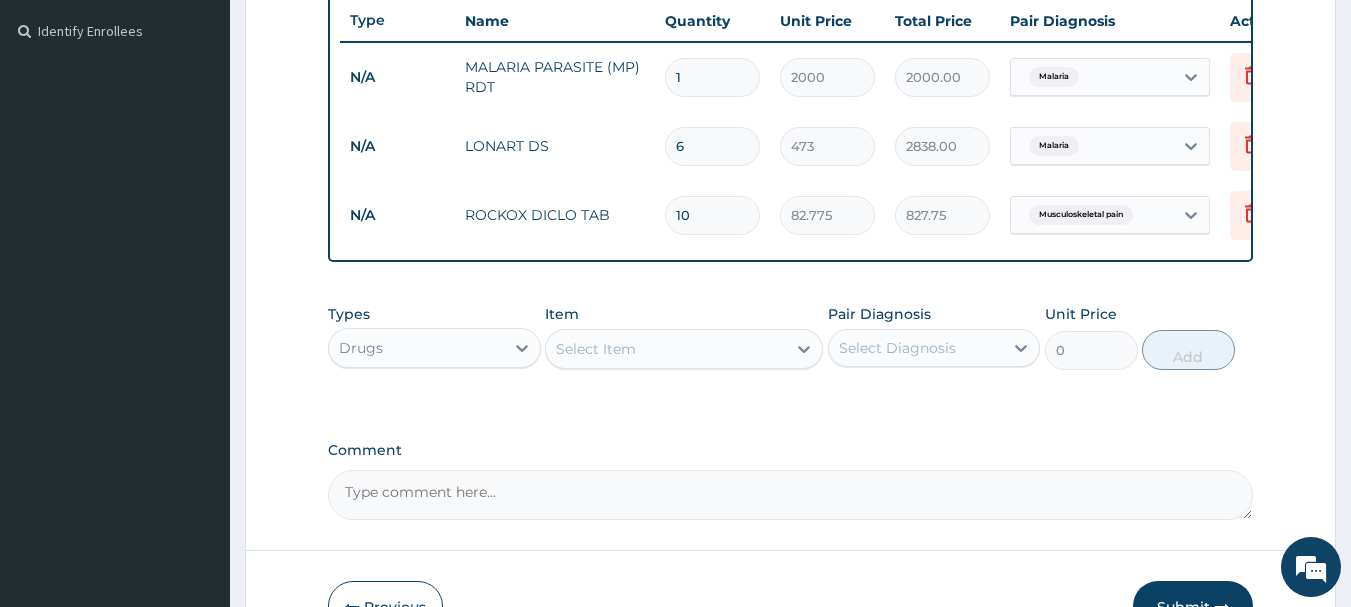 type on "10" 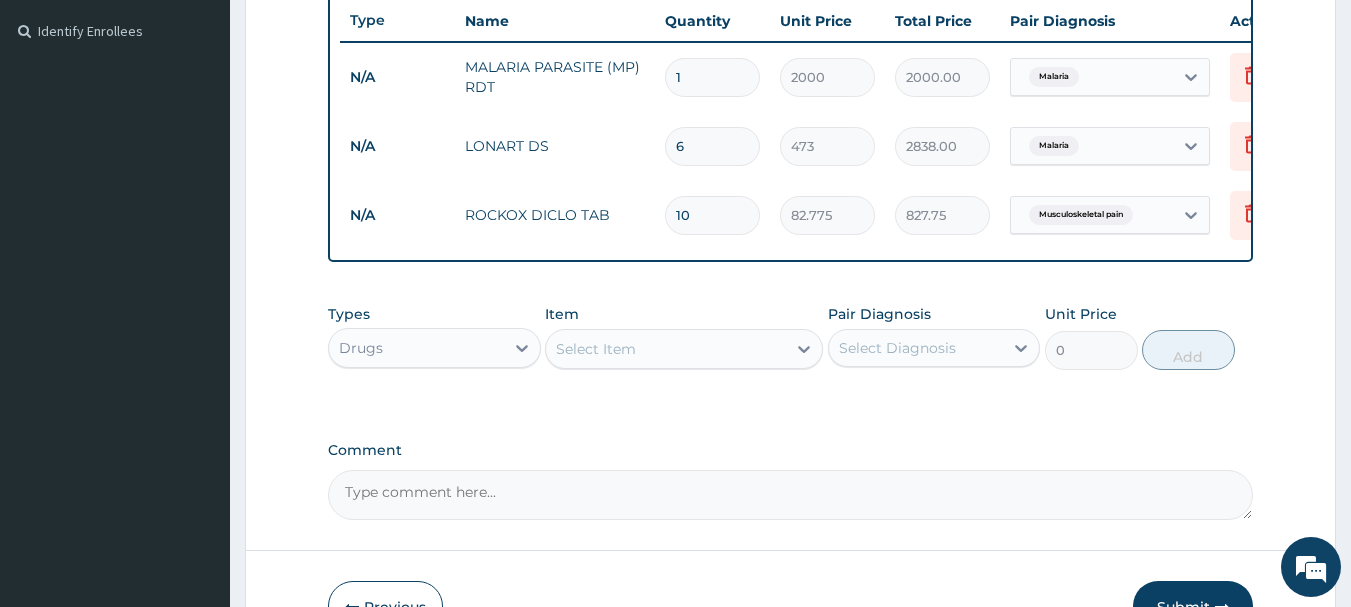 click on "Select Item" at bounding box center (666, 349) 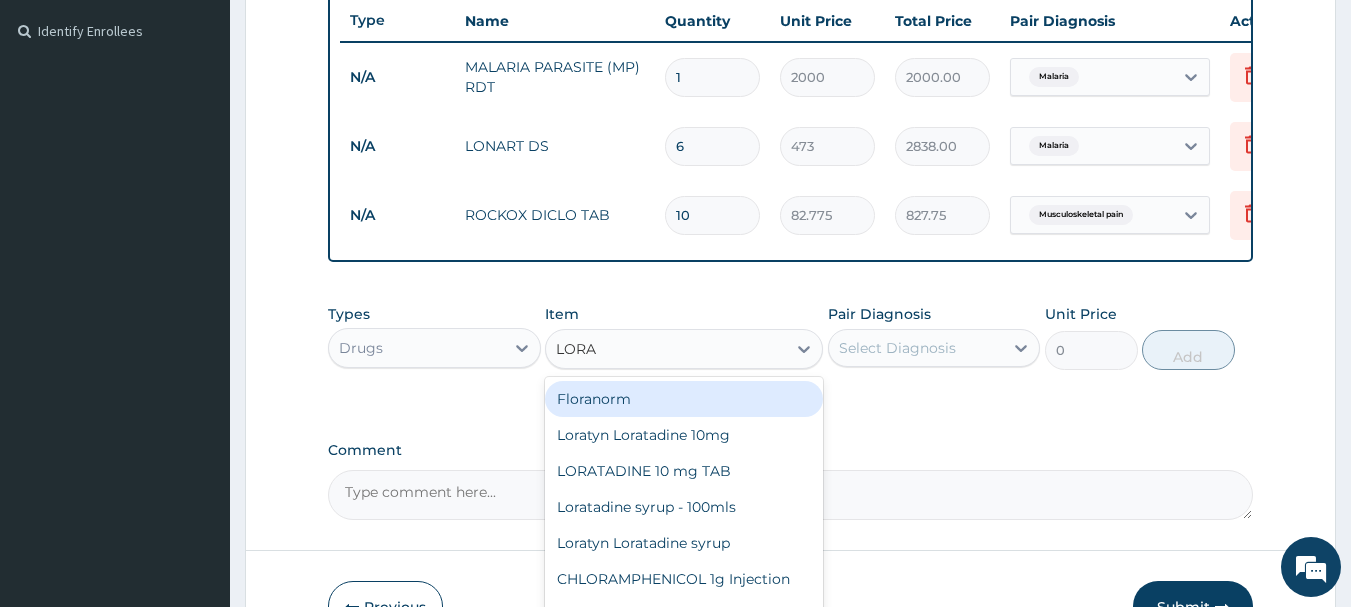 type on "LORAT" 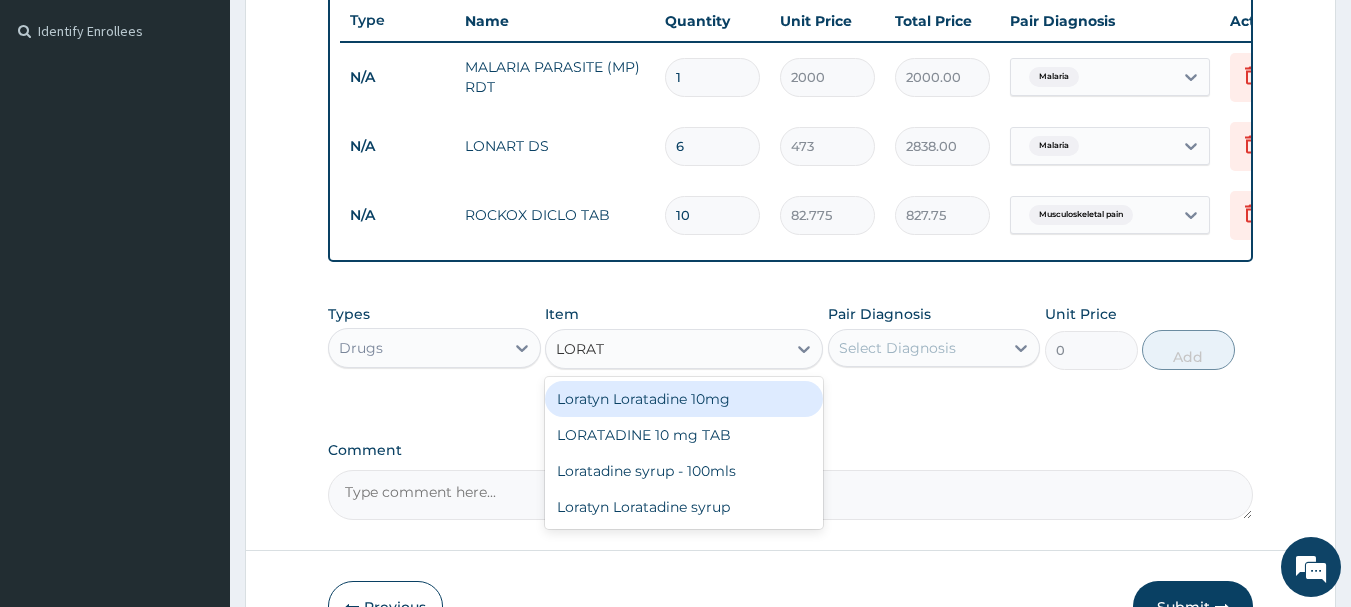 click on "Loratyn Loratadine 10mg" at bounding box center [684, 399] 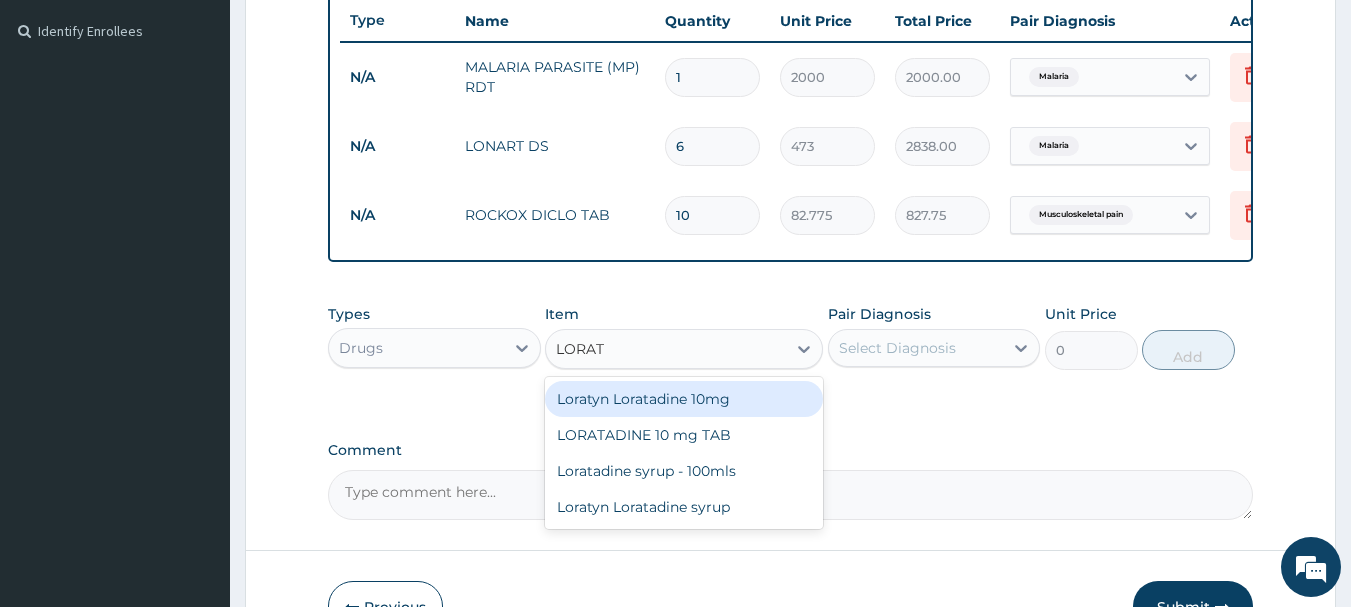 type 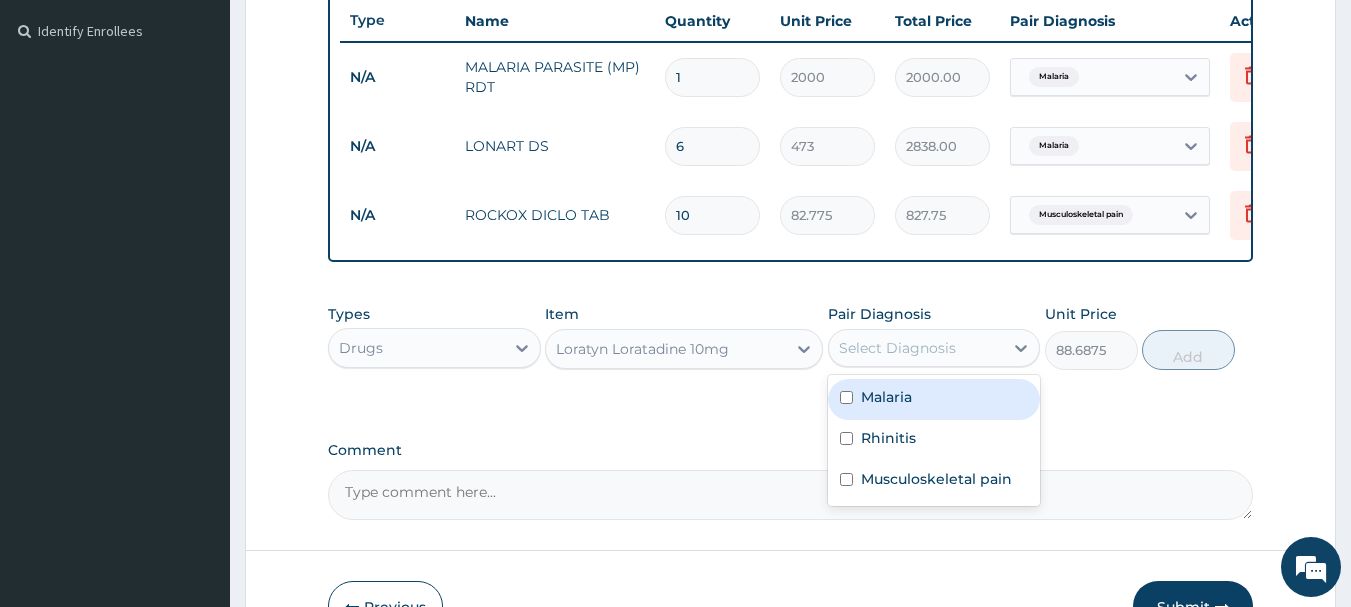 click on "Select Diagnosis" at bounding box center [897, 348] 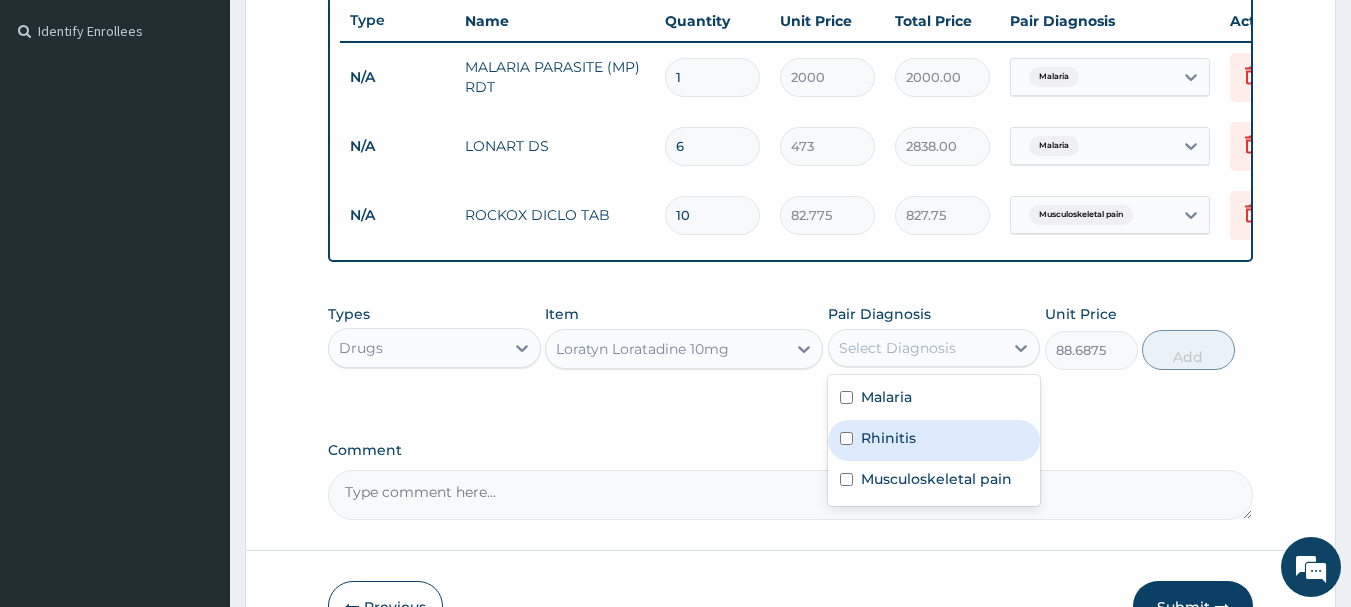 click at bounding box center [846, 438] 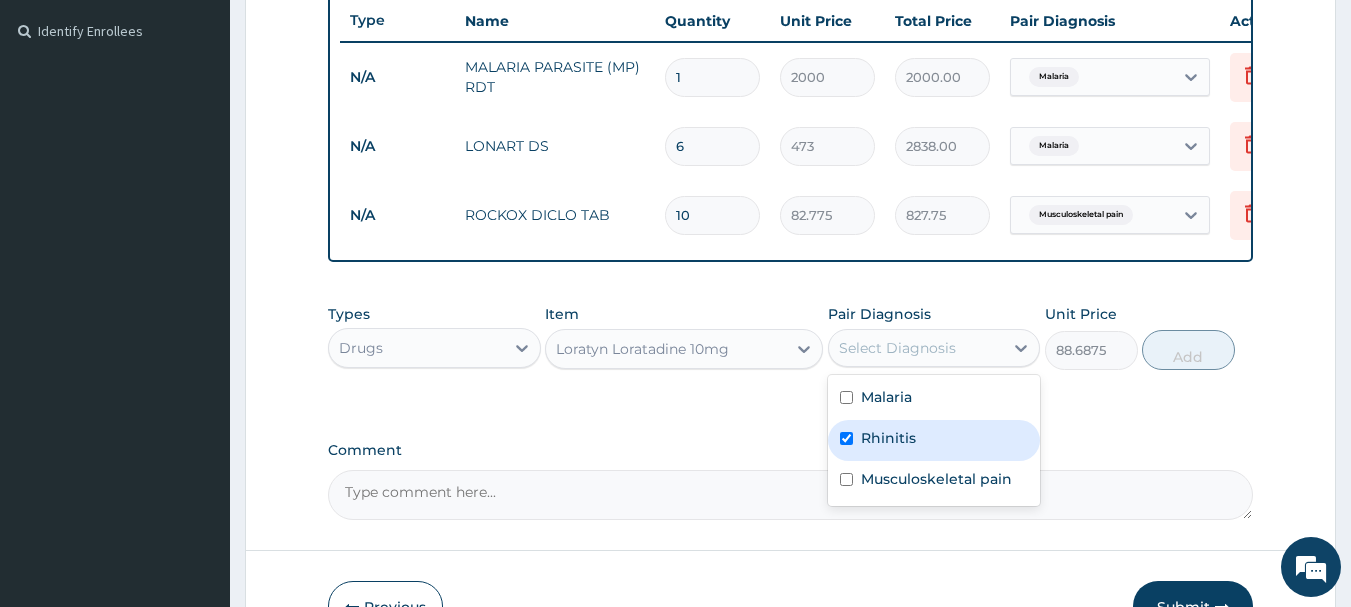 checkbox on "true" 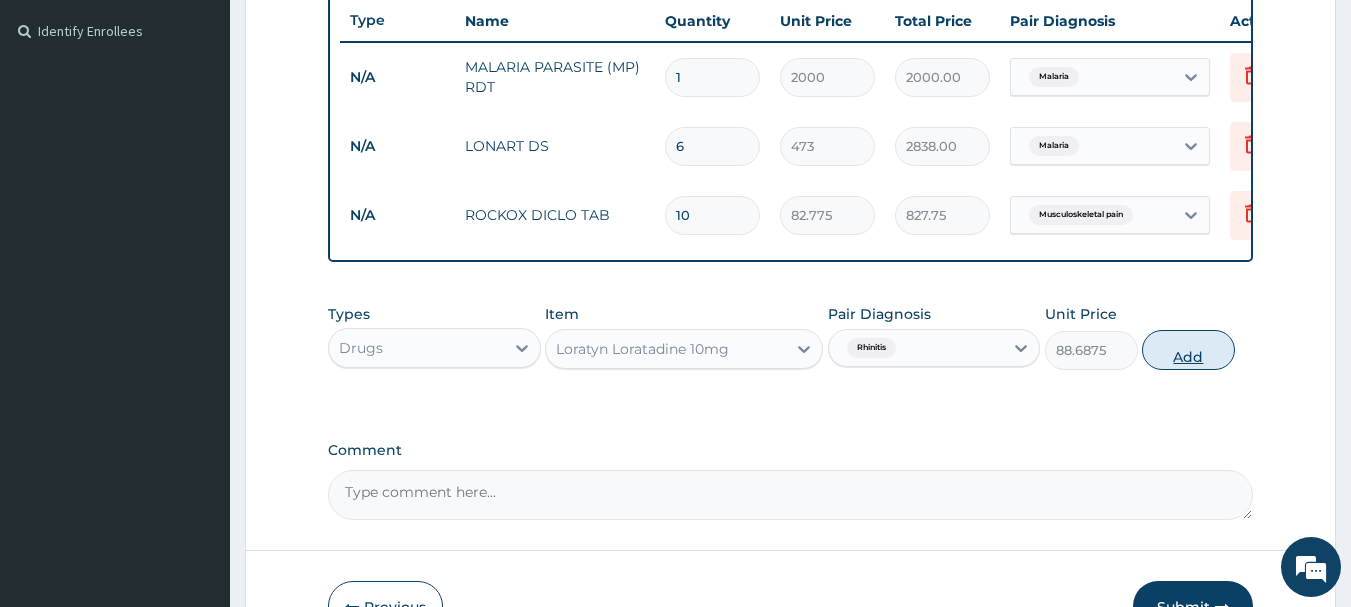 click on "Add" at bounding box center (1188, 350) 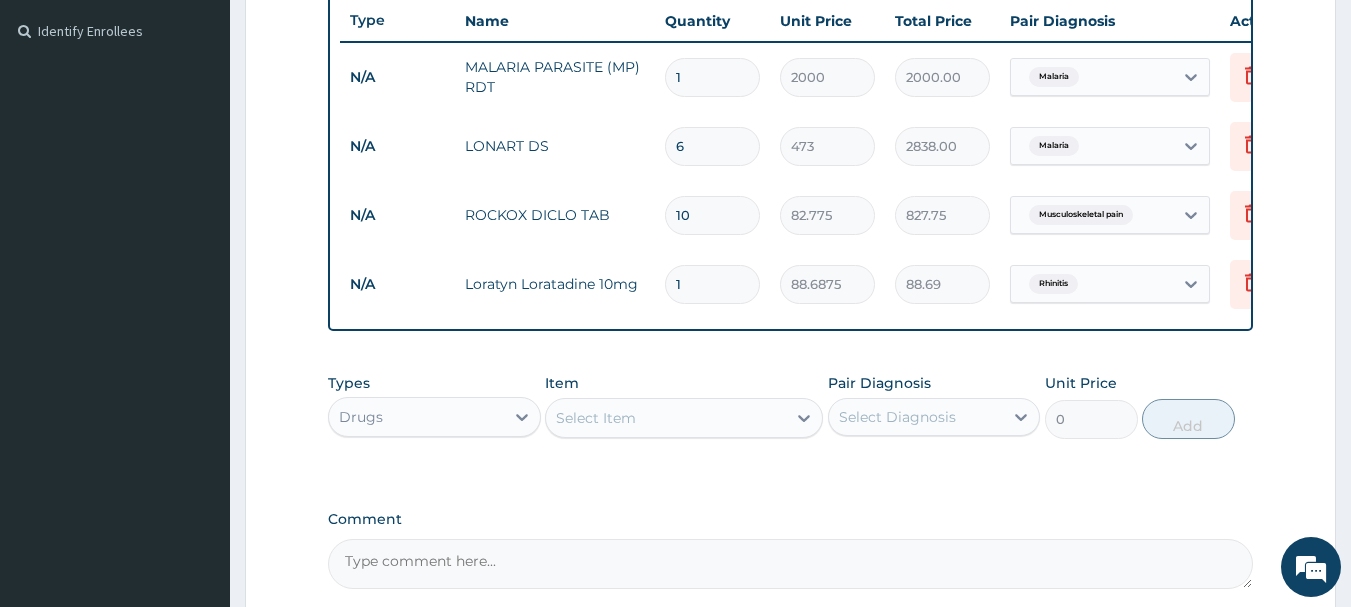type on "10" 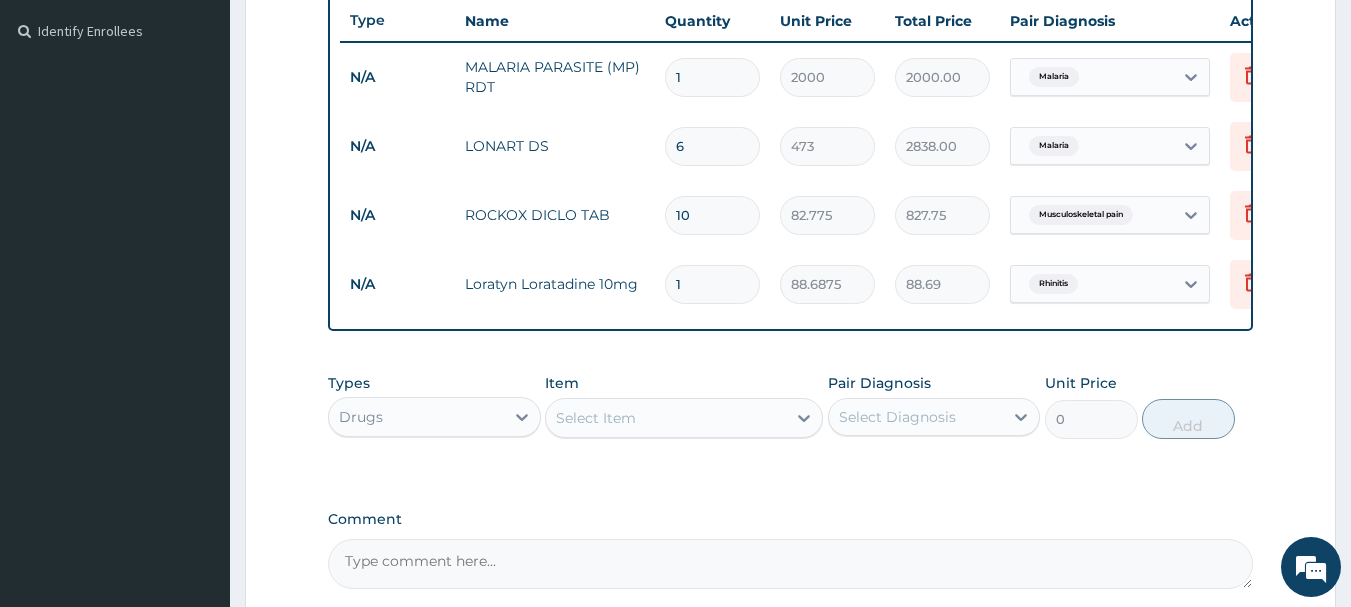 type on "886.88" 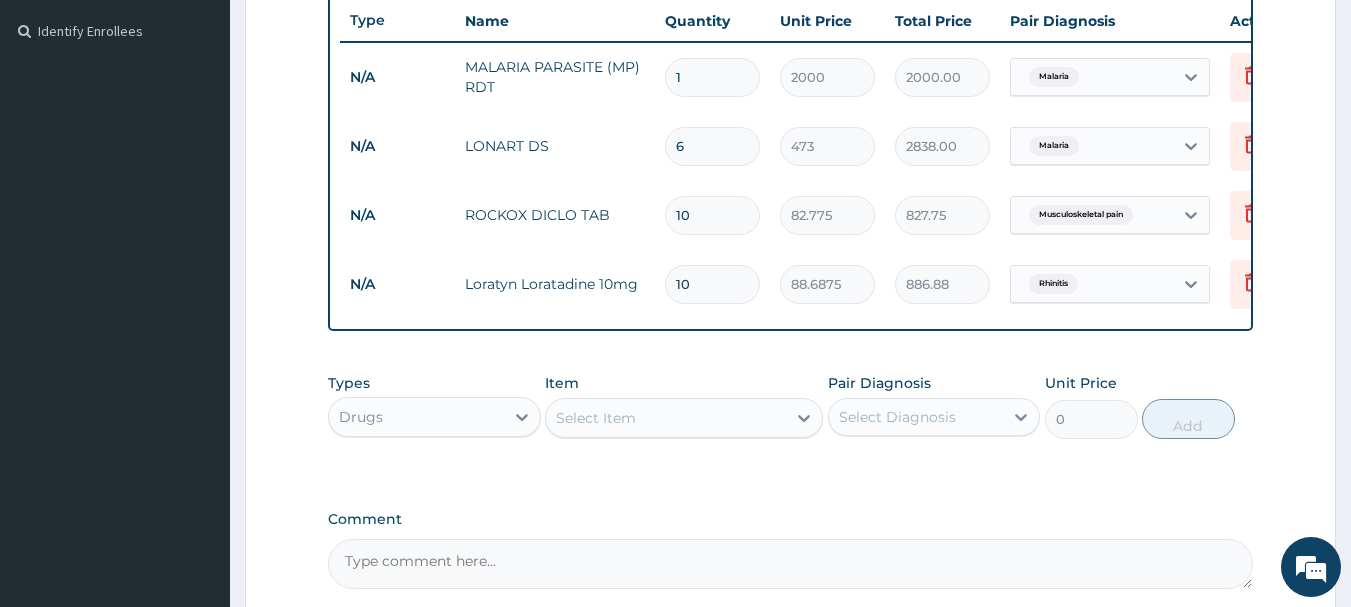 type on "10" 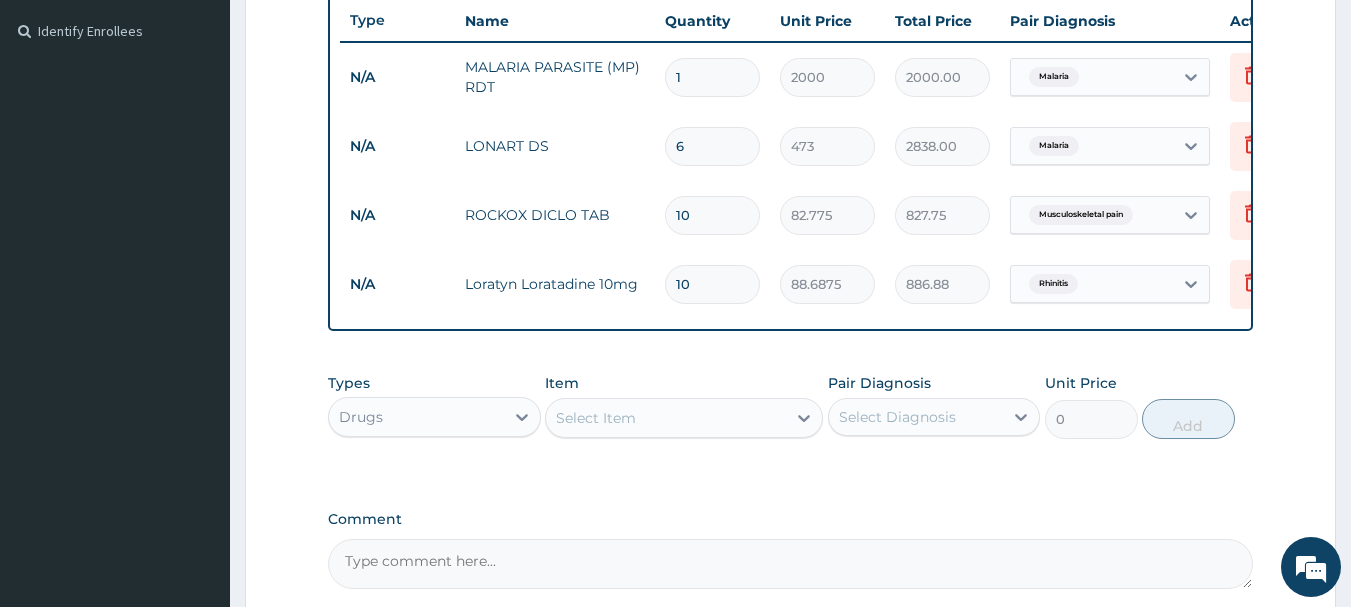 click on "Select Item" at bounding box center (596, 418) 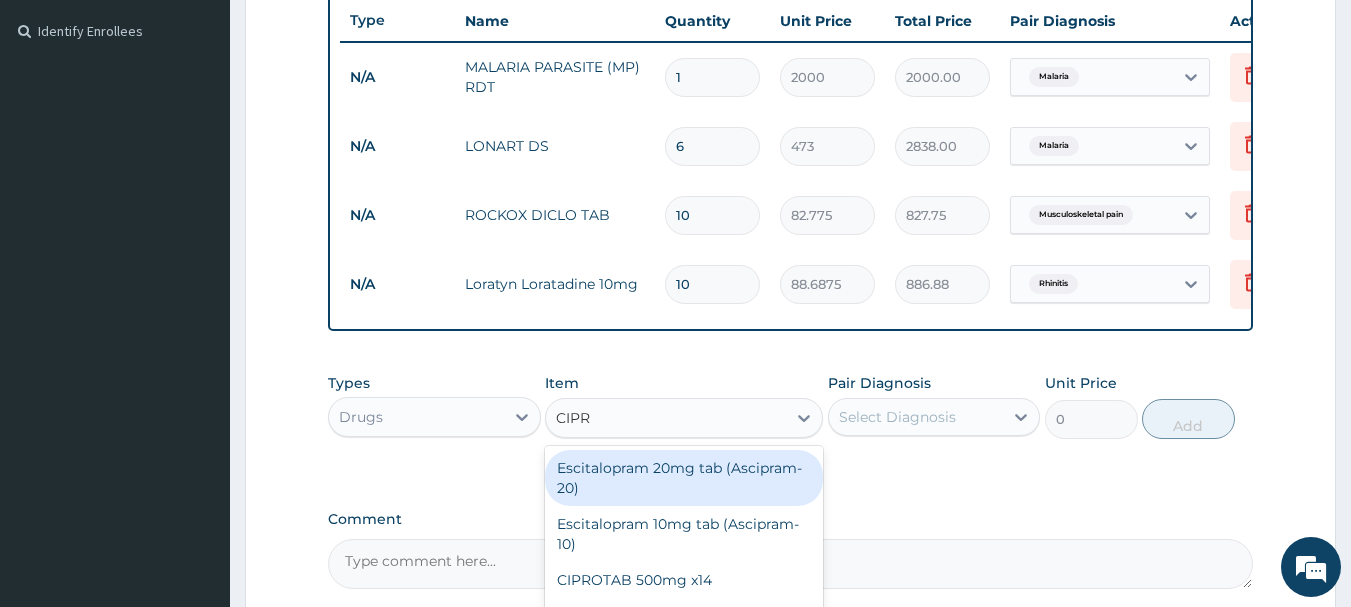 type on "CIPRO" 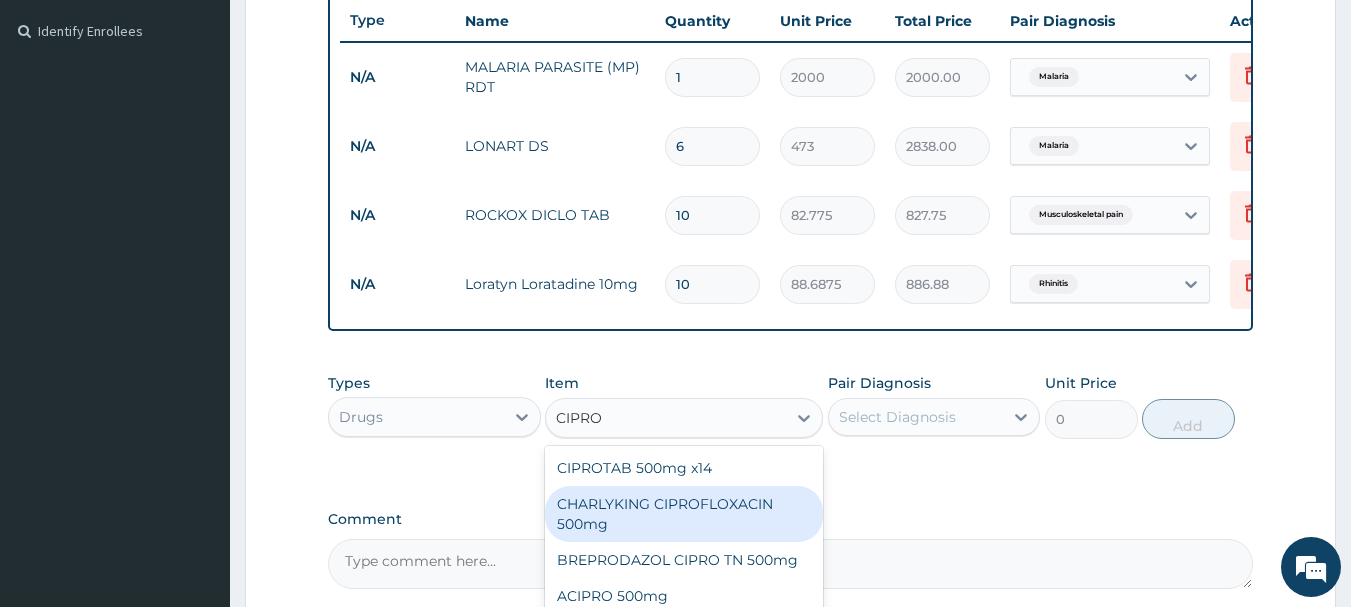 click on "CHARLYKING CIPROFLOXACIN 500mg" at bounding box center [684, 514] 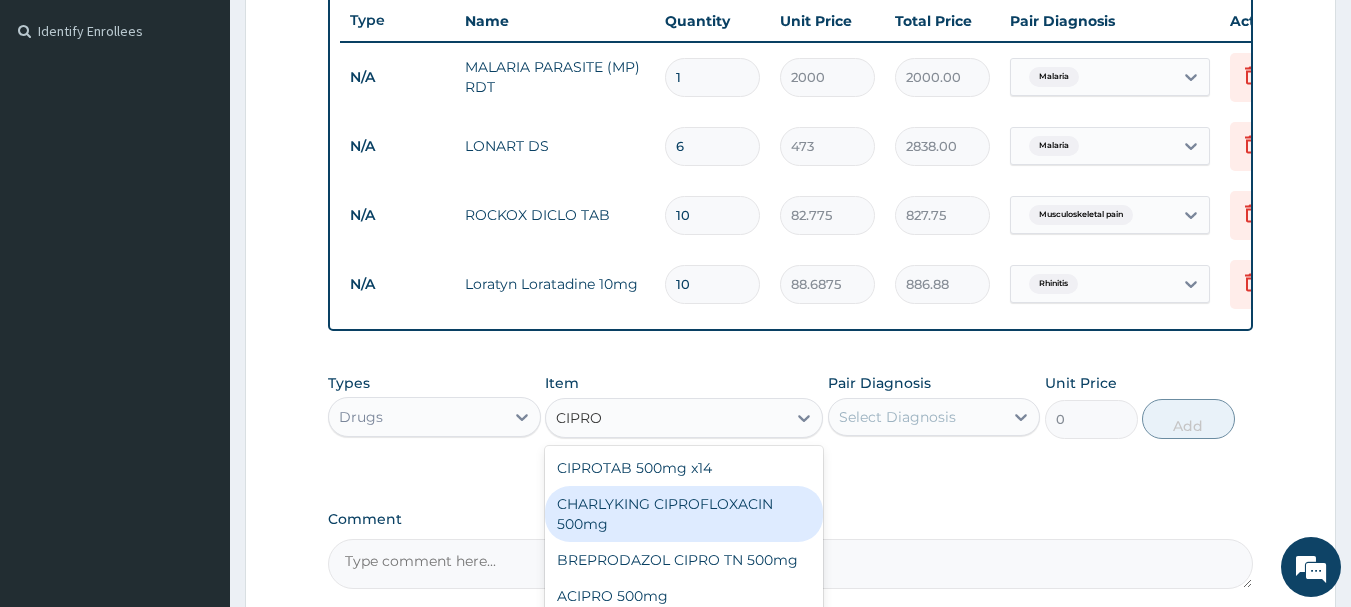 type 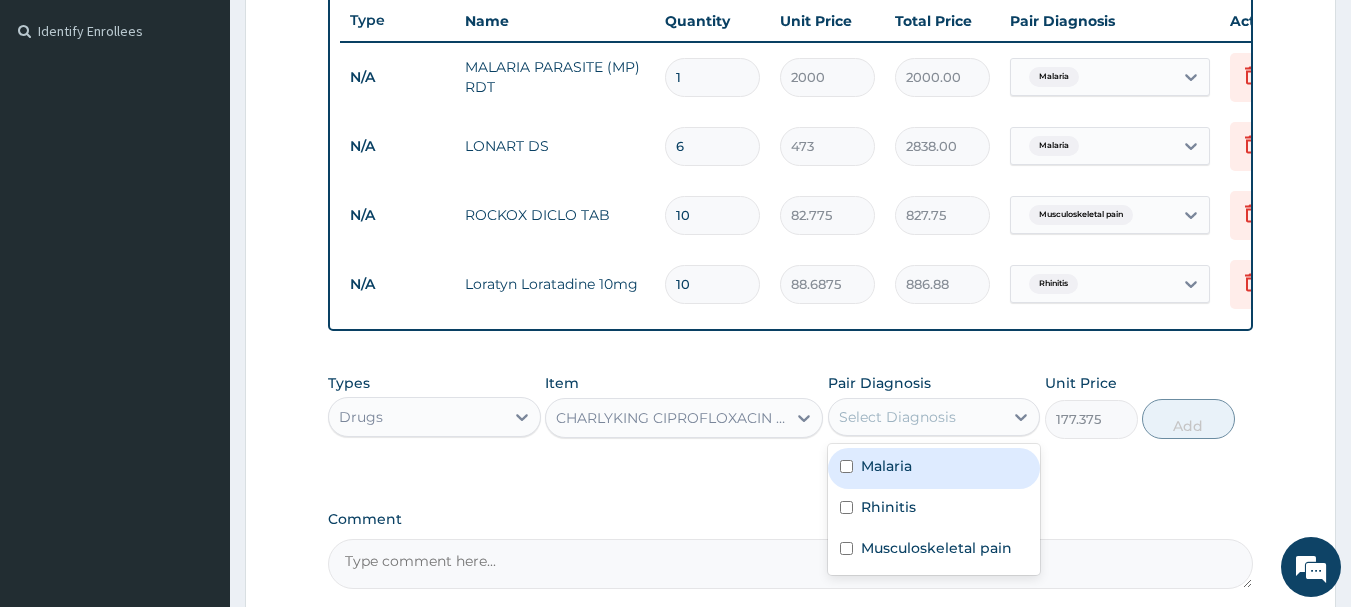 click on "Select Diagnosis" at bounding box center (897, 417) 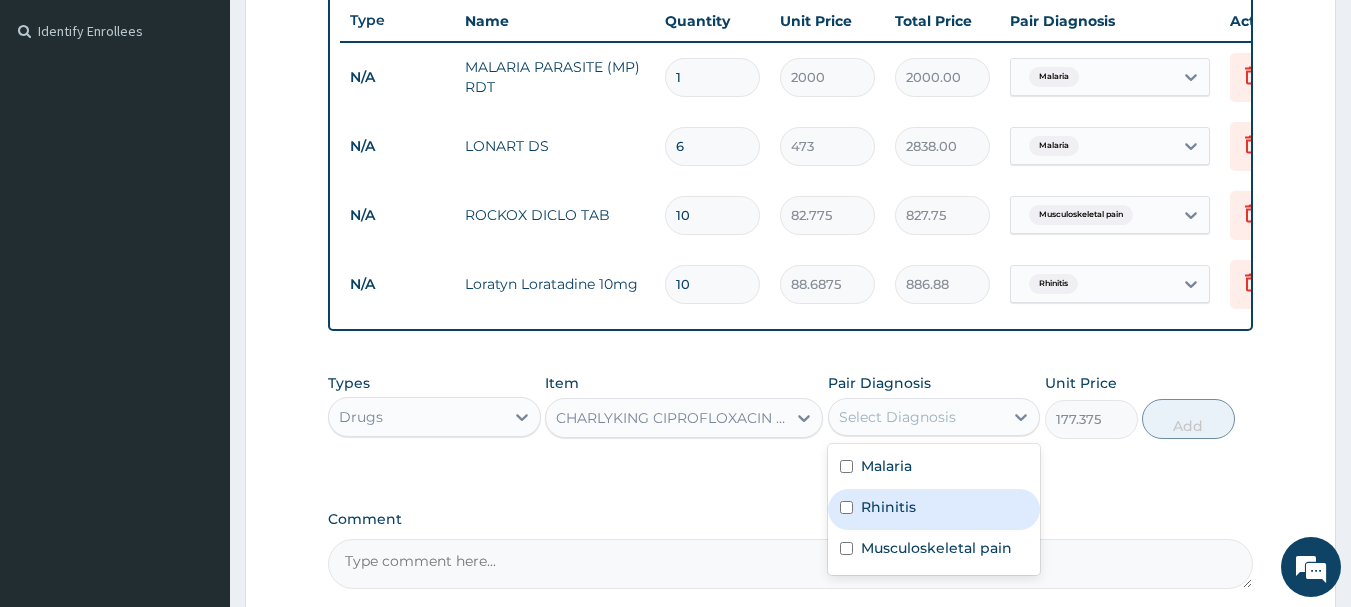 click at bounding box center [846, 507] 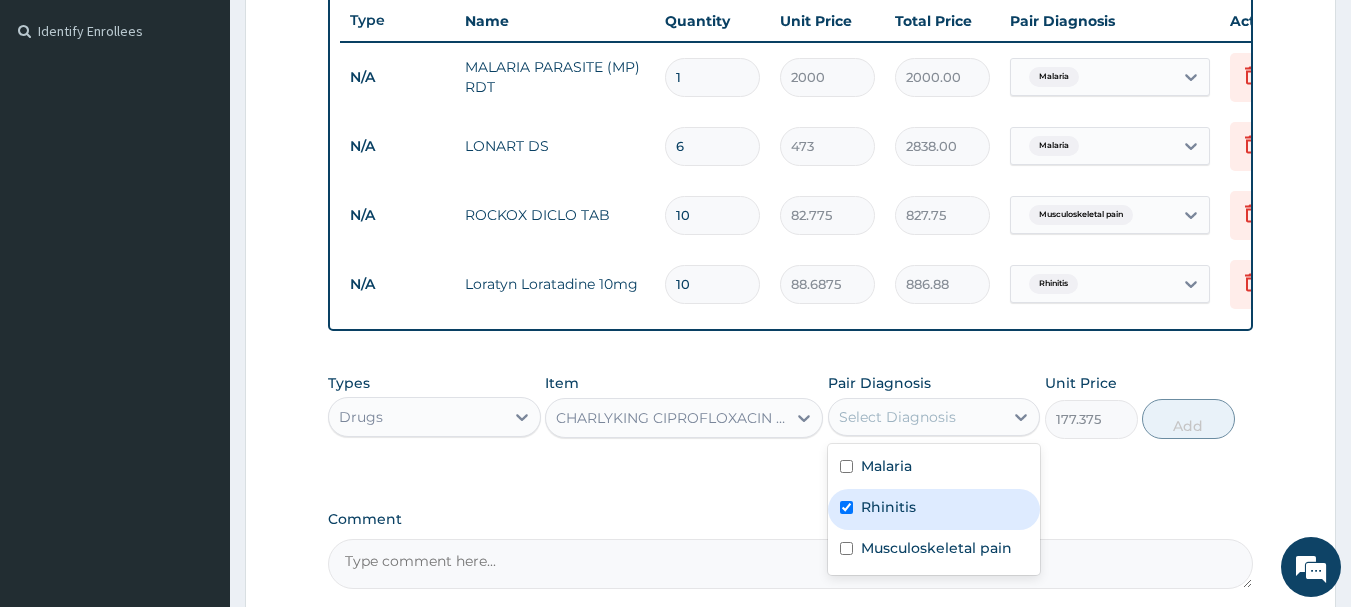checkbox on "true" 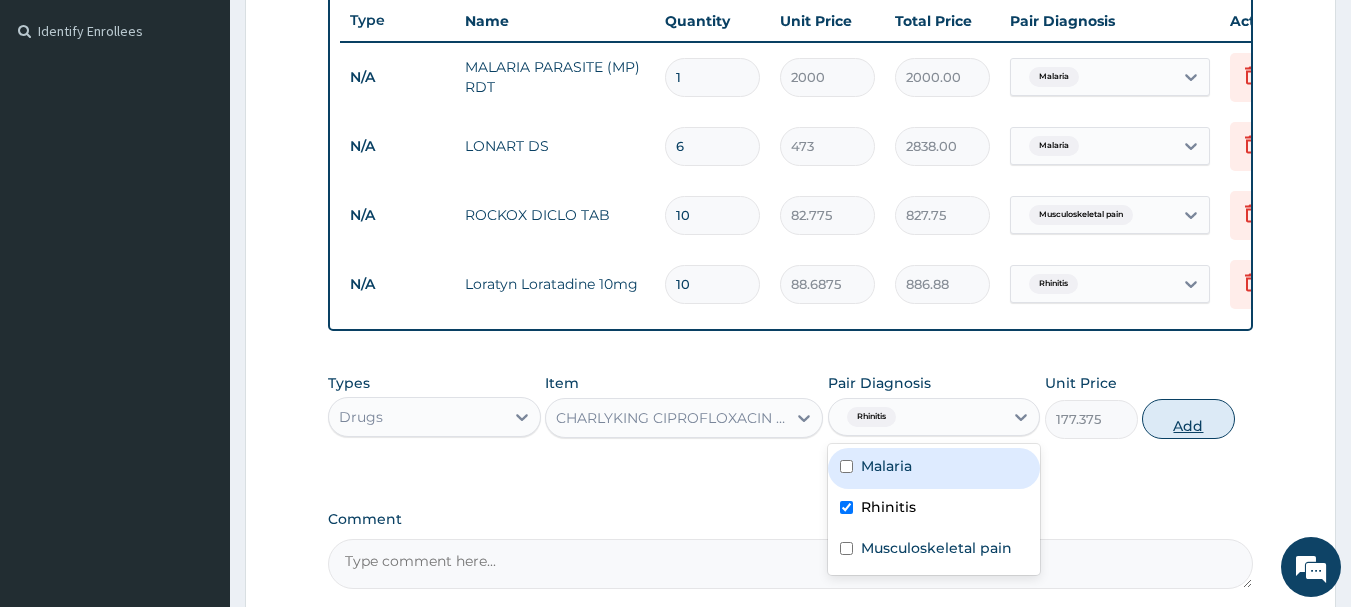 click on "Add" at bounding box center [1188, 419] 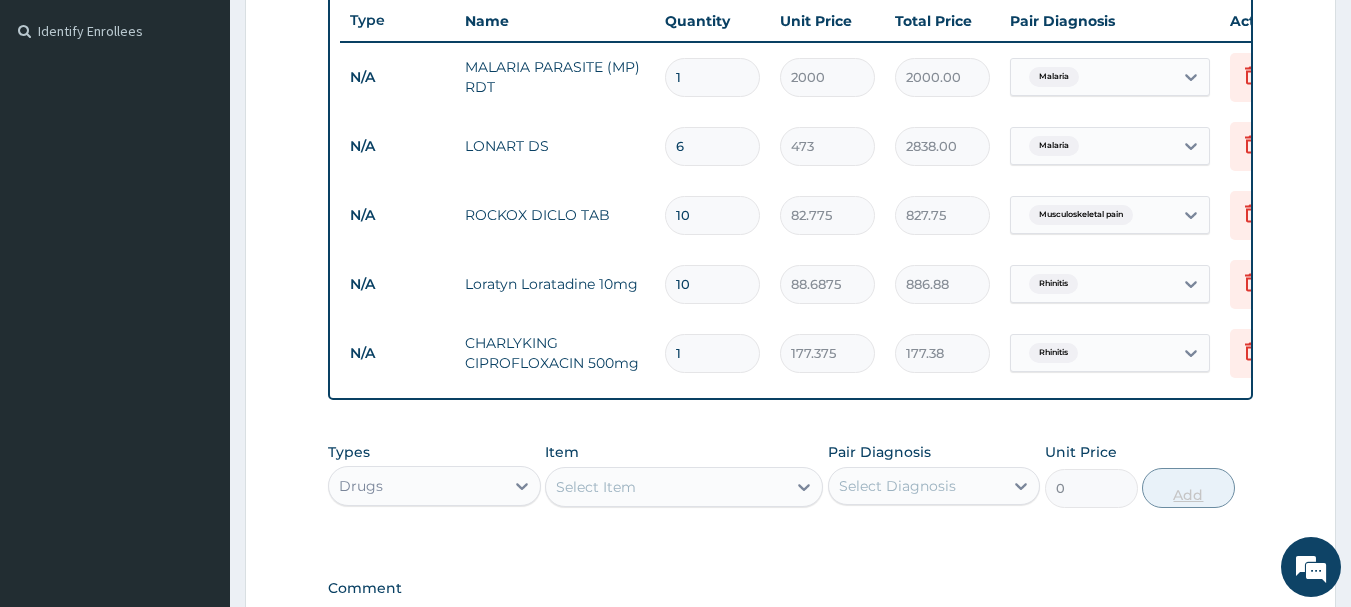 type on "10" 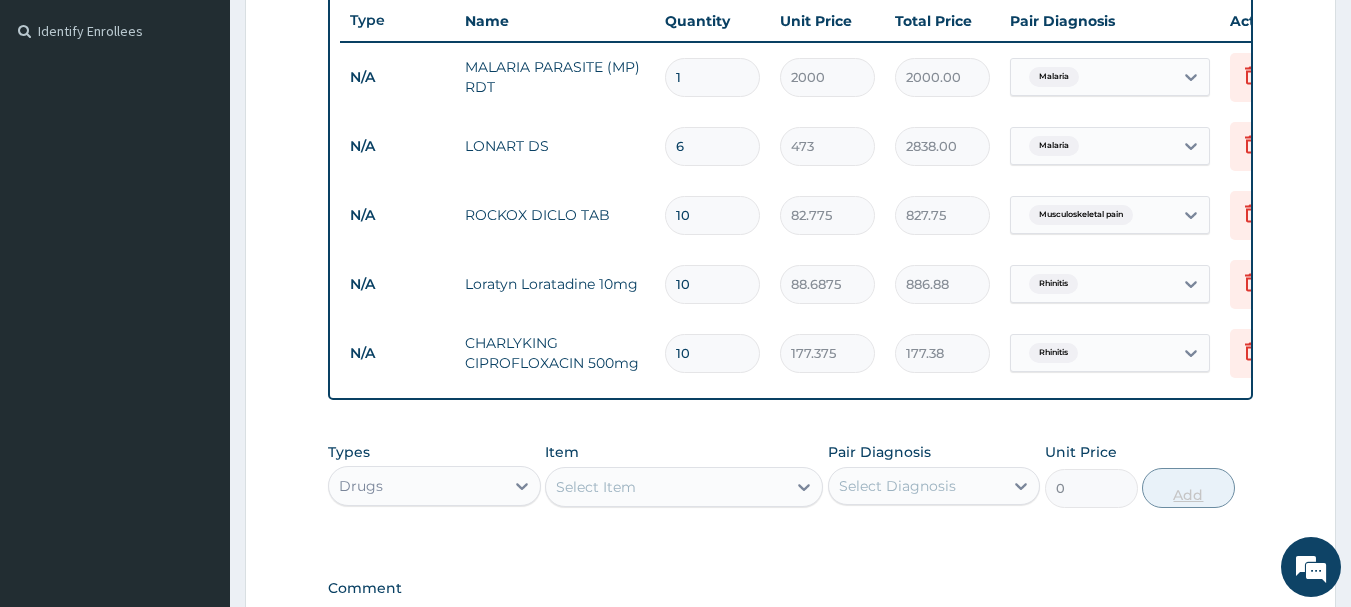 type on "1773.75" 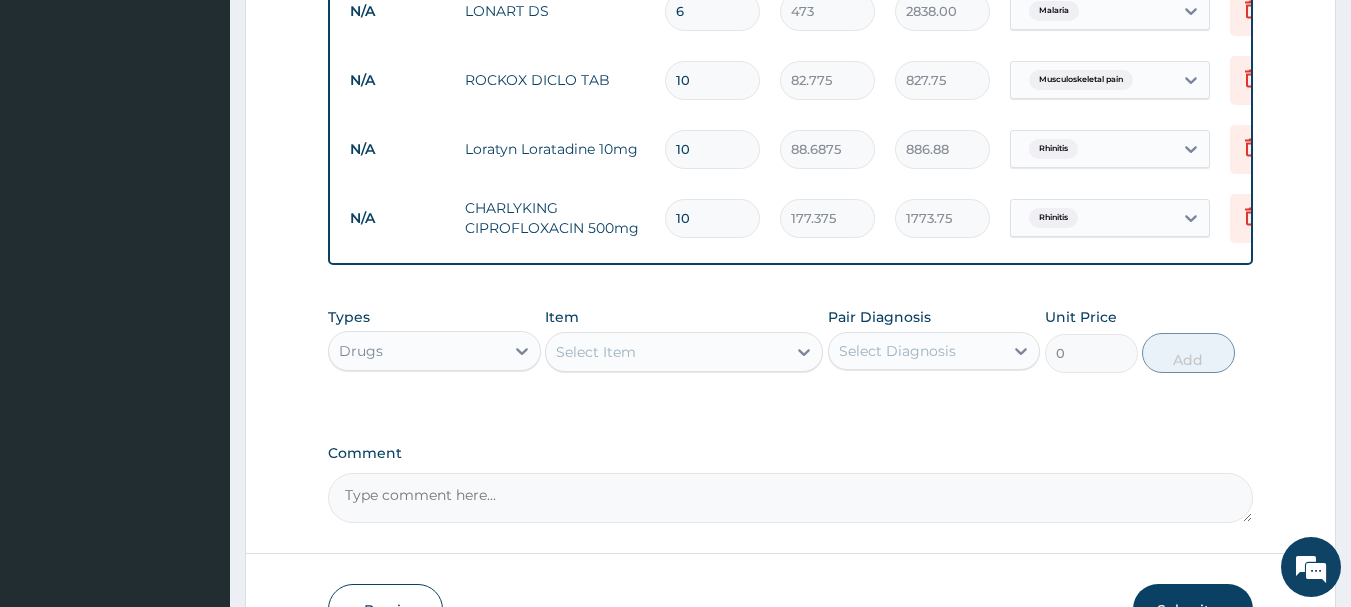 scroll, scrollTop: 699, scrollLeft: 0, axis: vertical 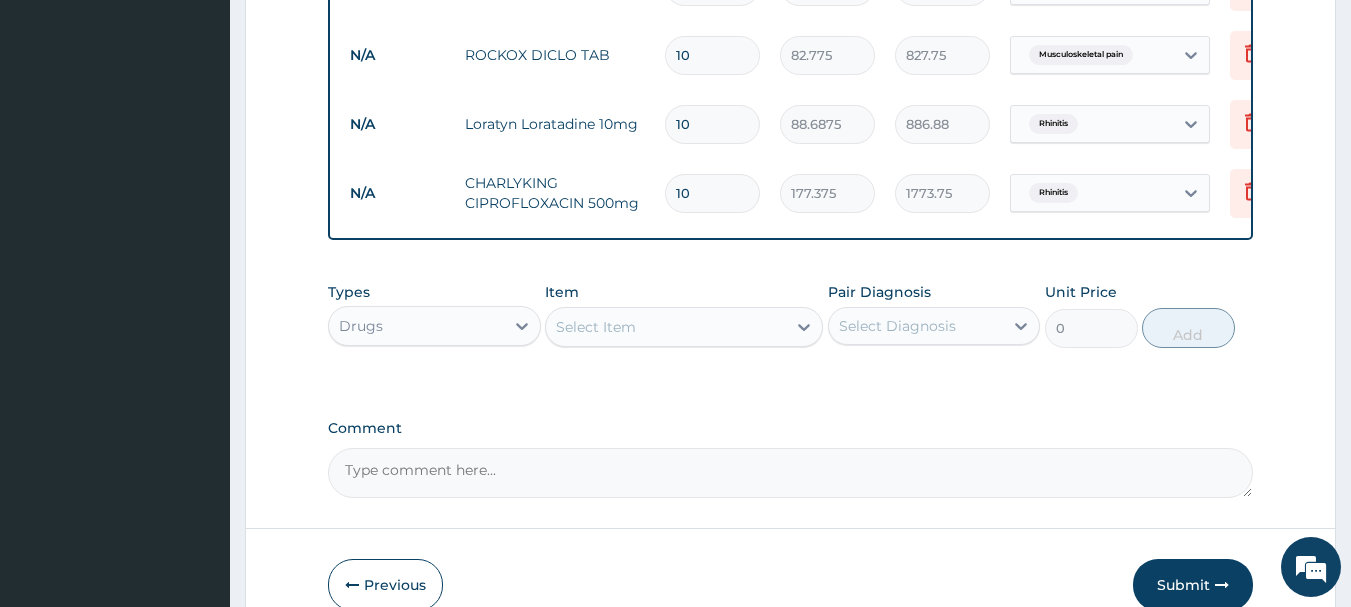 type on "10" 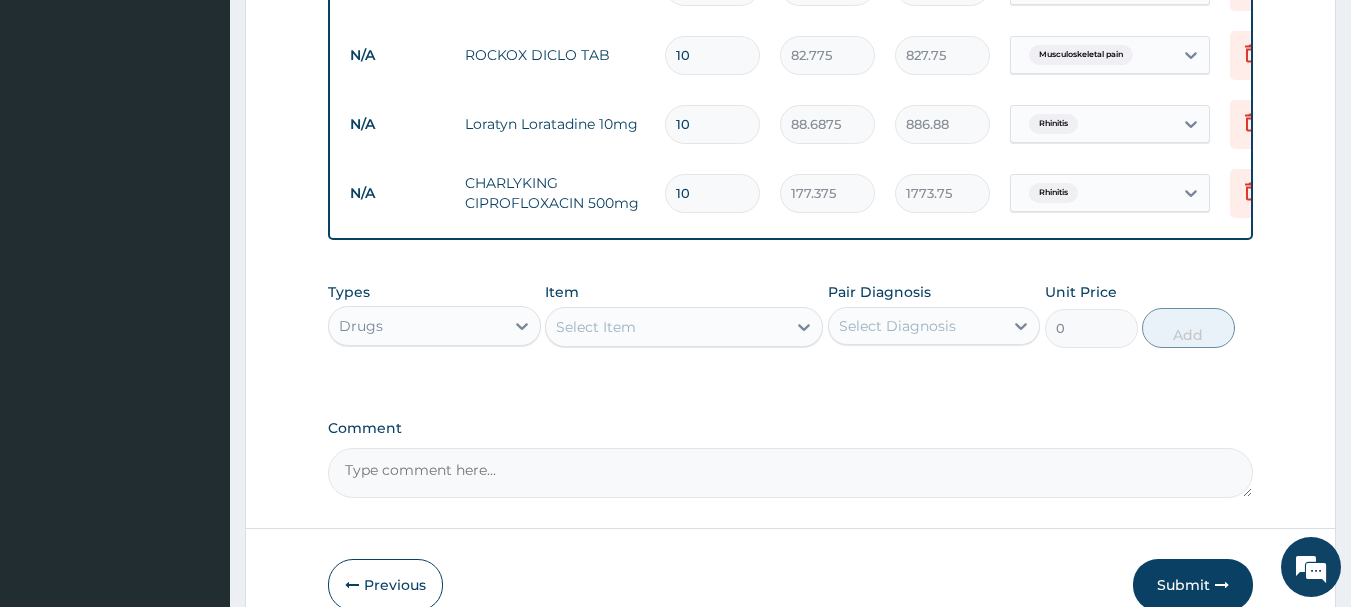 click on "Select Item" at bounding box center [666, 327] 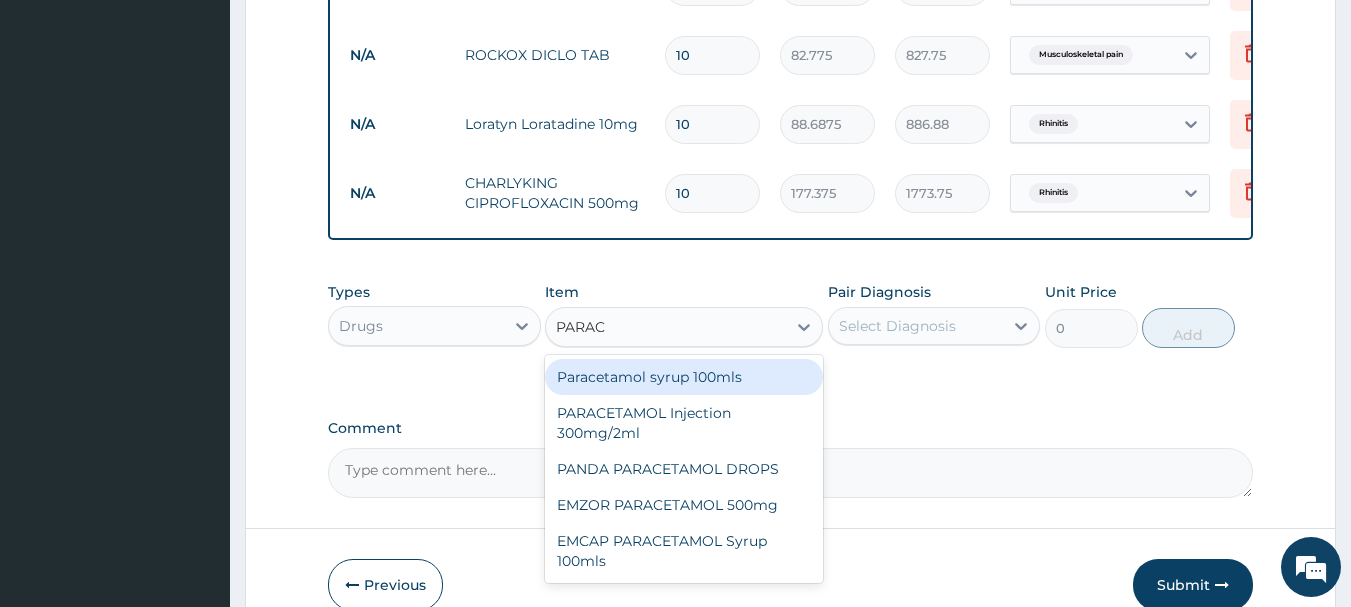 type on "PARACE" 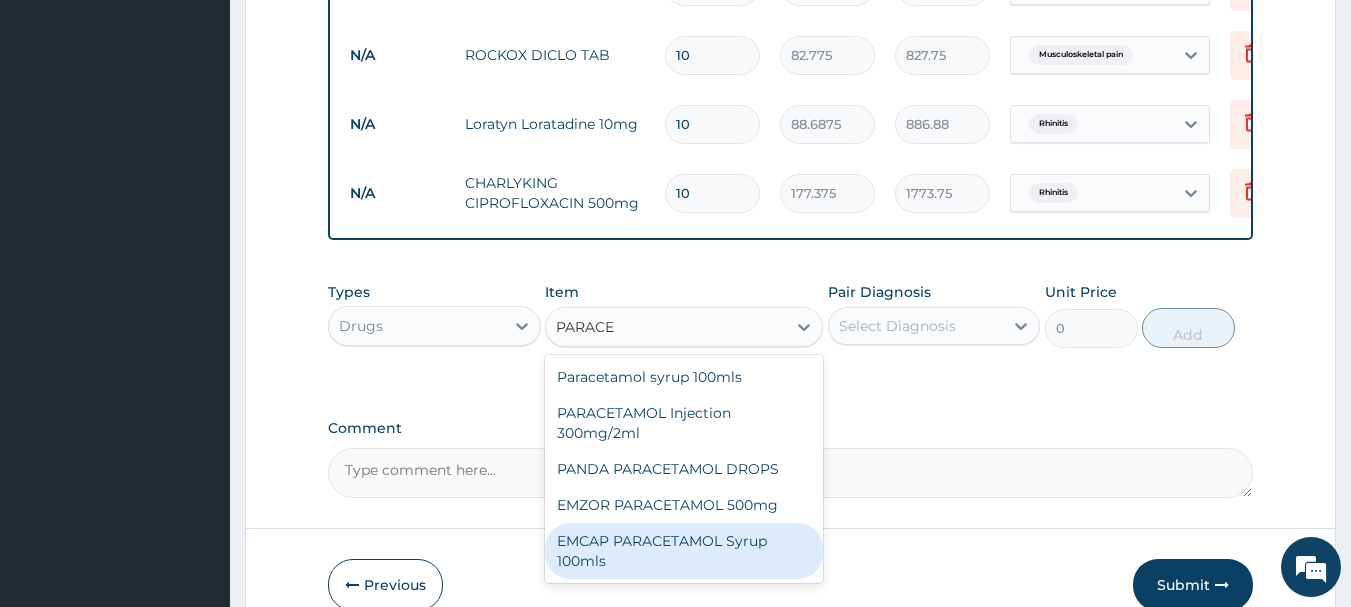 click on "EMCAP PARACETAMOL Syrup 100mls" at bounding box center [684, 551] 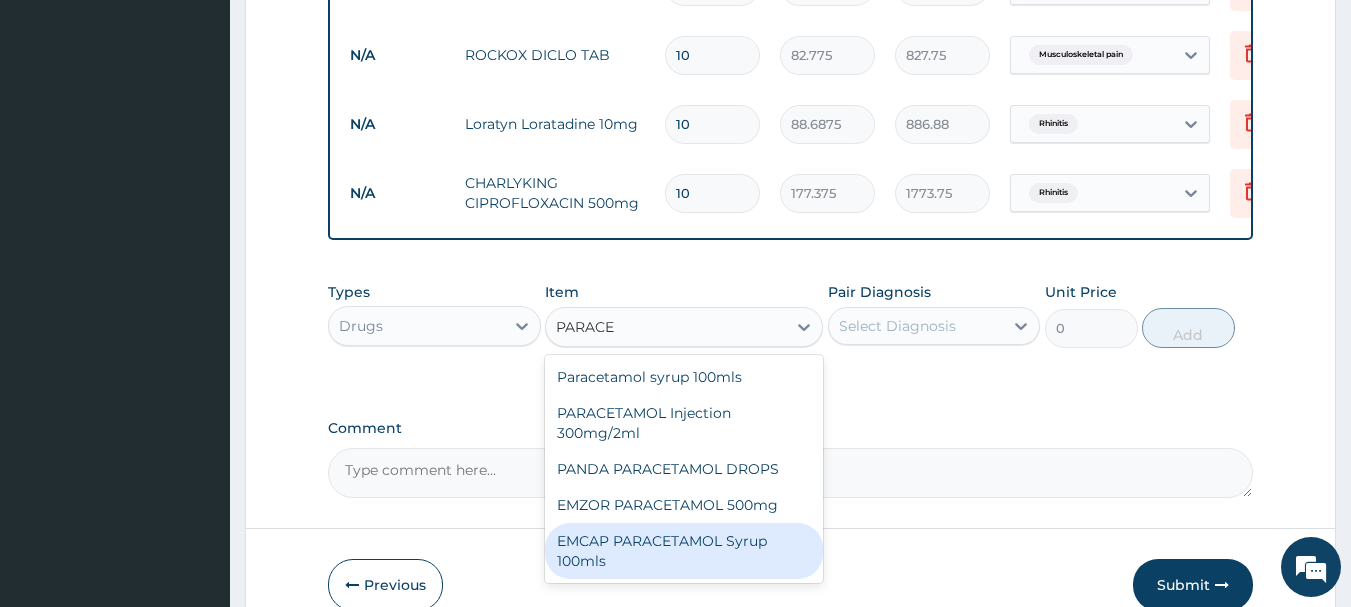 type 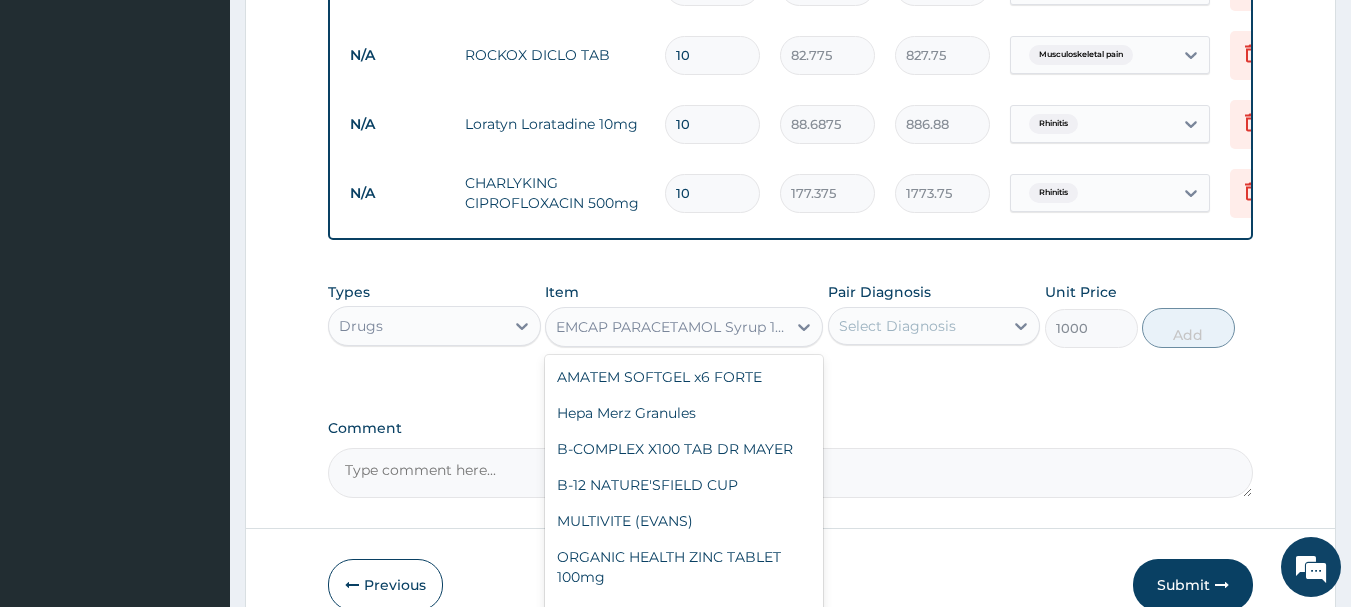 click on "EMCAP PARACETAMOL Syrup 100mls" at bounding box center [672, 327] 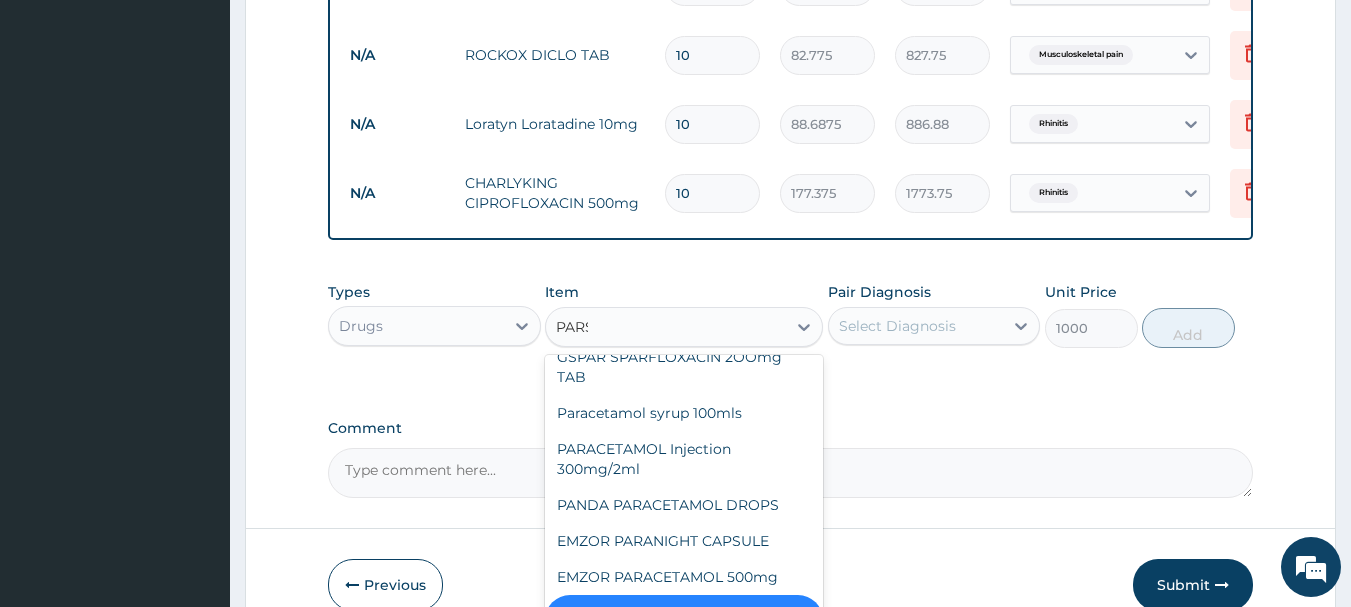 scroll, scrollTop: 0, scrollLeft: 0, axis: both 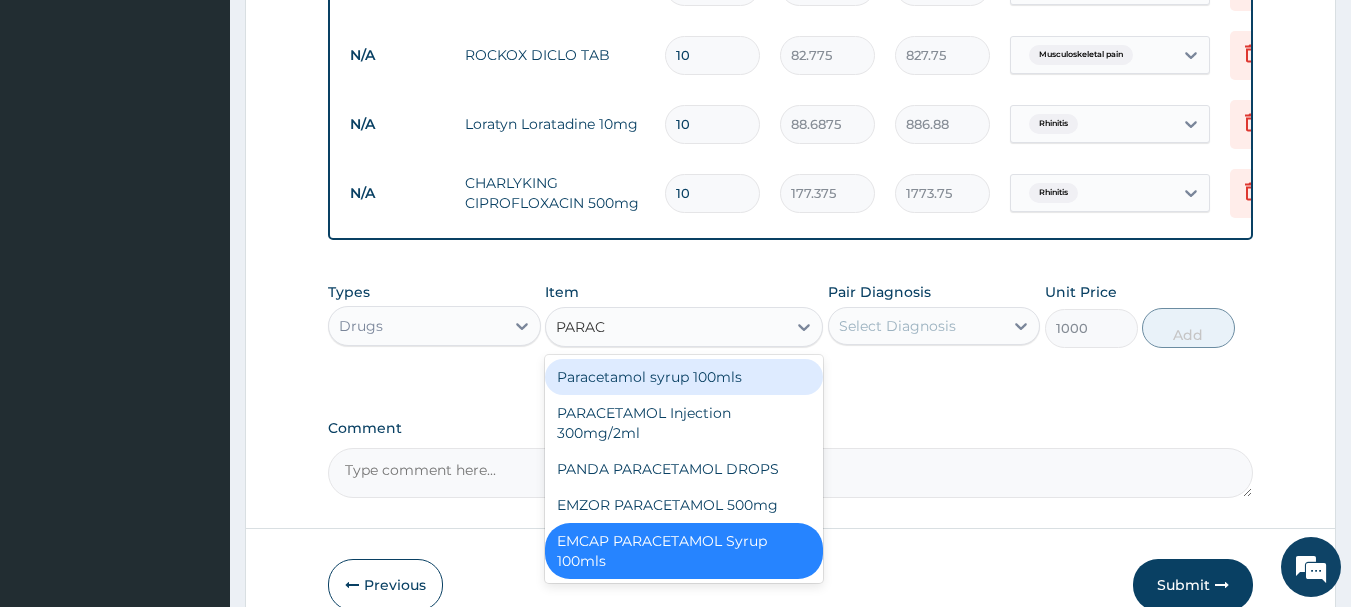 type on "PARACE" 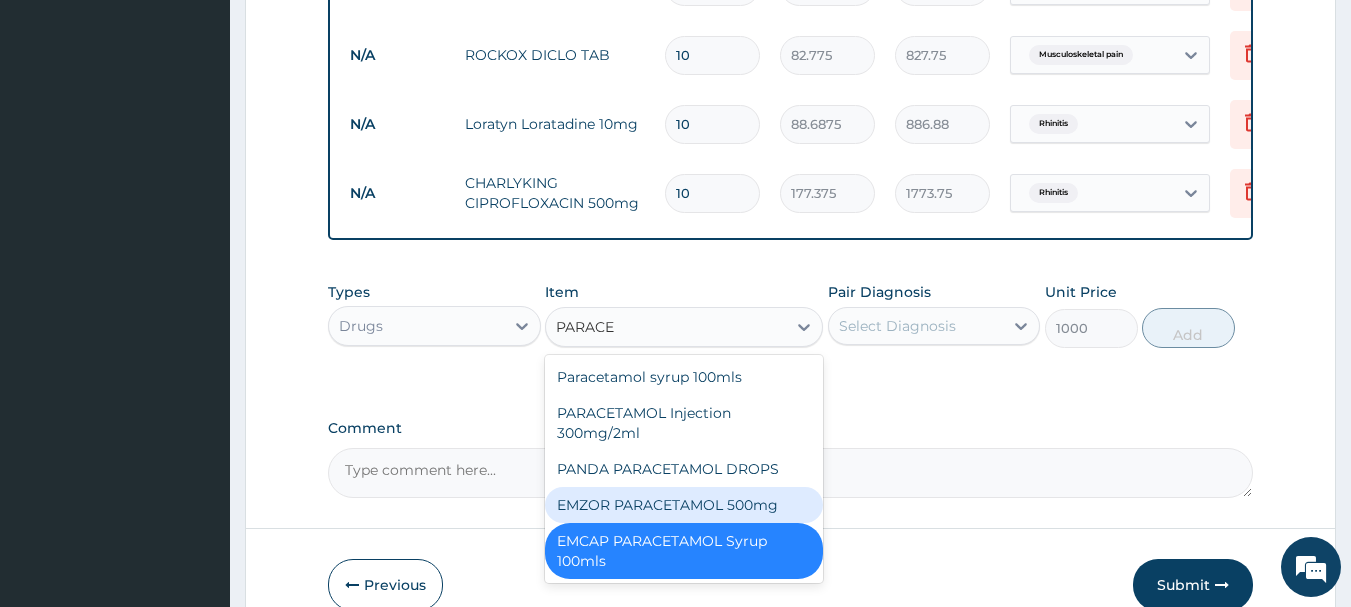 click on "EMZOR PARACETAMOL 500mg" at bounding box center [684, 505] 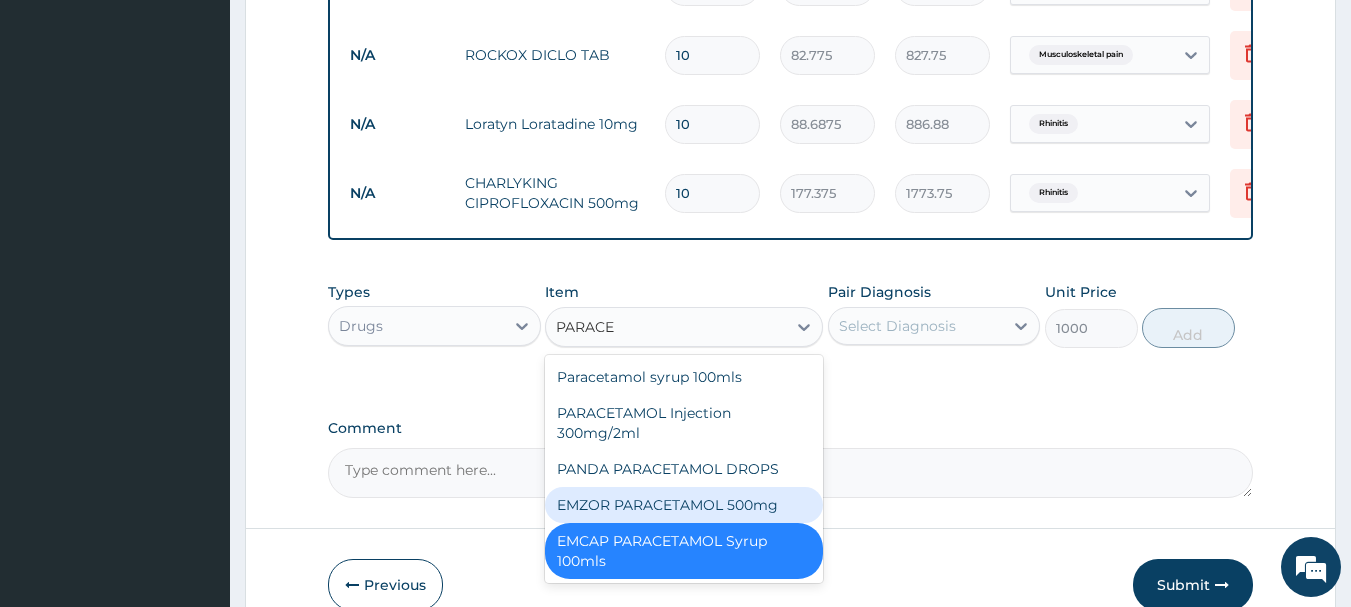 type 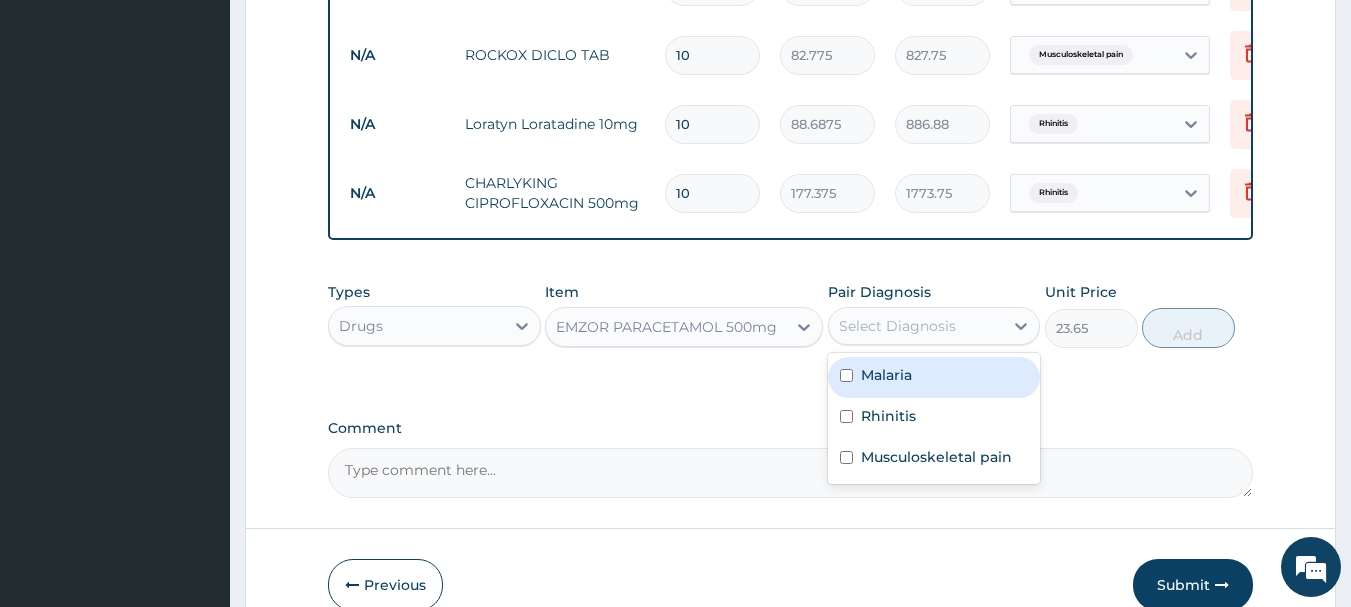 click on "Select Diagnosis" at bounding box center [897, 326] 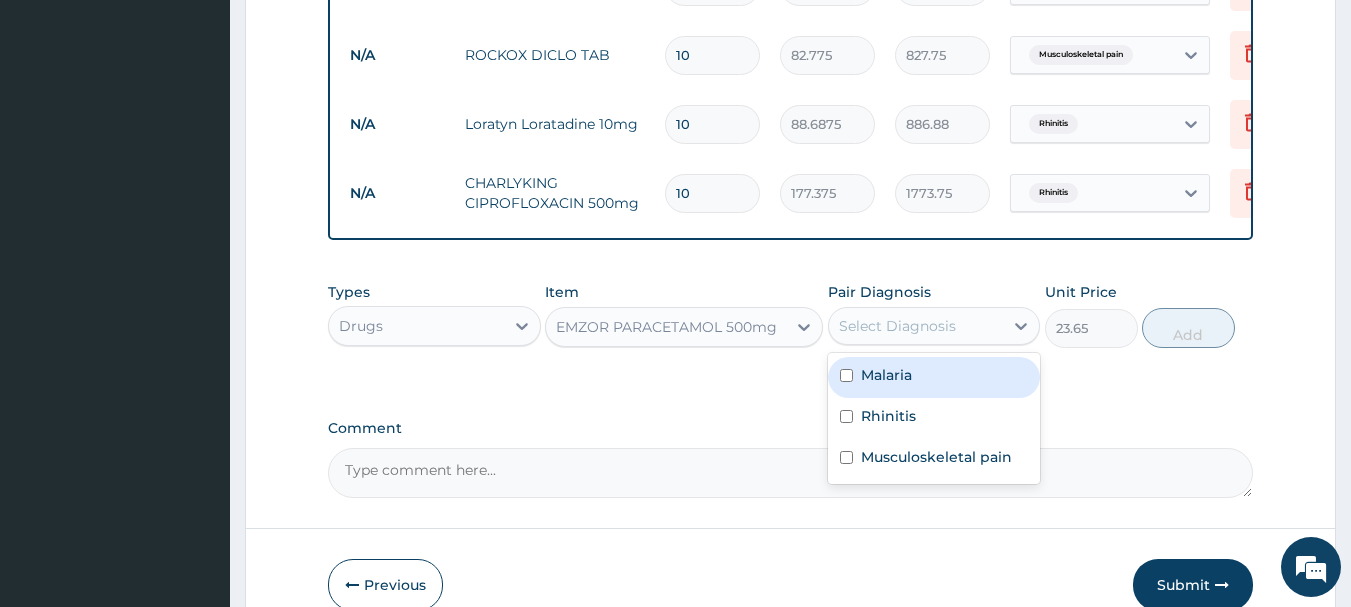 click at bounding box center [846, 375] 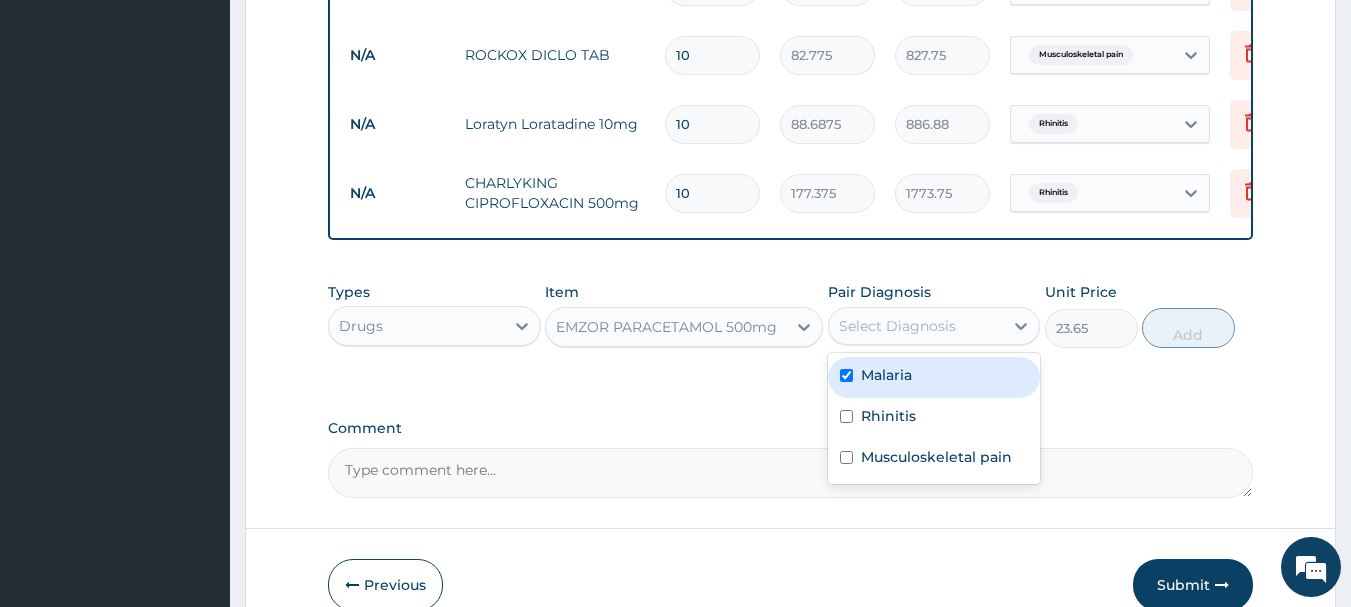 checkbox on "true" 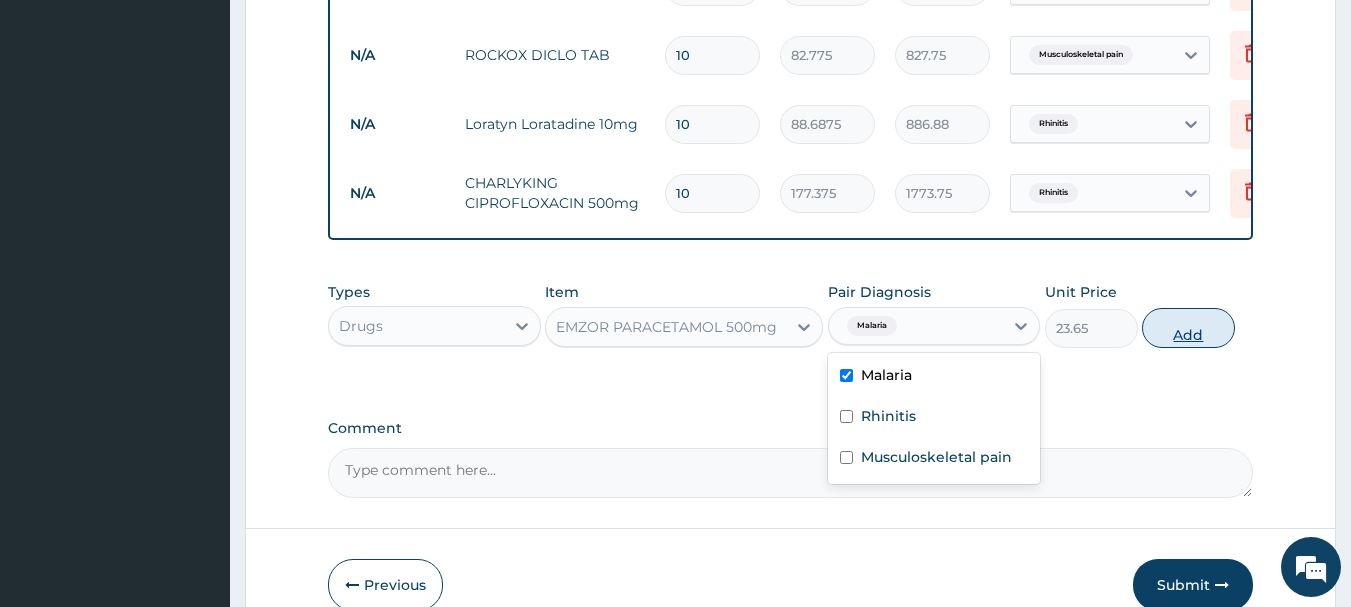 click on "Add" at bounding box center (1188, 328) 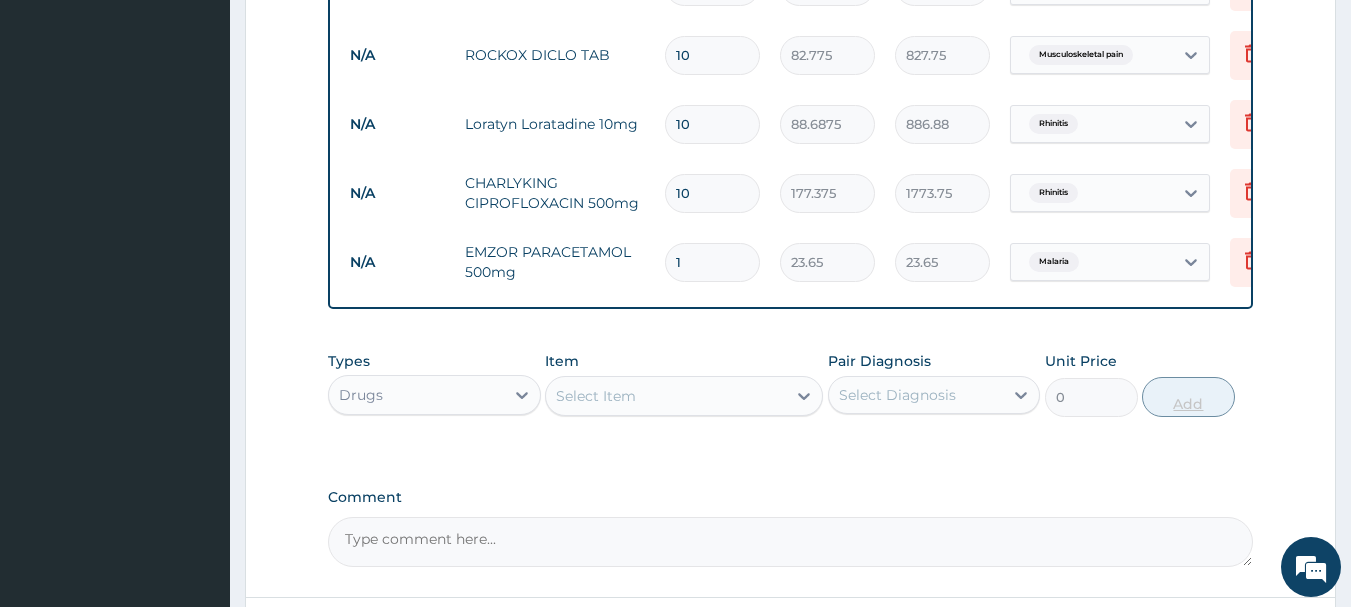 type on "18" 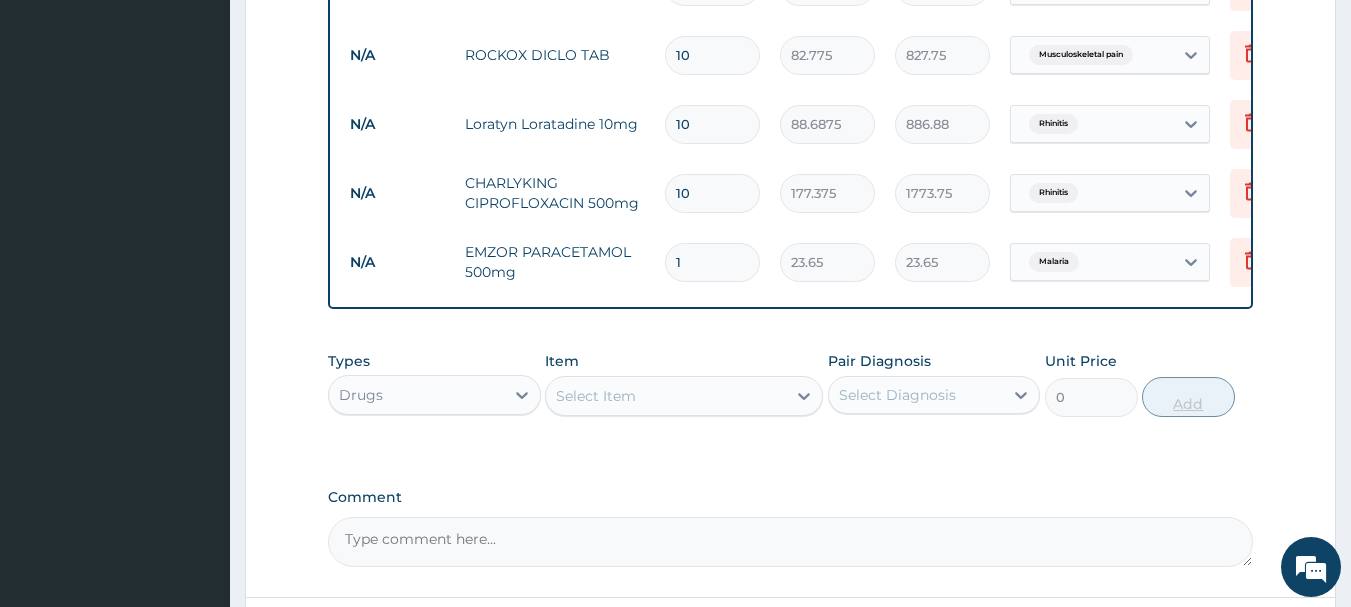 type on "425.70" 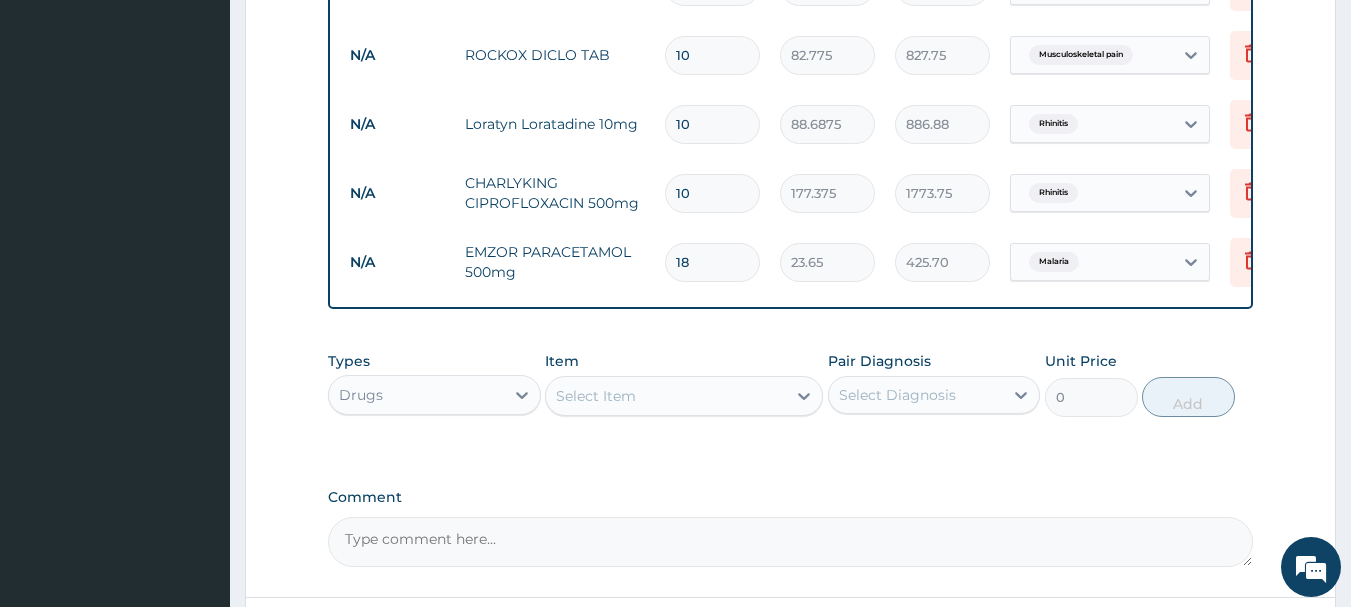 type on "18" 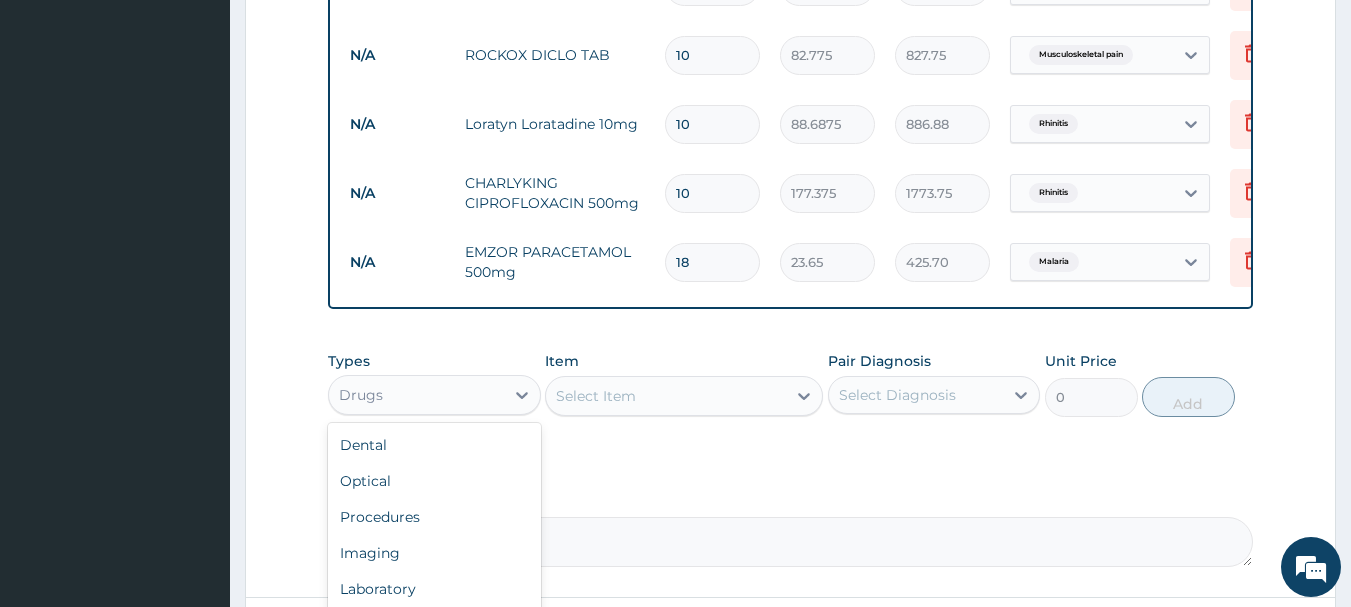 click on "Drugs" at bounding box center [361, 395] 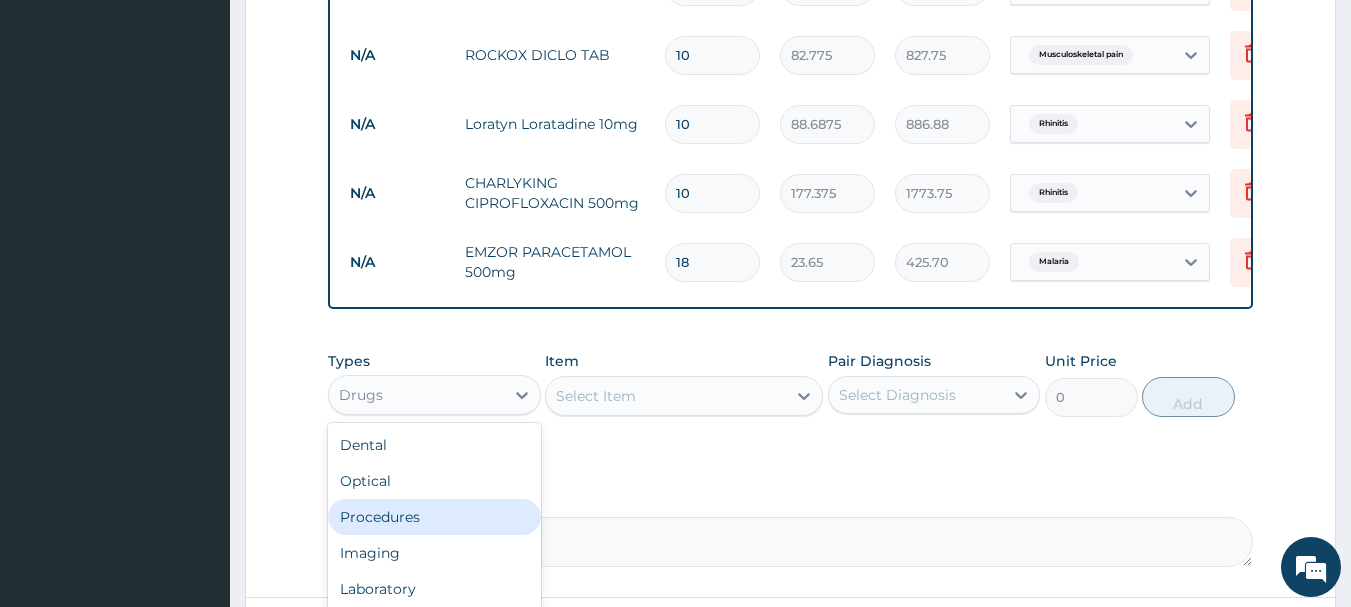 click on "Procedures" at bounding box center (434, 517) 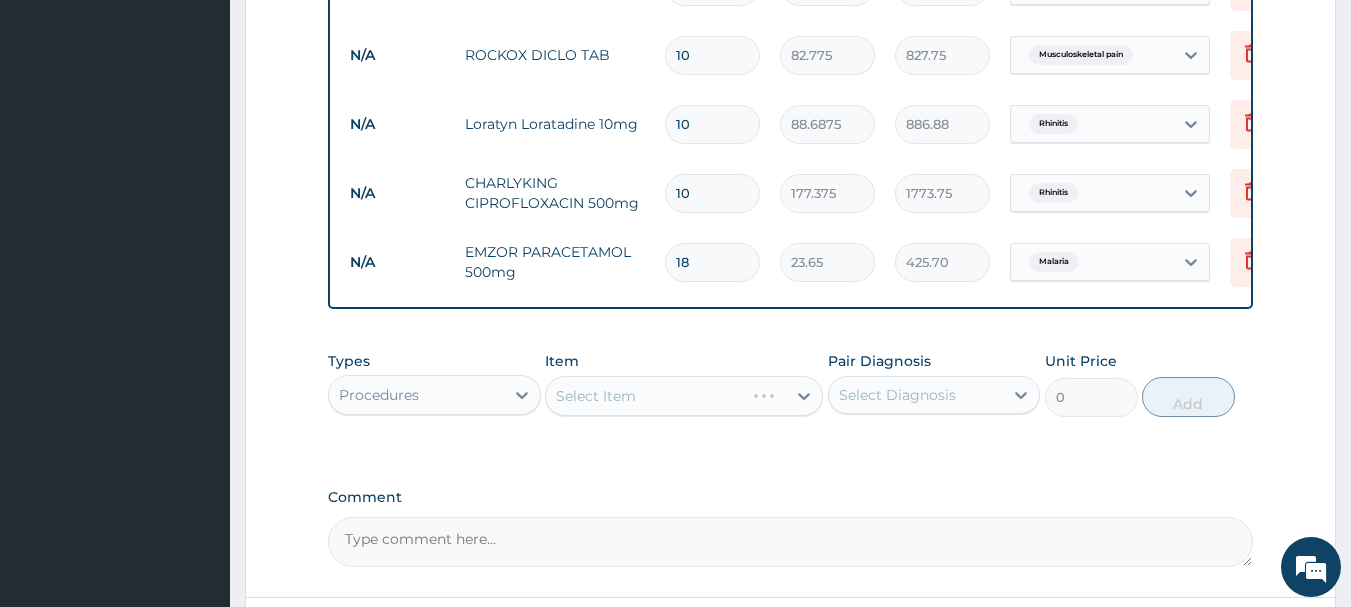 click on "Select Item" at bounding box center (684, 396) 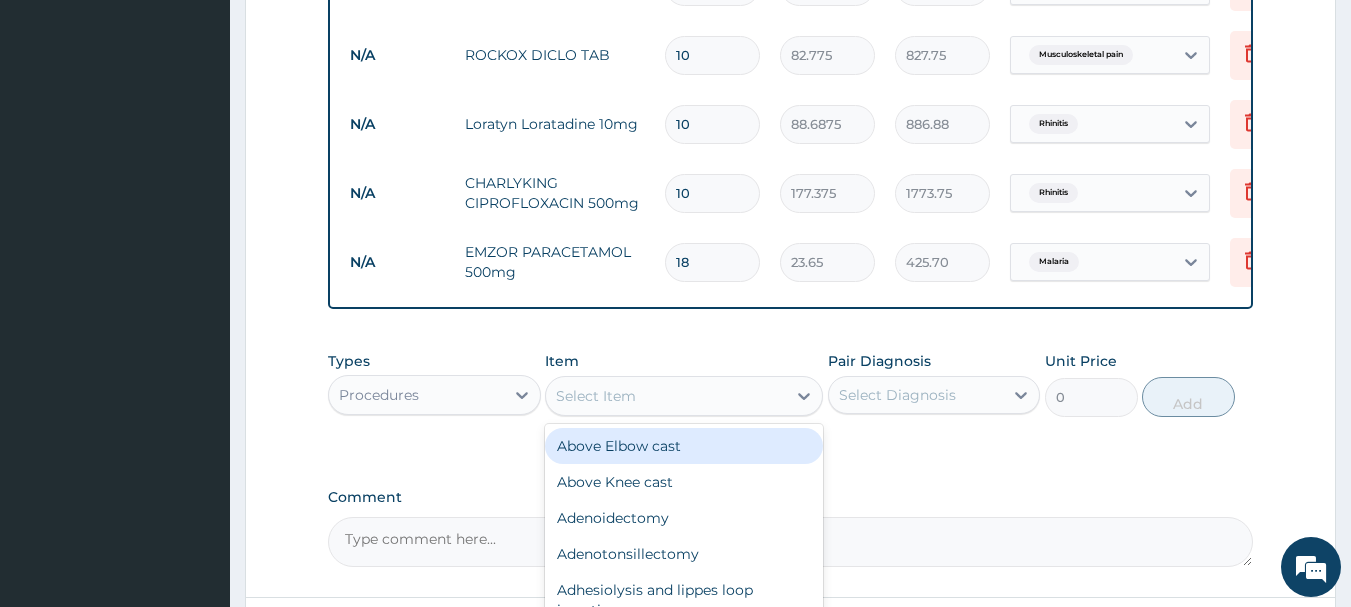 click on "Select Item" at bounding box center (666, 396) 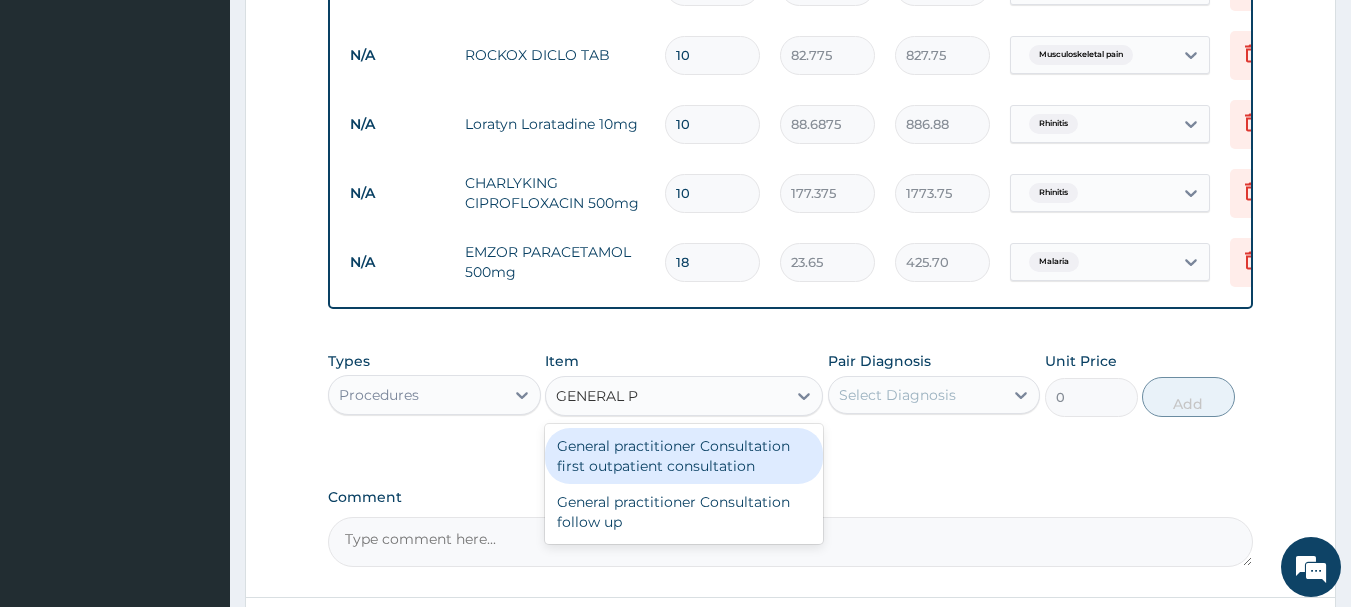 type on "GENERAL PR" 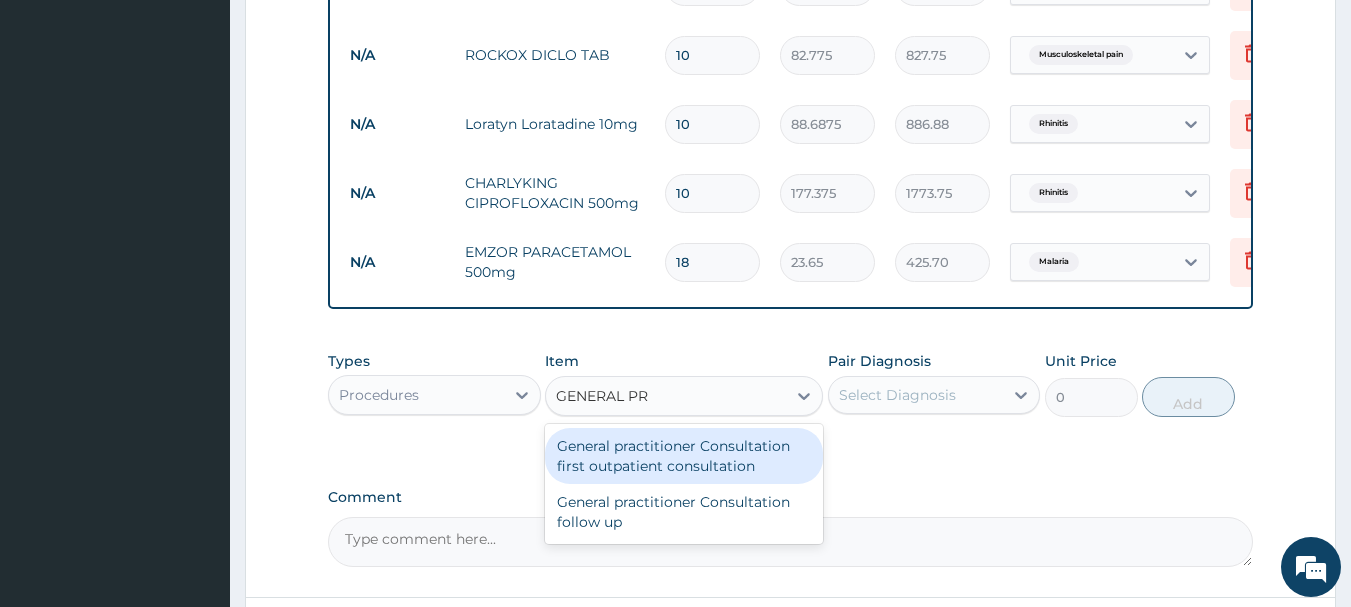 click on "General practitioner Consultation first outpatient consultation" at bounding box center (684, 456) 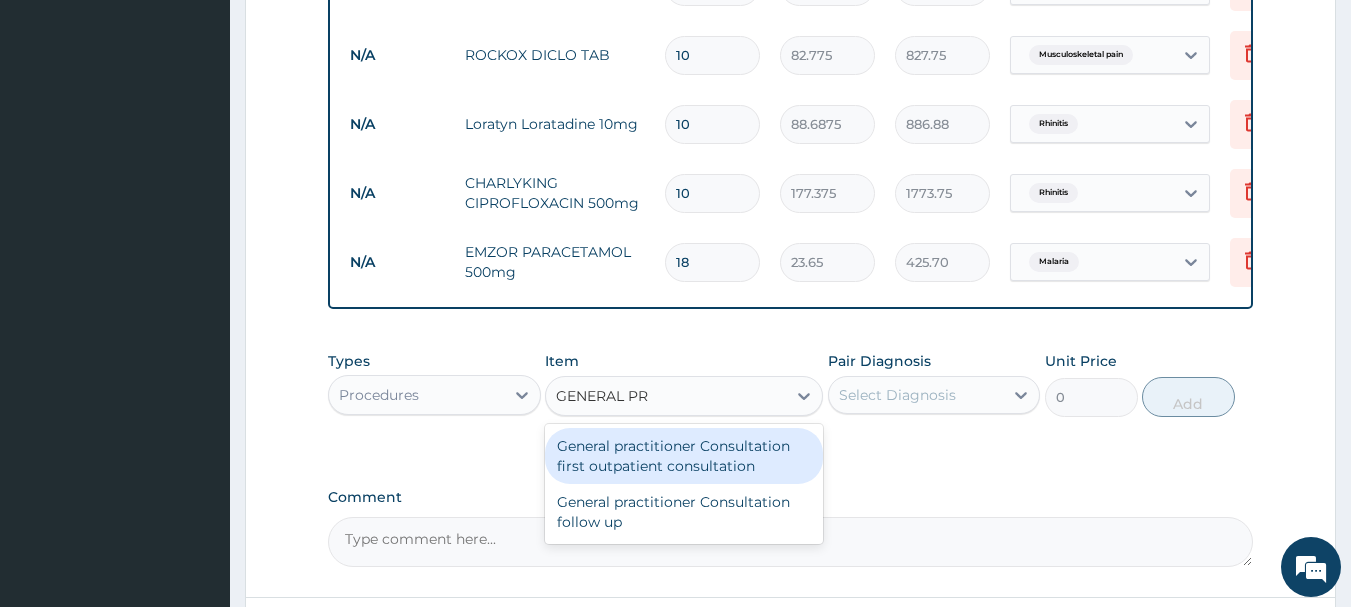type 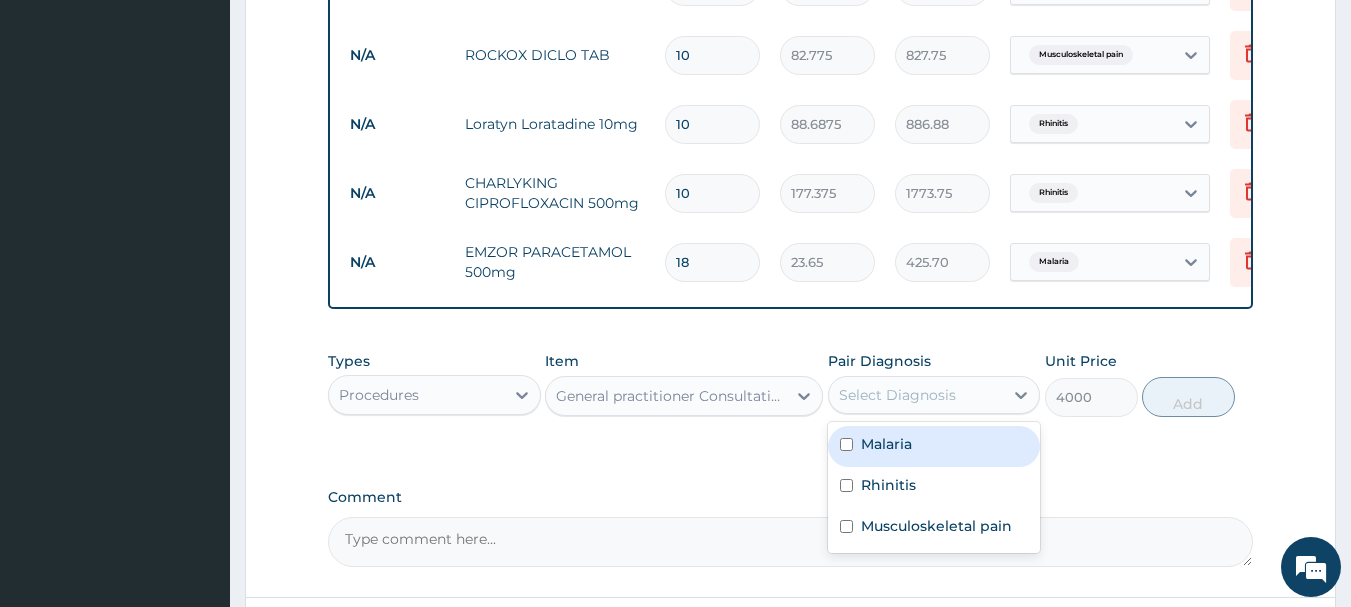 click on "Select Diagnosis" at bounding box center (916, 395) 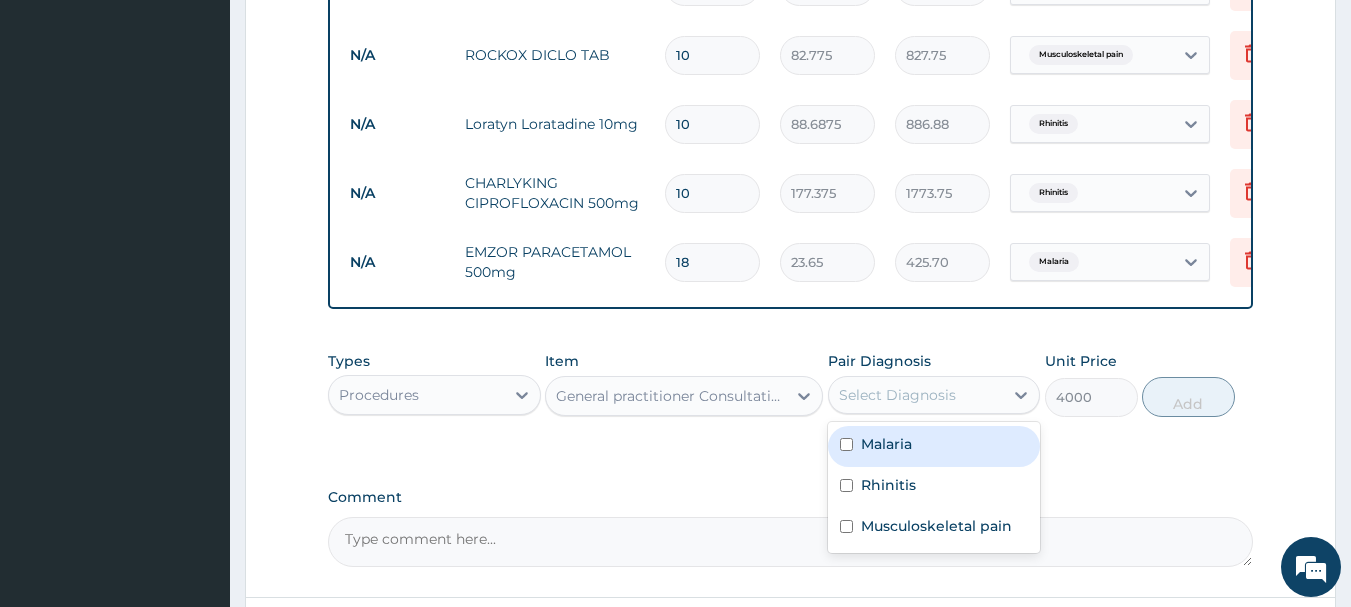 click at bounding box center (846, 444) 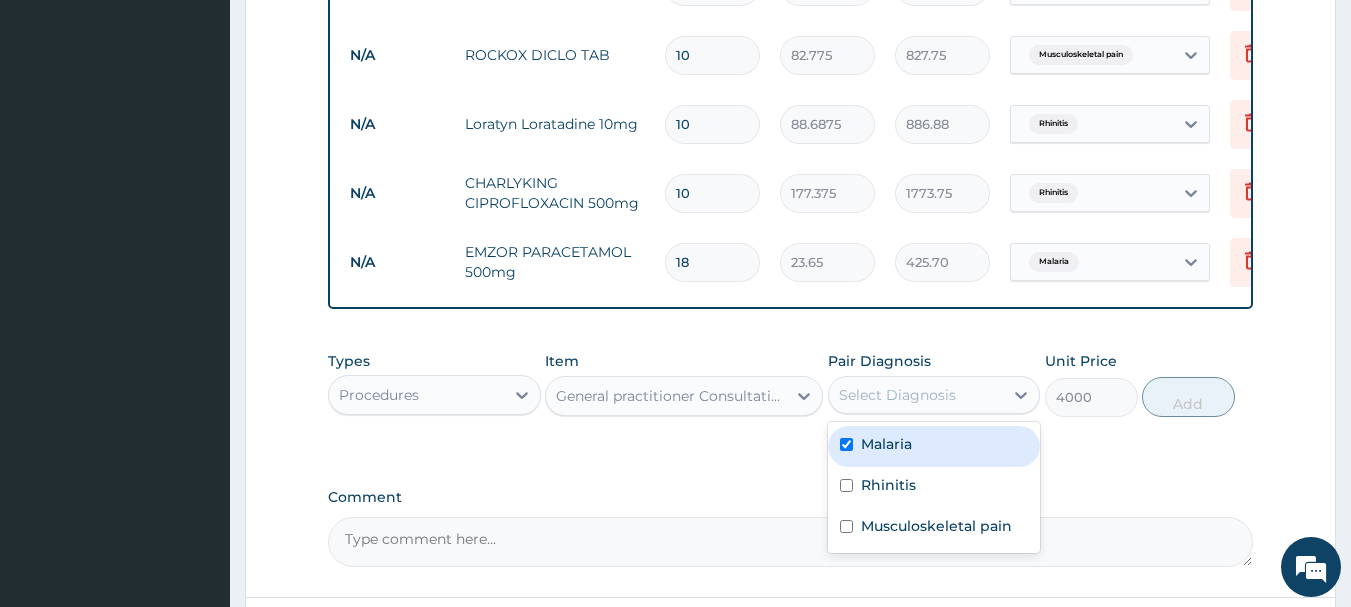 checkbox on "true" 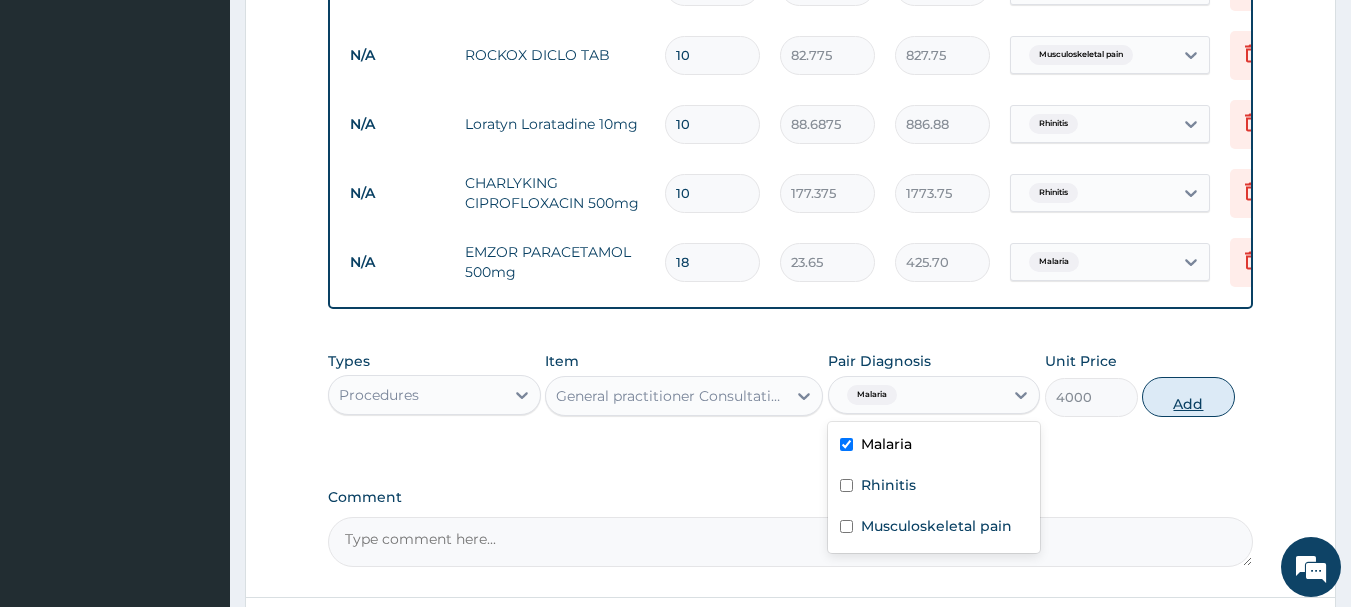 click on "Add" at bounding box center (1188, 397) 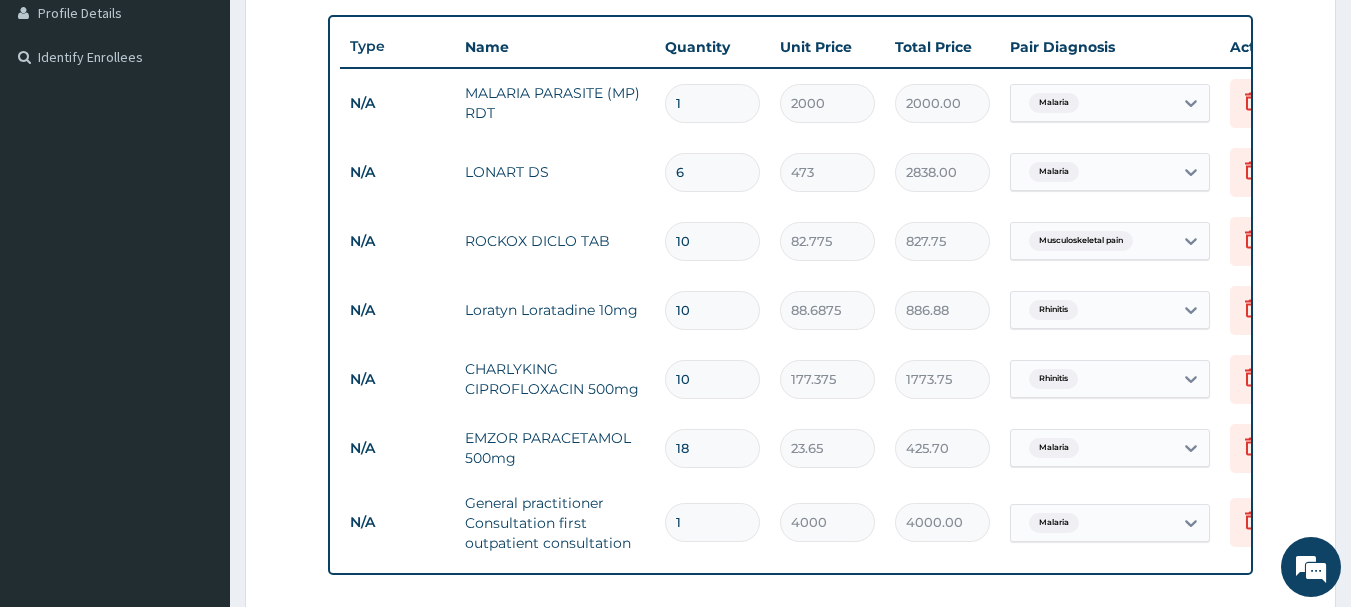 scroll, scrollTop: 499, scrollLeft: 0, axis: vertical 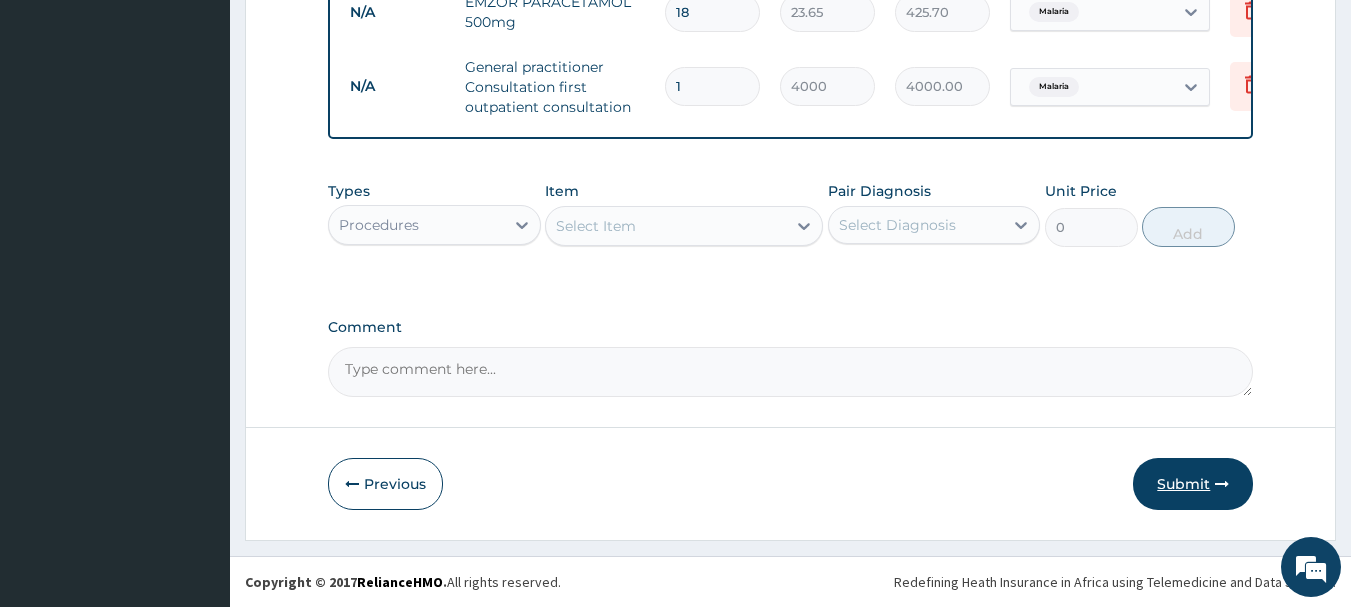 click on "Submit" at bounding box center [1193, 484] 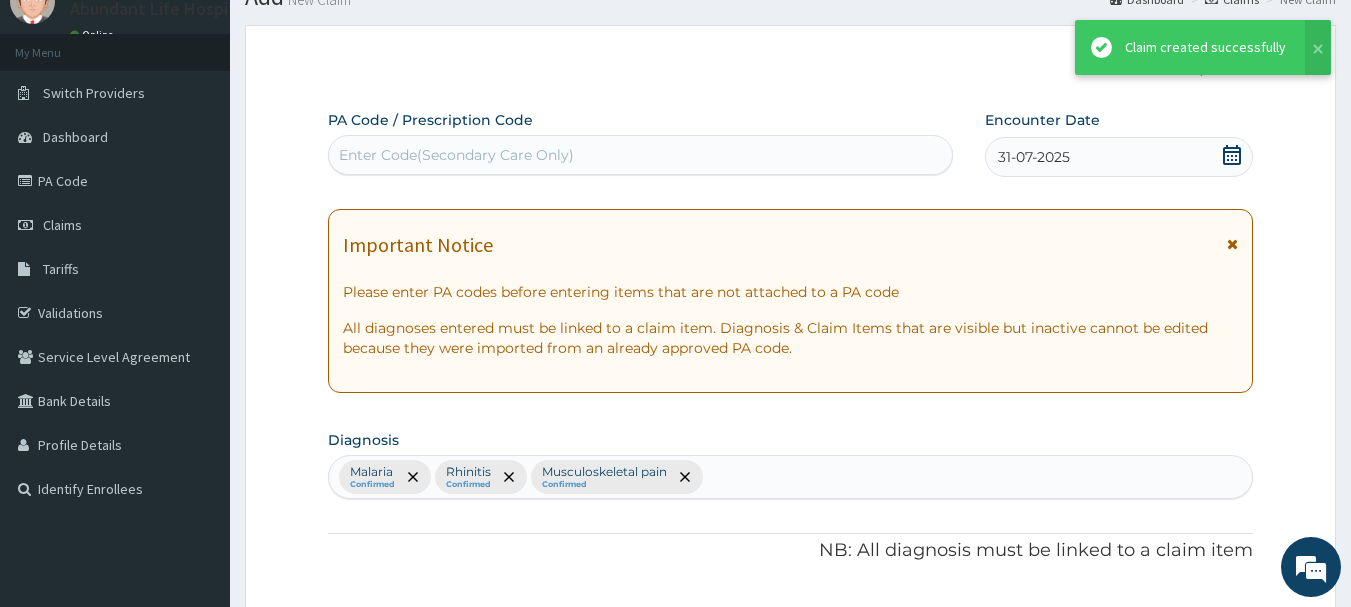 scroll, scrollTop: 964, scrollLeft: 0, axis: vertical 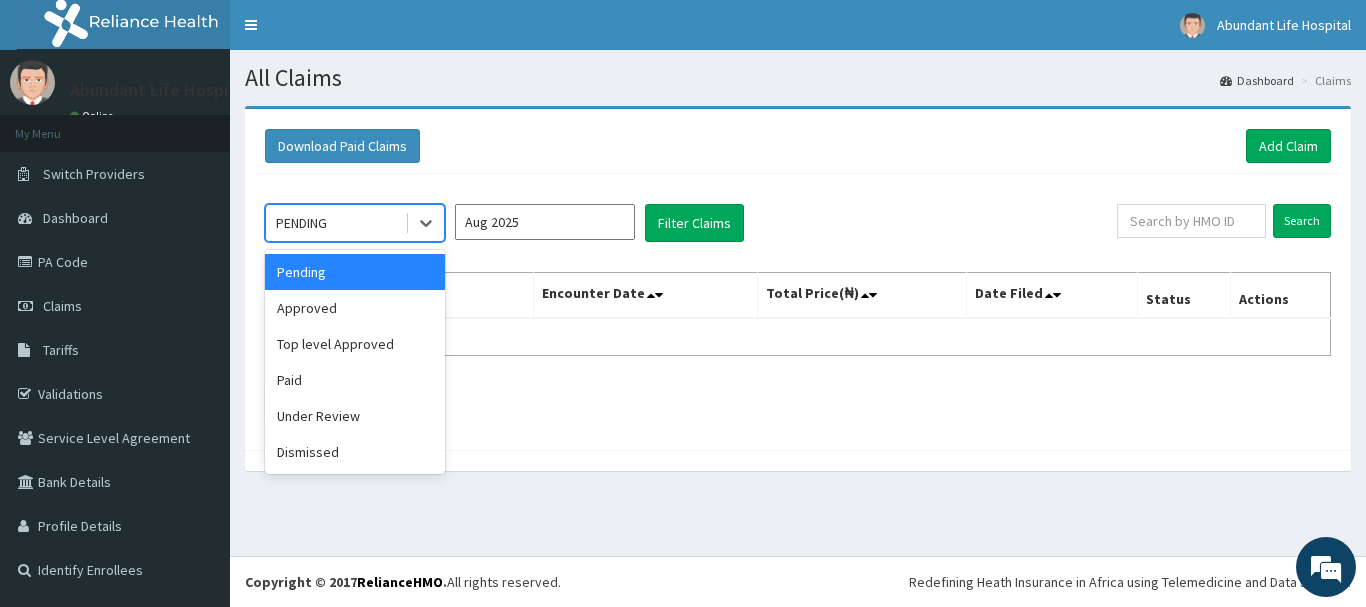 click on "PENDING" at bounding box center [335, 223] 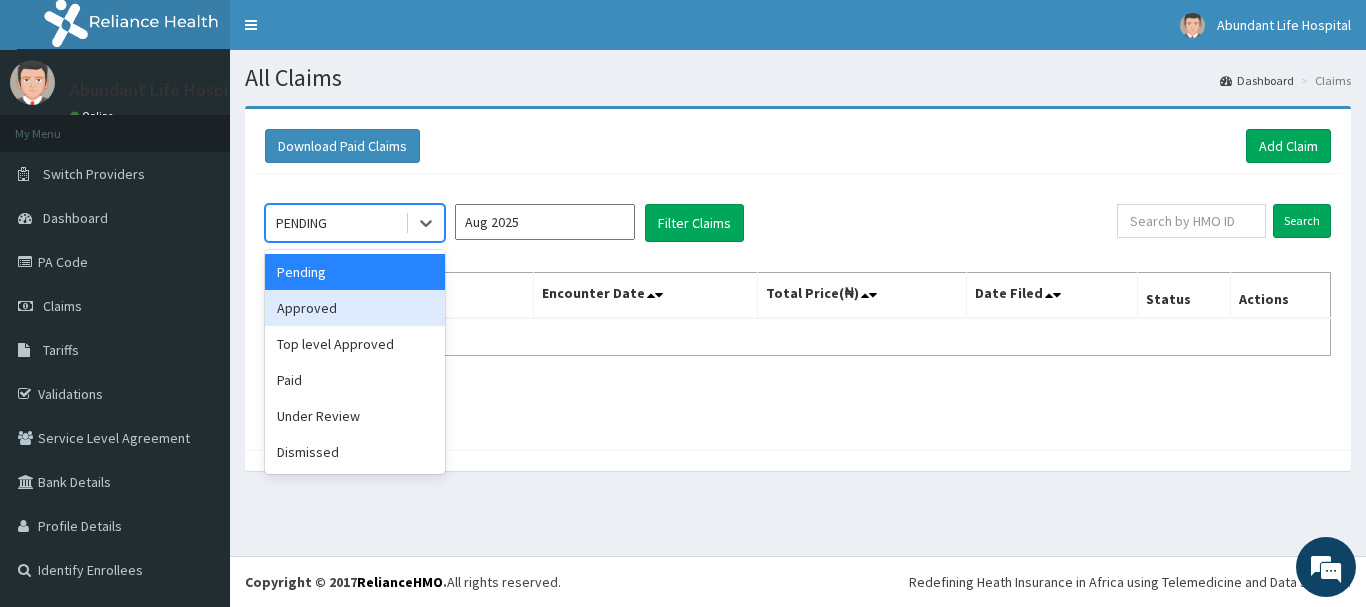 click on "Approved" at bounding box center [355, 308] 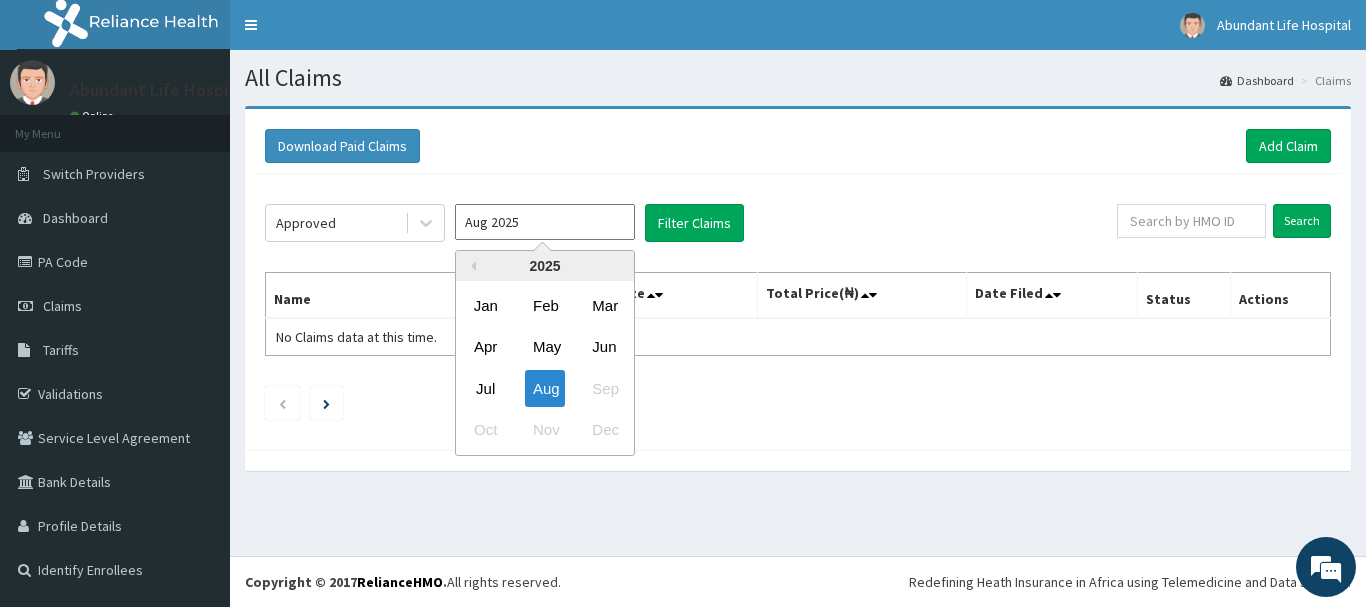 click on "Aug 2025" at bounding box center [545, 222] 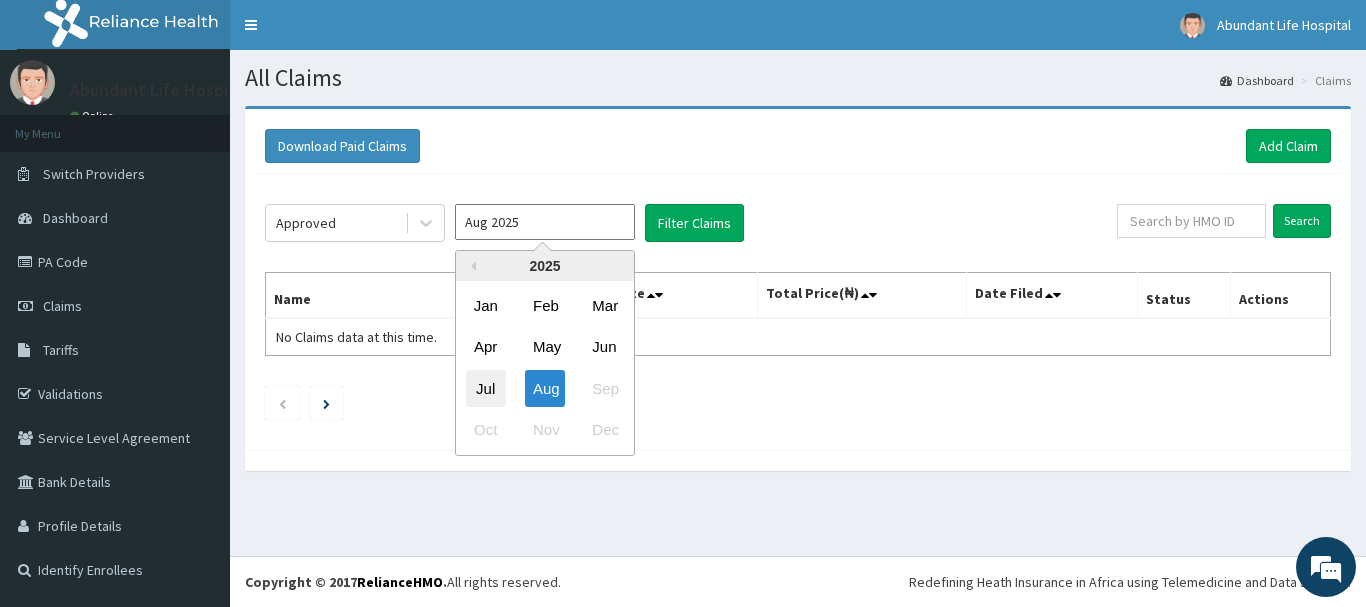click on "Jul" at bounding box center [486, 388] 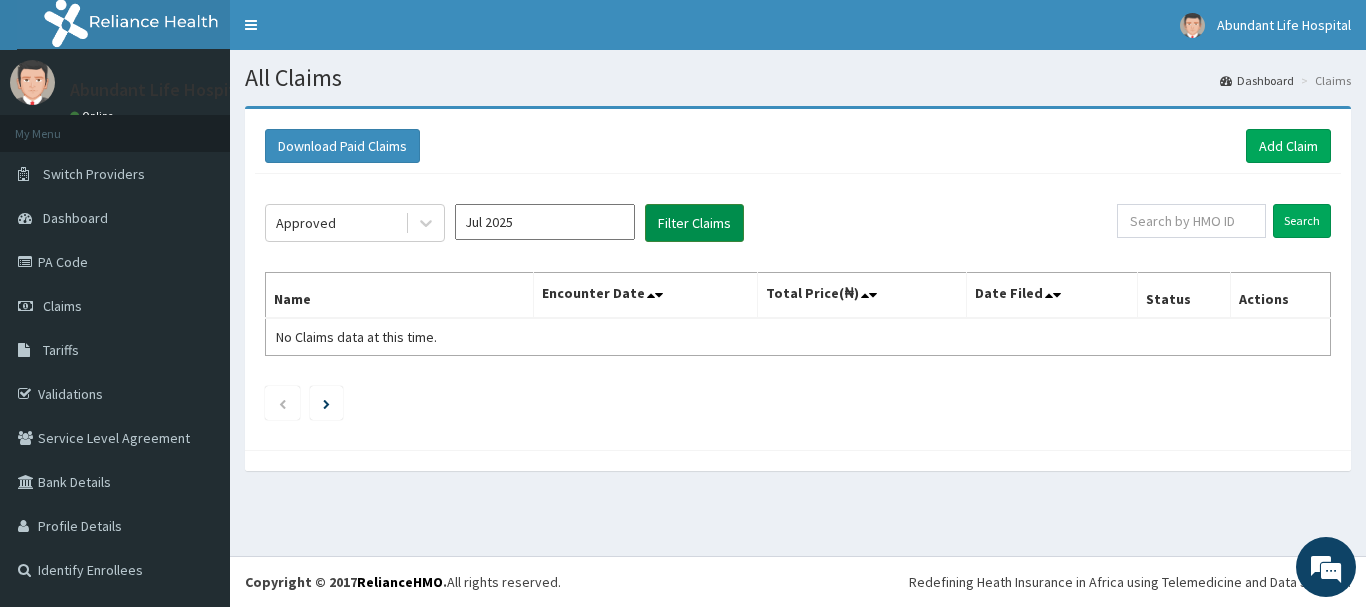 click on "Filter Claims" at bounding box center [694, 223] 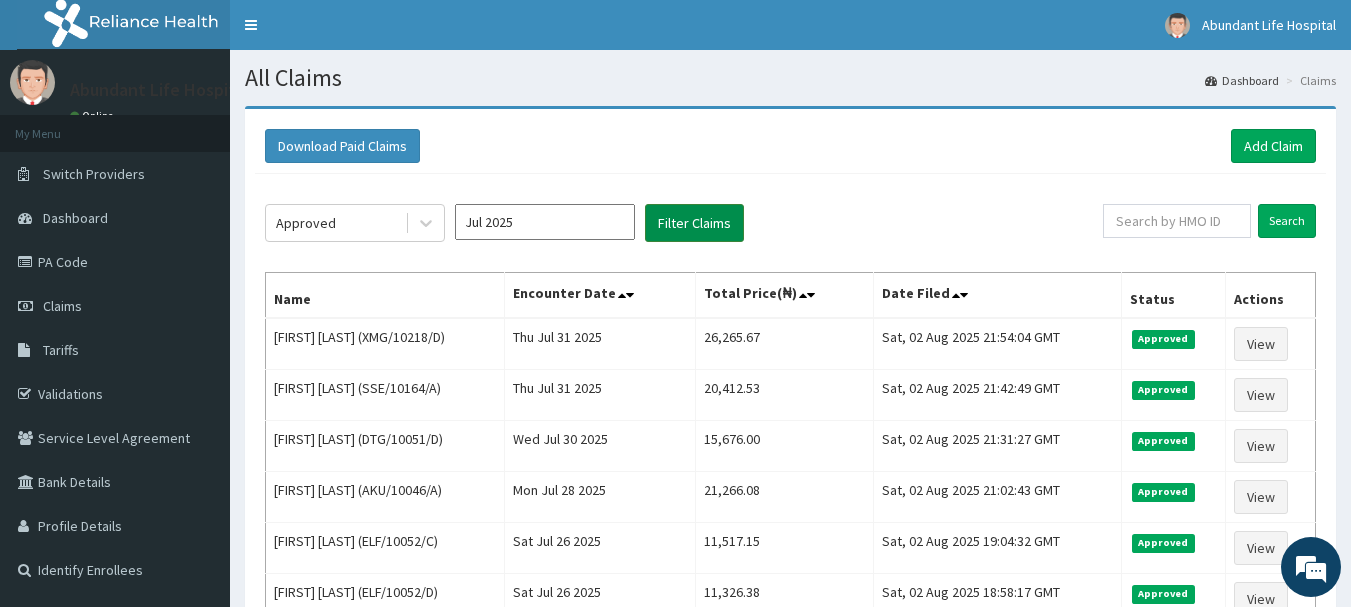 scroll, scrollTop: 0, scrollLeft: 0, axis: both 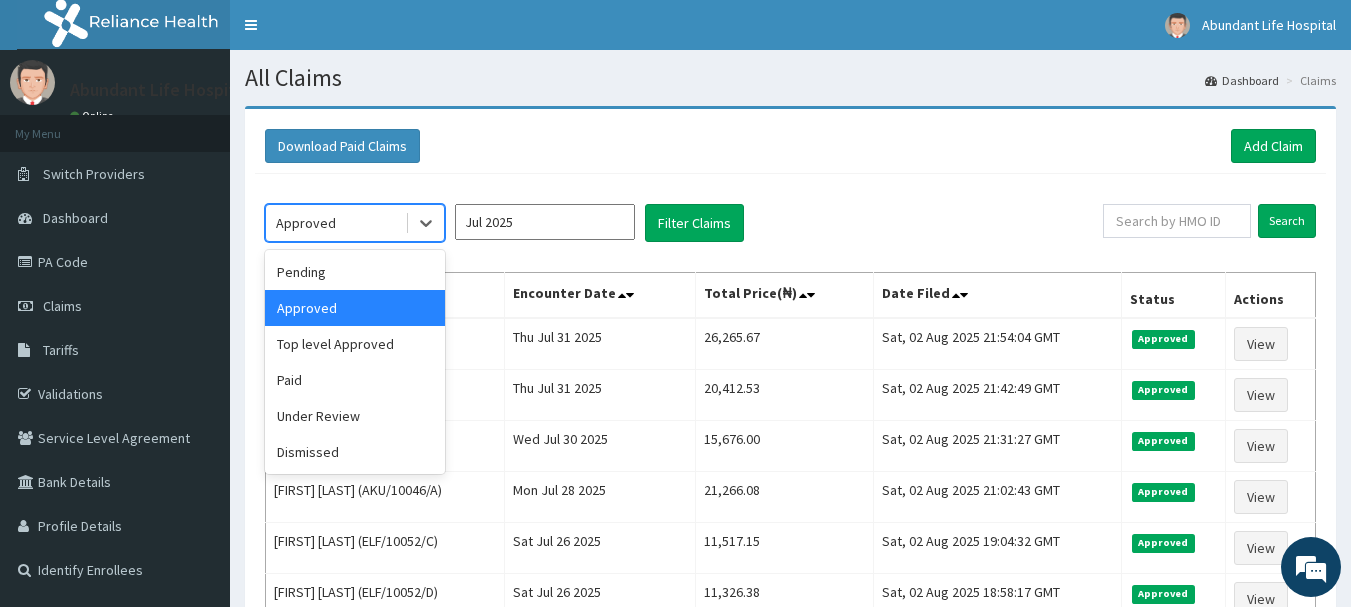 click on "Approved" at bounding box center (335, 223) 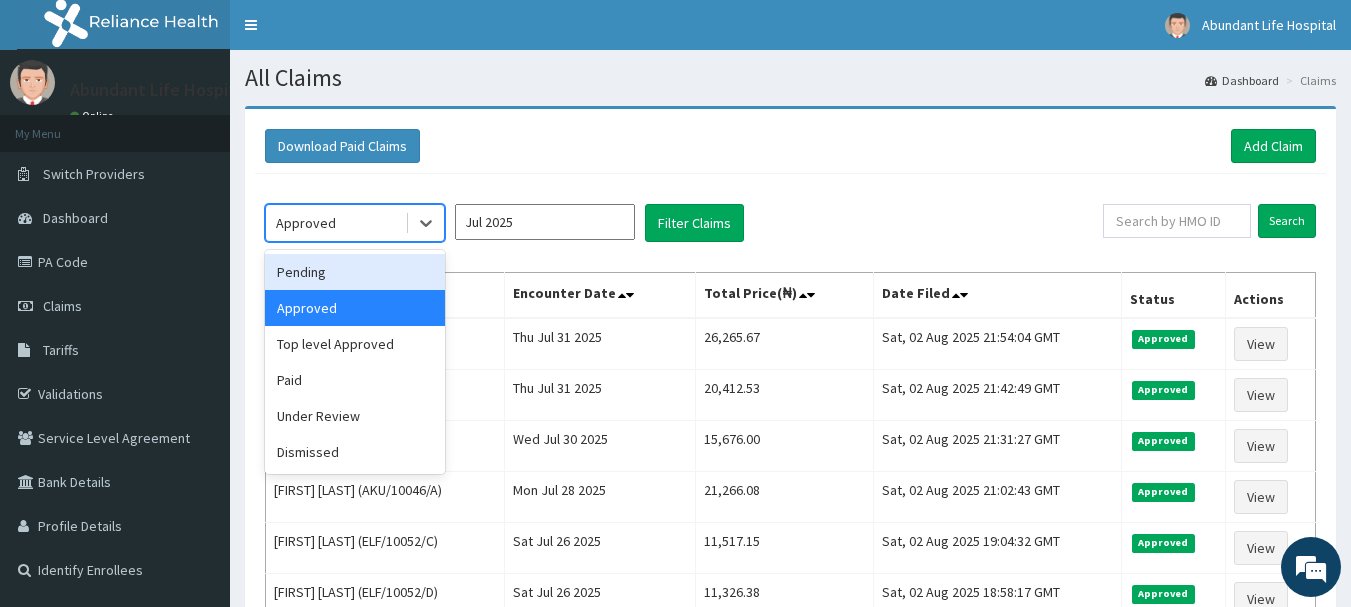 click on "Pending" at bounding box center (355, 272) 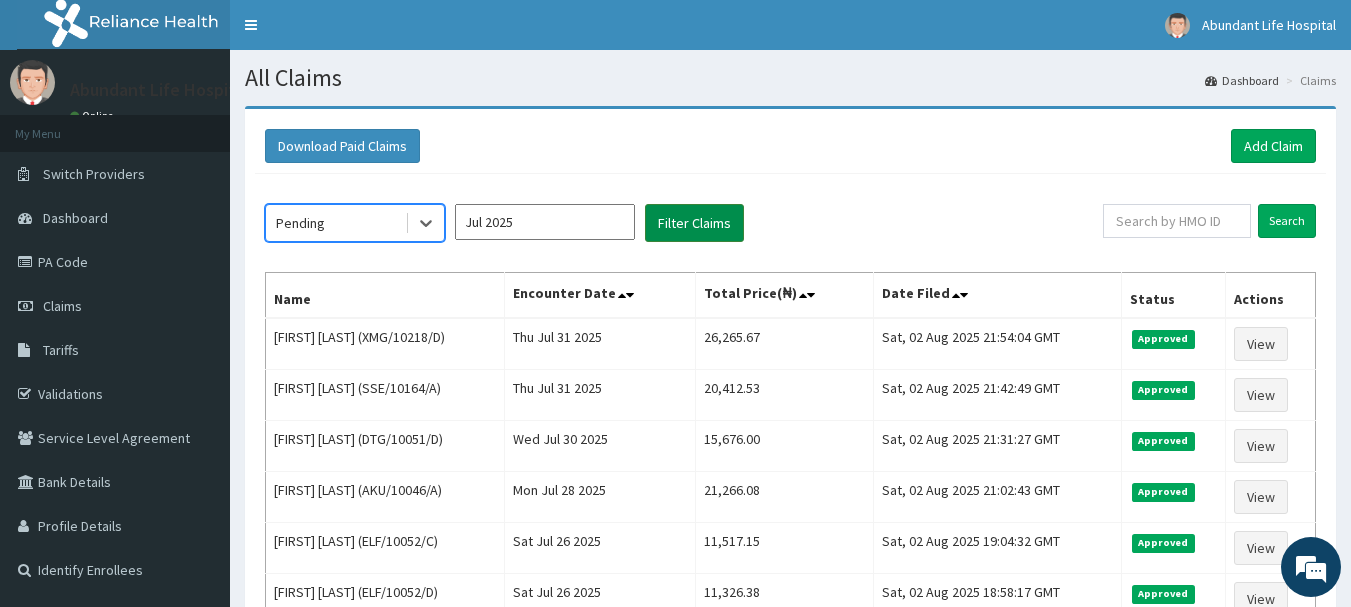 click on "Filter Claims" at bounding box center (694, 223) 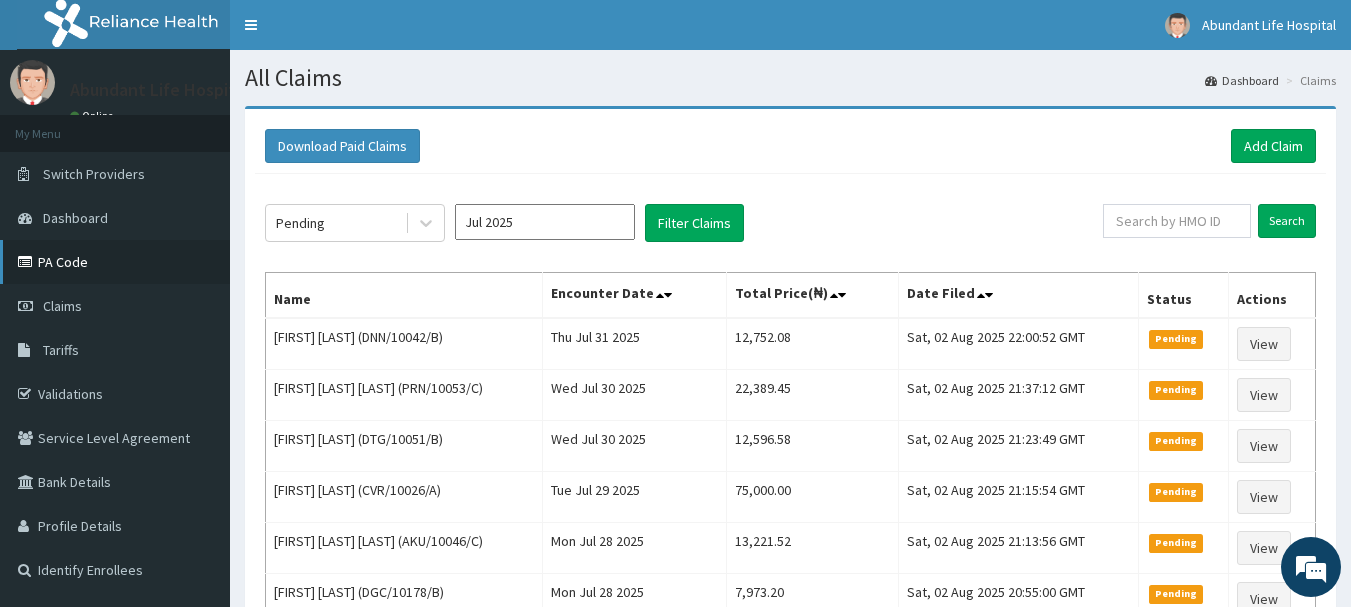 click on "PA Code" at bounding box center [115, 262] 